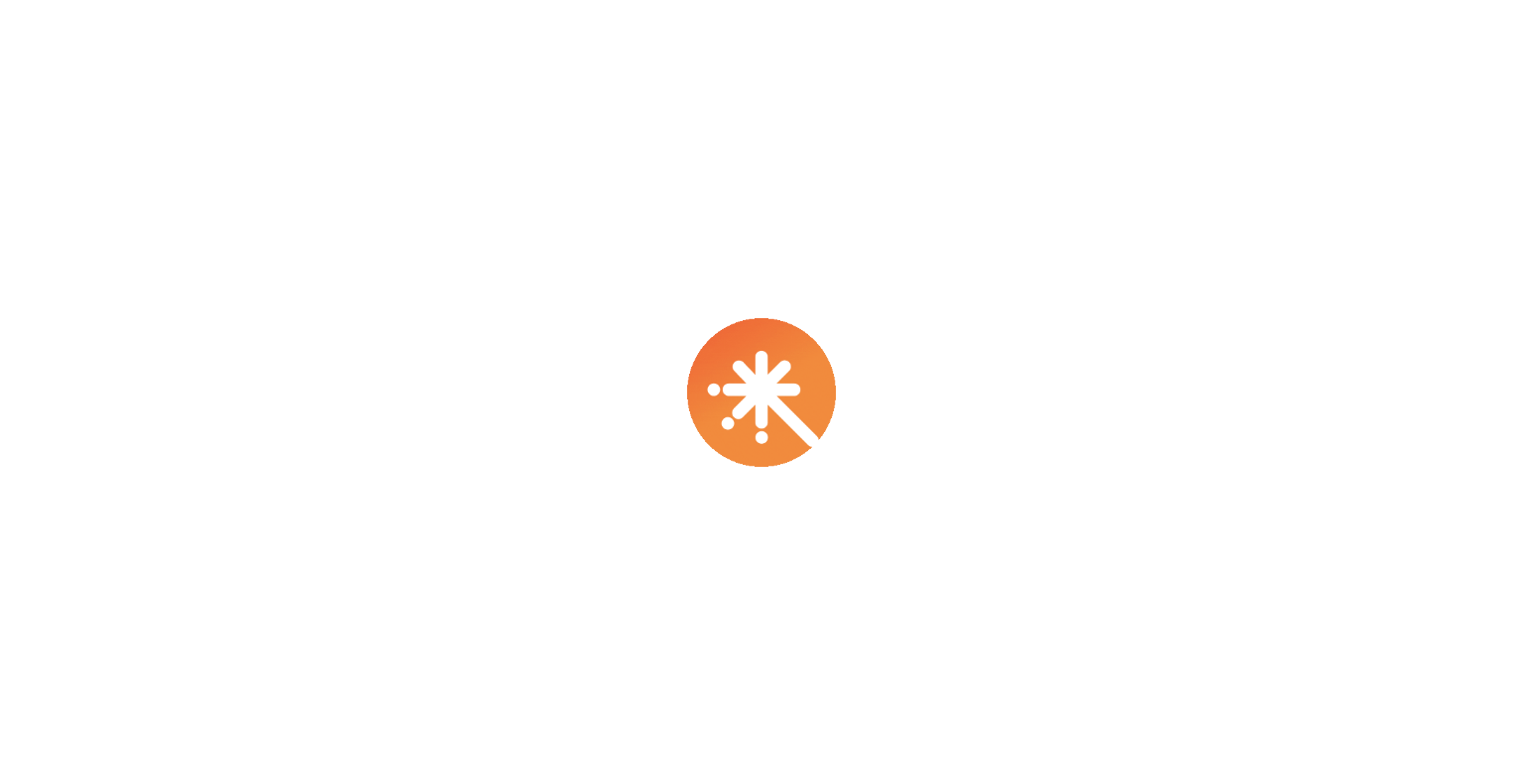 scroll, scrollTop: 0, scrollLeft: 0, axis: both 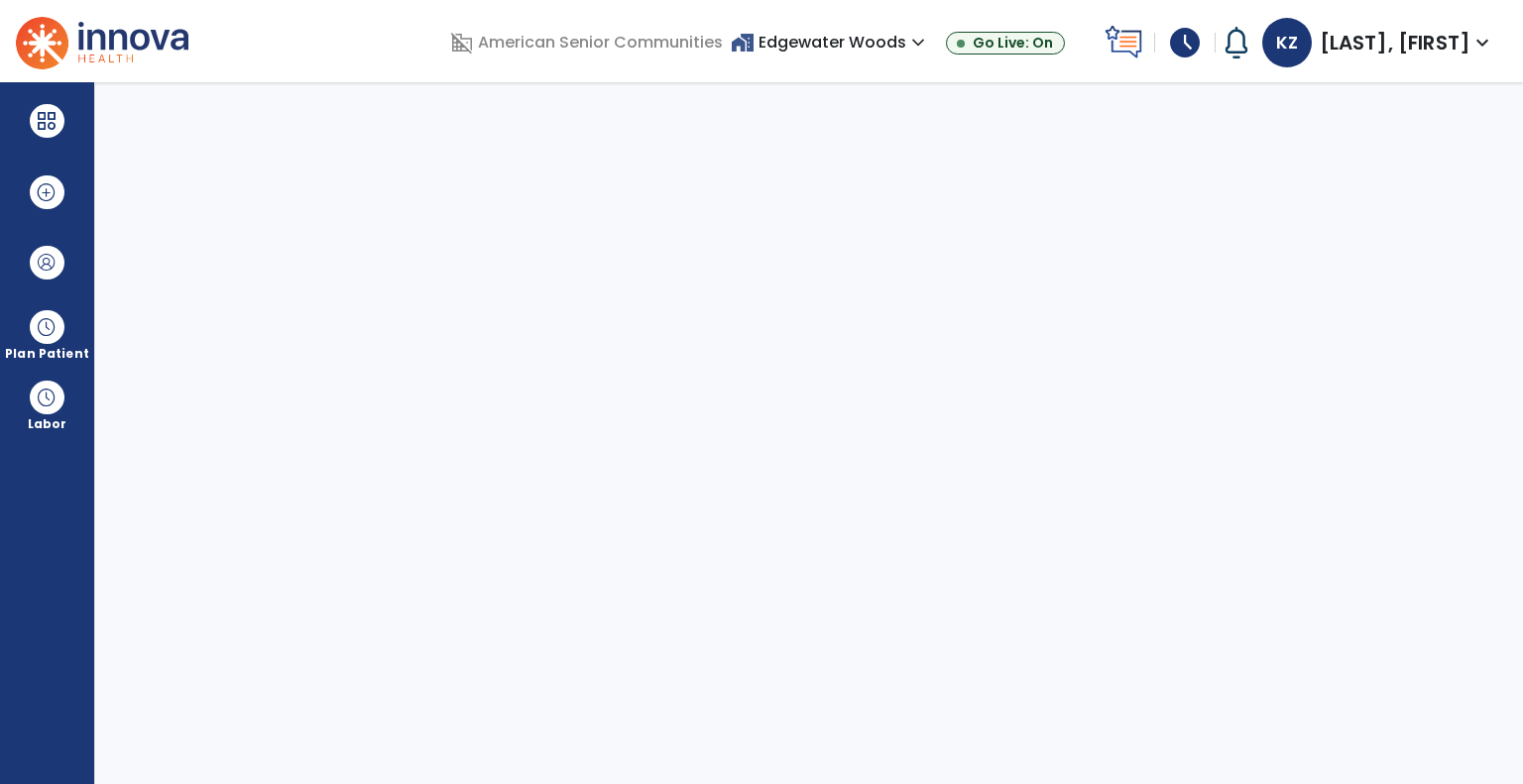 select on "****" 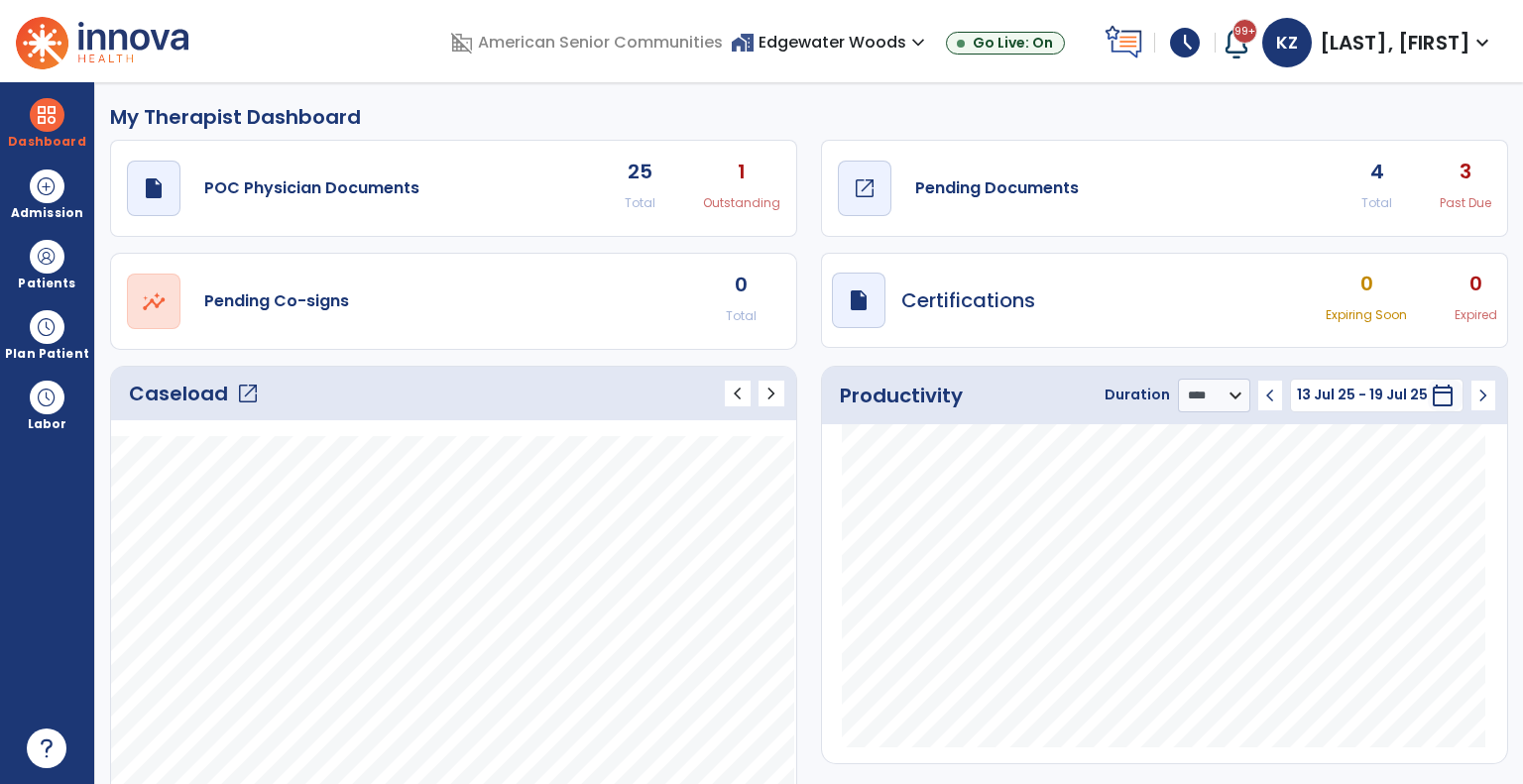 click on "draft   open_in_new  Pending Documents" 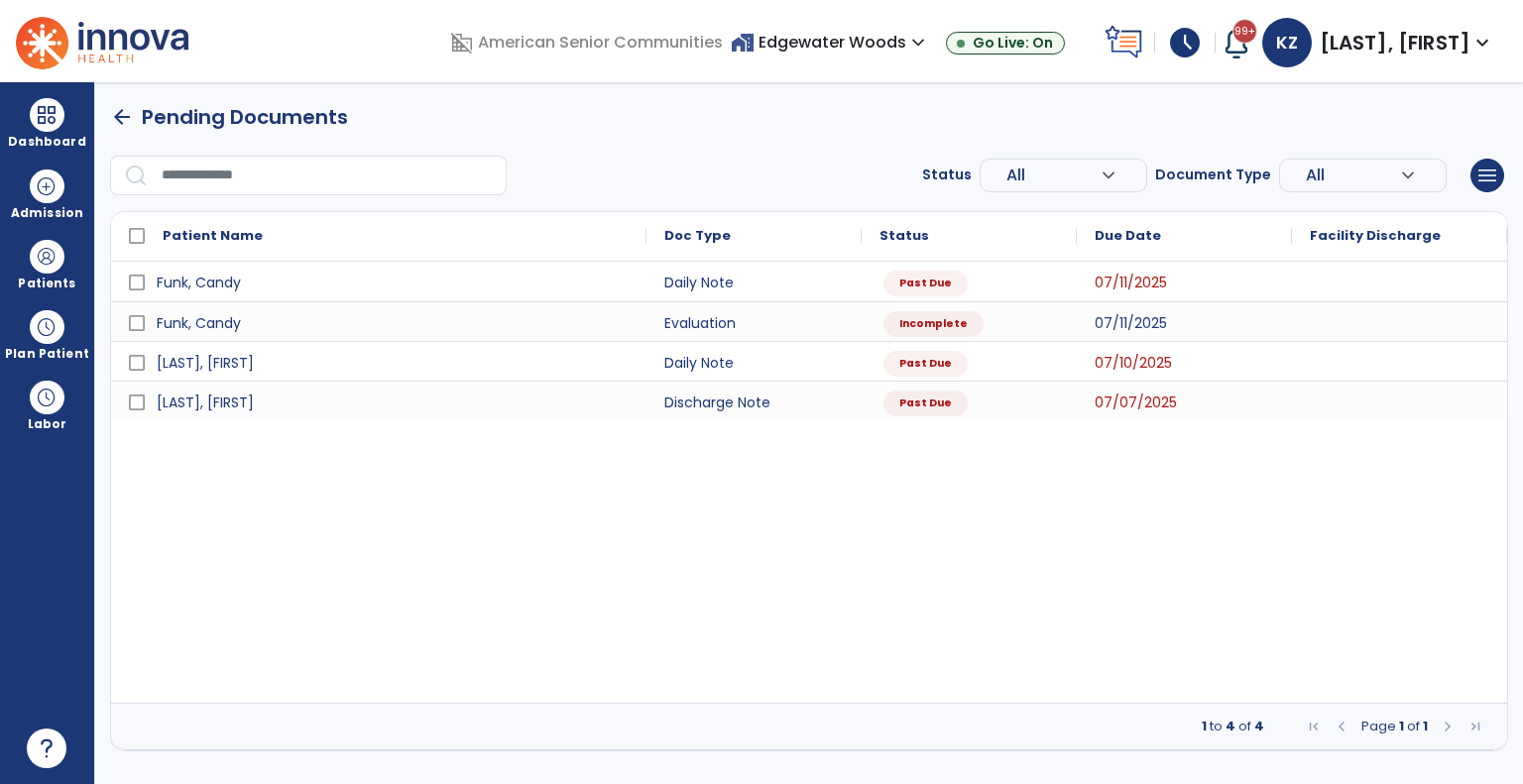 click on "arrow_back" at bounding box center (122, 117) 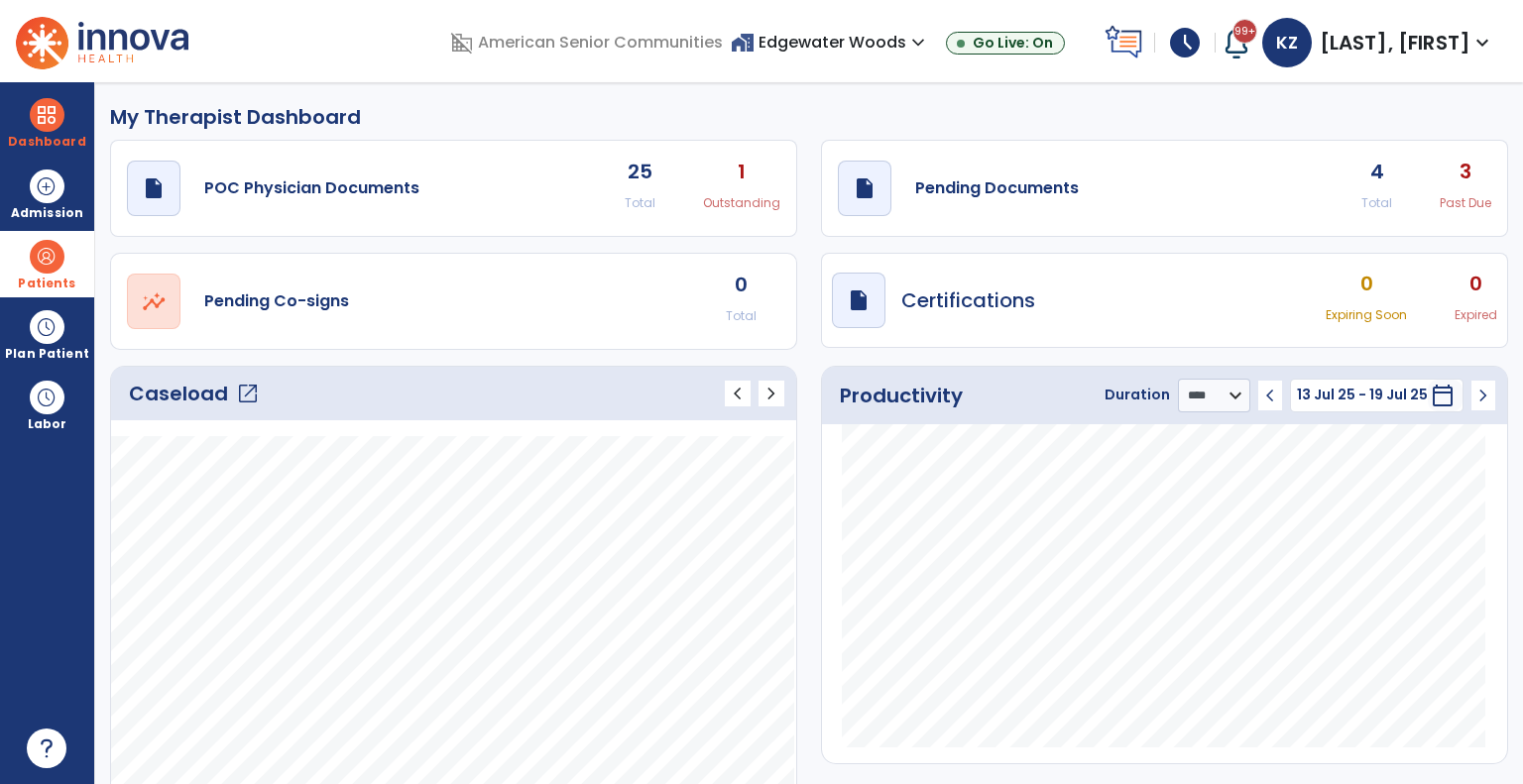 click at bounding box center (47, 257) 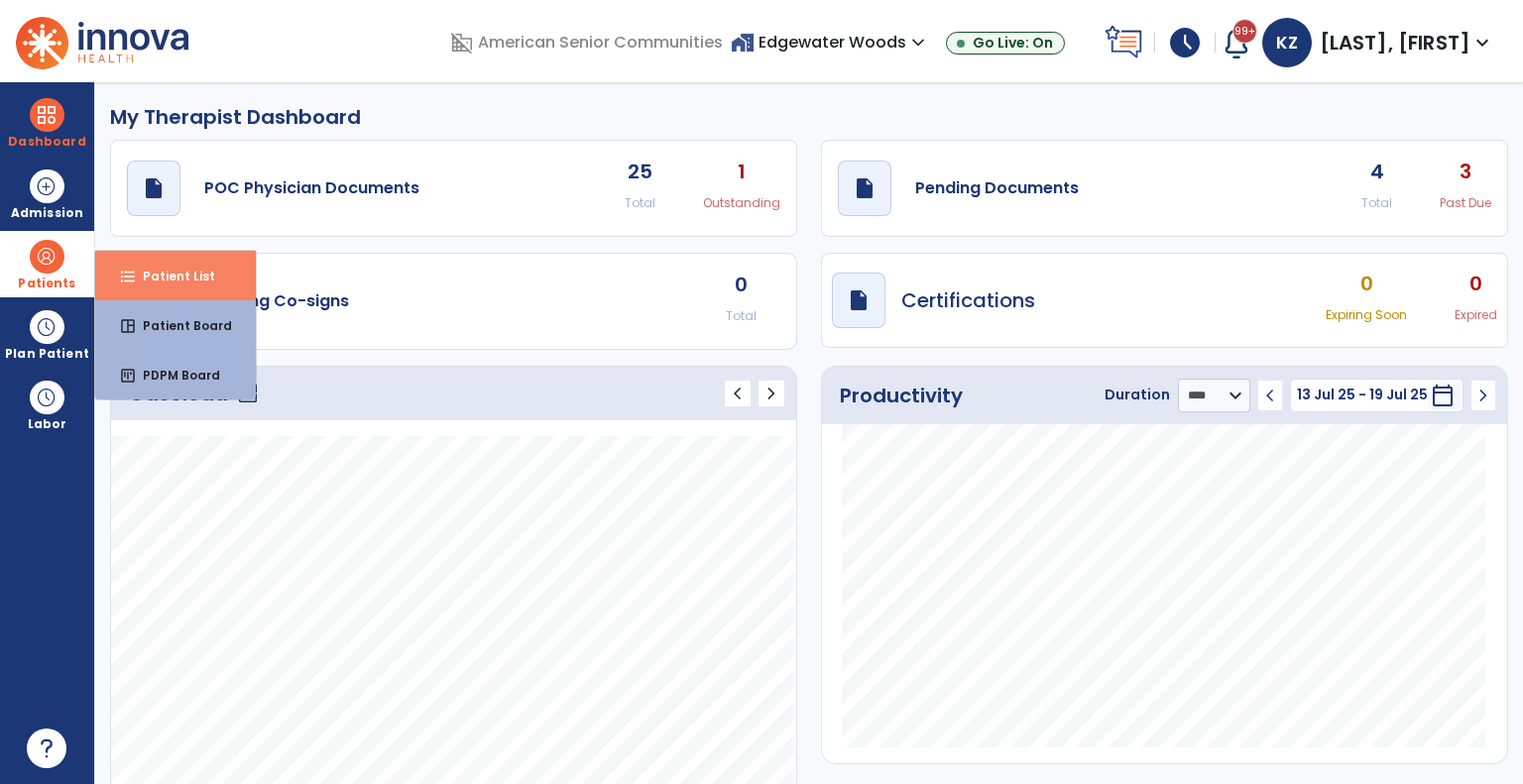 click on "format_list_bulleted" at bounding box center (128, 277) 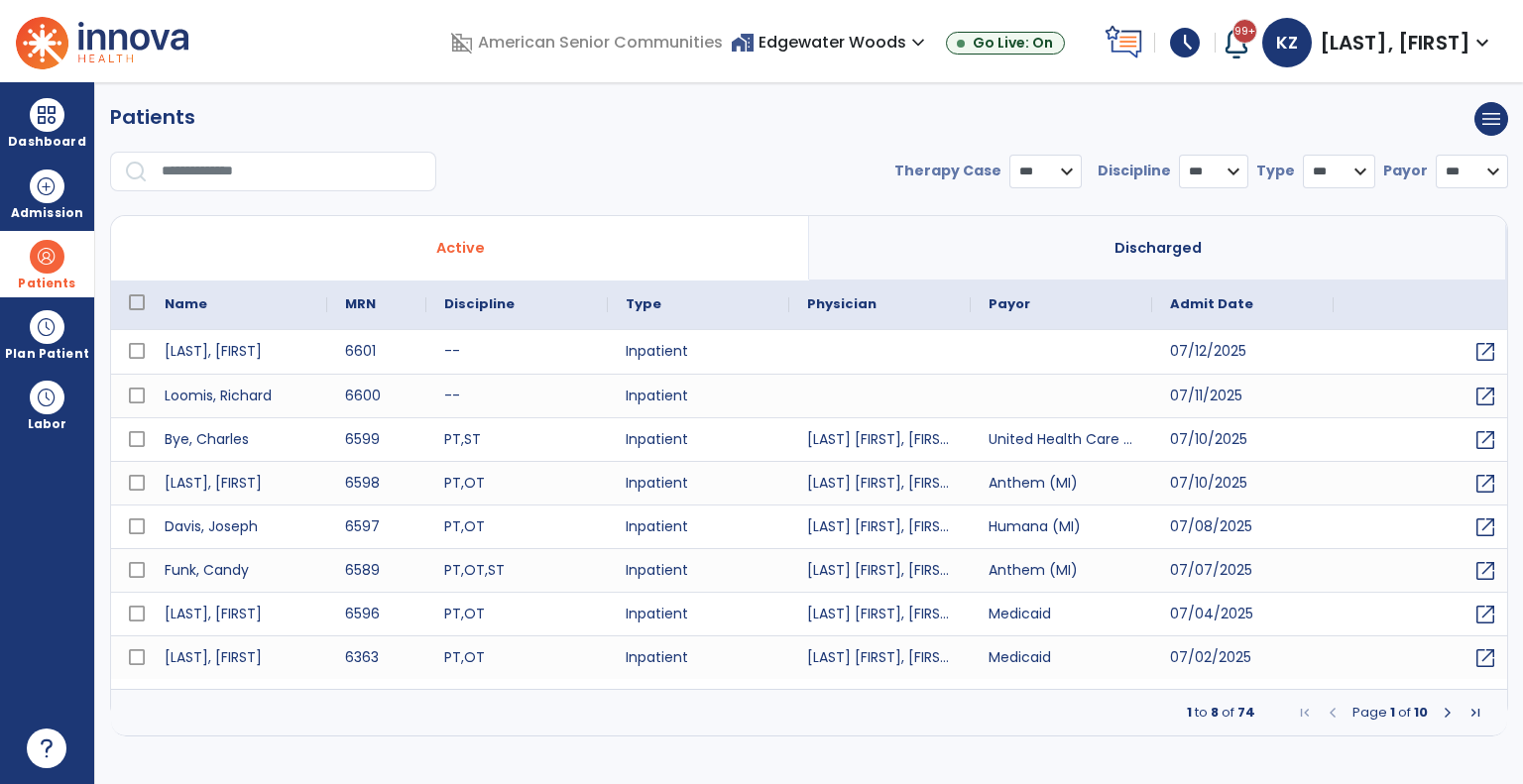 select on "***" 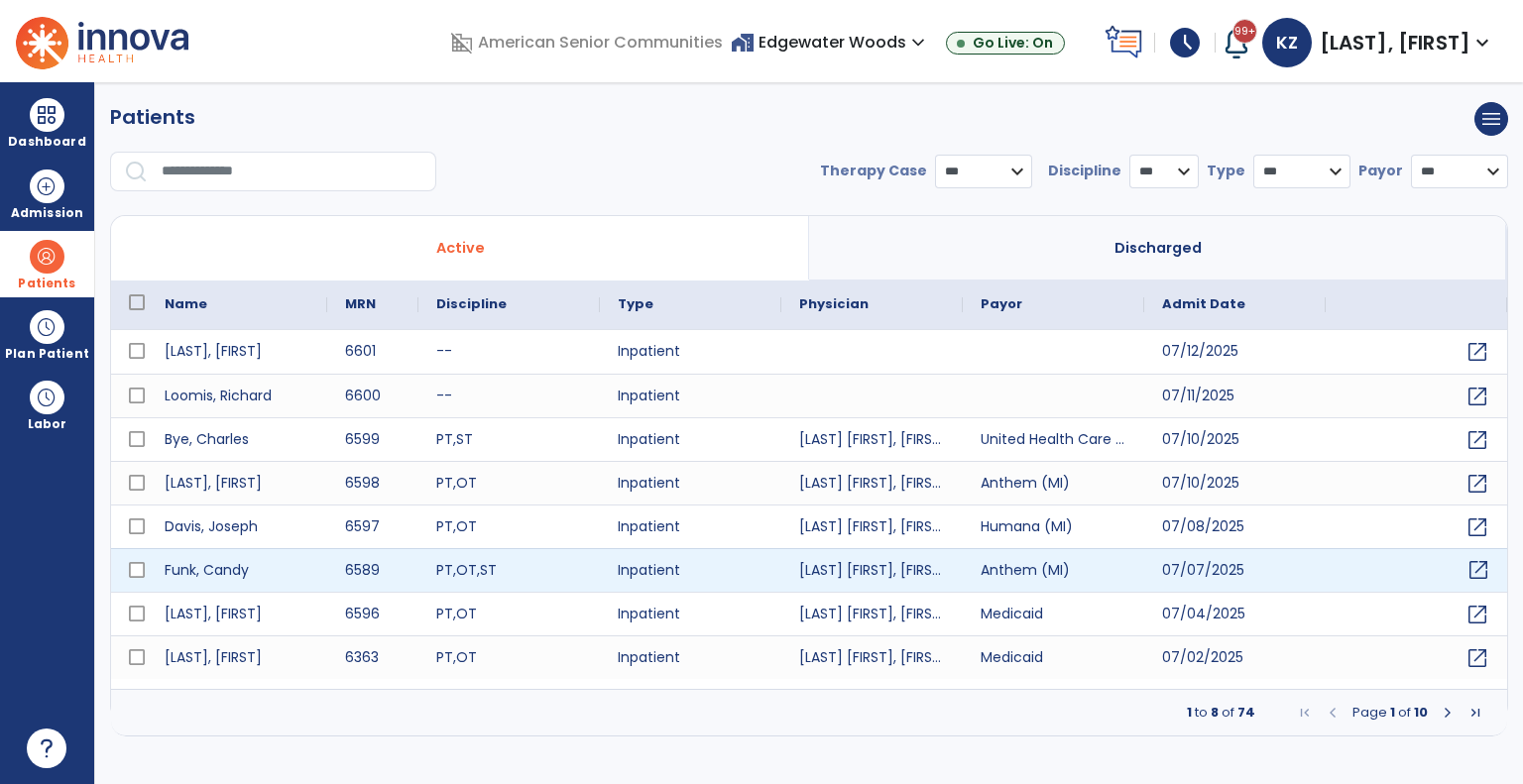 click on "open_in_new" at bounding box center [1478, 570] 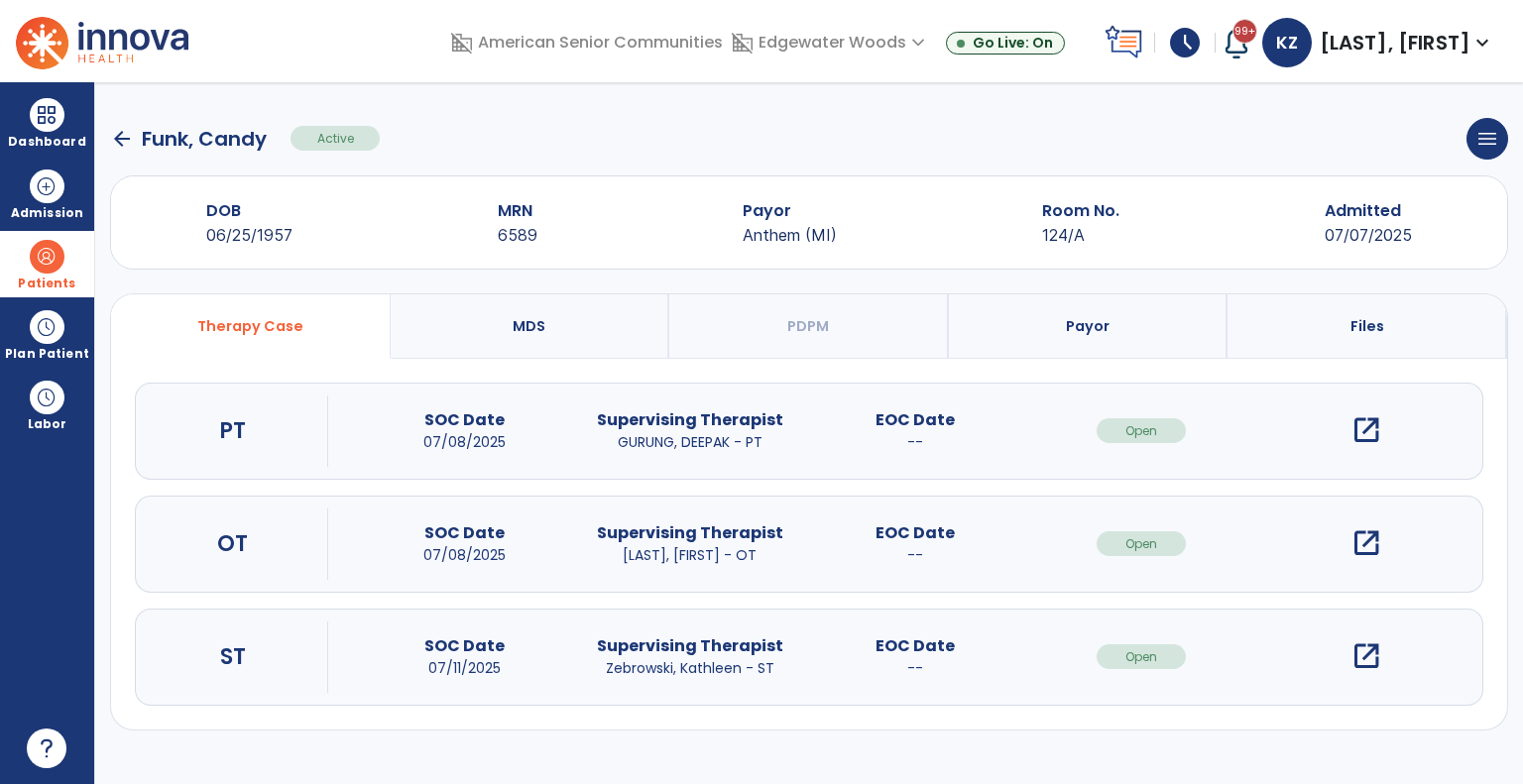 click on "open_in_new" at bounding box center [1366, 656] 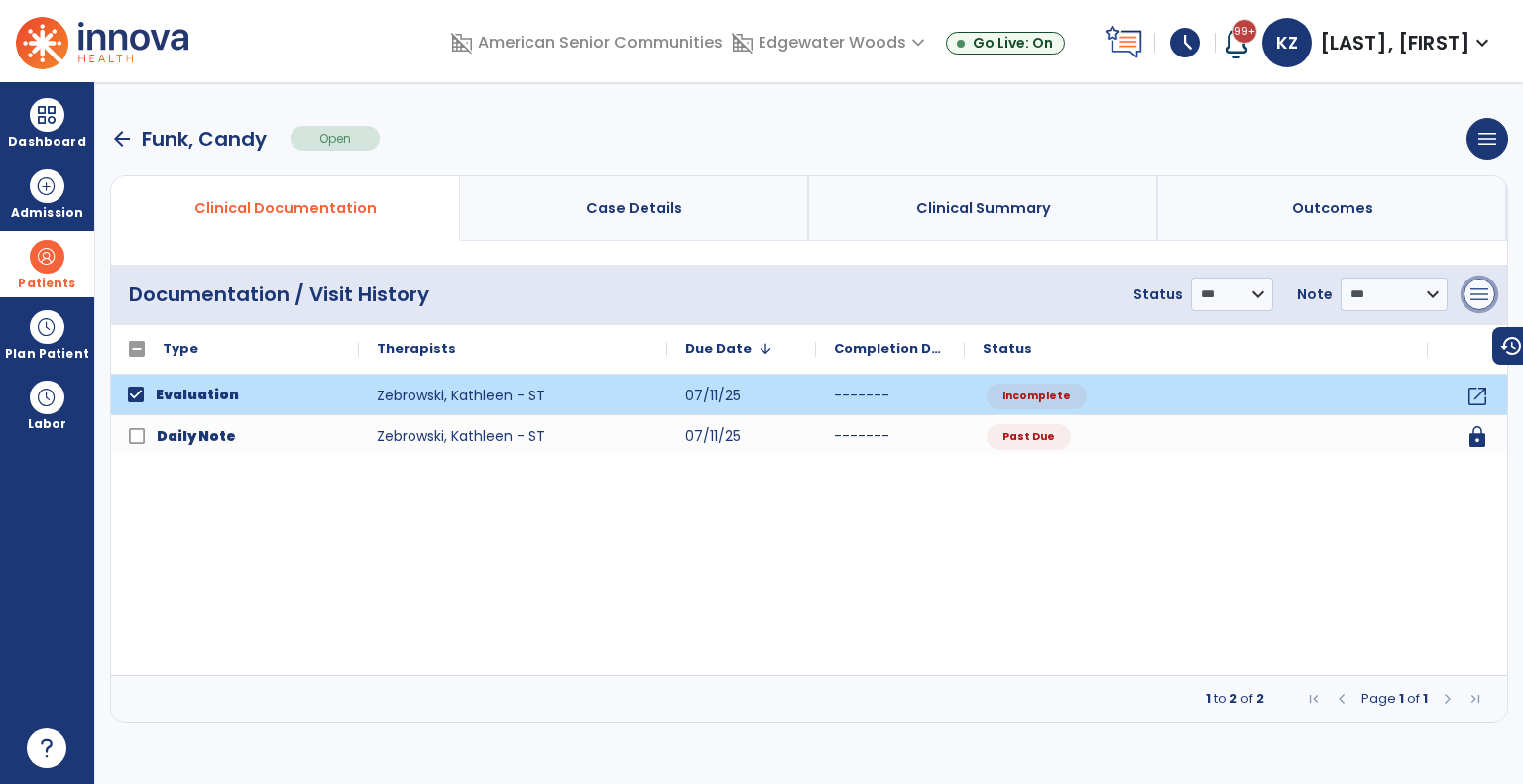 click on "menu" at bounding box center [1479, 294] 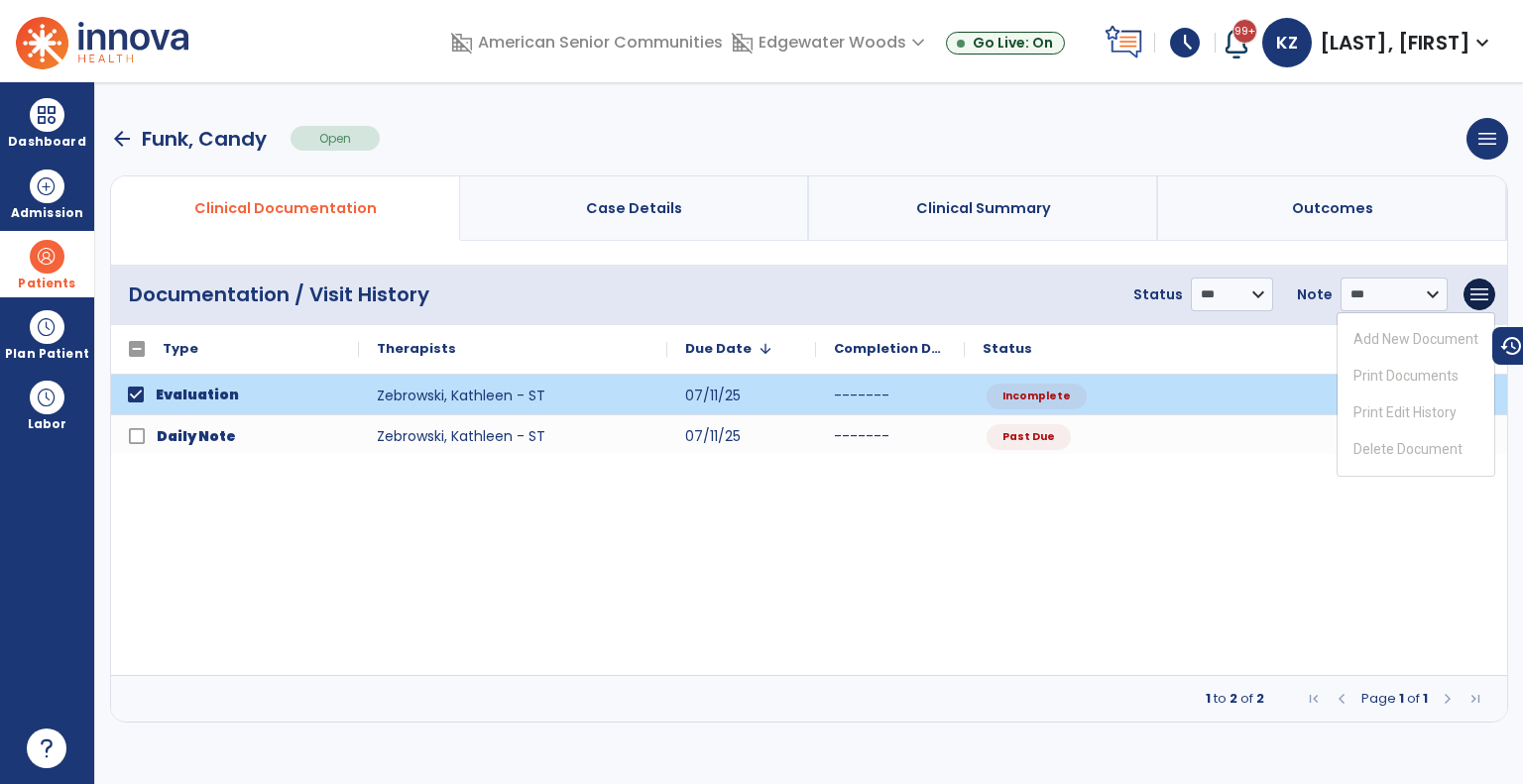 click on "Evaluation  Zebrowski, Kathleen - ST 07/11/25 ------- Incomplete open_in_new
Daily Note  Zebrowski, Kathleen - ST 07/11/25 ------- Past Due lock" 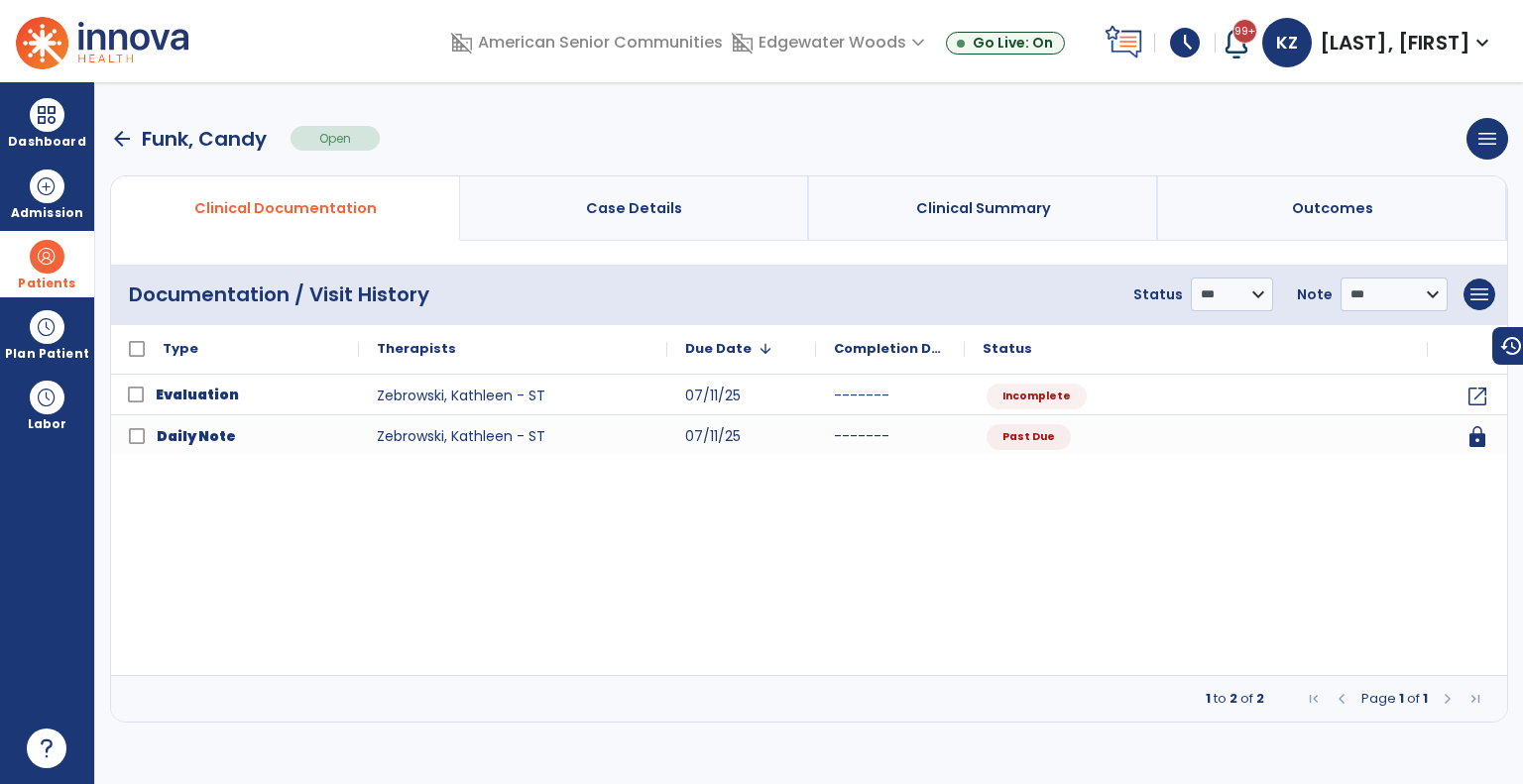 click at bounding box center [47, 257] 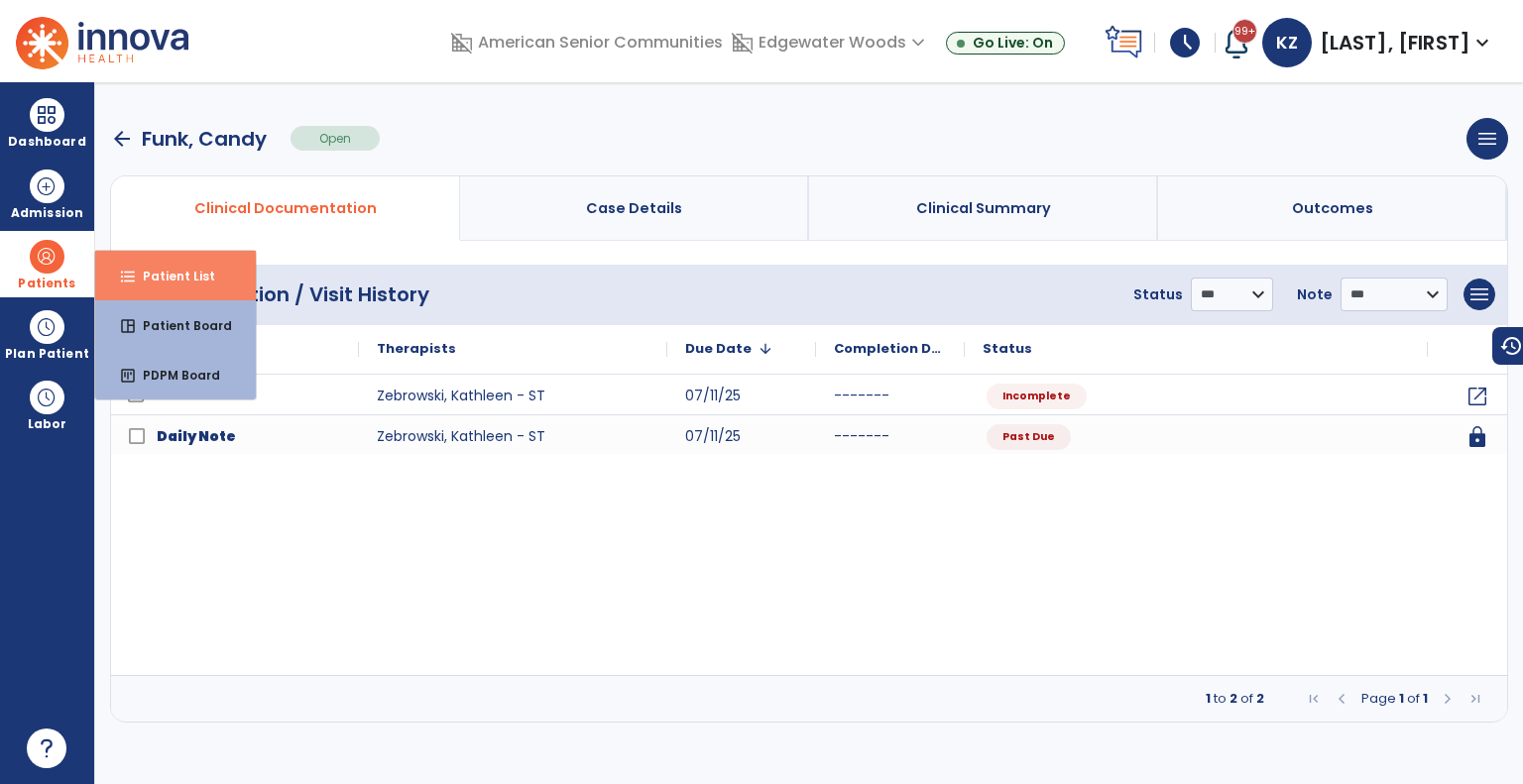 click on "format_list_bulleted  Patient List" at bounding box center (176, 276) 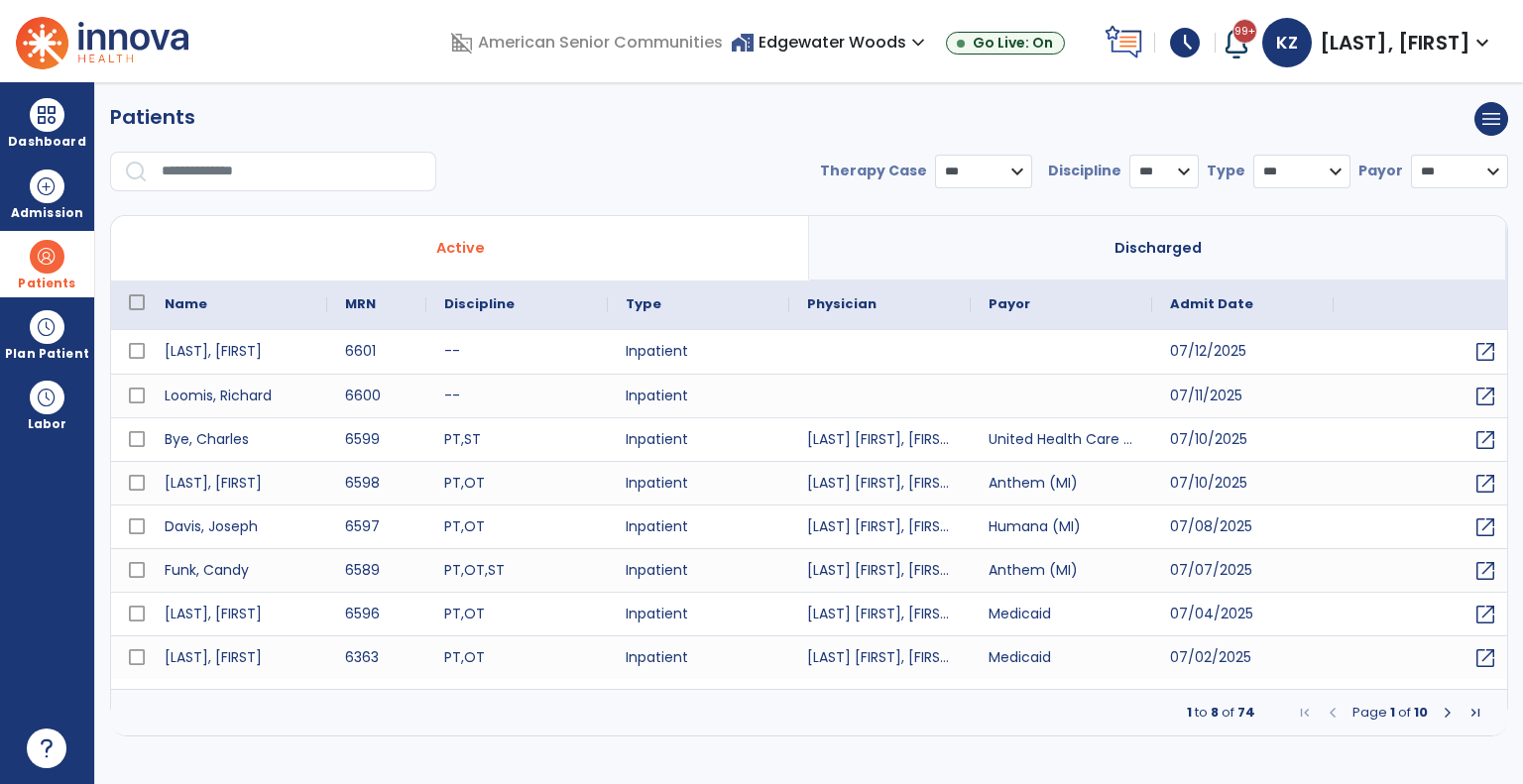 select on "***" 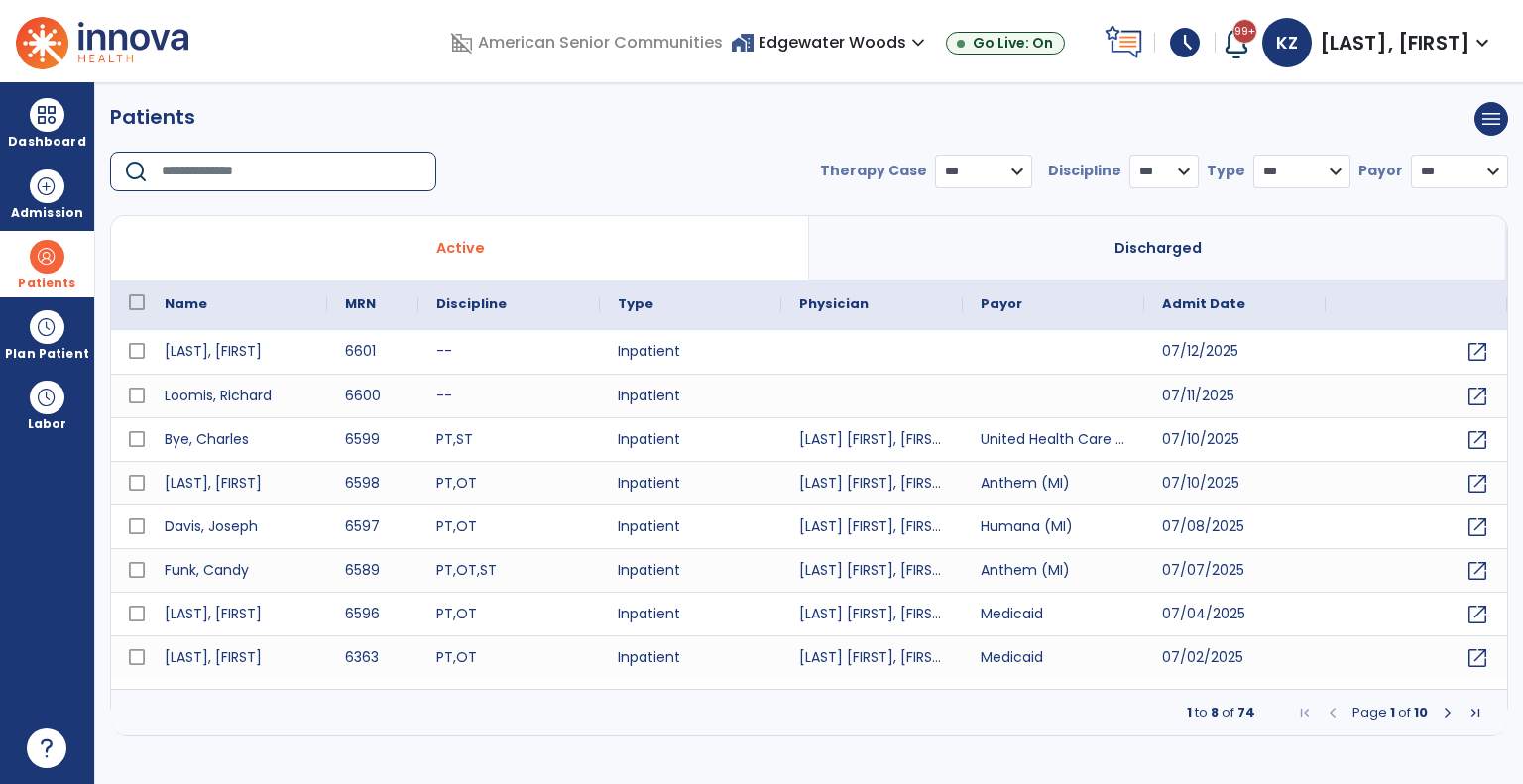 click at bounding box center [292, 171] 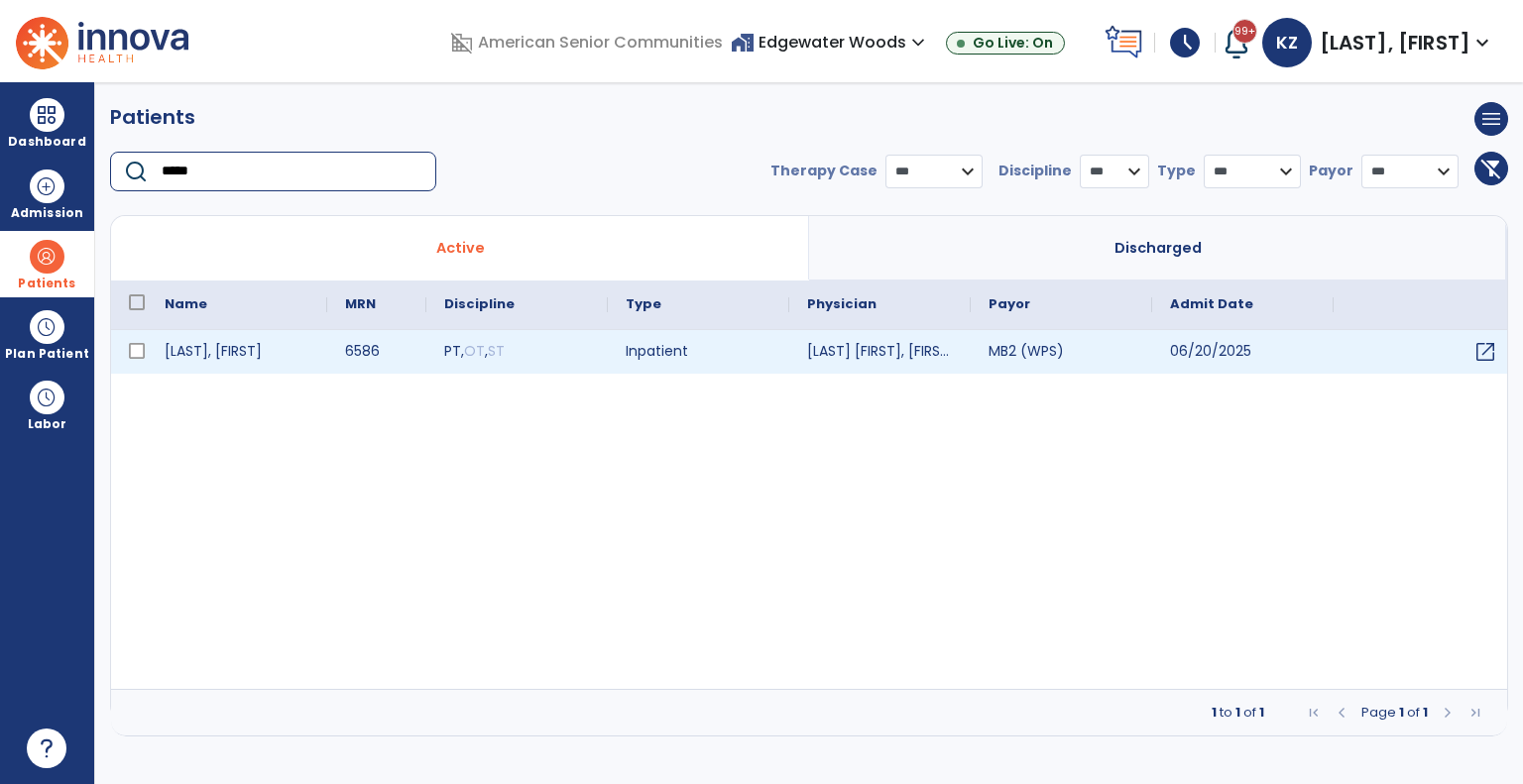 type on "*****" 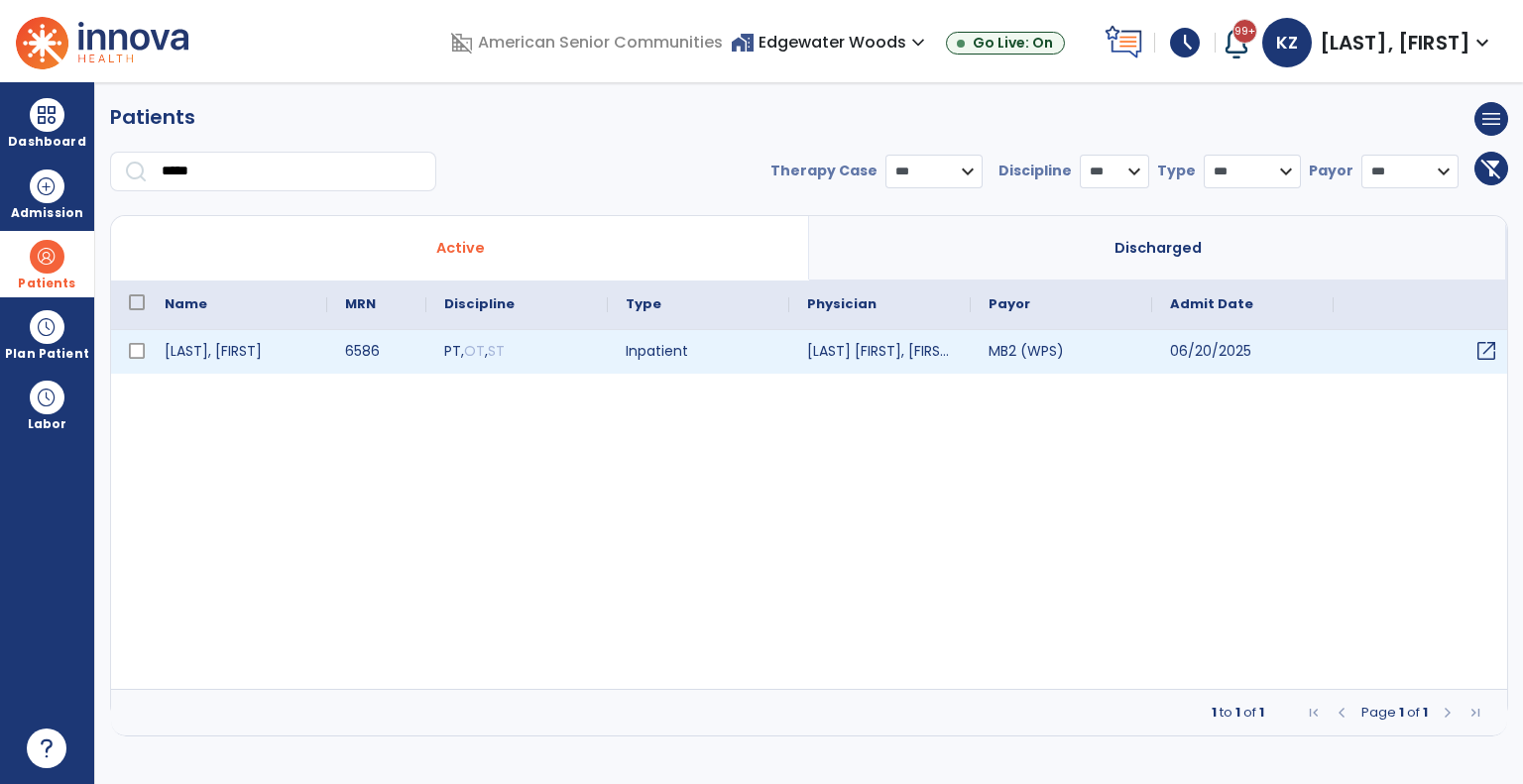 click on "open_in_new" at bounding box center [1486, 351] 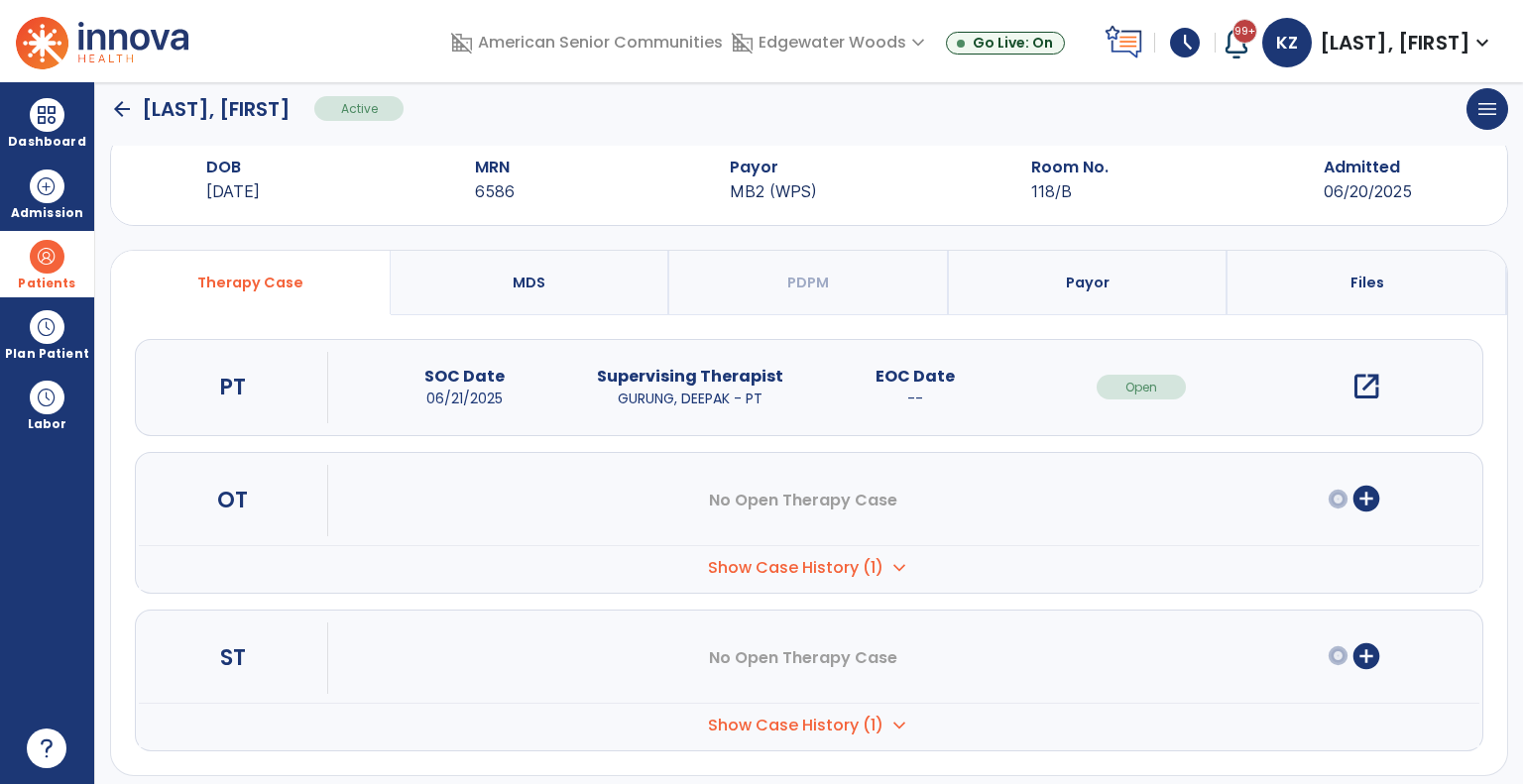 scroll, scrollTop: 56, scrollLeft: 0, axis: vertical 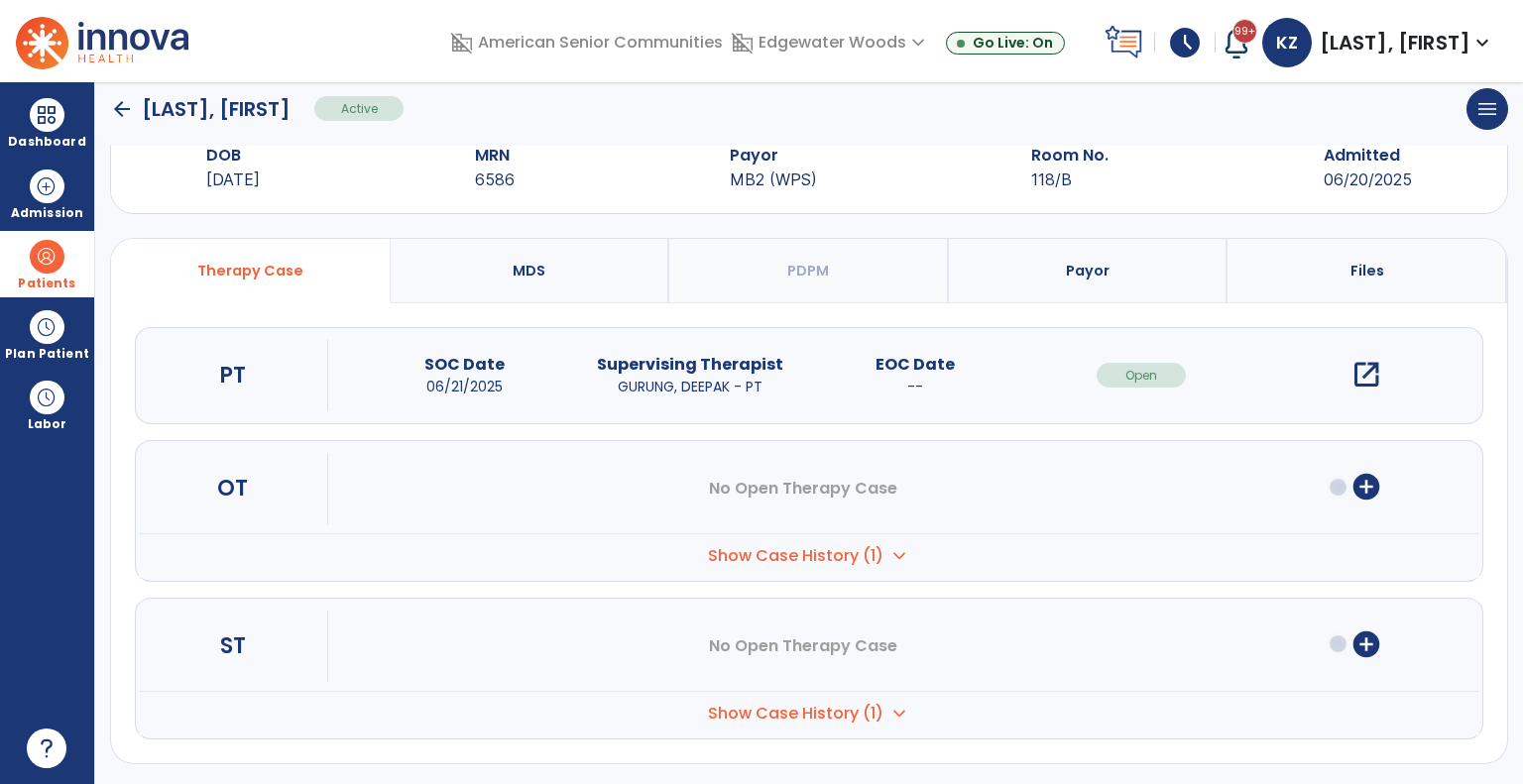 click on "Show Case History (1)     expand_more" at bounding box center [809, 555] 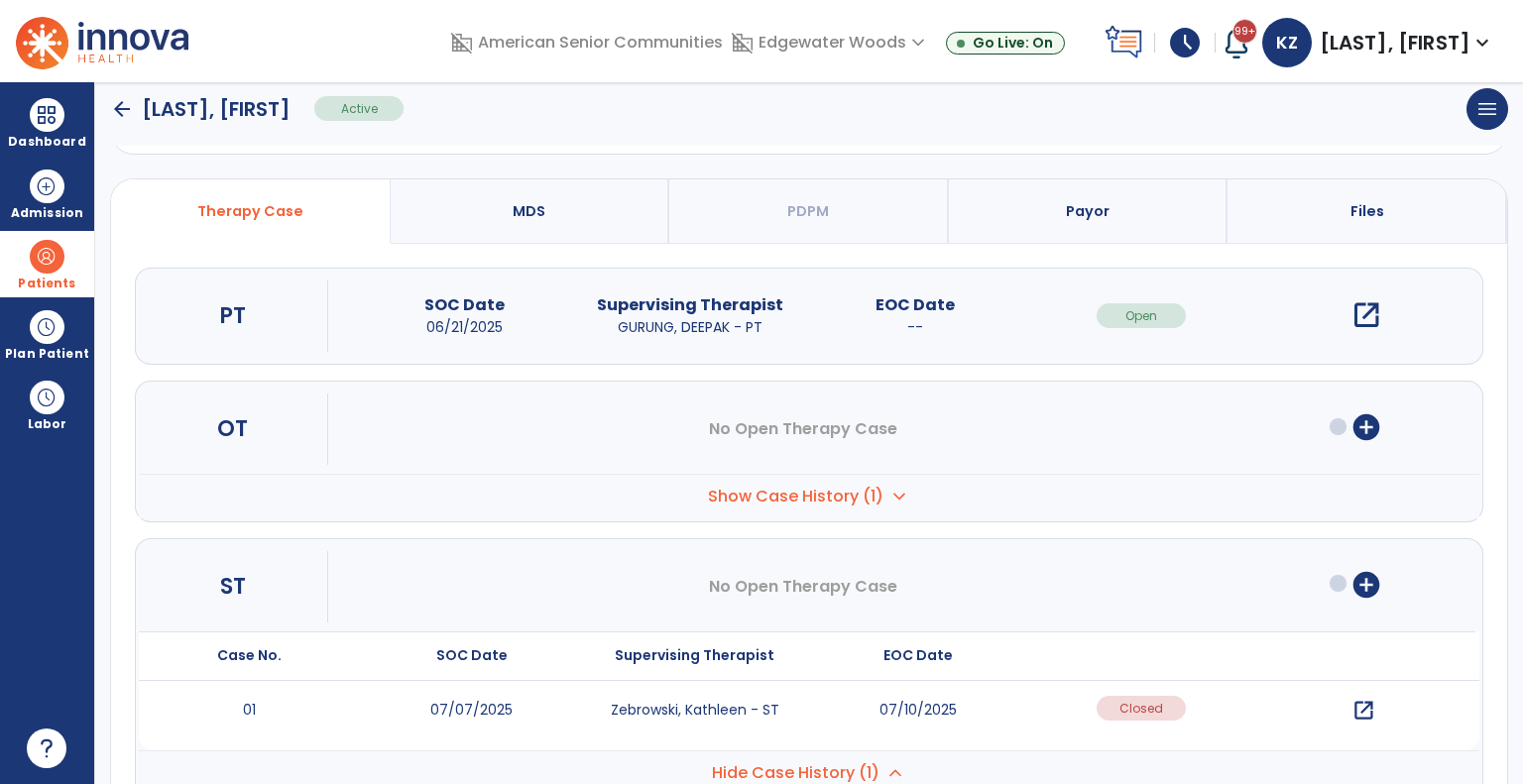 scroll, scrollTop: 174, scrollLeft: 0, axis: vertical 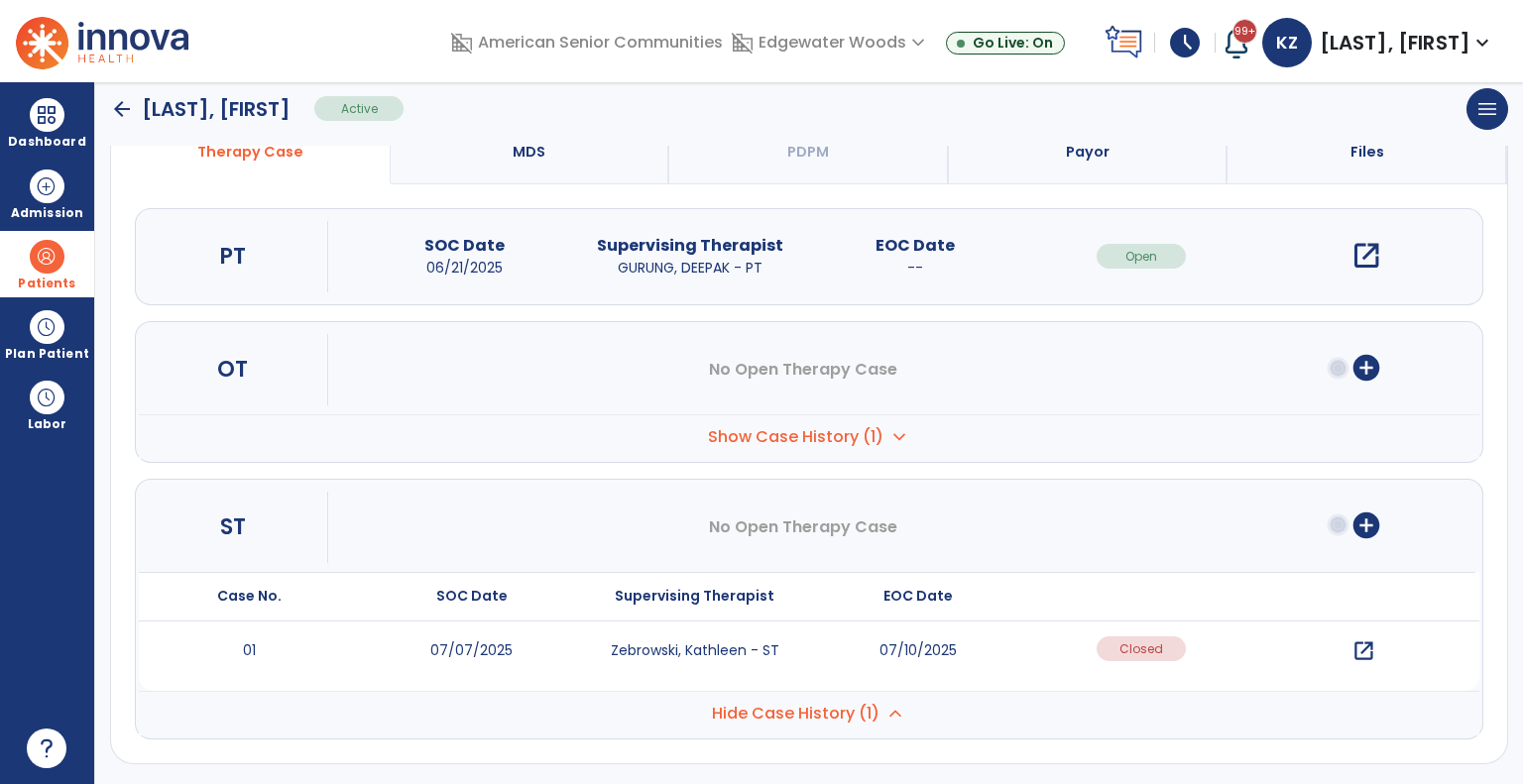 click on "open_in_new" at bounding box center (1363, 651) 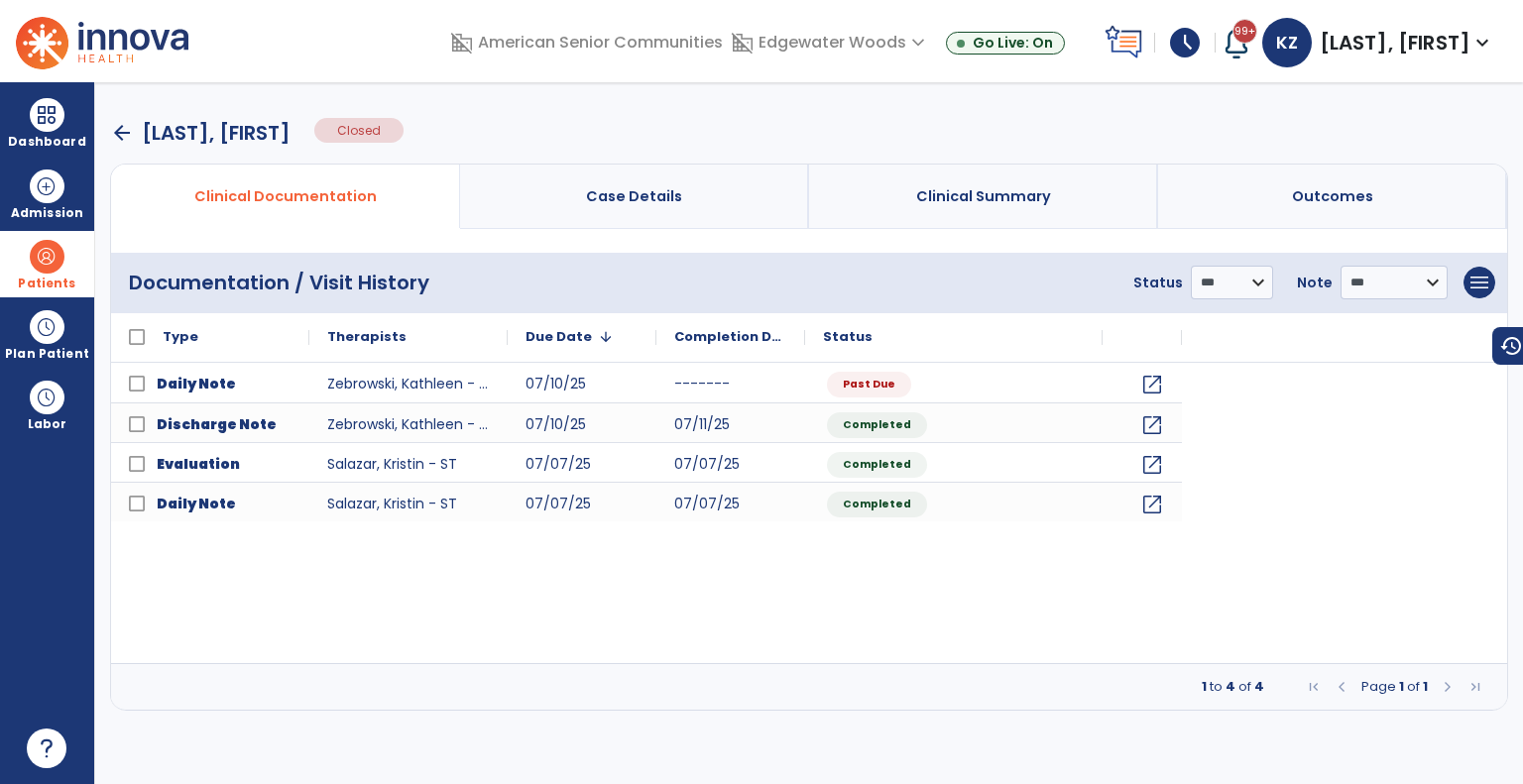 scroll, scrollTop: 0, scrollLeft: 0, axis: both 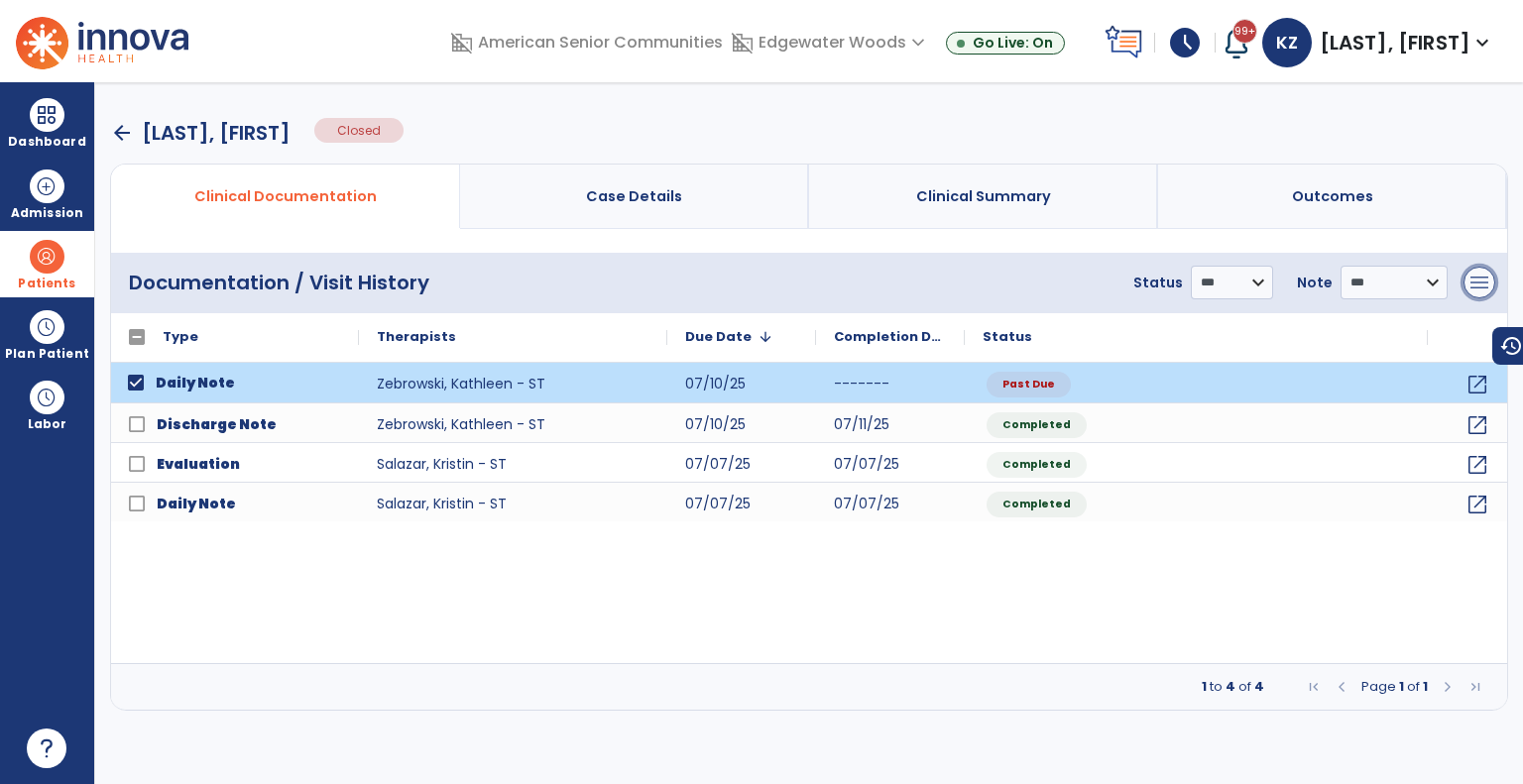 click on "menu" at bounding box center (1479, 282) 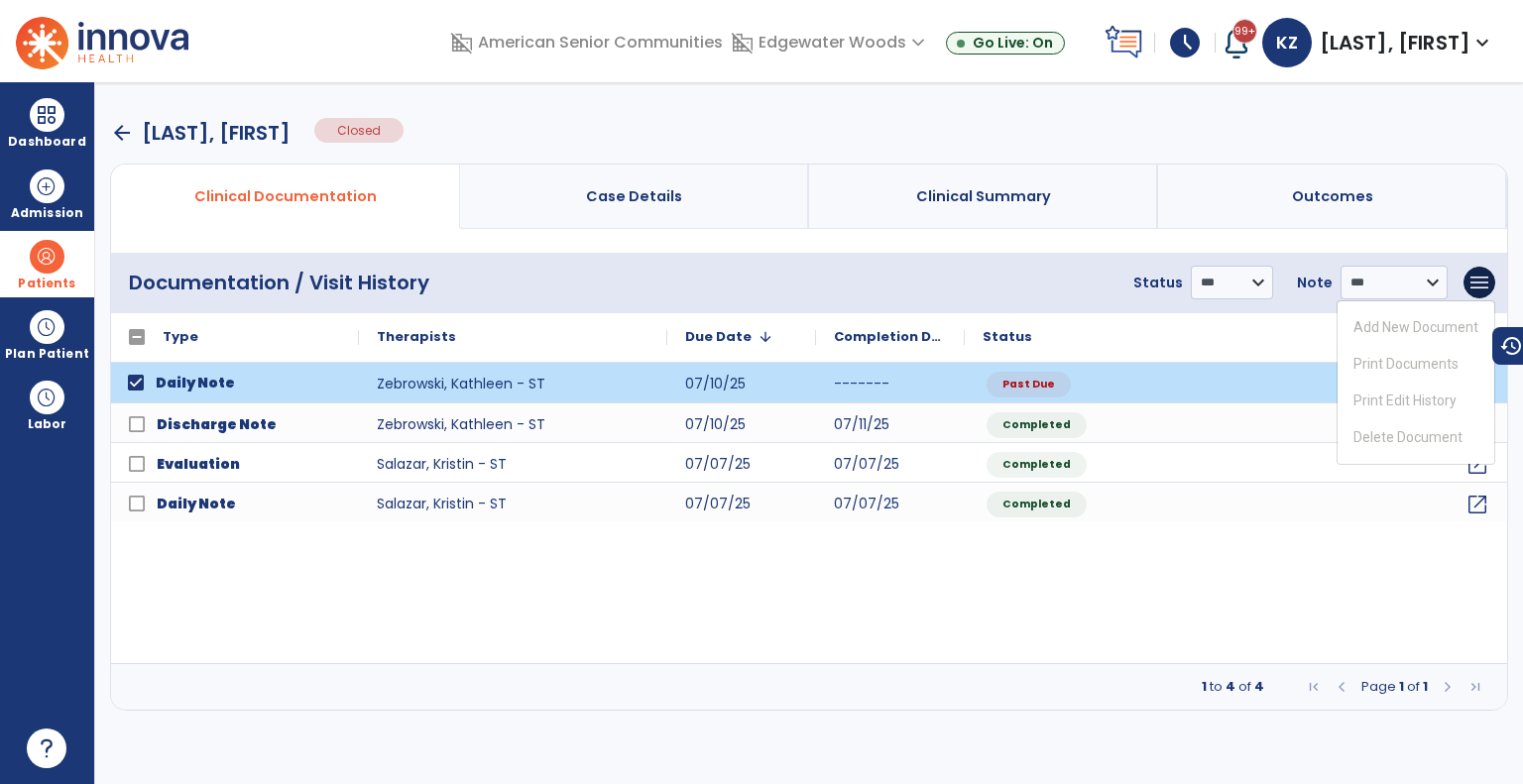 click on "**********" at bounding box center [809, 282] 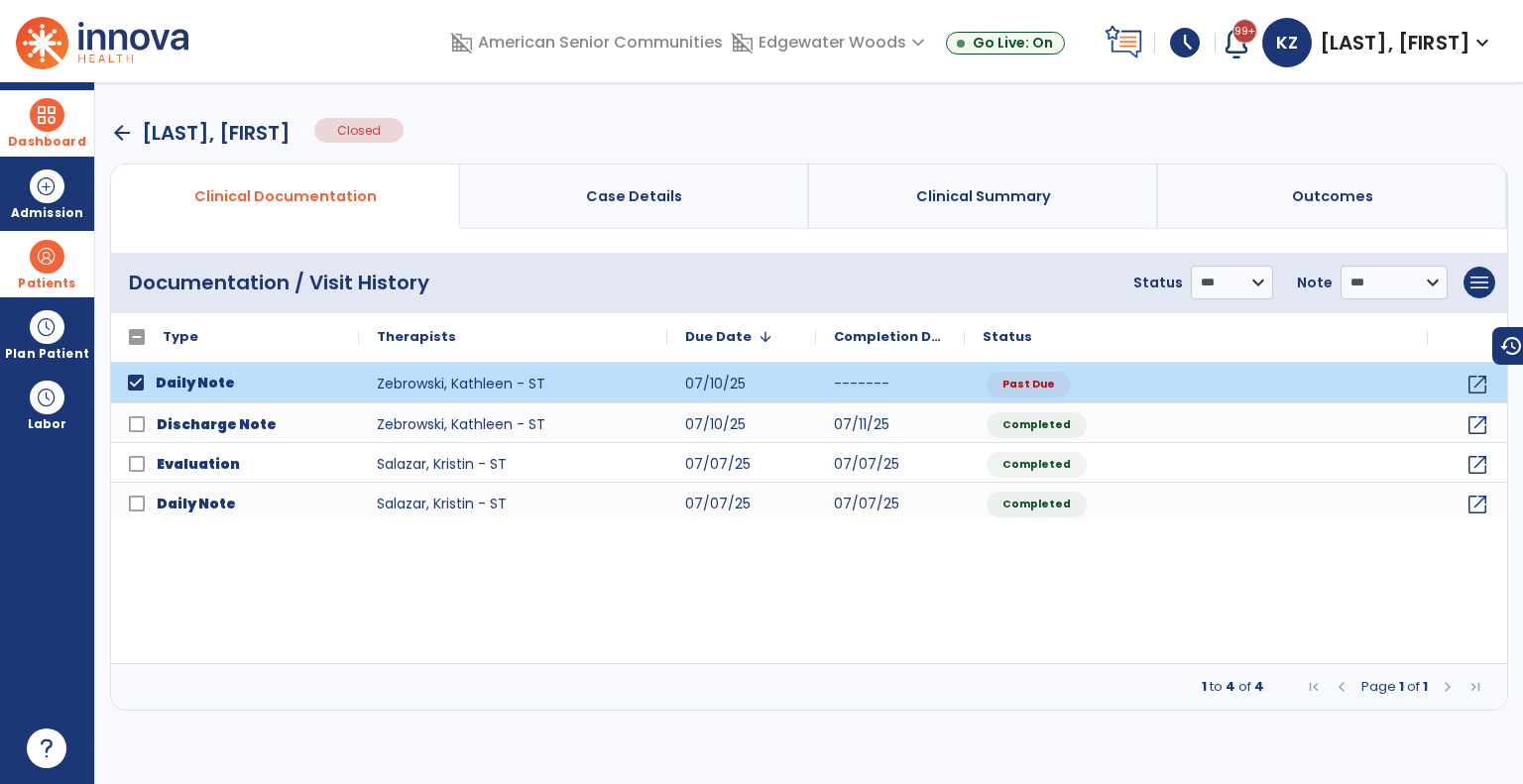 click at bounding box center (47, 115) 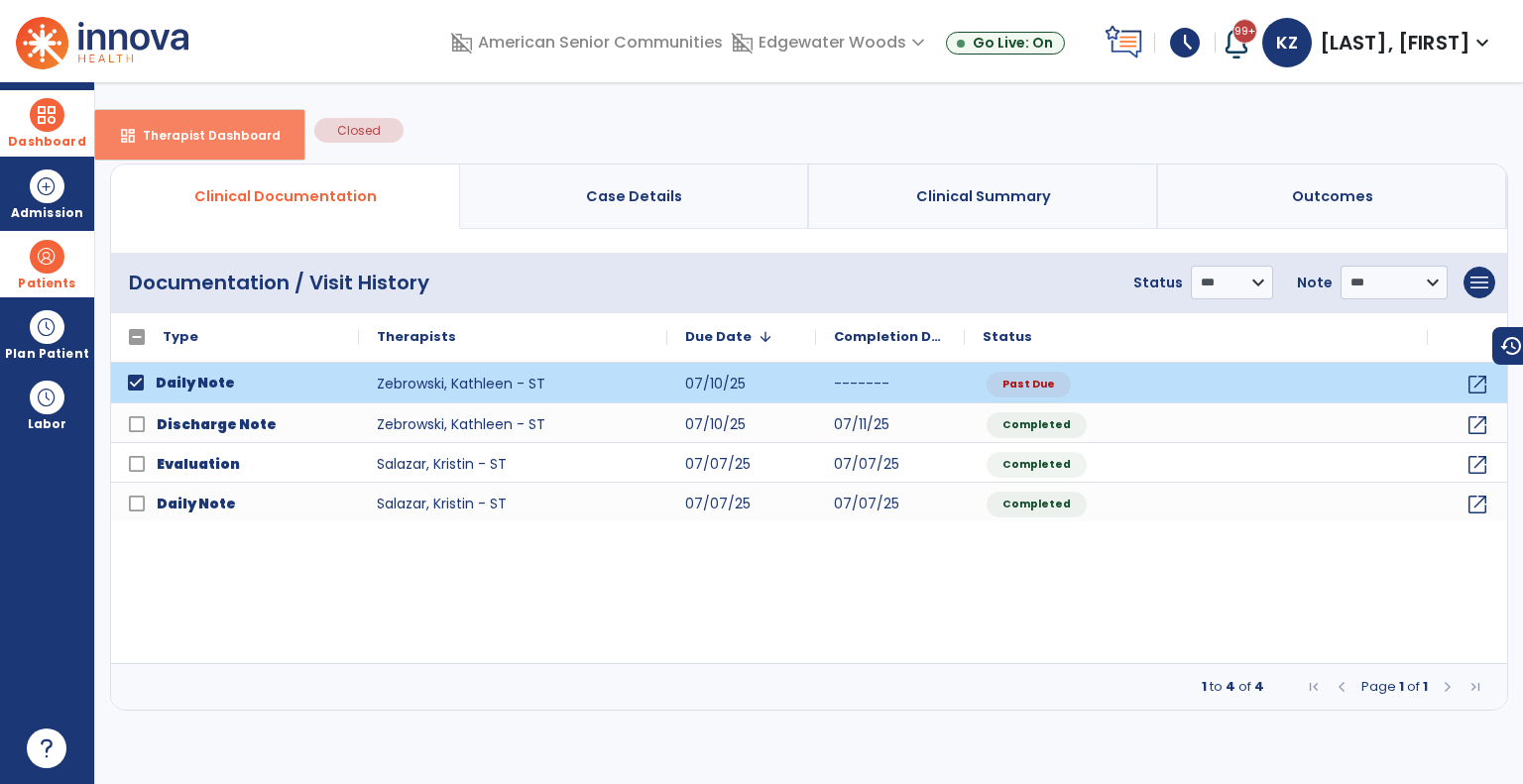 click on "dashboard  Therapist Dashboard" at bounding box center (199, 135) 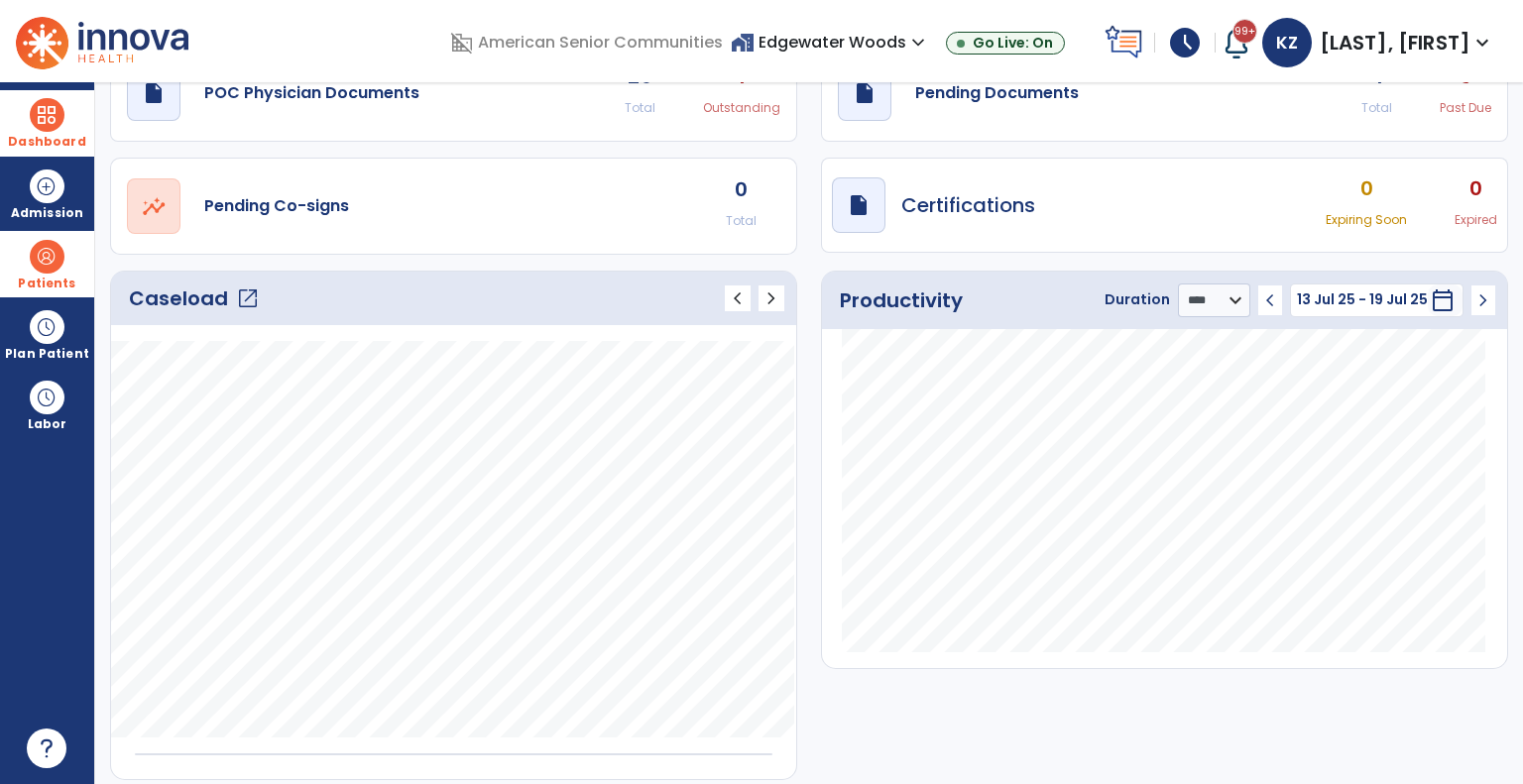 scroll, scrollTop: 104, scrollLeft: 0, axis: vertical 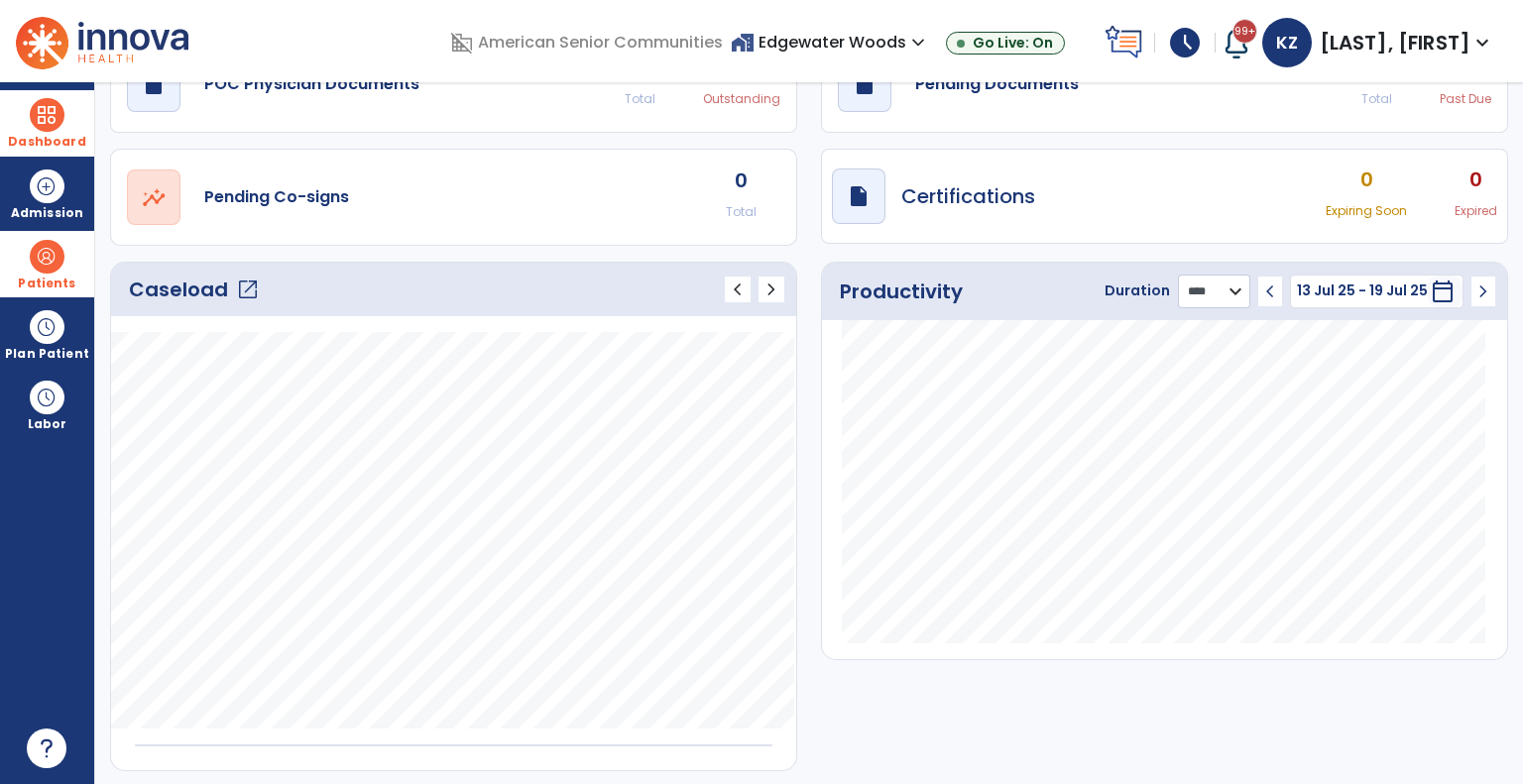 click on "******** **** ***" 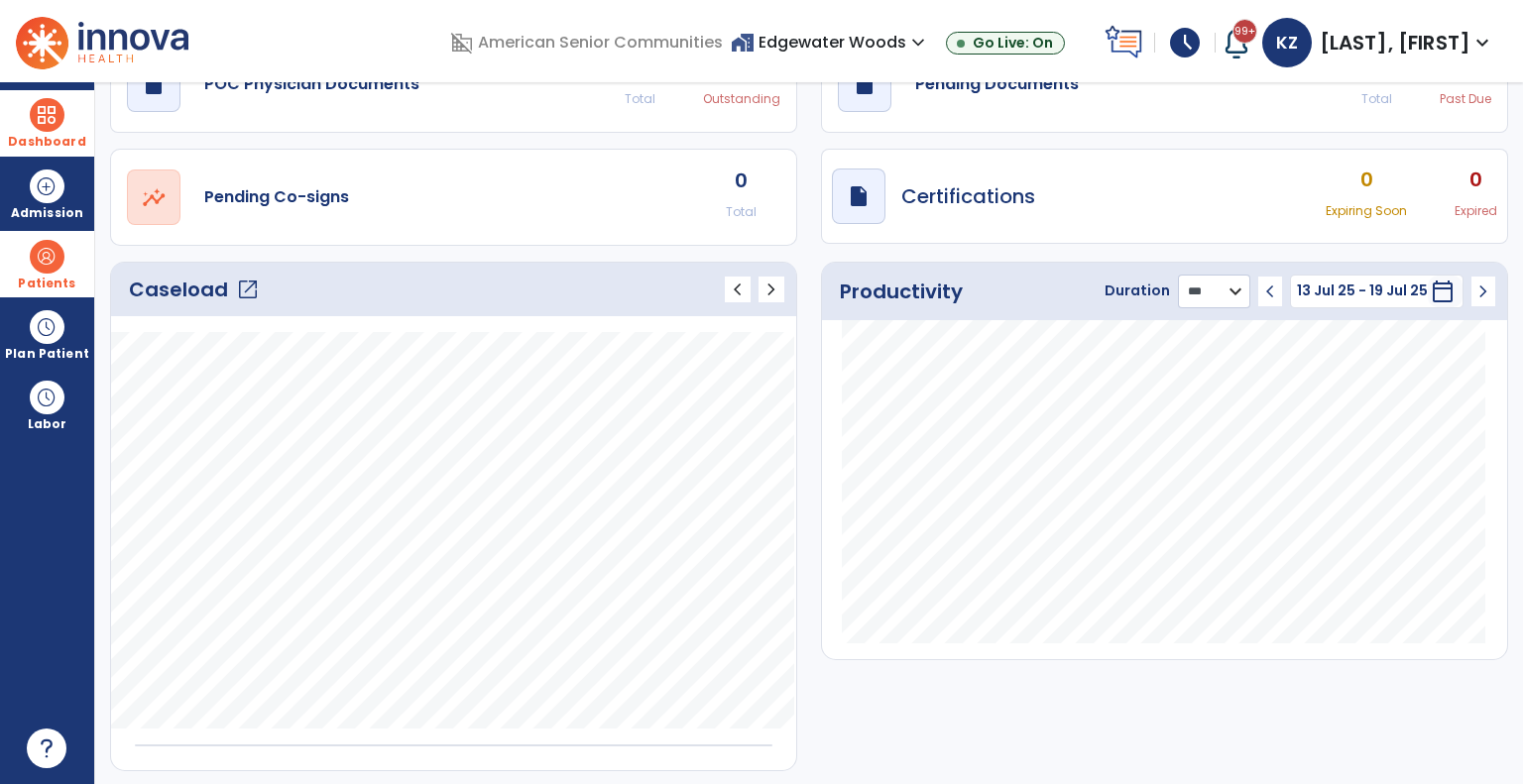 click on "******** **** ***" 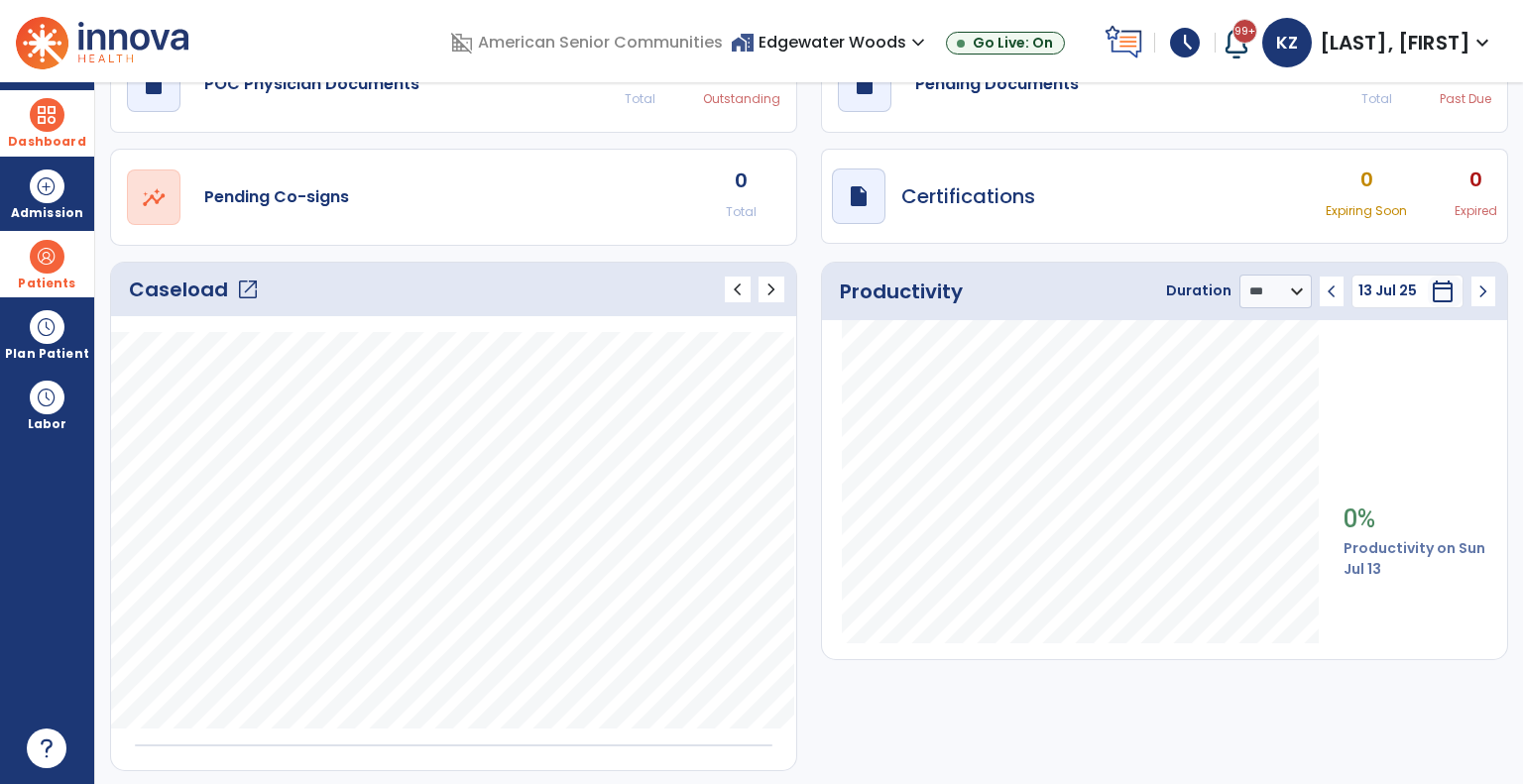 click on "chevron_left" 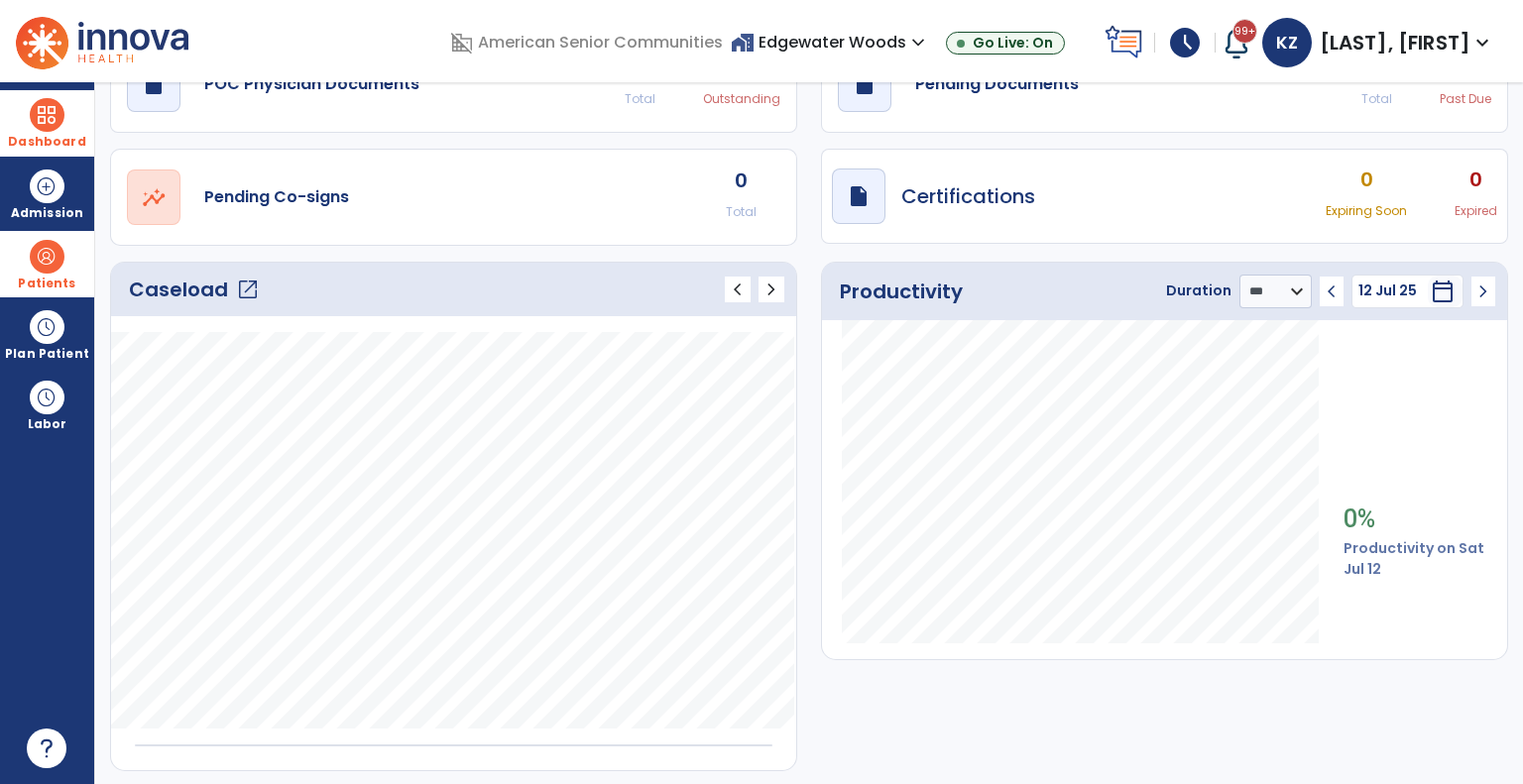 click on "chevron_left" 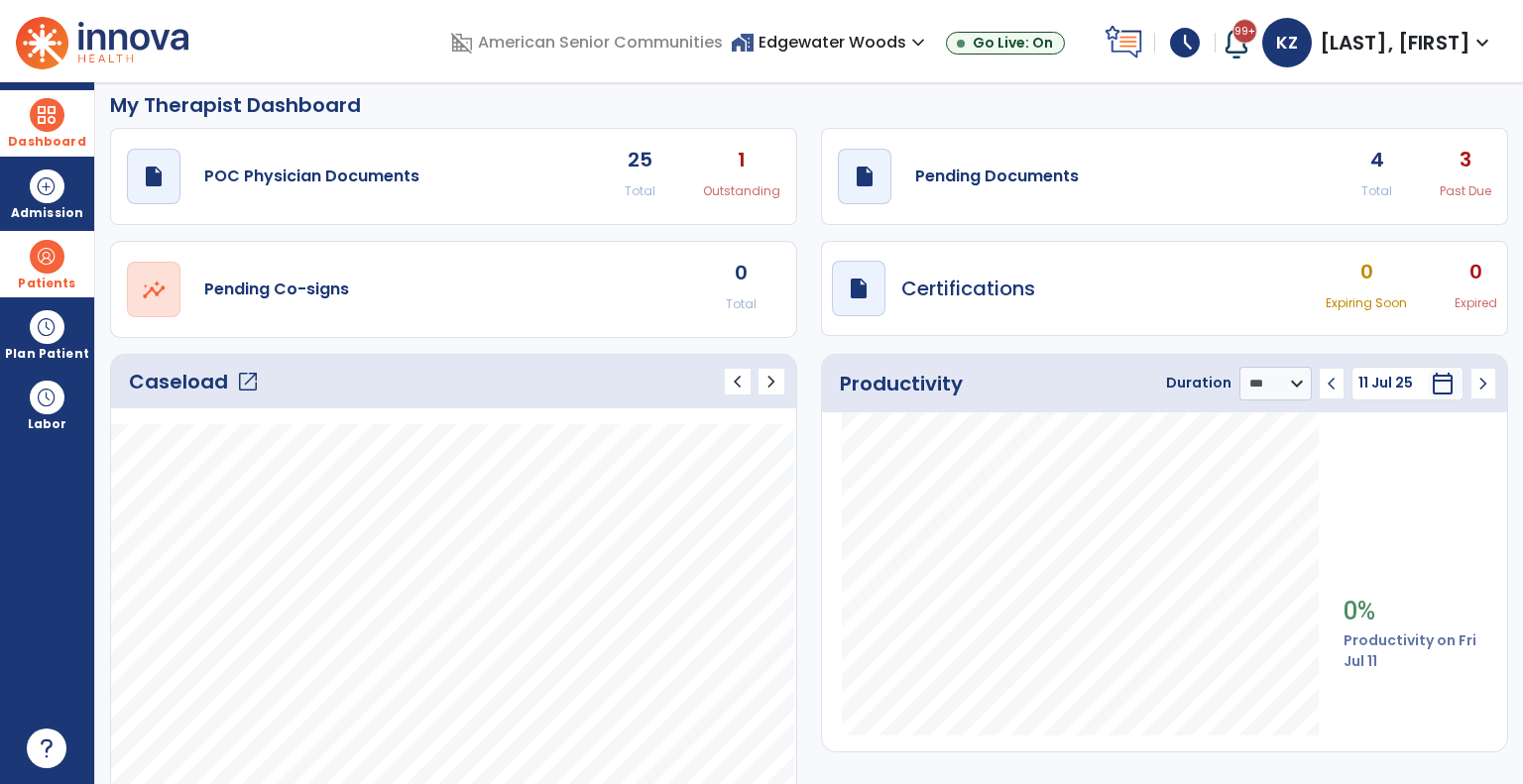 scroll, scrollTop: 0, scrollLeft: 0, axis: both 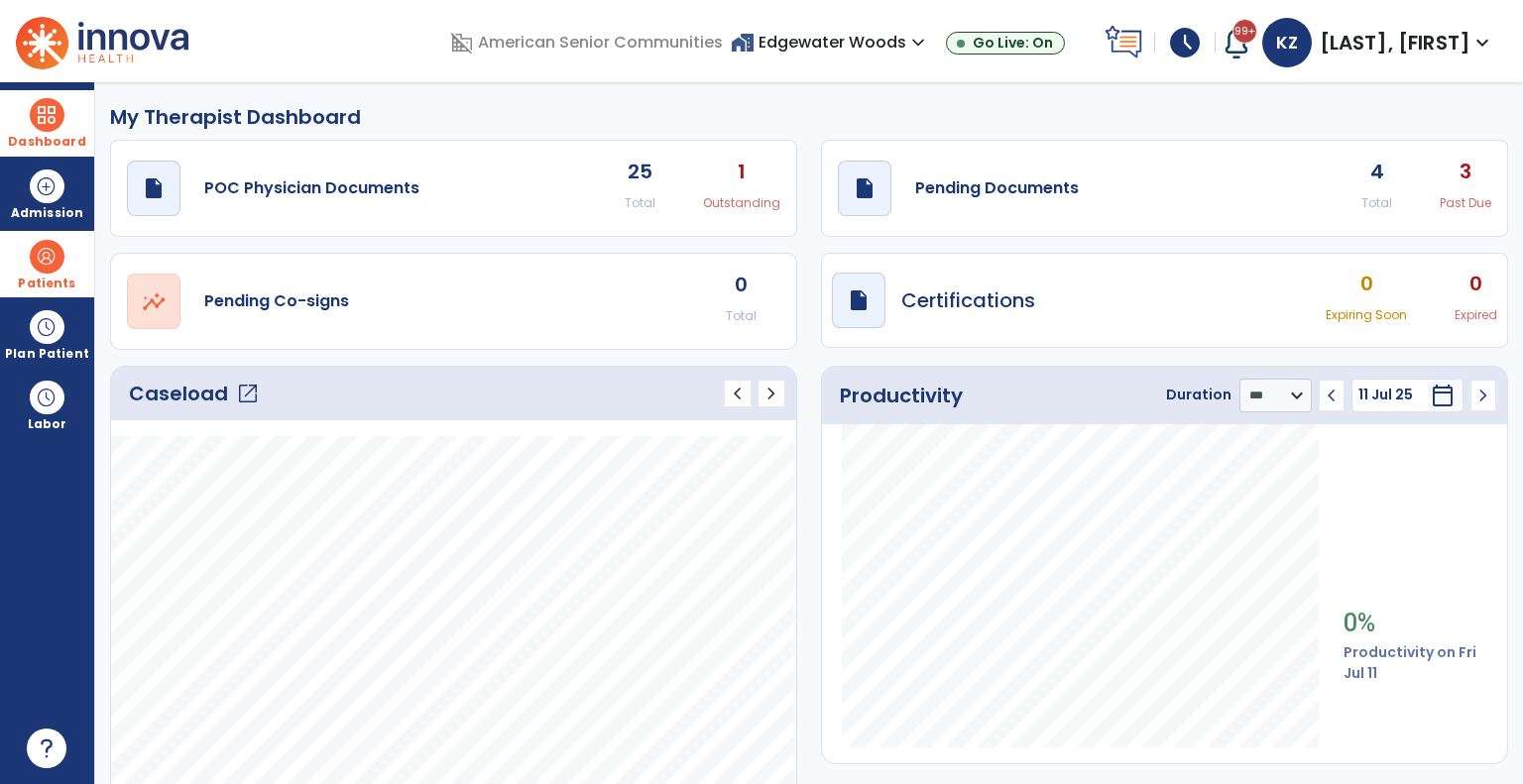 click on "Patients" at bounding box center [47, 283] 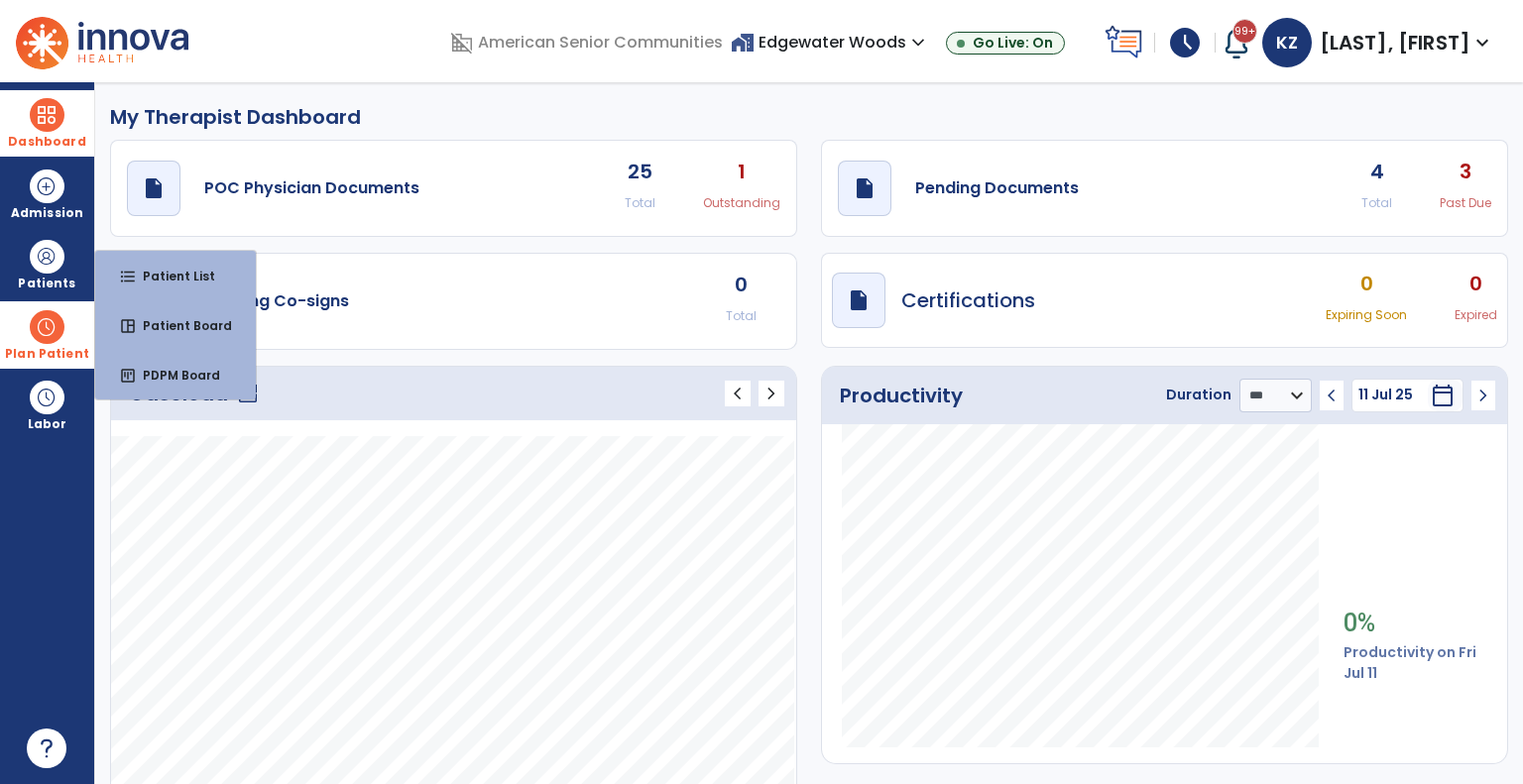 click at bounding box center [47, 327] 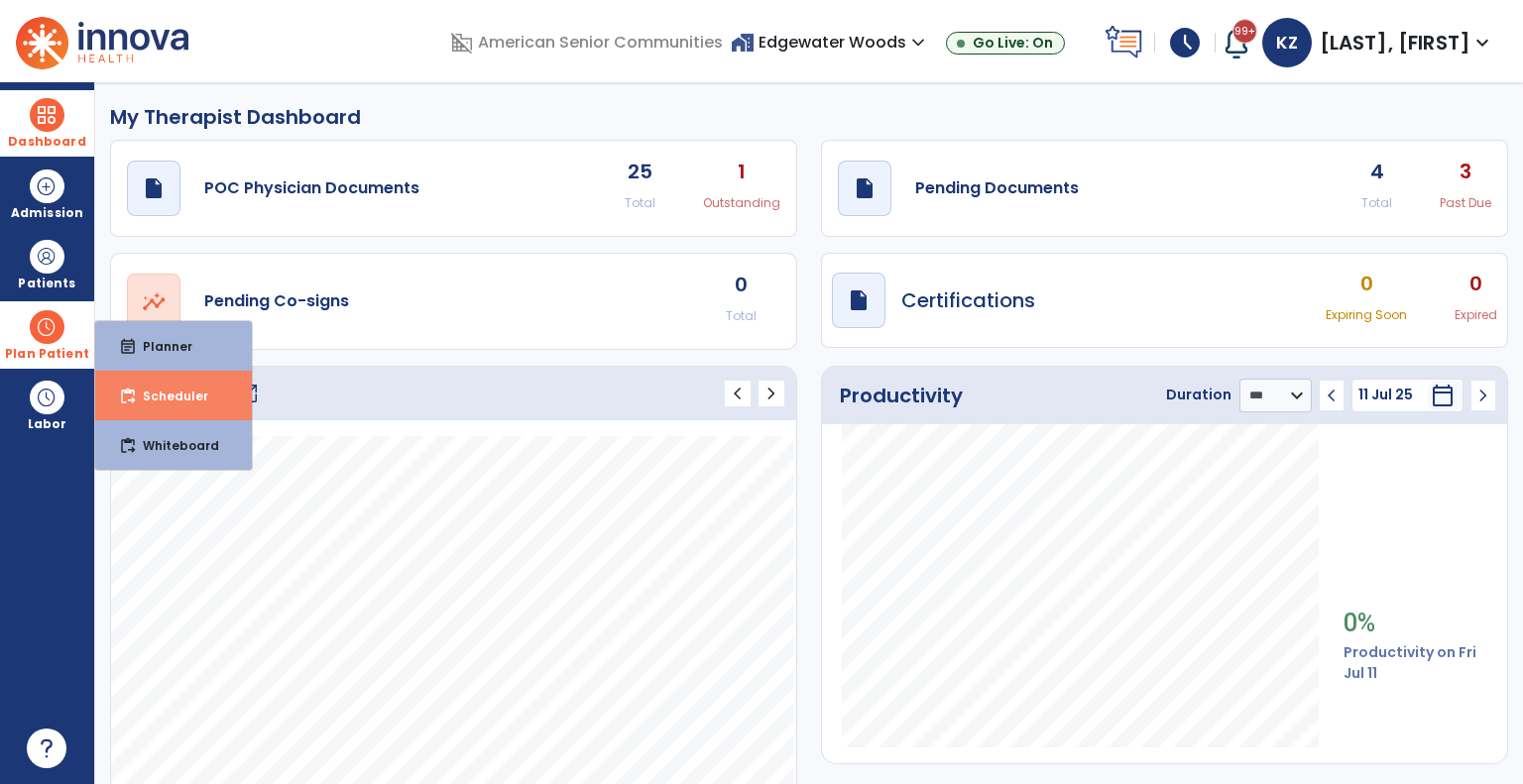 click on "Scheduler" at bounding box center (168, 395) 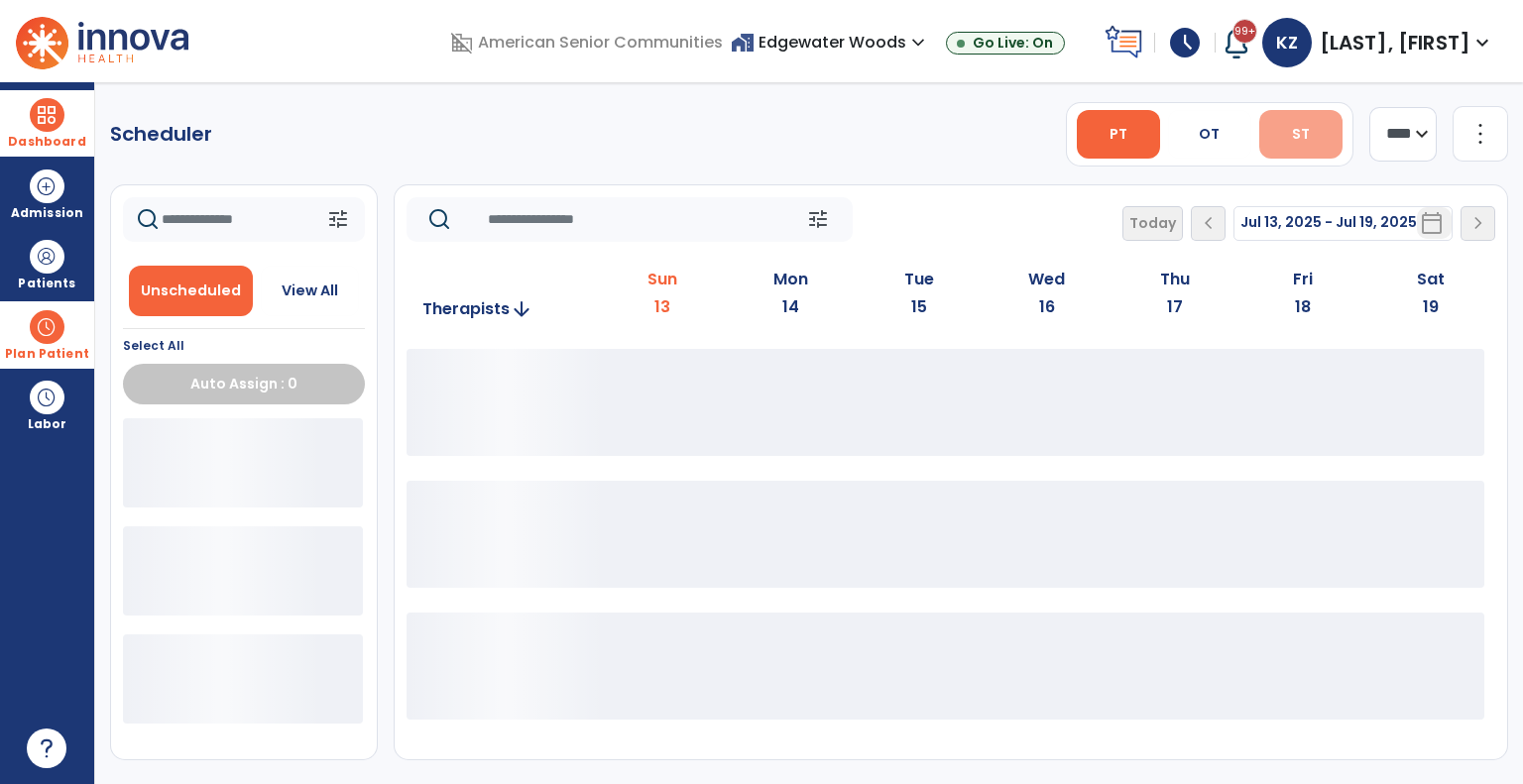 click on "ST" at bounding box center [1301, 134] 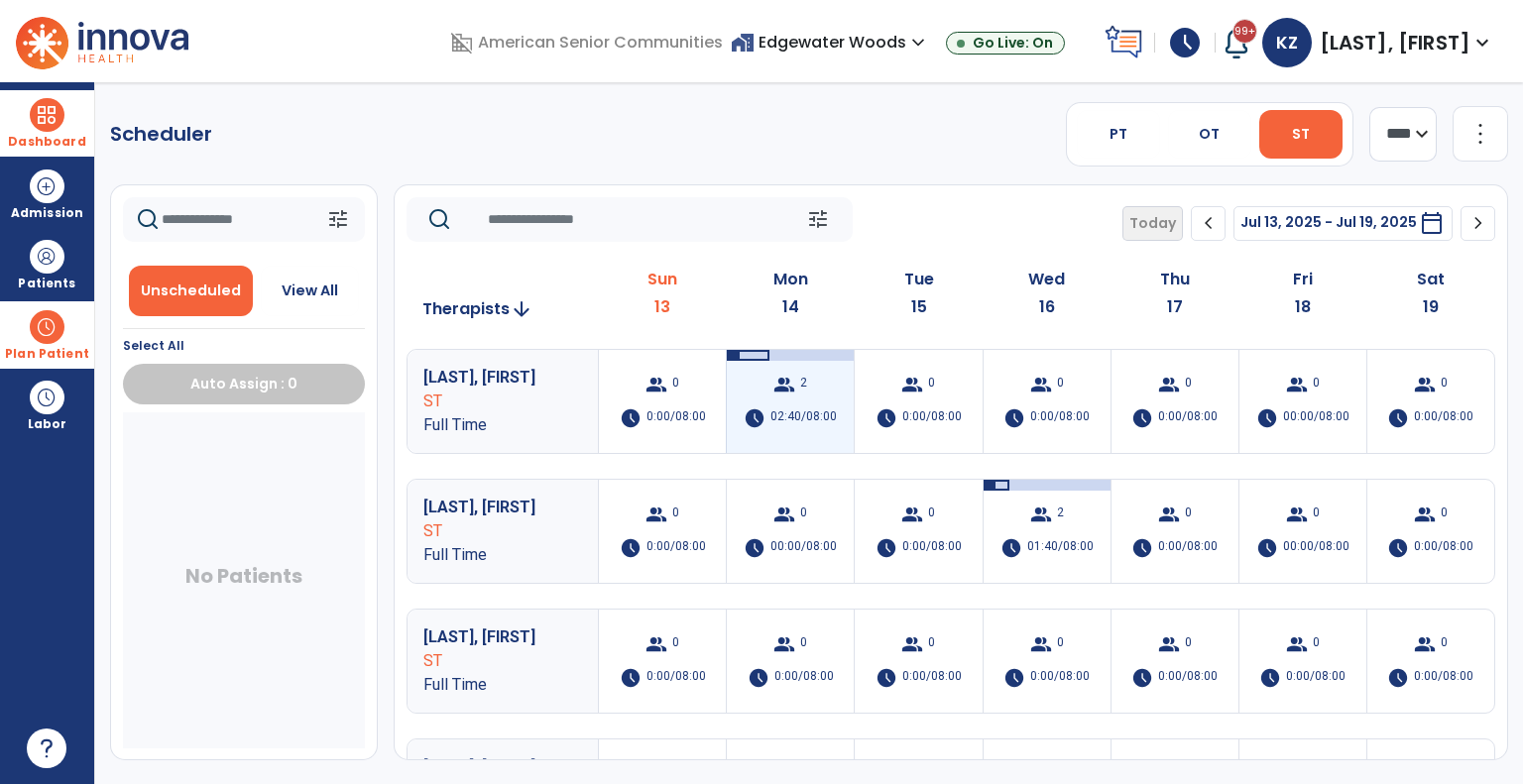 click on "schedule  02:40/08:00" at bounding box center (790, 418) 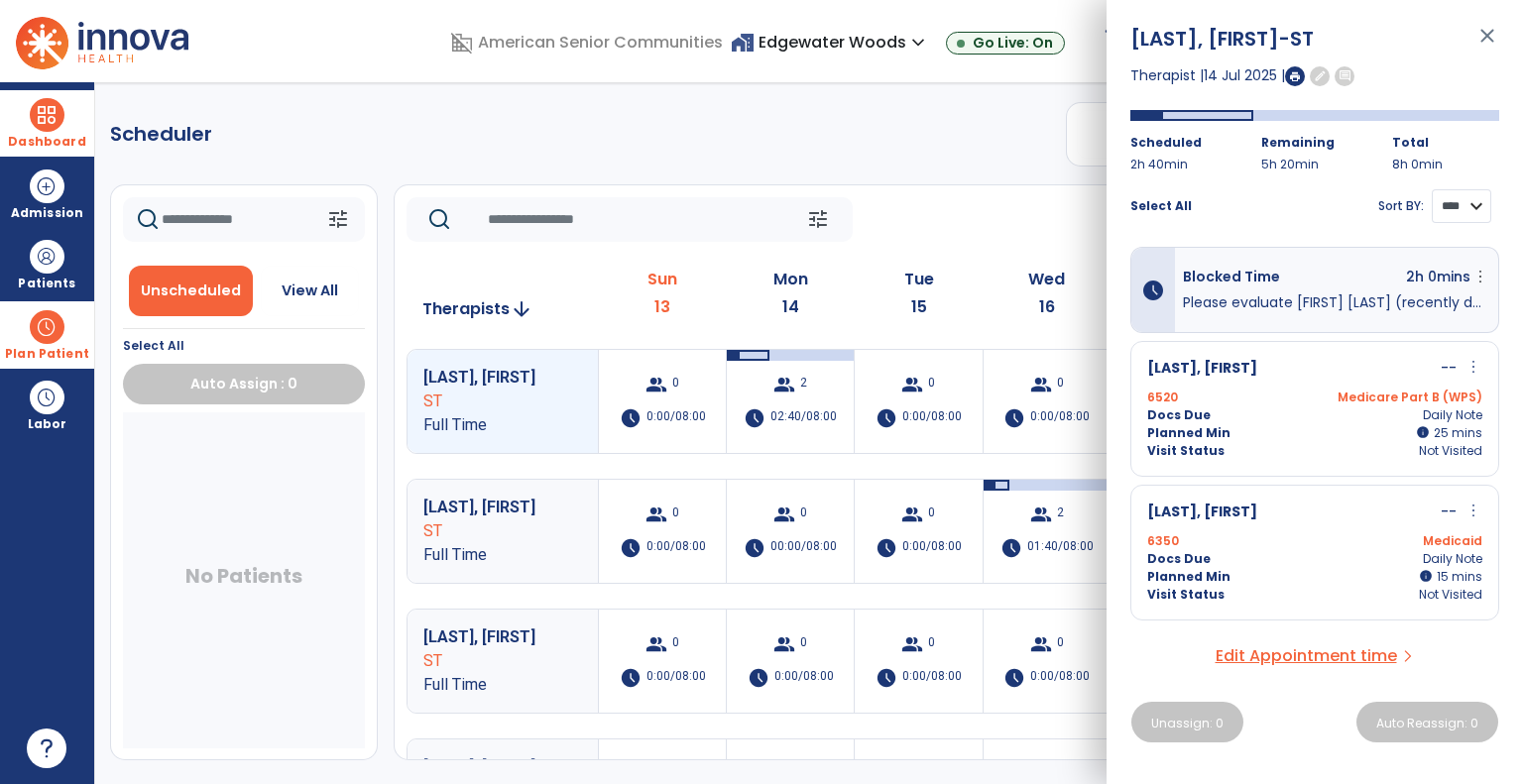 click on "**** ****" at bounding box center (1462, 206) 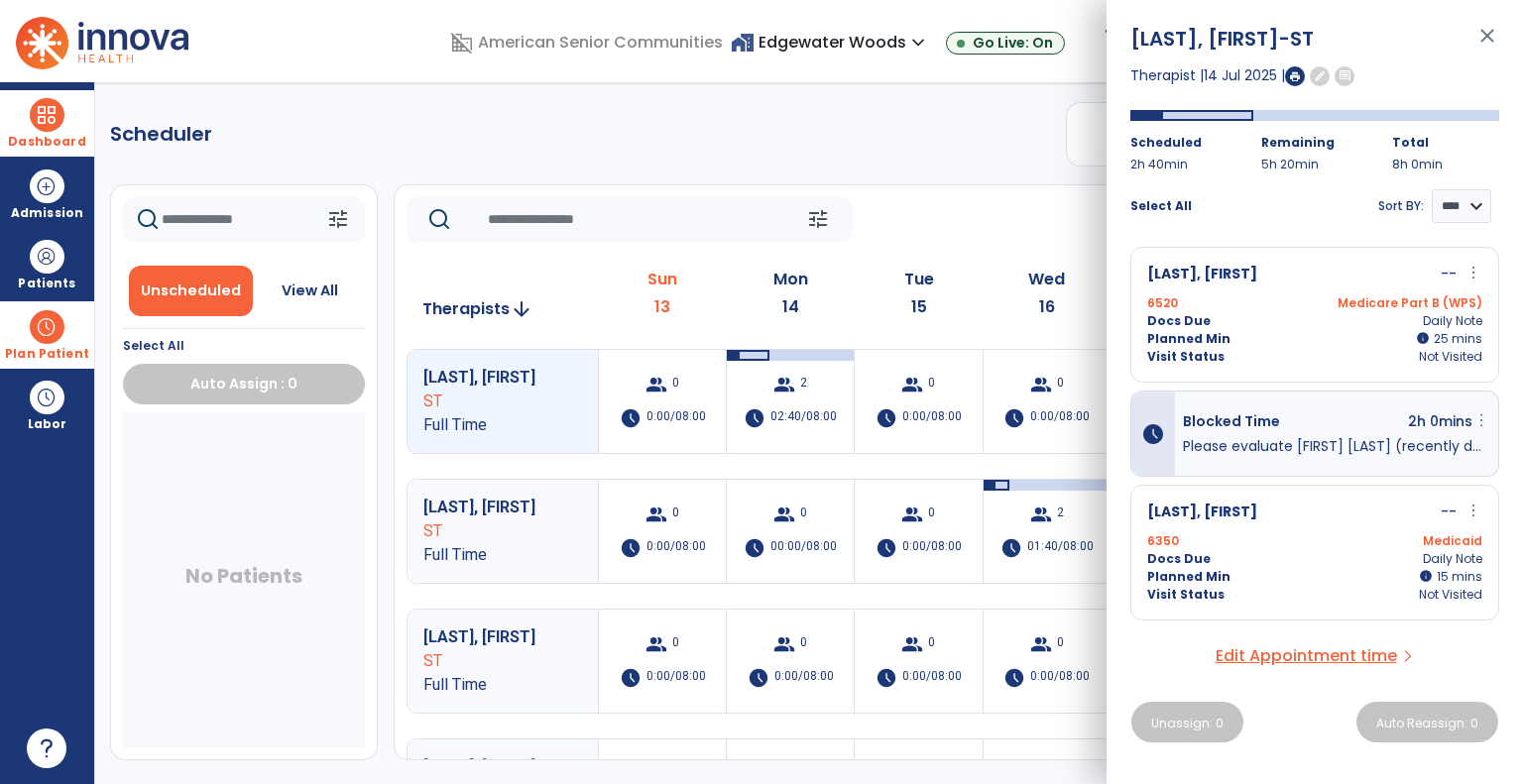 click on "more_vert" at bounding box center [1481, 420] 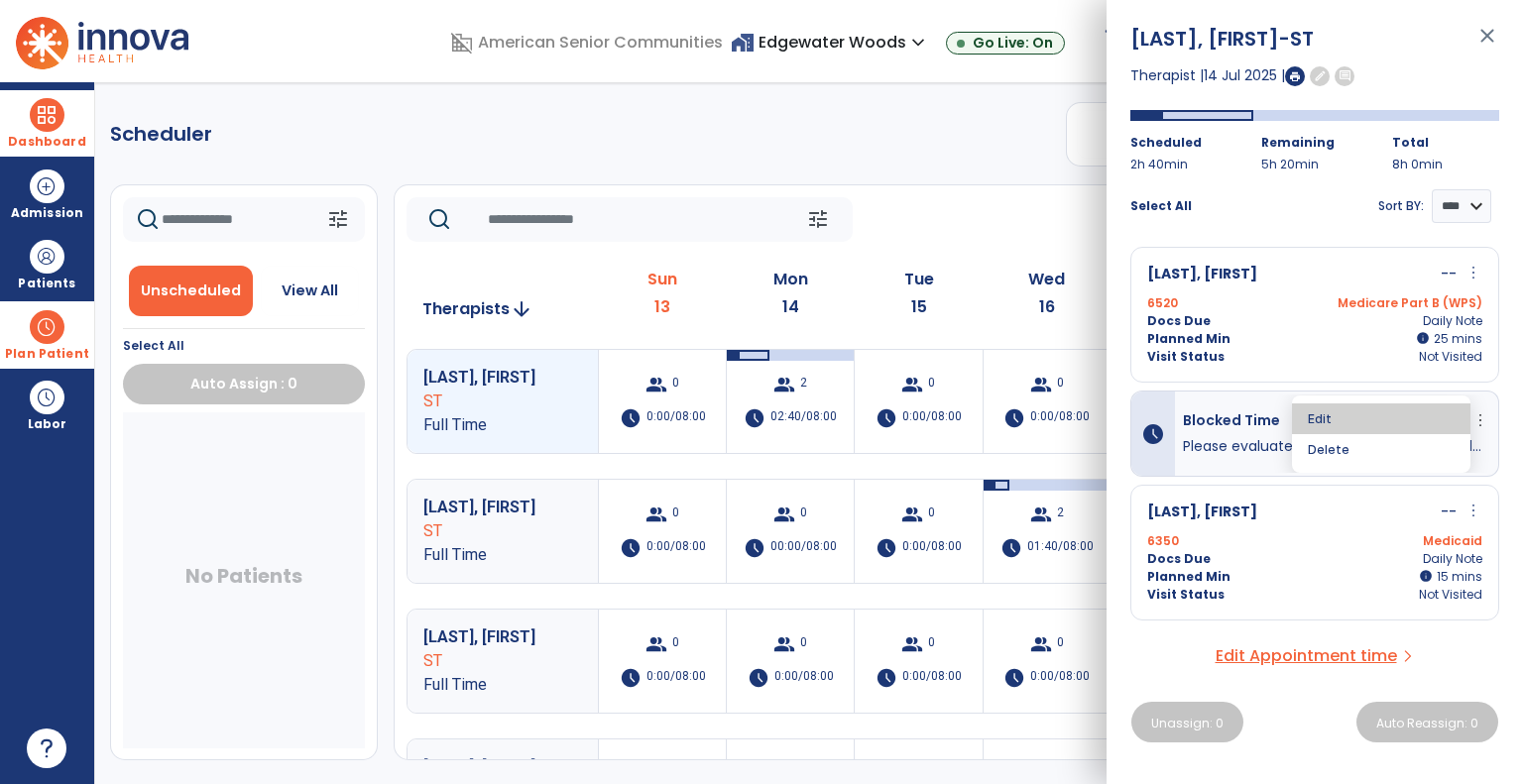 click on "Edit" at bounding box center (1381, 418) 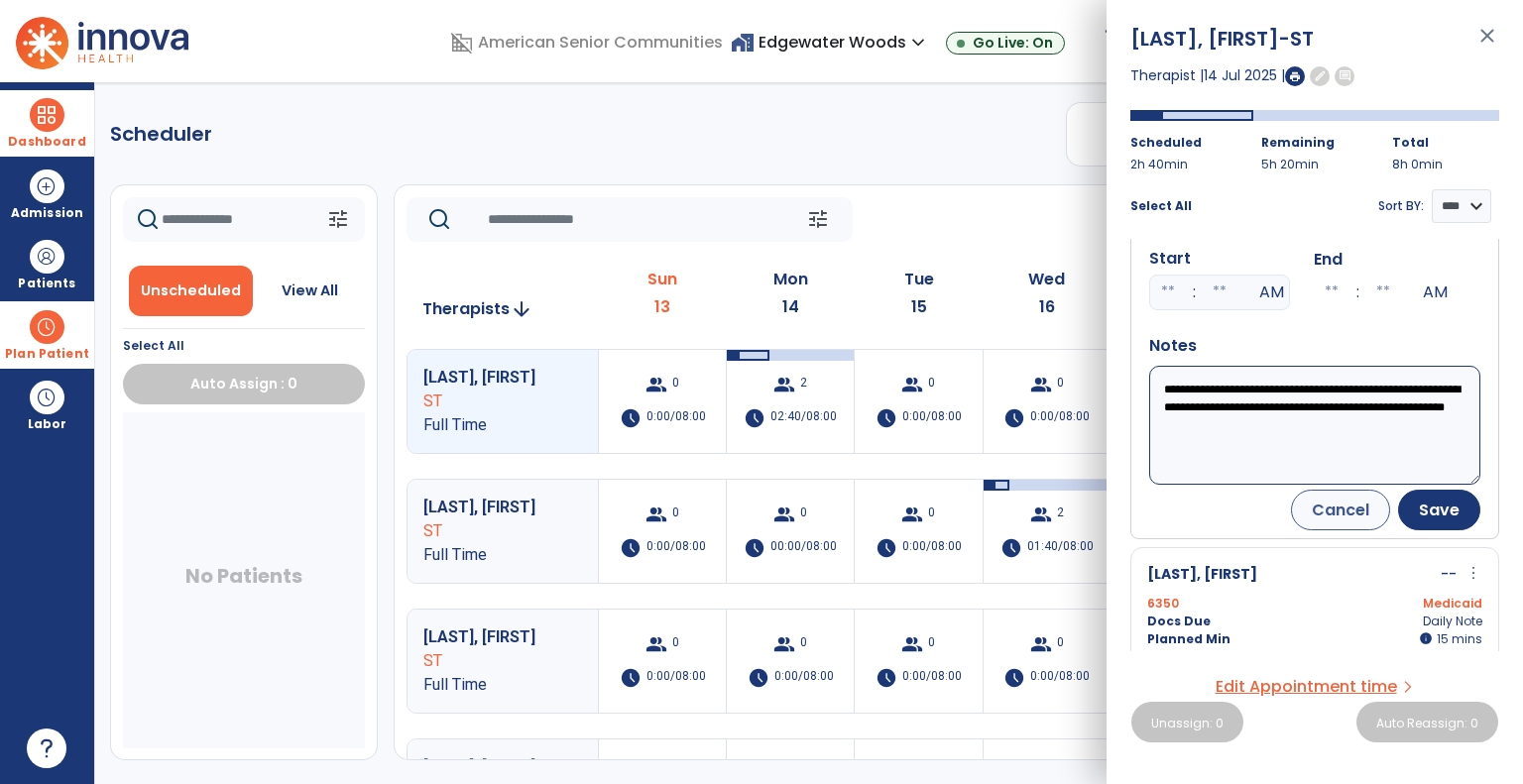 scroll, scrollTop: 320, scrollLeft: 0, axis: vertical 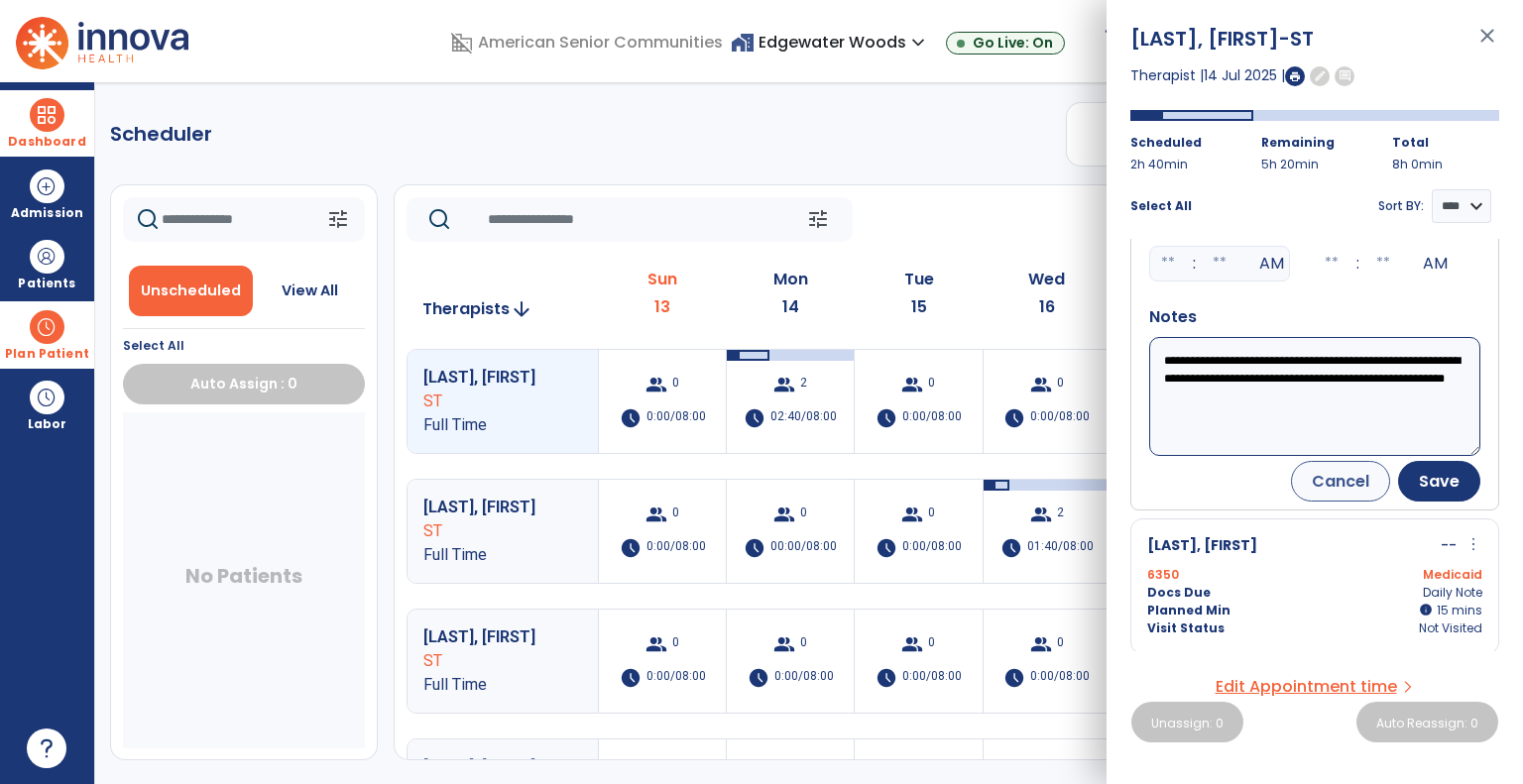 click on "Wed" 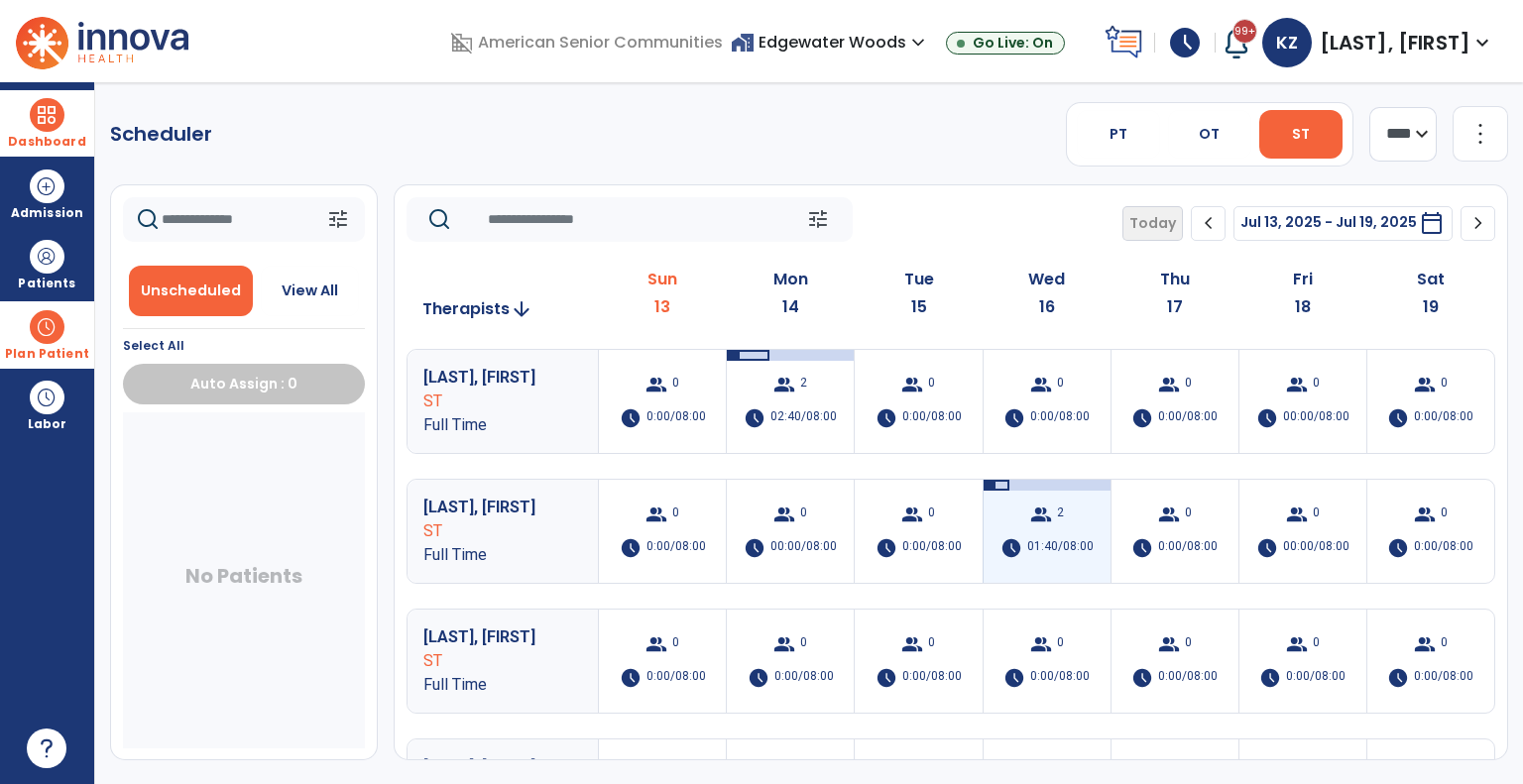 click on "01:40/08:00" at bounding box center (1060, 548) 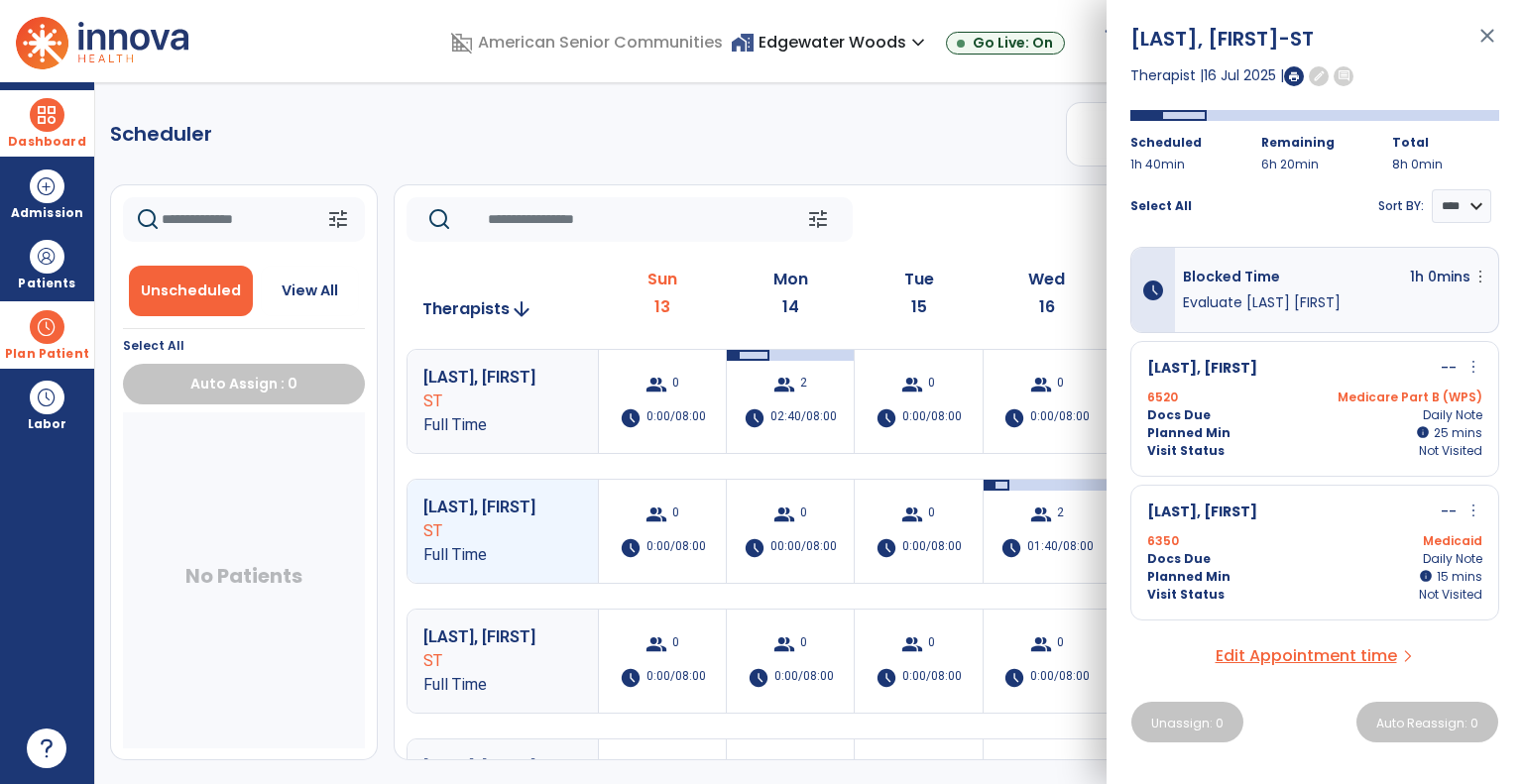 click on "tune   Today  chevron_left Jul 13, 2025 - Jul 19, 2025  *********  calendar_today  chevron_right" 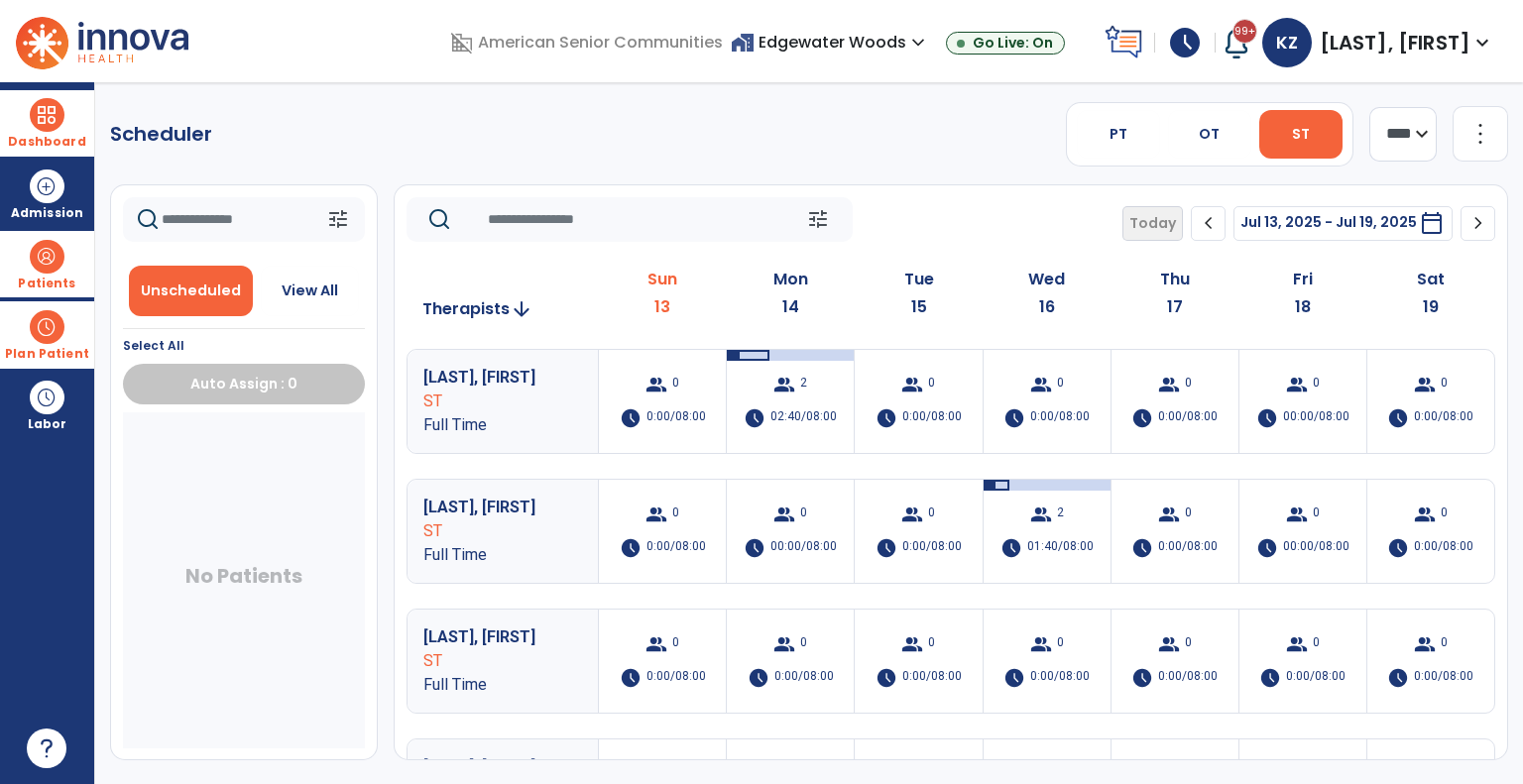 click at bounding box center [47, 257] 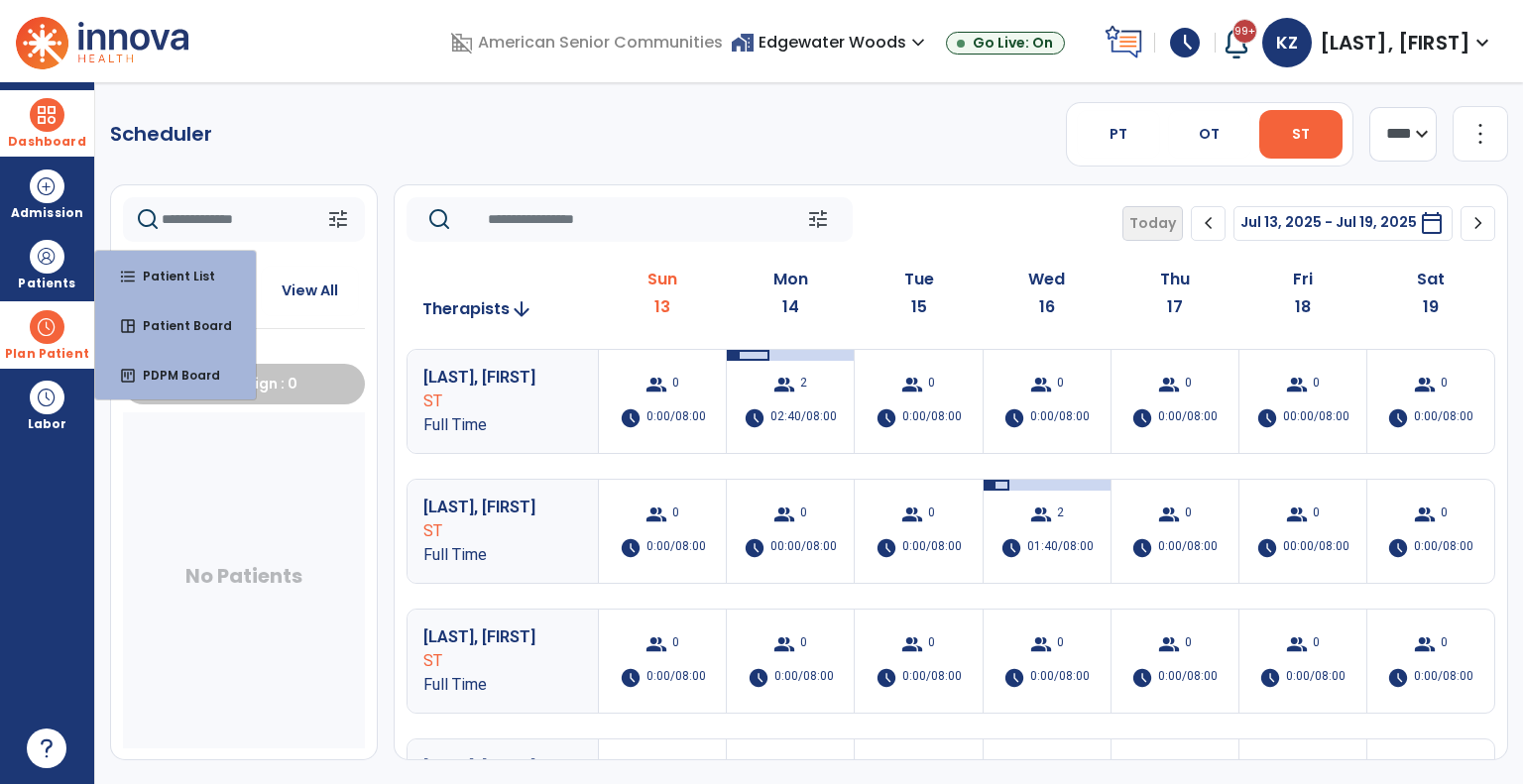 click on "home_work   Edgewater Woods   expand_more" at bounding box center (830, 42) 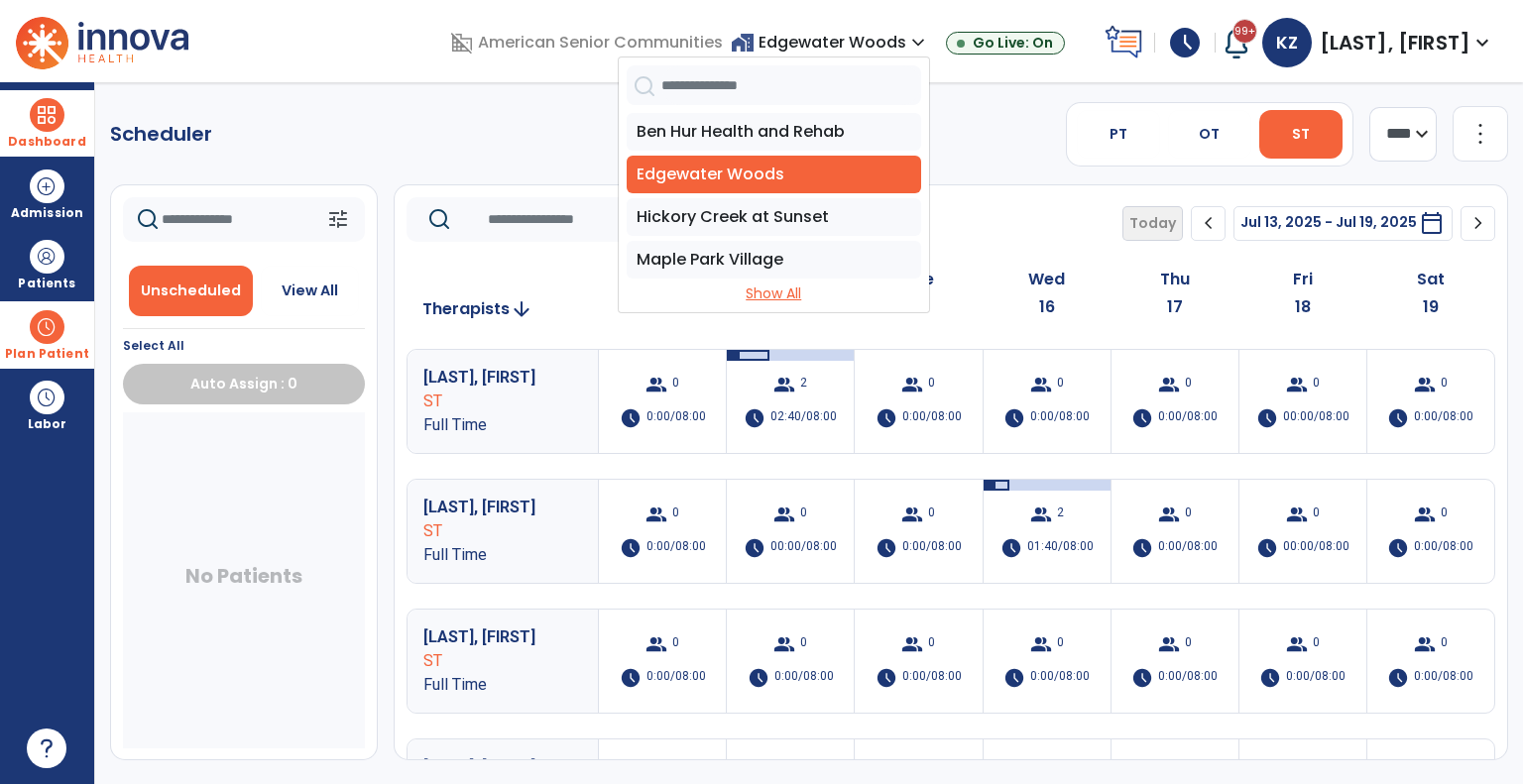 click on "Show All" at bounding box center [773, 293] 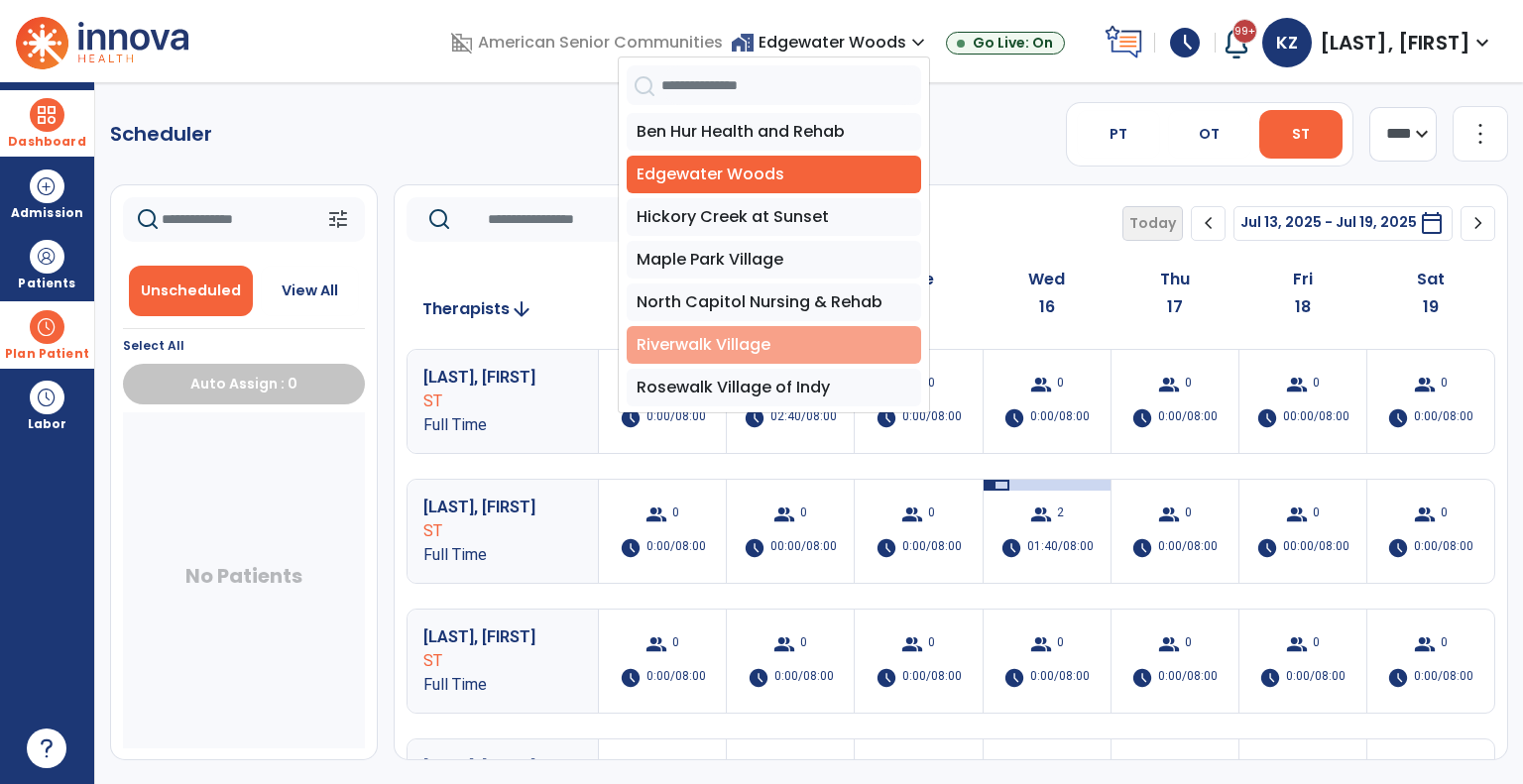 click on "Riverwalk Village" at bounding box center (773, 345) 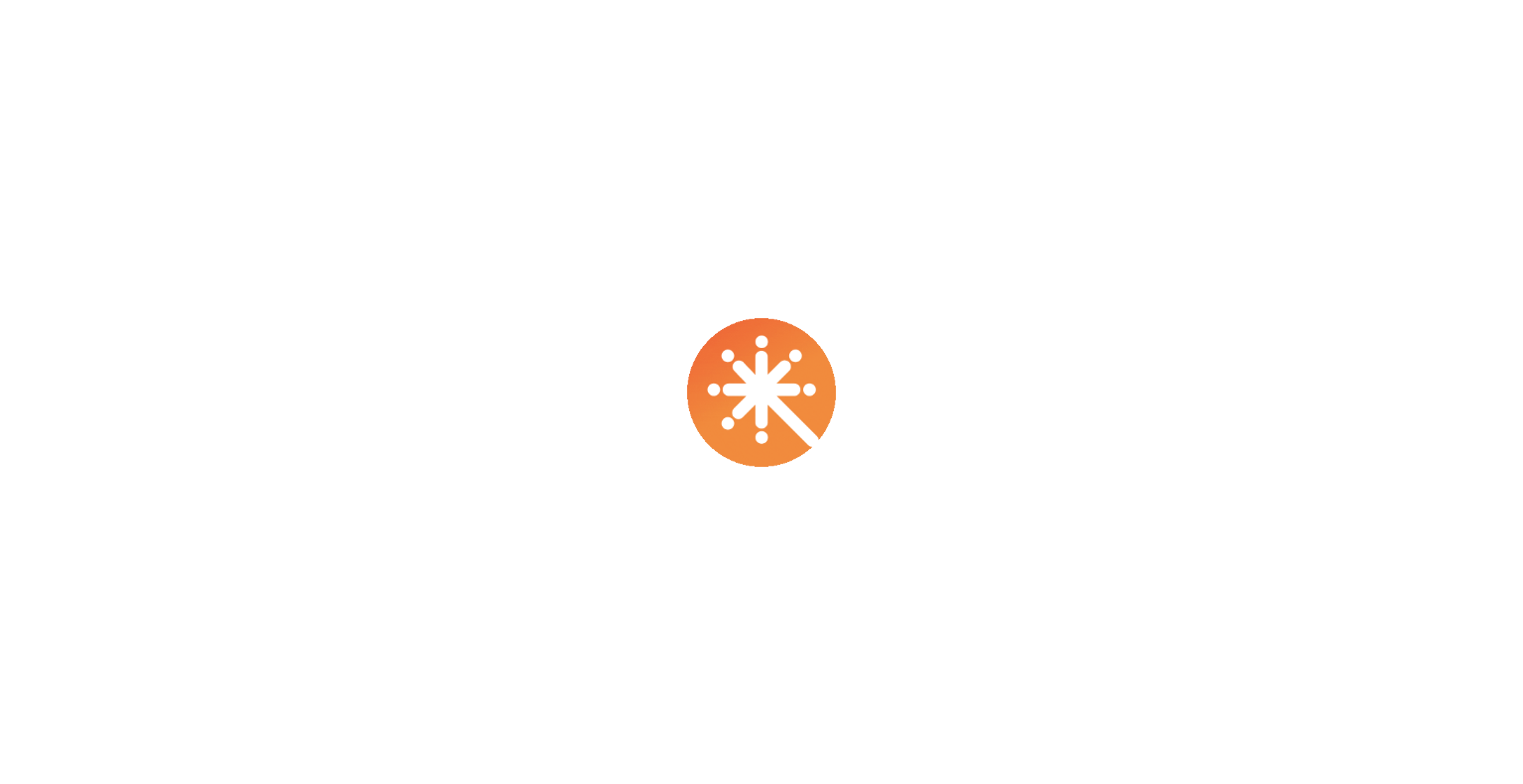 scroll, scrollTop: 0, scrollLeft: 0, axis: both 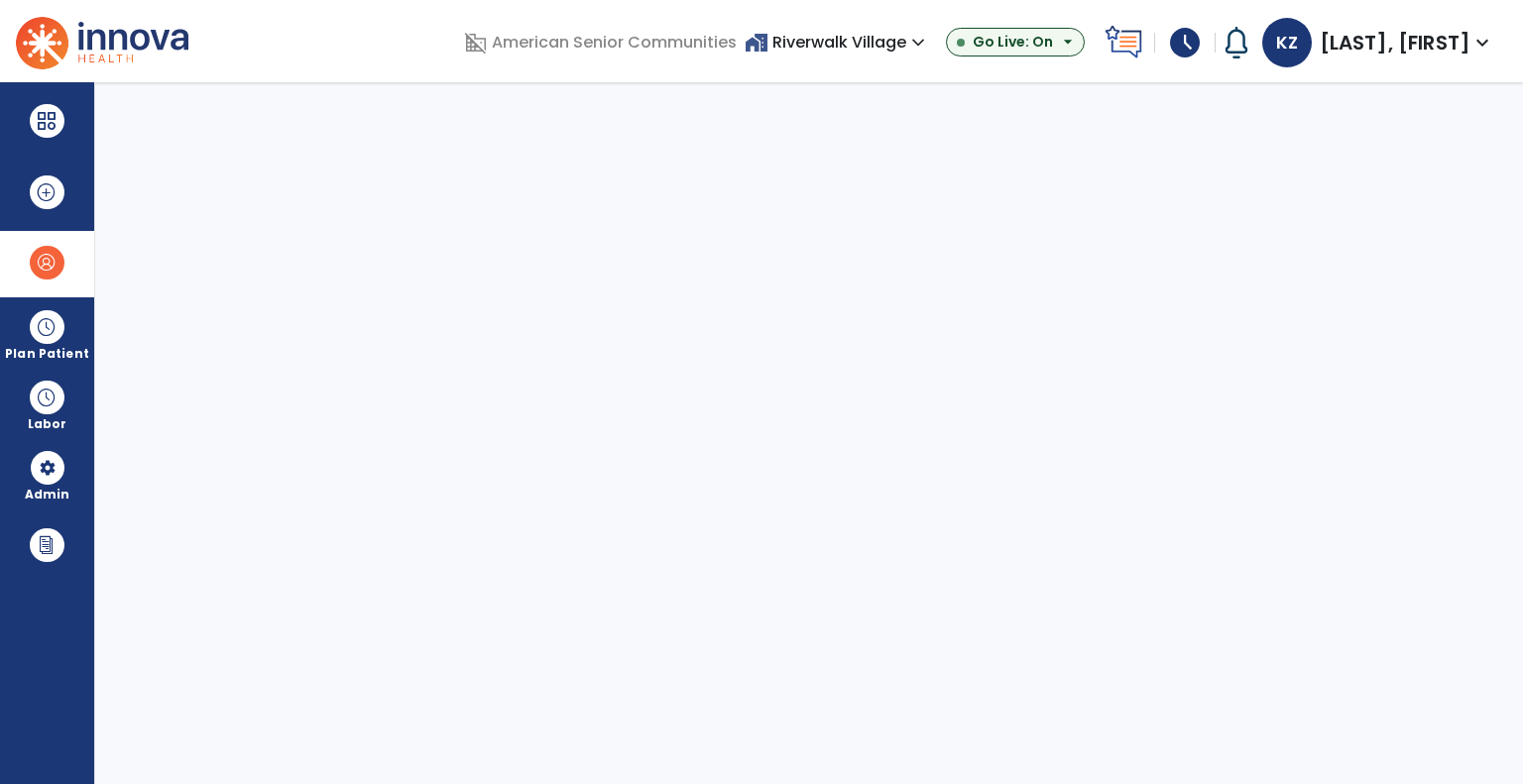 select on "***" 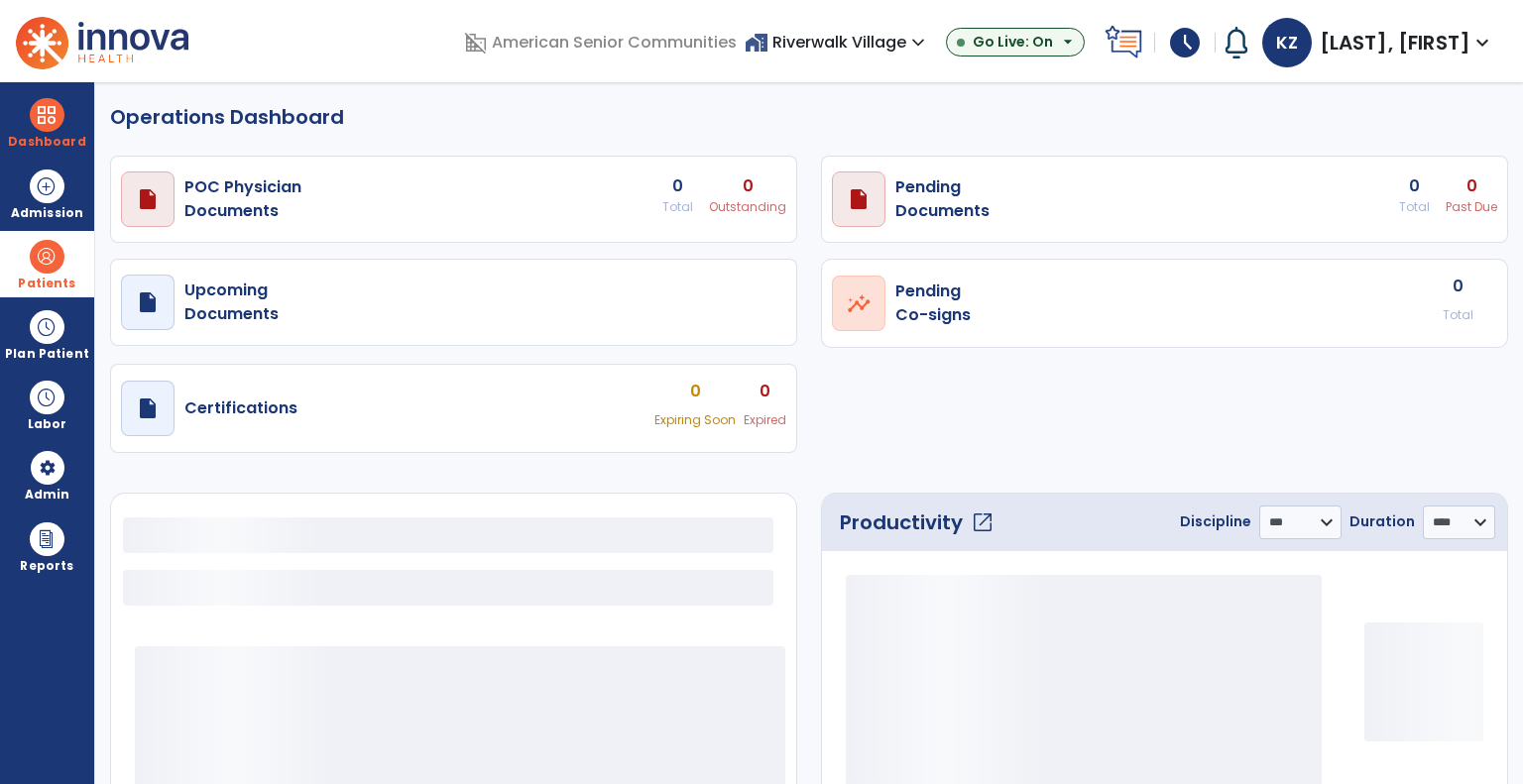select on "***" 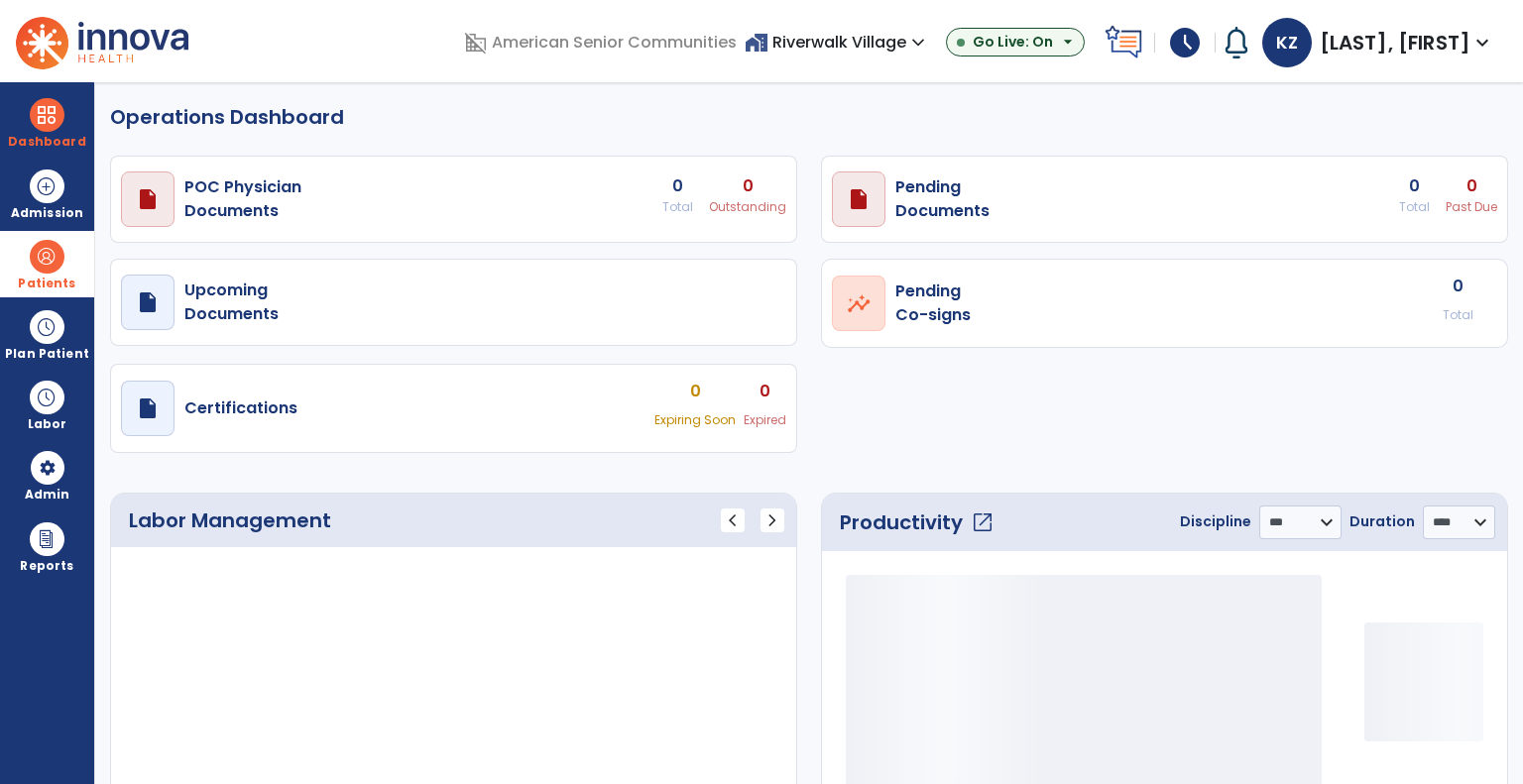 click on "Patients" at bounding box center (47, 264) 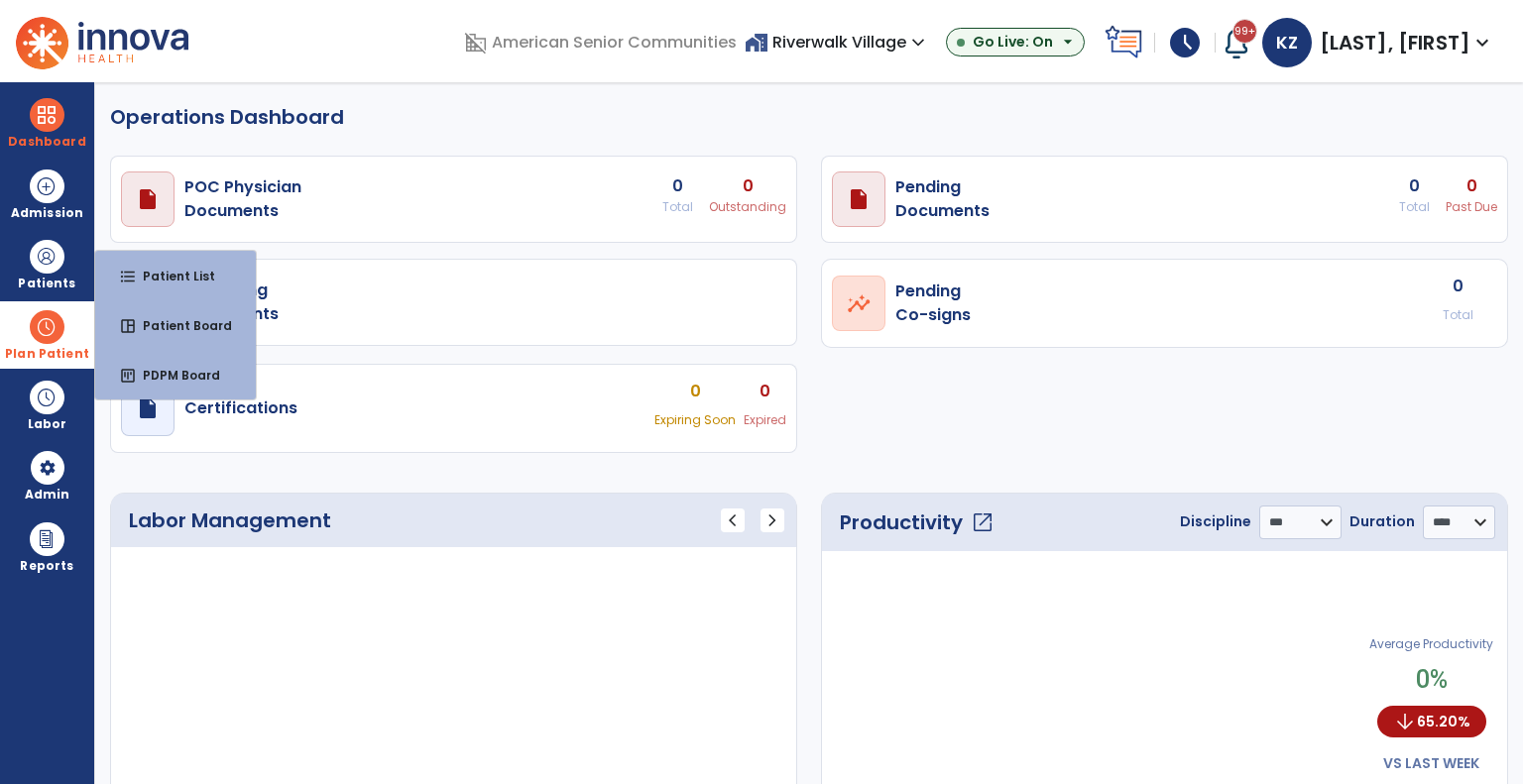 click on "Plan Patient" at bounding box center (47, 264) 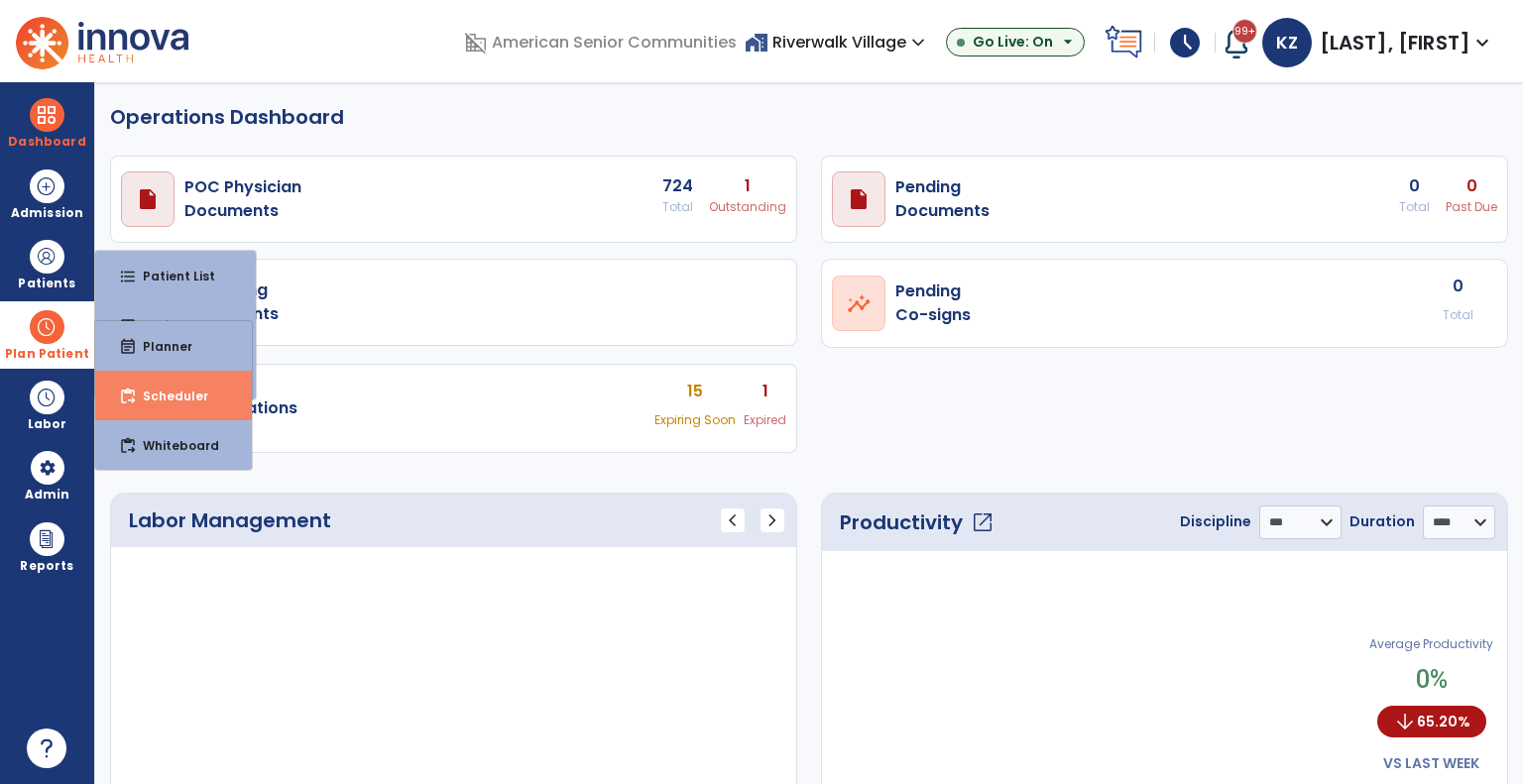 click on "Scheduler" at bounding box center (168, 395) 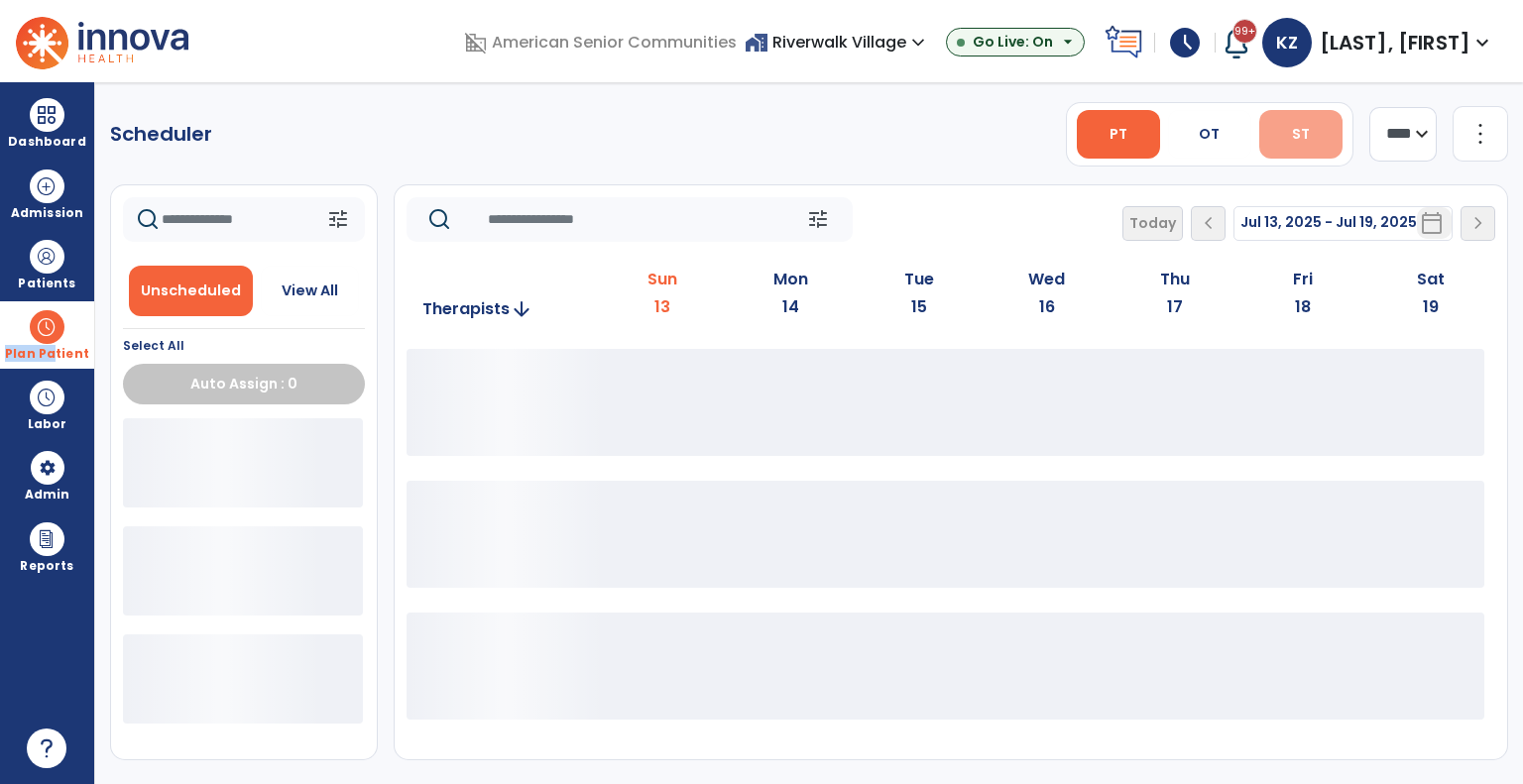click on "ST" at bounding box center [1301, 134] 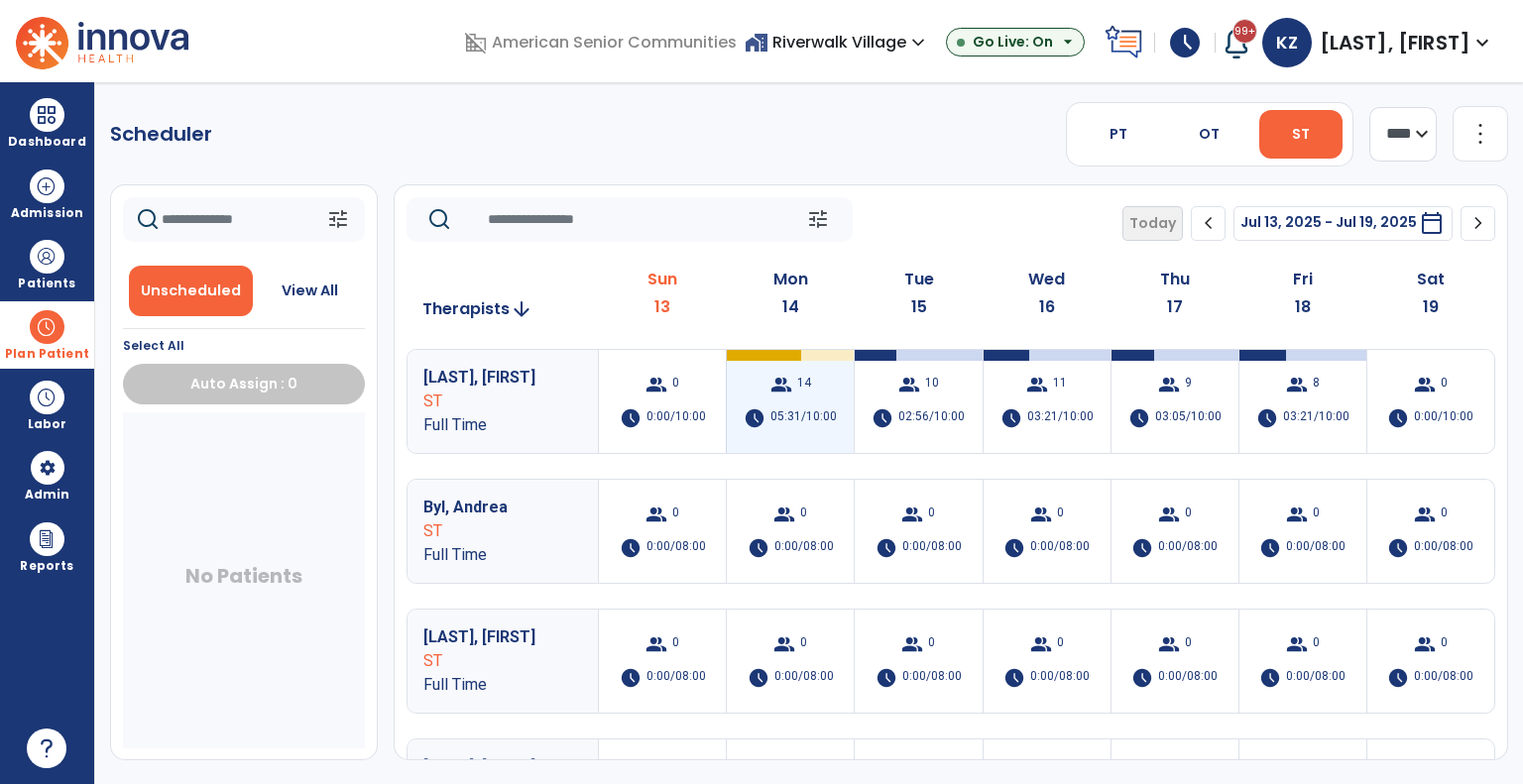 click on "05:31/10:00" at bounding box center (803, 418) 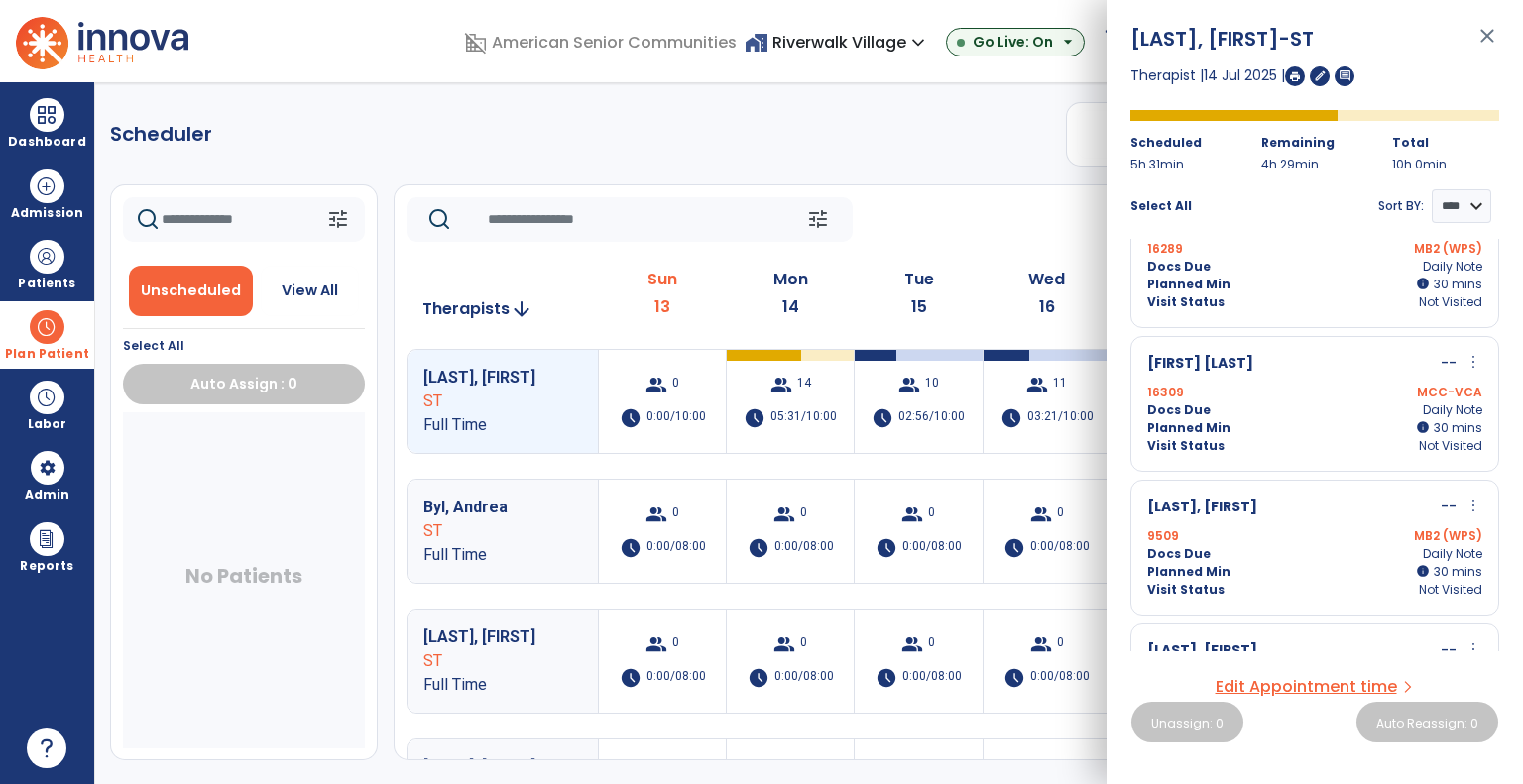 scroll, scrollTop: 297, scrollLeft: 0, axis: vertical 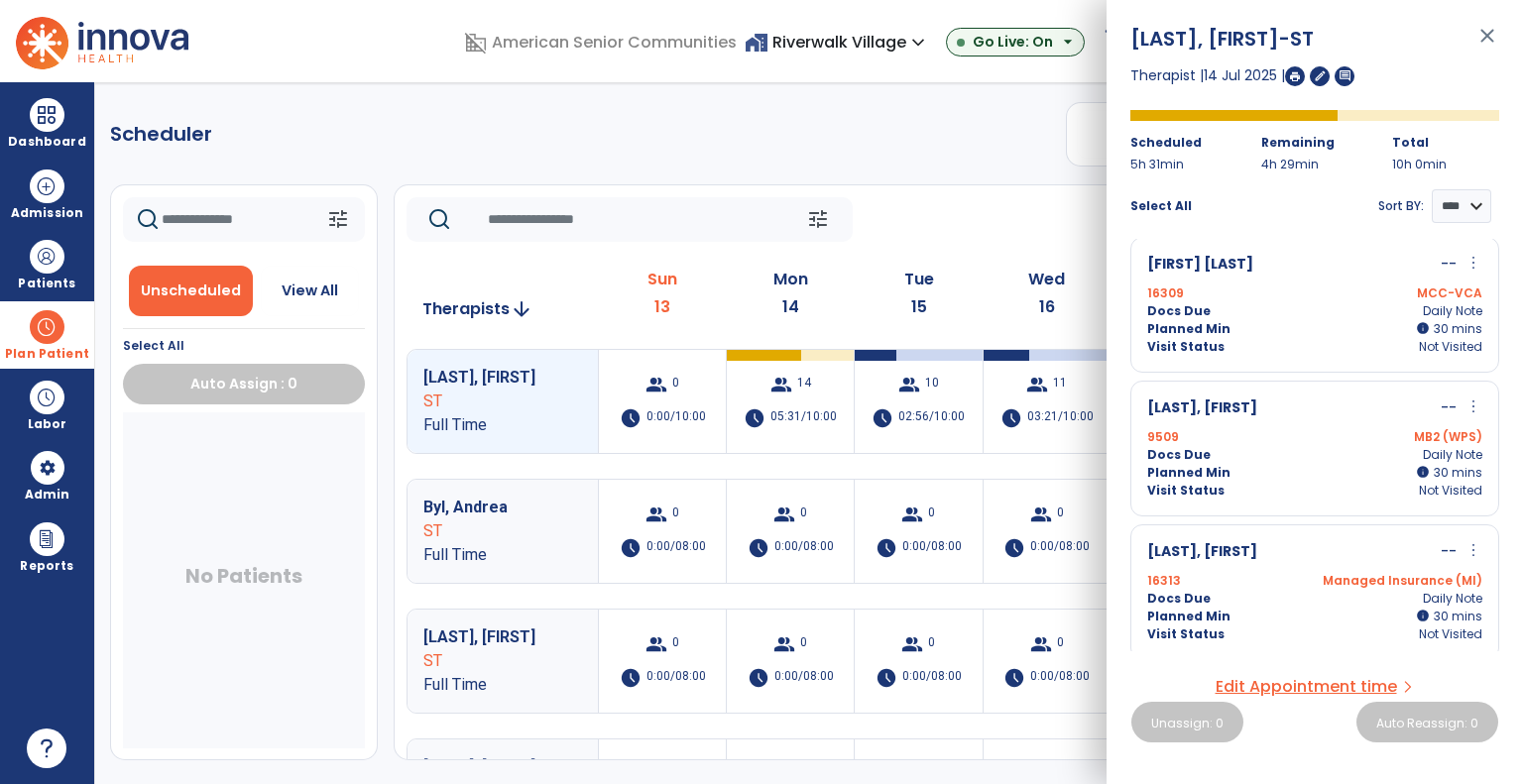 click on "Docs Due Daily Note" at bounding box center [1315, 455] 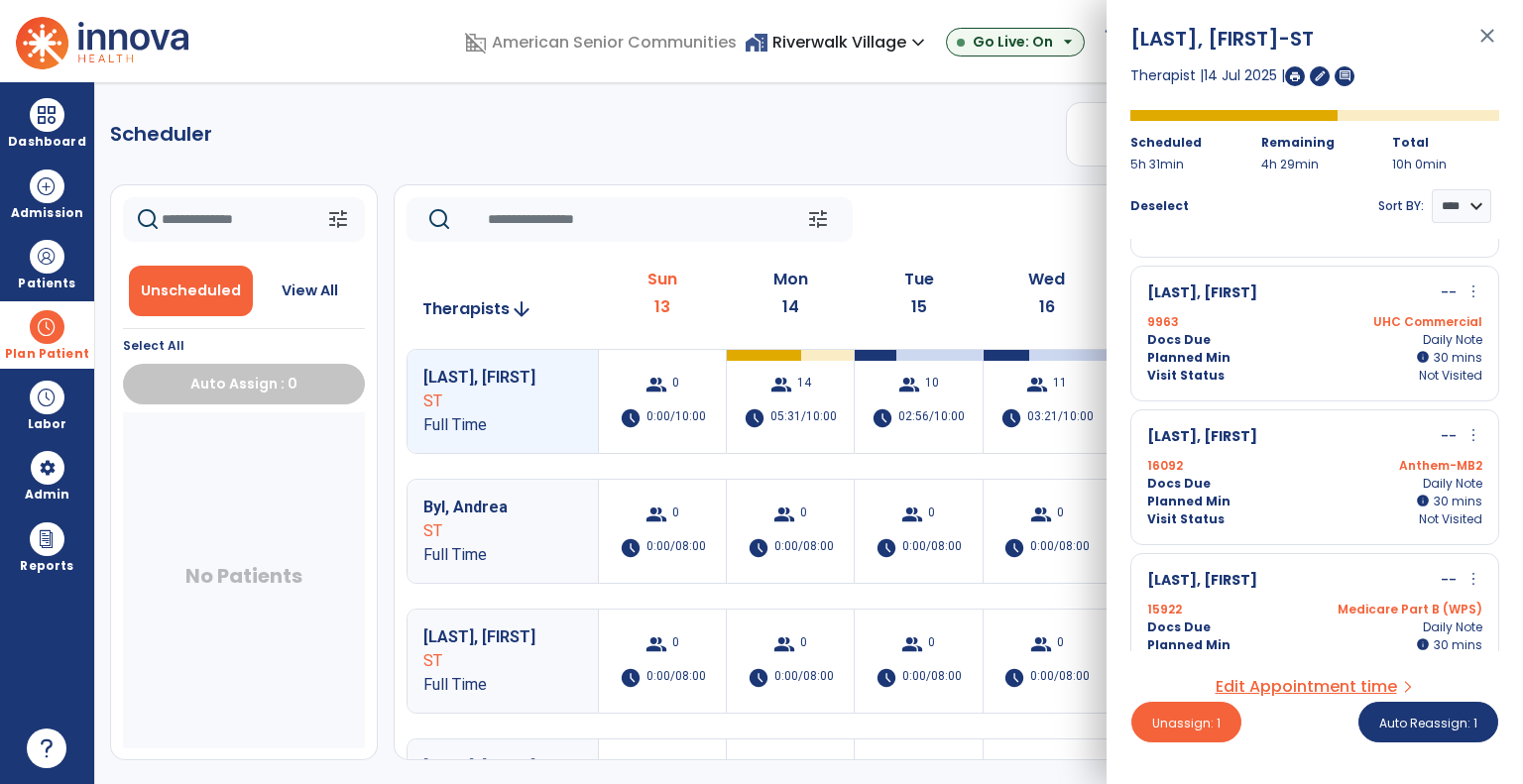 scroll, scrollTop: 793, scrollLeft: 0, axis: vertical 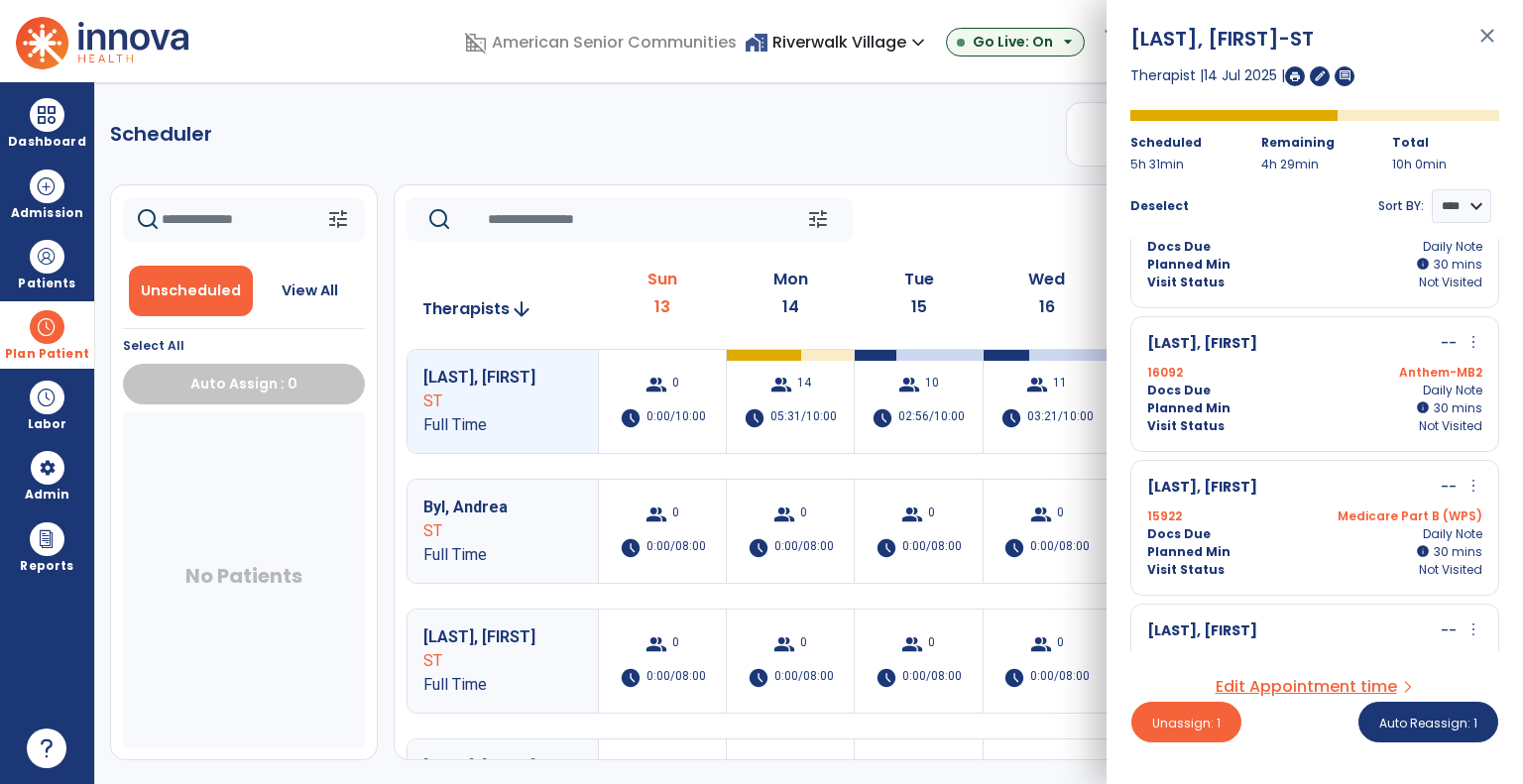 click on "Kenley, Madonna" at bounding box center [1202, 488] 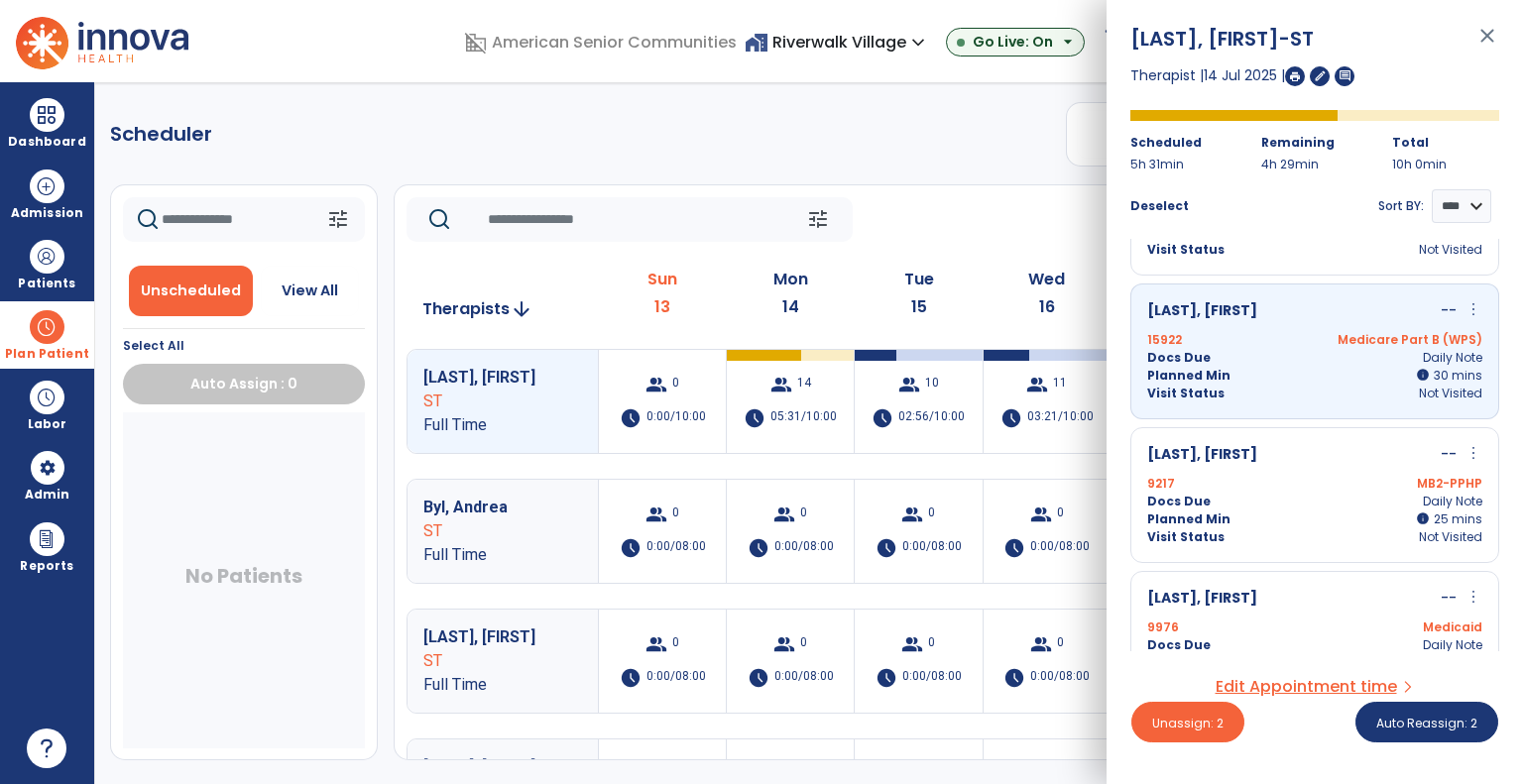 scroll, scrollTop: 991, scrollLeft: 0, axis: vertical 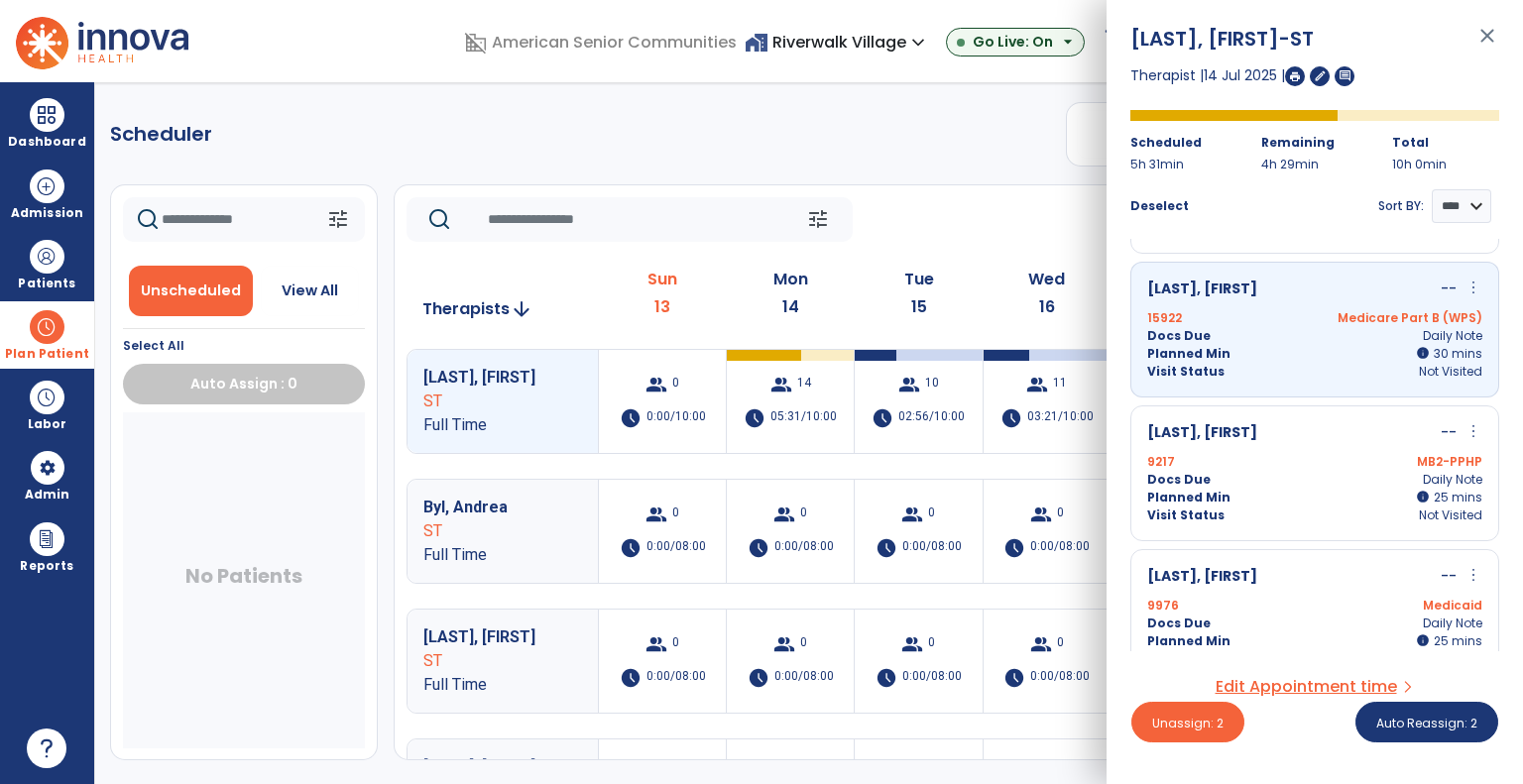 click on "Docs Due Daily Note" at bounding box center (1315, 480) 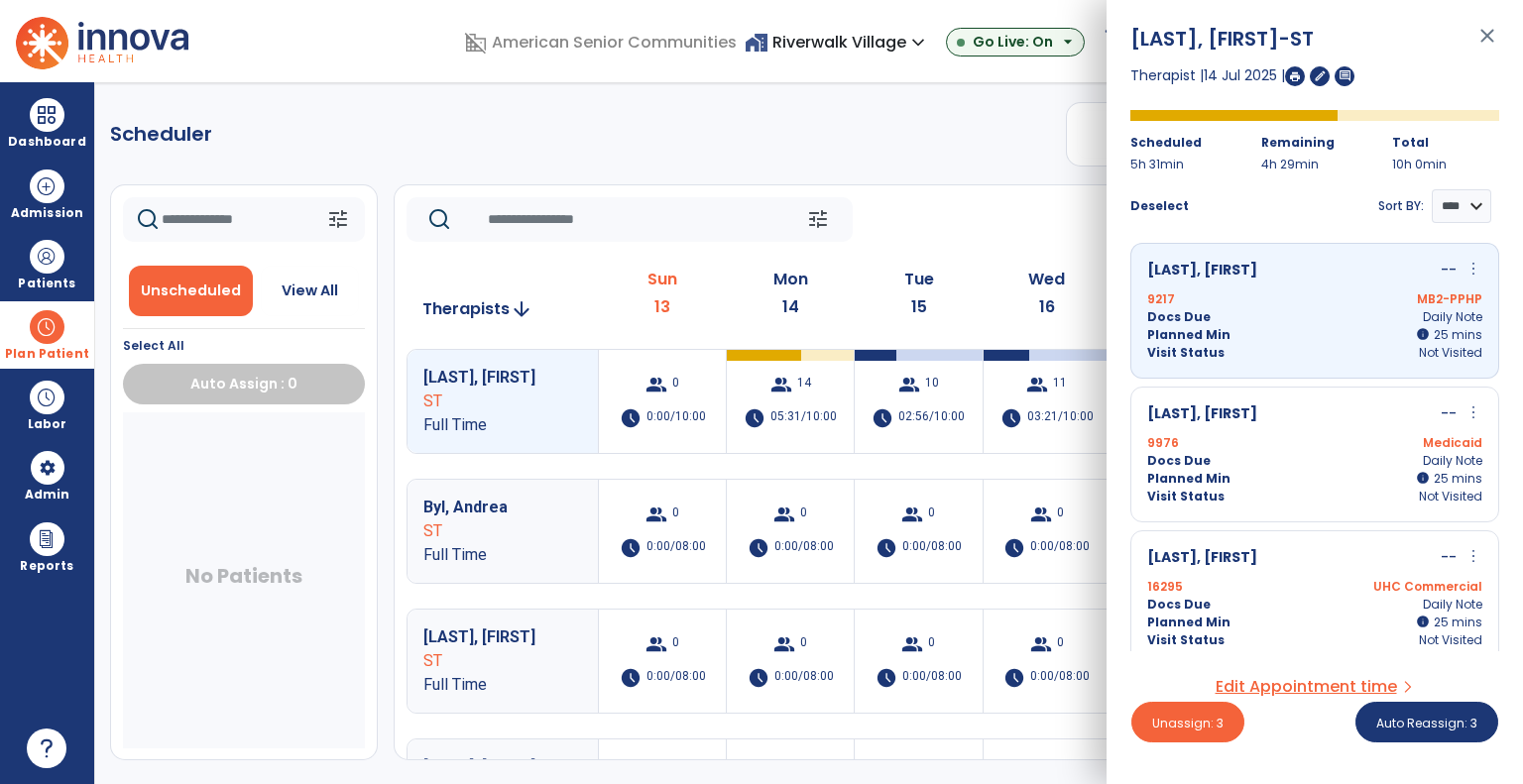 scroll, scrollTop: 1189, scrollLeft: 0, axis: vertical 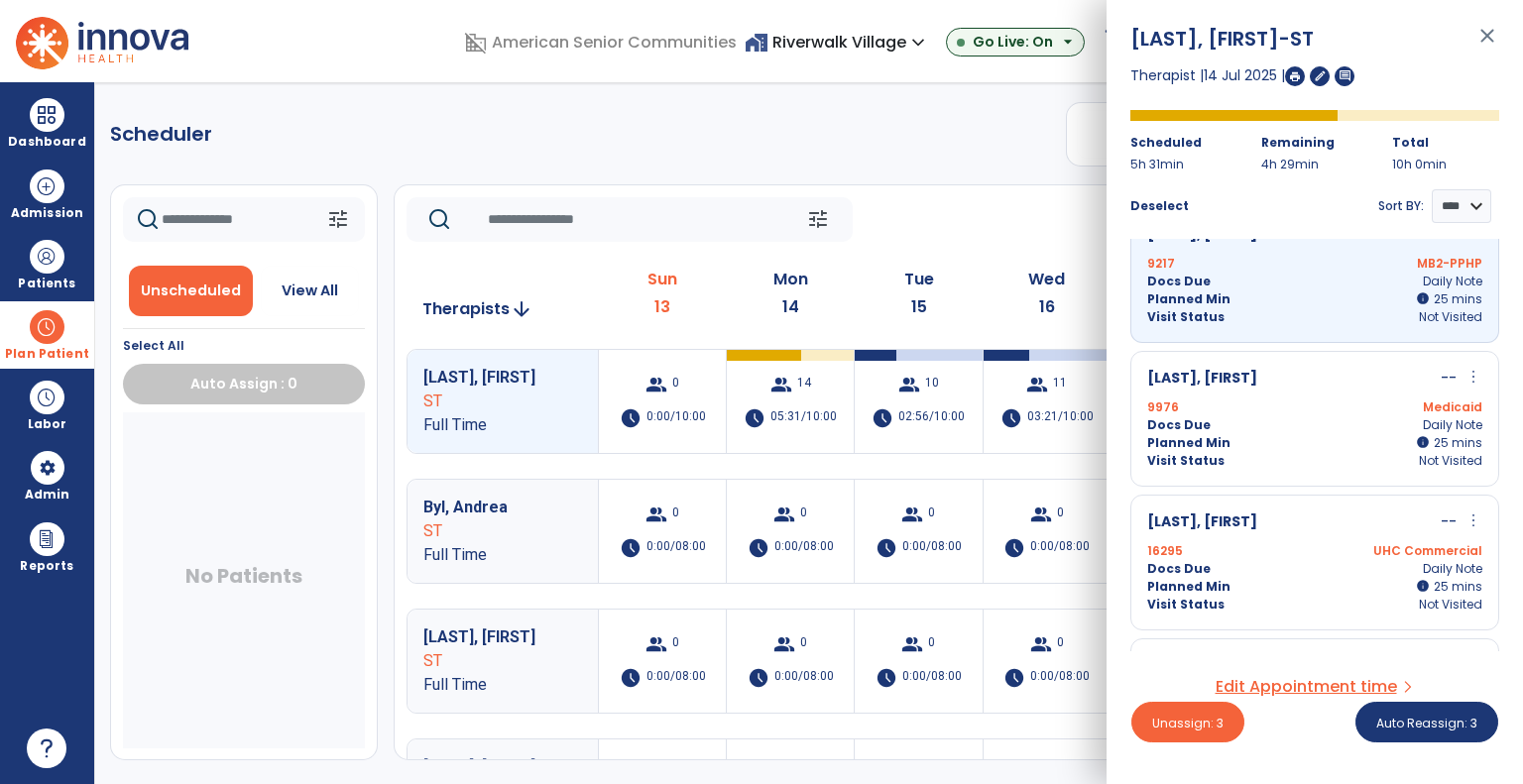 click on "Docs Due Daily Note" at bounding box center (1315, 425) 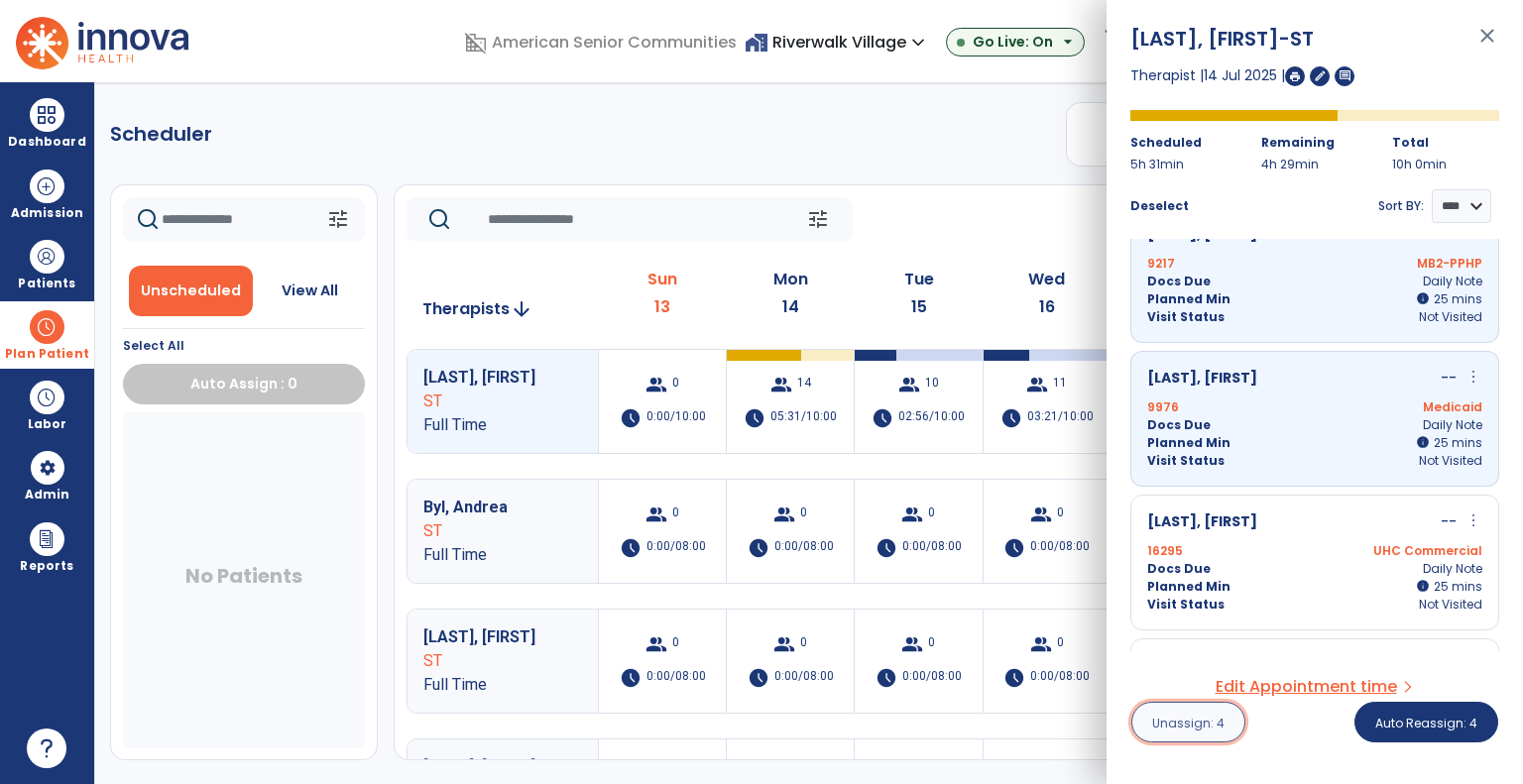 click on "Unassign: 4" at bounding box center [1188, 723] 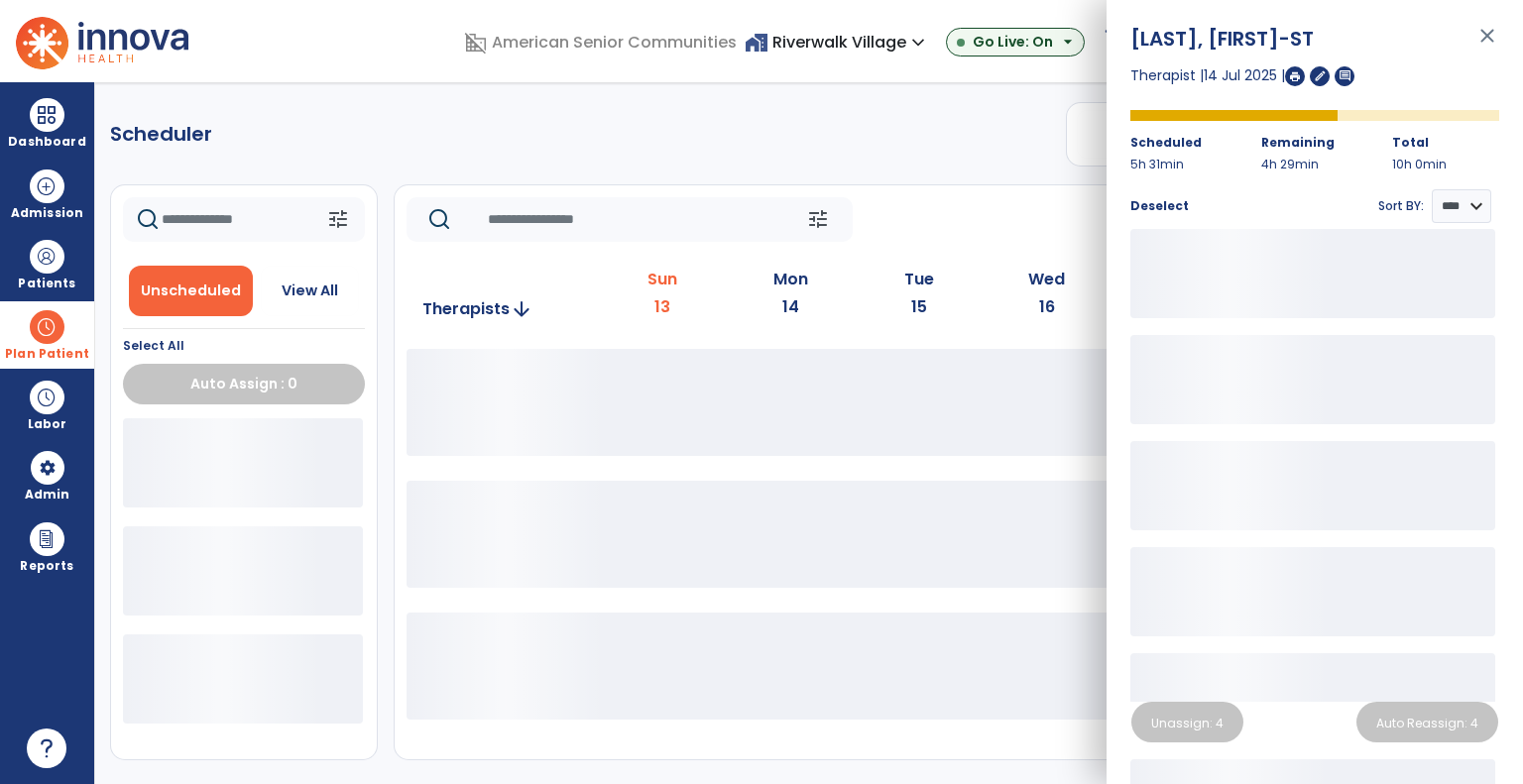 click on "tune Today chevron_left Jul 13, 2025 - Jul 19, 2025 ********* calendar_today chevron_right Therapists arrow_downward Sun 13 Mon 14 Tue 15 Wed 16 Thu 17 Fri 18 Sat 19" 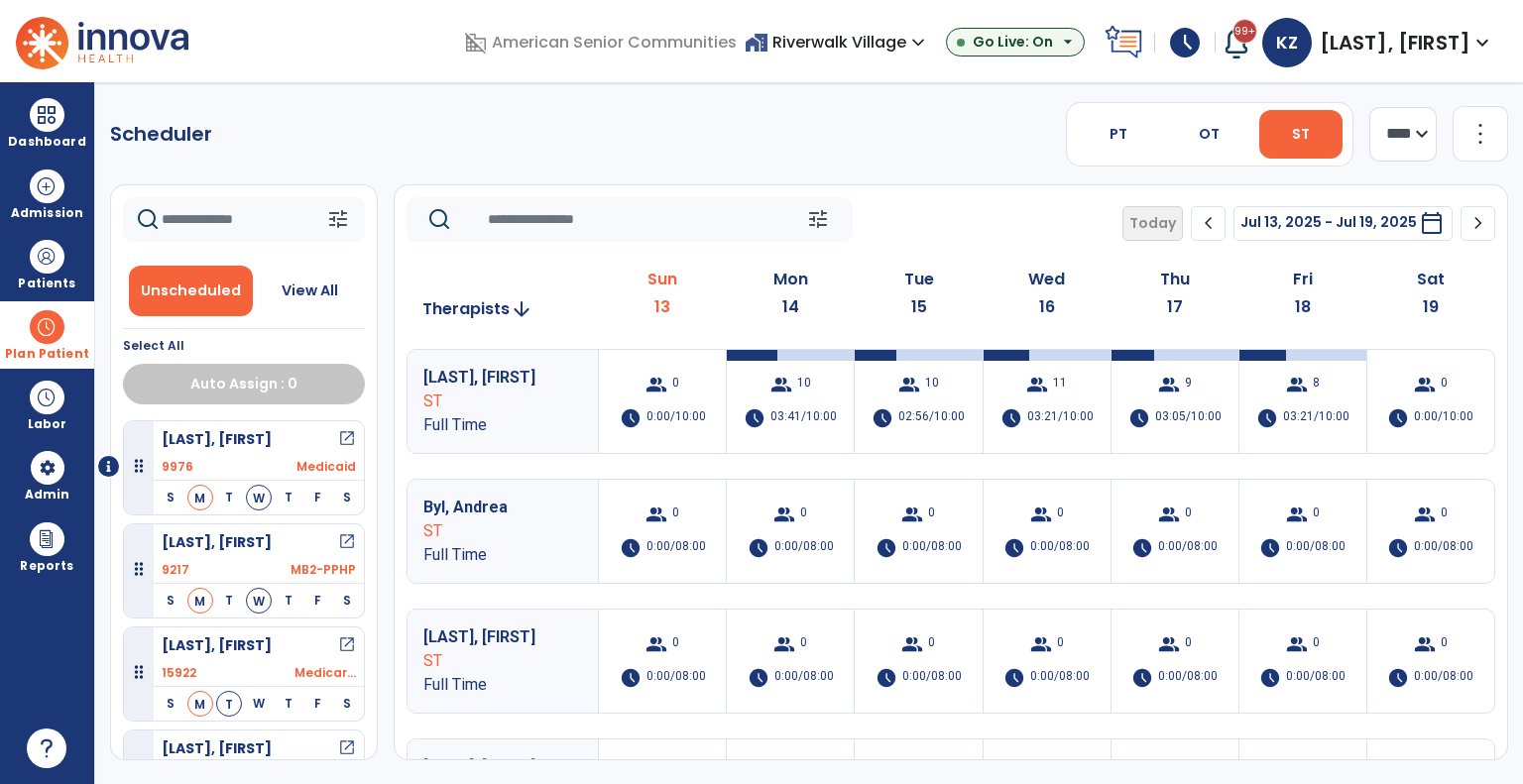 click on "Cummings, Gary   open_in_new" at bounding box center [259, 439] 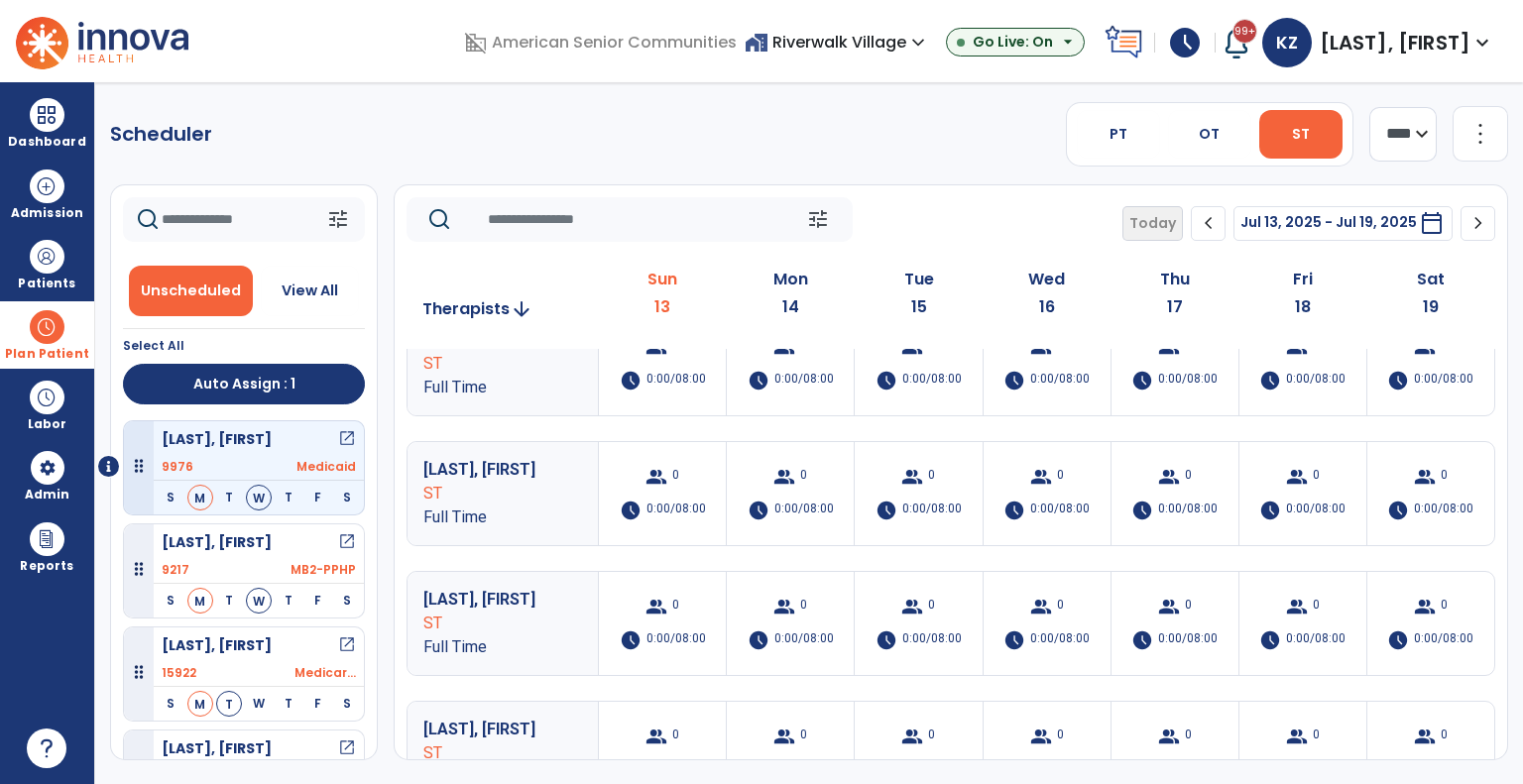 scroll, scrollTop: 341, scrollLeft: 0, axis: vertical 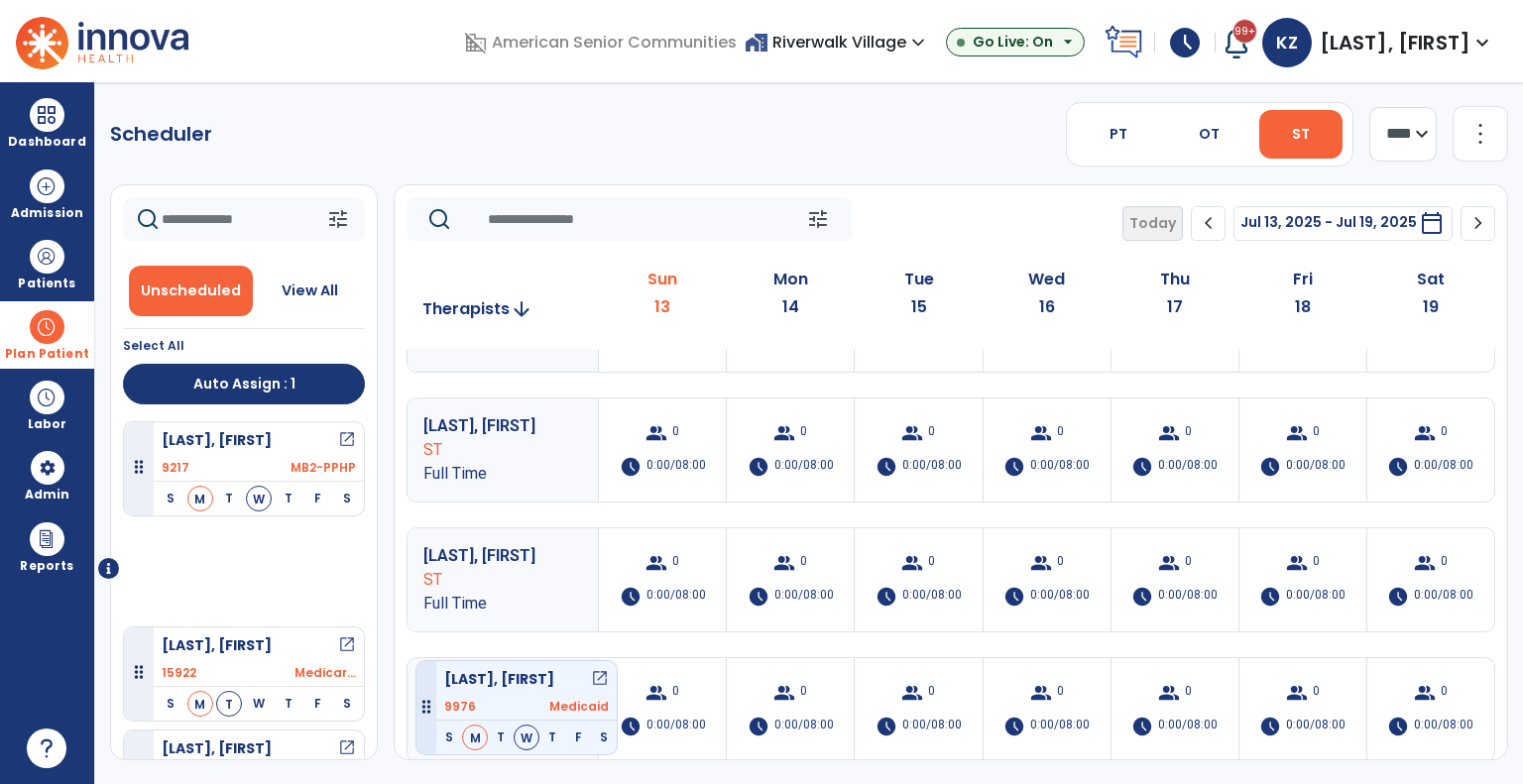 drag, startPoint x: 295, startPoint y: 458, endPoint x: 415, endPoint y: 652, distance: 228.11401 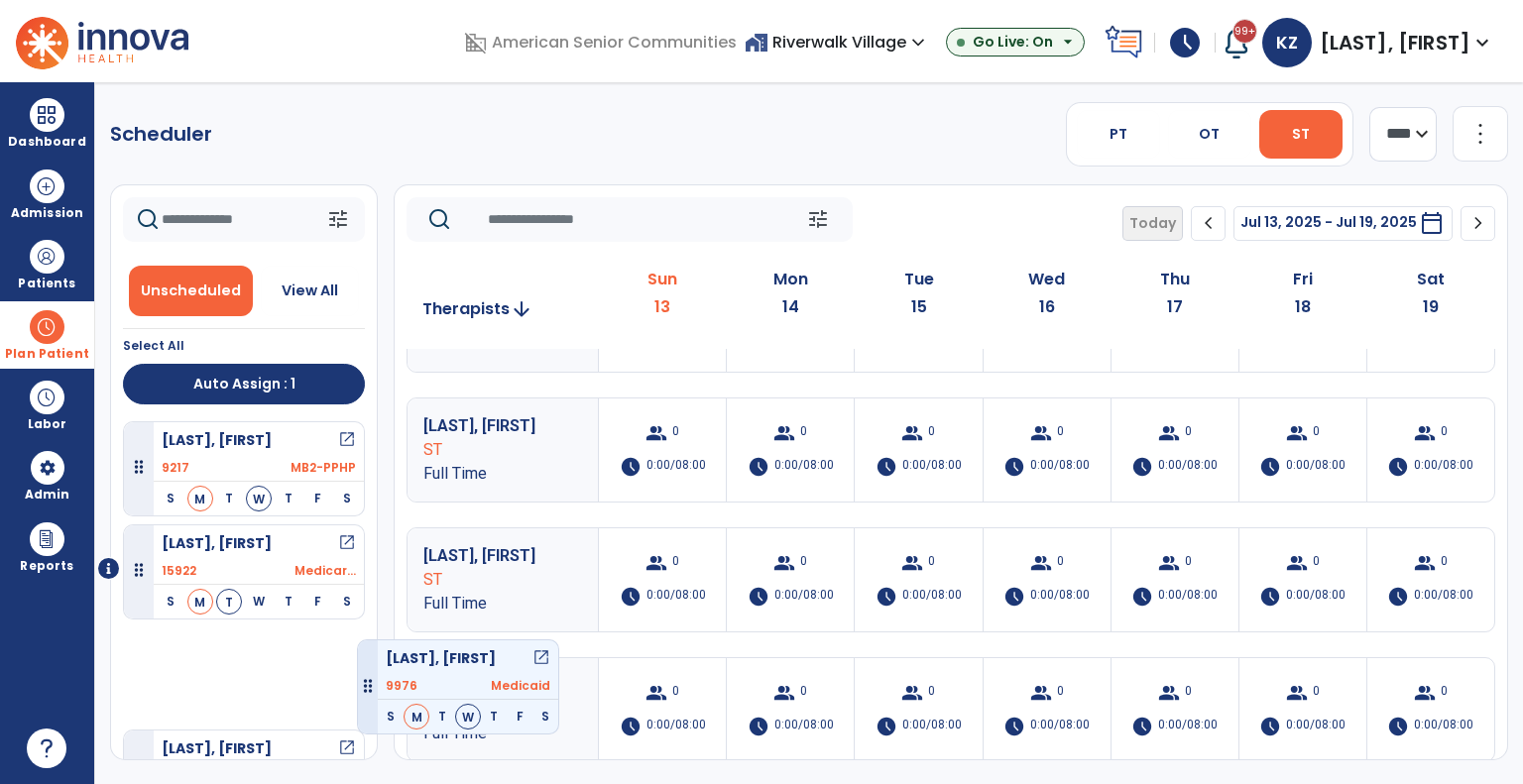 scroll, scrollTop: 0, scrollLeft: 4, axis: horizontal 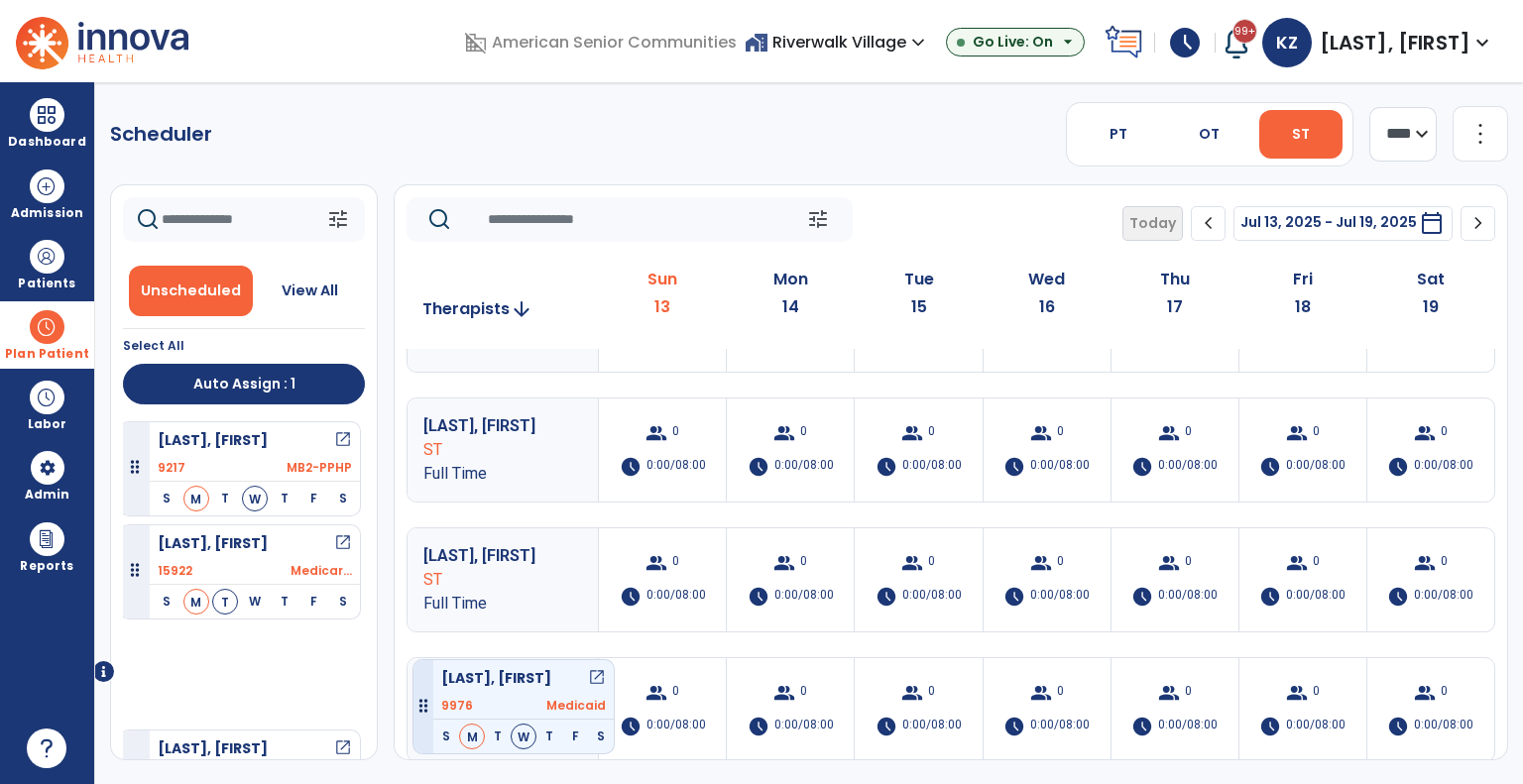 drag, startPoint x: 258, startPoint y: 491, endPoint x: 412, endPoint y: 651, distance: 222.07206 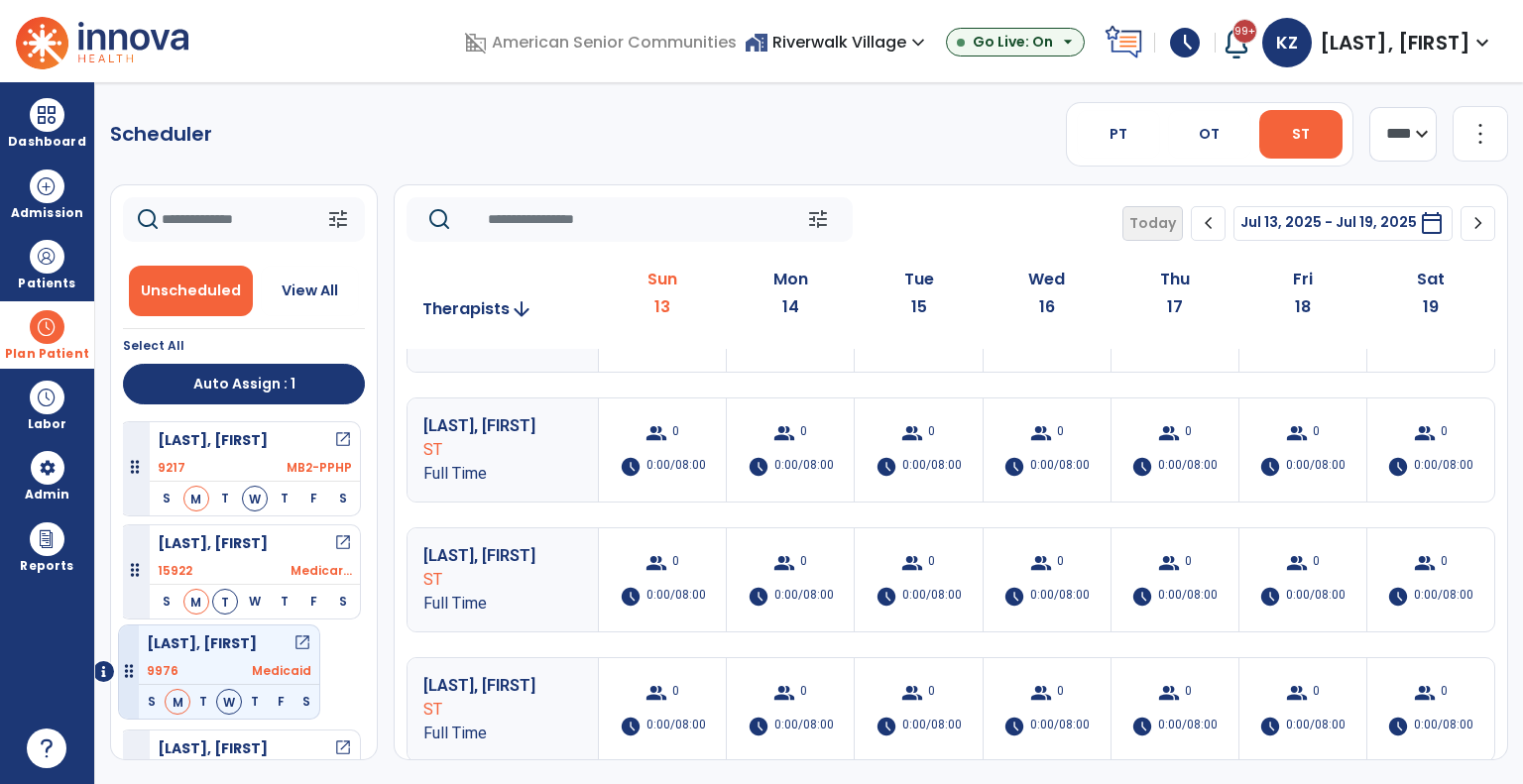 scroll, scrollTop: 0, scrollLeft: 0, axis: both 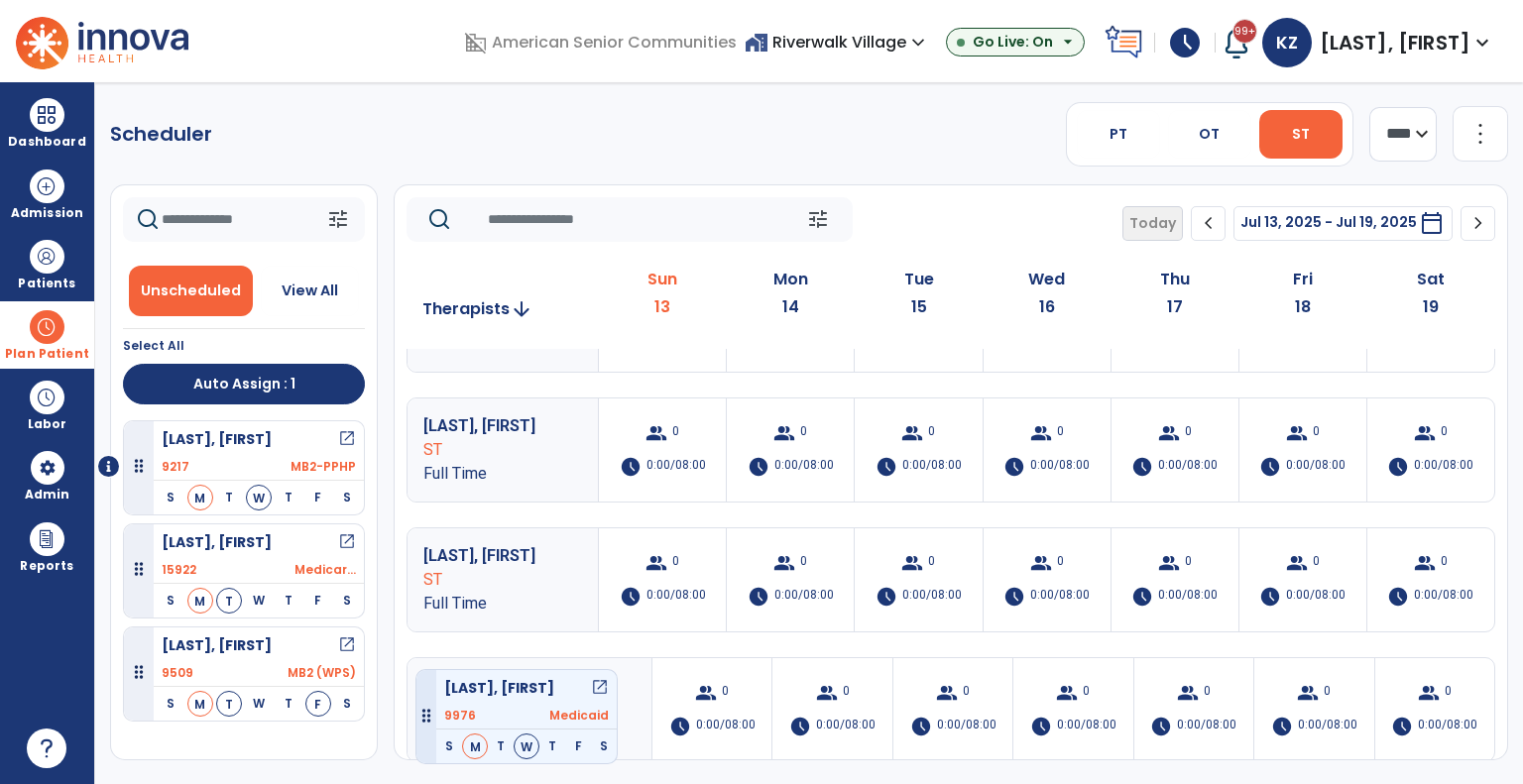 drag, startPoint x: 277, startPoint y: 487, endPoint x: 415, endPoint y: 661, distance: 222.08107 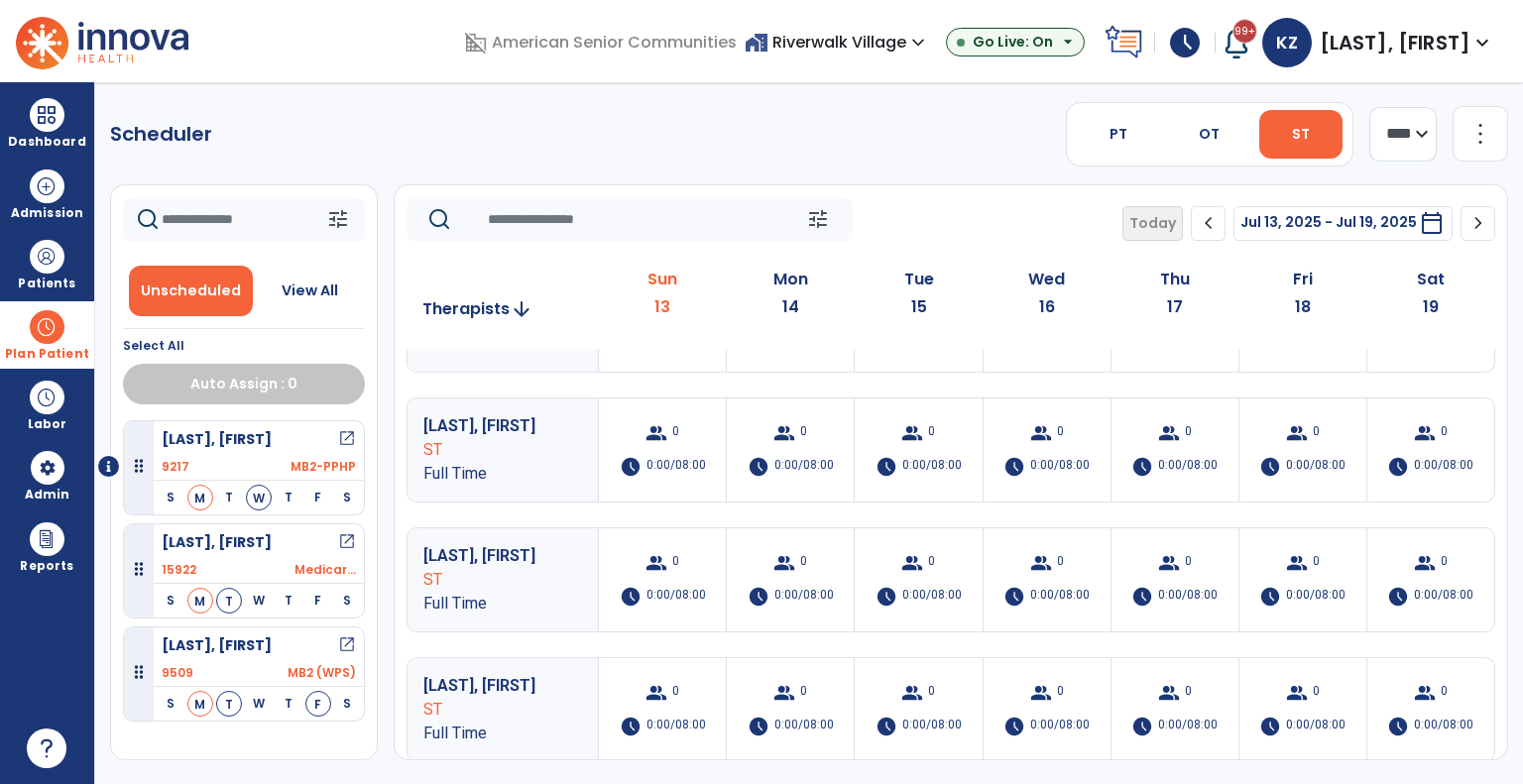 click on "9217 MB2-PPHP" at bounding box center (259, 467) 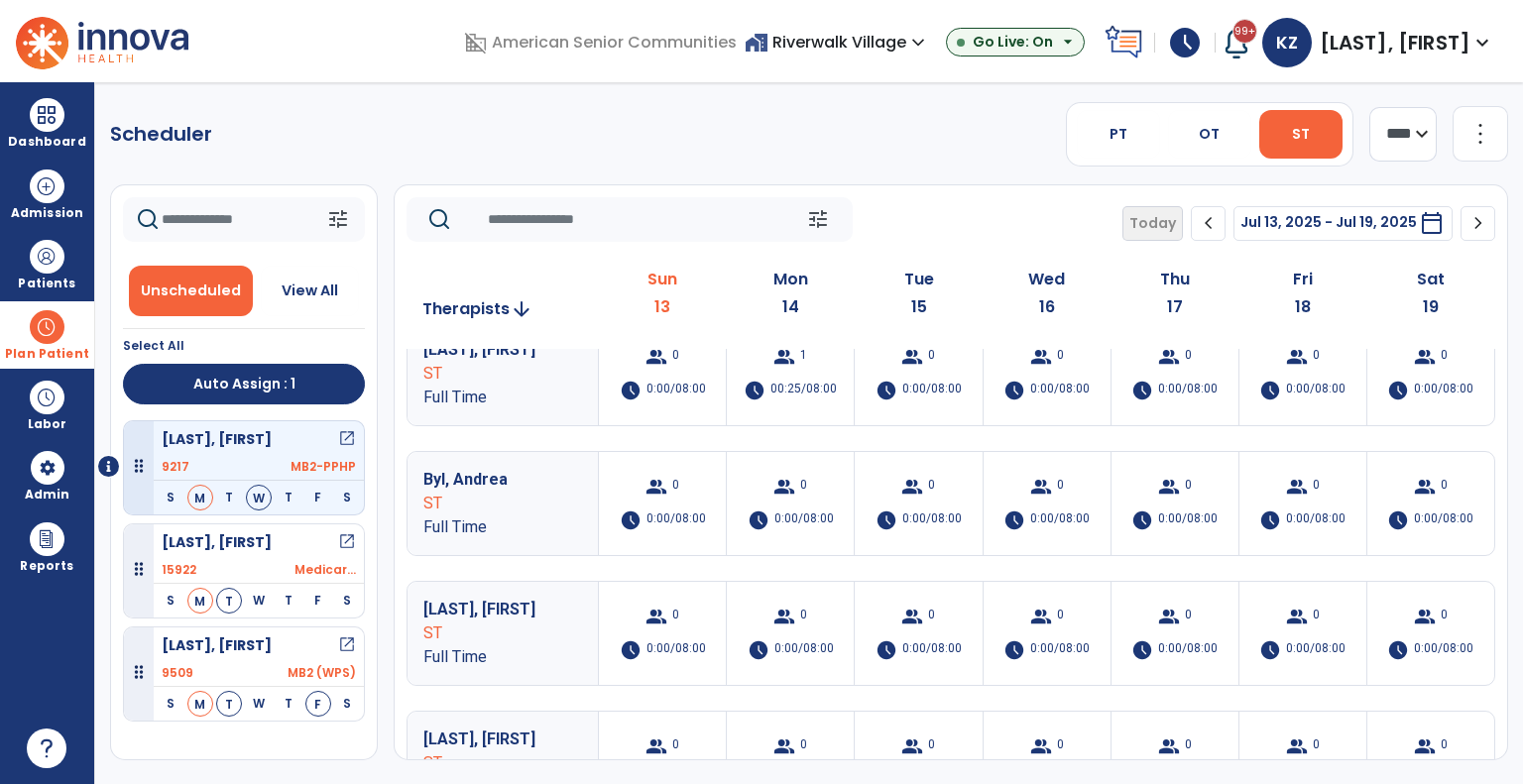 scroll, scrollTop: 44, scrollLeft: 0, axis: vertical 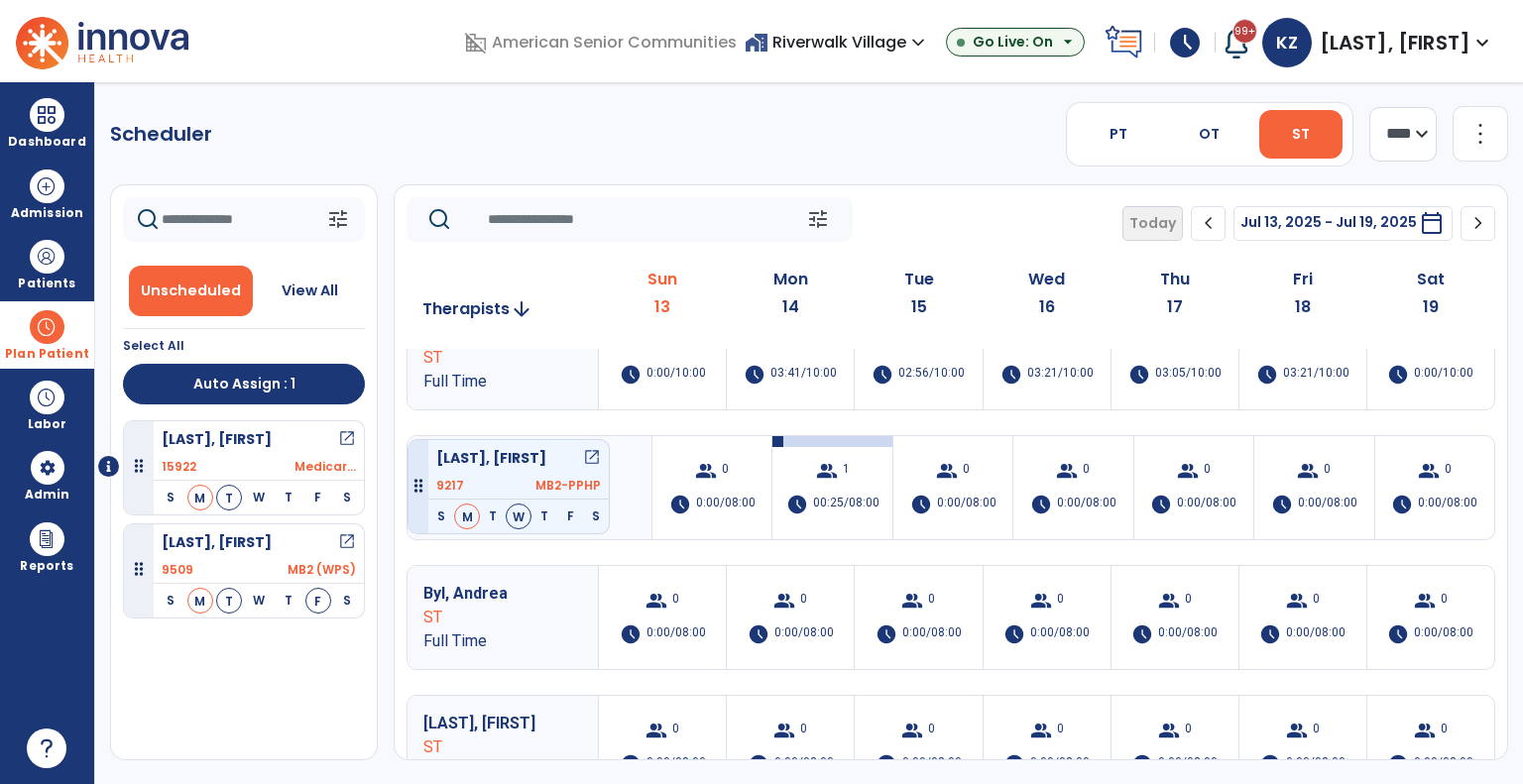 drag, startPoint x: 289, startPoint y: 487, endPoint x: 408, endPoint y: 431, distance: 131.51806 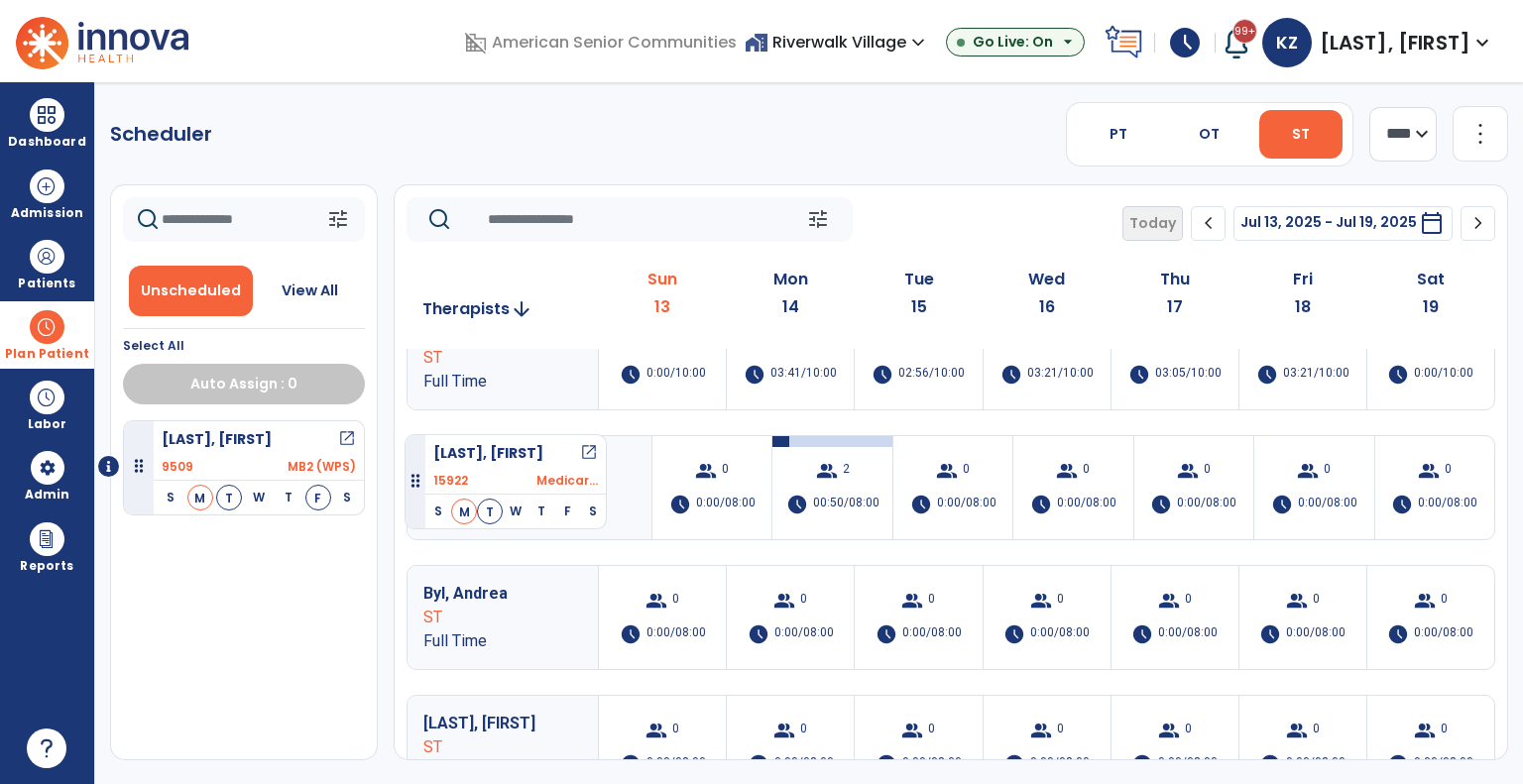 drag, startPoint x: 266, startPoint y: 455, endPoint x: 405, endPoint y: 426, distance: 141.99296 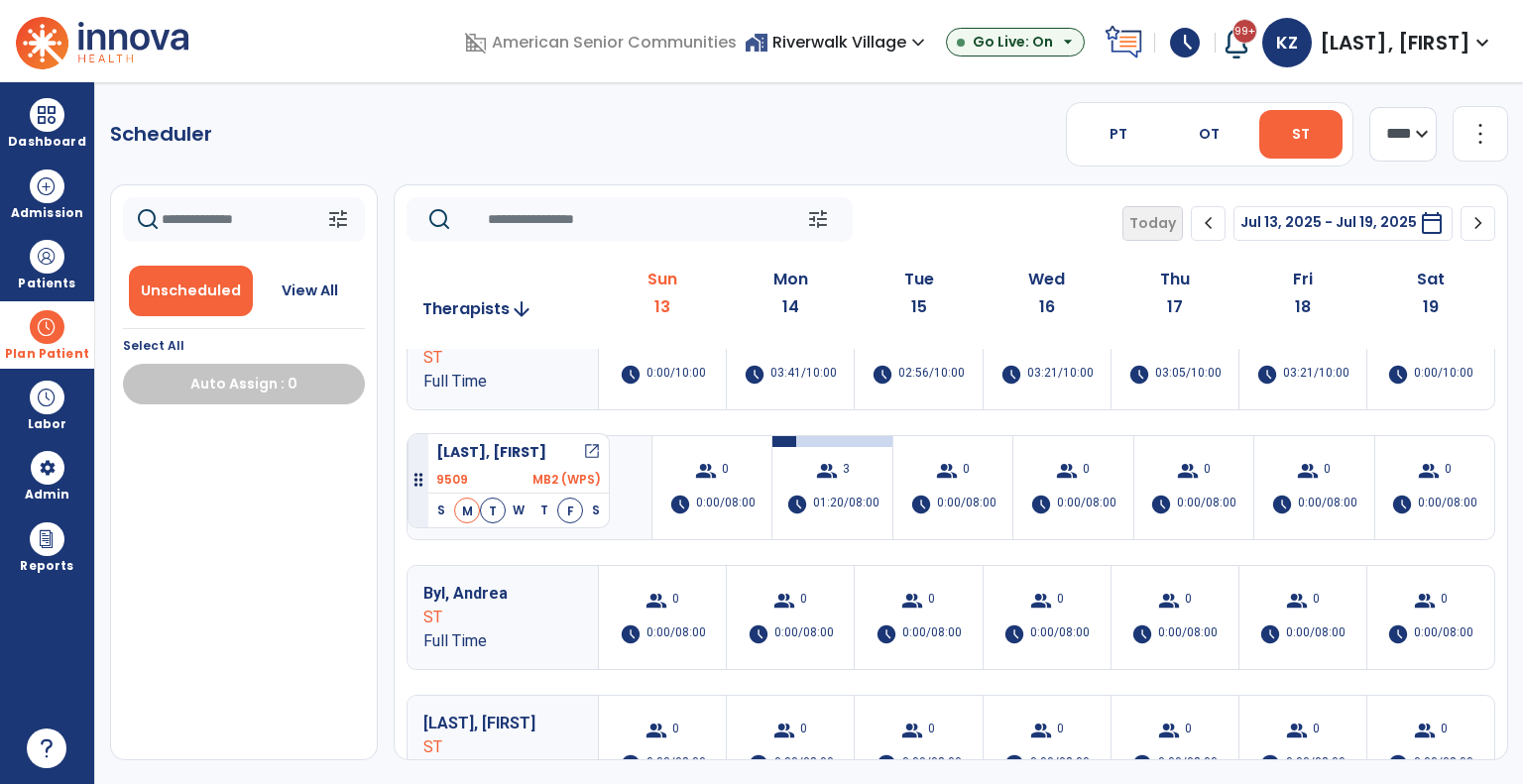 drag, startPoint x: 281, startPoint y: 453, endPoint x: 408, endPoint y: 425, distance: 130.04999 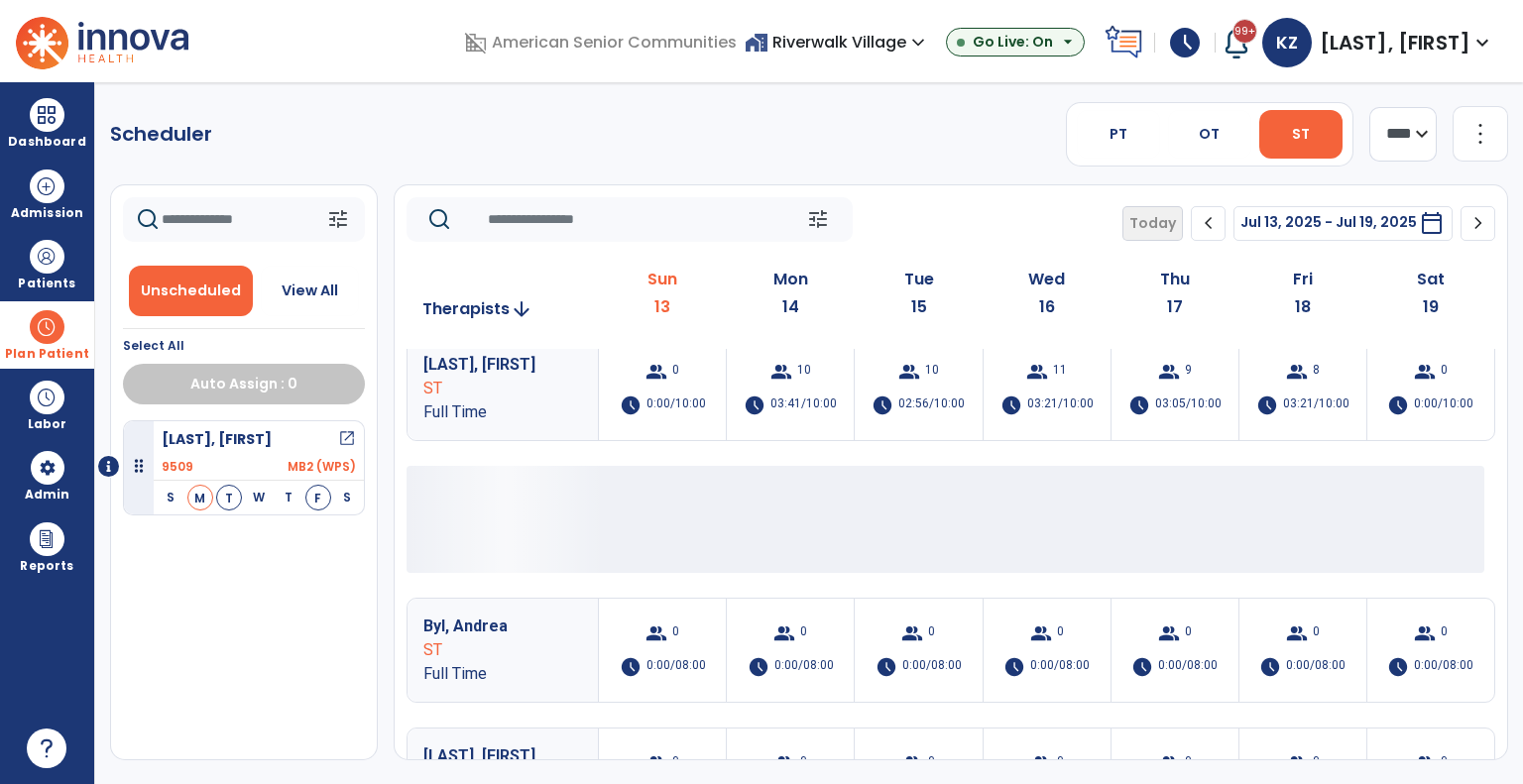 scroll, scrollTop: 0, scrollLeft: 0, axis: both 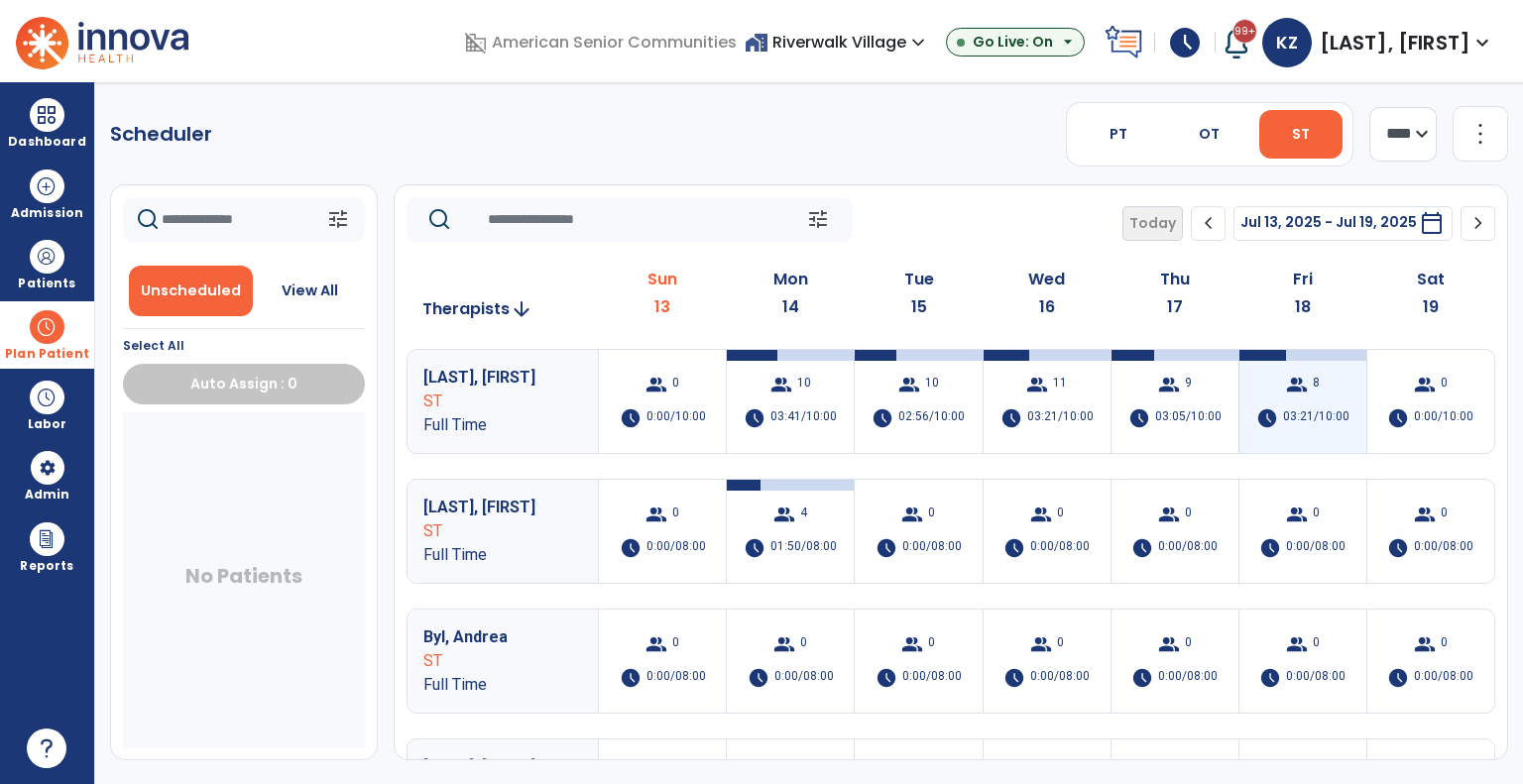 click on "03:21/10:00" at bounding box center (1316, 418) 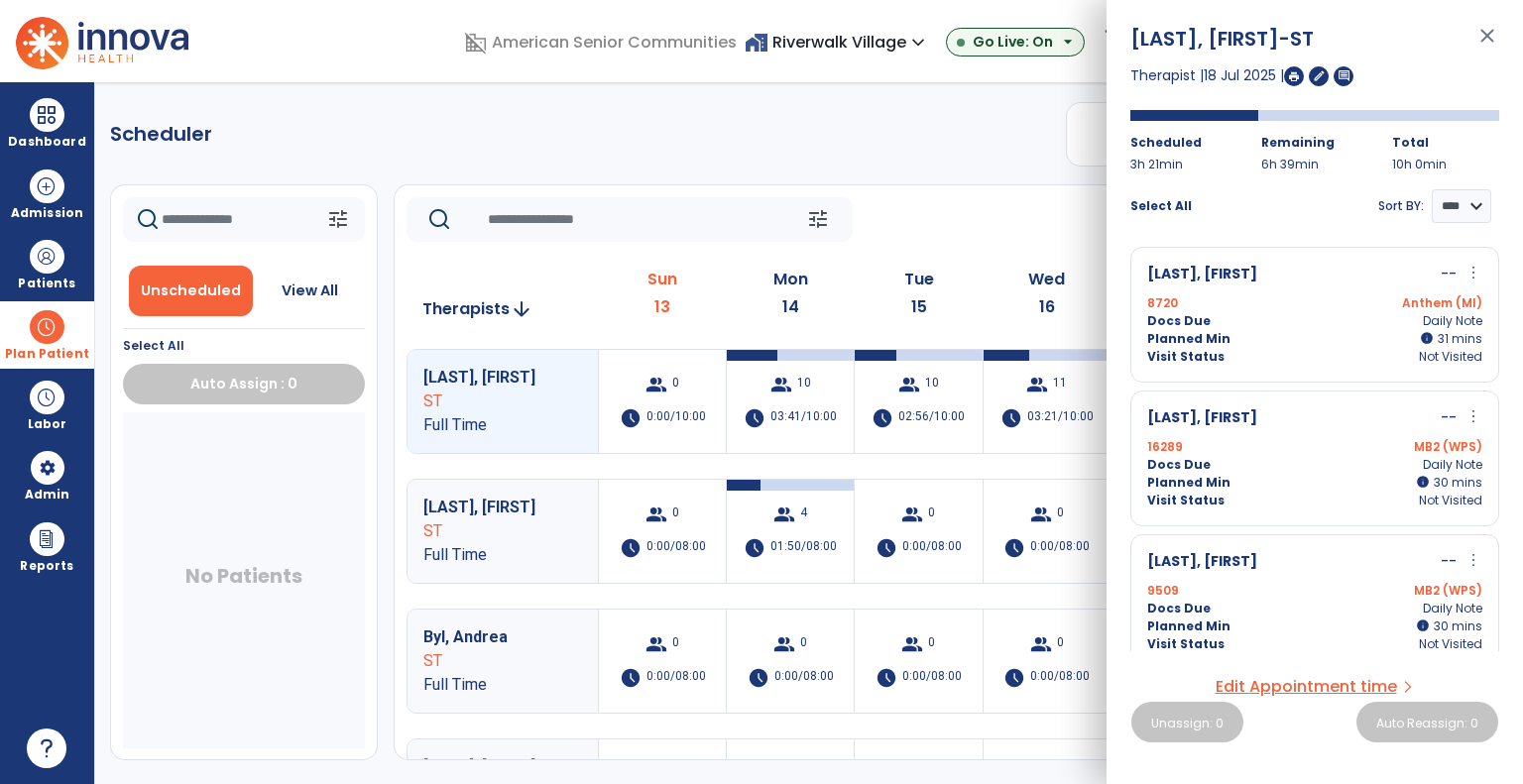 click on "more_vert" at bounding box center [1473, 273] 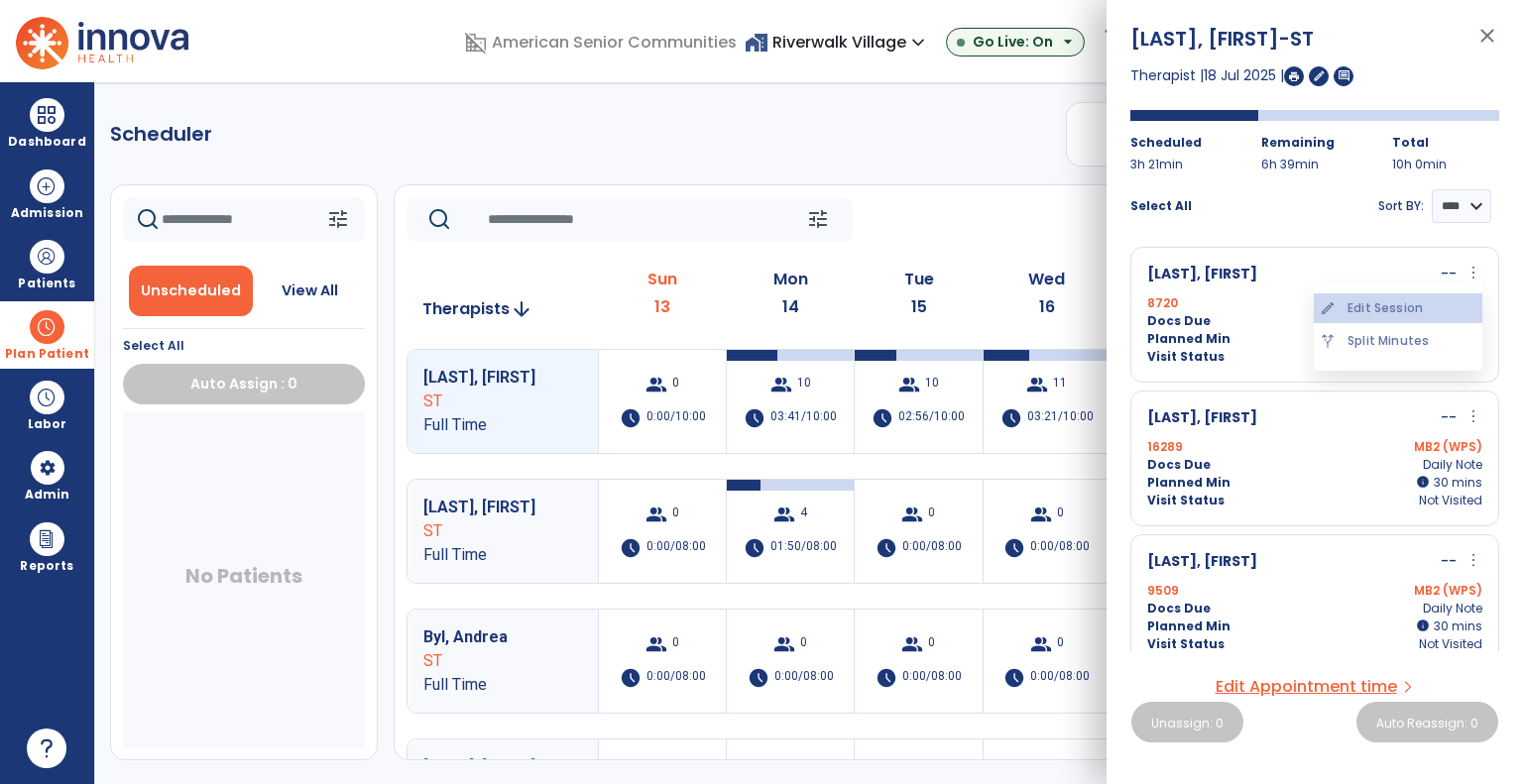click on "edit   Edit Session" at bounding box center [1398, 308] 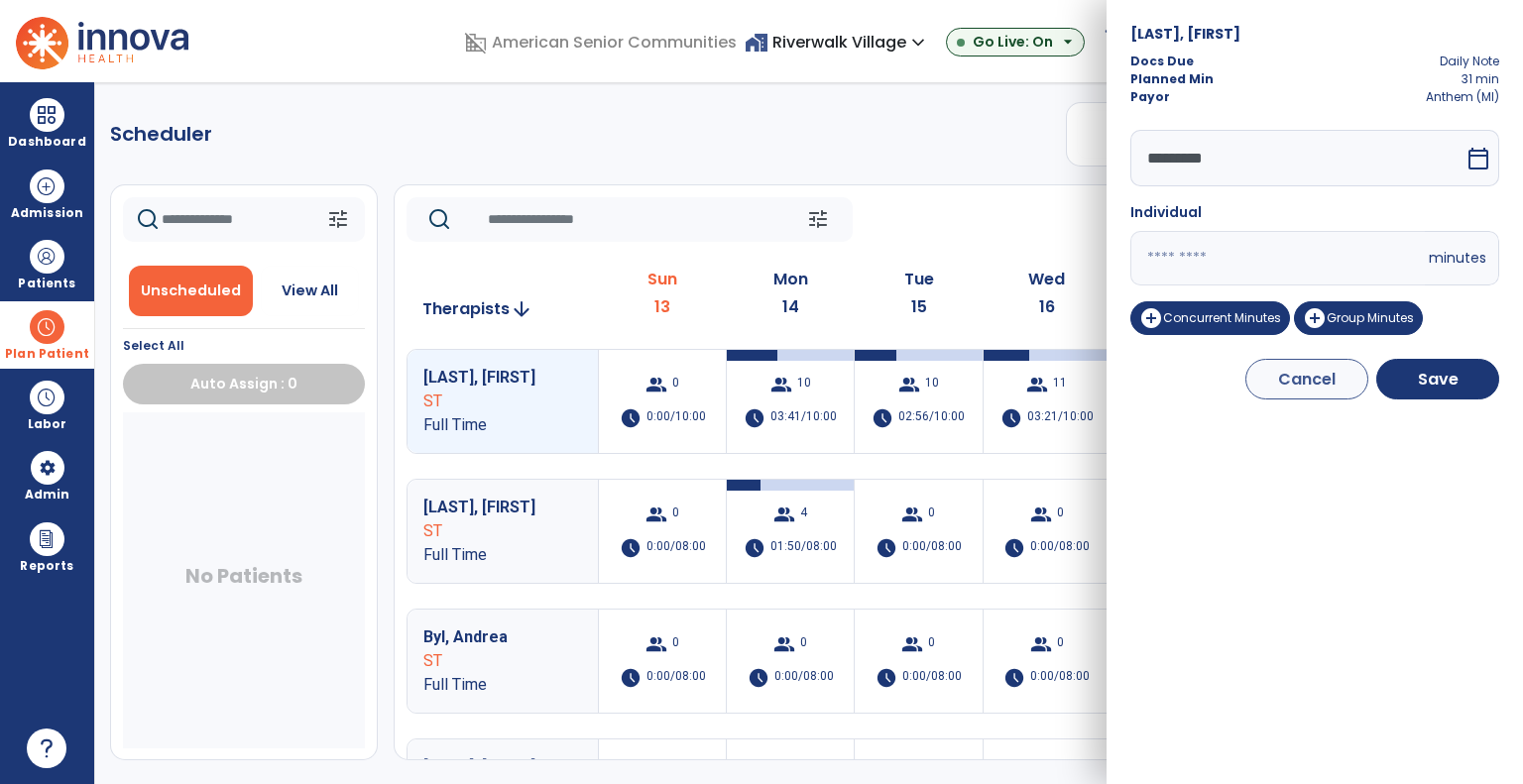 click on "calendar_today" at bounding box center (1478, 159) 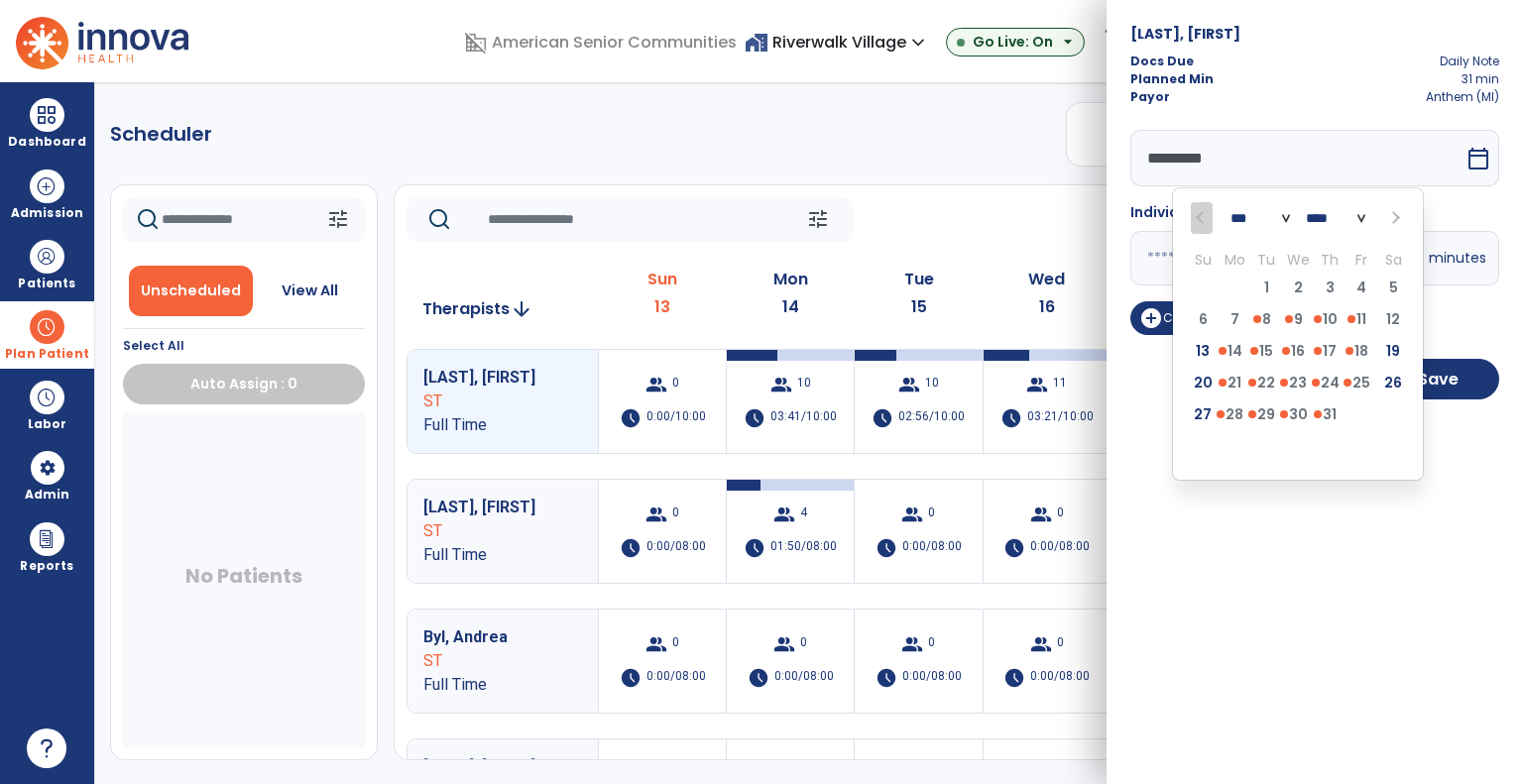 click on "Sutton, Ardith   Docs Due Daily Note   Planned Min  31 min   Payor  Anthem (MI)  ********* *** *** **** Su Mo Tu We Th Fr Sa  29   30   1   2   3   4   5   6   7   8   9   10   11   12   13   14   15   16   17   18   19   20   21   22   23   24   25   26   27   28   29   30   31   1   2   3   4   5   6   7   8   9   calendar_today  Individual  ** minutes  add_circle   Concurrent Minutes  add_circle   Group Minutes  Cancel   Save" at bounding box center [1315, 392] 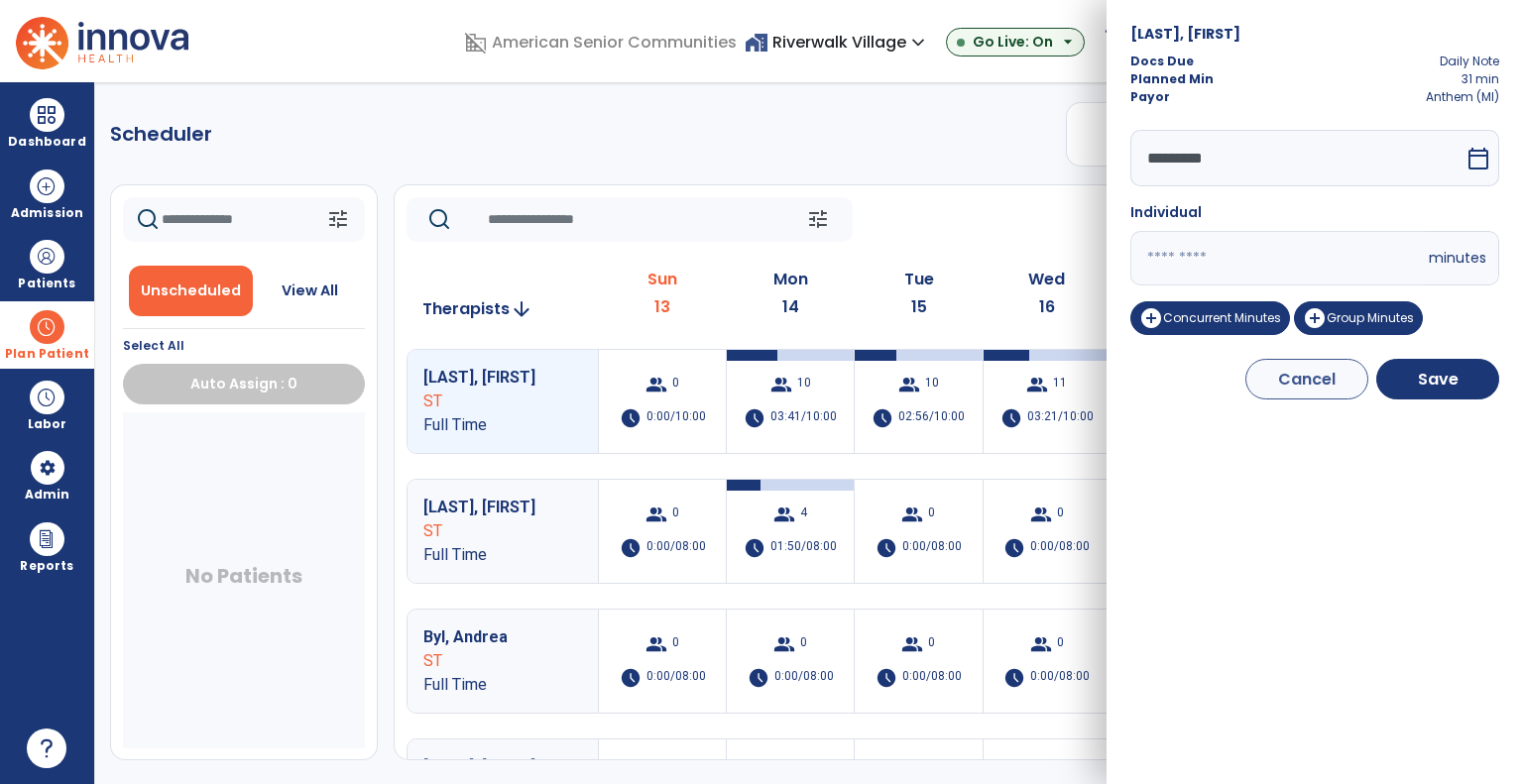 click on "tune   Today  chevron_left Jul 13, 2025 - Jul 19, 2025  *********  calendar_today  chevron_right   Therapists  arrow_downward Sun  13  Mon  14  Tue  15  Wed  16  Thu  17  Fri  18  Sat  19  Thurston, Addison ST Full Time  group  0  schedule  0:00/10:00  group  10  schedule  03:41/10:00   group  10  schedule  02:56/10:00   group  11  schedule  03:21/10:00   group  9  schedule  03:05/10:00   group  8  schedule  03:21/10:00   group  0  schedule  0:00/10:00 Zebrowski, Kathleen ST Full Time  group  0  schedule  0:00/08:00  group  4  schedule  01:50/08:00   group  0  schedule  0:00/08:00  group  0  schedule  0:00/08:00  group  0  schedule  0:00/08:00  group  0  schedule  0:00/08:00  group  0  schedule  0:00/08:00 Byl, Andrea ST Full Time  group  0  schedule  0:00/08:00  group  0  schedule  0:00/08:00  group  0  schedule  0:00/08:00  group  0  schedule  0:00/08:00  group  0  schedule  0:00/08:00  group  0  schedule  0:00/08:00  group  0  schedule  0:00/08:00 Clark, Michelle ST Full Time  group  0  schedule   group" 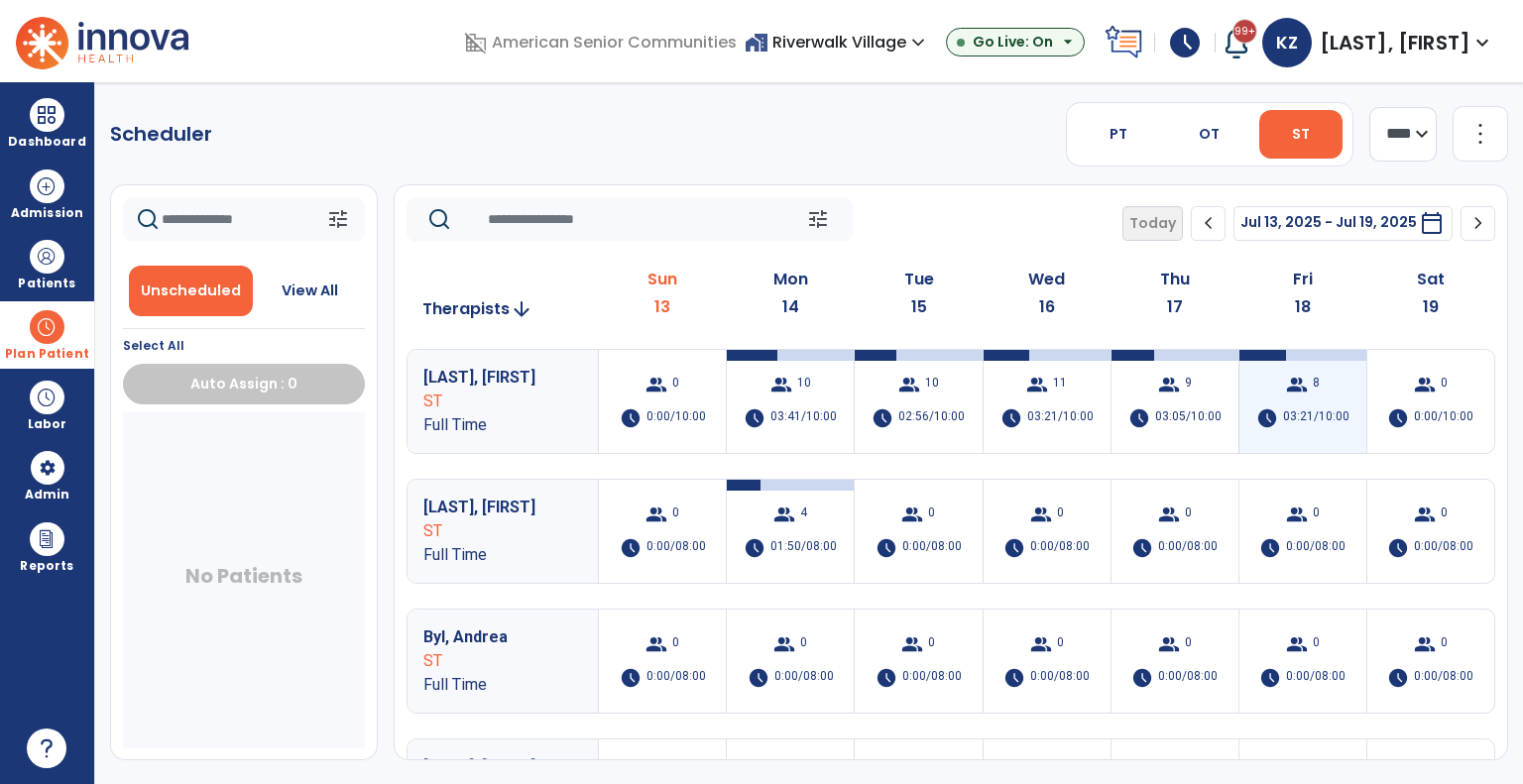 click on "03:21/10:00" at bounding box center (1316, 418) 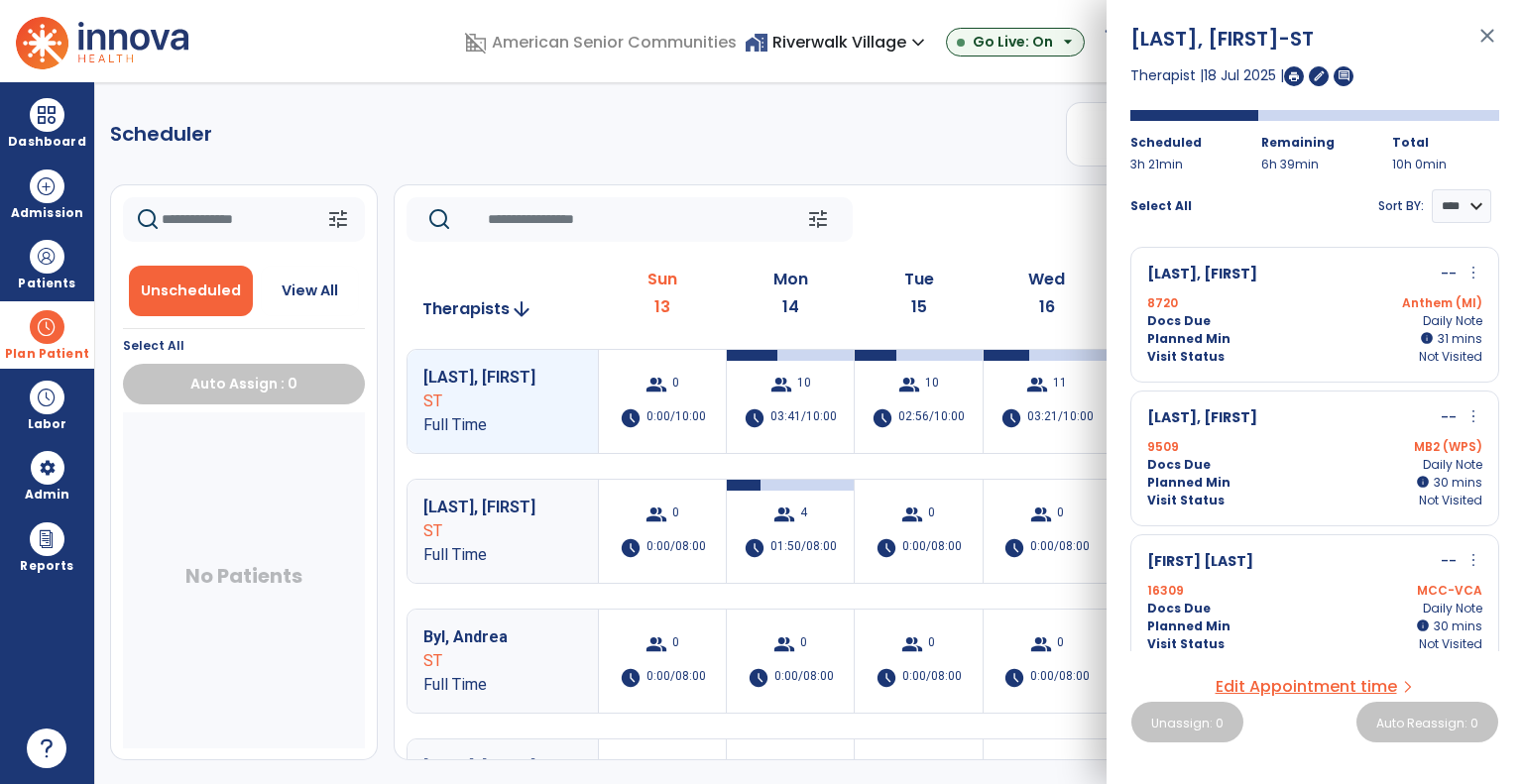 click on "more_vert" at bounding box center [1473, 416] 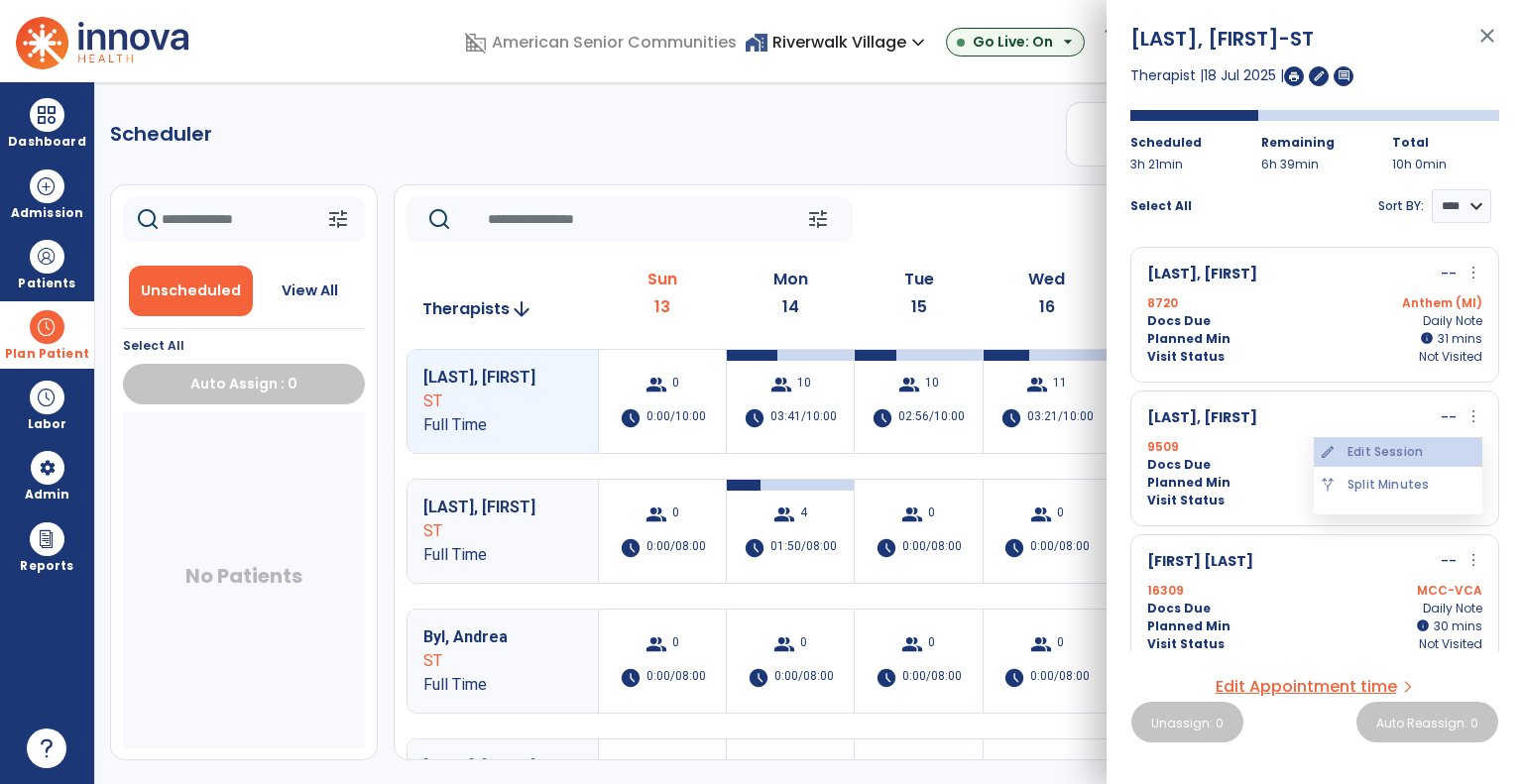 click on "edit   Edit Session" at bounding box center [1398, 452] 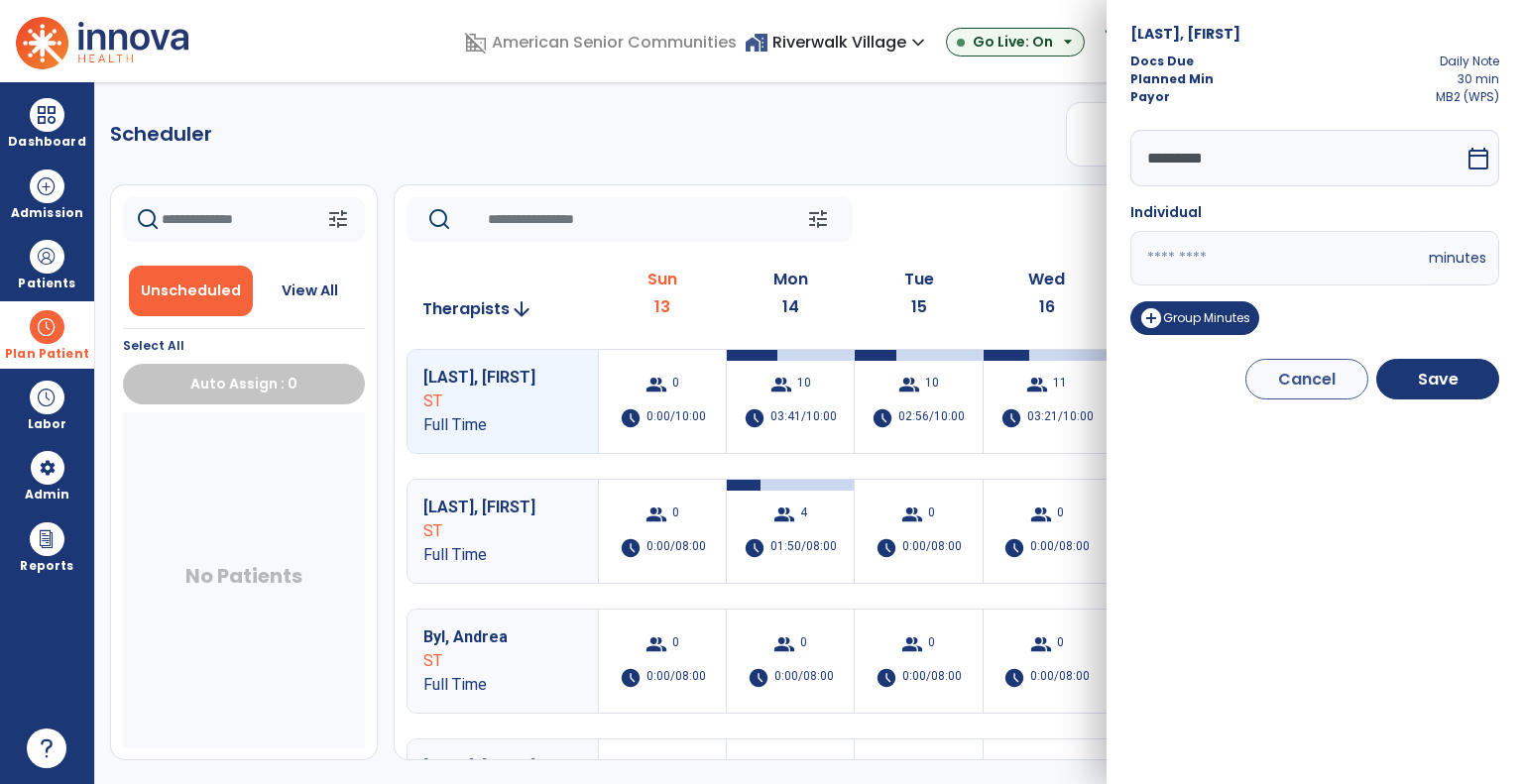 click on "calendar_today" at bounding box center [1478, 159] 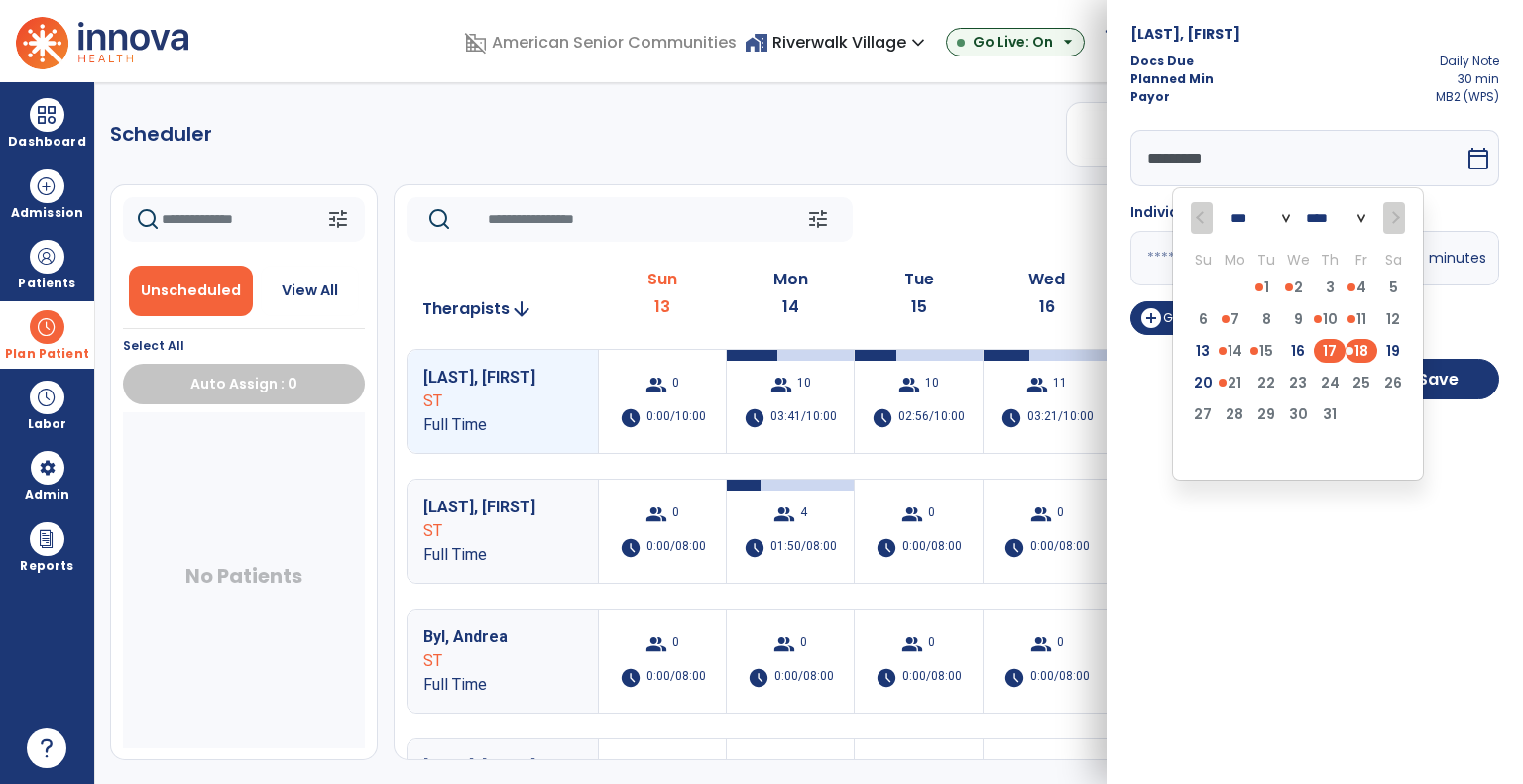 click on "17" at bounding box center (1330, 351) 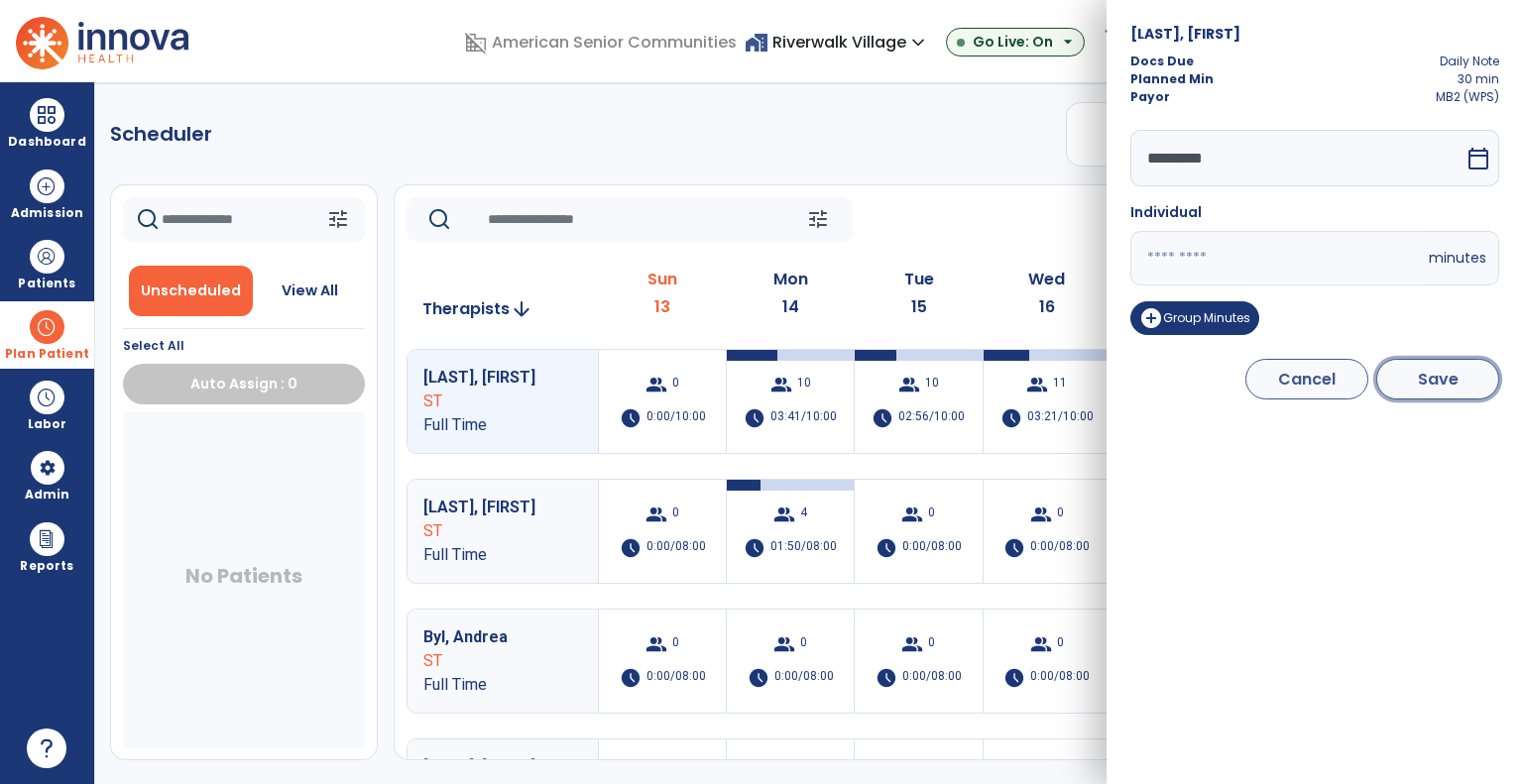 click on "Save" at bounding box center [1438, 379] 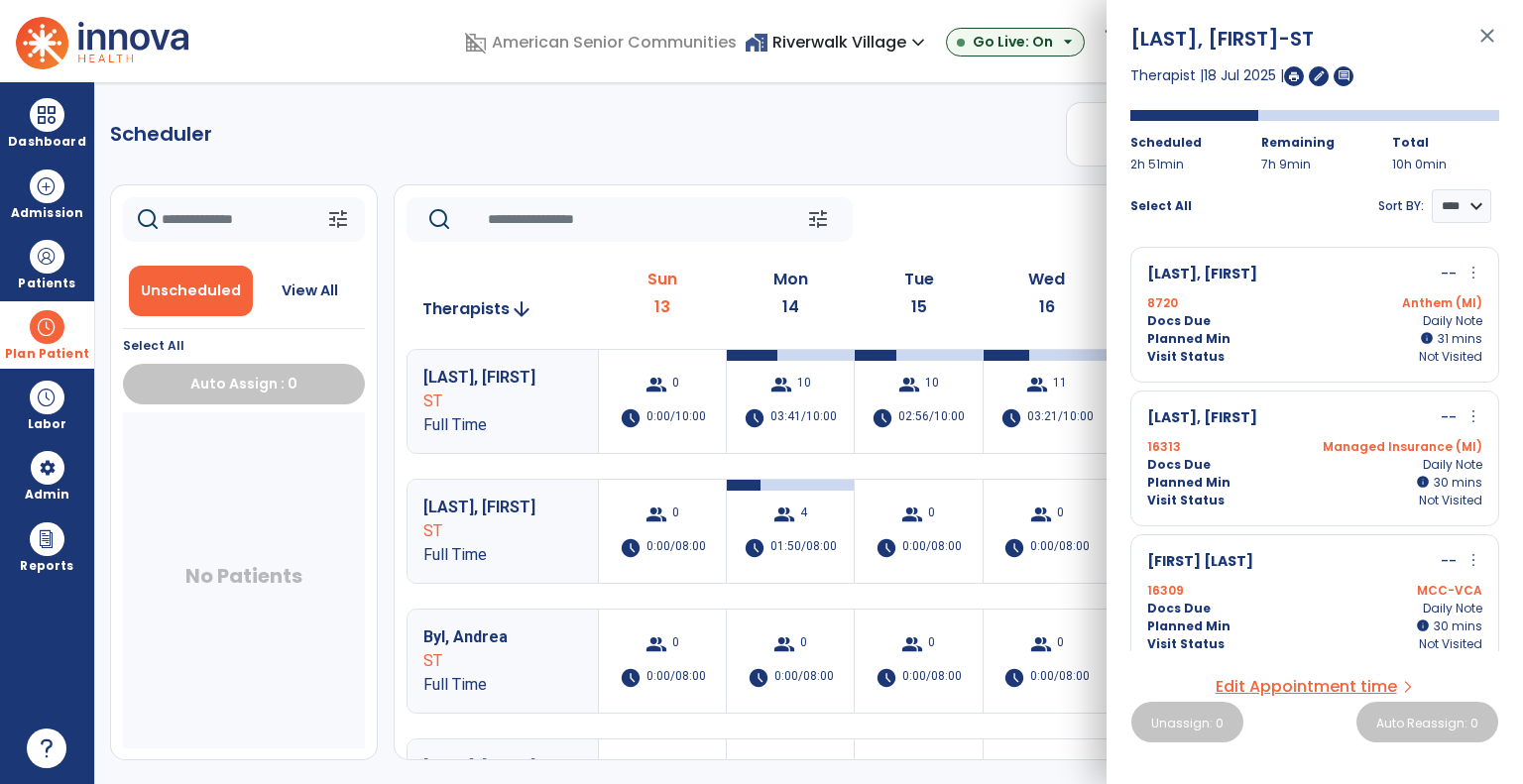 click on "more_vert" at bounding box center [1473, 416] 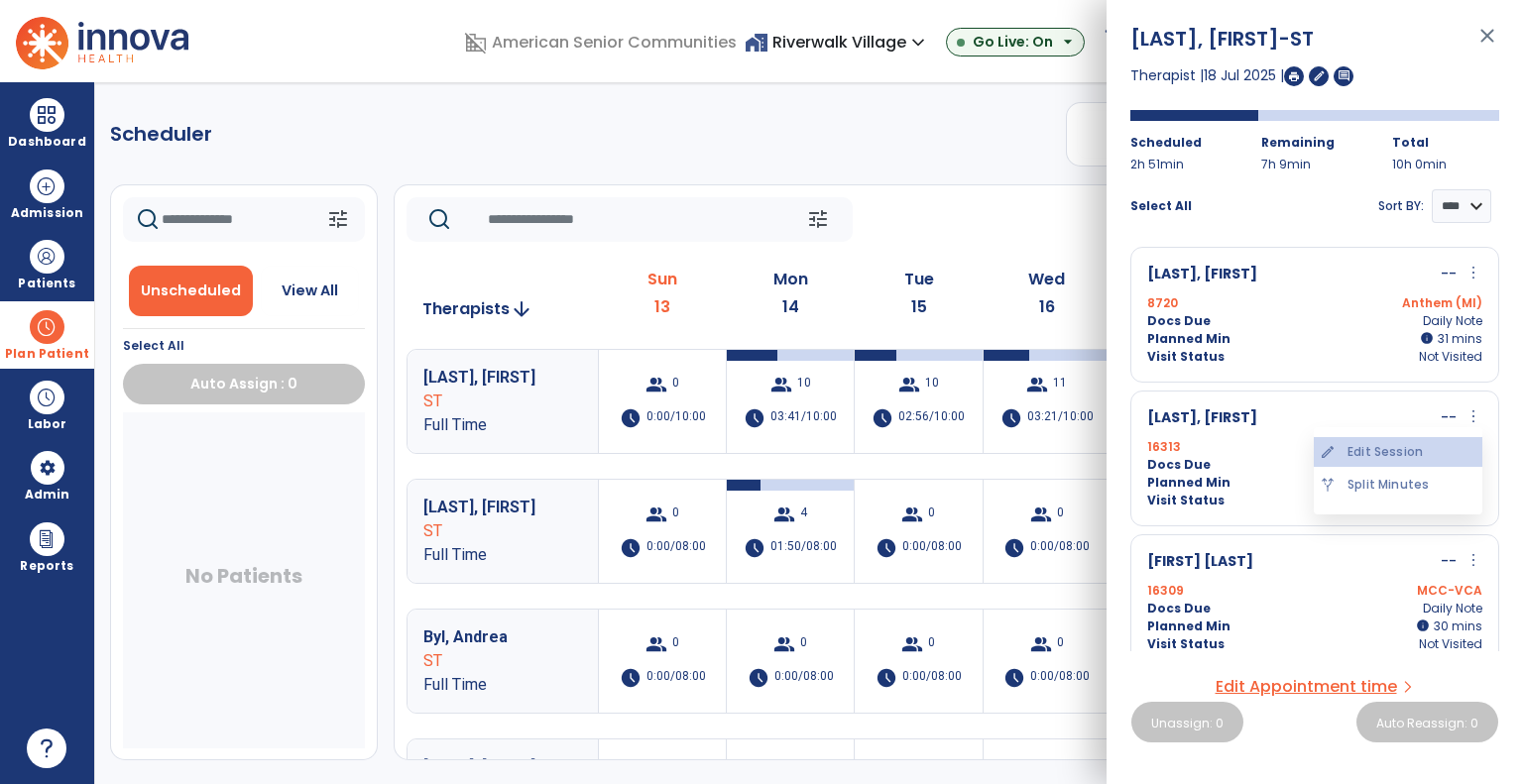 click on "edit   Edit Session" at bounding box center (1398, 452) 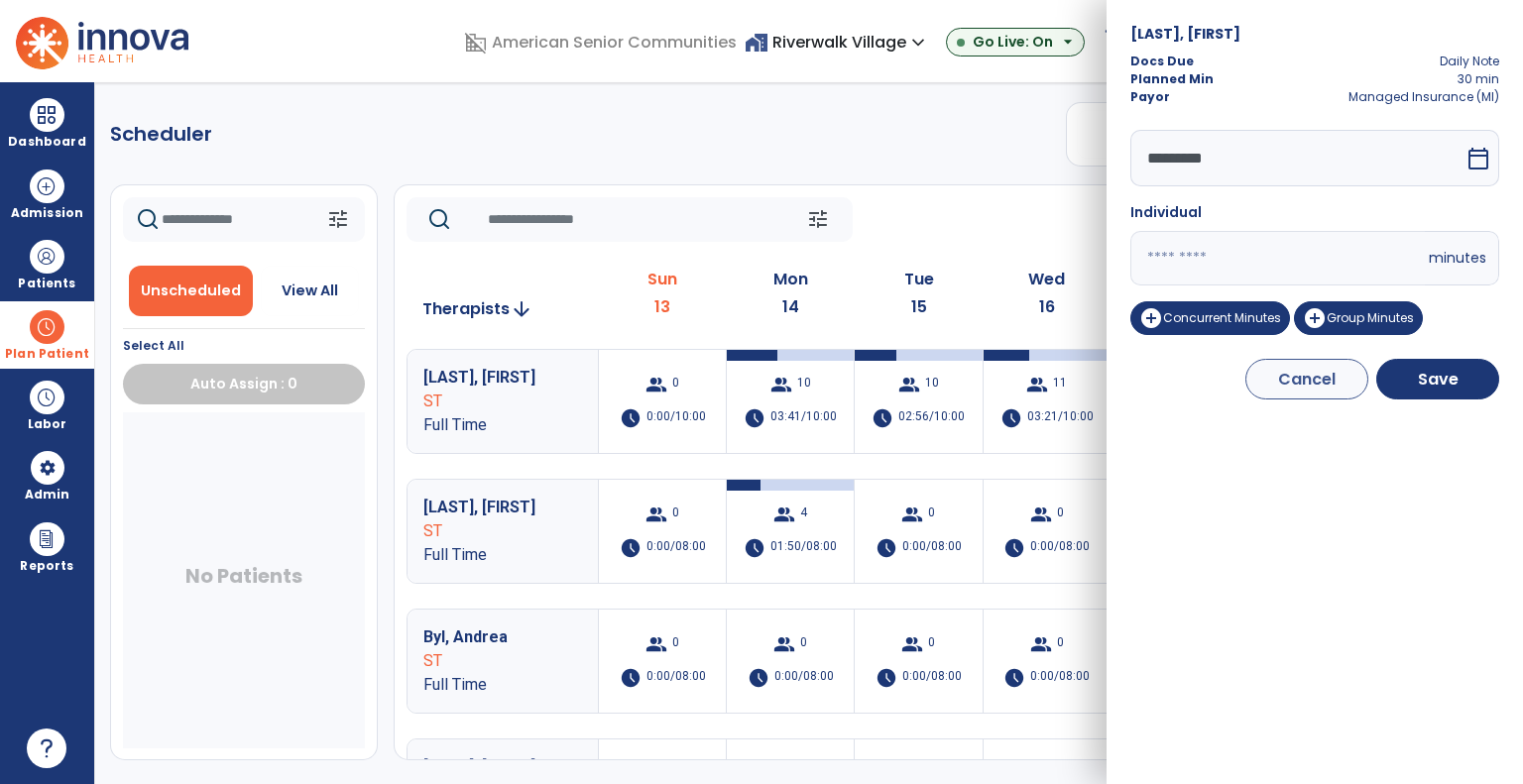click on "calendar_today" at bounding box center [1480, 158] 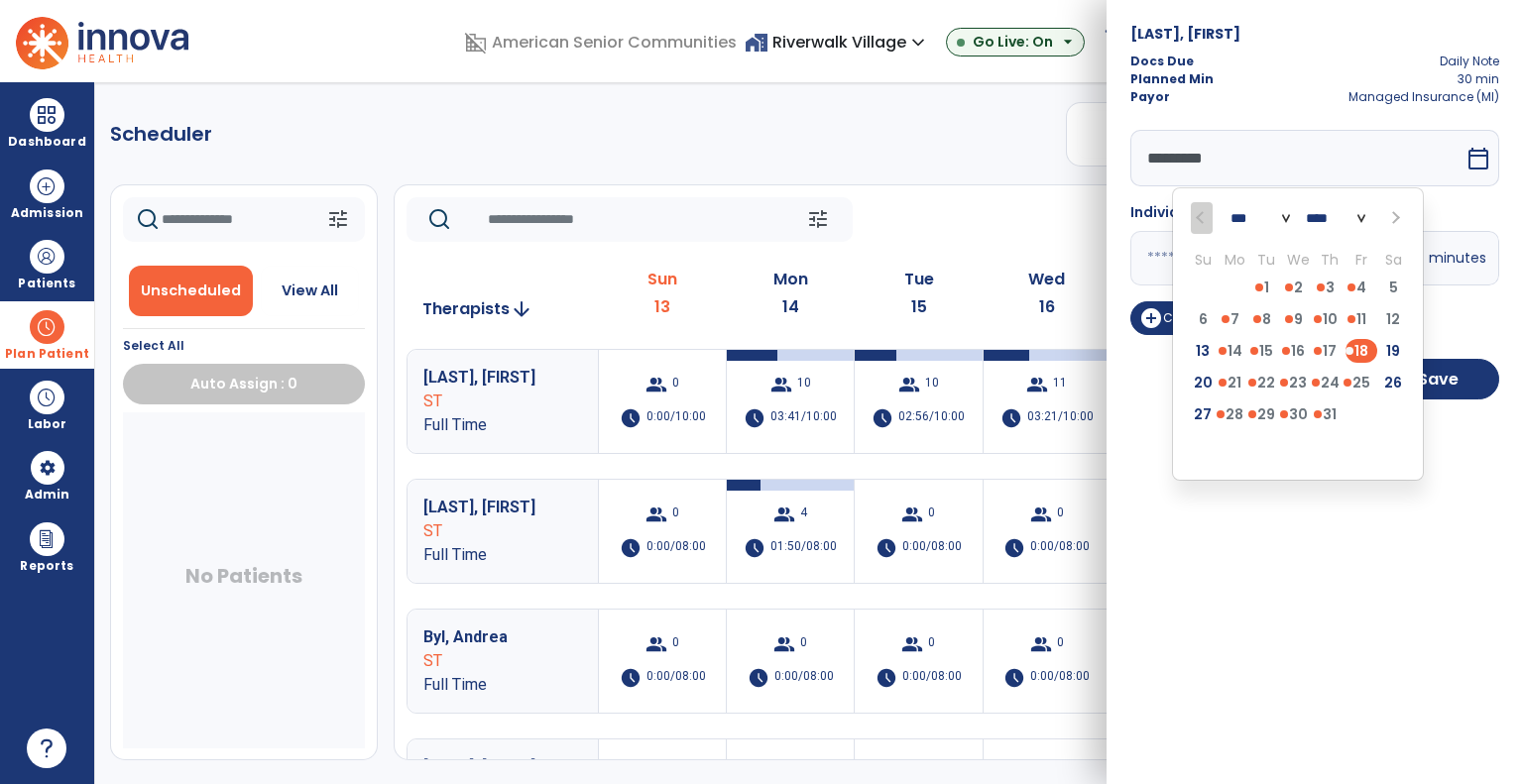 click on "tune   Today  chevron_left Jul 13, 2025 - Jul 19, 2025  *********  calendar_today  chevron_right" 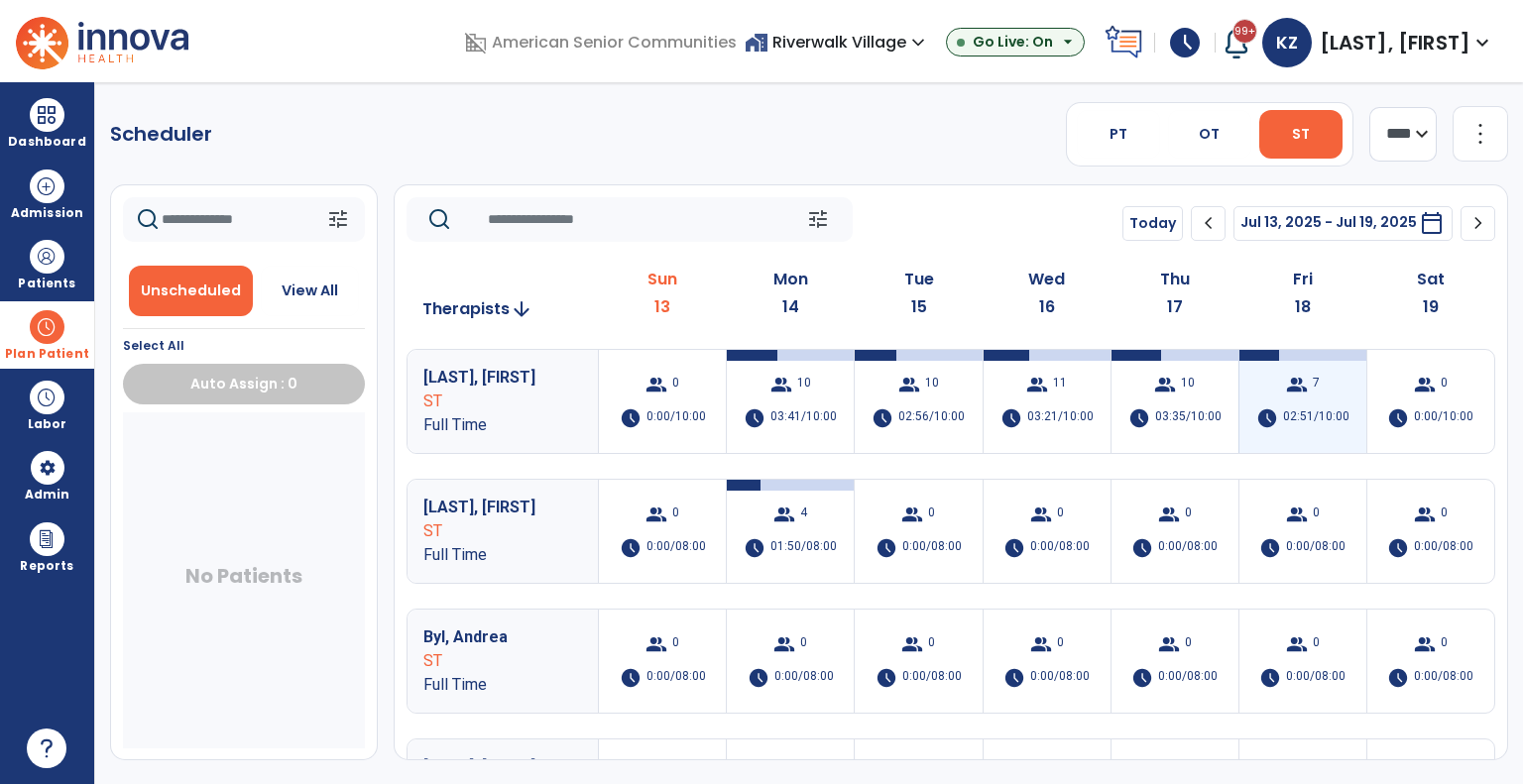 click on "02:51/10:00" at bounding box center (1316, 418) 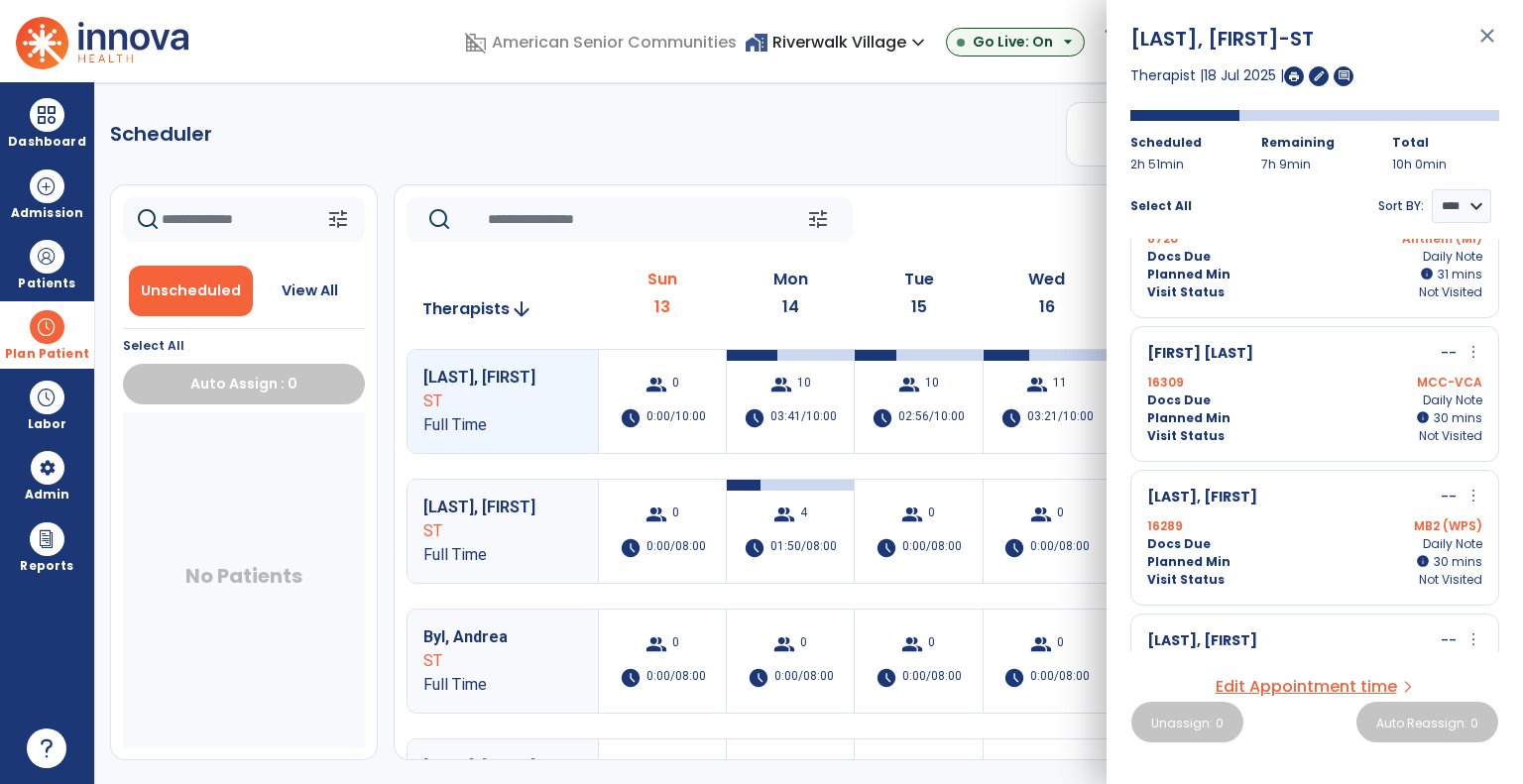 scroll, scrollTop: 198, scrollLeft: 0, axis: vertical 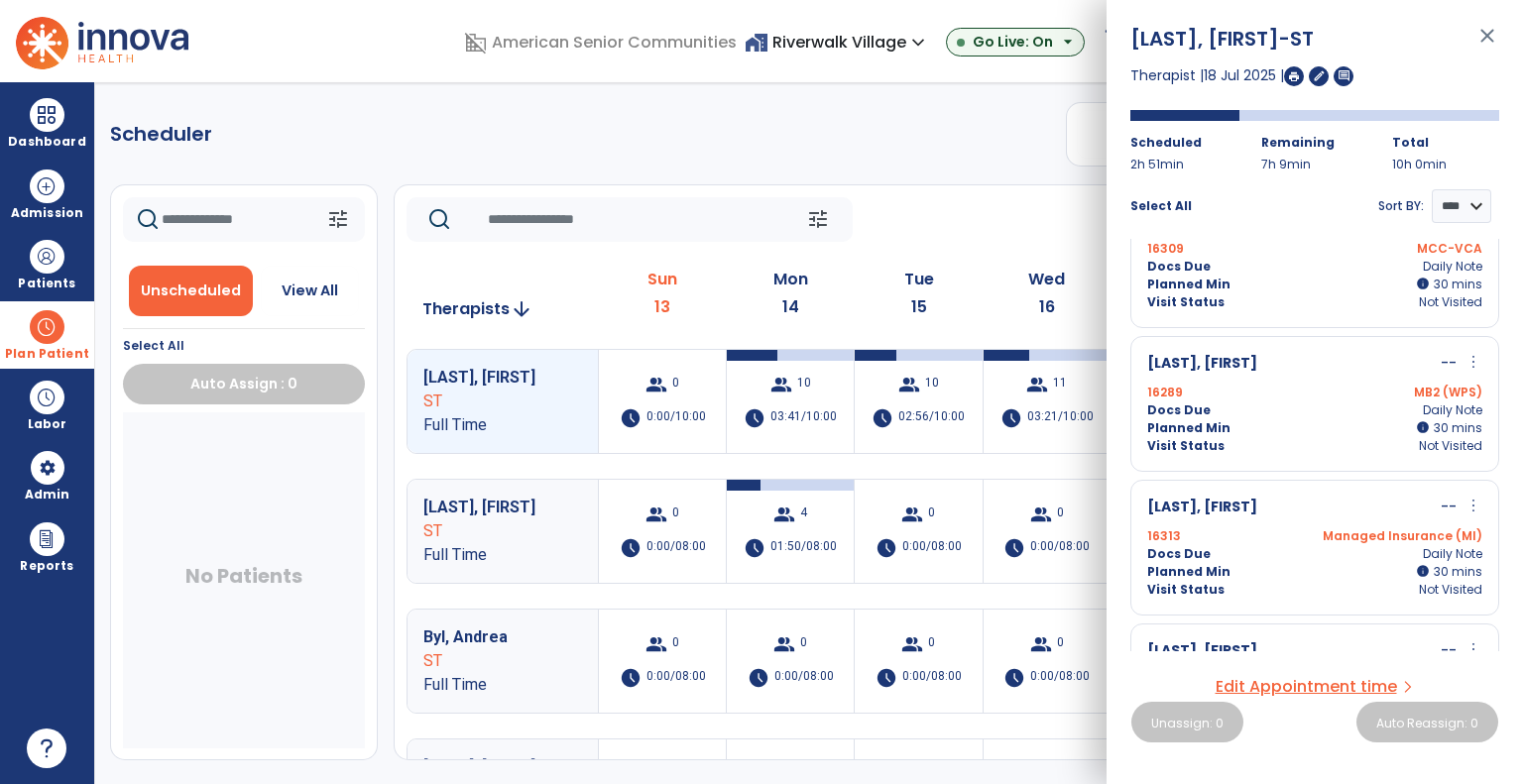 click on "more_vert" at bounding box center [1473, 362] 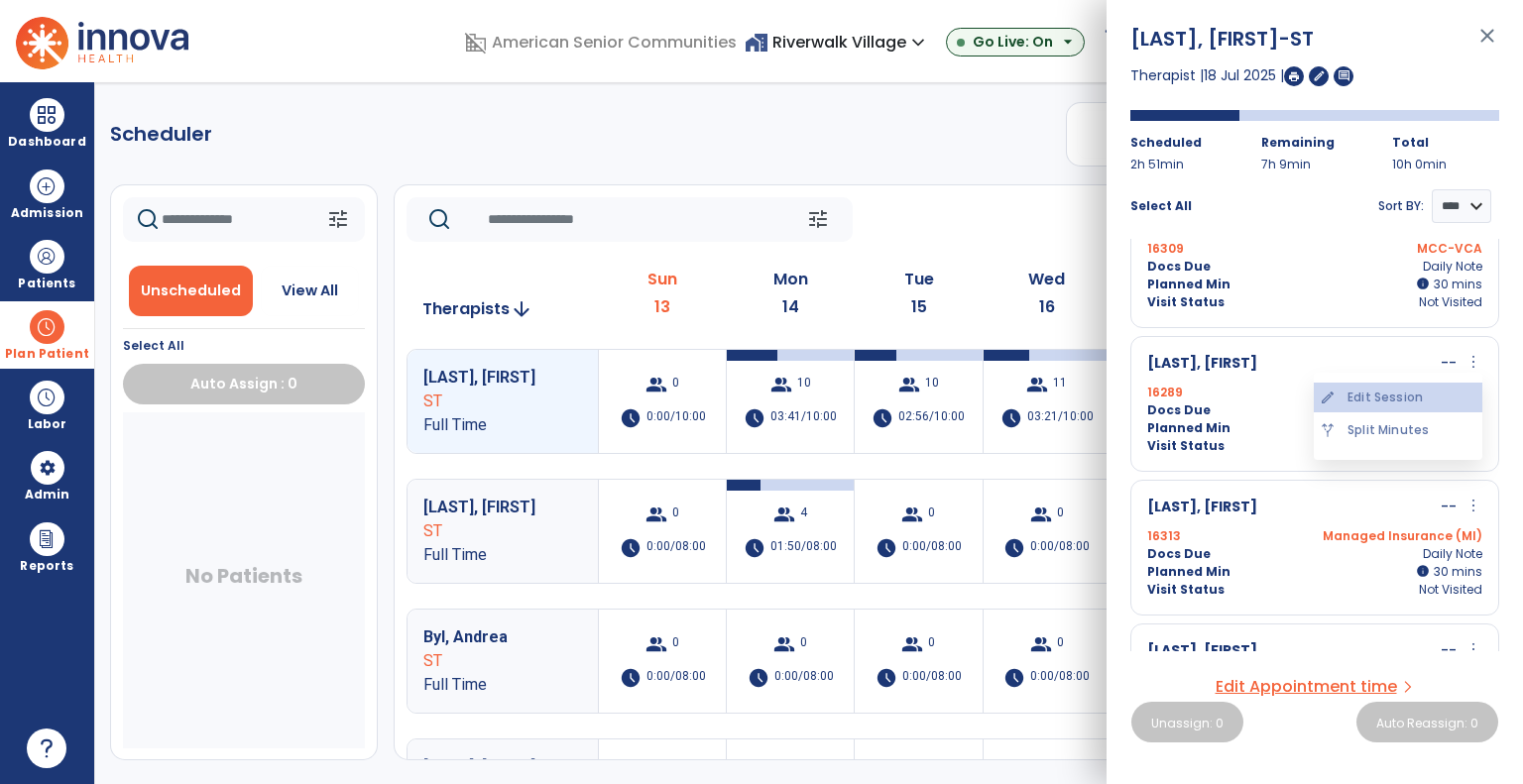 click on "edit   Edit Session" at bounding box center [1398, 397] 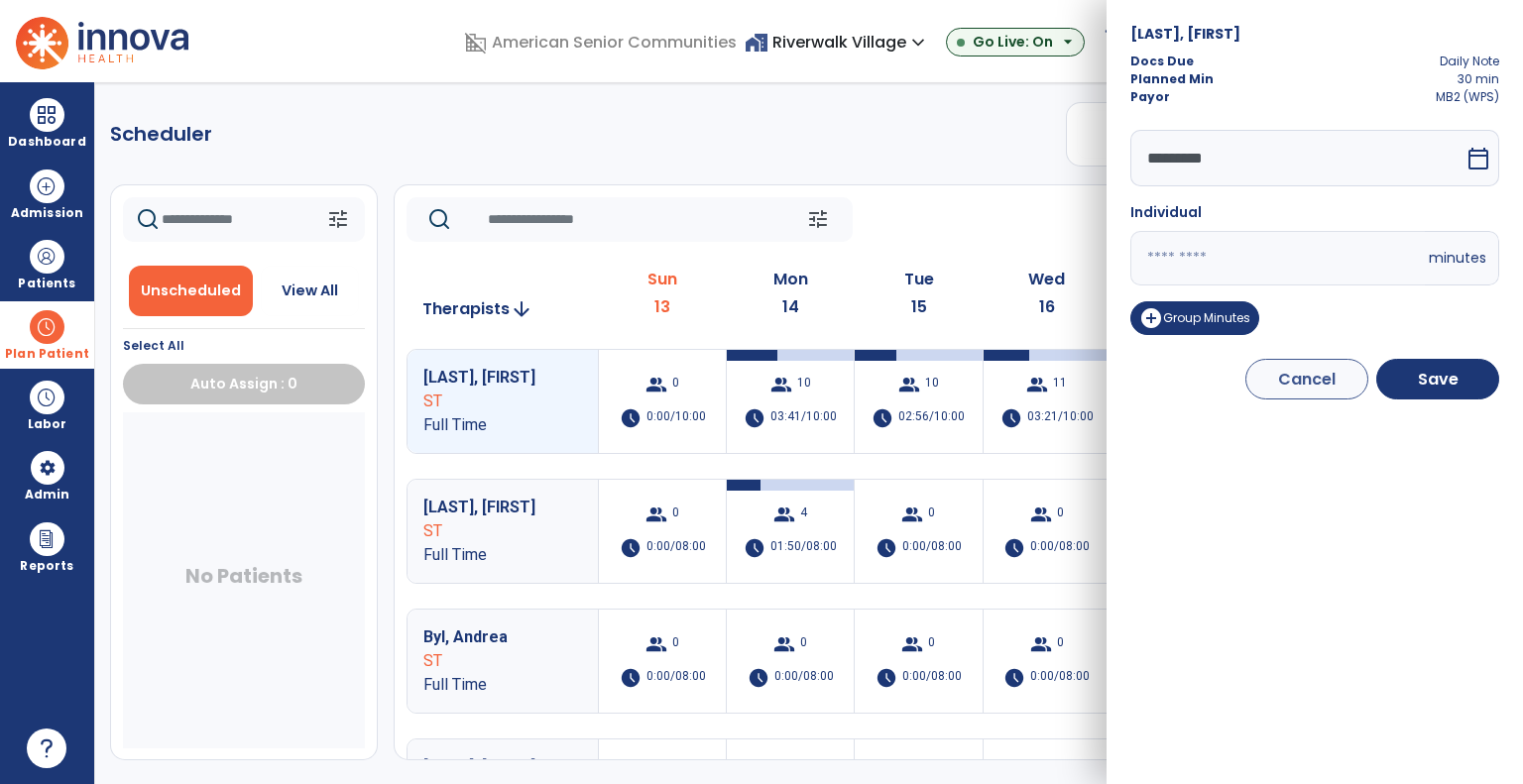 click on "calendar_today" at bounding box center (1478, 159) 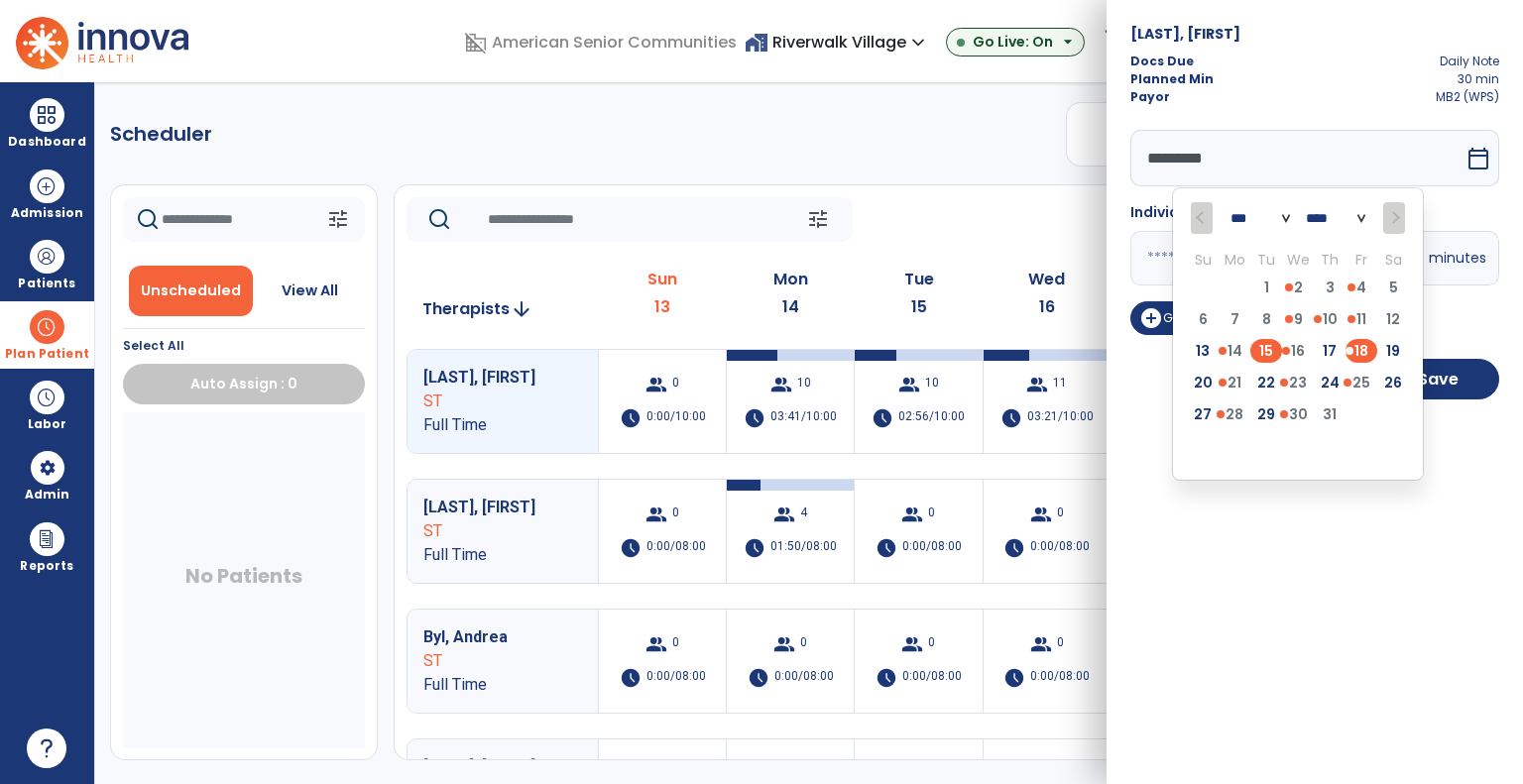 click on "15" at bounding box center (1266, 351) 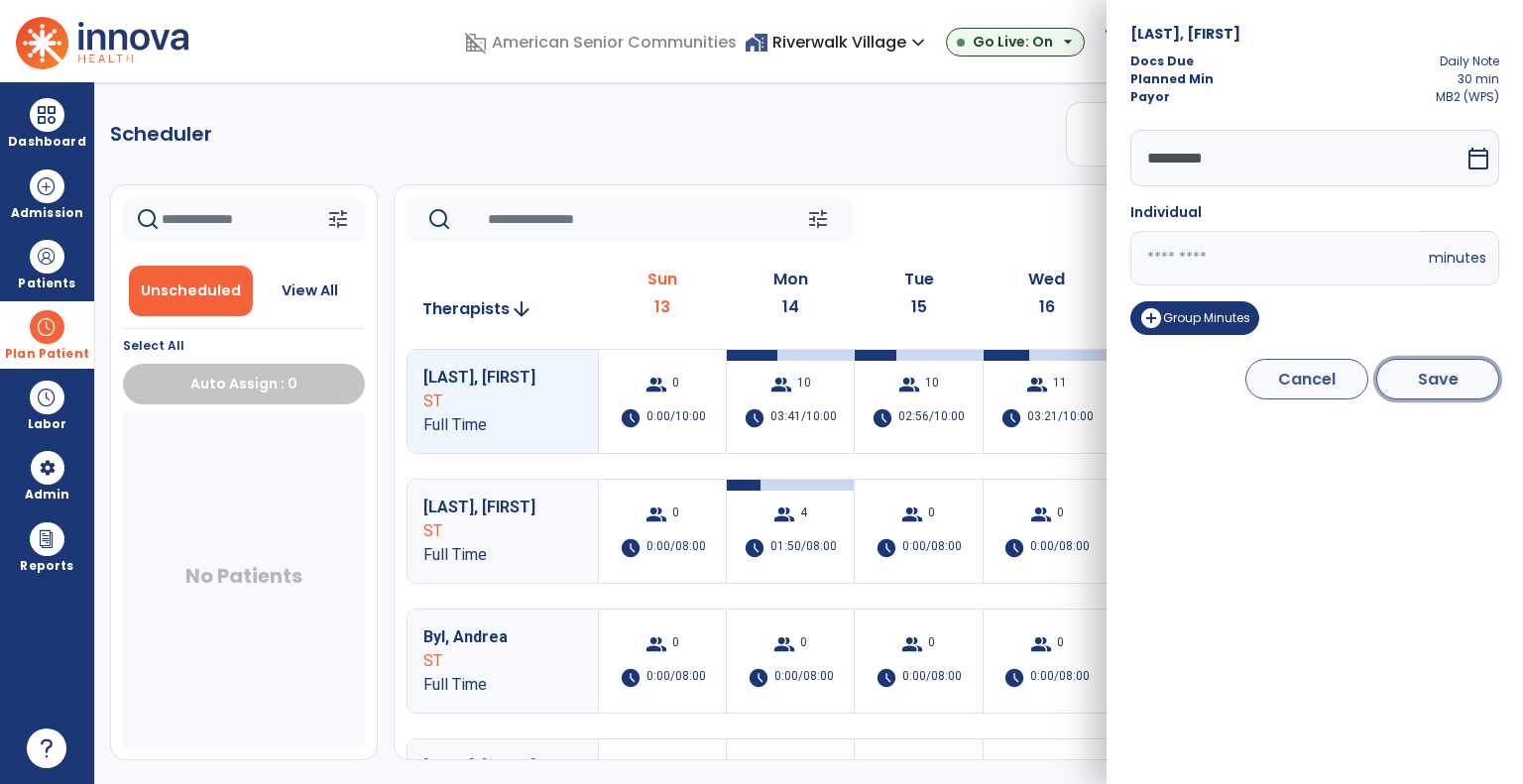 click on "Save" at bounding box center (1438, 379) 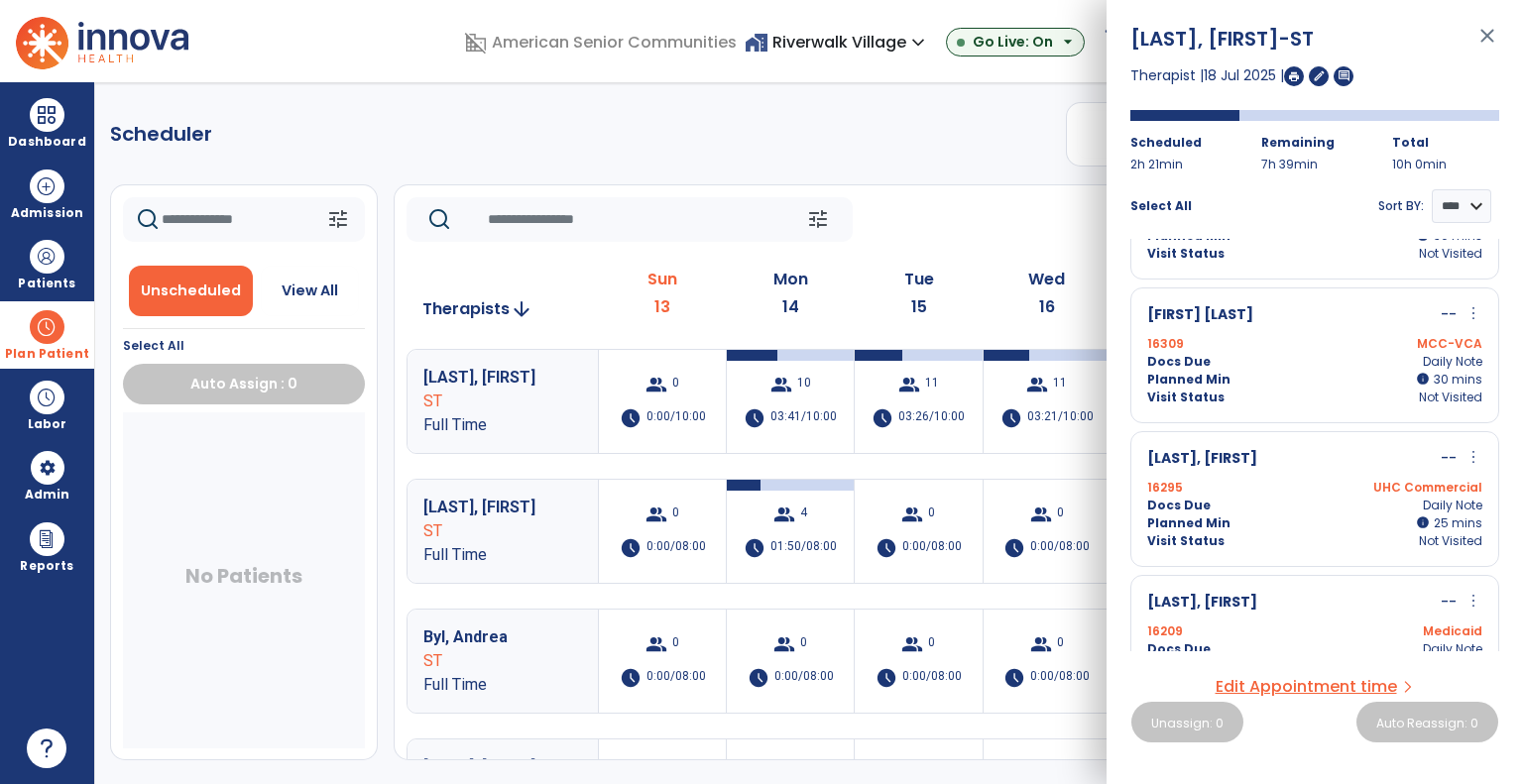scroll, scrollTop: 297, scrollLeft: 0, axis: vertical 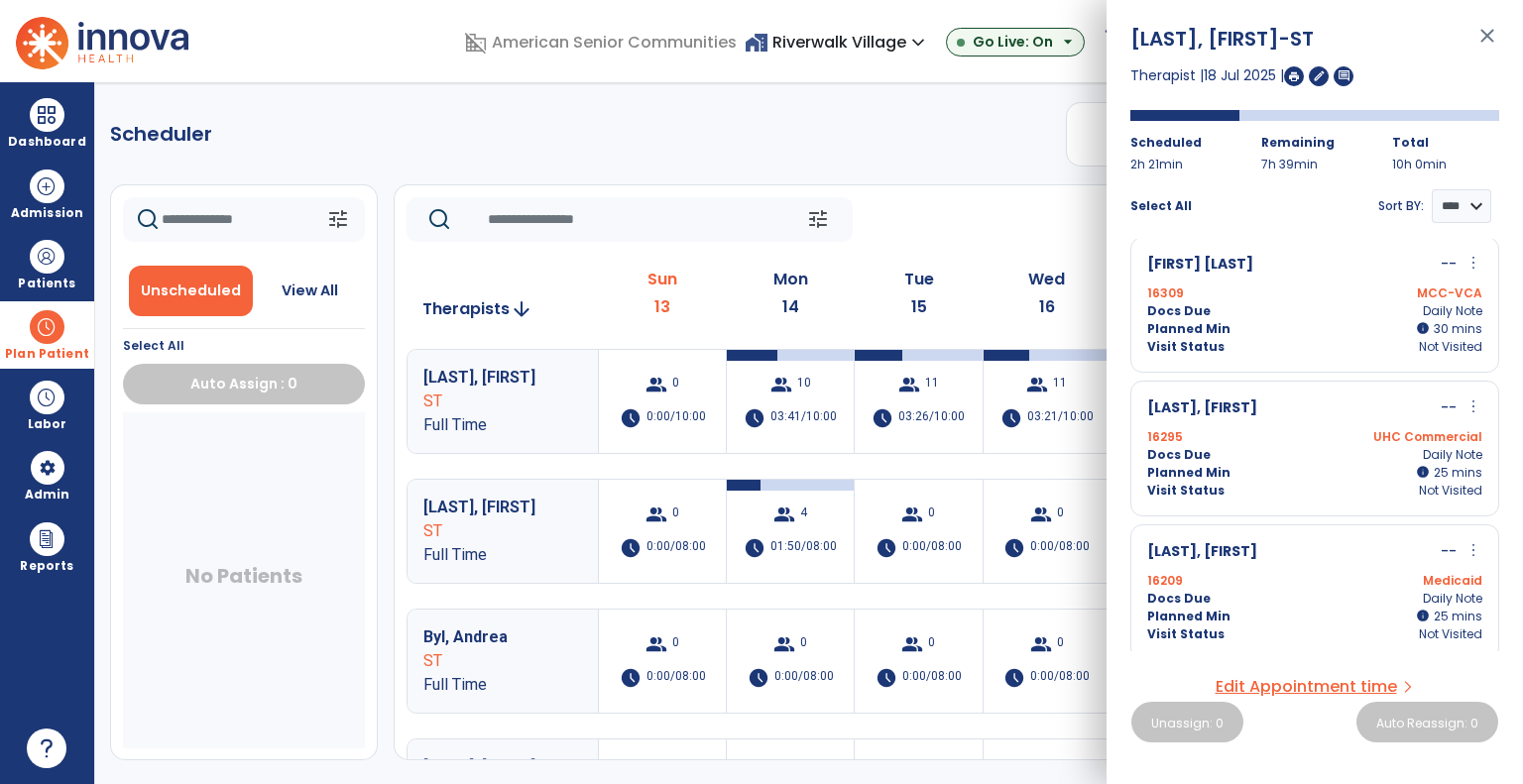click on "more_vert" at bounding box center (1473, 406) 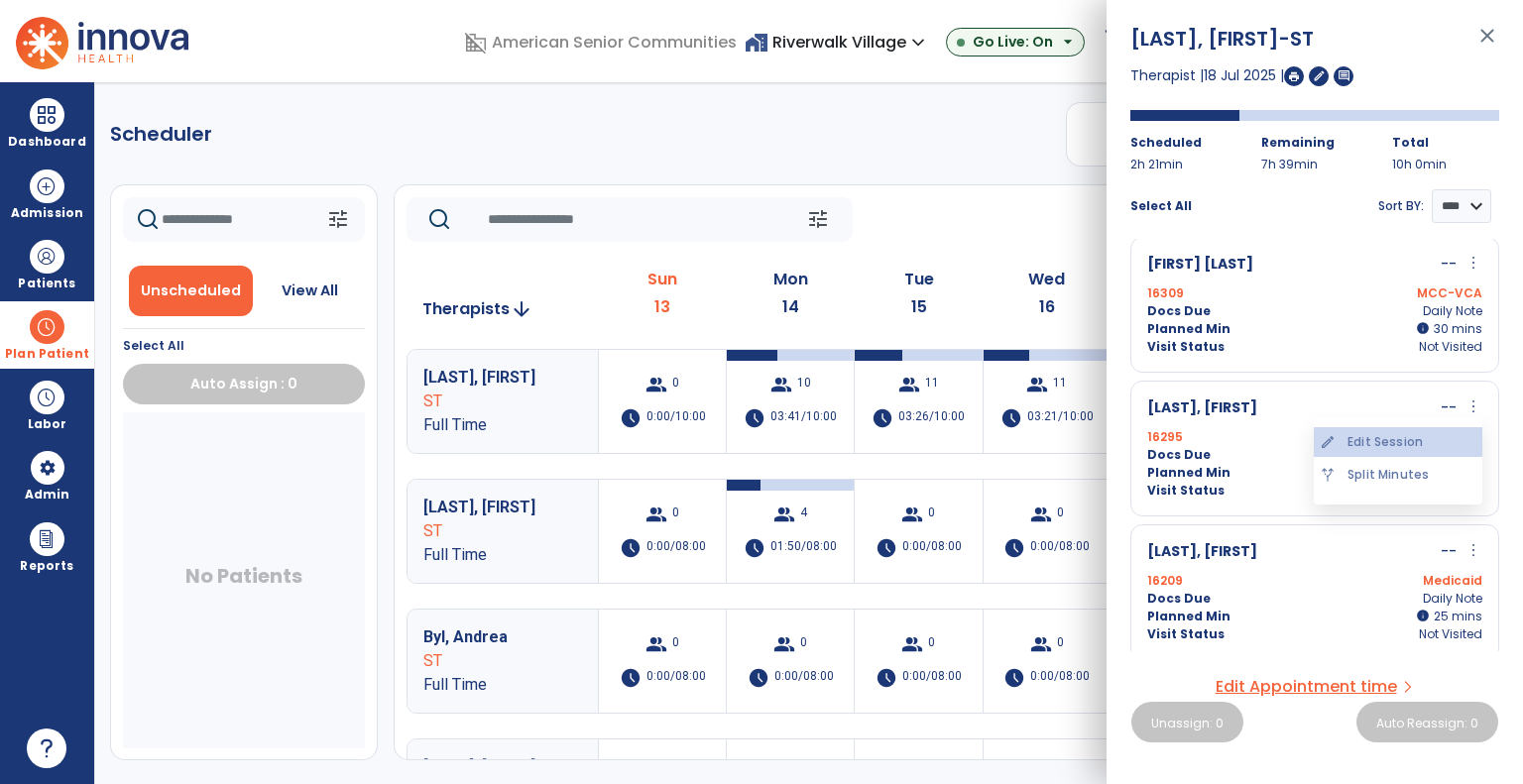 click on "edit   Edit Session" at bounding box center [1398, 442] 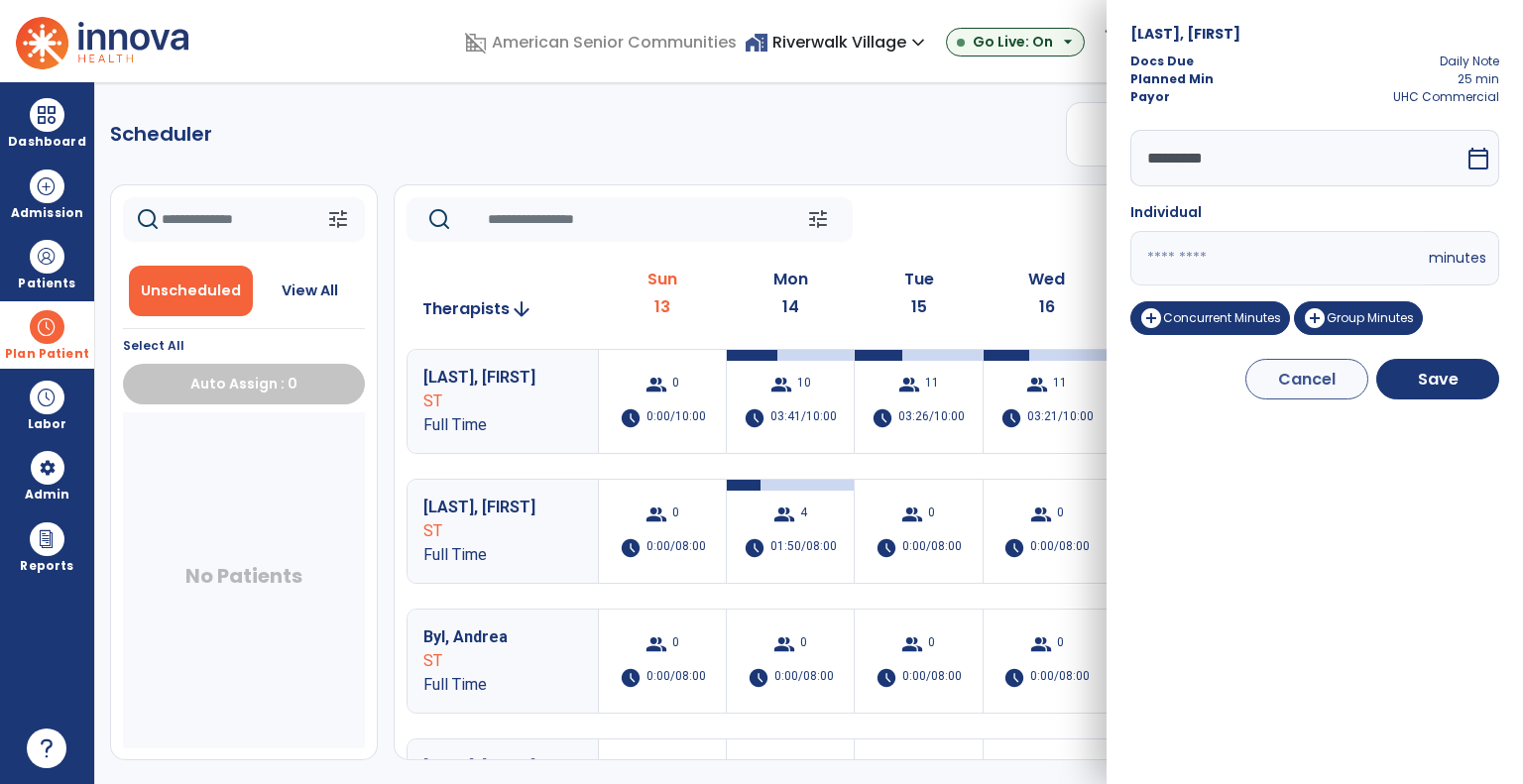 click on "calendar_today" at bounding box center [1478, 159] 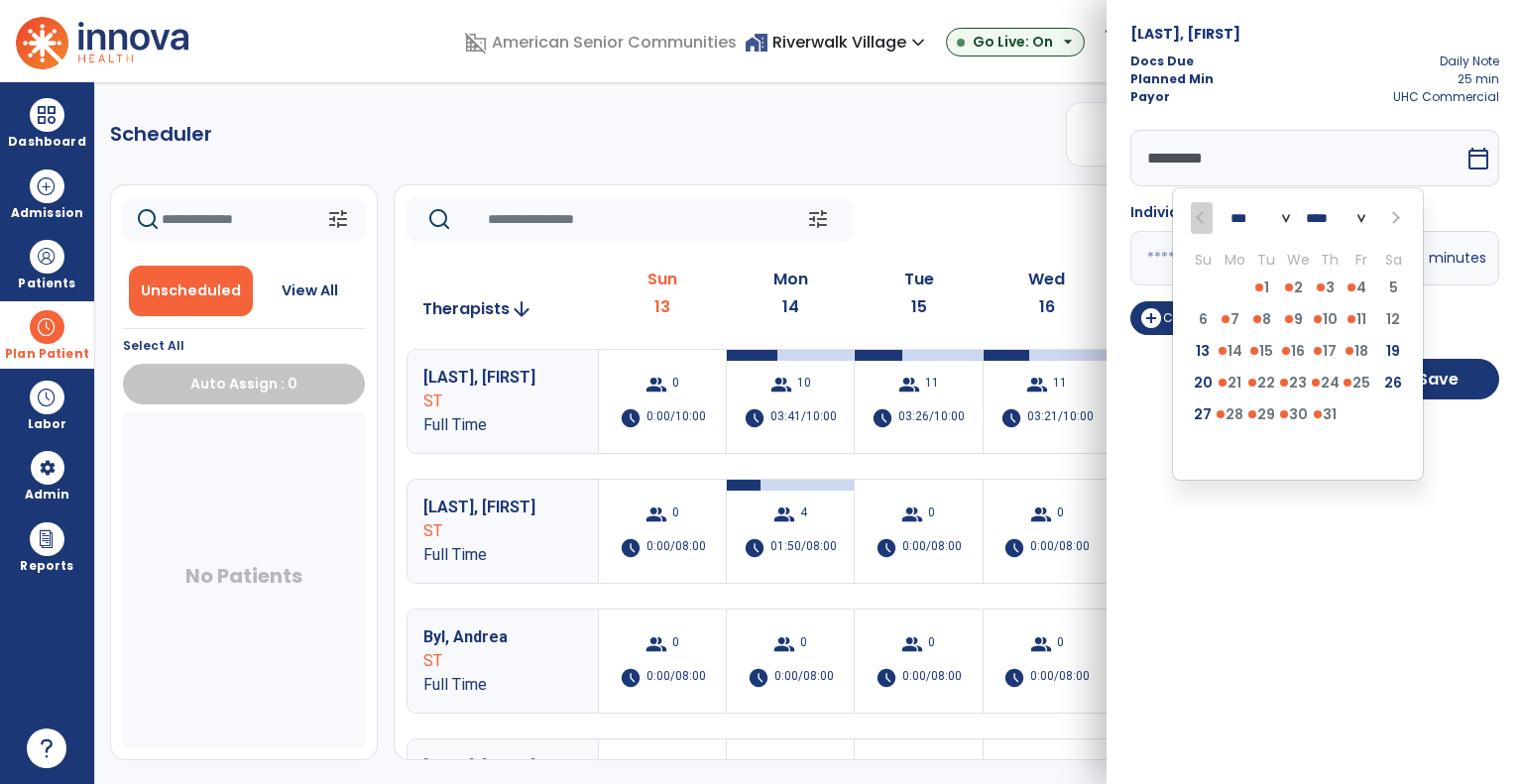 click on "3   4   5   6   7   8   9" at bounding box center (1298, 452) 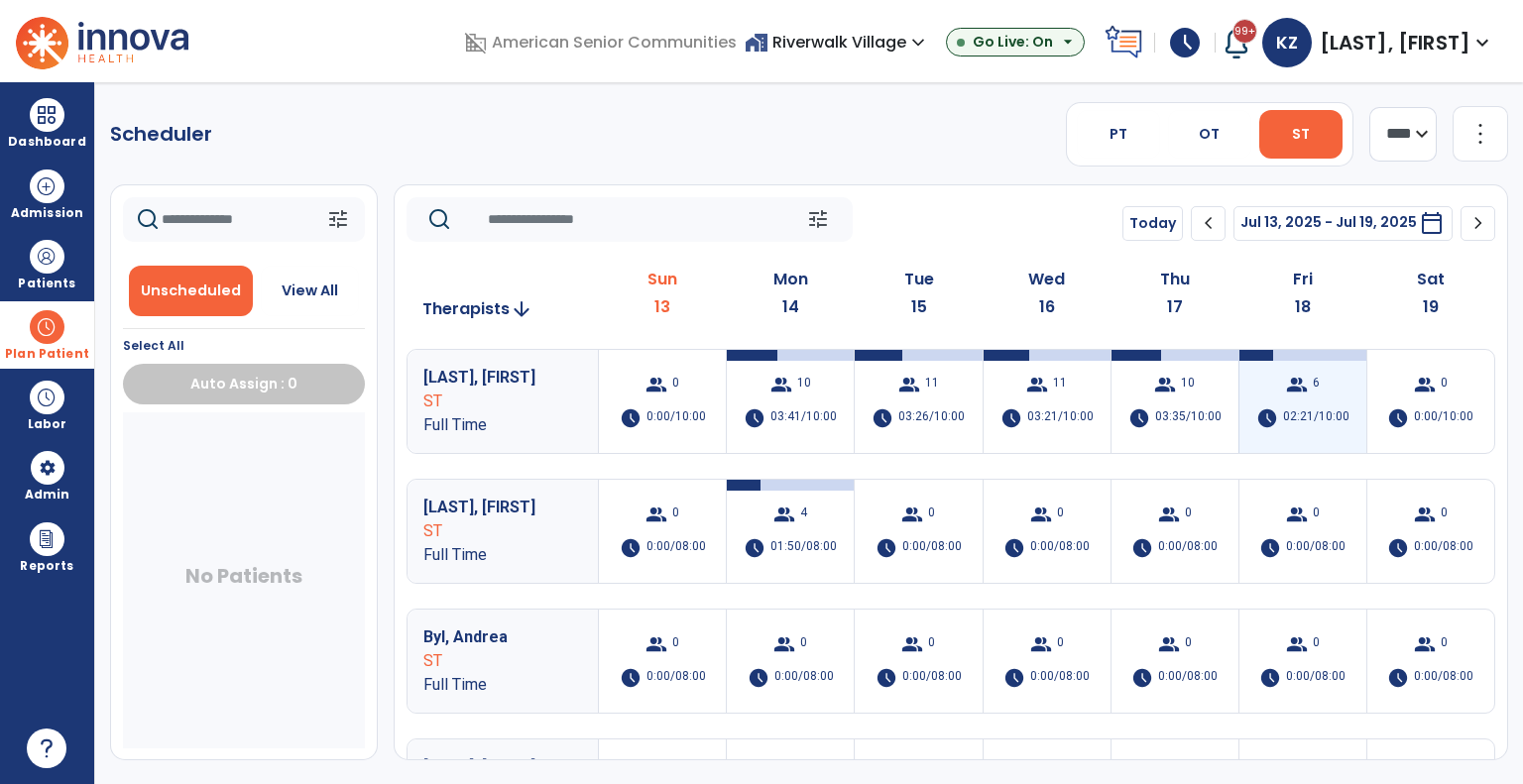 click on "schedule  02:21/10:00" at bounding box center (1303, 418) 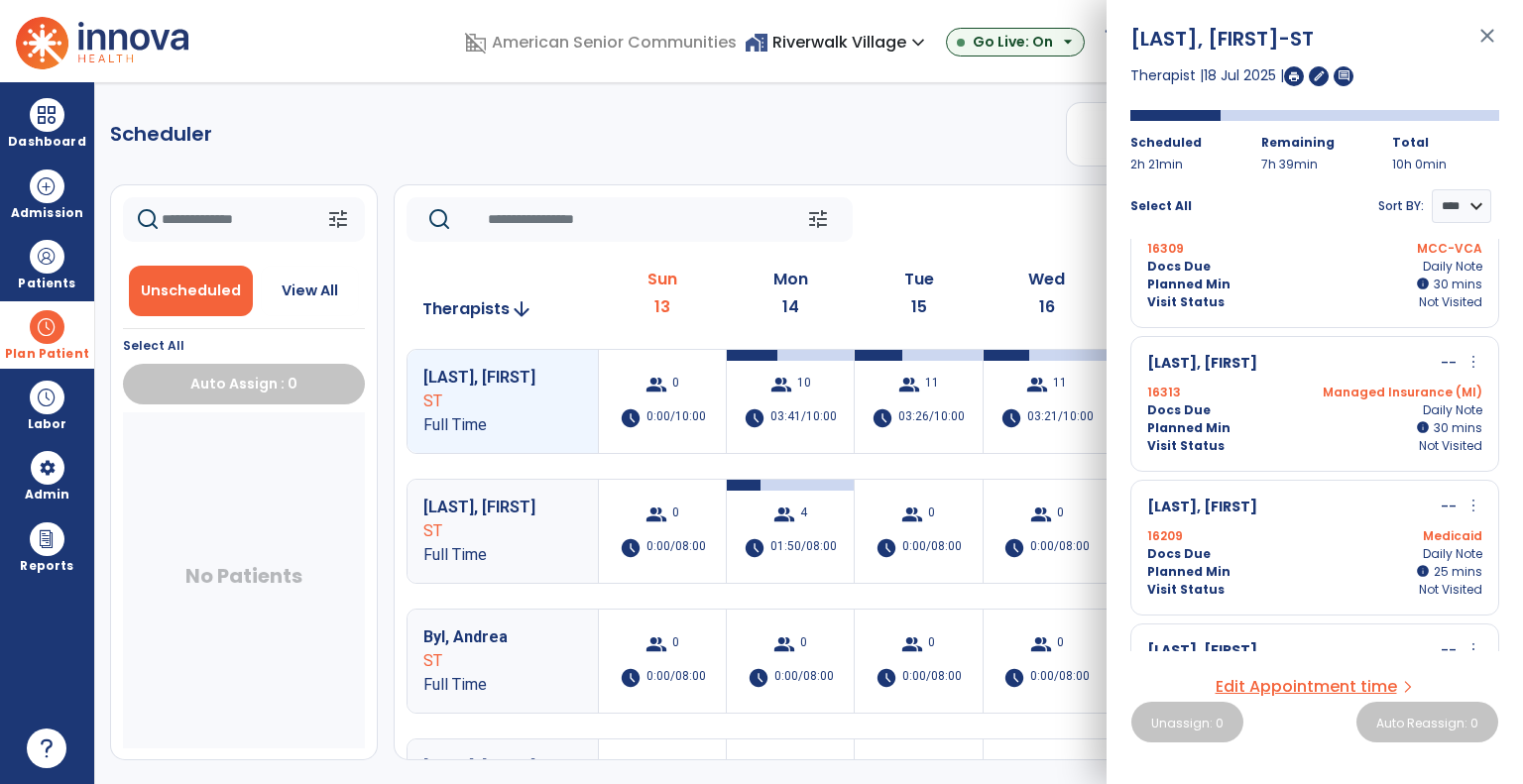 scroll, scrollTop: 297, scrollLeft: 0, axis: vertical 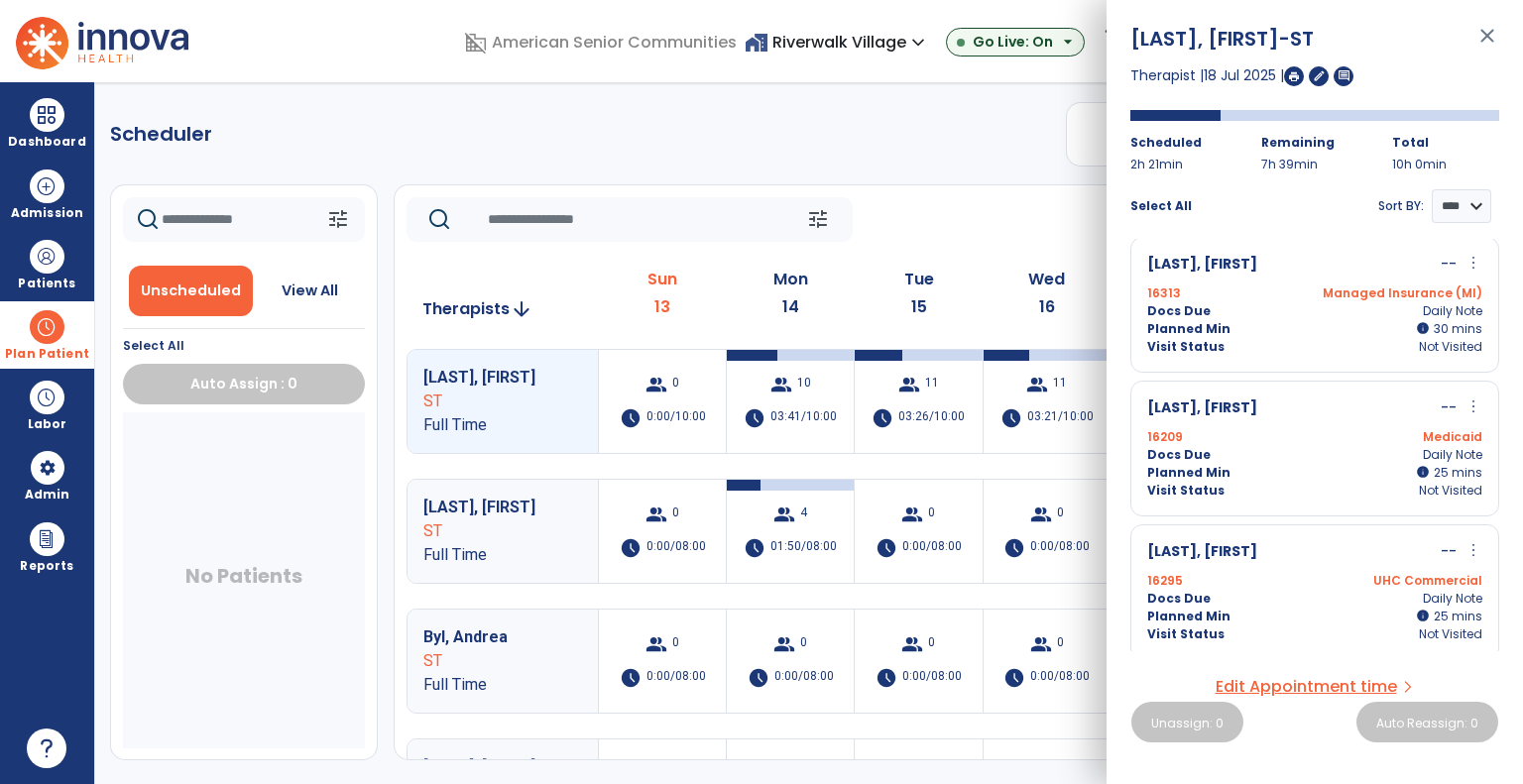 click on "more_vert" at bounding box center (1473, 406) 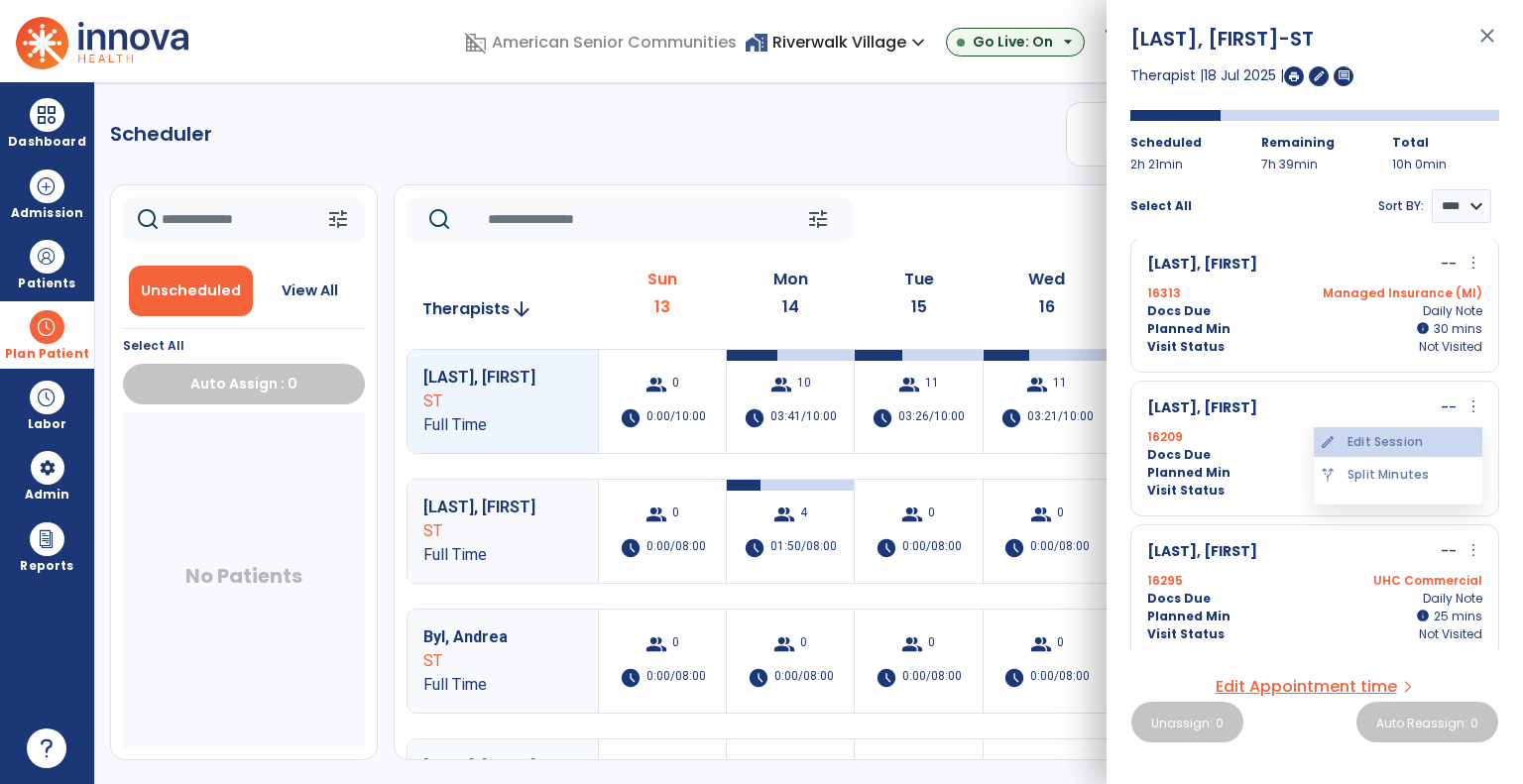 click on "edit   Edit Session" at bounding box center [1398, 442] 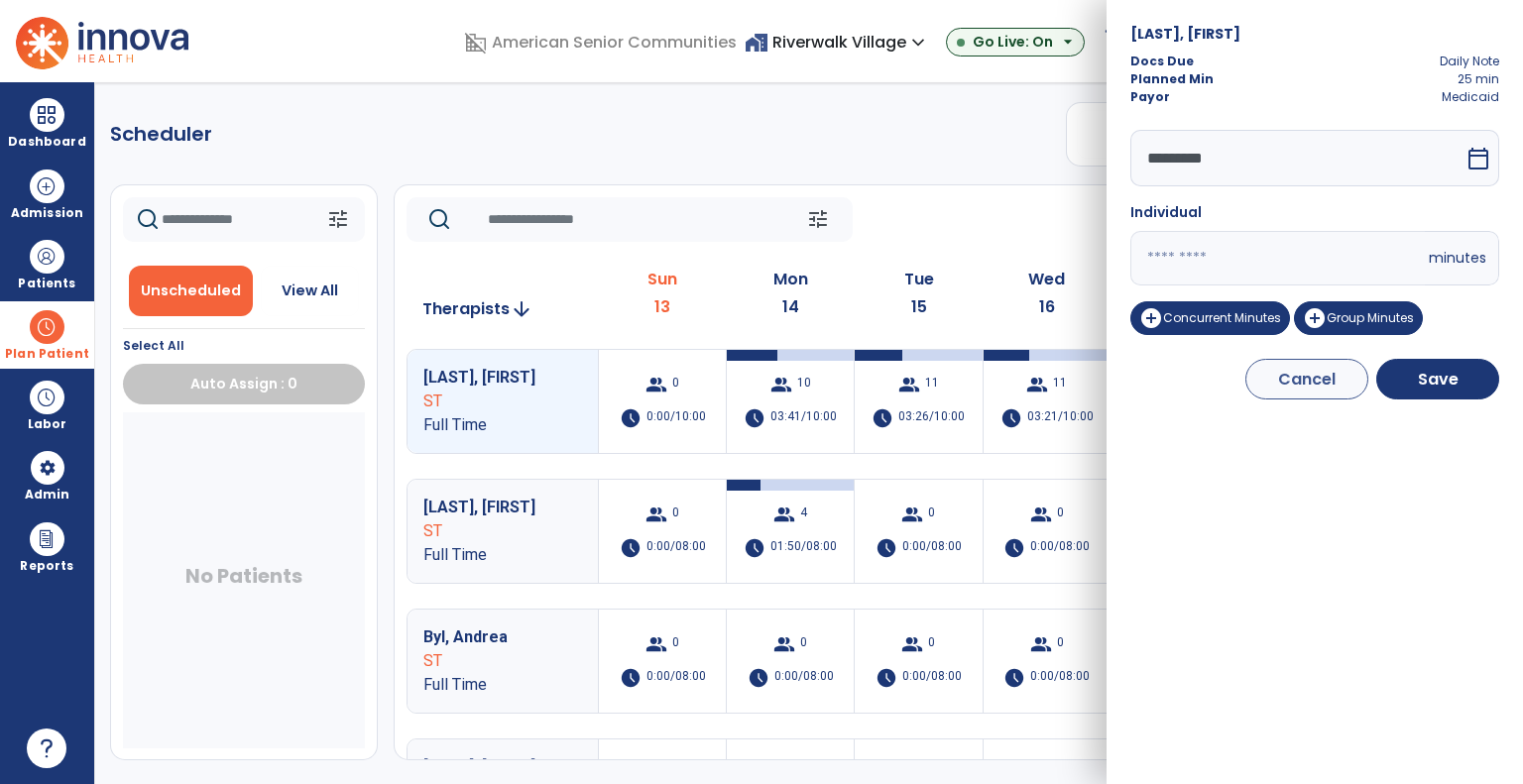 click on "calendar_today" at bounding box center (1478, 159) 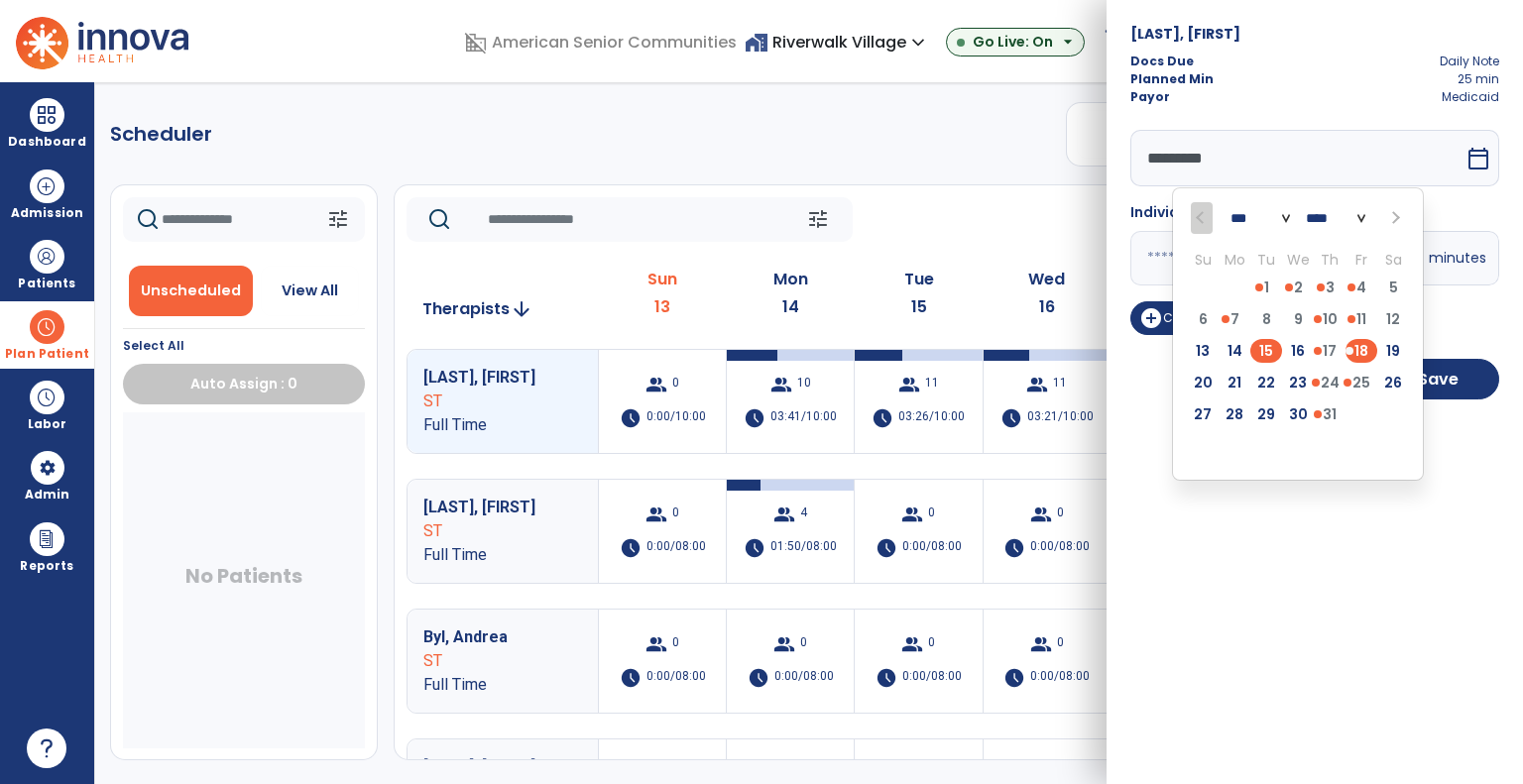 click on "15" at bounding box center [1266, 351] 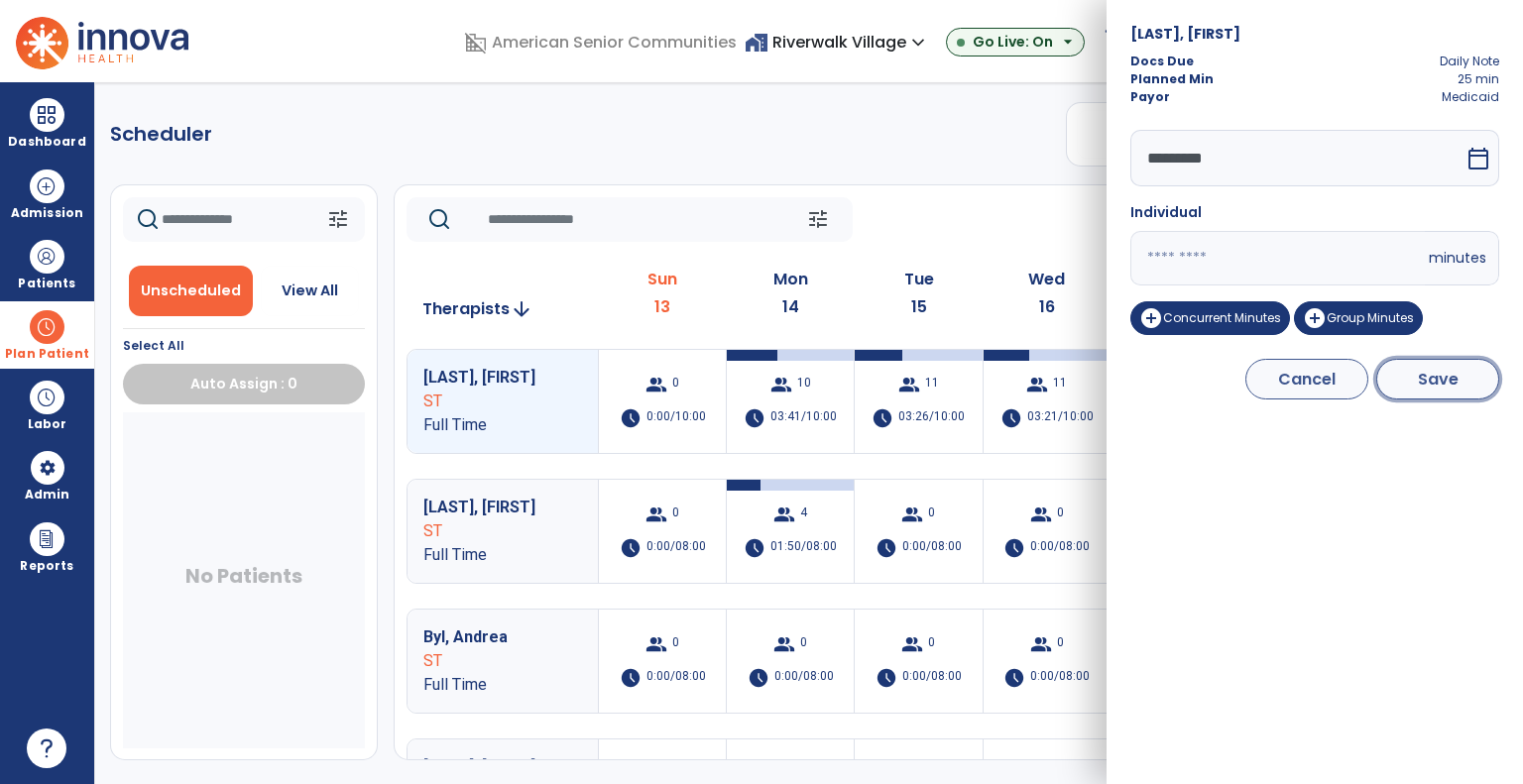 click on "Save" at bounding box center (1438, 379) 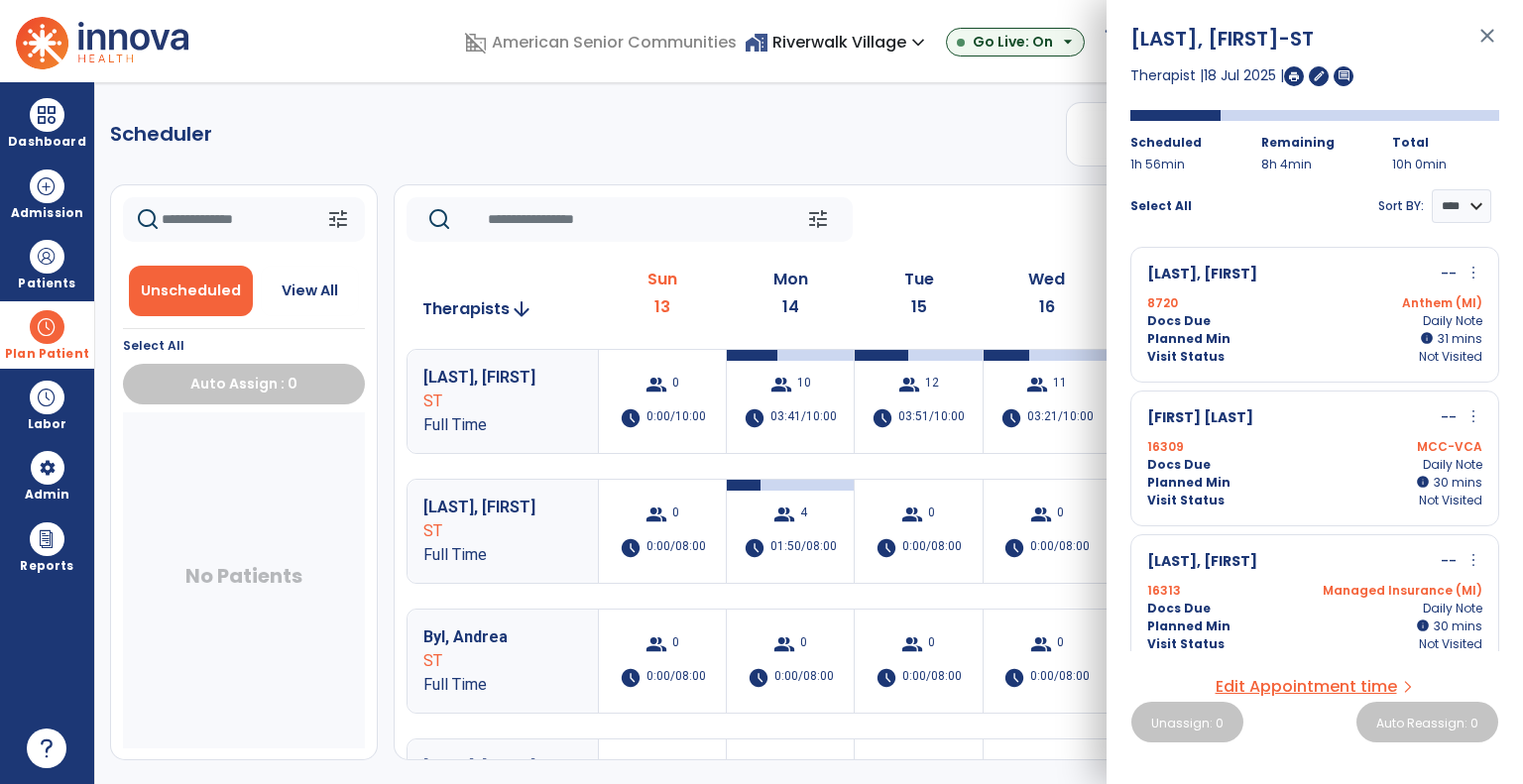 scroll, scrollTop: 160, scrollLeft: 0, axis: vertical 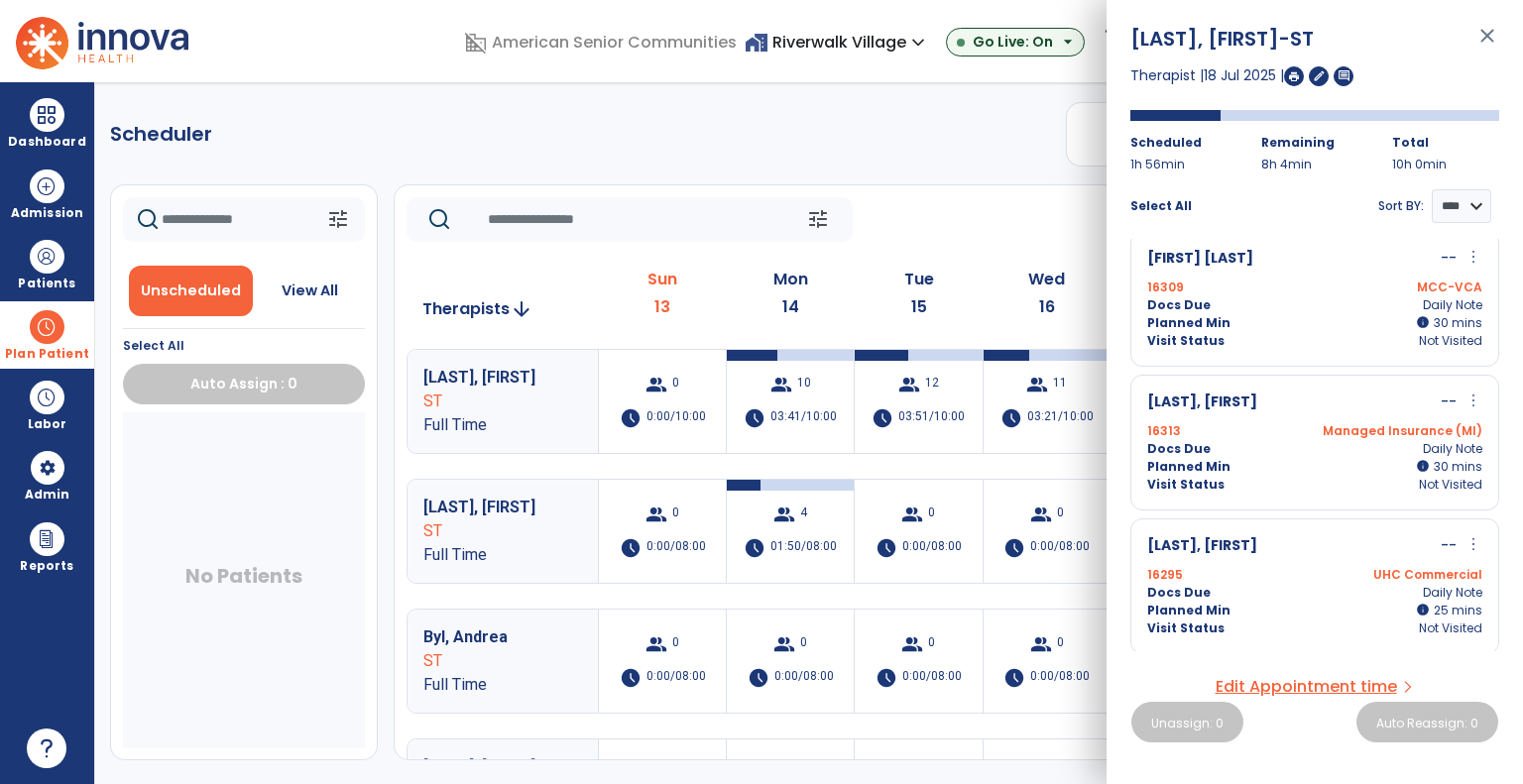 click on "more_vert" at bounding box center (1473, 544) 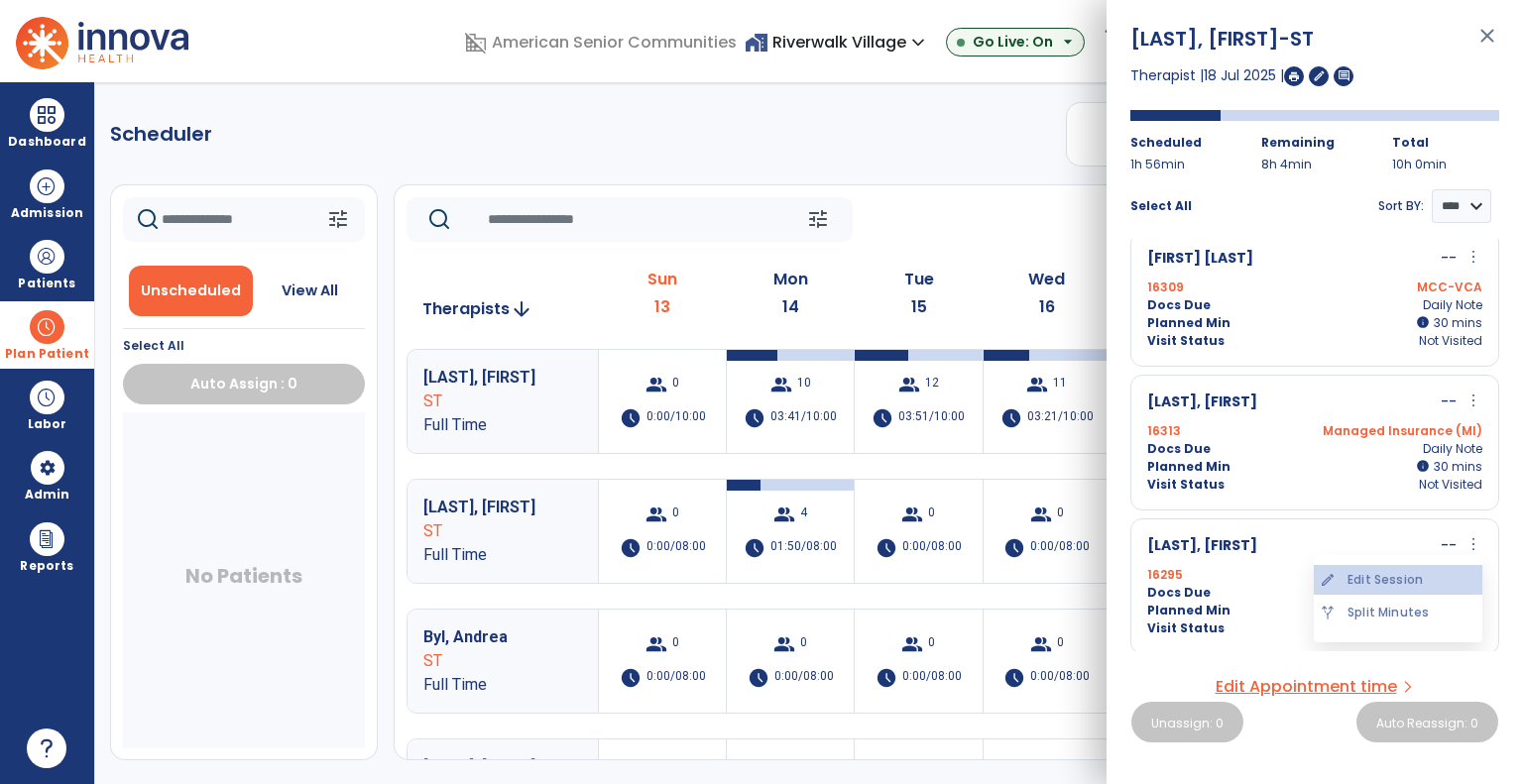 click on "edit   Edit Session" at bounding box center (1398, 580) 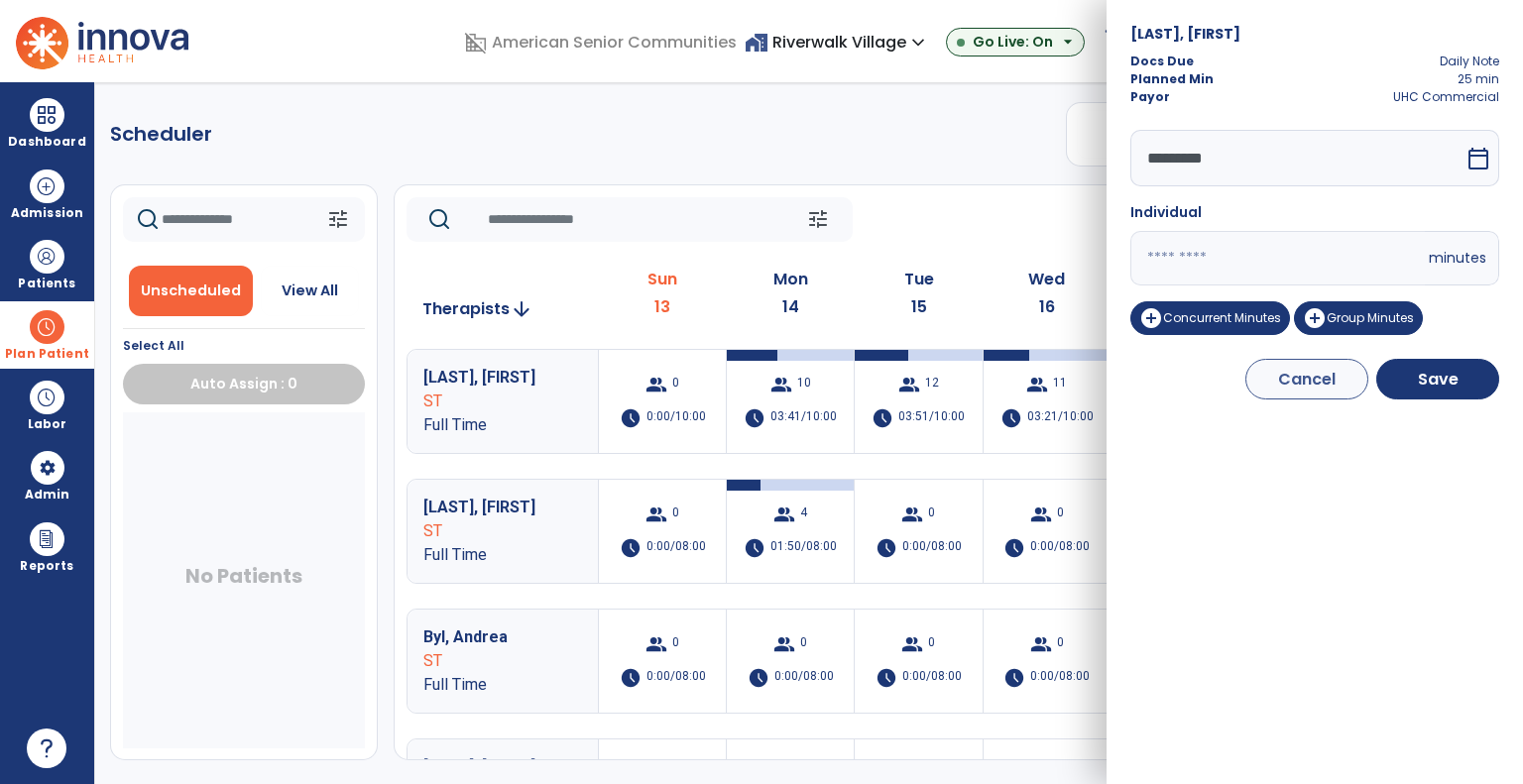 click on "calendar_today" at bounding box center [1480, 158] 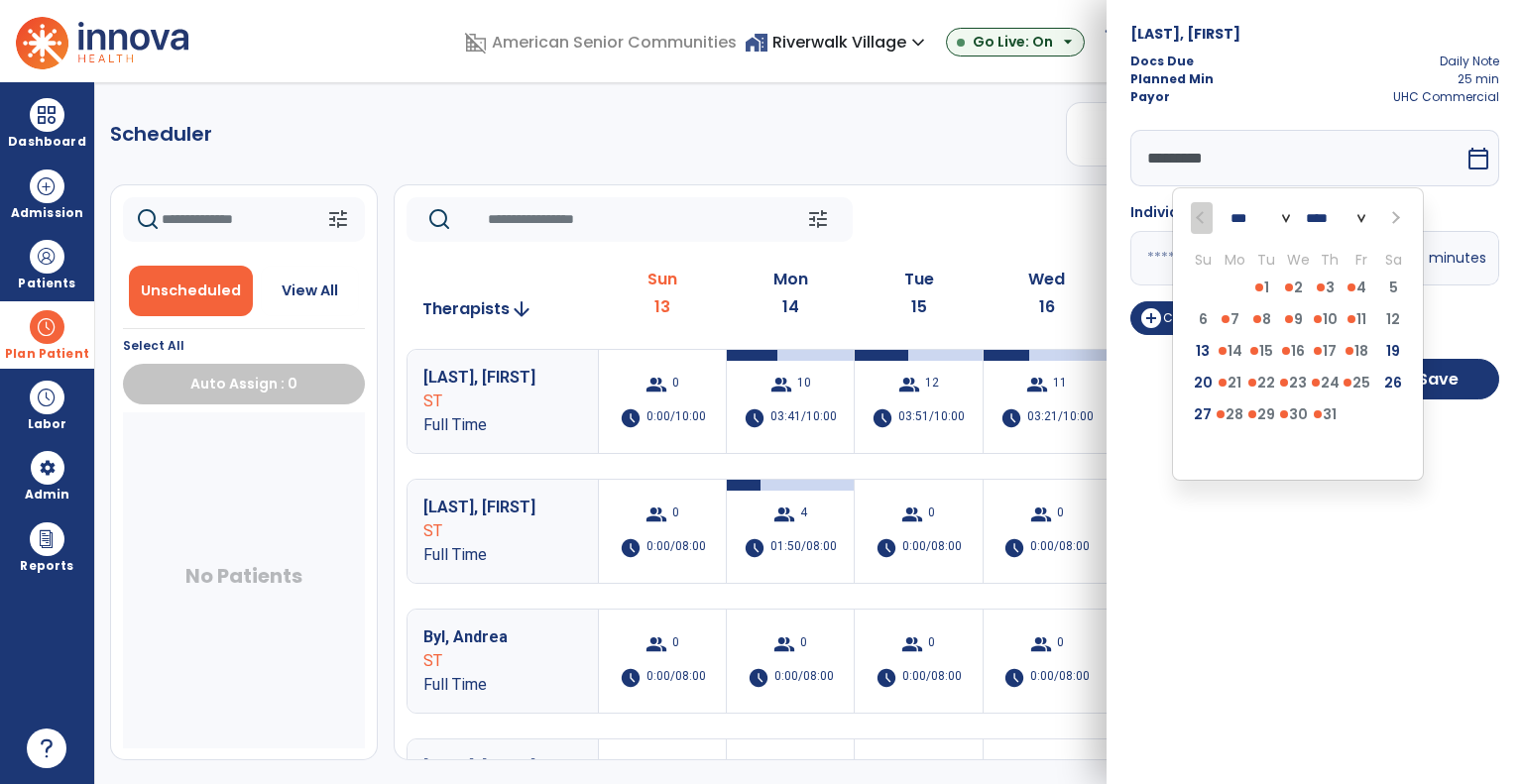 click on "Frye, Carolyn   Docs Due Daily Note   Planned Min  25 min   Payor  UHC Commercial  ********* *** *** **** Su Mo Tu We Th Fr Sa  29   30   1   2   3   4   5   6   7   8   9   10   11   12   13   14   15   16   17   18   19   20   21   22   23   24   25   26   27   28   29   30   31   1   2   3   4   5   6   7   8   9   calendar_today  Individual  ** minutes  add_circle   Concurrent Minutes  add_circle   Group Minutes  Cancel   Save" at bounding box center [1315, 392] 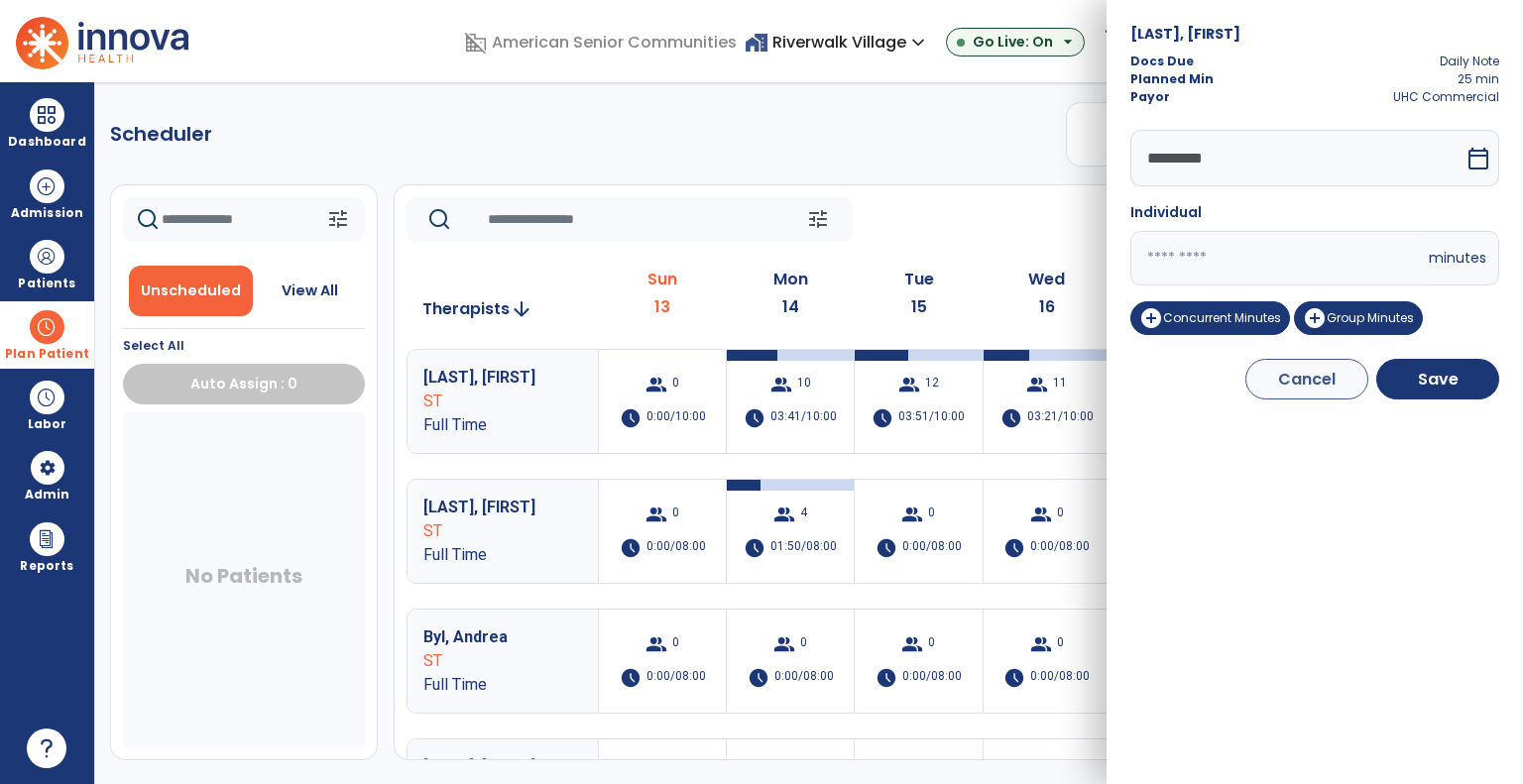 click on "tune   Today  chevron_left Jul 13, 2025 - Jul 19, 2025  *********  calendar_today  chevron_right" 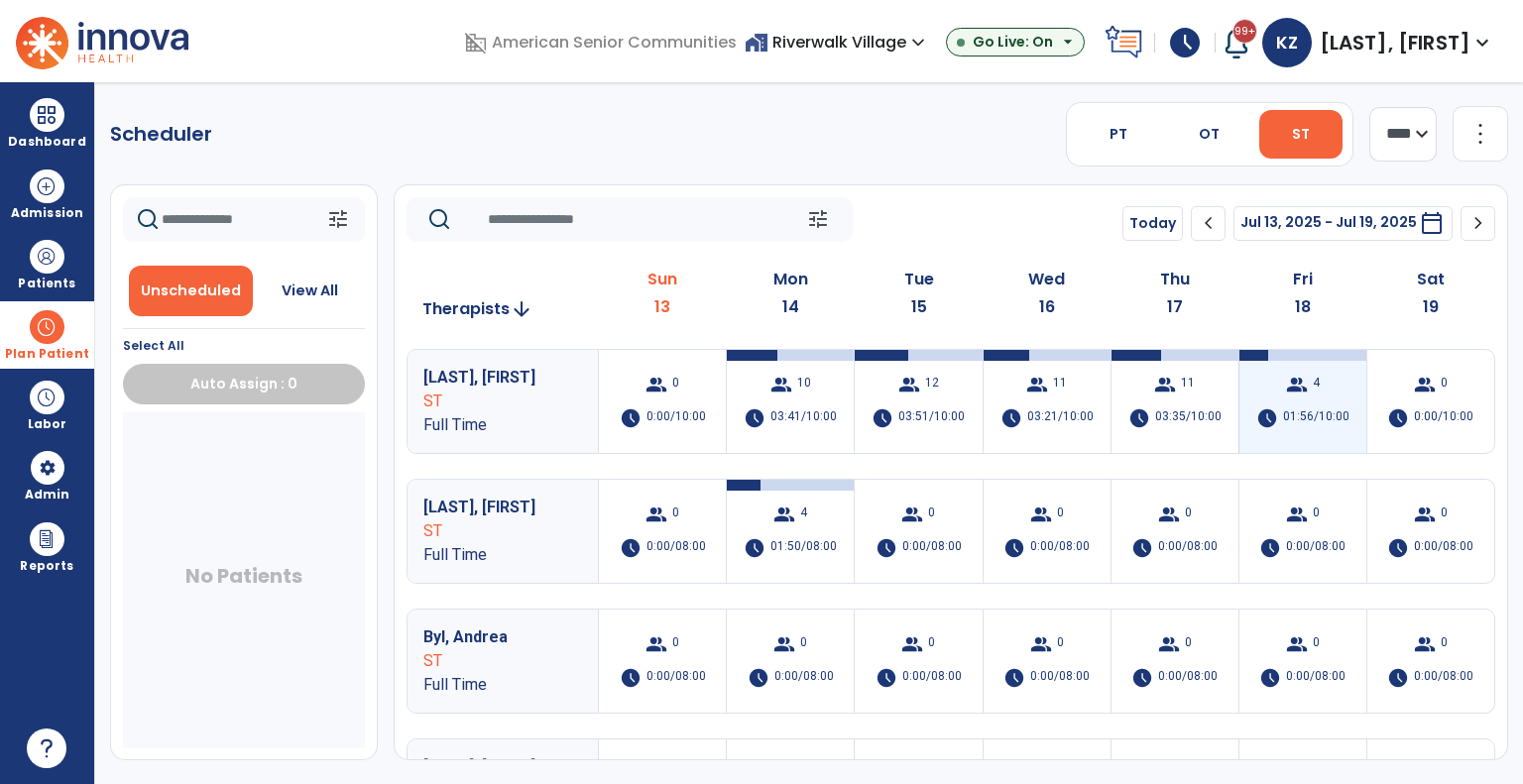 click on "01:56/10:00" at bounding box center (1316, 418) 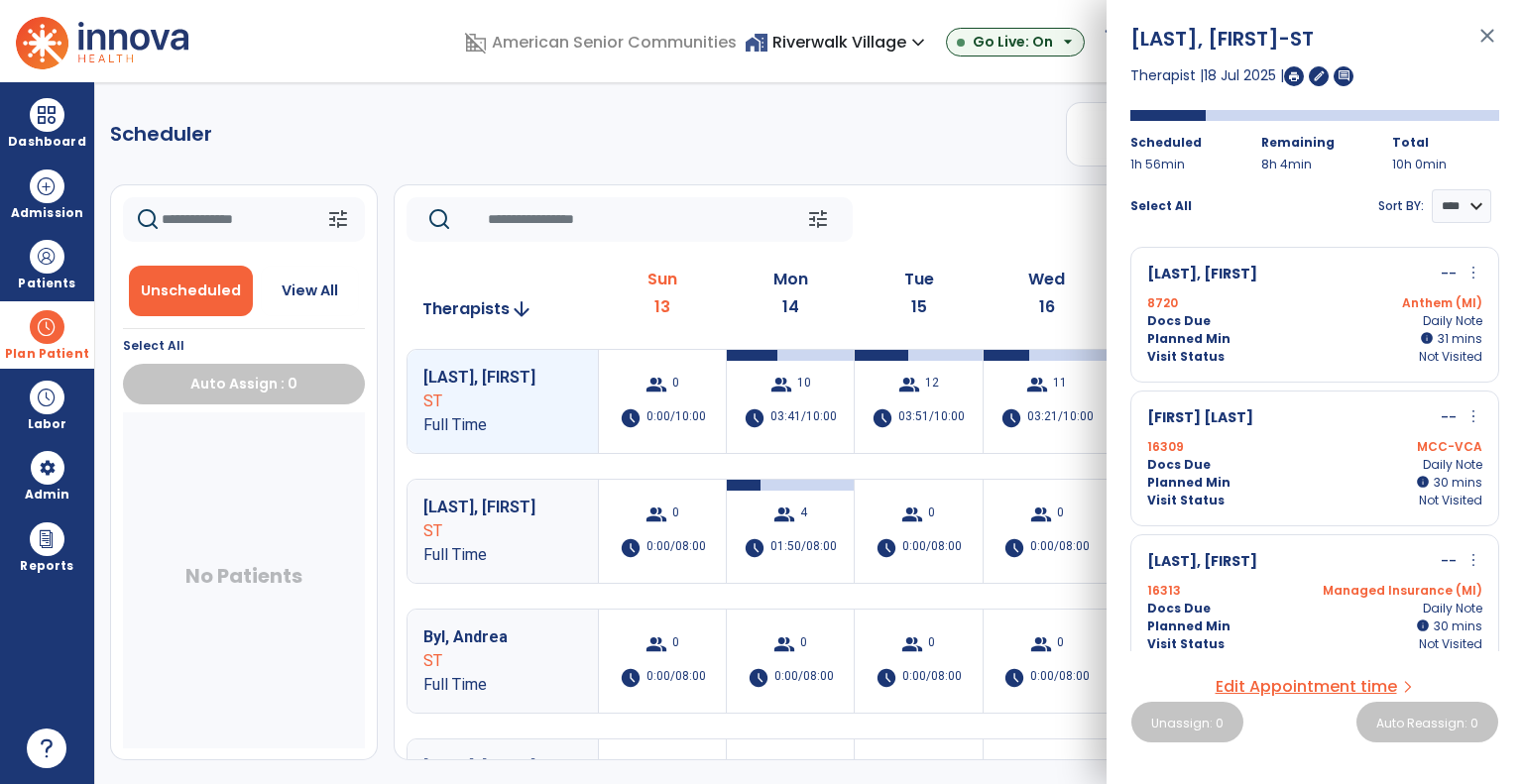 click on "Waltz, Robert   --  more_vert  edit   Edit Session   alt_route   Split Minutes" at bounding box center [1315, 562] 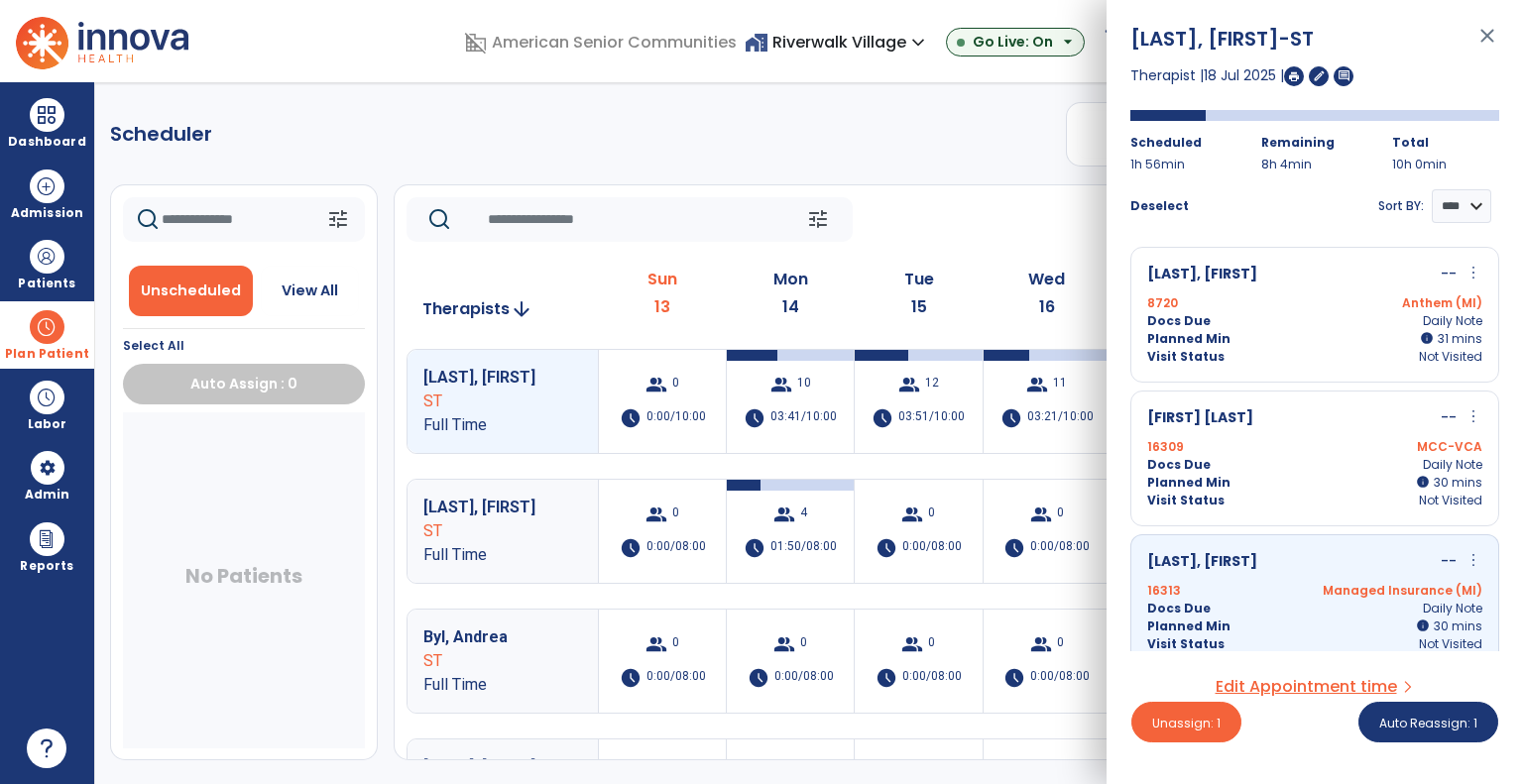 click on "tune   Today  chevron_left Jul 13, 2025 - Jul 19, 2025  *********  calendar_today  chevron_right" 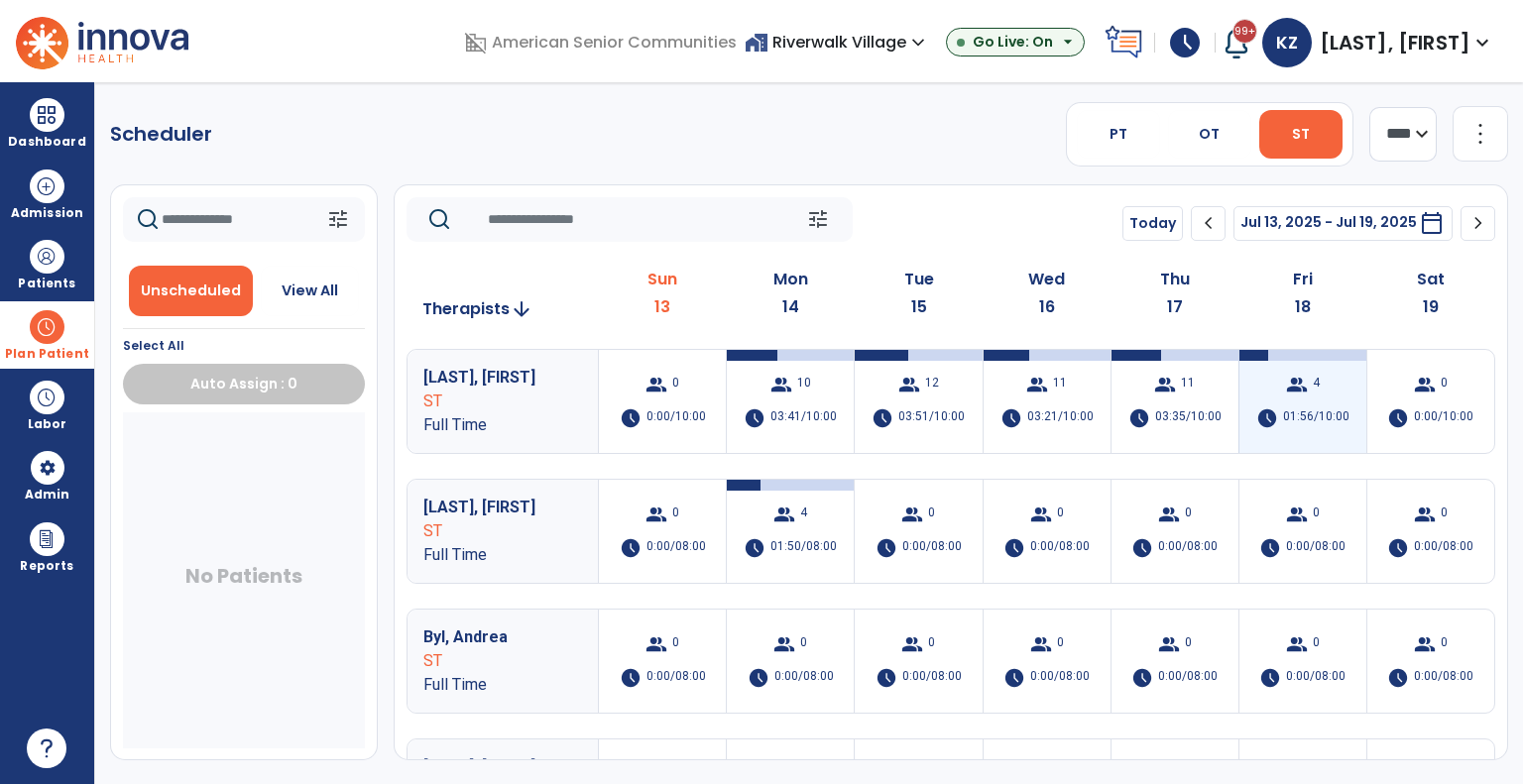 click on "group  4  schedule  01:56/10:00" at bounding box center (1303, 401) 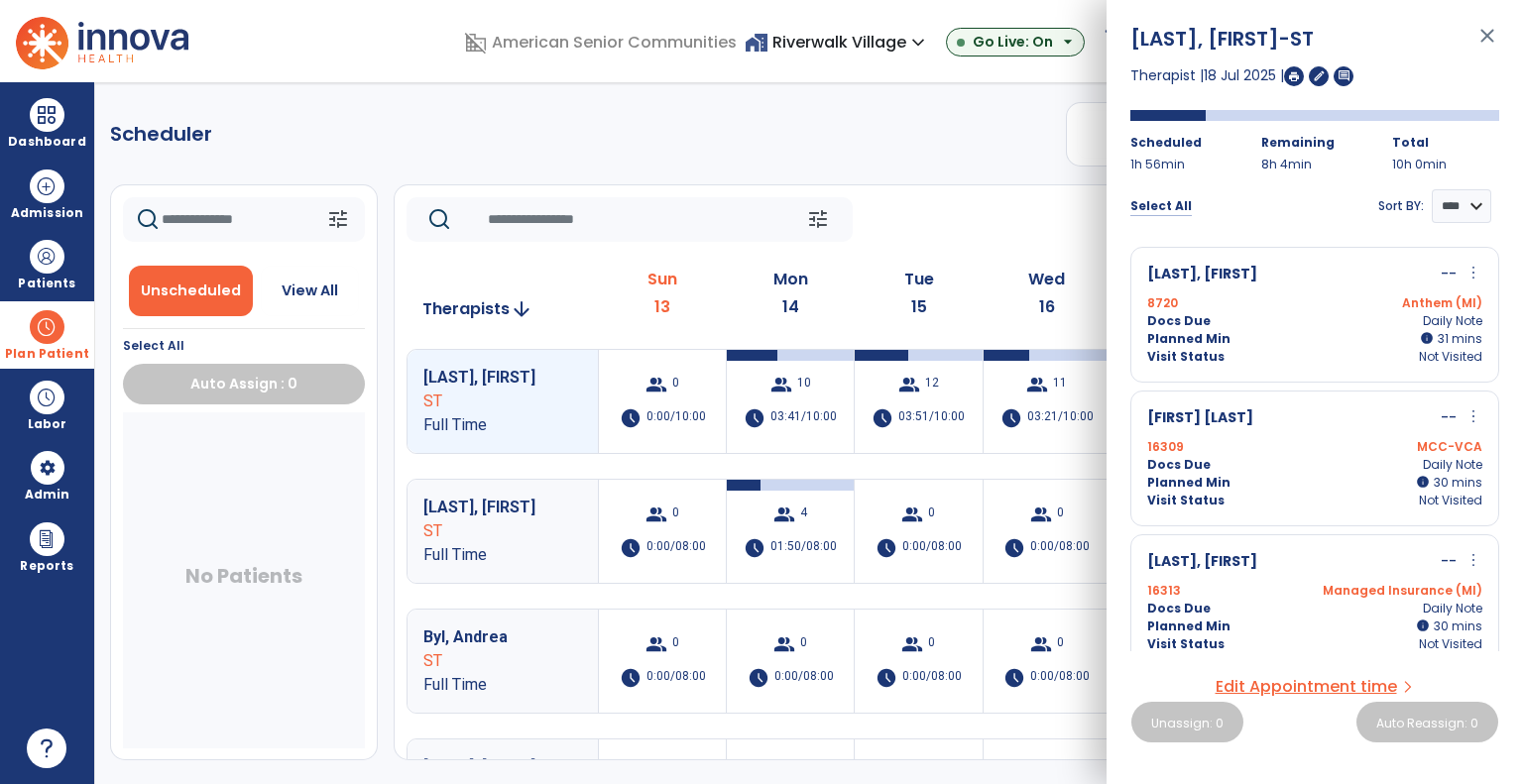 click on "Select All" at bounding box center (1161, 206) 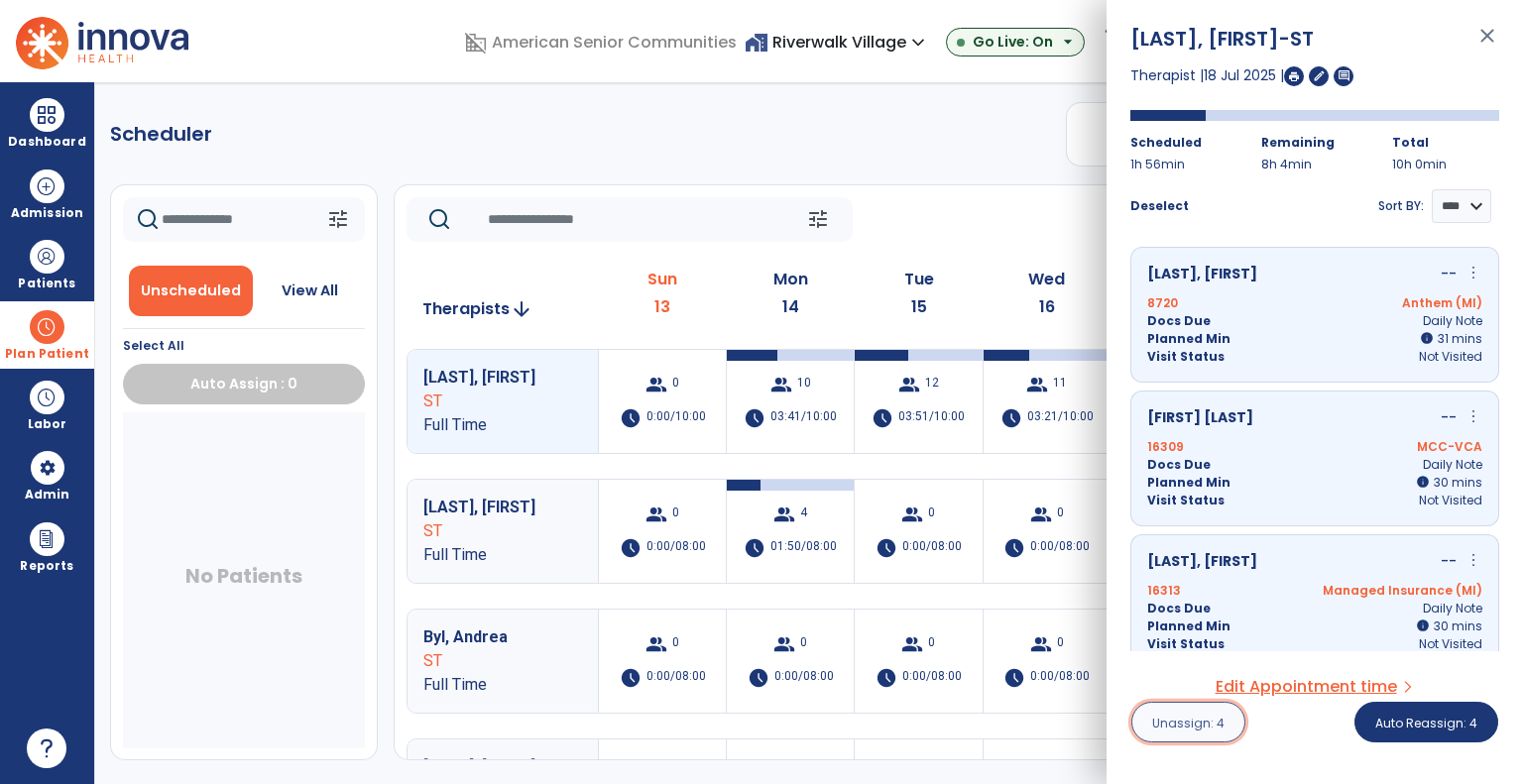 click on "Unassign: 4" at bounding box center [1188, 723] 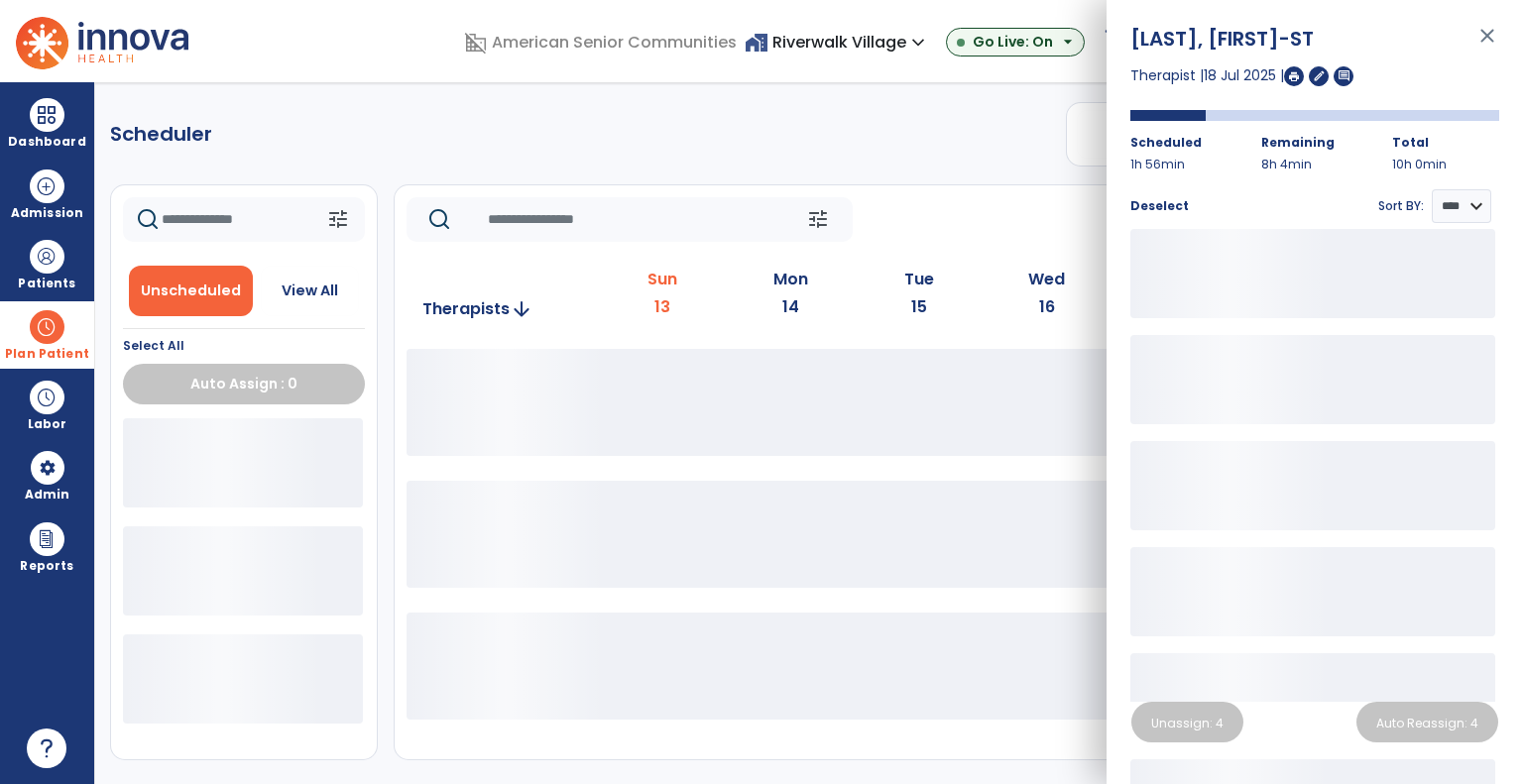 click on "tune   Today  chevron_left Jul 13, 2025 - Jul 19, 2025  *********  calendar_today  chevron_right" 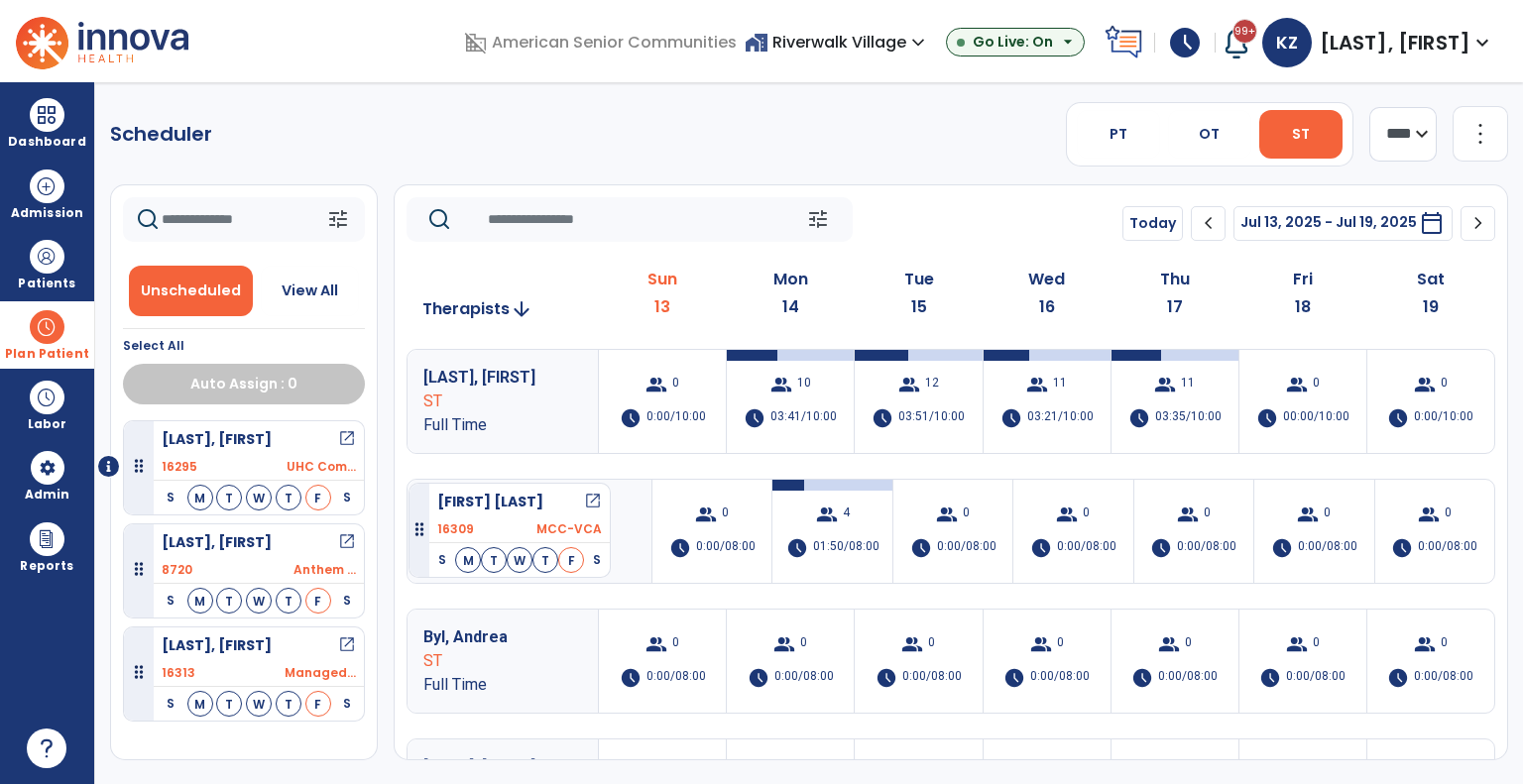 drag, startPoint x: 314, startPoint y: 439, endPoint x: 409, endPoint y: 475, distance: 101.59232 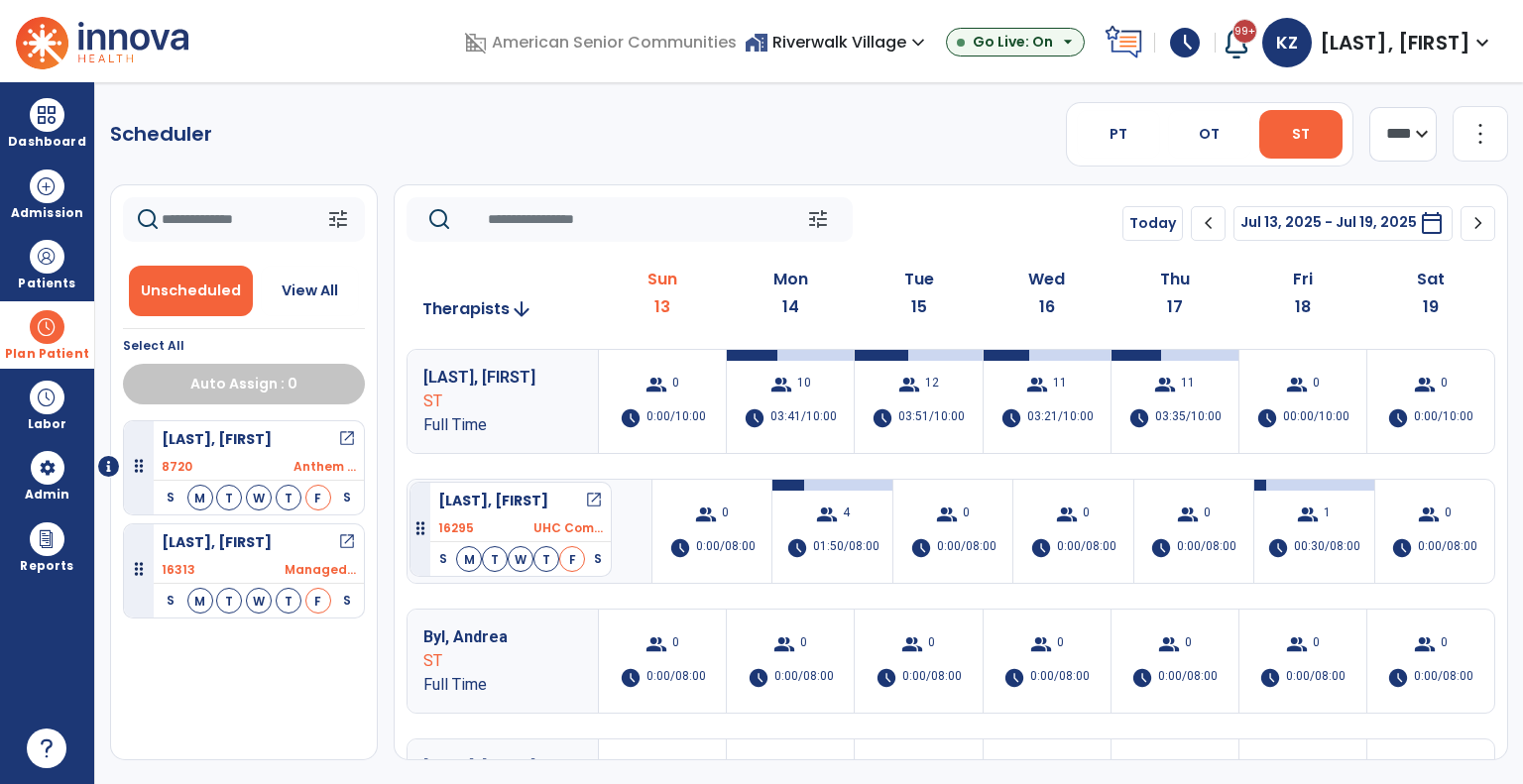 drag, startPoint x: 306, startPoint y: 449, endPoint x: 410, endPoint y: 474, distance: 106.96261 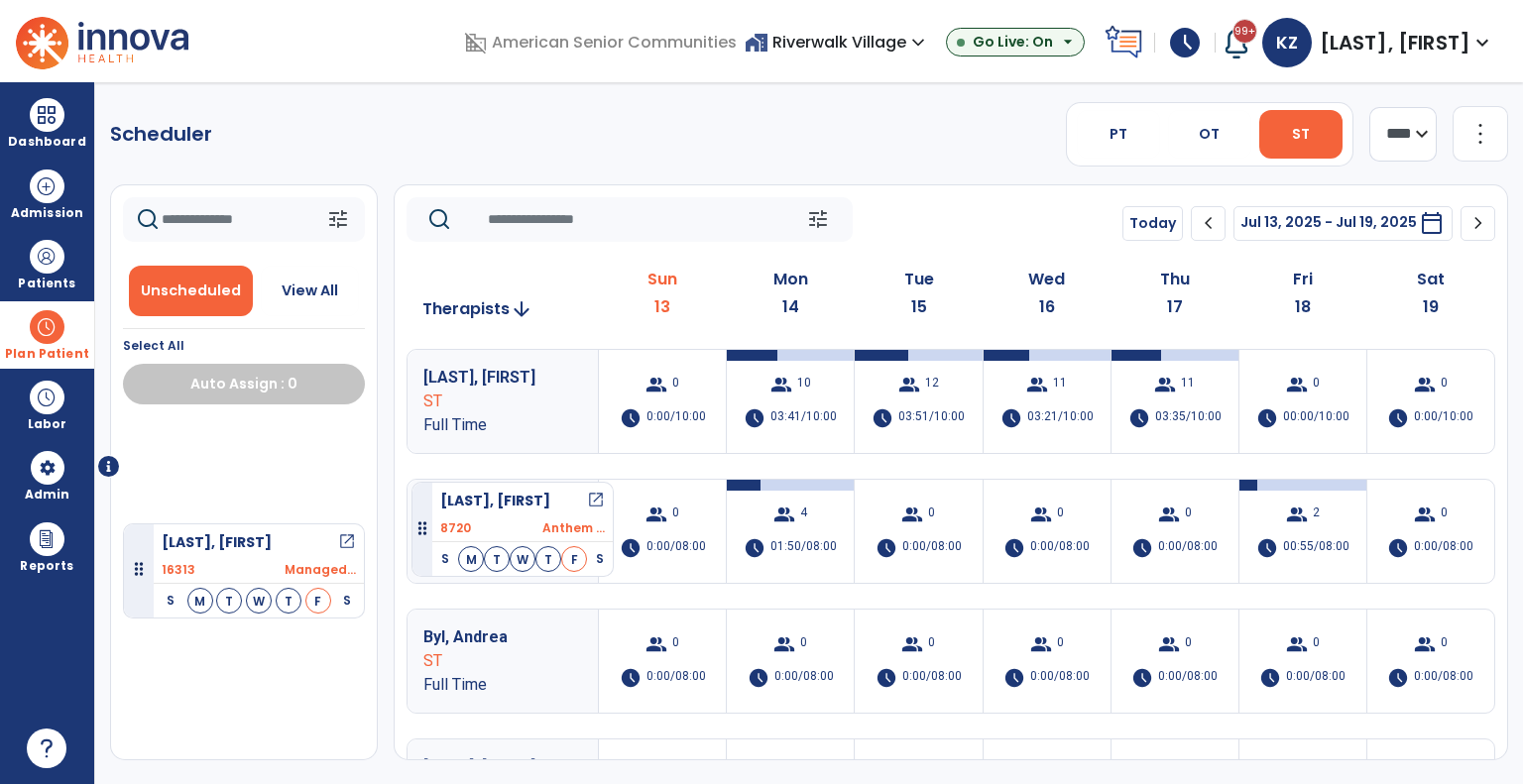 drag, startPoint x: 289, startPoint y: 456, endPoint x: 411, endPoint y: 474, distance: 123.32072 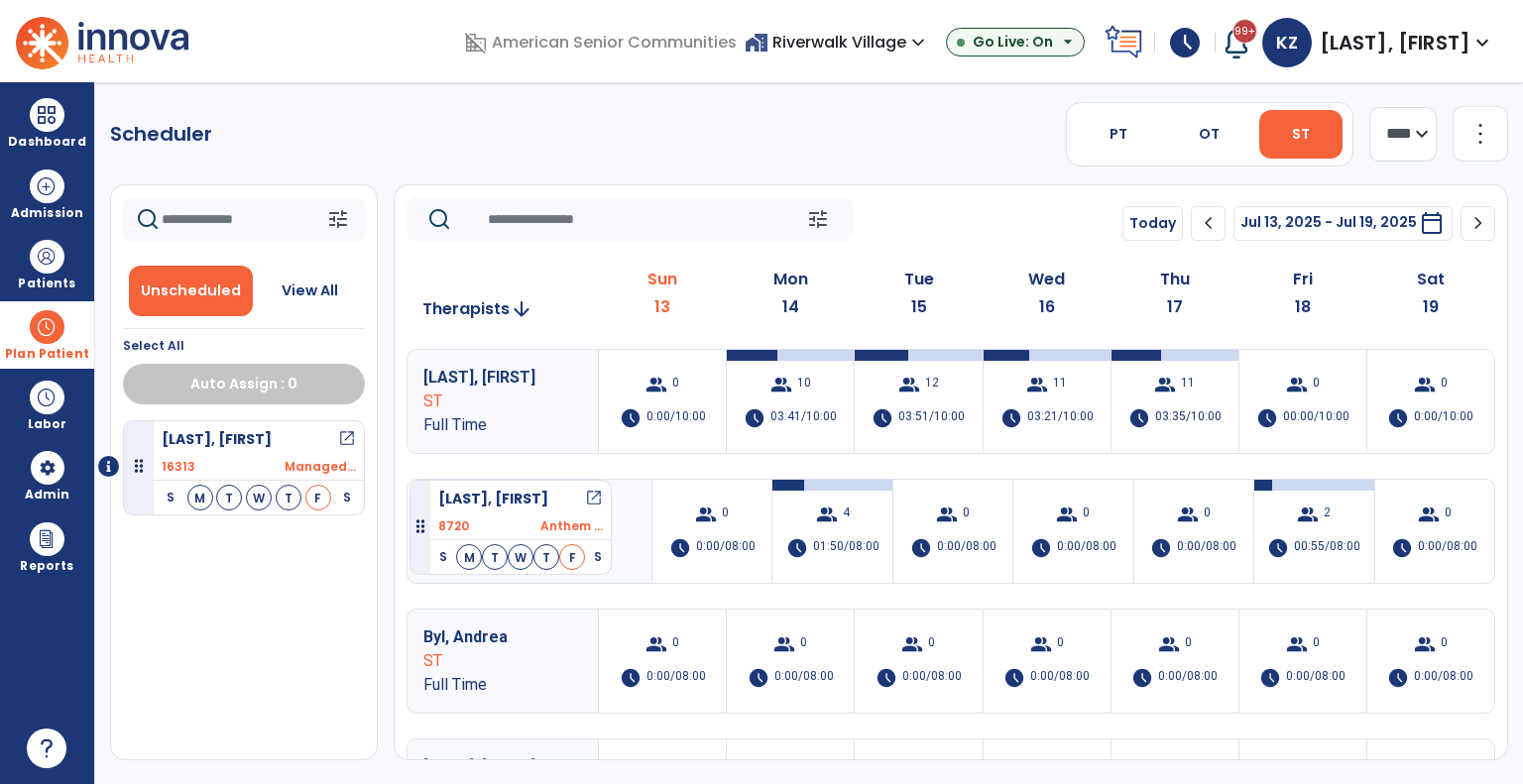 drag, startPoint x: 305, startPoint y: 461, endPoint x: 410, endPoint y: 472, distance: 105.574618 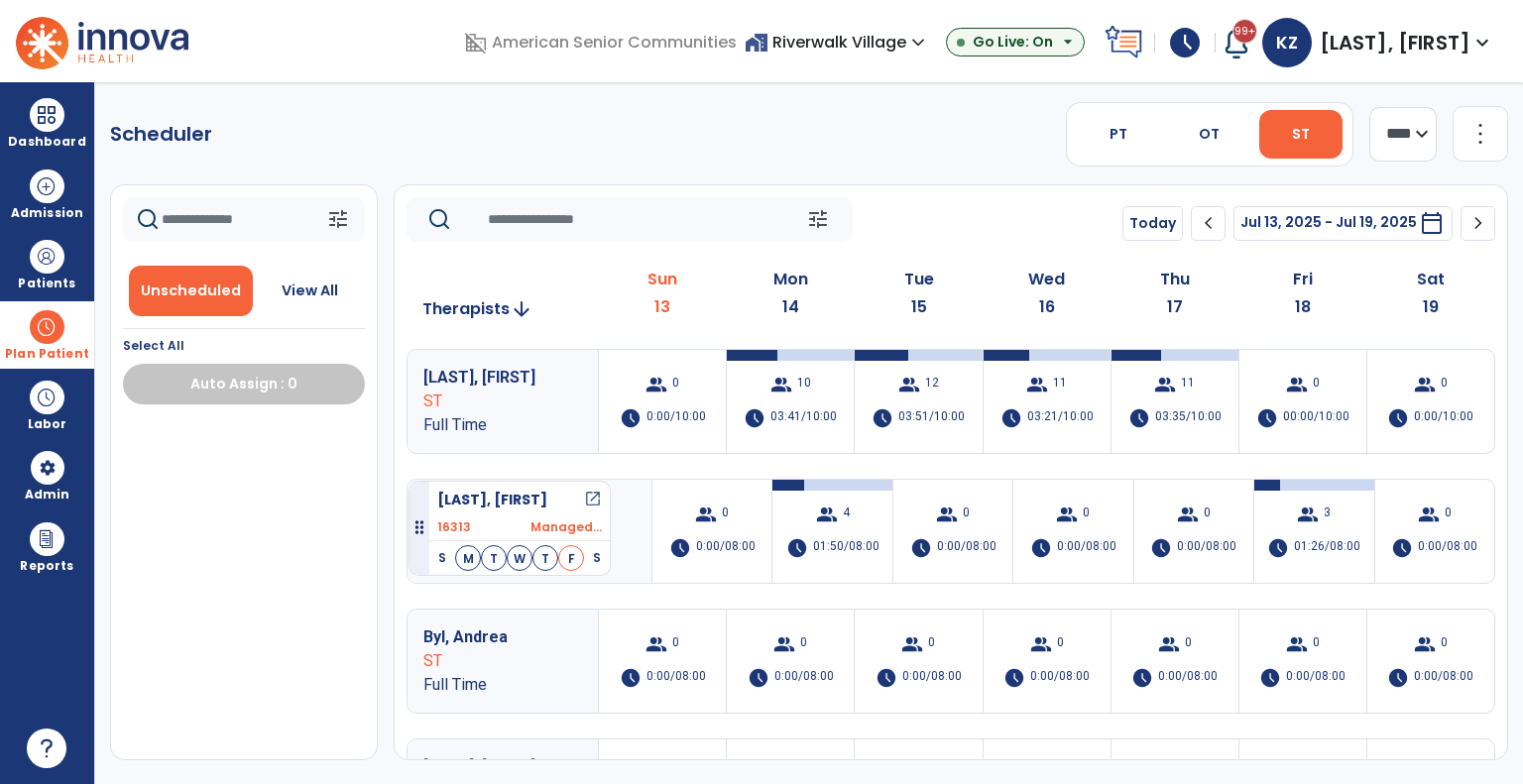 drag, startPoint x: 282, startPoint y: 449, endPoint x: 409, endPoint y: 473, distance: 129.24782 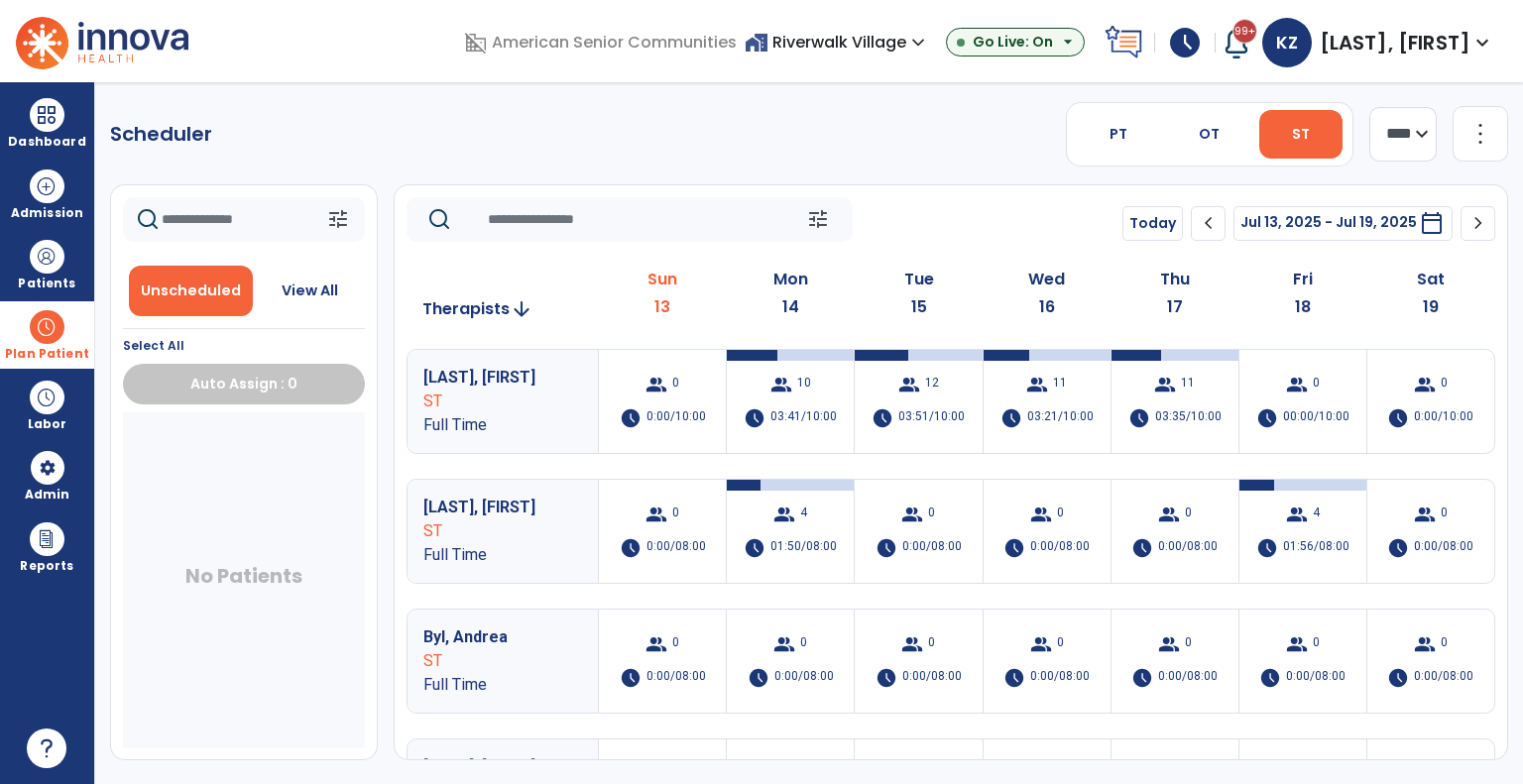 click on "home_work   Riverwalk Village   expand_more" at bounding box center [837, 42] 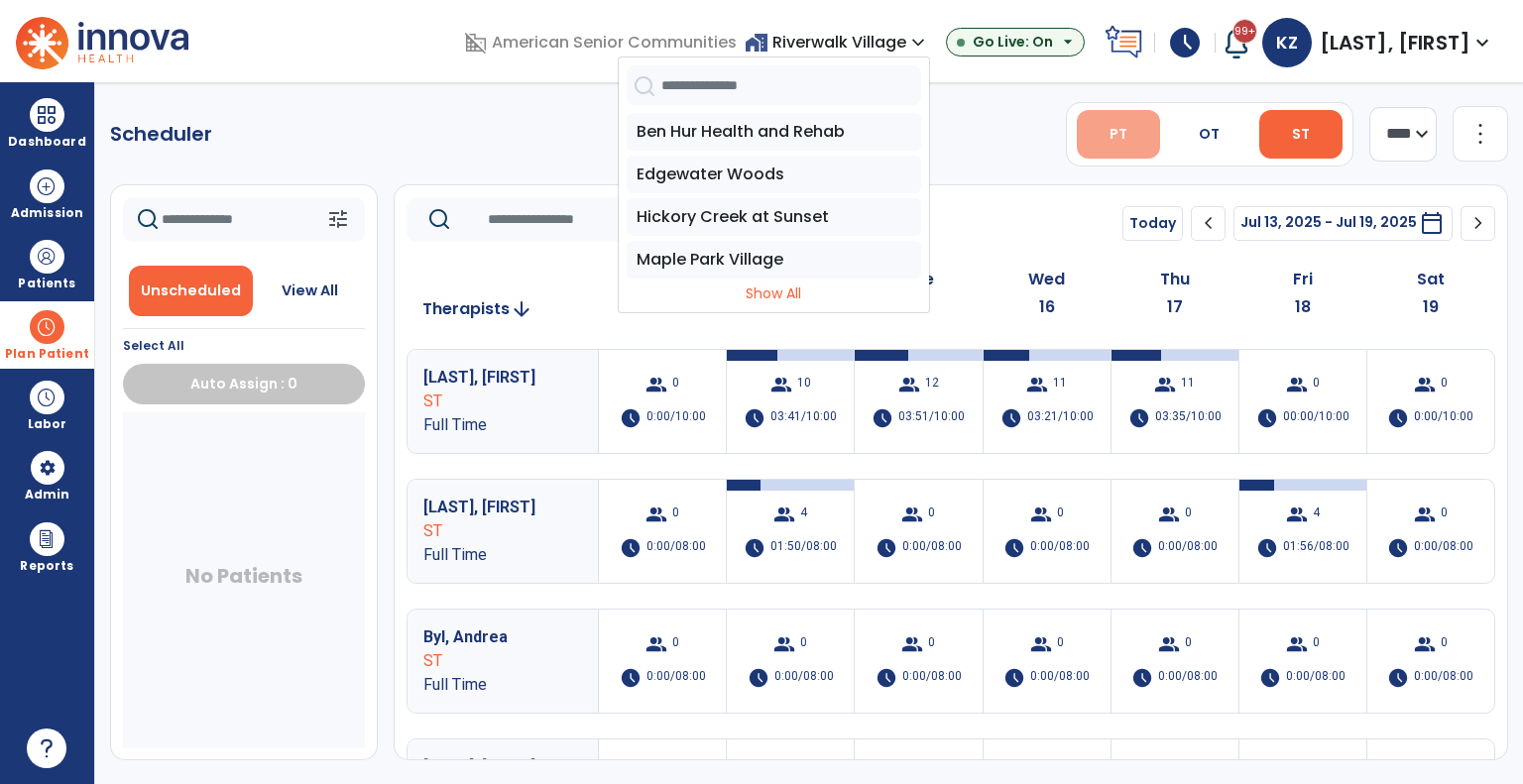 click on "PT" at bounding box center [1118, 134] 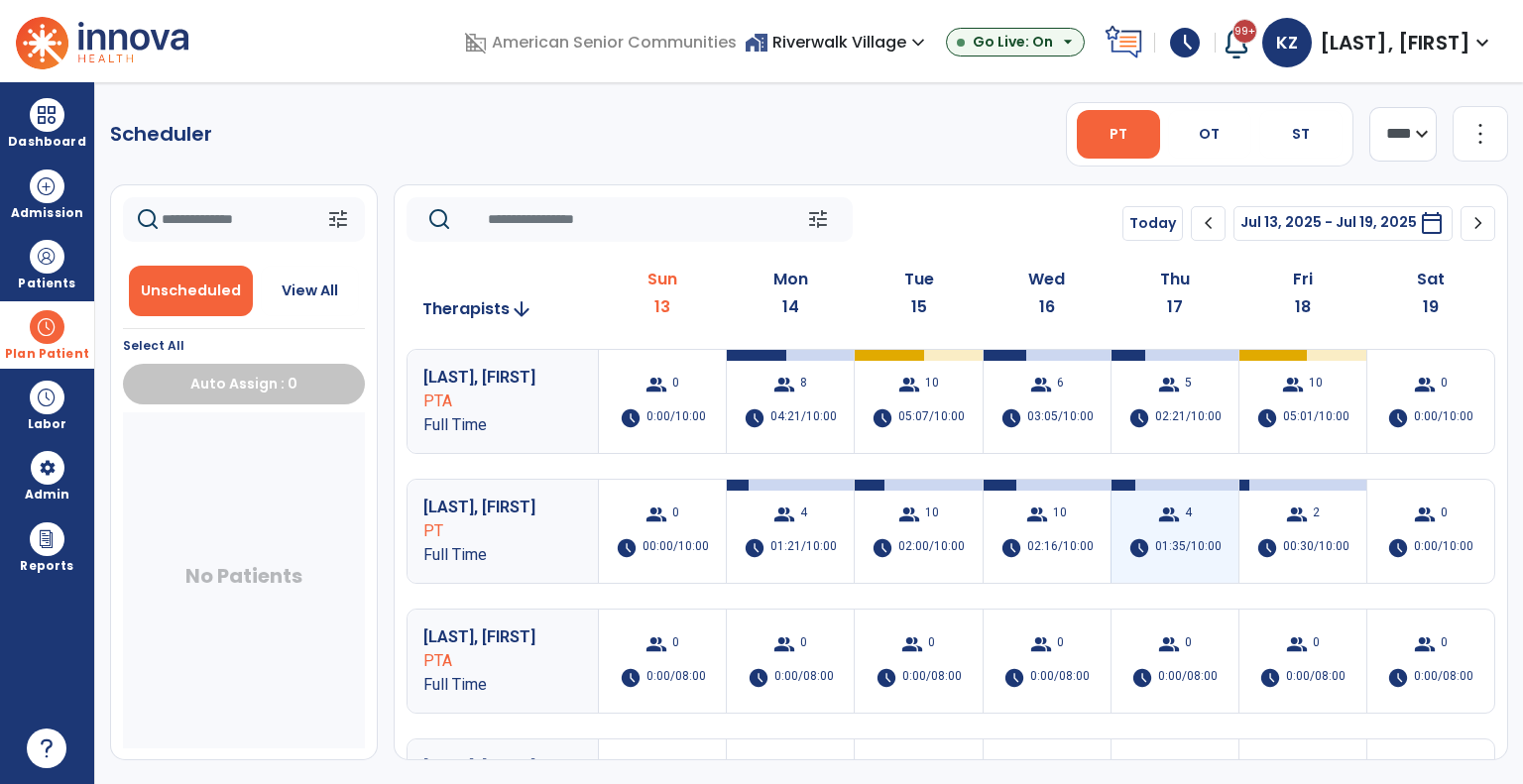 click on "group  4  schedule  01:35/10:00" at bounding box center (1175, 531) 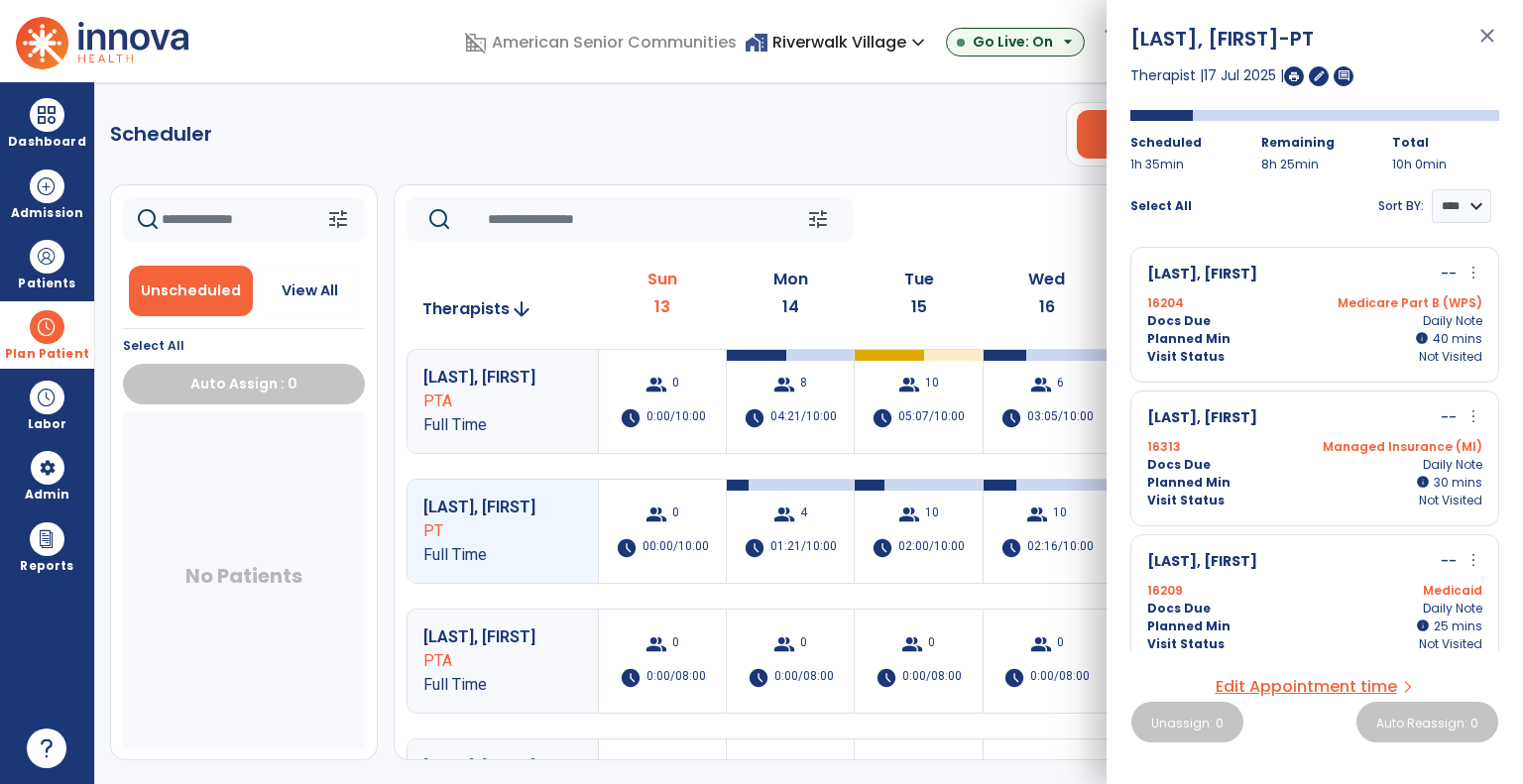 click on "tune   Today  chevron_left Jul 13, 2025 - Jul 19, 2025  *********  calendar_today  chevron_right" 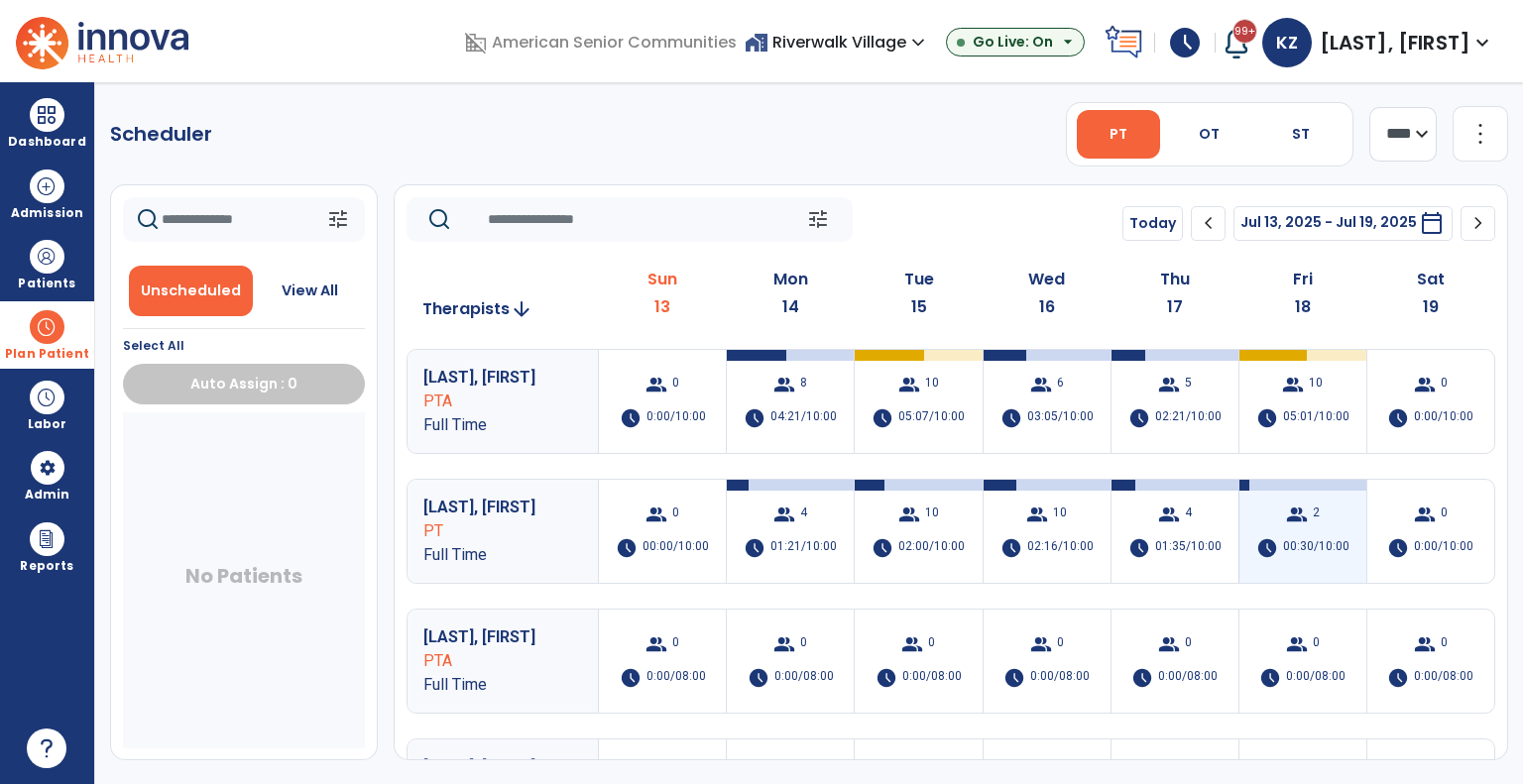 click on "group  2  schedule  00:30/10:00" at bounding box center (1303, 531) 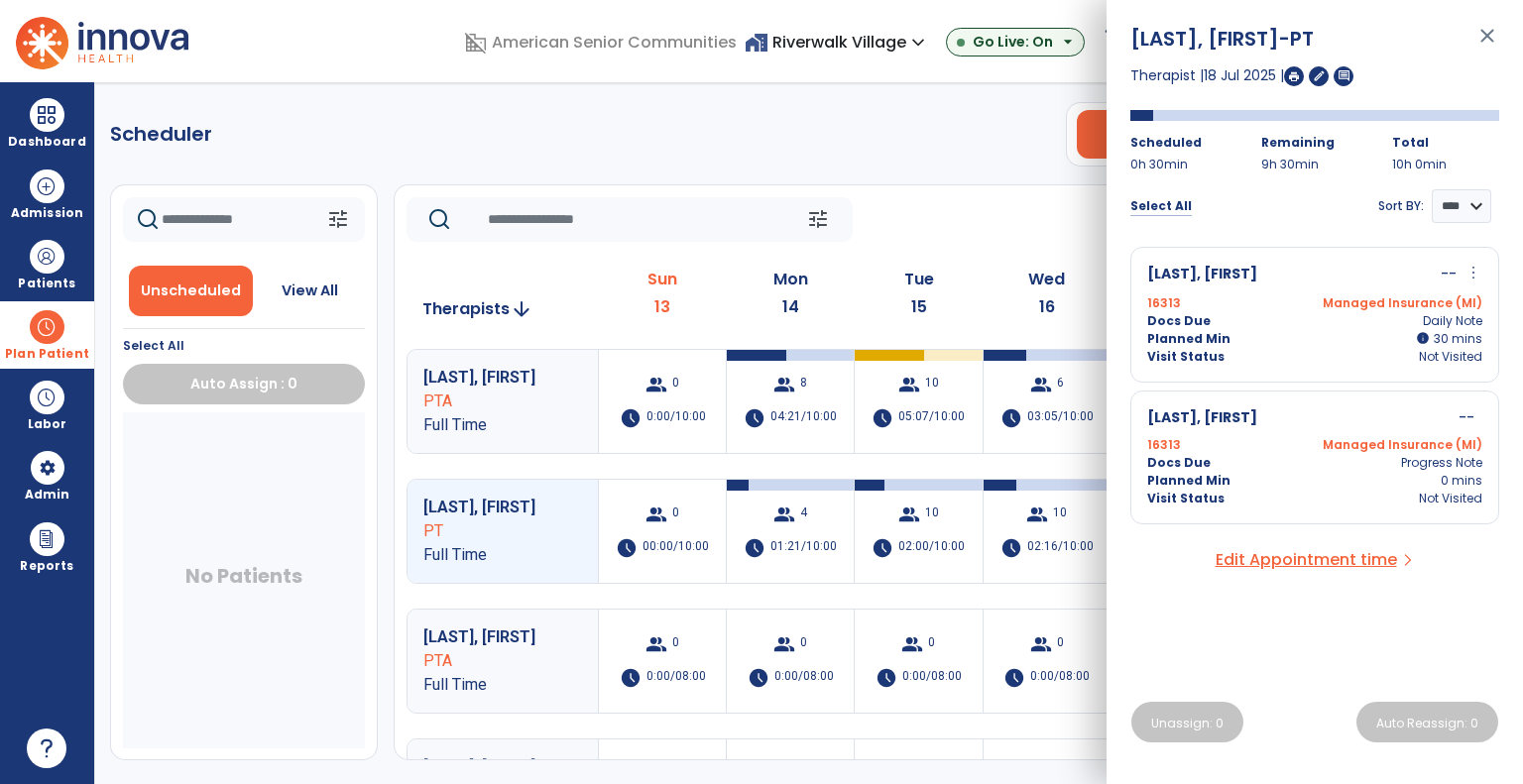click on "Select All" at bounding box center [1161, 206] 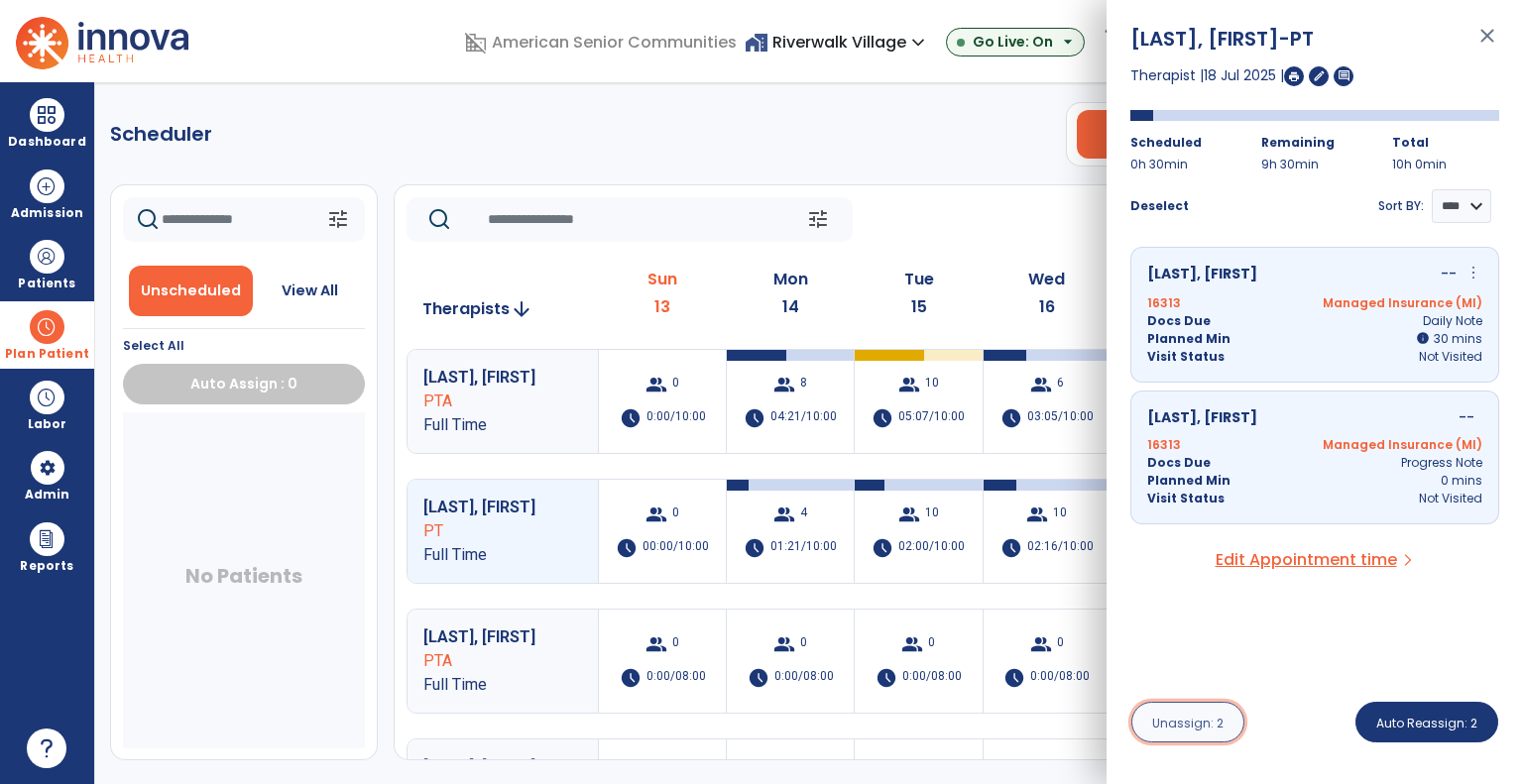 click on "Unassign: 2" at bounding box center (1188, 722) 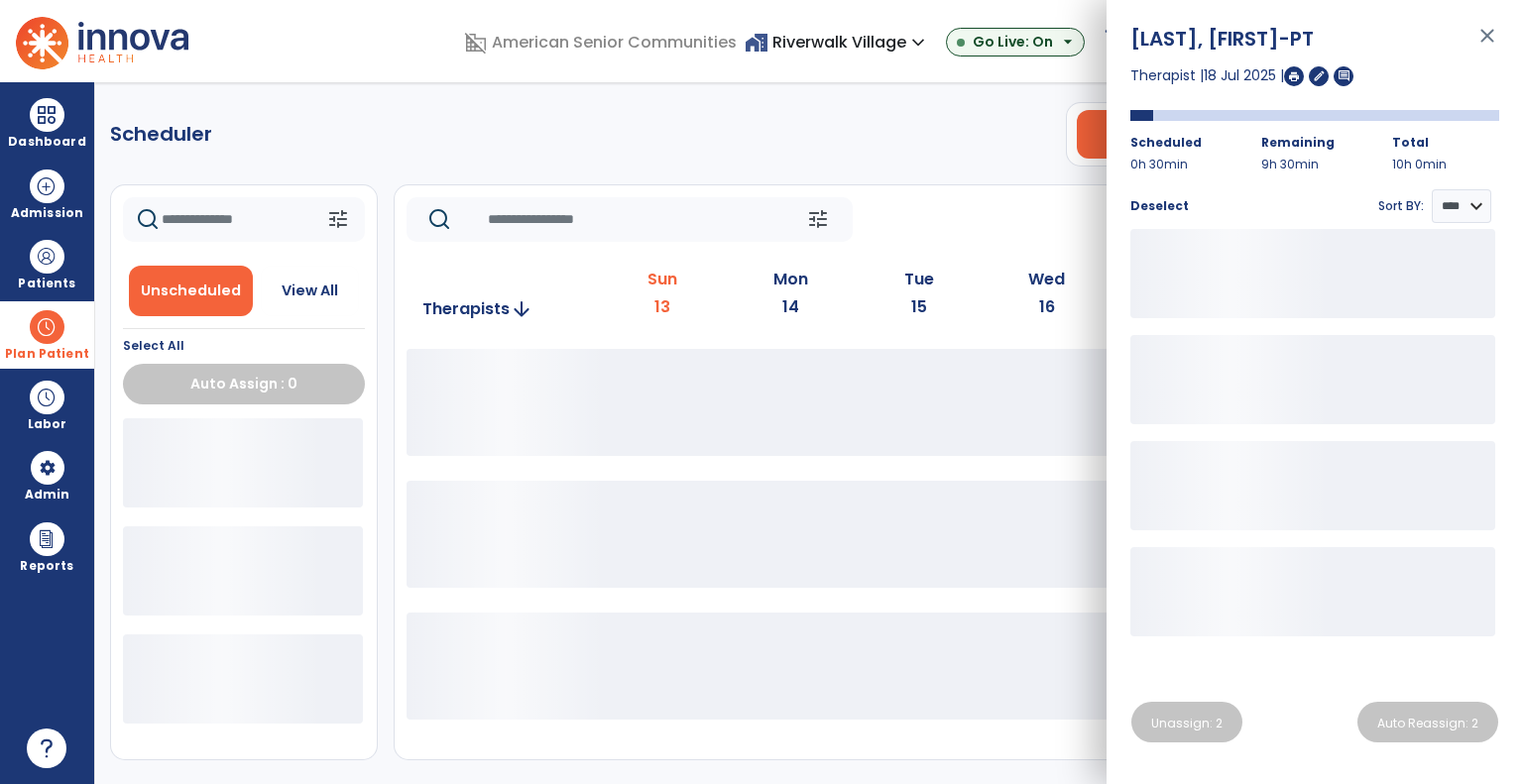 click on "tune   Today  chevron_left Jul 13, 2025 - Jul 19, 2025  *********  calendar_today  chevron_right" 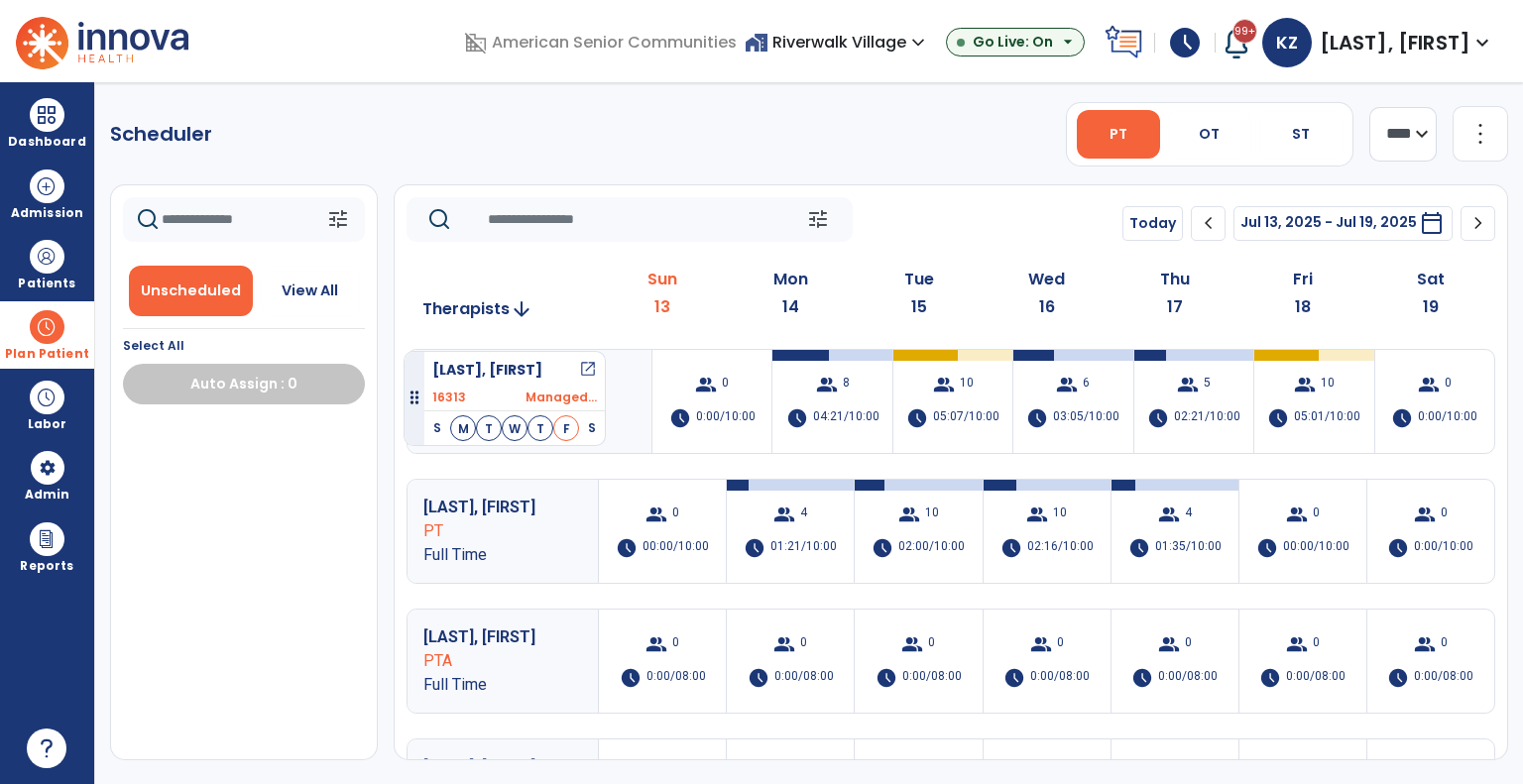 drag, startPoint x: 277, startPoint y: 457, endPoint x: 404, endPoint y: 343, distance: 170.66048 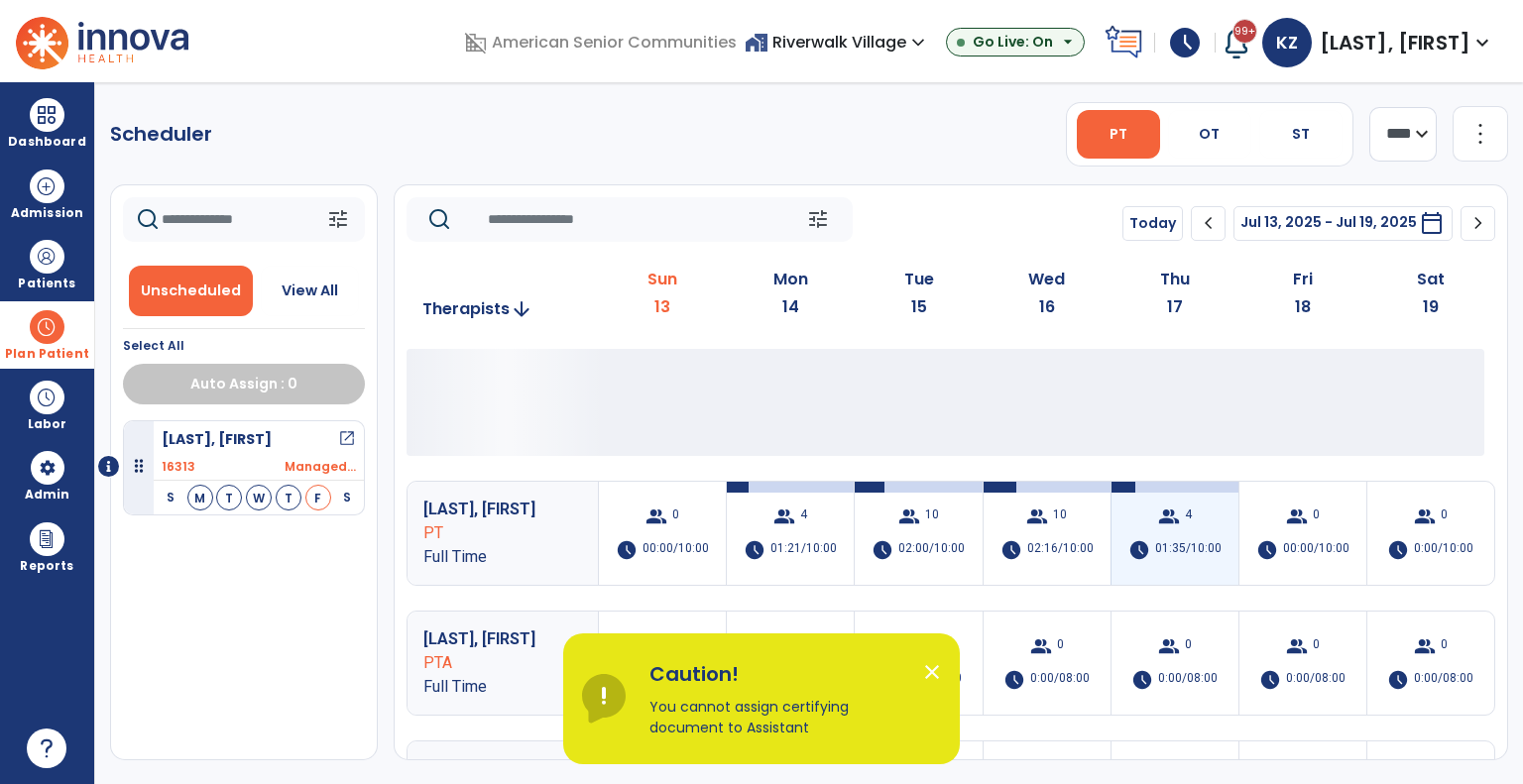 click on "group  4  schedule  01:35/10:00" at bounding box center [1175, 533] 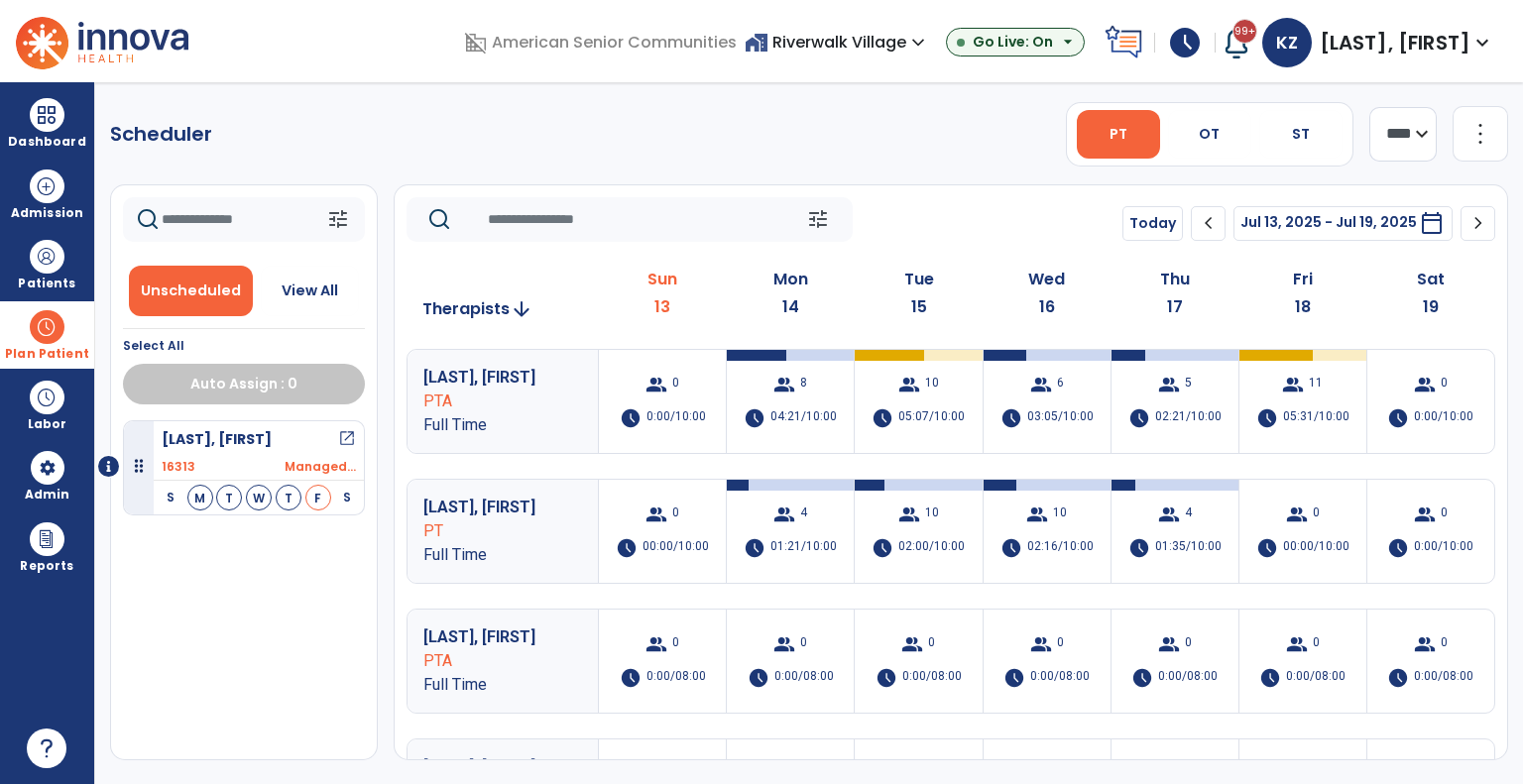 click on "group  4  schedule  01:35/10:00" at bounding box center [1175, 531] 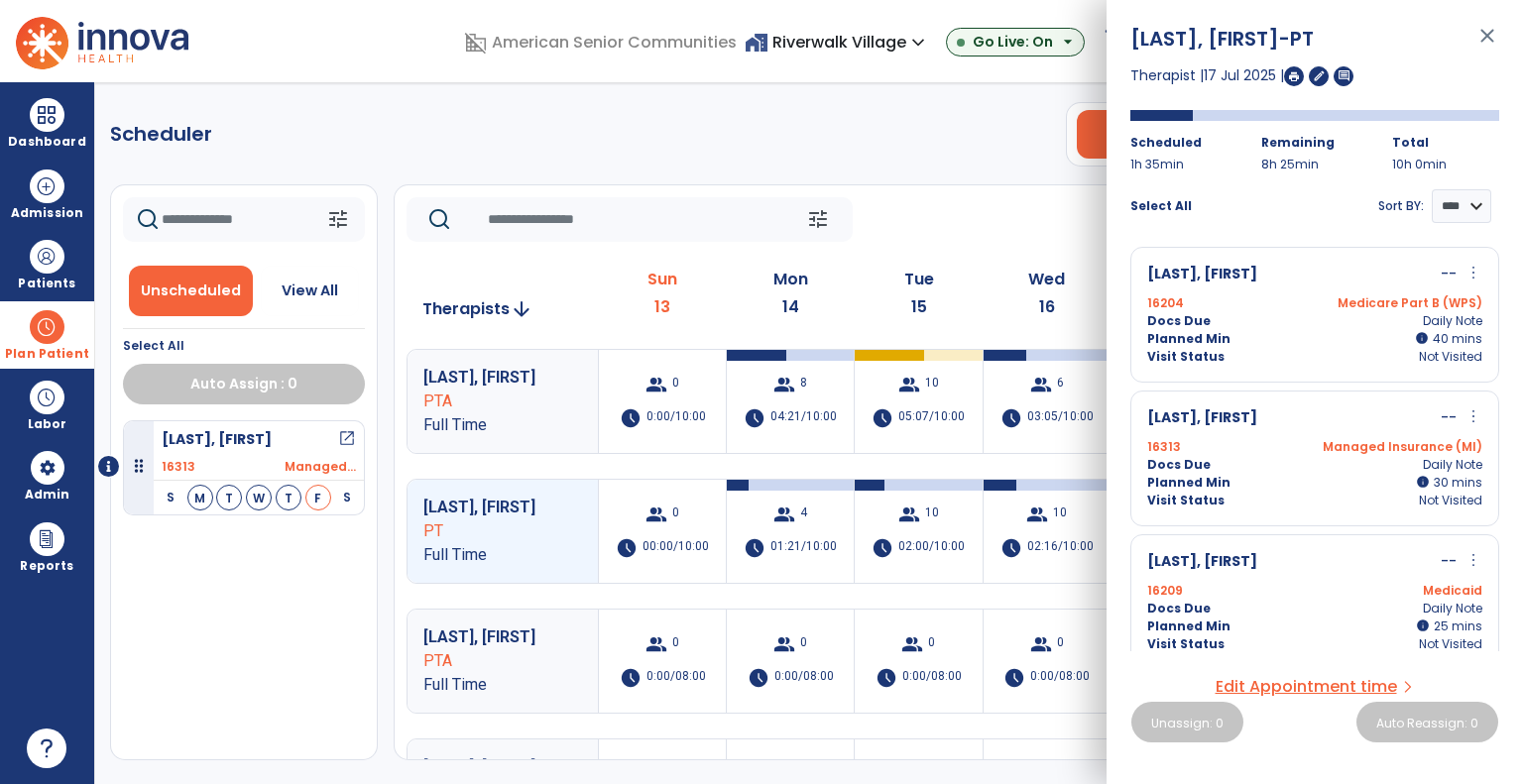 click on "Docs Due Daily Note" at bounding box center (1315, 465) 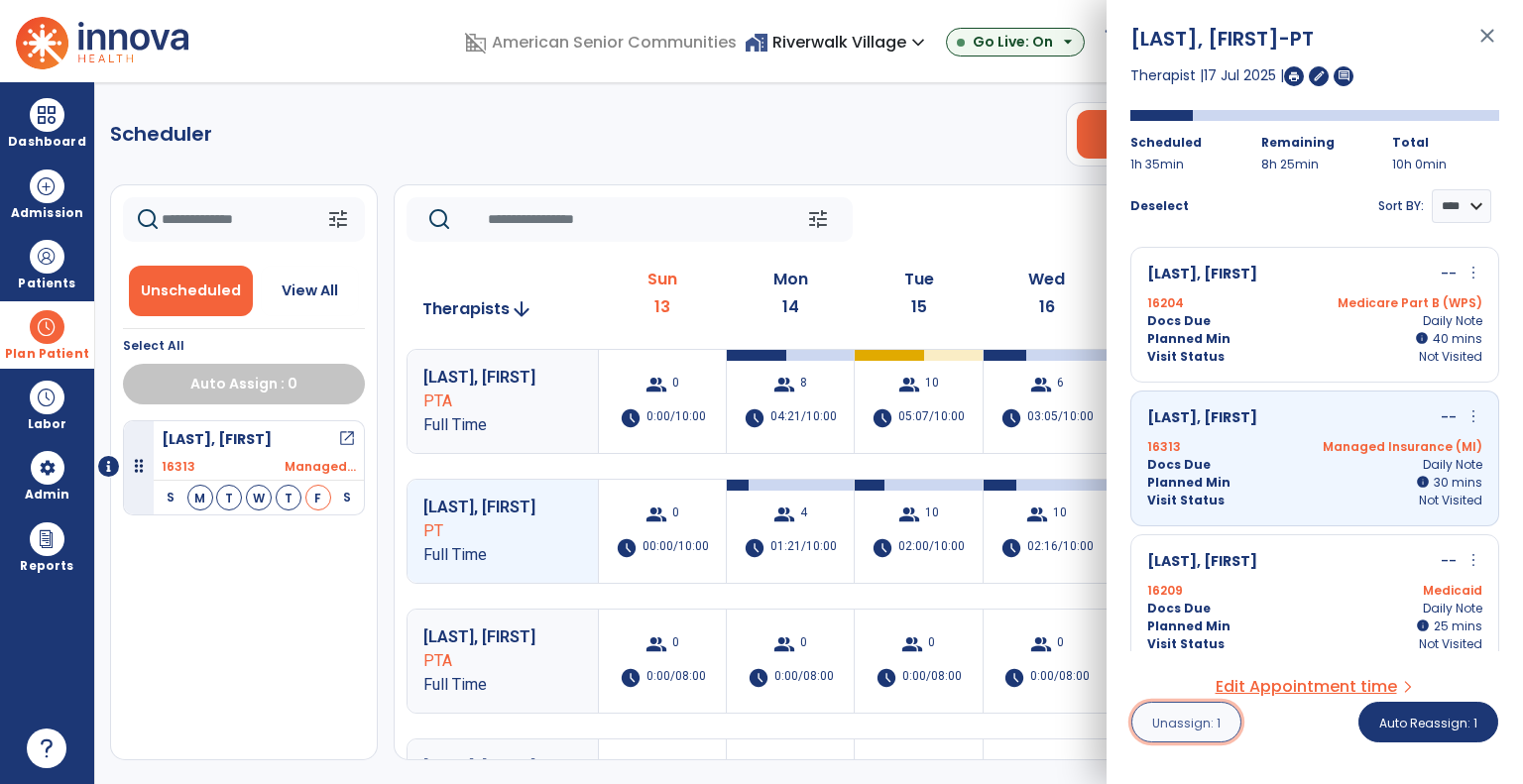 click on "Unassign: 1" at bounding box center [1186, 722] 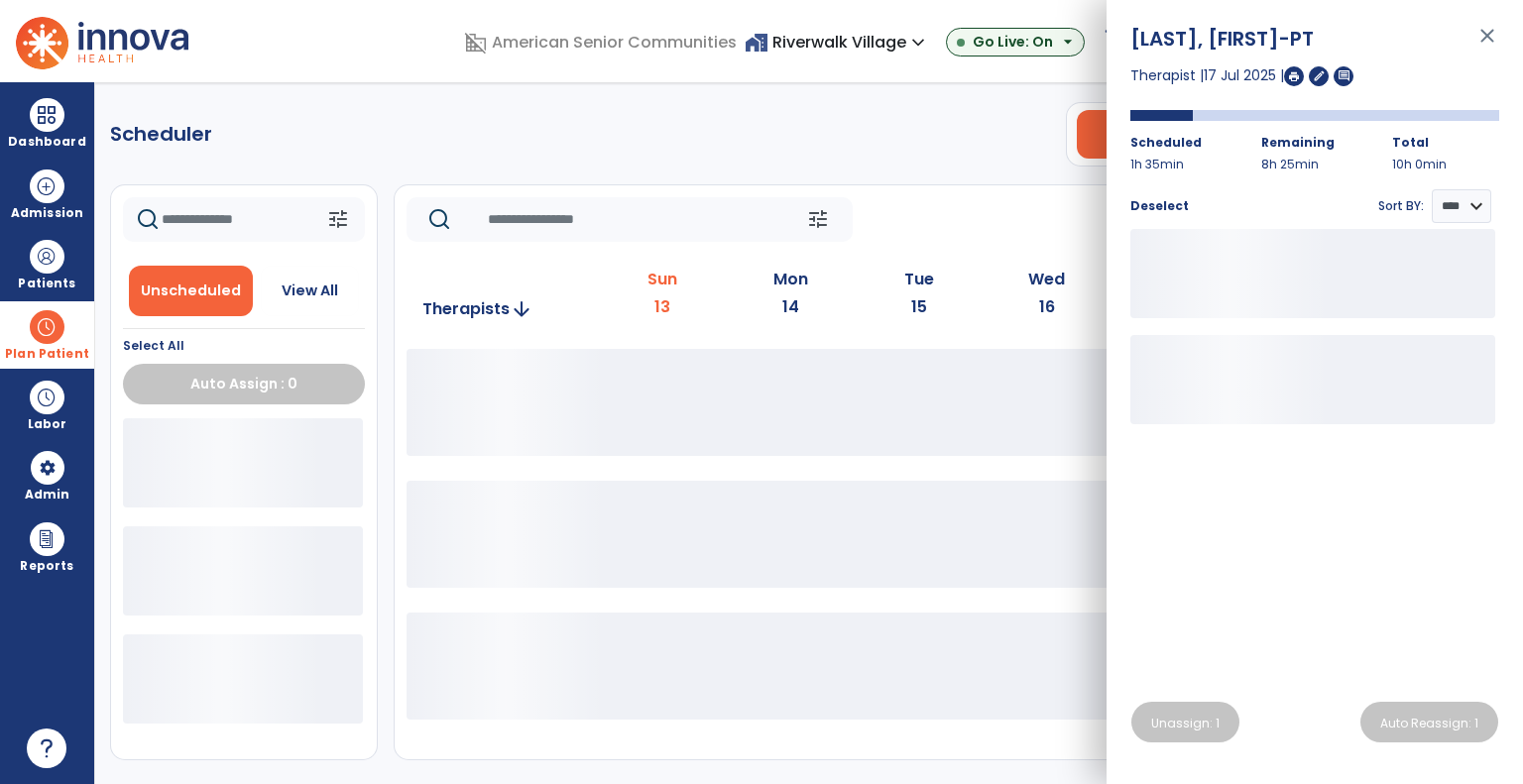 click on "tune   Today  chevron_left Jul 13, 2025 - Jul 19, 2025  *********  calendar_today  chevron_right" 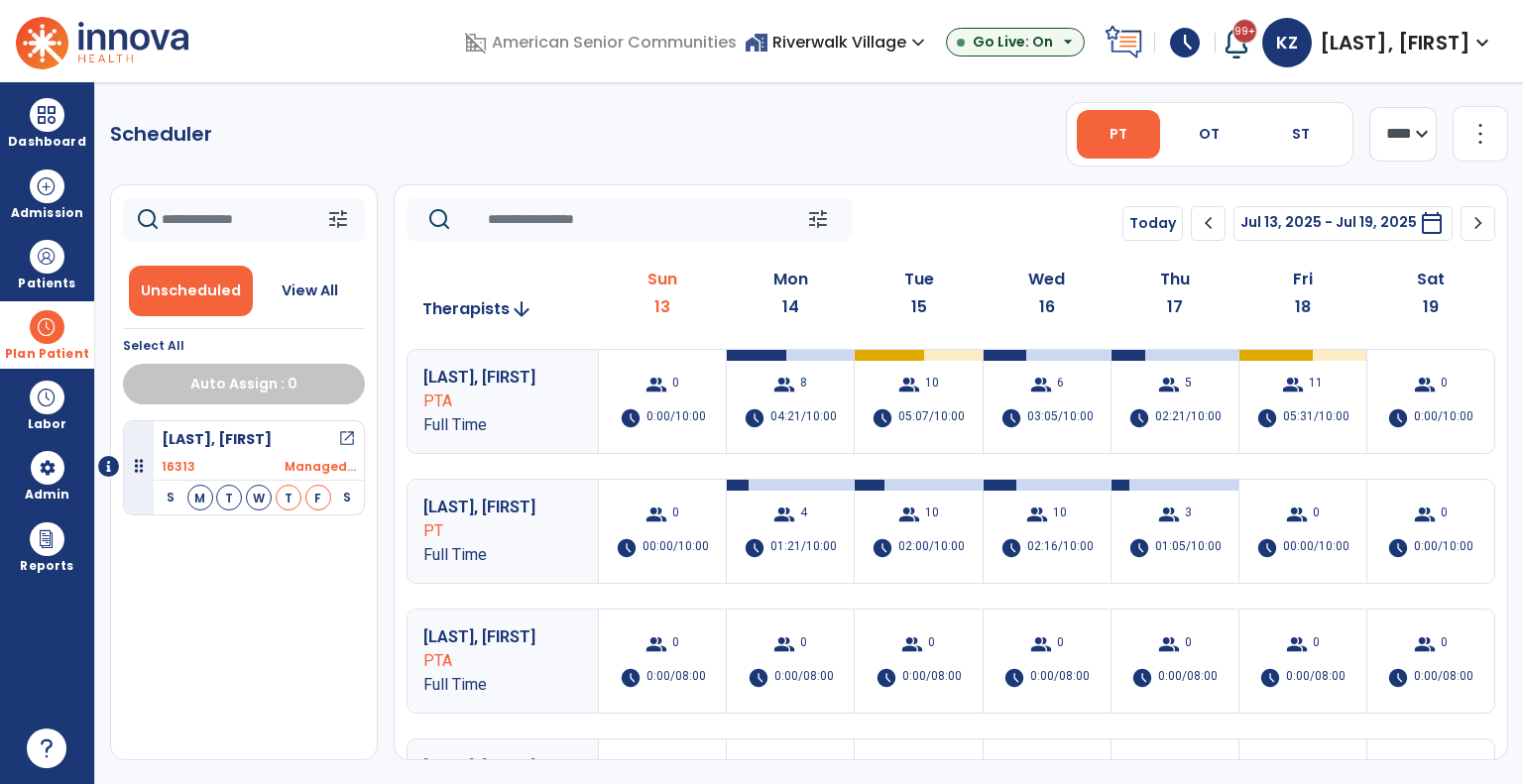 click on "open_in_new" at bounding box center [347, 439] 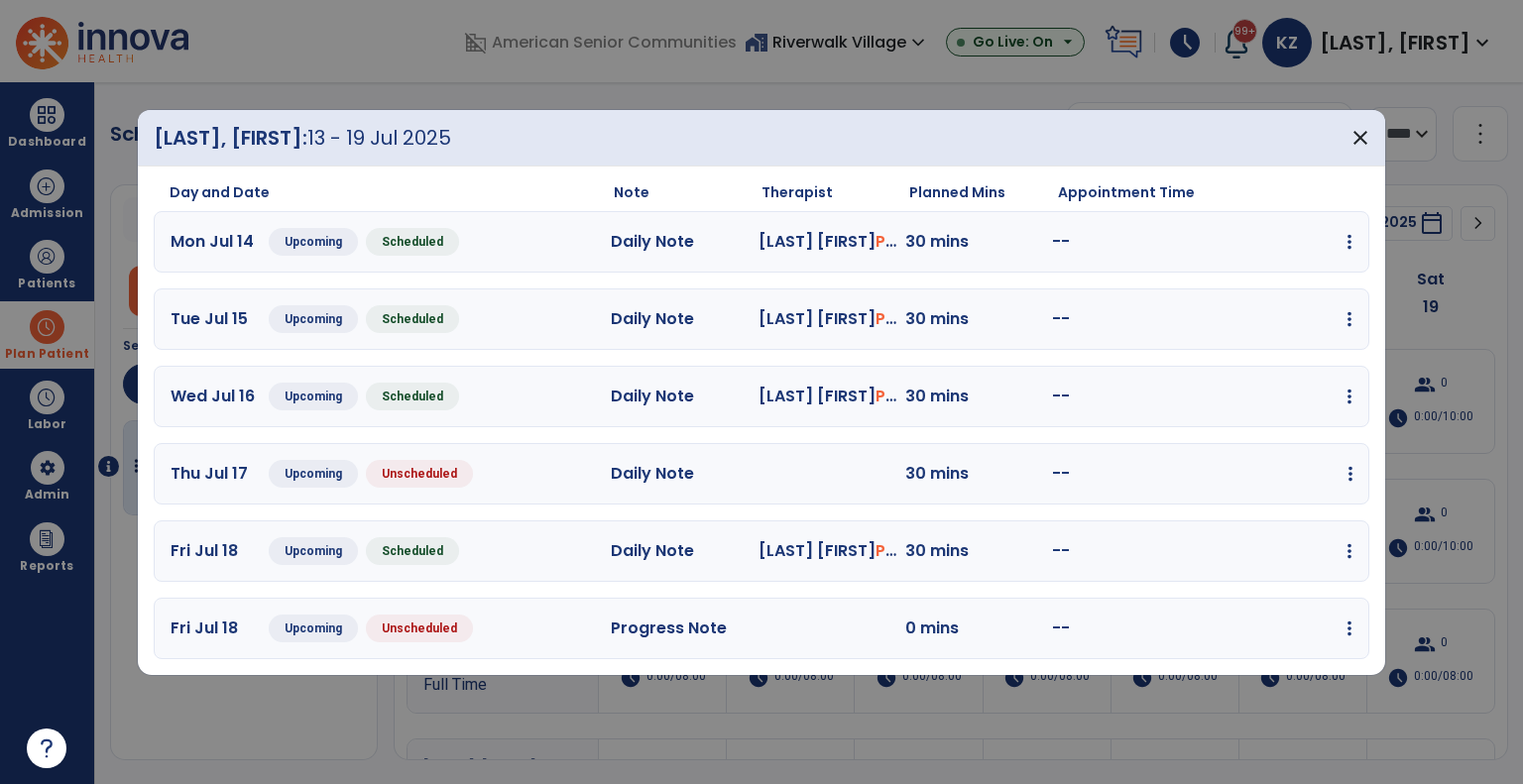click at bounding box center (1349, 242) 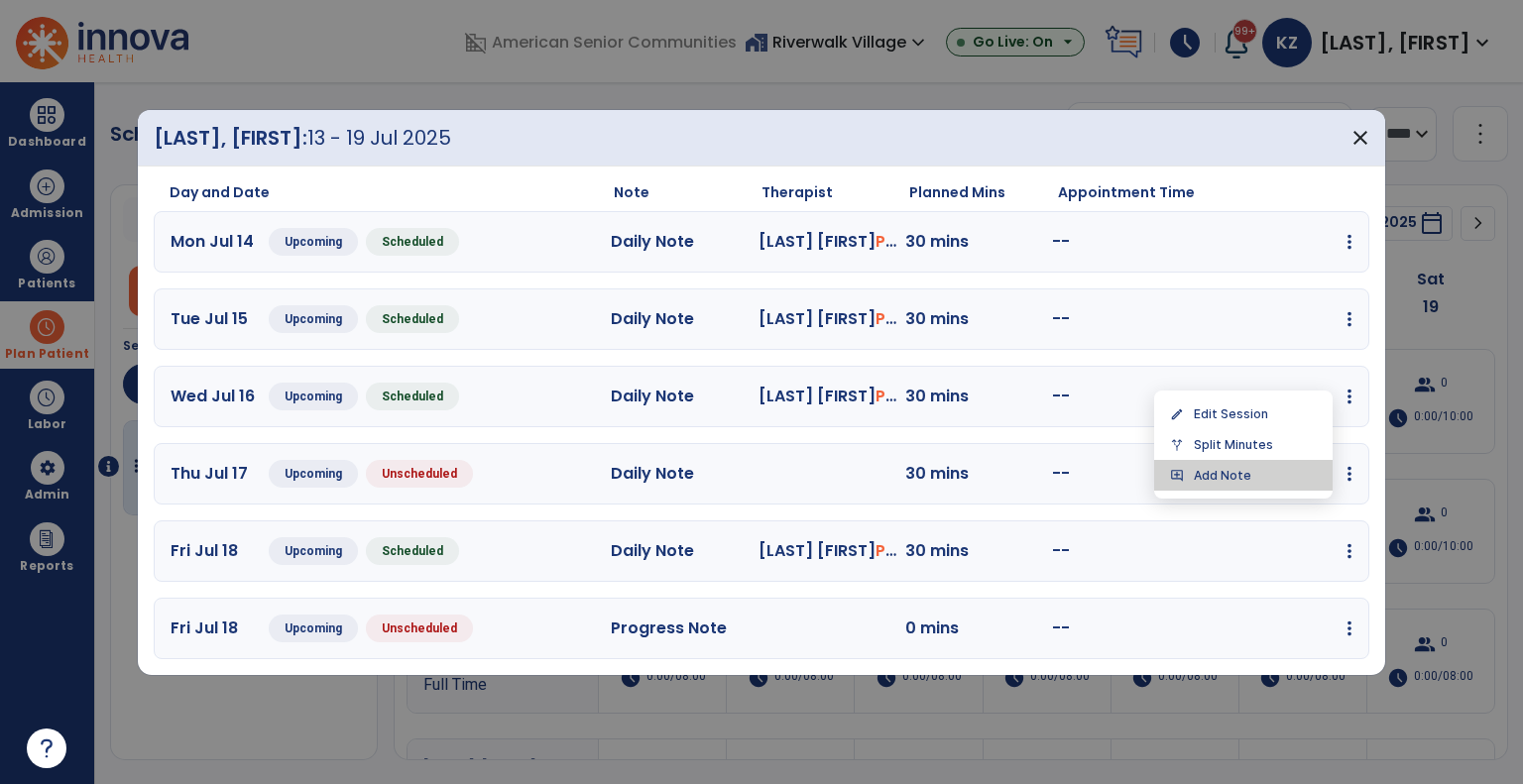 click on "add_comment  Add Note" at bounding box center (1243, 475) 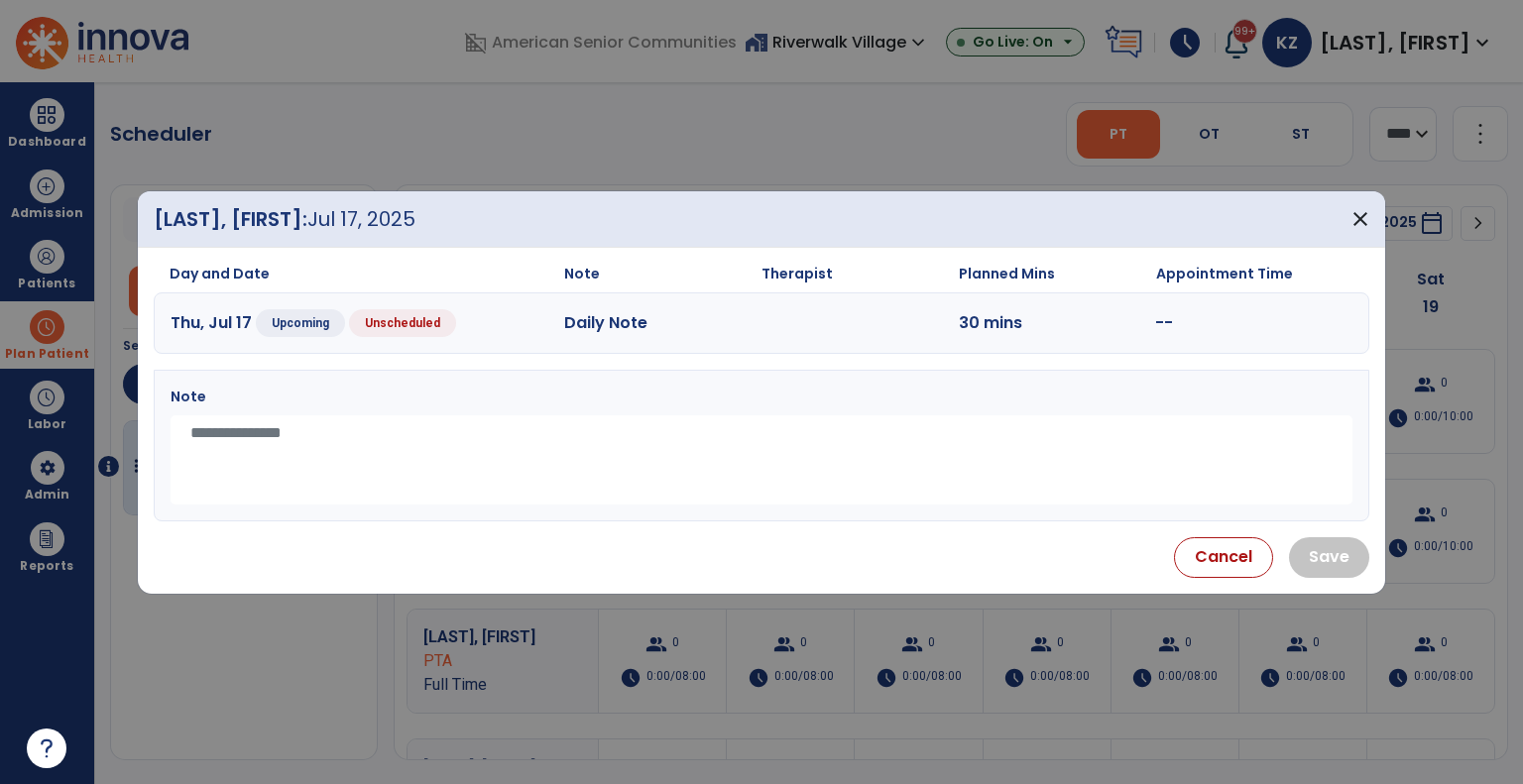 click at bounding box center [762, 460] 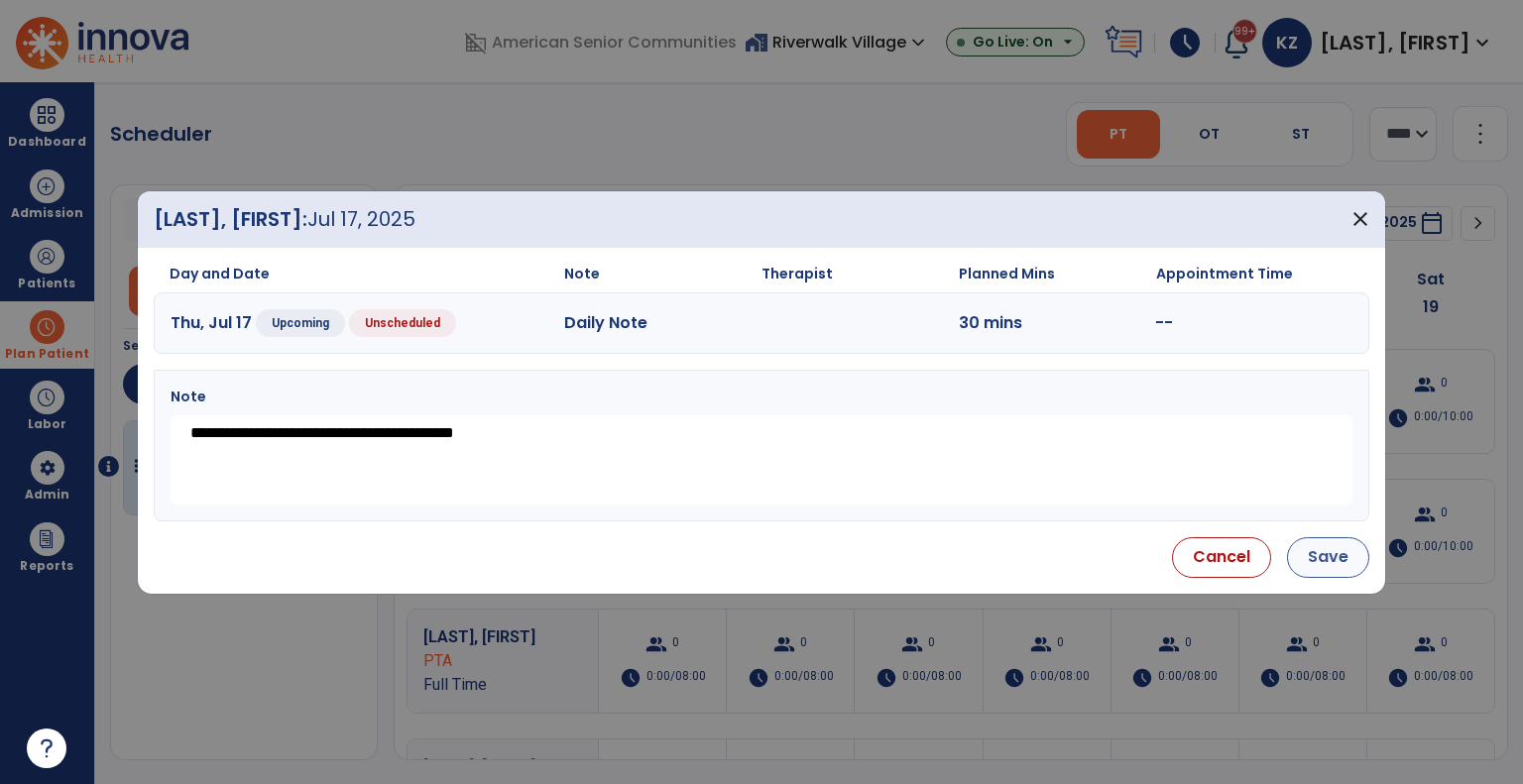 type on "**********" 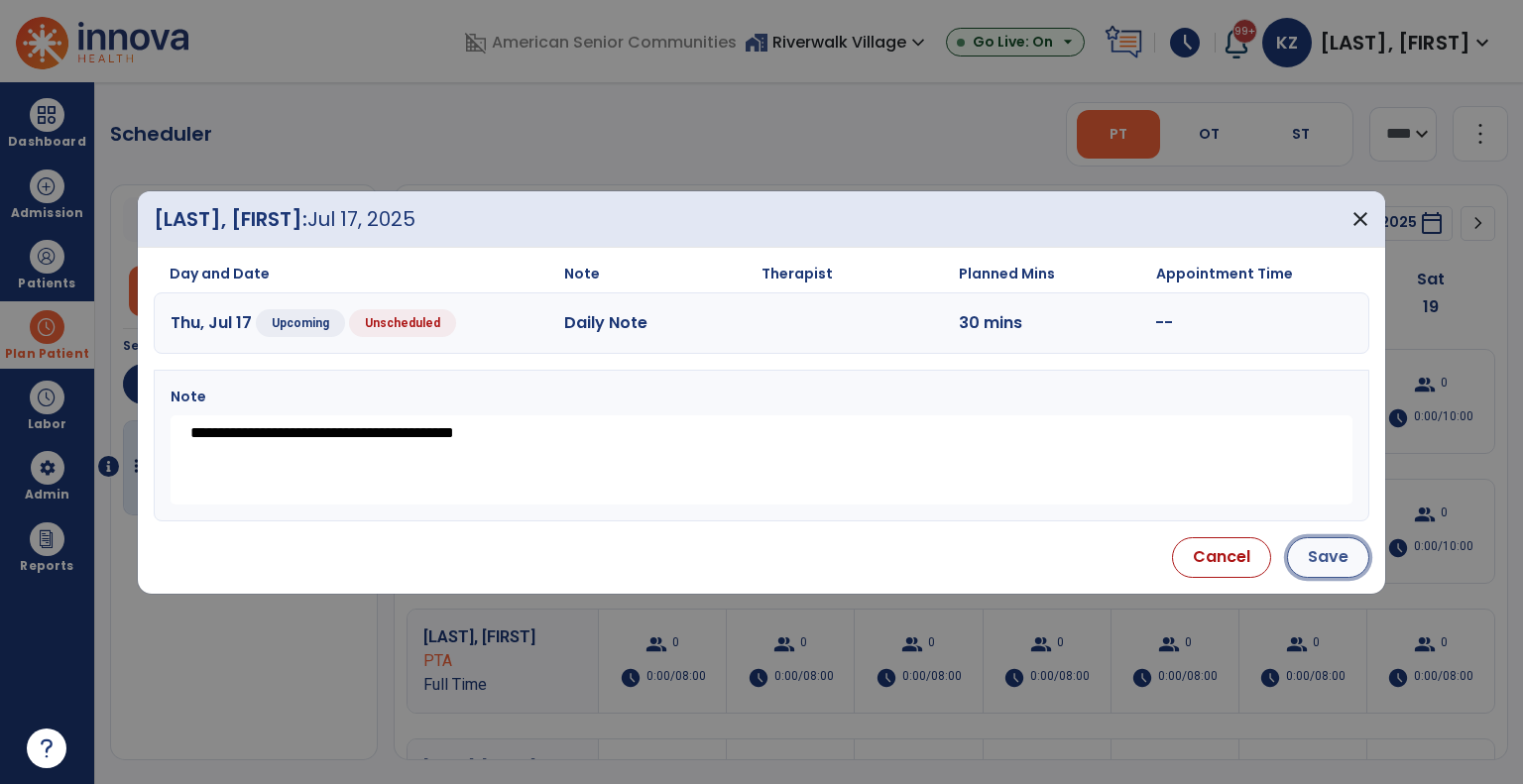click on "Save" at bounding box center [1328, 557] 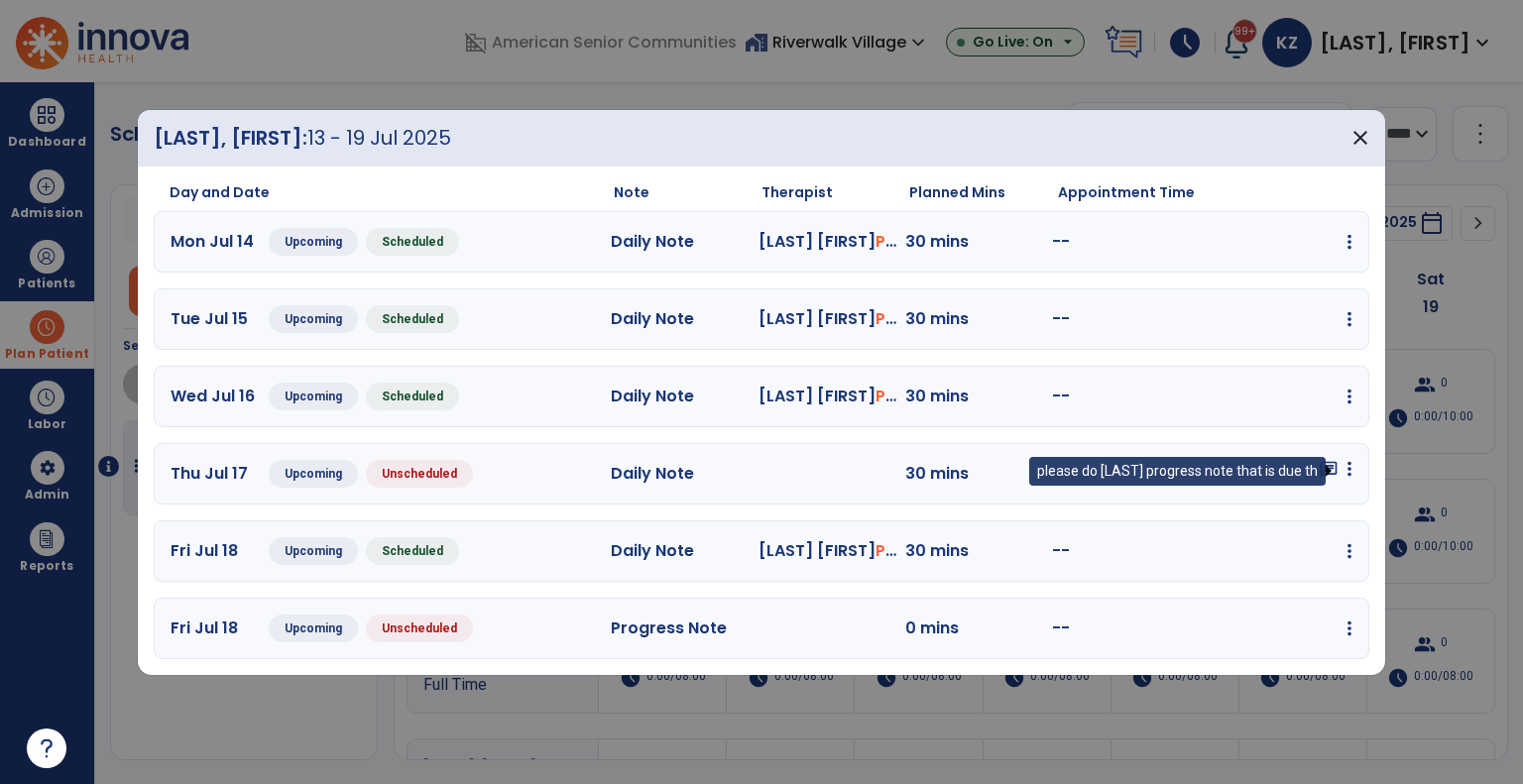 click on "chat" at bounding box center [1329, 470] 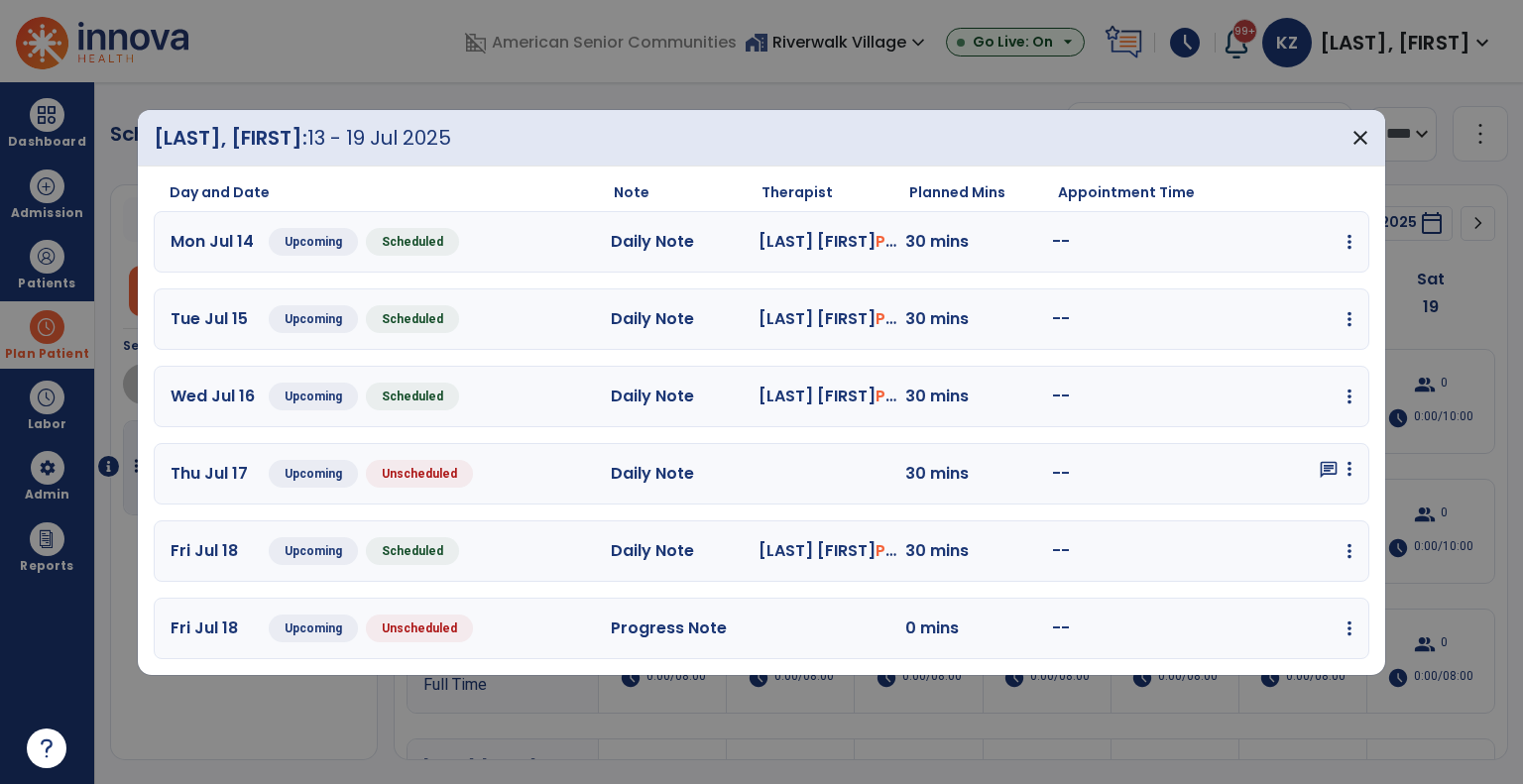 click on "chat" at bounding box center [1329, 470] 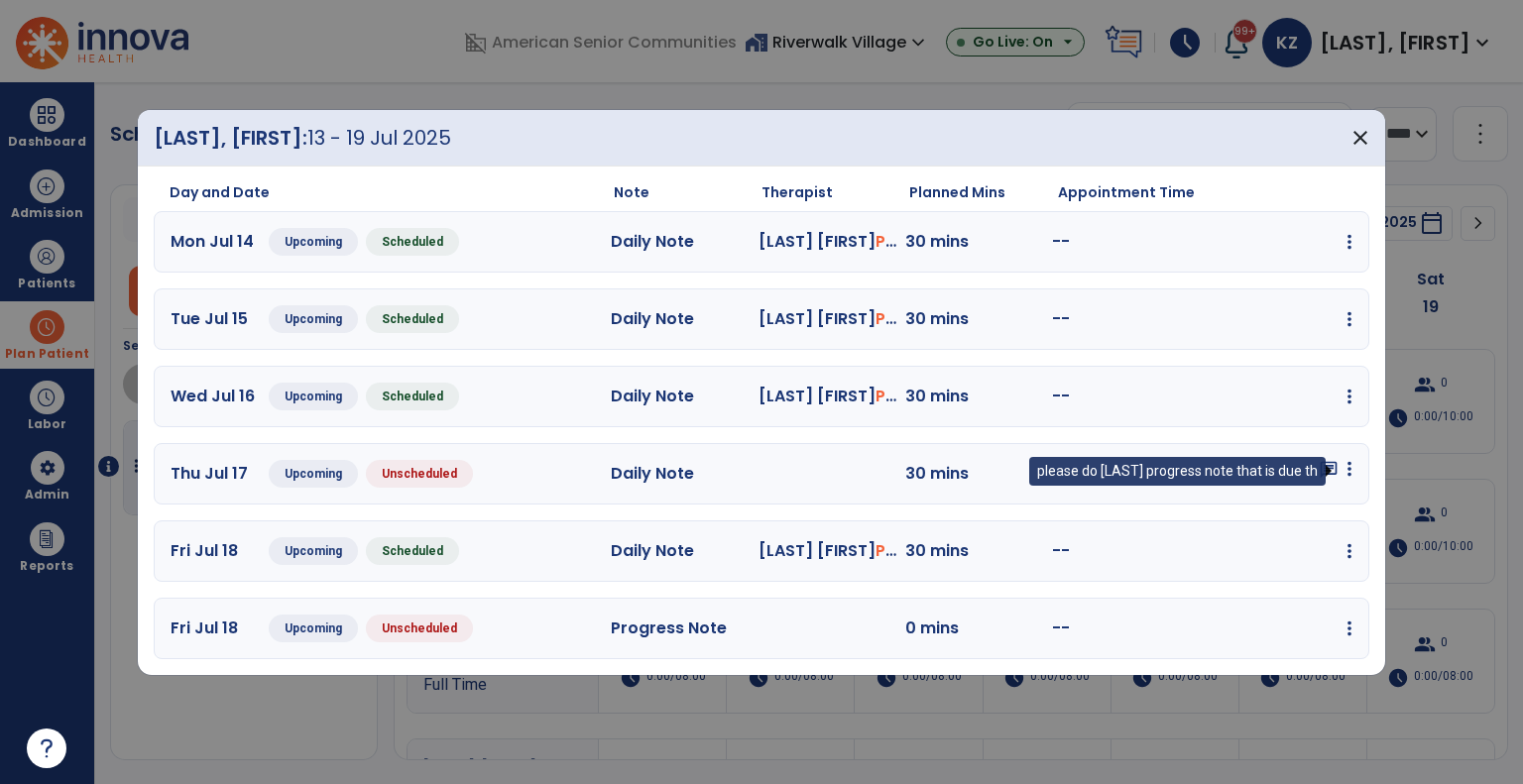 click on "chat" at bounding box center [1329, 470] 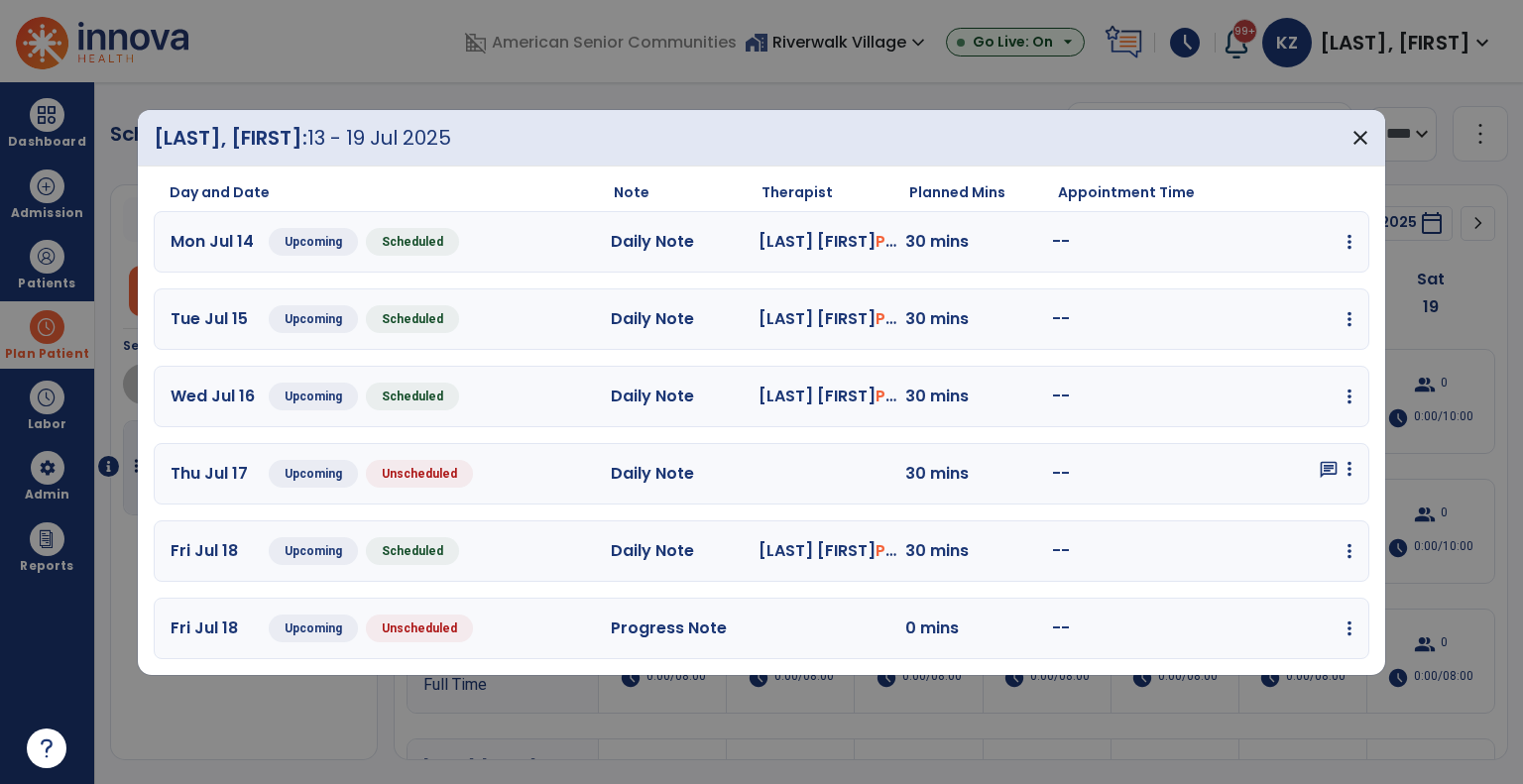click on "chat" at bounding box center (1329, 470) 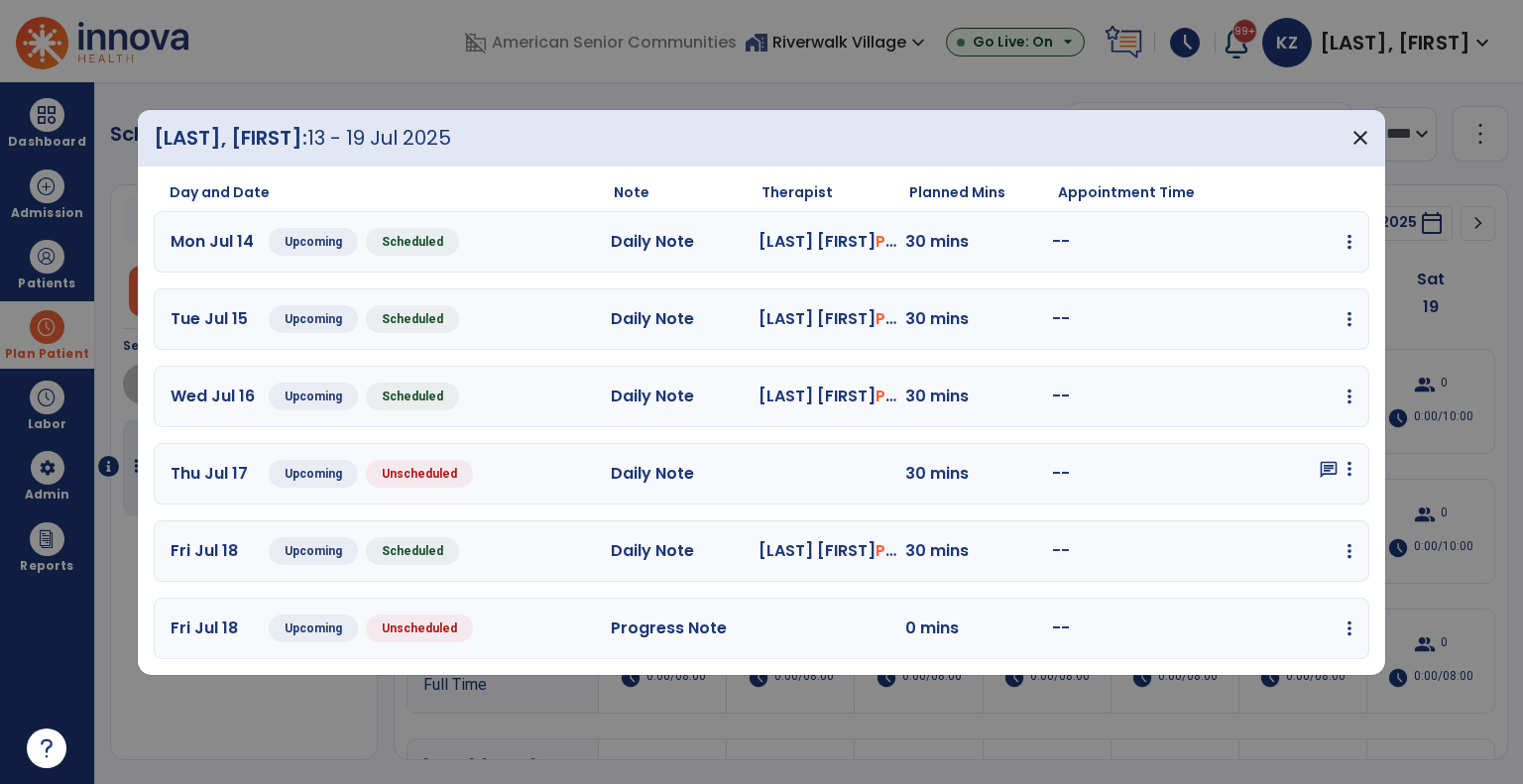 click on "chat" at bounding box center (1329, 470) 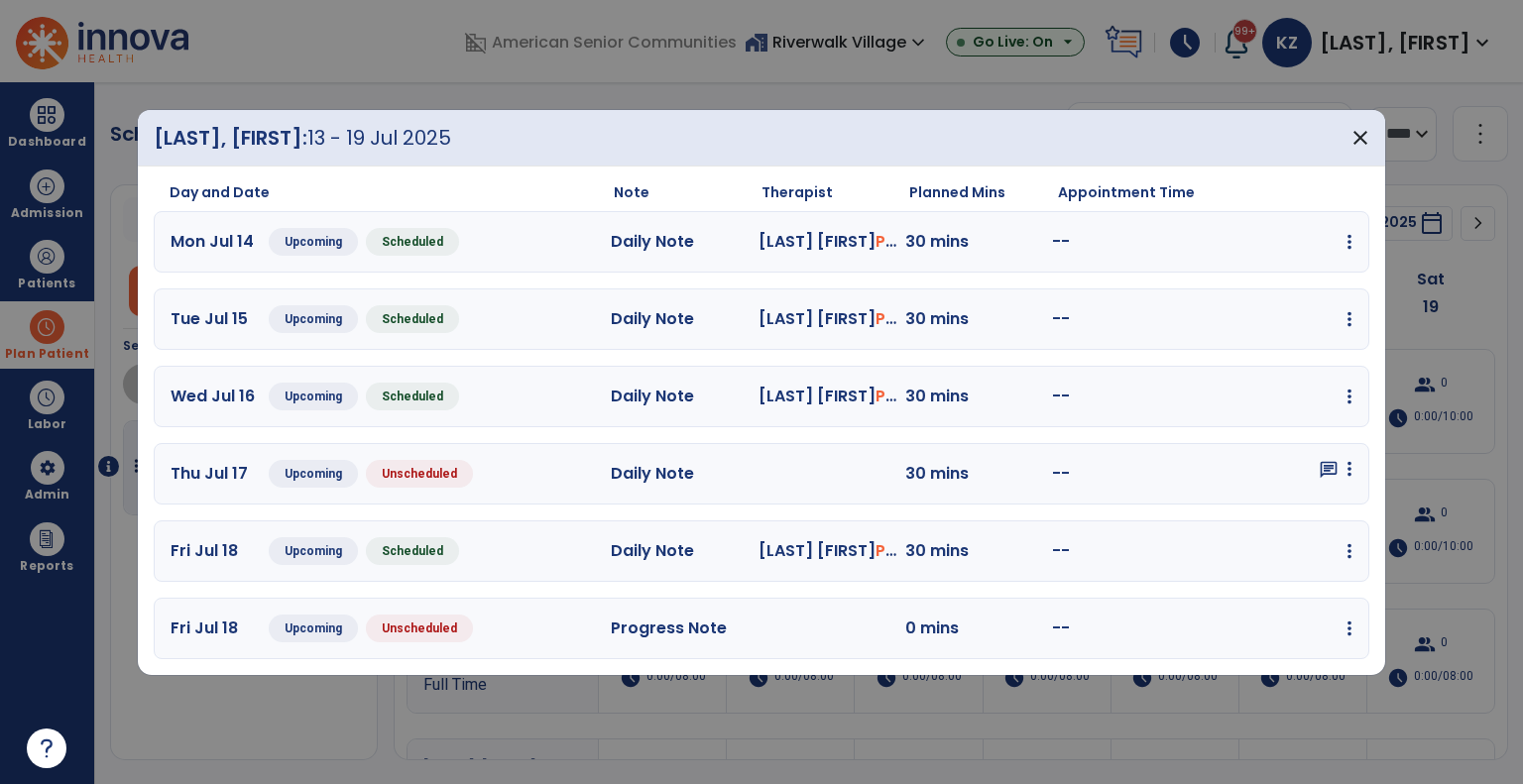 click on "chat" at bounding box center (1329, 470) 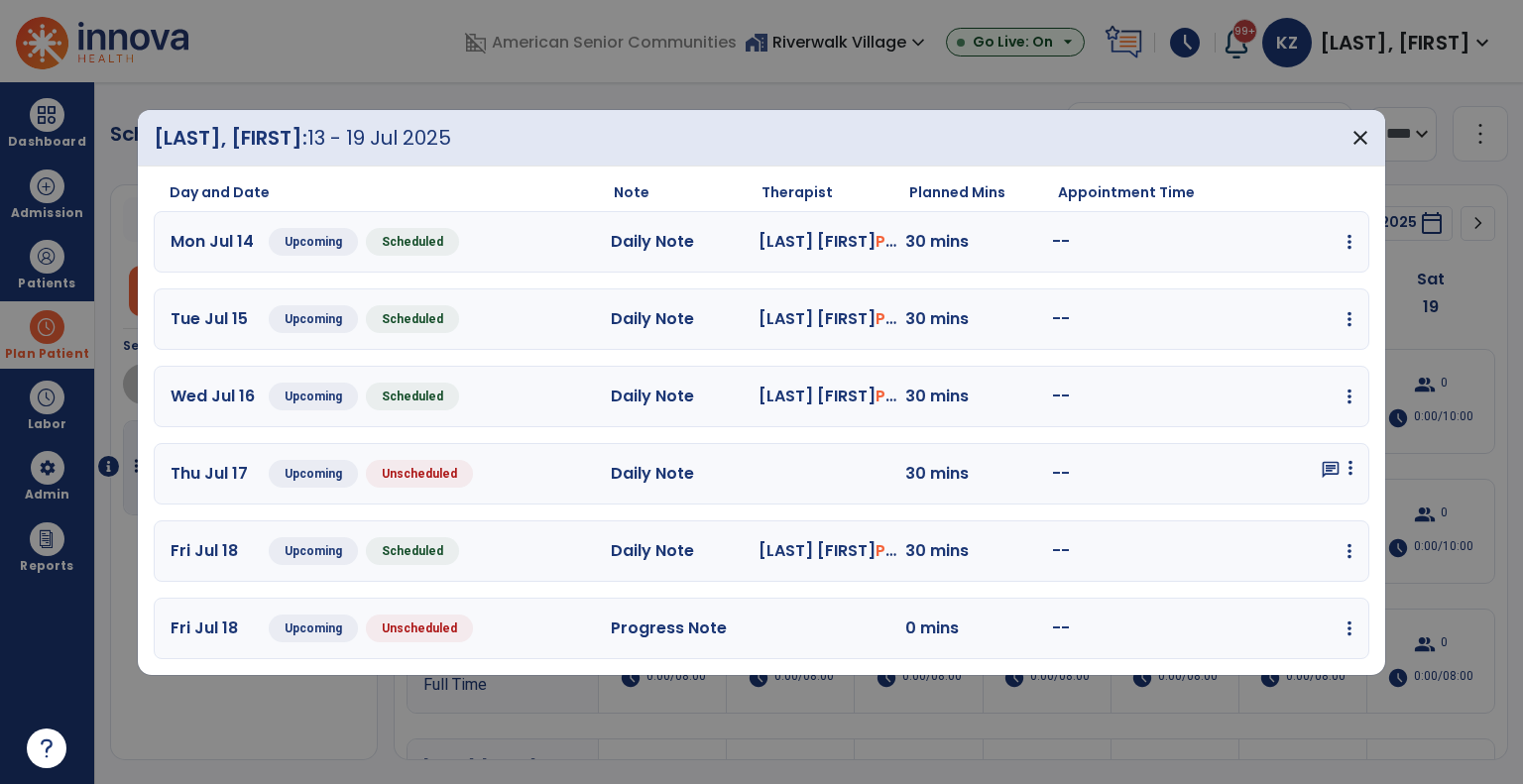 click on "chat  edit   Edit Session   alt_route   Split Minutes  add_comment  Add Note" at bounding box center [1279, 473] 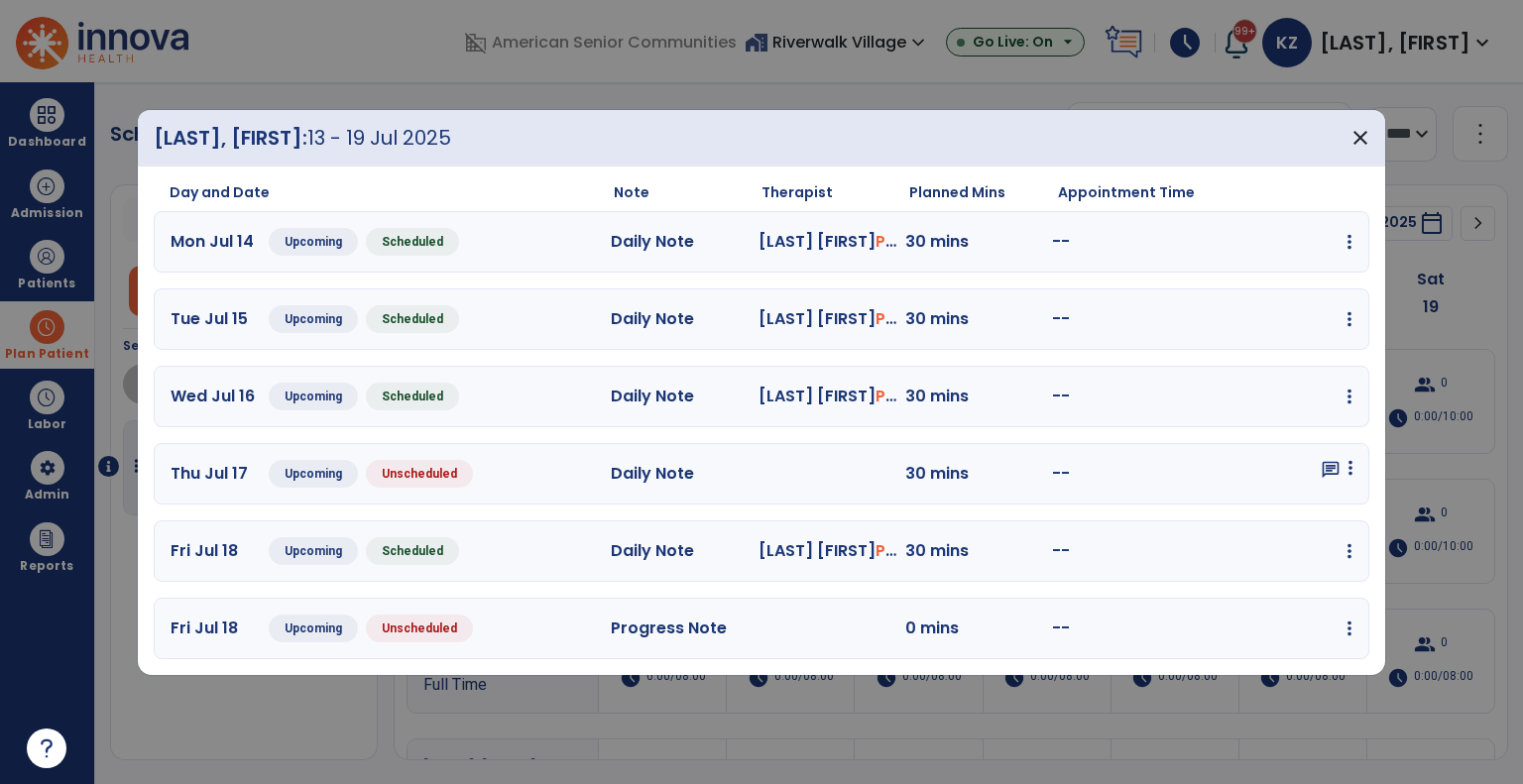 click at bounding box center (1349, 242) 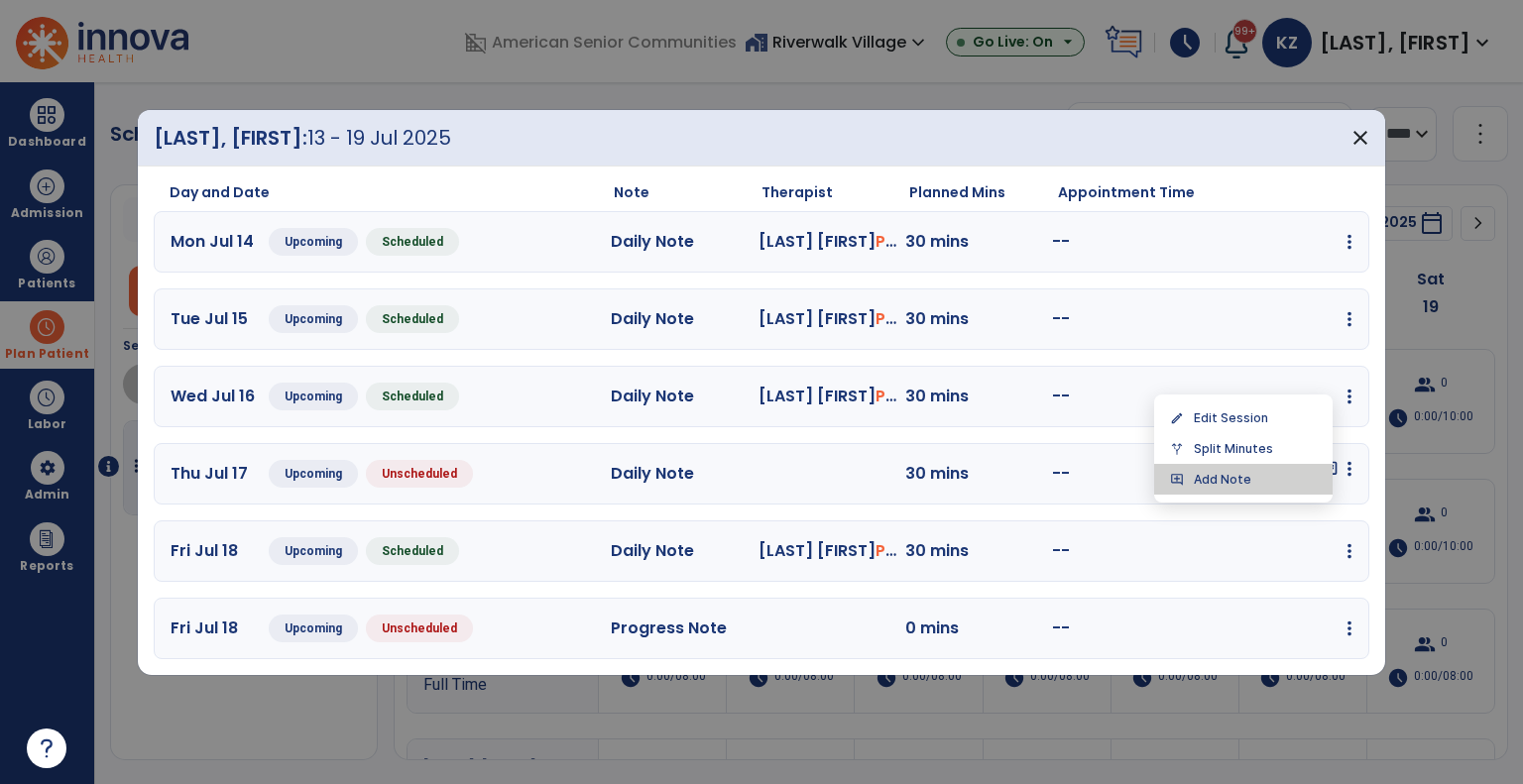 click on "add_comment  Add Note" at bounding box center (1243, 479) 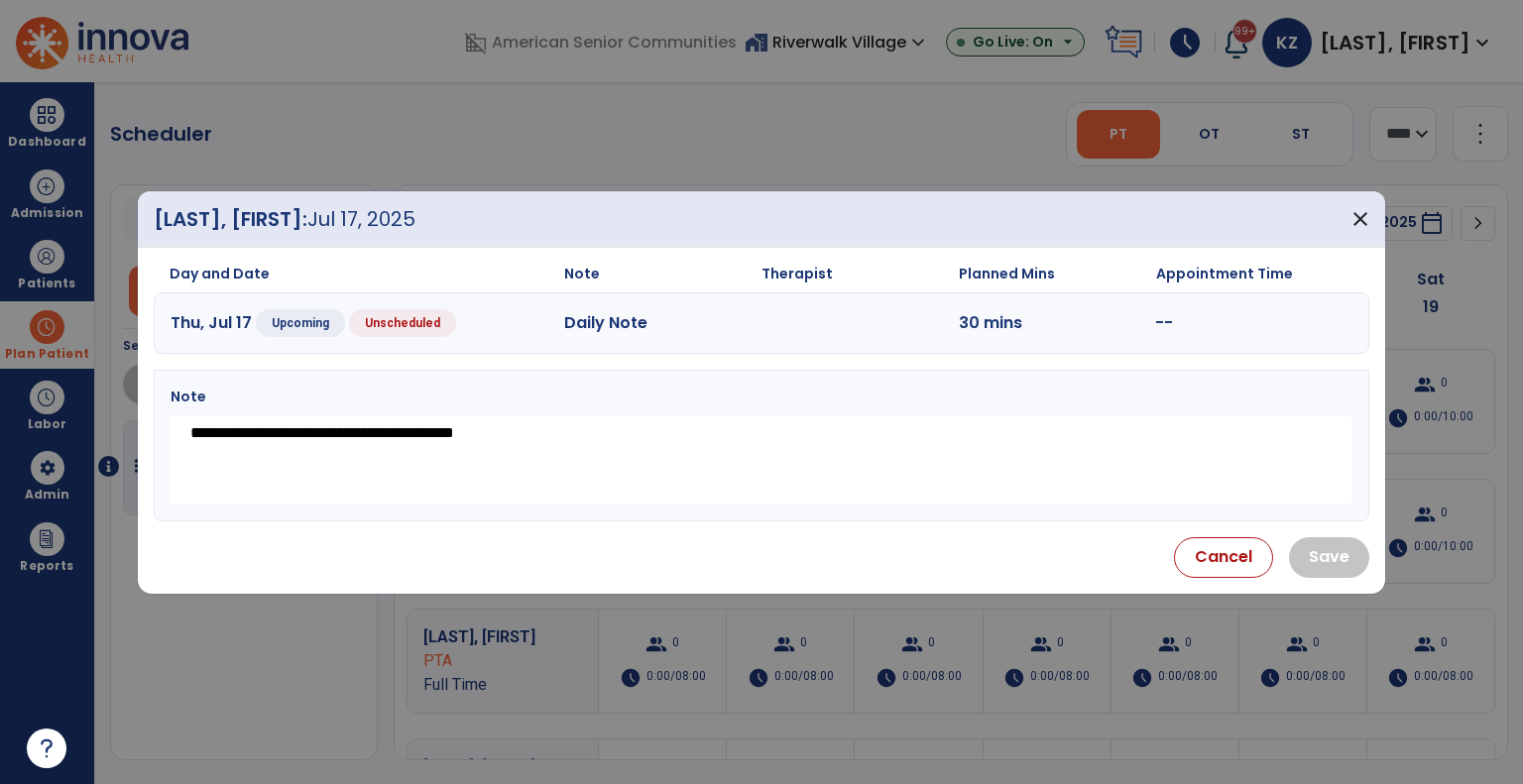 click on "**********" at bounding box center [762, 460] 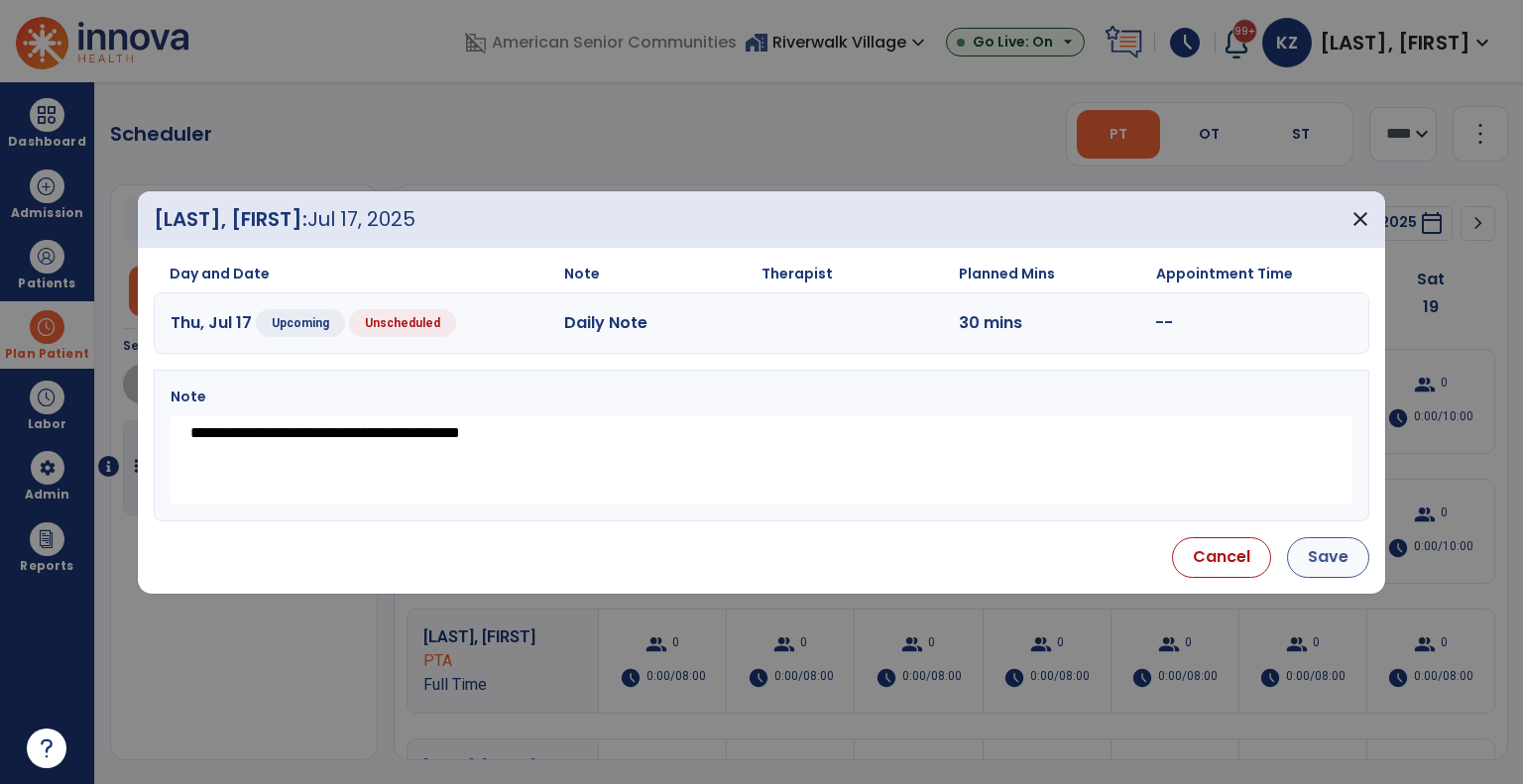 type on "**********" 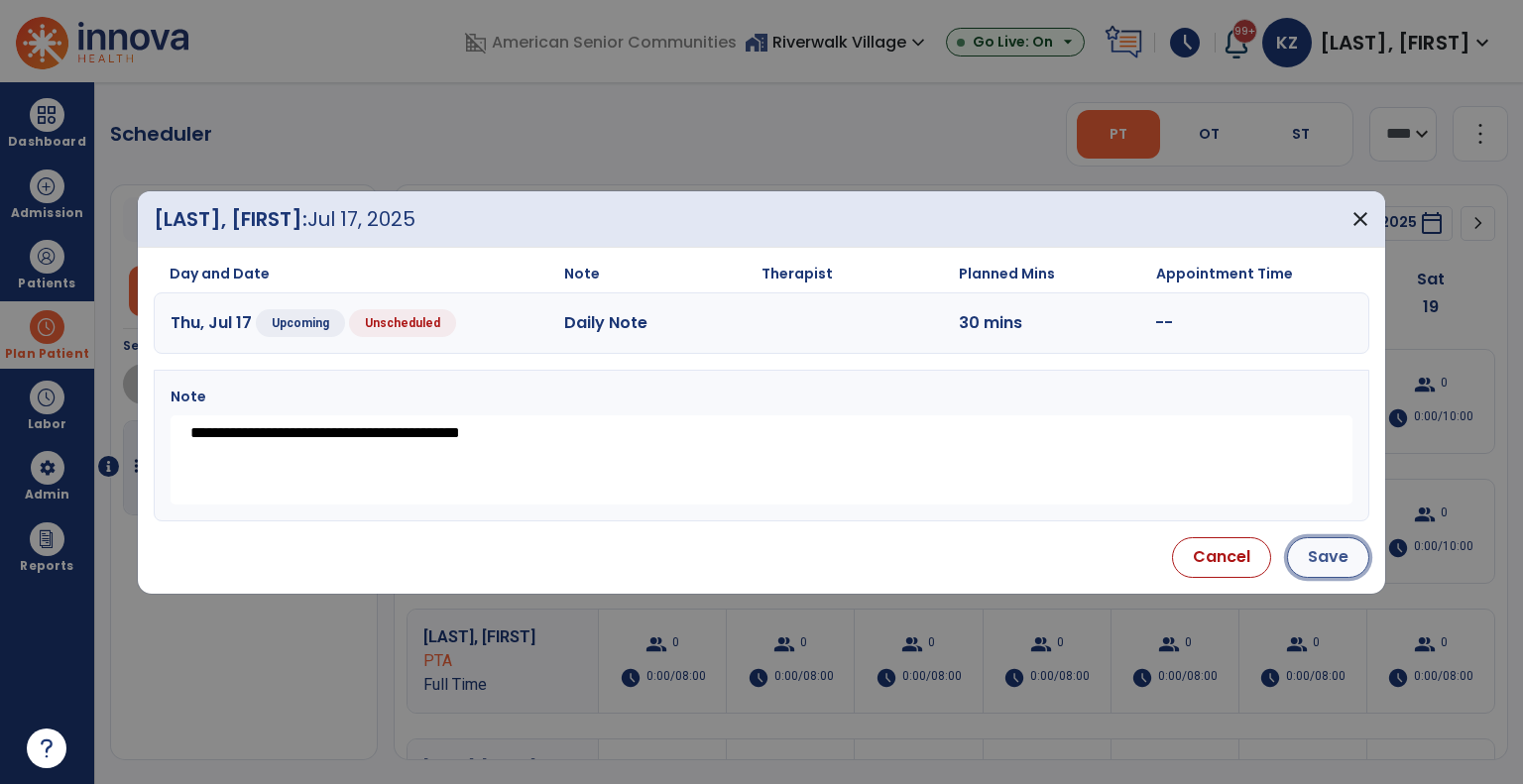 click on "Save" at bounding box center (1328, 557) 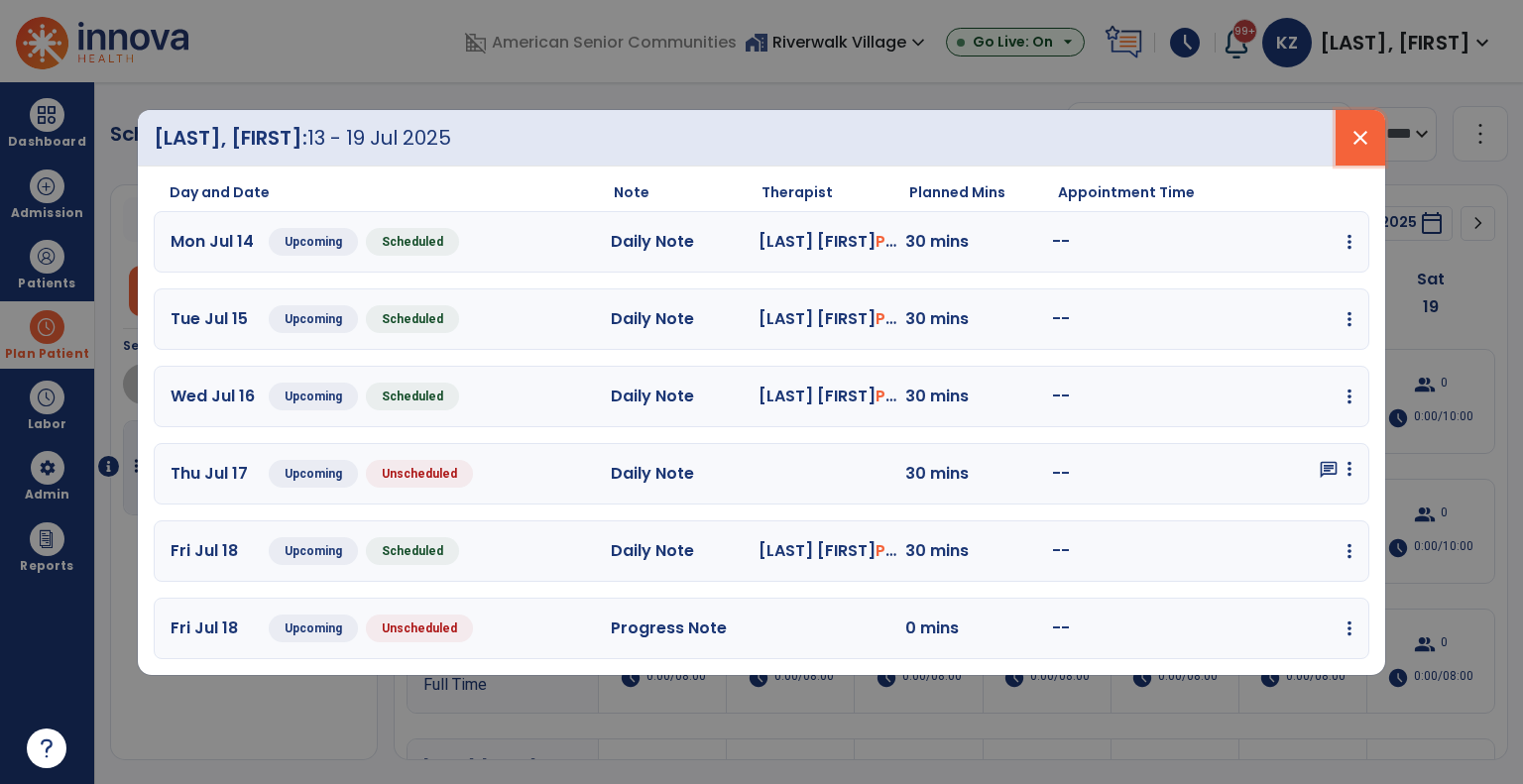 click on "close" at bounding box center (1360, 138) 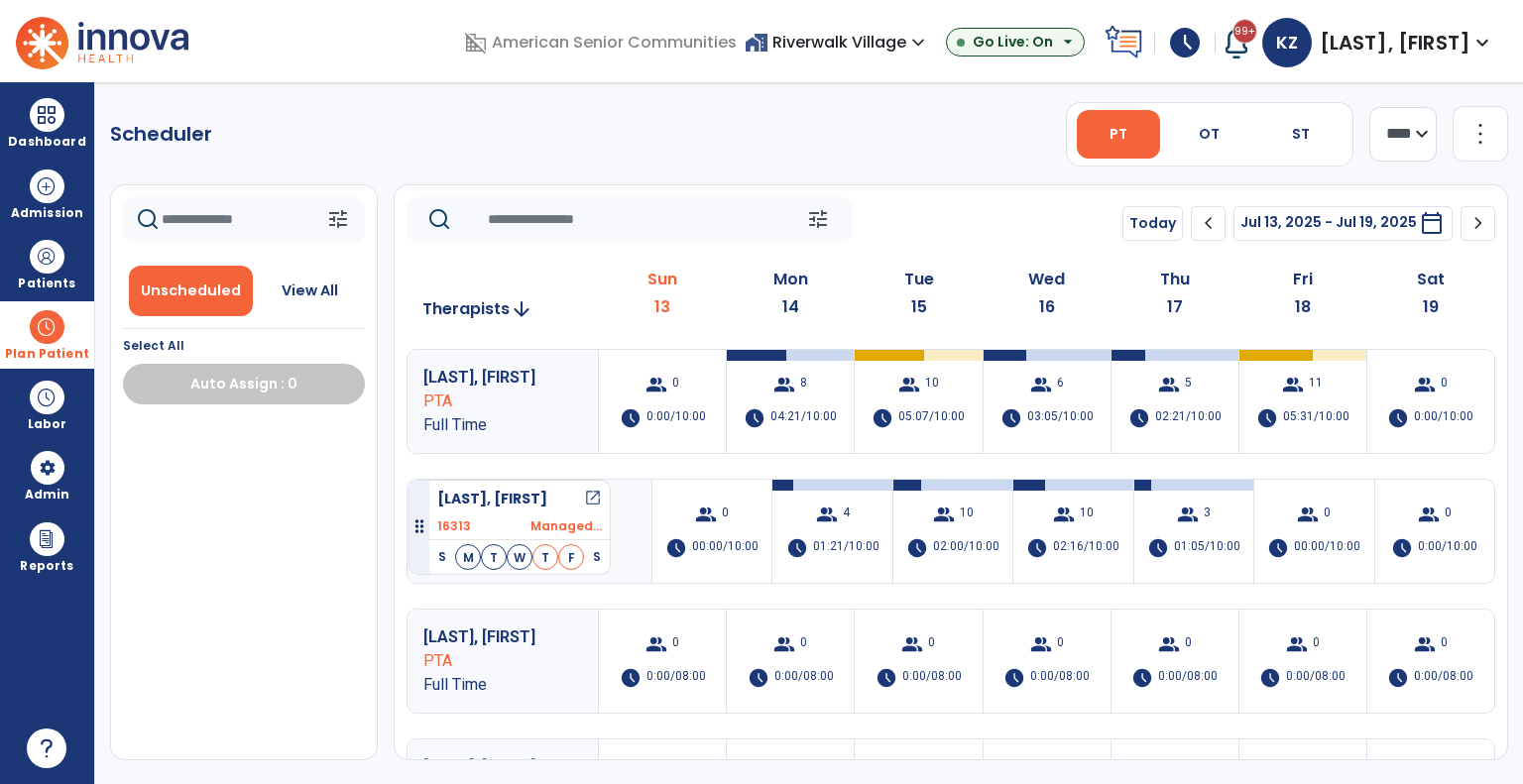 drag, startPoint x: 252, startPoint y: 449, endPoint x: 409, endPoint y: 472, distance: 158.67577 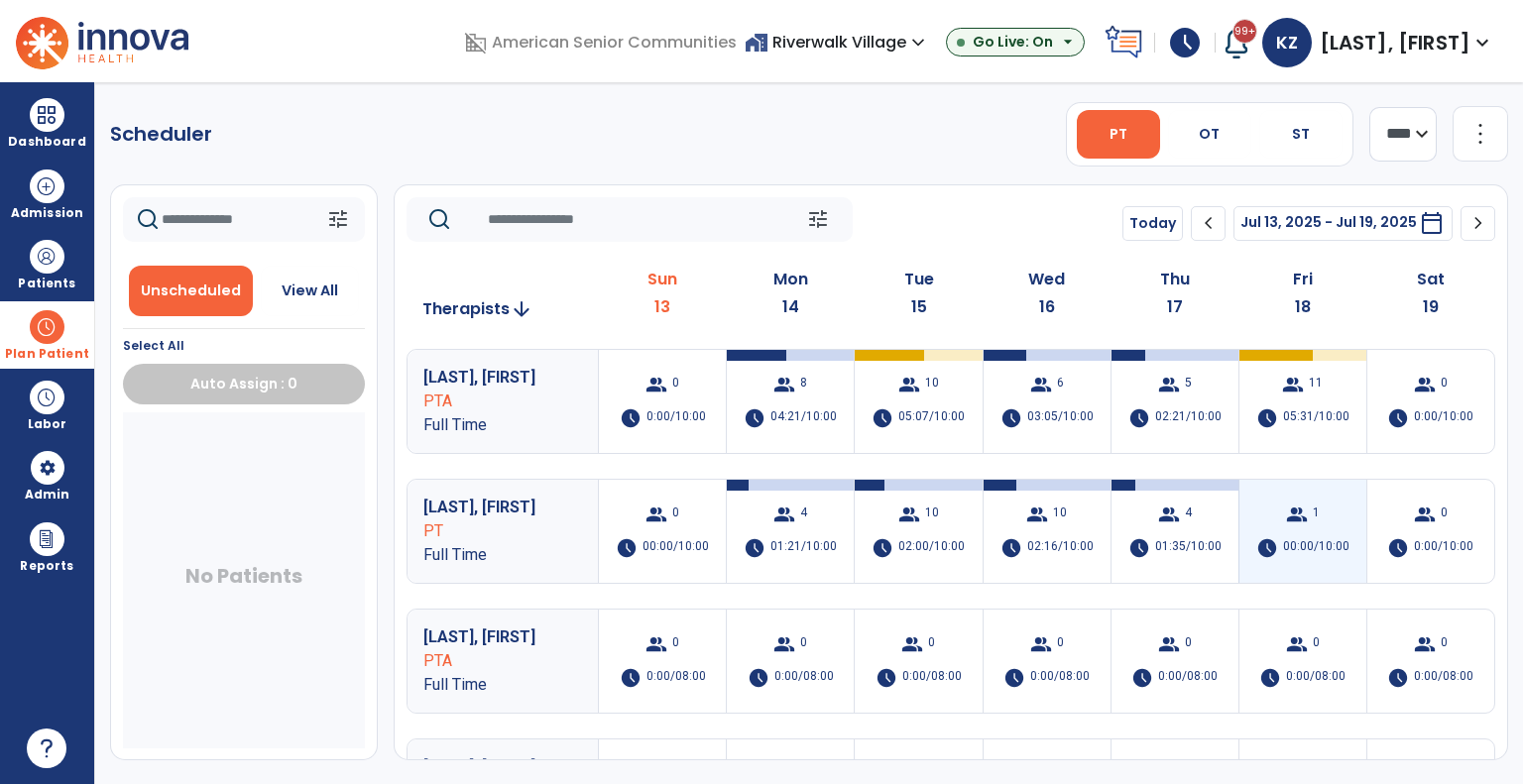 click on "group  1  schedule  00:00/10:00" at bounding box center (1303, 531) 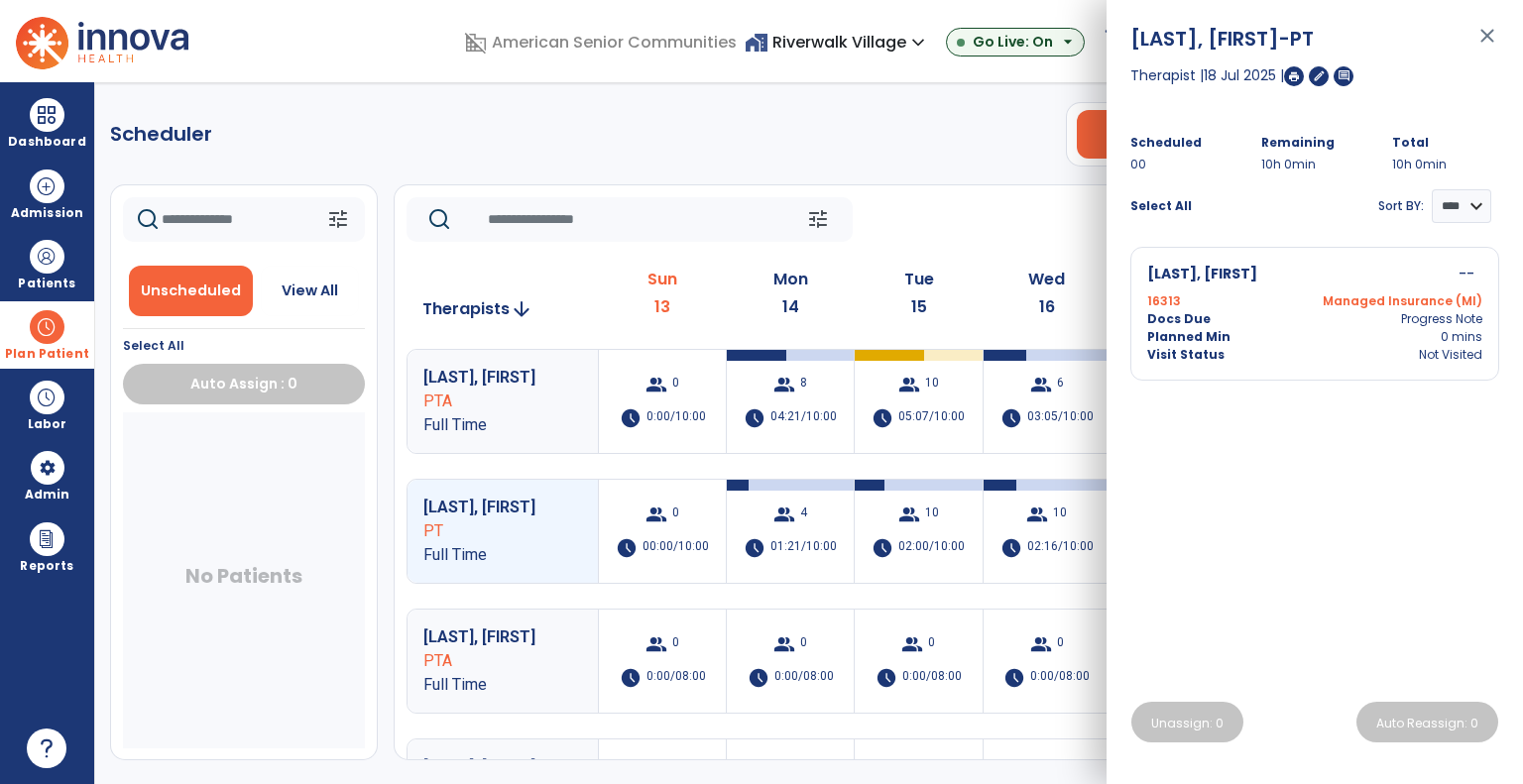 click on "Docs Due Progress Note" at bounding box center (1315, 319) 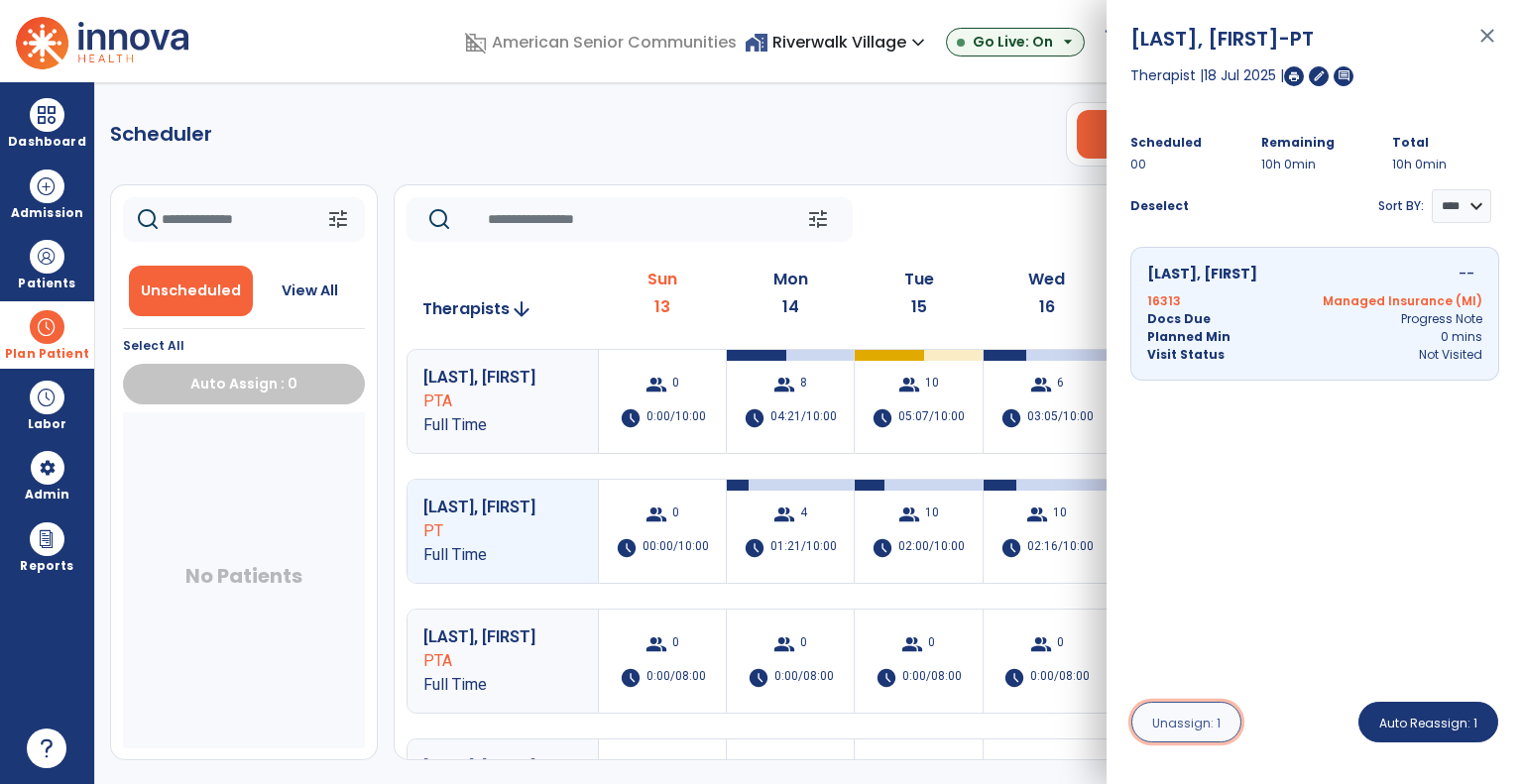 click on "Unassign: 1" at bounding box center [1186, 723] 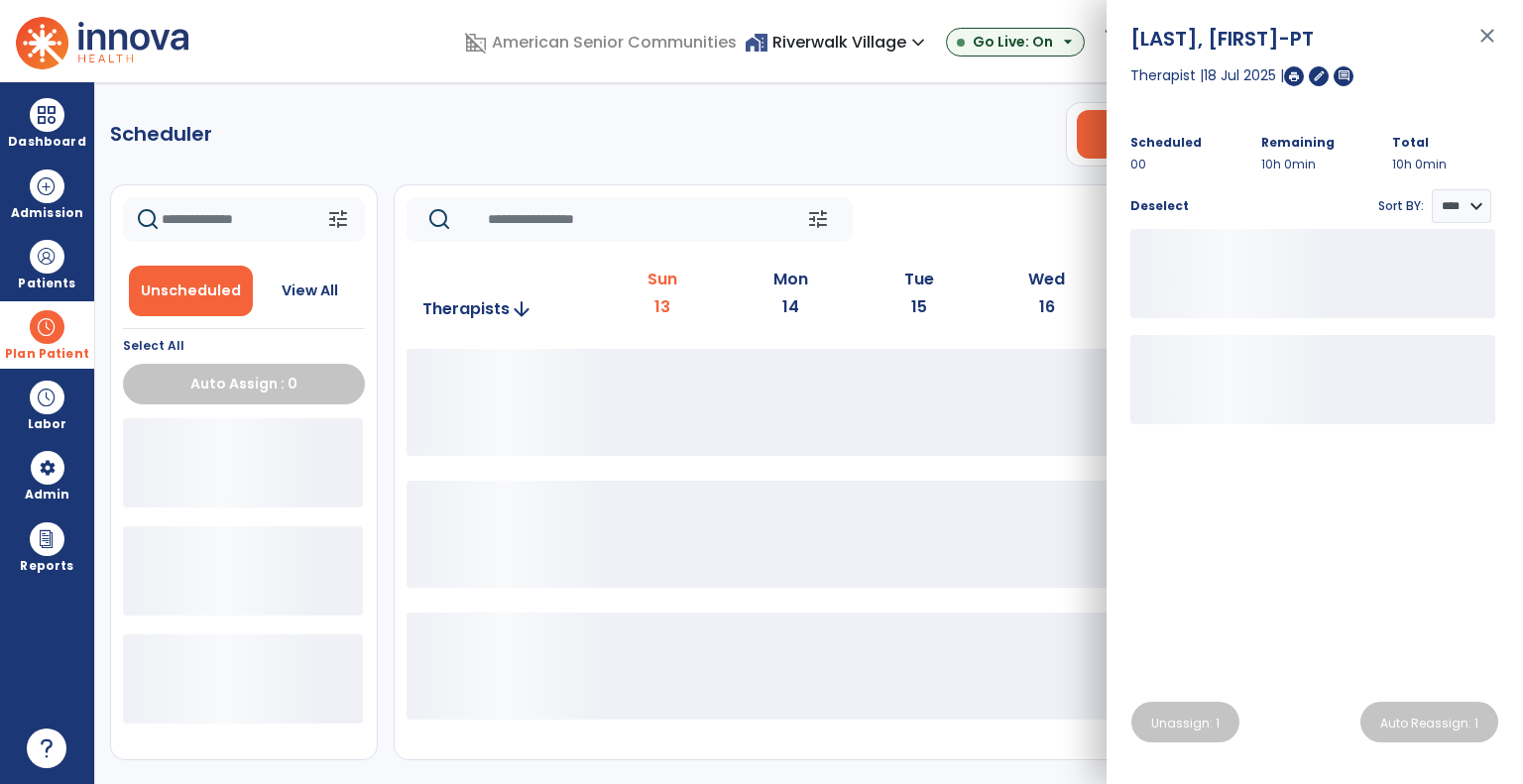 click on "16" 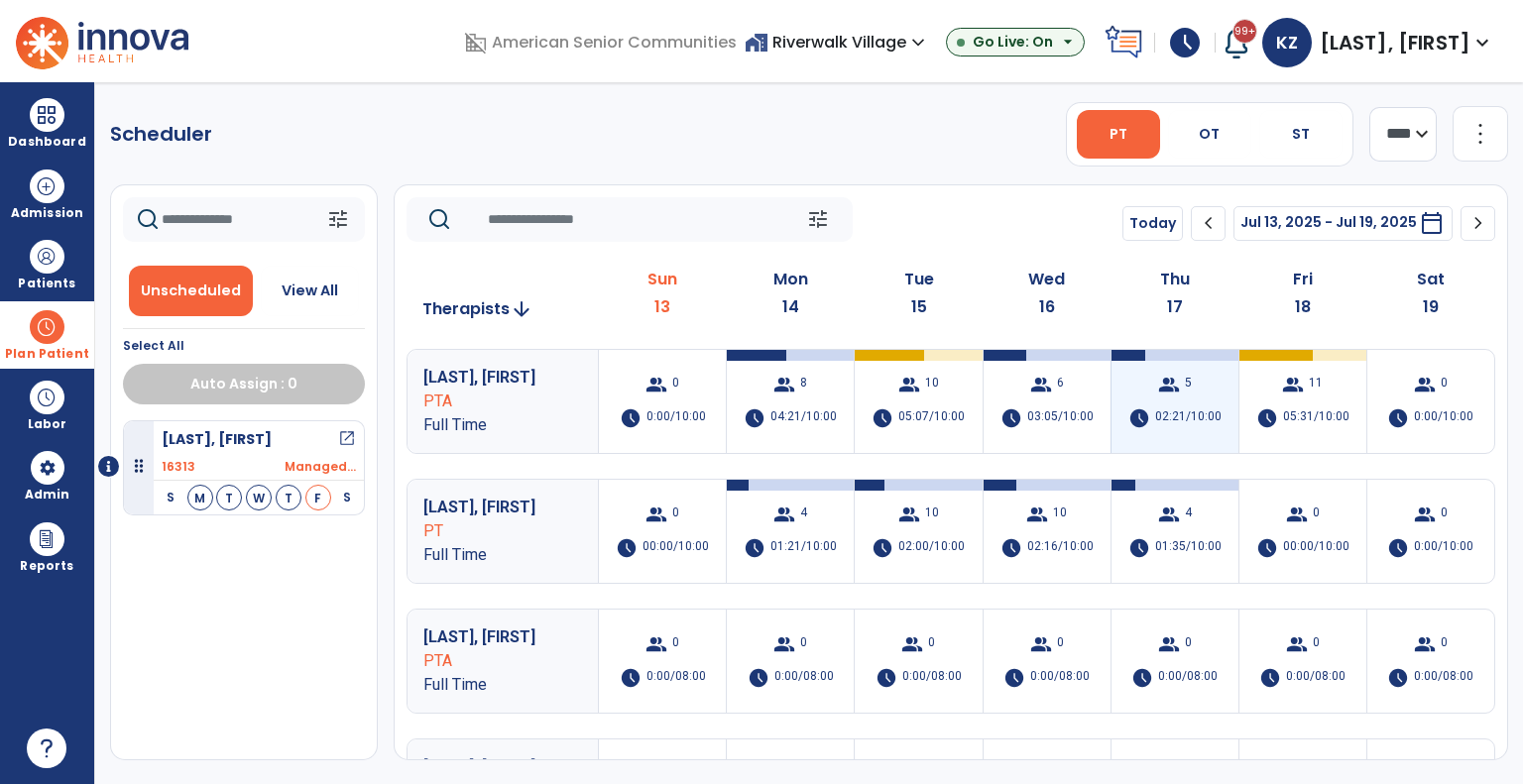 click on "02:21/10:00" at bounding box center [1188, 418] 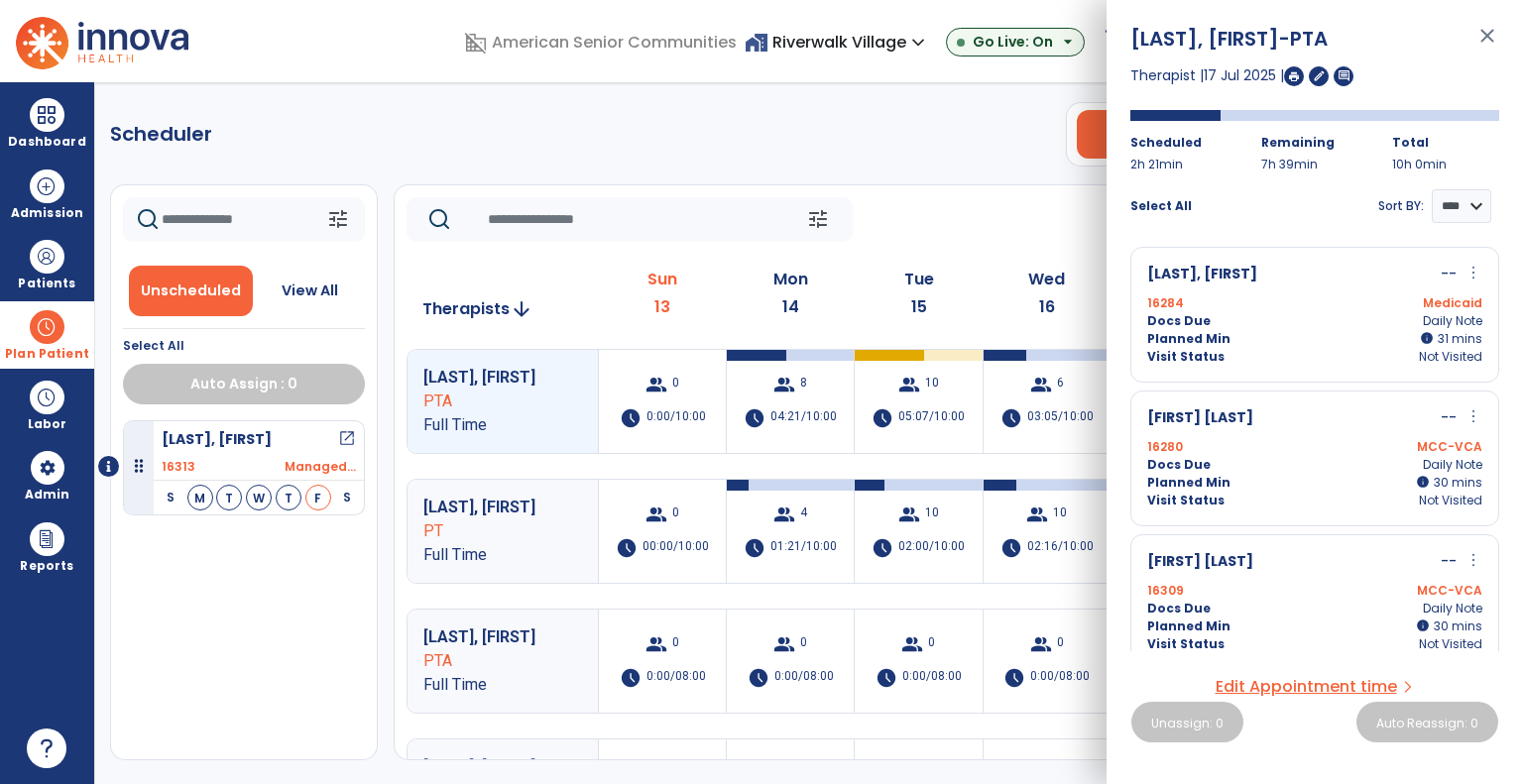 click on "more_vert" at bounding box center [1473, 273] 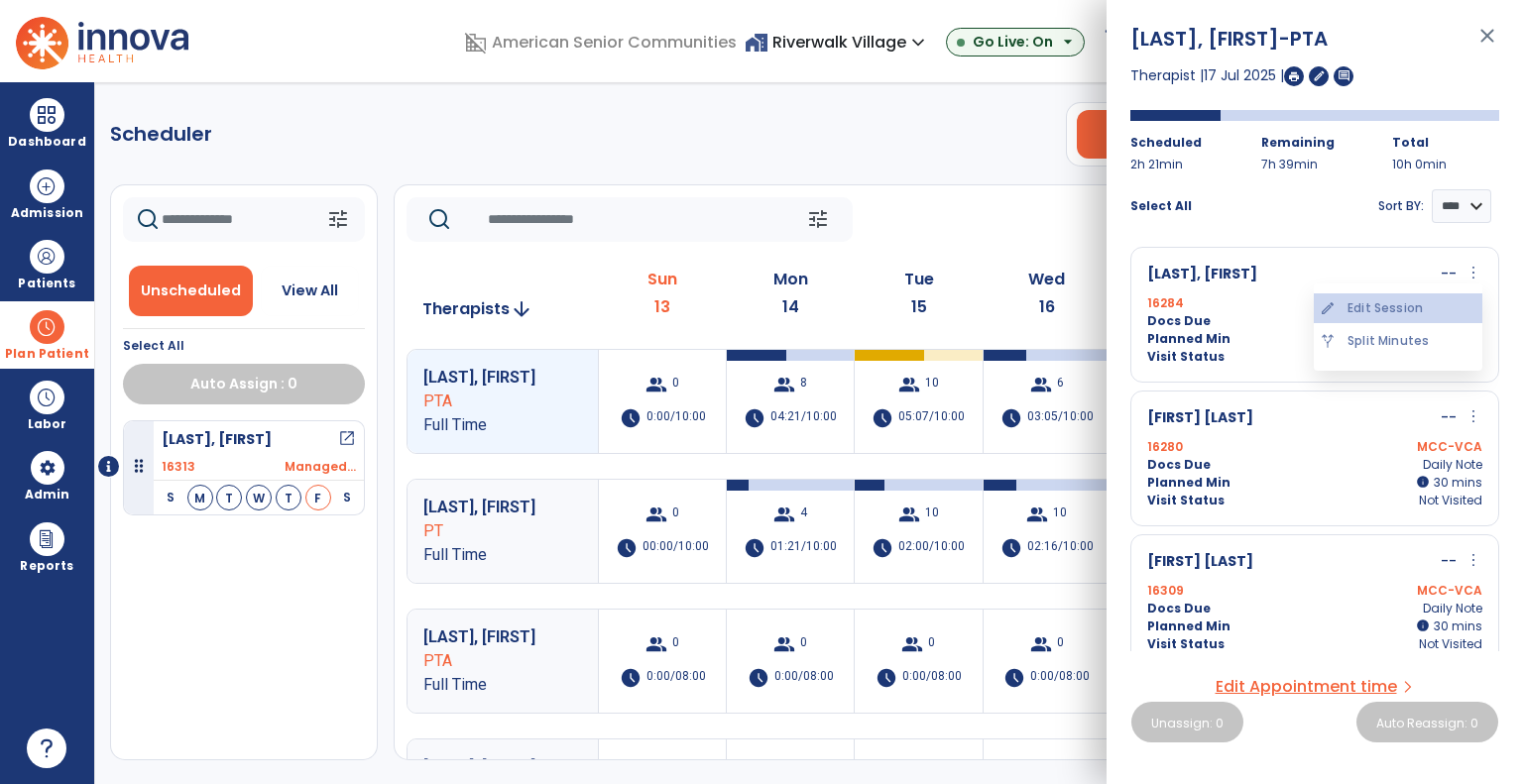click on "edit   Edit Session" at bounding box center (1398, 308) 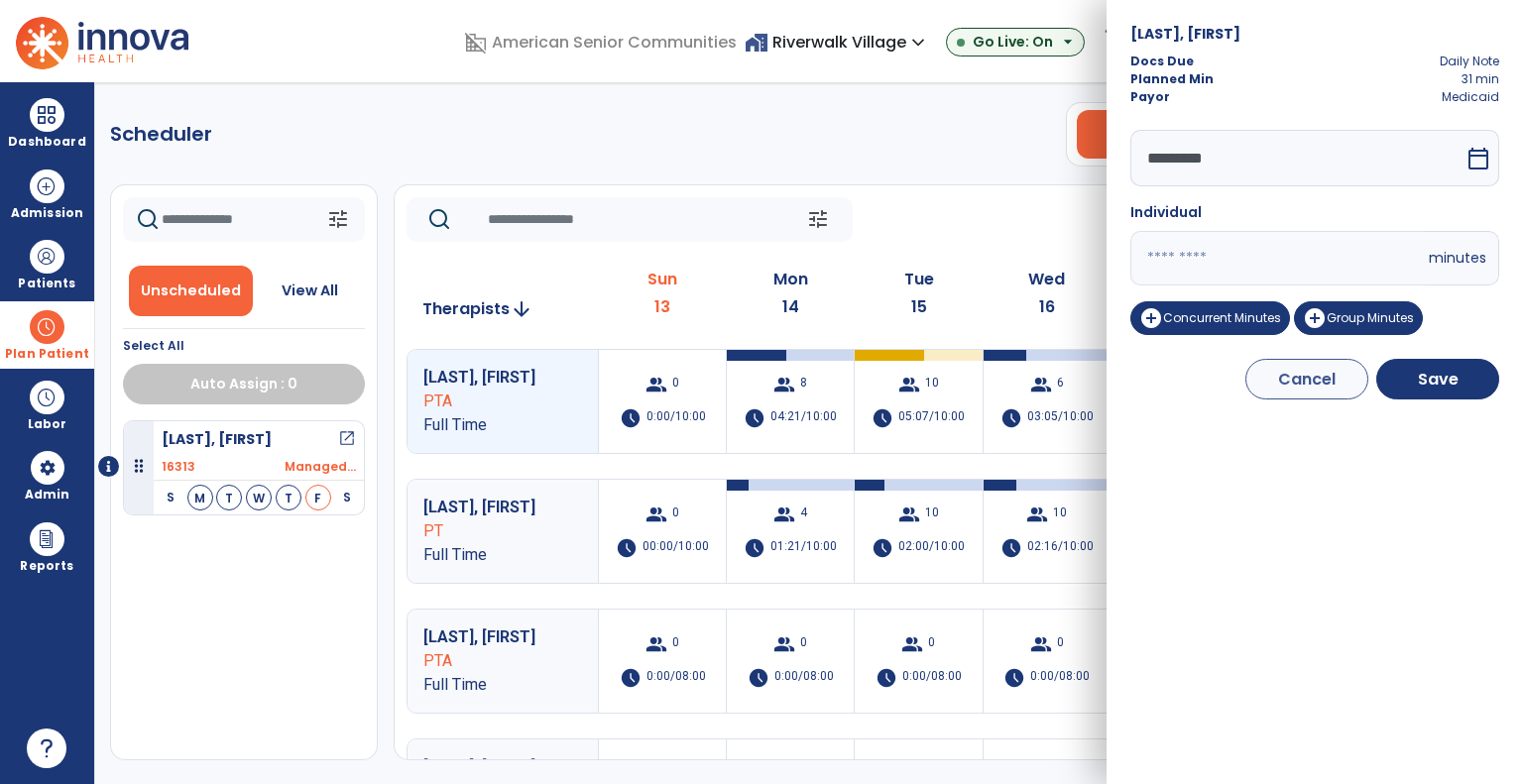 click on "tune   Today  chevron_left Jul 13, 2025 - Jul 19, 2025  *********  calendar_today  chevron_right" 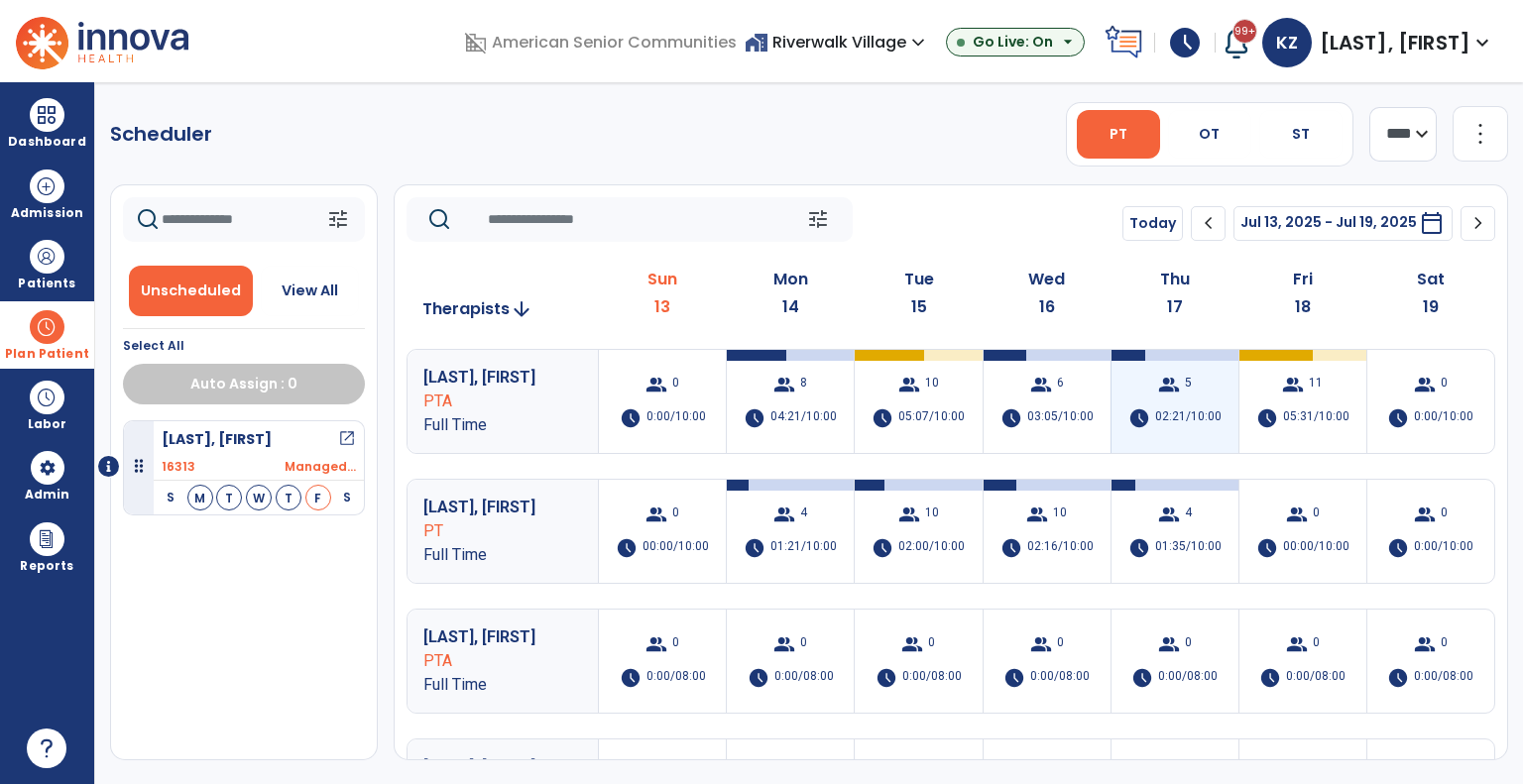 click on "group  5  schedule  02:21/10:00" at bounding box center (1175, 401) 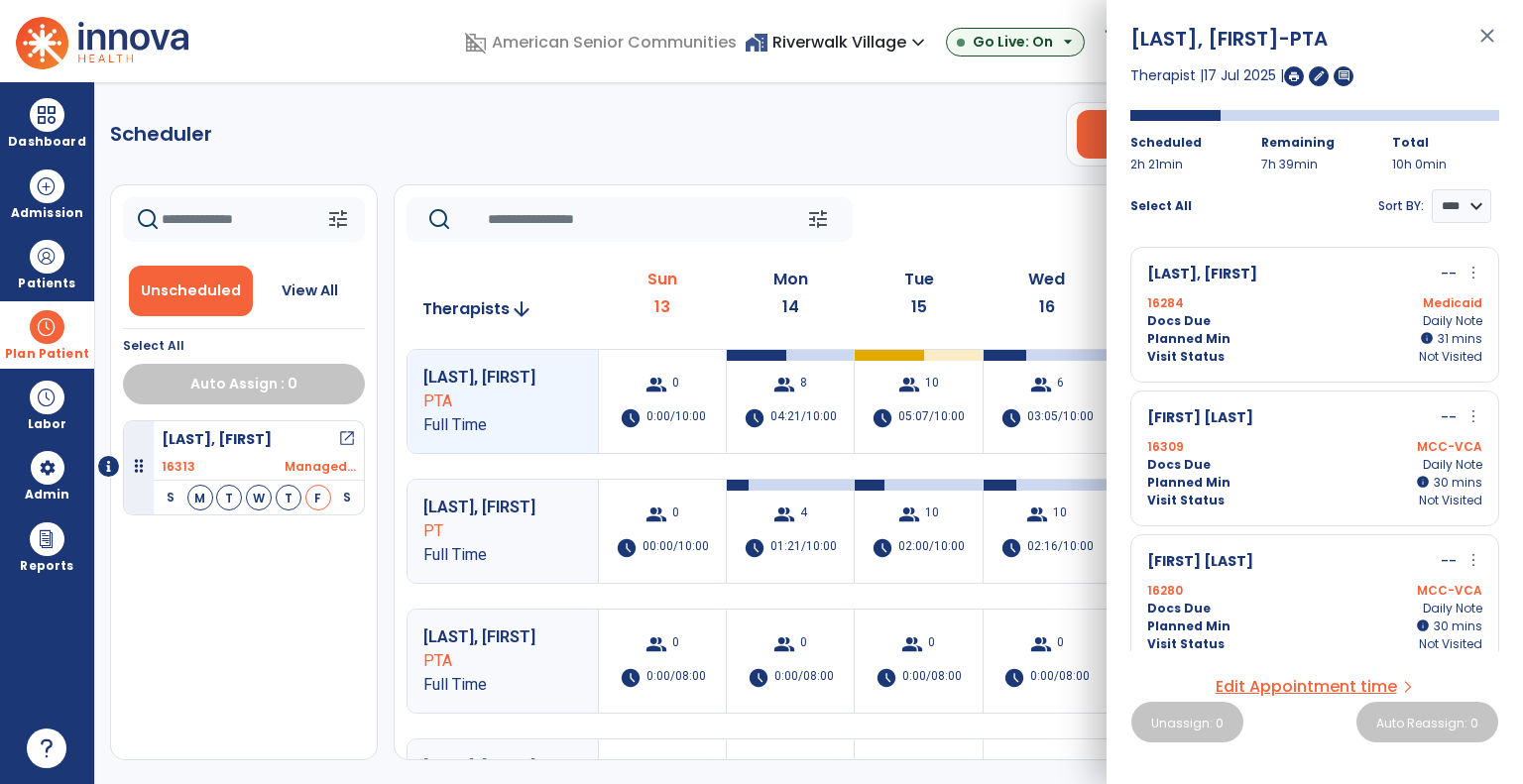 click on "more_vert" at bounding box center [1473, 273] 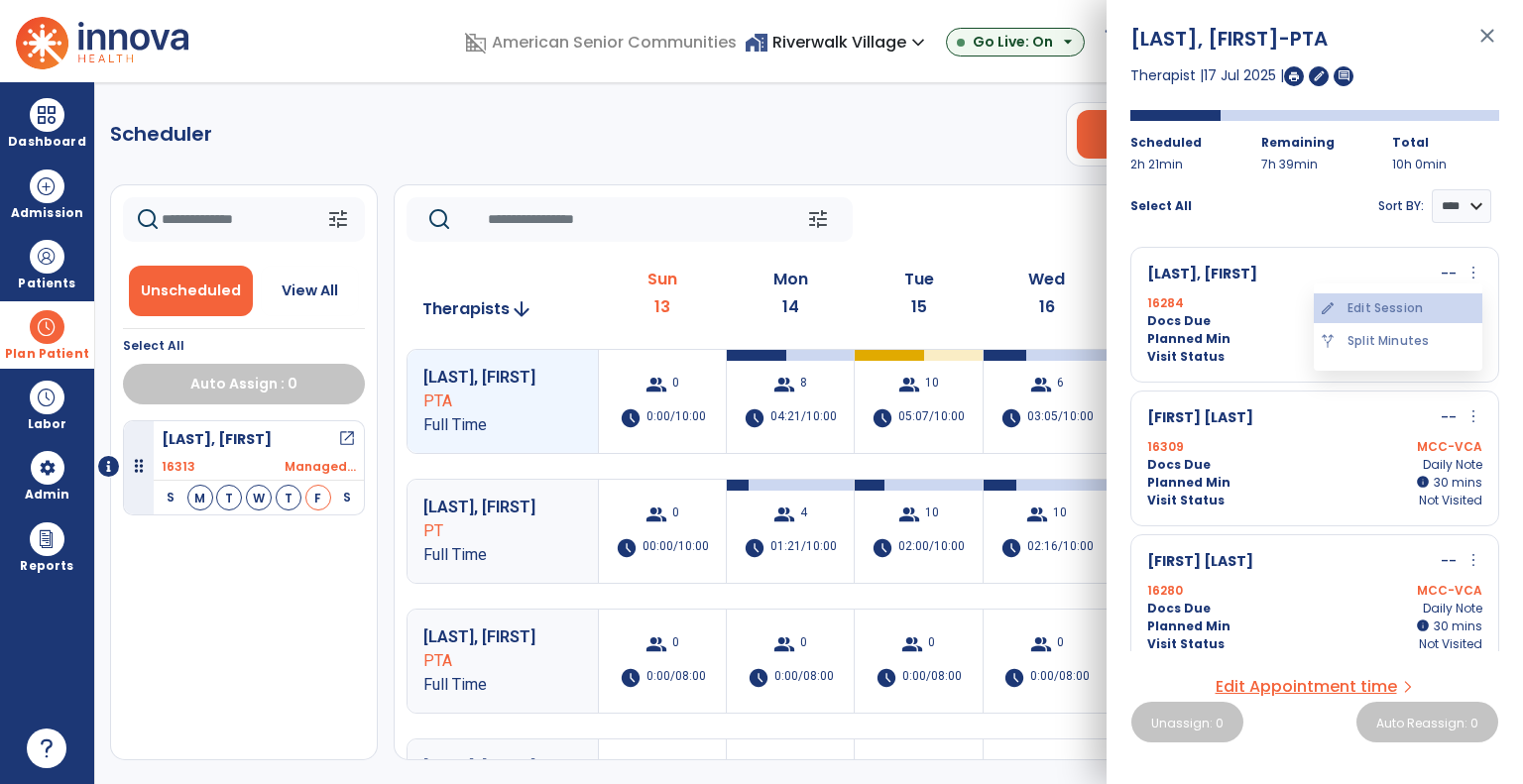 click on "edit   Edit Session" at bounding box center [1398, 308] 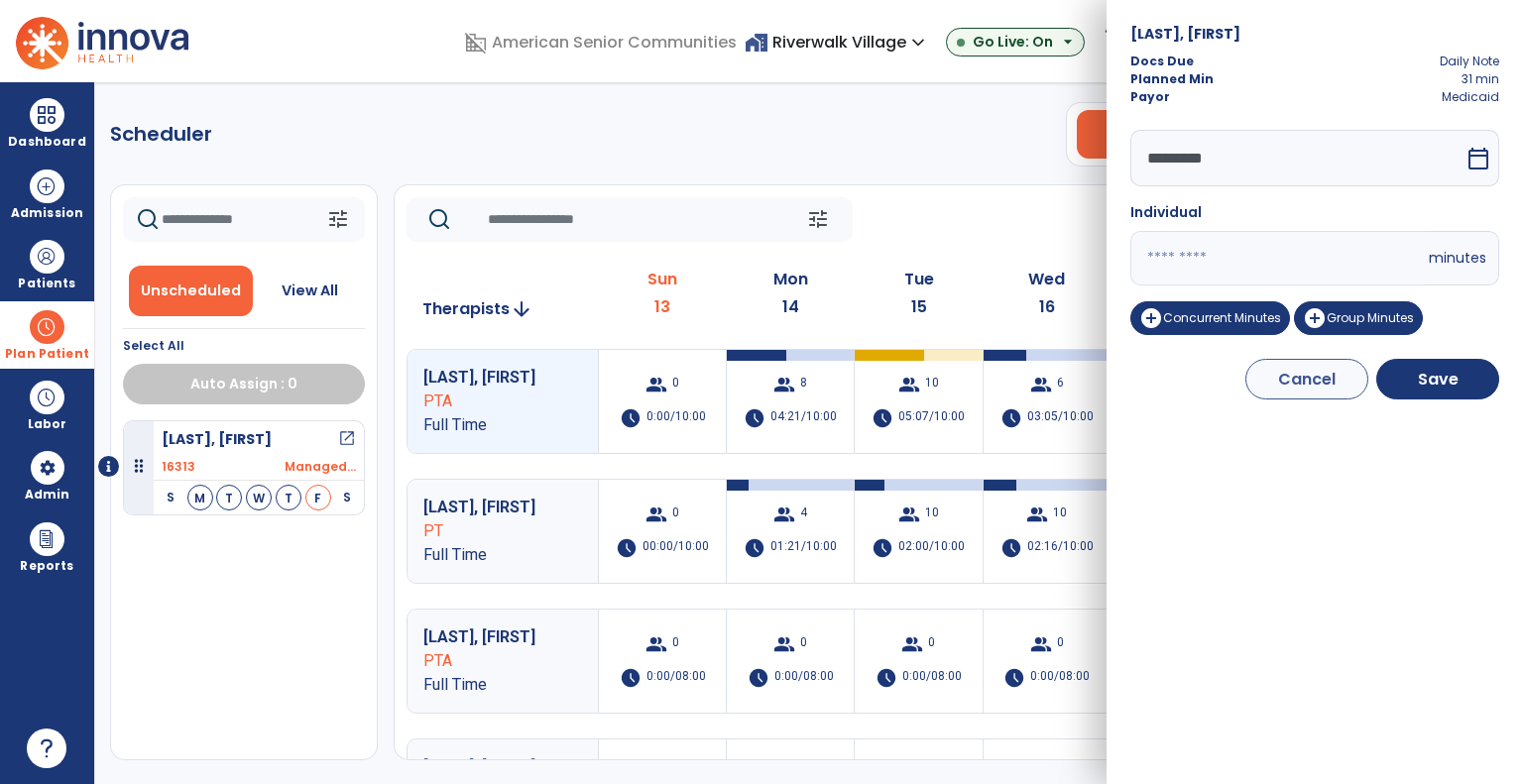 click on "calendar_today" at bounding box center [1478, 159] 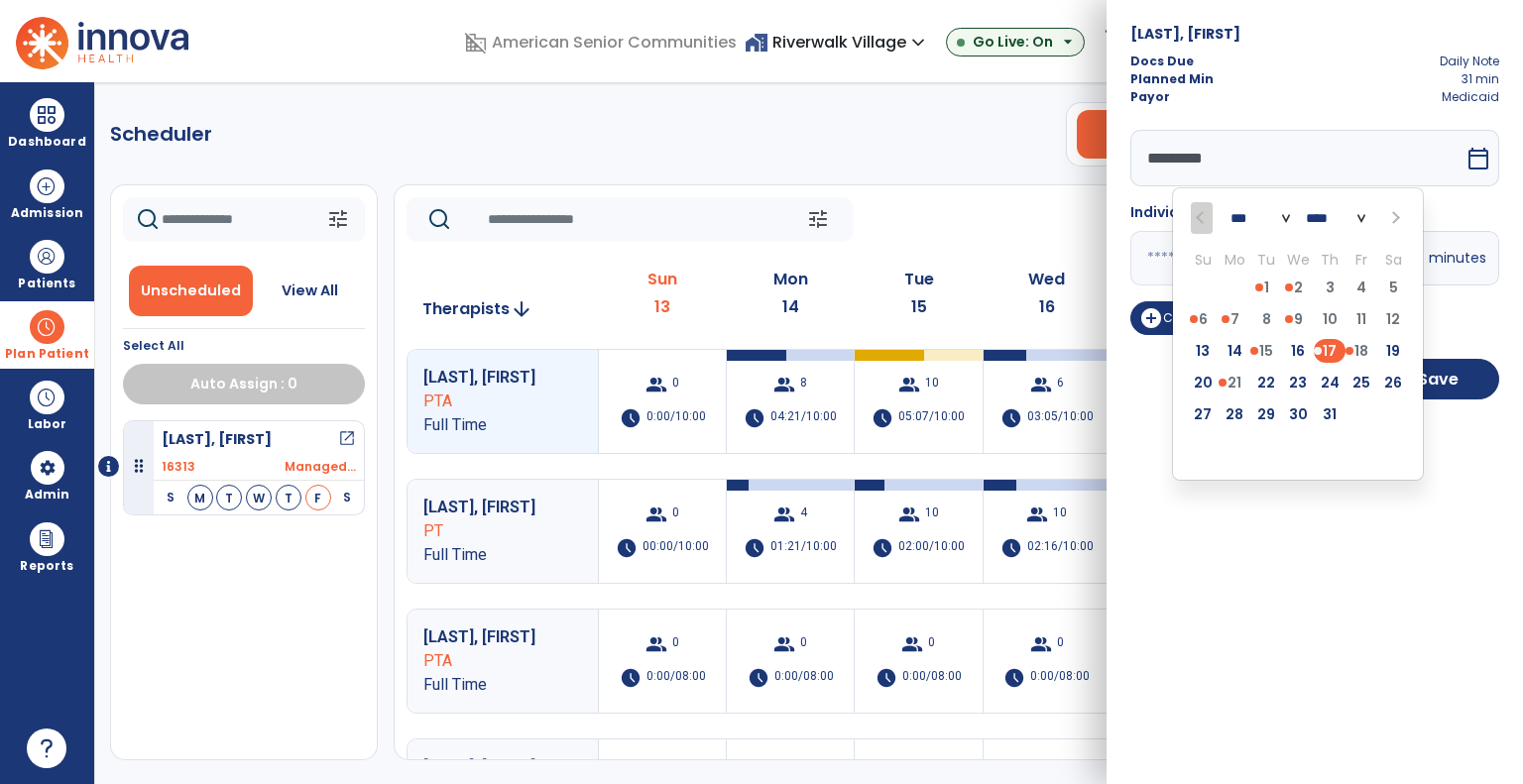 click on "George, Susan   Docs Due Daily Note   Planned Min  31 min   Payor  Medicaid  ********* *** *** **** Su Mo Tu We Th Fr Sa  29   30   1   2   3   4   5   6   7   8   9   10   11   12   13   14   15   16   17   18   19   20   21   22   23   24   25   26   27   28   29   30   31   1   2   3   4   5   6   7   8   9   calendar_today  Individual  ** minutes  add_circle   Concurrent Minutes  add_circle   Group Minutes  Cancel   Save" at bounding box center (1315, 392) 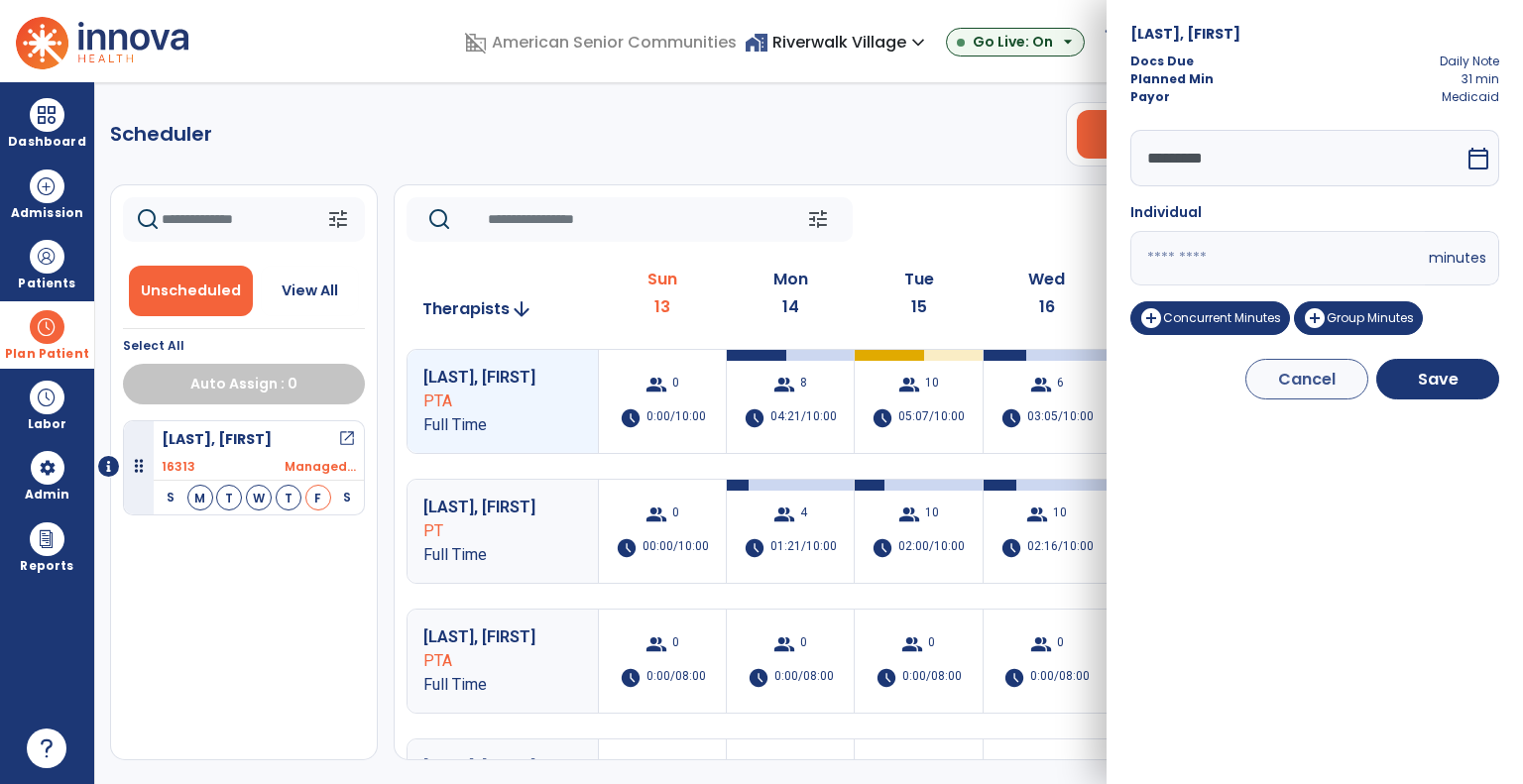click on "Plan Patient" at bounding box center (47, 354) 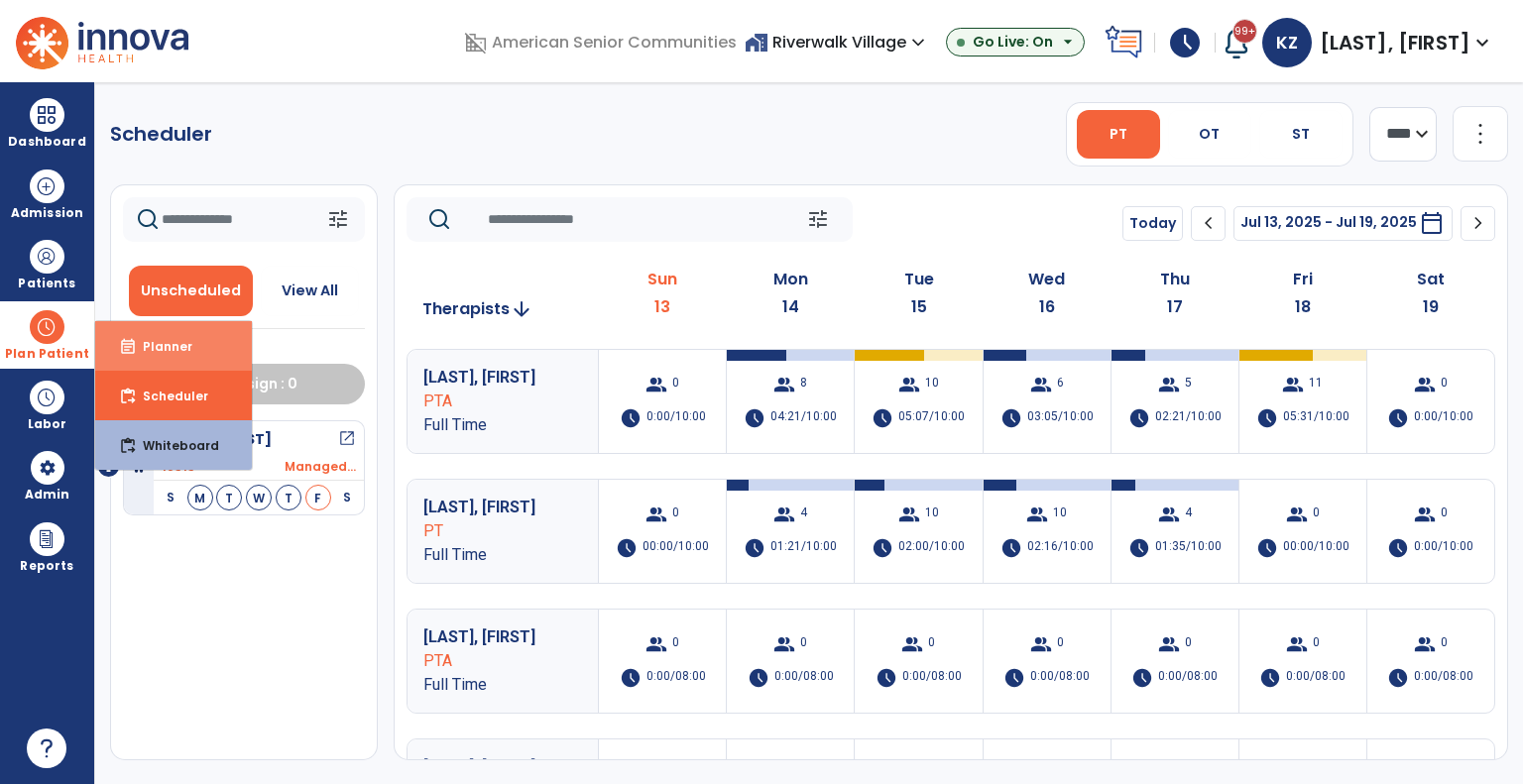 click on "Planner" at bounding box center (160, 346) 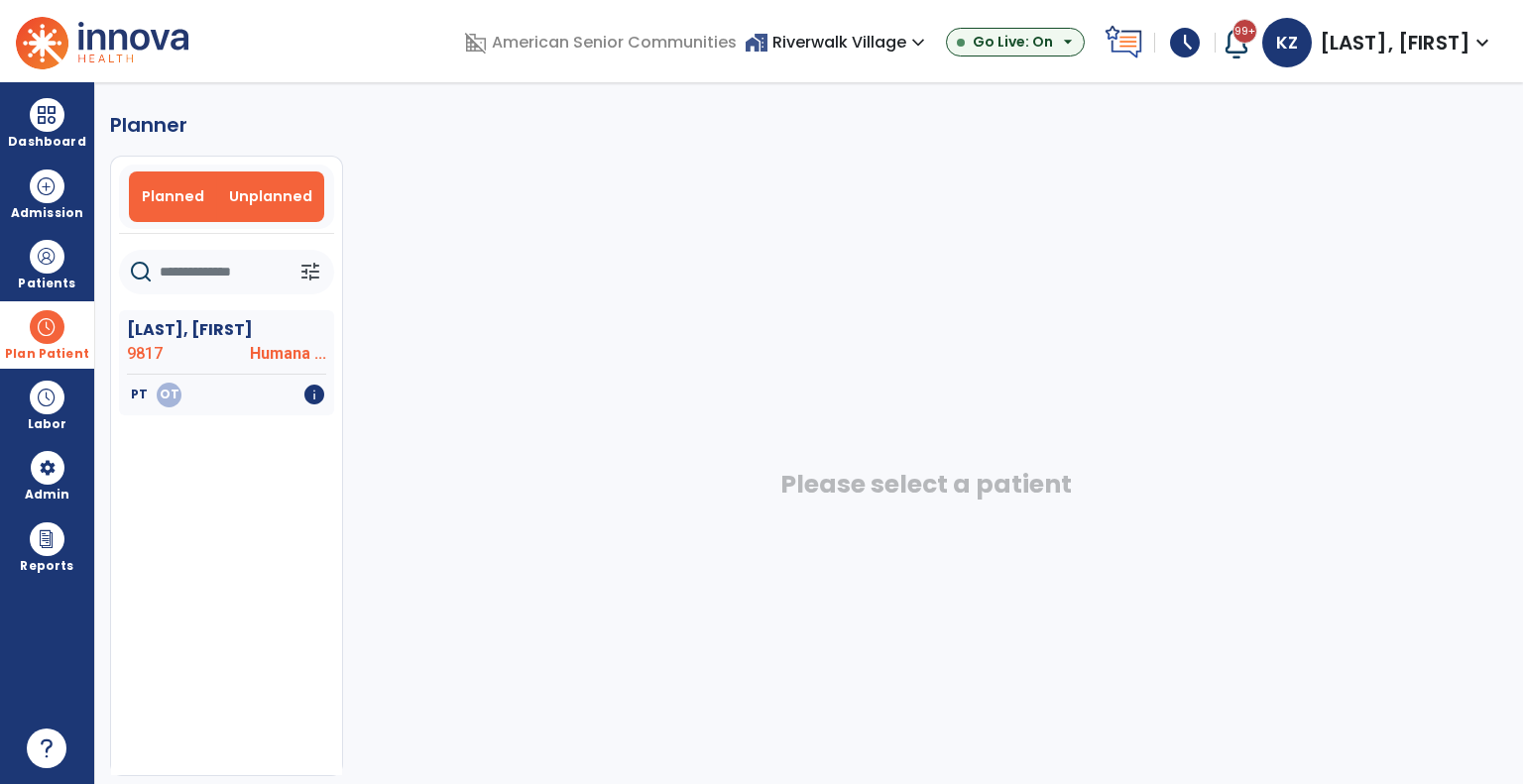 click on "Planned" at bounding box center (173, 196) 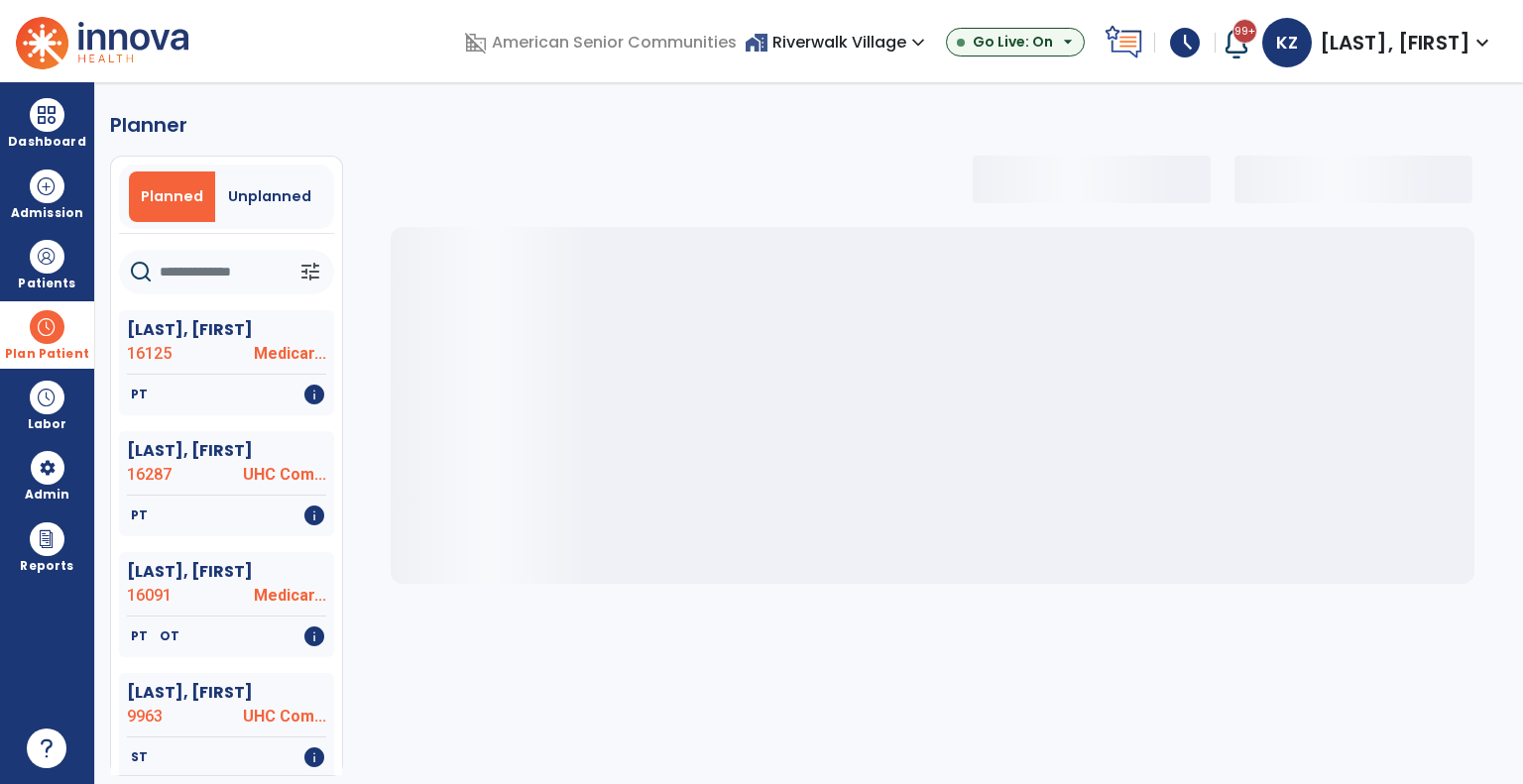click 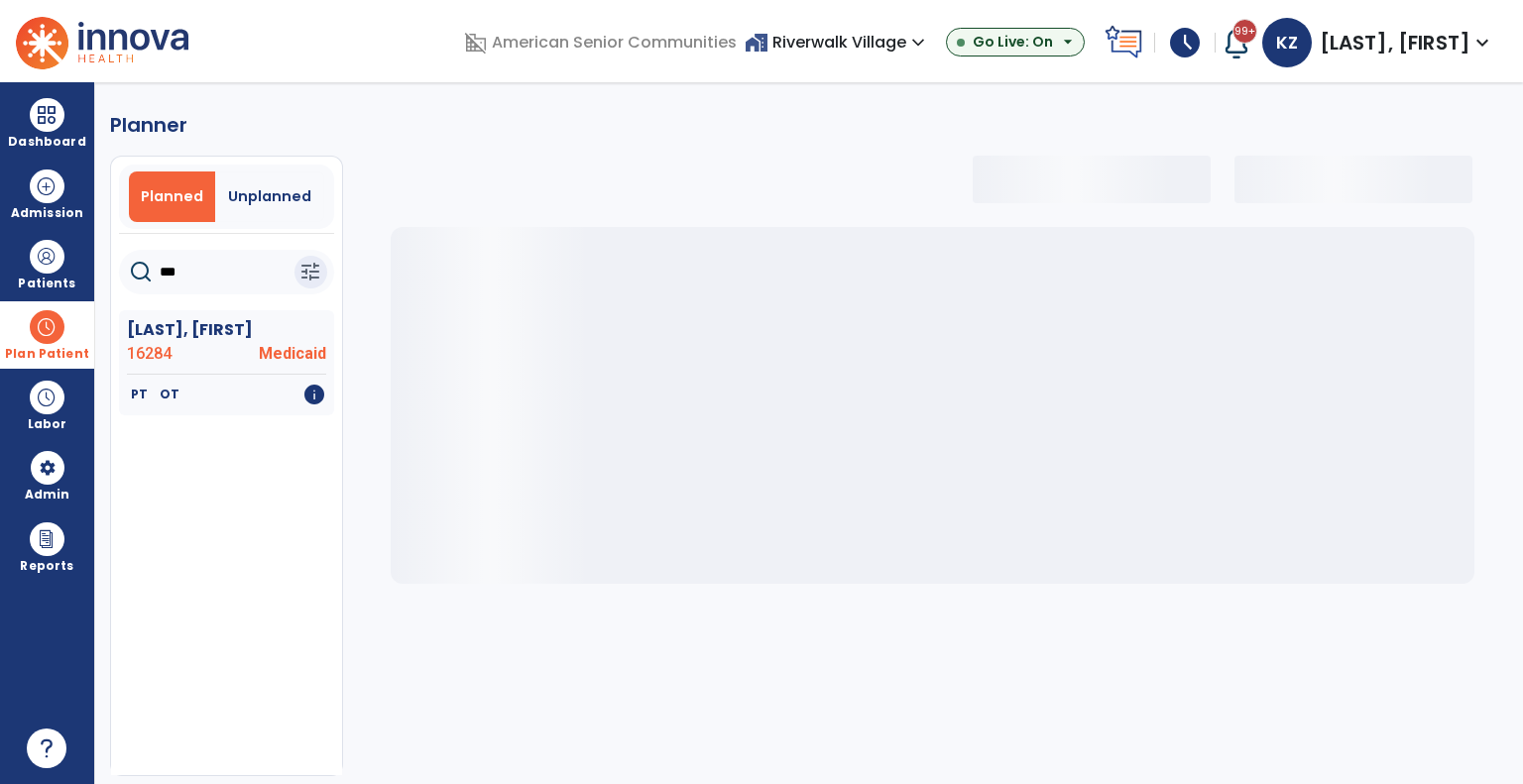 type on "****" 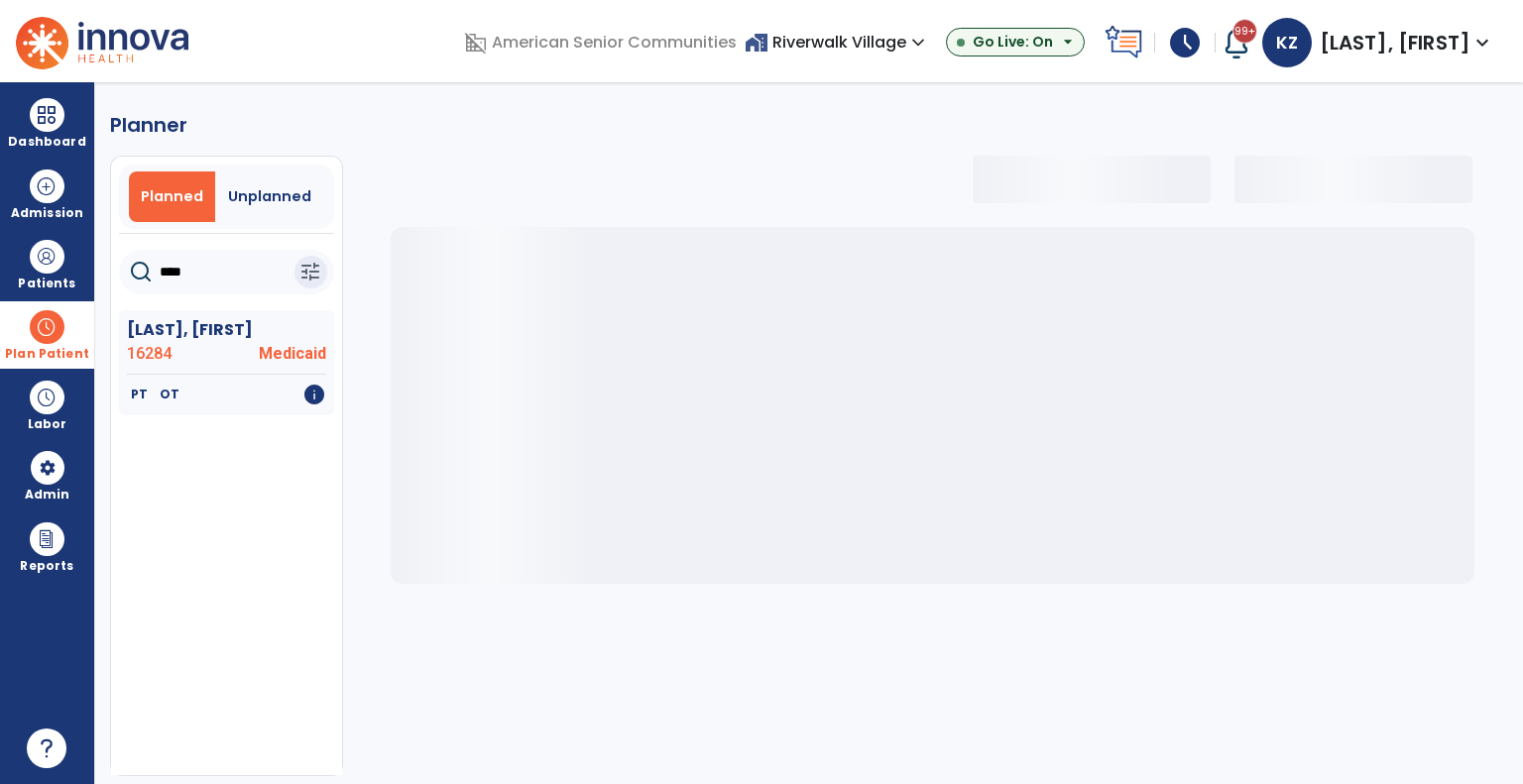 select on "***" 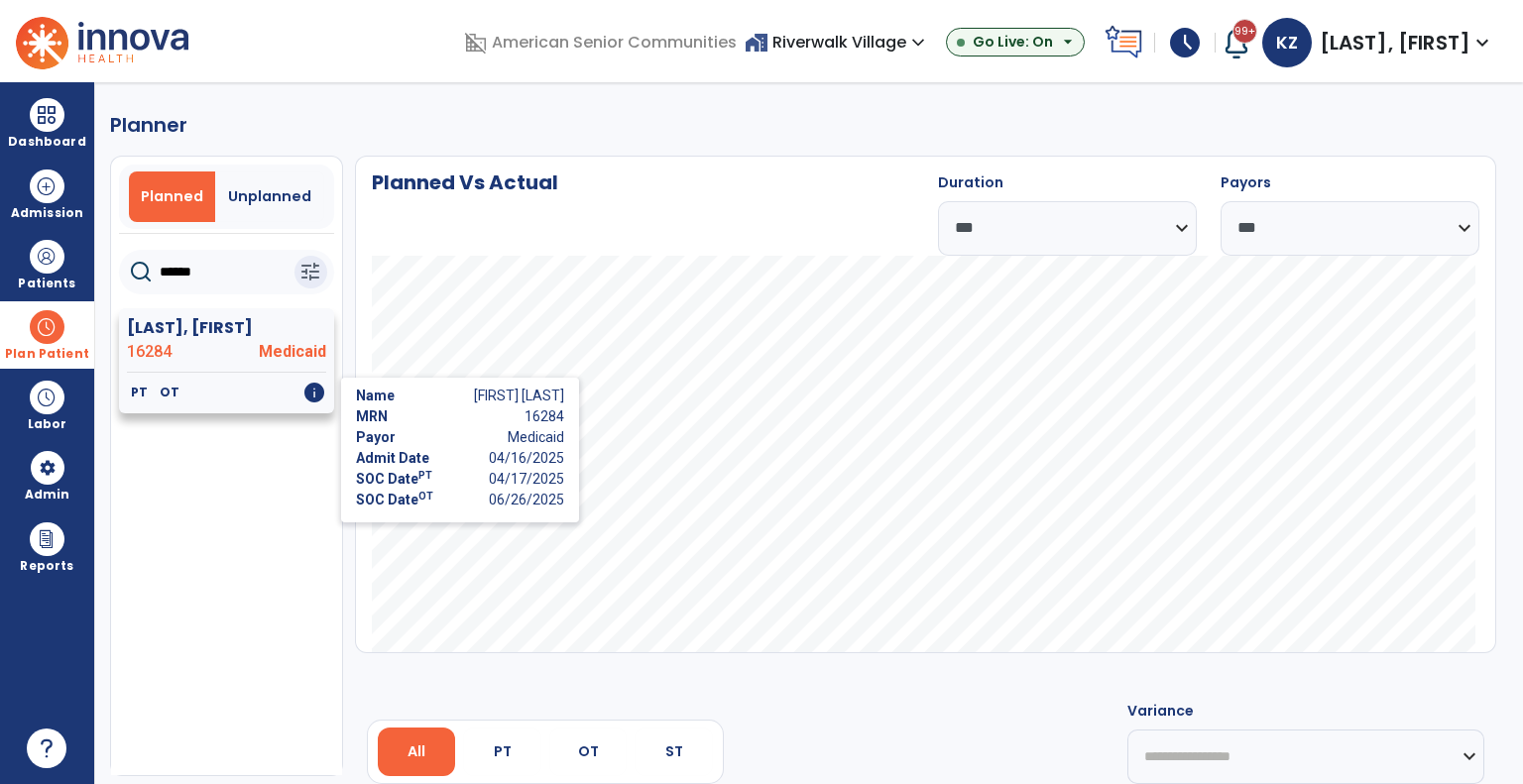 type on "******" 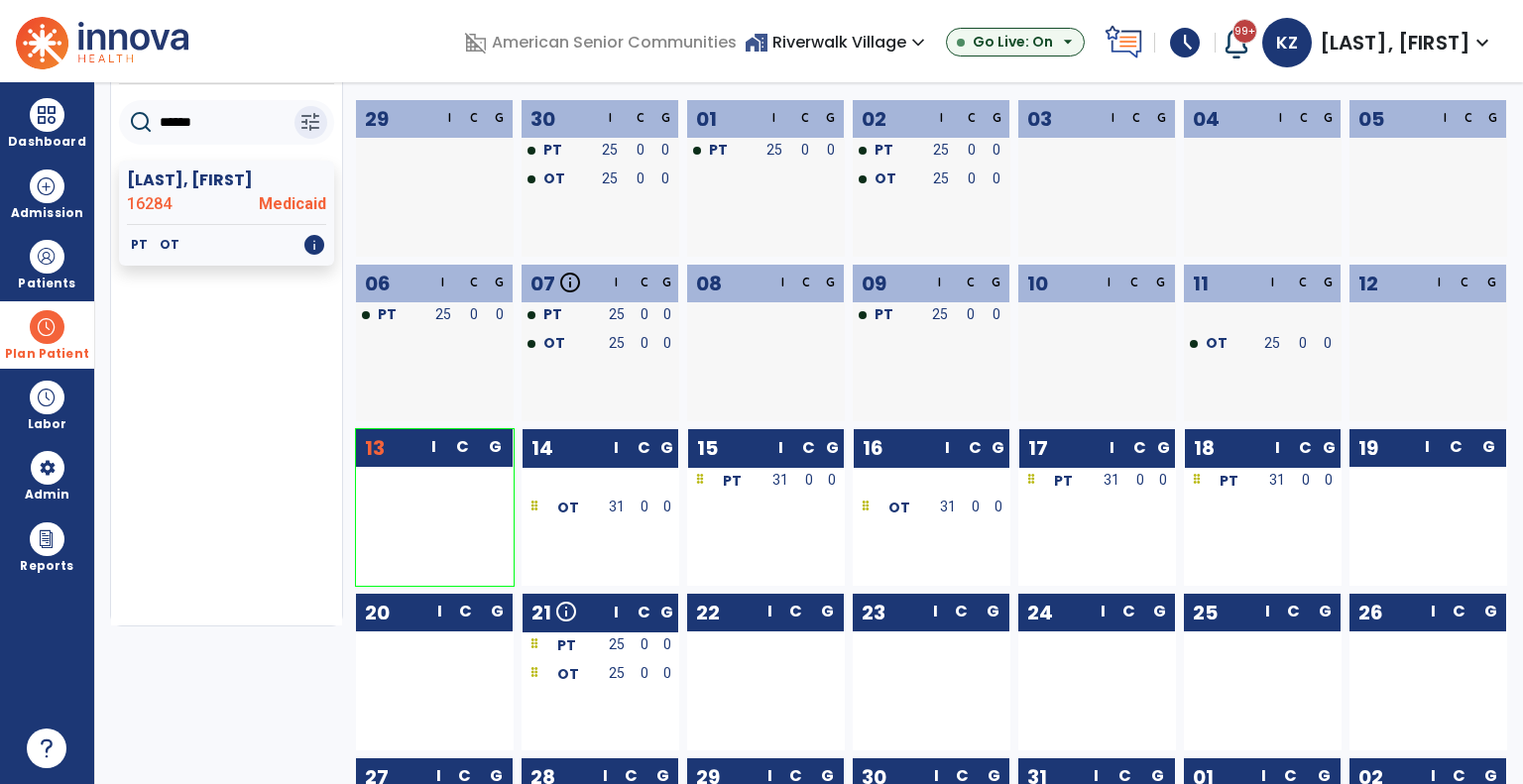 scroll, scrollTop: 198, scrollLeft: 0, axis: vertical 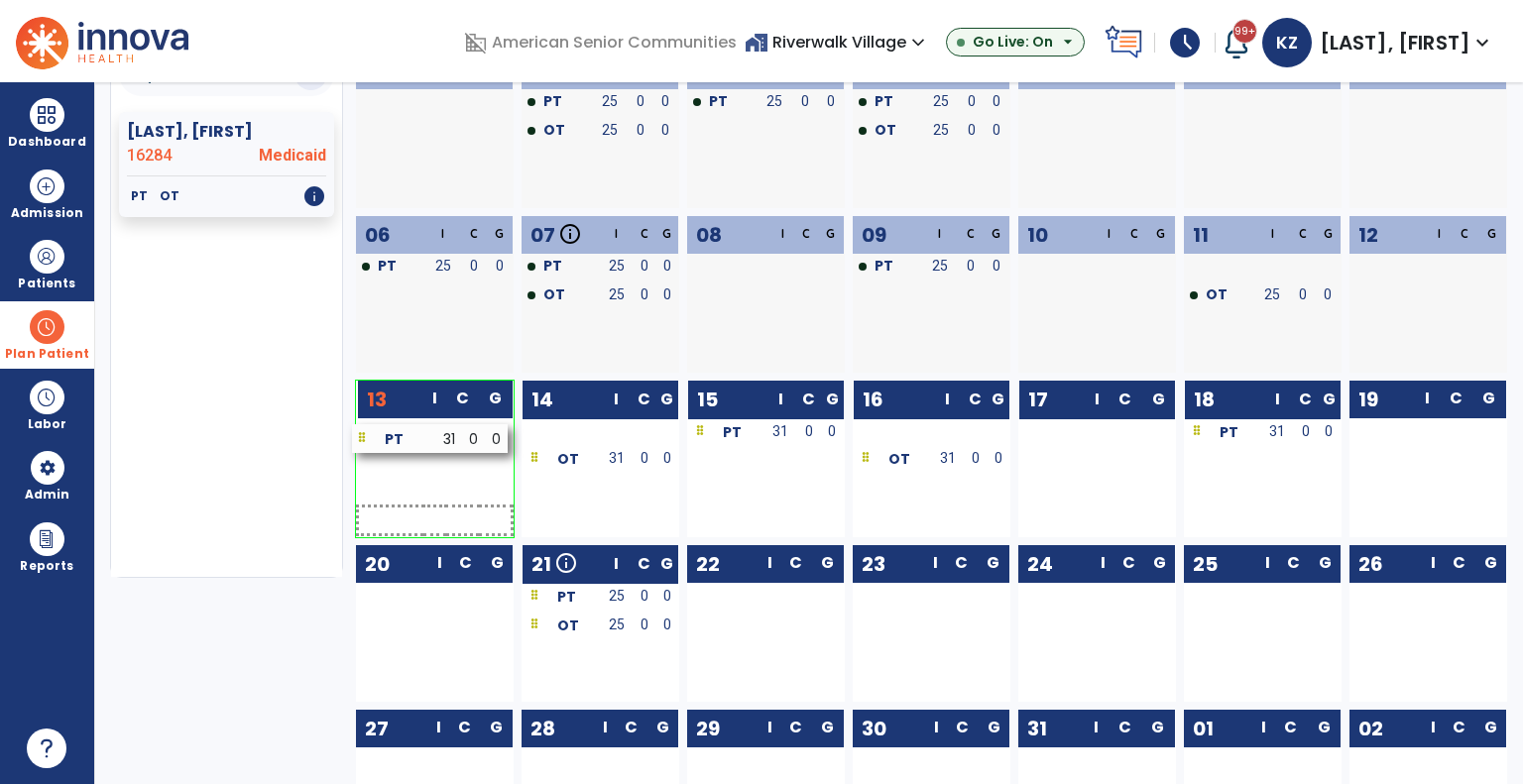 drag, startPoint x: 1051, startPoint y: 432, endPoint x: 386, endPoint y: 441, distance: 665.0609 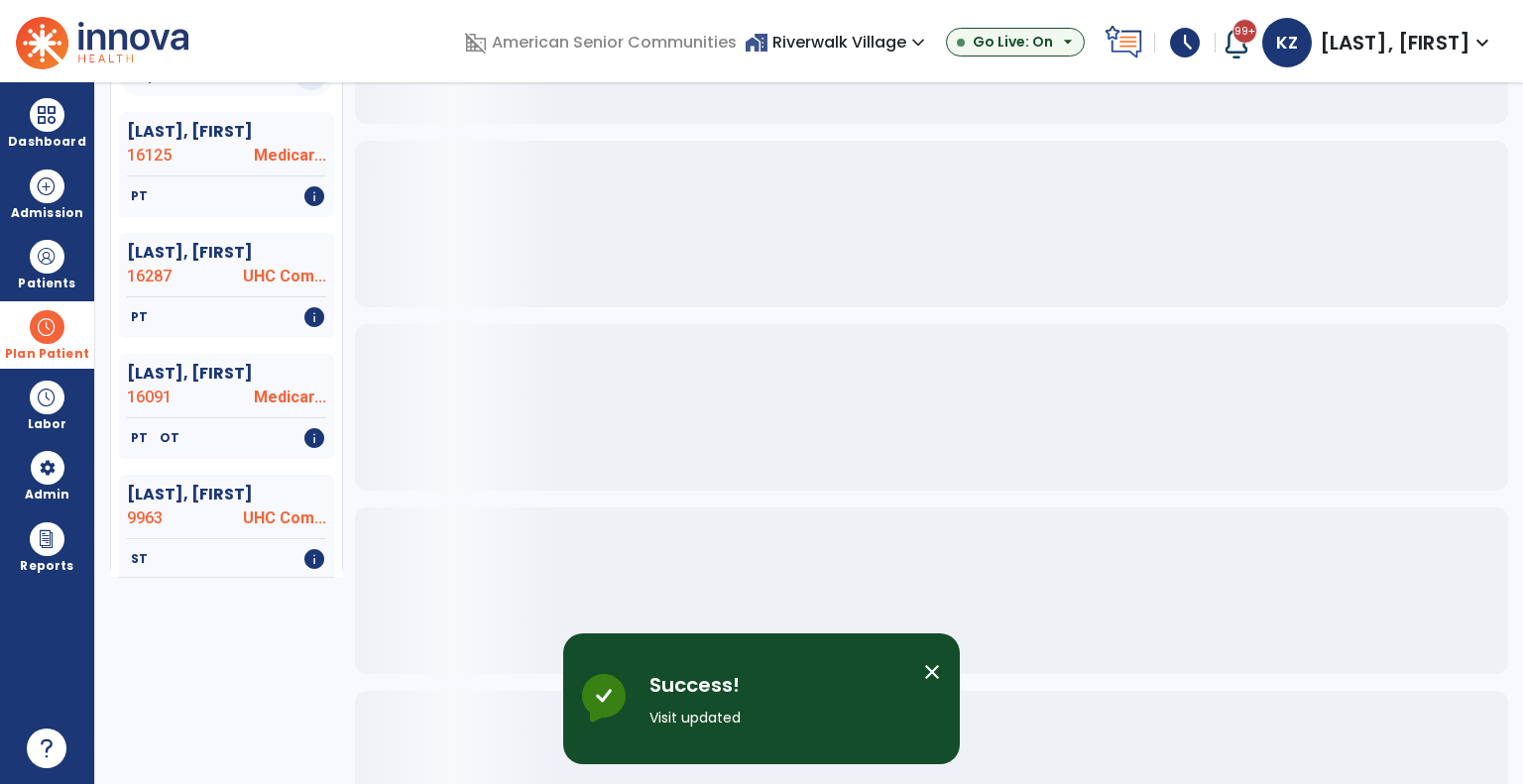 click at bounding box center [47, 327] 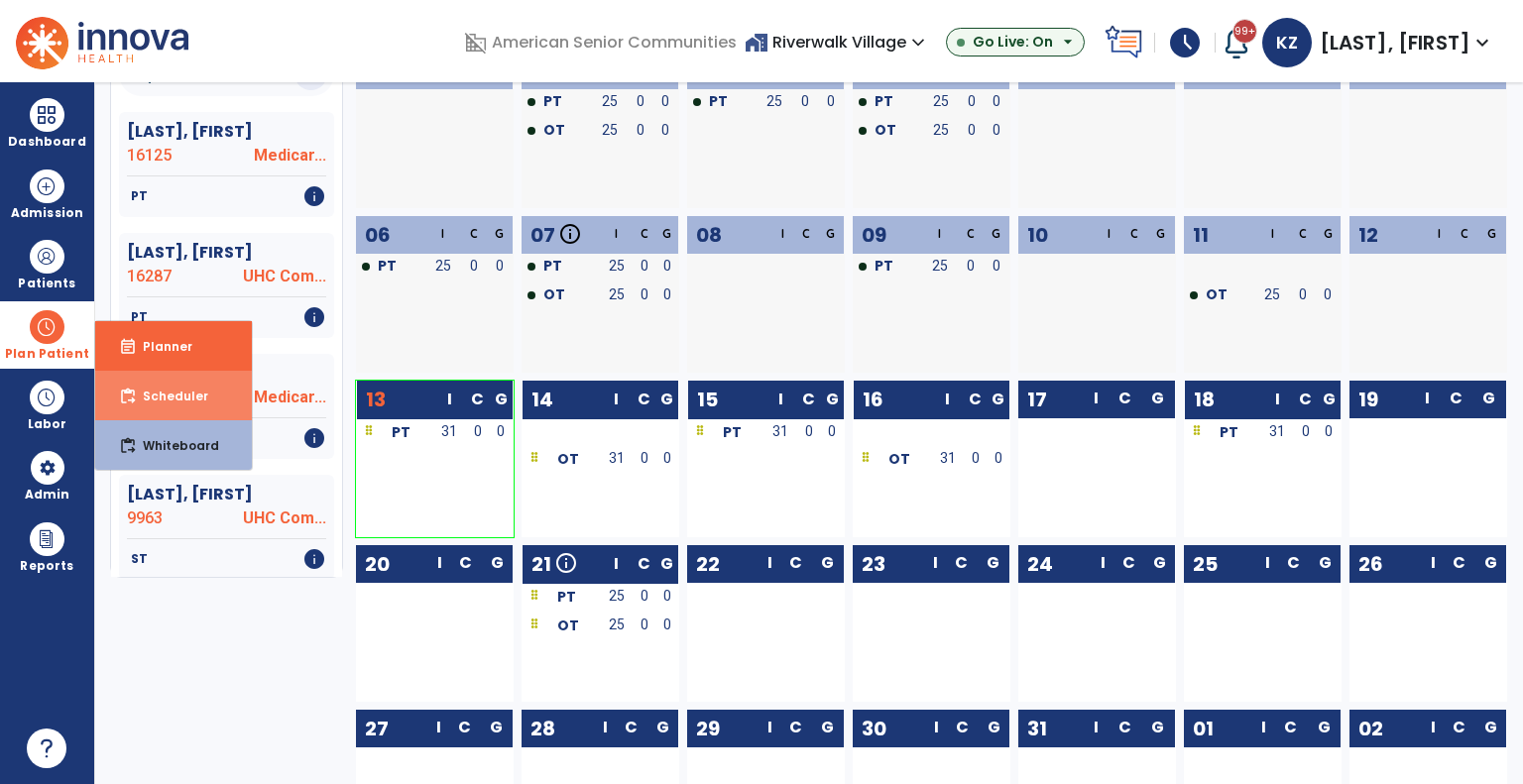 click on "Scheduler" at bounding box center [168, 395] 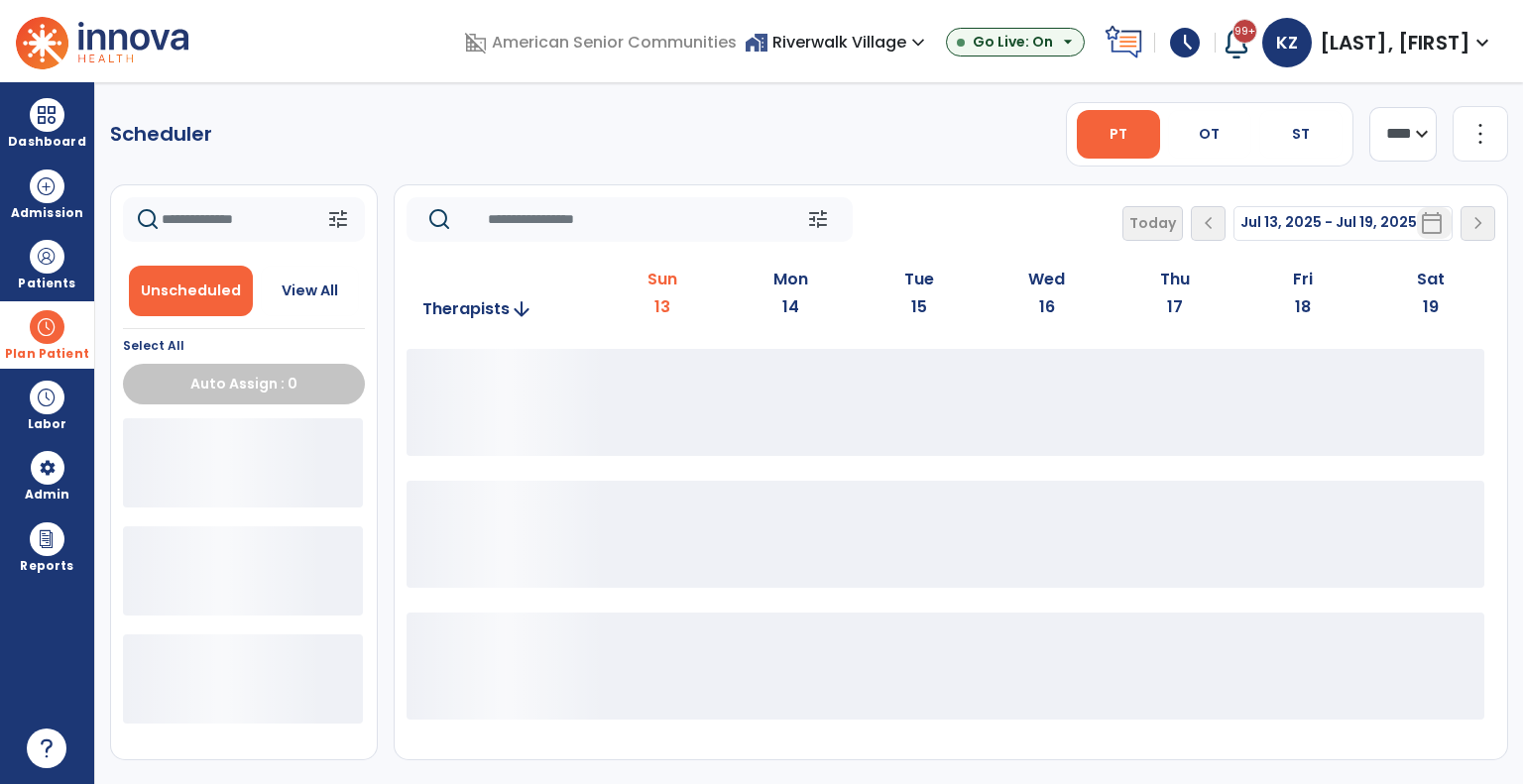 scroll, scrollTop: 0, scrollLeft: 0, axis: both 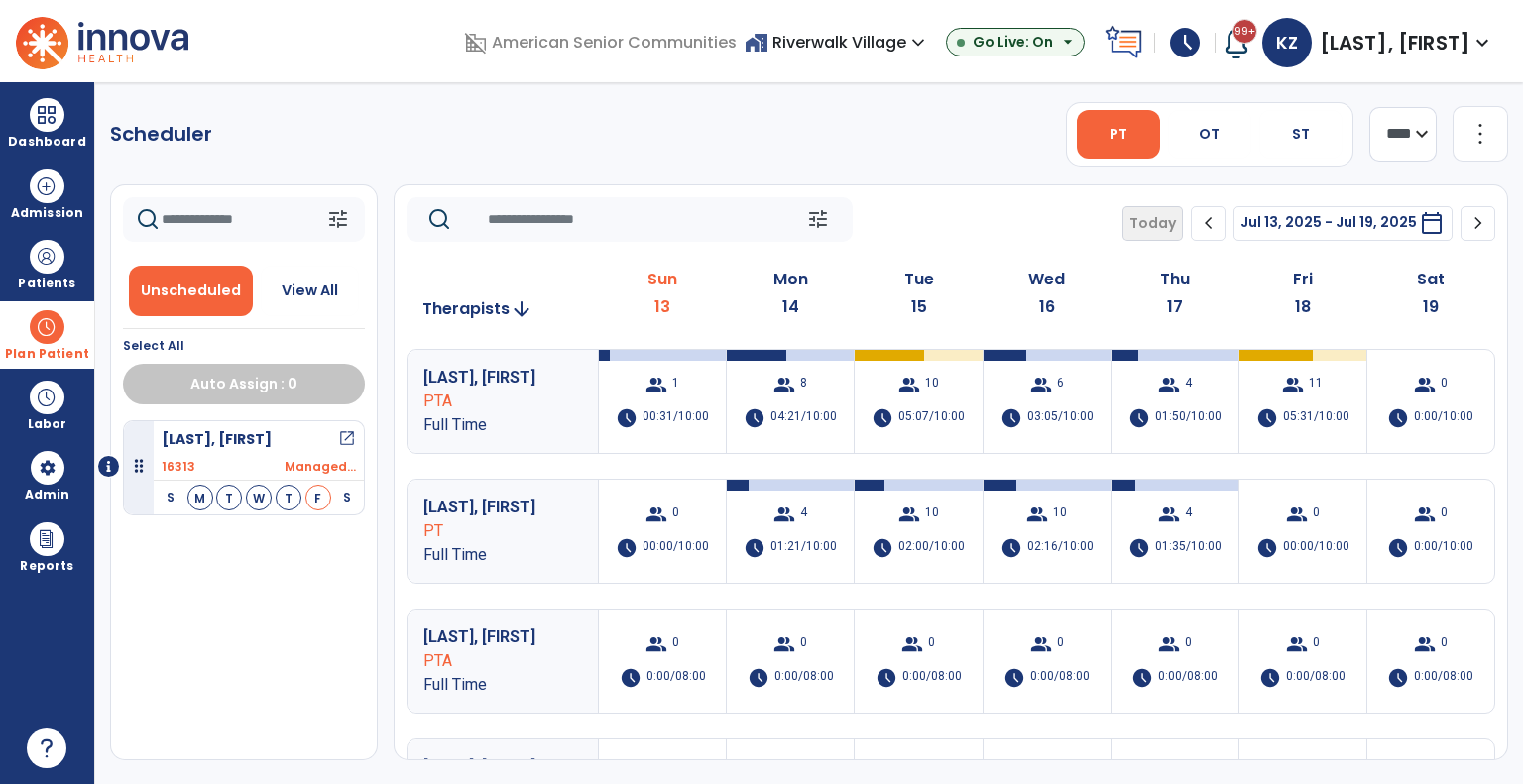 click on "group  4  schedule  01:50/10:00" at bounding box center [1175, 401] 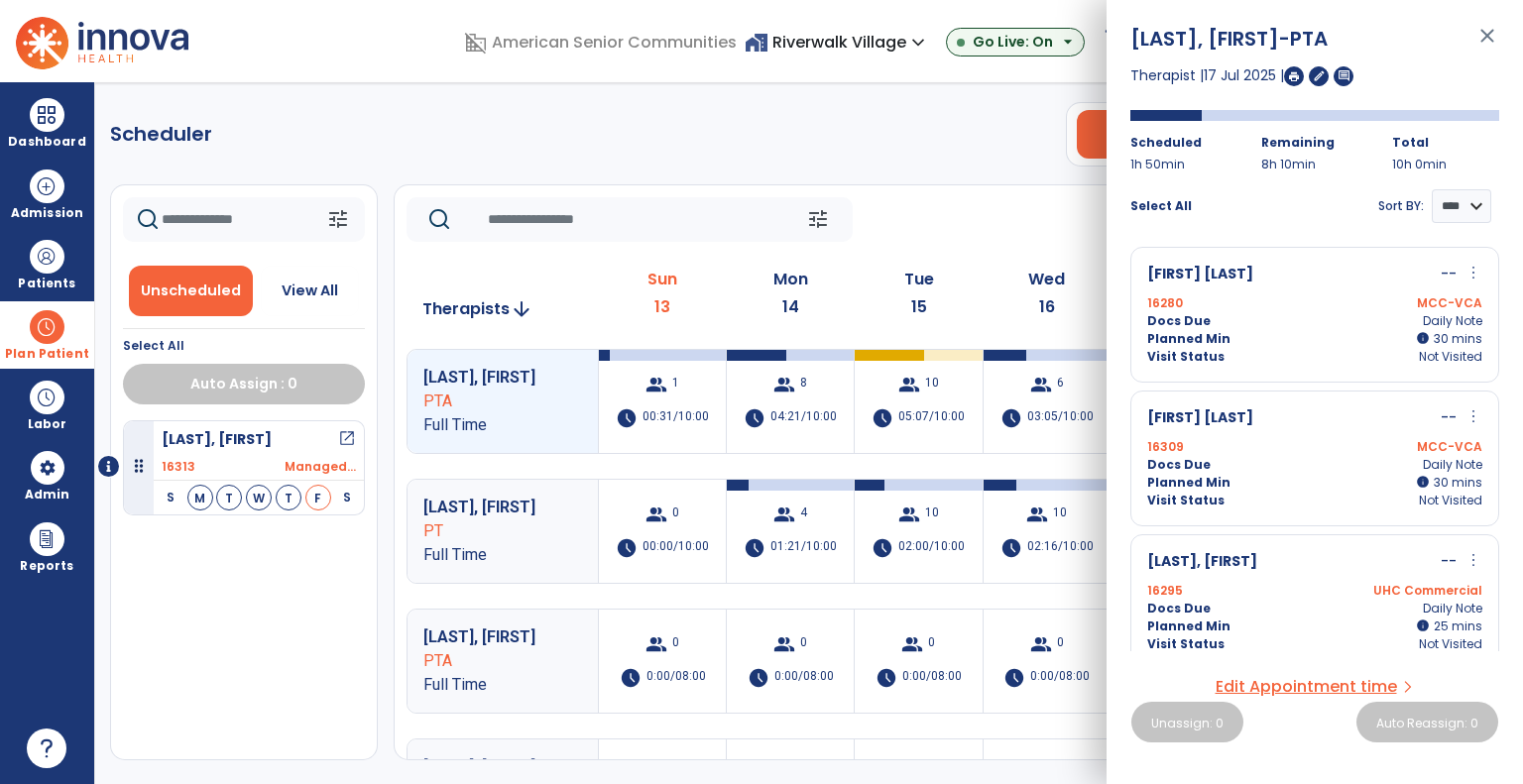 click on "more_vert" at bounding box center [1473, 273] 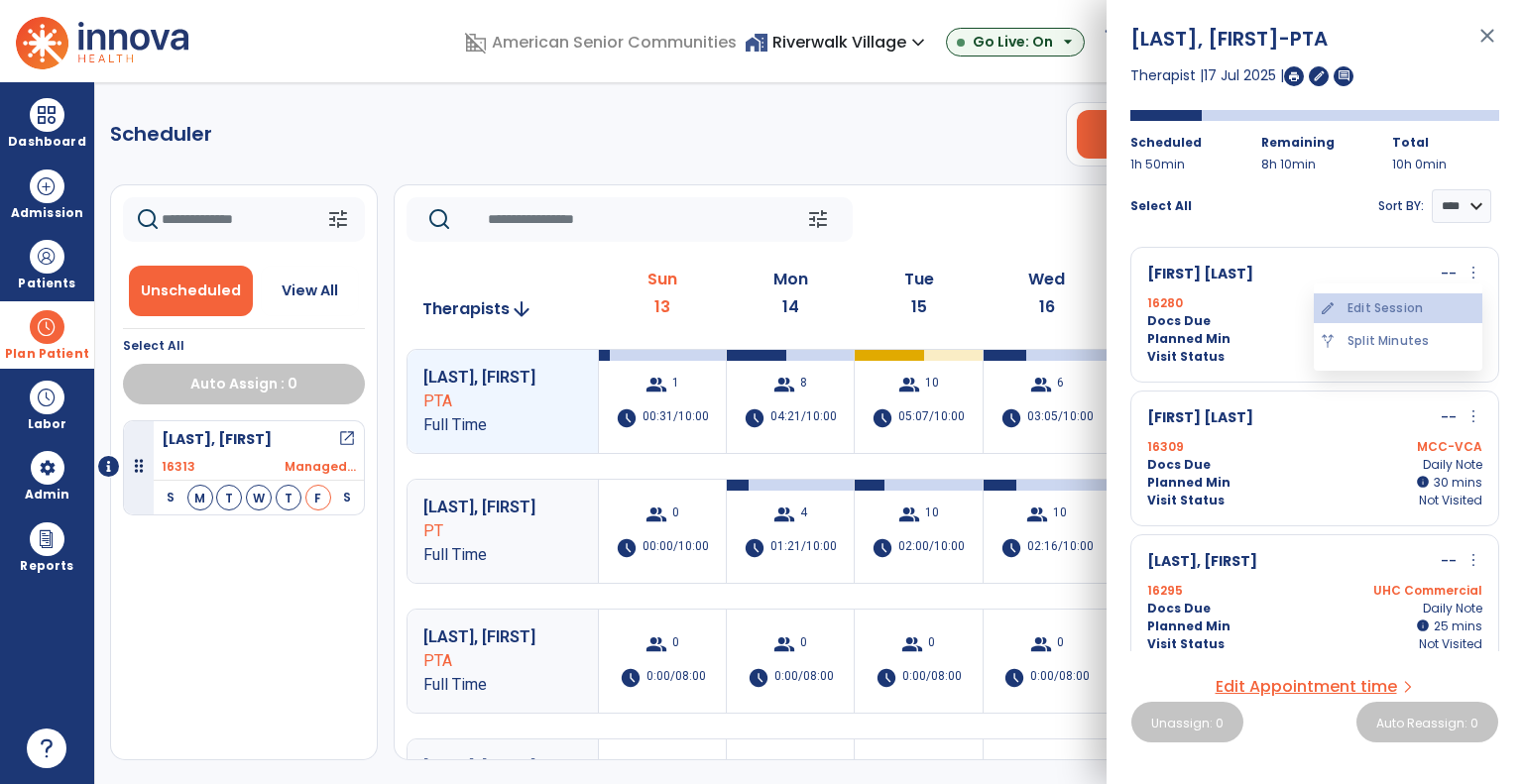 click on "edit   Edit Session" at bounding box center [1398, 308] 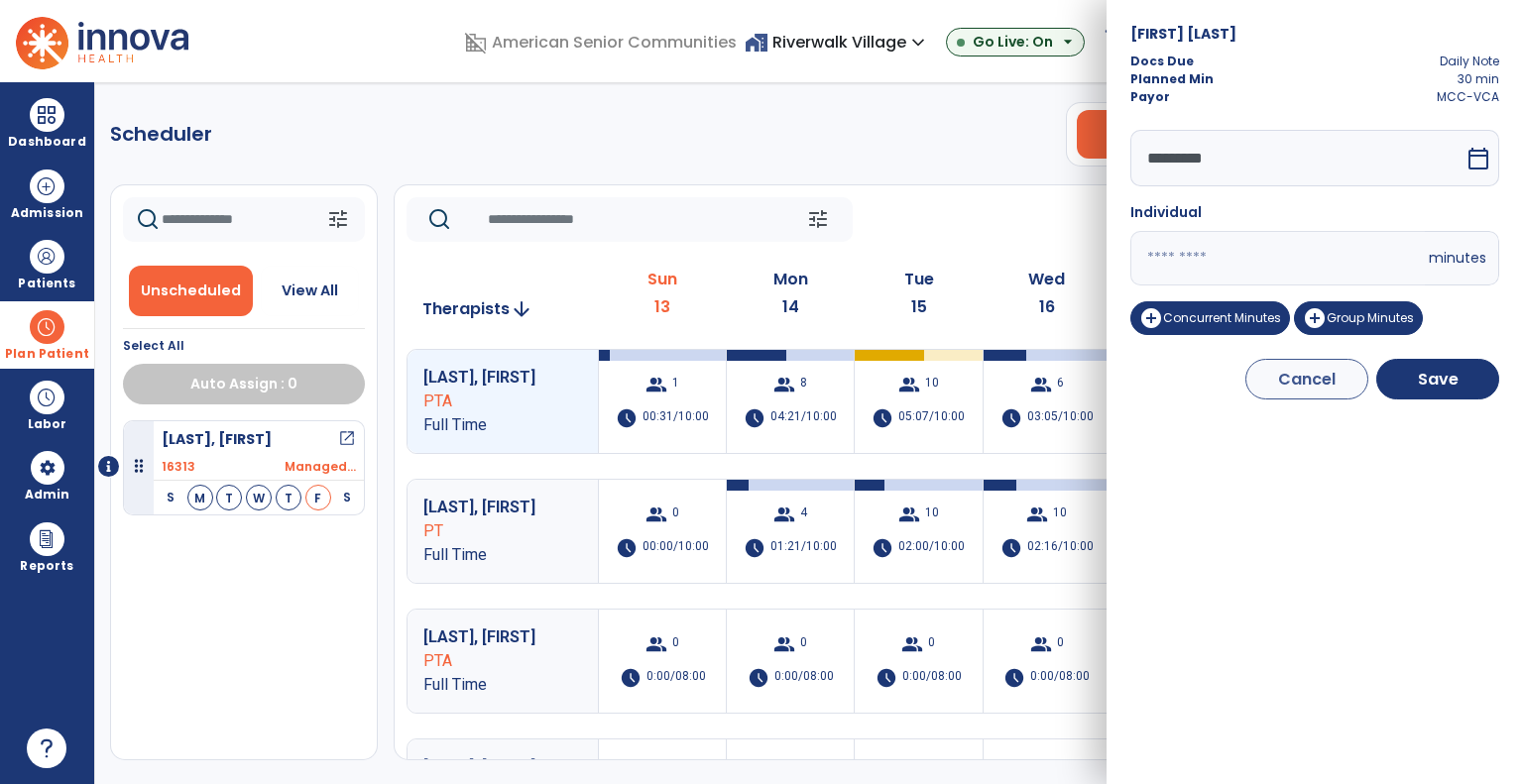 click on "calendar_today" at bounding box center [1480, 158] 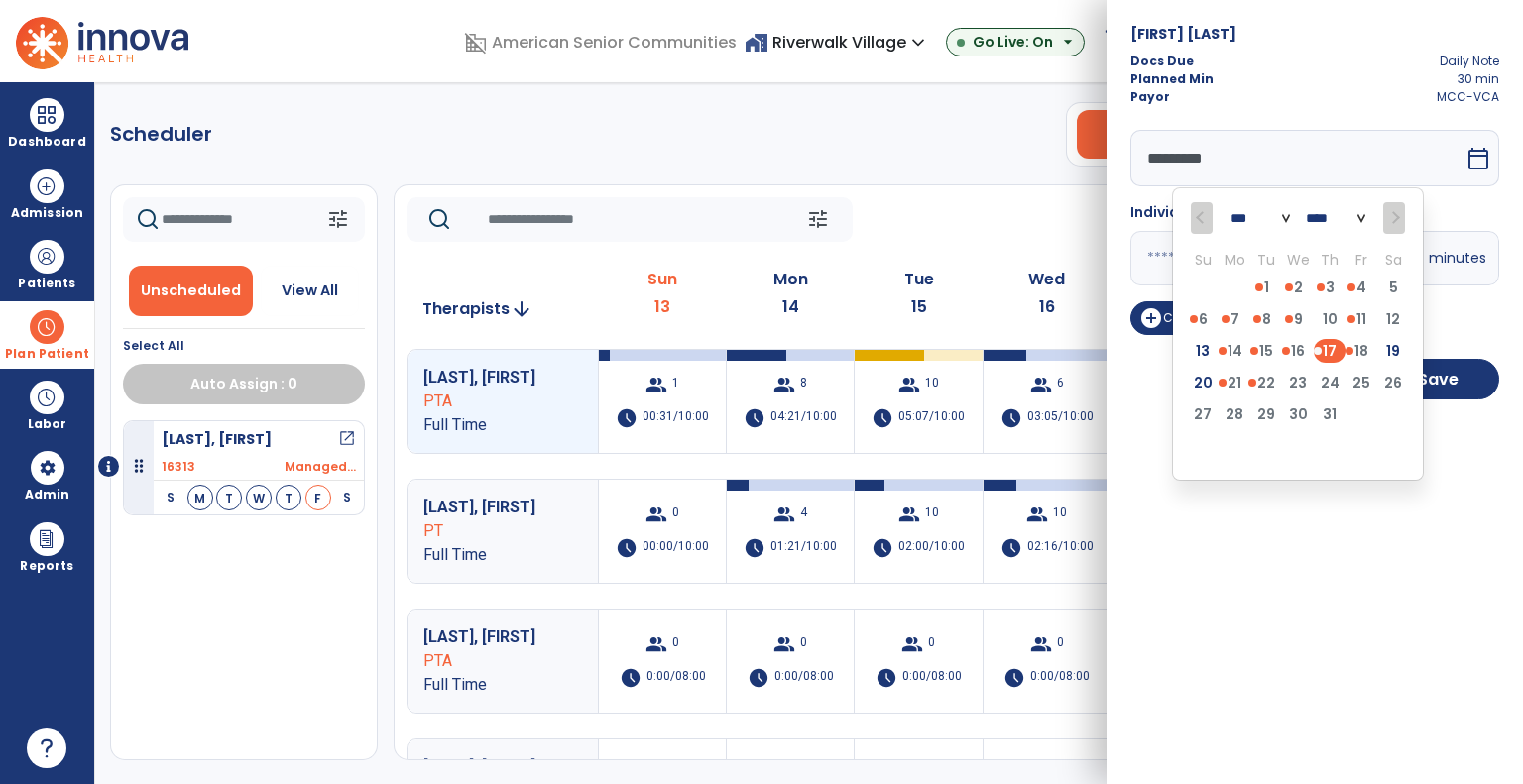 click on "Moss, Benjamin   Docs Due Daily Note   Planned Min  30 min   Payor  MCC-VCA  ********* *** **** Su Mo Tu We Th Fr Sa  29   30   1   2   3   4   5   6   7   8   9   10   11   12   13   14   15   16   17   18   19   20   21   22   23   24   25   26   27   28   29   30   31   1   2   3   4   5   6   7   8   9   calendar_today  Individual  ** minutes  add_circle   Concurrent Minutes  add_circle   Group Minutes  Cancel   Save" at bounding box center (1315, 392) 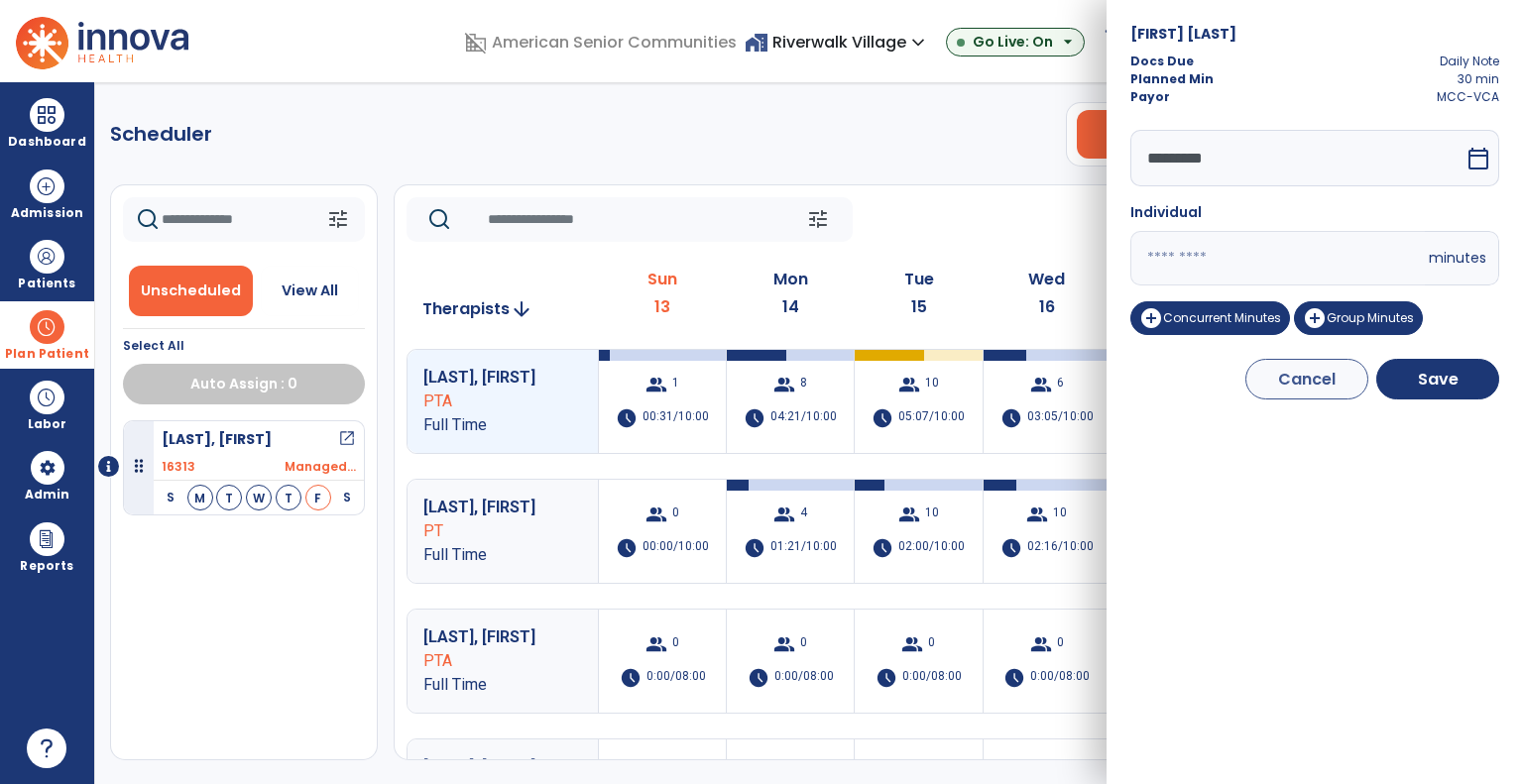 click on "tune   Today  chevron_left Jul 13, 2025 - Jul 19, 2025  *********  calendar_today  chevron_right" 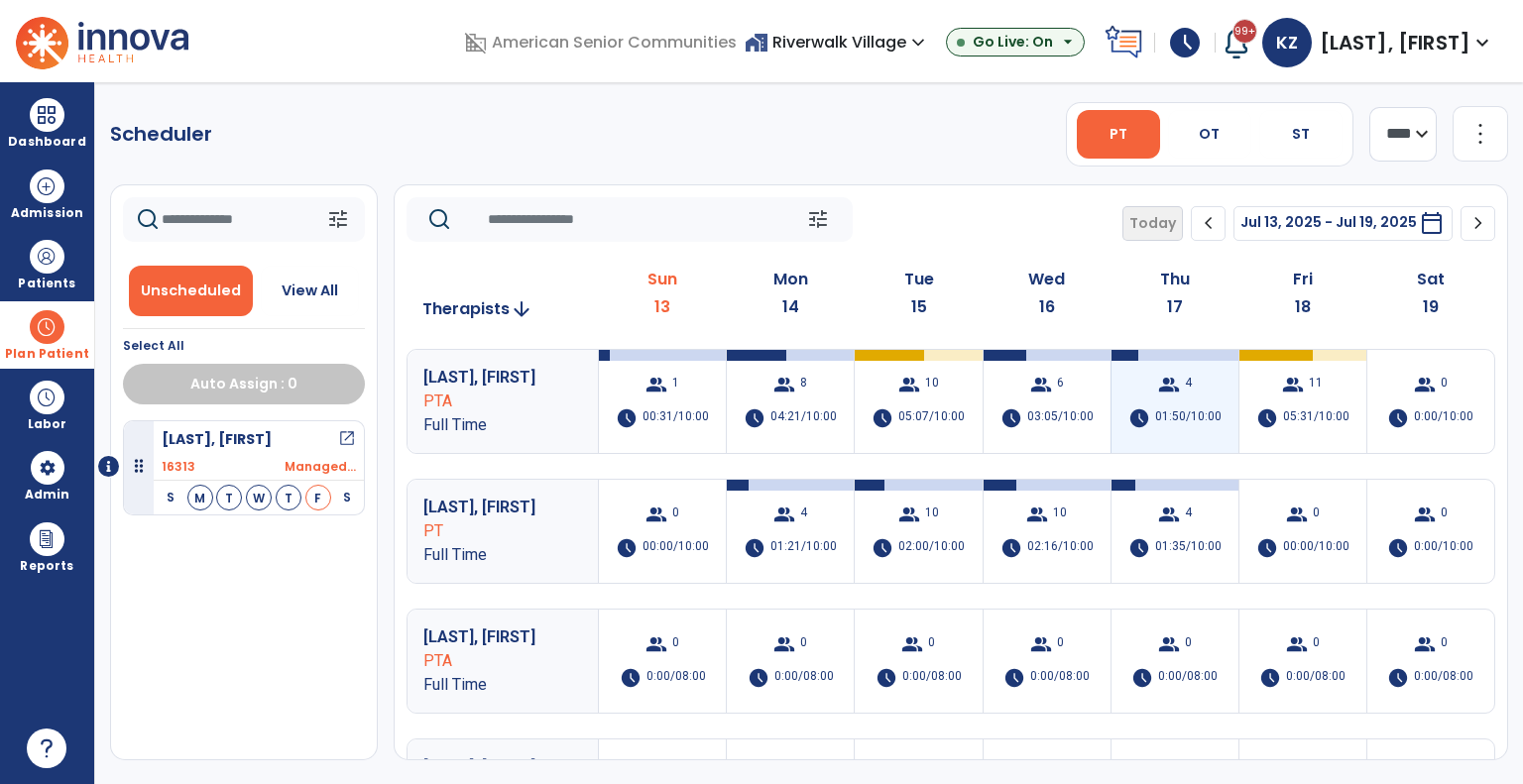 click on "group  4  schedule  01:50/10:00" at bounding box center (1175, 401) 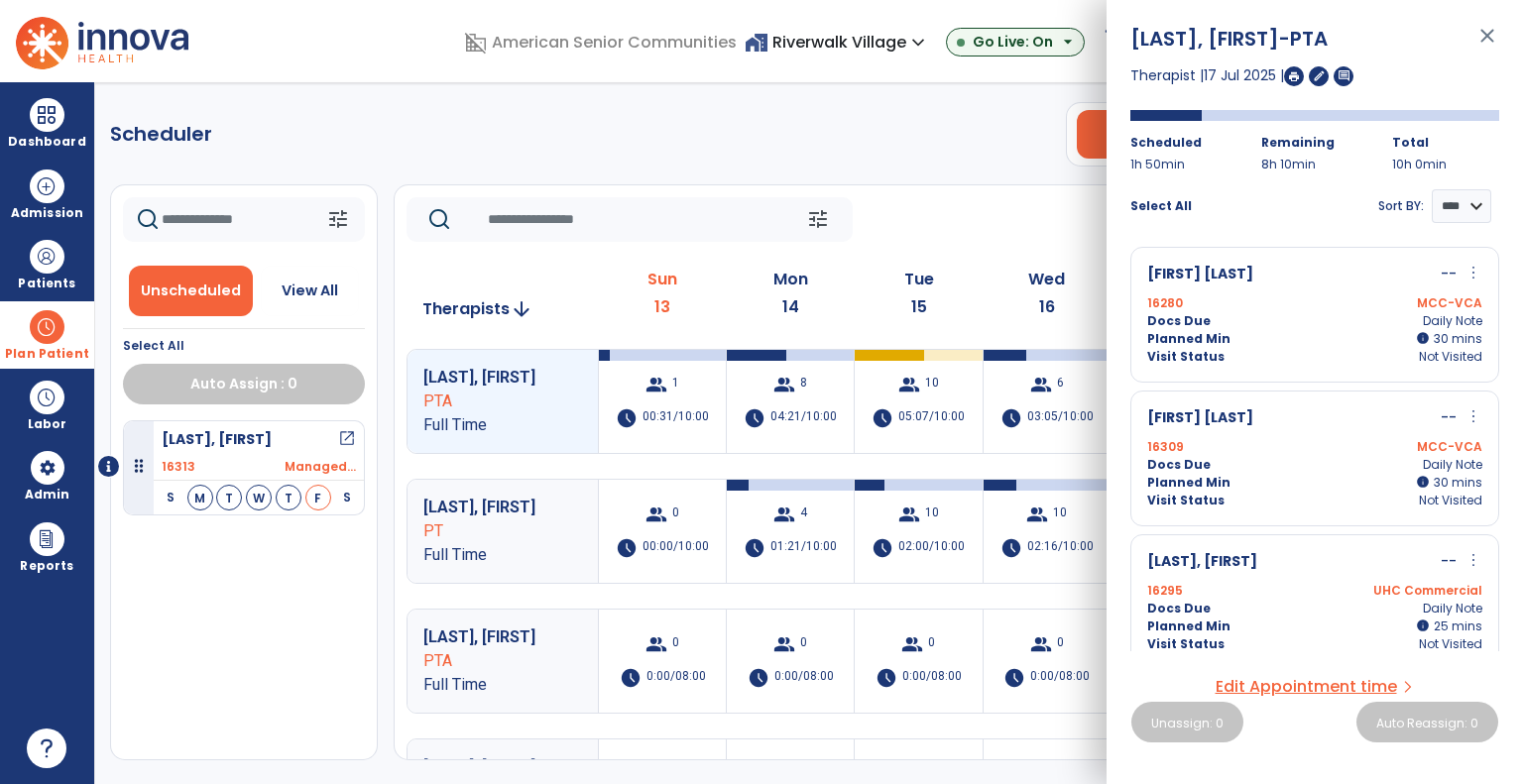 click on "more_vert" at bounding box center [1473, 560] 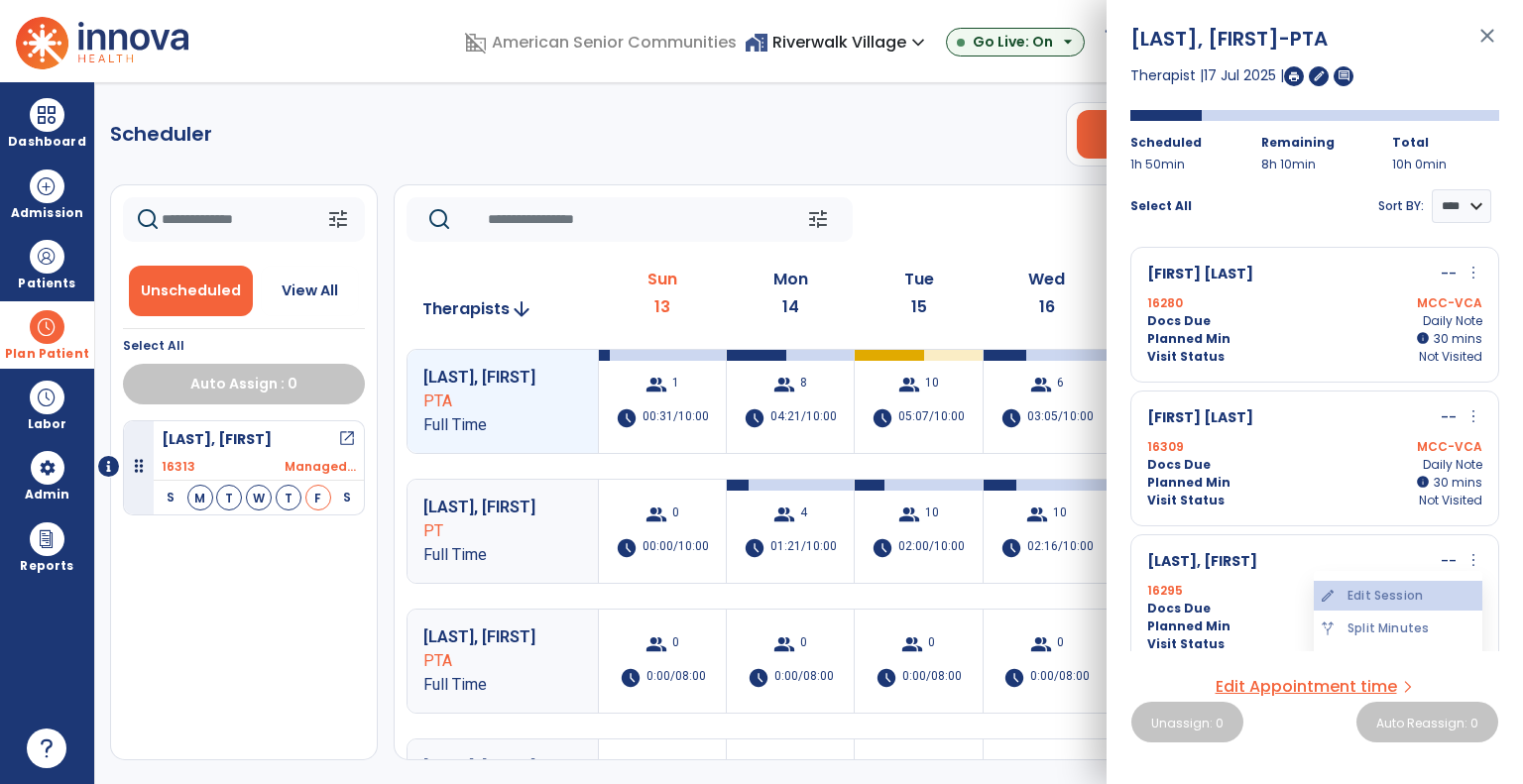 click on "edit   Edit Session" at bounding box center (1398, 596) 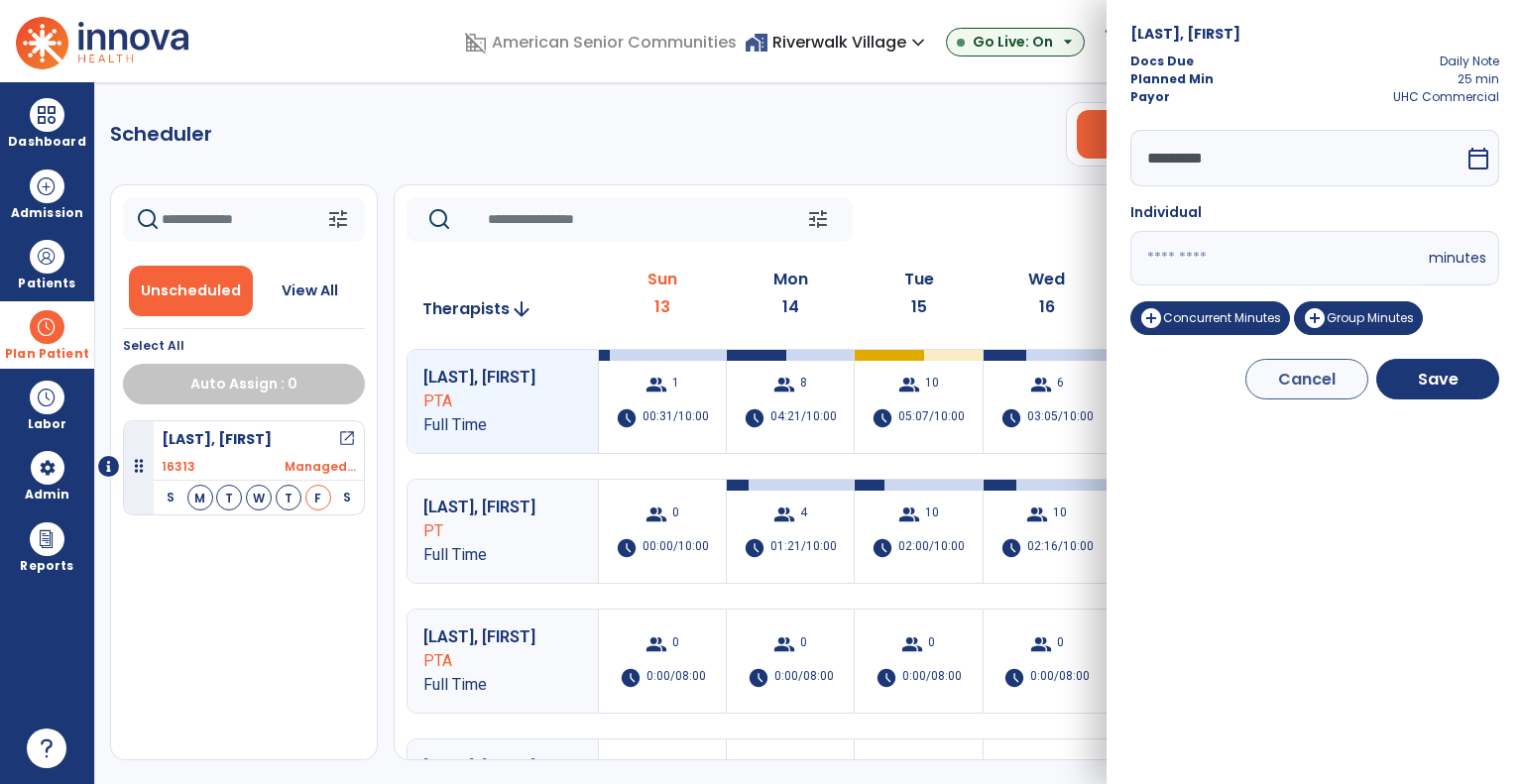 click on "calendar_today" at bounding box center [1478, 159] 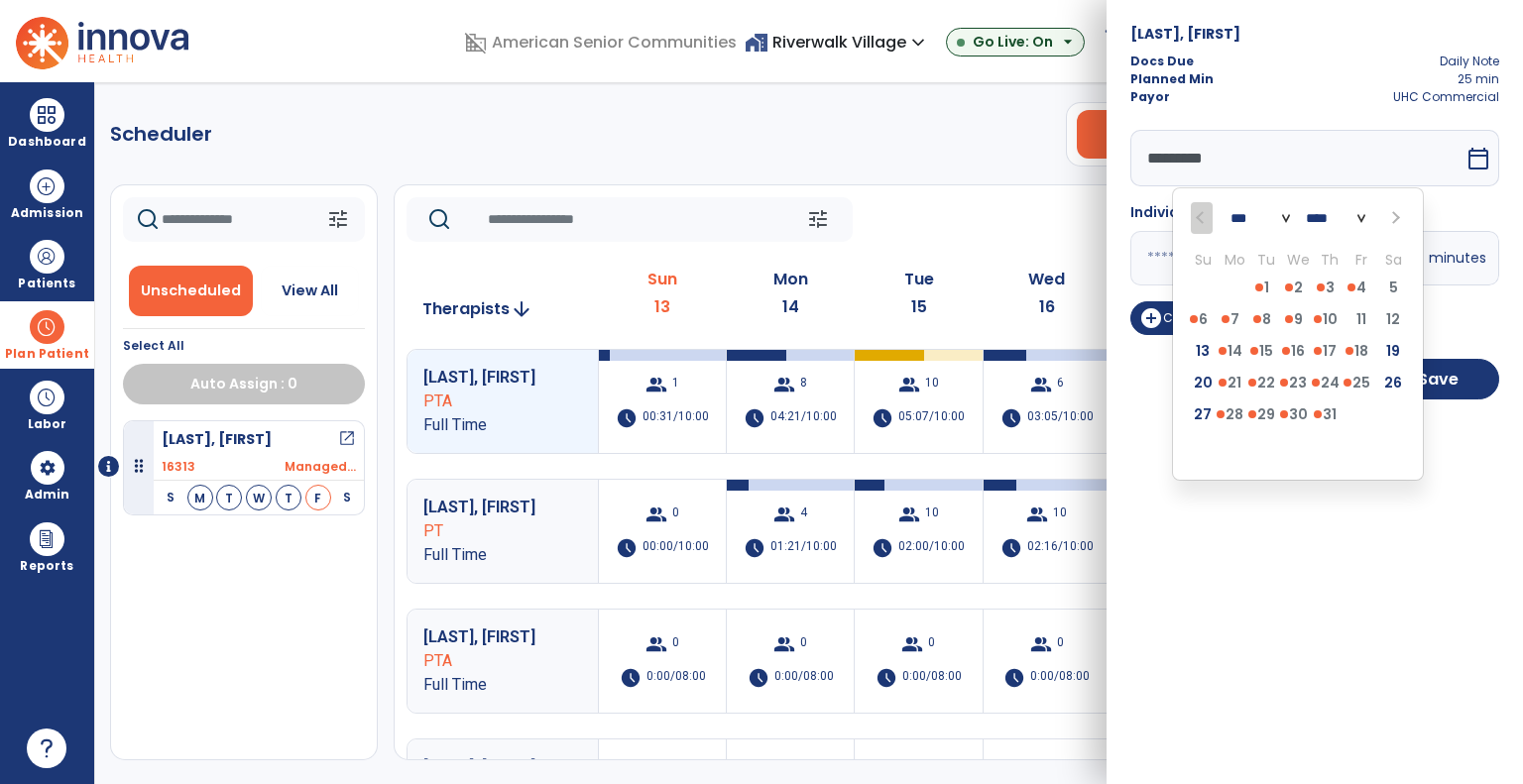 click on "tune   Today  chevron_left Jul 13, 2025 - Jul 19, 2025  *********  calendar_today  chevron_right   Therapists  arrow_downward Sun  13  Mon  14  Tue  15  Wed  16  Thu  17  Fri  18  Sat  19  Maqsood, Shazia PTA Full Time  group  1  schedule  00:31/10:00   group  8  schedule  04:21/10:00   group  10  schedule  05:07/10:00   group  6  schedule  03:05/10:00   group  4  schedule  01:50/10:00   group  11  schedule  05:31/10:00   group  0  schedule  0:00/10:00 Kedlaya, Sheela PT Full Time  group  0  schedule  00:00/10:00   group  4  schedule  01:21/10:00   group  10  schedule  02:00/10:00   group  10  schedule  02:16/10:00   group  4  schedule  01:35/10:00   group  0  schedule  00:00/10:00   group  0  schedule  0:00/10:00 Engle, Emily PTA Full Time  group  0  schedule  0:00/08:00  group  0  schedule  0:00/08:00  group  0  schedule  0:00/08:00  group  0  schedule  0:00/08:00  group  0  schedule  0:00/08:00  group  0  schedule  0:00/08:00  group  0  schedule  0:00/08:00 Fenwick, Sarah PT PRN  group  0  schedule  0 0" 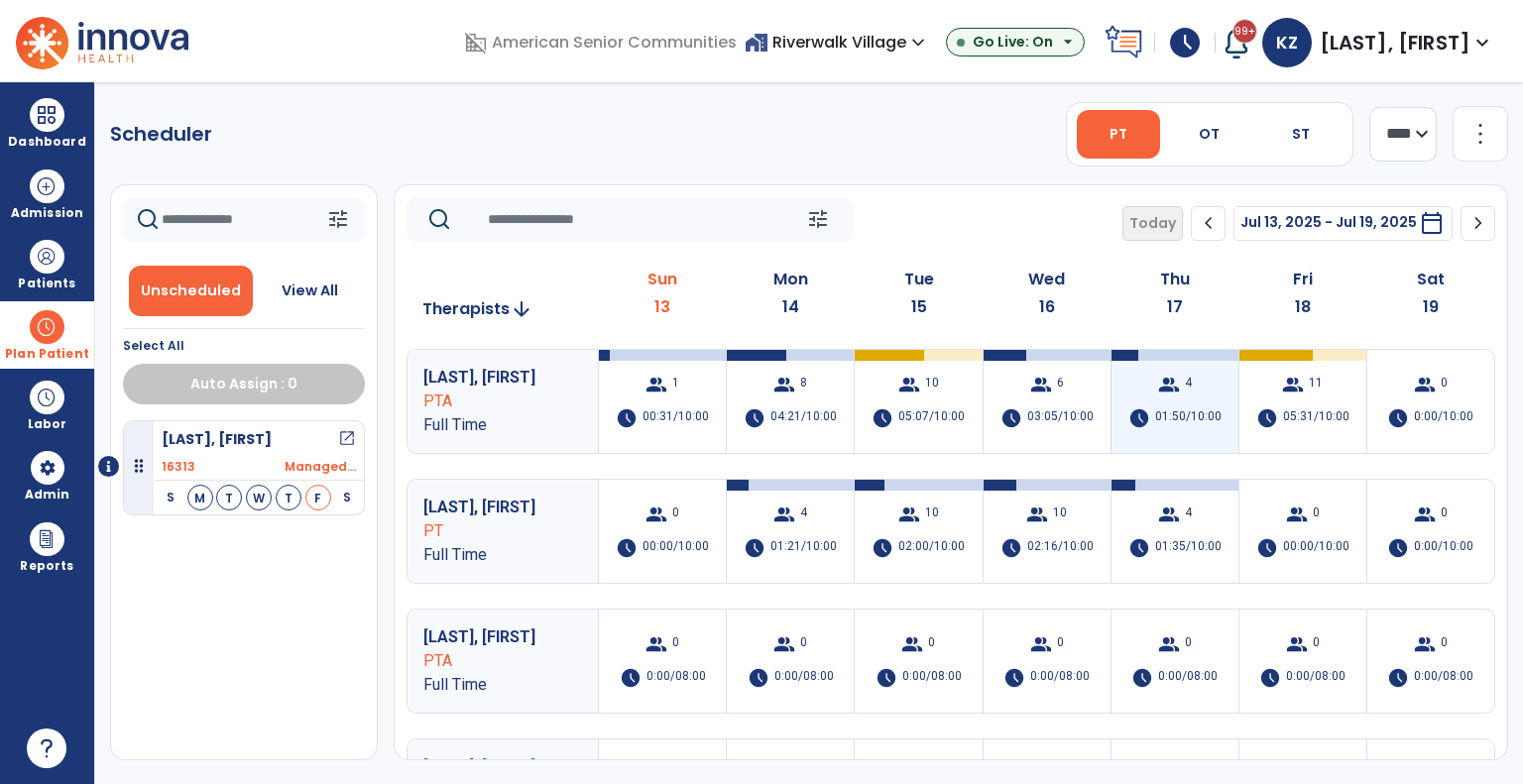 click on "01:50/10:00" at bounding box center (1188, 418) 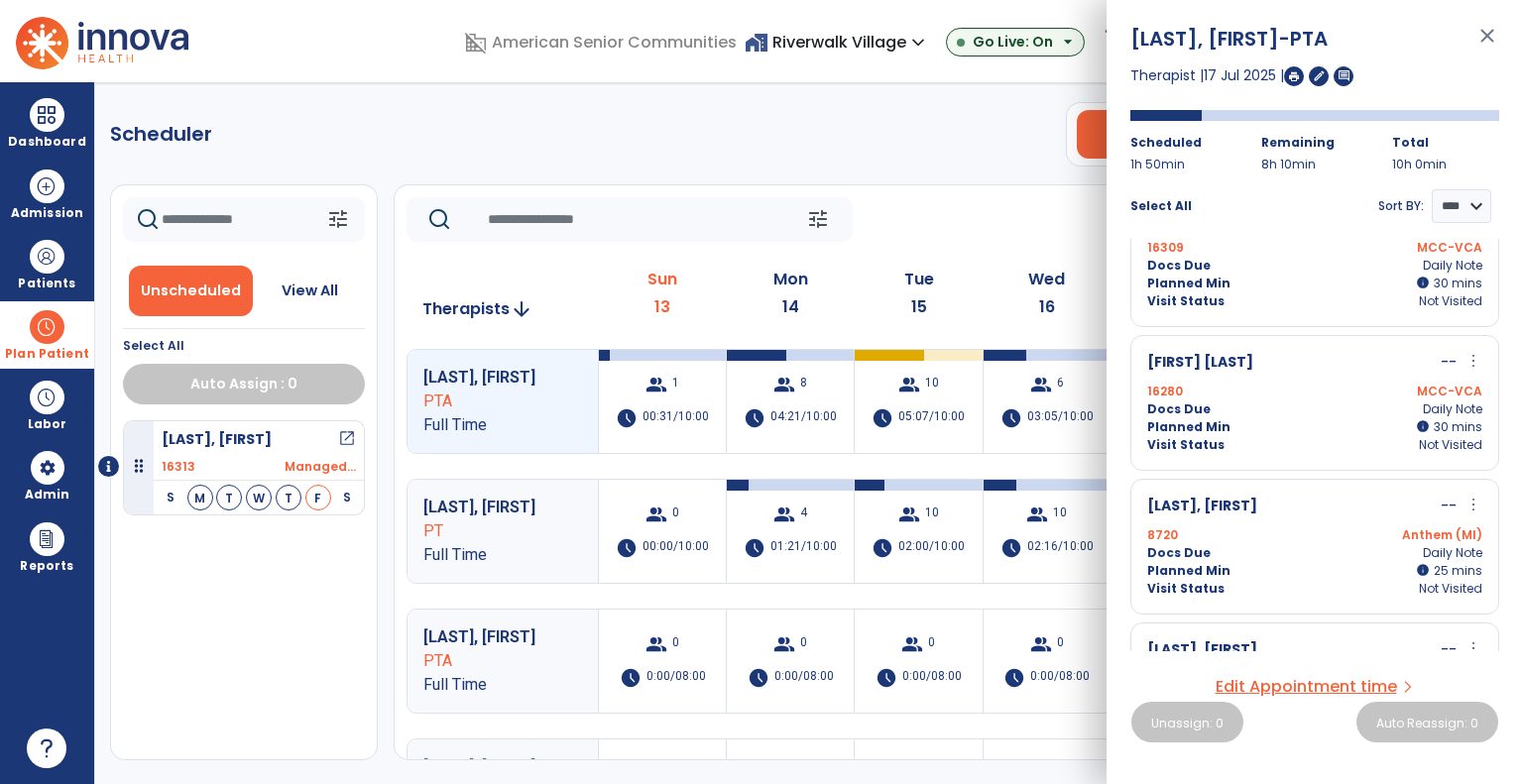 scroll, scrollTop: 0, scrollLeft: 0, axis: both 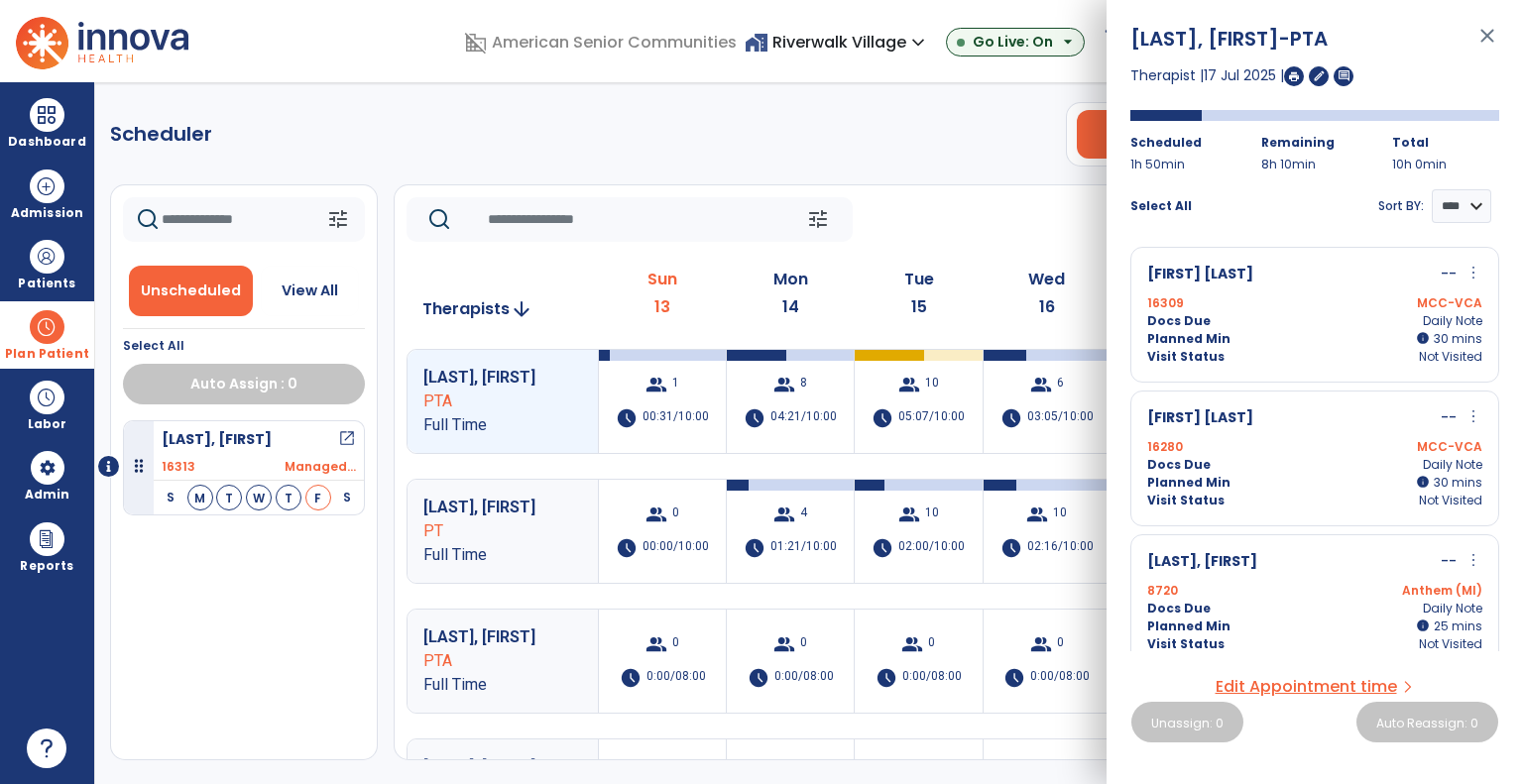 click on "tune   Today  chevron_left Jul 13, 2025 - Jul 19, 2025  *********  calendar_today  chevron_right" 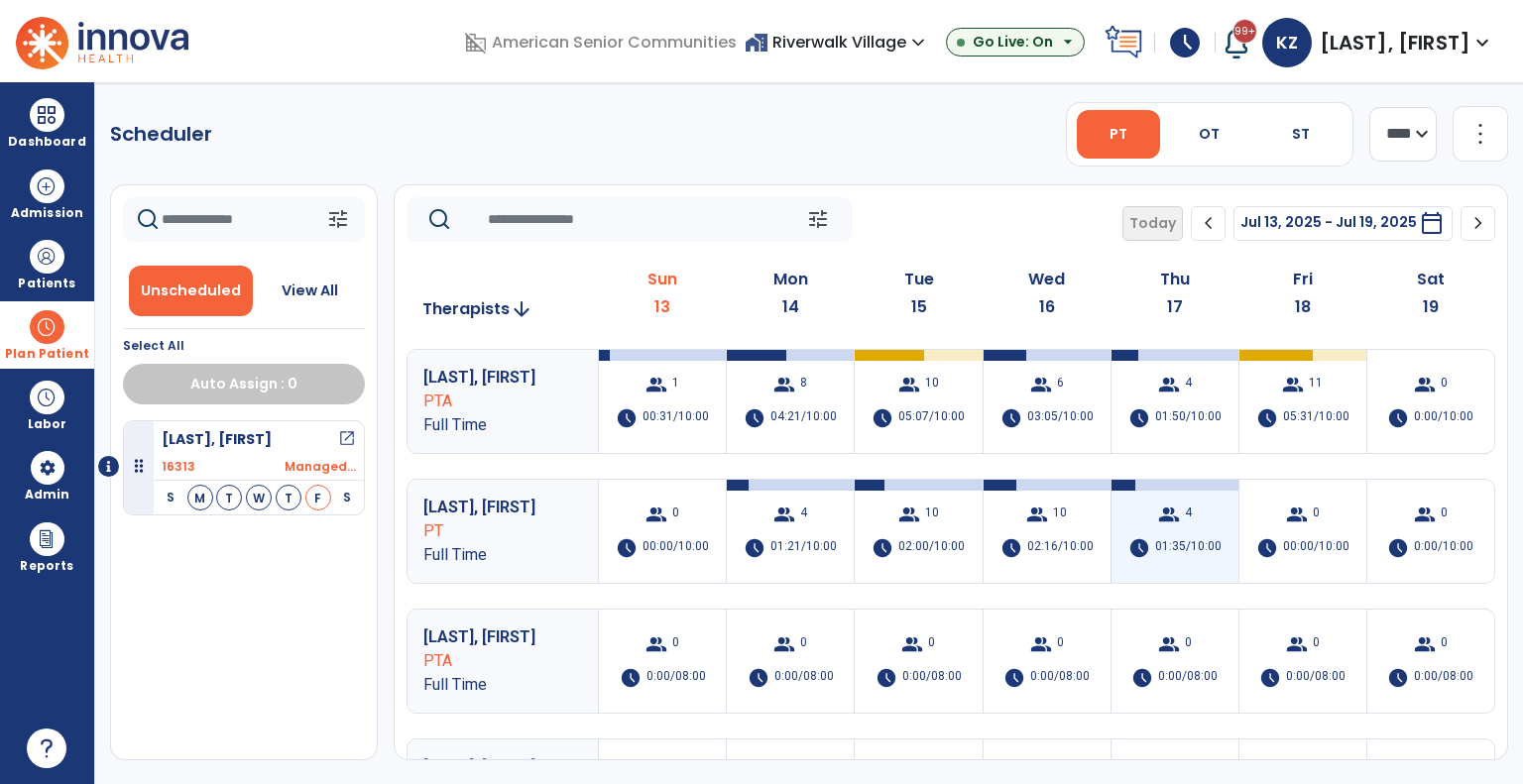 click on "01:35/10:00" at bounding box center [1188, 548] 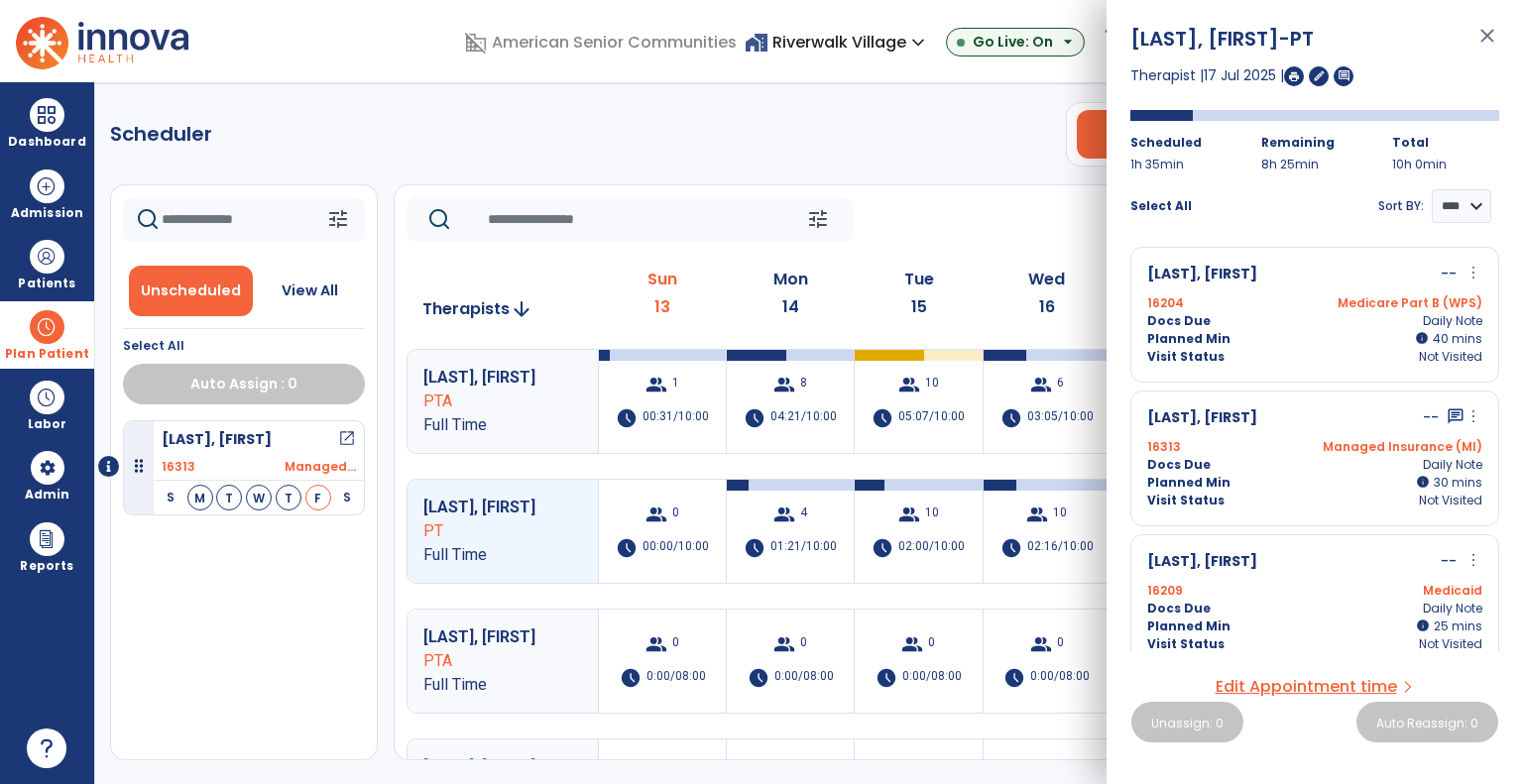 click on "more_vert" at bounding box center [1473, 273] 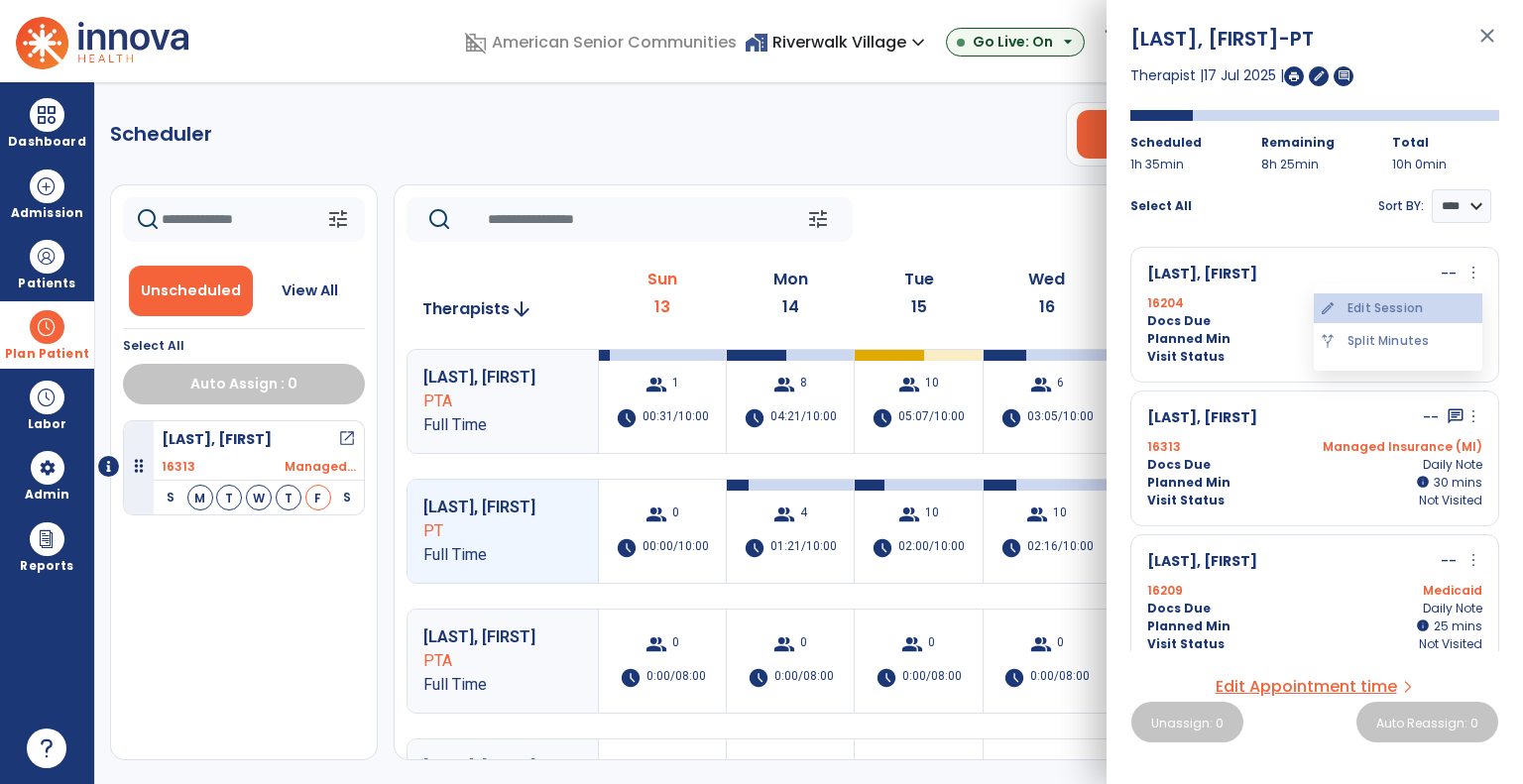 click on "edit   Edit Session" at bounding box center [1398, 308] 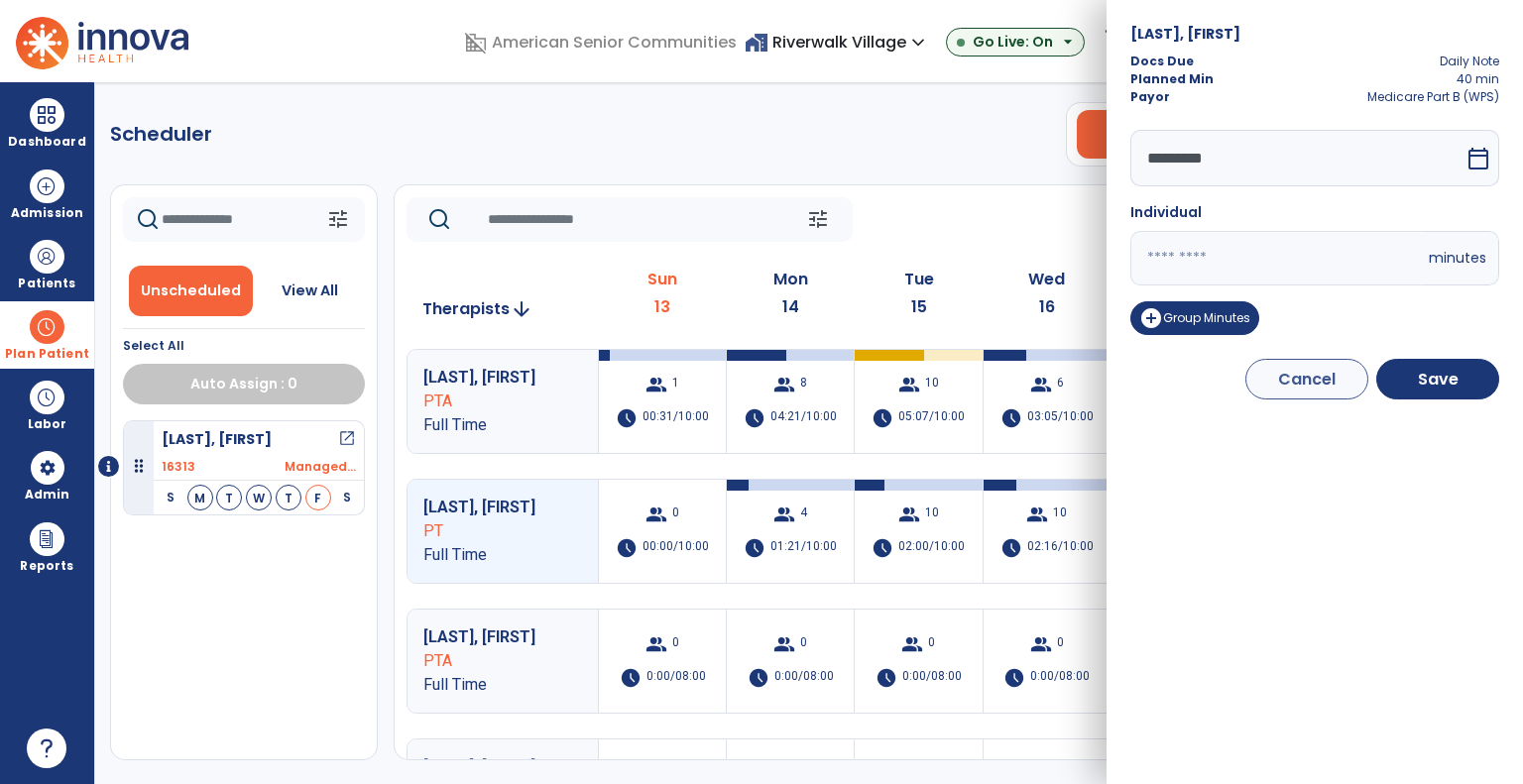 click on "calendar_today" at bounding box center (1478, 159) 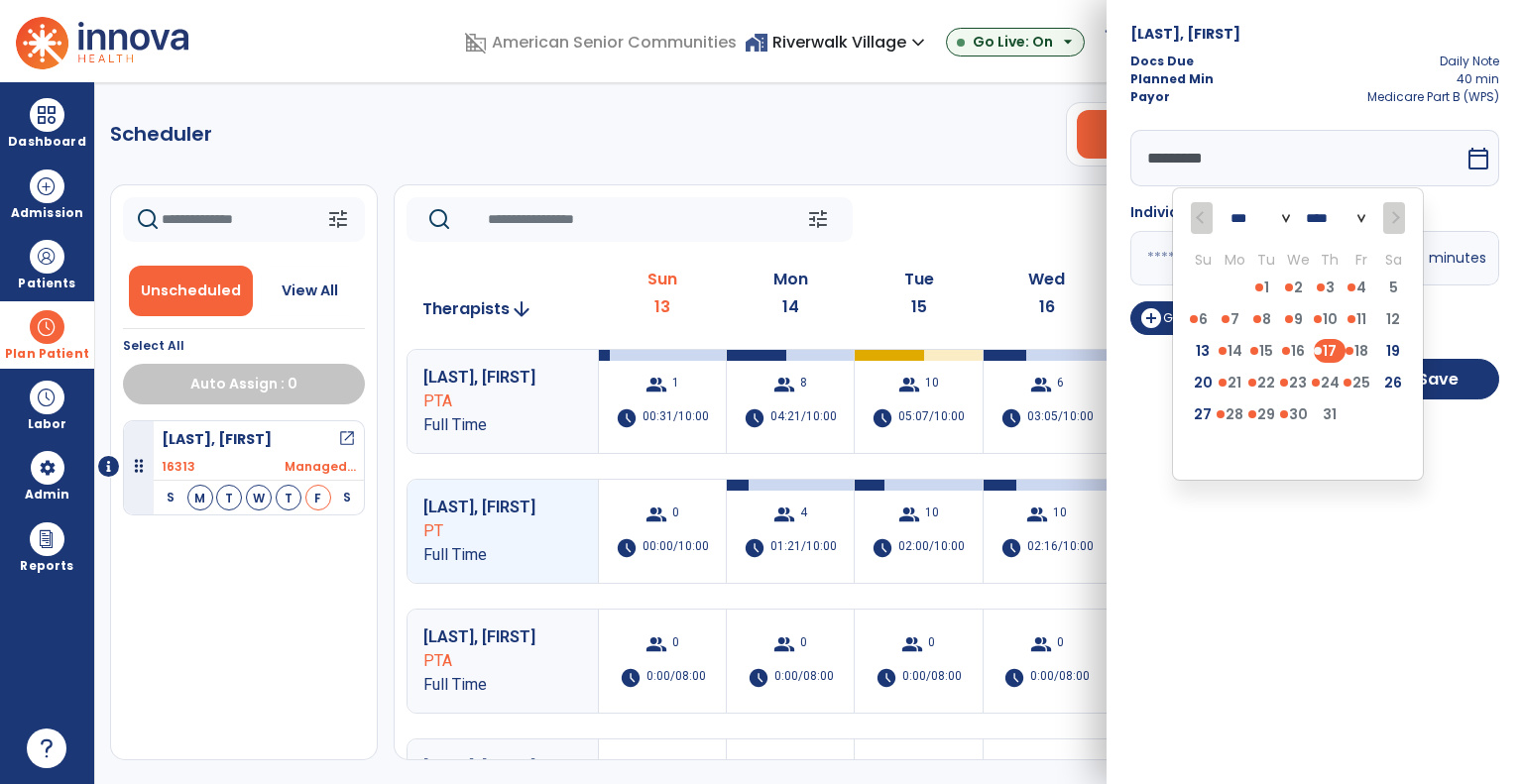 click on "Wright, Nina   Docs Due Daily Note   Planned Min  40 min   Payor  Medicare Part B (WPS)  ********* *** **** Su Mo Tu We Th Fr Sa  29   30   1   2   3   4   5   6   7   8   9   10   11   12   13   14   15   16   17   18   19   20   21   22   23   24   25   26   27   28   29   30   31   1   2   3   4   5   6   7   8   9   calendar_today  Individual  ** minutes  add_circle   Group Minutes  Cancel   Save" at bounding box center [1315, 392] 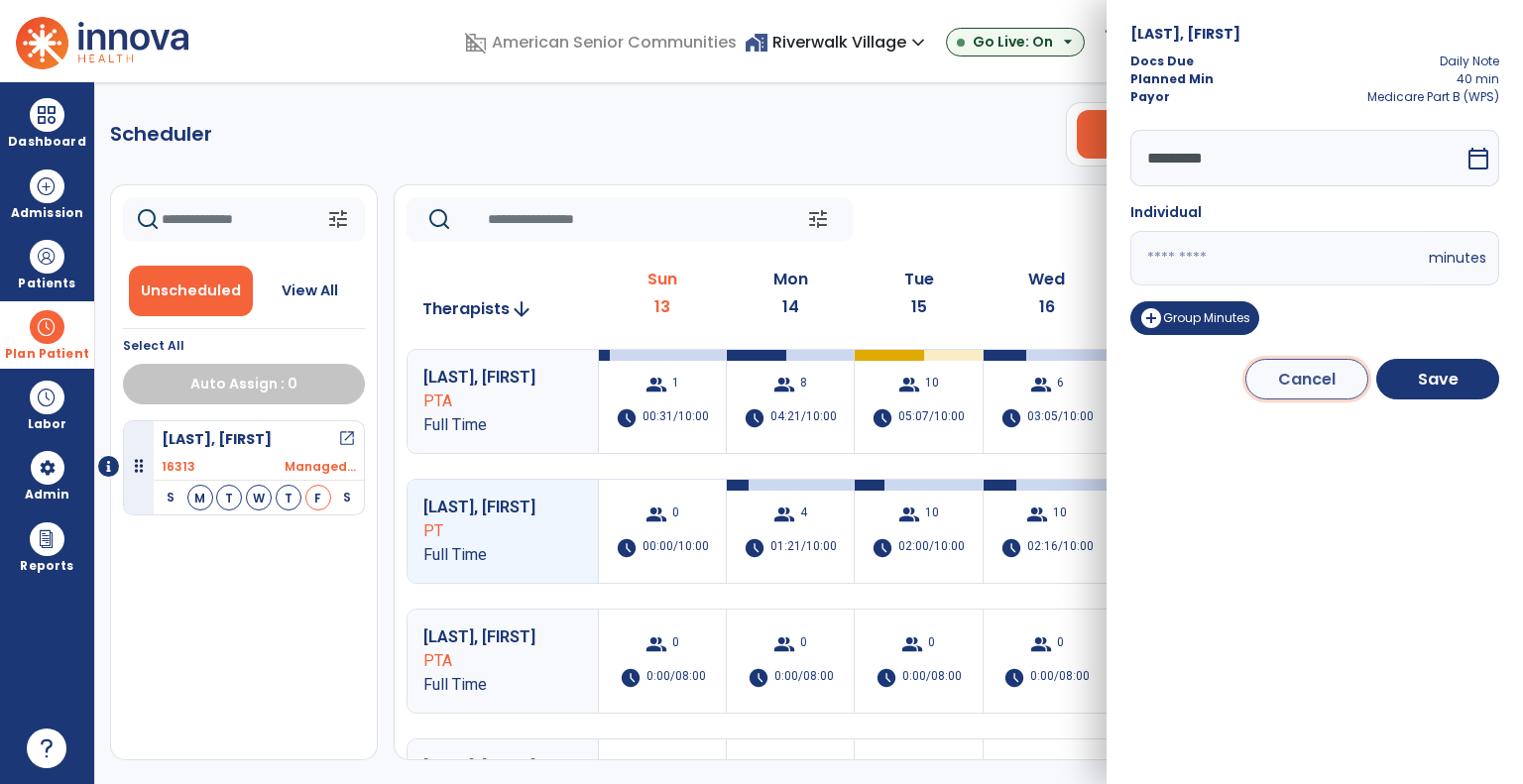 click on "Cancel" at bounding box center (1307, 379) 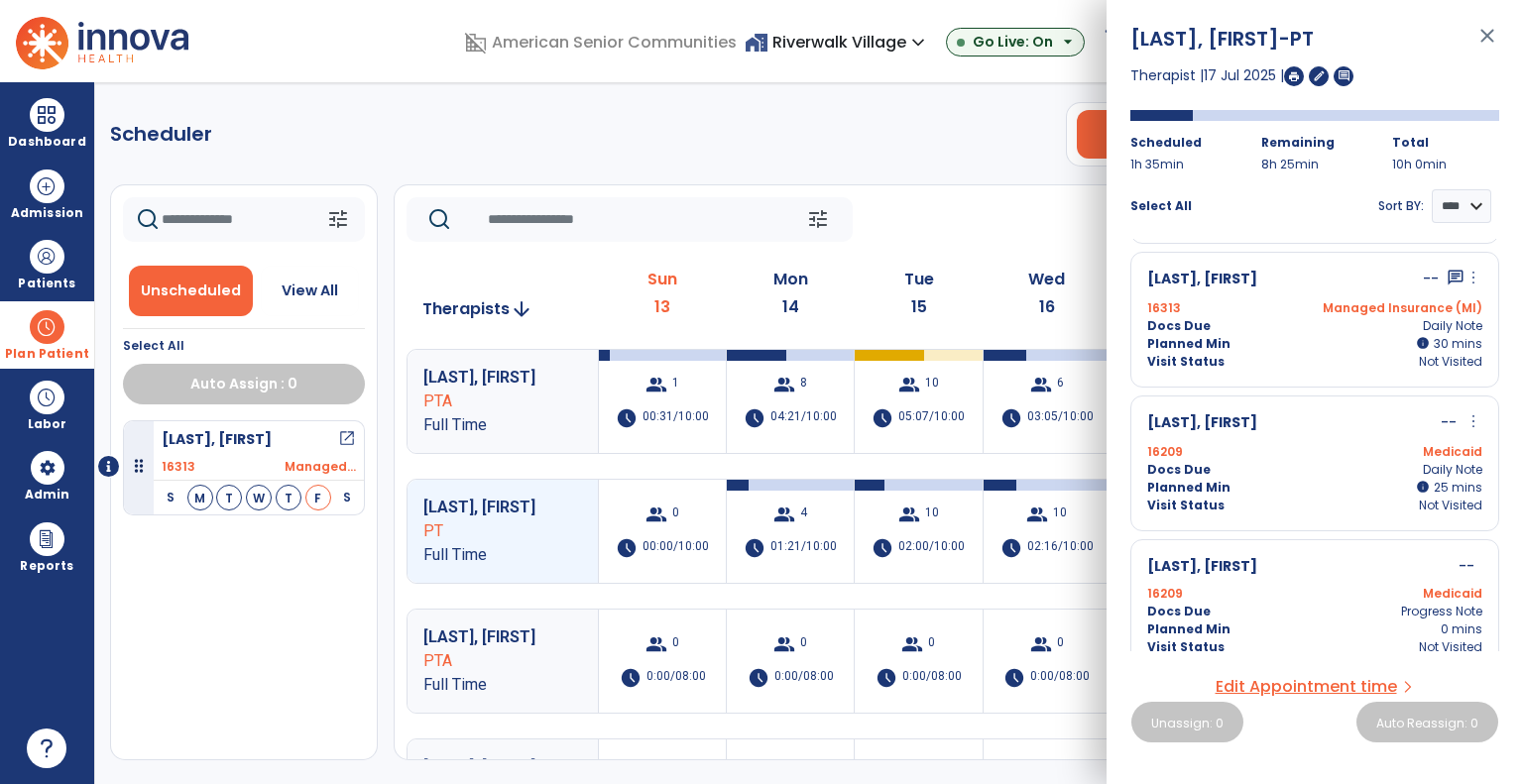 scroll, scrollTop: 158, scrollLeft: 0, axis: vertical 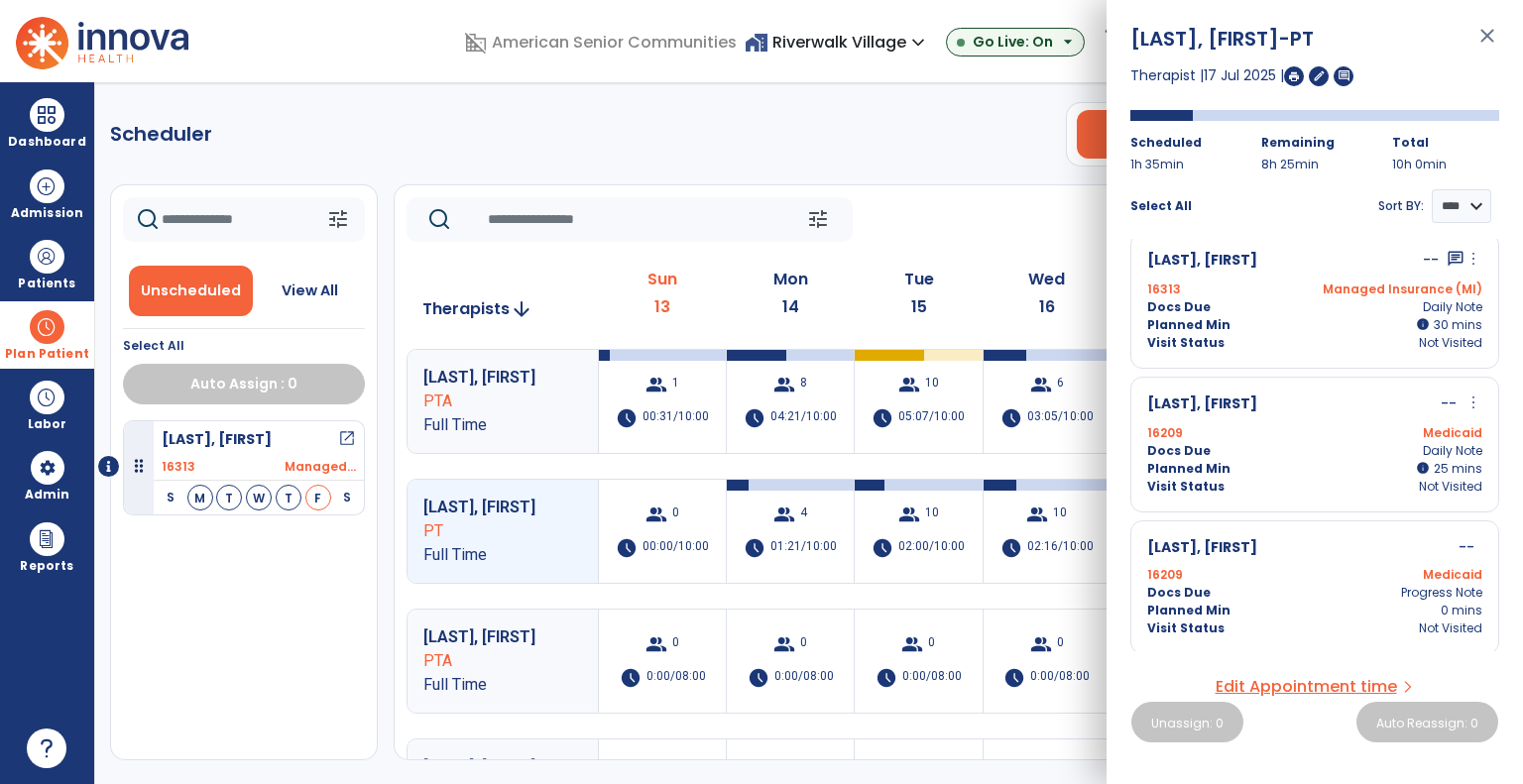 click on "more_vert" at bounding box center [1473, 402] 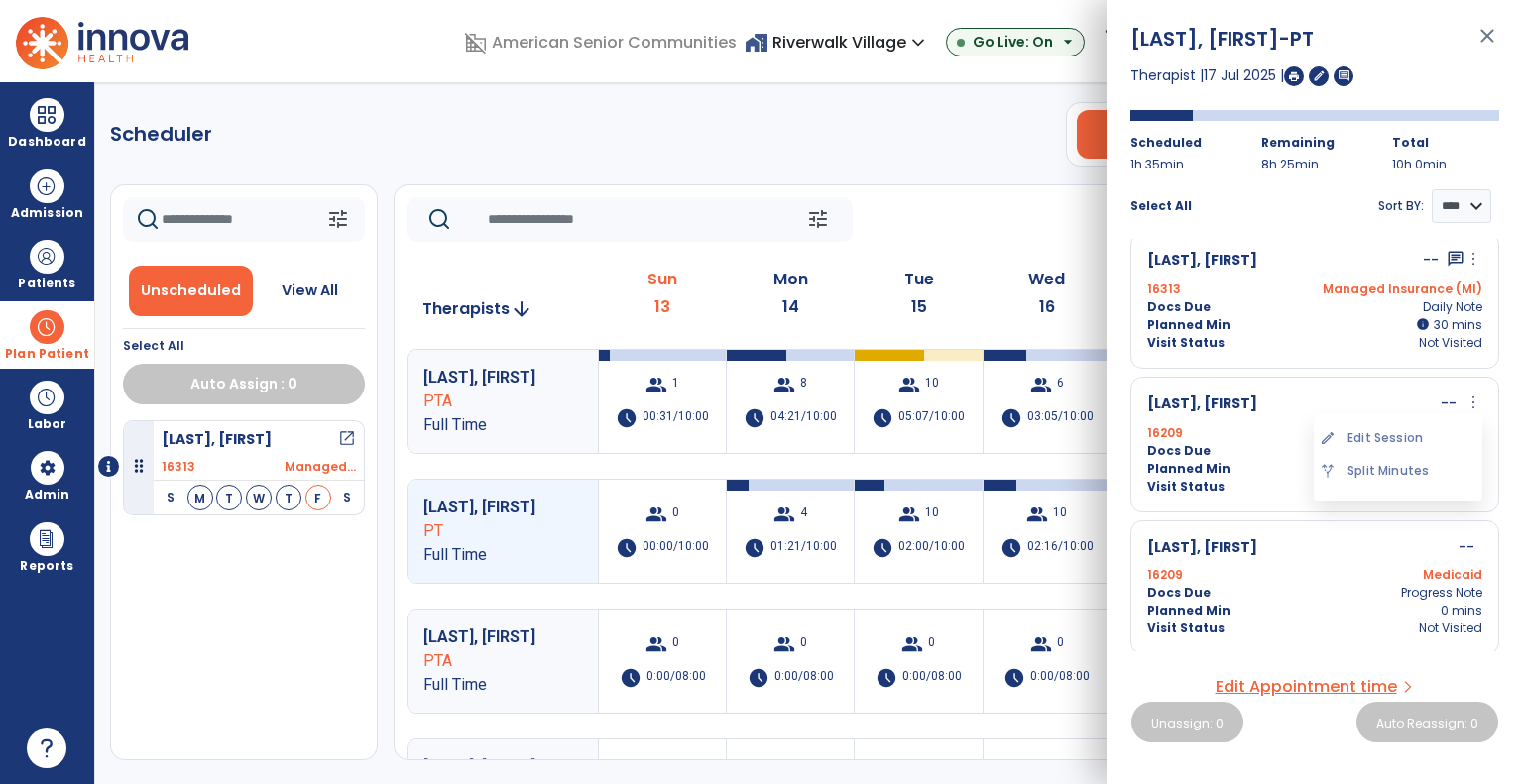 click on "edit   Edit Session" at bounding box center [1398, 438] 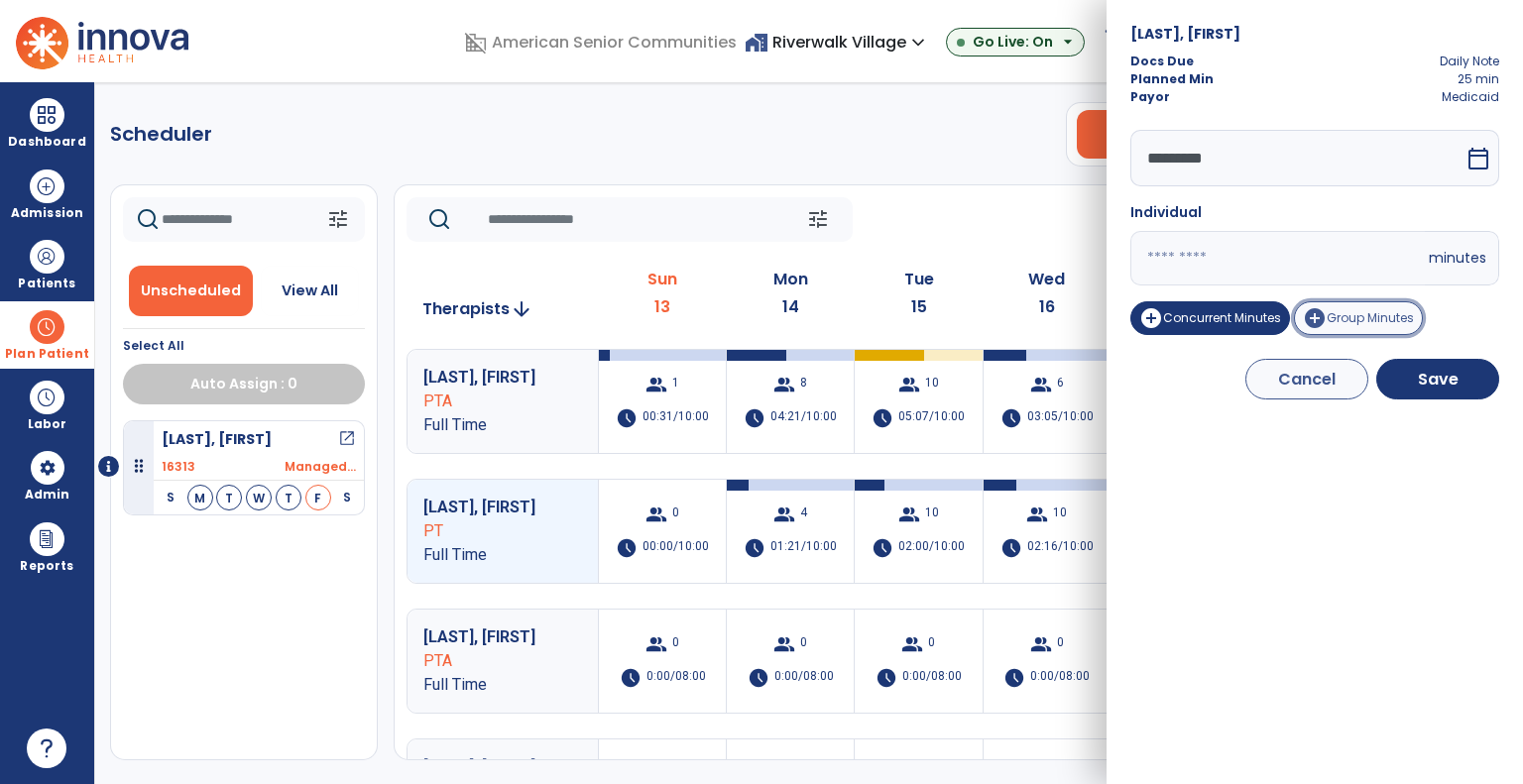 click on "add_circle" at bounding box center (1315, 318) 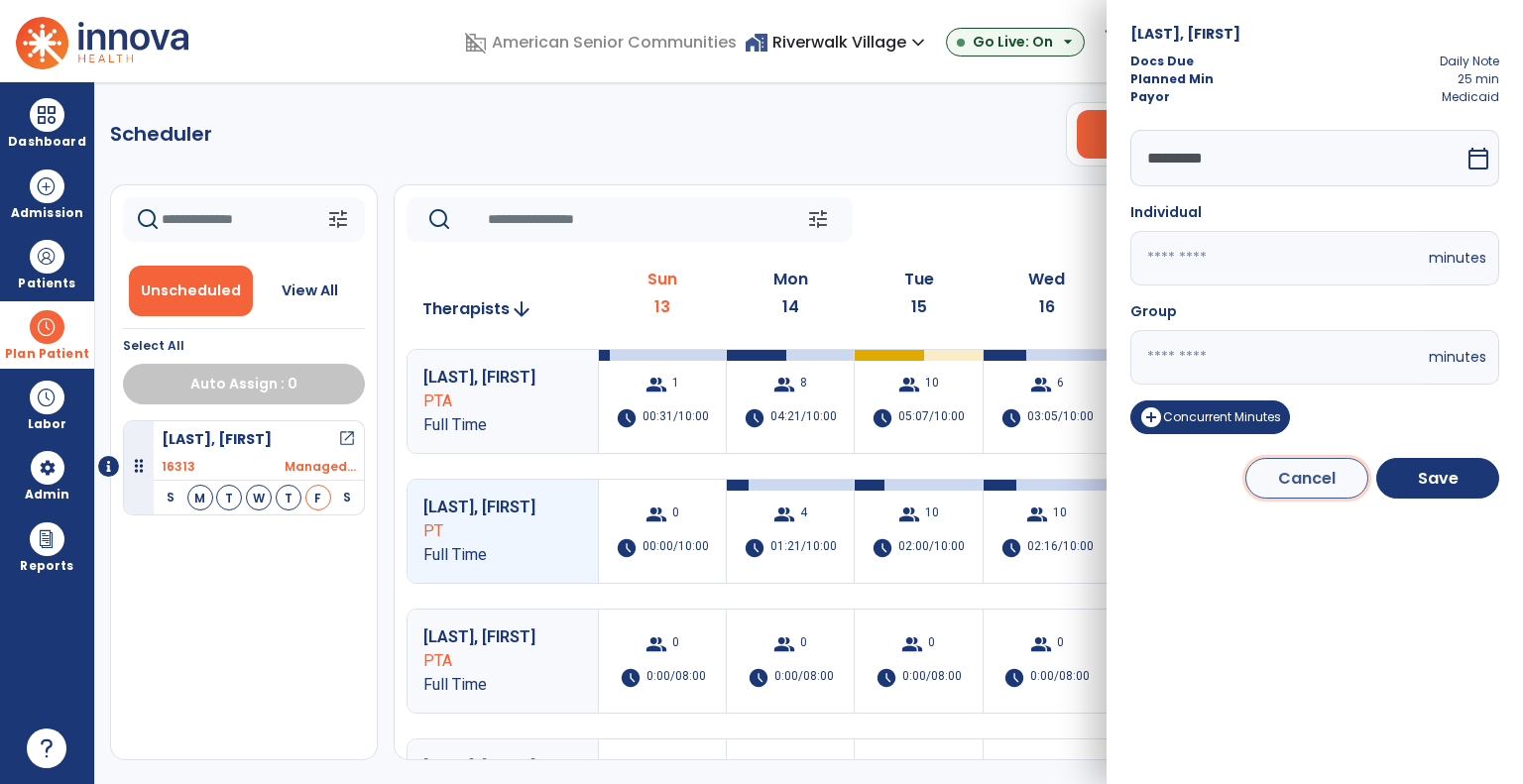 click on "Cancel" at bounding box center (1307, 478) 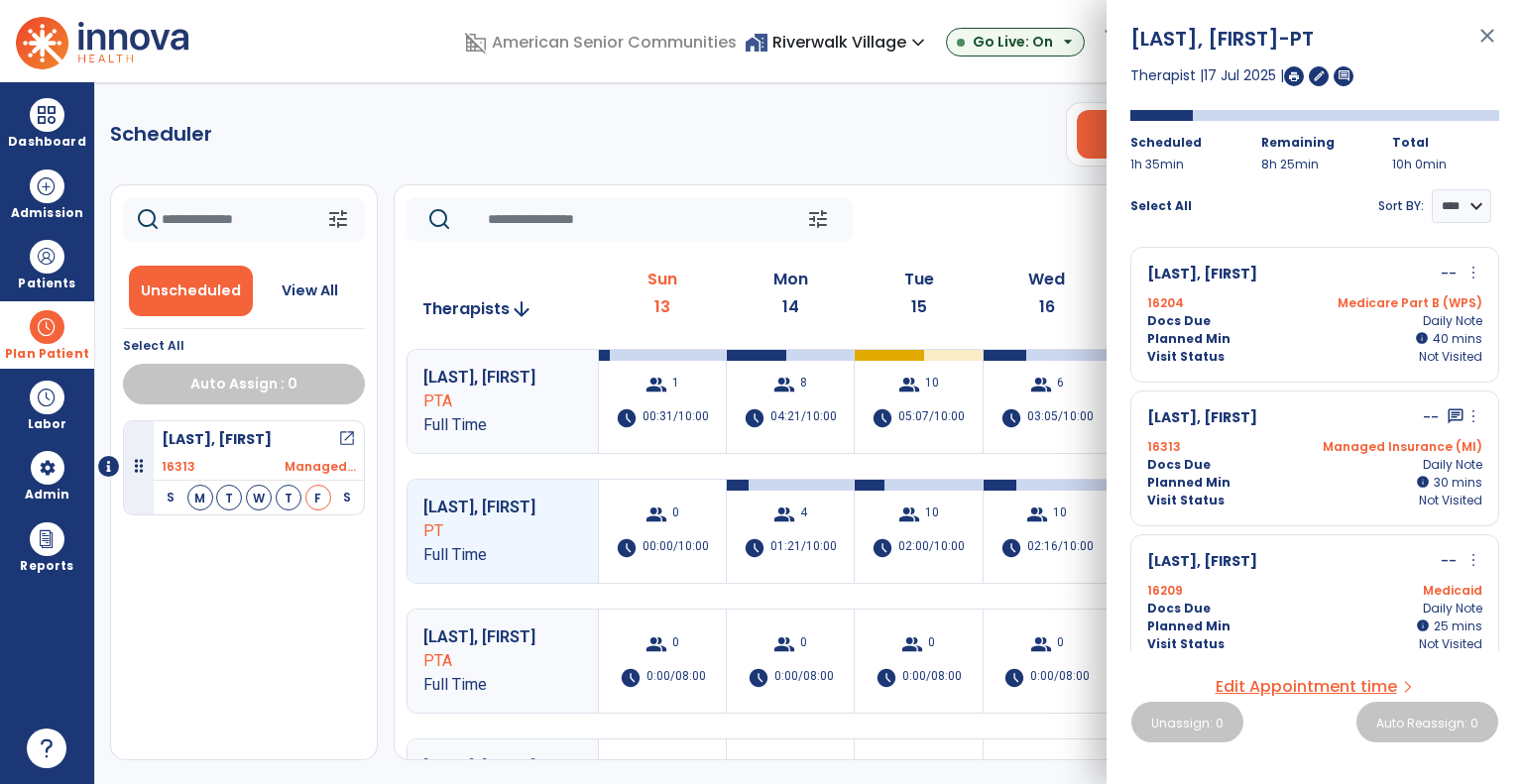 click on "more_vert" at bounding box center [1473, 560] 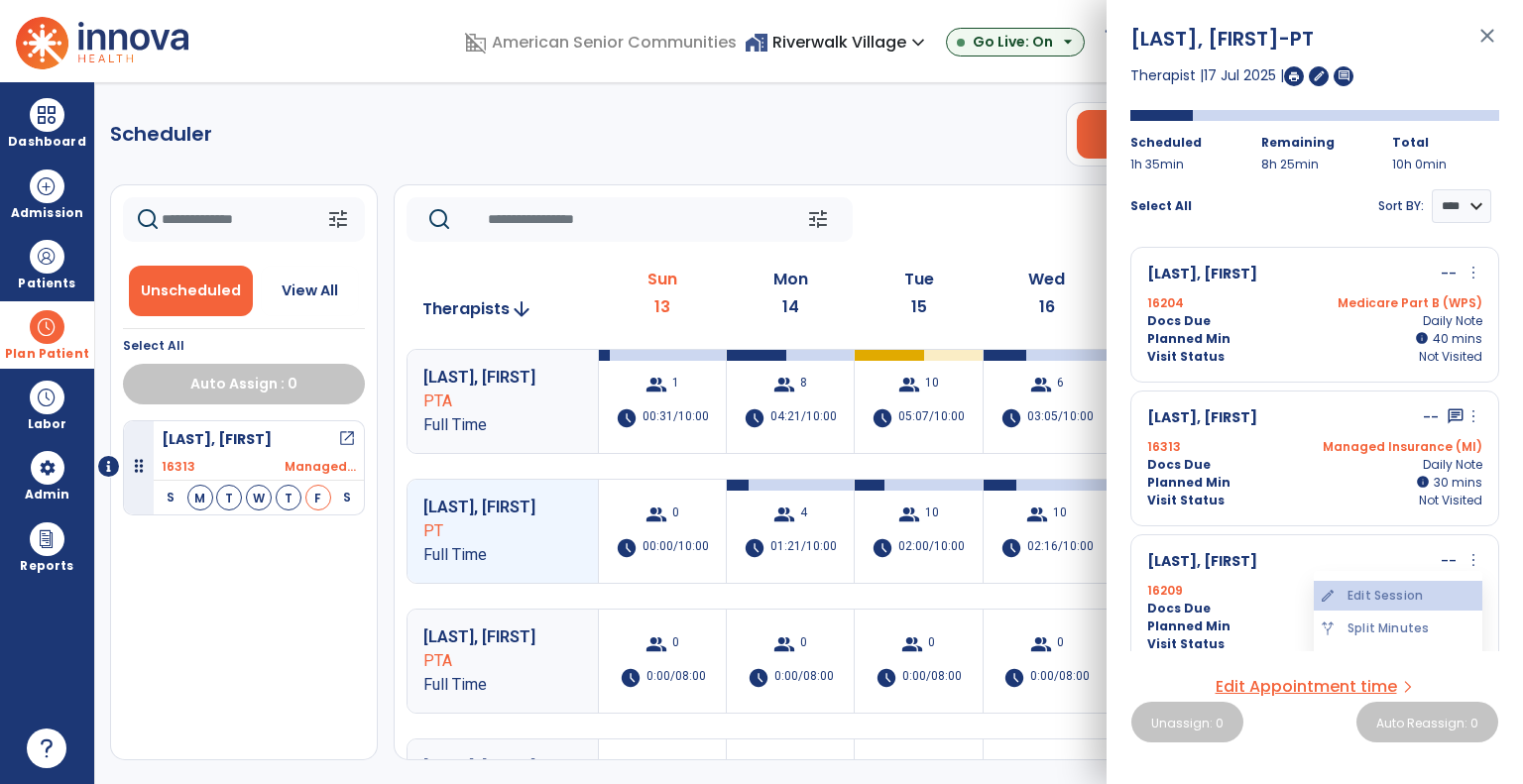 click on "edit   Edit Session" at bounding box center [1398, 596] 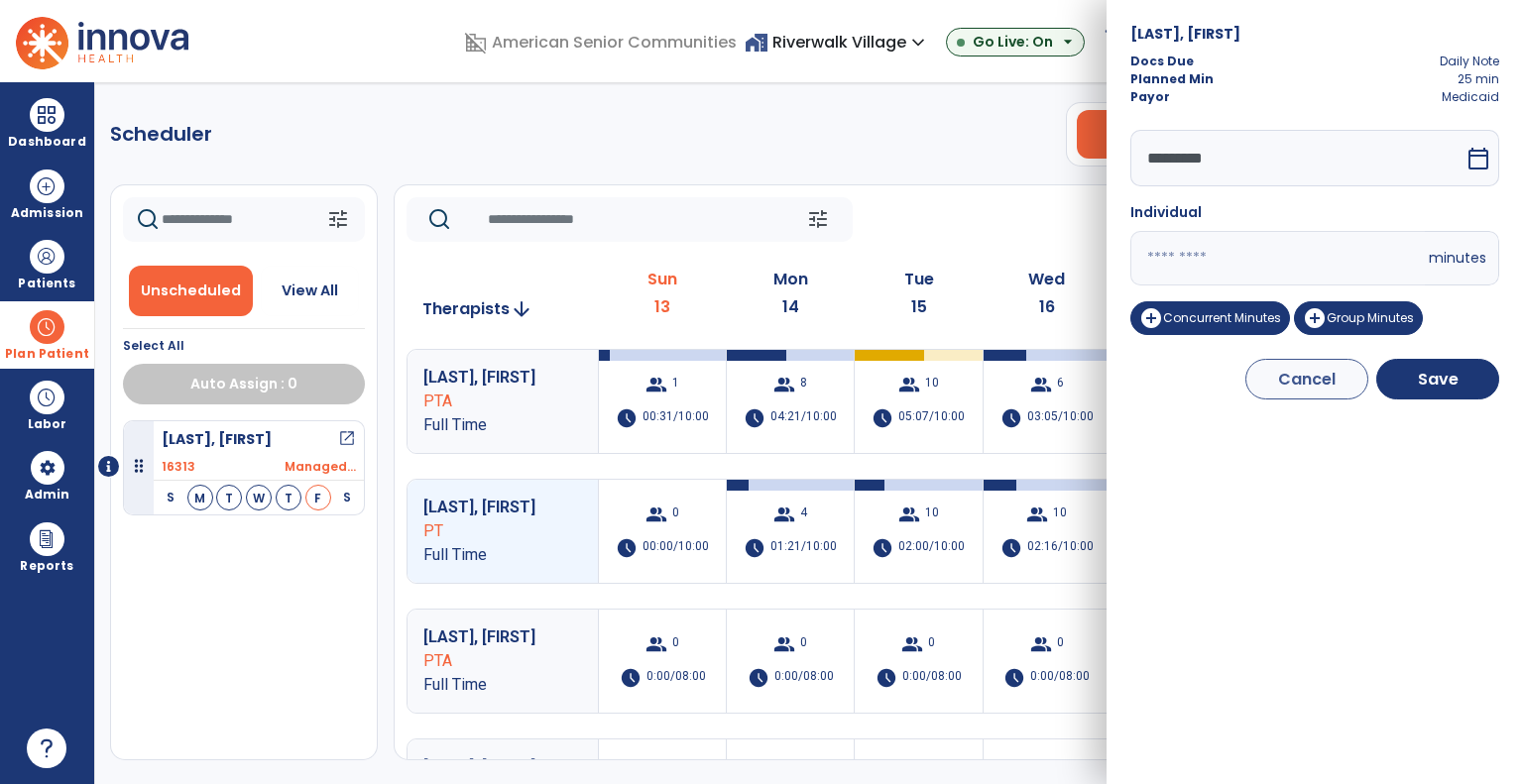 click on "calendar_today" at bounding box center (1480, 158) 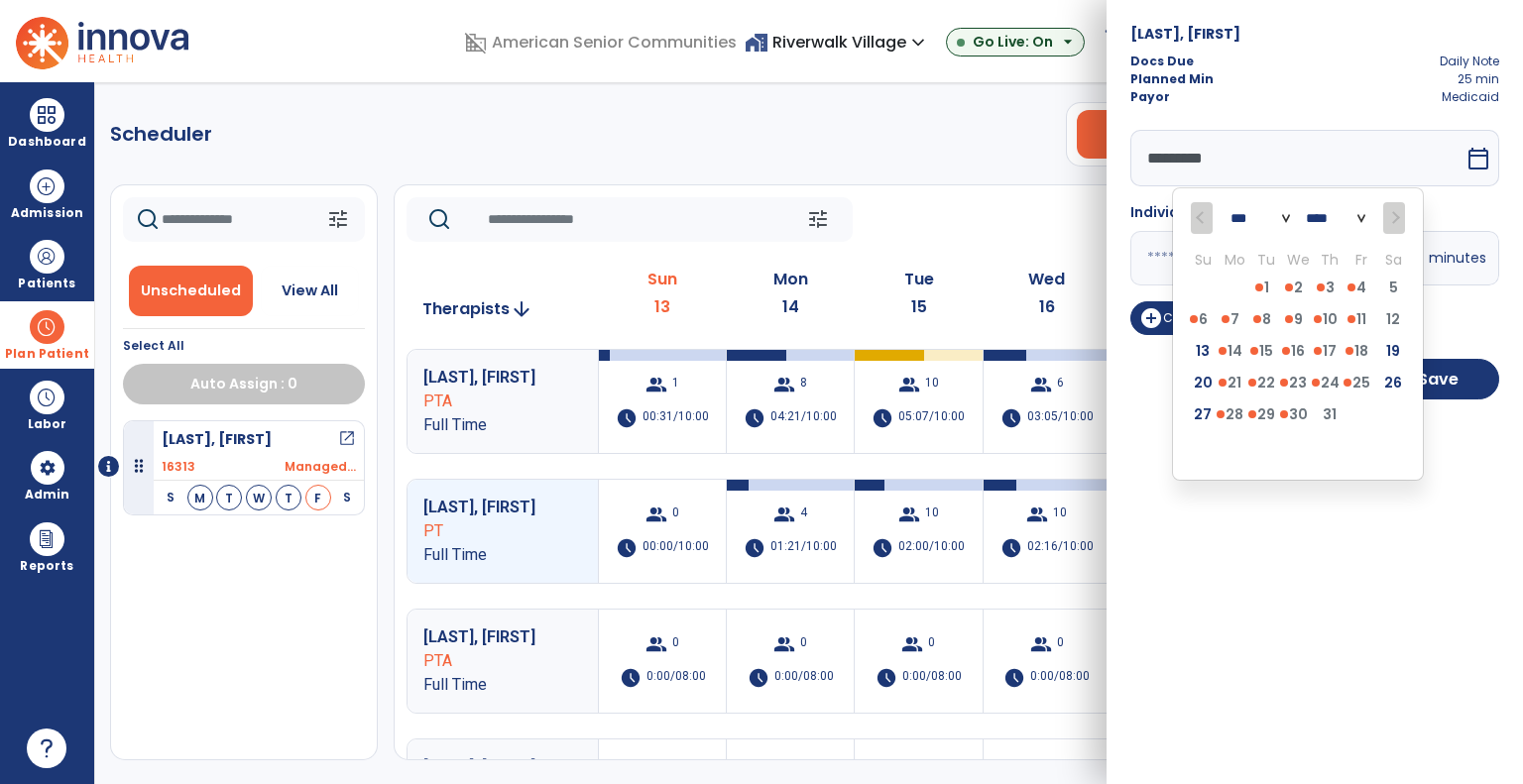 click on "Spicer, Erika   Docs Due Daily Note   Planned Min  25 min   Payor  Medicaid  ********* *** **** Su Mo Tu We Th Fr Sa  29   30   1   2   3   4   5   6   7   8   9   10   11   12   13   14   15   16   17   18   19   20   21   22   23   24   25   26   27   28   29   30   31   1   2   3   4   5   6   7   8   9   calendar_today  Individual  ** minutes  add_circle   Concurrent Minutes  add_circle   Group Minutes  Cancel   Save" at bounding box center (1315, 392) 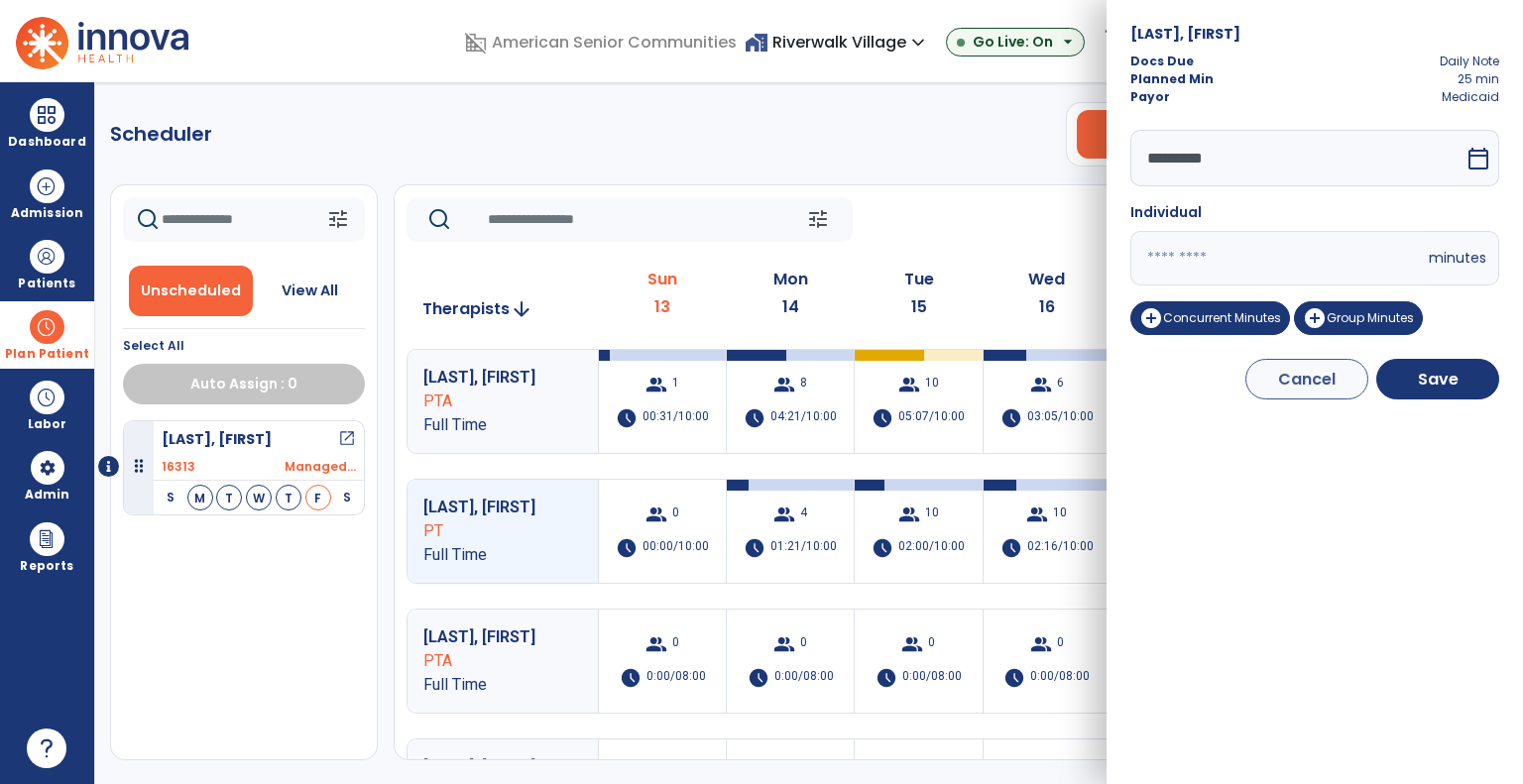 click on "tune   Today  chevron_left Jul 13, 2025 - Jul 19, 2025  *********  calendar_today  chevron_right" 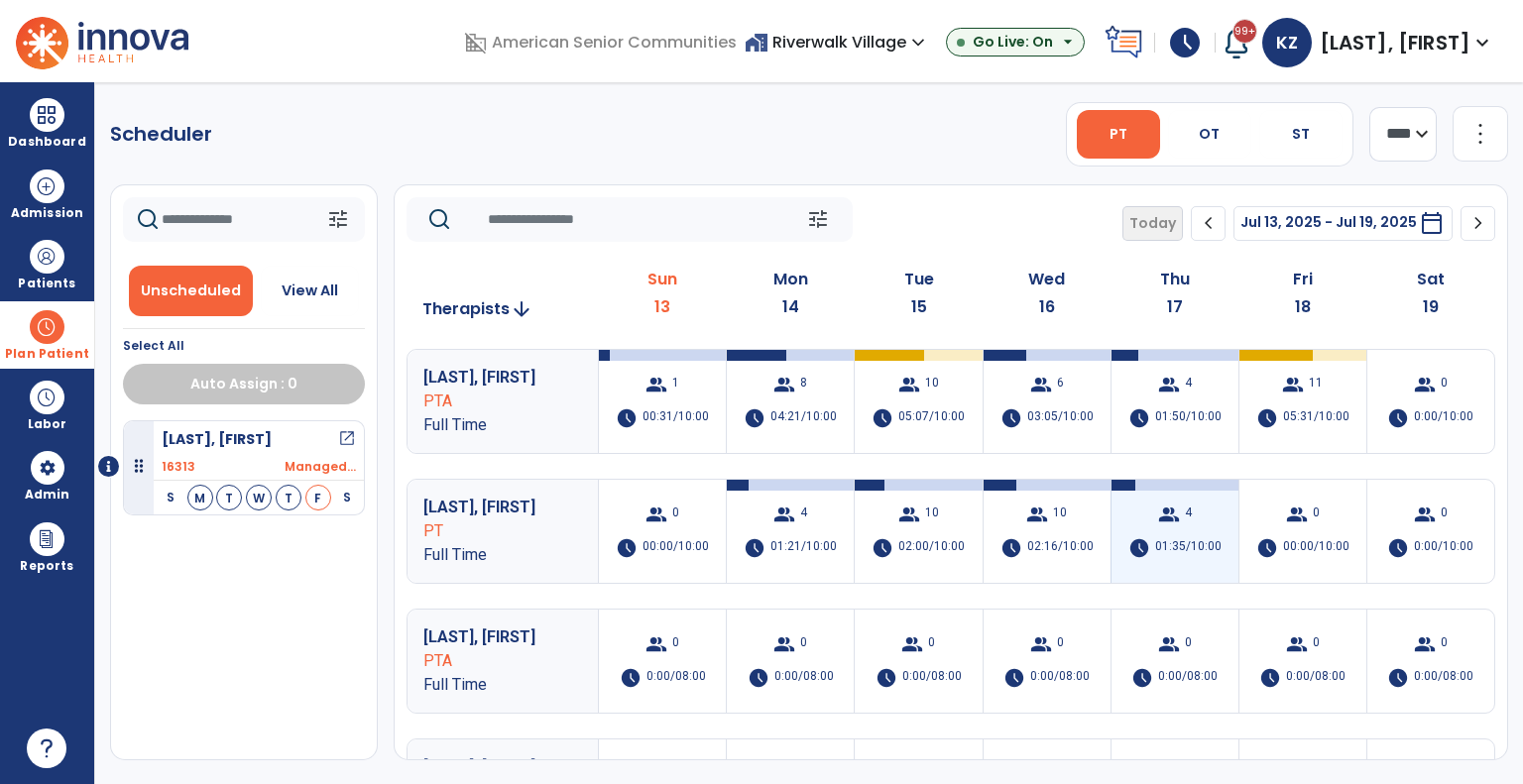 click on "group  4  schedule  01:35/10:00" at bounding box center (1175, 531) 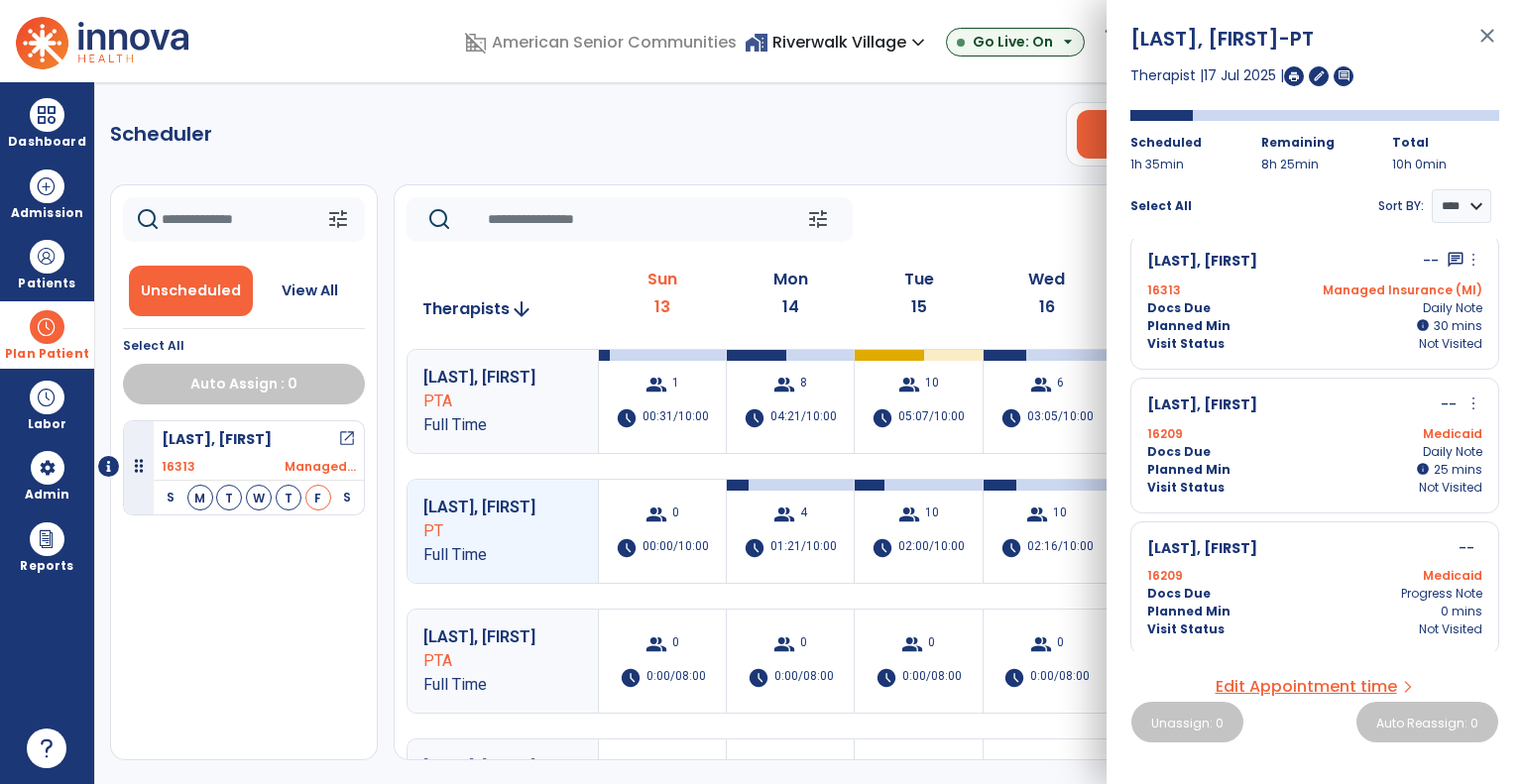 scroll, scrollTop: 158, scrollLeft: 0, axis: vertical 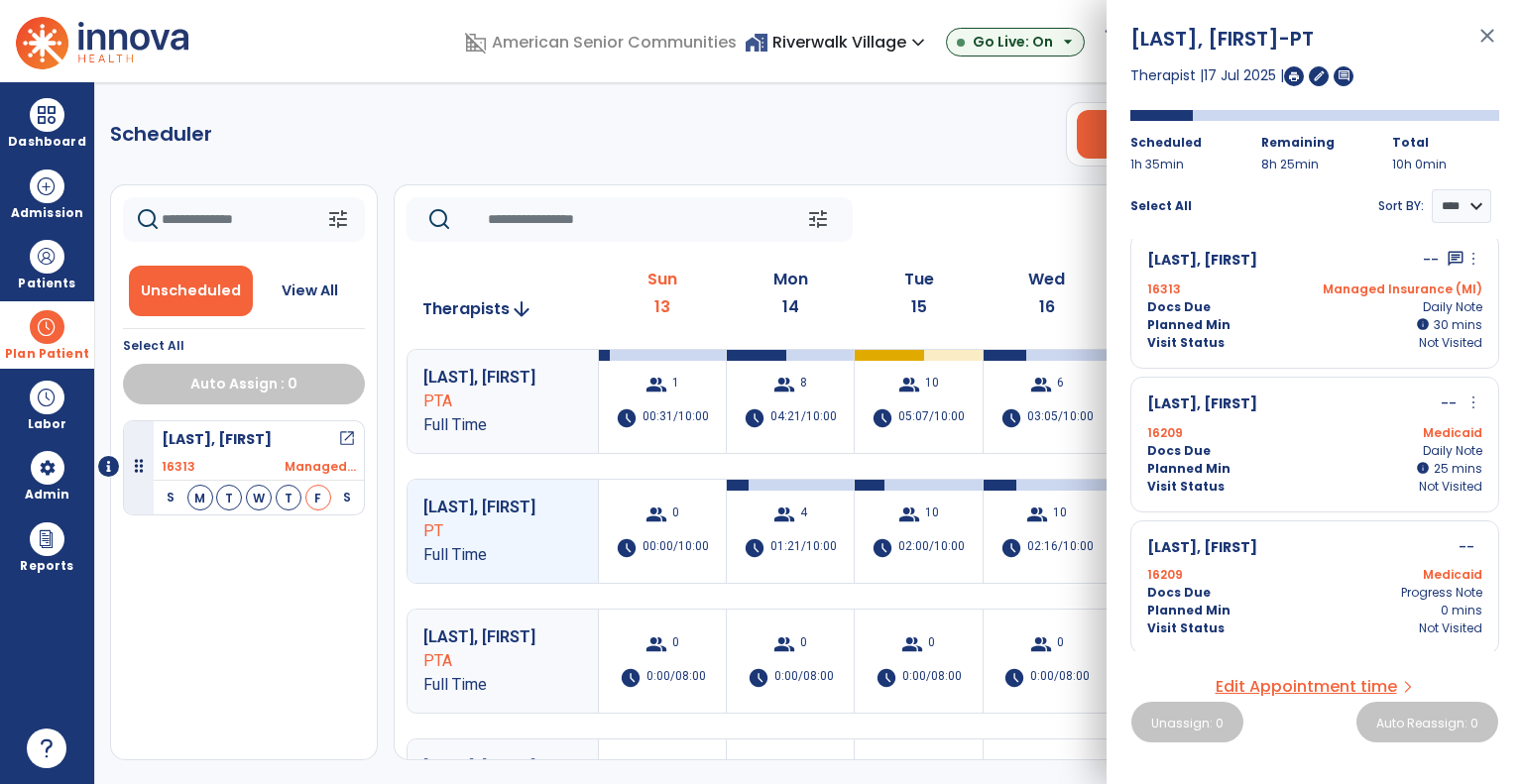 click on "tune   Today  chevron_left Jul 13, 2025 - Jul 19, 2025  *********  calendar_today  chevron_right" 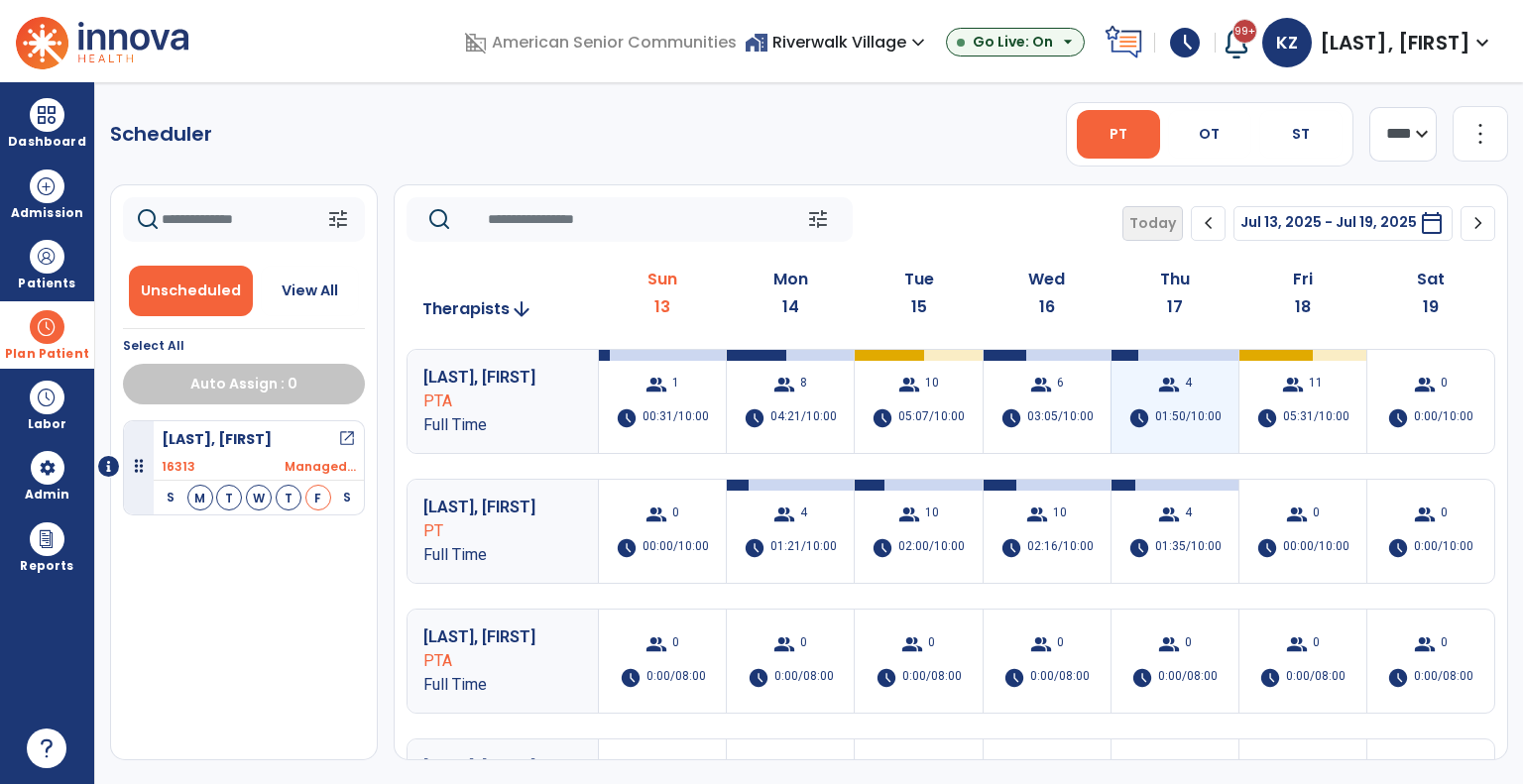 click on "group" at bounding box center (1169, 385) 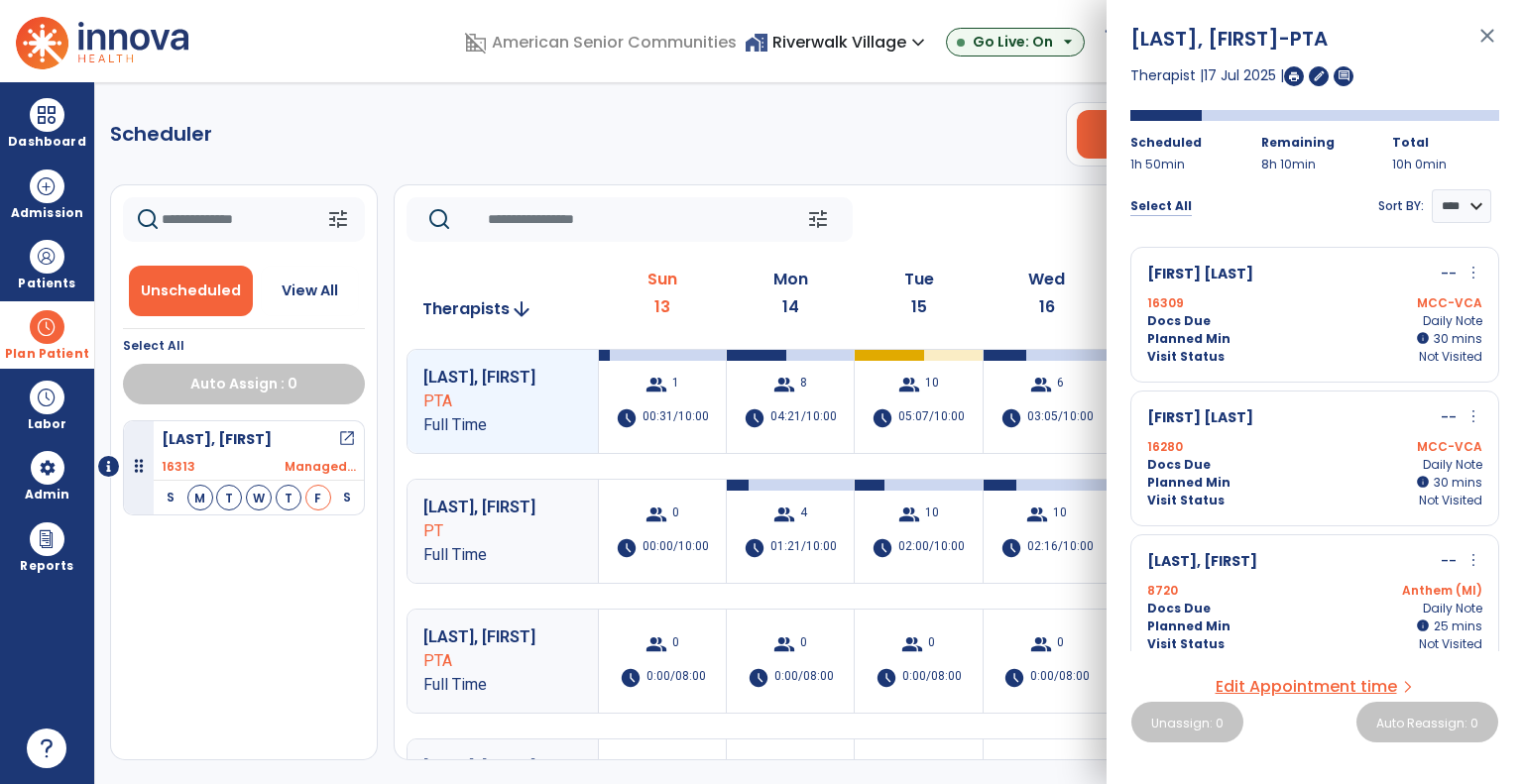 click on "Select All" at bounding box center [1161, 206] 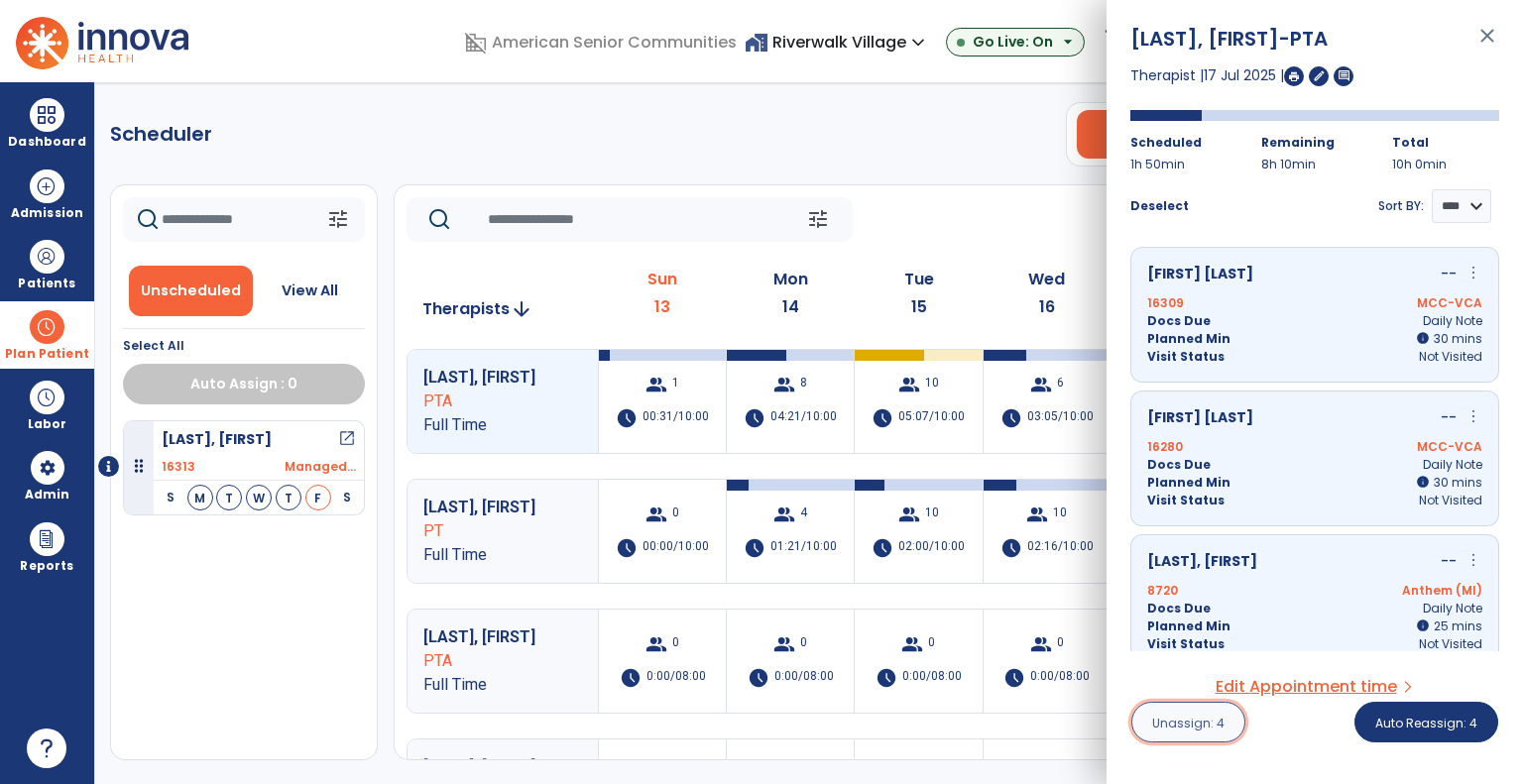 click on "Unassign: 4" at bounding box center (1188, 723) 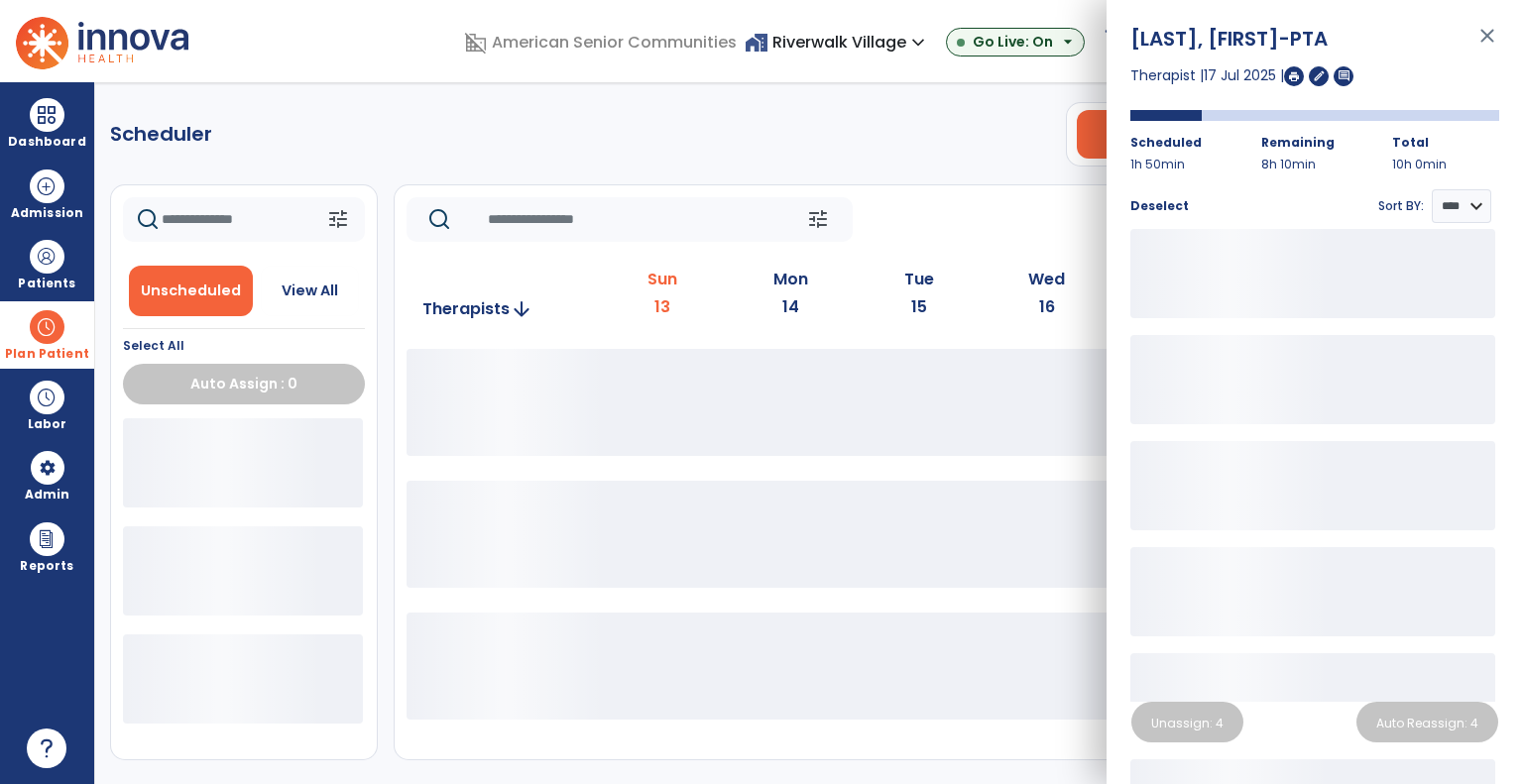 click on "tune   Today  chevron_left Jul 13, 2025 - Jul 19, 2025  *********  calendar_today  chevron_right" 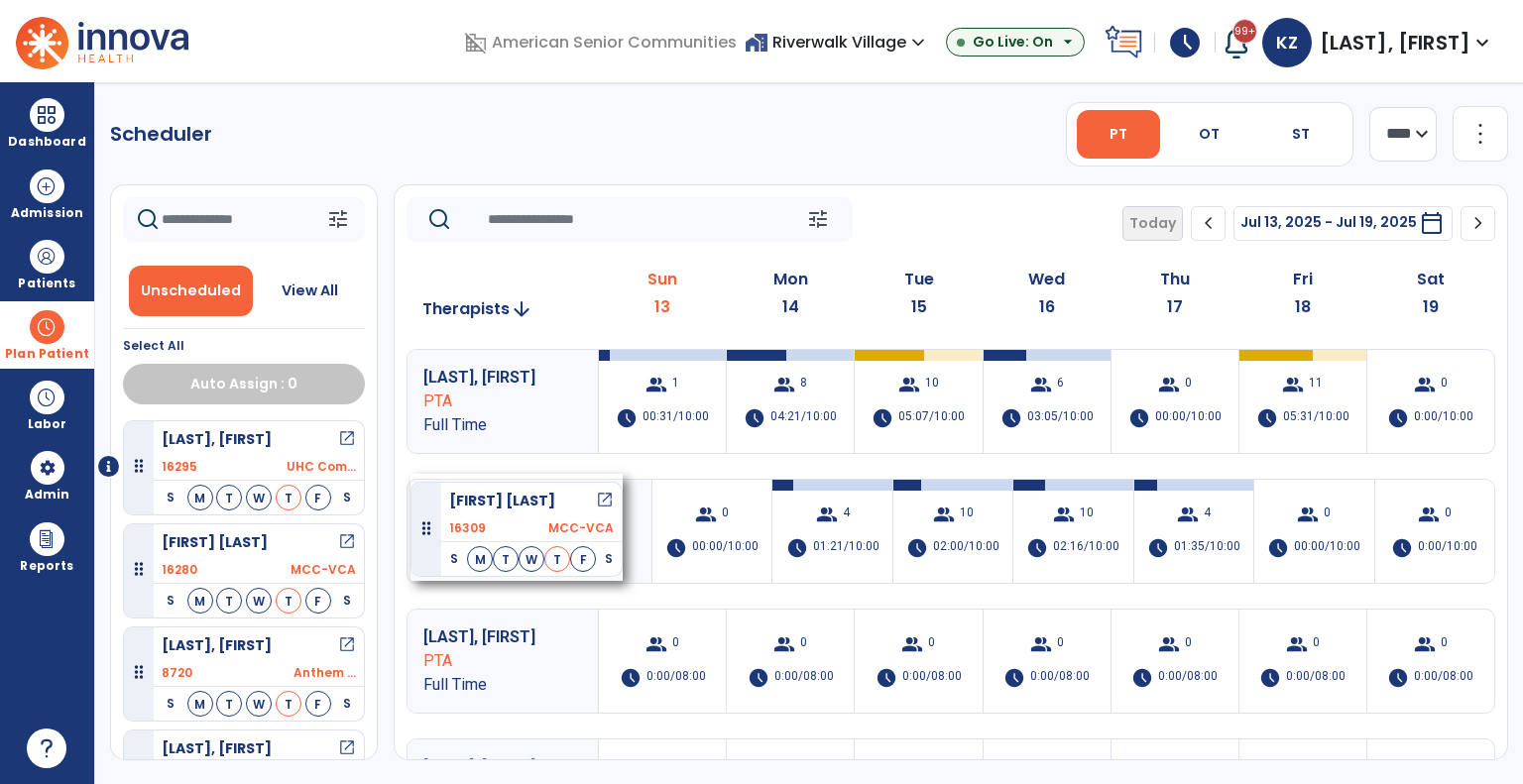 drag, startPoint x: 305, startPoint y: 455, endPoint x: 410, endPoint y: 474, distance: 106.7052 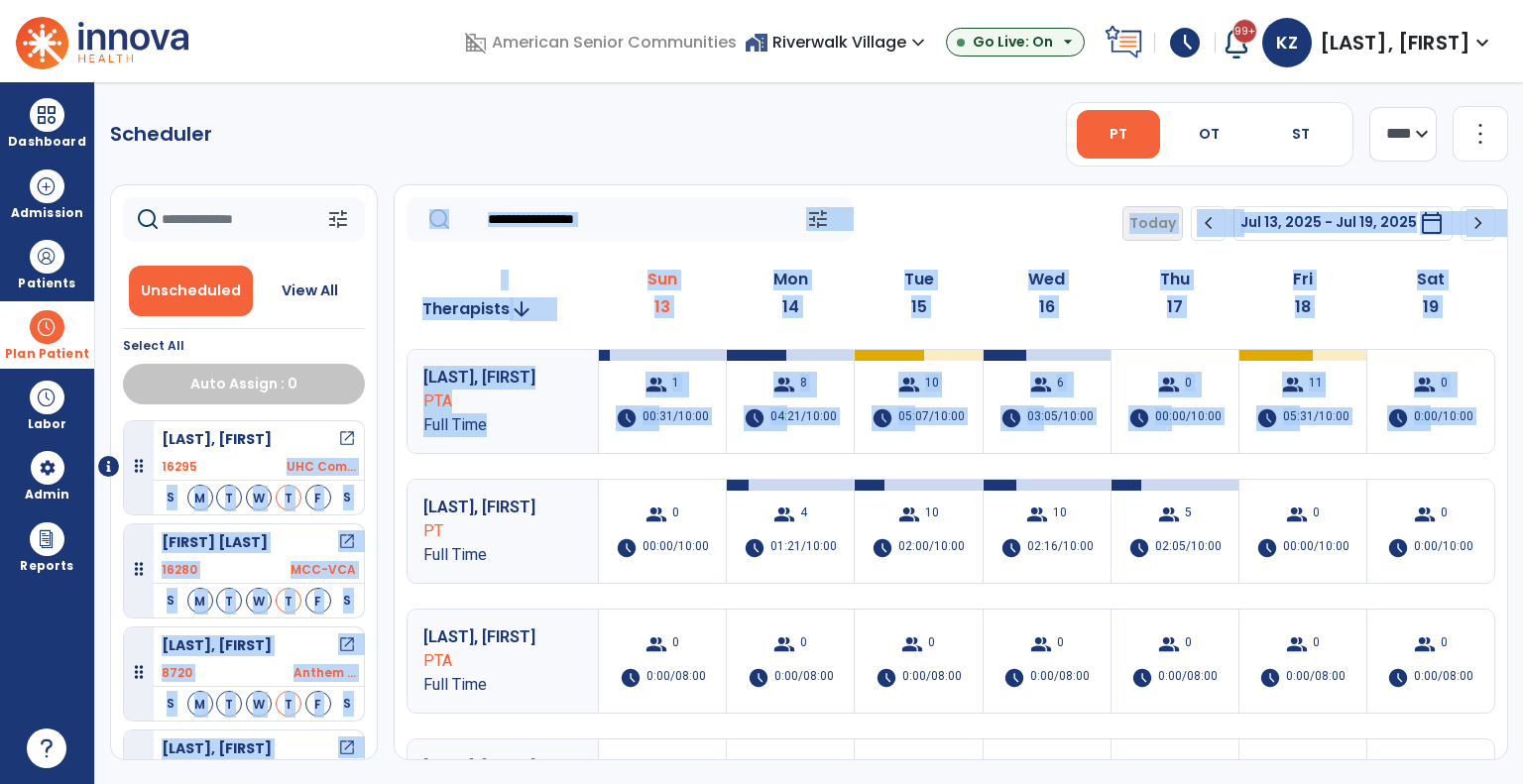 drag, startPoint x: 289, startPoint y: 457, endPoint x: 421, endPoint y: 495, distance: 137.36084 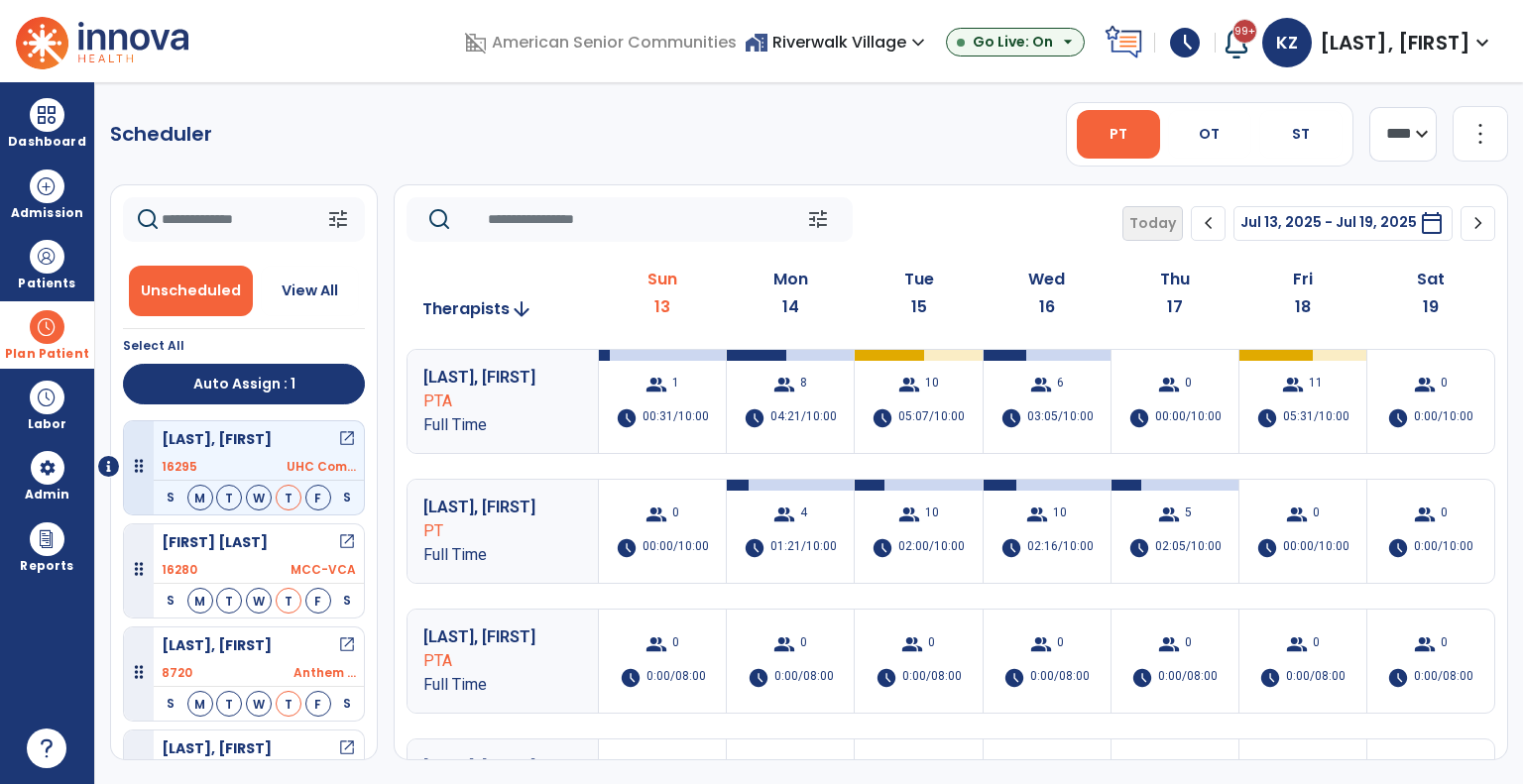 click on "Scheduler   PT   OT   ST  **** *** more_vert  Manage Labor   View All Therapists   Print" 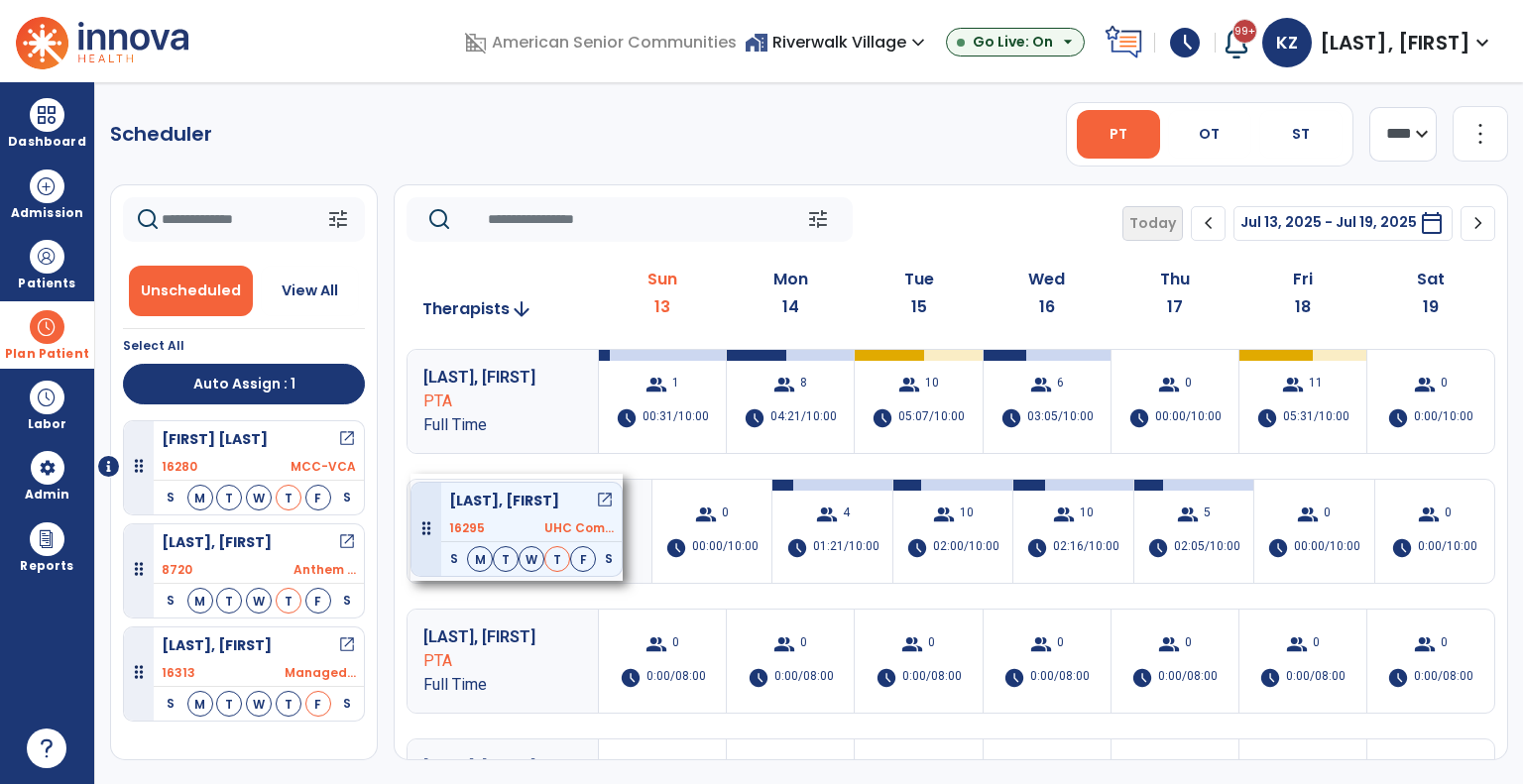 drag, startPoint x: 309, startPoint y: 459, endPoint x: 410, endPoint y: 474, distance: 102.10779 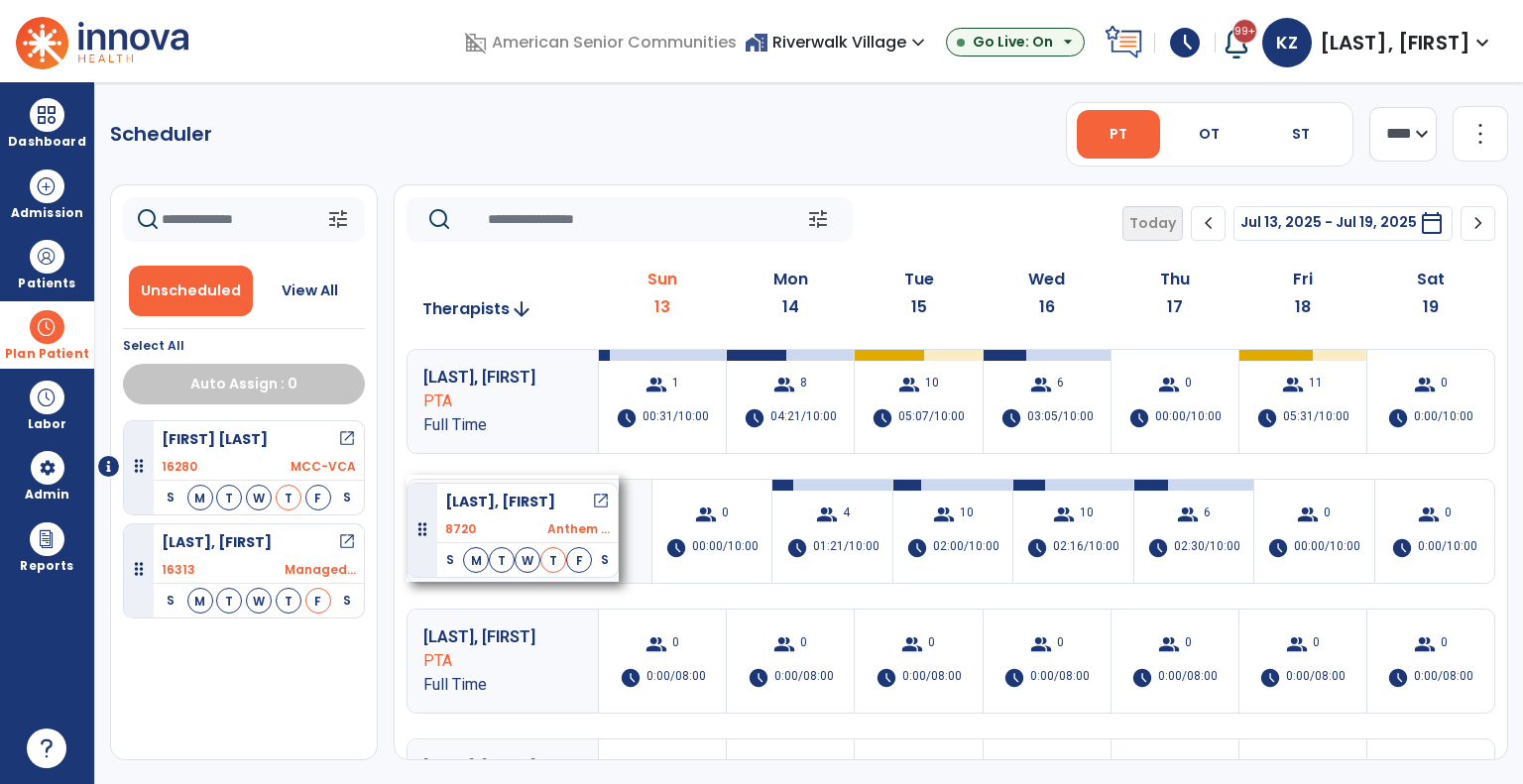 drag, startPoint x: 250, startPoint y: 563, endPoint x: 407, endPoint y: 475, distance: 179.98055 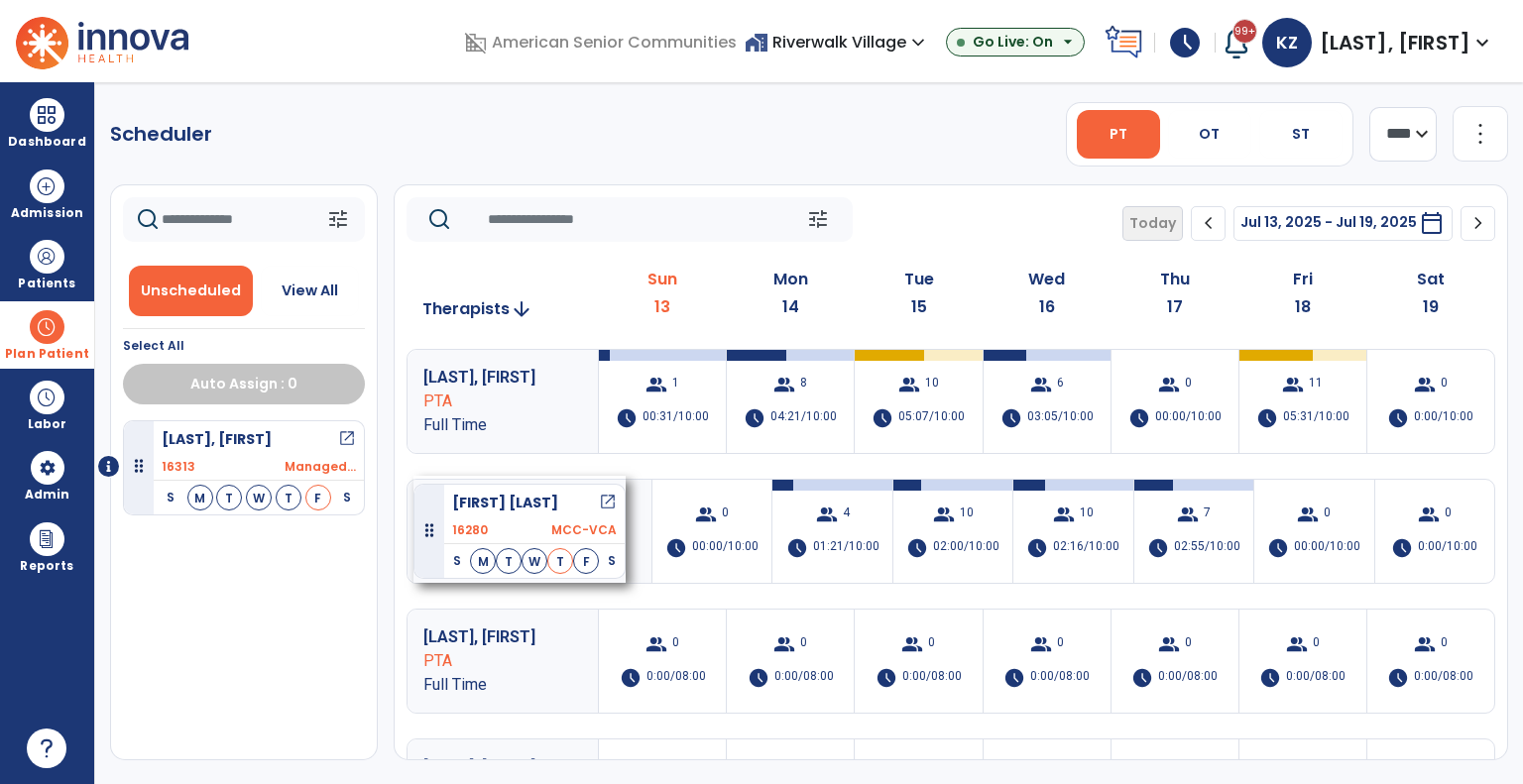 drag, startPoint x: 270, startPoint y: 452, endPoint x: 413, endPoint y: 476, distance: 145 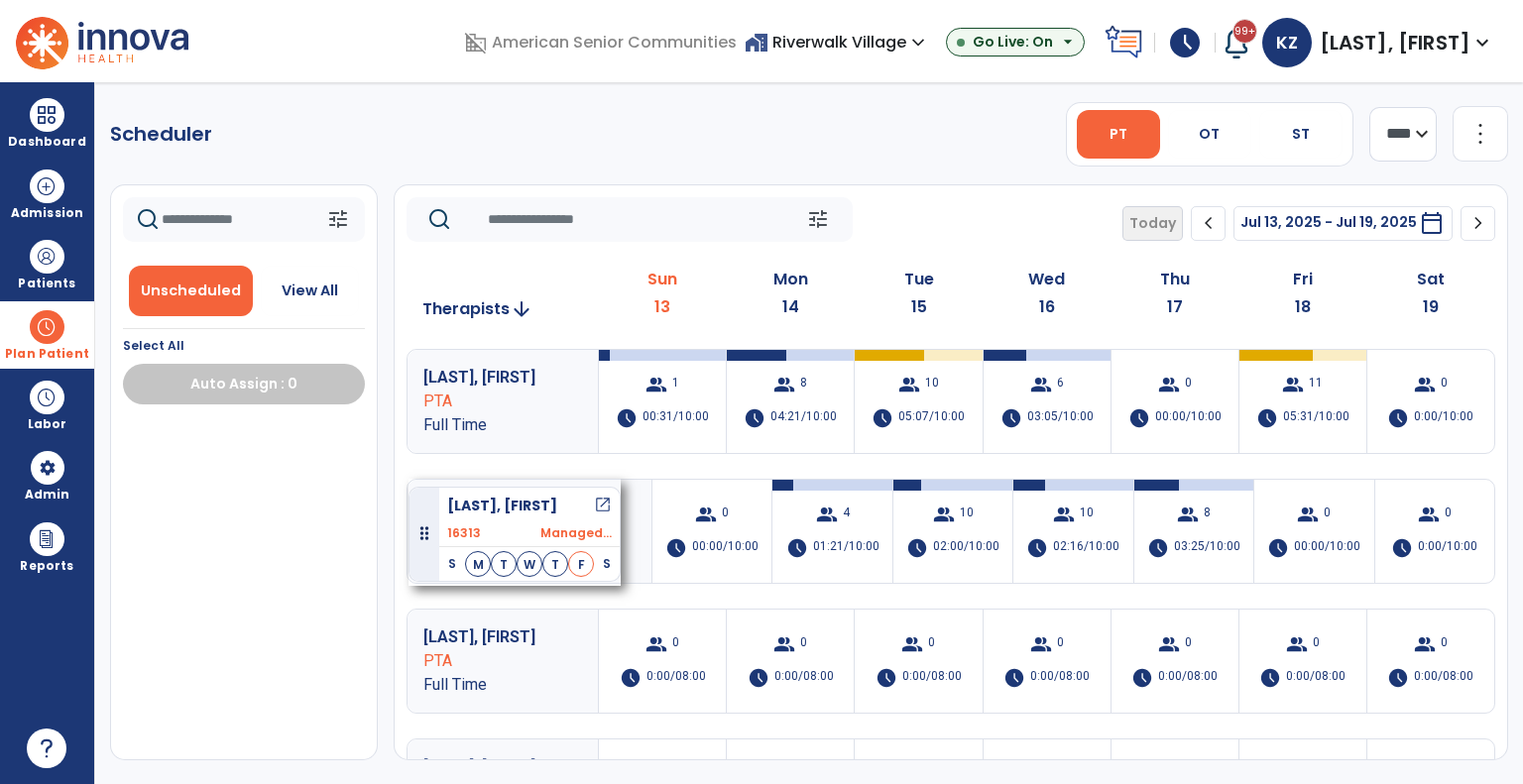 drag, startPoint x: 286, startPoint y: 451, endPoint x: 409, endPoint y: 479, distance: 126.14674 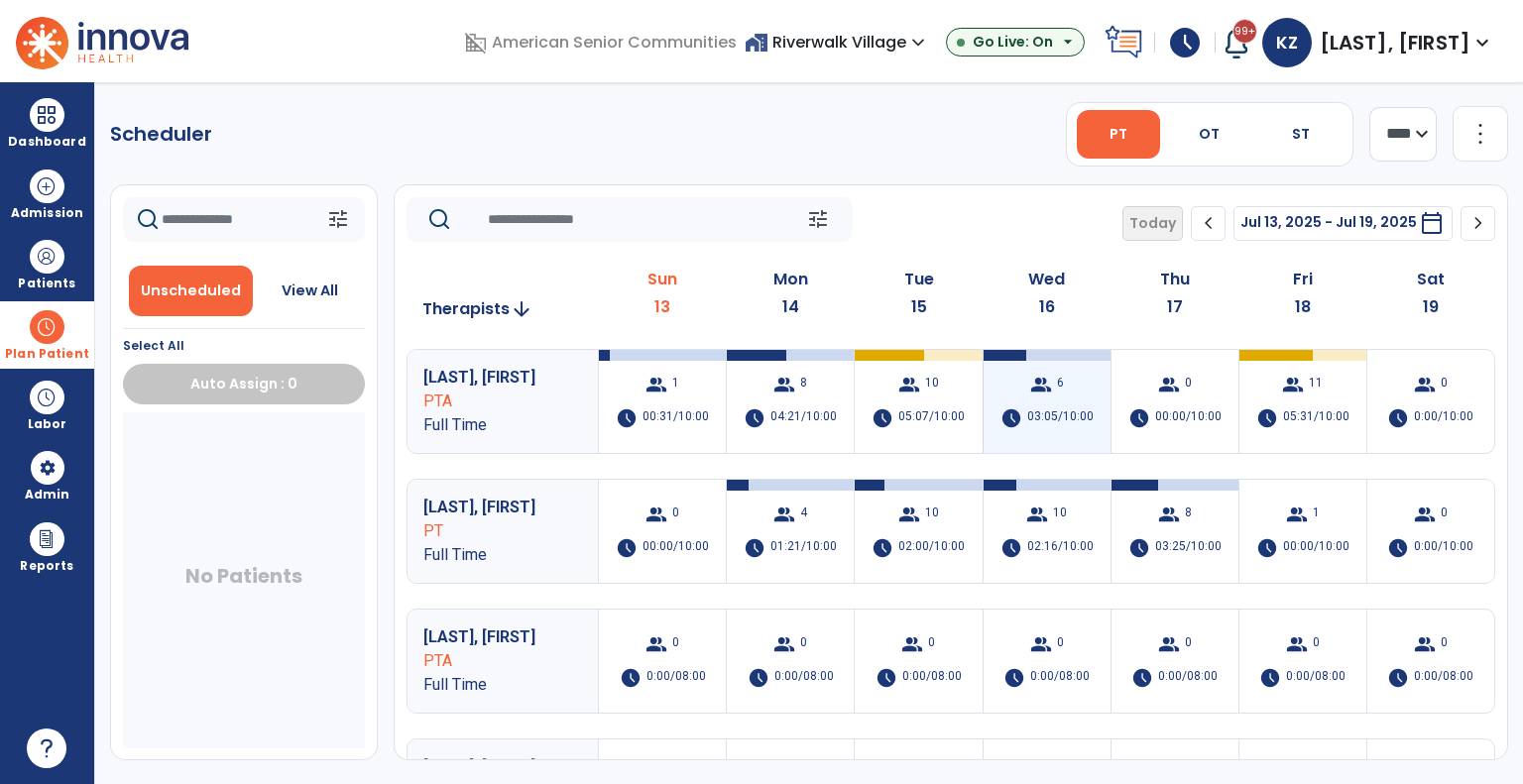 click on "03:05/10:00" at bounding box center [1060, 418] 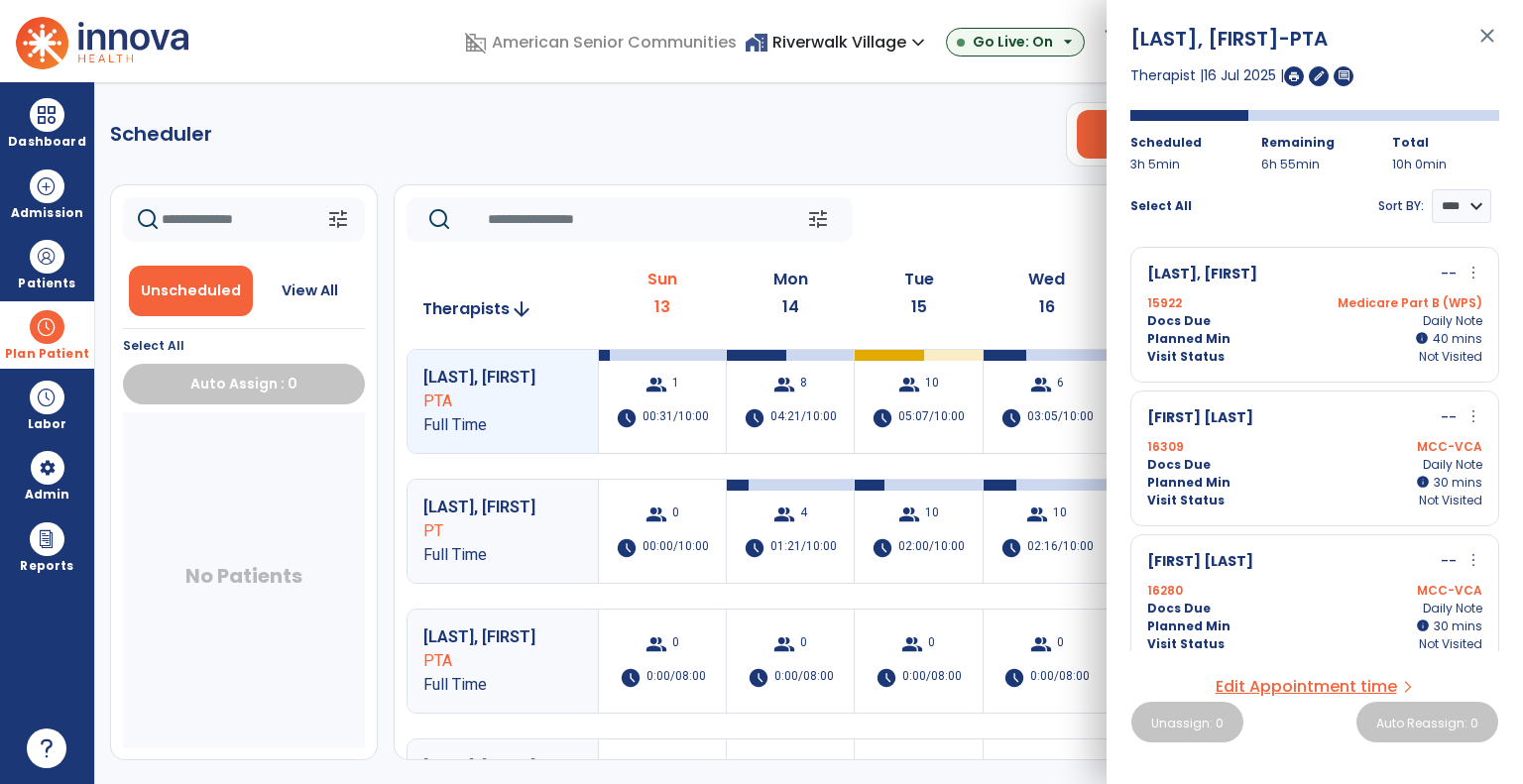 click on "more_vert" at bounding box center [1473, 273] 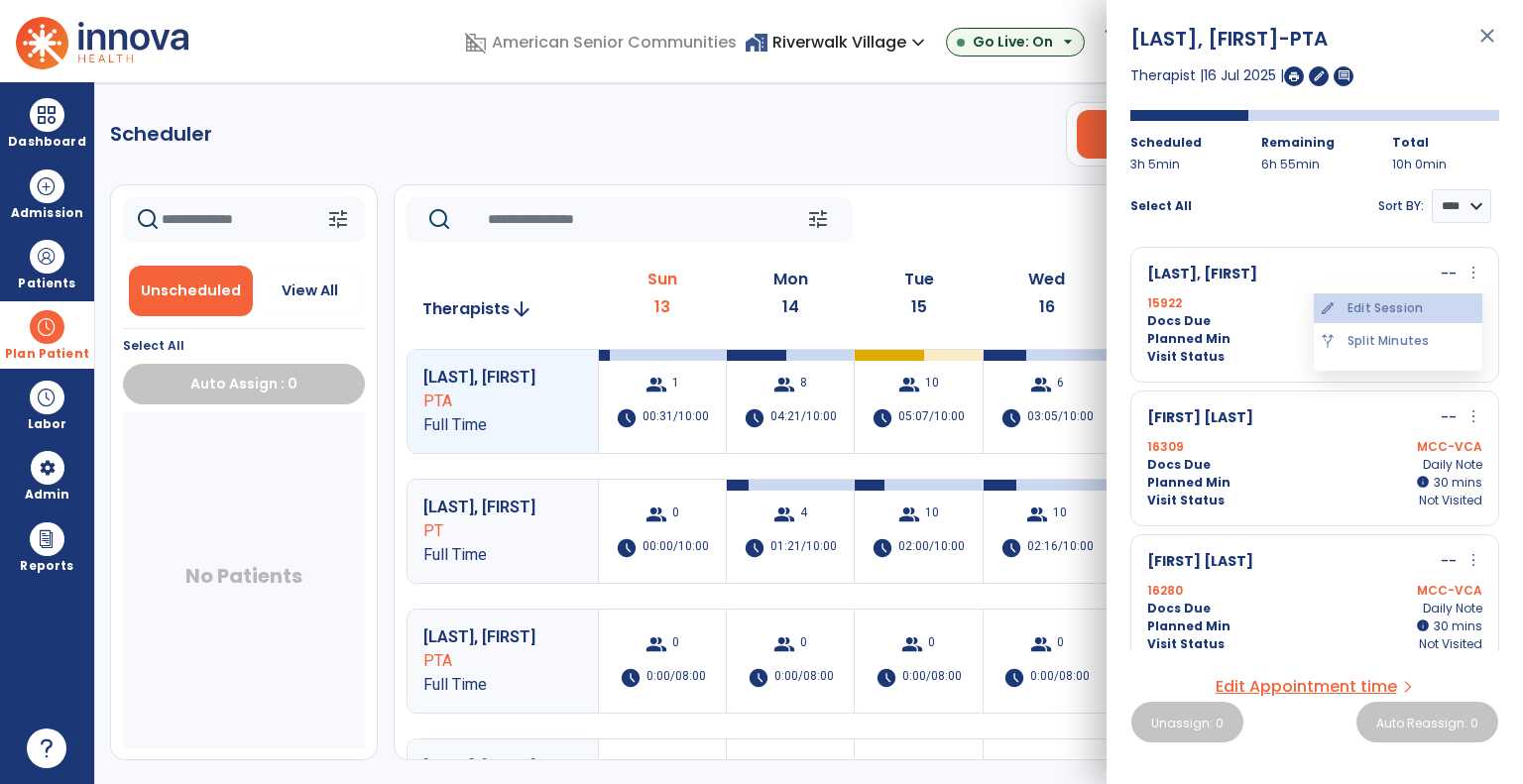 click on "edit   Edit Session" at bounding box center (1398, 308) 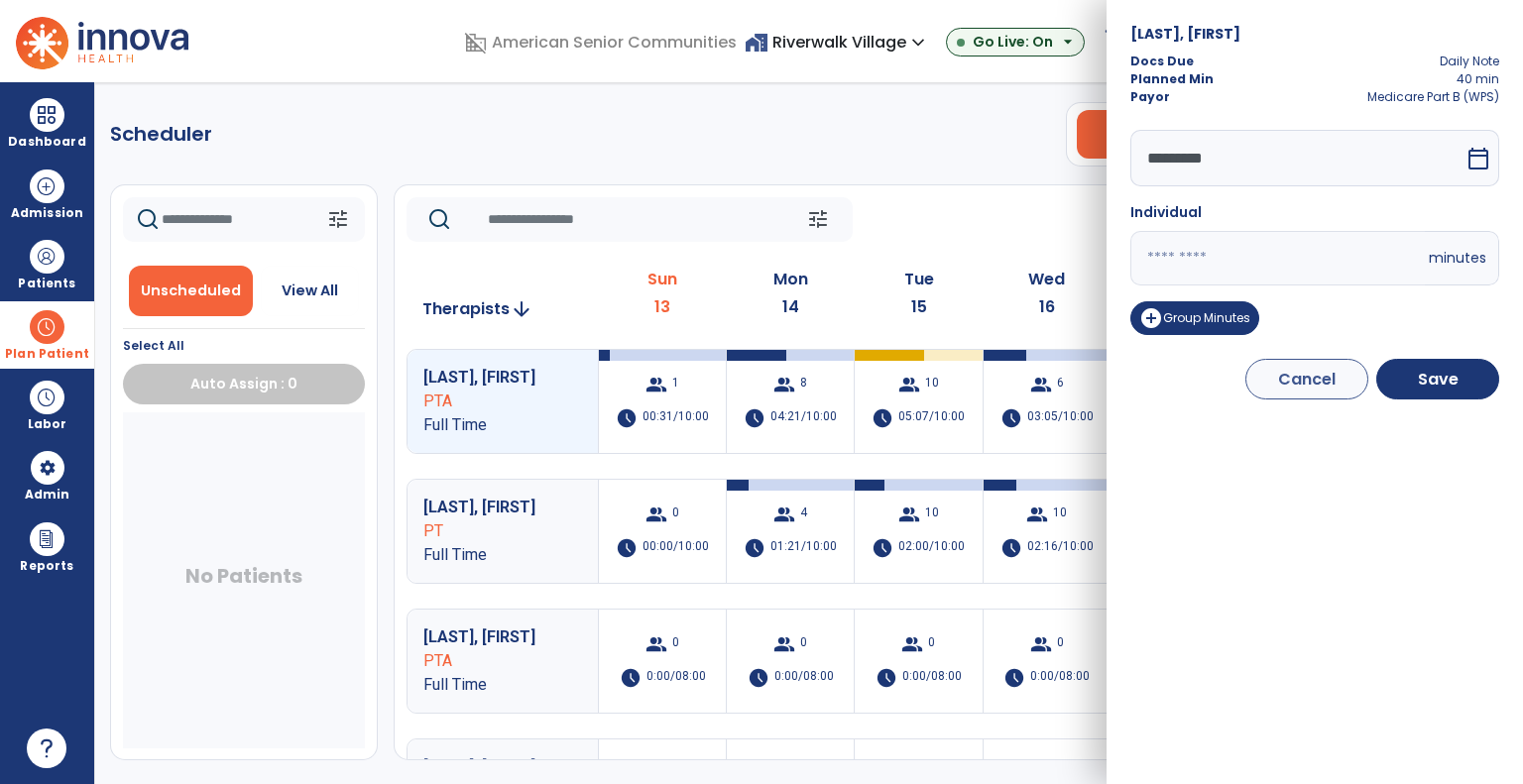 click on "calendar_today" at bounding box center [1478, 159] 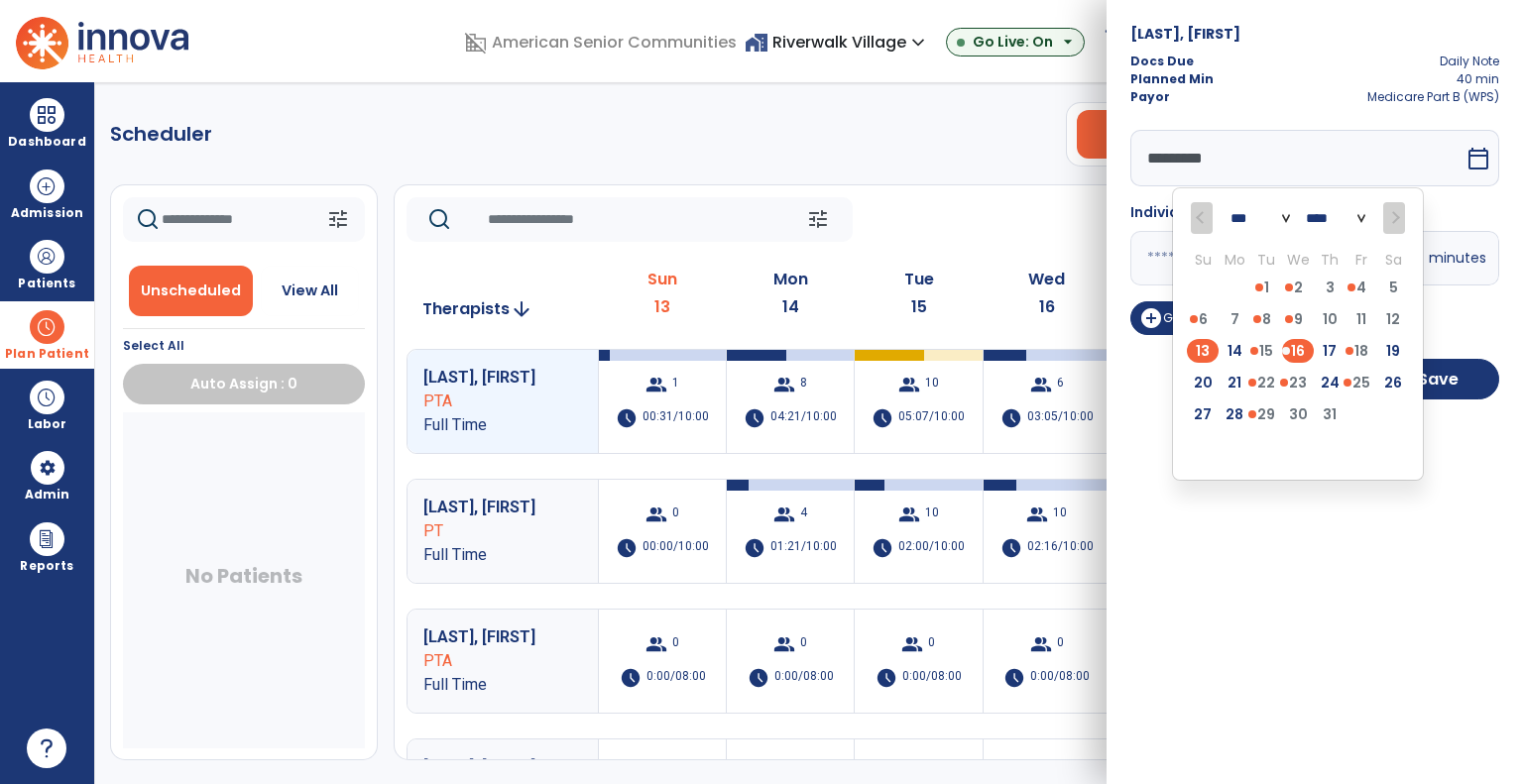 click on "13" at bounding box center (1203, 351) 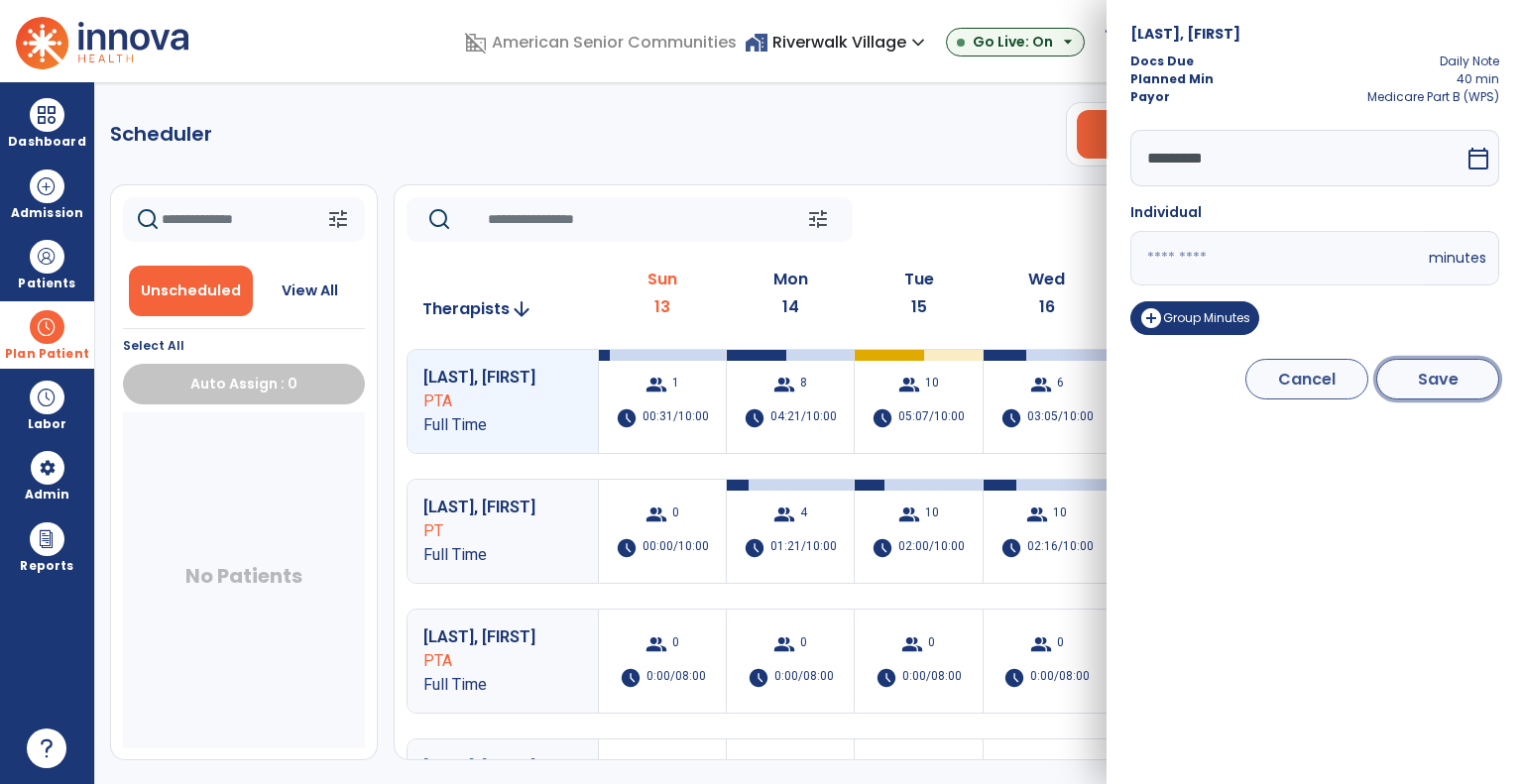 click on "Save" at bounding box center (1438, 379) 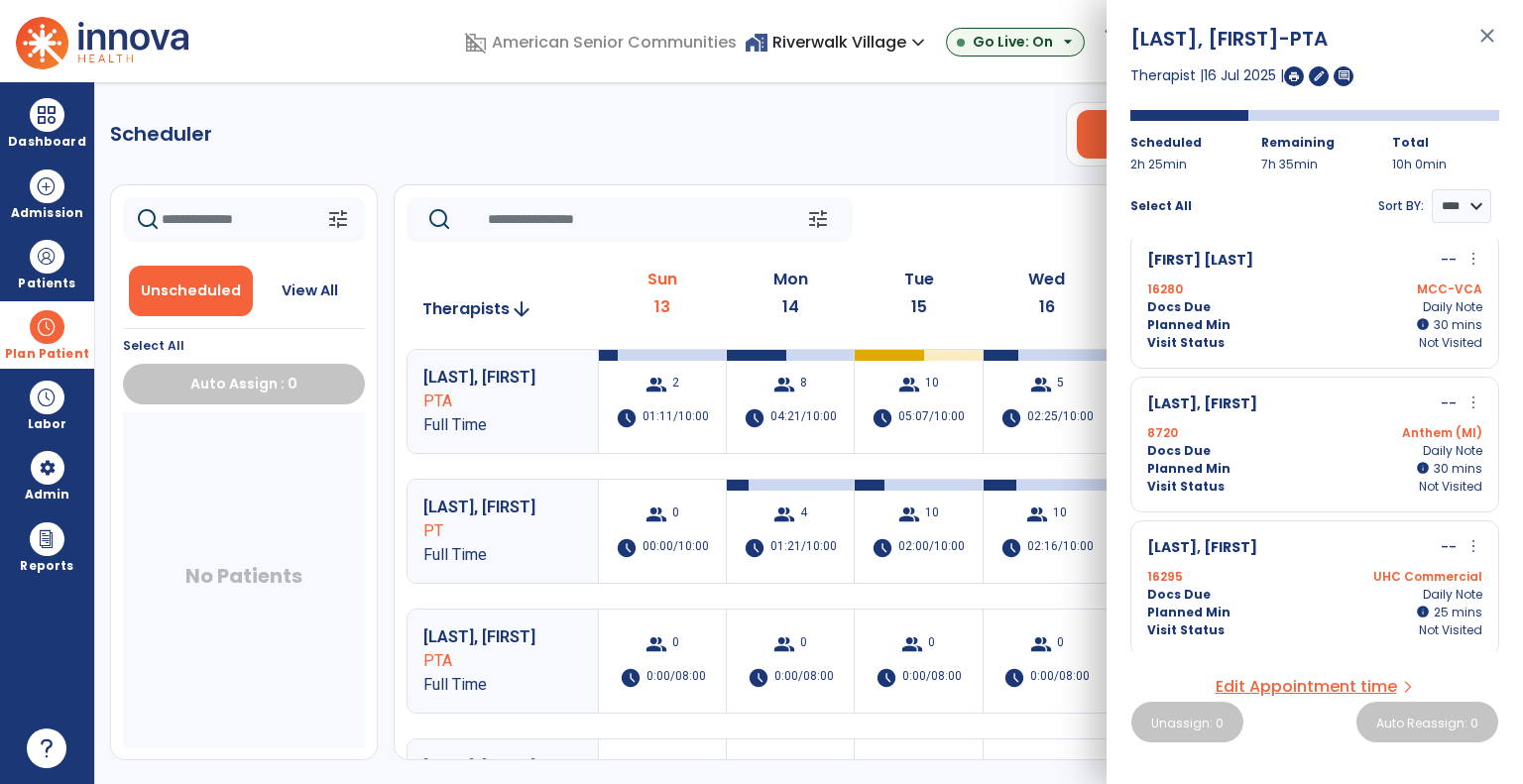 scroll, scrollTop: 302, scrollLeft: 0, axis: vertical 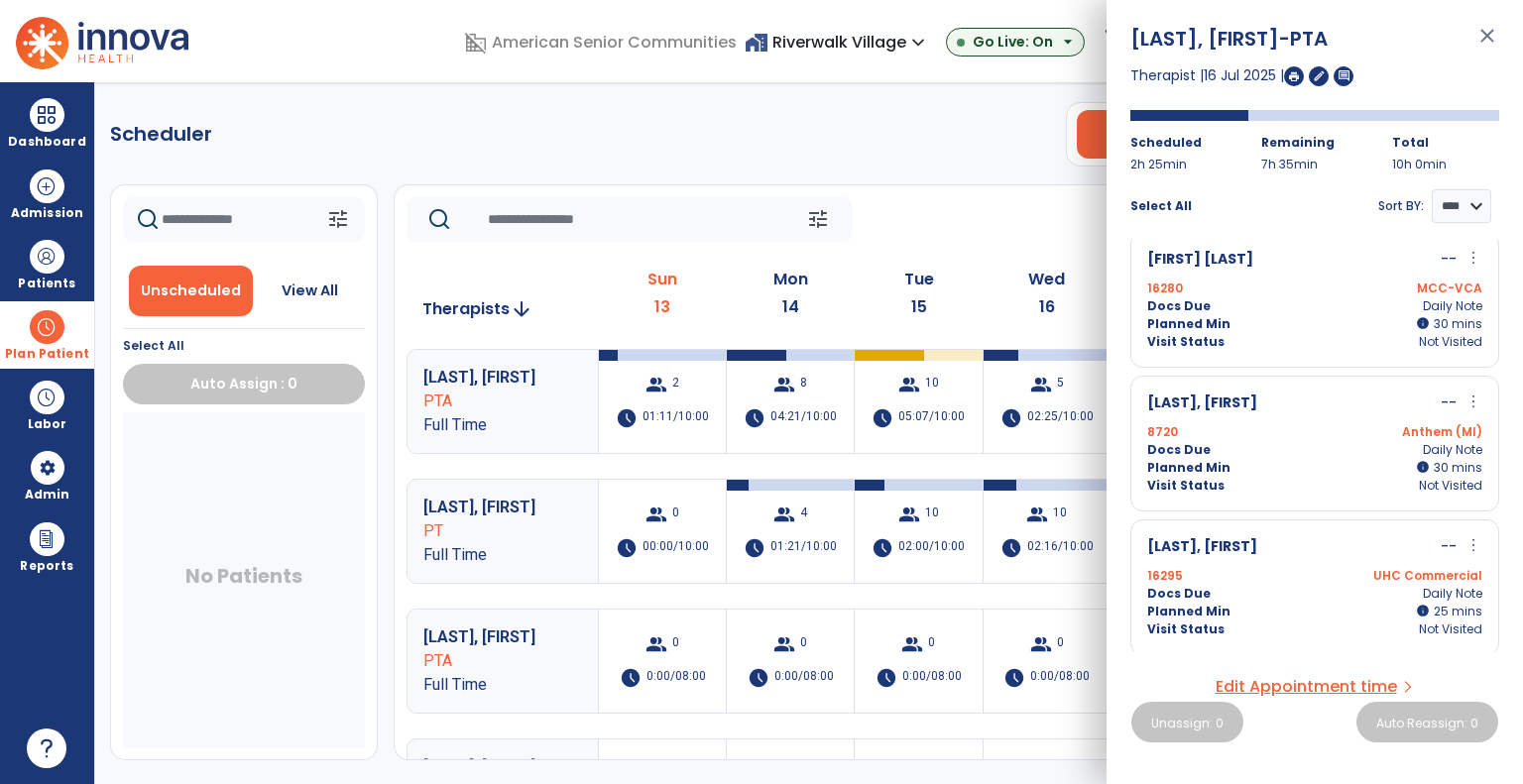 click on "tune   Today  chevron_left Jul 13, 2025 - Jul 19, 2025  *********  calendar_today  chevron_right" 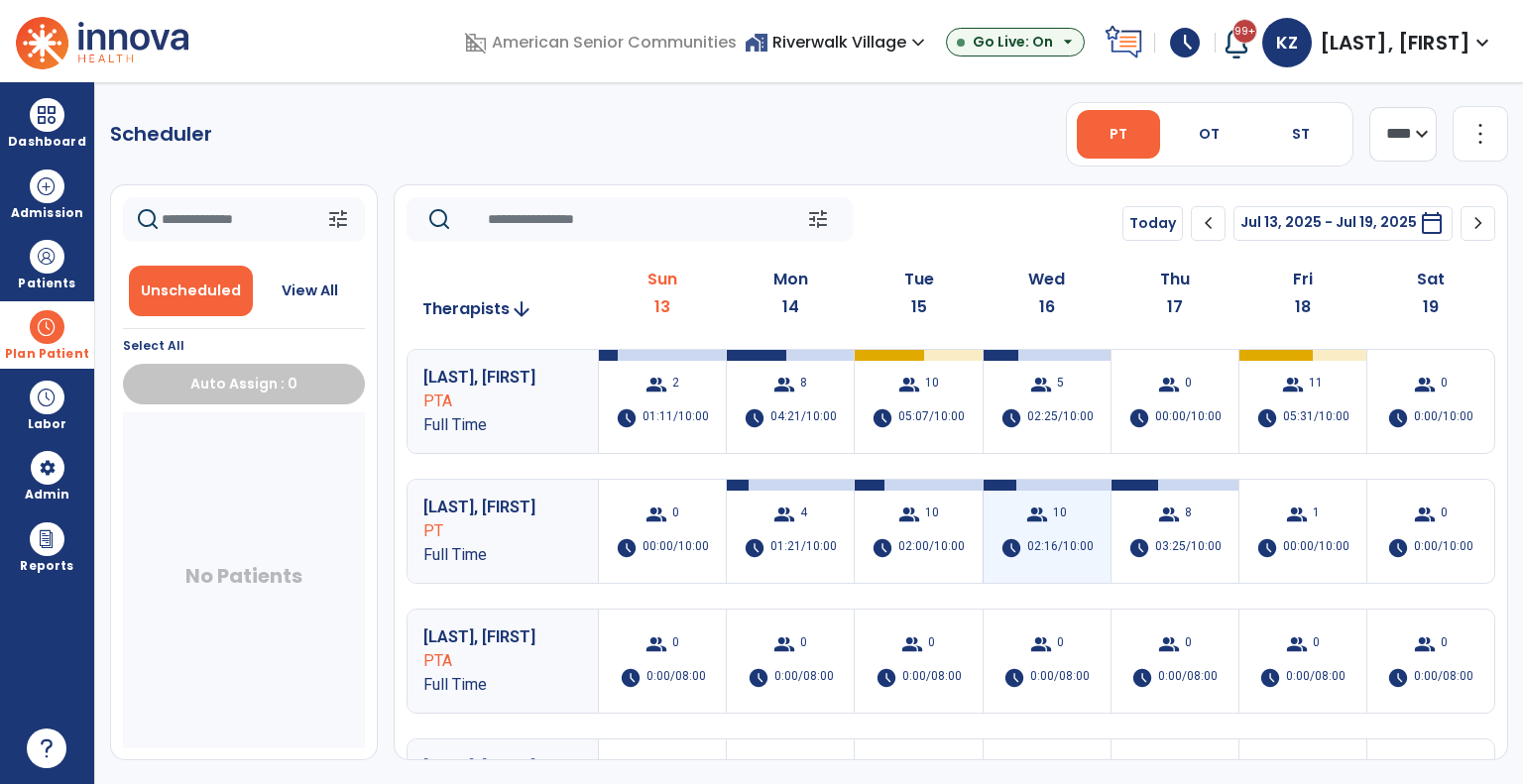 click on "02:16/10:00" at bounding box center [1060, 548] 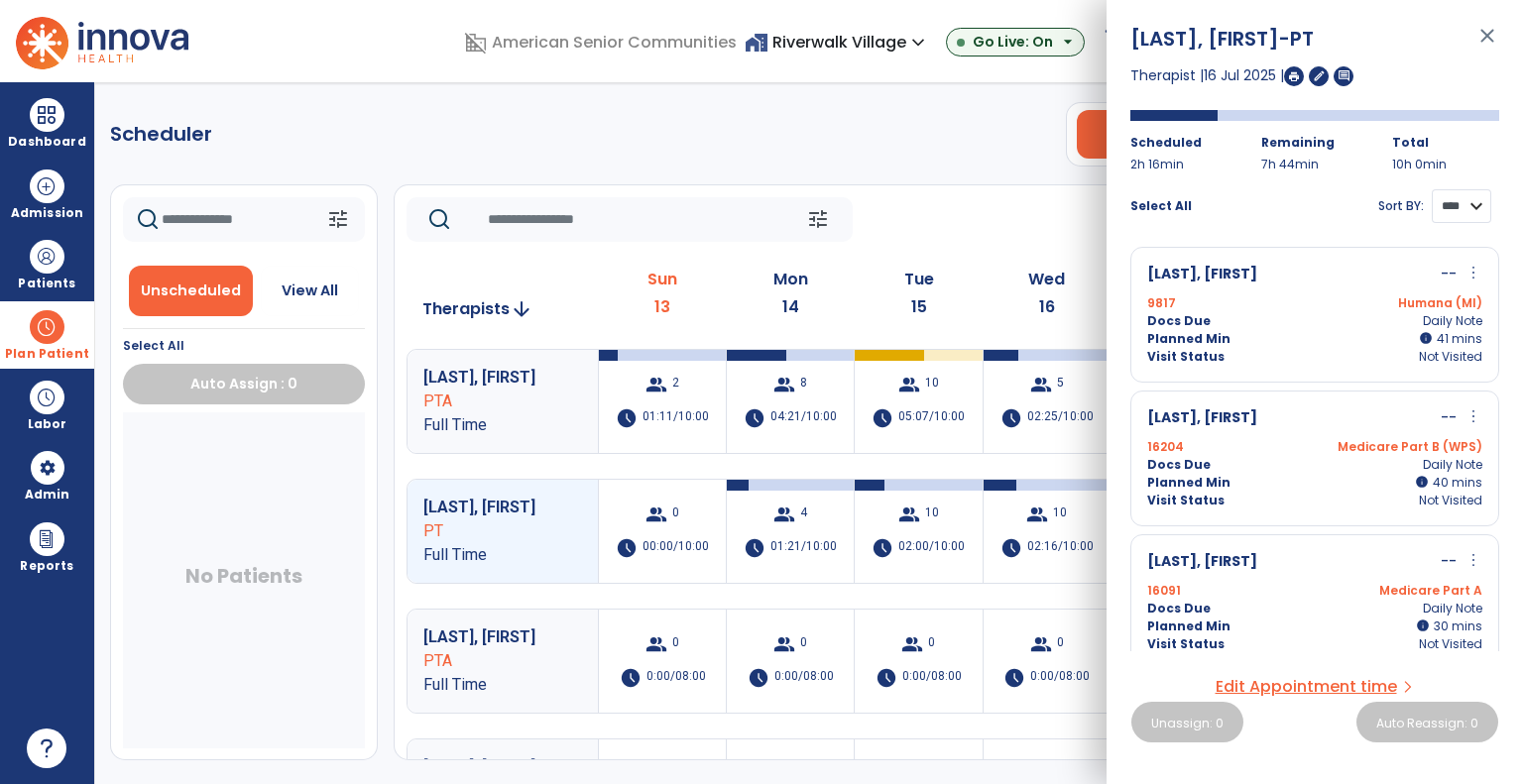 click on "**** ****" at bounding box center [1462, 206] 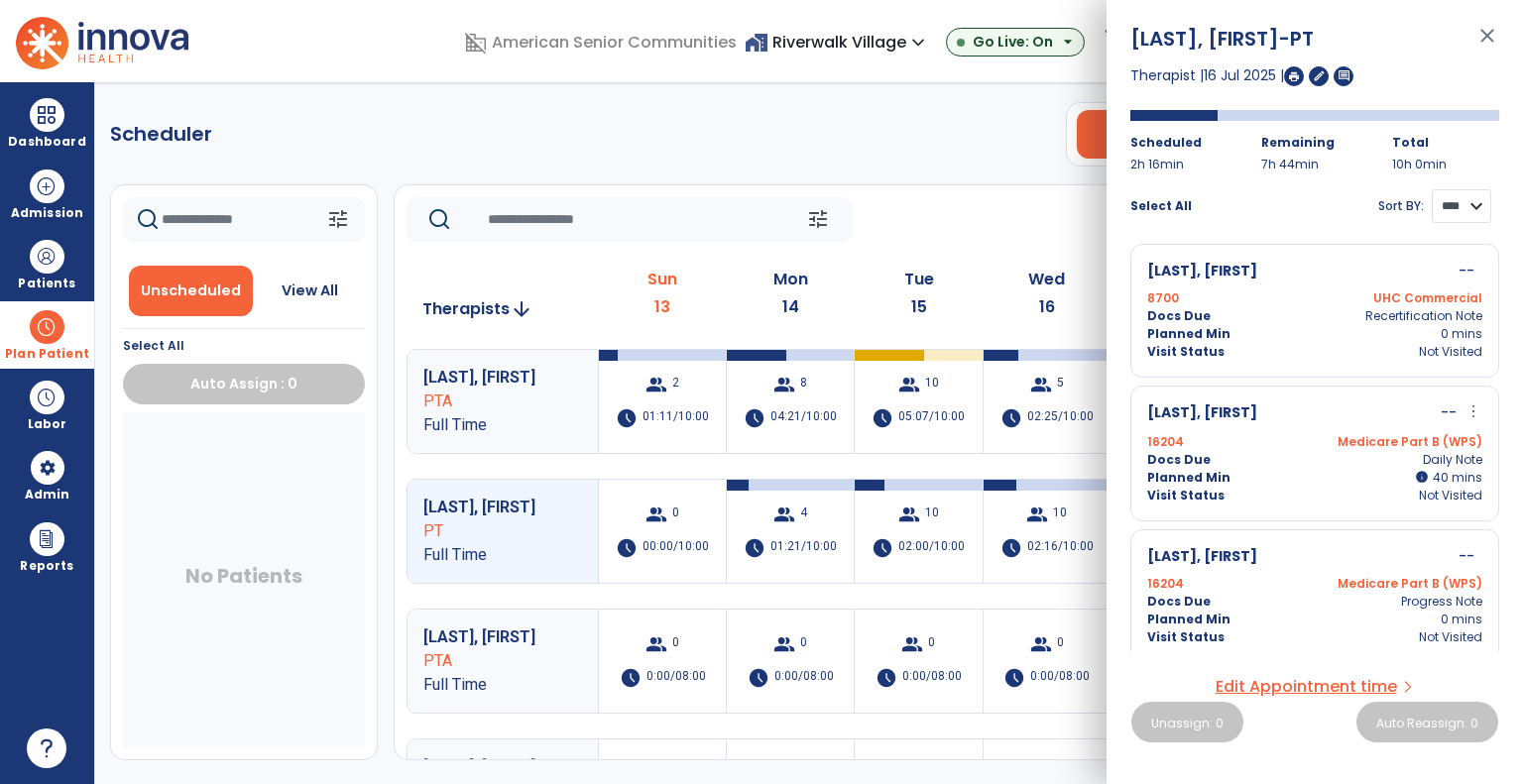 scroll, scrollTop: 1009, scrollLeft: 0, axis: vertical 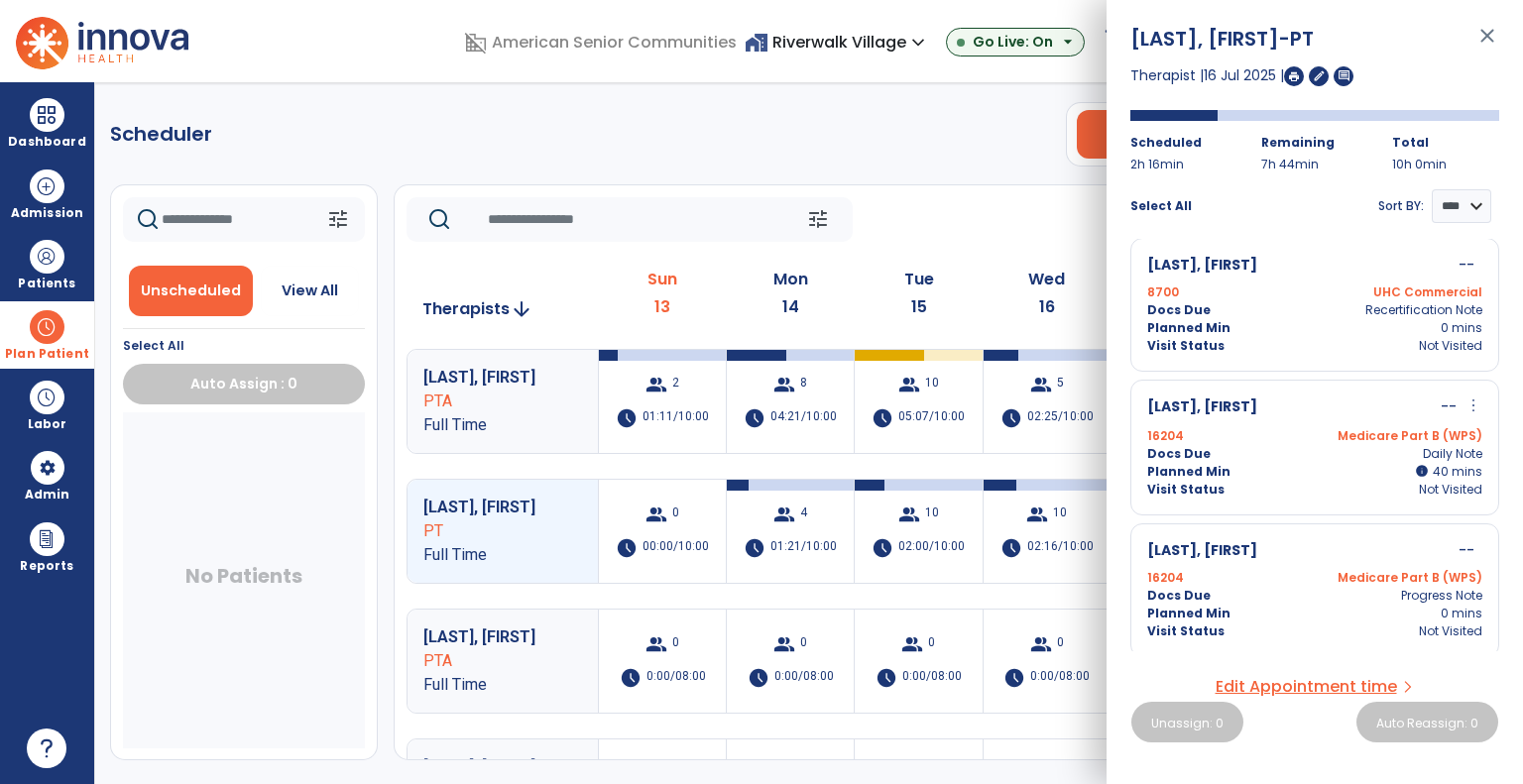 click on "tune   Today  chevron_left Jul 13, 2025 - Jul 19, 2025  *********  calendar_today  chevron_right" 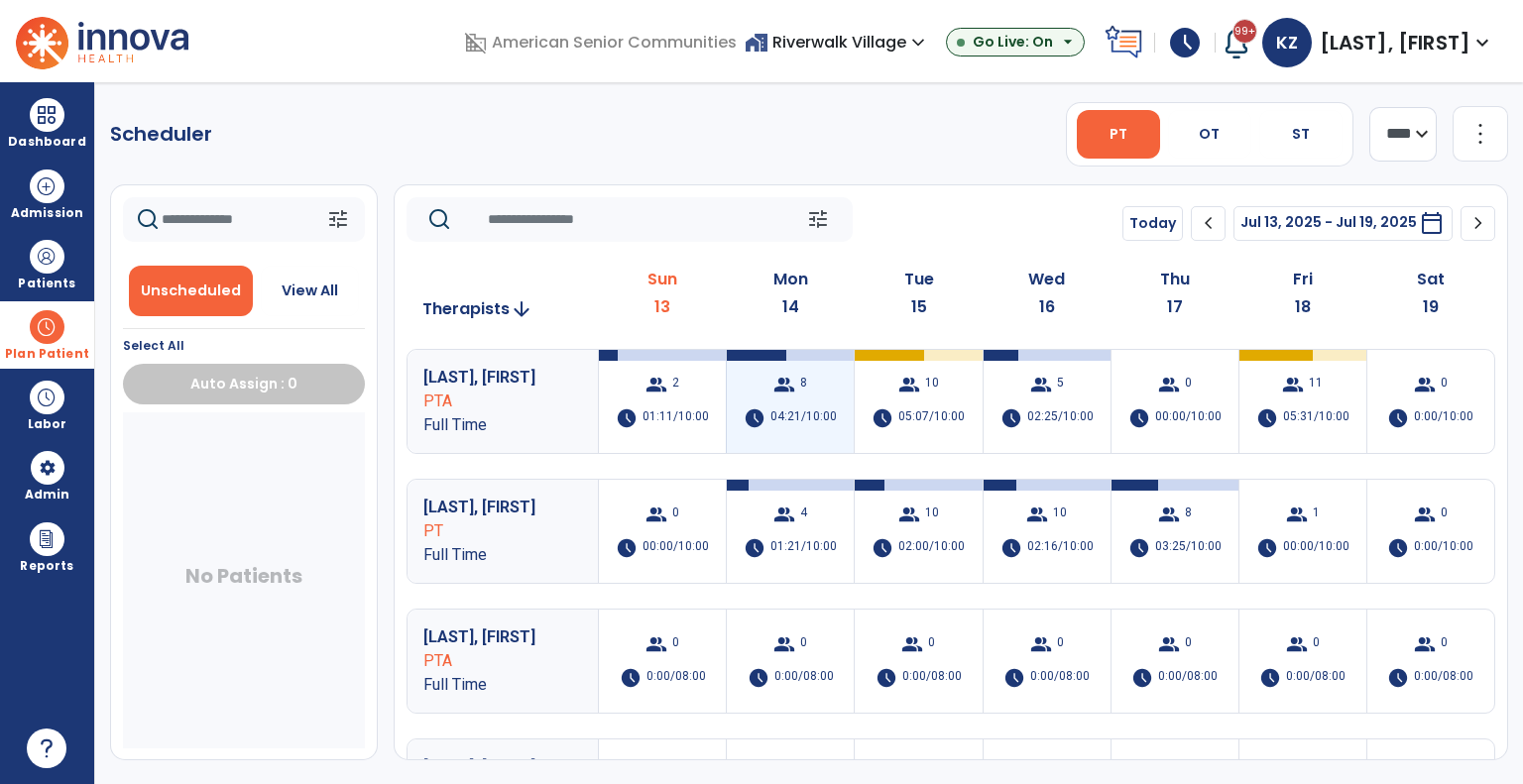 click on "04:21/10:00" at bounding box center (803, 418) 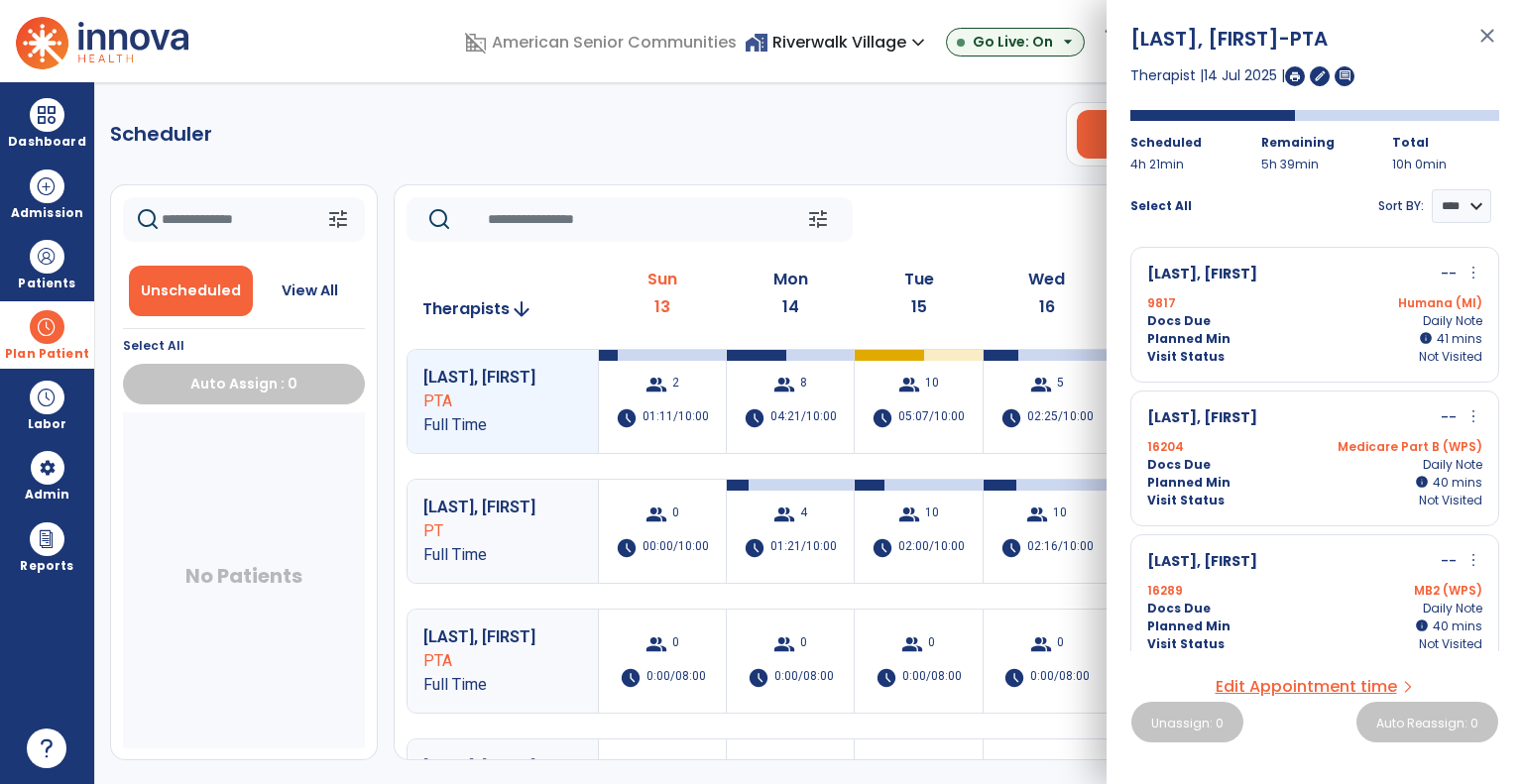 click on "more_vert" at bounding box center [1473, 273] 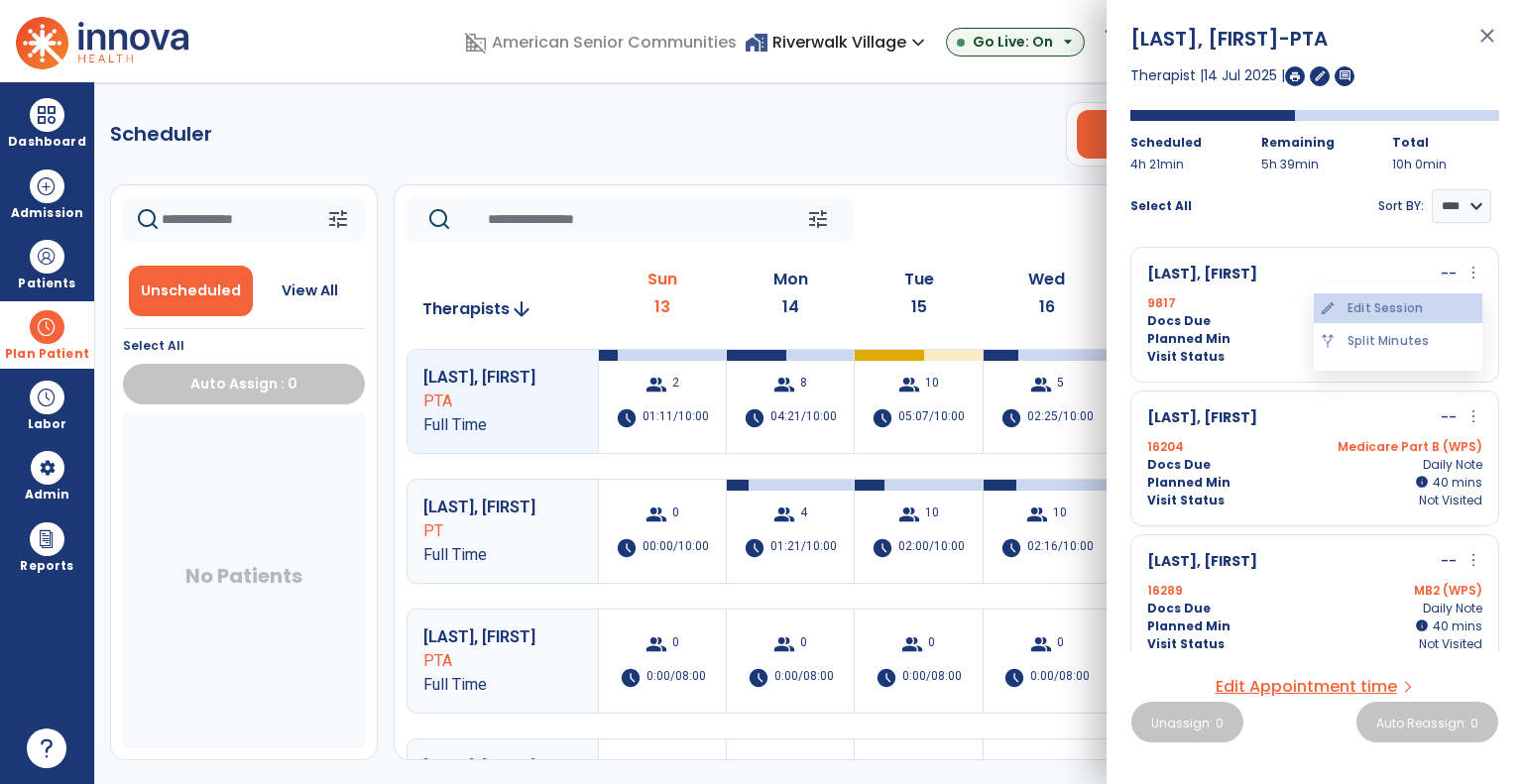 click on "edit   Edit Session" at bounding box center [1398, 308] 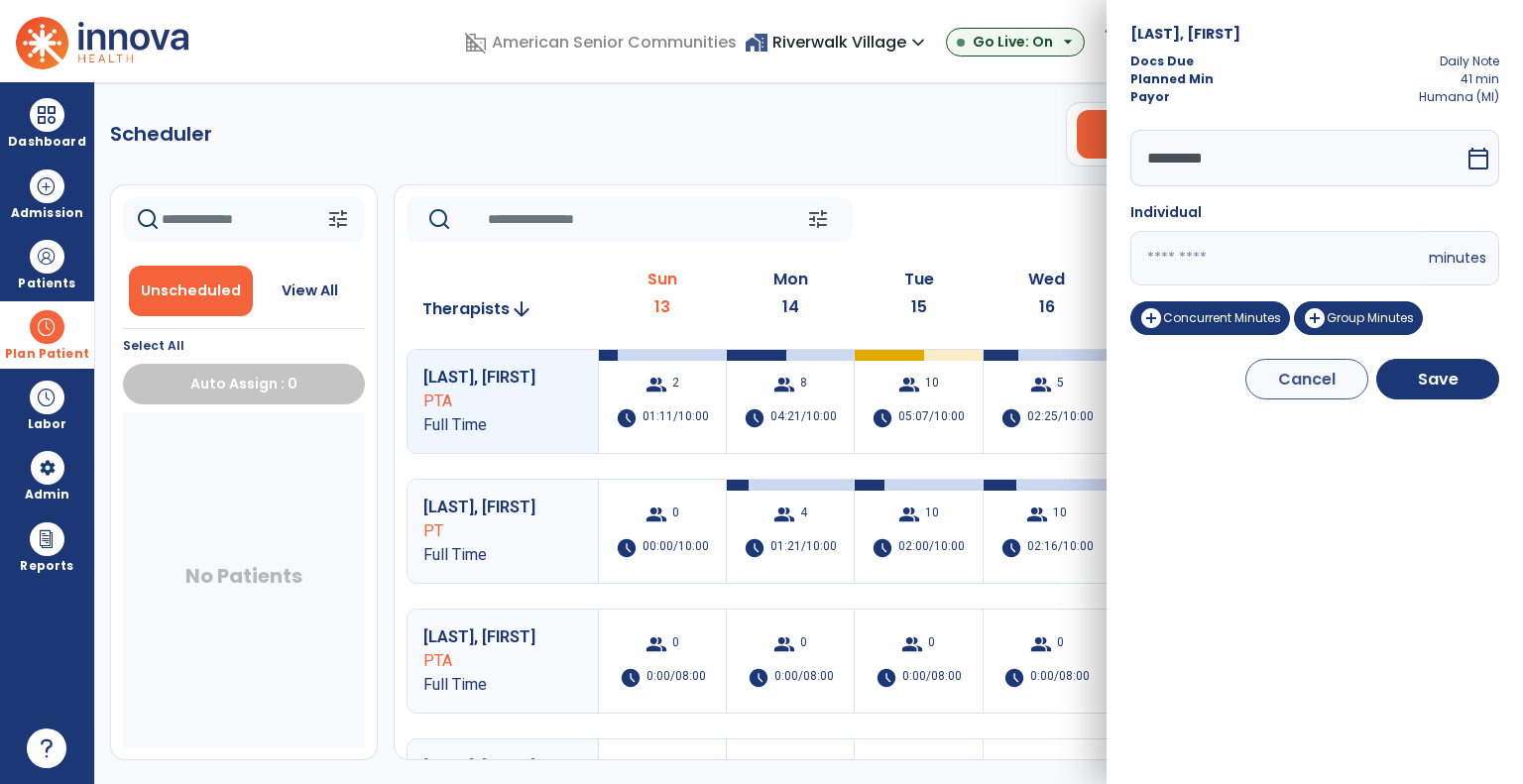 click on "calendar_today" at bounding box center (1478, 159) 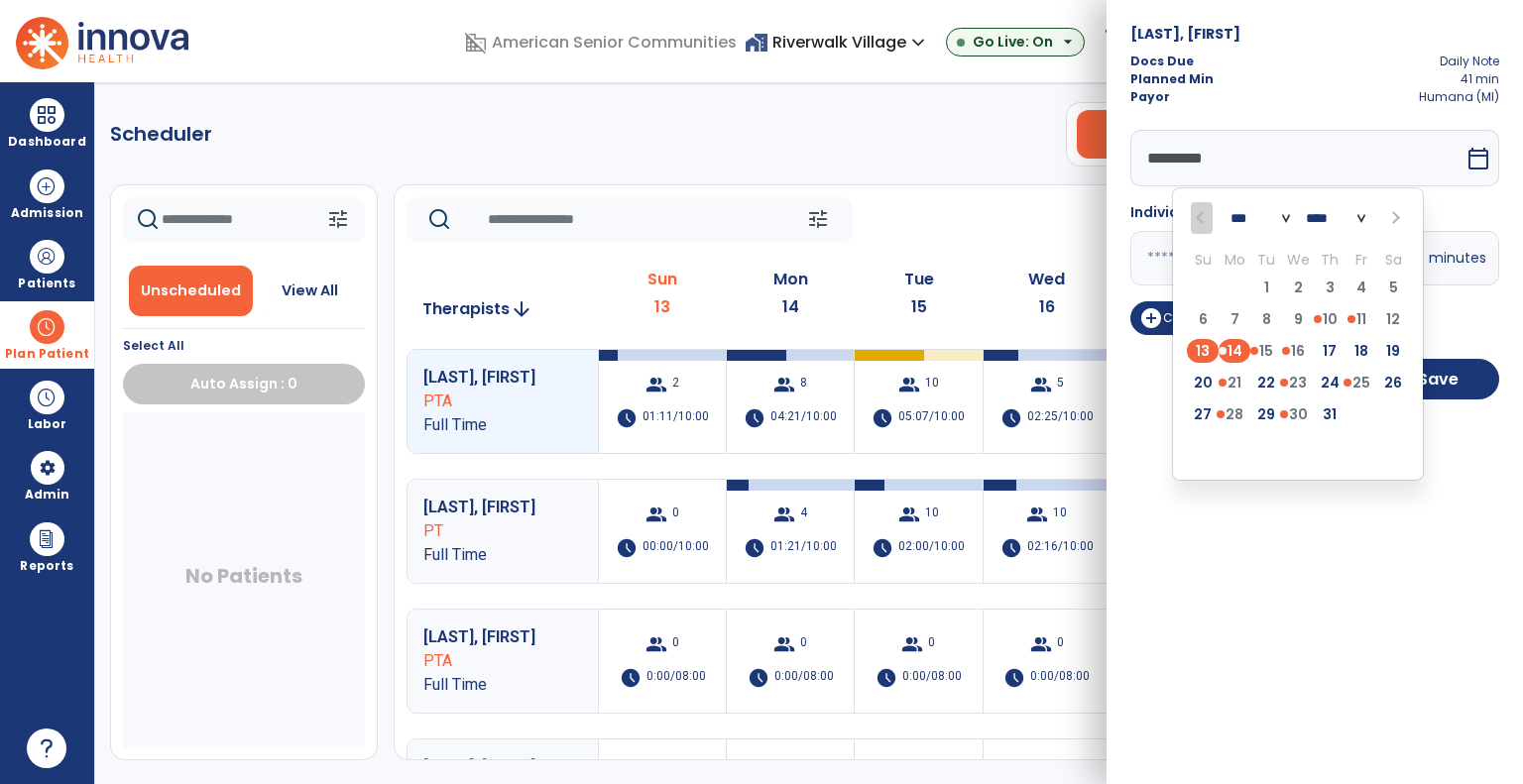 click on "13" at bounding box center (1203, 351) 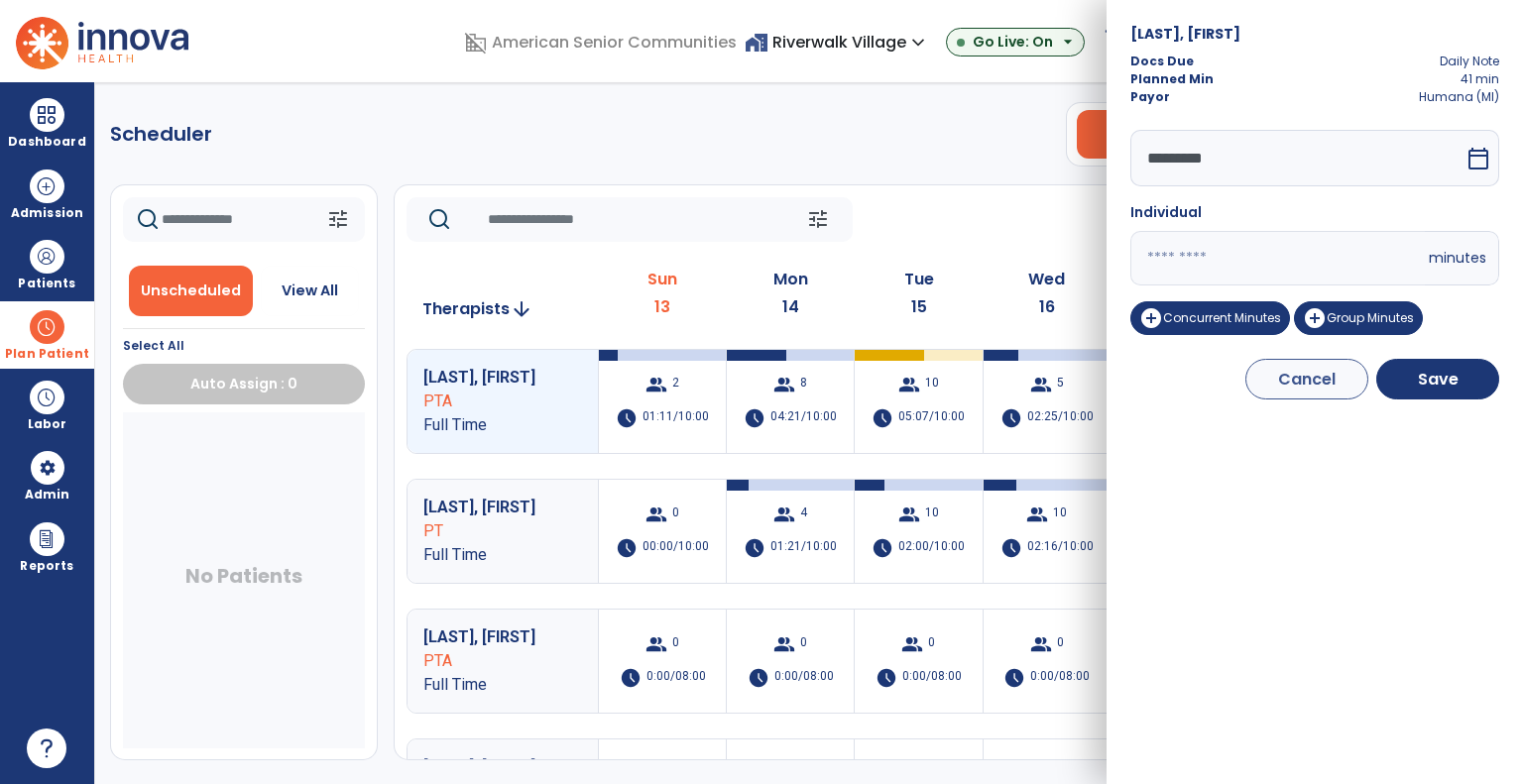 type on "*********" 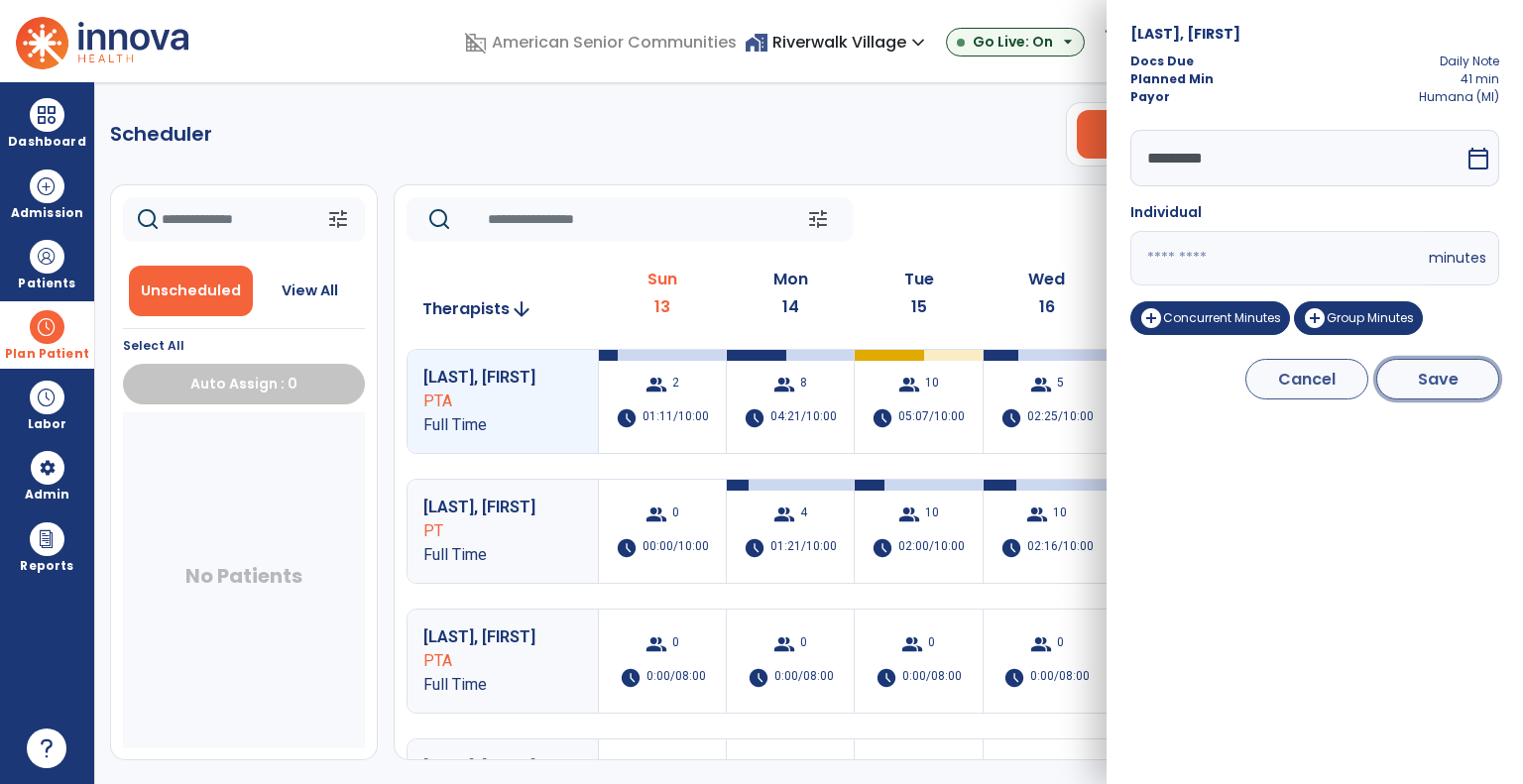 click on "Save" at bounding box center (1438, 379) 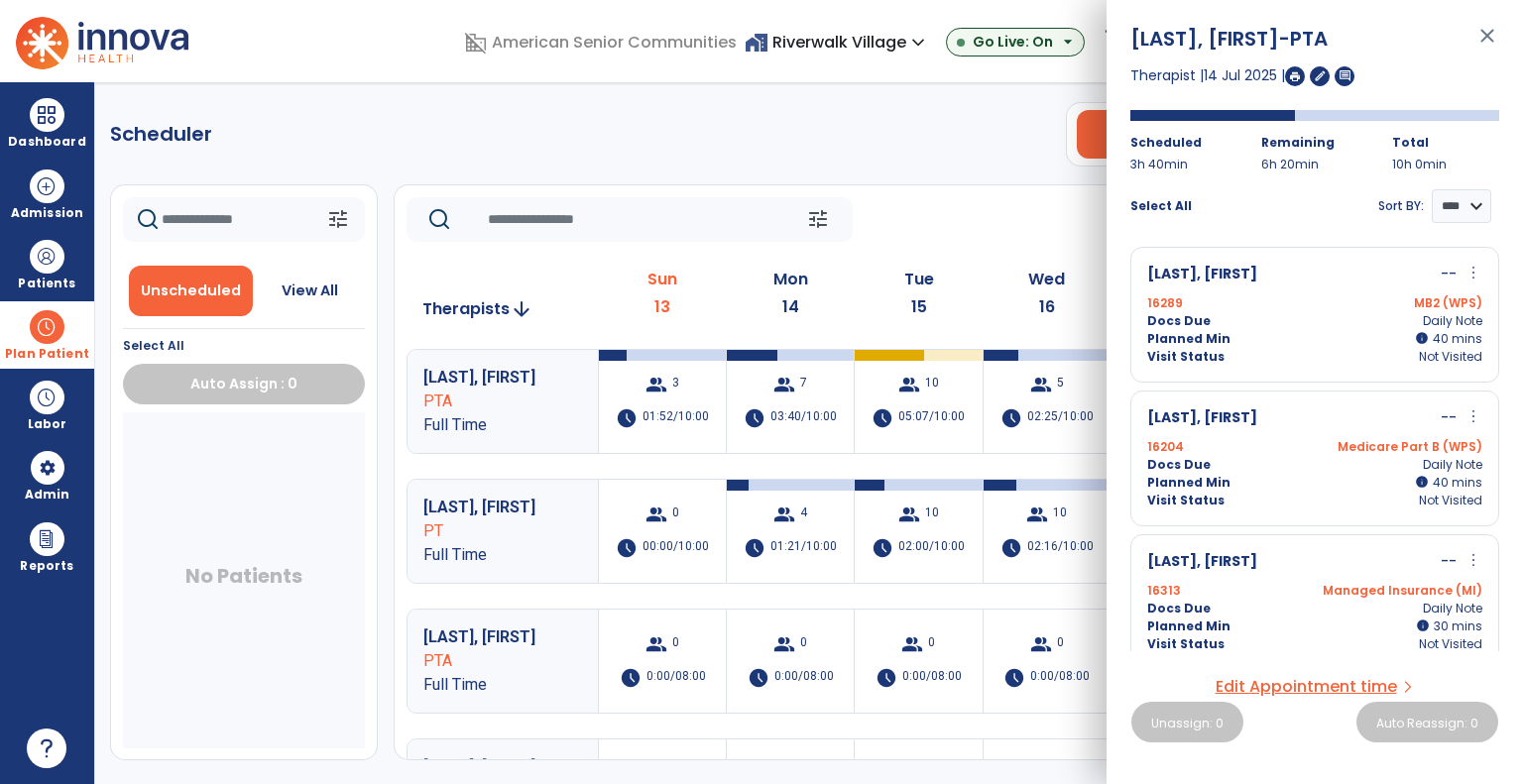 click on "more_vert" at bounding box center [1473, 273] 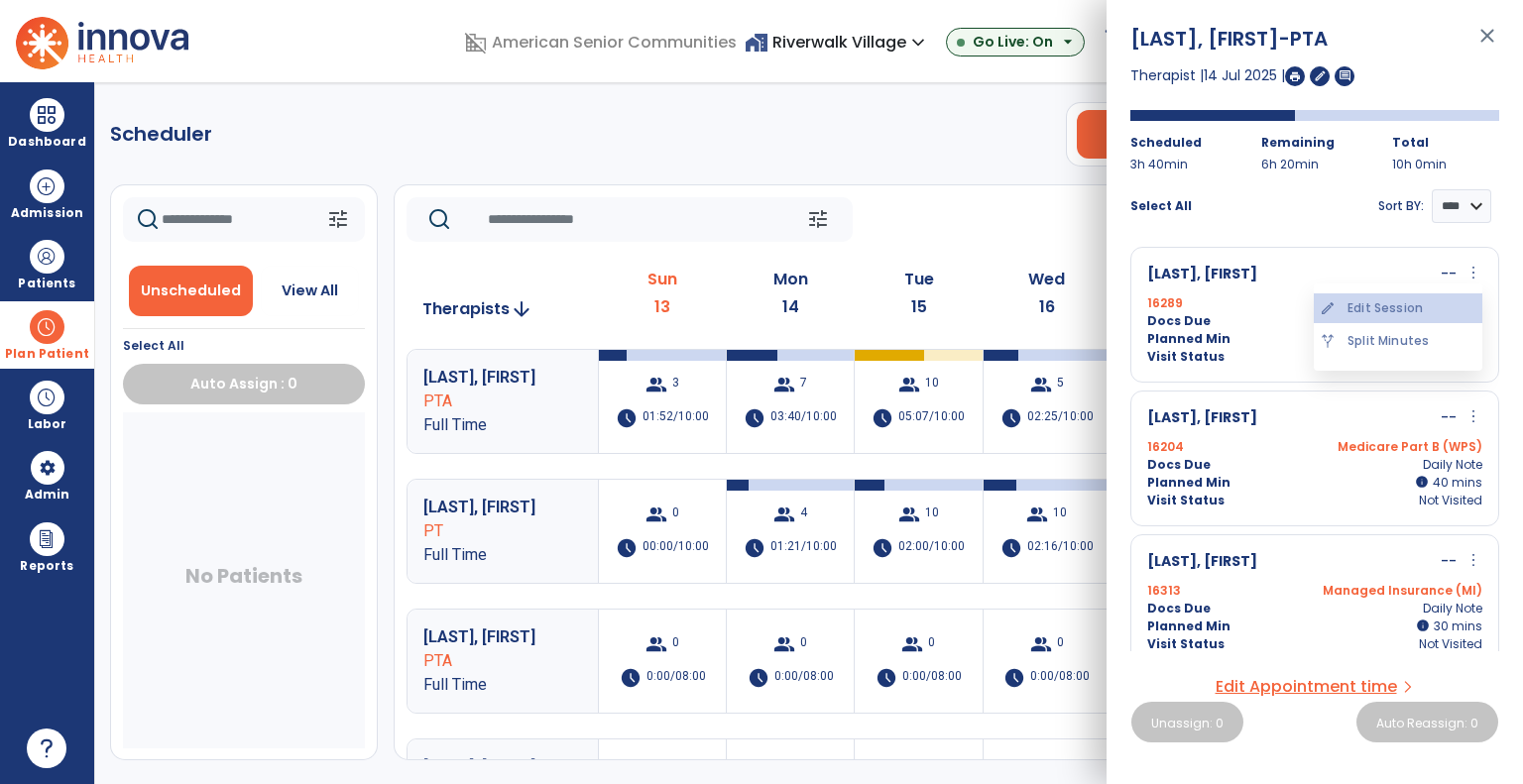 click on "edit   Edit Session" at bounding box center [1398, 308] 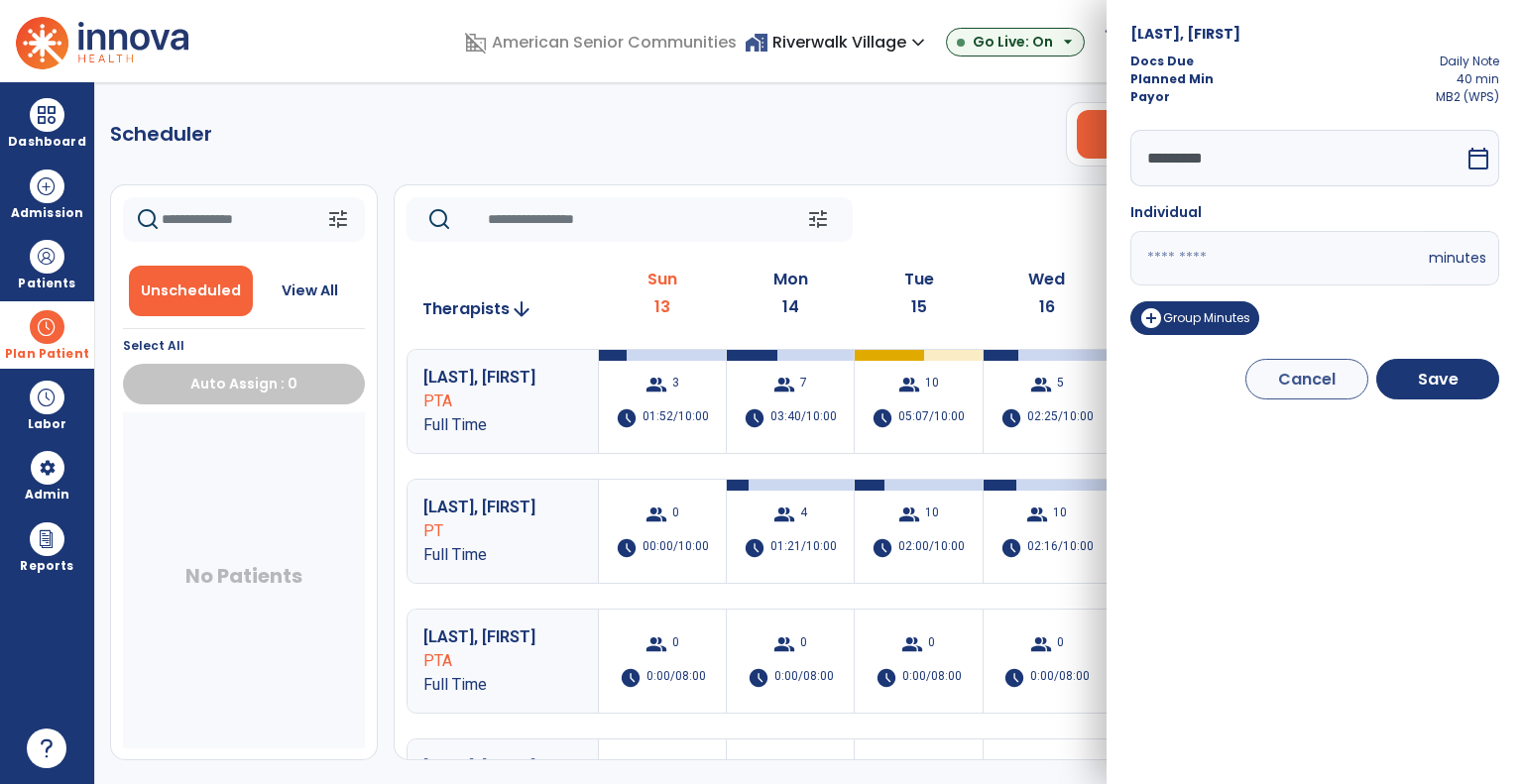 click on "calendar_today" at bounding box center (1480, 158) 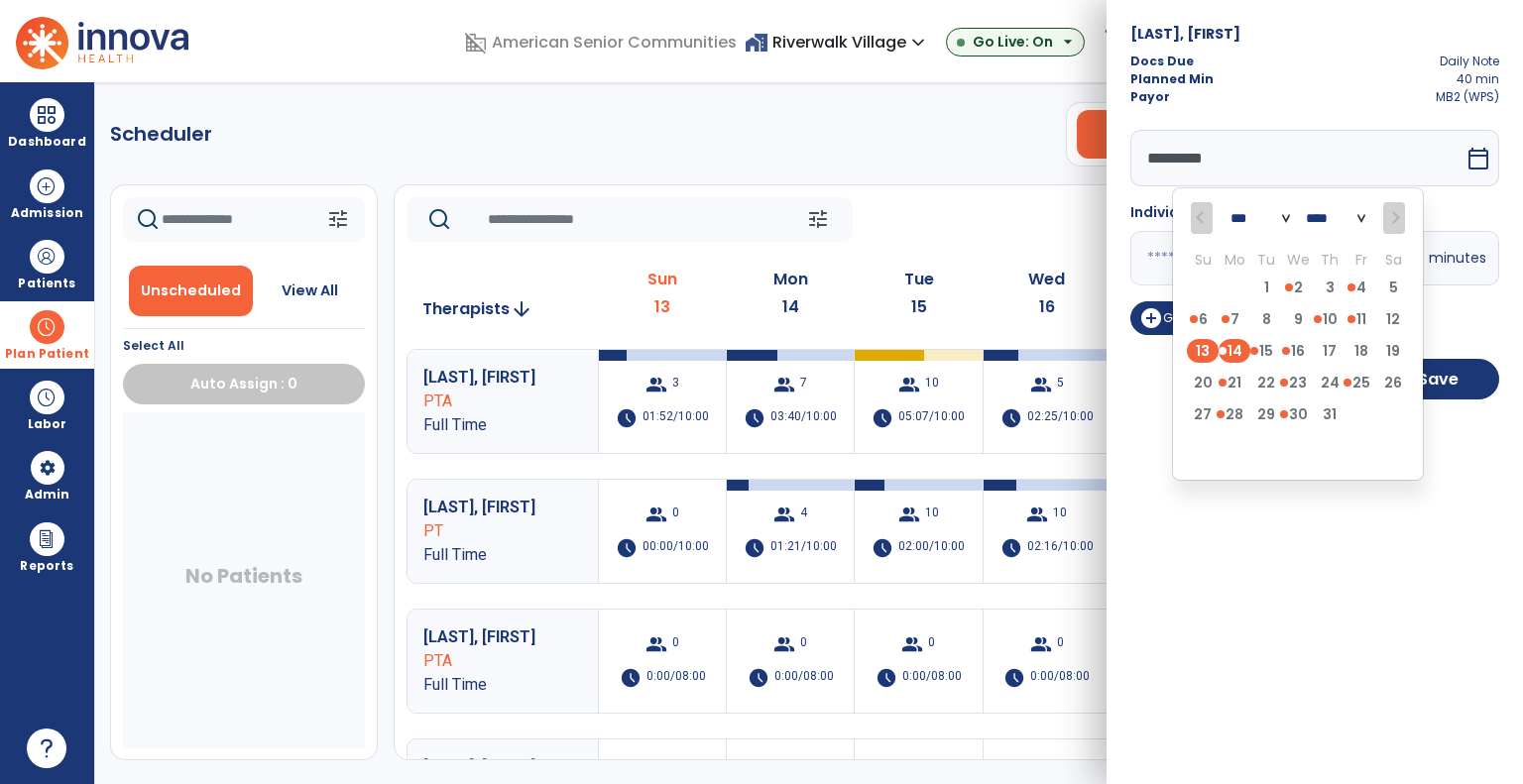 click on "13" at bounding box center (1203, 351) 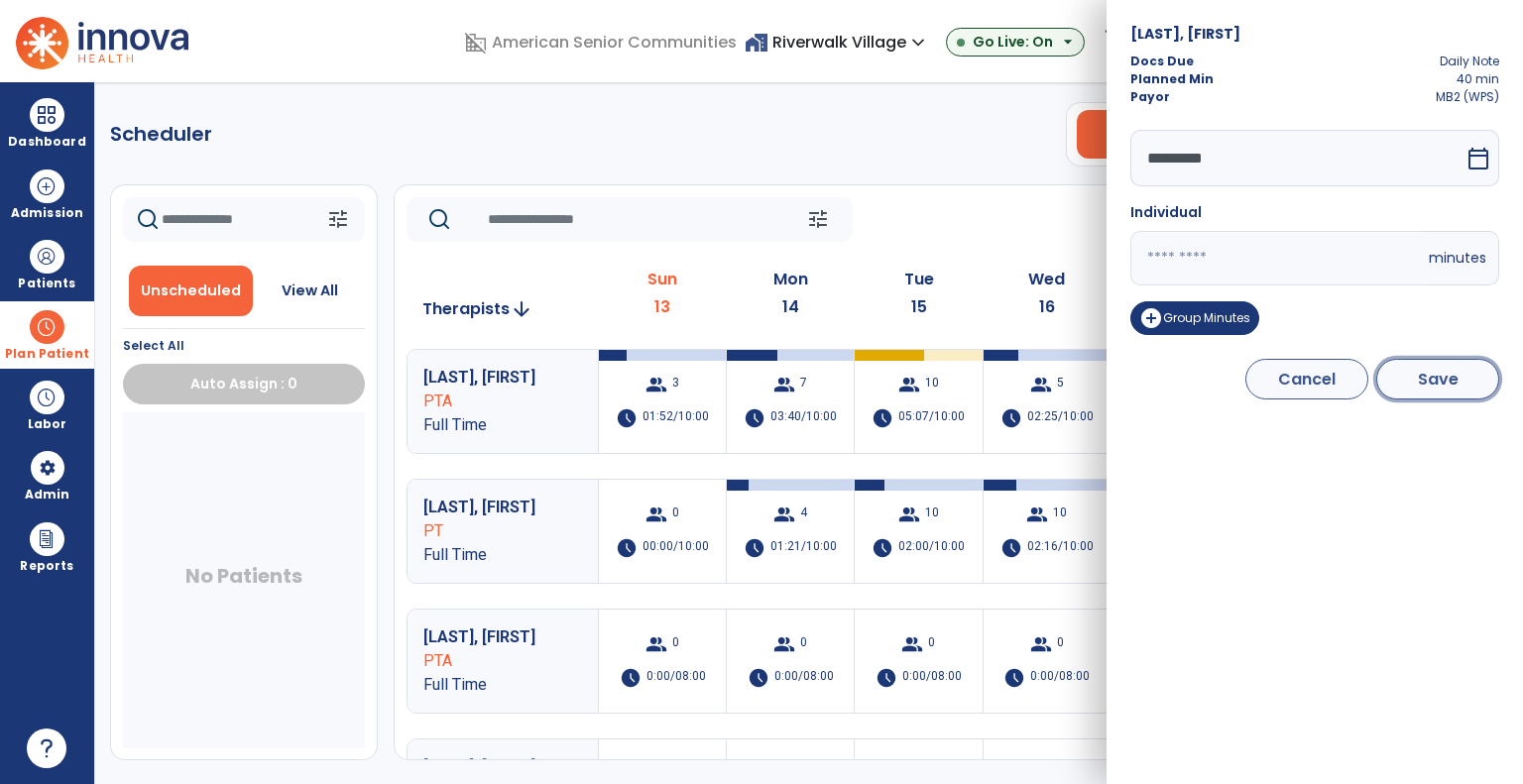 click on "Save" at bounding box center (1438, 379) 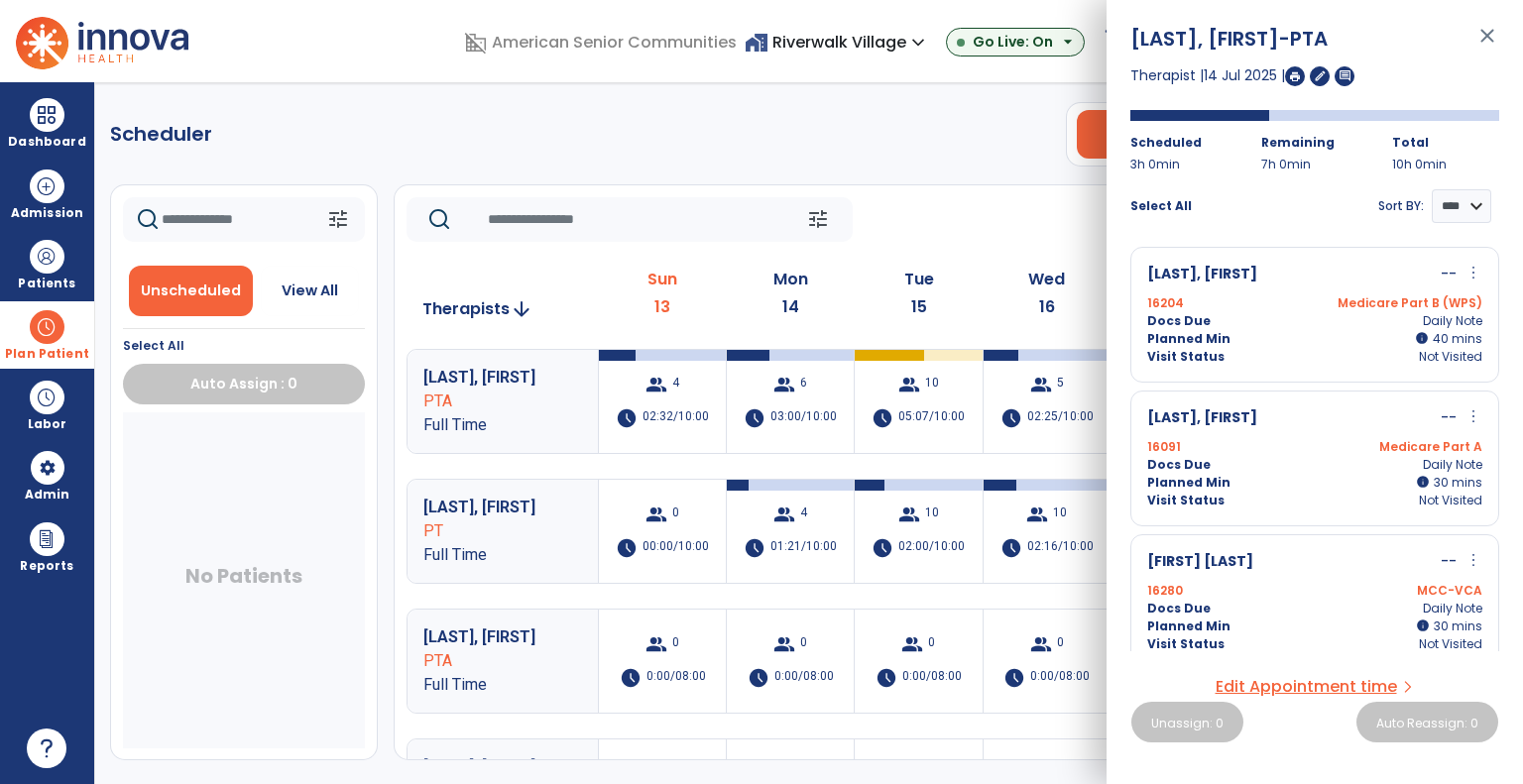click on "more_vert" at bounding box center [1473, 273] 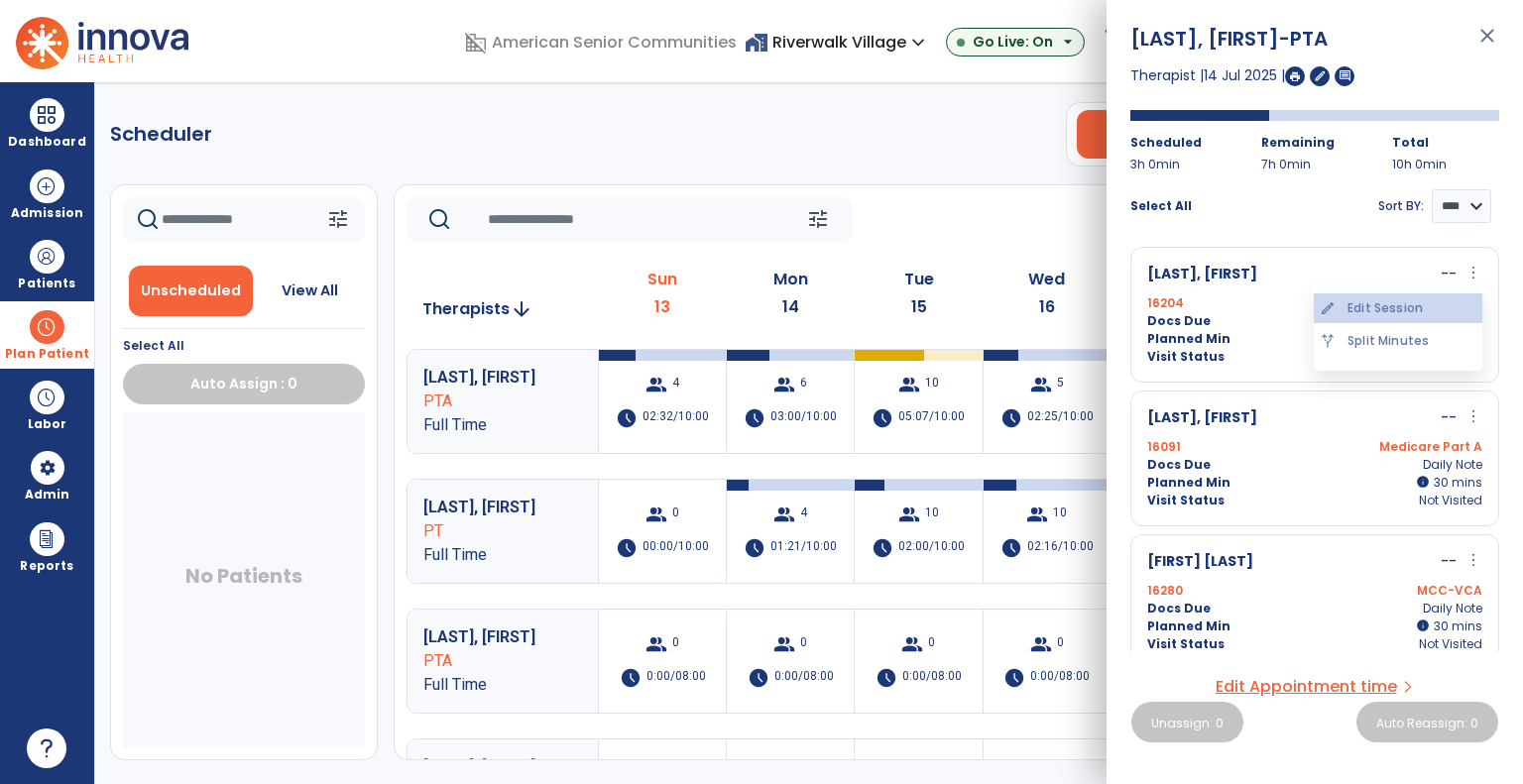 click on "edit   Edit Session" at bounding box center [1398, 308] 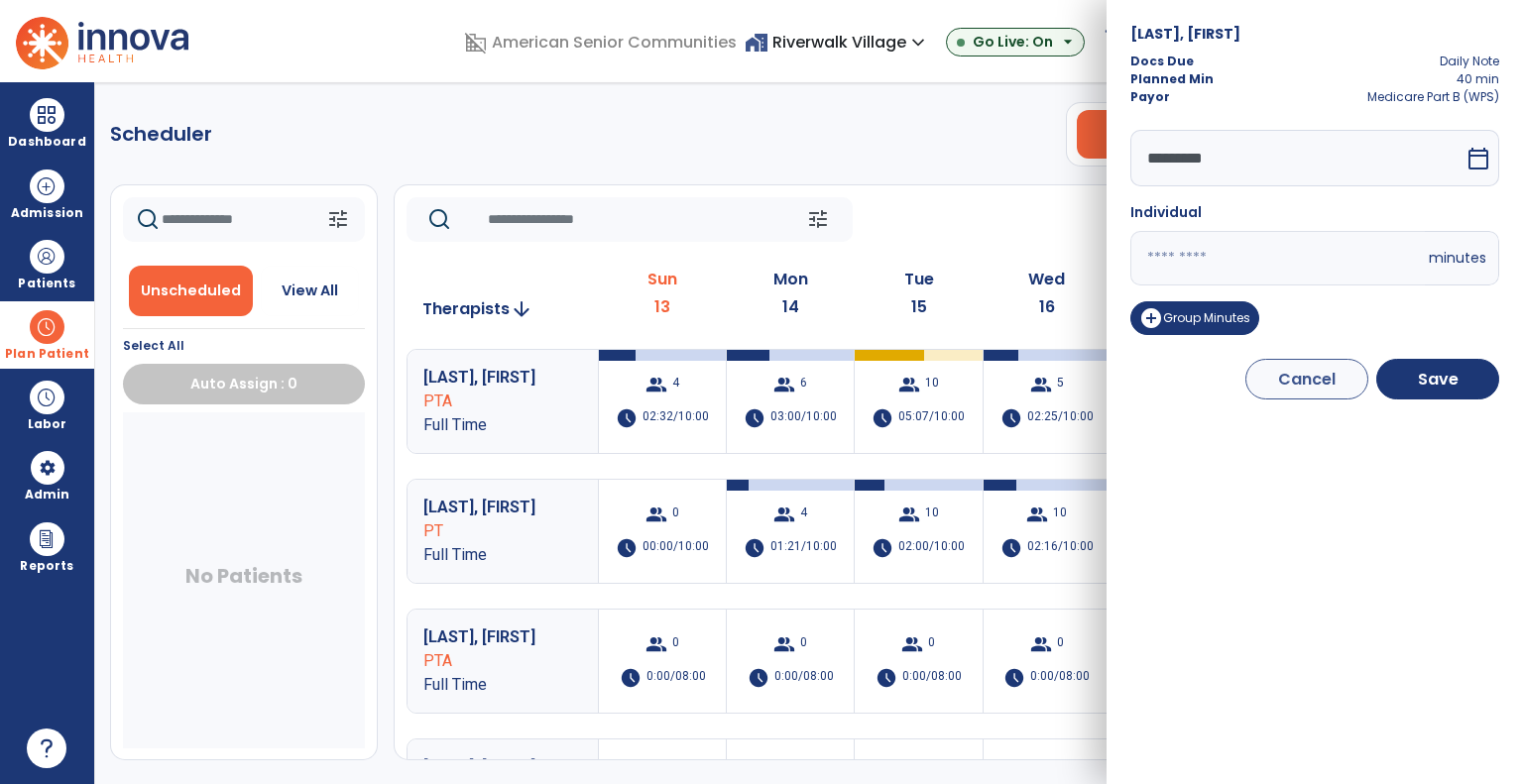 click on "calendar_today" at bounding box center (1478, 159) 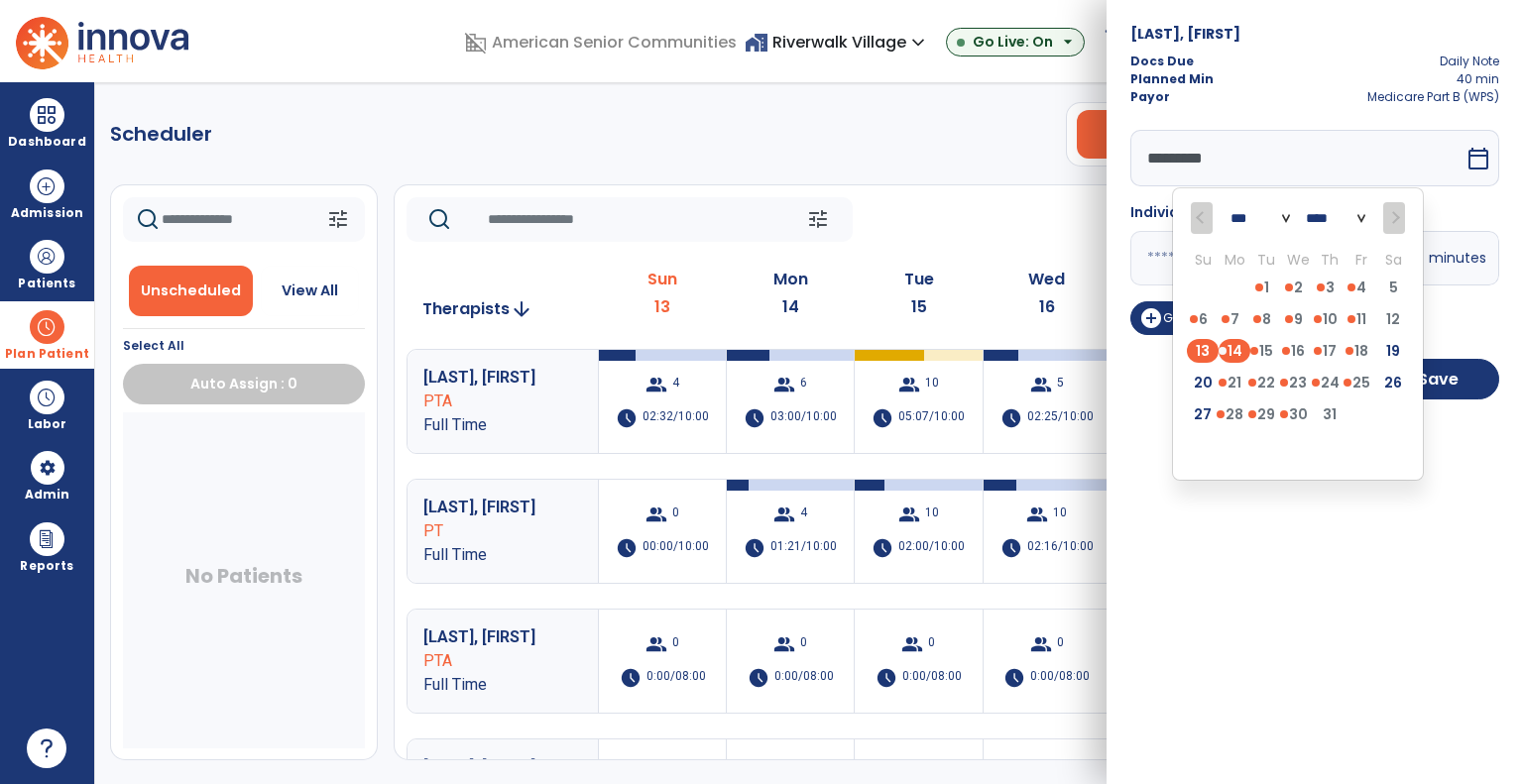 click on "13" at bounding box center [1203, 351] 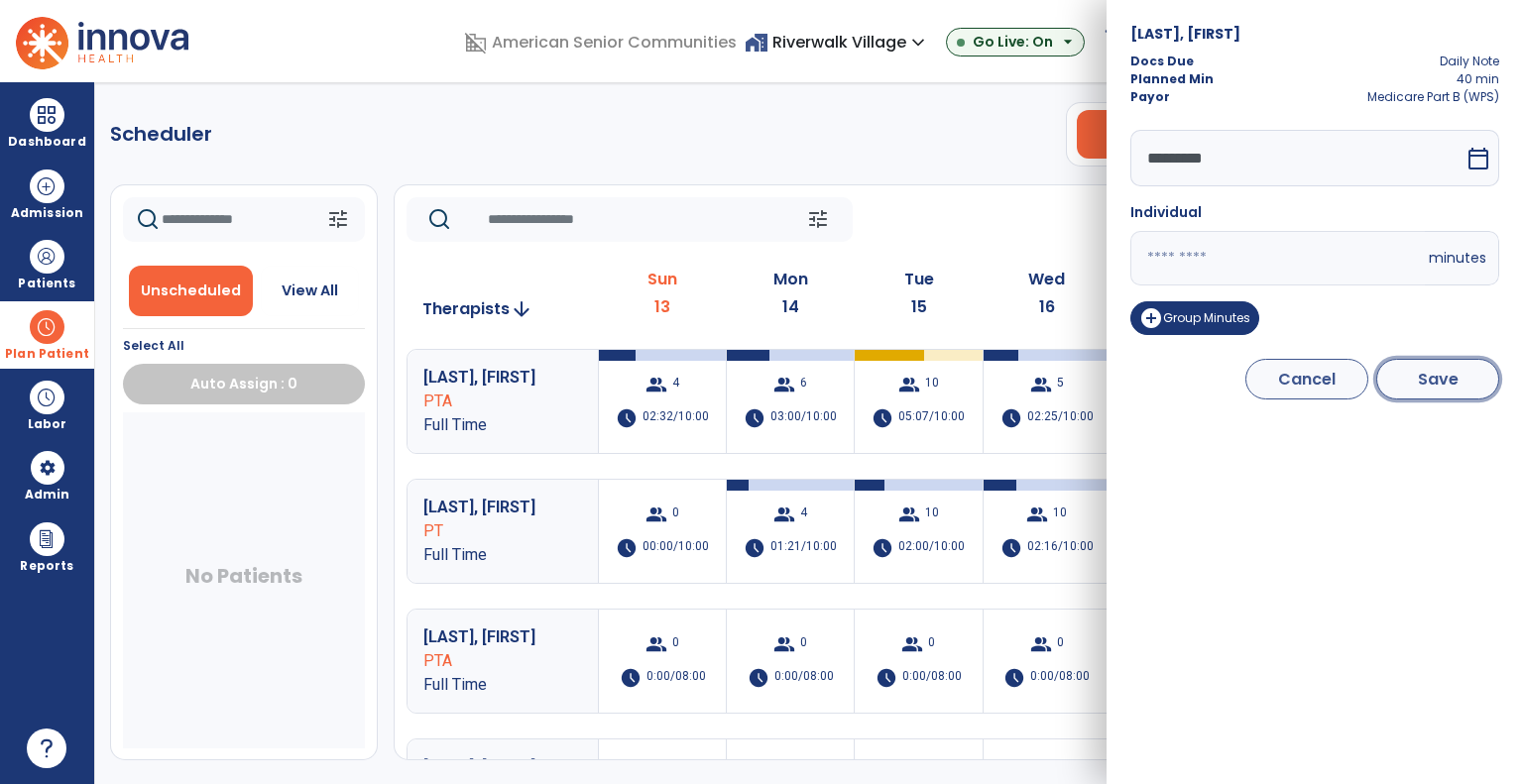 click on "Save" at bounding box center [1438, 379] 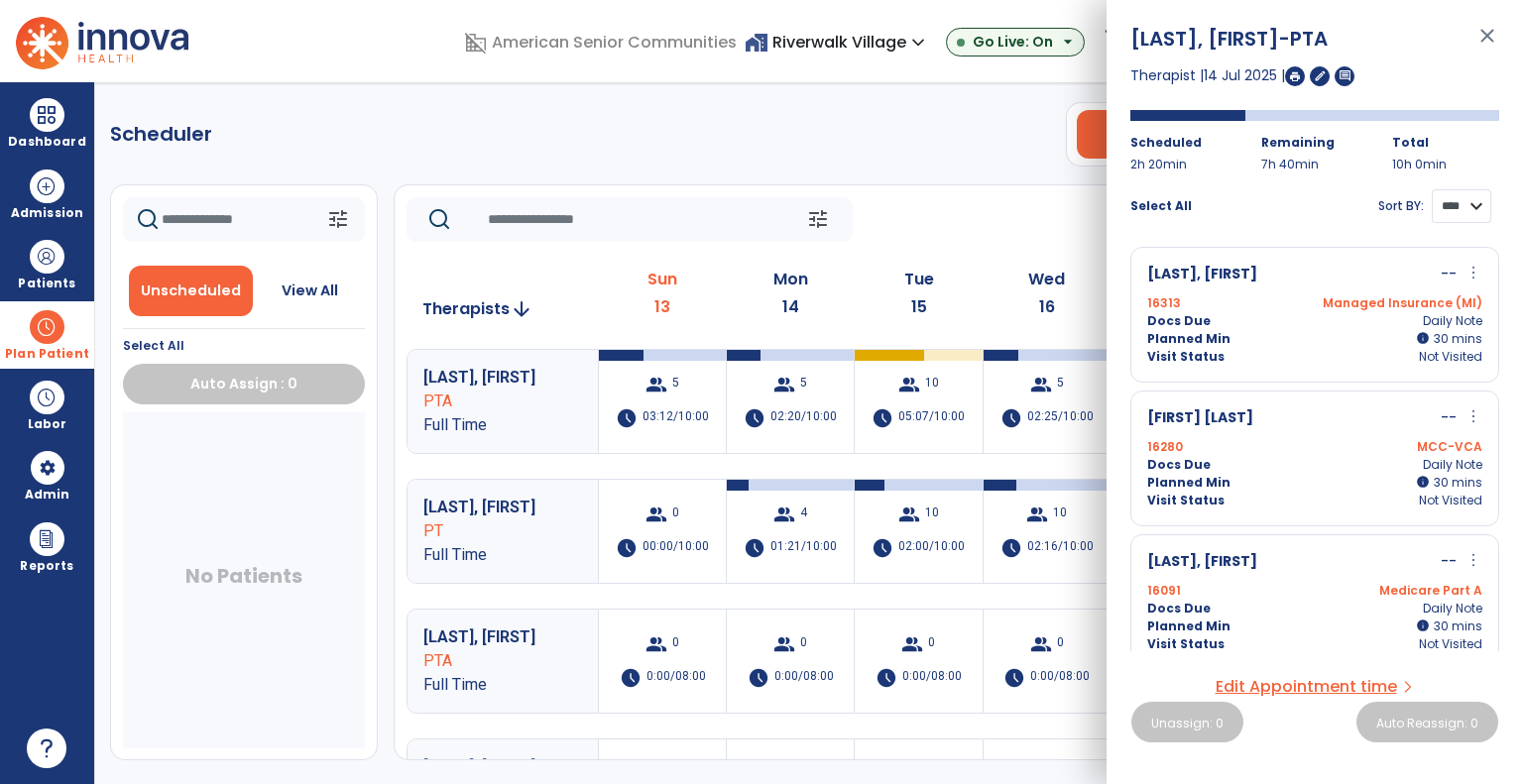 click on "**** ****" at bounding box center [1462, 206] 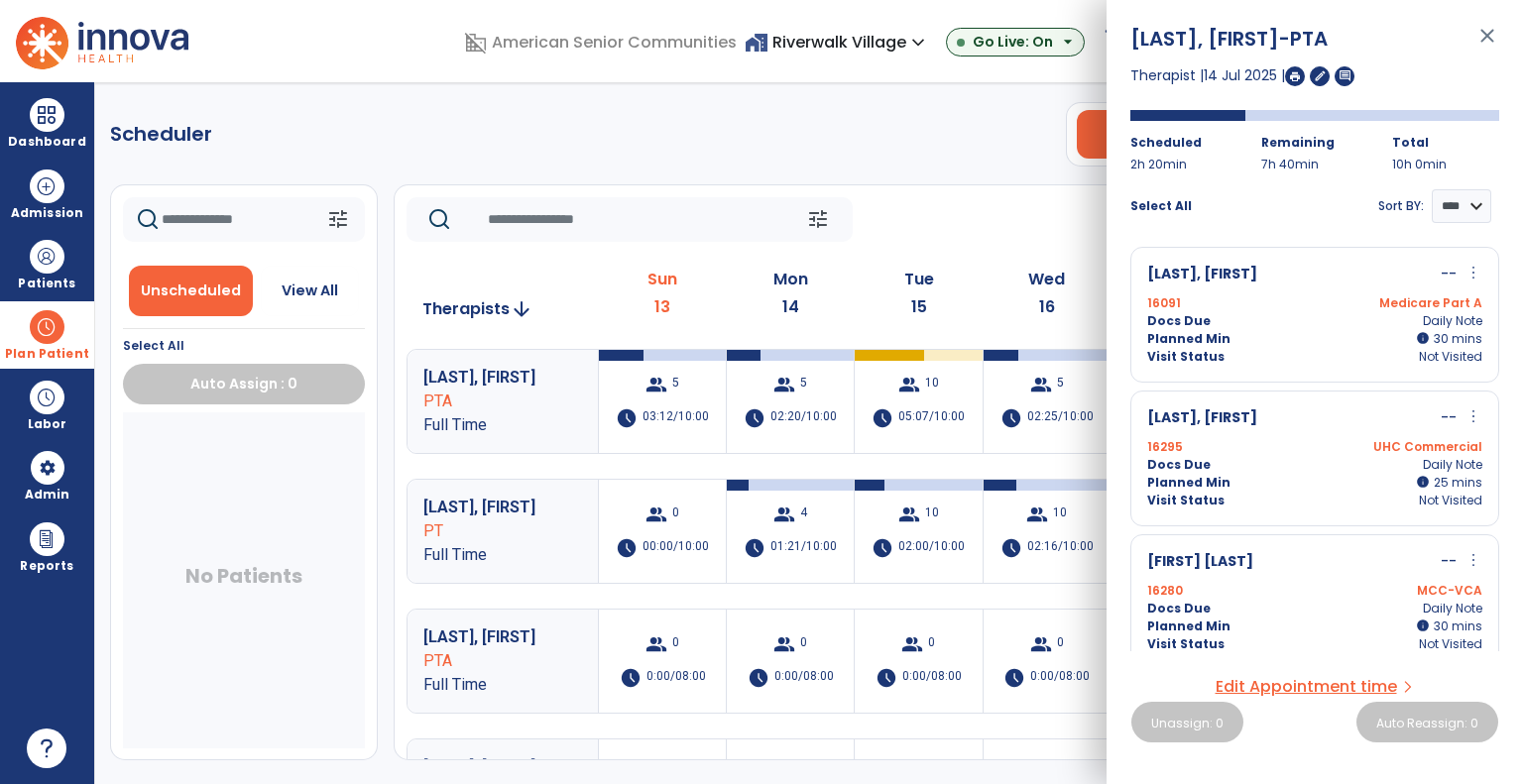 click on "more_vert" at bounding box center (1473, 273) 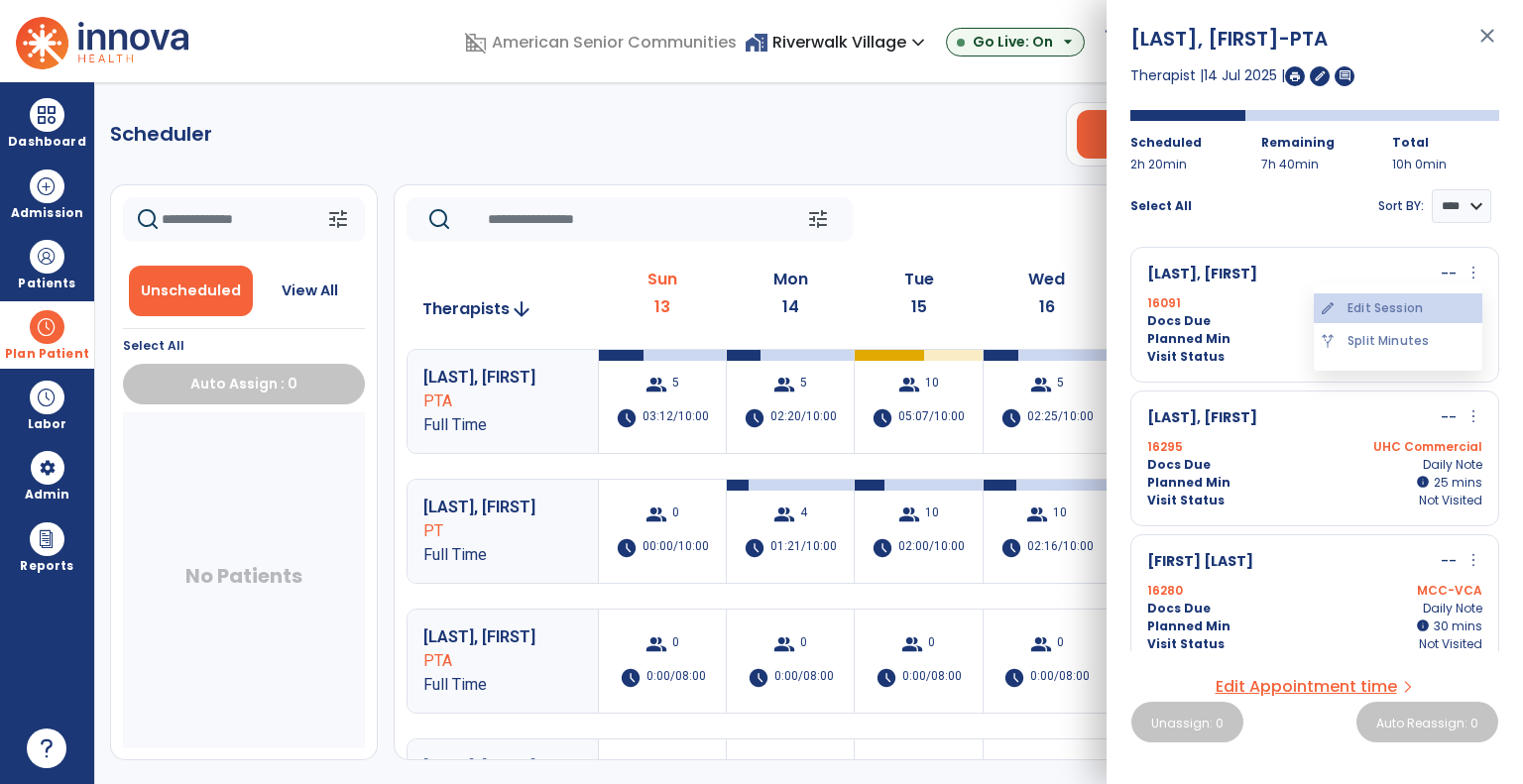 click on "edit   Edit Session" at bounding box center [1398, 308] 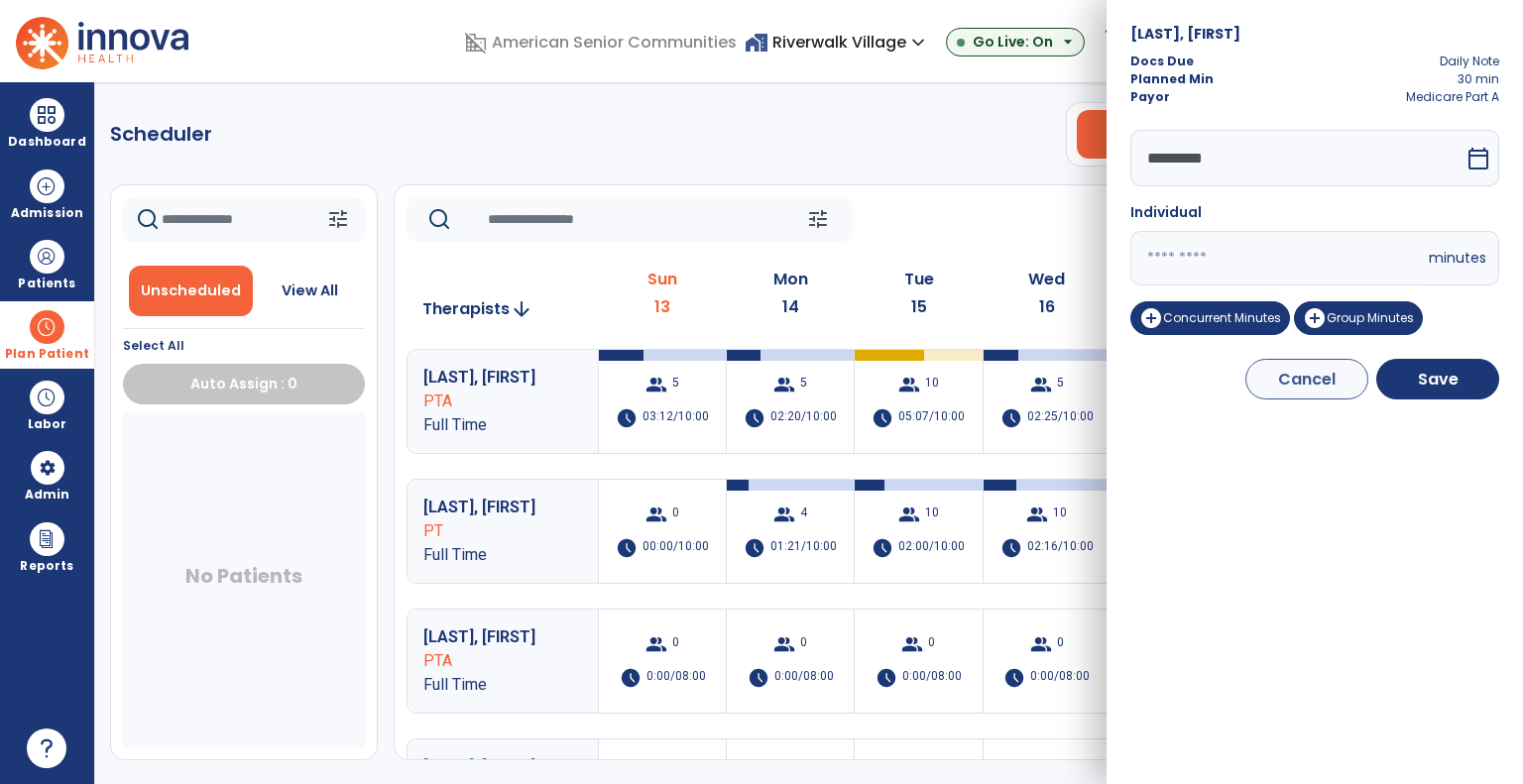 click on "Cade, Carole   Docs Due Daily Note   Planned Min  30 min   Payor  Medicare Part A  *********  calendar_today  Individual  ** minutes  add_circle   Concurrent Minutes  add_circle   Group Minutes  Cancel   Save" at bounding box center (1315, 392) 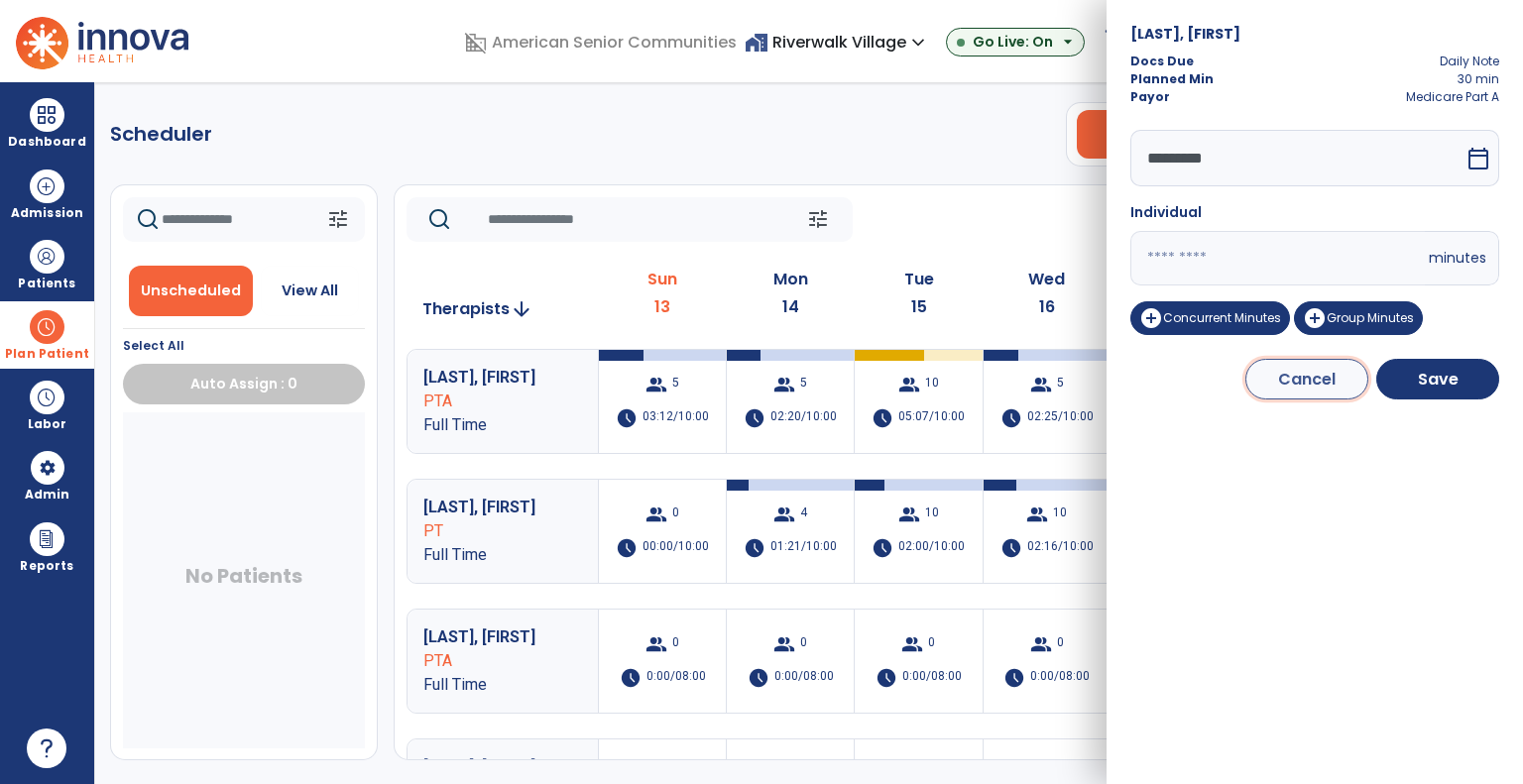 click on "Cancel" at bounding box center [1307, 379] 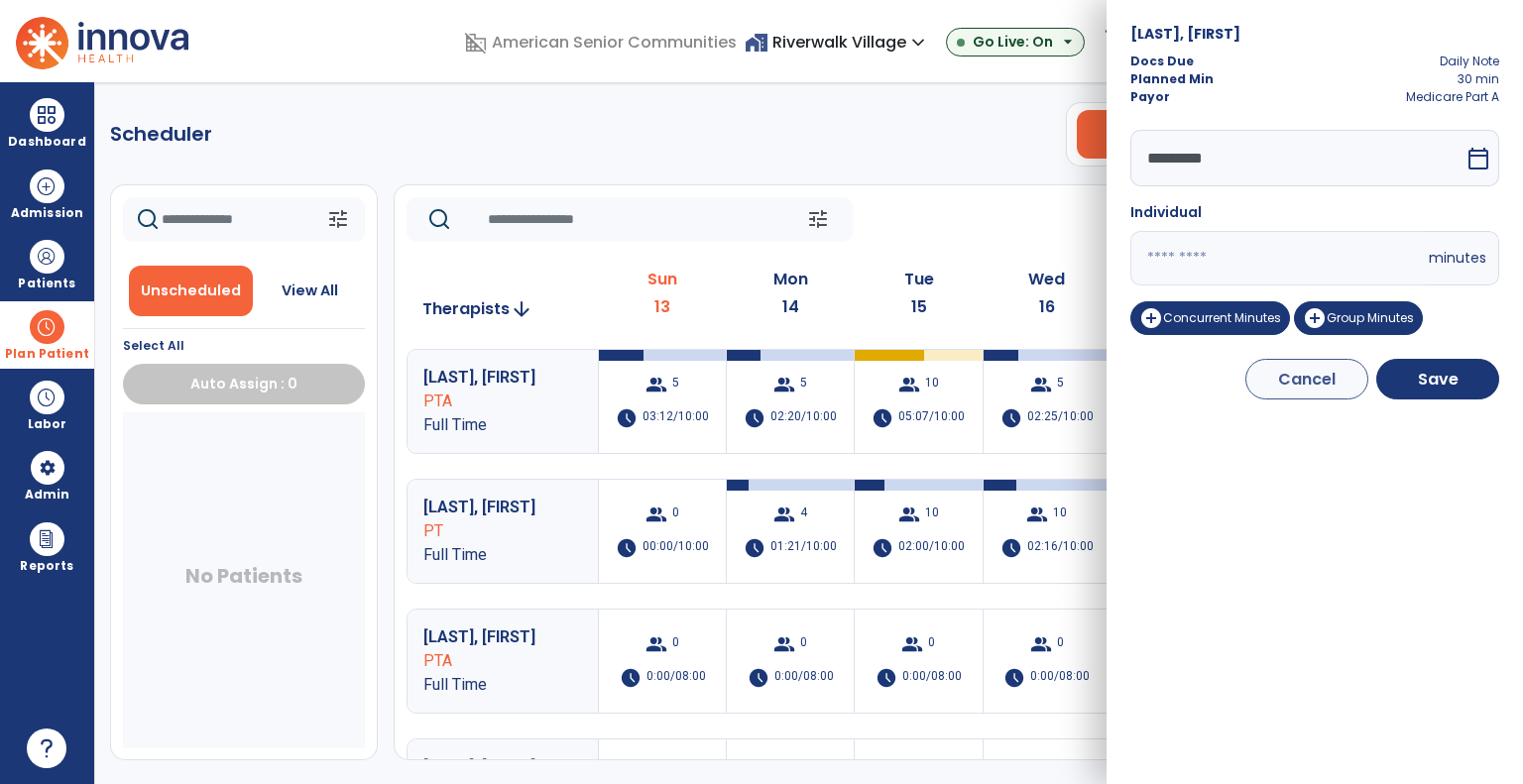 select on "****" 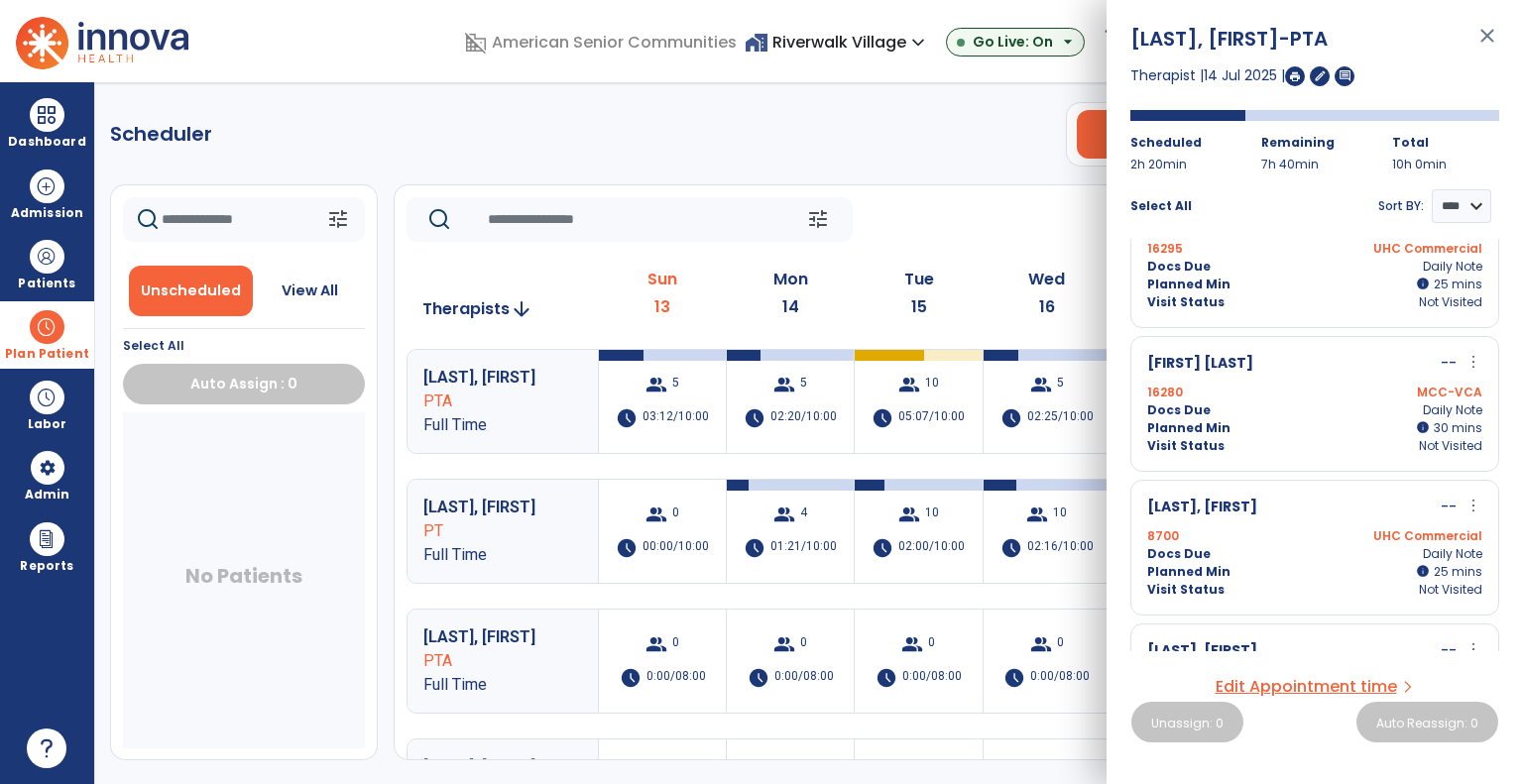 scroll, scrollTop: 297, scrollLeft: 0, axis: vertical 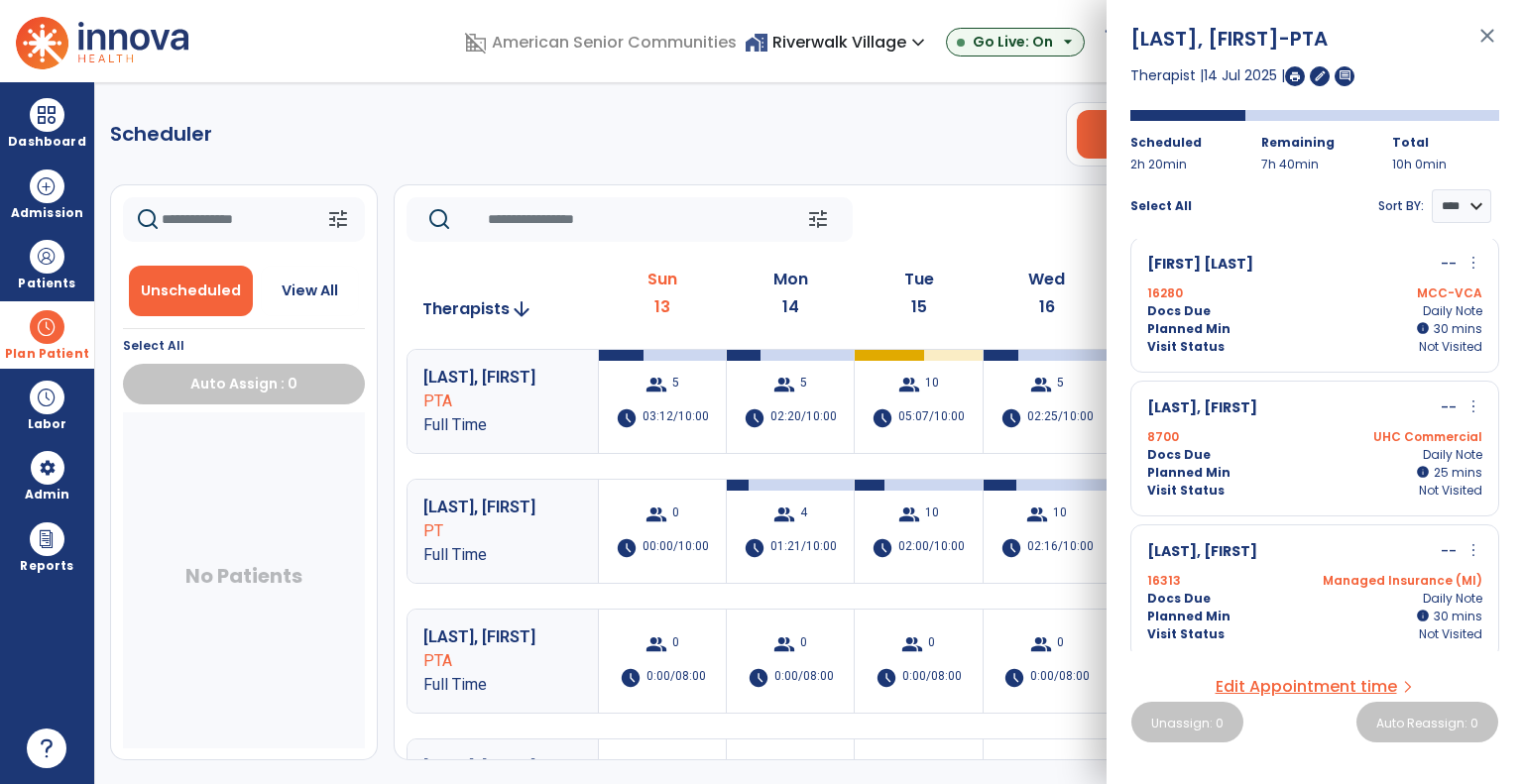 click on "more_vert" at bounding box center (1473, 406) 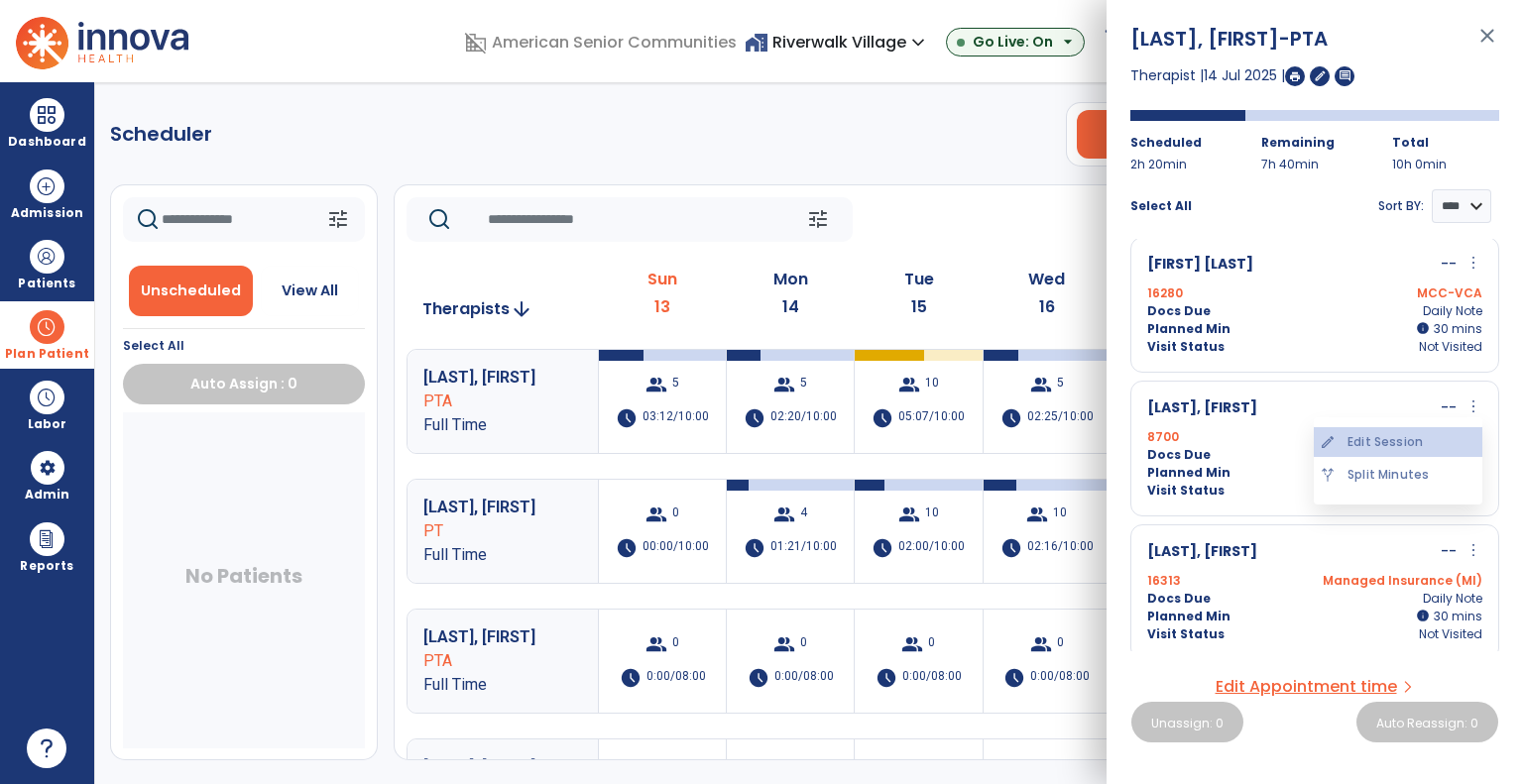 click on "edit   Edit Session" at bounding box center [1398, 442] 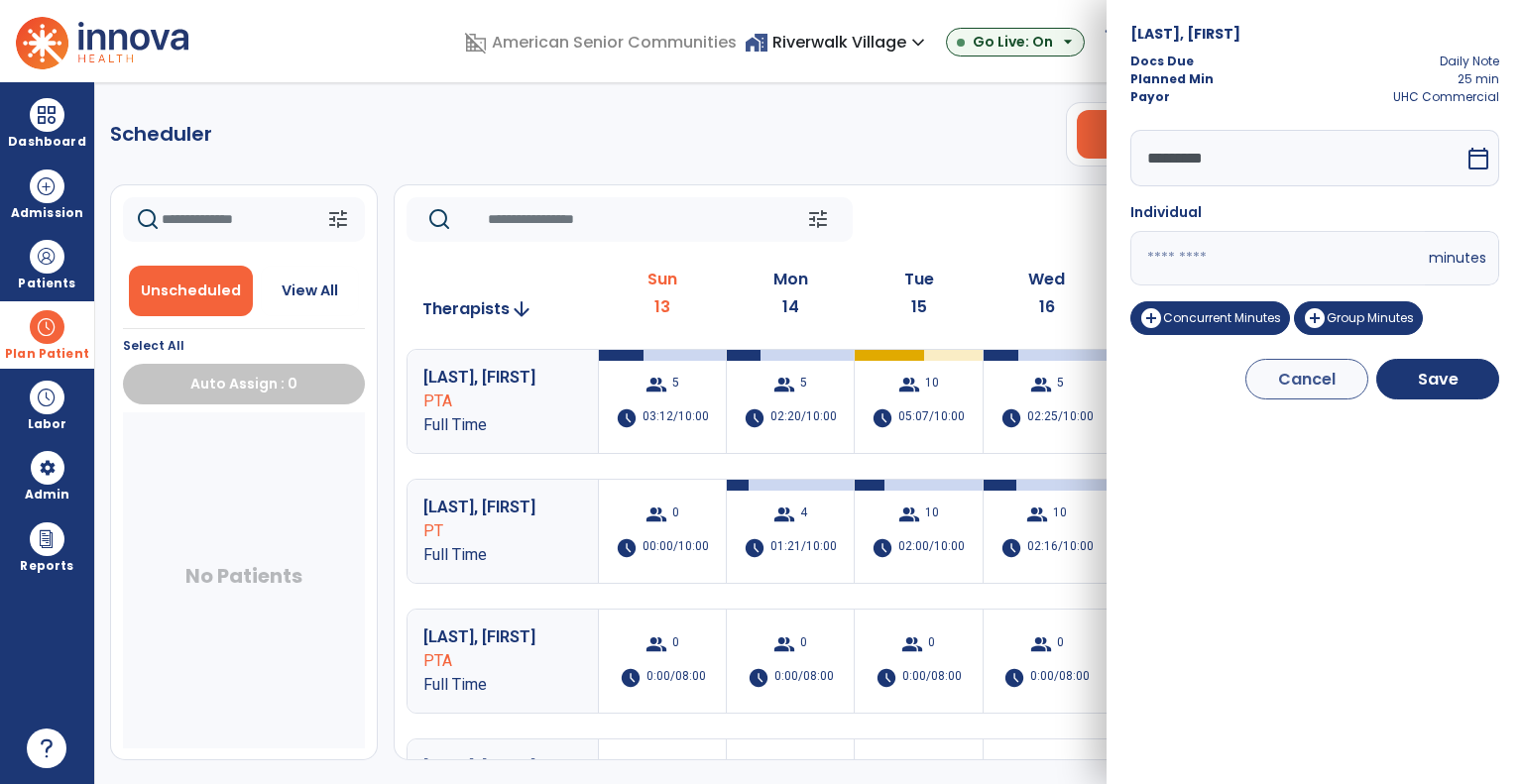 click on "calendar_today" at bounding box center (1478, 159) 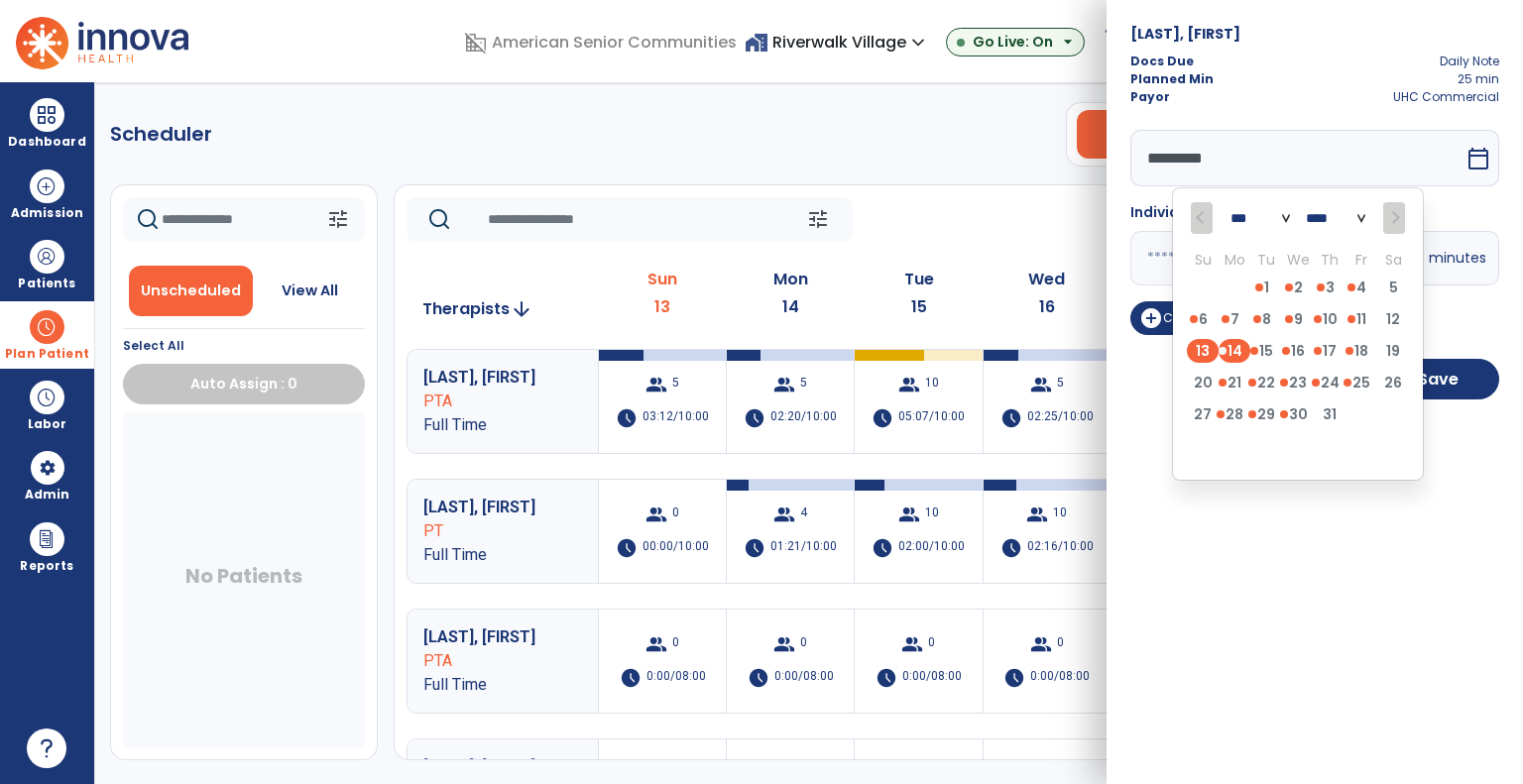 click on "13" at bounding box center [1203, 351] 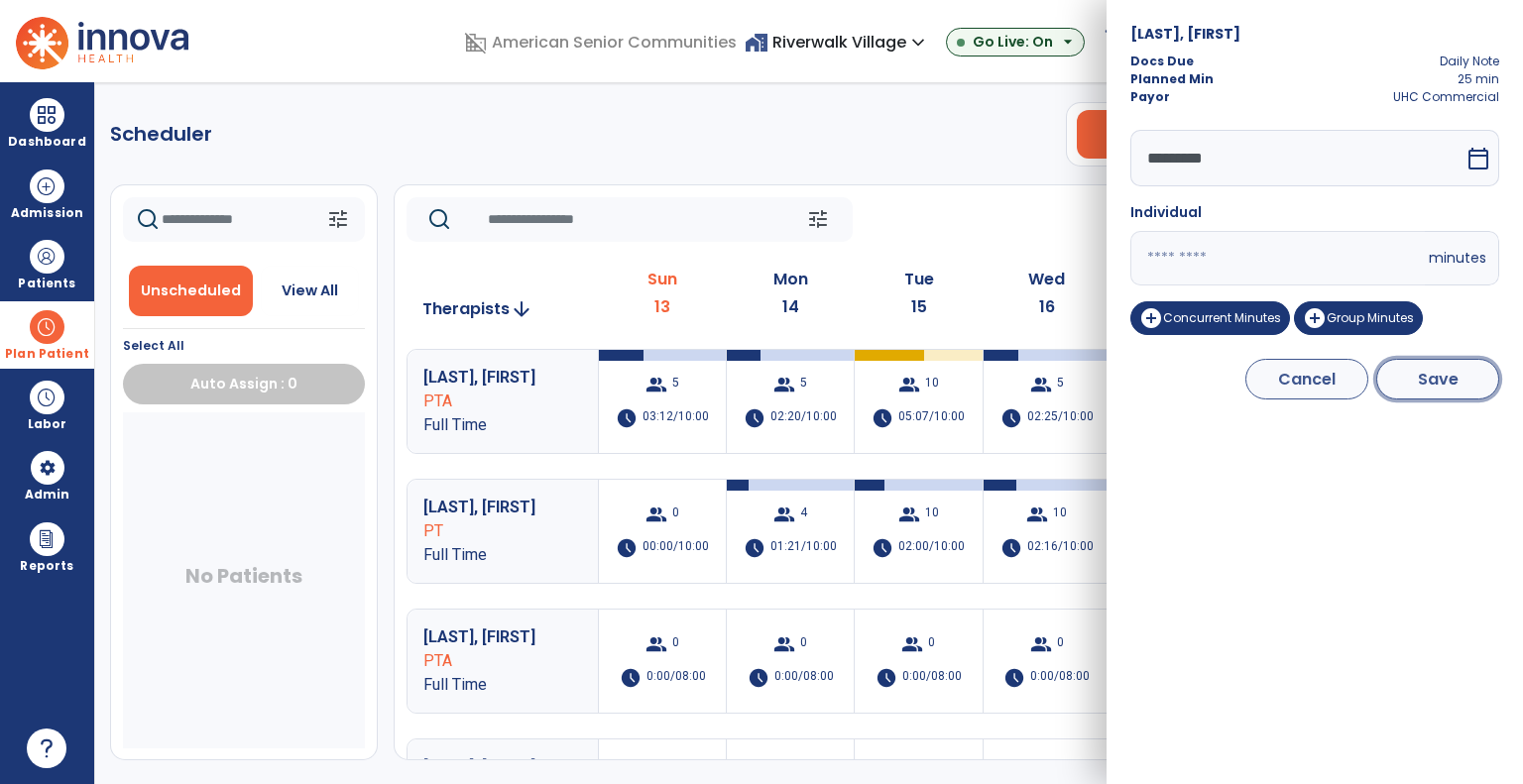 click on "Save" at bounding box center [1438, 379] 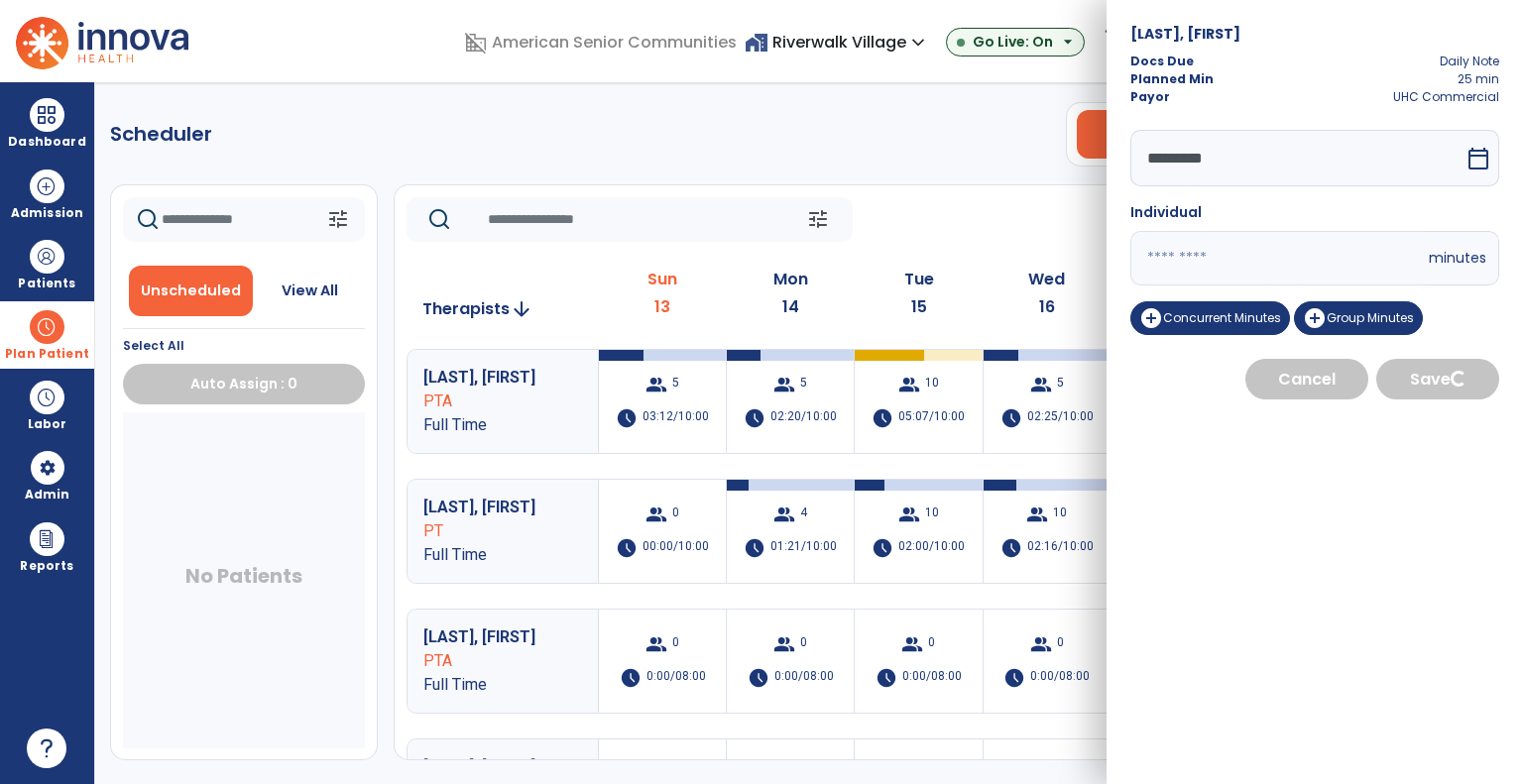 select on "****" 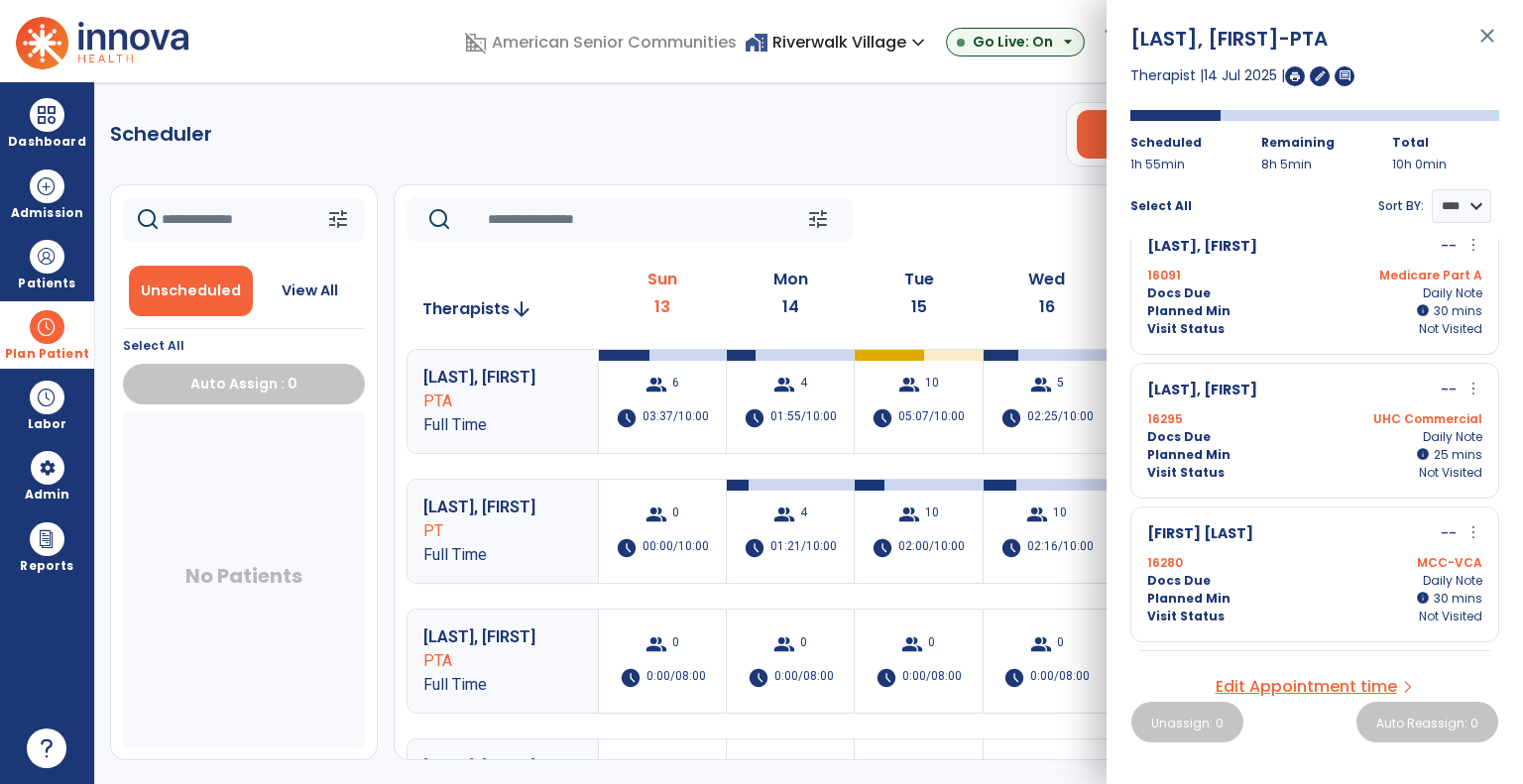 scroll, scrollTop: 0, scrollLeft: 0, axis: both 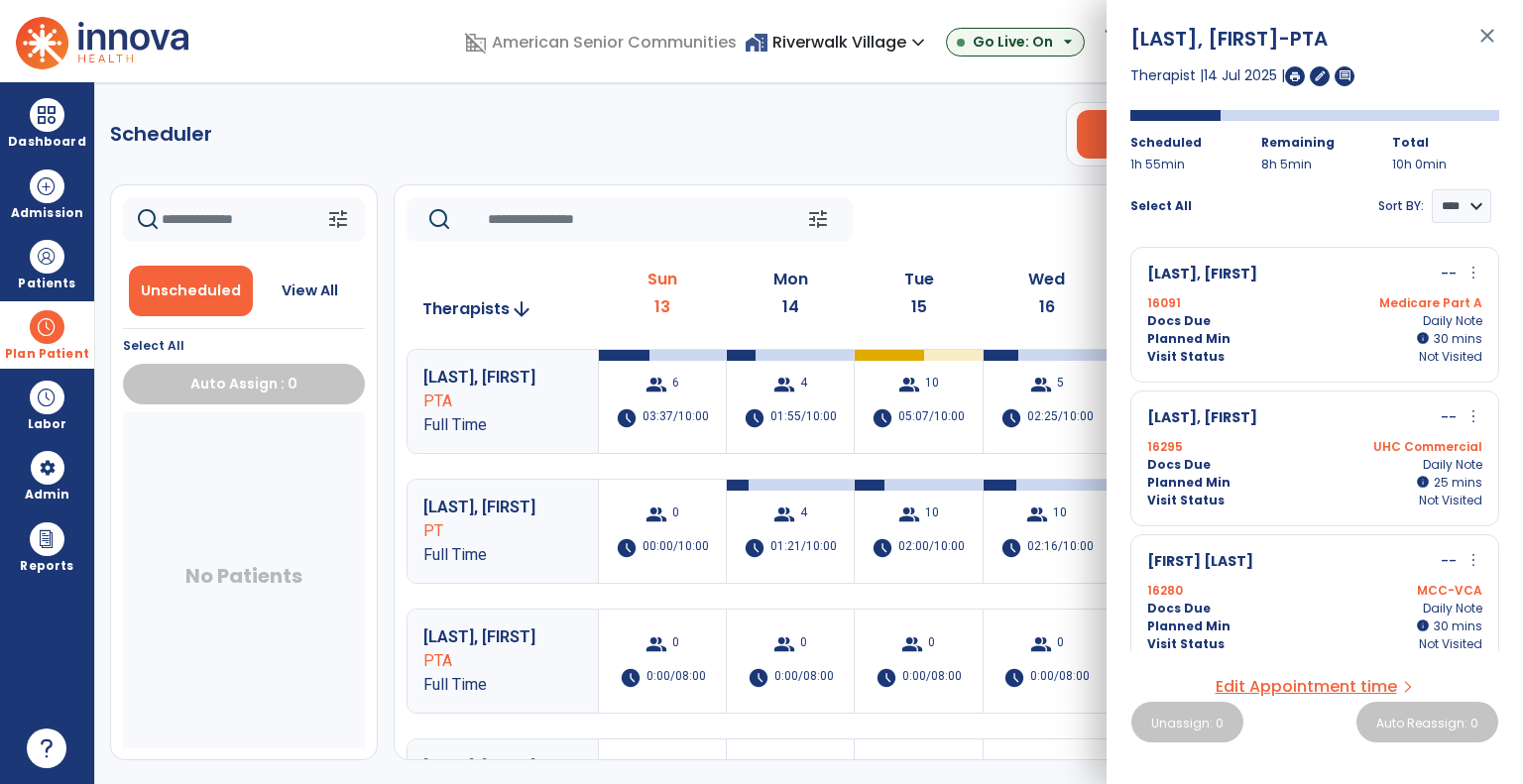 click on "tune   Today  chevron_left Jul 13, 2025 - Jul 19, 2025  *********  calendar_today  chevron_right" 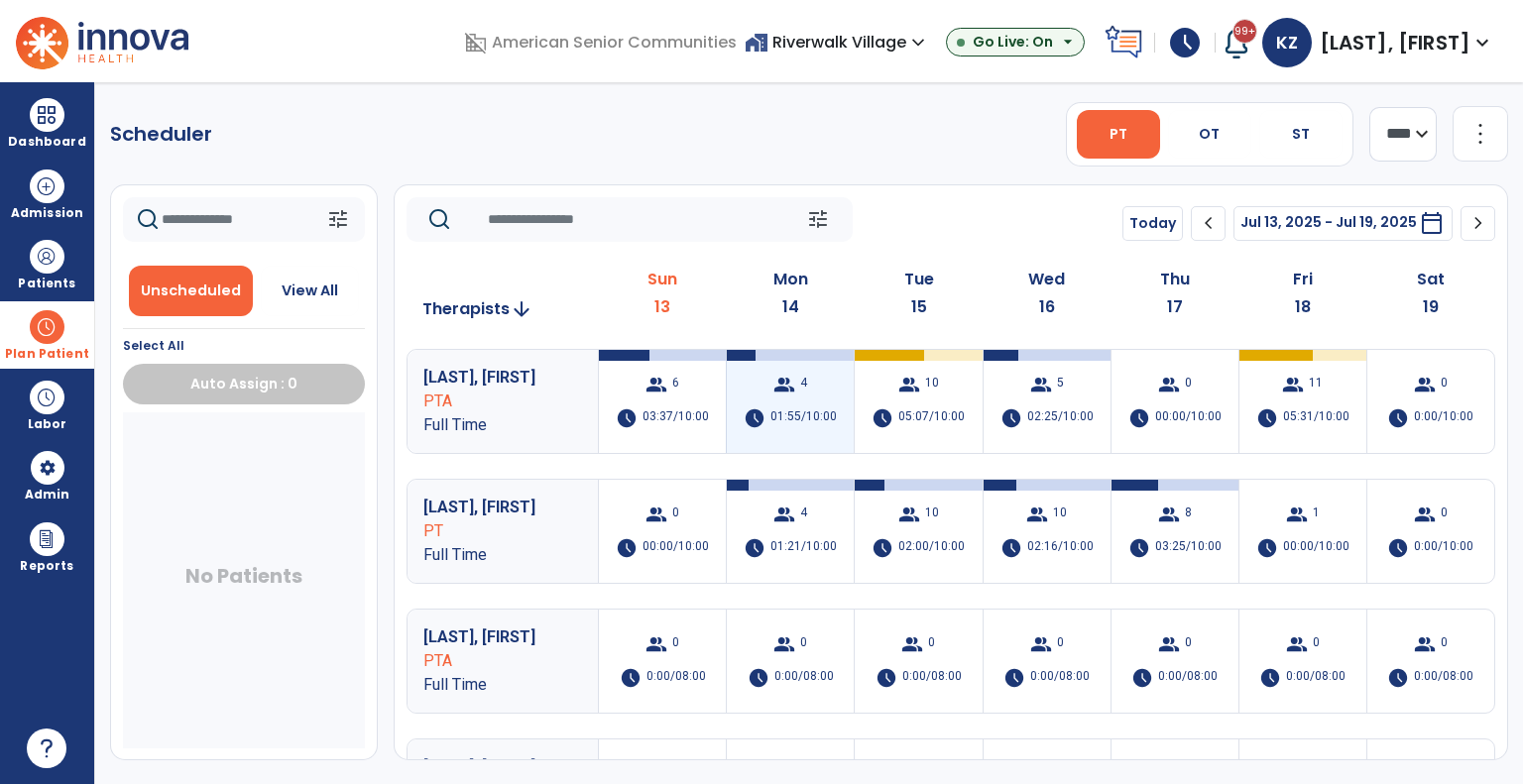 click on "01:55/10:00" at bounding box center (803, 418) 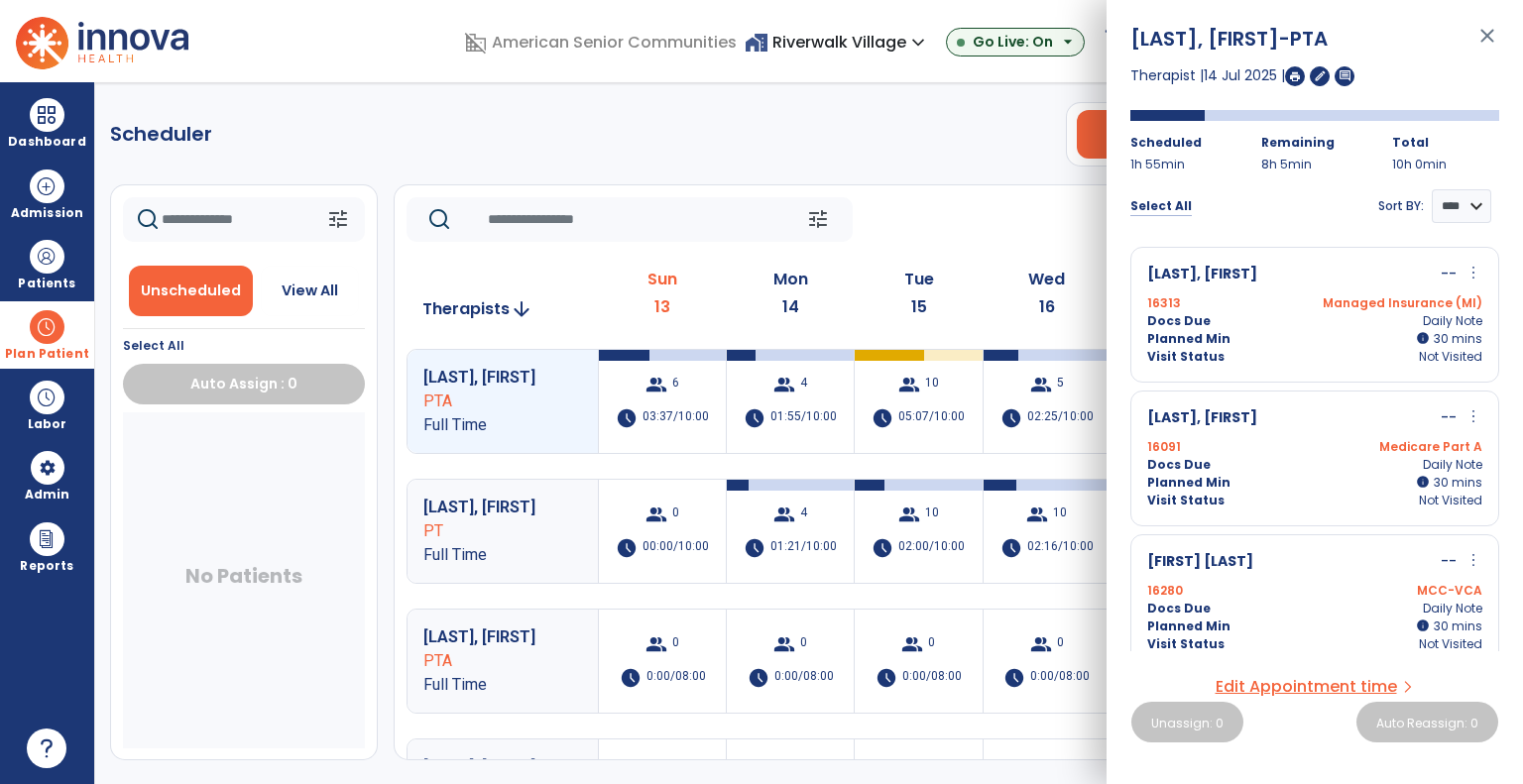 click on "Select All" at bounding box center (1161, 206) 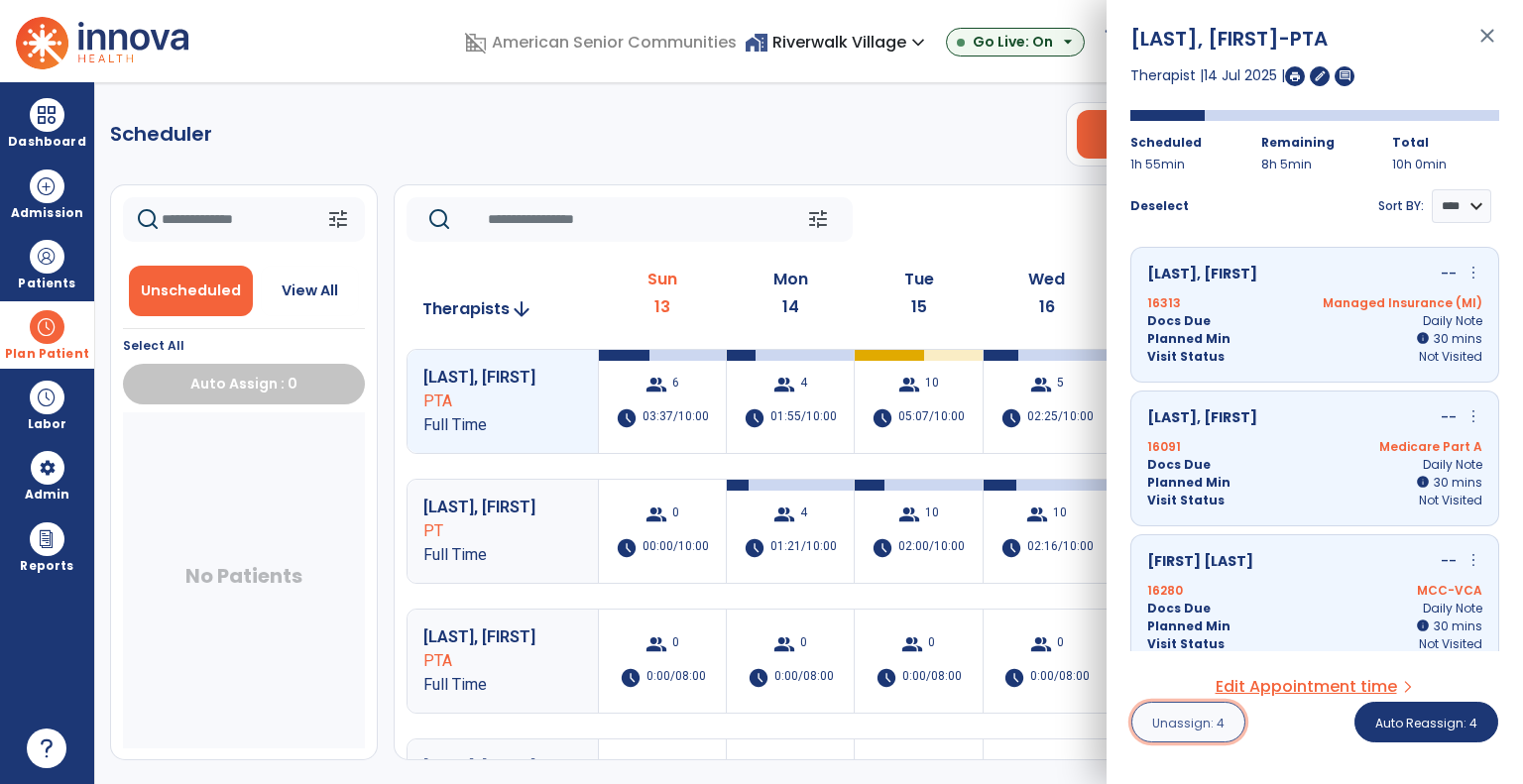 click on "Unassign: 4" at bounding box center (1188, 722) 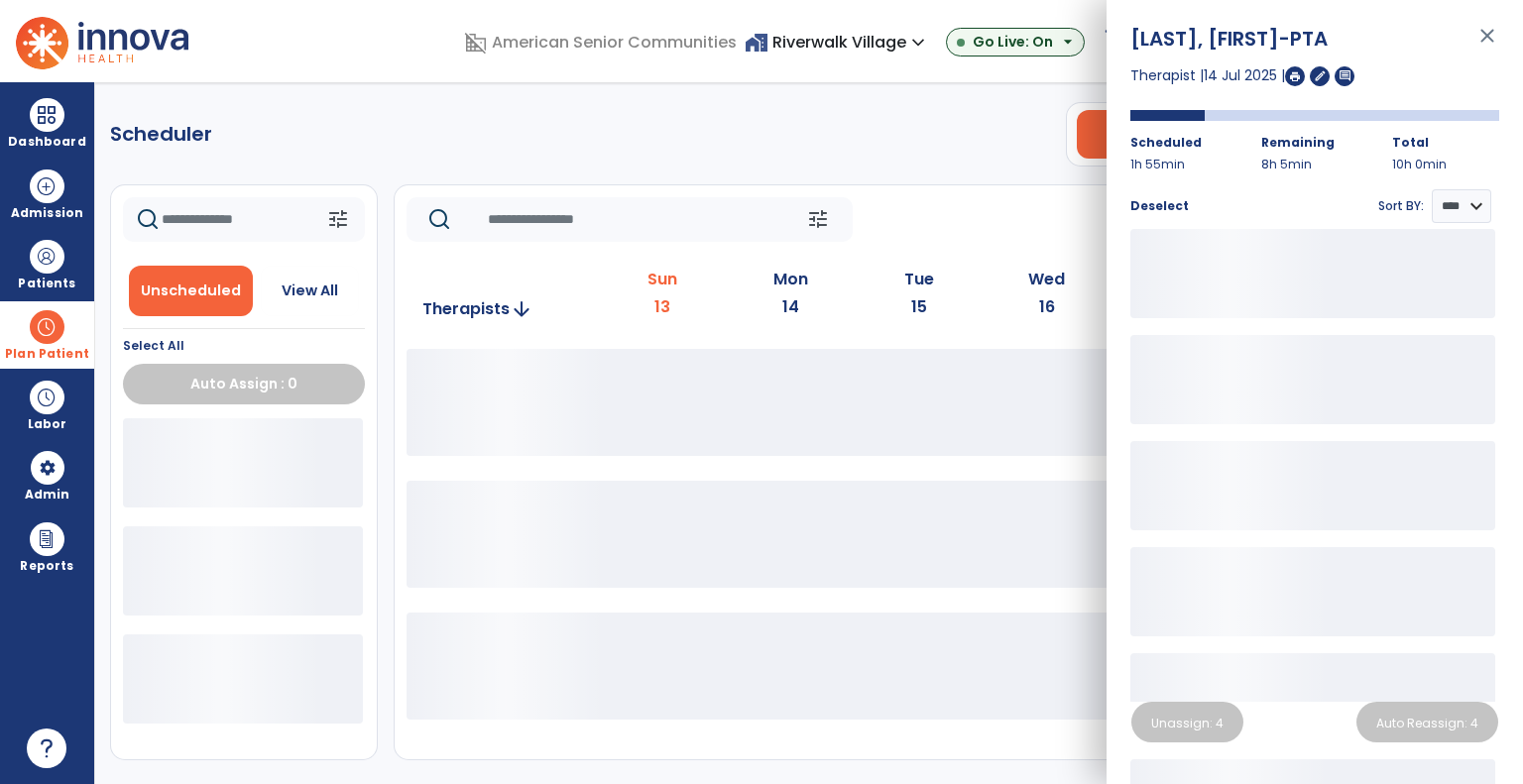 click on "tune   Today  chevron_left Jul 13, 2025 - Jul 19, 2025  *********  calendar_today  chevron_right" 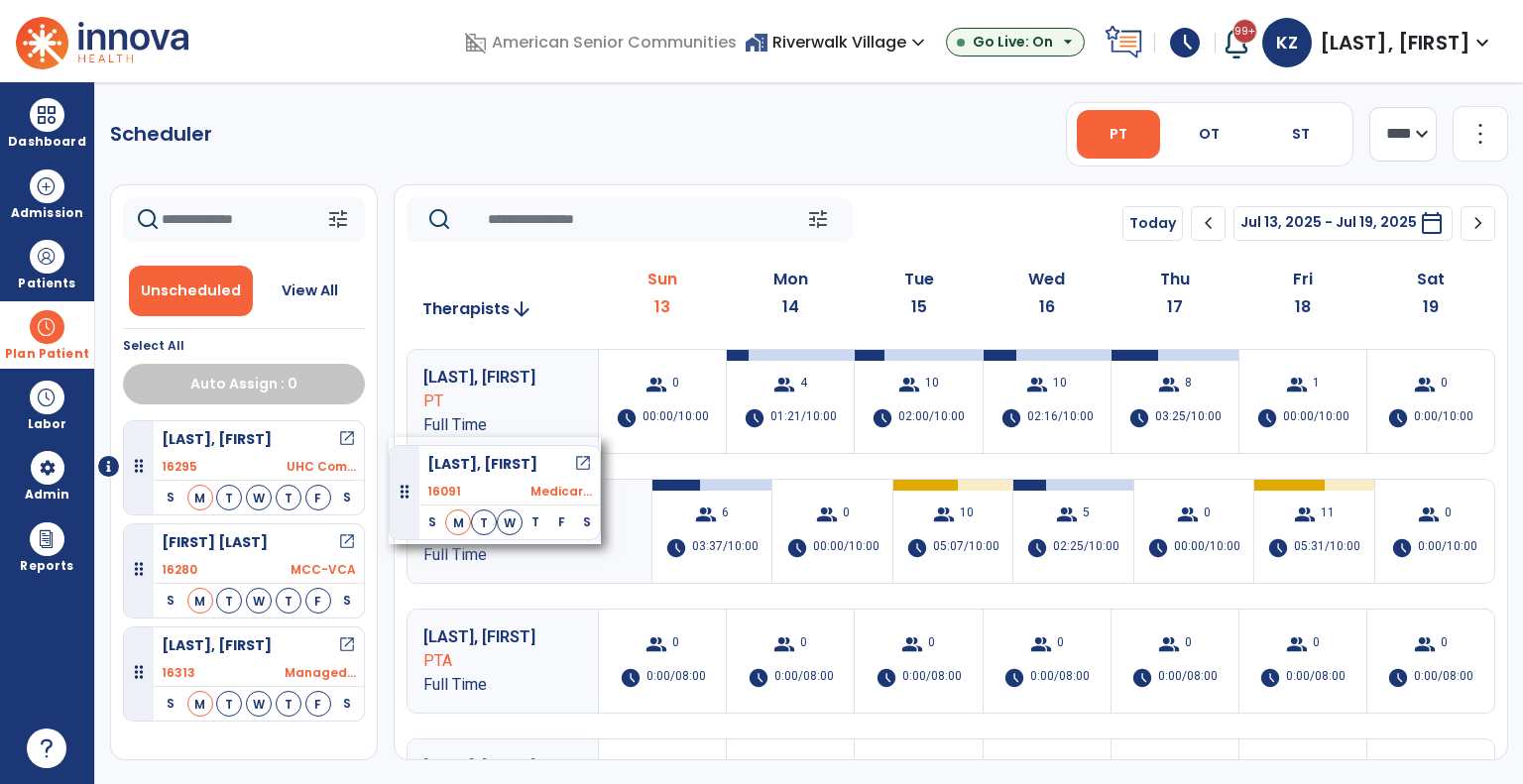 drag, startPoint x: 323, startPoint y: 443, endPoint x: 414, endPoint y: 399, distance: 101.07918 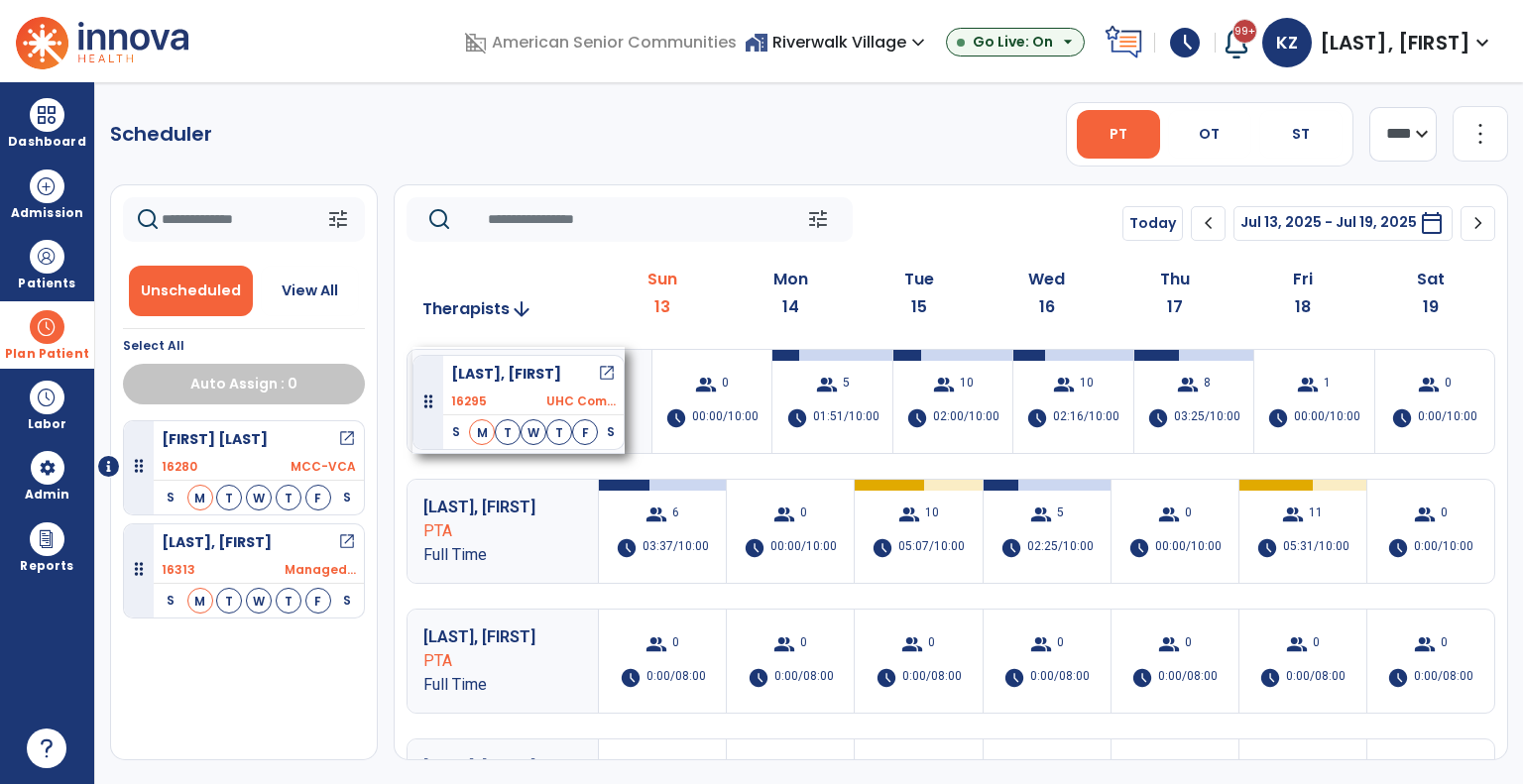 drag, startPoint x: 267, startPoint y: 455, endPoint x: 412, endPoint y: 347, distance: 180.801 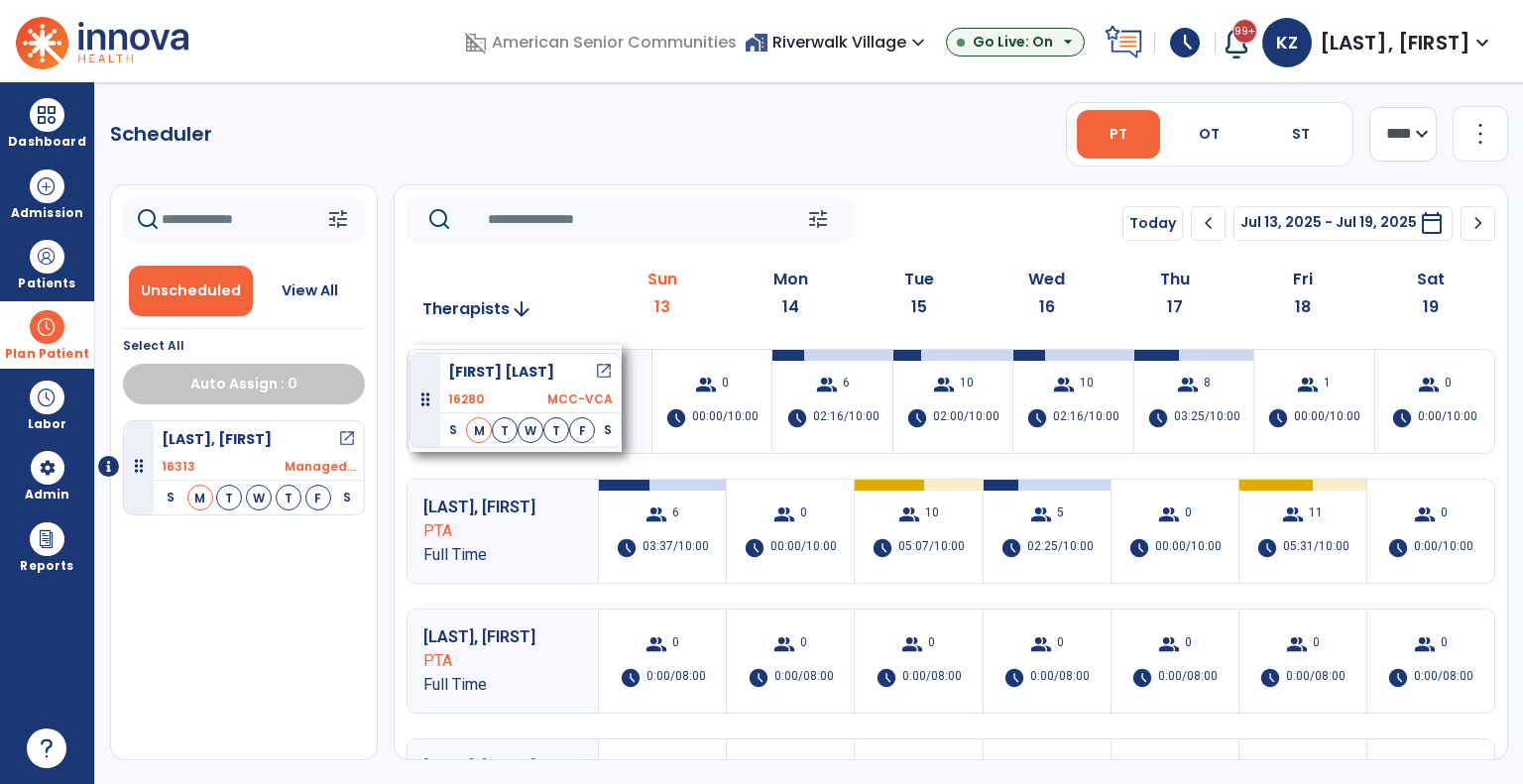 drag, startPoint x: 270, startPoint y: 471, endPoint x: 410, endPoint y: 344, distance: 189.02116 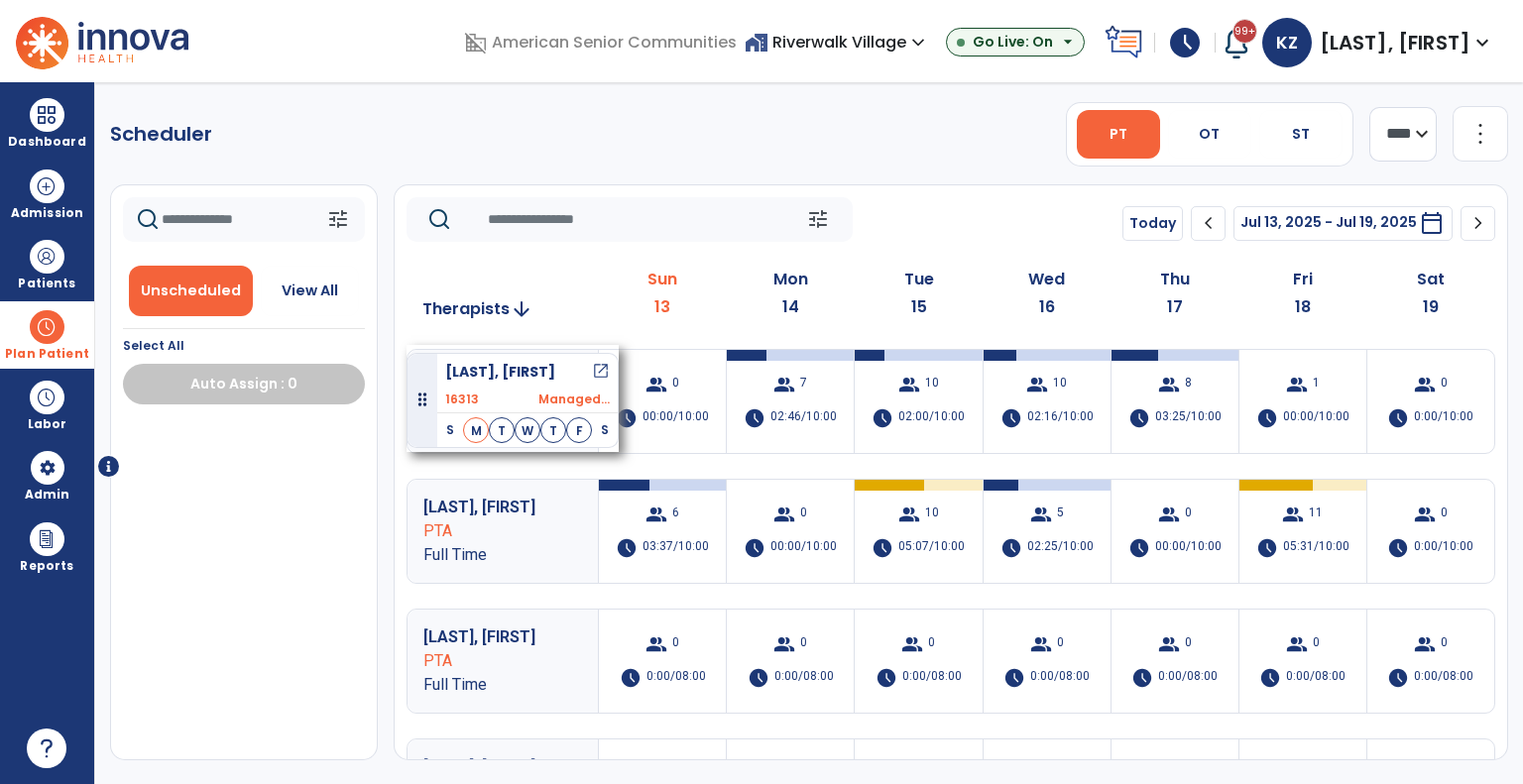 drag, startPoint x: 264, startPoint y: 463, endPoint x: 407, endPoint y: 345, distance: 185.39957 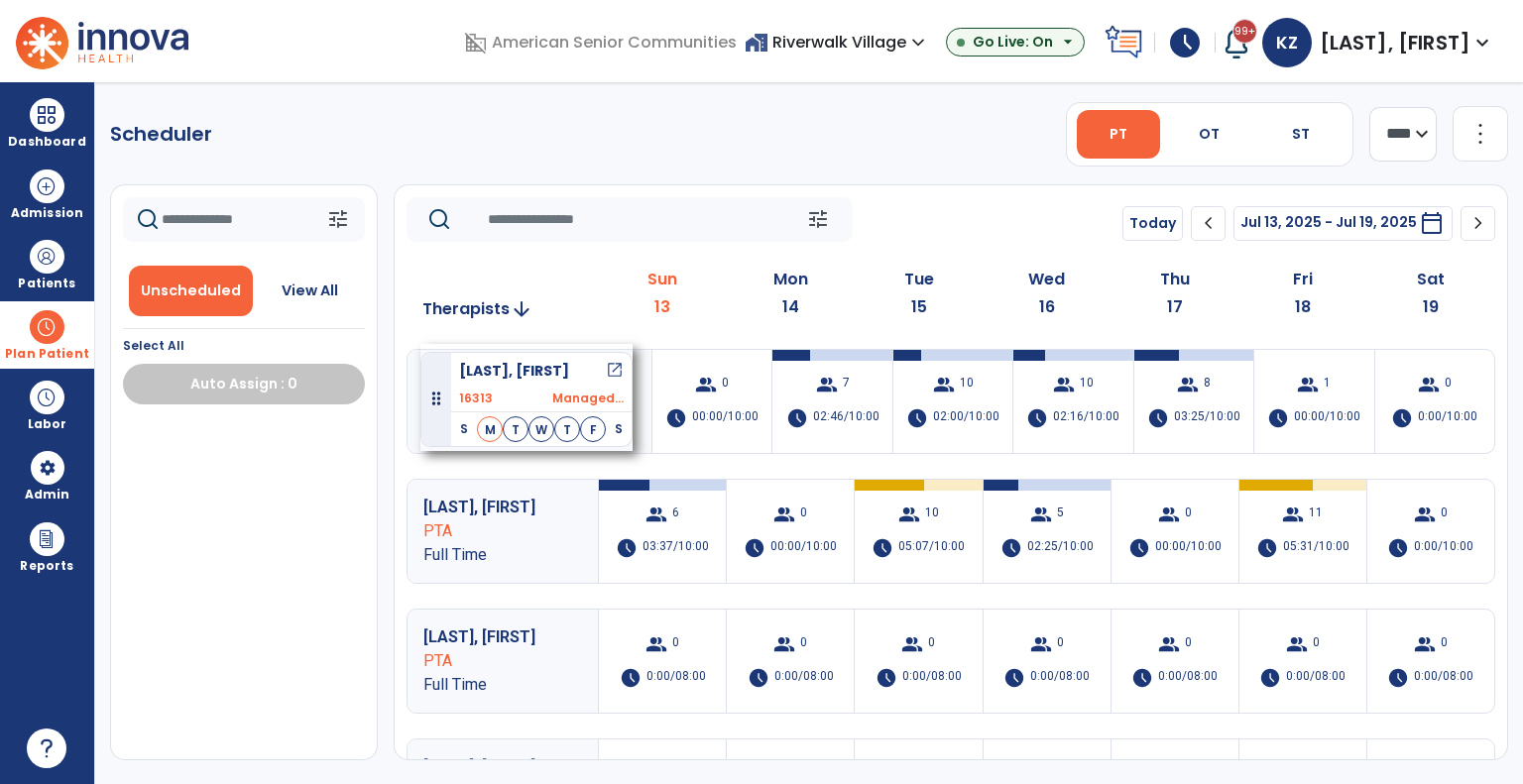 drag, startPoint x: 293, startPoint y: 448, endPoint x: 420, endPoint y: 344, distance: 164.149 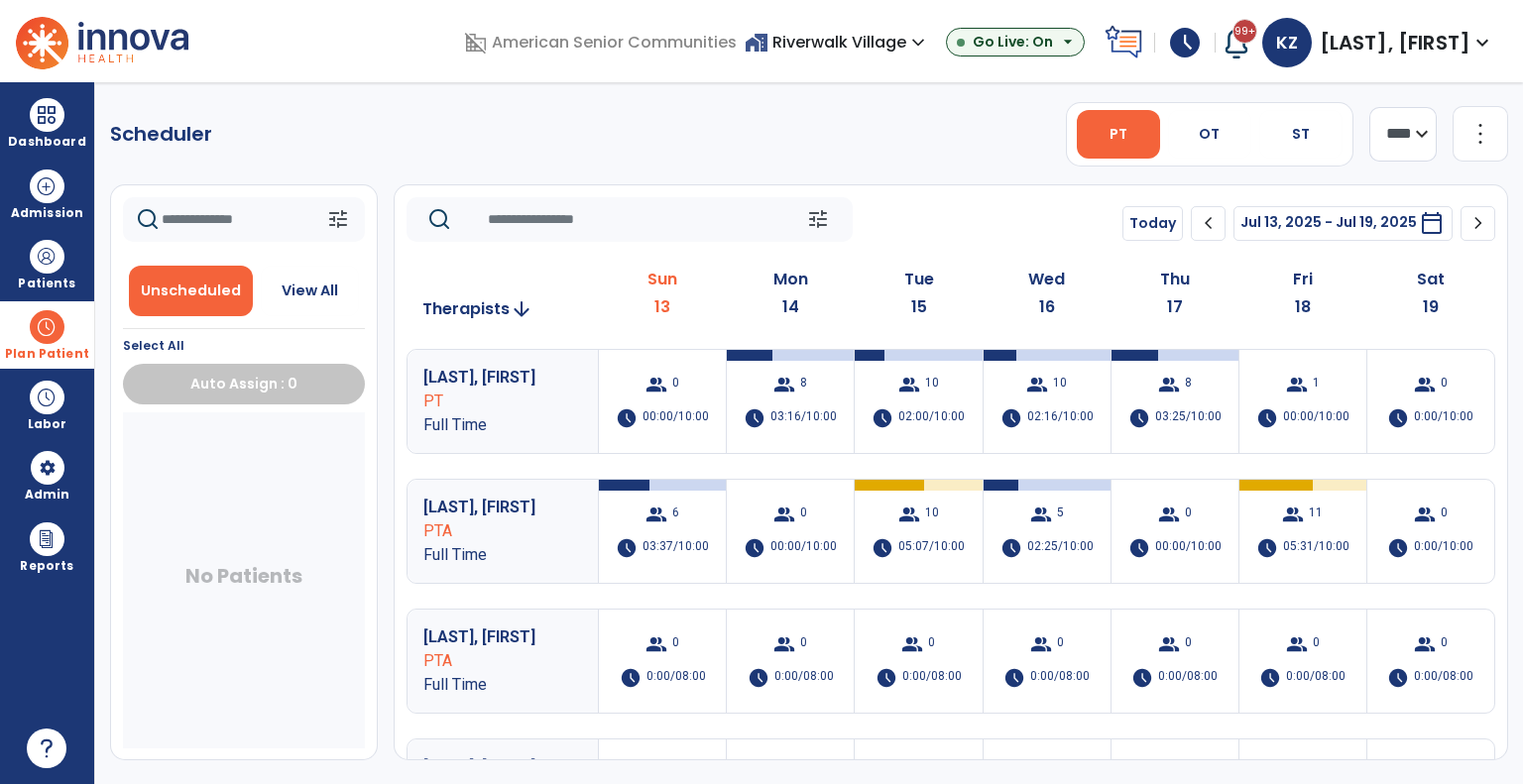 click on "home_work   Riverwalk Village   expand_more" at bounding box center (837, 42) 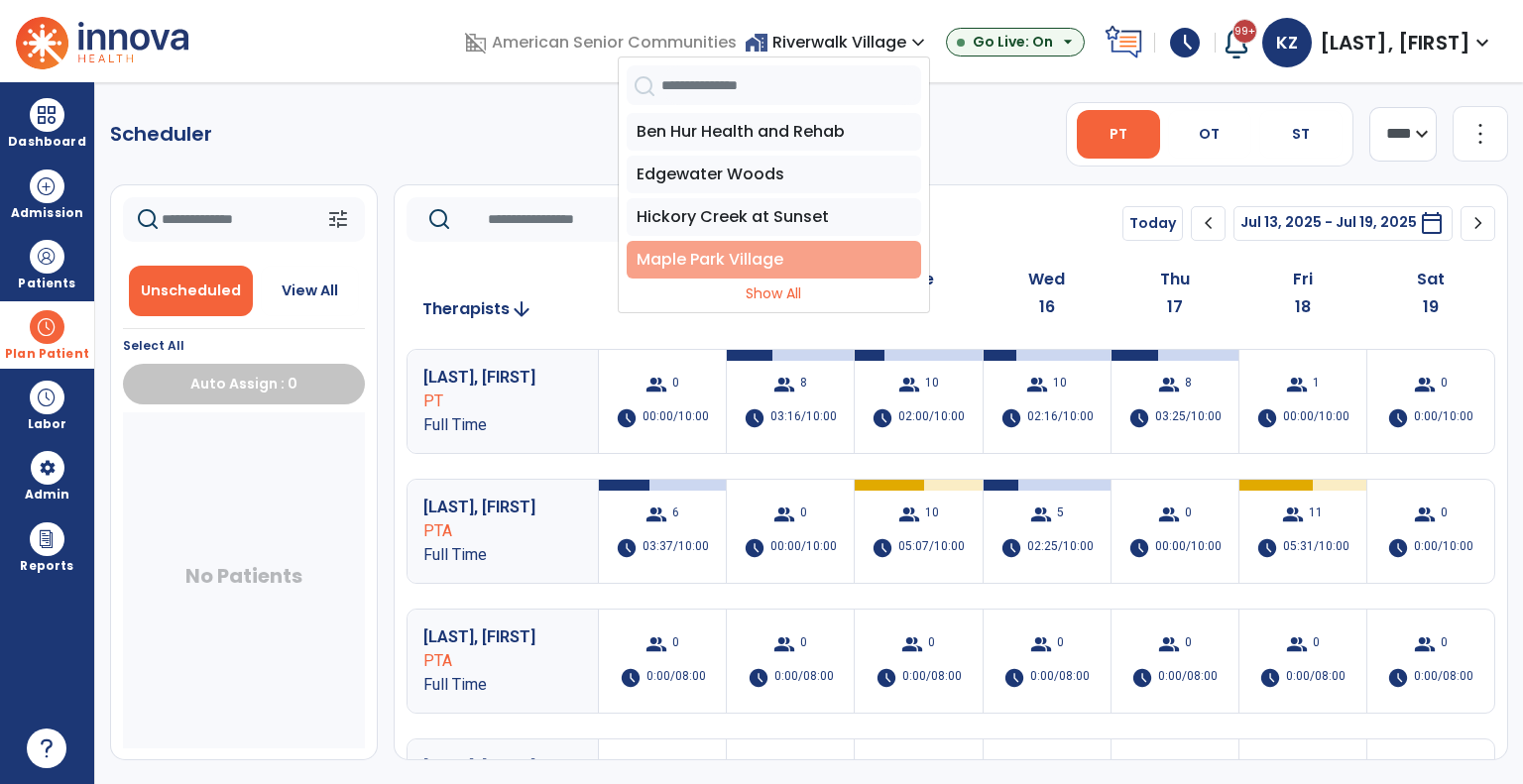 click on "Maple Park Village" at bounding box center (773, 260) 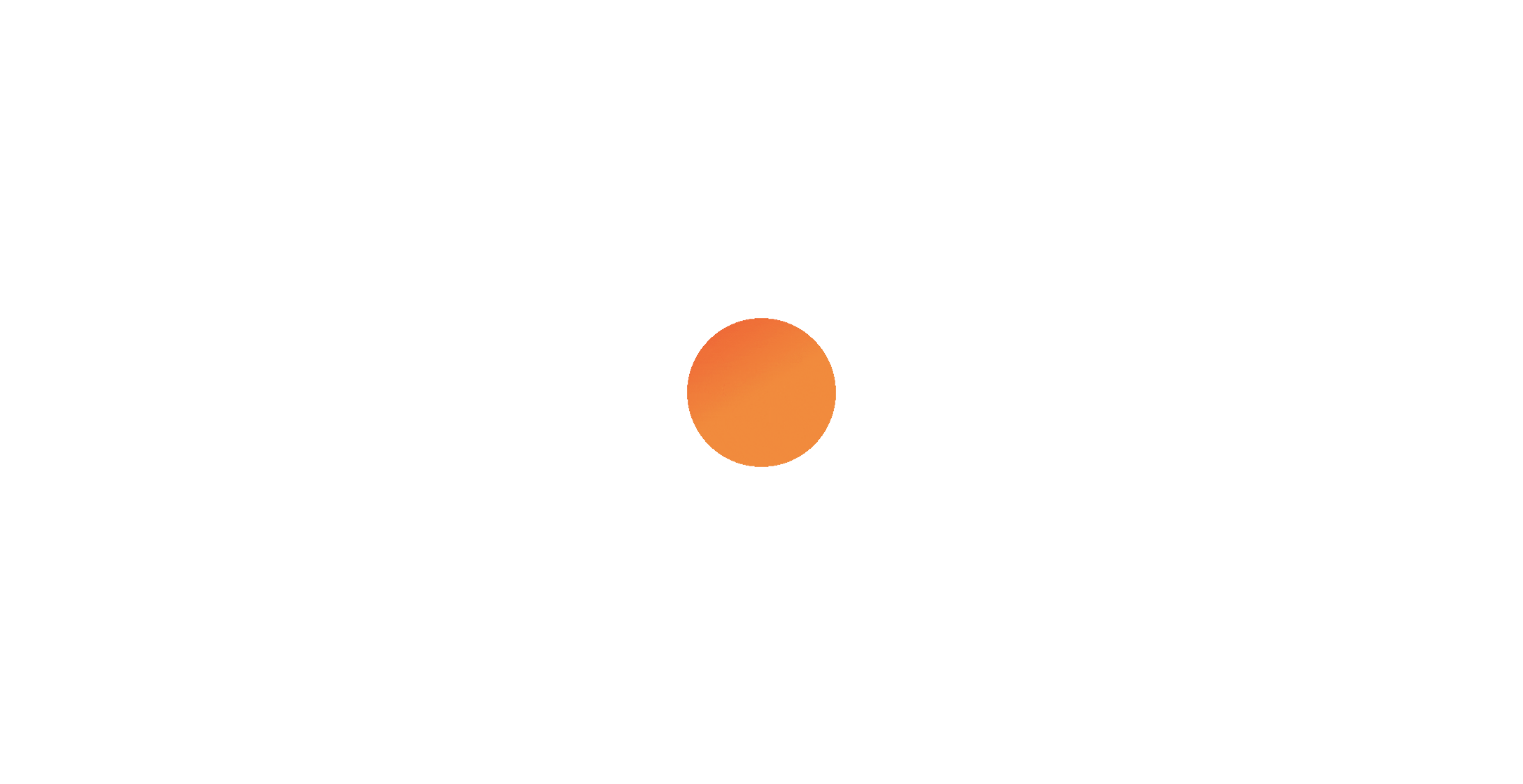 scroll, scrollTop: 0, scrollLeft: 0, axis: both 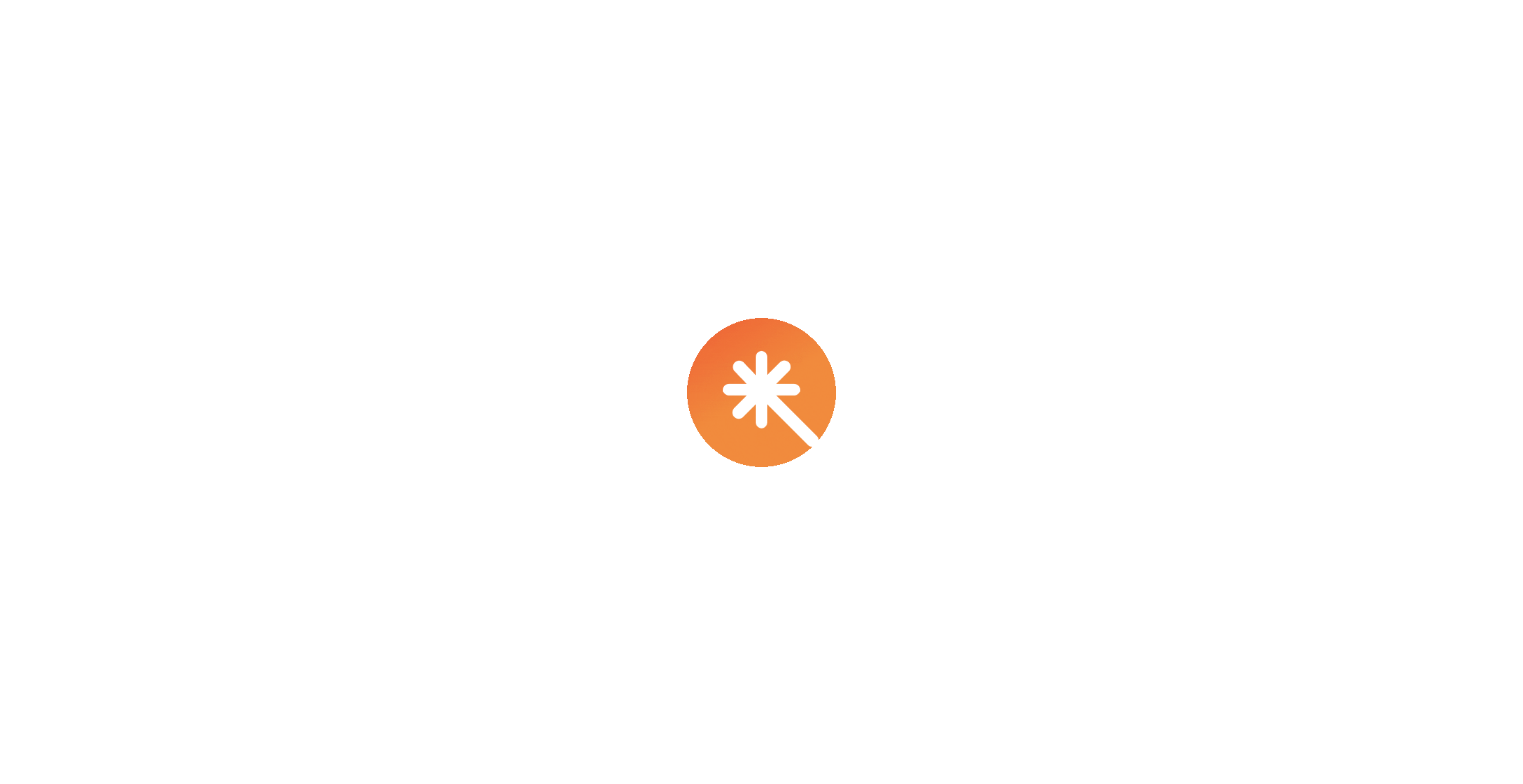 select on "***" 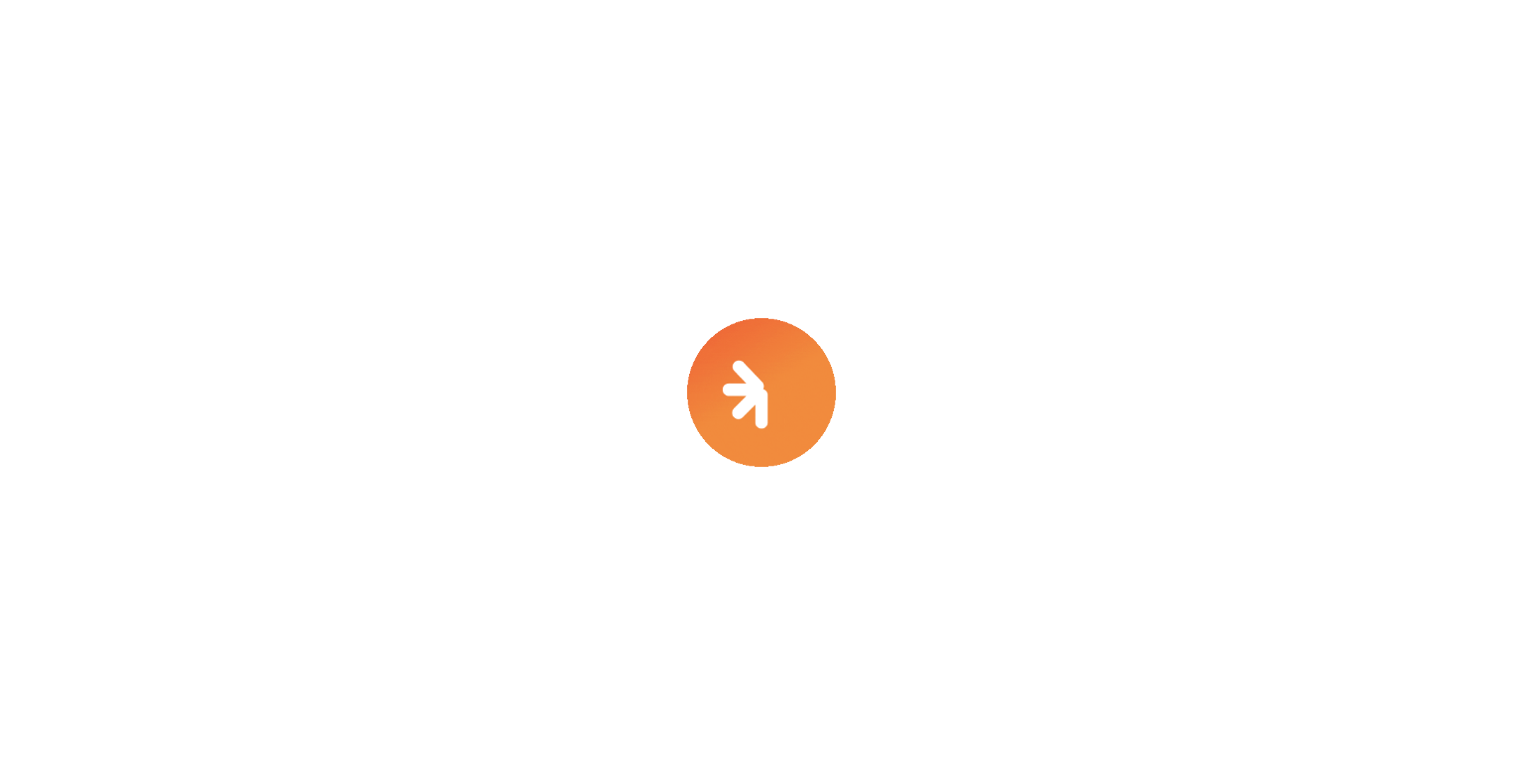 select on "****" 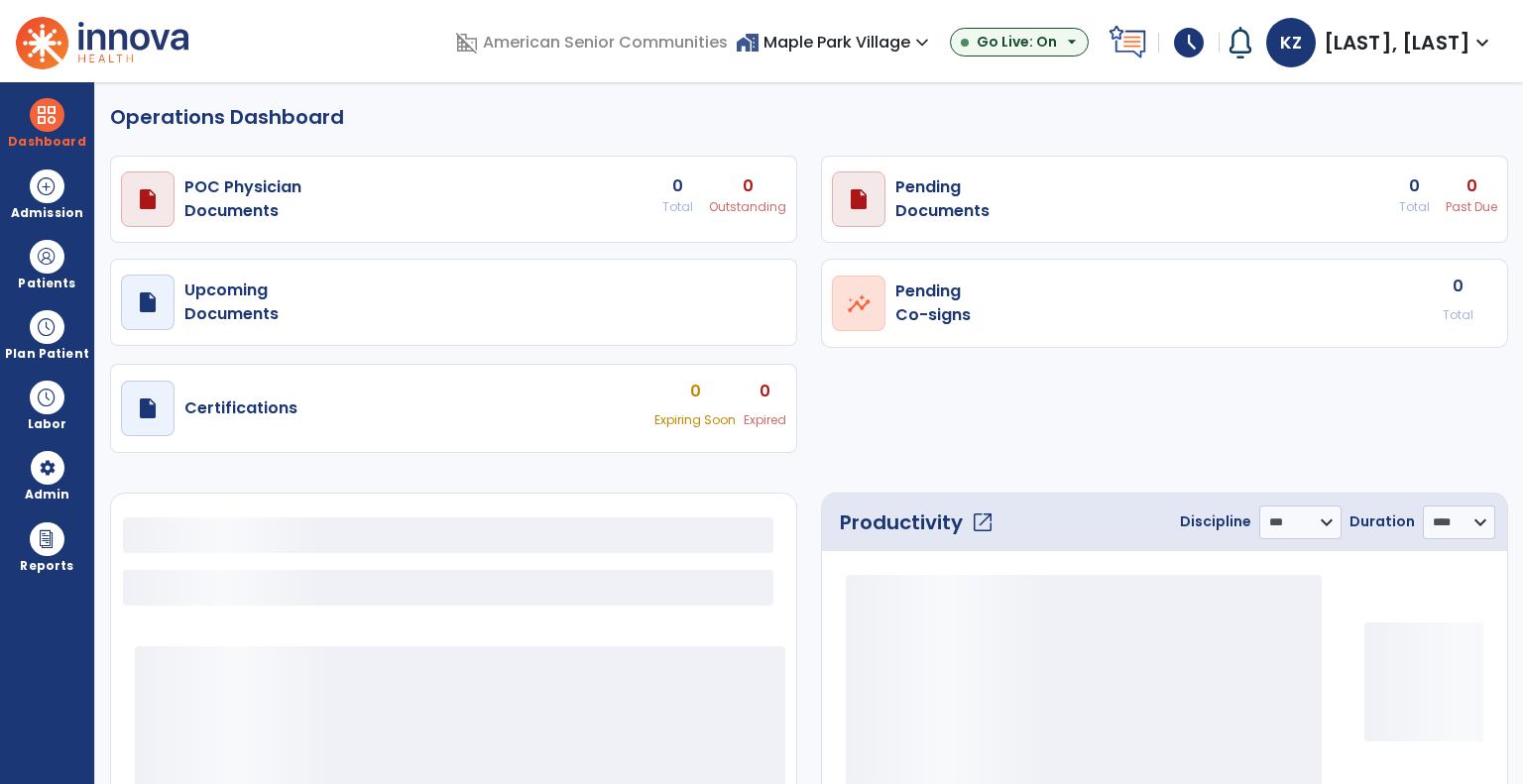select on "***" 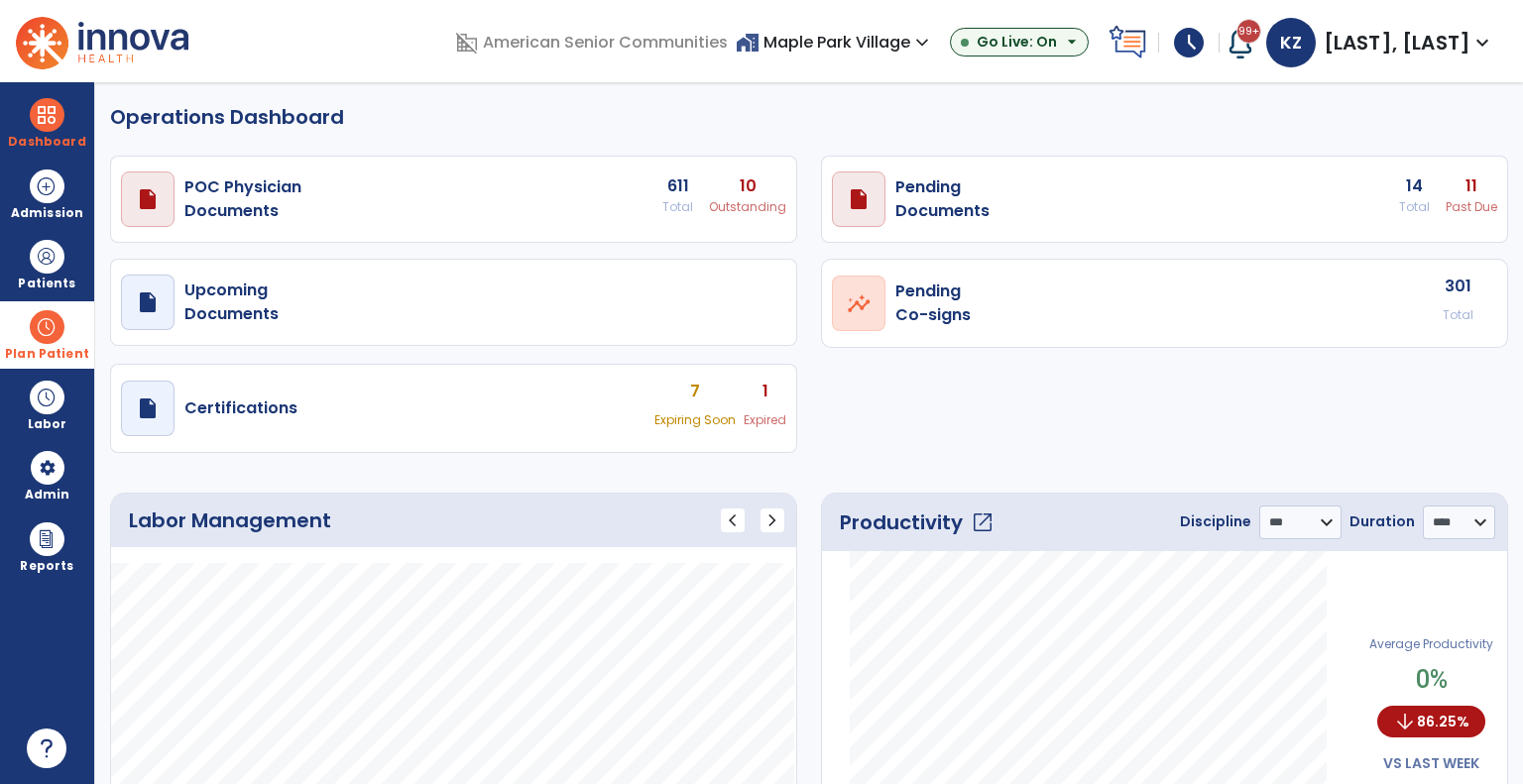 click at bounding box center (47, 327) 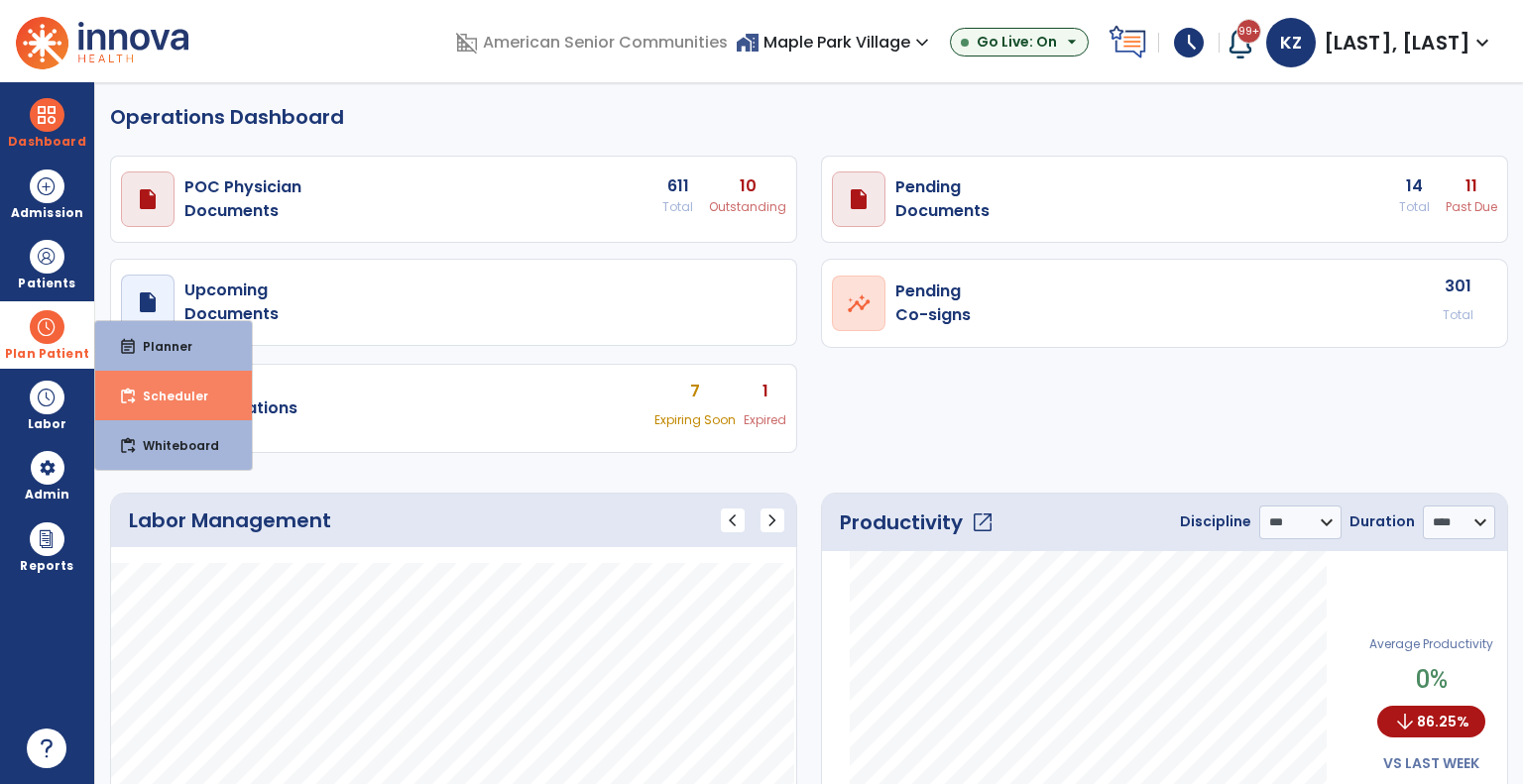 click on "Scheduler" at bounding box center (168, 395) 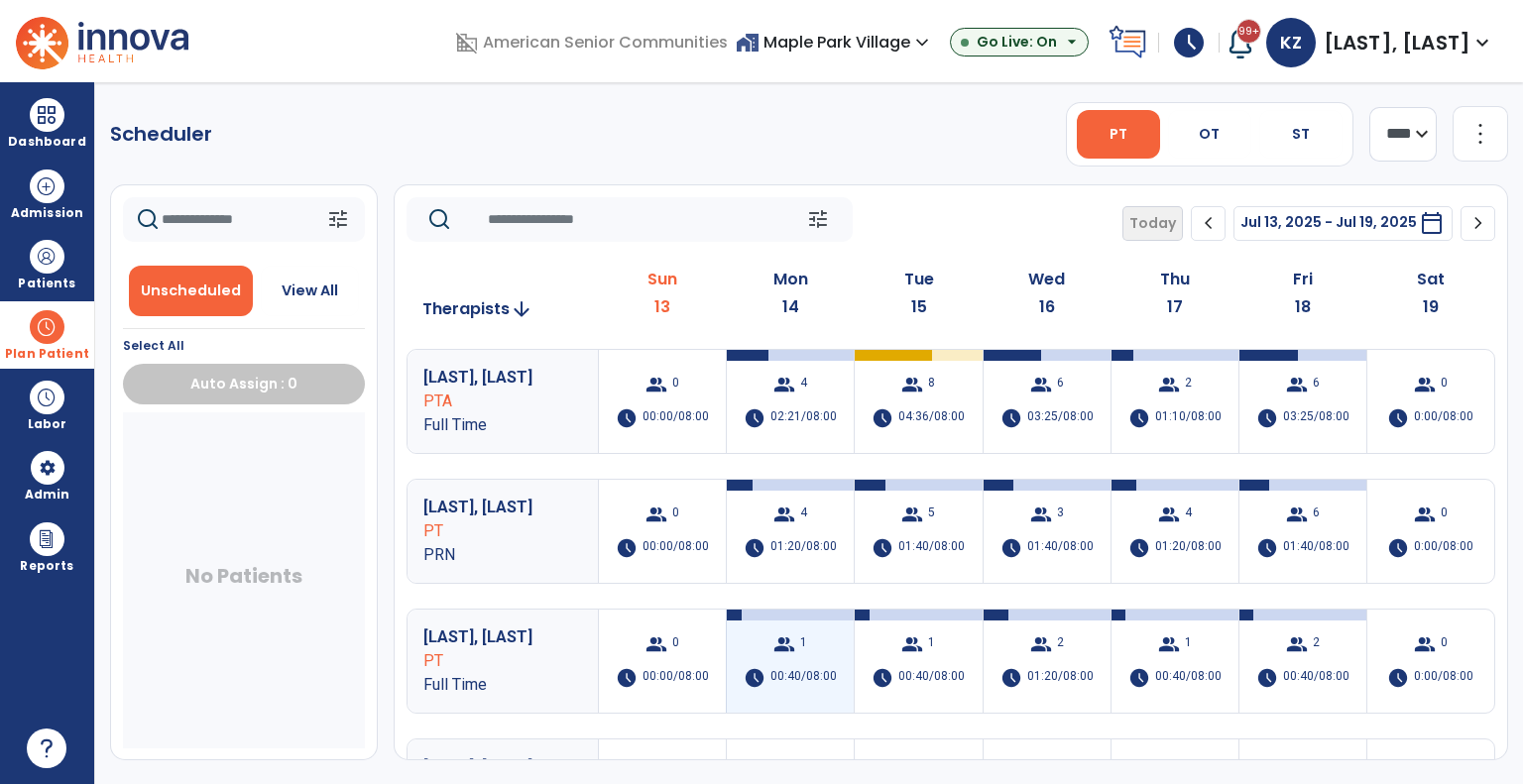 click on "group  1  schedule  00:40/08:00" at bounding box center (790, 661) 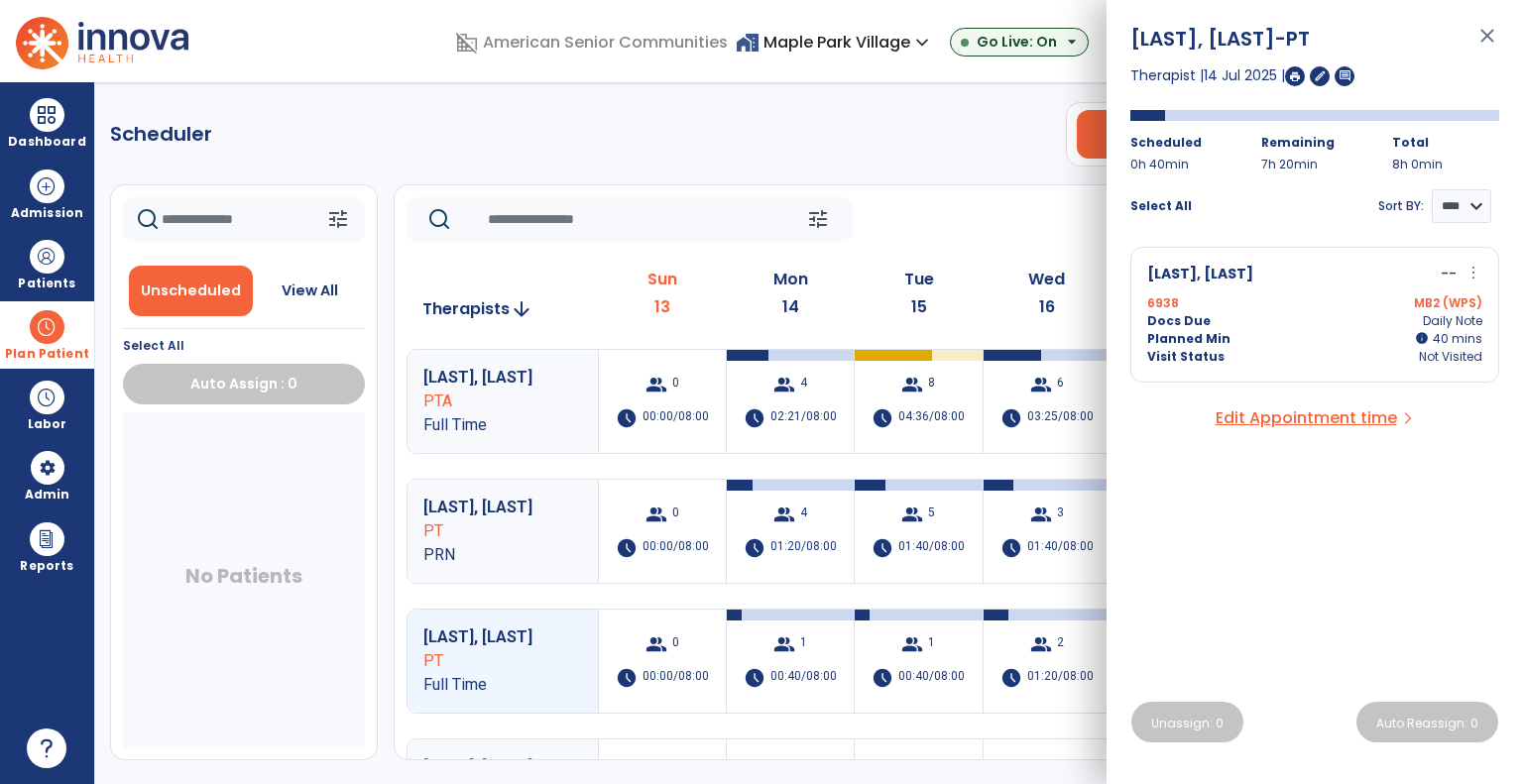 click on "Visit Status  Not Visited" at bounding box center (1315, 357) 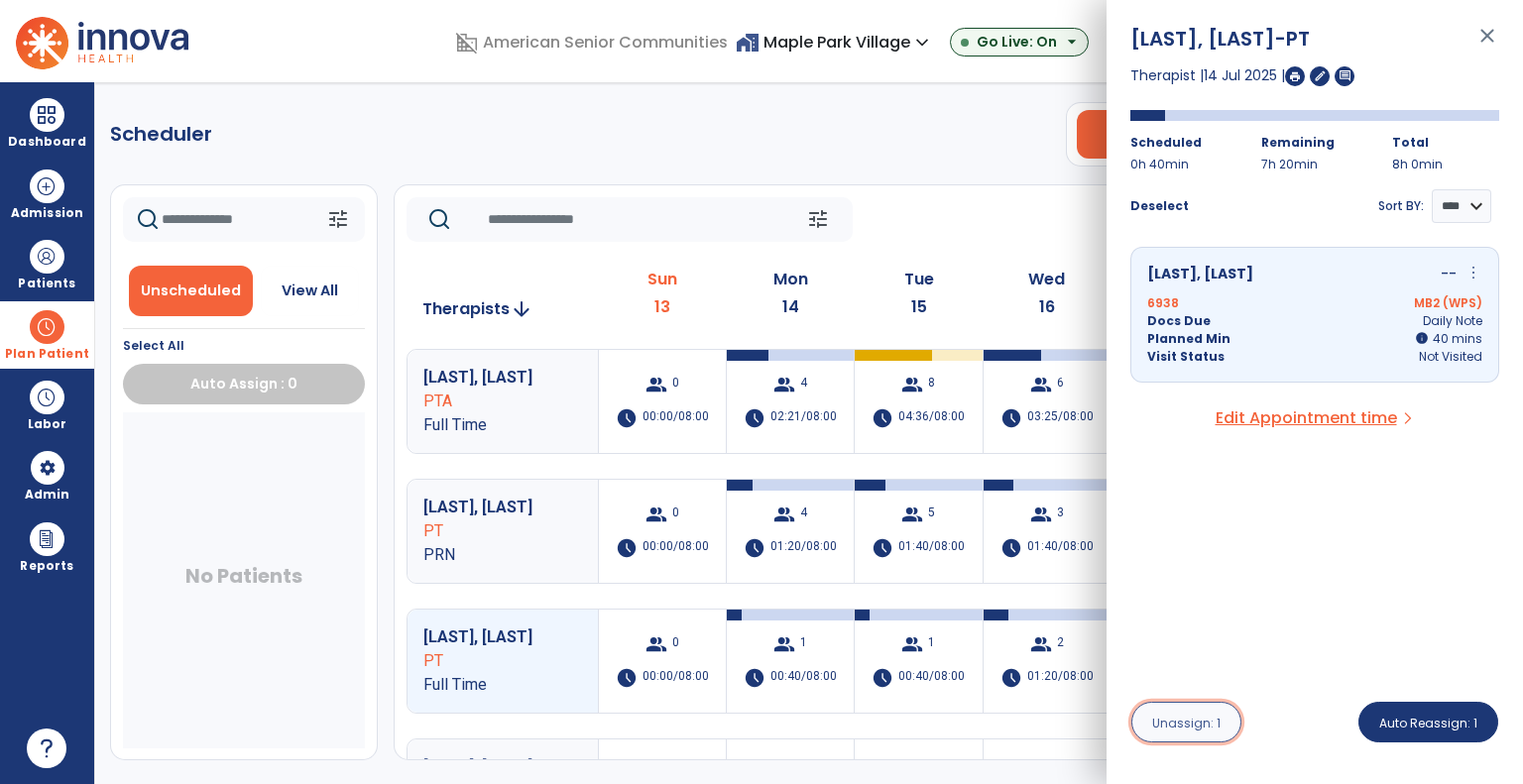 click on "Unassign: 1" at bounding box center (1186, 722) 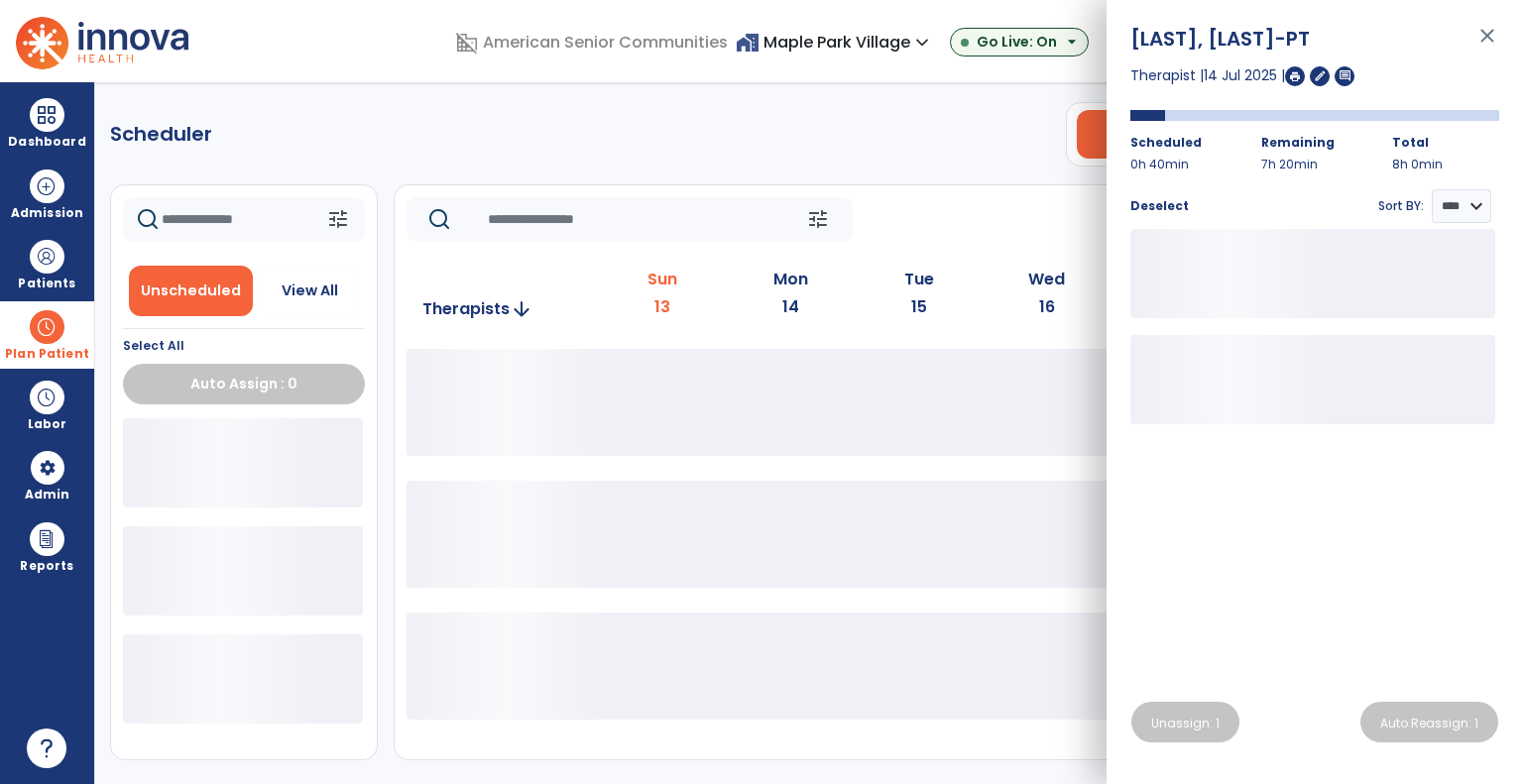click on "tune   Today  chevron_left Jul 13, 2025 - Jul 19, 2025  *********  calendar_today  chevron_right" 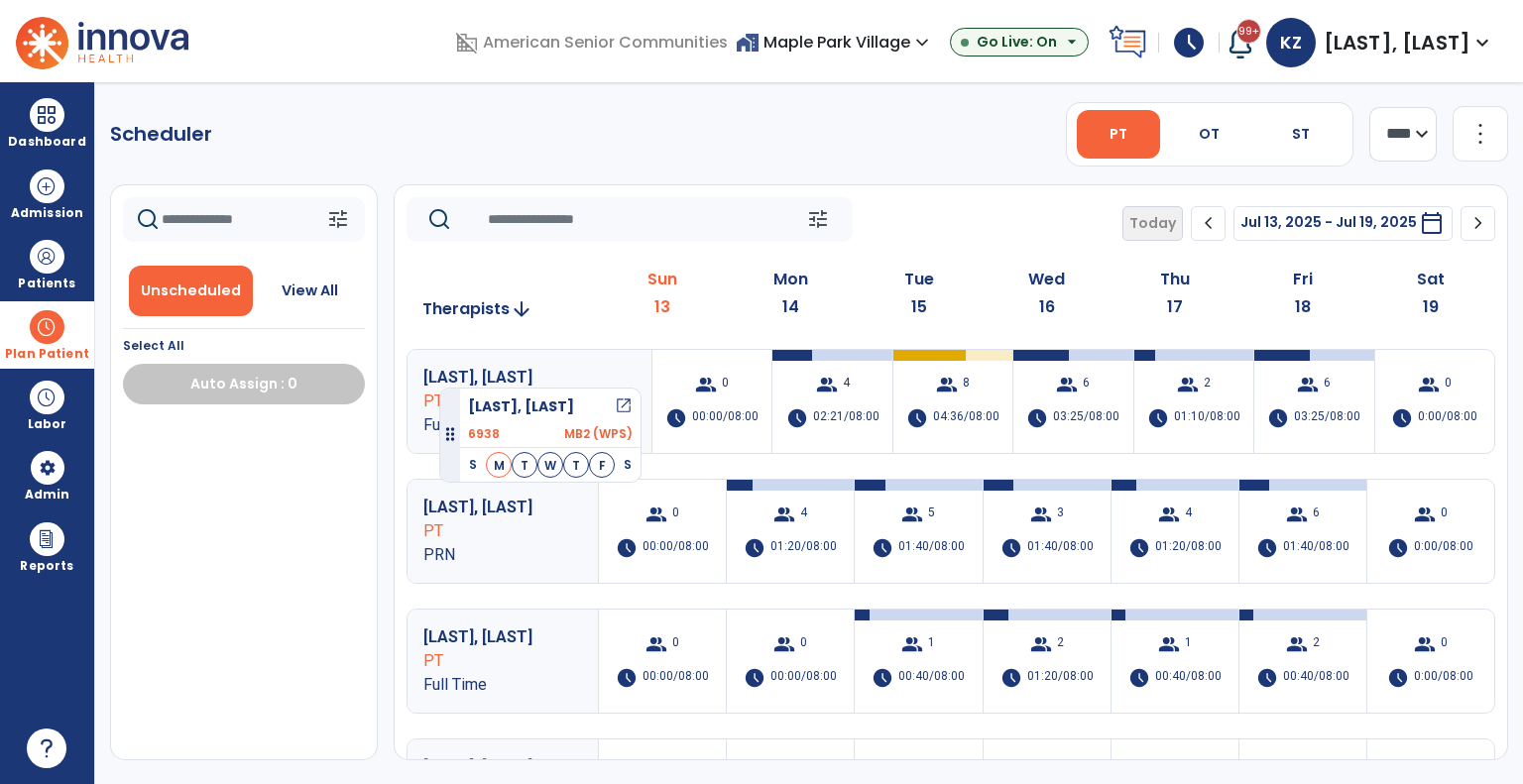 drag, startPoint x: 286, startPoint y: 460, endPoint x: 435, endPoint y: 359, distance: 180.0056 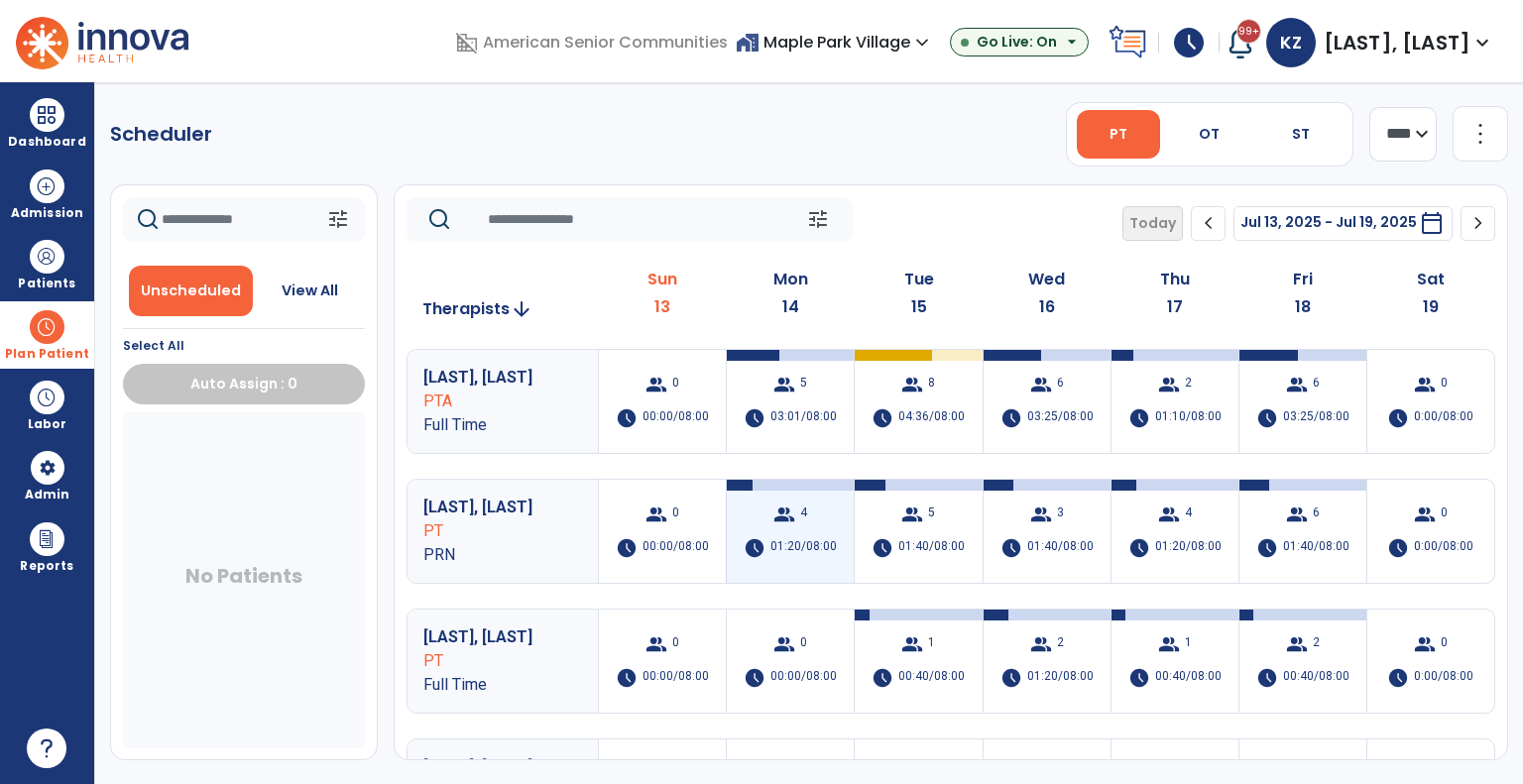 click on "group  4  schedule  01:20/08:00" at bounding box center (790, 531) 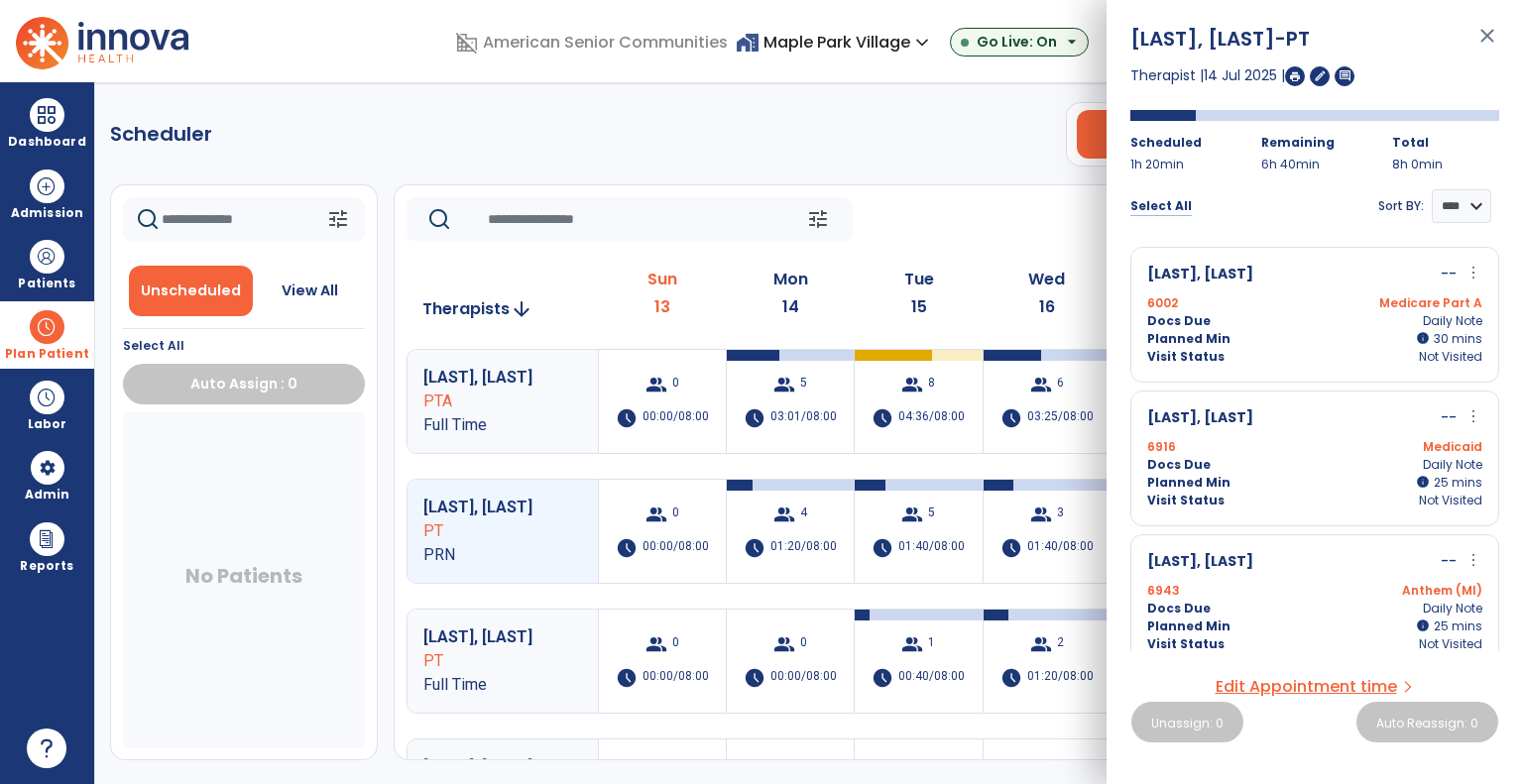 click on "Select All" at bounding box center (1161, 206) 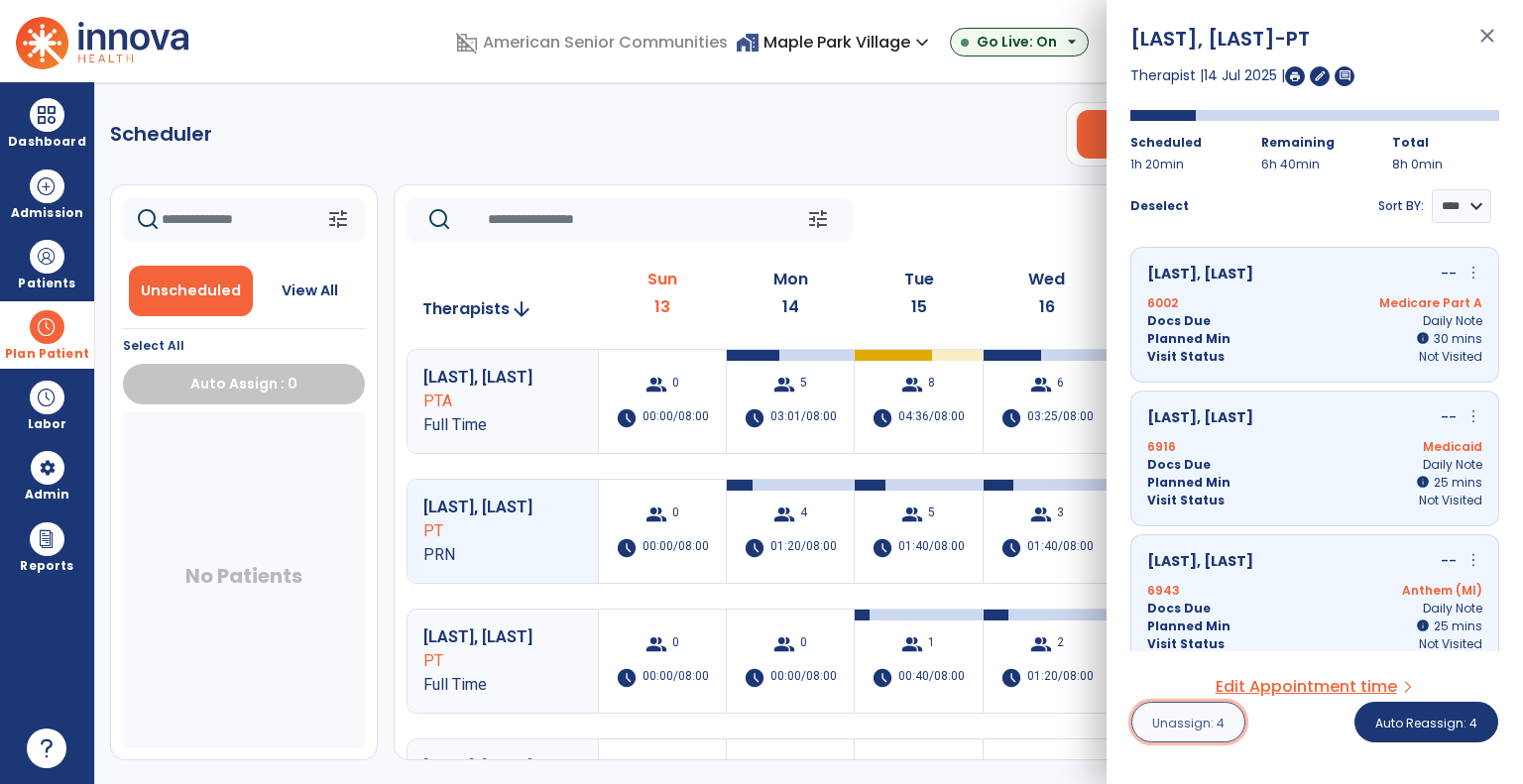 click on "Unassign: 4" at bounding box center (1188, 723) 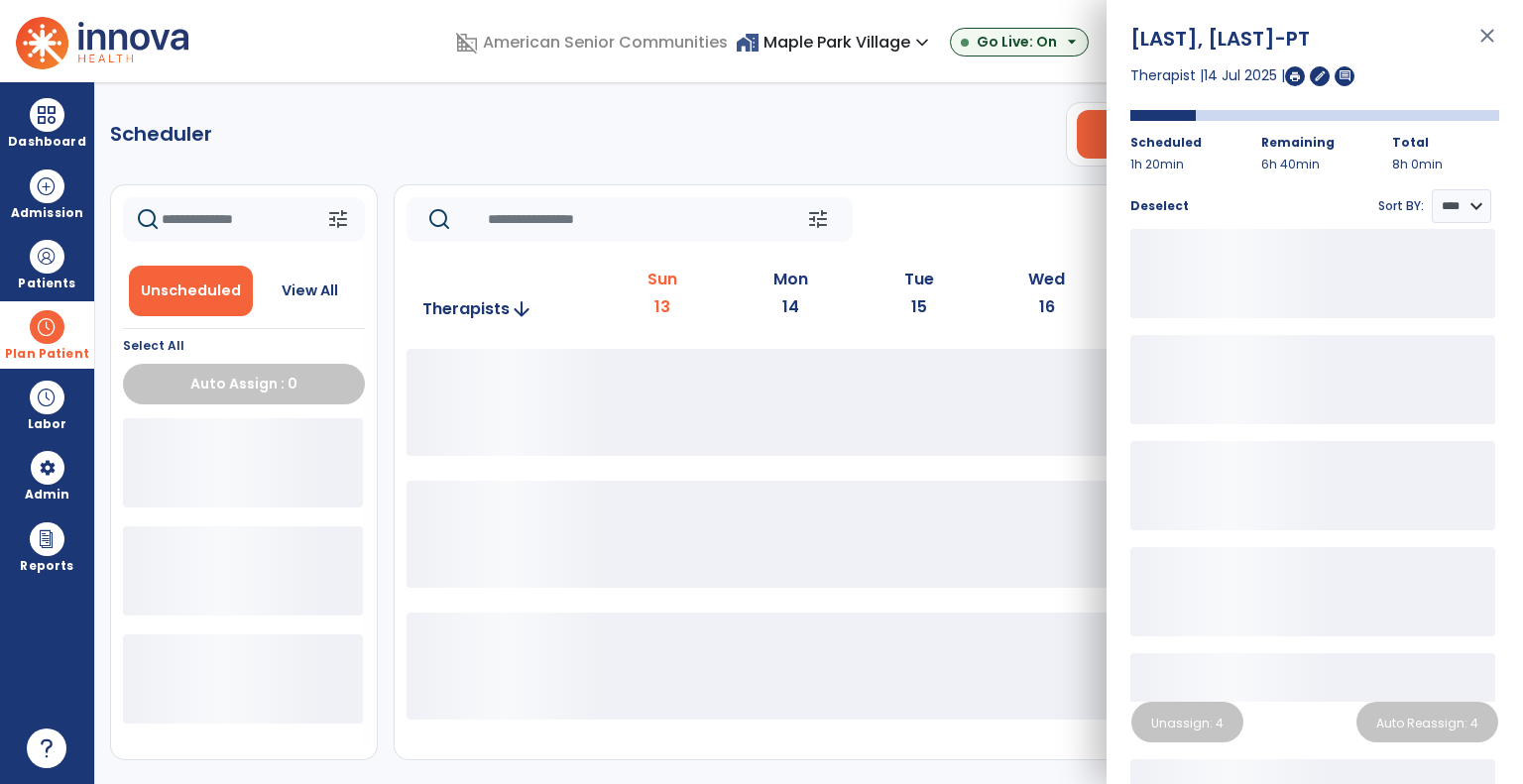 click on "tune   Today  chevron_left Jul 13, 2025 - Jul 19, 2025  *********  calendar_today  chevron_right" 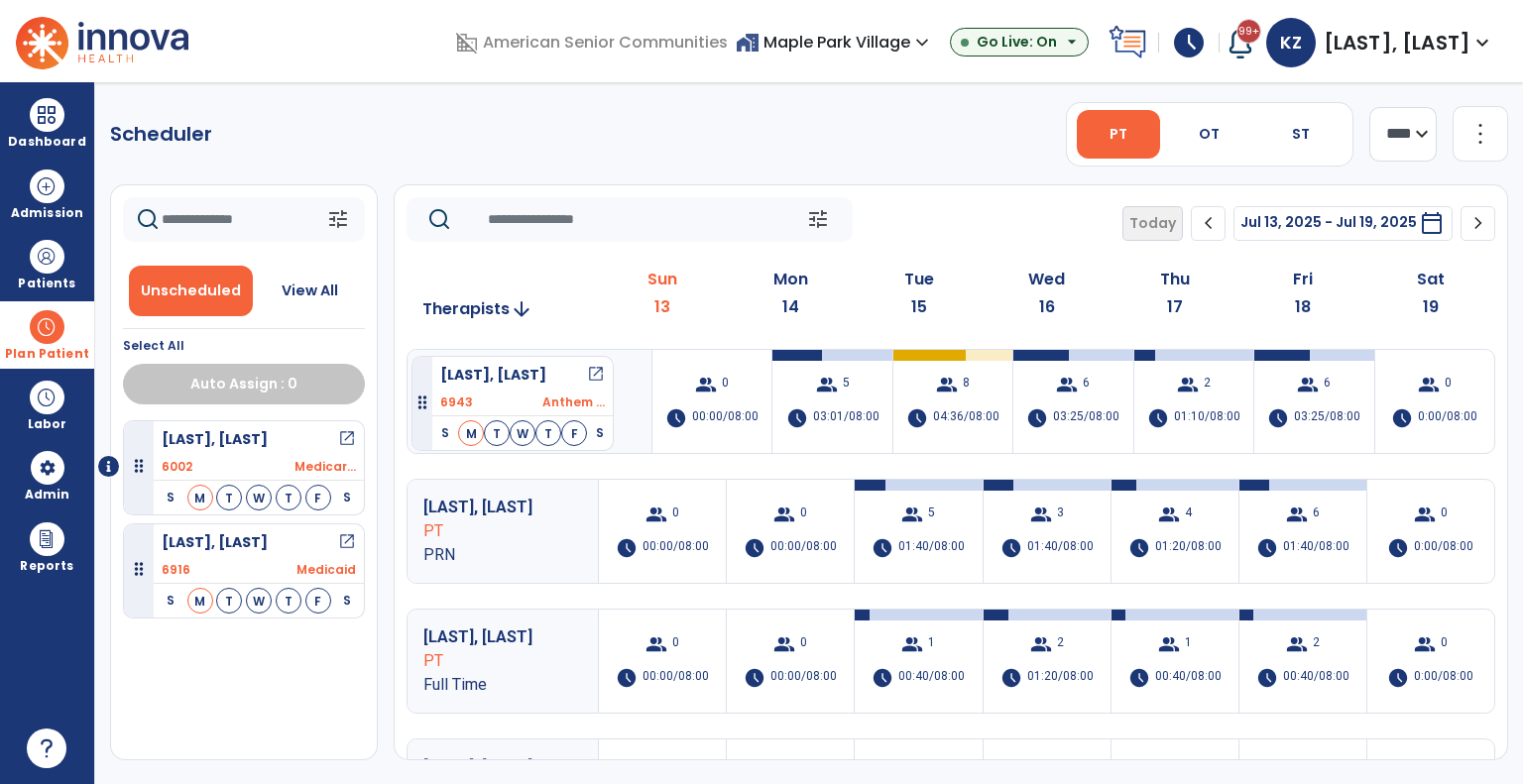 drag, startPoint x: 336, startPoint y: 450, endPoint x: 411, endPoint y: 348, distance: 126.6057 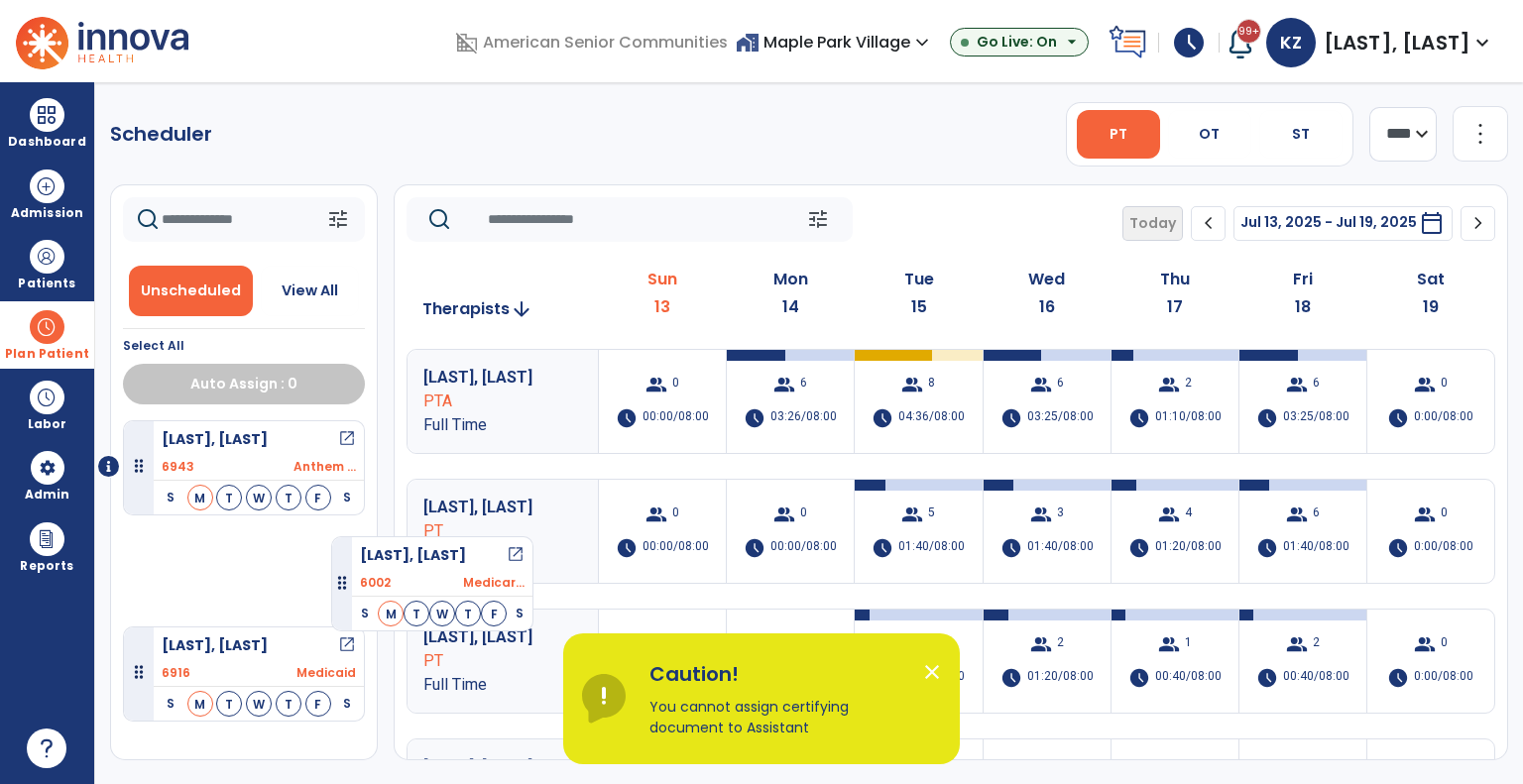 drag, startPoint x: 258, startPoint y: 564, endPoint x: 401, endPoint y: 427, distance: 198.03535 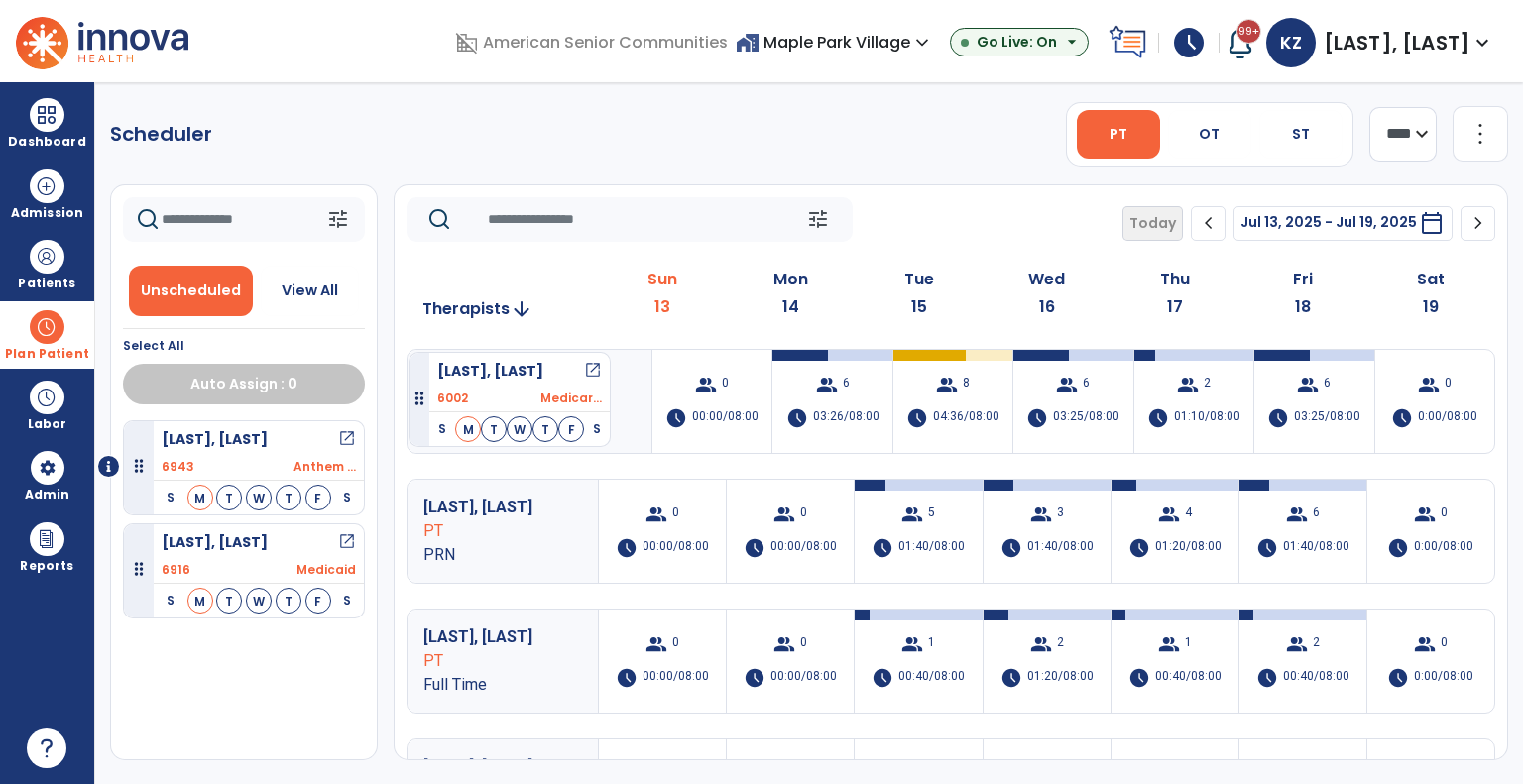 drag, startPoint x: 290, startPoint y: 554, endPoint x: 409, endPoint y: 344, distance: 241.37316 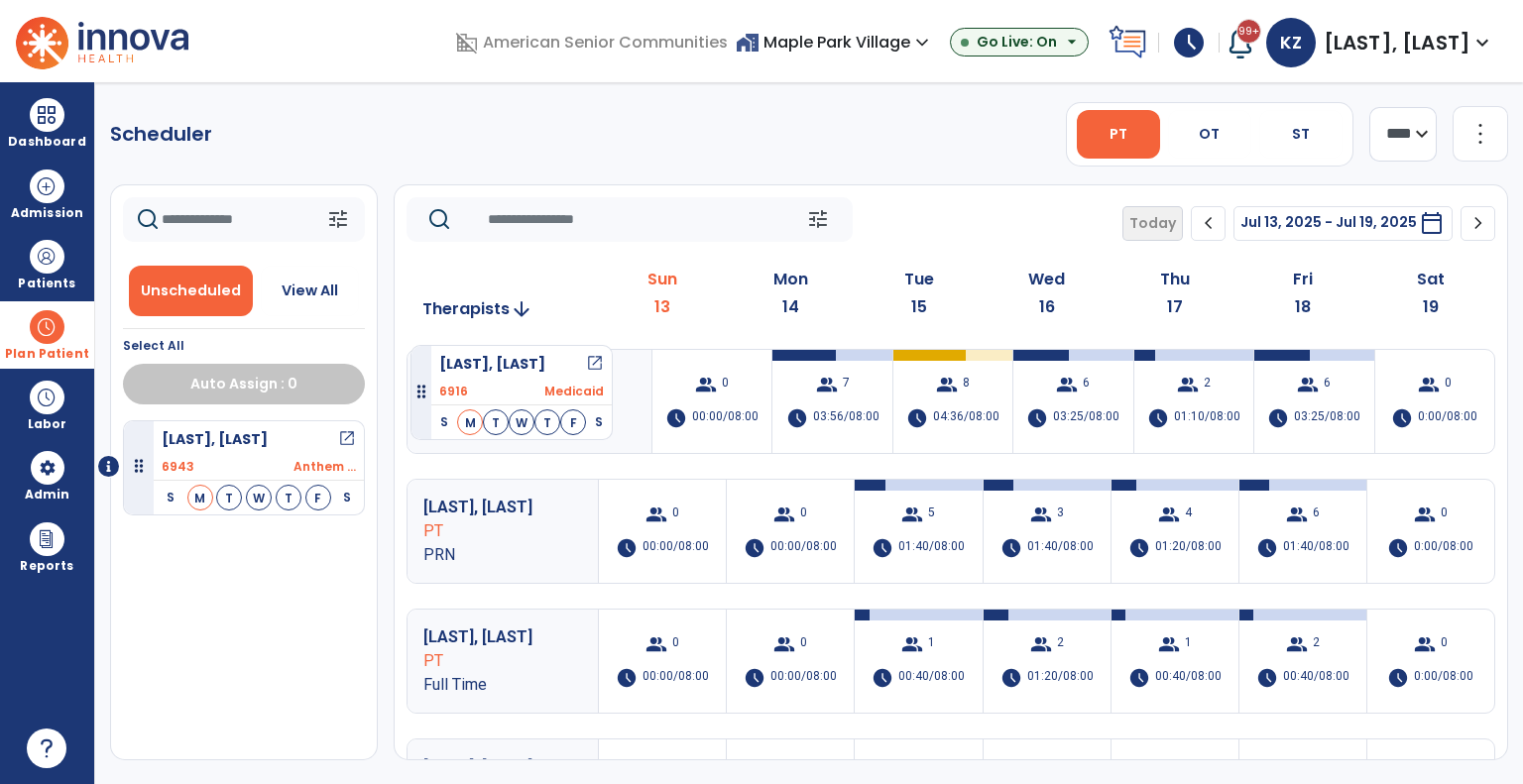 drag, startPoint x: 256, startPoint y: 562, endPoint x: 410, endPoint y: 337, distance: 272.655 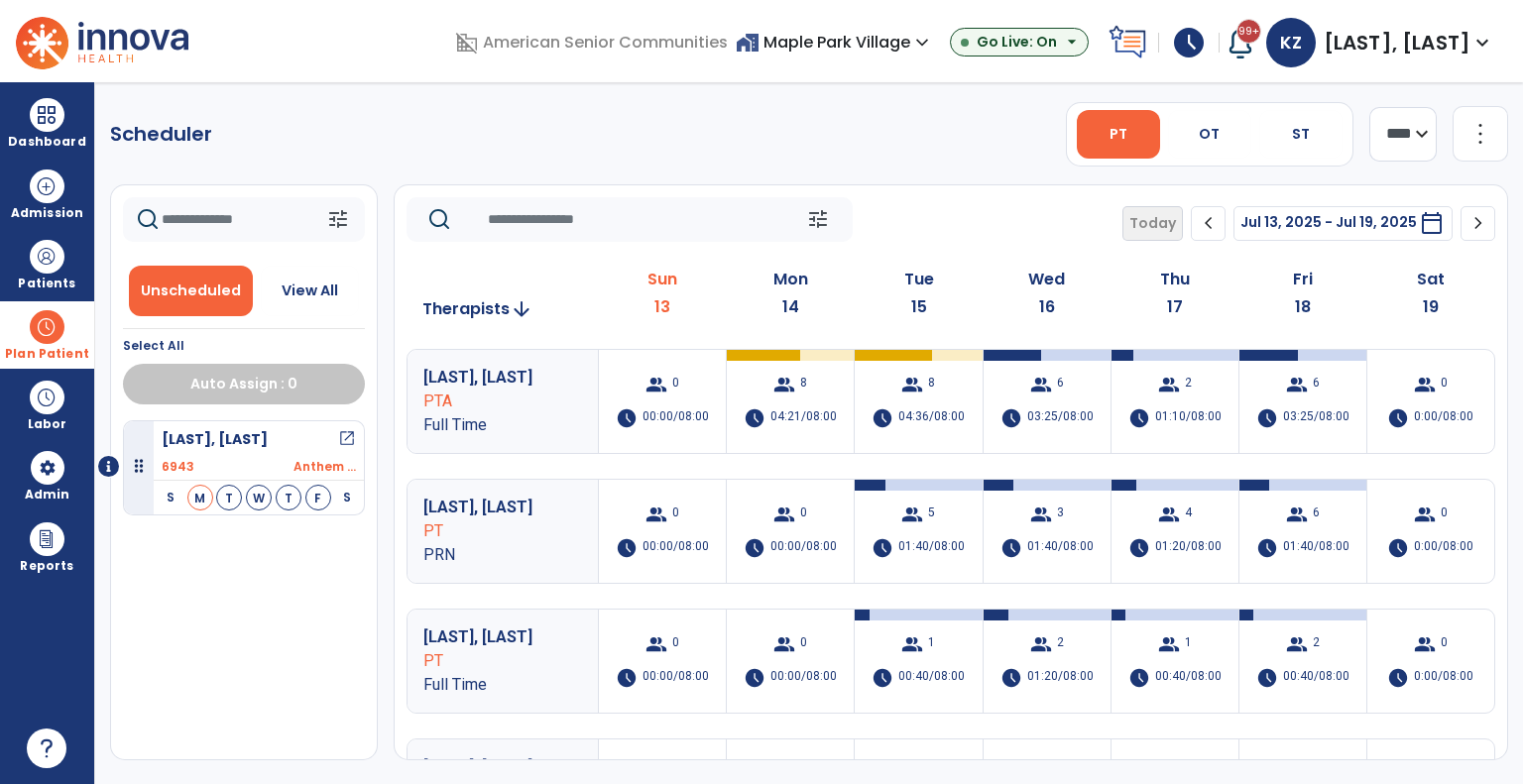 scroll, scrollTop: 0, scrollLeft: 0, axis: both 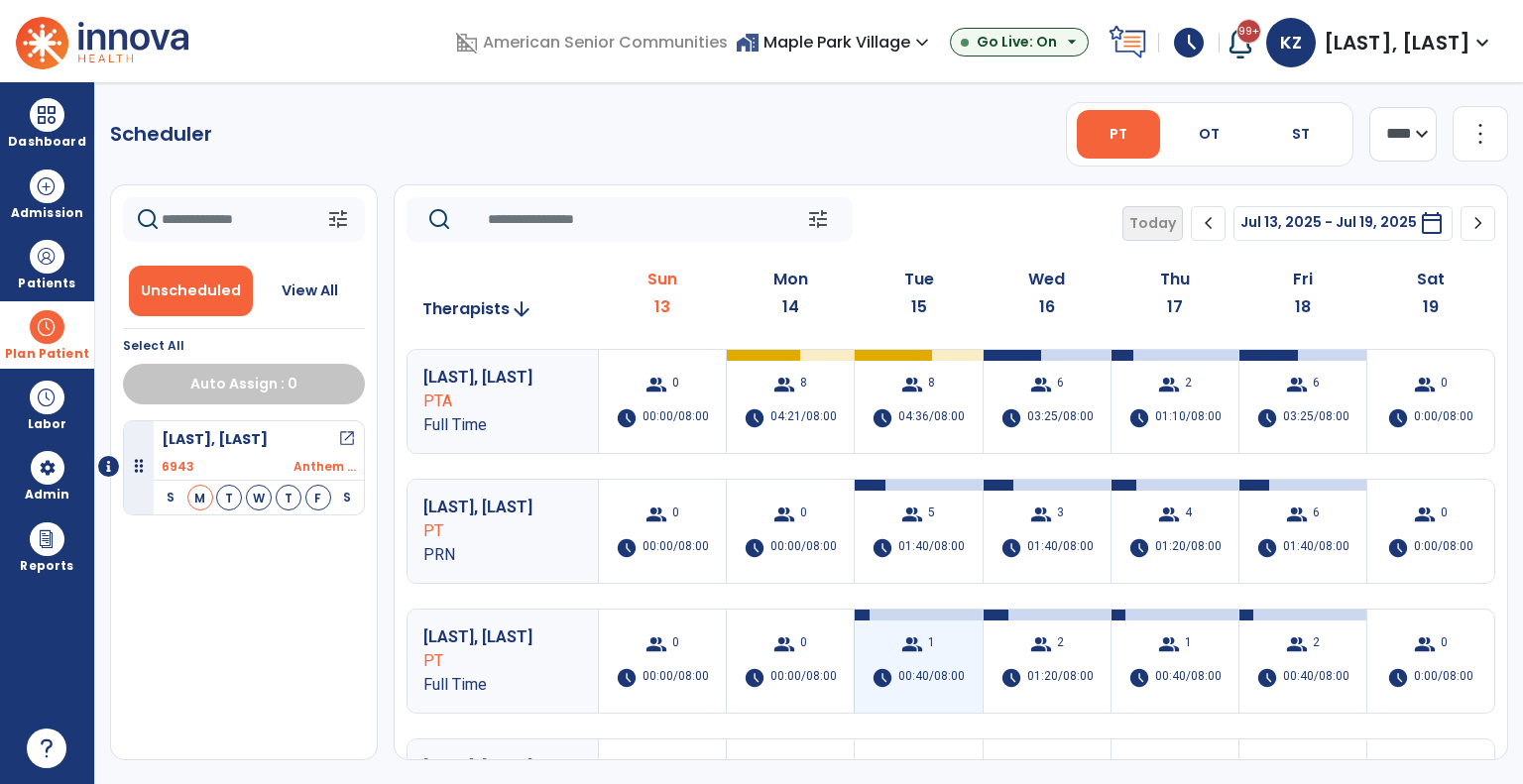 click on "1" at bounding box center [931, 644] 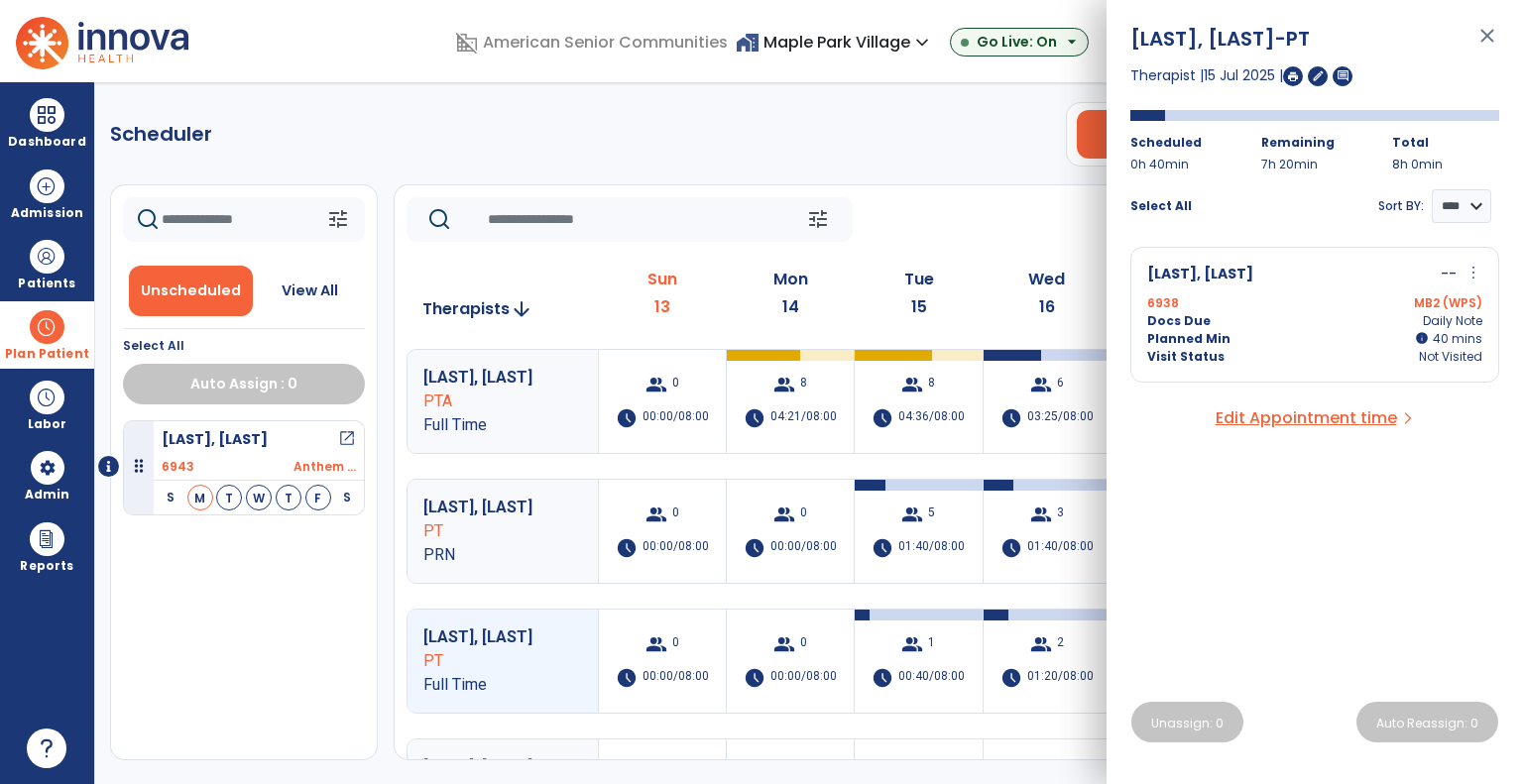 click on "Visit Status  Not Visited" at bounding box center (1315, 357) 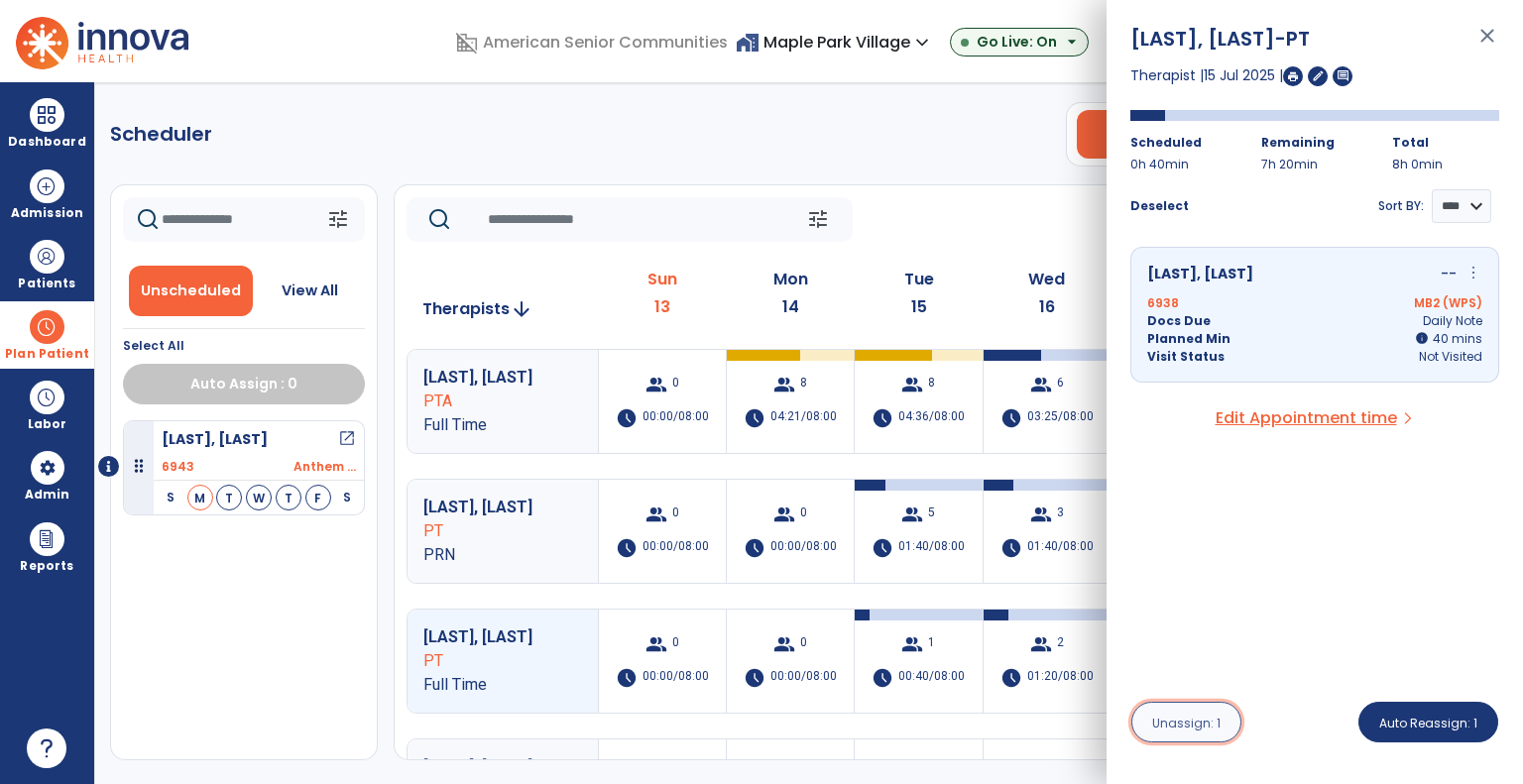 click on "Unassign: 1" at bounding box center [1186, 723] 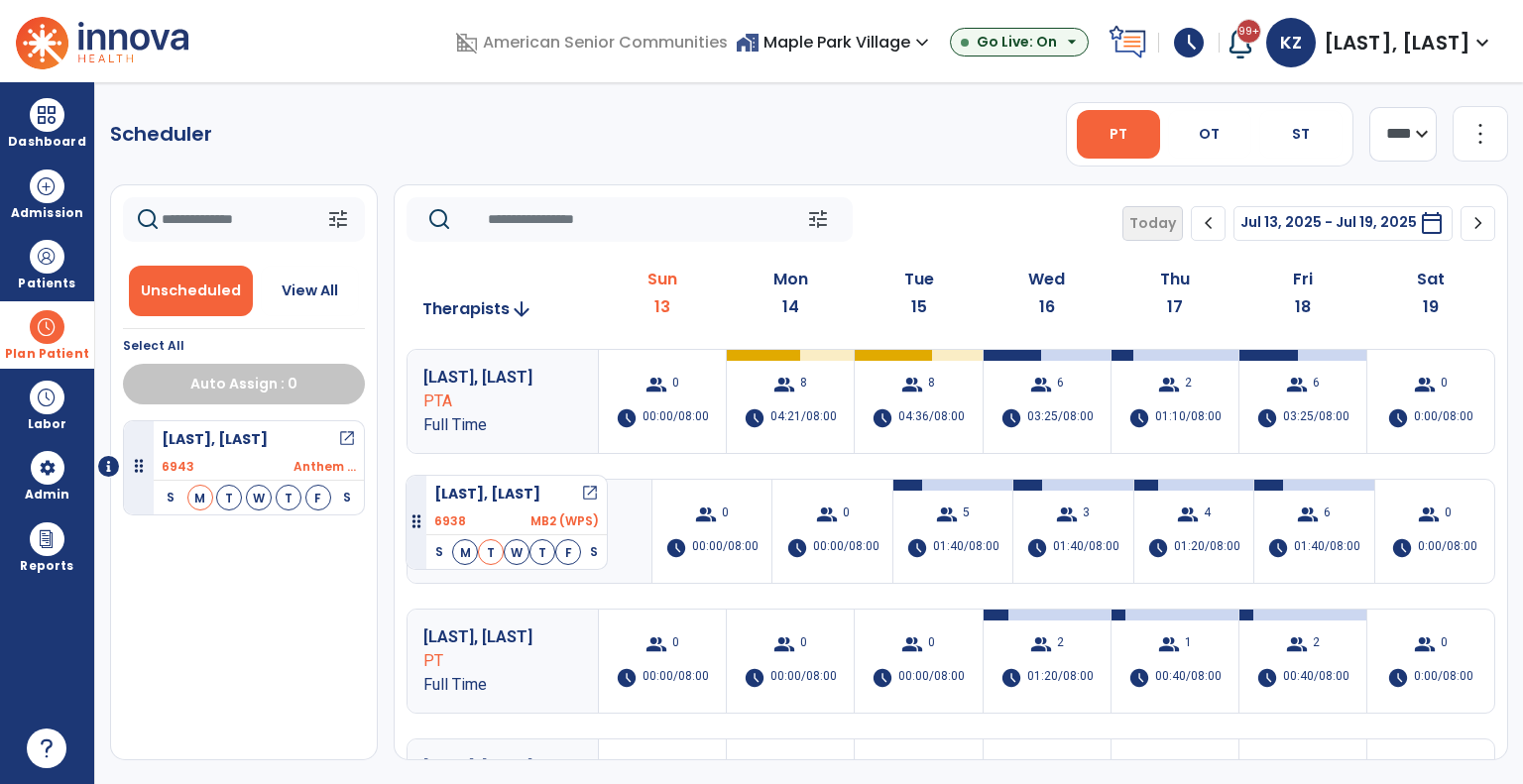 drag, startPoint x: 258, startPoint y: 553, endPoint x: 406, endPoint y: 467, distance: 171.17243 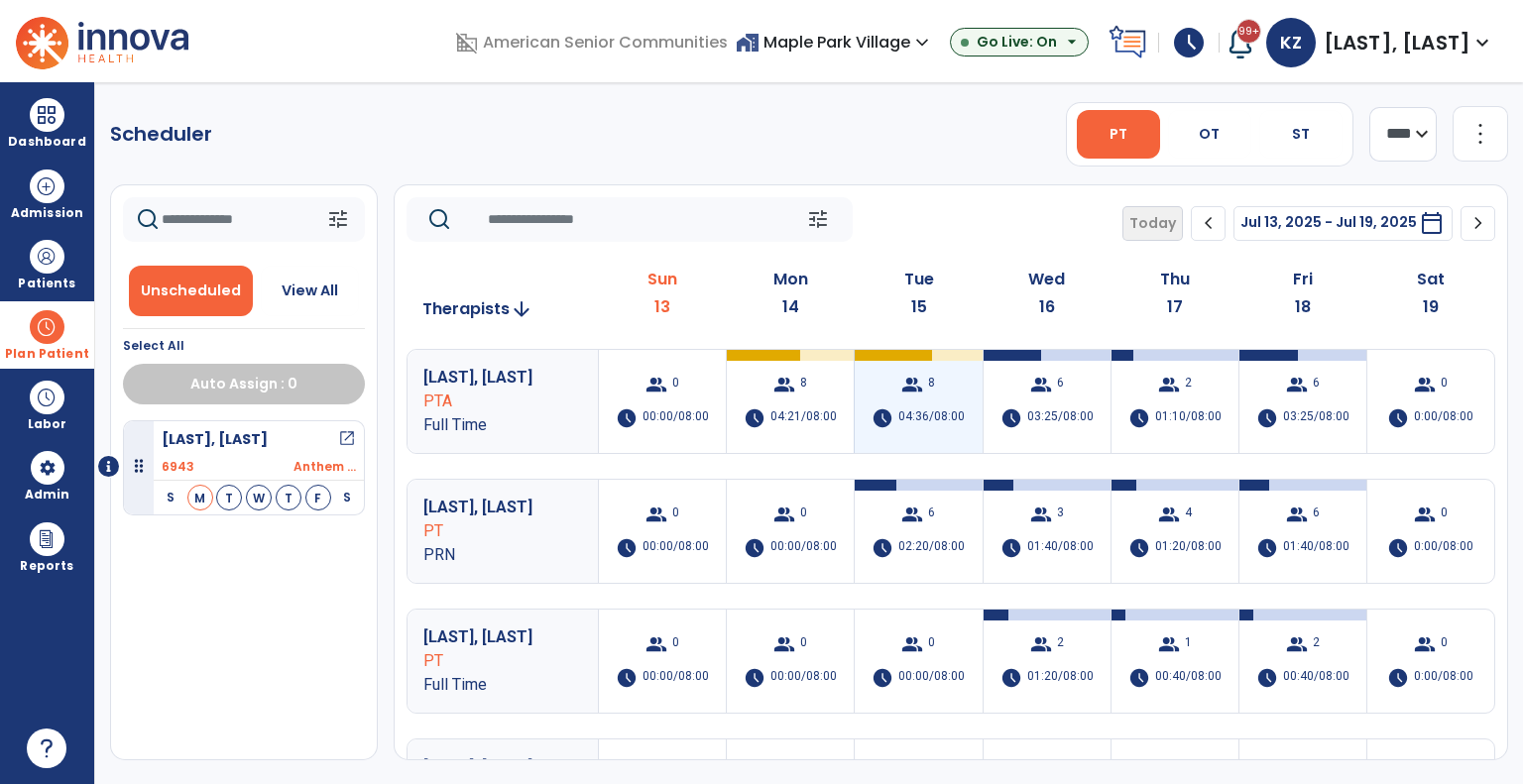 click on "group" at bounding box center (912, 385) 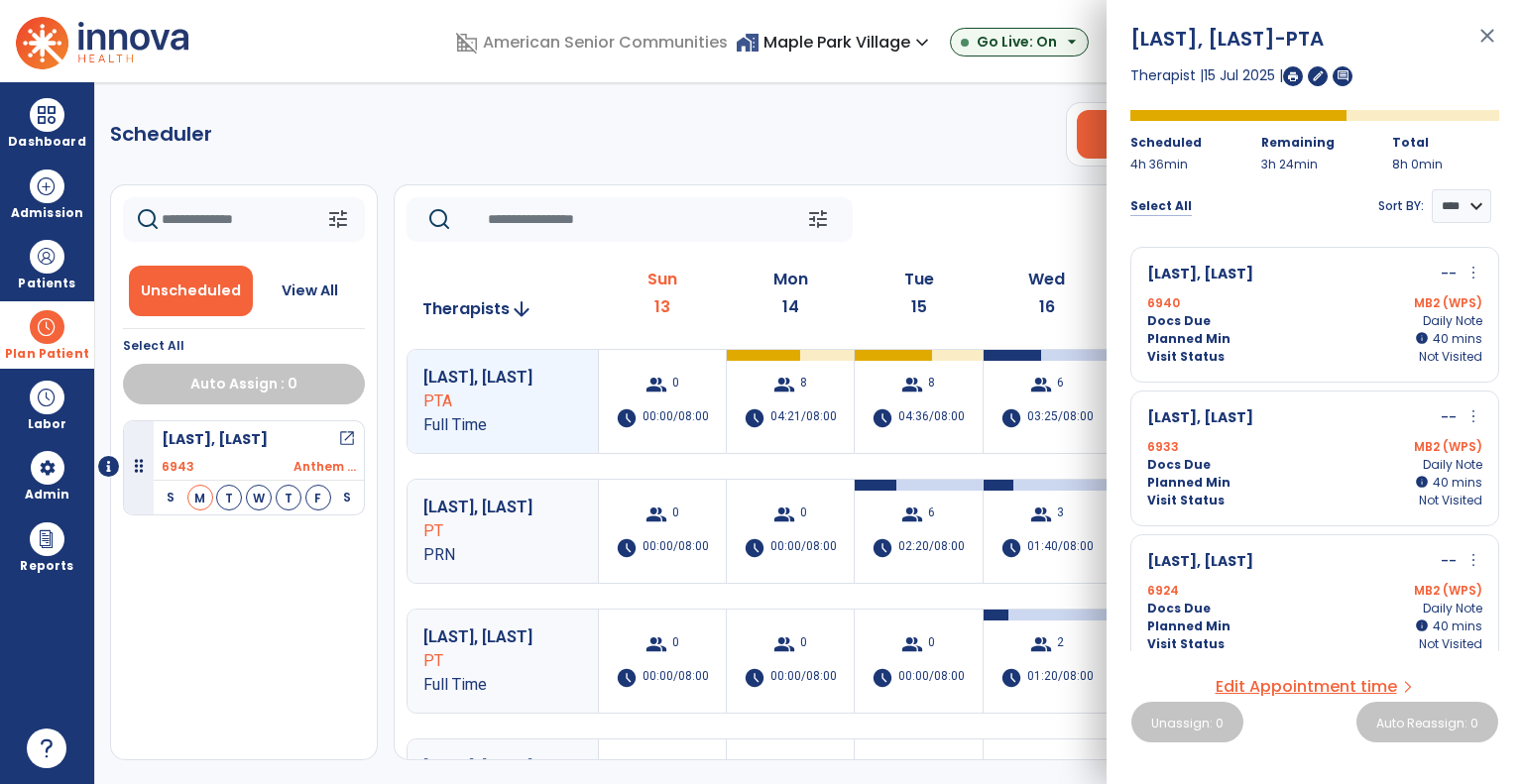click on "Select All" at bounding box center (1161, 206) 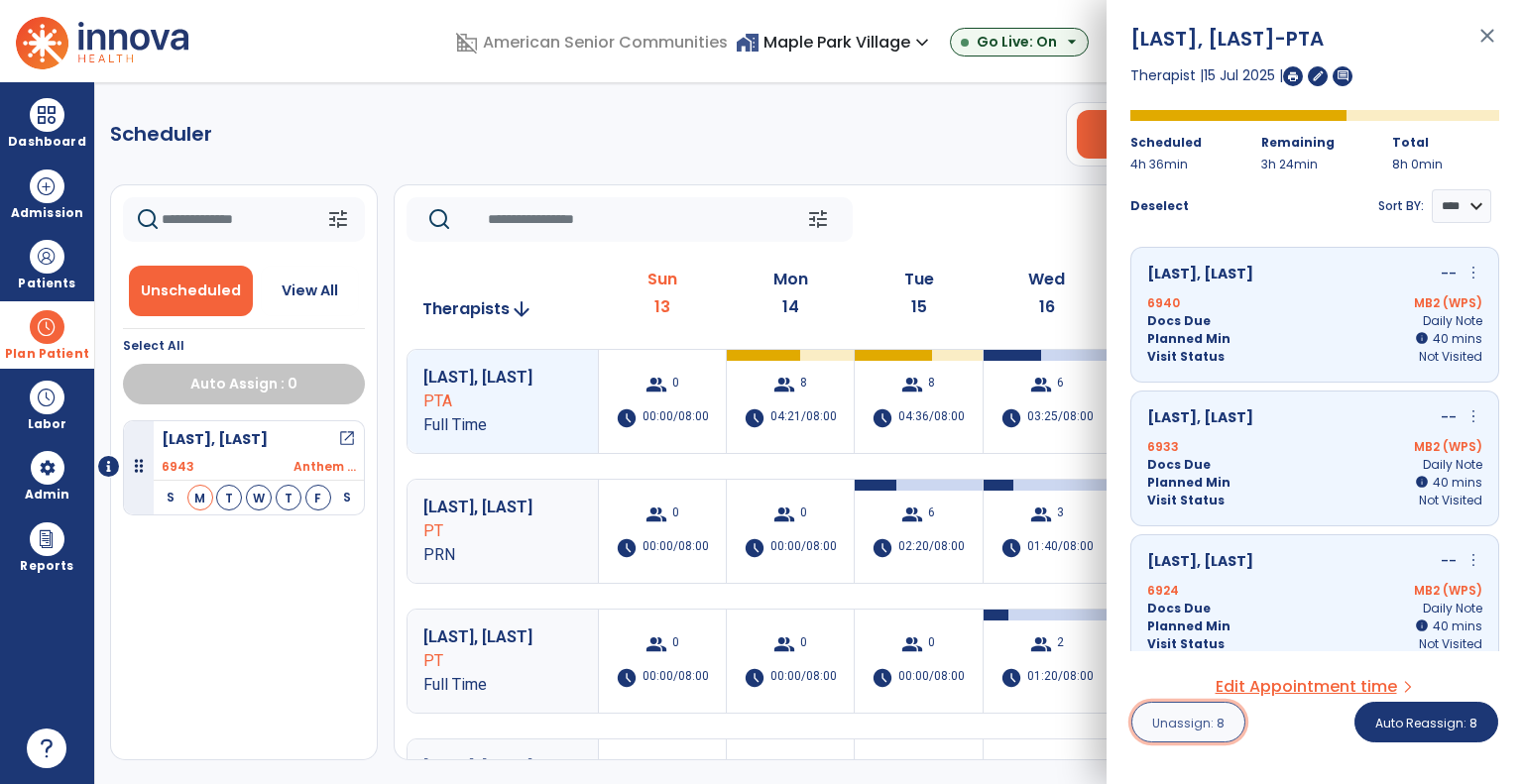 click on "Unassign: 8" at bounding box center (1188, 722) 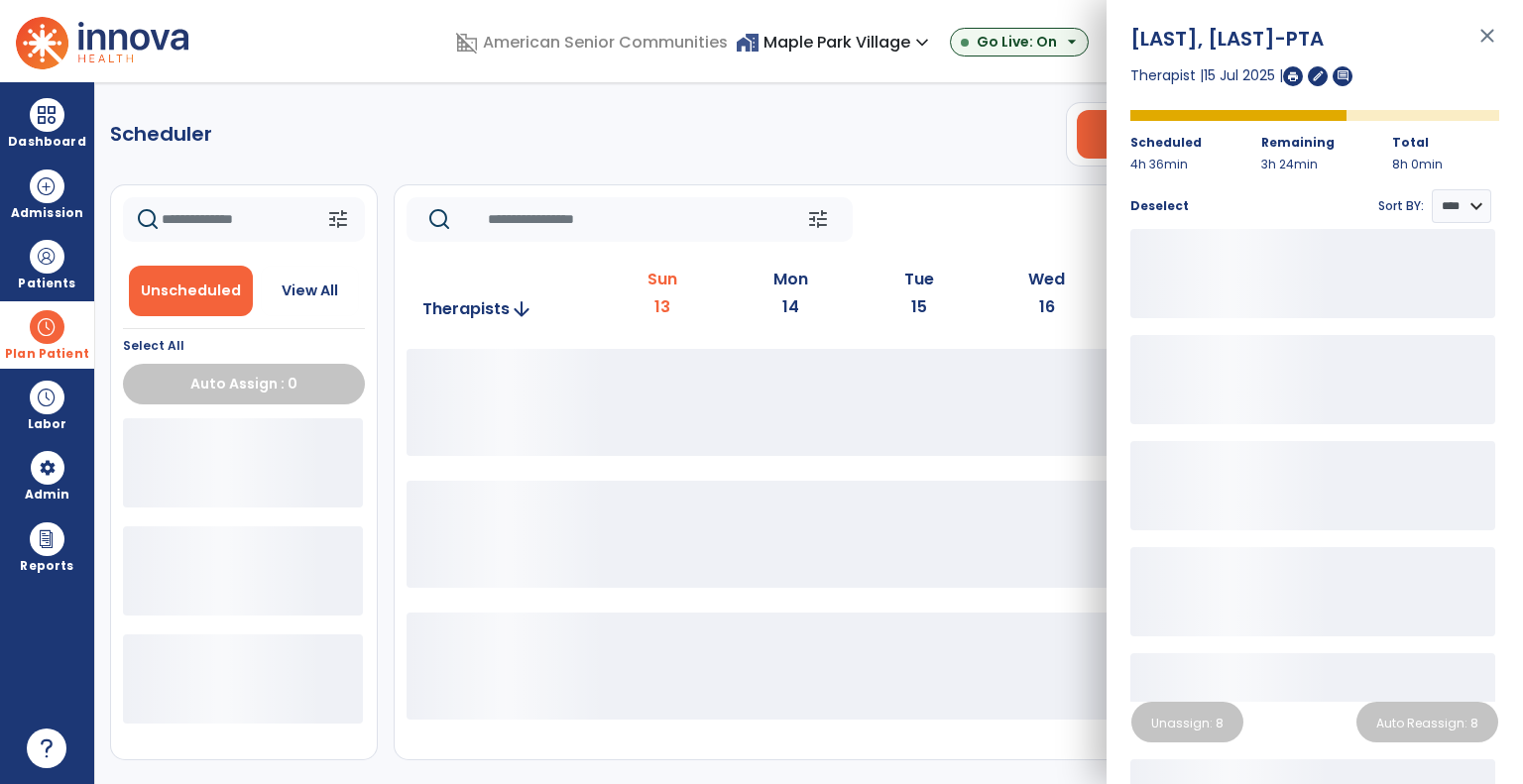 click on "tune   Today  chevron_left Jul 13, 2025 - Jul 19, 2025  *********  calendar_today  chevron_right" 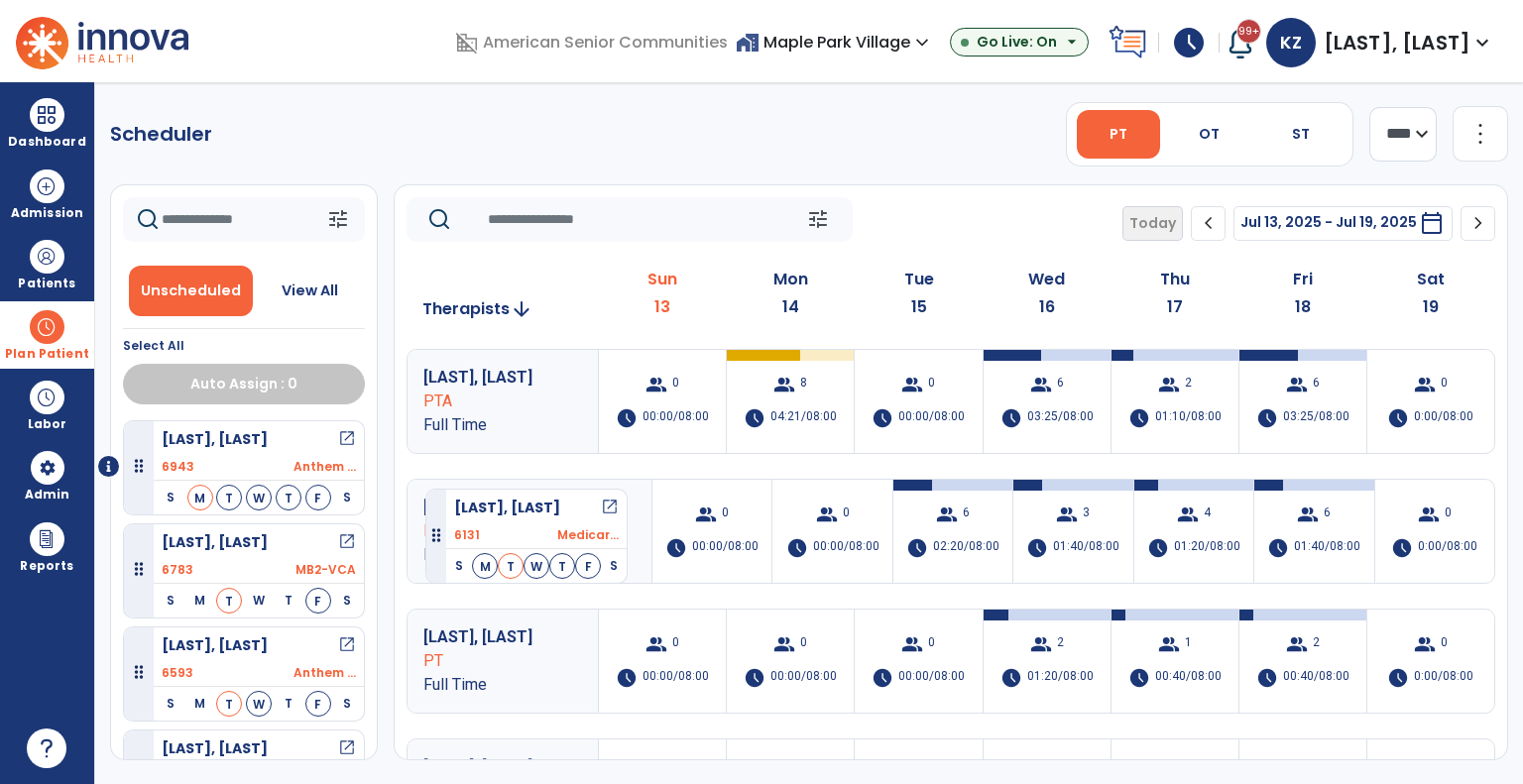 drag, startPoint x: 275, startPoint y: 535, endPoint x: 425, endPoint y: 481, distance: 159.42396 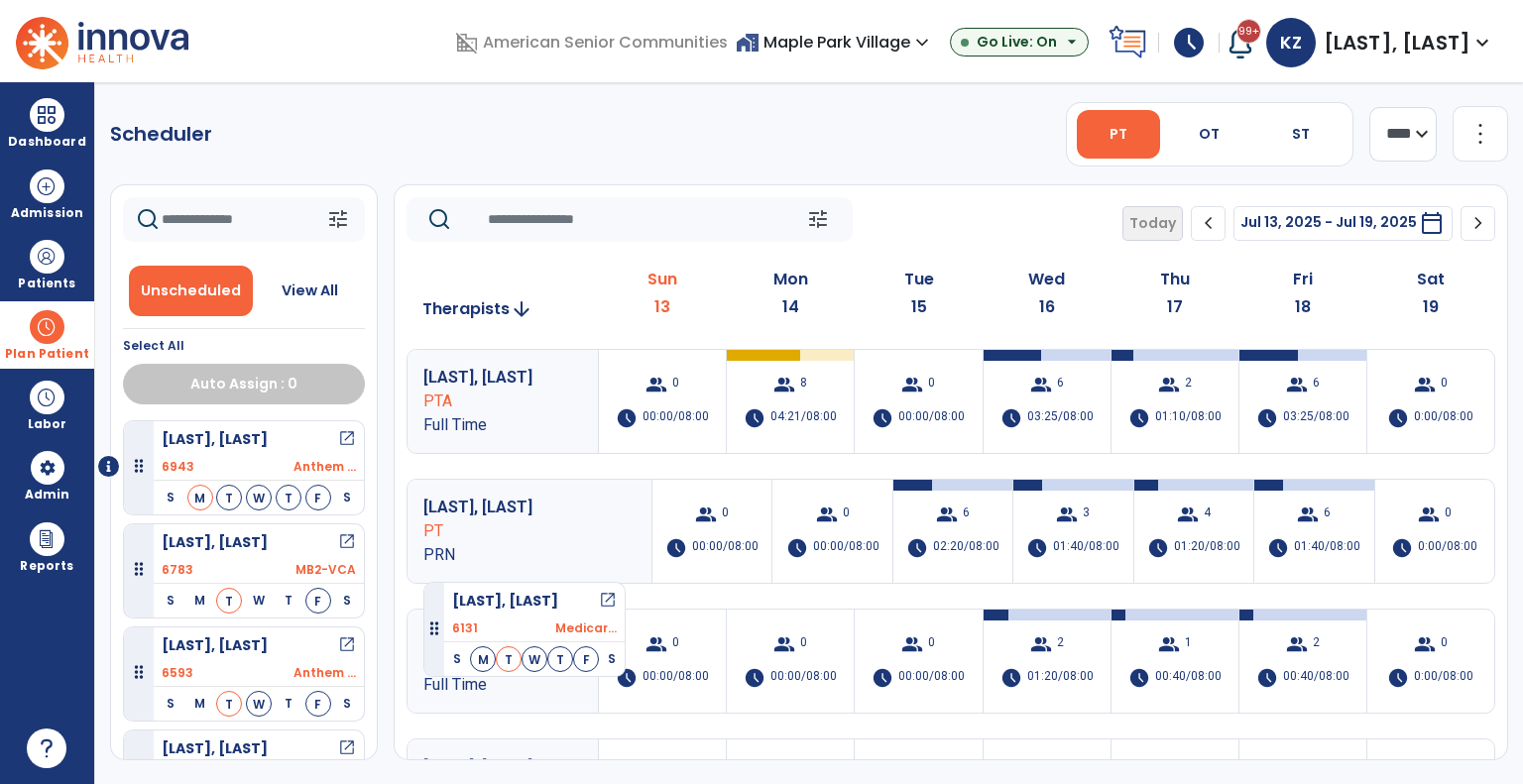 click on "Maqsood, Shazia PTA Full Time  group  0  schedule  00:00/08:00   group  8  schedule  04:21/08:00   group  0  schedule  00:00/08:00   group  6  schedule  03:25/08:00   group  2  schedule  01:10/08:00   group  6  schedule  03:25/08:00   group  0  schedule  0:00/08:00 Fenwick, Sarah PT PRN  Hultquist, Susan   open_in_new  6131 Medicar...  S M T W T F S  group  0  schedule  00:00/08:00   group  0  schedule  00:00/08:00   group  6  schedule  02:20/08:00   group  3  schedule  01:40/08:00   group  4  schedule  01:20/08:00   group  6  schedule  01:40/08:00   group  0  schedule  0:00/08:00 Kedlaya, Sheela PT Full Time  group  0  schedule  00:00/08:00   group  0  schedule  00:00/08:00   group  0  schedule  00:00/08:00   group  2  schedule  01:20/08:00   group  1  schedule  00:40/08:00   group  2  schedule  00:40/08:00   group  0  schedule  0:00/08:00 Engle, Emily PTA Full Time  group  0  schedule  0:00/08:00  group  0  schedule  0:00/08:00  group  0  schedule  0:00/08:00  group  0  schedule  0:00/08:00  group  0 0 0 PT" 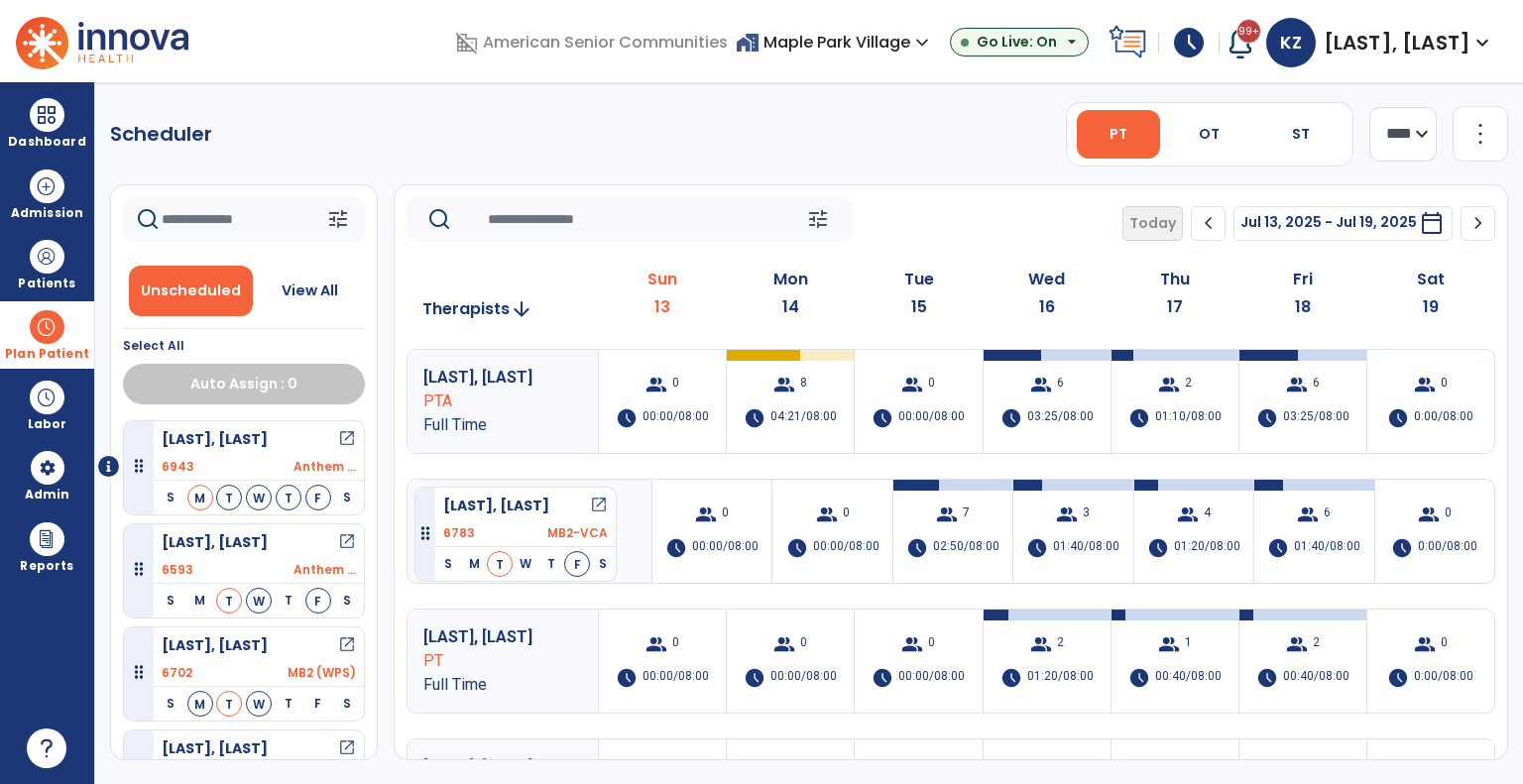 drag, startPoint x: 288, startPoint y: 558, endPoint x: 412, endPoint y: 478, distance: 147.56693 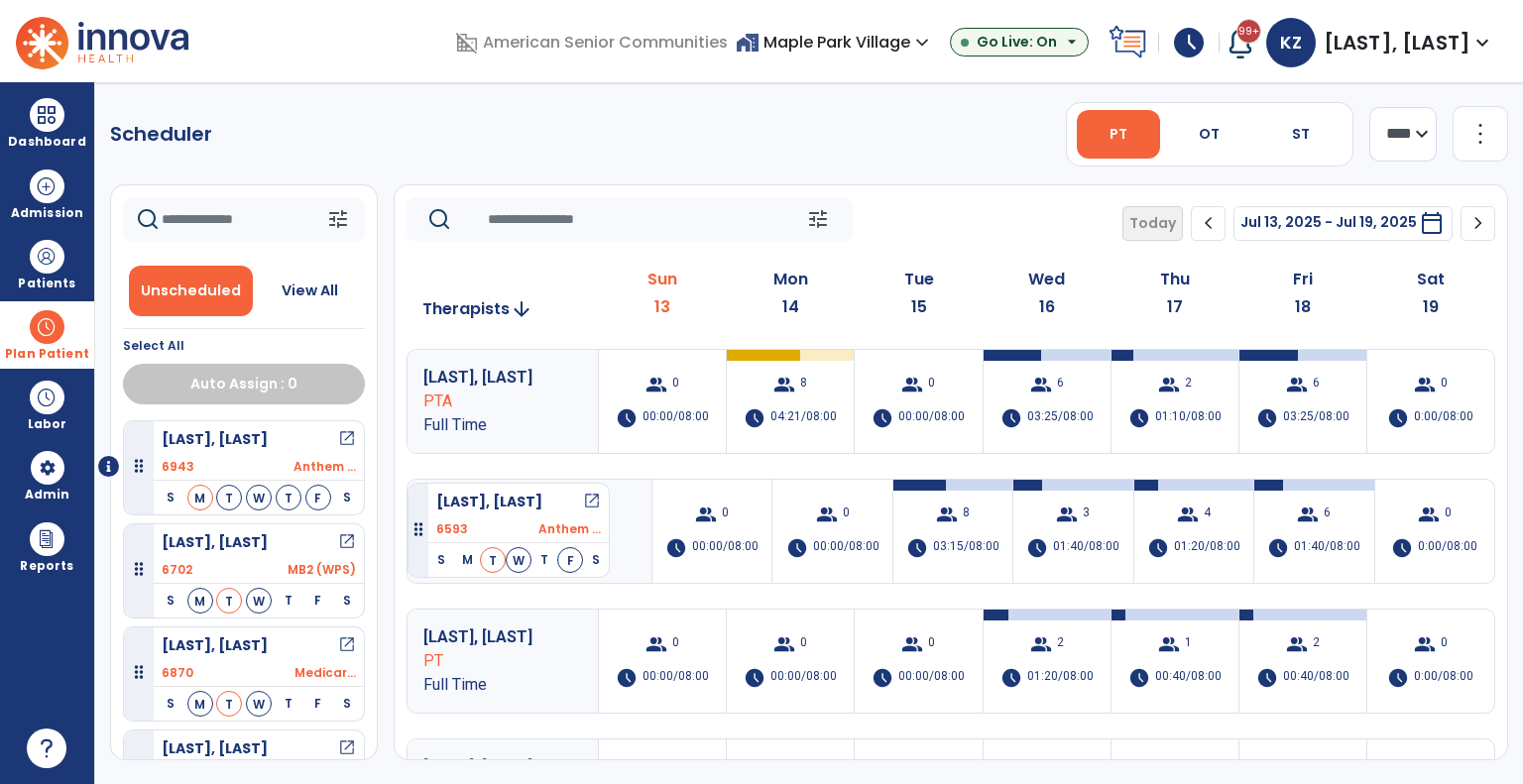 drag, startPoint x: 270, startPoint y: 567, endPoint x: 408, endPoint y: 475, distance: 165.85536 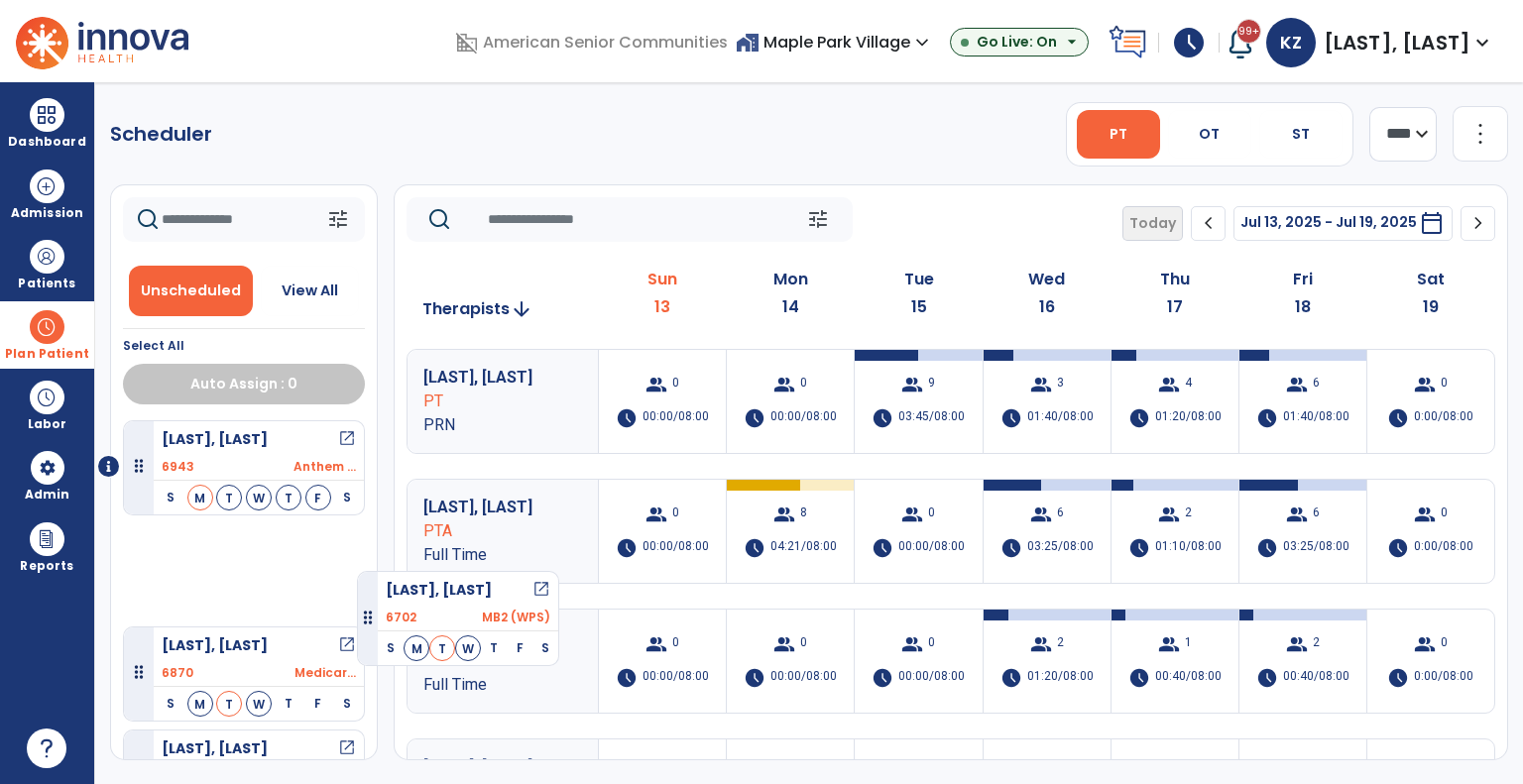 drag, startPoint x: 266, startPoint y: 577, endPoint x: 464, endPoint y: 518, distance: 206.60348 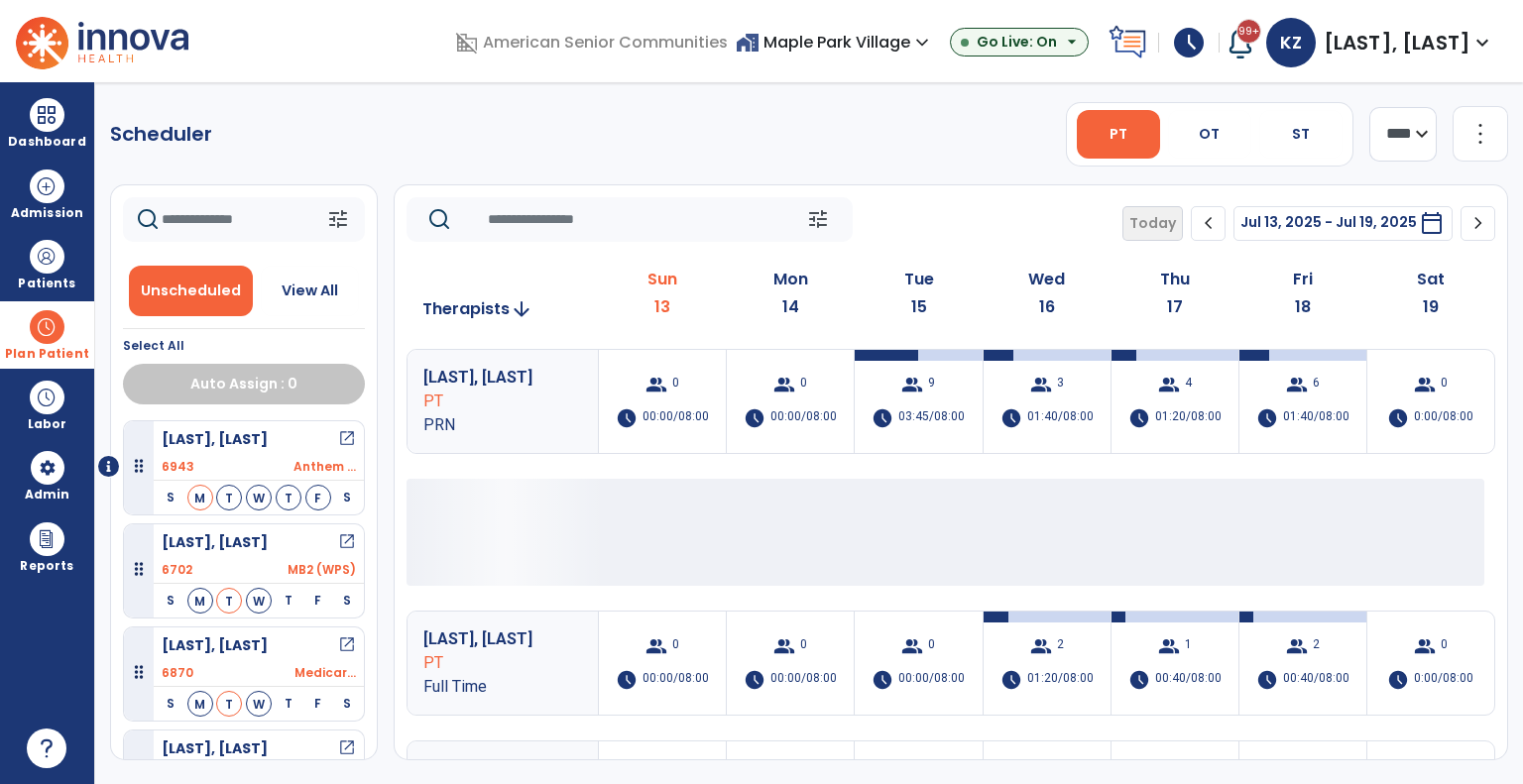 click 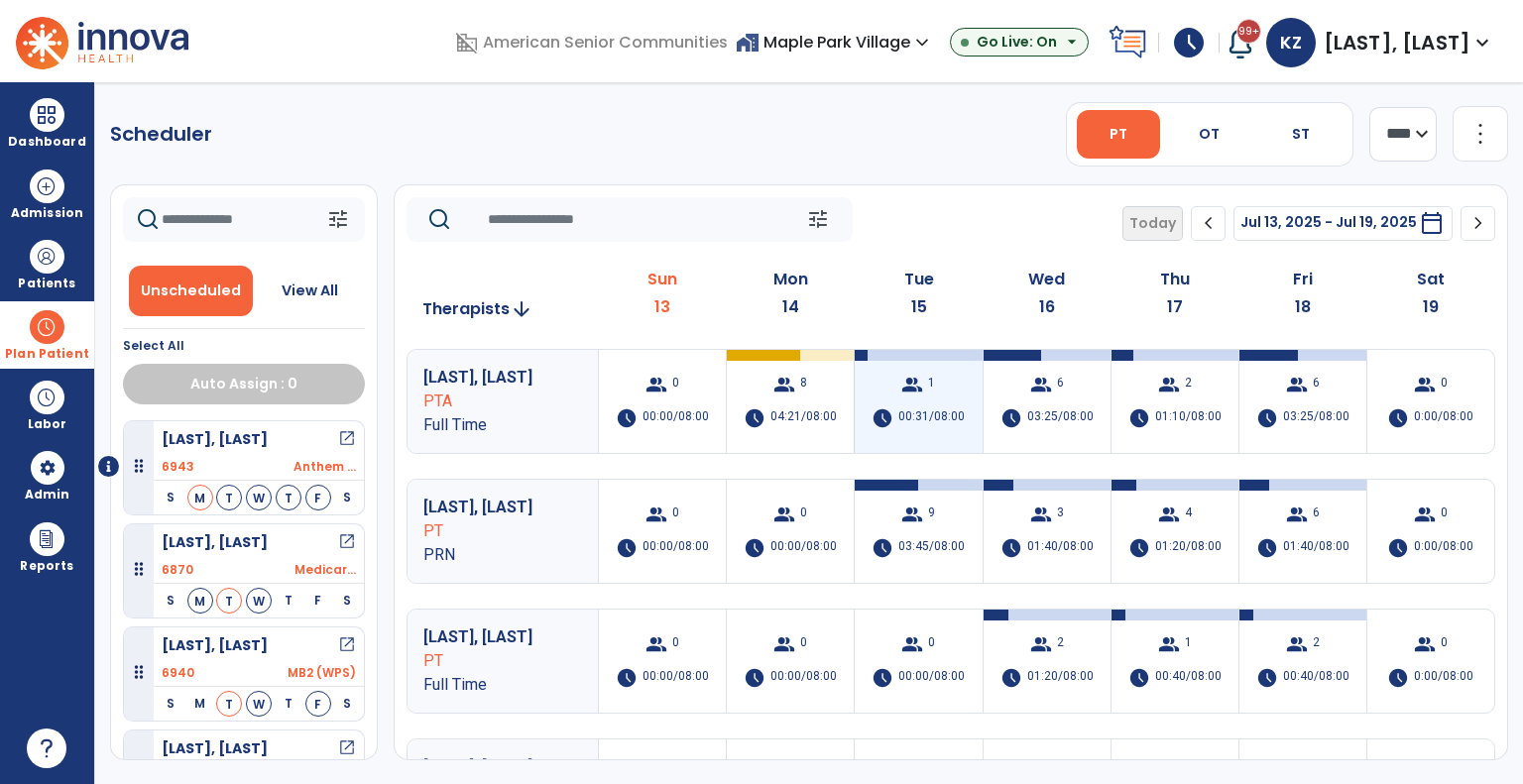click on "00:31/08:00" at bounding box center (931, 418) 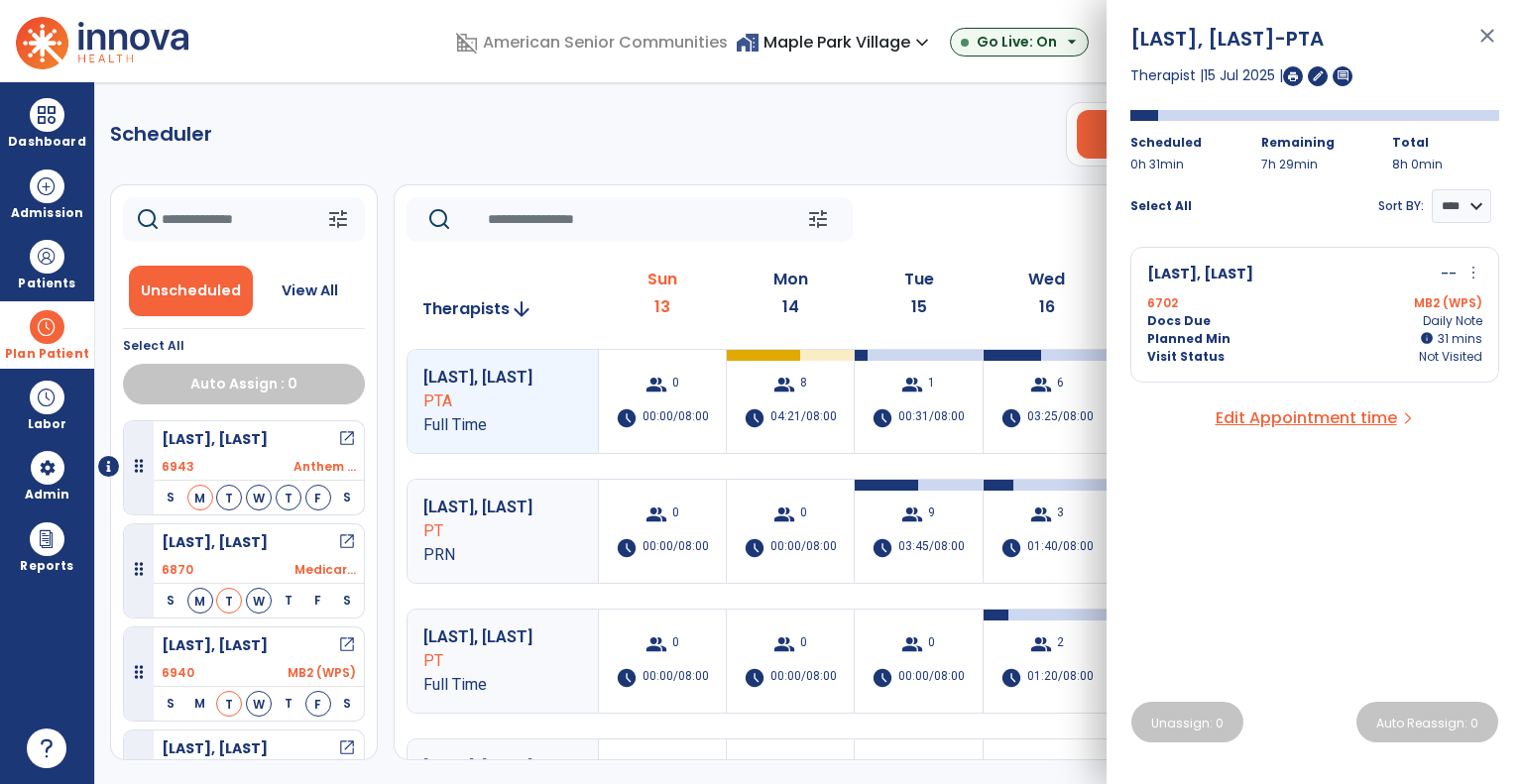 click on "6702 MB2 (WPS)" at bounding box center (1315, 303) 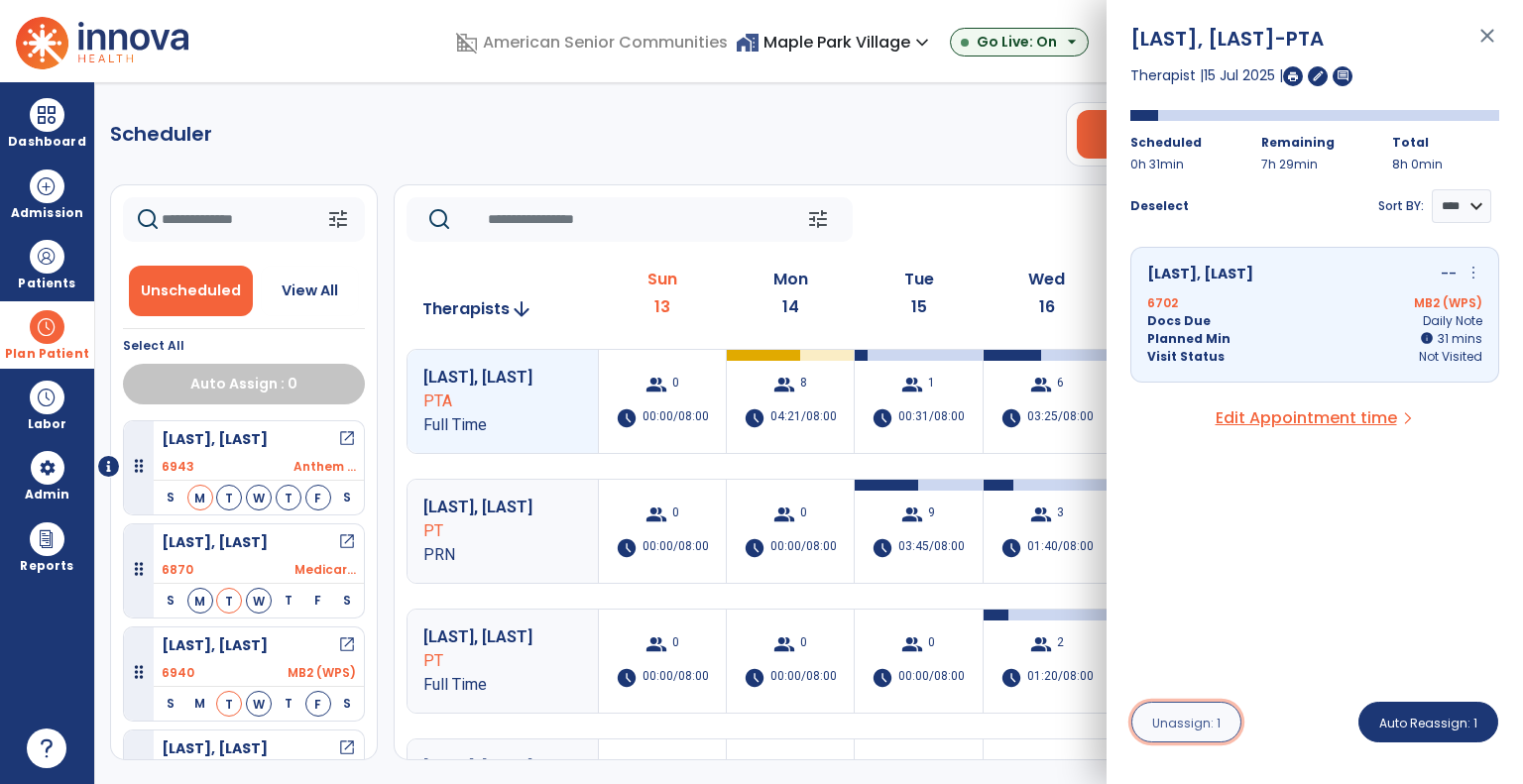 click on "Unassign: 1" at bounding box center (1186, 723) 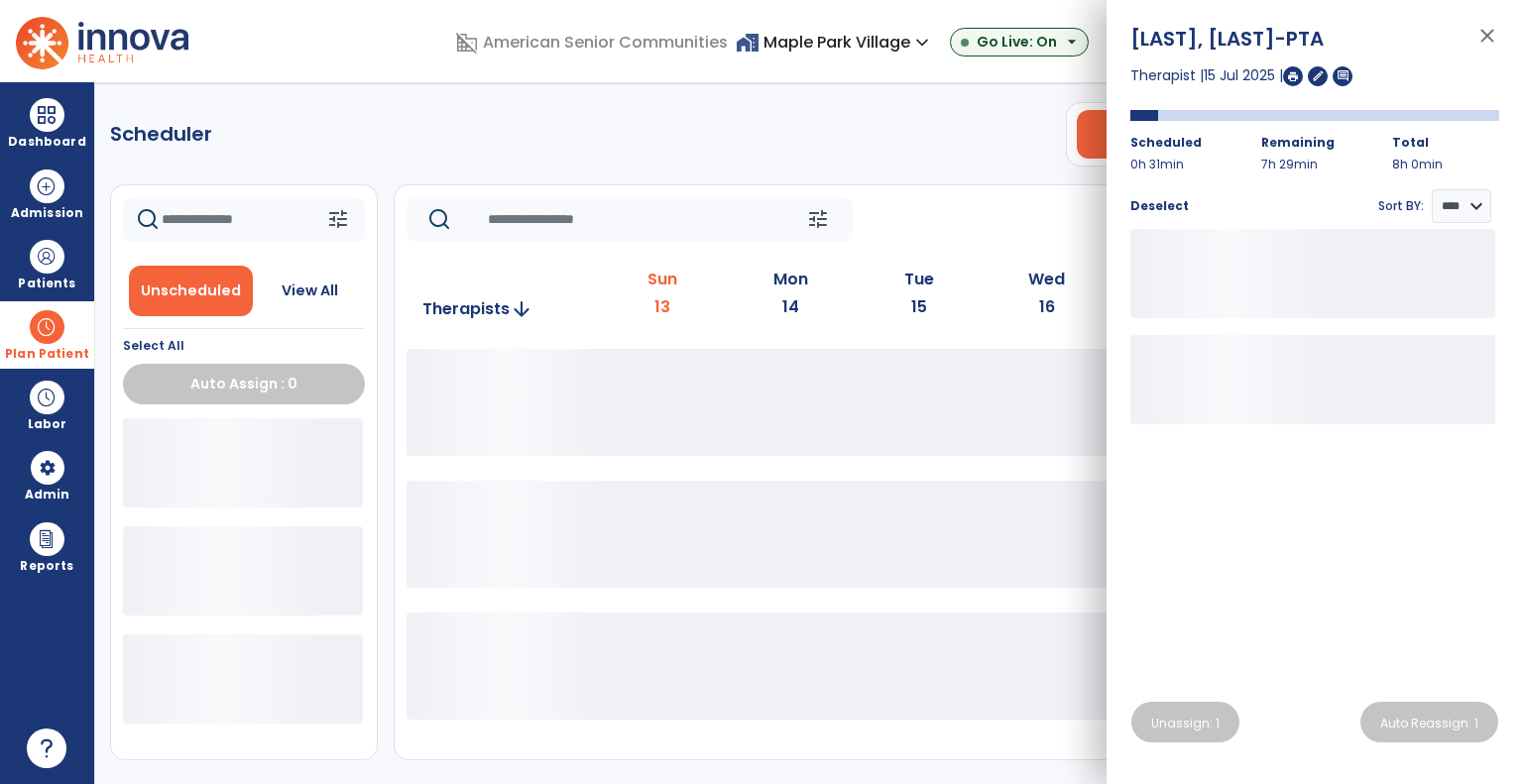 click on "tune   Today  chevron_left Jul 13, 2025 - Jul 19, 2025  *********  calendar_today  chevron_right" 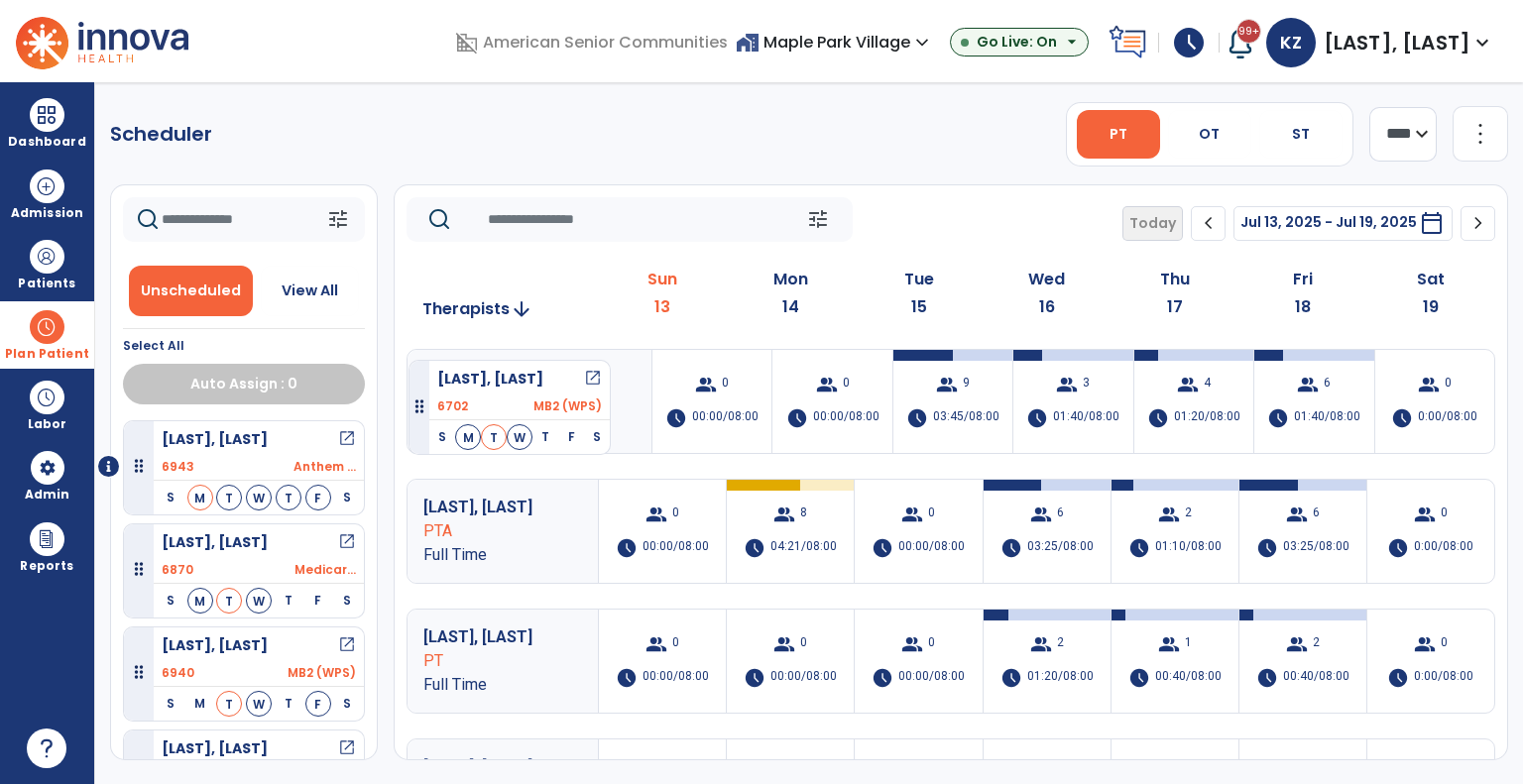 drag, startPoint x: 282, startPoint y: 550, endPoint x: 409, endPoint y: 352, distance: 235.22967 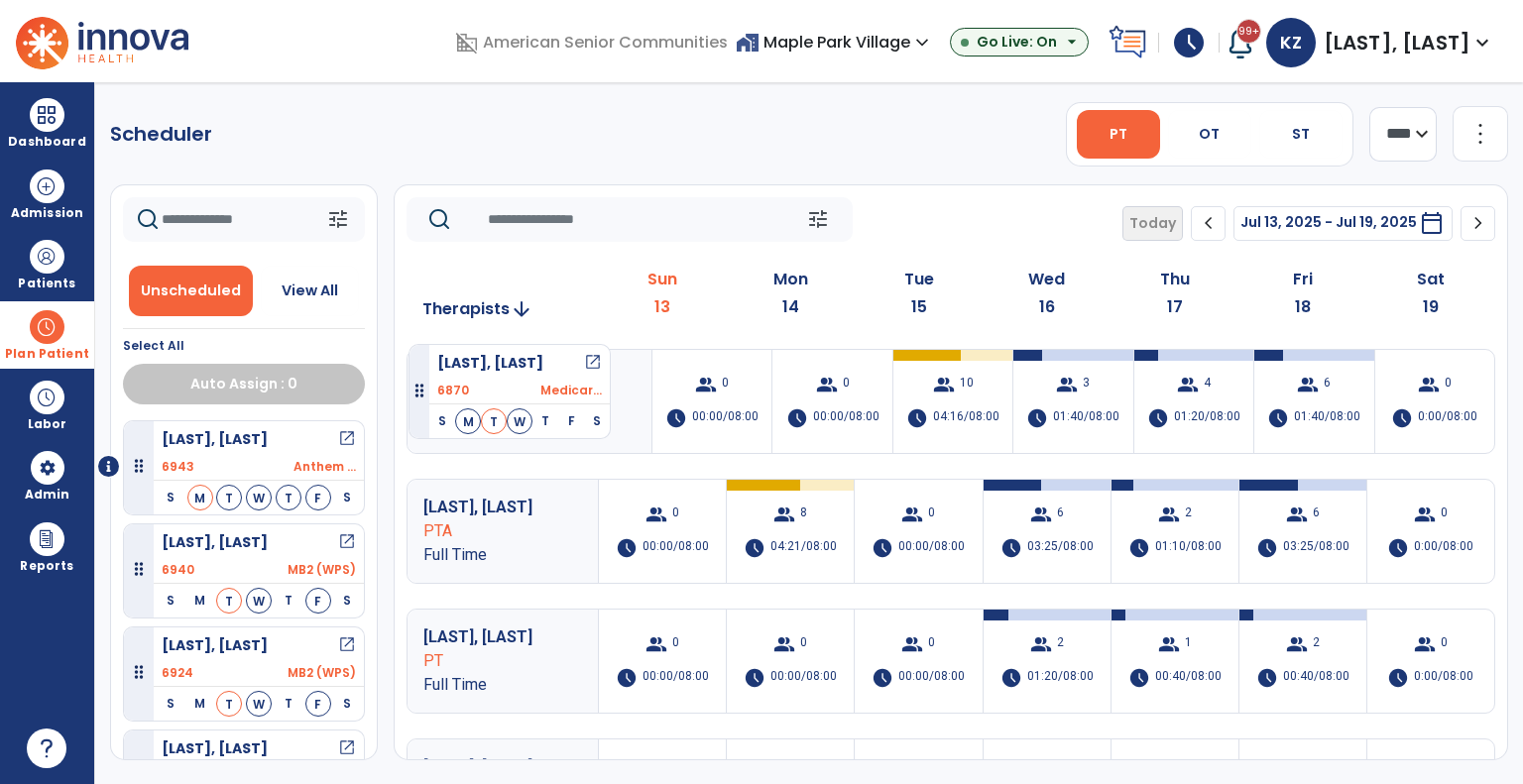 drag, startPoint x: 307, startPoint y: 534, endPoint x: 409, endPoint y: 336, distance: 222.72853 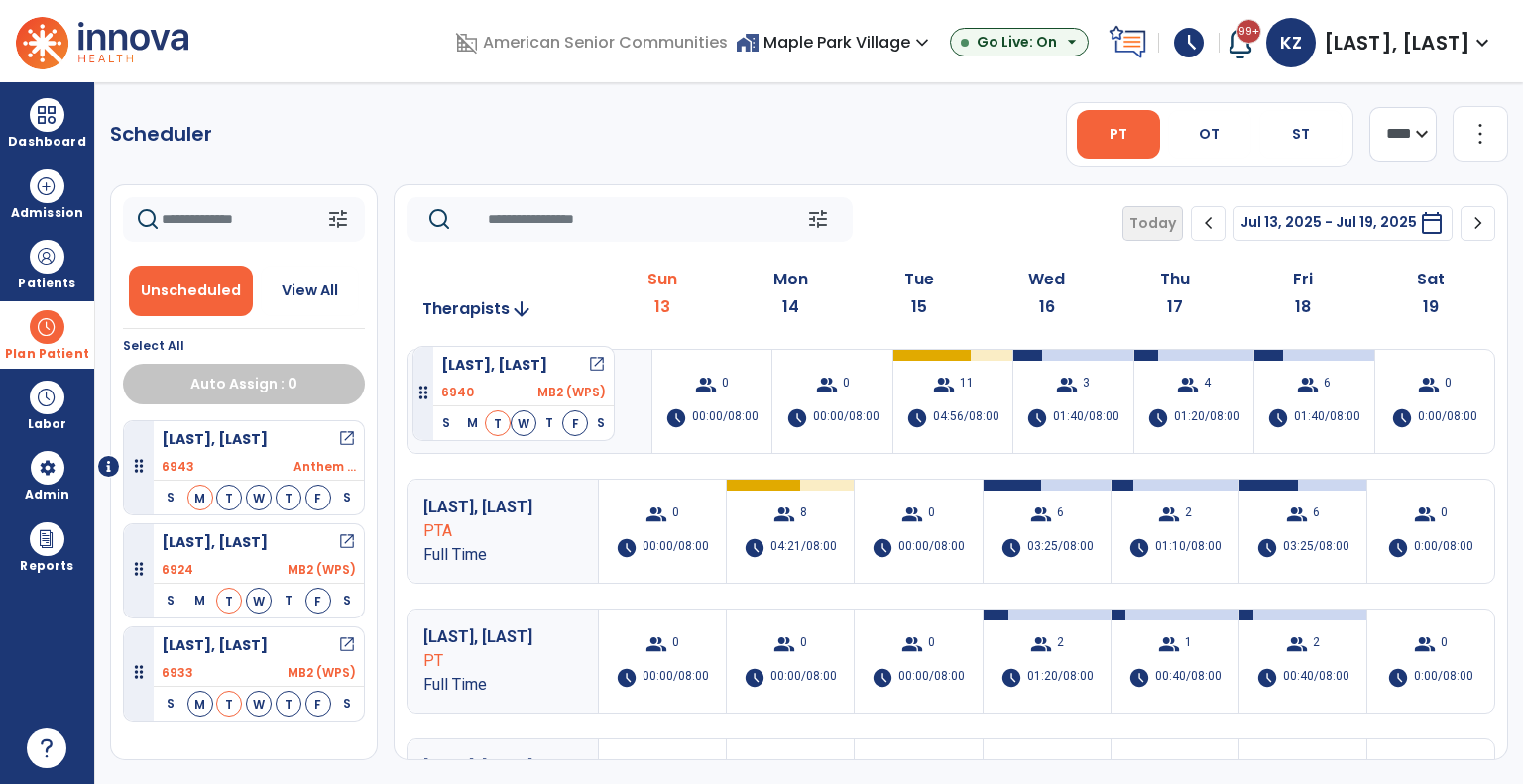 drag, startPoint x: 257, startPoint y: 581, endPoint x: 412, endPoint y: 338, distance: 288.22561 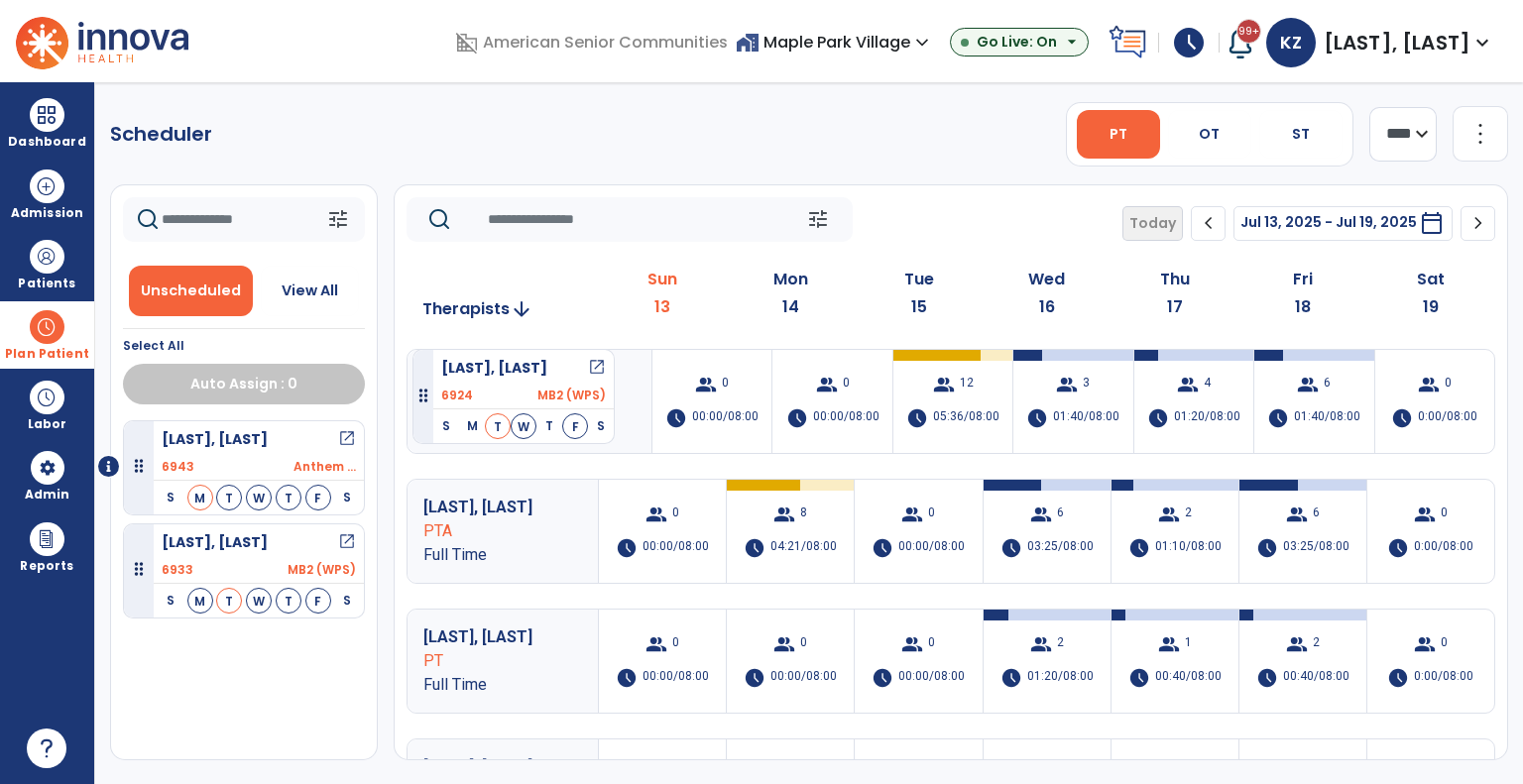 drag, startPoint x: 290, startPoint y: 570, endPoint x: 412, endPoint y: 341, distance: 259.47061 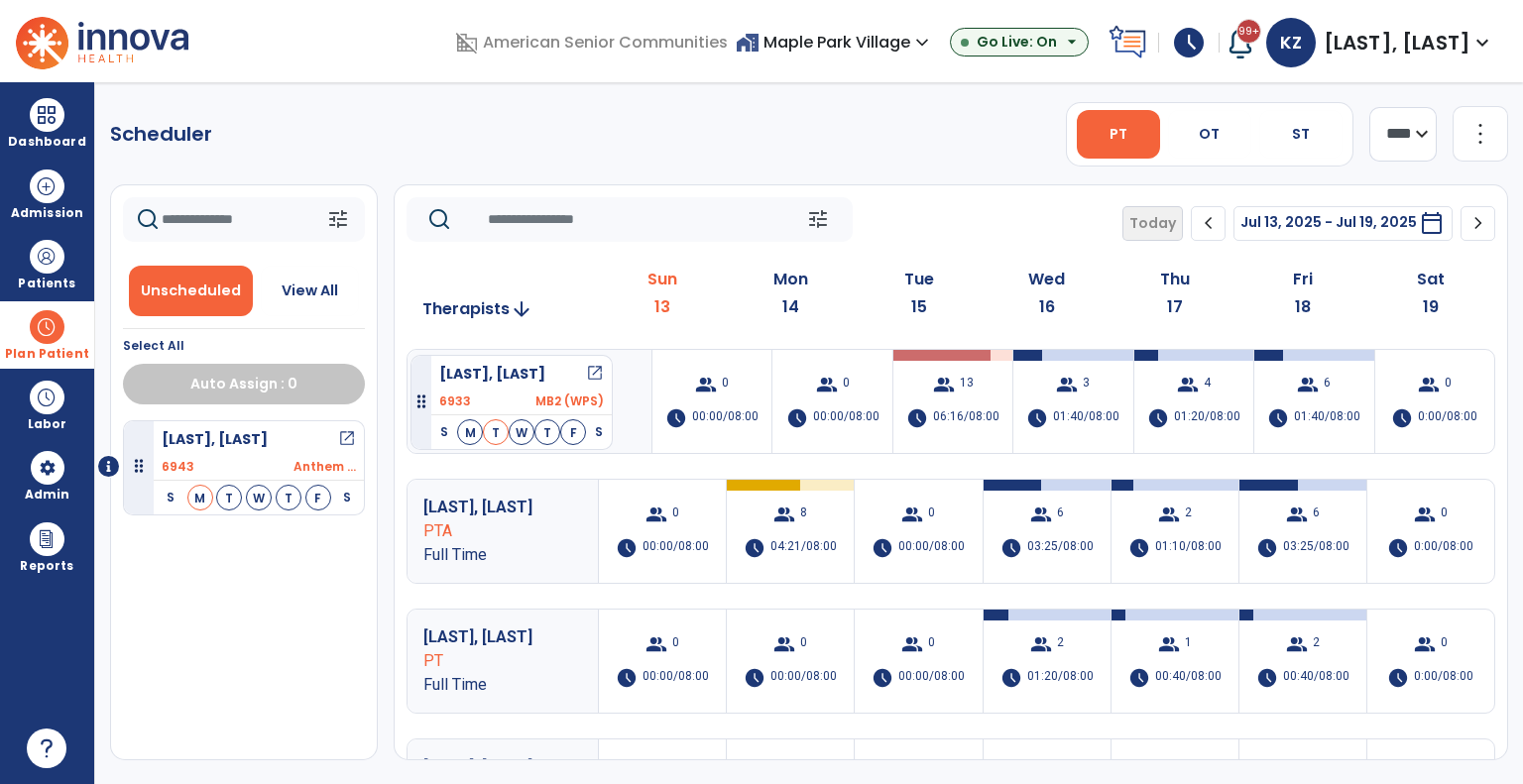 drag, startPoint x: 224, startPoint y: 586, endPoint x: 410, endPoint y: 347, distance: 302.84815 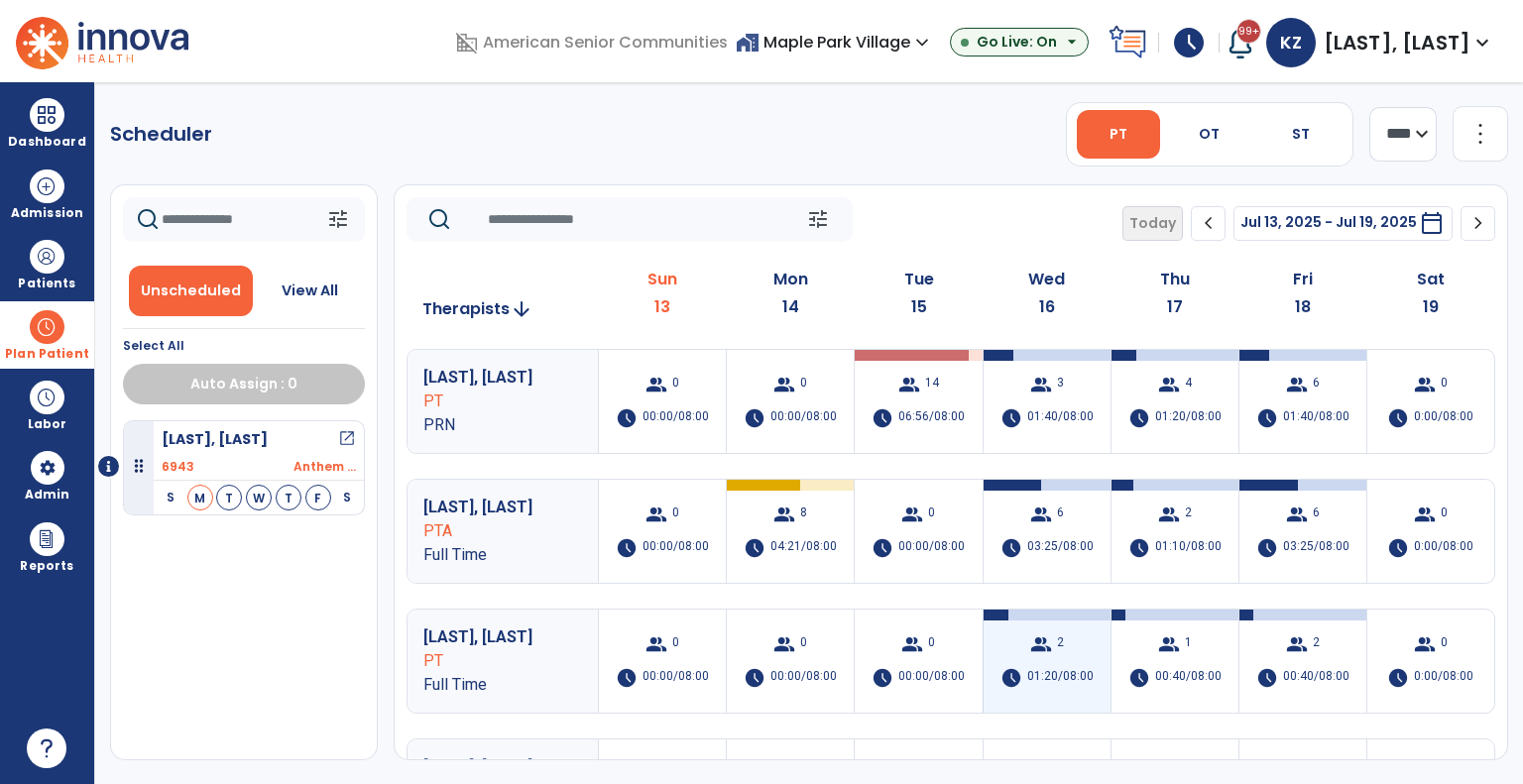 click on "01:20/08:00" at bounding box center (1060, 678) 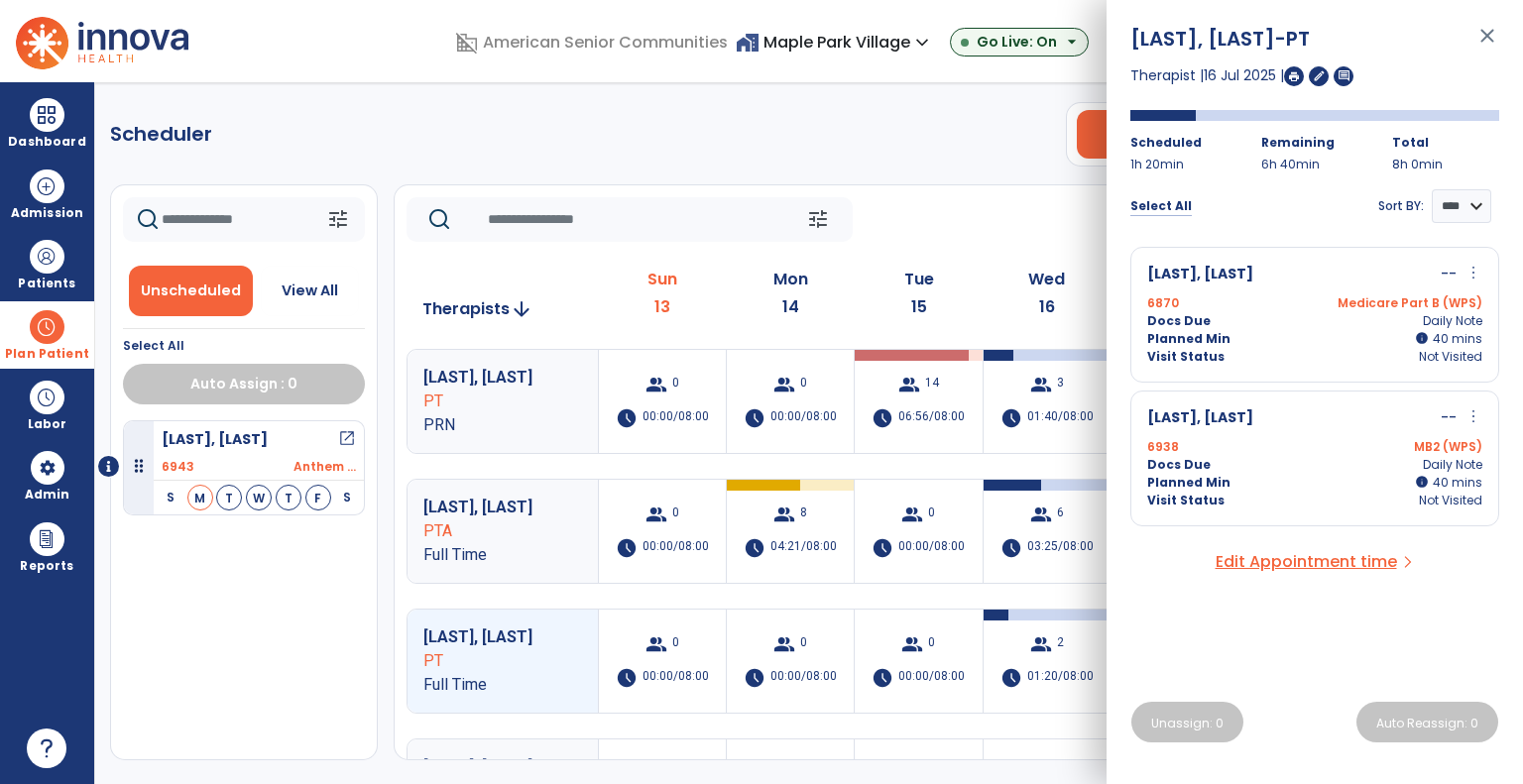 click on "Select All" at bounding box center [1161, 206] 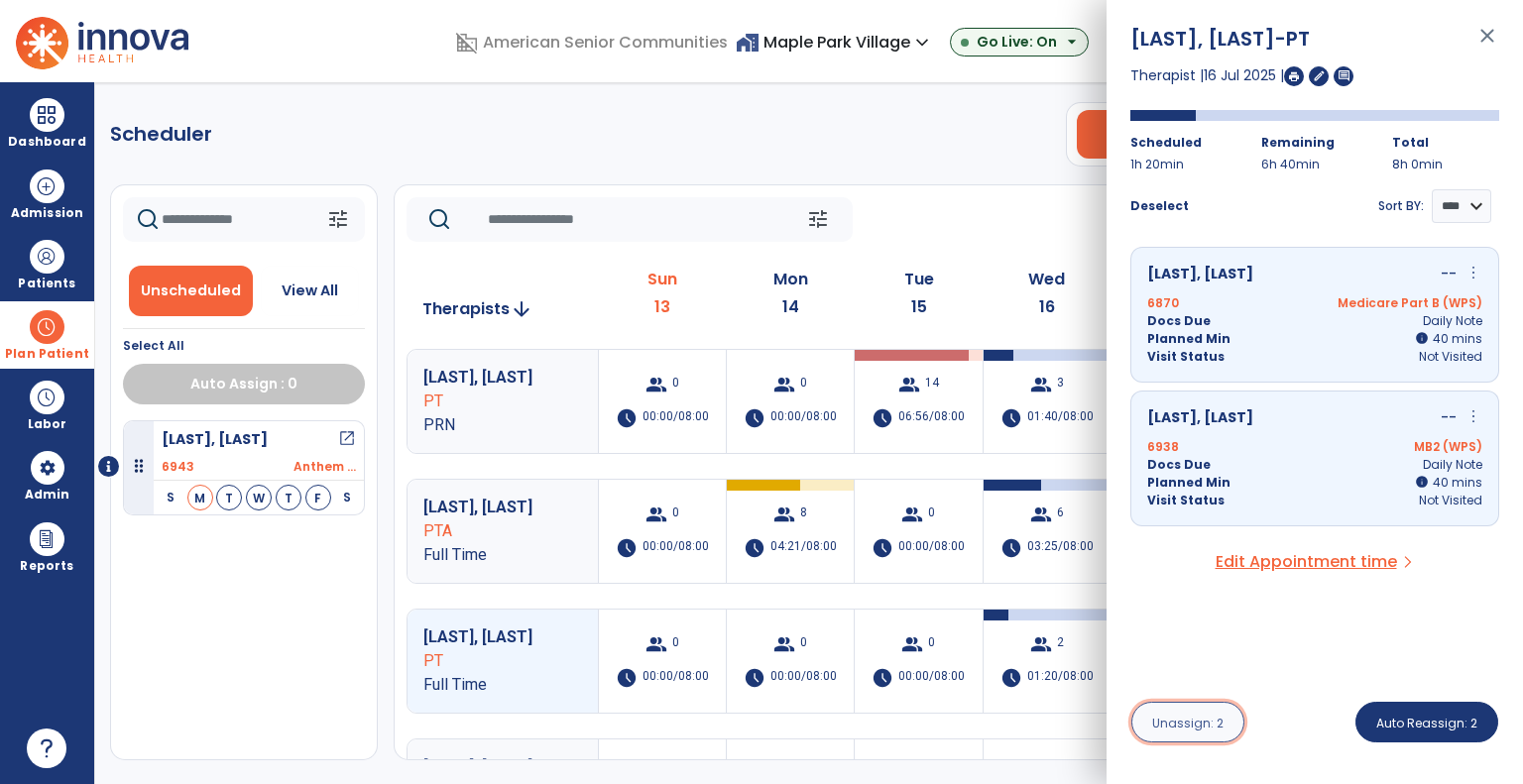 click on "Unassign: 2" at bounding box center (1188, 723) 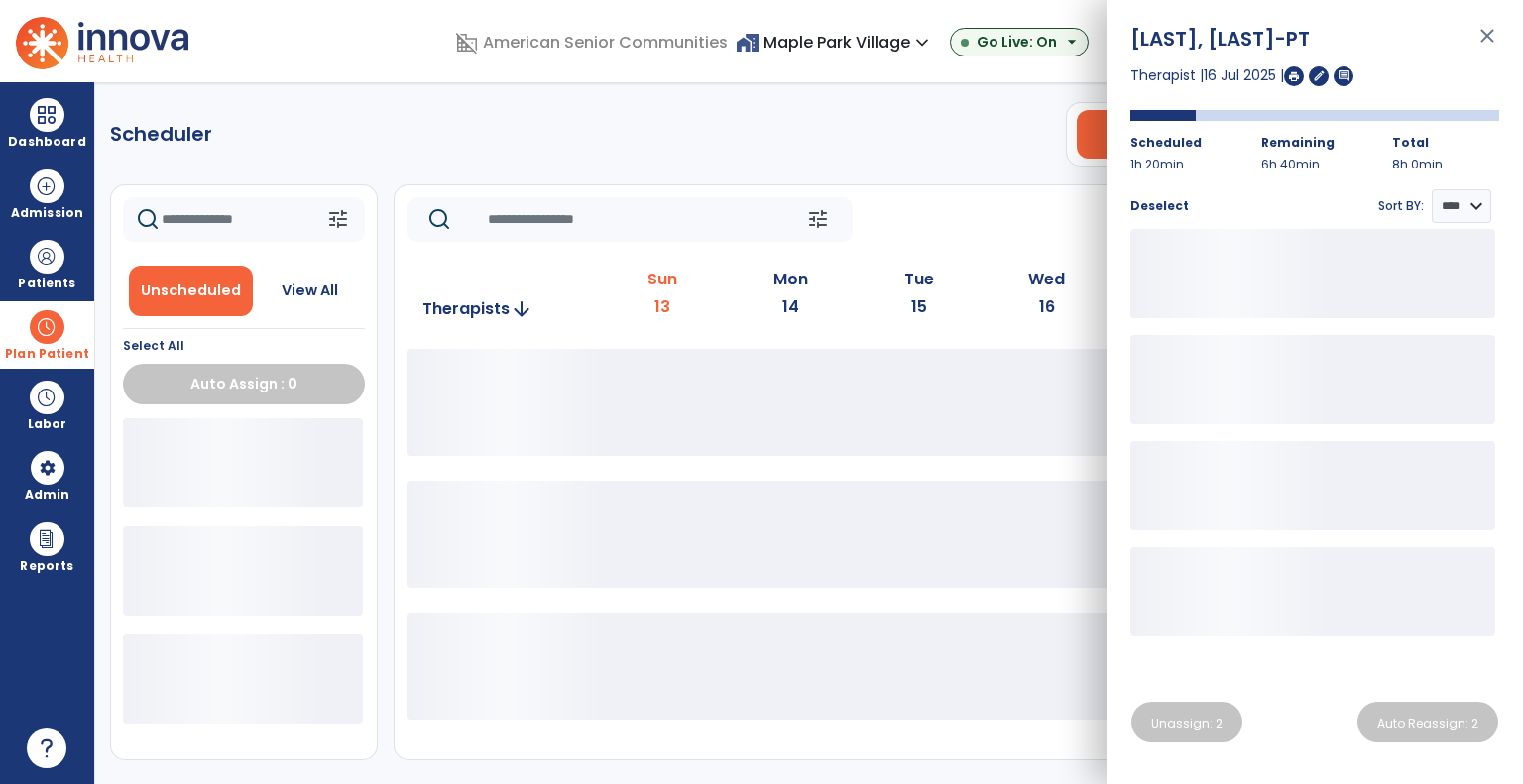 click on "tune   Today  chevron_left Jul 13, 2025 - Jul 19, 2025  *********  calendar_today  chevron_right" 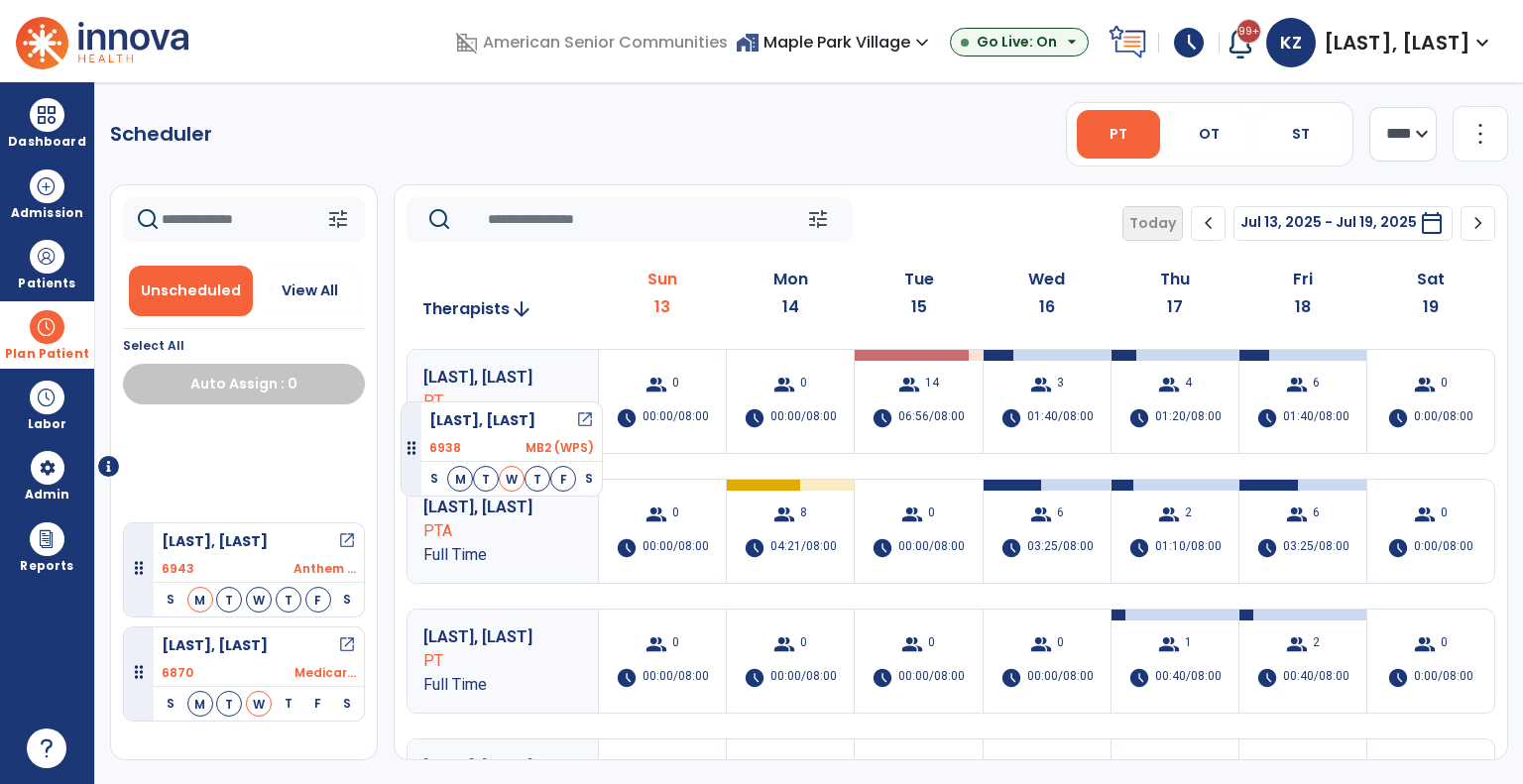 drag, startPoint x: 246, startPoint y: 559, endPoint x: 412, endPoint y: 348, distance: 268.4716 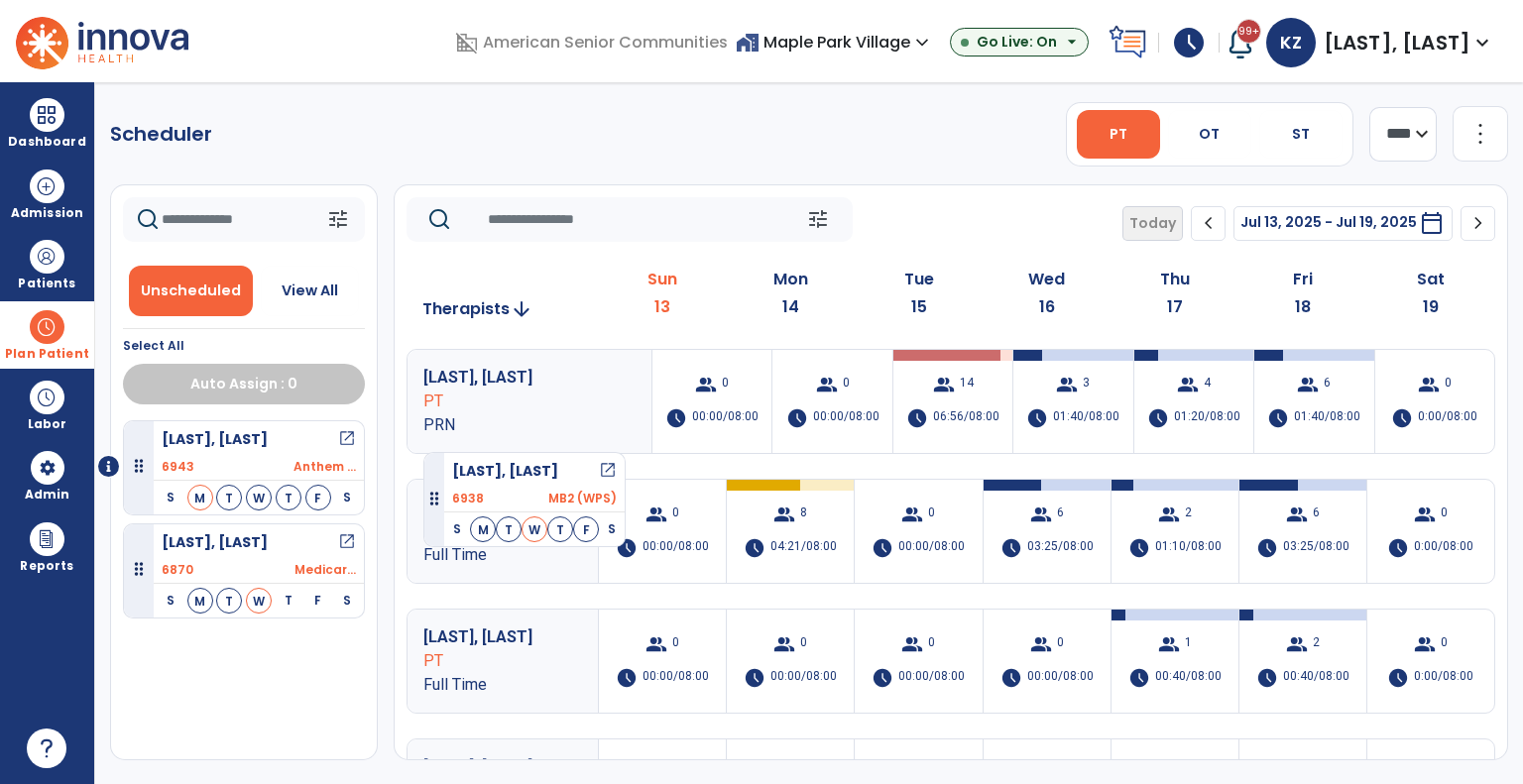click on "Therapists  arrow_downward Sun  13  Mon  14  Tue  15  Wed  16  Thu  17  Fri  18  Sat  19  Fenwick, Sarah PT PRN  Rairdon, Ruth   open_in_new  6938 MB2 (WPS)  S M T W T F S  group  0  schedule  00:00/08:00   group  0  schedule  00:00/08:00   group  14  schedule  06:56/08:00   group  3  schedule  01:40/08:00   group  4  schedule  01:20/08:00   group  6  schedule  01:40/08:00   group  0  schedule  0:00/08:00 Maqsood, Shazia PTA Full Time  group  0  schedule  00:00/08:00   group  8  schedule  04:21/08:00   group  0  schedule  00:00/08:00   group  6  schedule  03:25/08:00   group  2  schedule  01:10/08:00   group  6  schedule  03:25/08:00   group  0  schedule  0:00/08:00 Kedlaya, Sheela PT Full Time  group  0  schedule  00:00/08:00   group  0  schedule  00:00/08:00   group  0  schedule  00:00/08:00   group  0  schedule  00:00/08:00   group  1  schedule  00:40/08:00   group  2  schedule  00:40/08:00   group  0  schedule  0:00/08:00 Engle, Emily PTA Full Time  group  0  schedule  0:00/08:00  group  0  schedule  0" 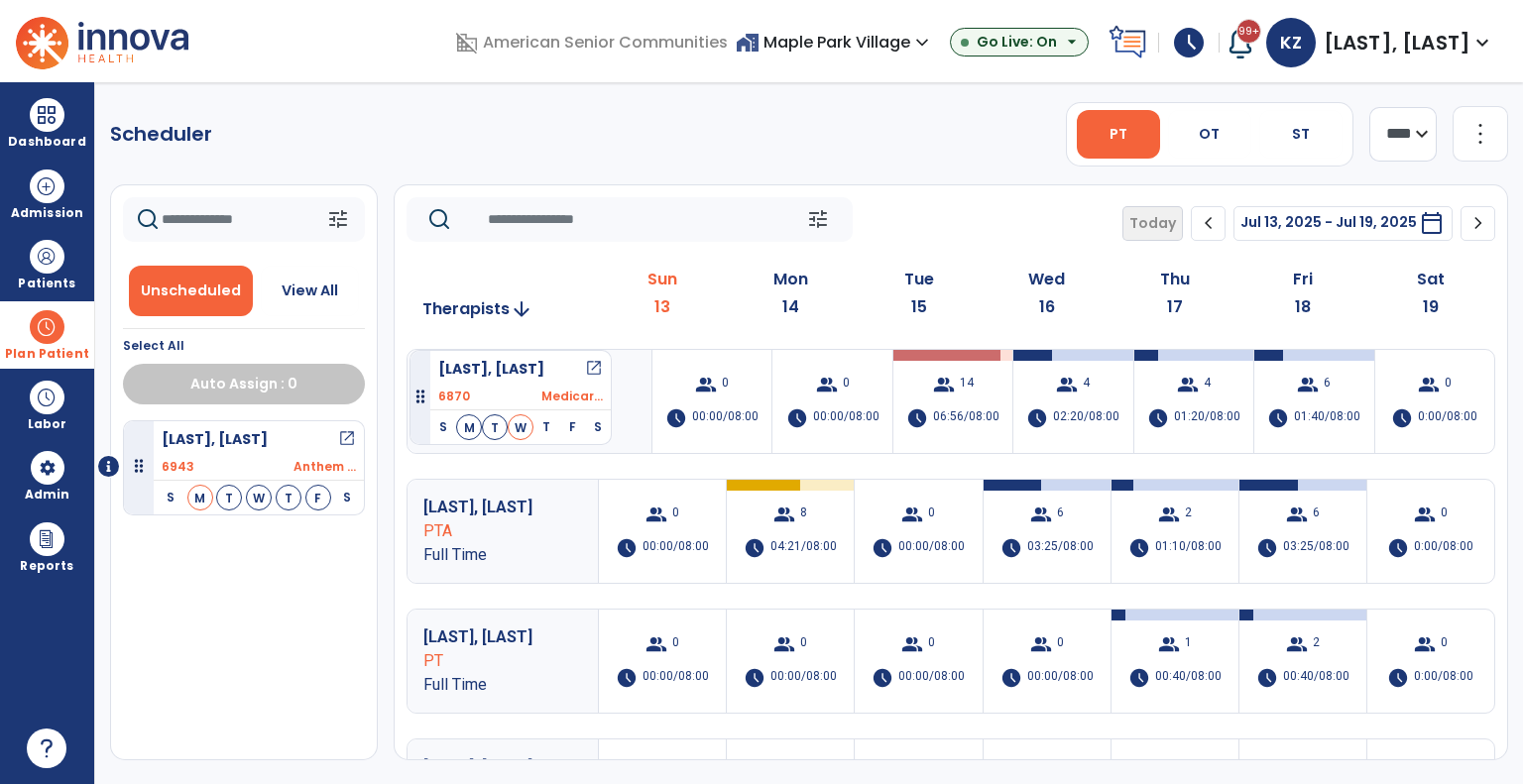 drag, startPoint x: 225, startPoint y: 590, endPoint x: 410, endPoint y: 342, distance: 309.40103 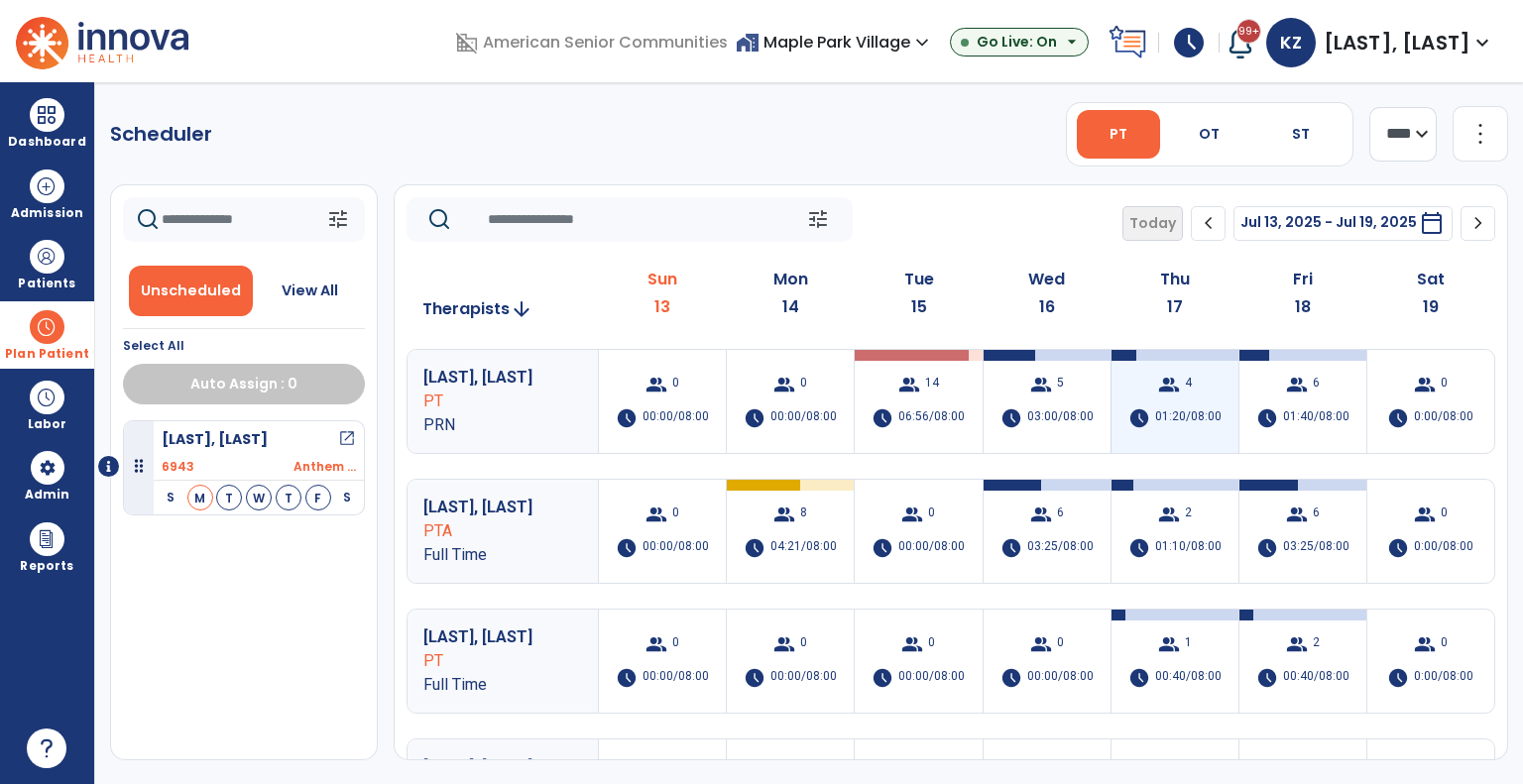 click on "01:20/08:00" at bounding box center [1188, 418] 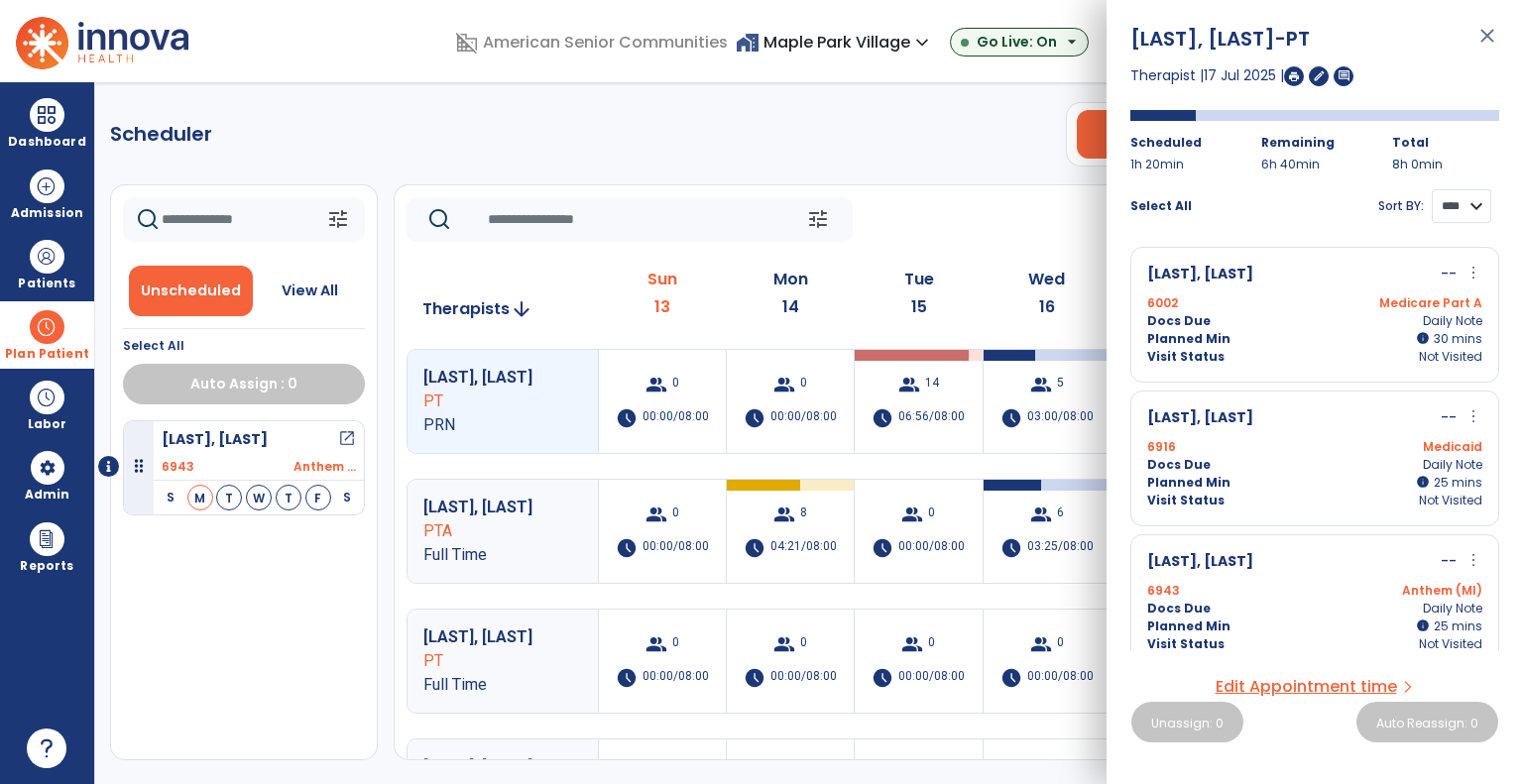 click on "**** ****" at bounding box center [1462, 206] 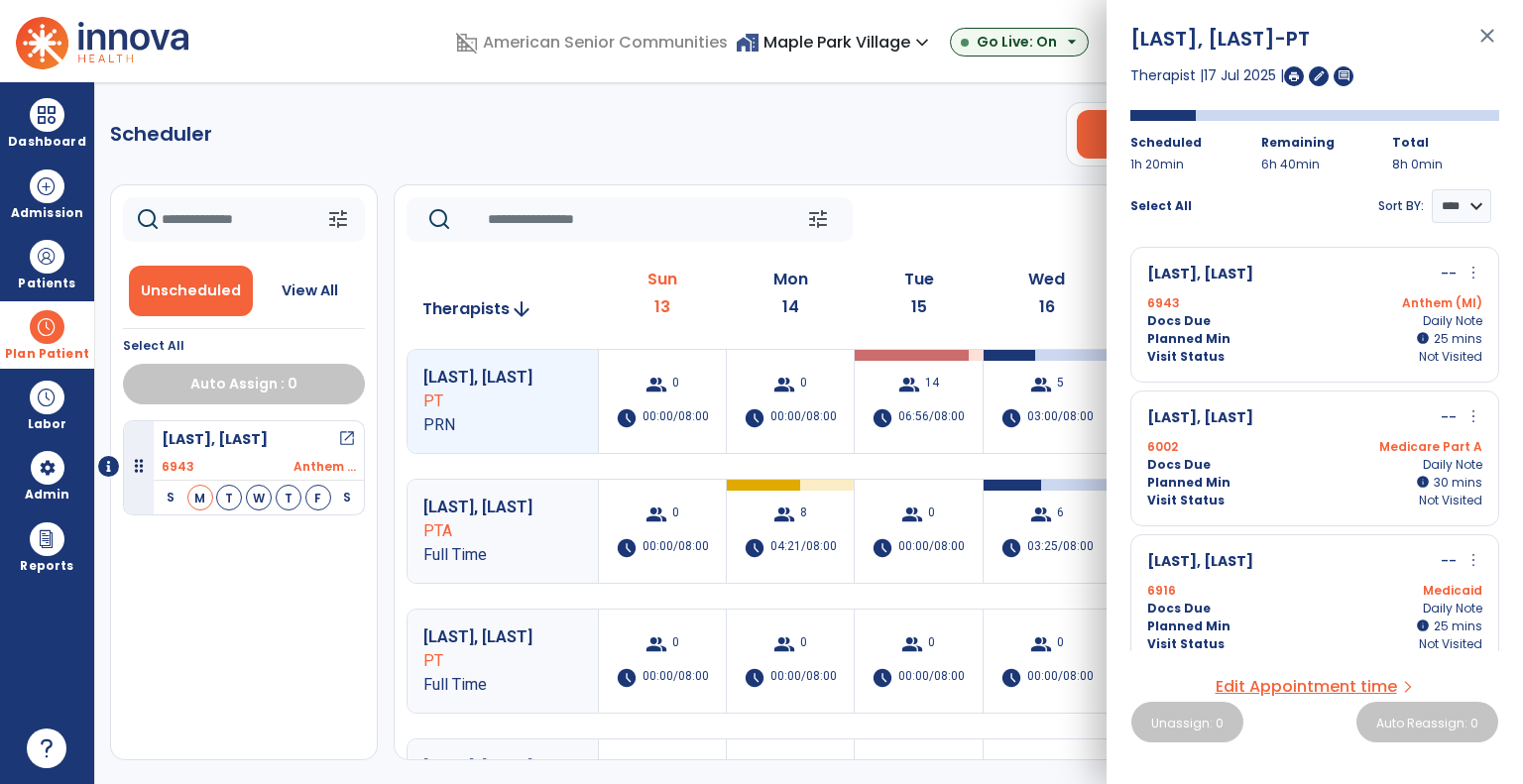 click on "more_vert" at bounding box center (1473, 273) 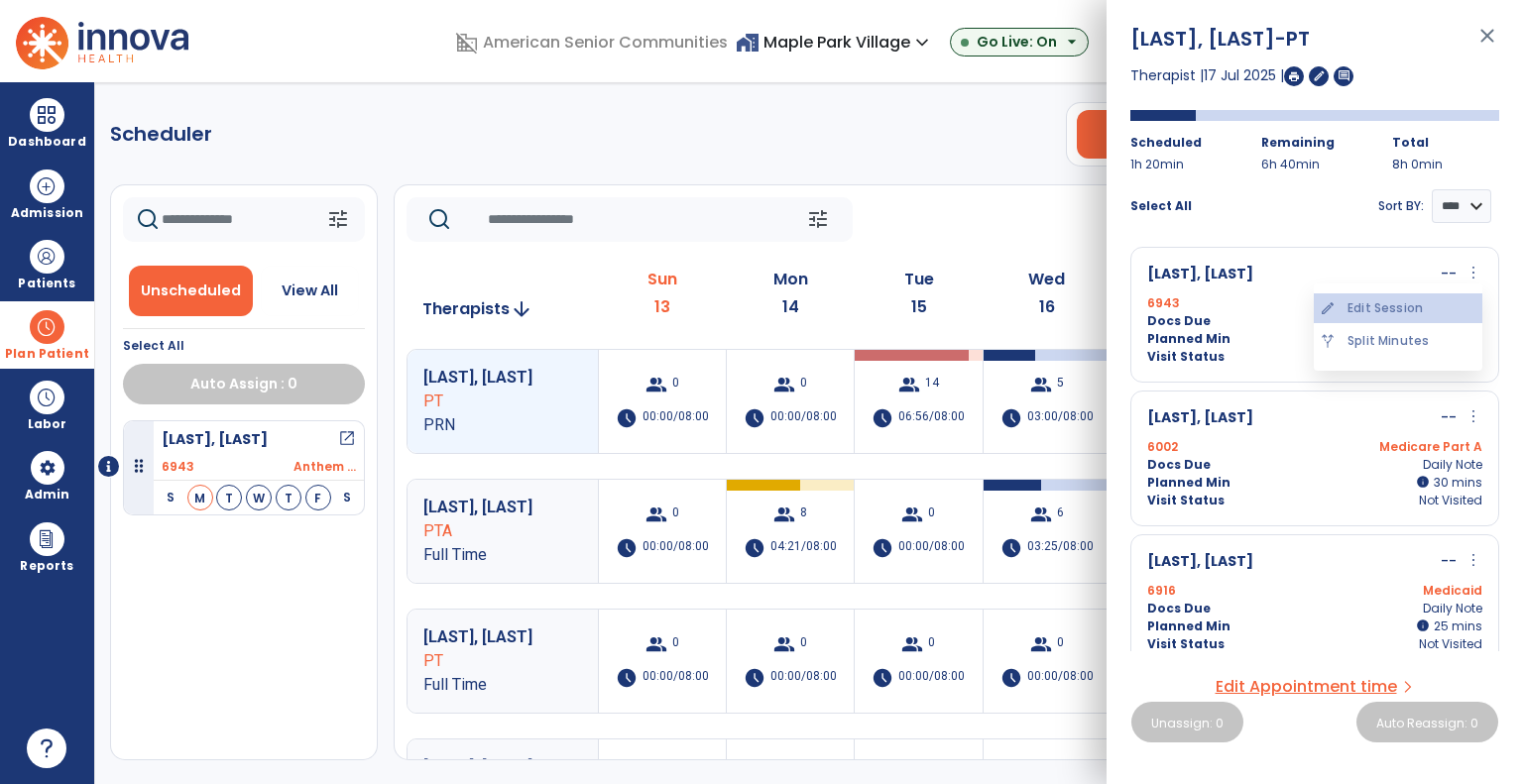 click on "edit   Edit Session" at bounding box center [1398, 308] 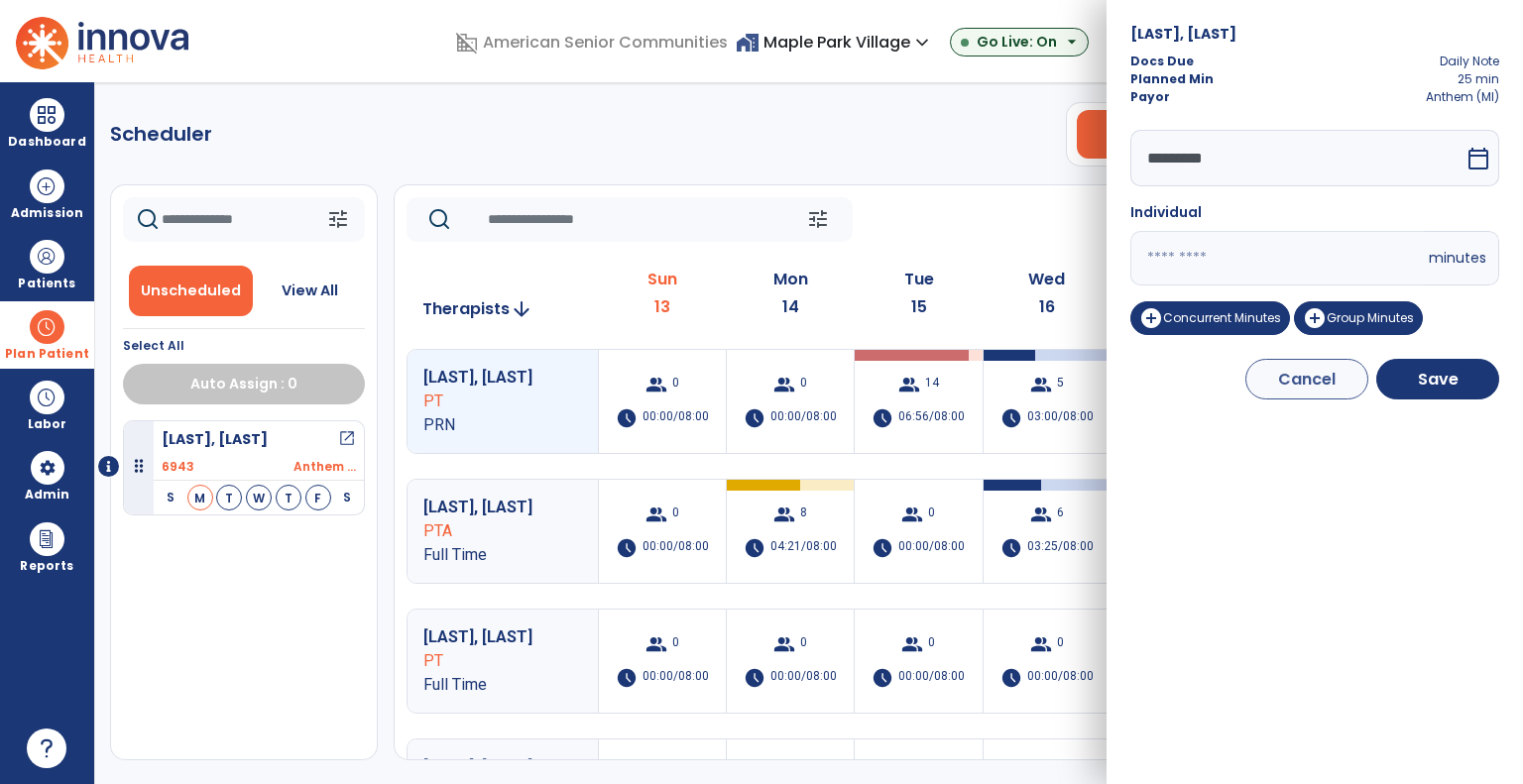 click on "calendar_today" at bounding box center [1478, 159] 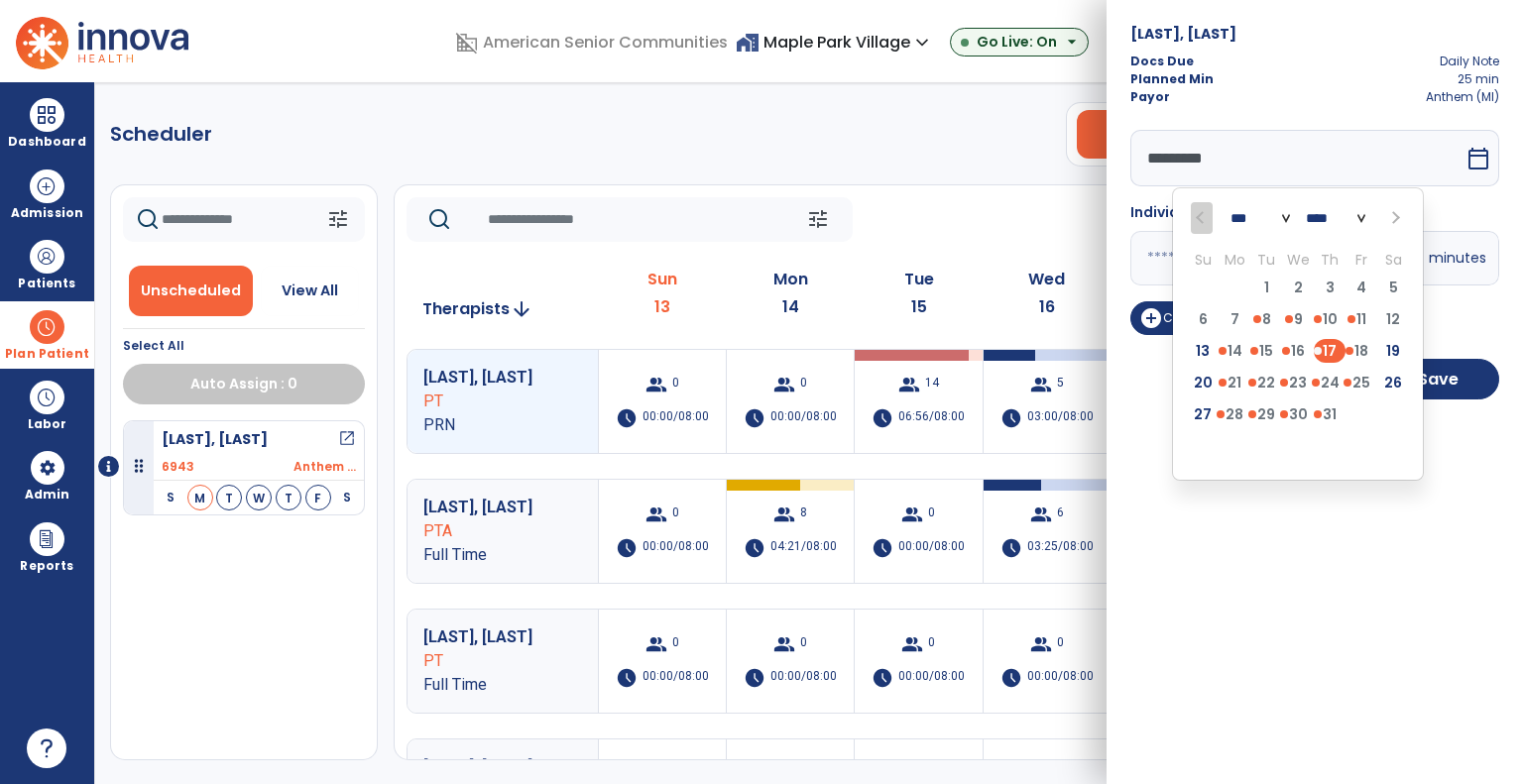 click on "Abtey, William   Docs Due Daily Note   Planned Min  25 min   Payor  Anthem (MI)  ********* *** *** *** **** Su Mo Tu We Th Fr Sa  29   30   1   2   3   4   5   6   7   8   9   10   11   12   13   14   15   16   17   18   19   20   21   22   23   24   25   26   27   28   29   30   31   1   2   3   4   5   6   7   8   9   calendar_today  Individual  ** minutes  add_circle   Concurrent Minutes  add_circle   Group Minutes  Cancel   Save" at bounding box center (1315, 392) 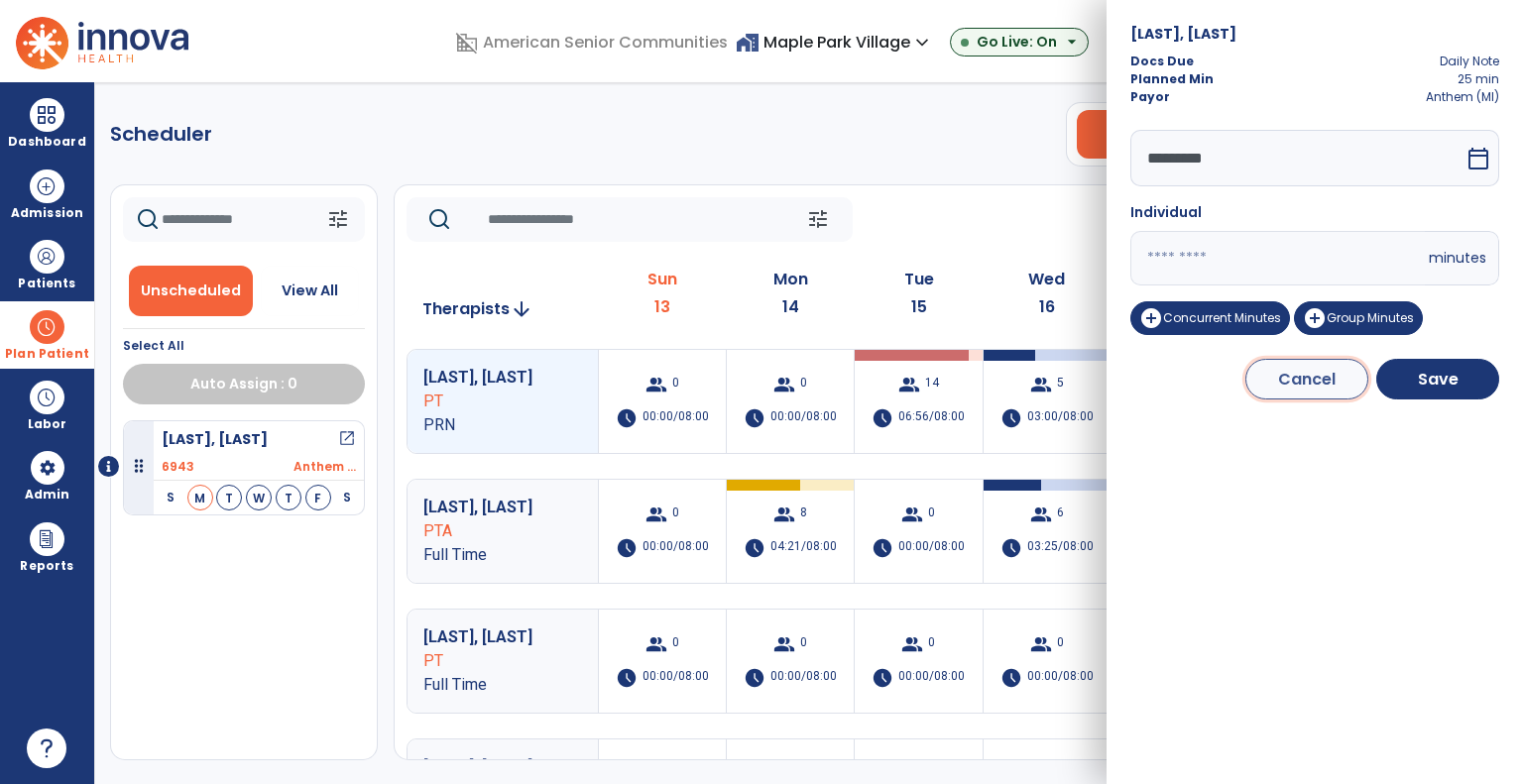 click on "Cancel" at bounding box center (1307, 379) 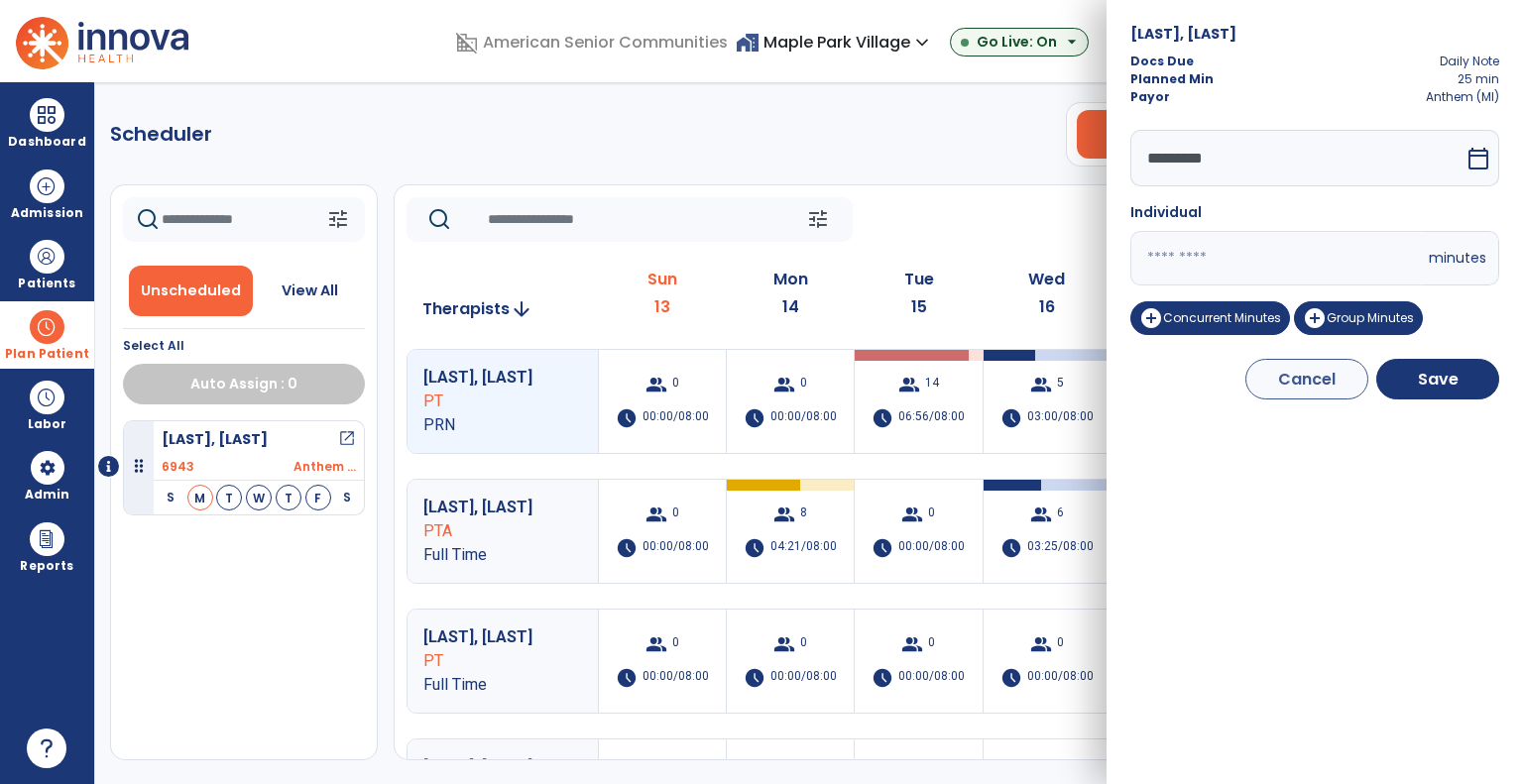 select on "****" 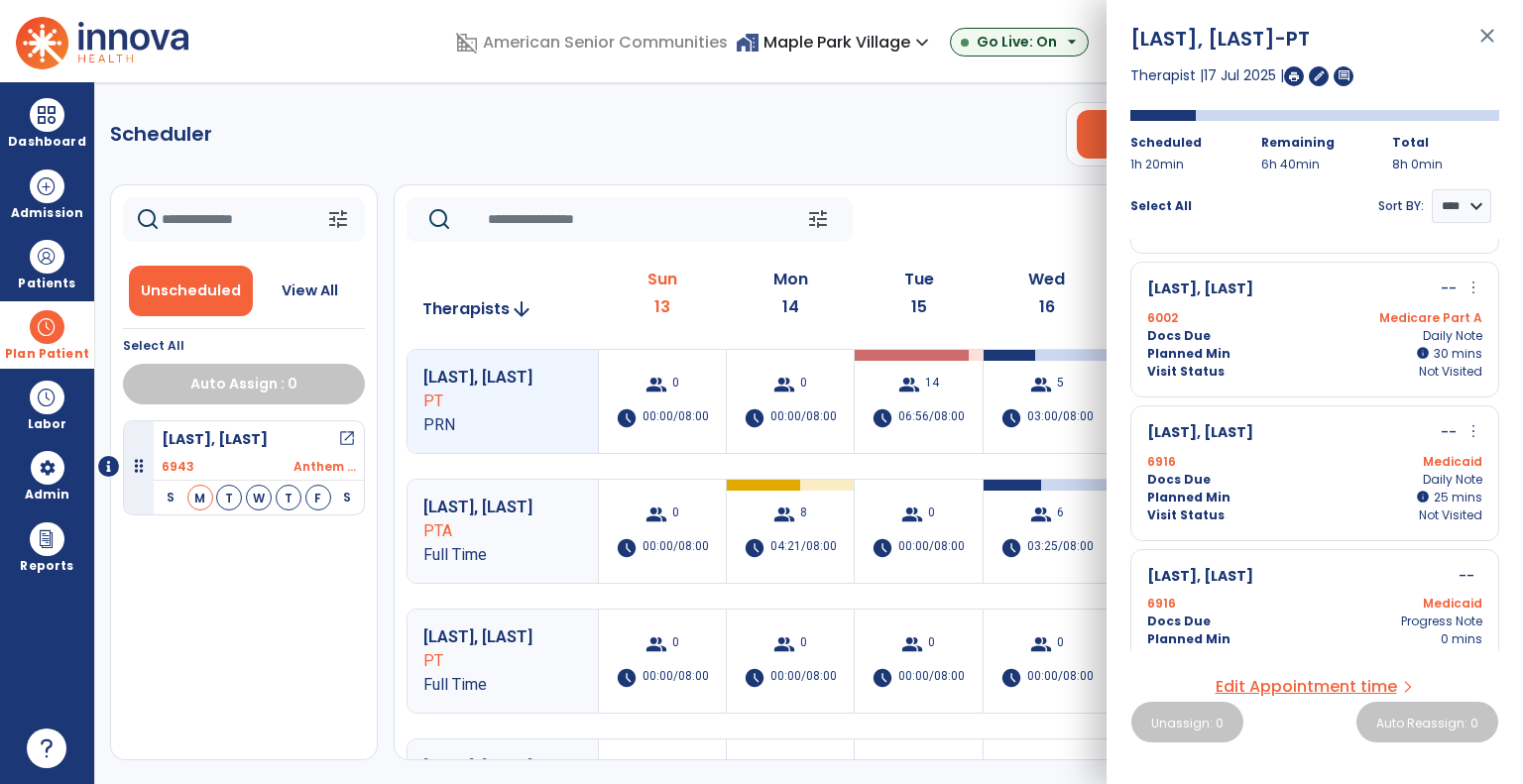 scroll, scrollTop: 158, scrollLeft: 0, axis: vertical 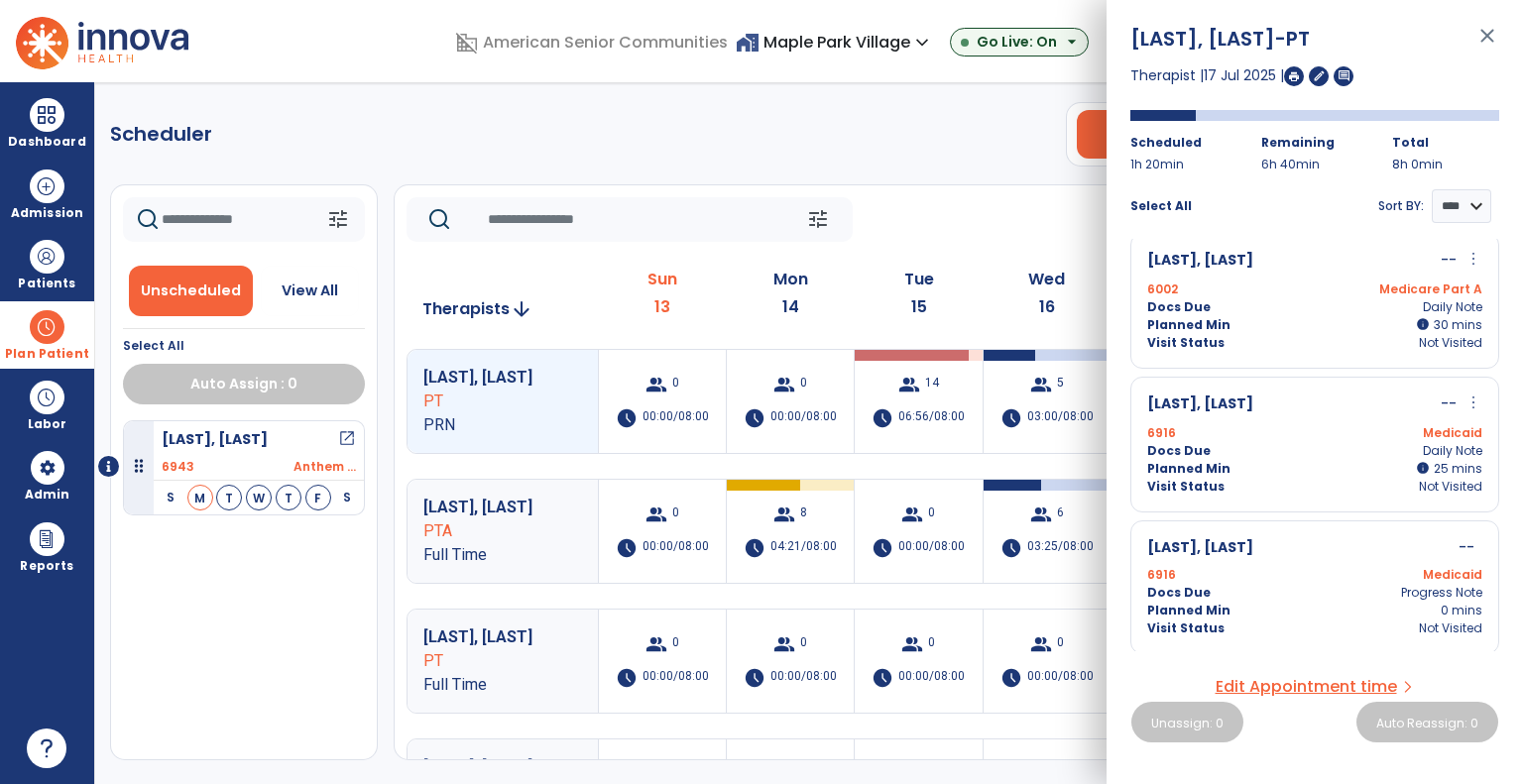 click on "tune   Today  chevron_left Jul 13, 2025 - Jul 19, 2025  *********  calendar_today  chevron_right" 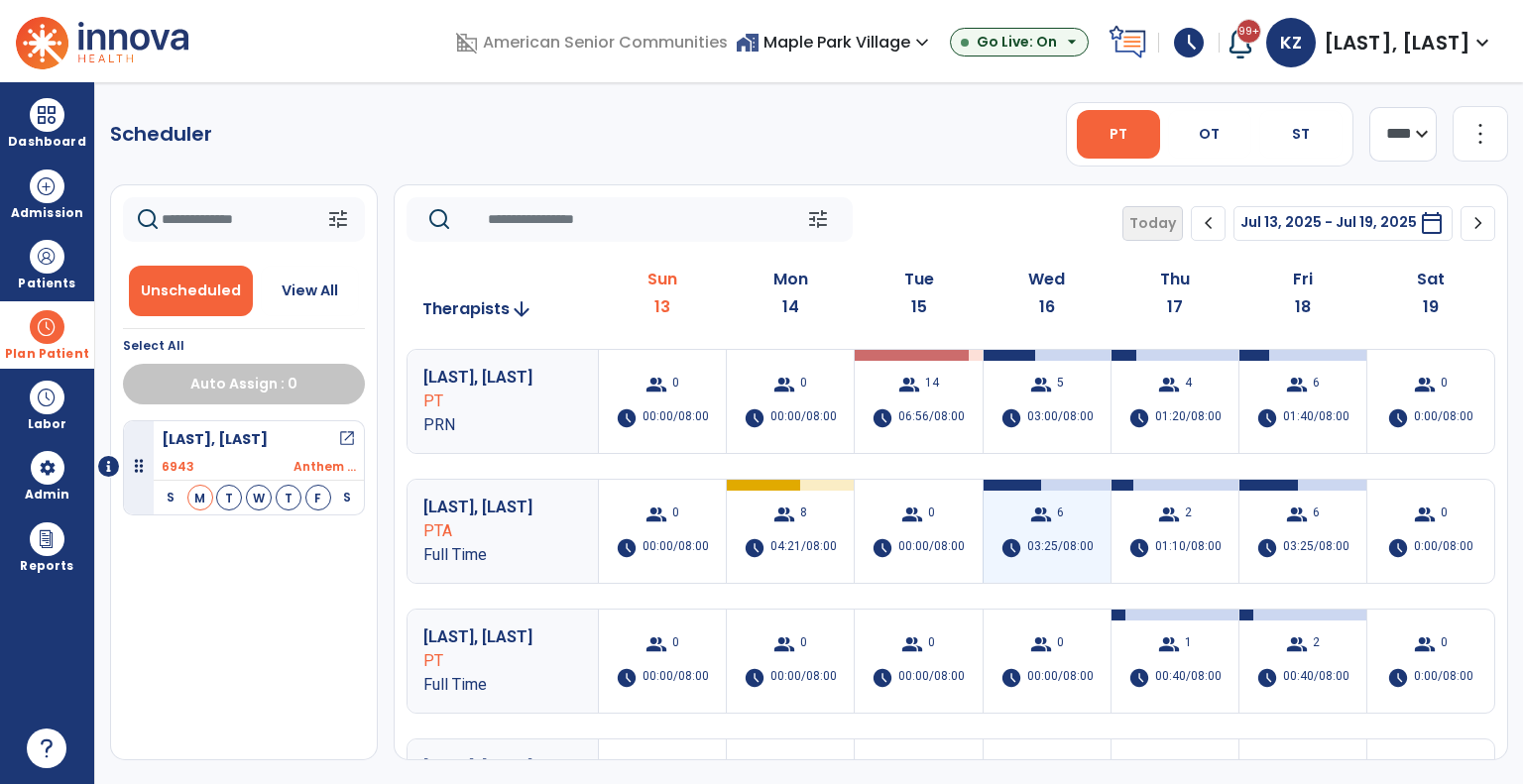 click on "03:25/08:00" at bounding box center [1060, 548] 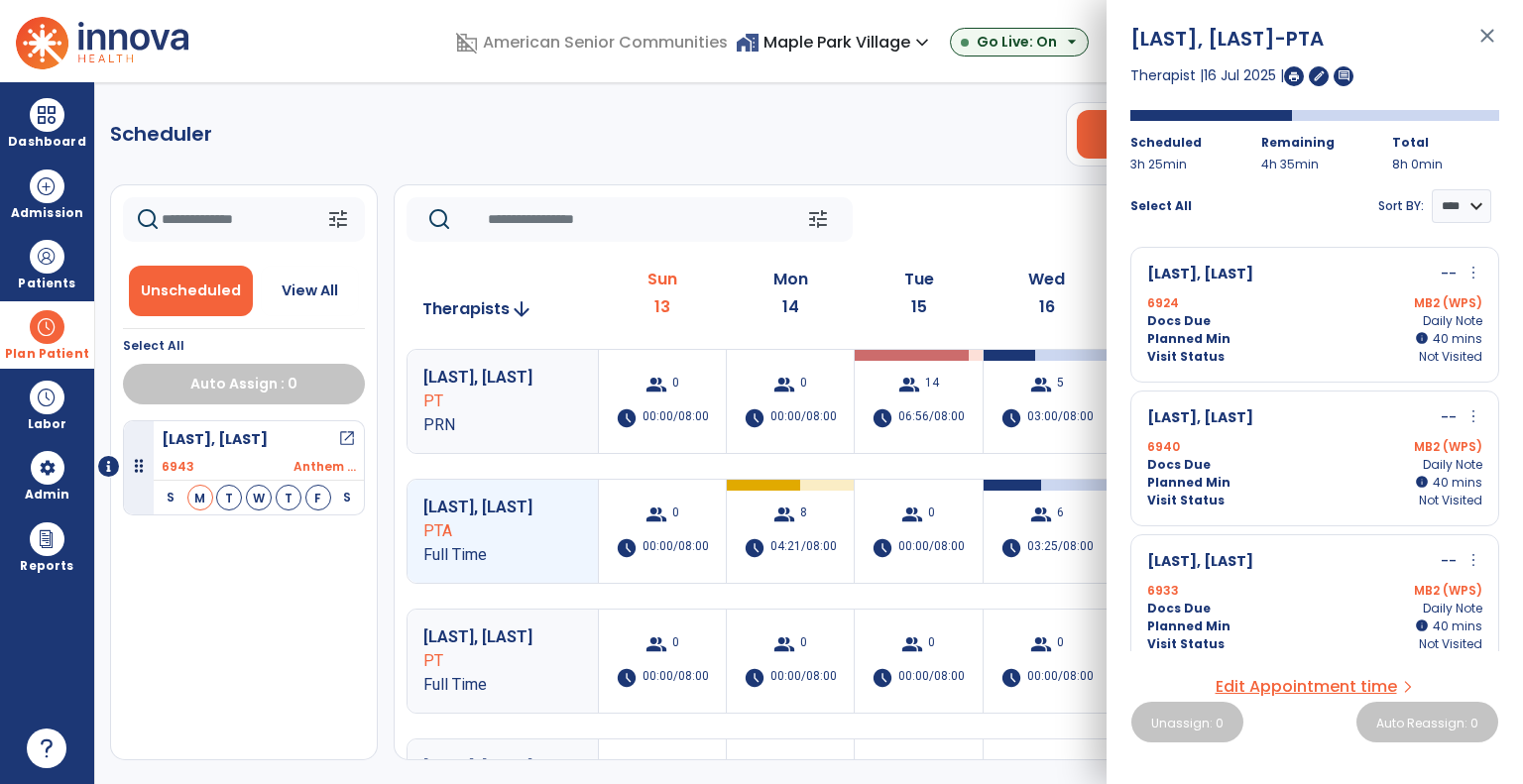 click on "more_vert" at bounding box center [1473, 273] 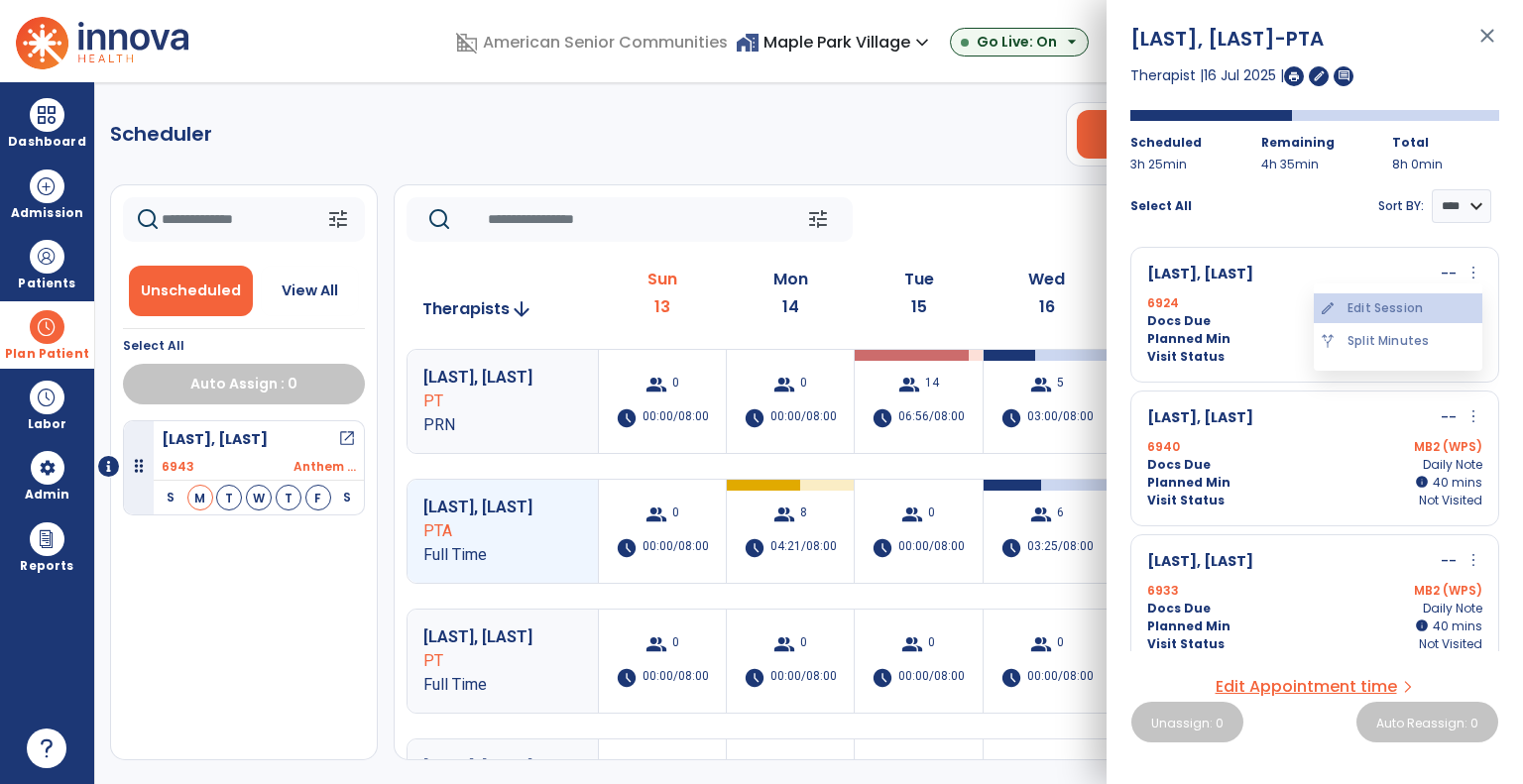 click on "edit   Edit Session" at bounding box center [1398, 308] 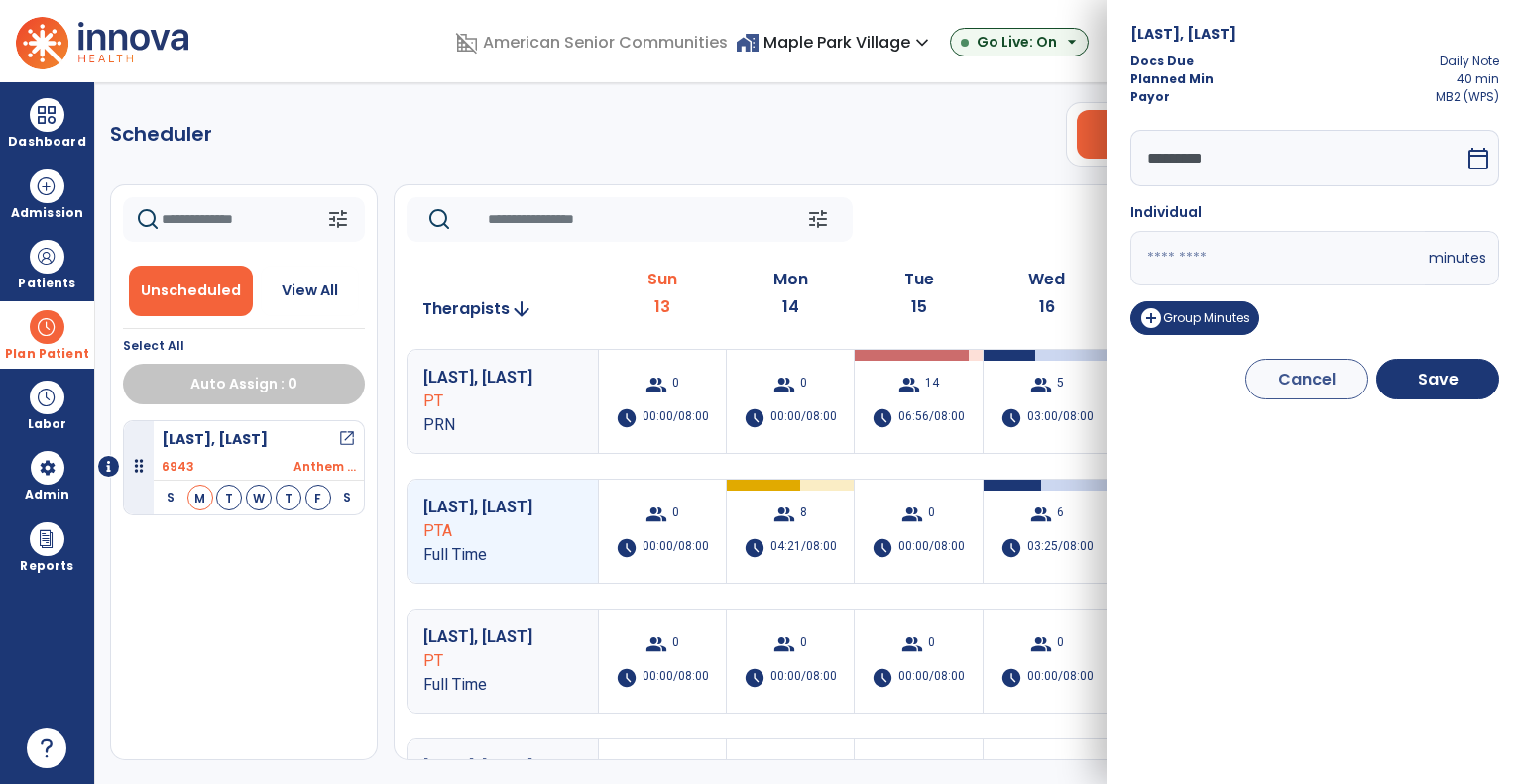click on "calendar_today" at bounding box center (1478, 159) 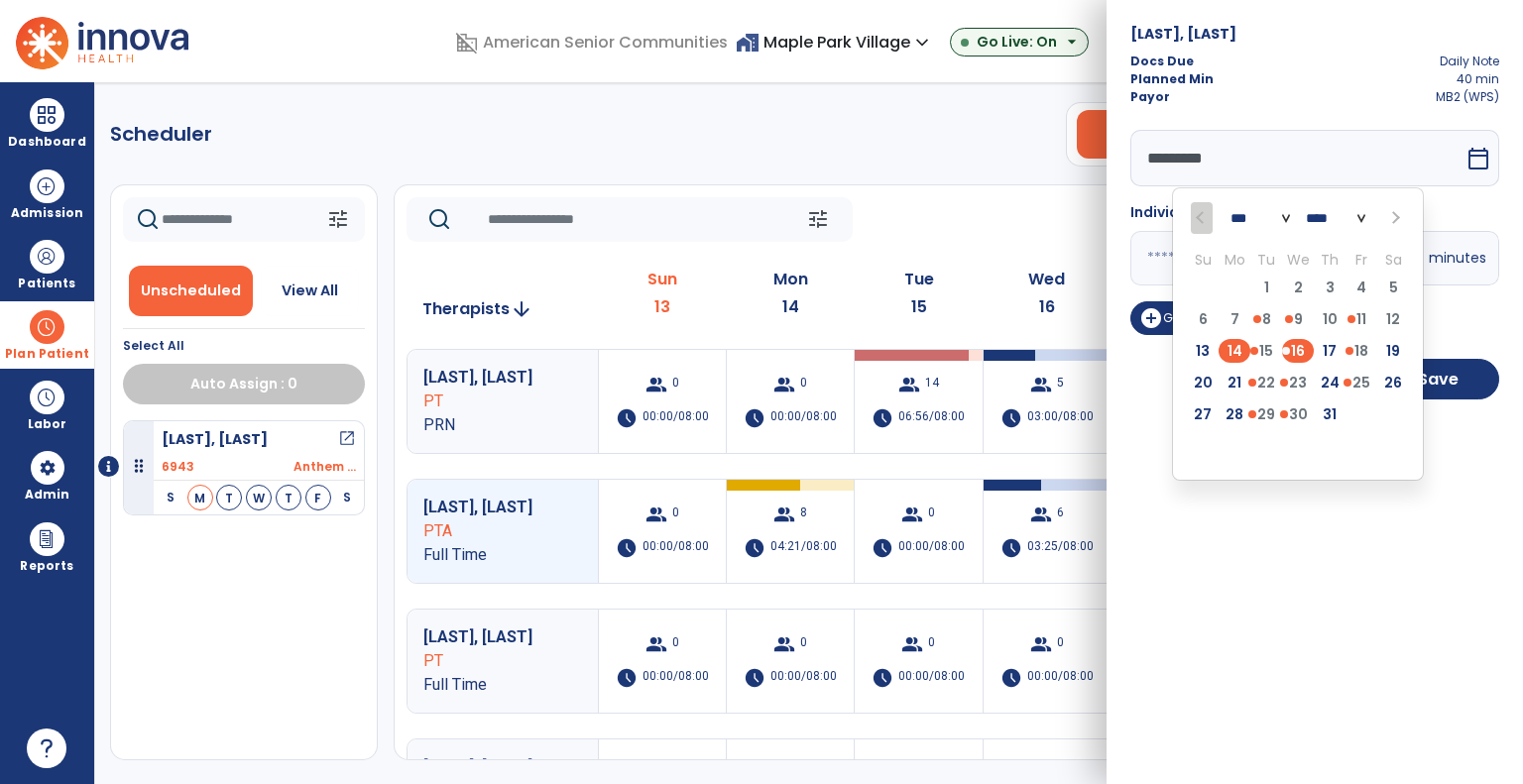 click on "14" at bounding box center [1234, 351] 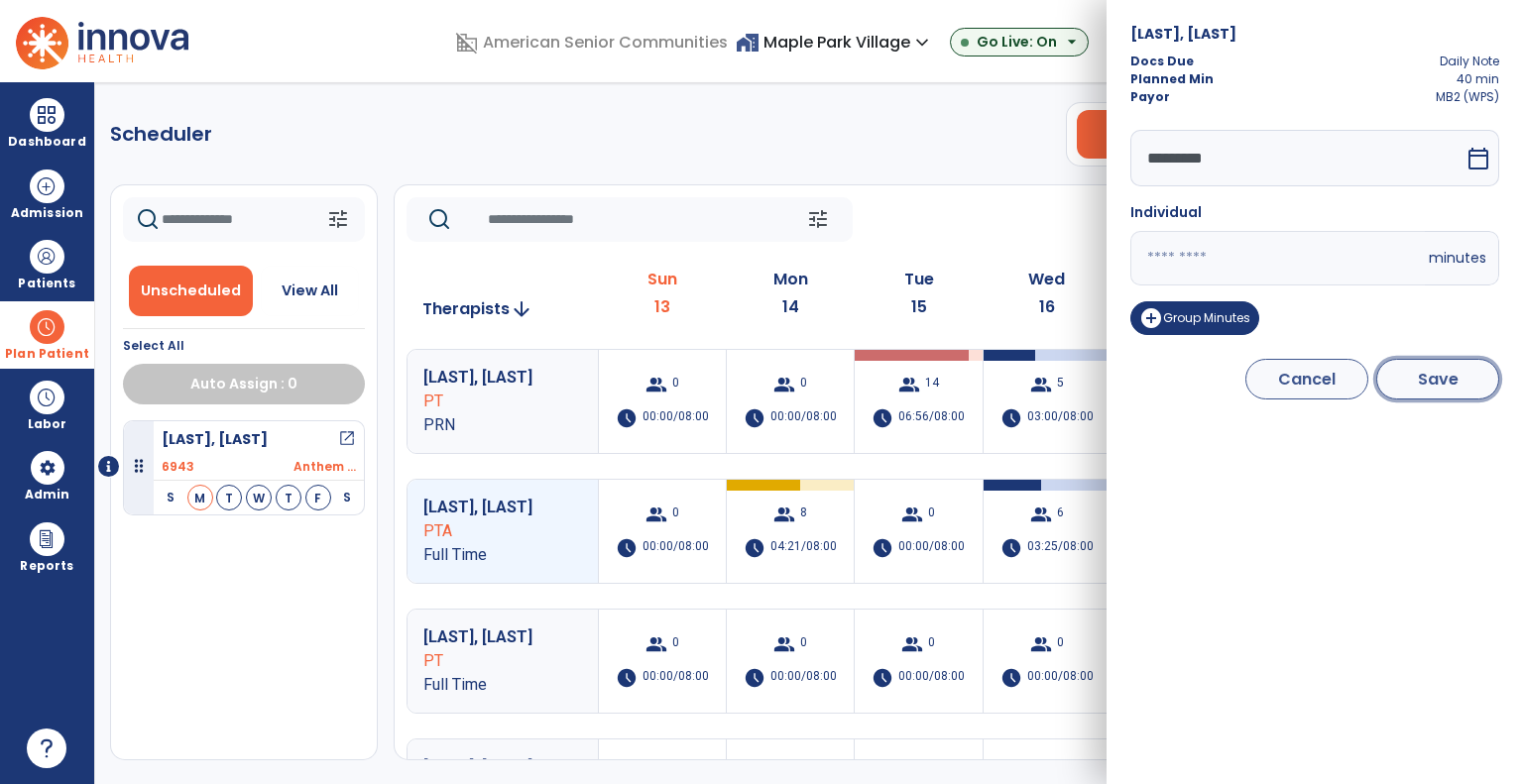 click on "Save" at bounding box center [1438, 379] 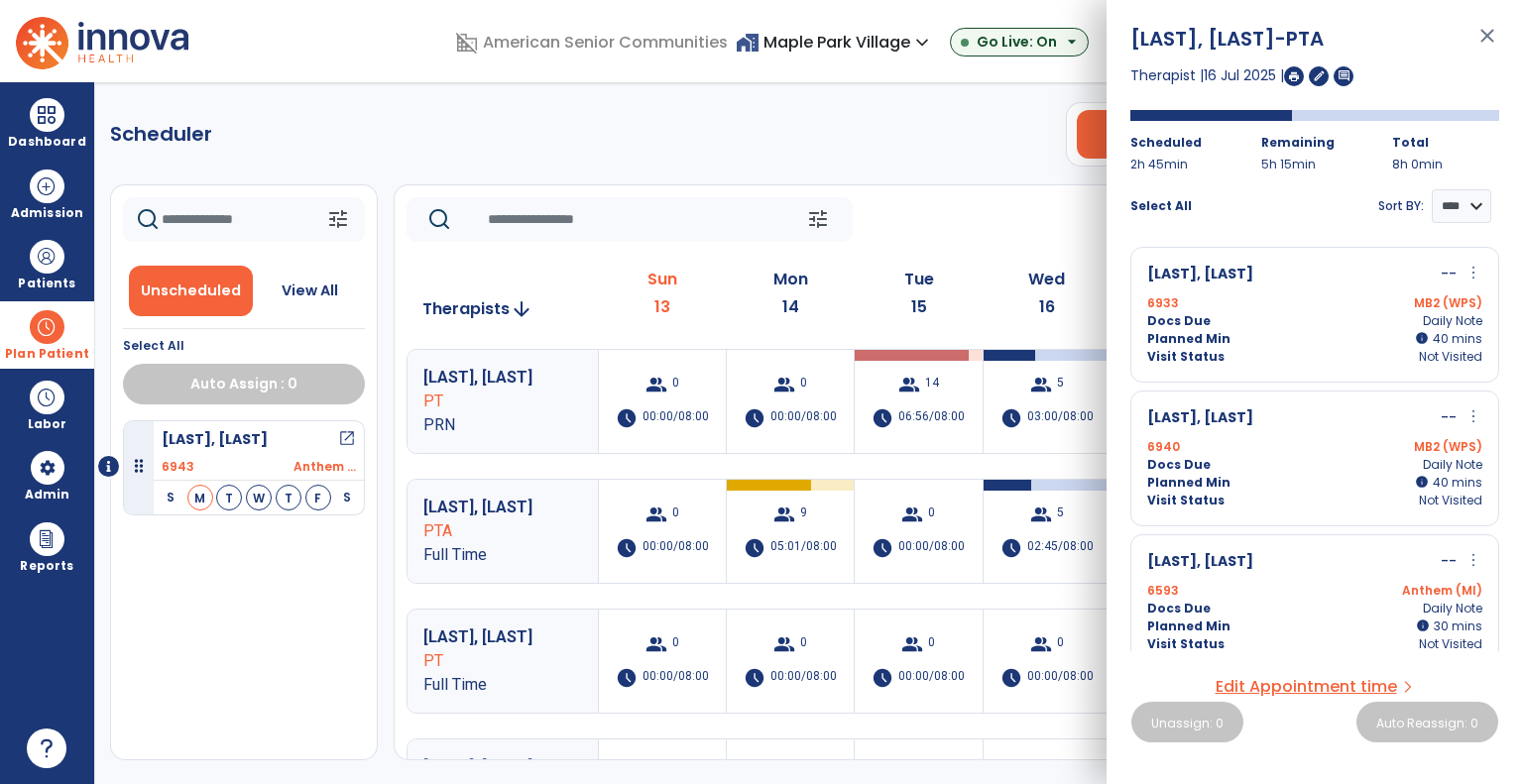 click on "Siegal, Susan   --  more_vert  edit   Edit Session   alt_route   Split Minutes  6933 MB2 (WPS)  Docs Due Daily Note   Planned Min  info   40 I 40 mins  Visit Status  Not Visited" at bounding box center [1315, 314] 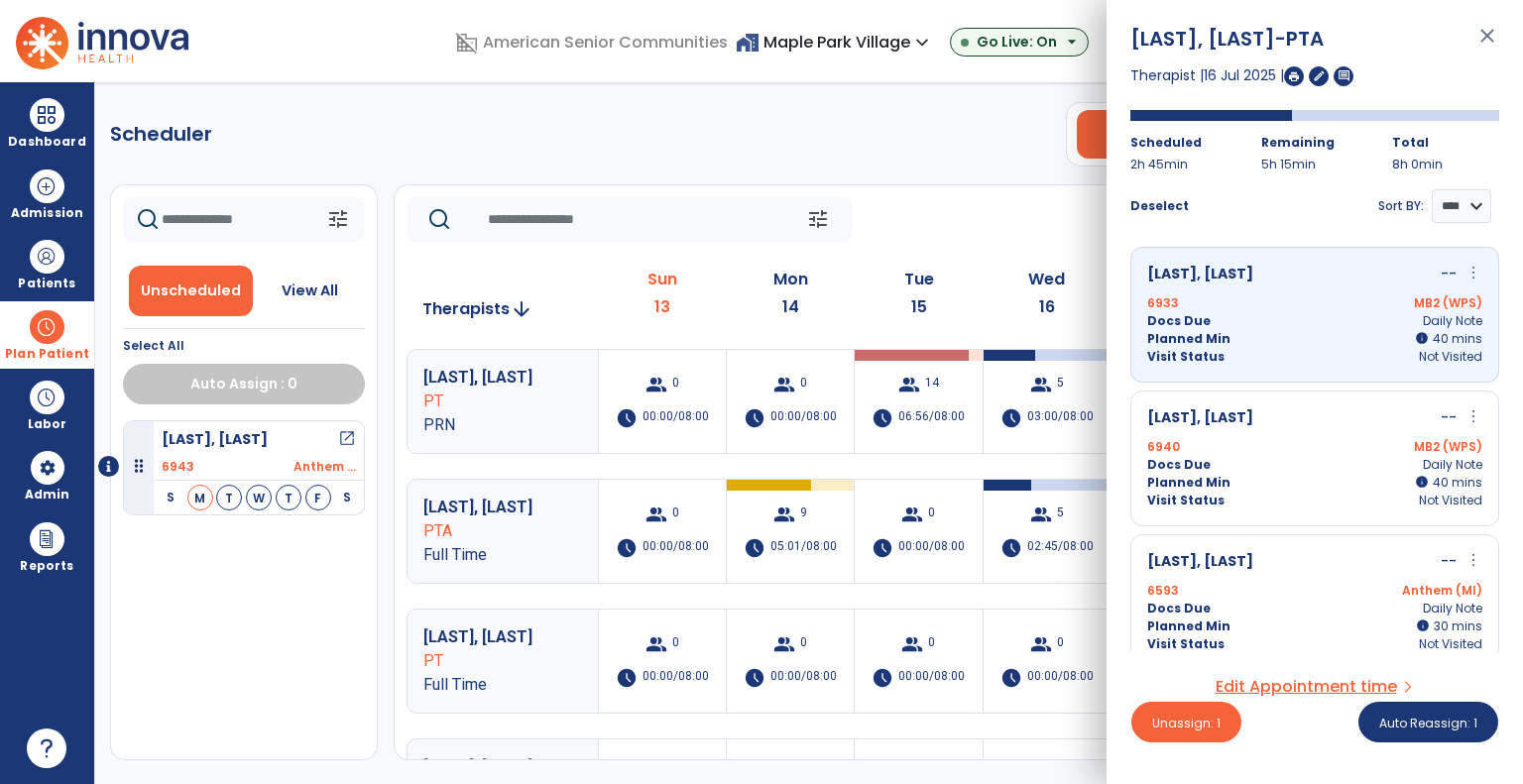 click on "more_vert" at bounding box center [1473, 273] 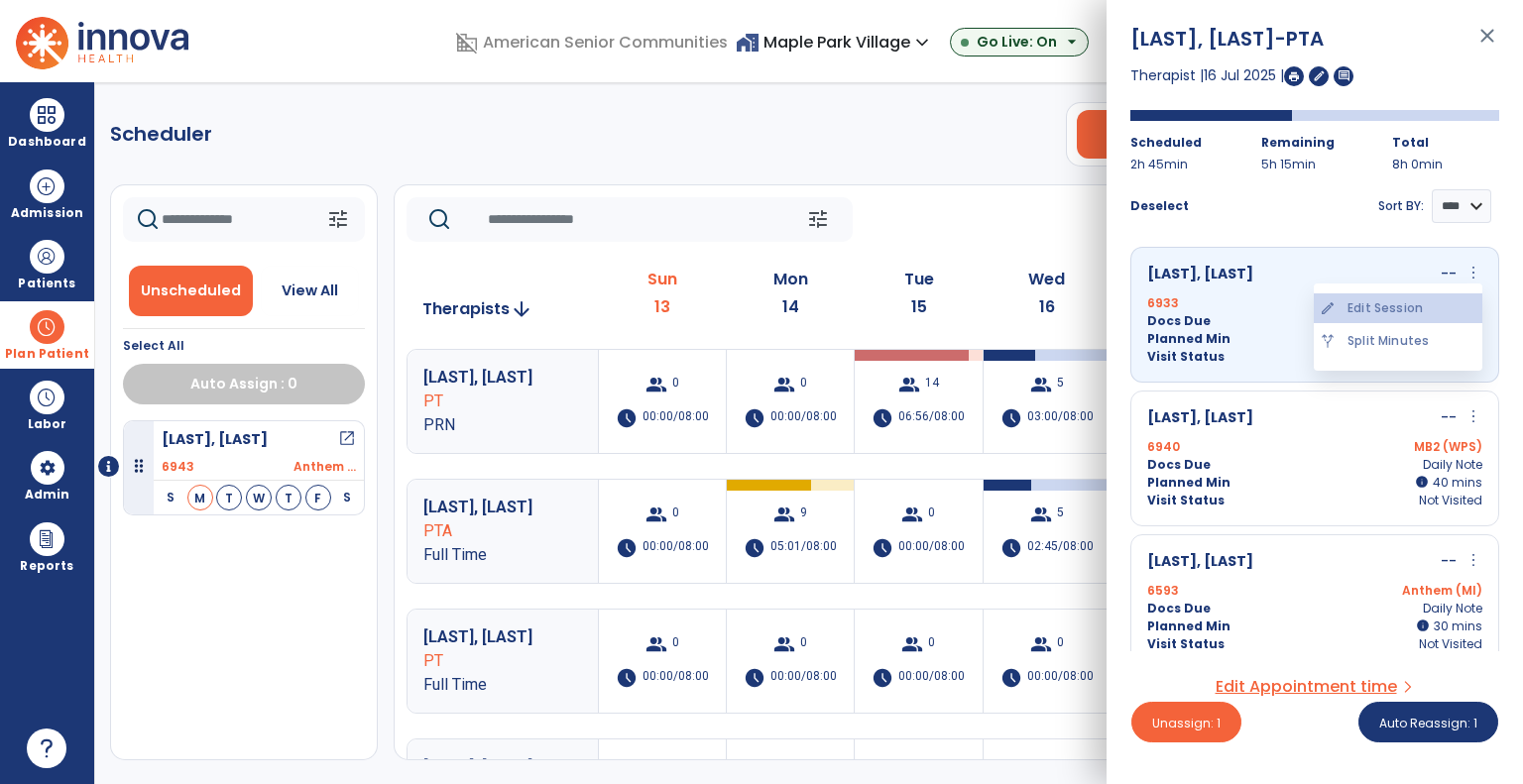 click on "edit   Edit Session" at bounding box center [1398, 308] 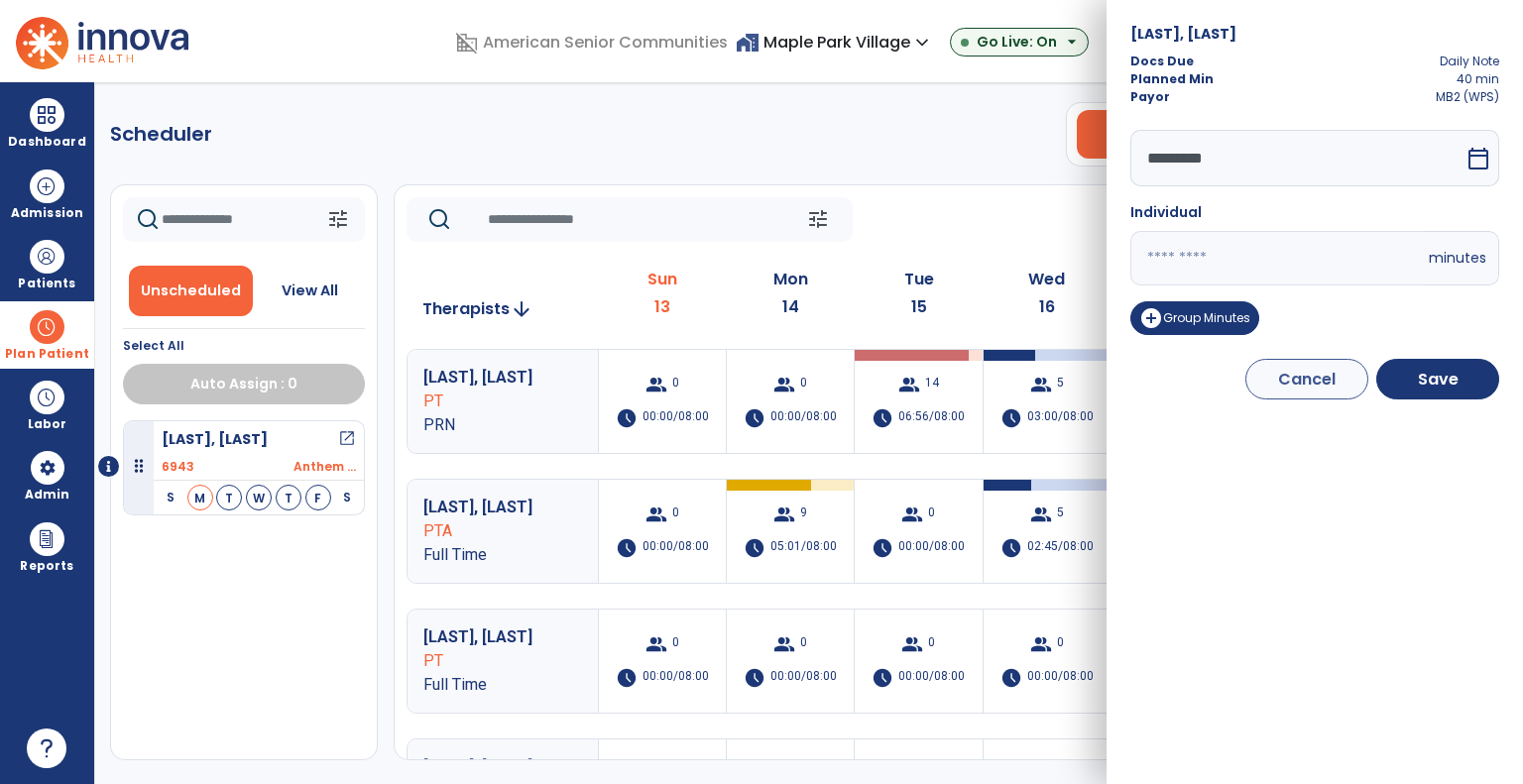click on "calendar_today" at bounding box center [1478, 159] 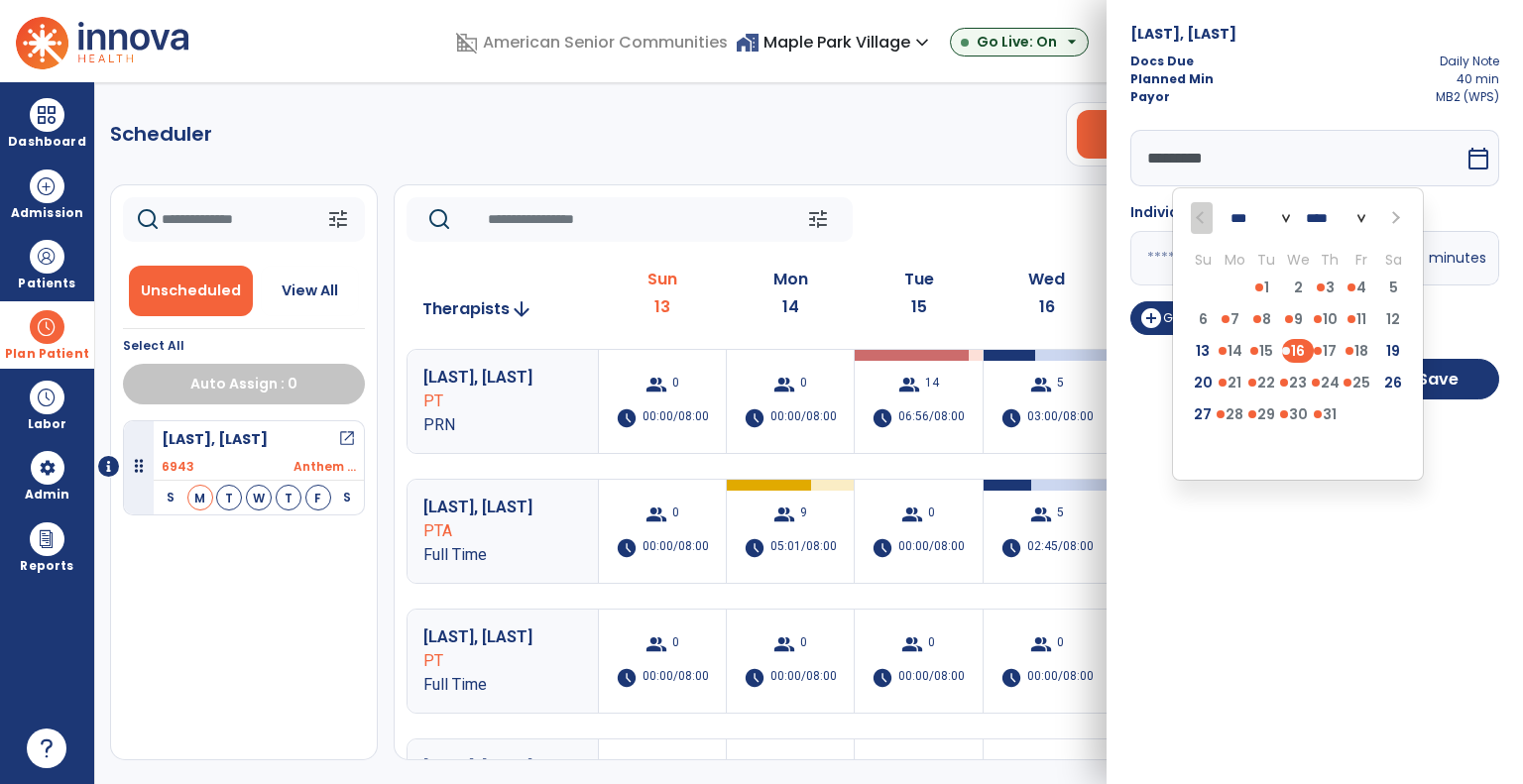 click on "27   28   29   30   31   1   2" at bounding box center [1298, 418] 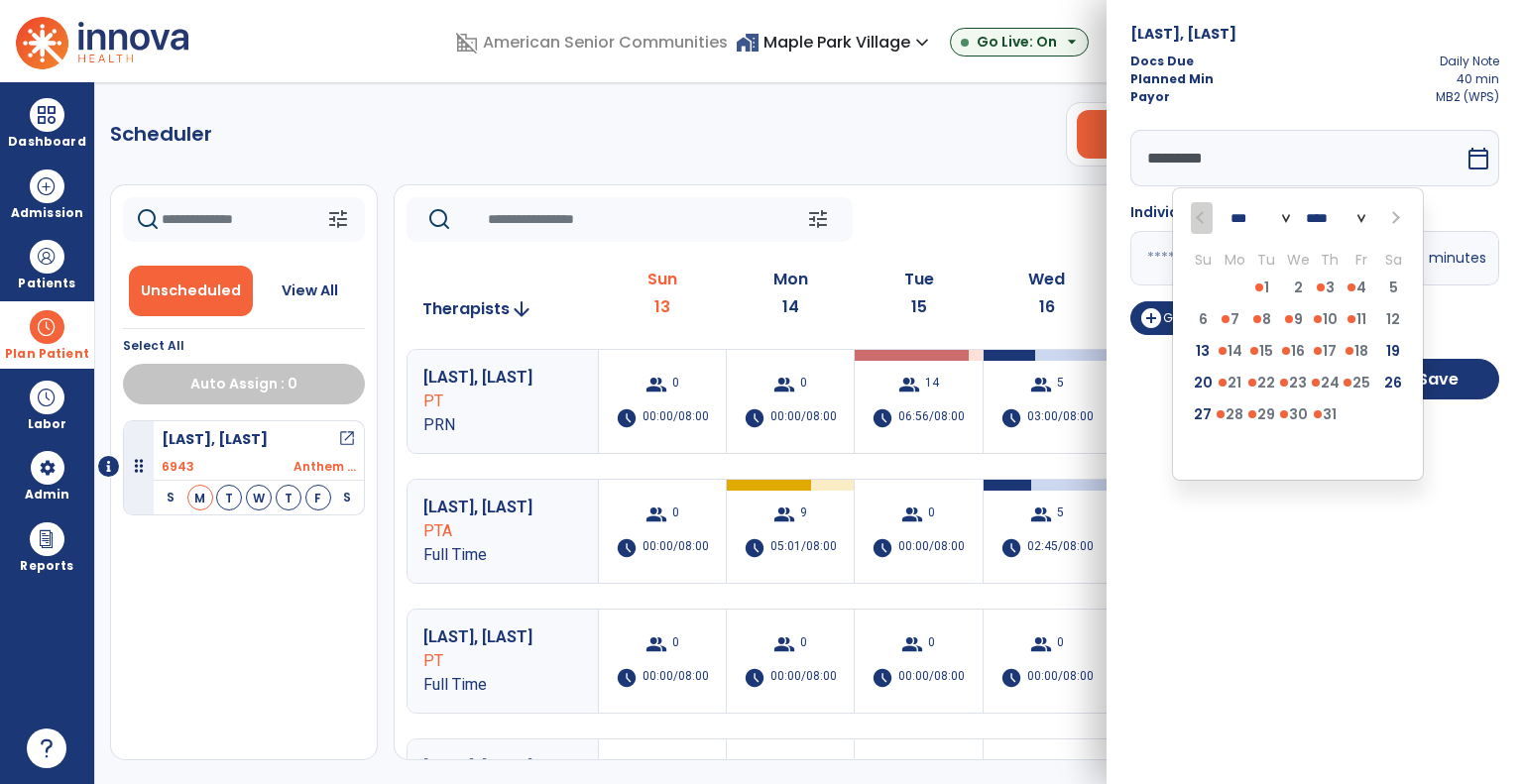 click on "3   4   5   6   7   8   9" at bounding box center (1298, 452) 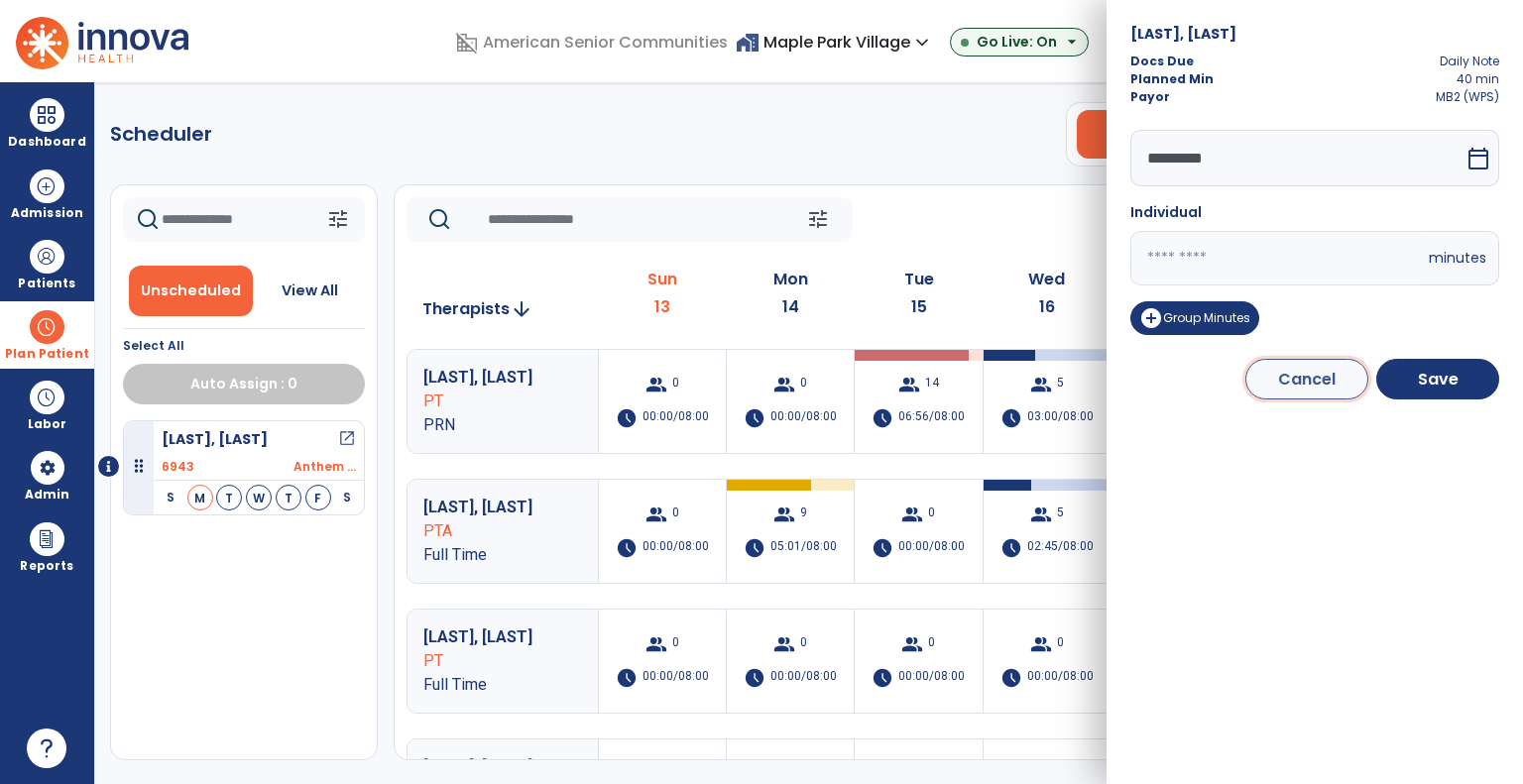 click on "Cancel" at bounding box center [1307, 379] 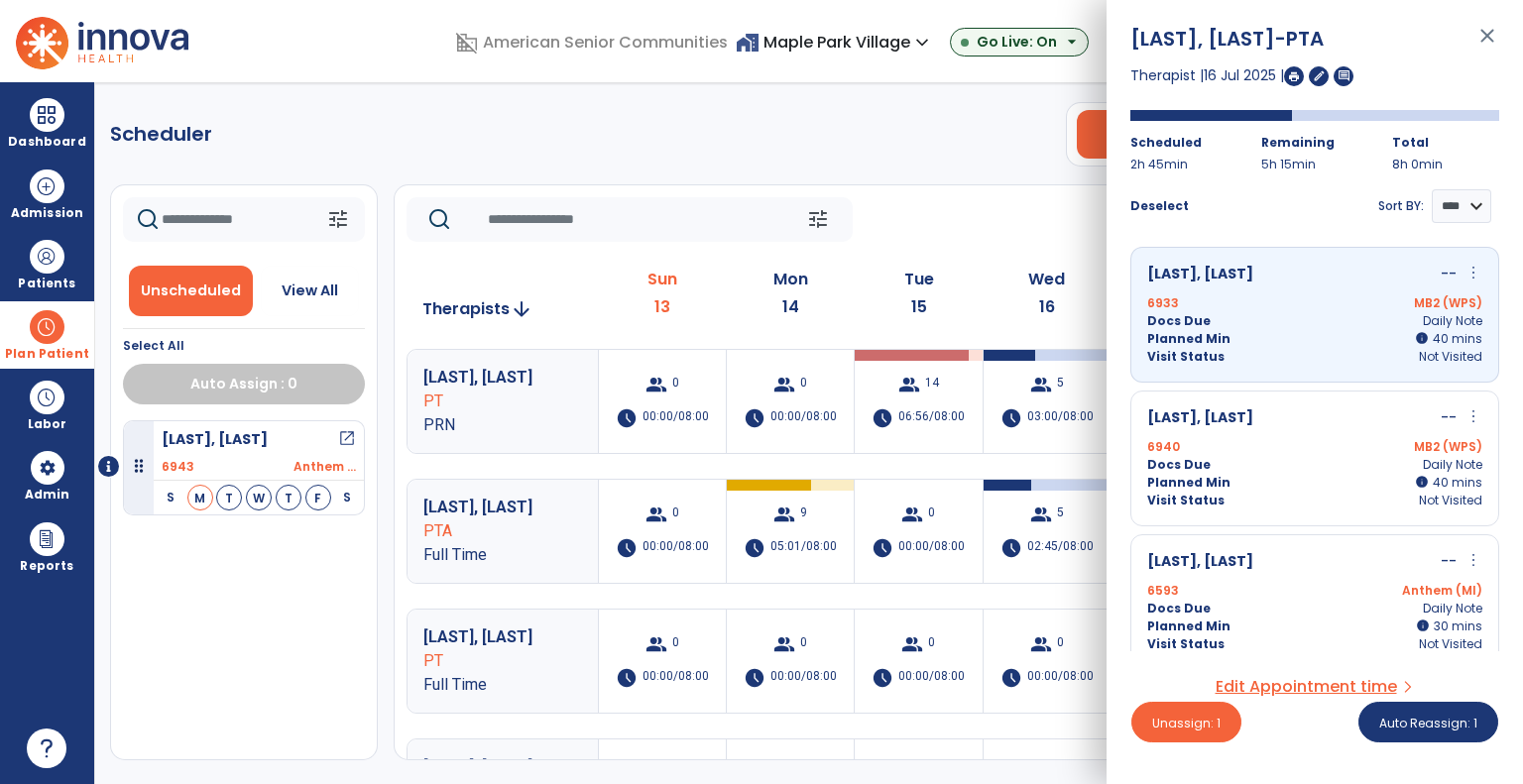 click on "more_vert" at bounding box center [1473, 416] 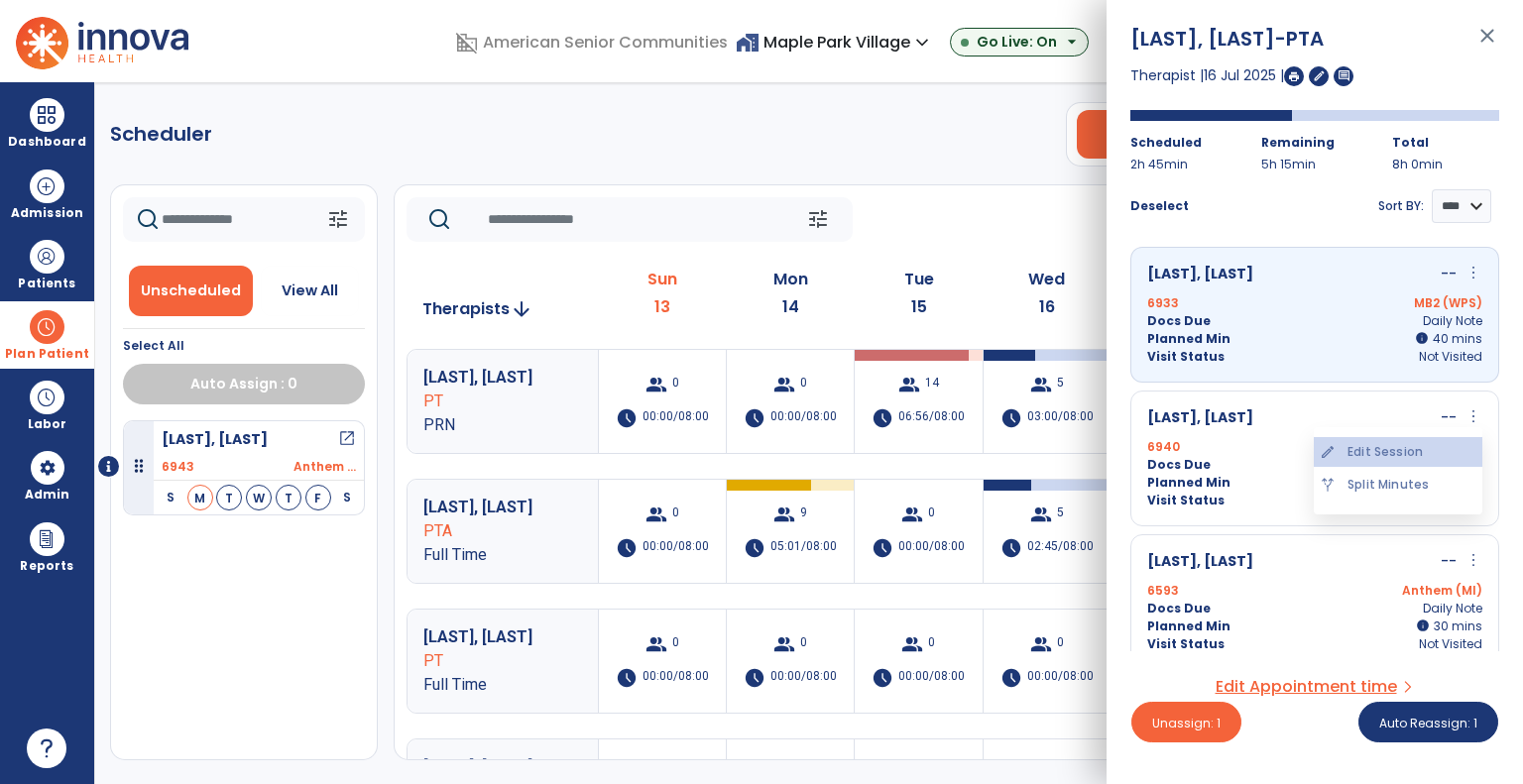 click on "edit   Edit Session" at bounding box center (1398, 452) 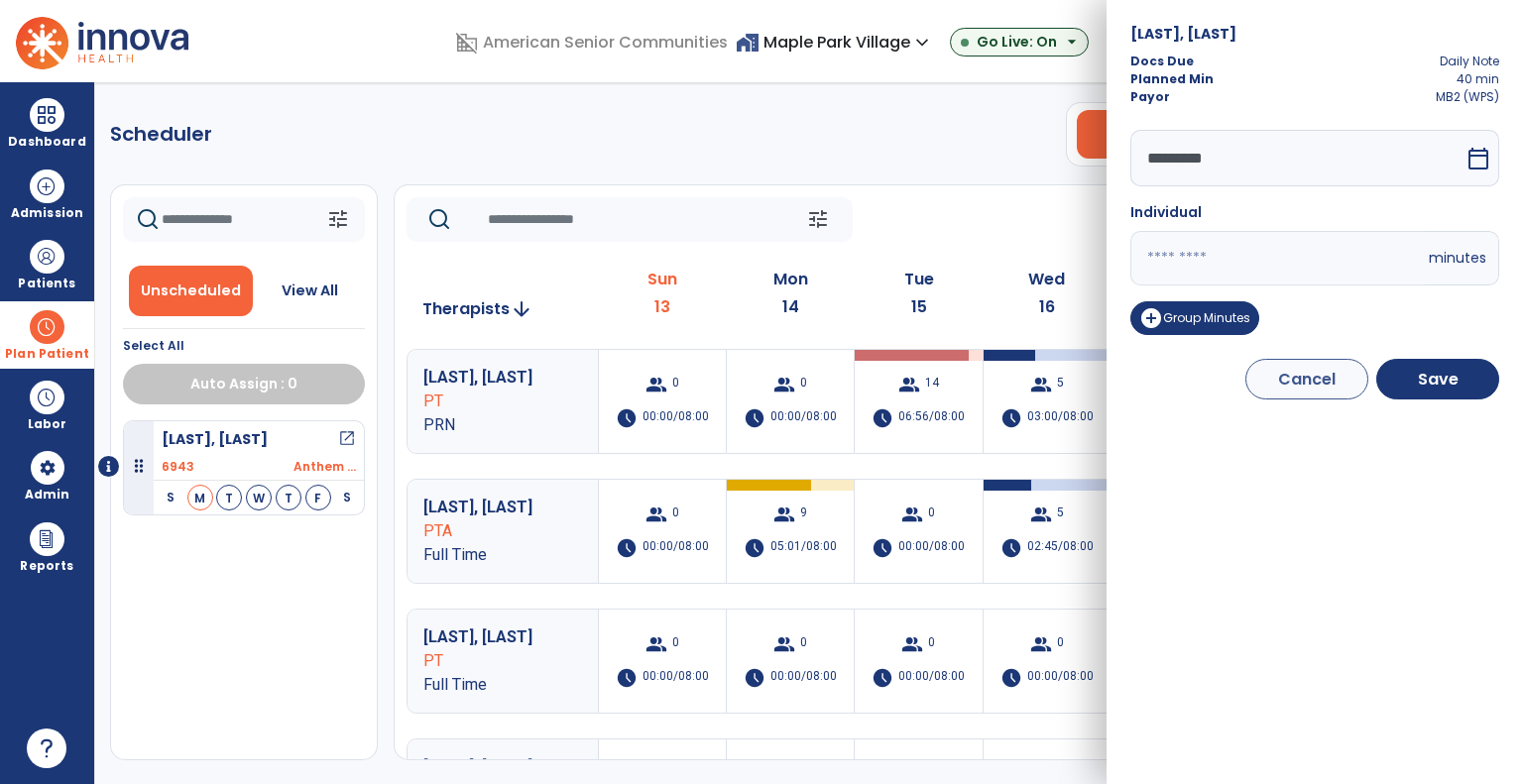 click on "calendar_today" at bounding box center (1478, 159) 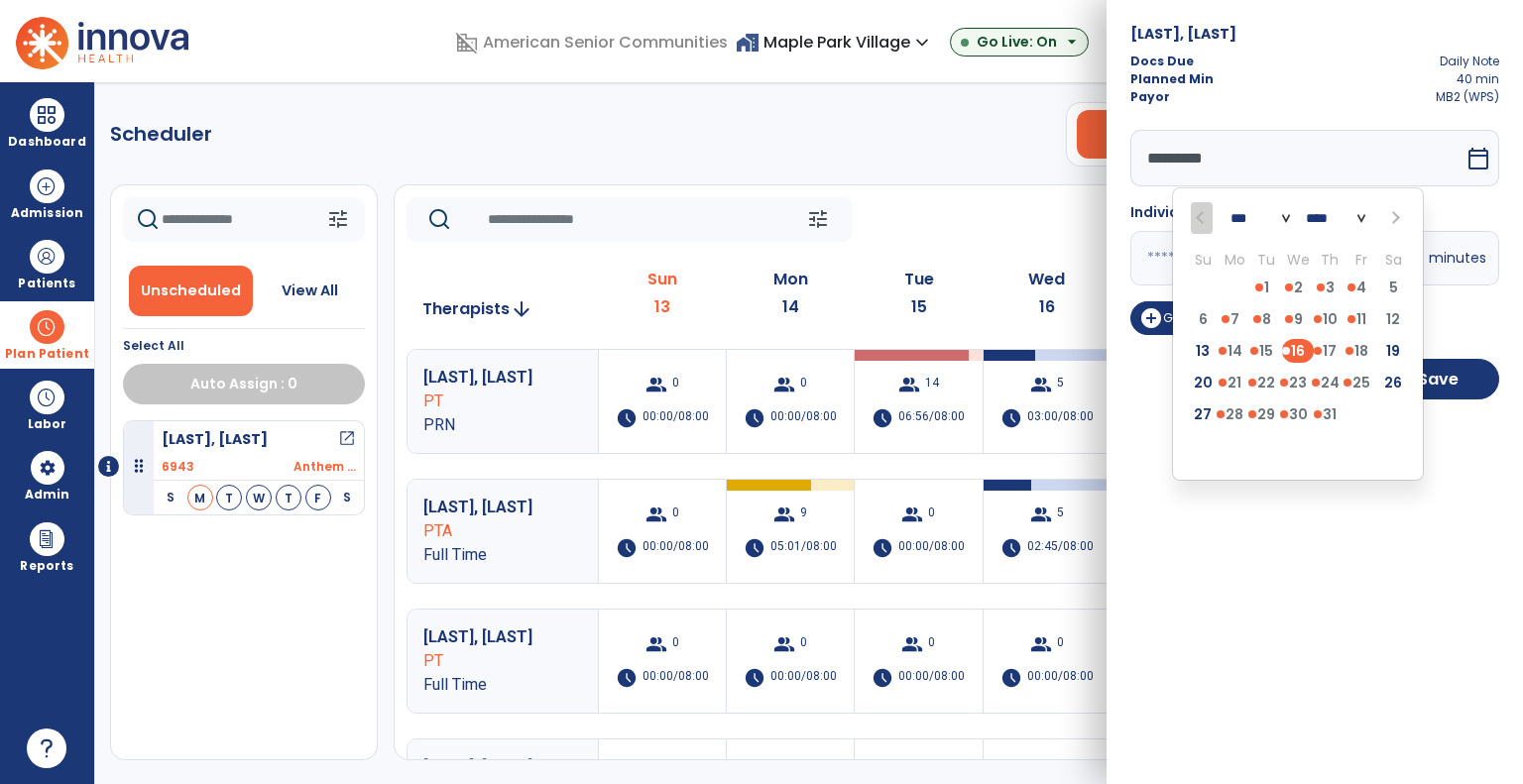 click on "*** *** *** **** Su Mo Tu We Th Fr Sa  29   30   1   2   3   4   5   6   7   8   9   10   11   12   13   14   15   16   17   18   19   20   21   22   23   24   25   26   27   28   29   30   31   1   2   3   4   5   6   7   8   9" at bounding box center [1298, 334] 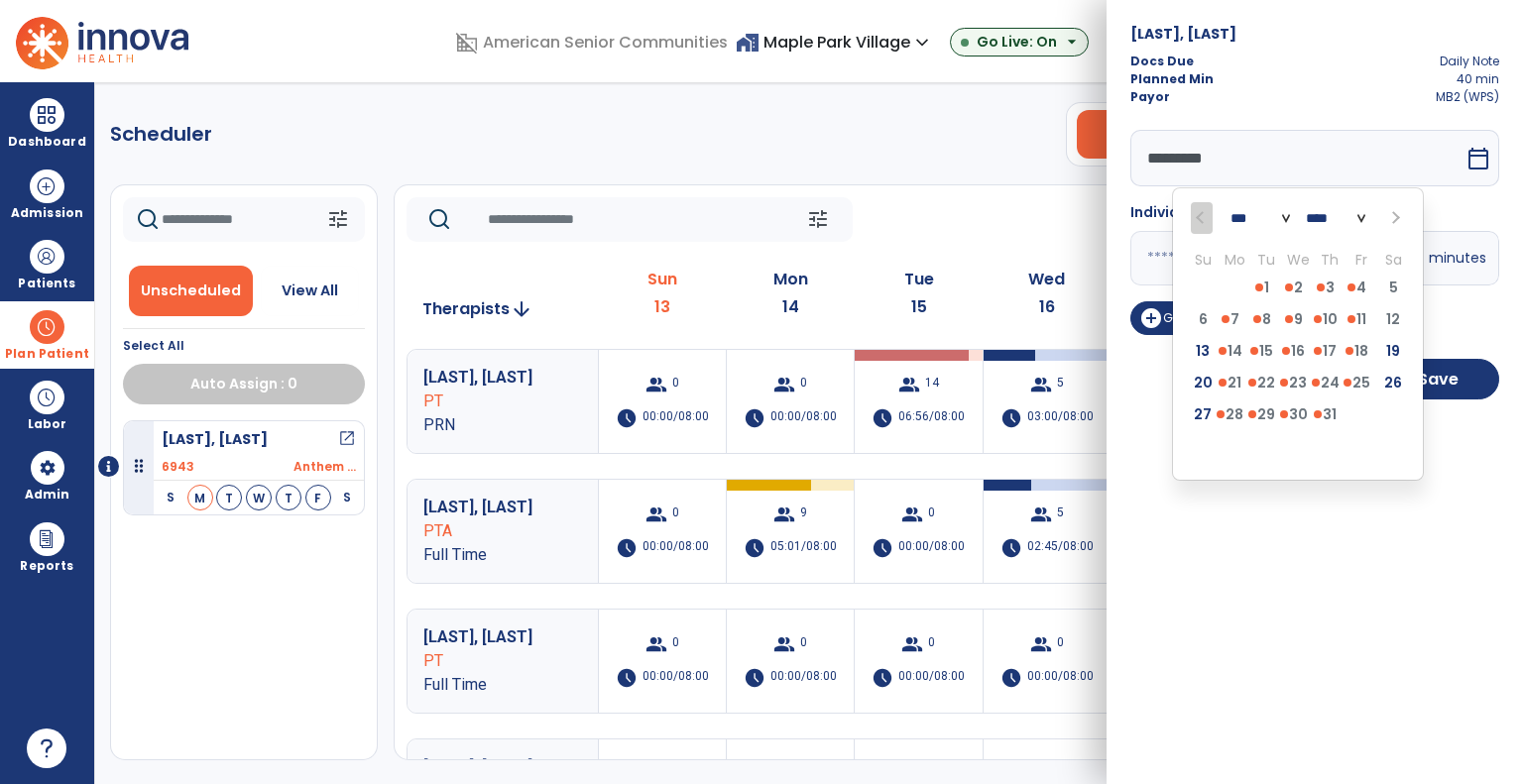 click on "Schaeffer, Susan   Docs Due Daily Note   Planned Min  40 min   Payor  MB2 (WPS)  ********* *** *** *** **** Su Mo Tu We Th Fr Sa  29   30   1   2   3   4   5   6   7   8   9   10   11   12   13   14   15   16   17   18   19   20   21   22   23   24   25   26   27   28   29   30   31   1   2   3   4   5   6   7   8   9   calendar_today  Individual  ** minutes  add_circle   Group Minutes  Cancel   Save" at bounding box center [1315, 392] 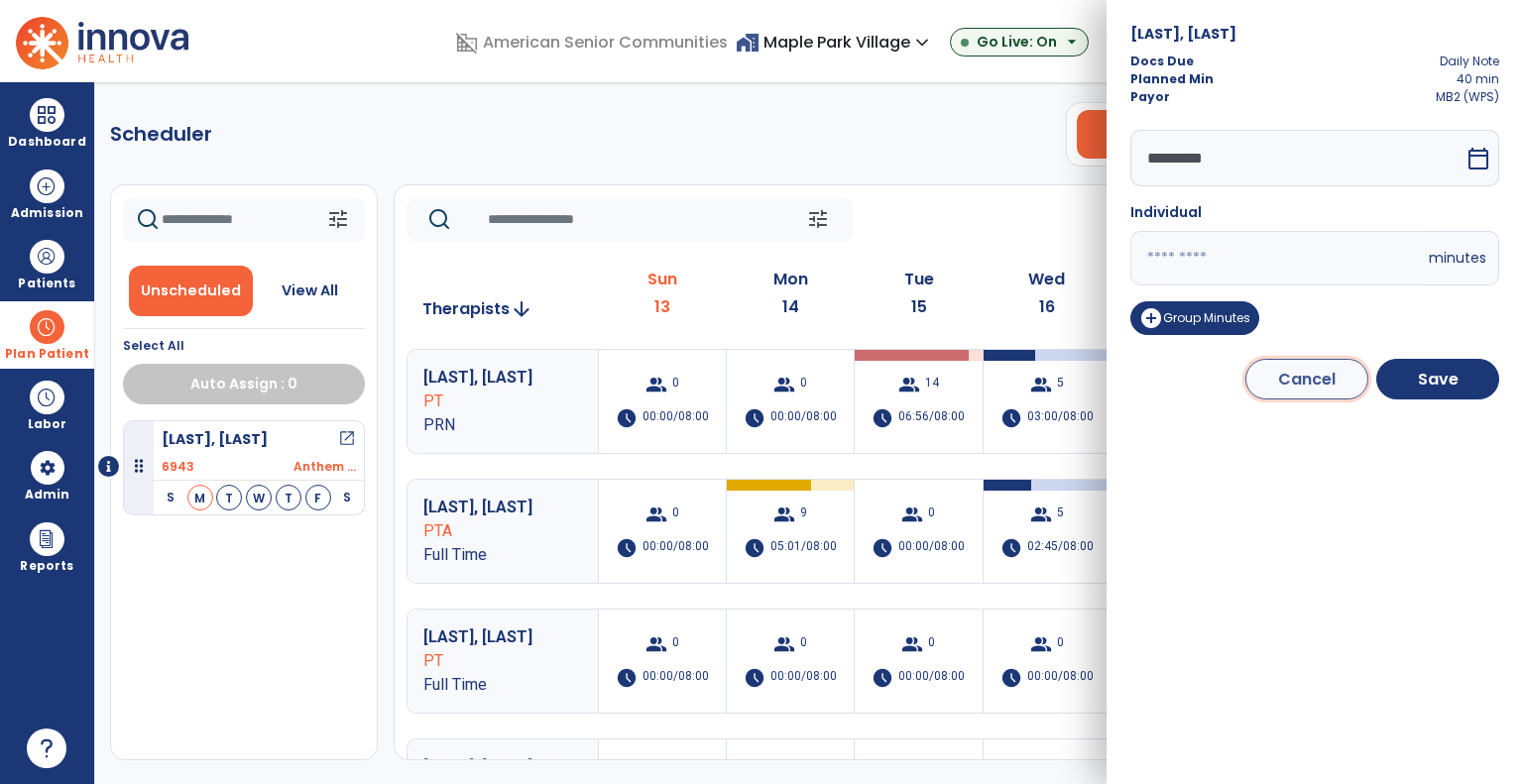 click on "Cancel" at bounding box center (1307, 379) 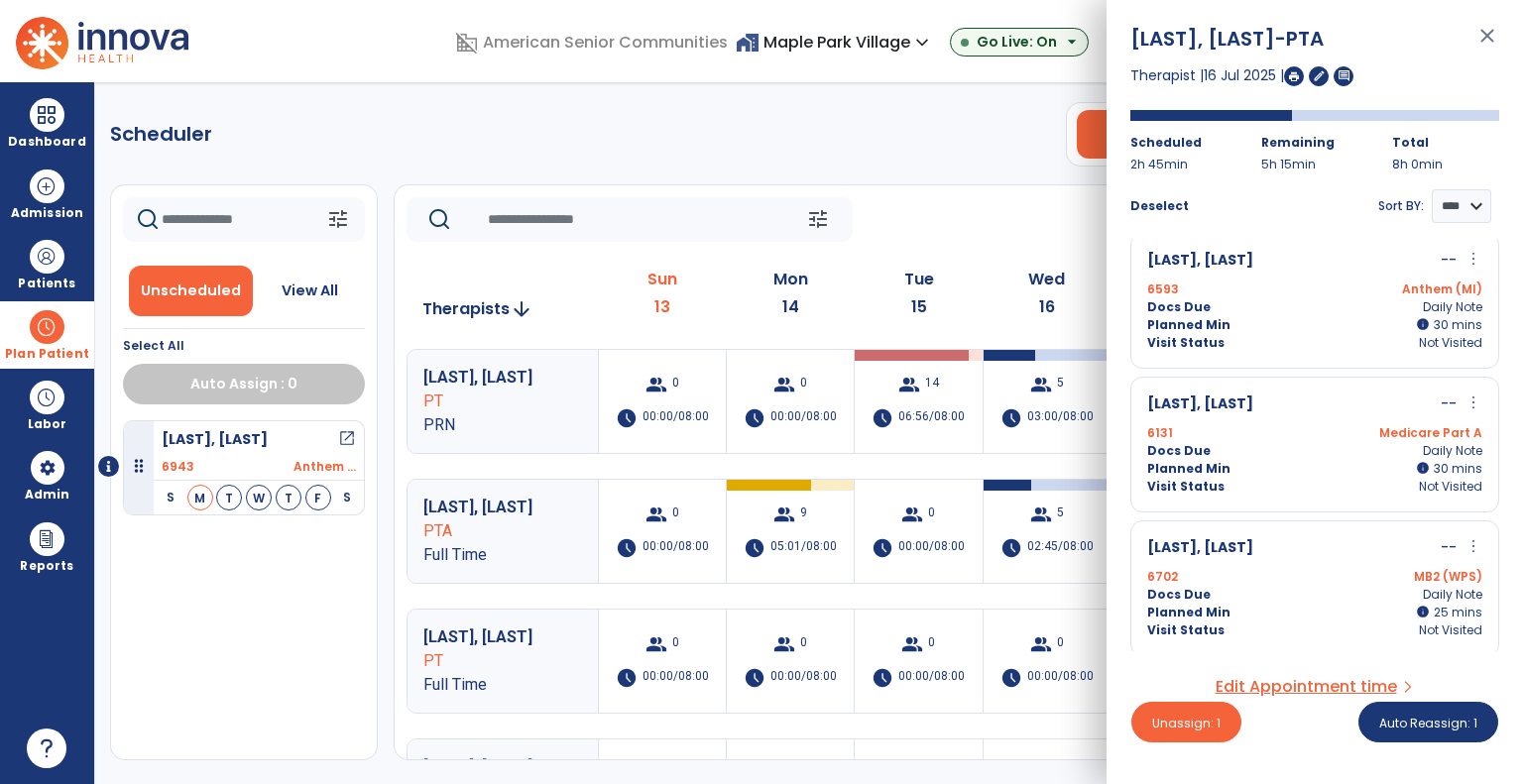 scroll, scrollTop: 302, scrollLeft: 0, axis: vertical 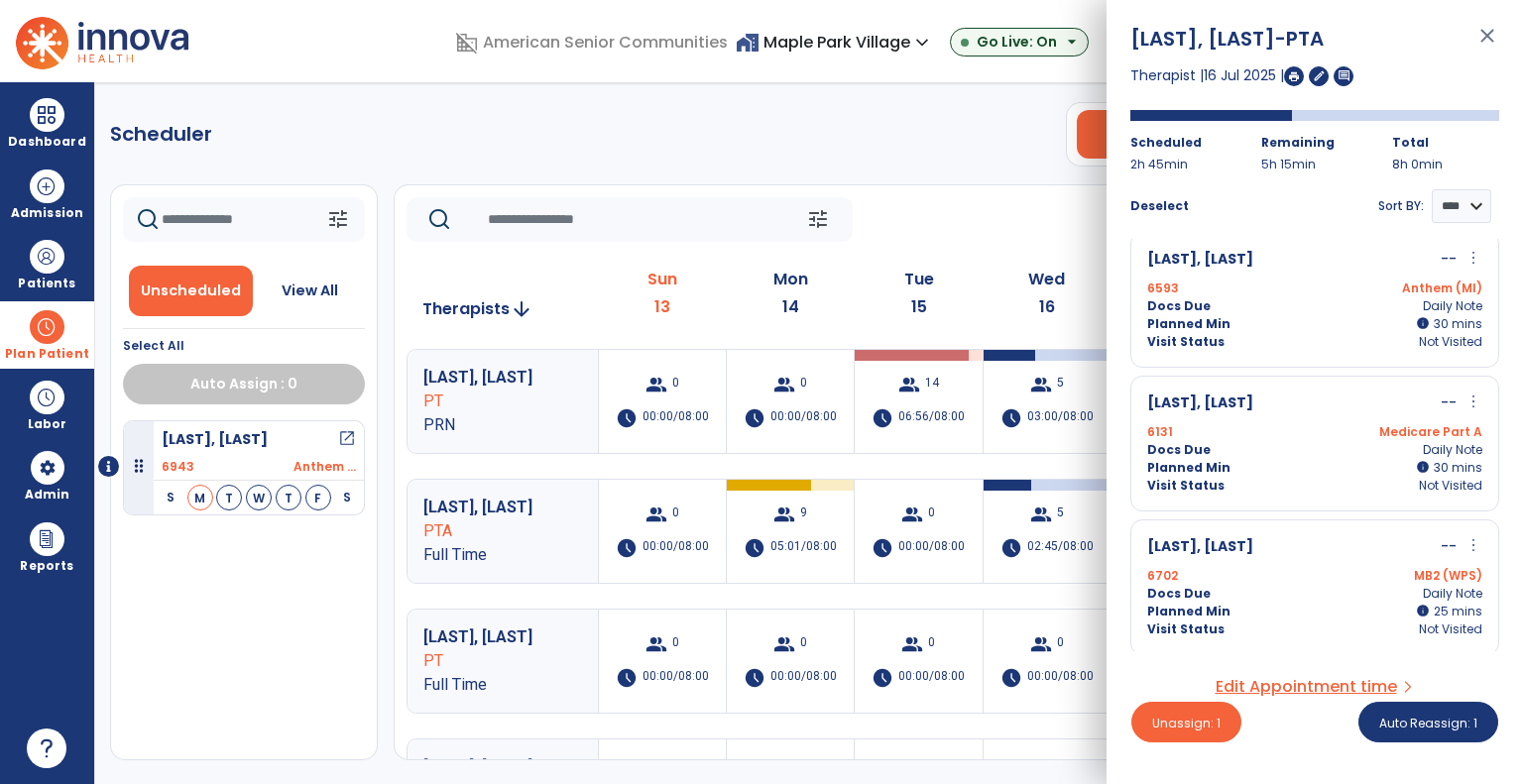 click on "more_vert" at bounding box center [1473, 545] 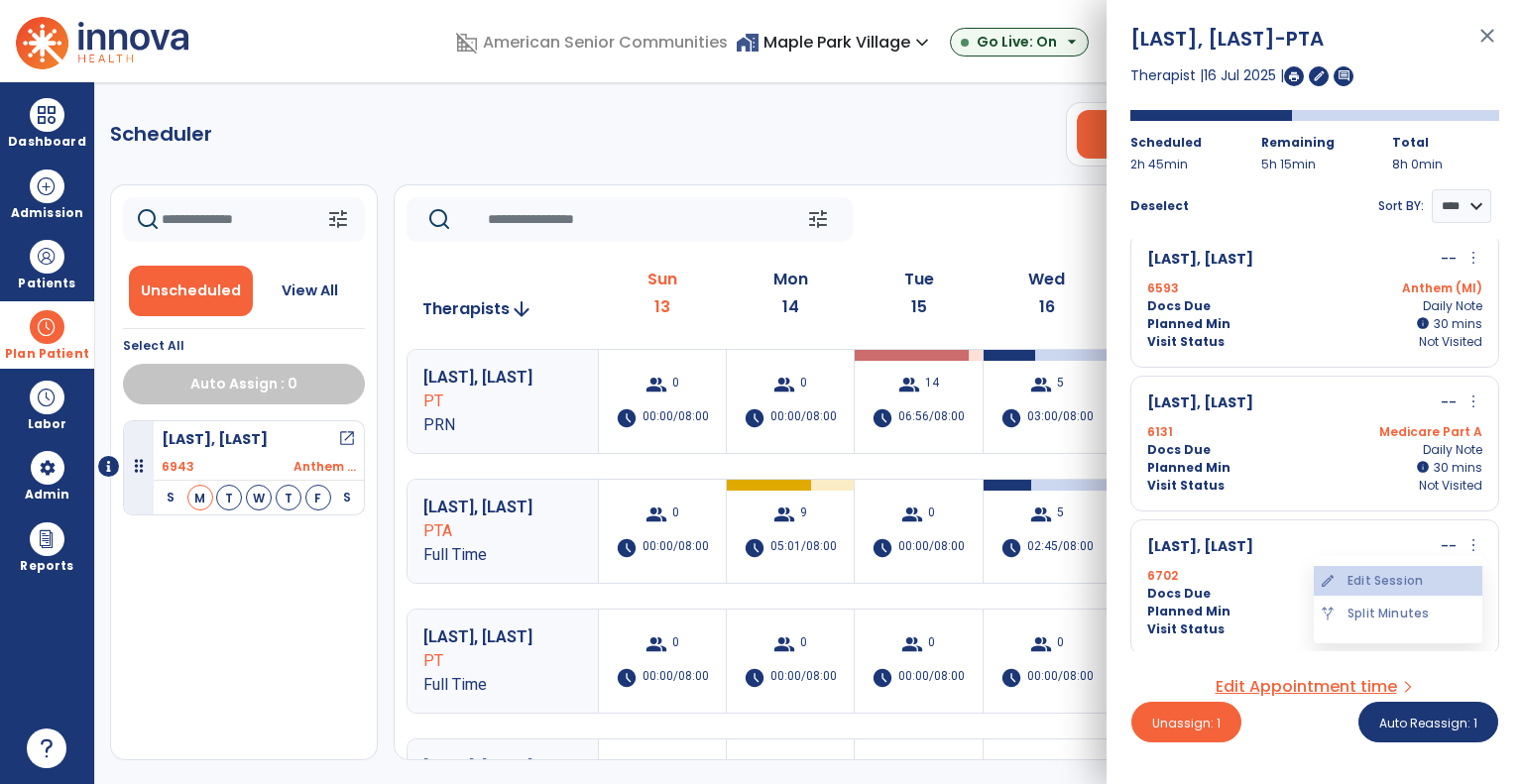 click on "edit   Edit Session" at bounding box center (1398, 581) 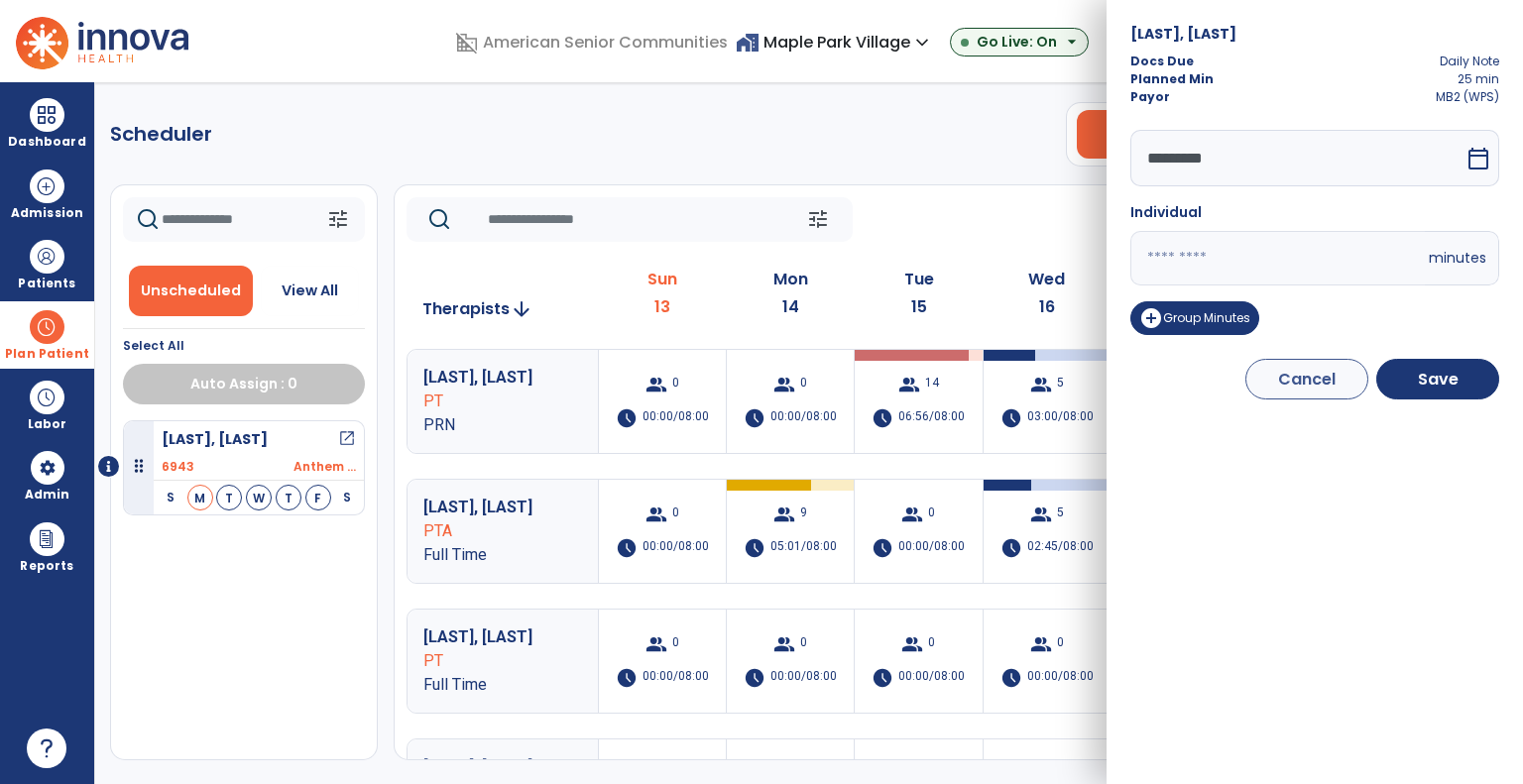 click on "calendar_today" at bounding box center (1478, 159) 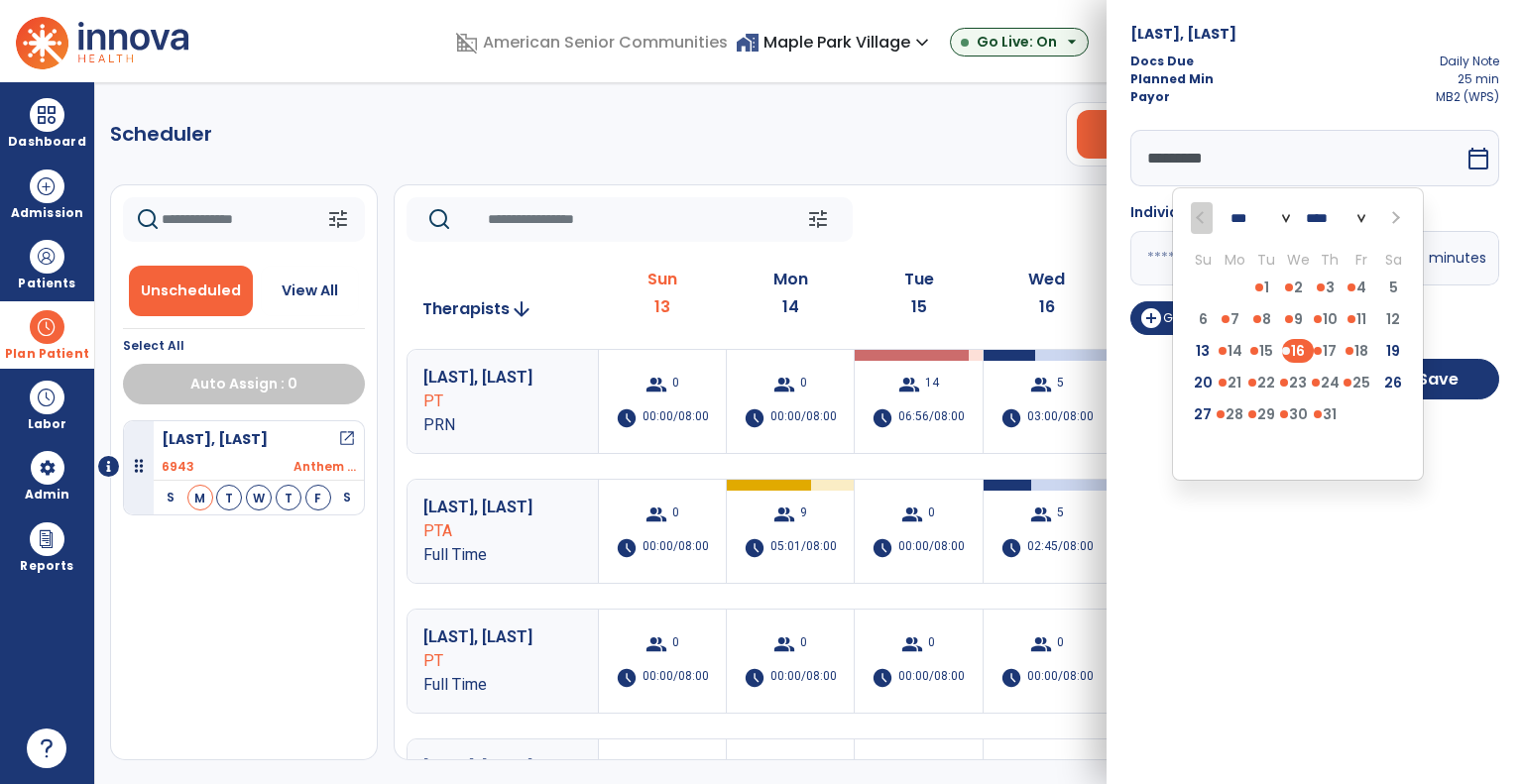 click on "tune   Today  chevron_left Jul 13, 2025 - Jul 19, 2025  *********  calendar_today  chevron_right" 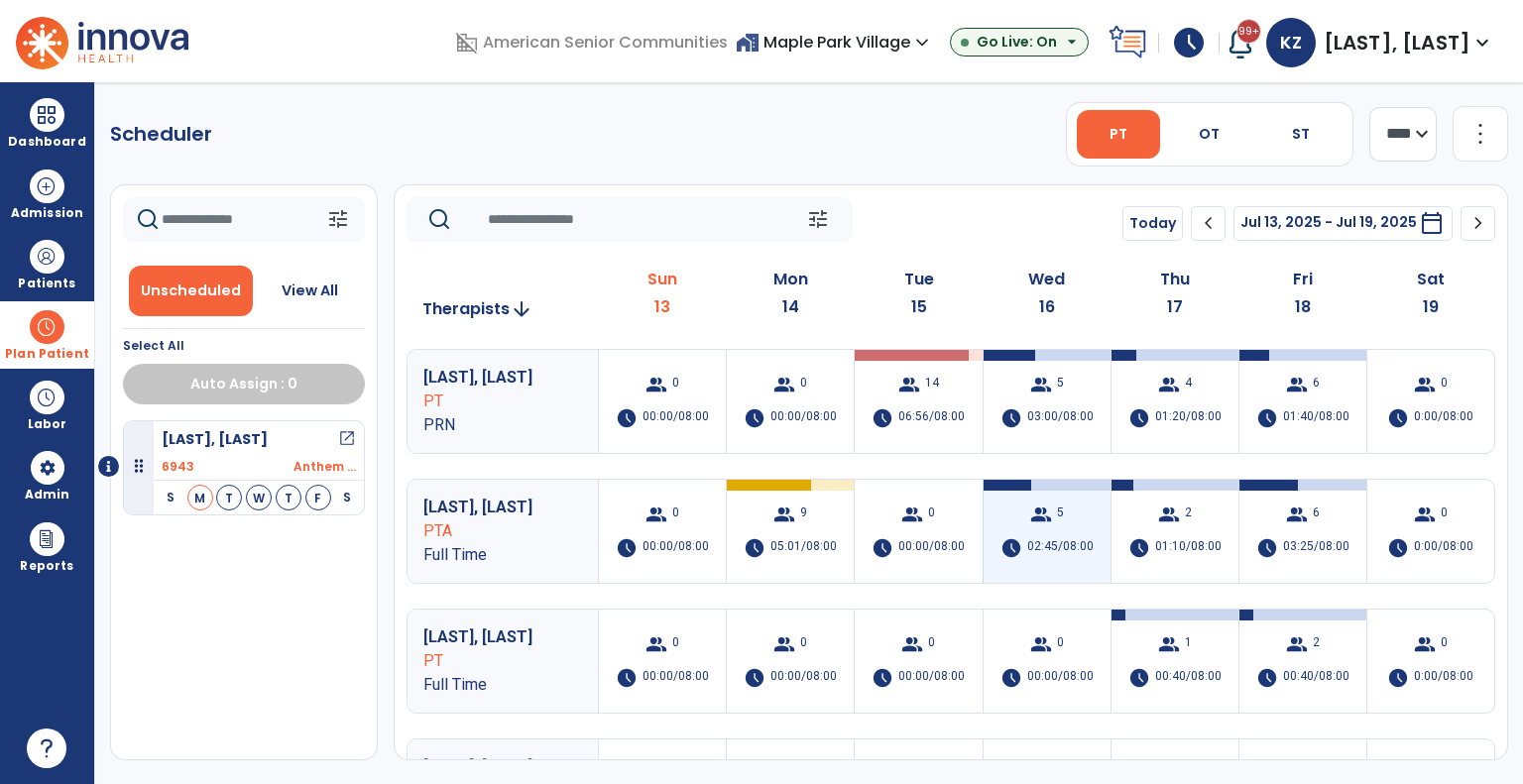 click on "group" at bounding box center [1041, 514] 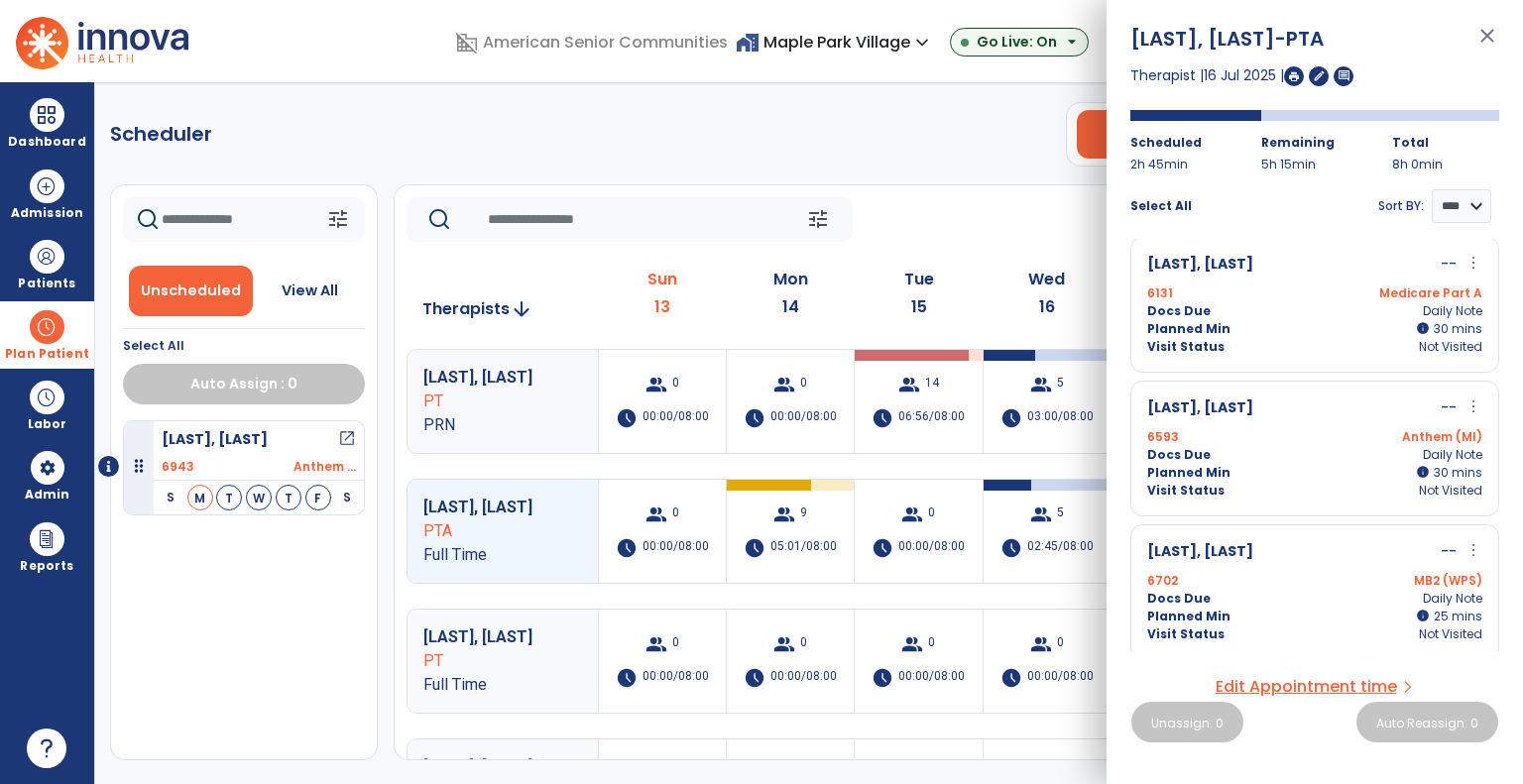 scroll, scrollTop: 302, scrollLeft: 0, axis: vertical 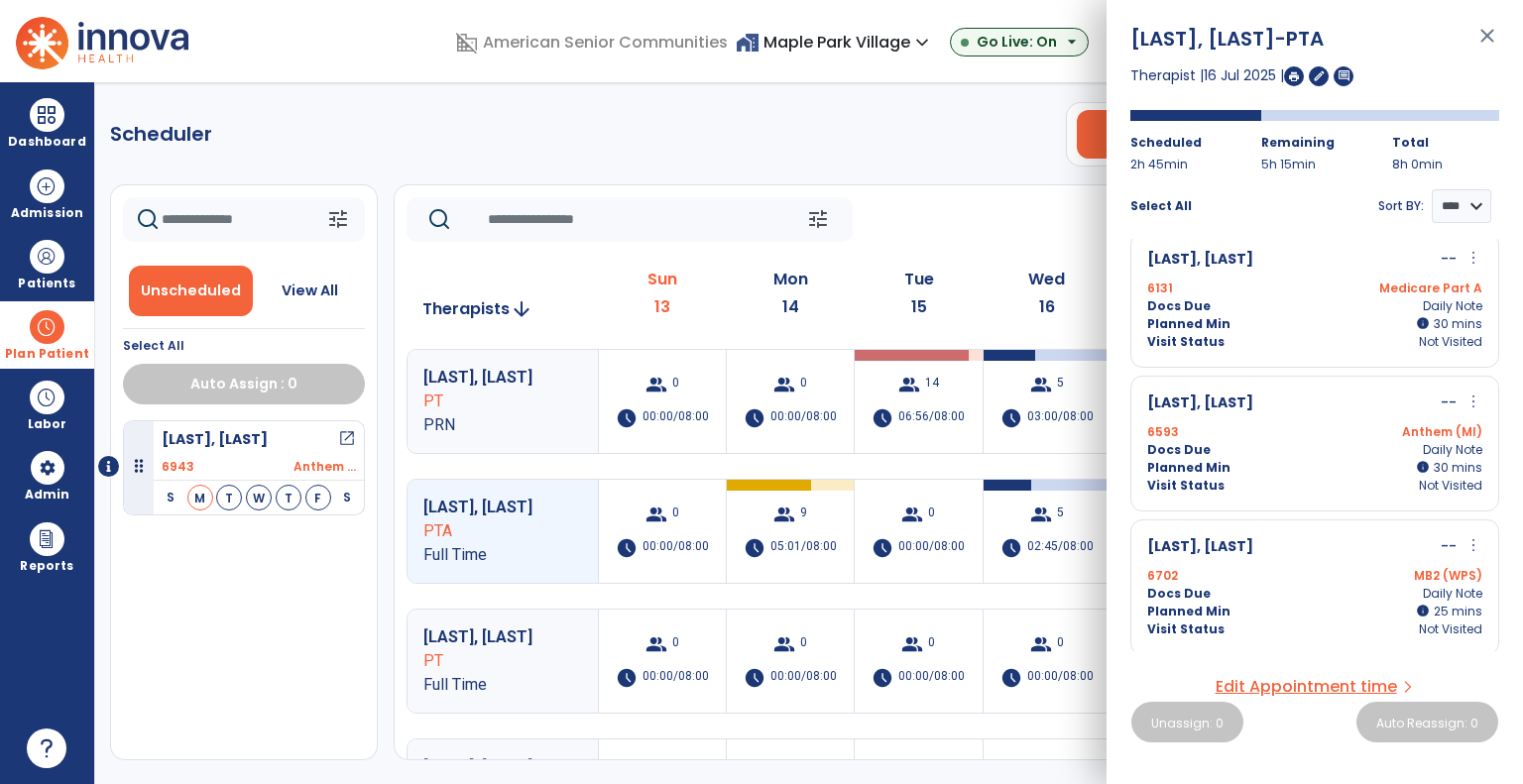 click on "tune   Today  chevron_left Jul 13, 2025 - Jul 19, 2025  *********  calendar_today  chevron_right" 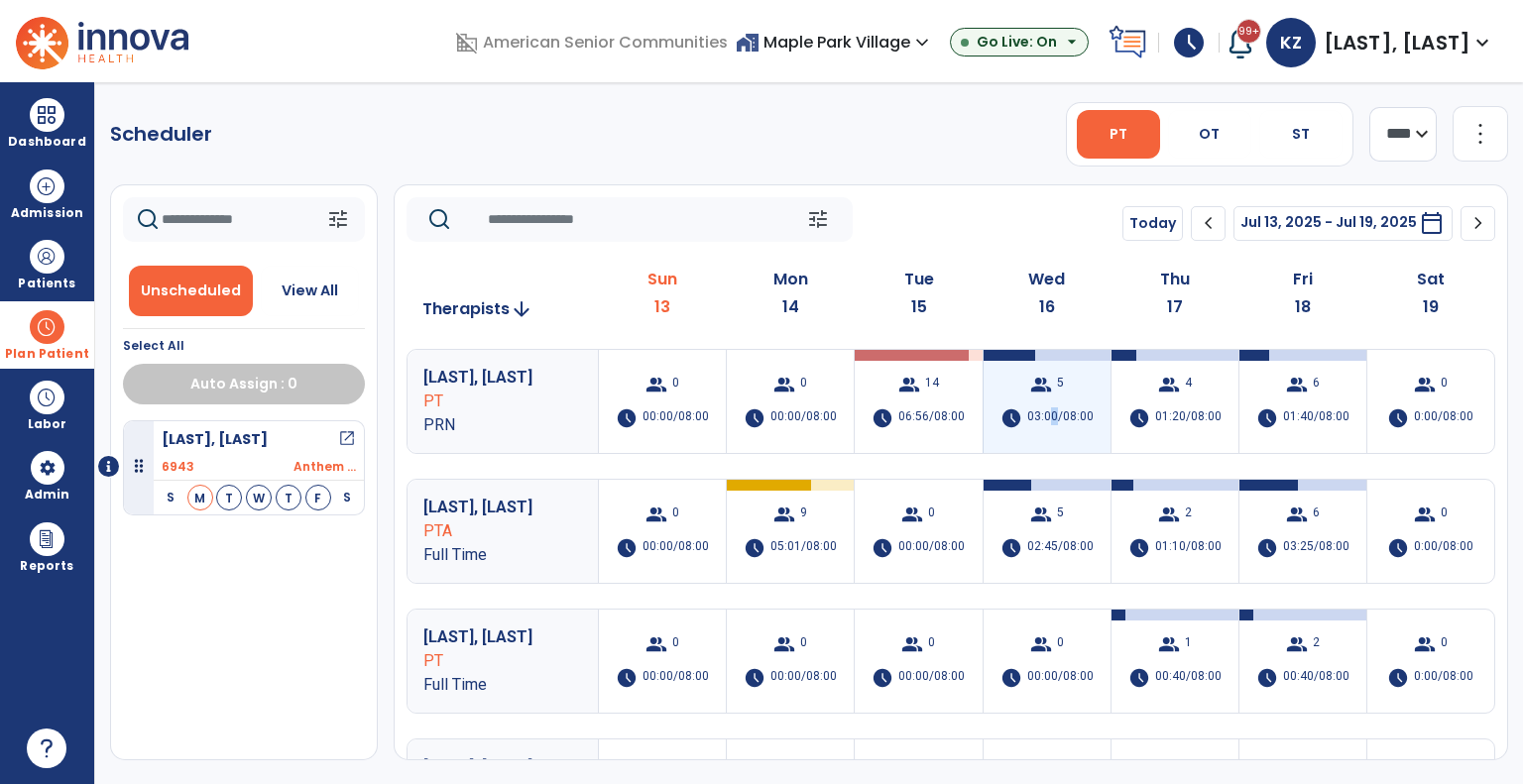 click on "03:00/08:00" at bounding box center [1060, 418] 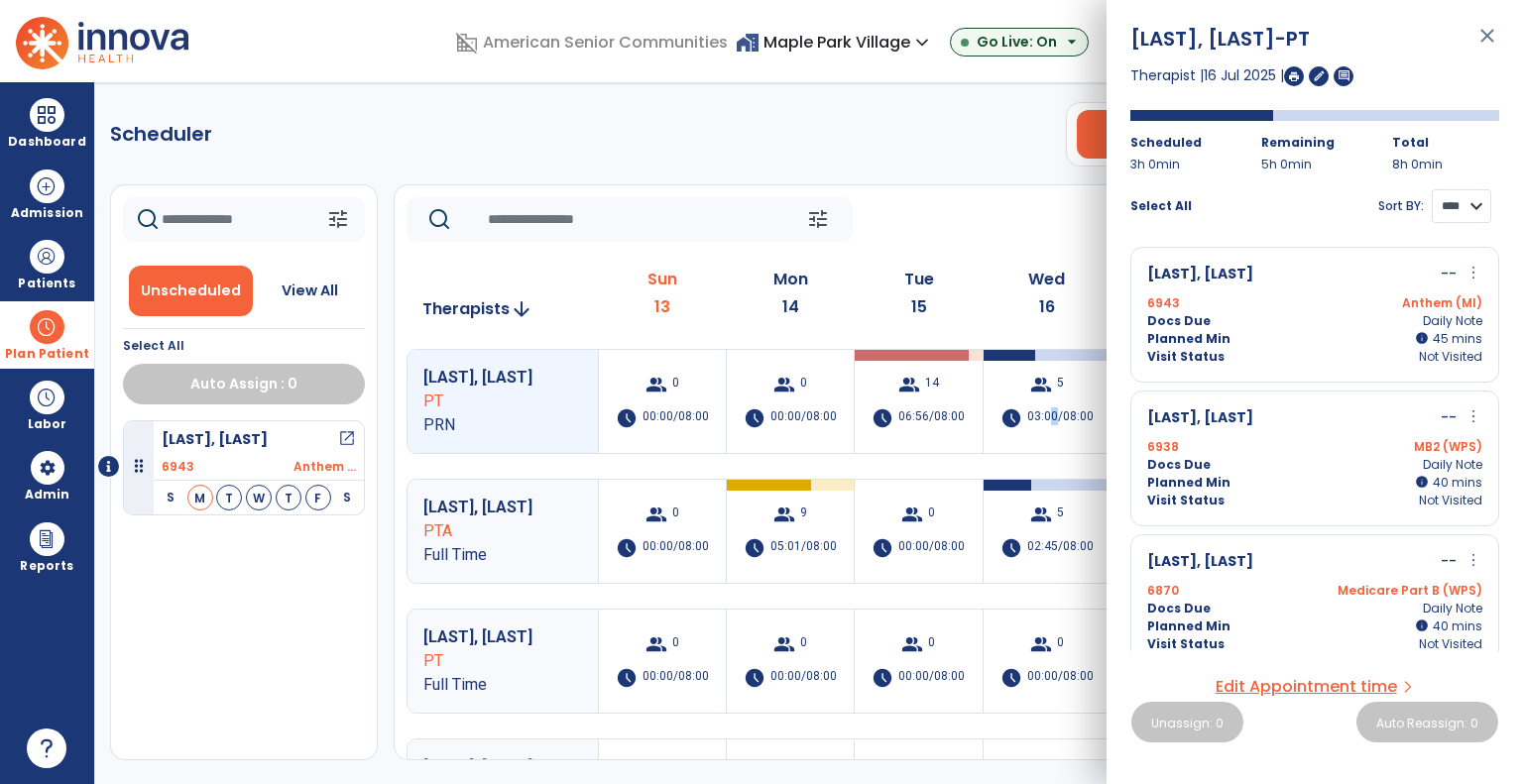 click on "**** ****" at bounding box center (1462, 206) 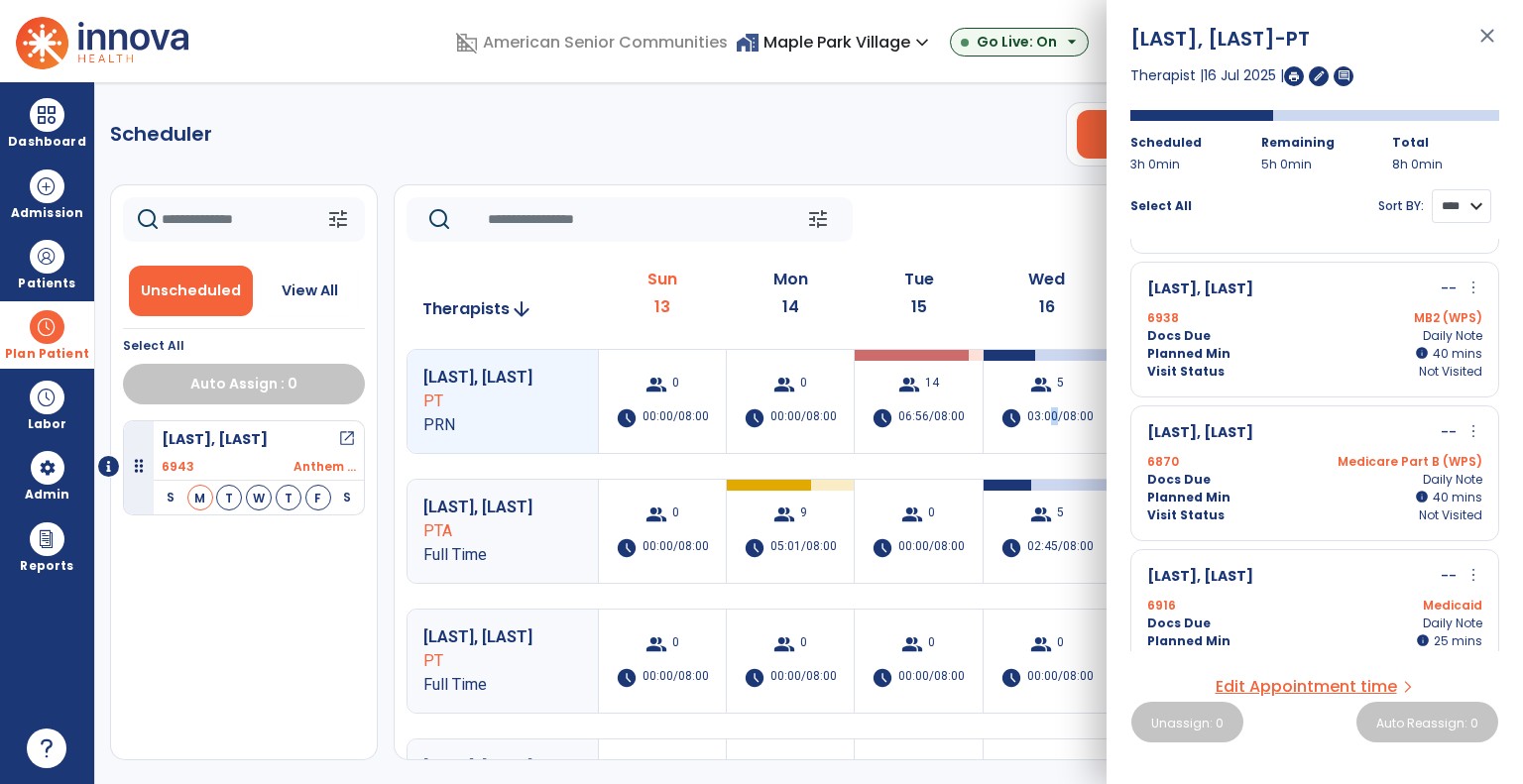 scroll, scrollTop: 297, scrollLeft: 0, axis: vertical 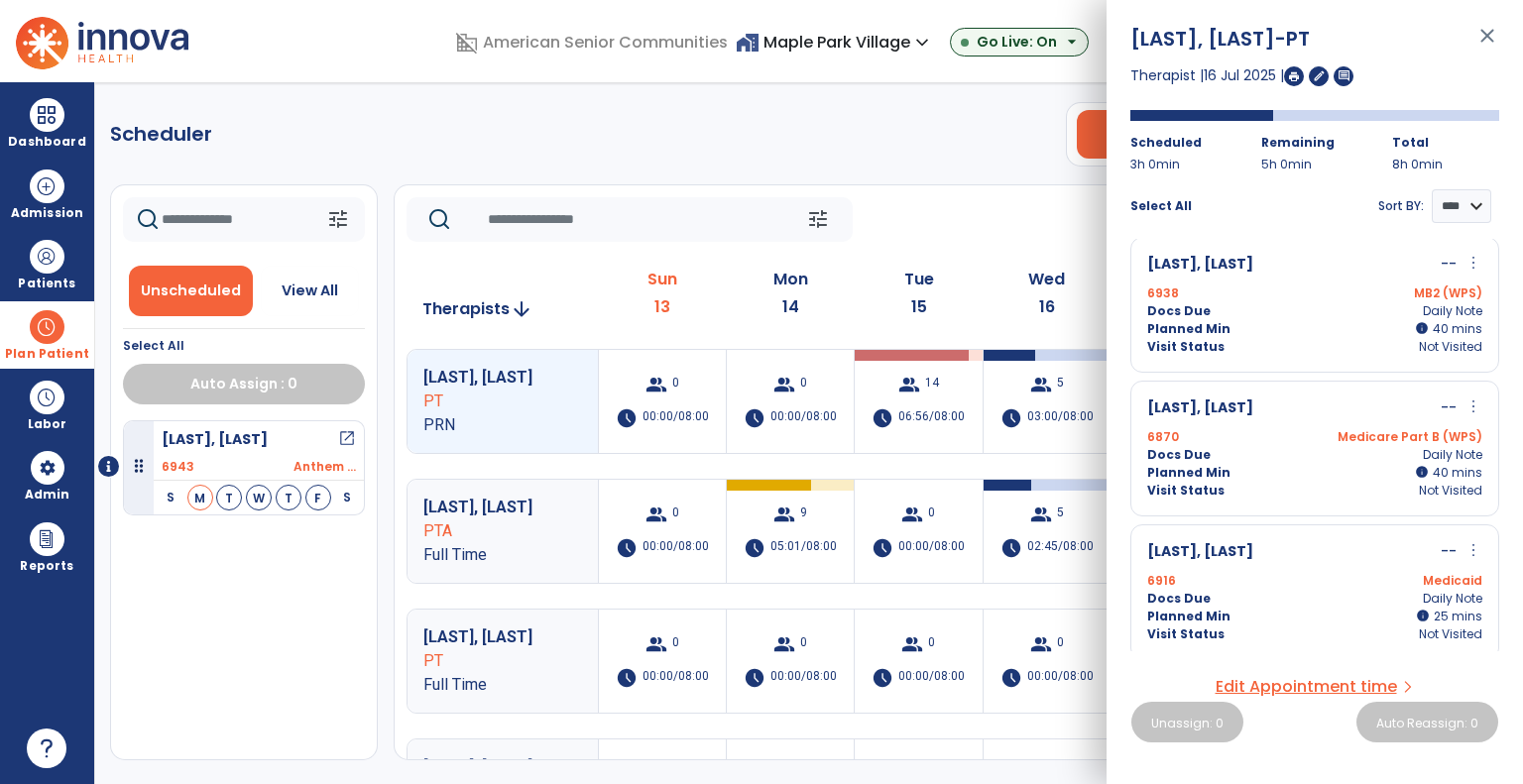 click on "more_vert" at bounding box center (1473, 406) 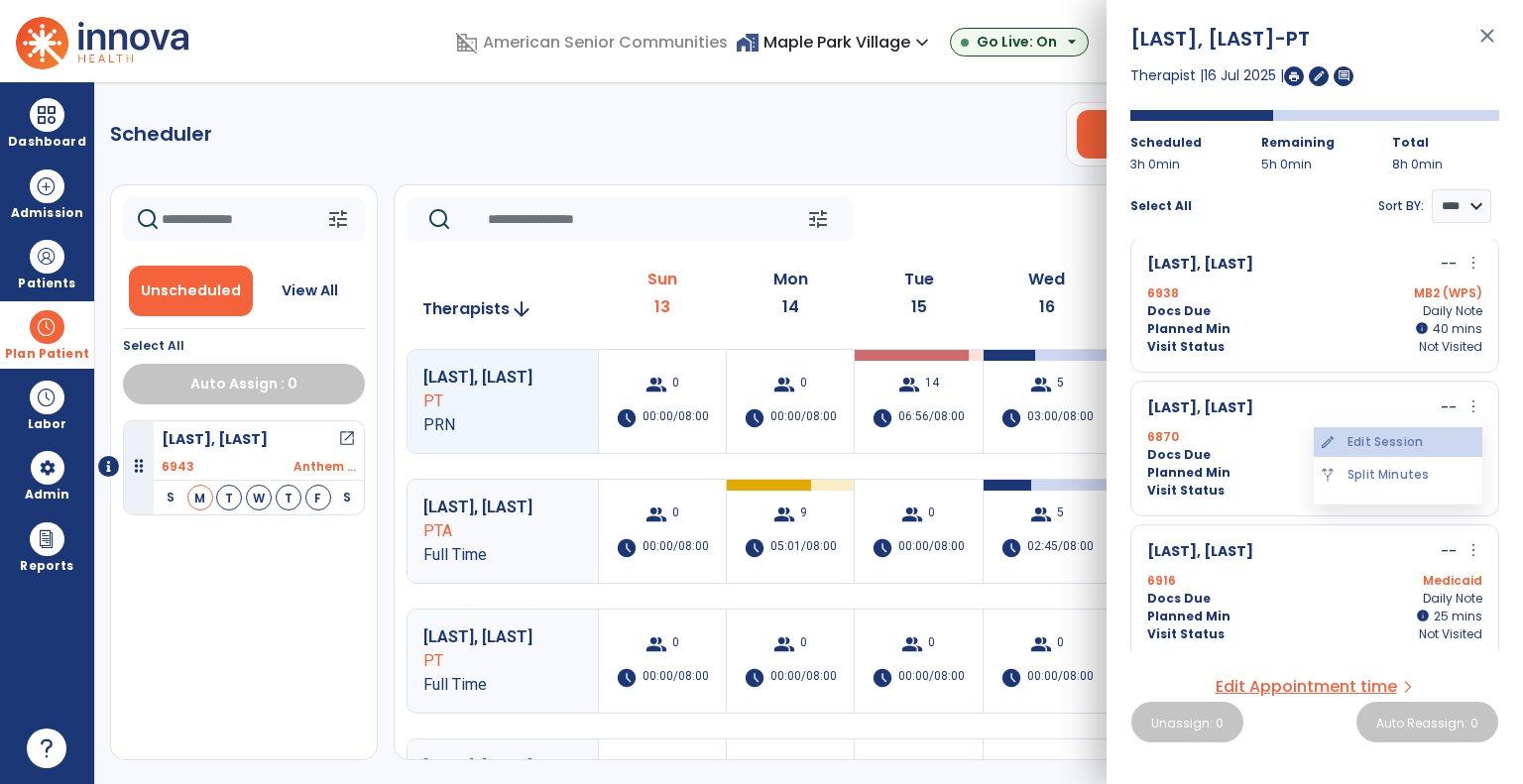 click on "edit   Edit Session" at bounding box center [1398, 442] 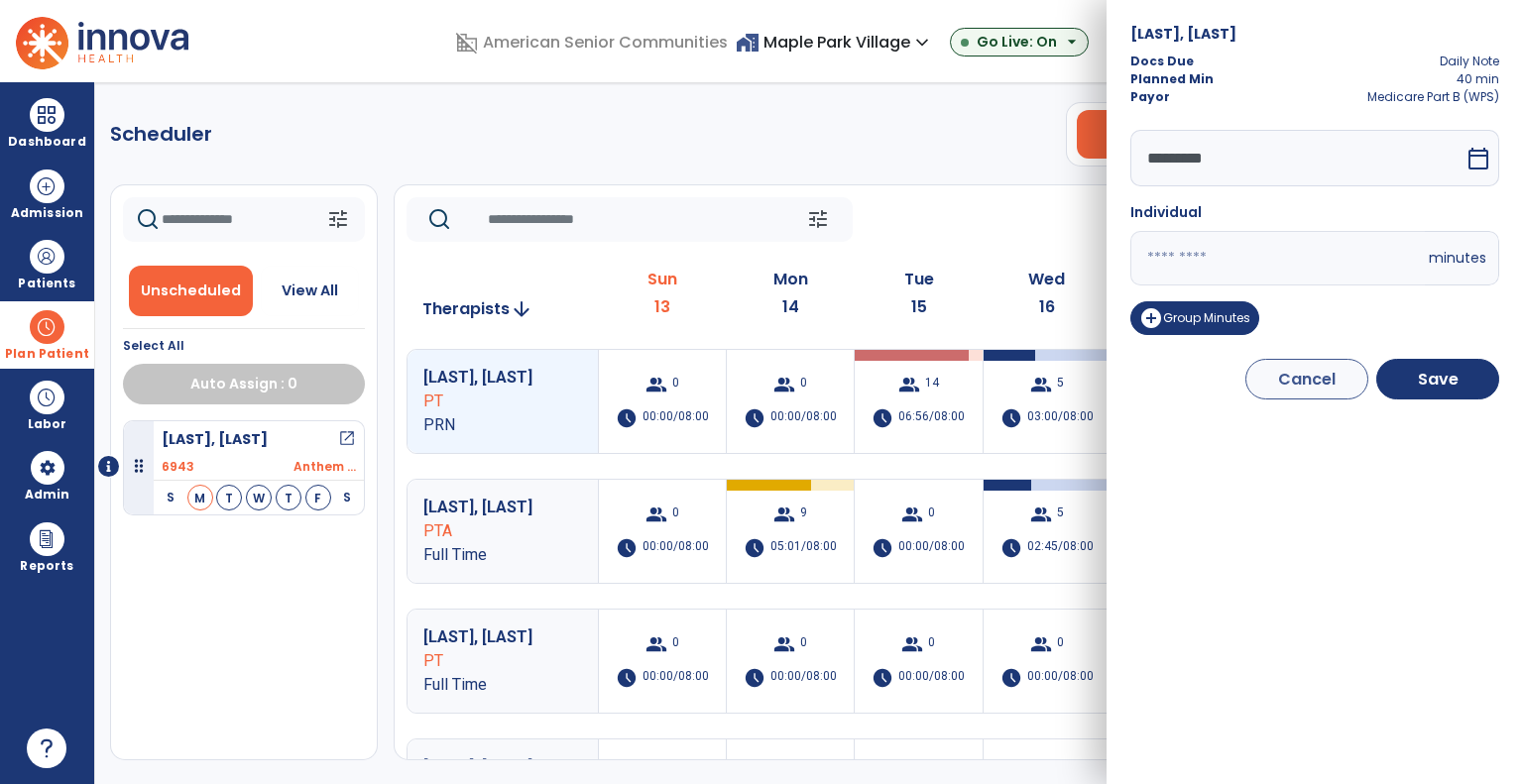 click on "calendar_today" at bounding box center (1478, 159) 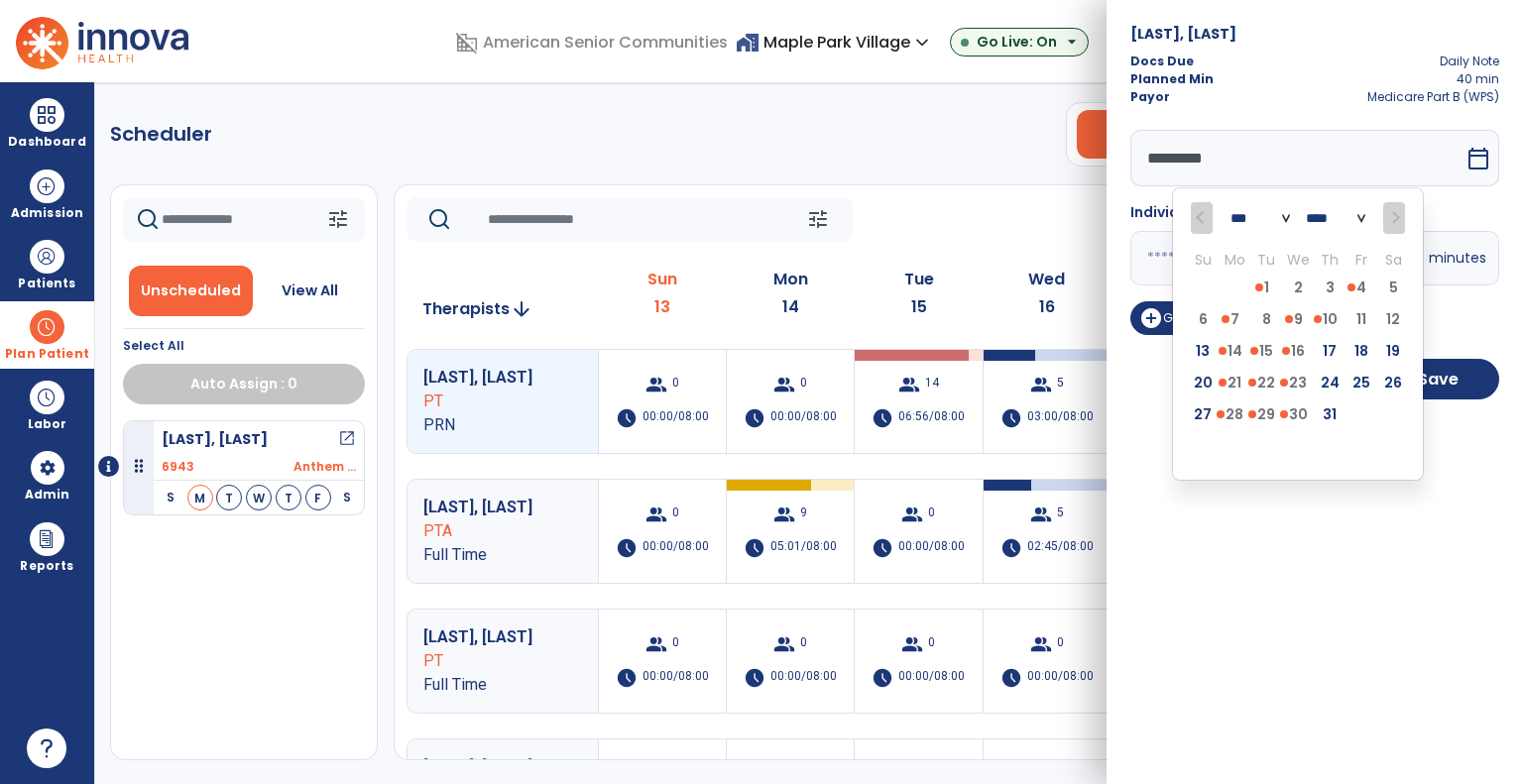 click on "Reynon, Mercedes   Docs Due Daily Note   Planned Min  40 min   Payor  Medicare Part B (WPS)  ********* *** **** Su Mo Tu We Th Fr Sa  29   30   1   2   3   4   5   6   7   8   9   10   11   12   13   14   15   16   17   18   19   20   21   22   23   24   25   26   27   28   29   30   31   1   2   3   4   5   6   7   8   9   calendar_today  Individual  ** minutes  add_circle   Group Minutes  Cancel   Save" at bounding box center [1315, 392] 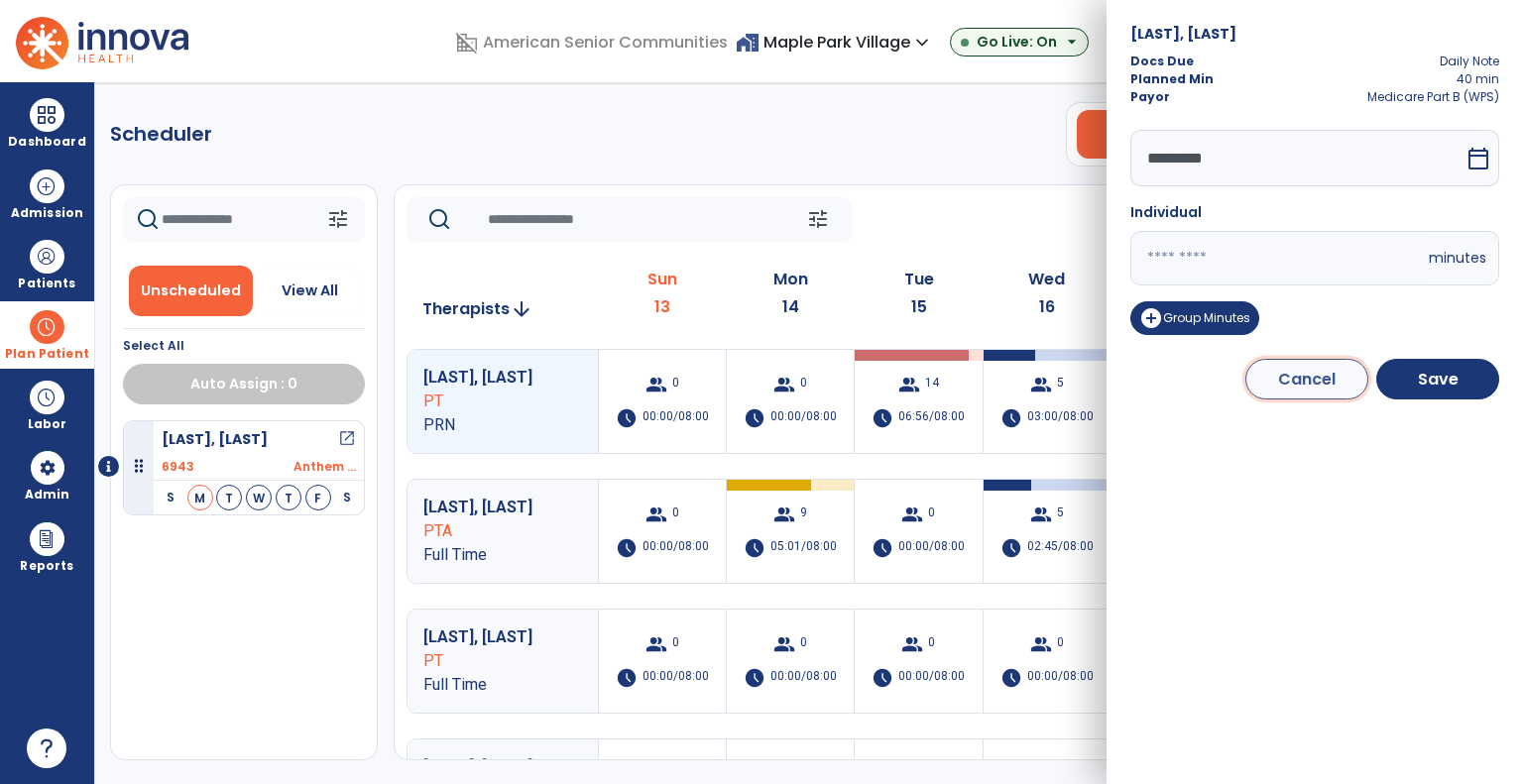 click on "Cancel" at bounding box center (1307, 379) 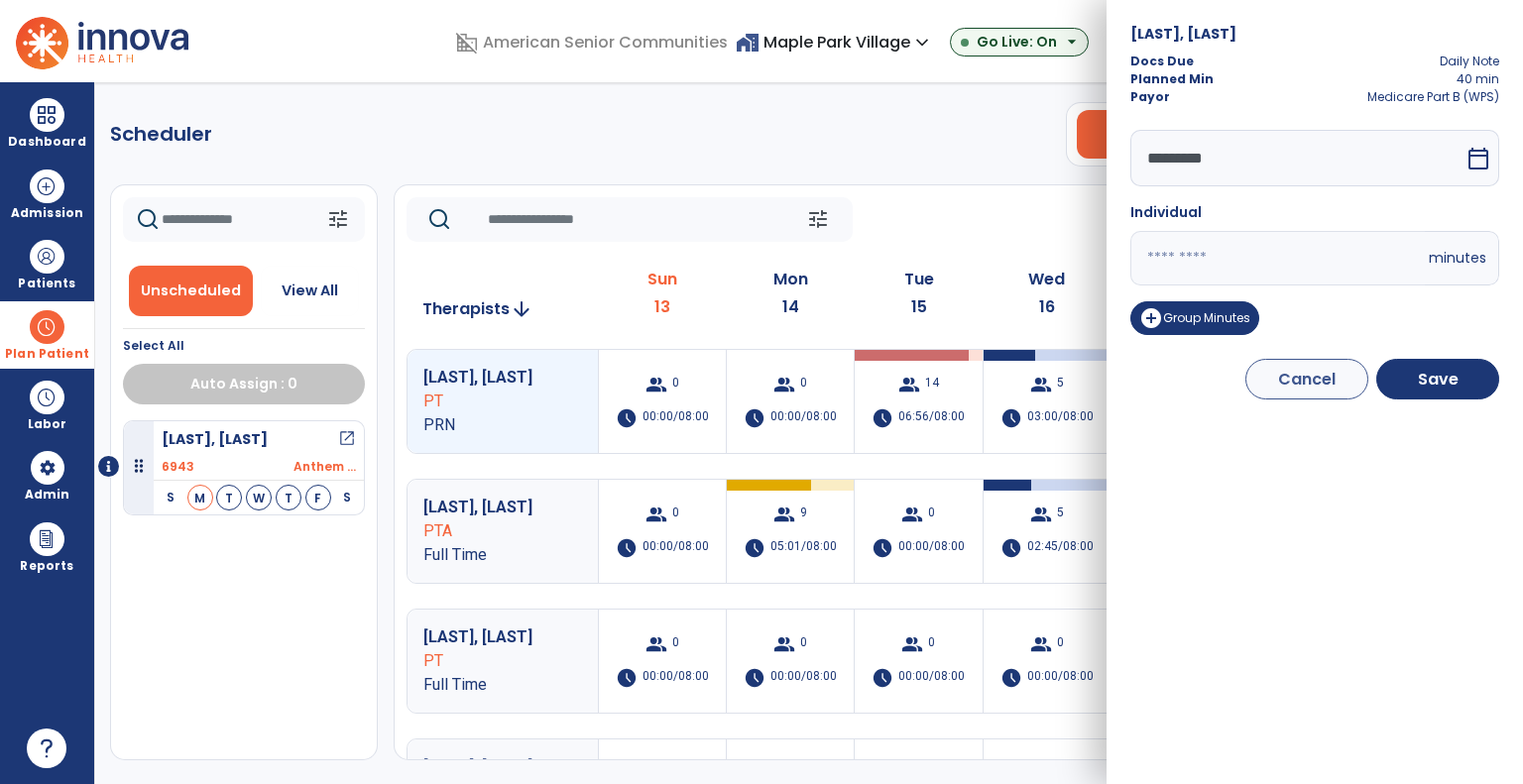 select on "****" 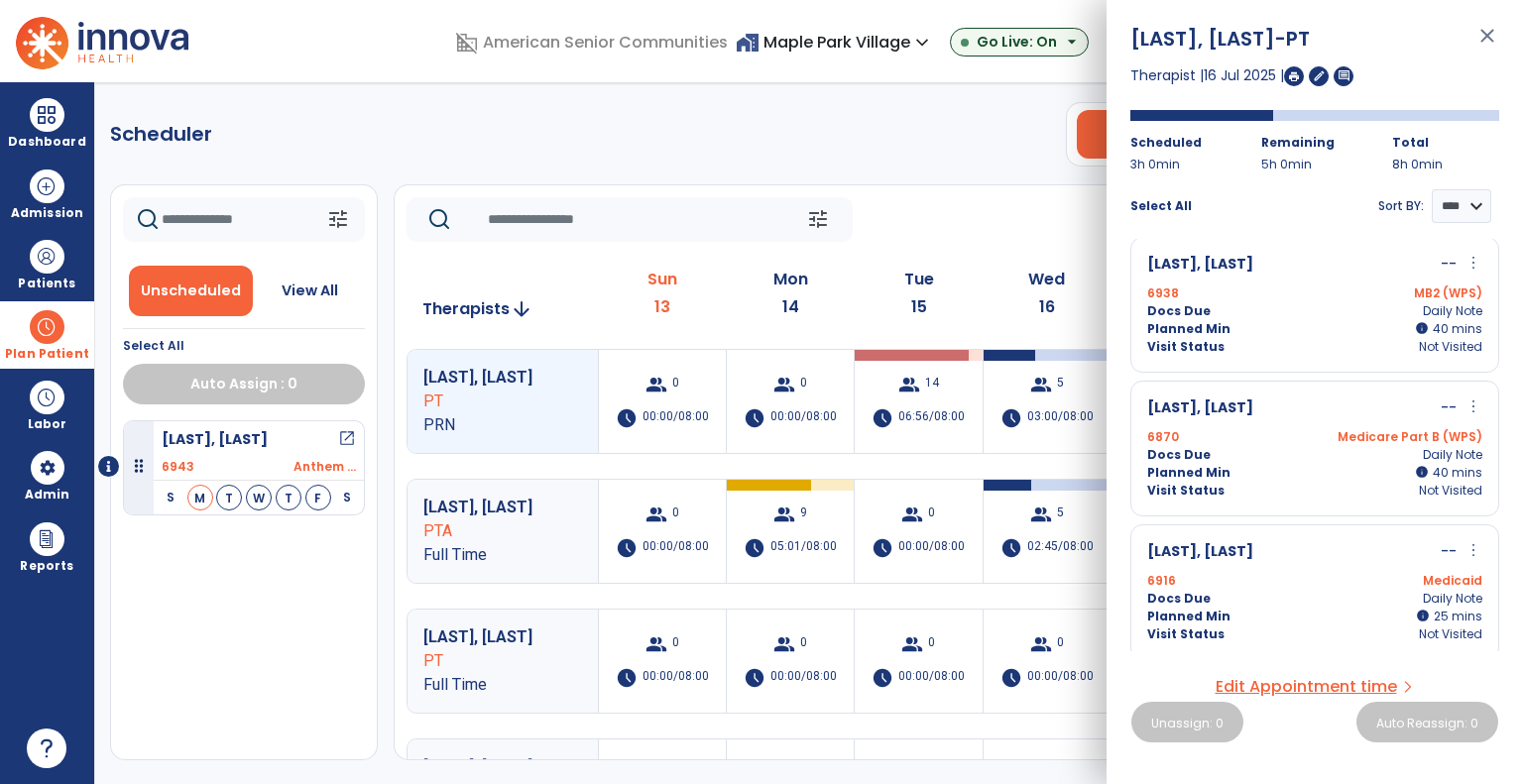 scroll, scrollTop: 302, scrollLeft: 0, axis: vertical 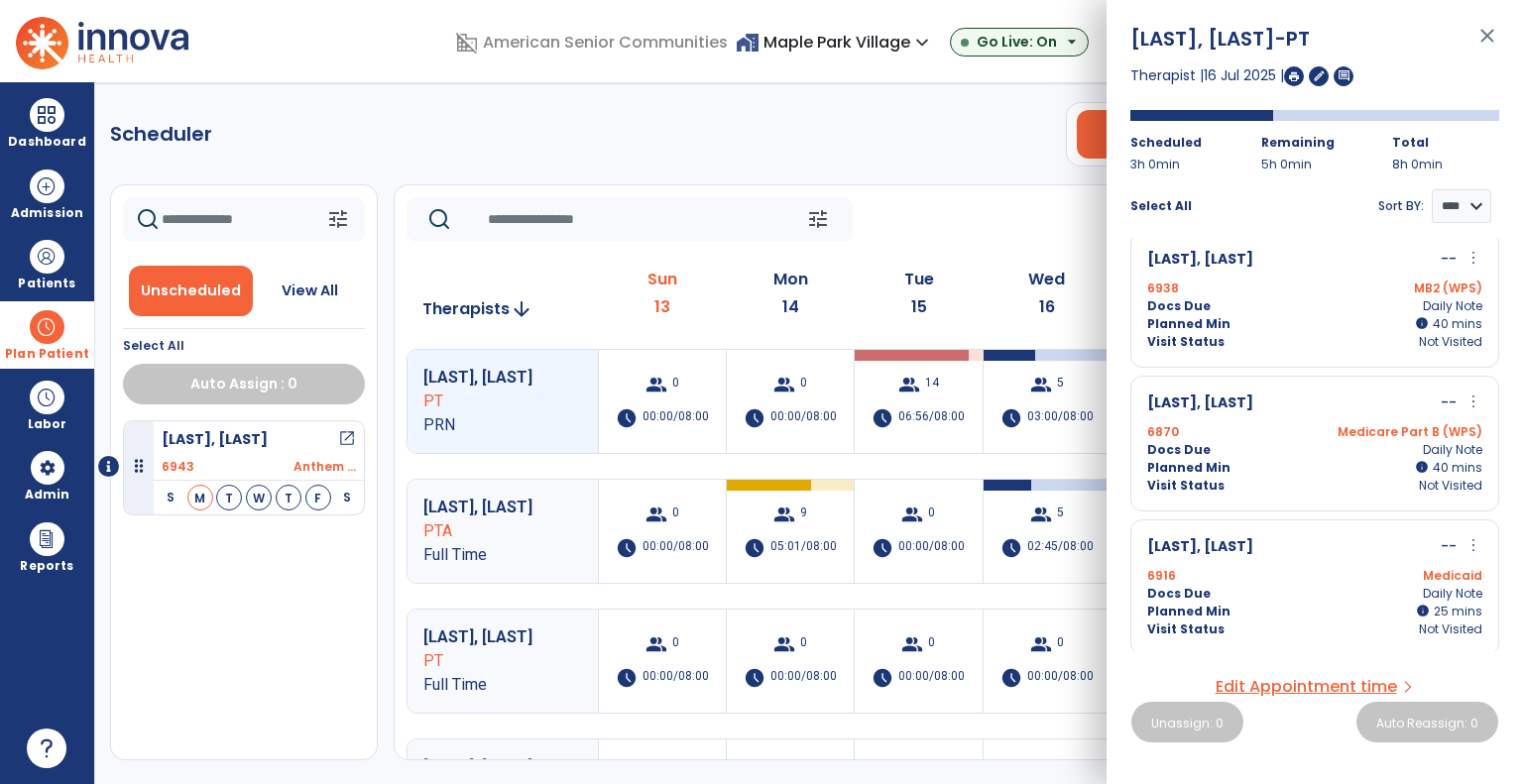 click on "more_vert" at bounding box center (1473, 545) 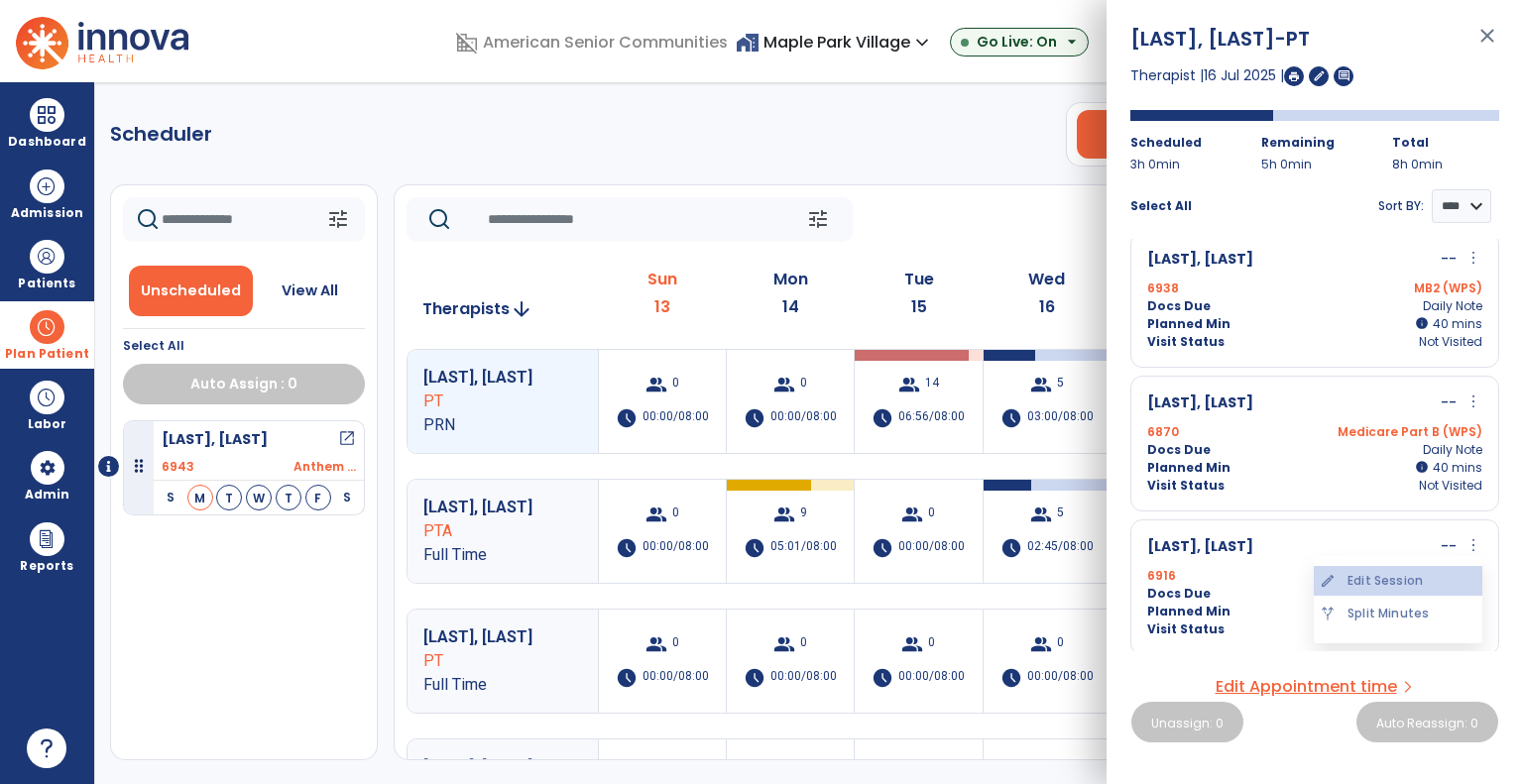 click on "edit   Edit Session" at bounding box center (1398, 581) 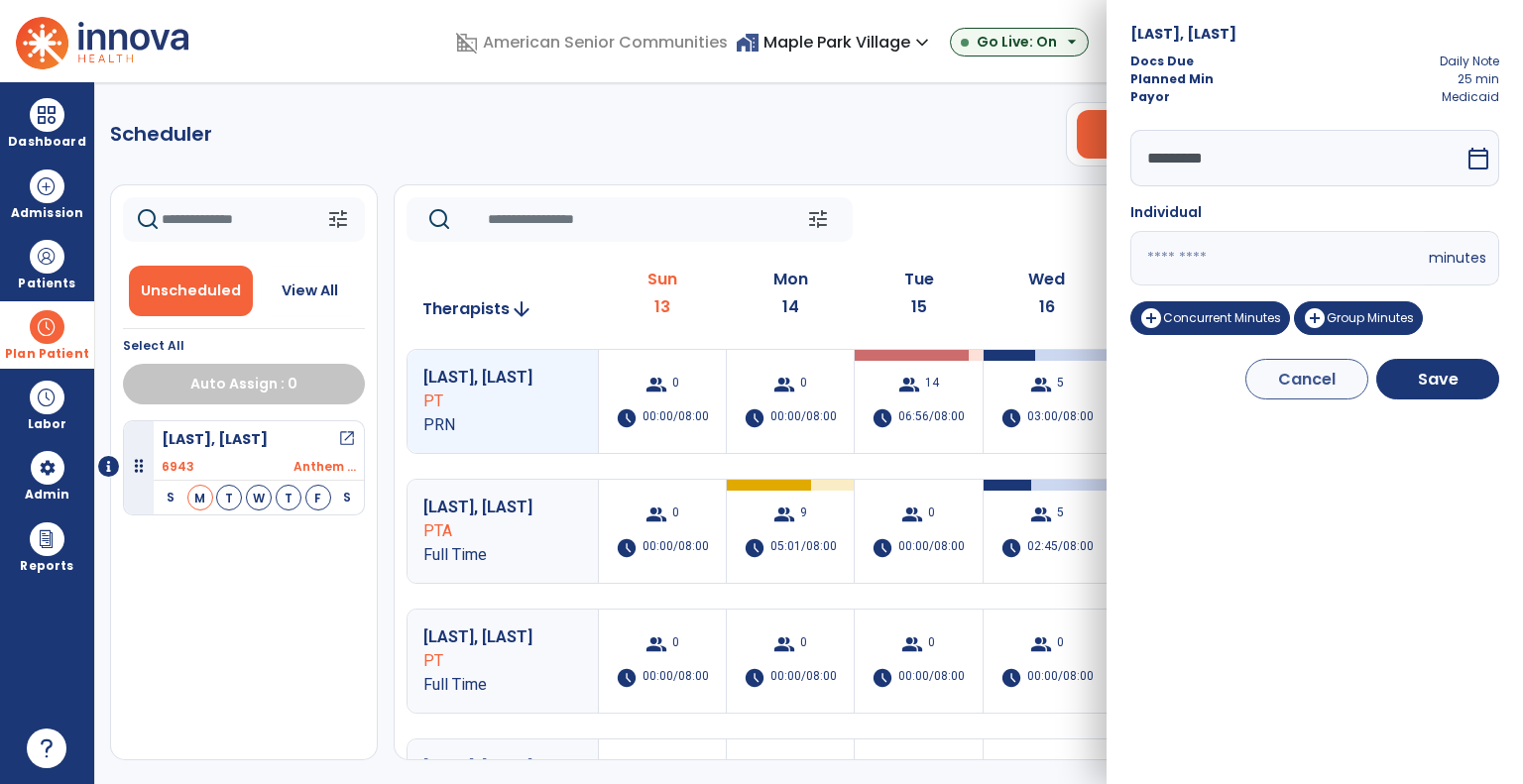 click on "calendar_today" at bounding box center (1478, 159) 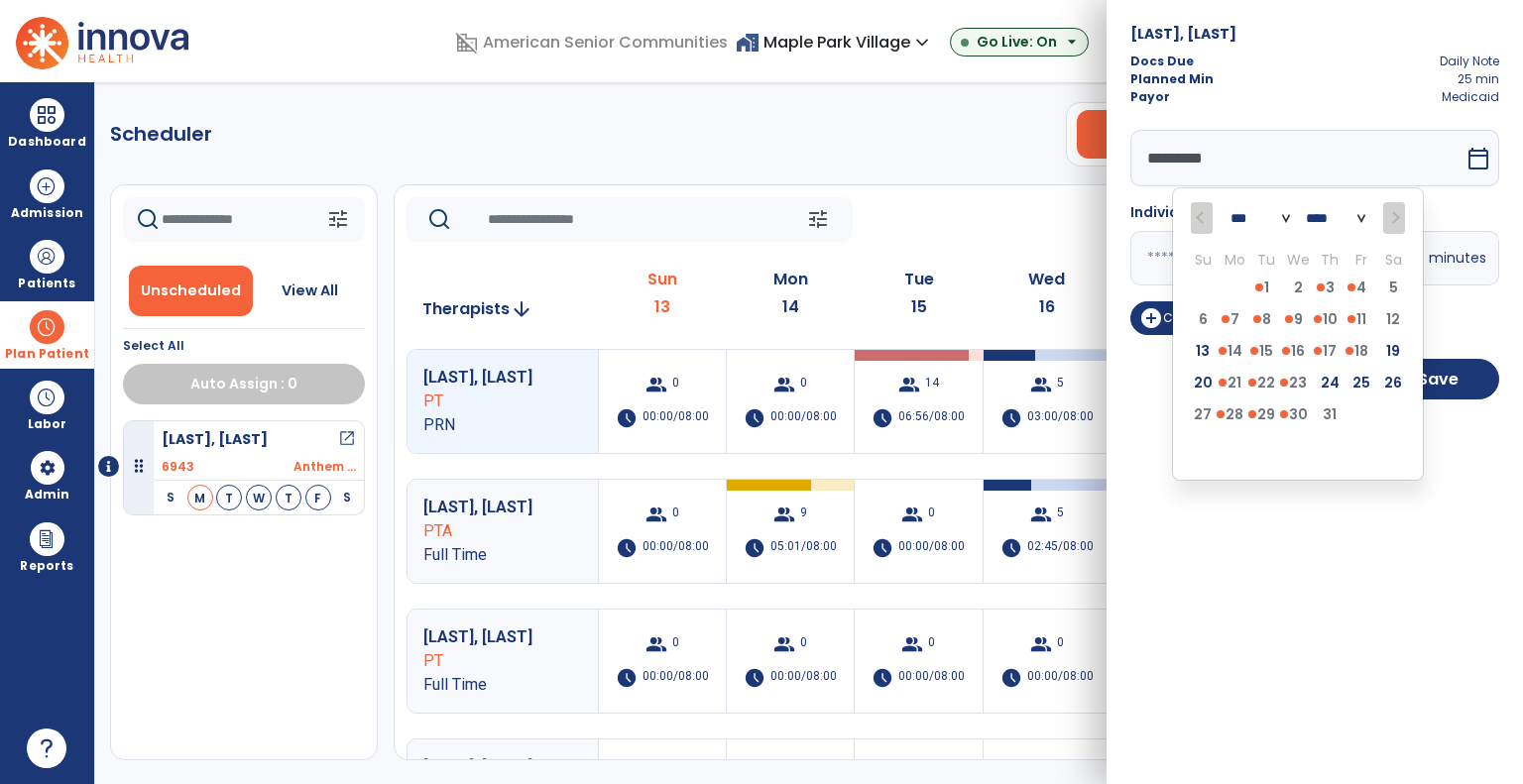 click on "Wilson, Jeffrey   Docs Due Daily Note   Planned Min  25 min   Payor  Medicaid  ********* *** **** Su Mo Tu We Th Fr Sa  29   30   1   2   3   4   5   6   7   8   9   10   11   12   13   14   15   16   17   18   19   20   21   22   23   24   25   26   27   28   29   30   31   1   2   3   4   5   6   7   8   9   calendar_today  Individual  ** minutes  add_circle   Concurrent Minutes  add_circle   Group Minutes  Cancel   Save" at bounding box center (1315, 392) 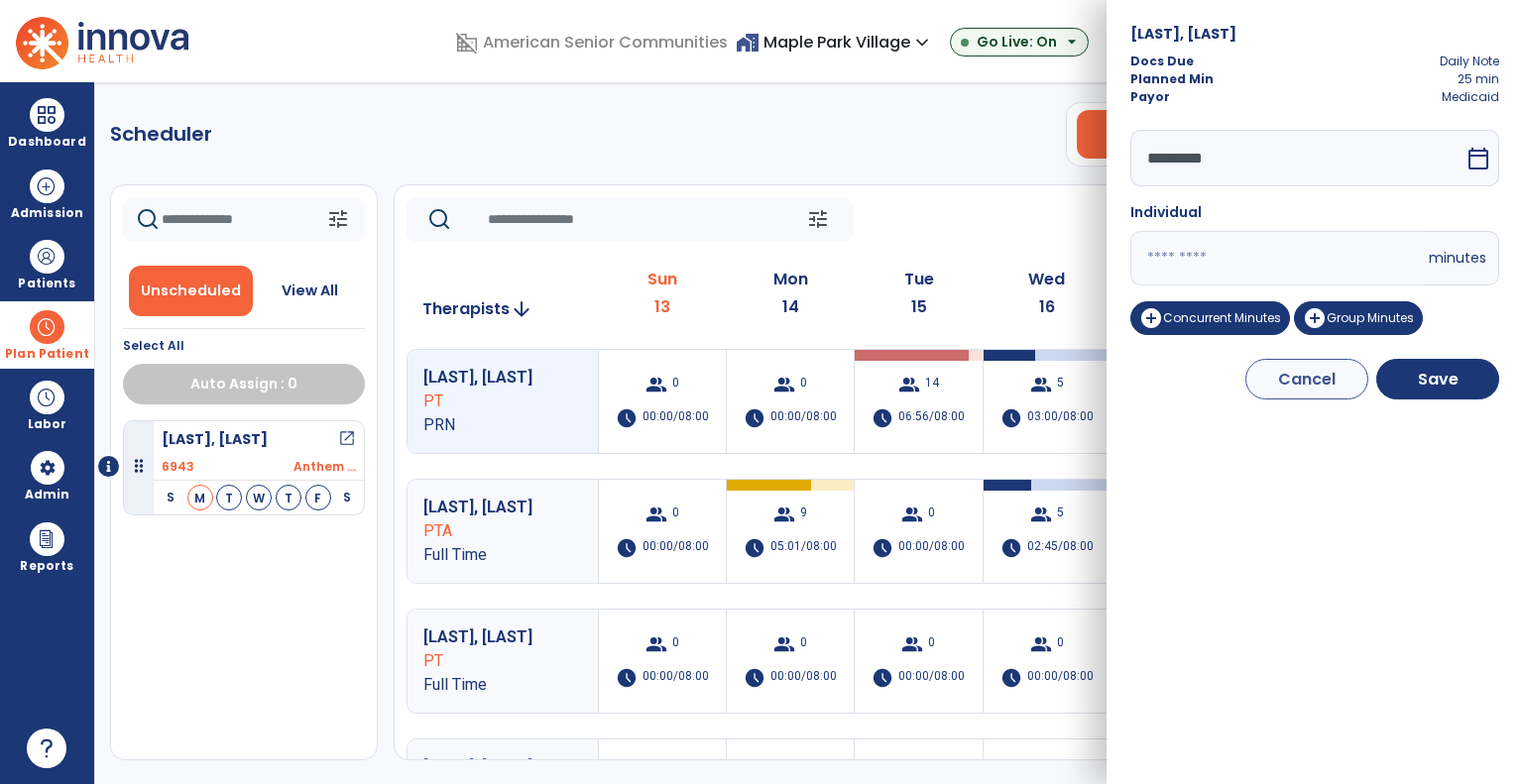 click on "tune   Today  chevron_left Jul 13, 2025 - Jul 19, 2025  *********  calendar_today  chevron_right   Therapists  arrow_downward Sun  13  Mon  14  Tue  15  Wed  16  Thu  17  Fri  18  Sat  19  Fenwick, Sarah PT PRN  group  0  schedule  00:00/08:00   group  0  schedule  00:00/08:00   group  14  schedule  06:56/08:00   group  5  schedule  03:00/08:00   group  4  schedule  01:20/08:00   group  6  schedule  01:40/08:00   group  0  schedule  0:00/08:00 Maqsood, Shazia PTA Full Time  group  0  schedule  00:00/08:00   group  9  schedule  05:01/08:00   group  0  schedule  00:00/08:00   group  5  schedule  02:45/08:00   group  2  schedule  01:10/08:00   group  6  schedule  03:25/08:00   group  0  schedule  0:00/08:00 Kedlaya, Sheela PT Full Time  group  0  schedule  00:00/08:00   group  0  schedule  00:00/08:00   group  0  schedule  00:00/08:00   group  0  schedule  00:00/08:00   group  1  schedule  00:40/08:00   group  2  schedule  00:40/08:00   group  0  schedule  0:00/08:00 Engle, Emily PTA Full Time  group  0 0 0 0" 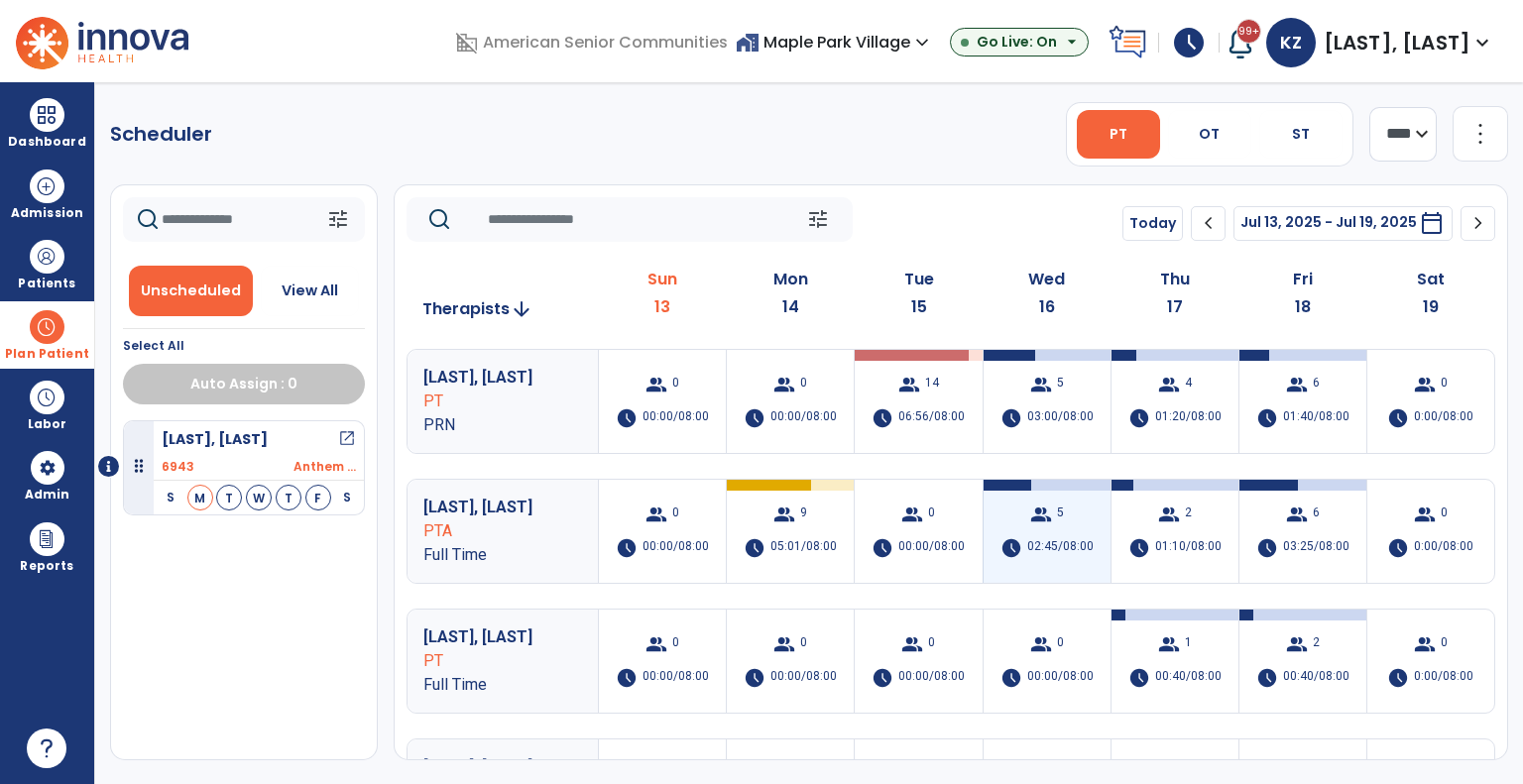 click on "group  5  schedule  02:45/08:00" at bounding box center (1047, 531) 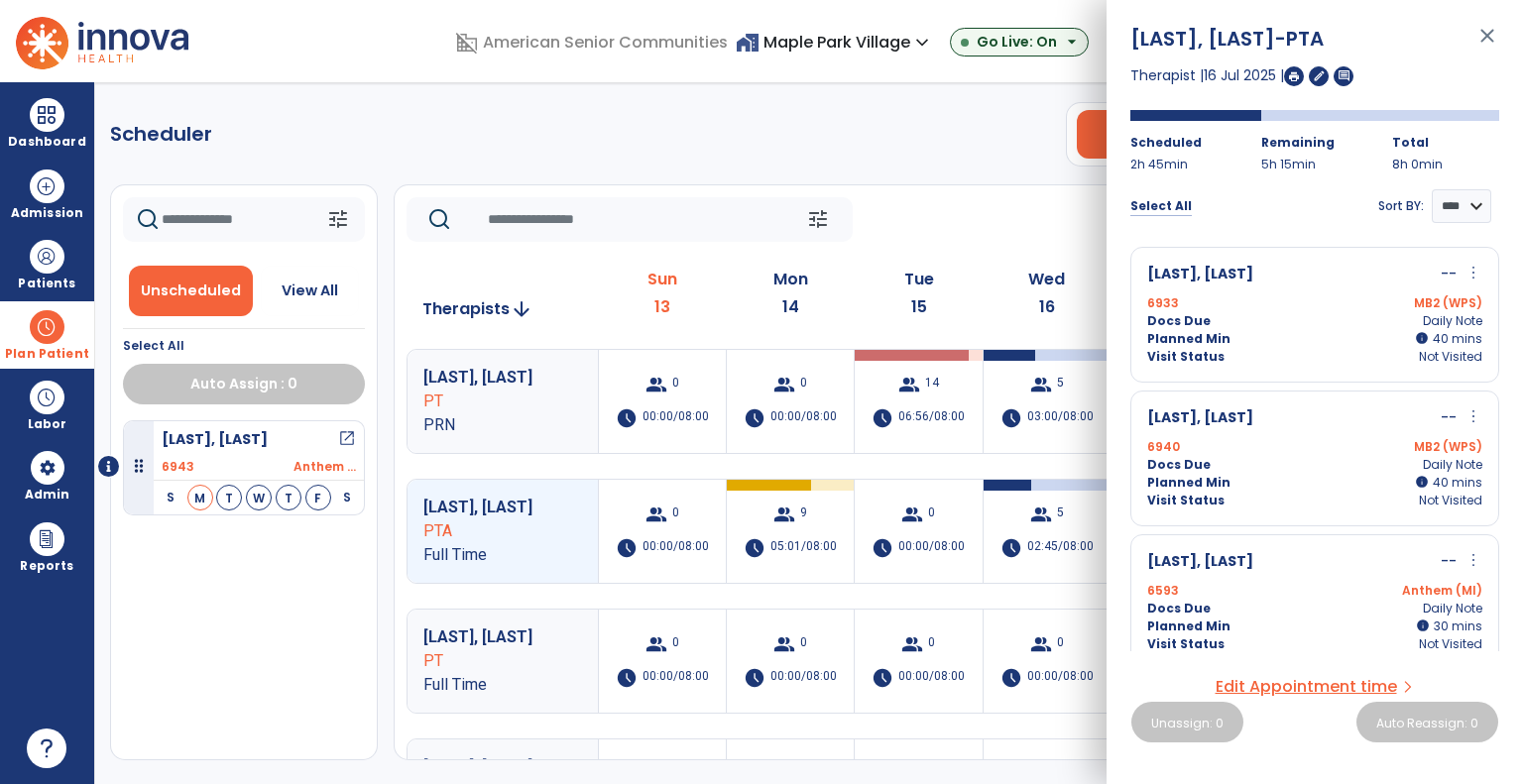 click on "Select All" at bounding box center (1161, 206) 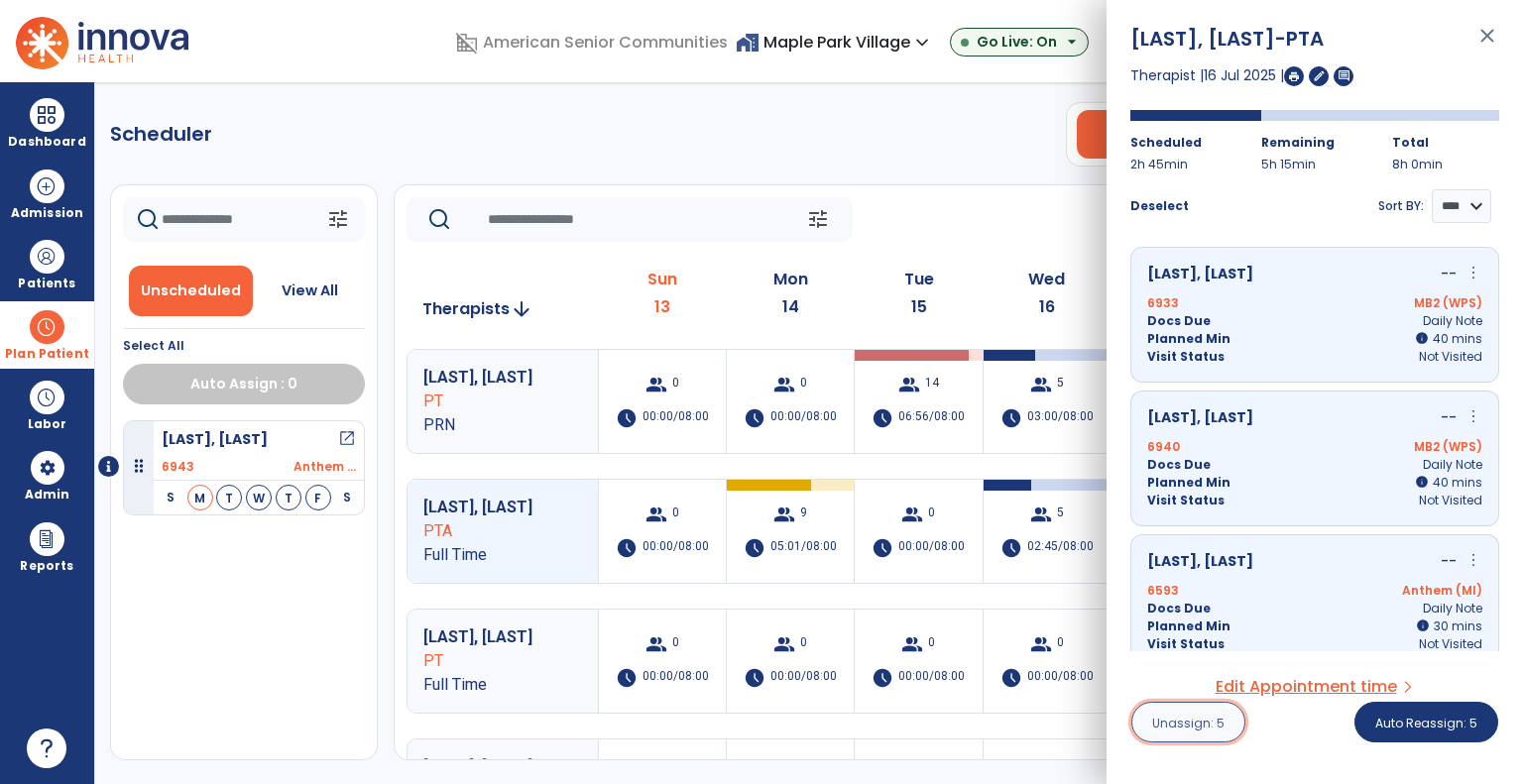 click on "Unassign: 5" at bounding box center (1188, 723) 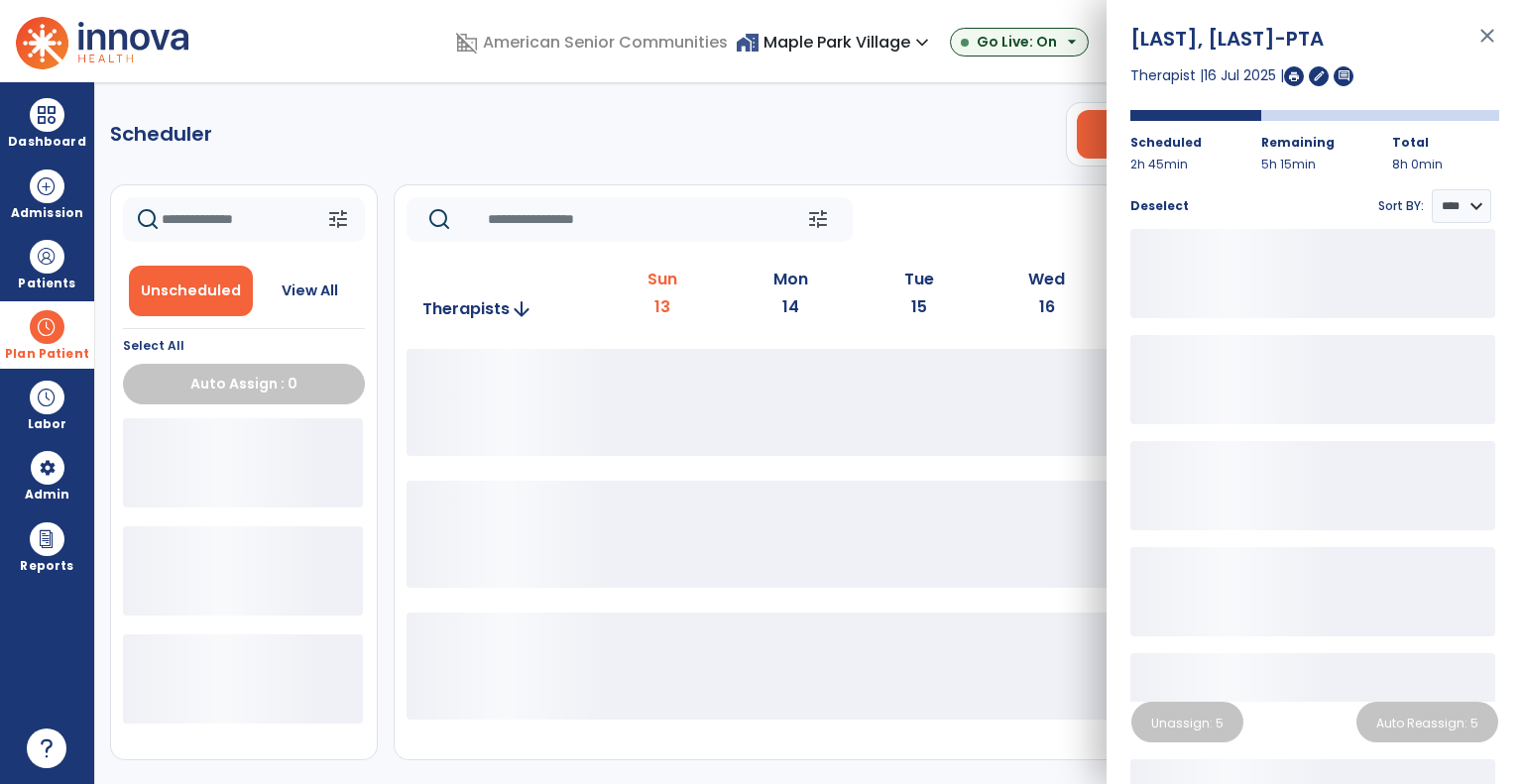 click on "tune   Today  chevron_left Jul 13, 2025 - Jul 19, 2025  *********  calendar_today  chevron_right" 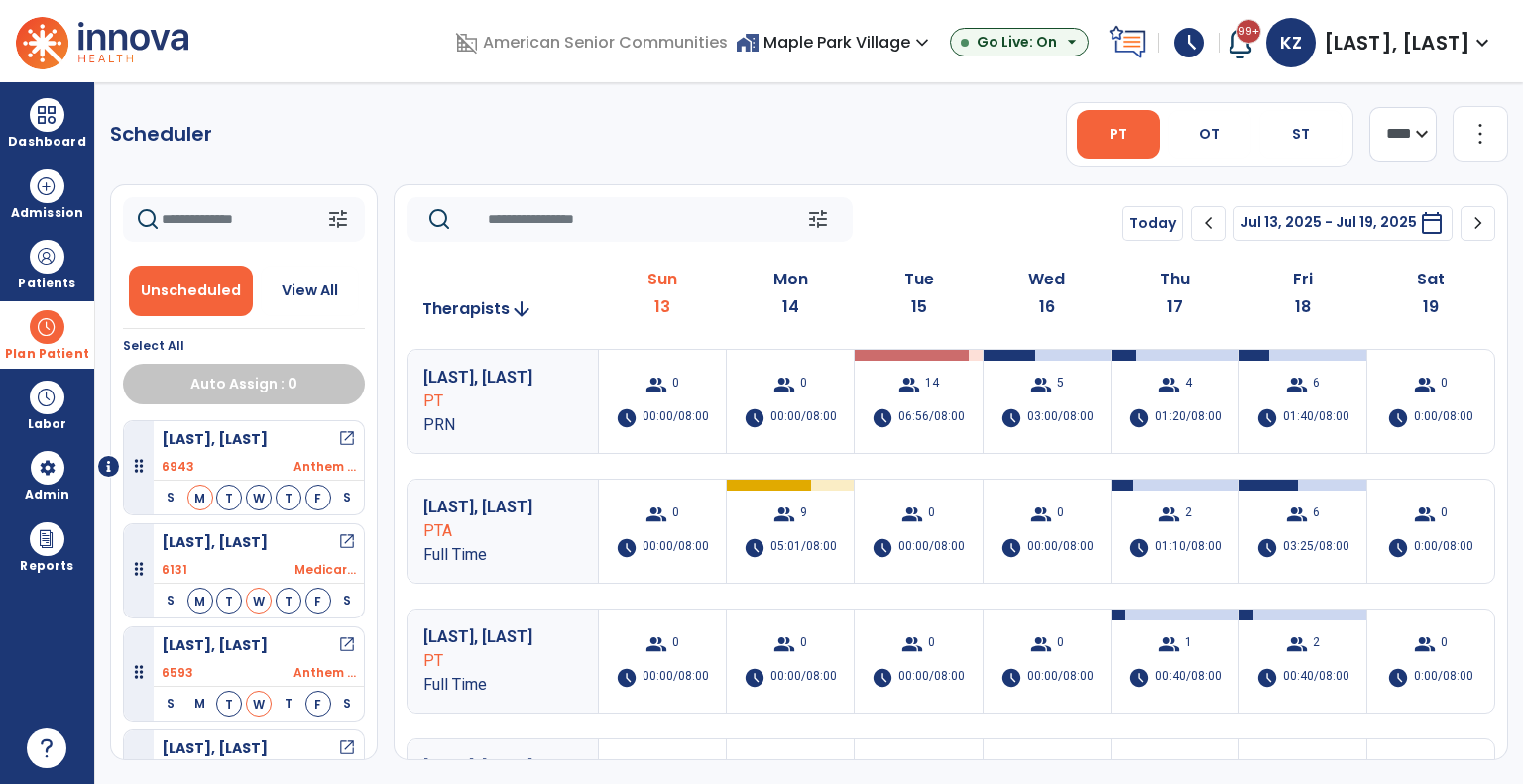 click on "open_in_new" at bounding box center [347, 542] 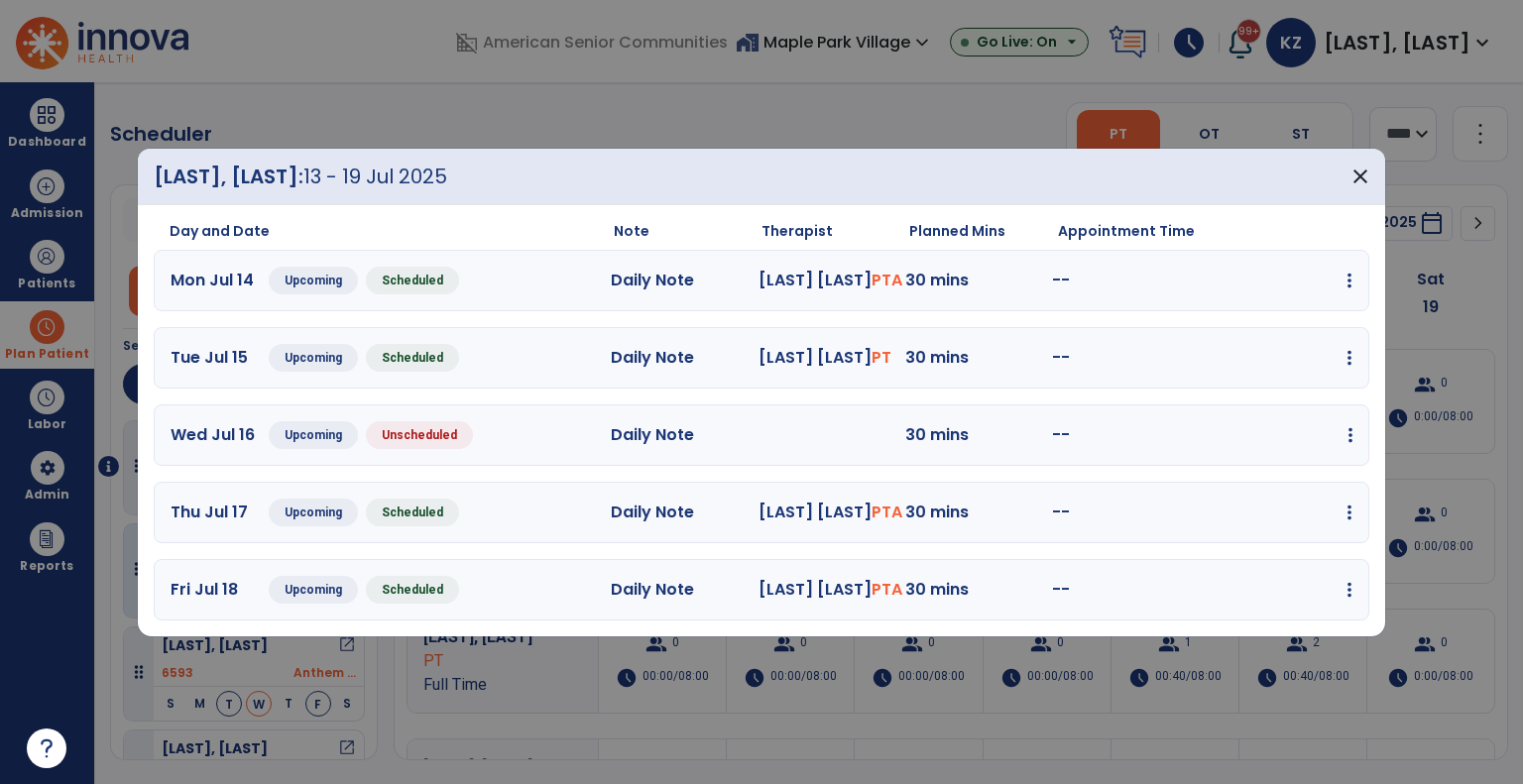 click at bounding box center [1349, 280] 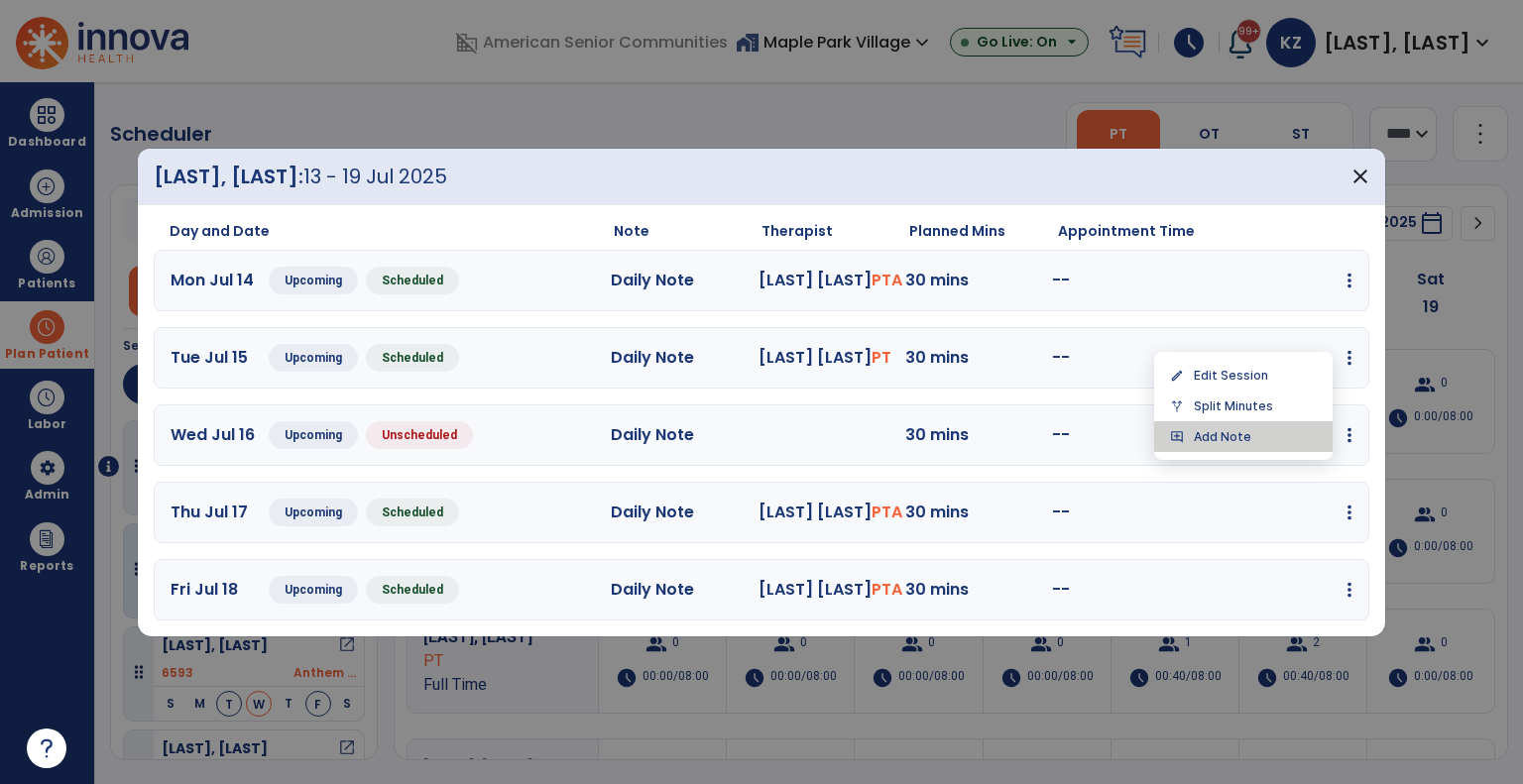 click on "add_comment  Add Note" at bounding box center (1243, 436) 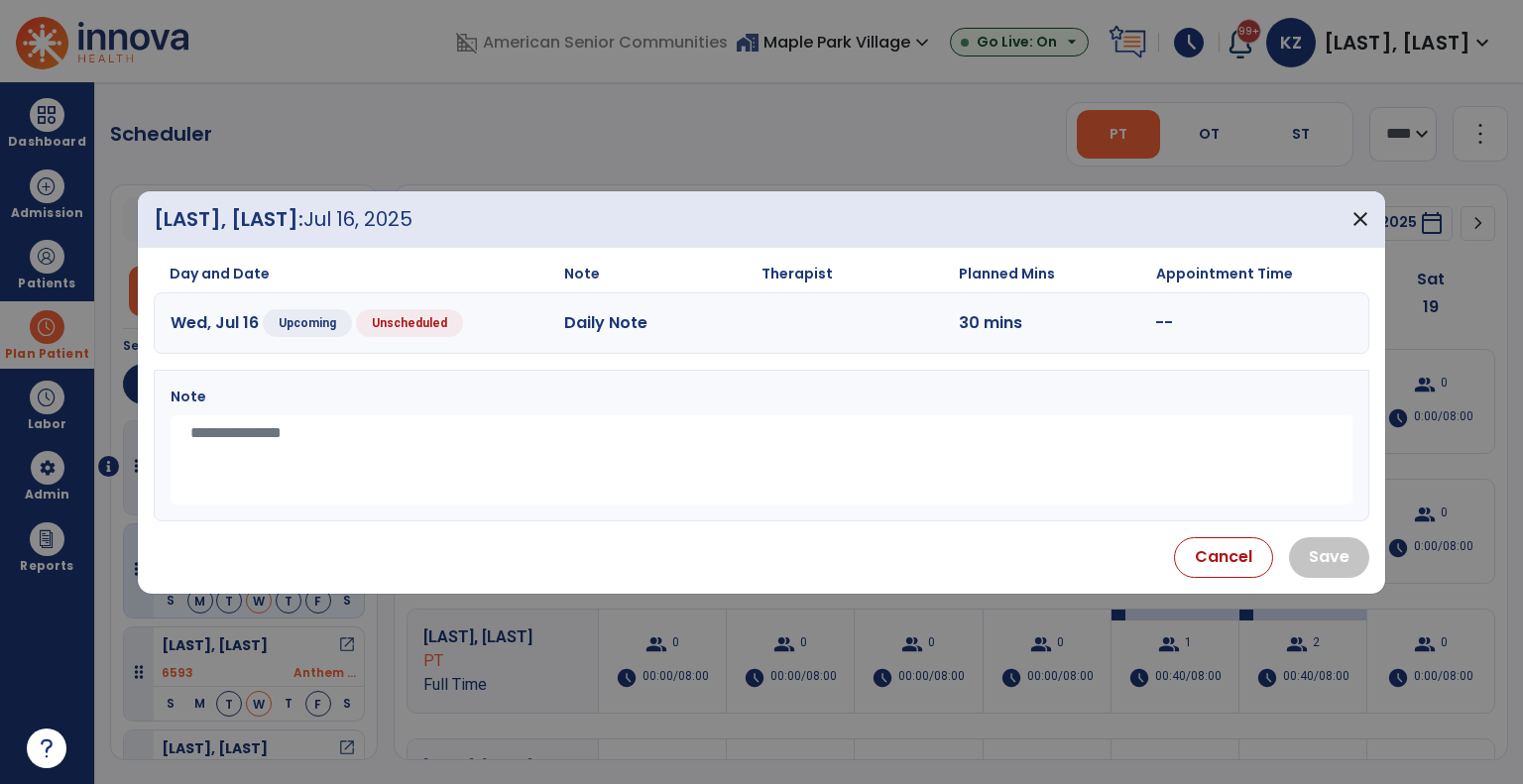 click at bounding box center (762, 460) 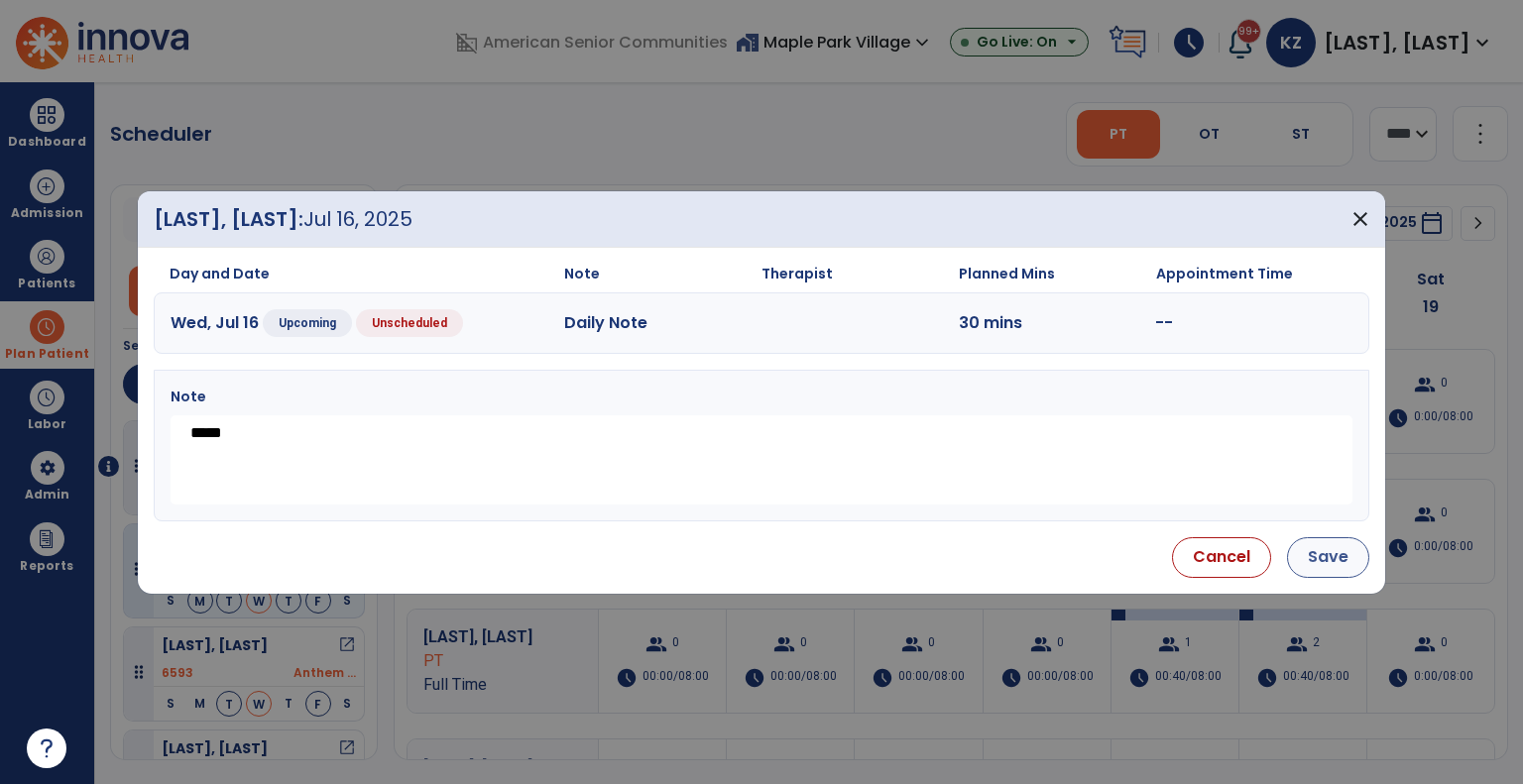 type on "*****" 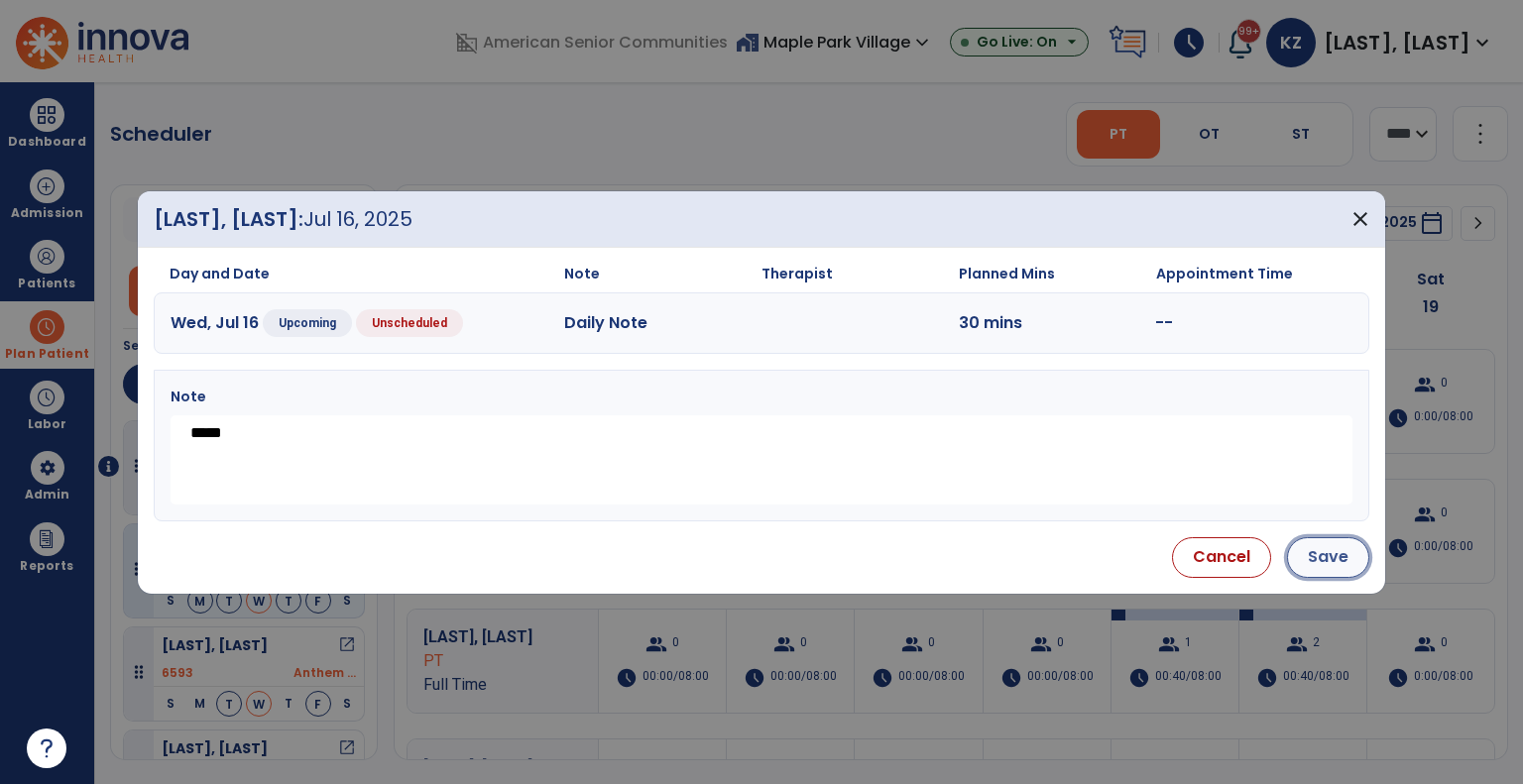 click on "Save" at bounding box center (1328, 557) 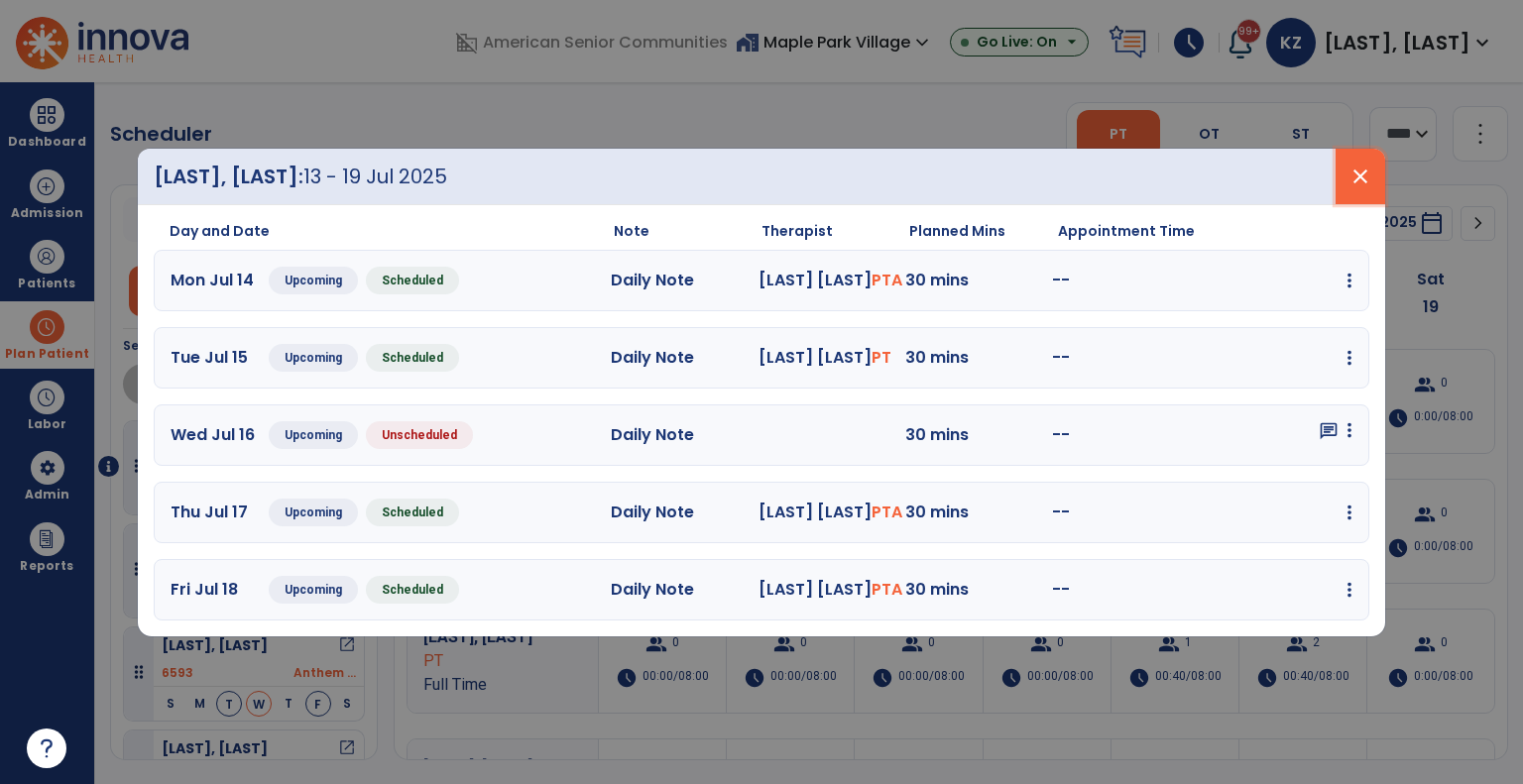 click on "close" at bounding box center (1360, 176) 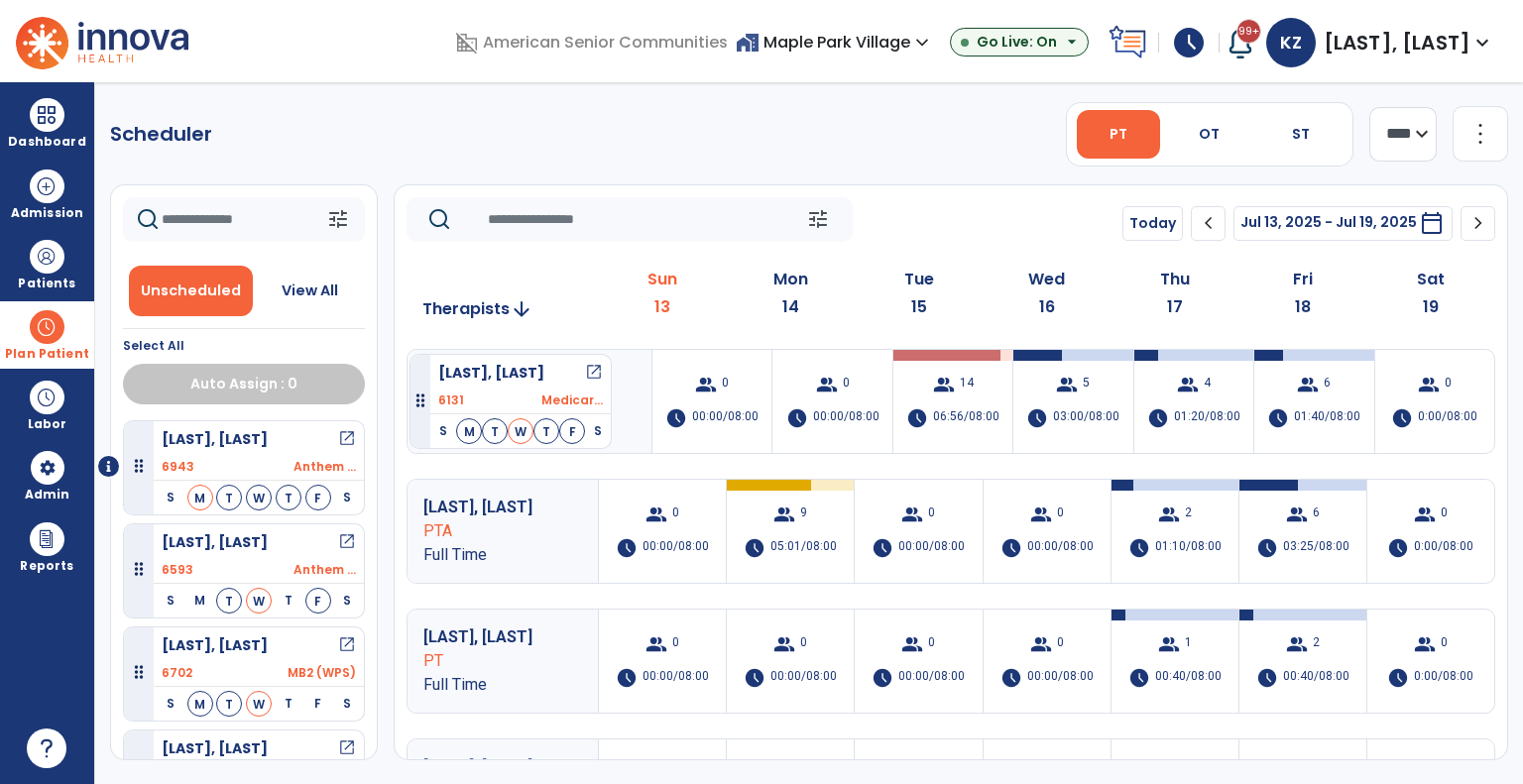 drag, startPoint x: 278, startPoint y: 574, endPoint x: 410, endPoint y: 346, distance: 263.454 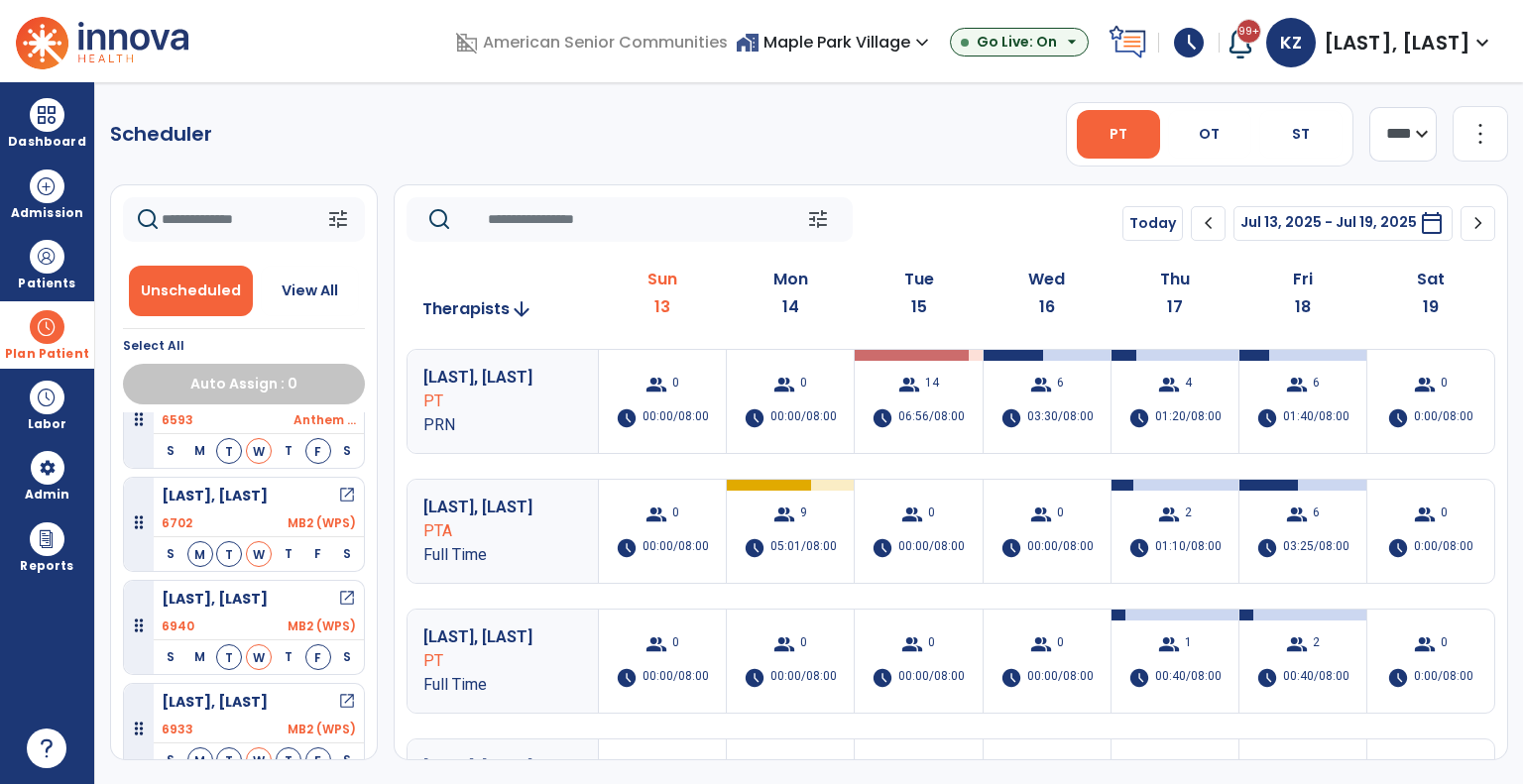 scroll, scrollTop: 155, scrollLeft: 0, axis: vertical 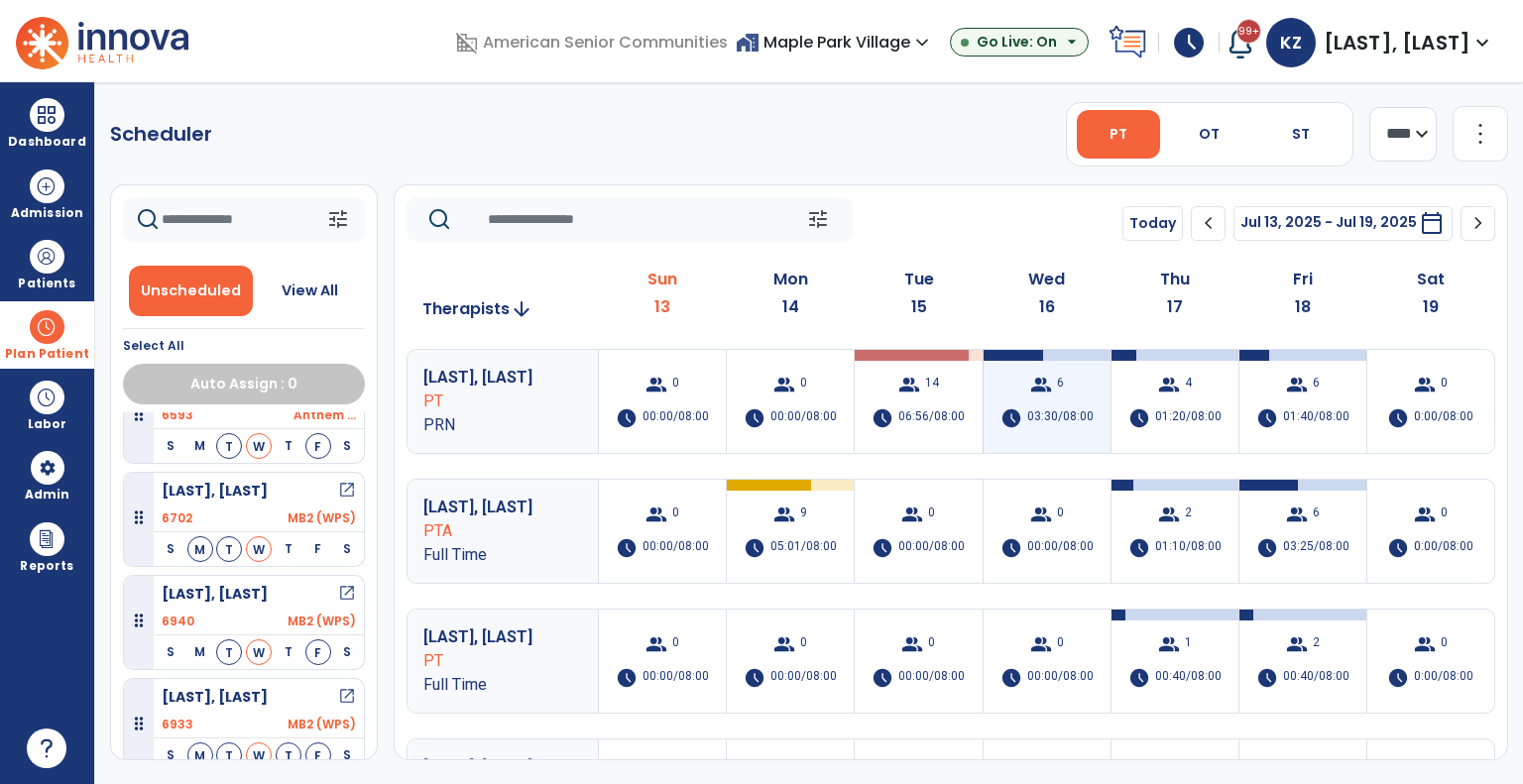 click on "03:30/08:00" at bounding box center [1060, 418] 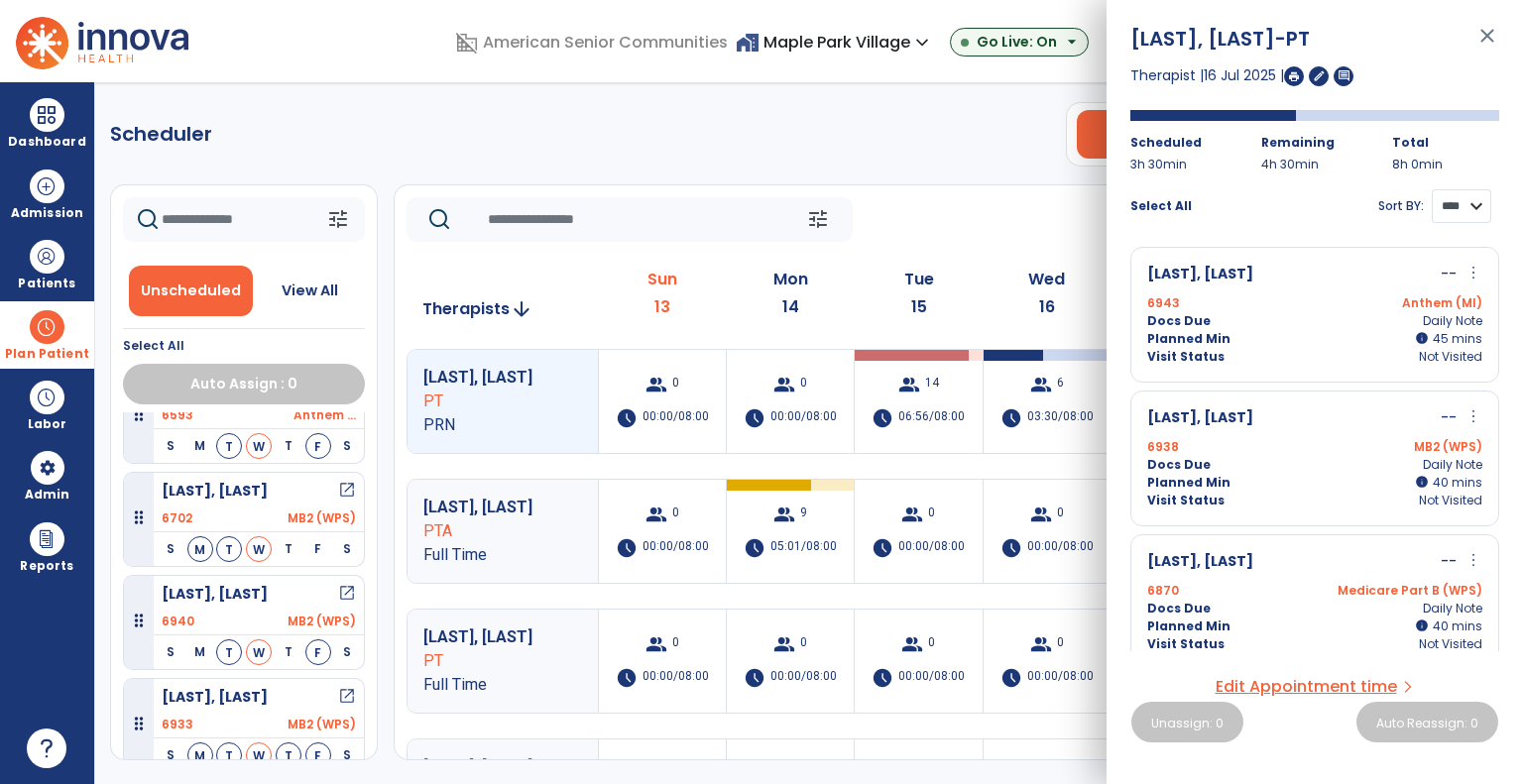 click on "**** ****" at bounding box center (1462, 206) 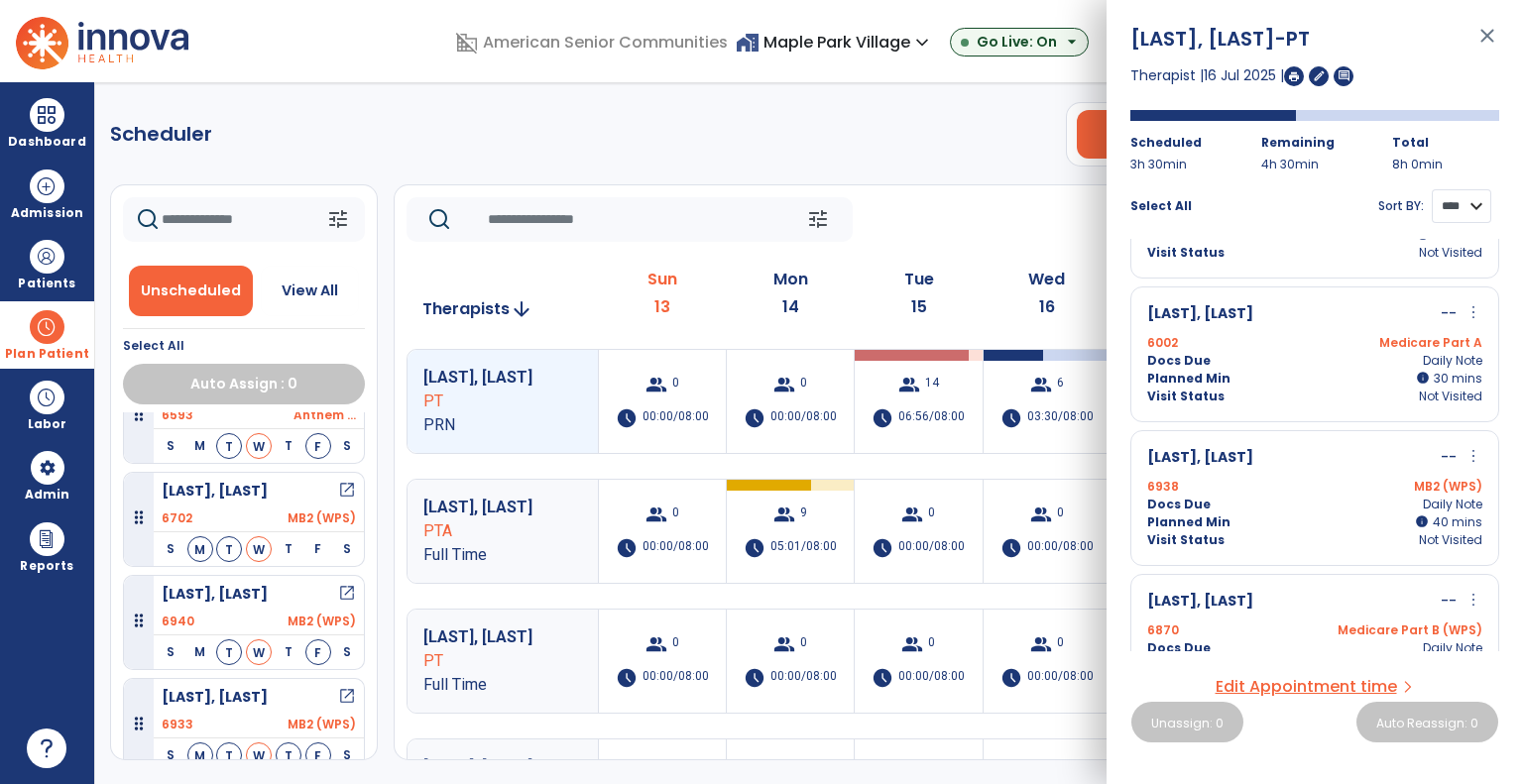 scroll, scrollTop: 149, scrollLeft: 0, axis: vertical 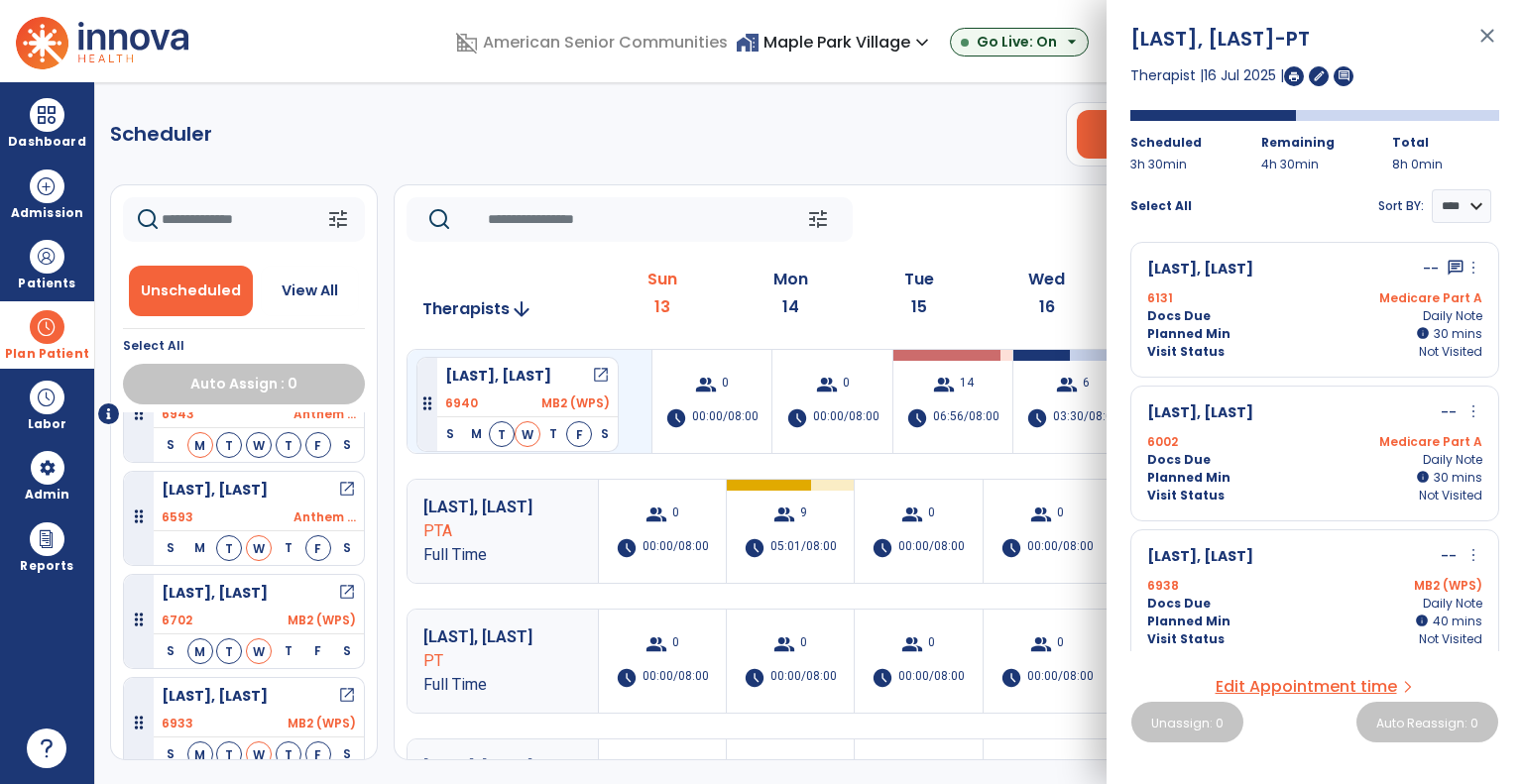 drag, startPoint x: 305, startPoint y: 612, endPoint x: 416, endPoint y: 349, distance: 285.465 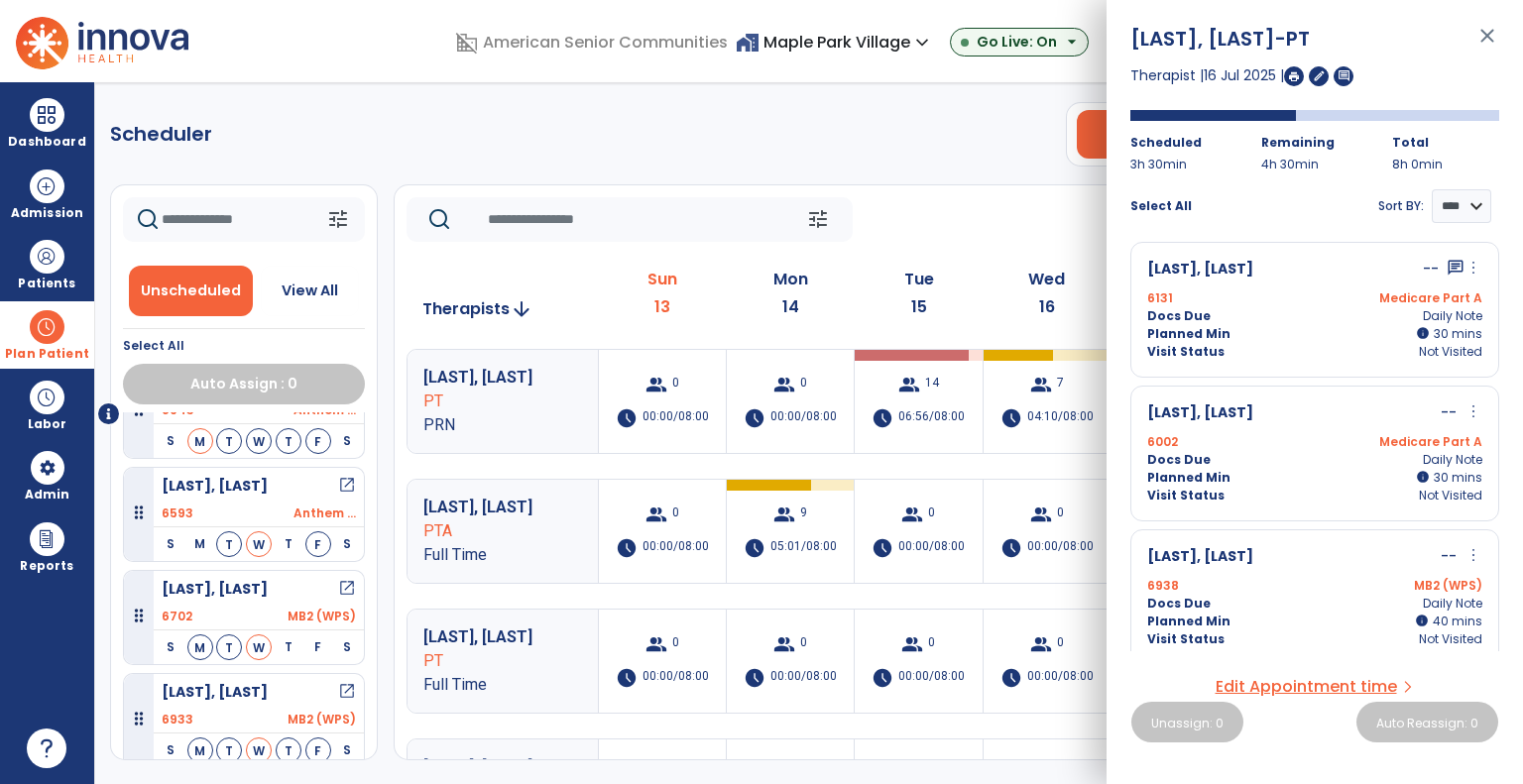 scroll, scrollTop: 53, scrollLeft: 0, axis: vertical 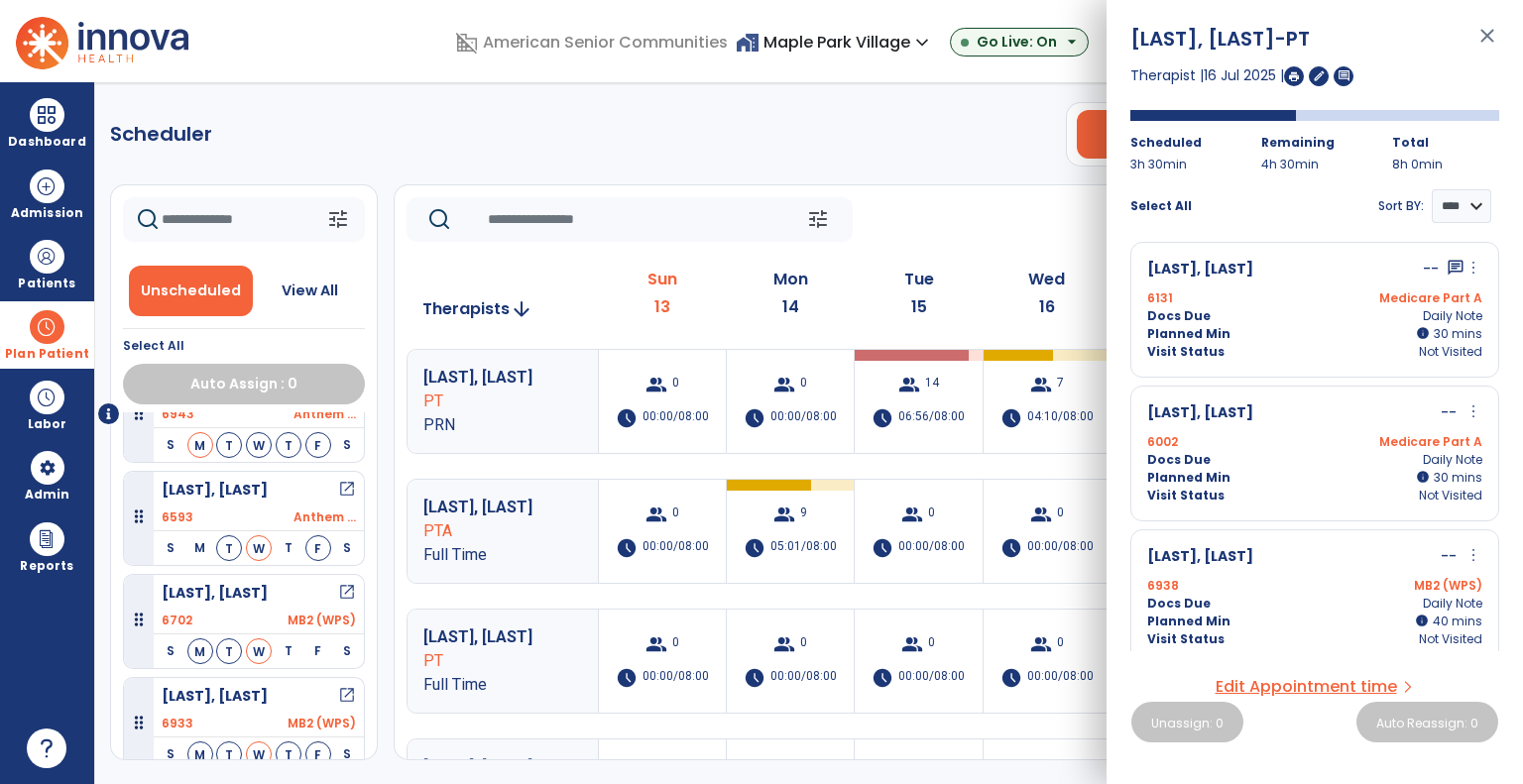 click on "close" at bounding box center (1487, 45) 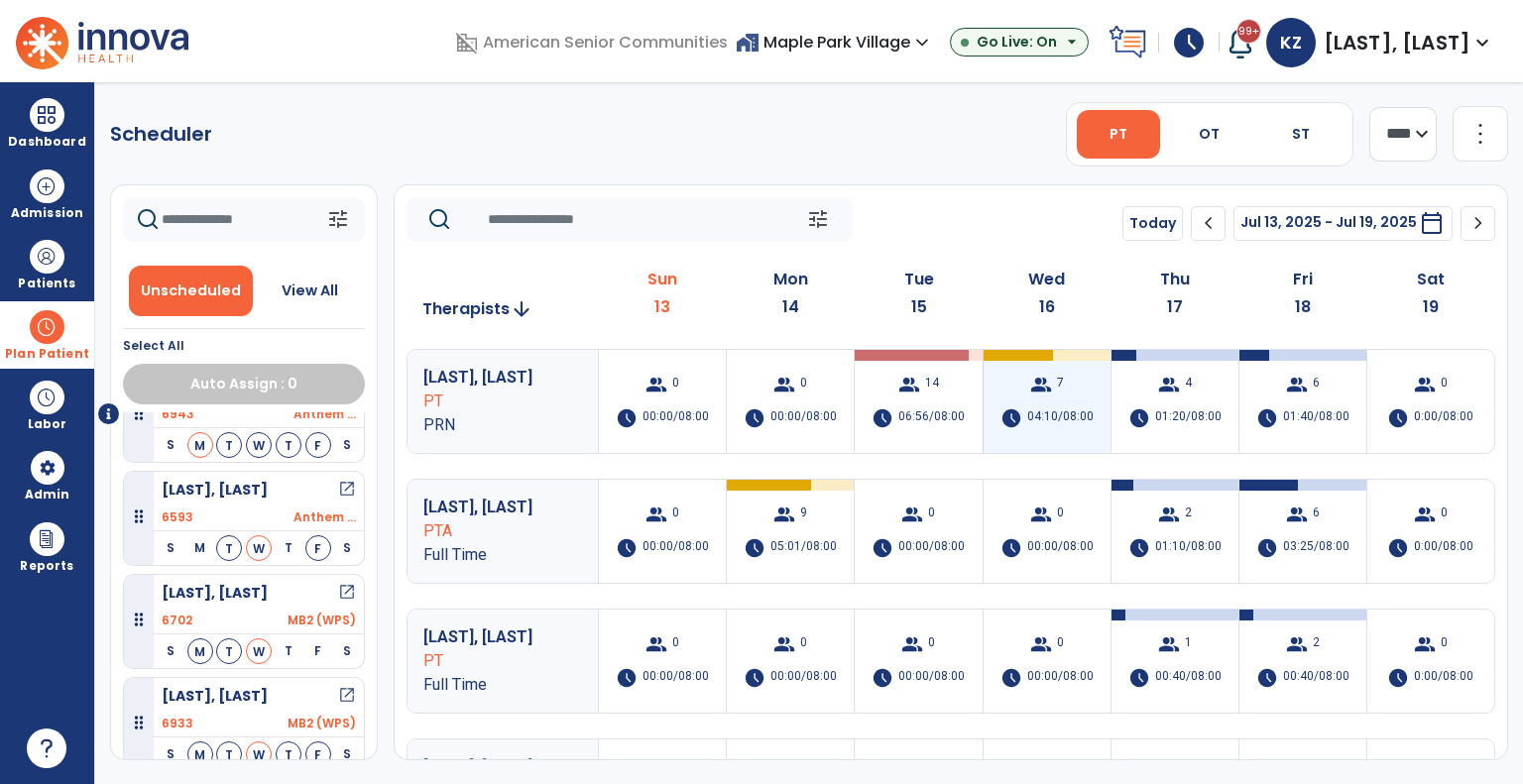 click on "group  7  schedule  04:10/08:00" at bounding box center (1047, 401) 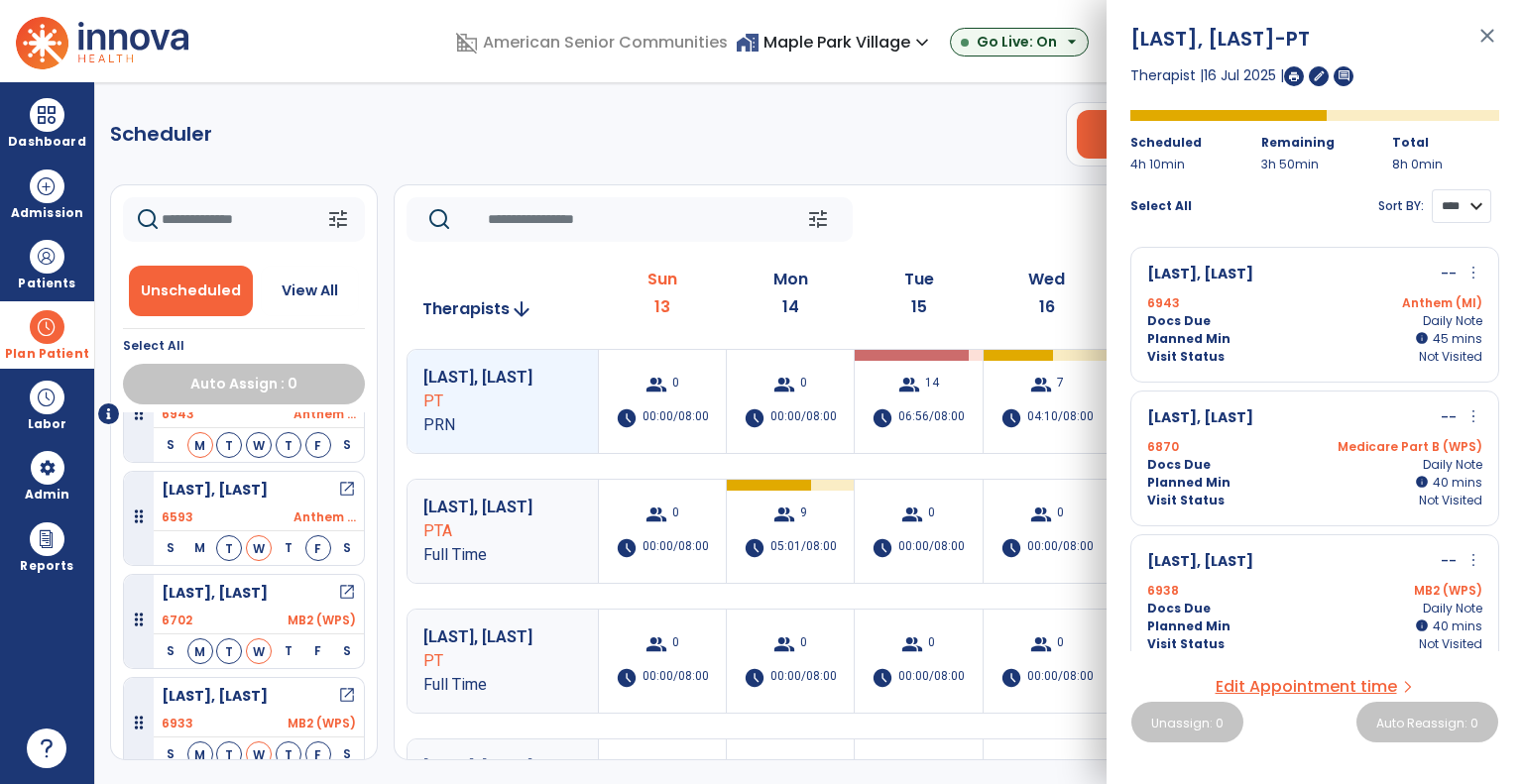click on "**** ****" at bounding box center [1462, 206] 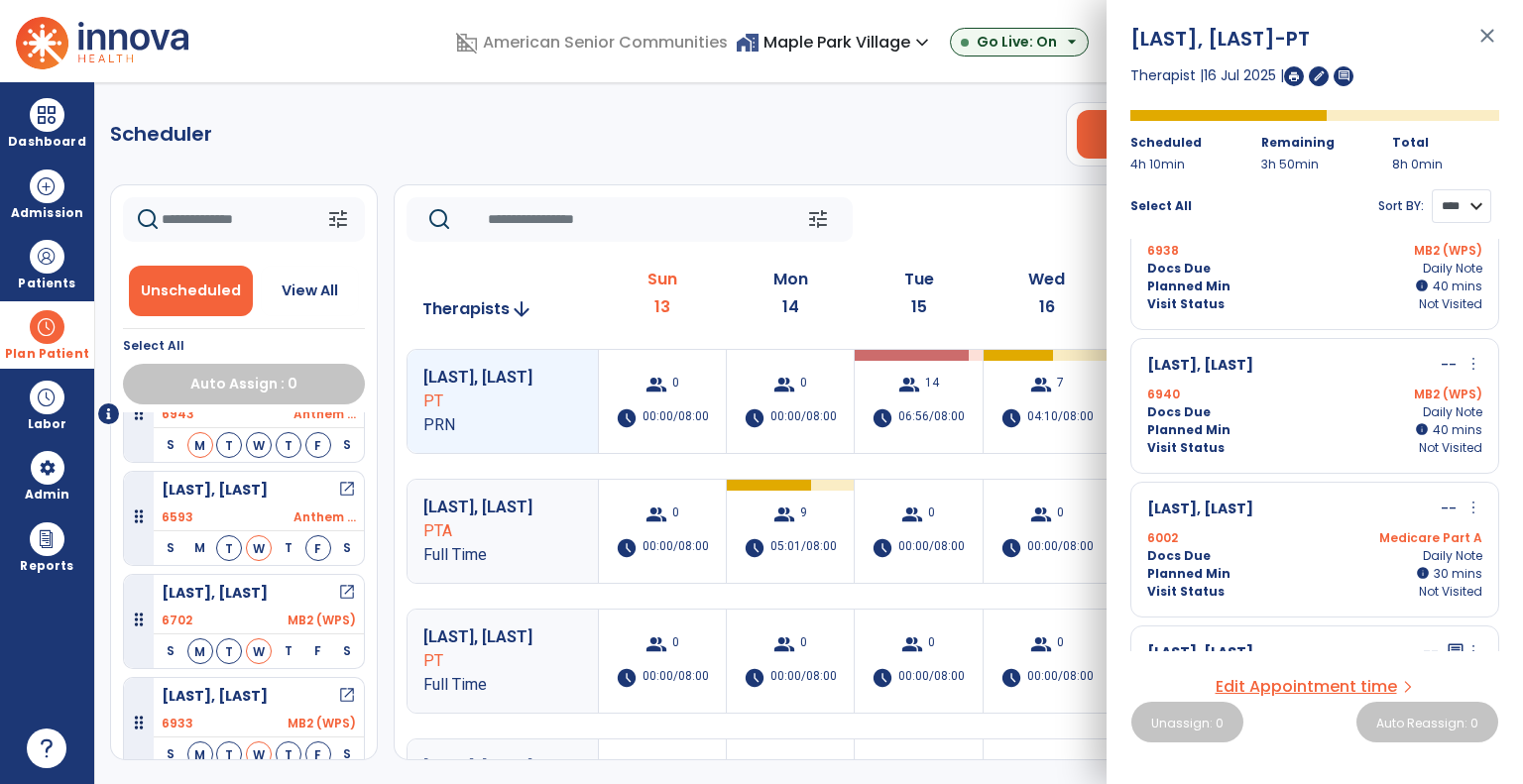scroll, scrollTop: 291, scrollLeft: 0, axis: vertical 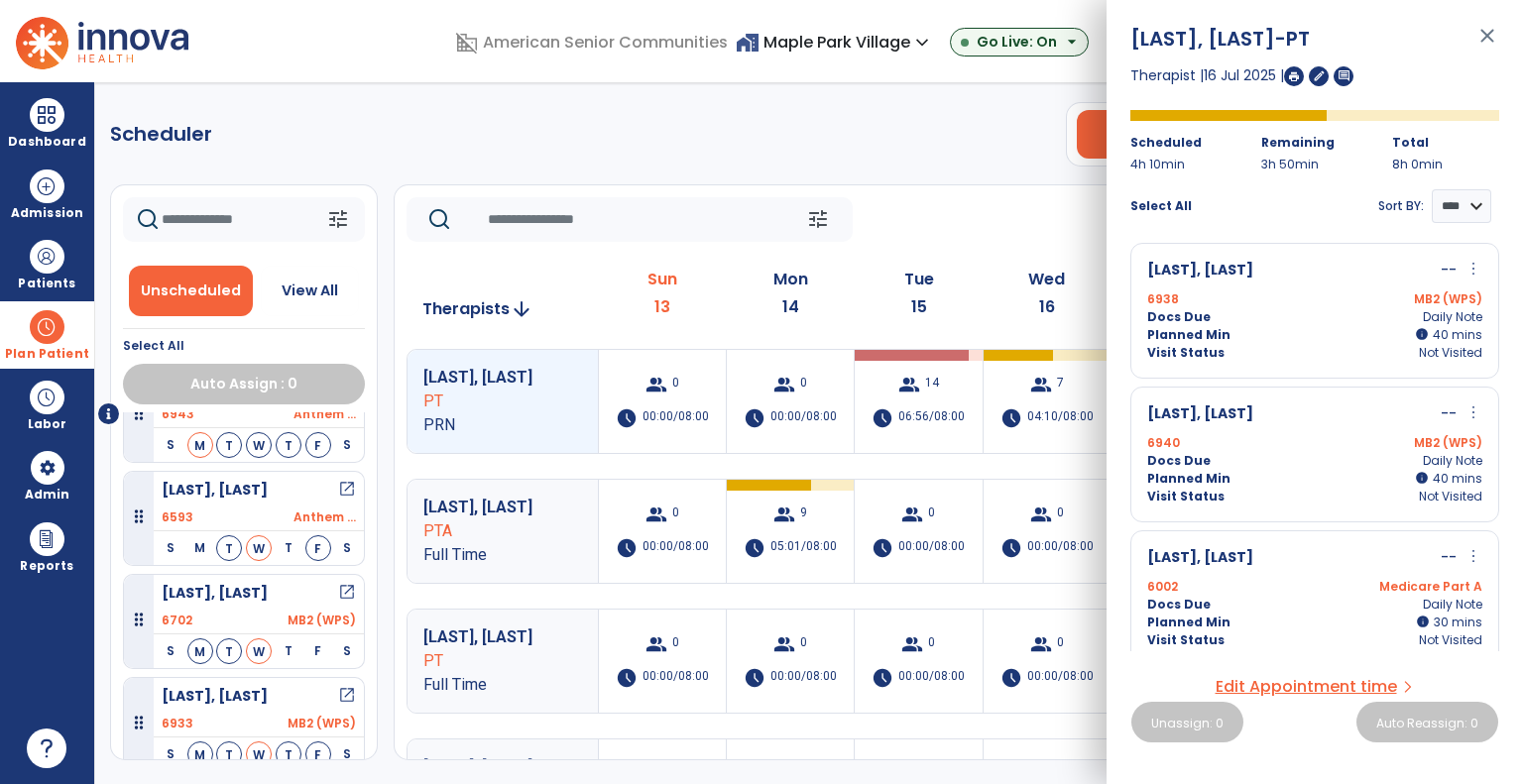 click on "more_vert" at bounding box center (1473, 412) 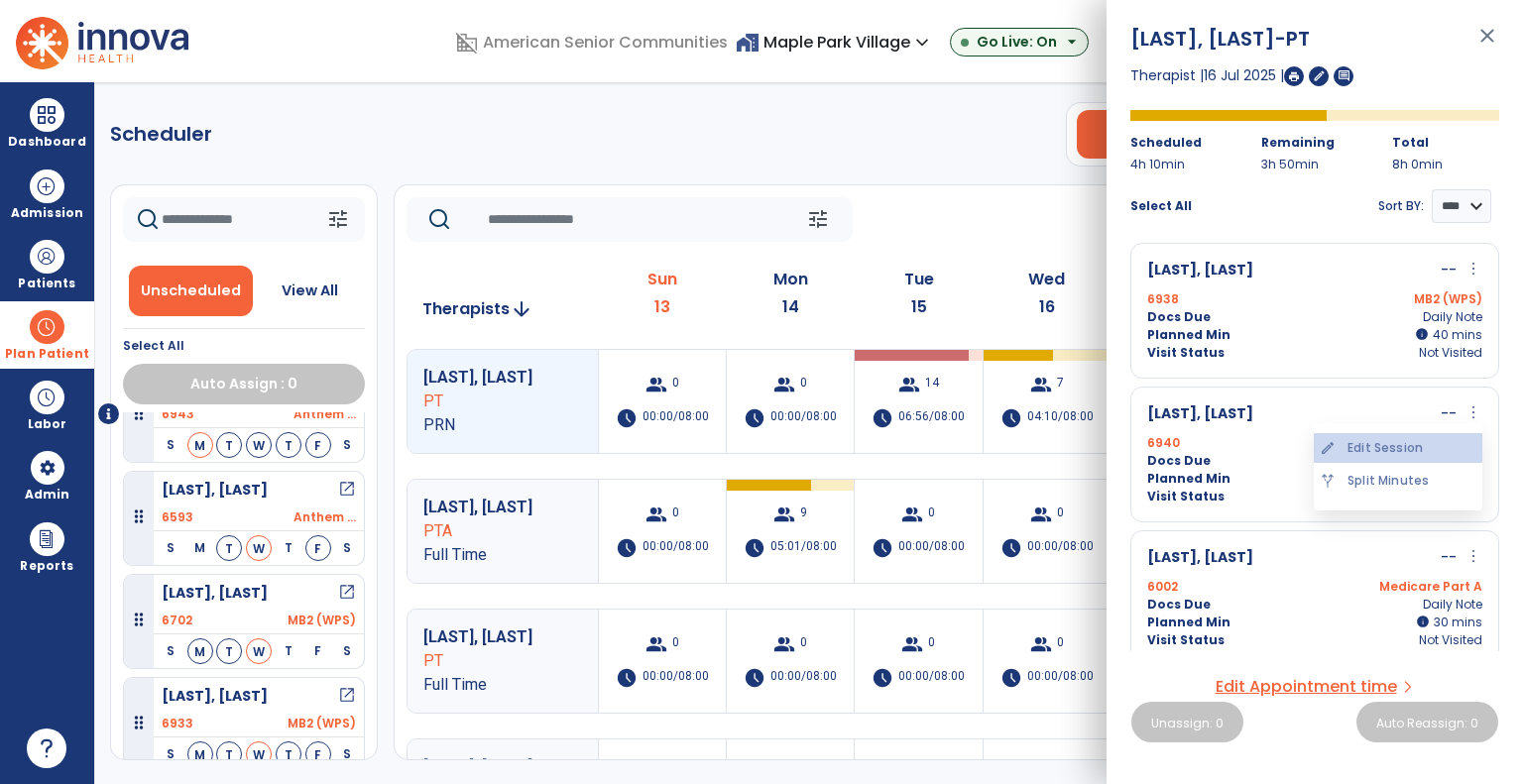 click on "edit   Edit Session" at bounding box center [1398, 448] 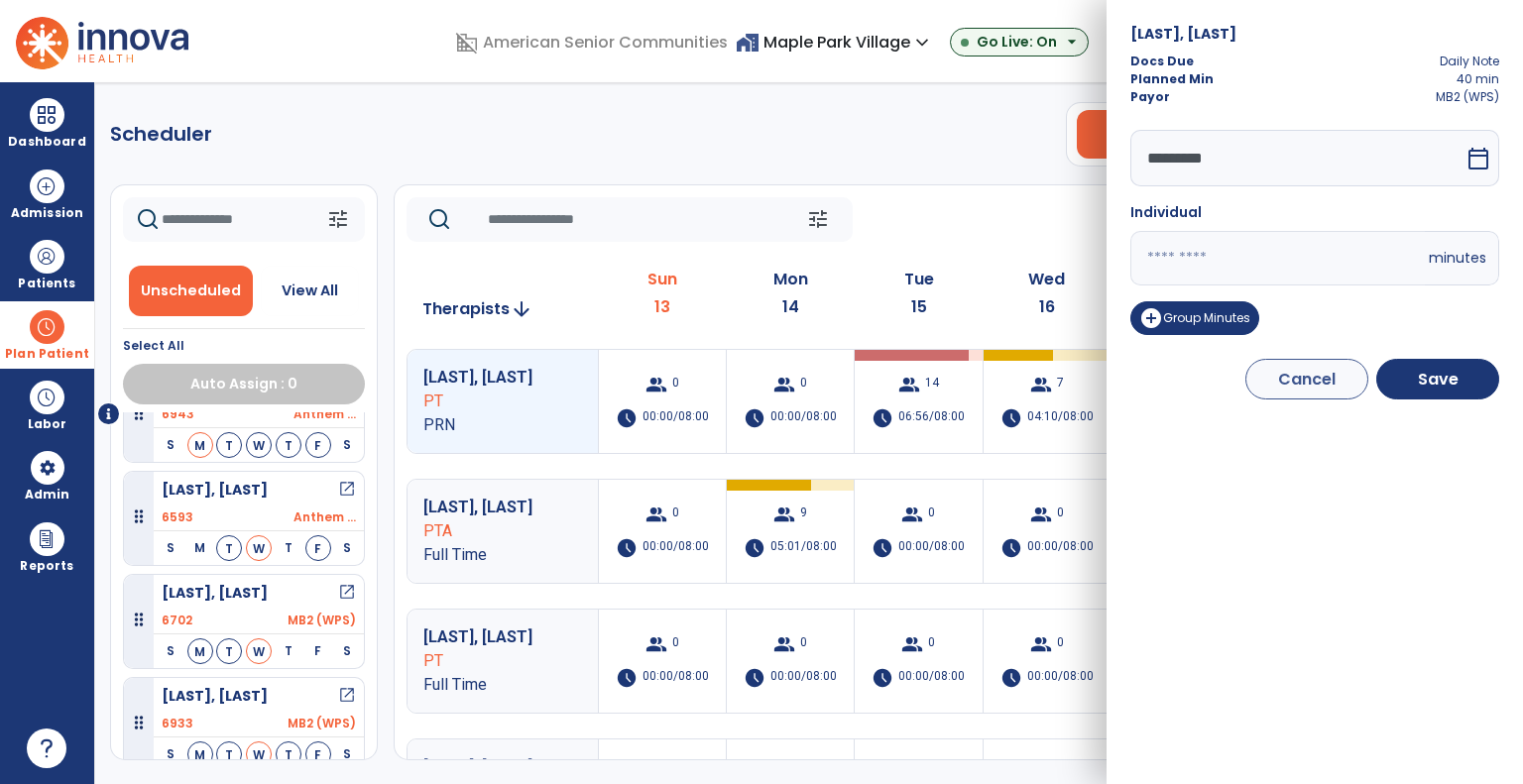 click on "calendar_today" at bounding box center (1478, 159) 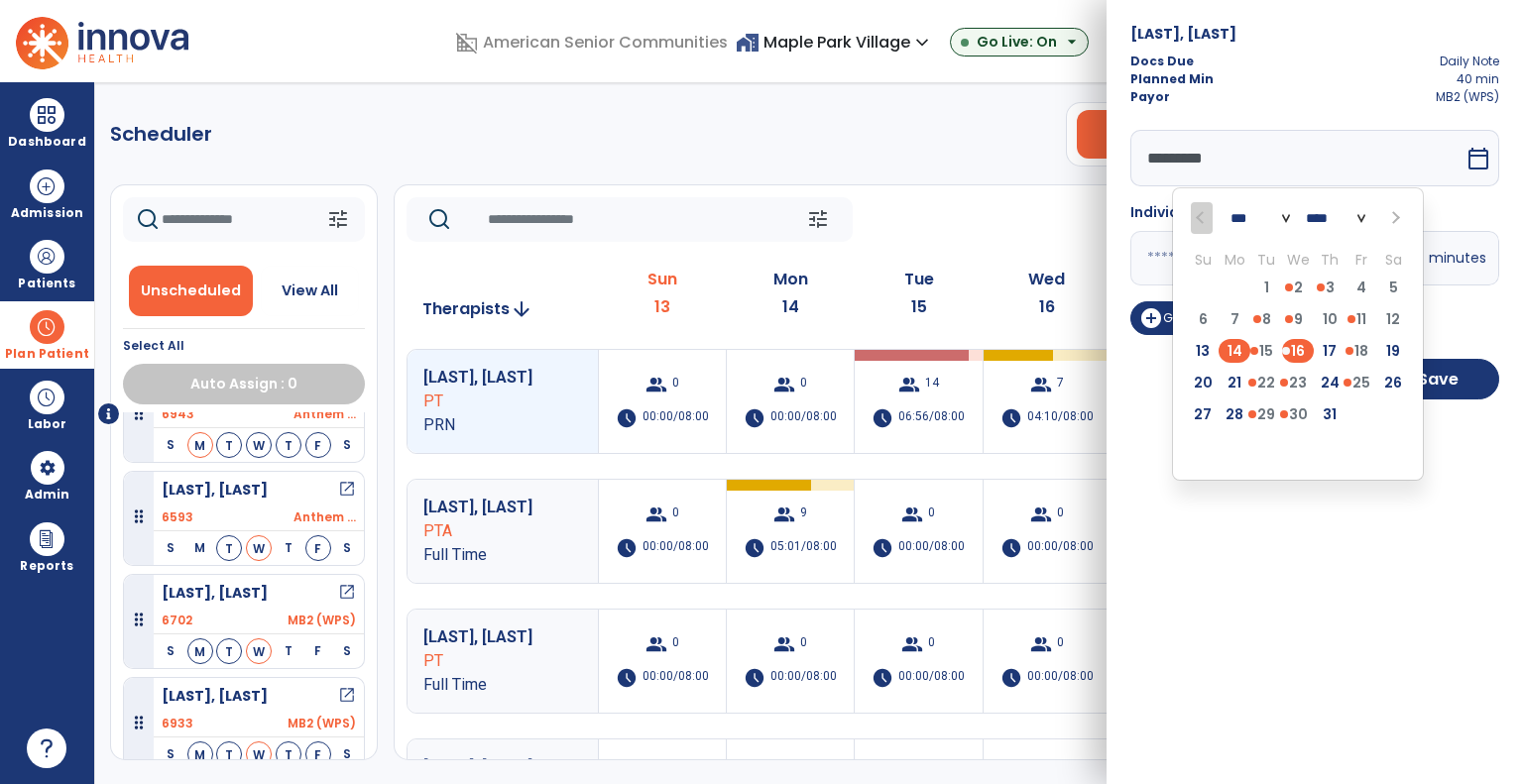 click on "14" at bounding box center (1234, 351) 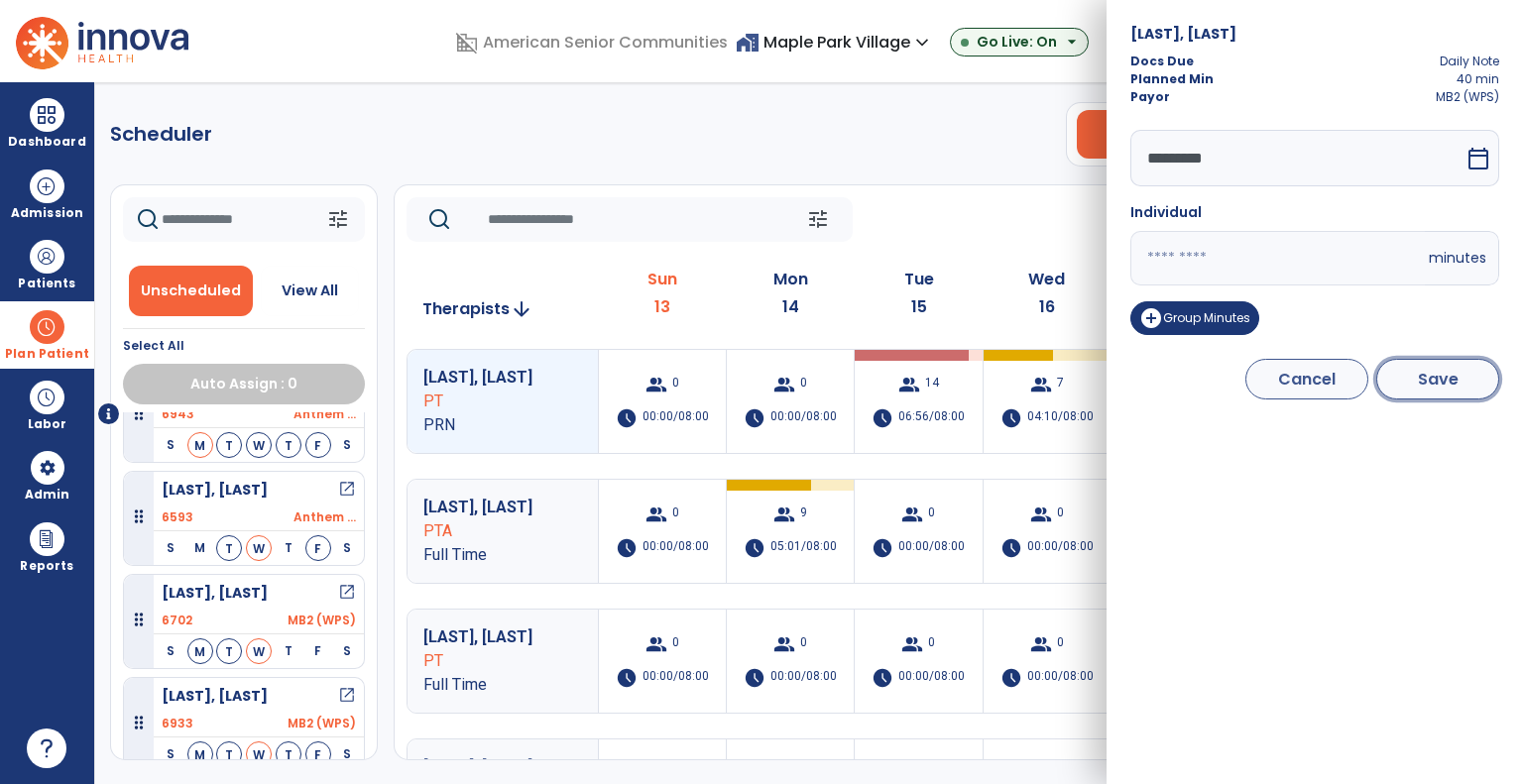 click on "Save" at bounding box center (1438, 379) 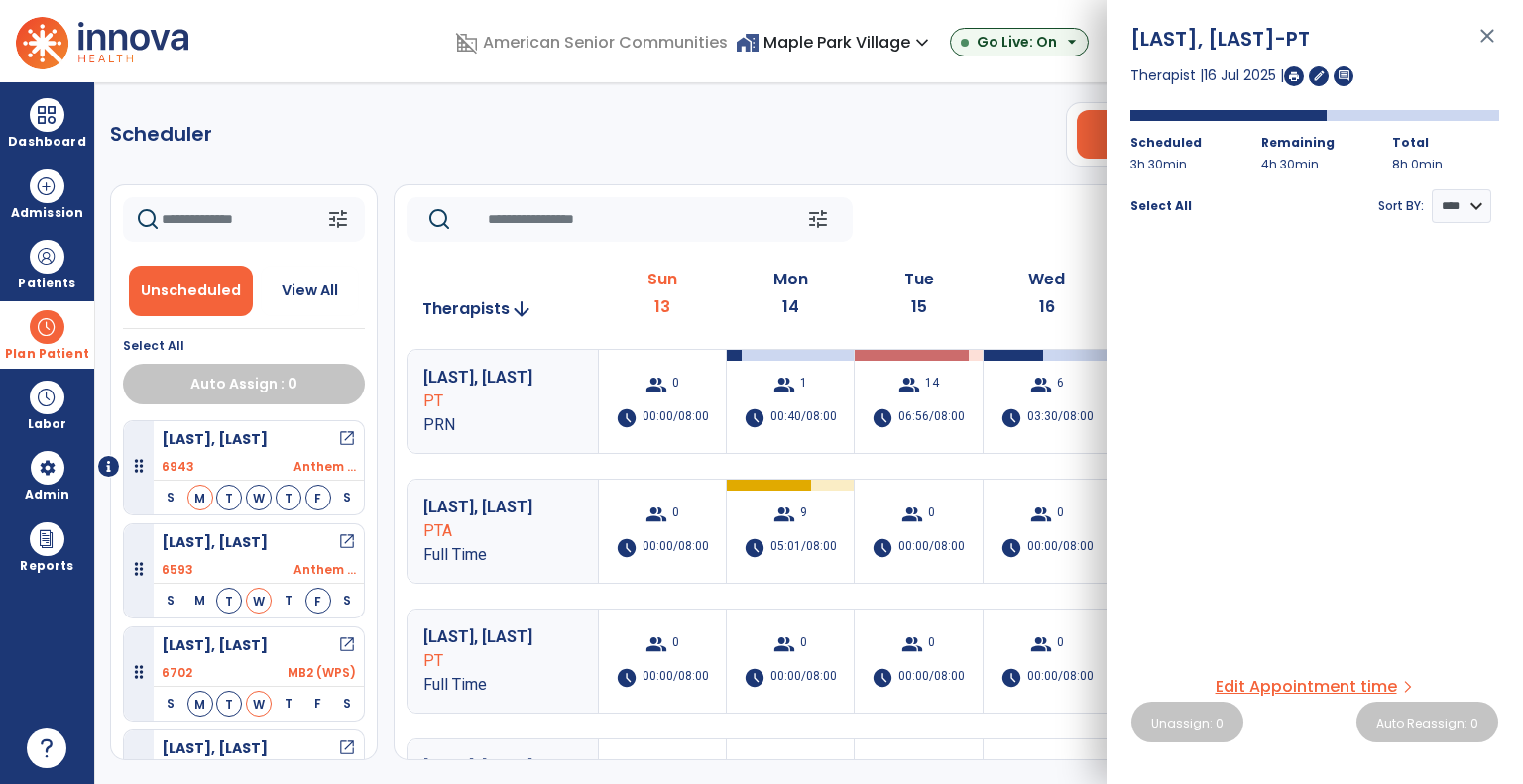 click on "tune   Today  chevron_left Jul 13, 2025 - Jul 19, 2025  *********  calendar_today  chevron_right" 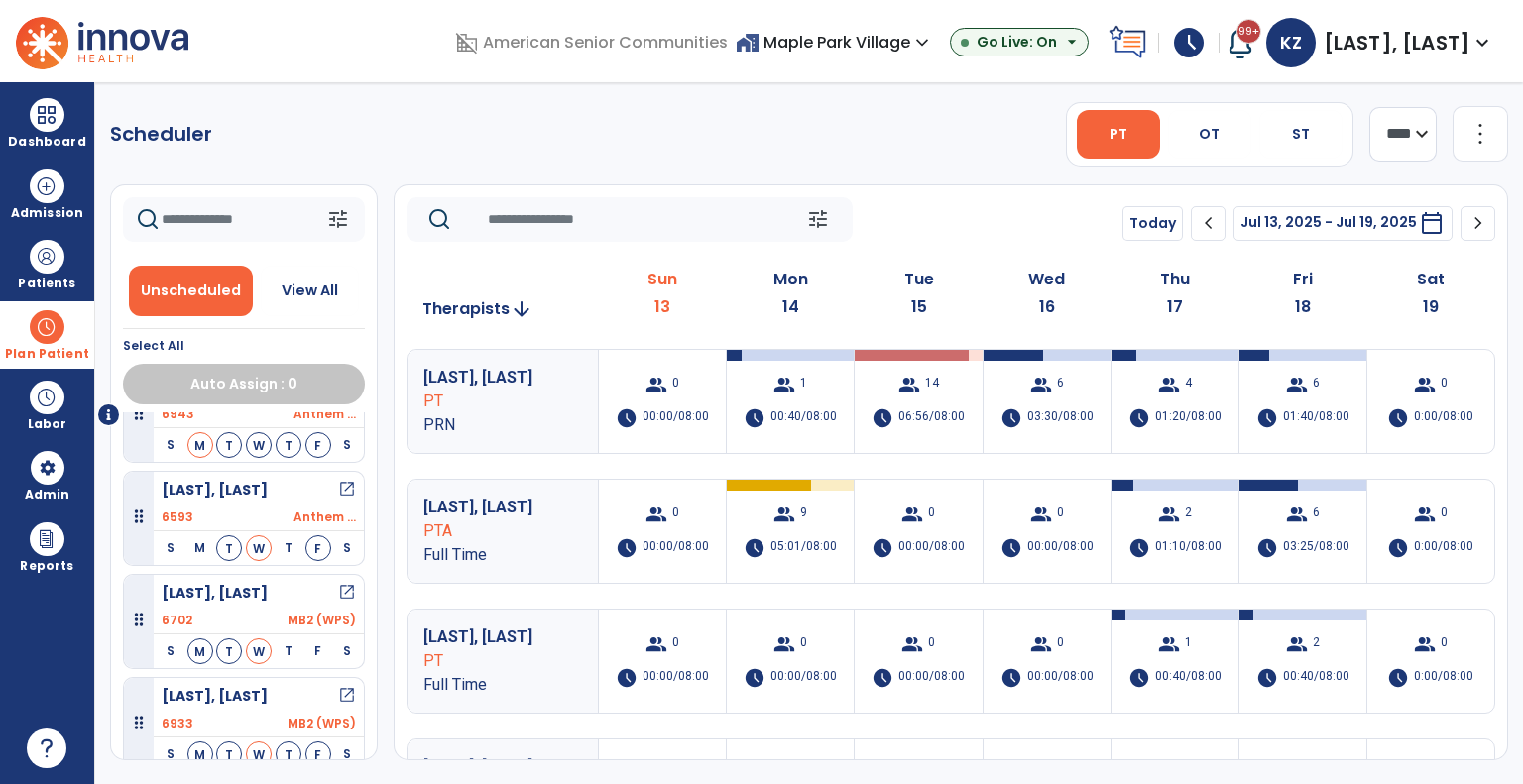 scroll, scrollTop: 0, scrollLeft: 0, axis: both 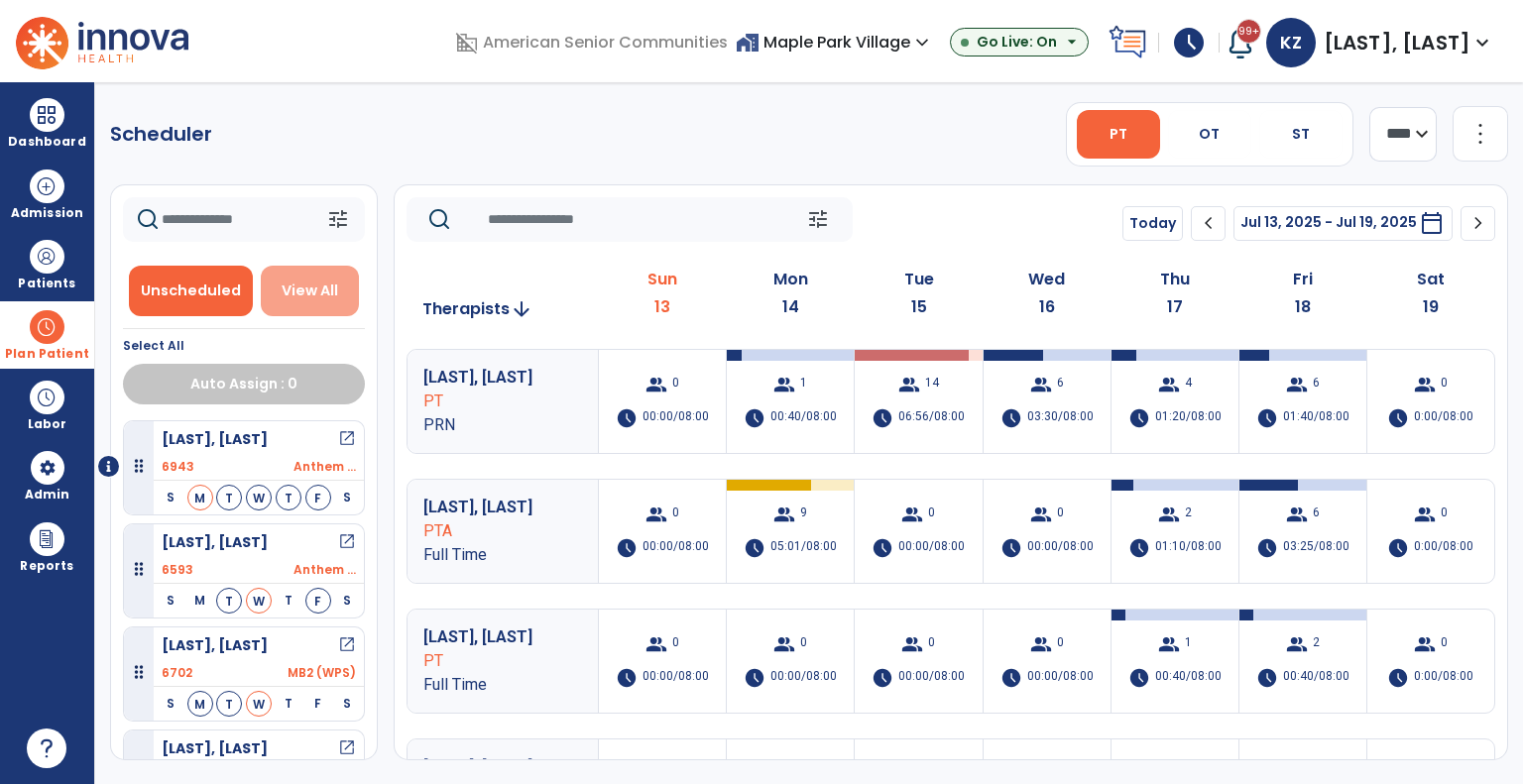 click on "View All" at bounding box center [309, 290] 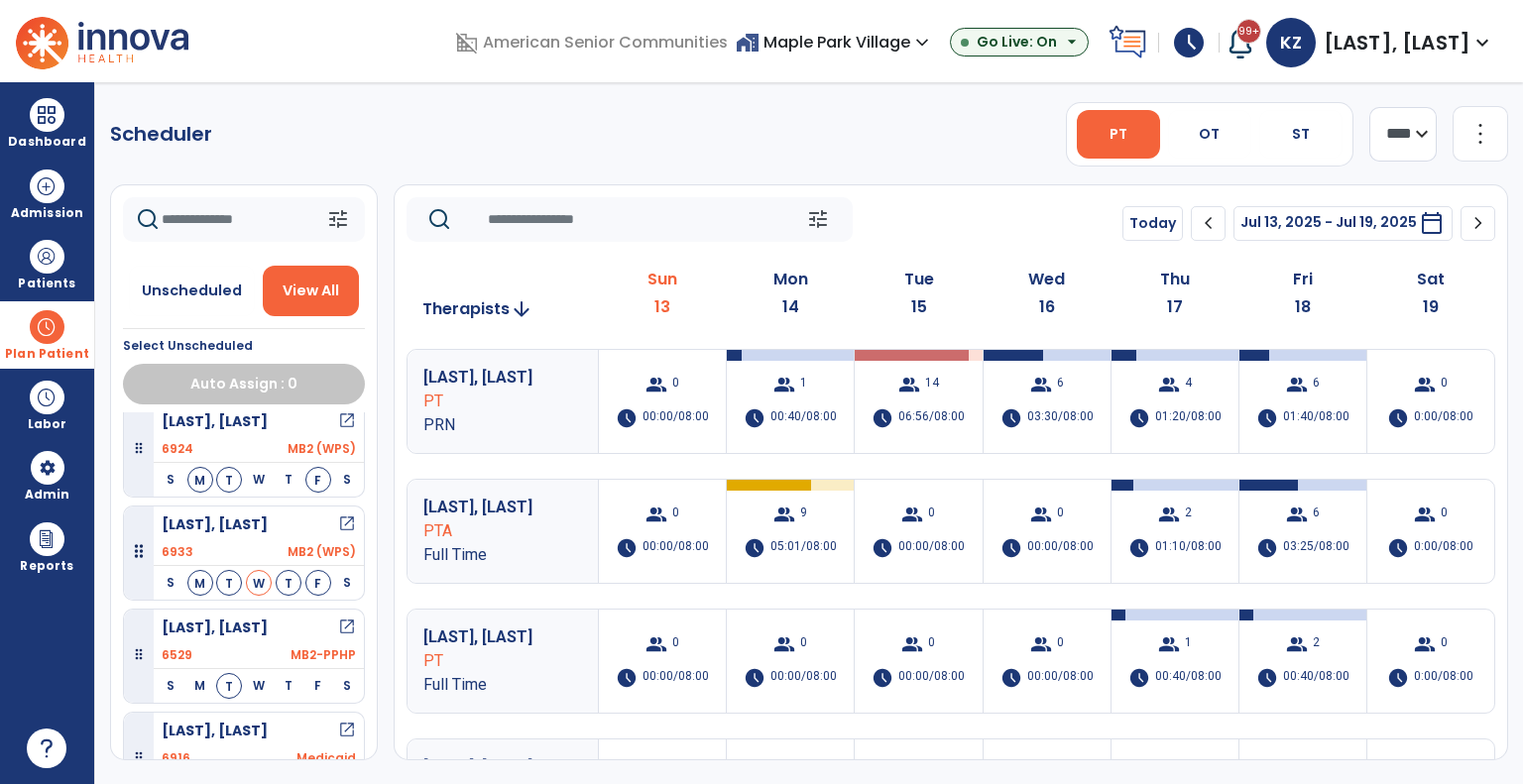 scroll, scrollTop: 975, scrollLeft: 0, axis: vertical 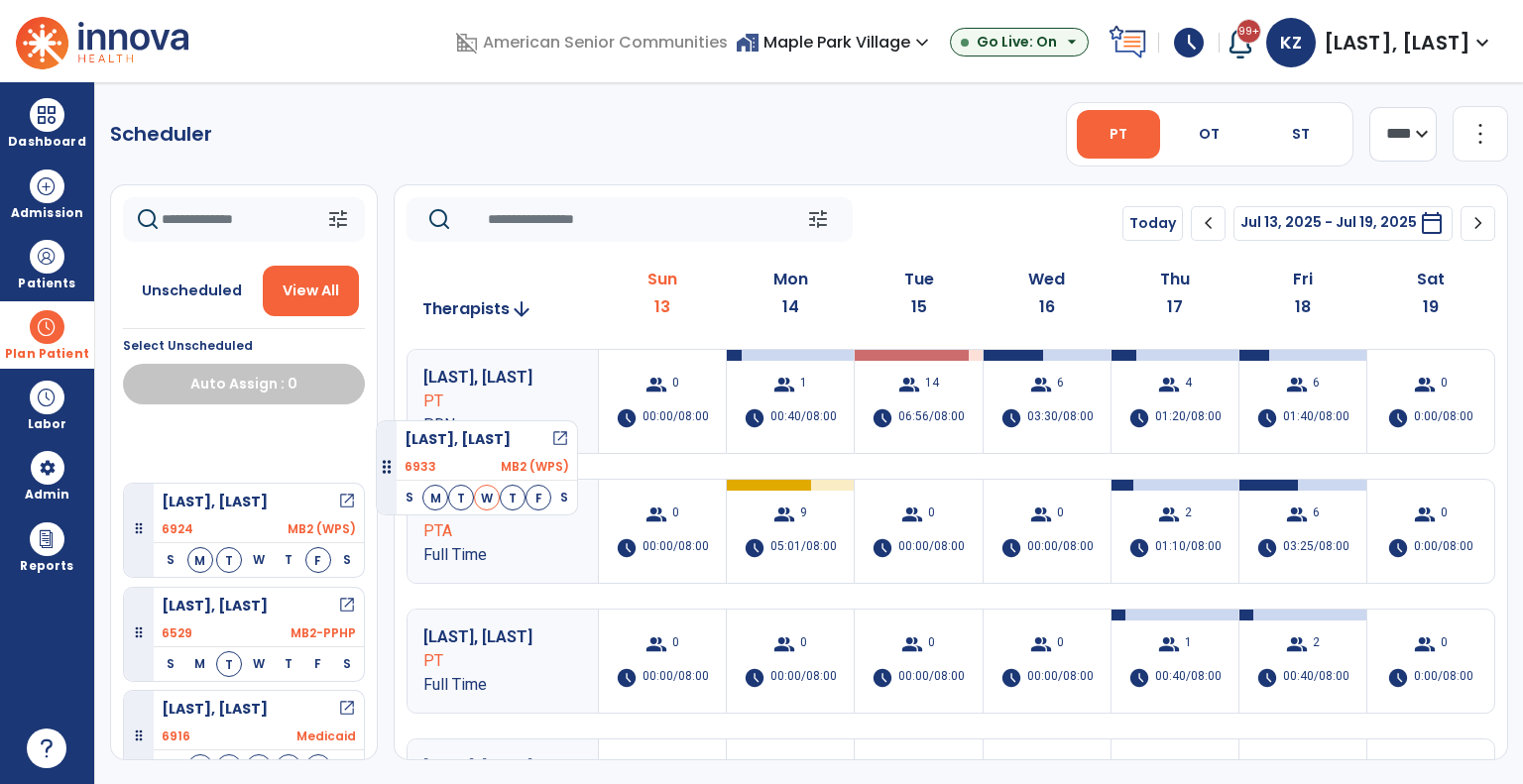 drag, startPoint x: 241, startPoint y: 527, endPoint x: 407, endPoint y: 367, distance: 230.556 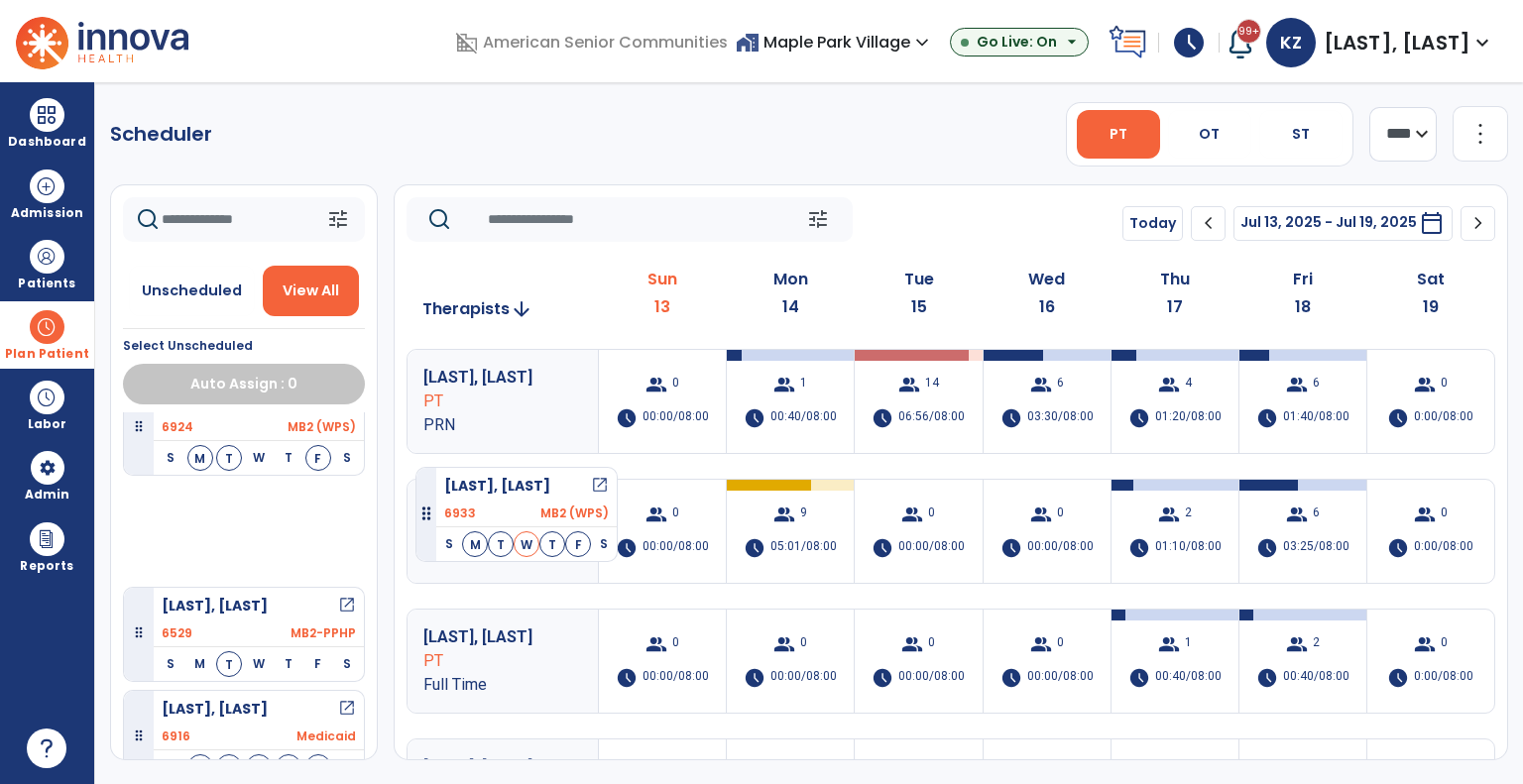drag, startPoint x: 280, startPoint y: 528, endPoint x: 439, endPoint y: 419, distance: 192.77448 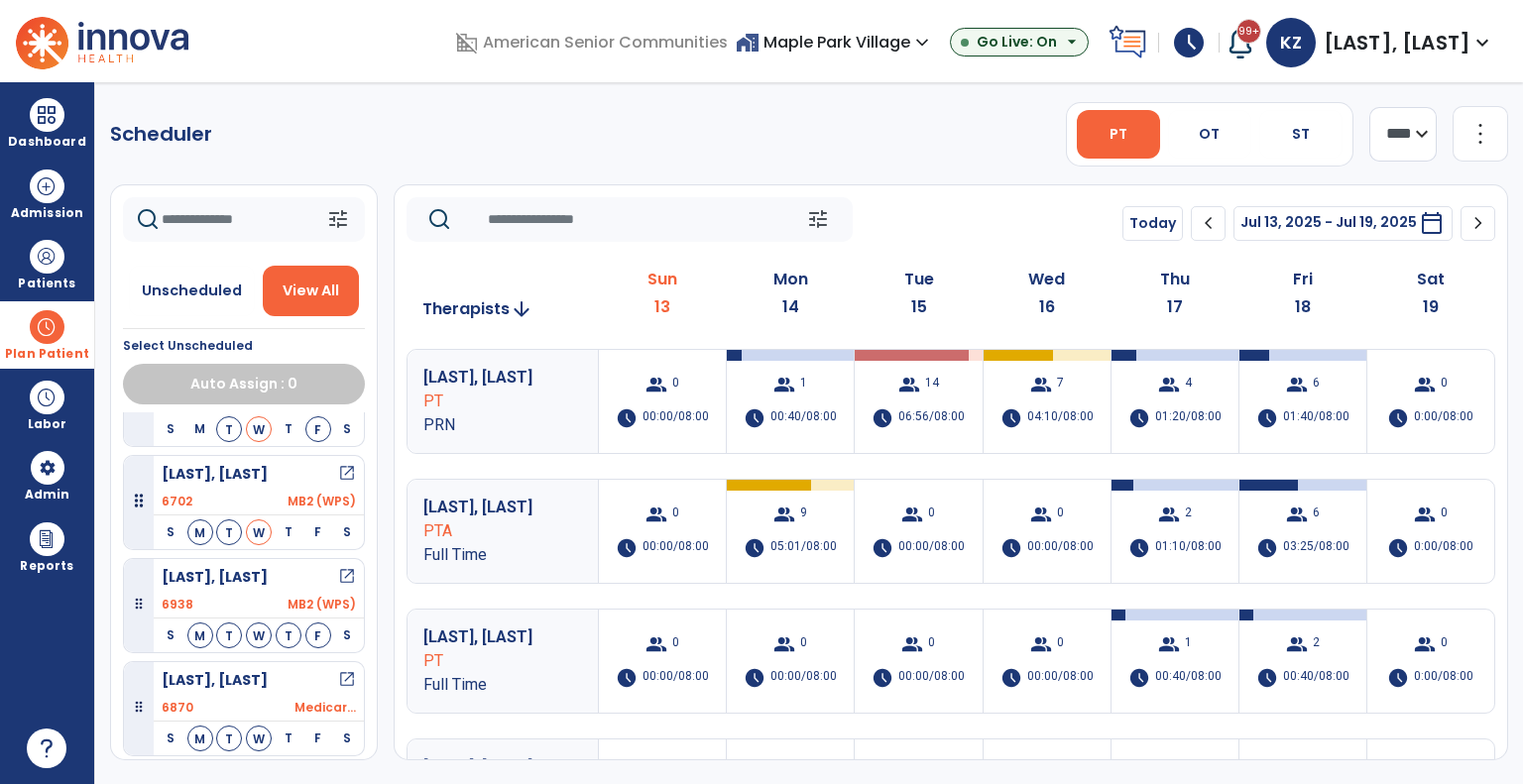 scroll, scrollTop: 480, scrollLeft: 0, axis: vertical 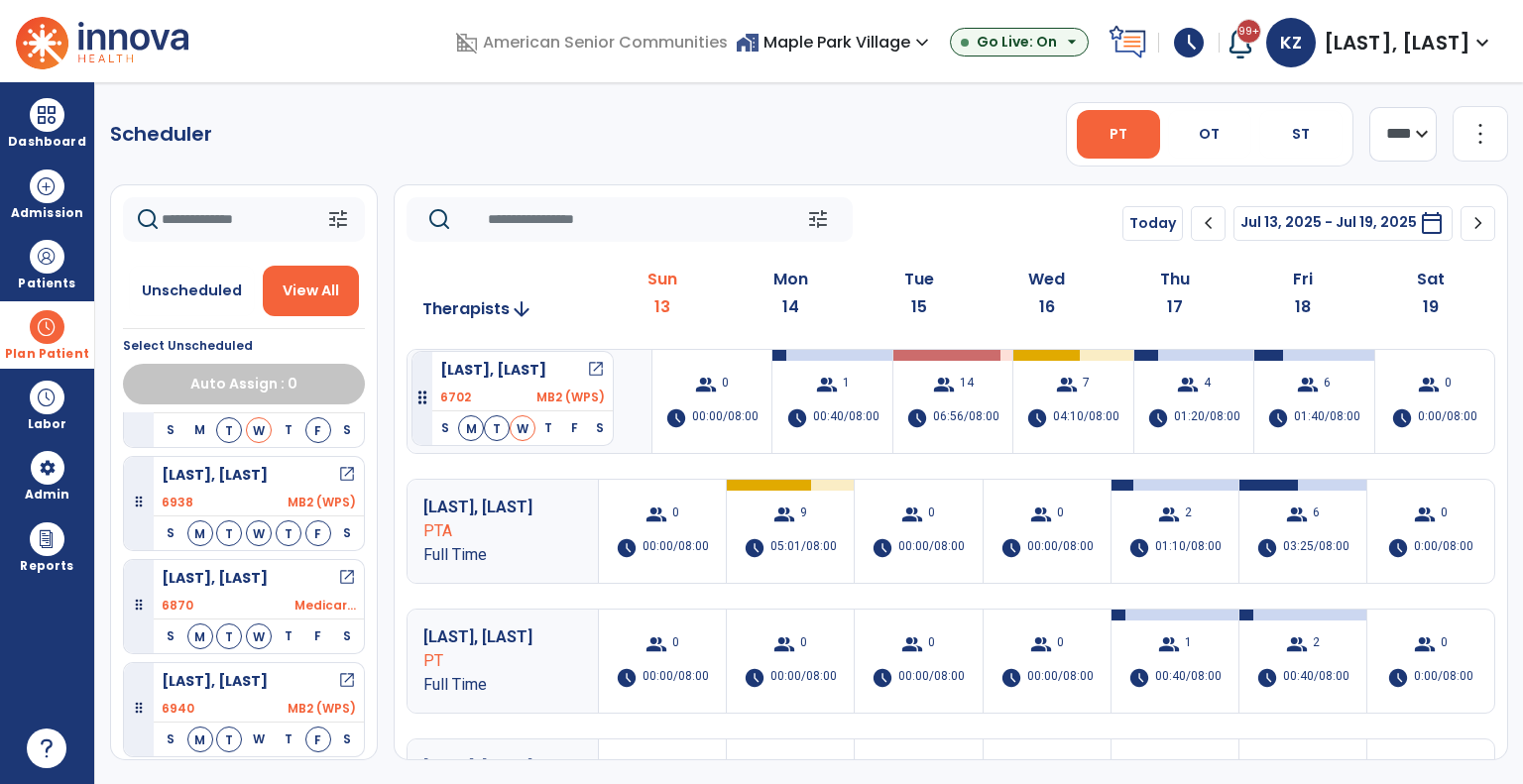 drag, startPoint x: 271, startPoint y: 497, endPoint x: 411, endPoint y: 343, distance: 208.12496 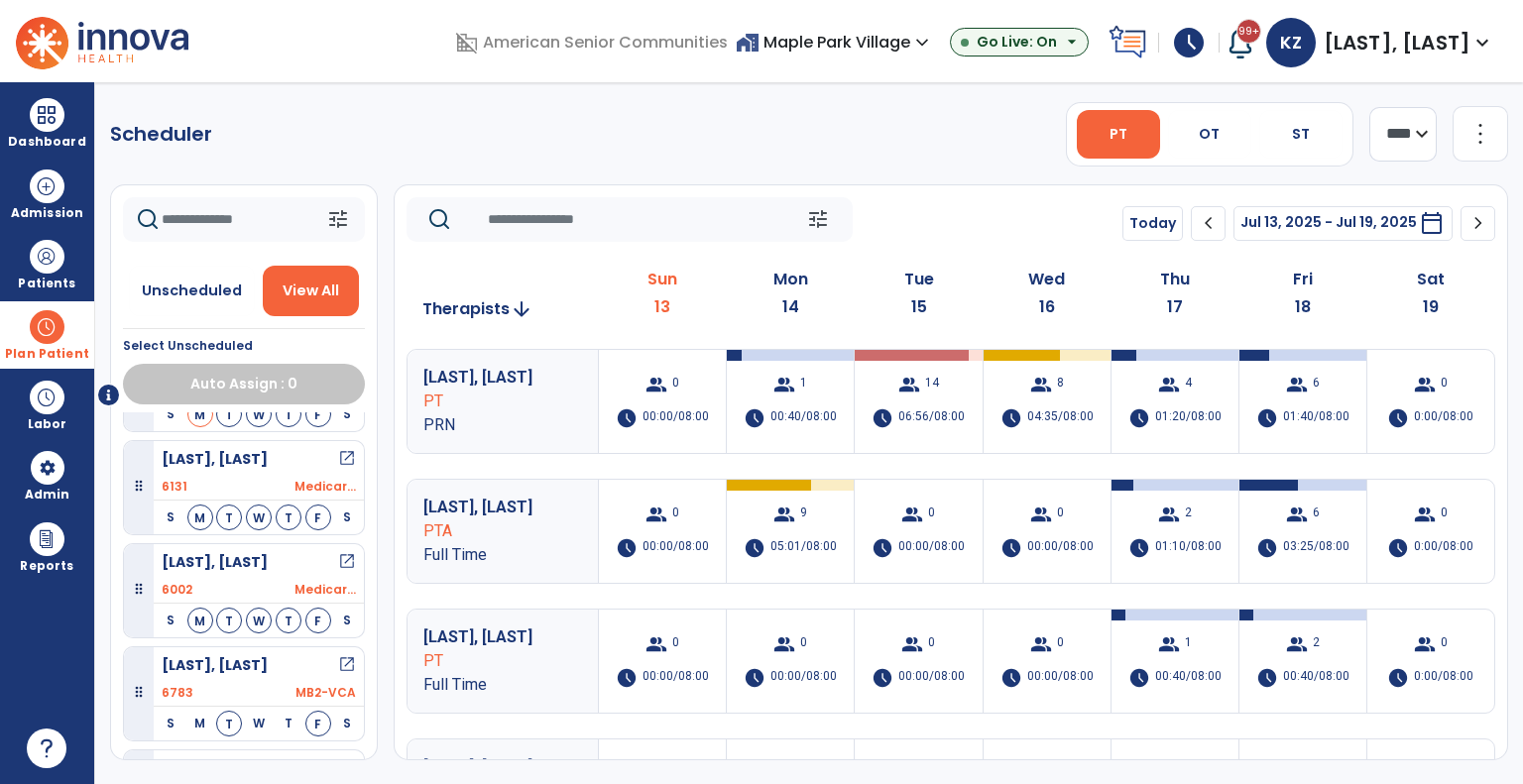 scroll, scrollTop: 0, scrollLeft: 0, axis: both 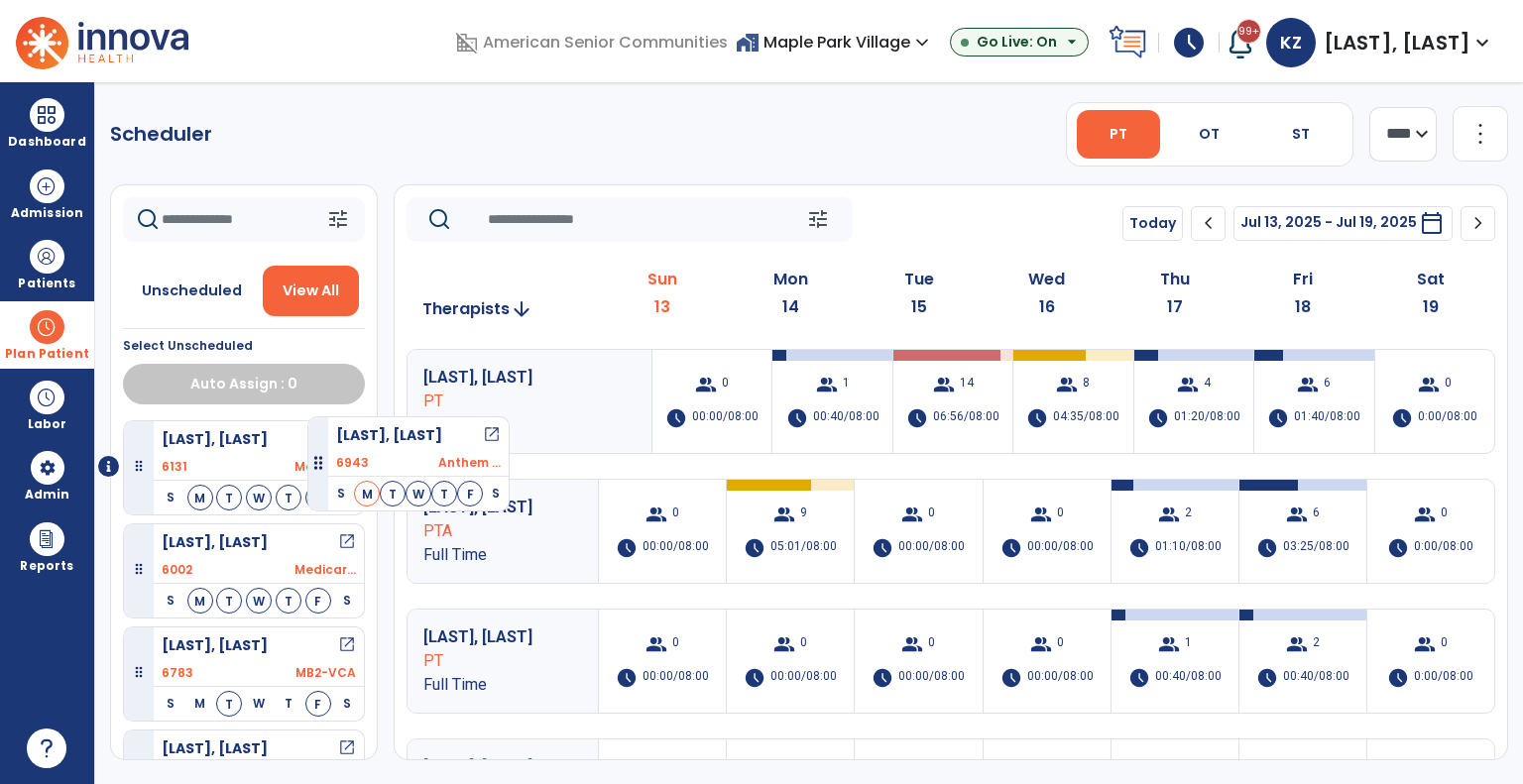 drag, startPoint x: 273, startPoint y: 470, endPoint x: 293, endPoint y: 415, distance: 58.5235 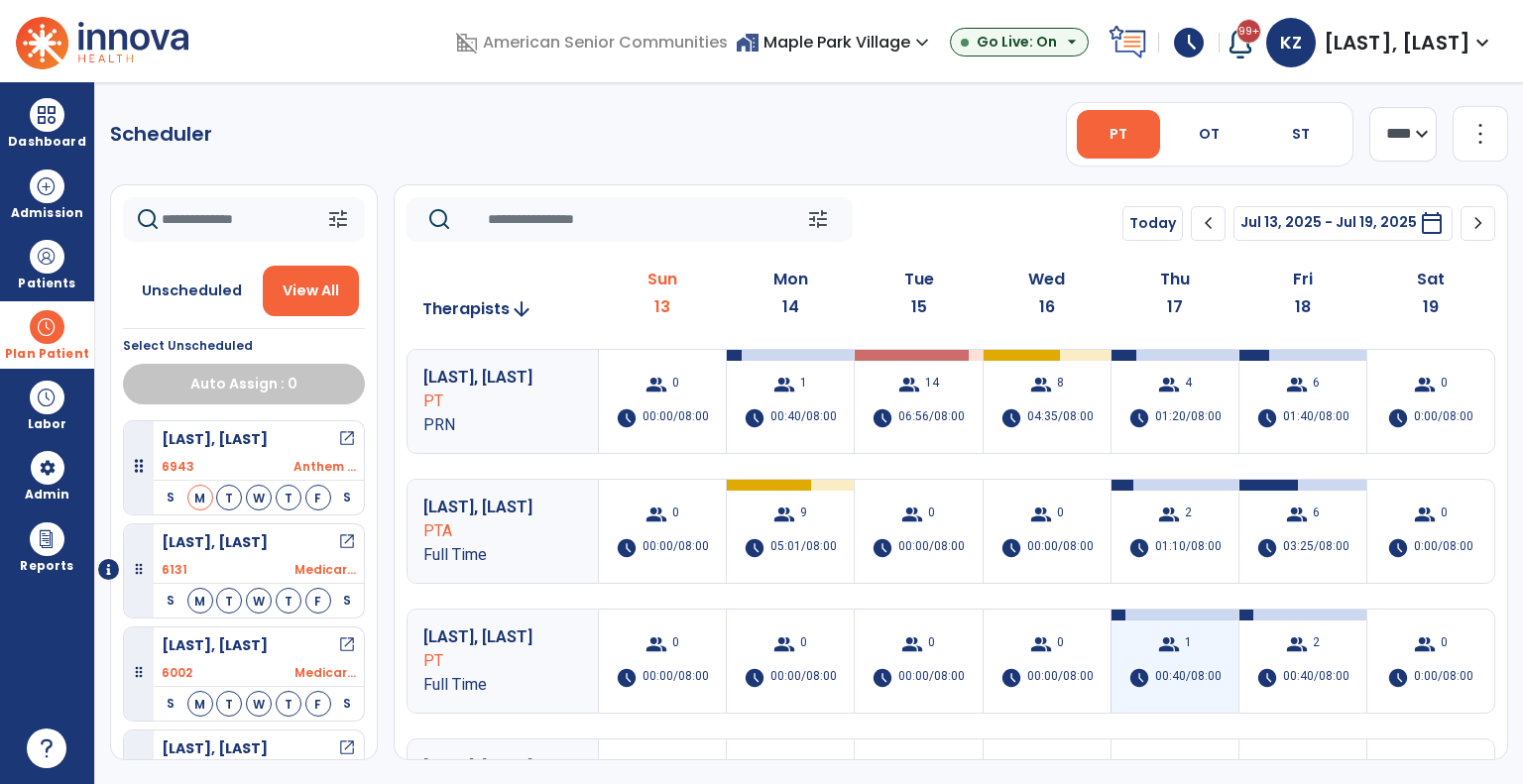 click on "group  1  schedule  00:40/08:00" at bounding box center [1175, 661] 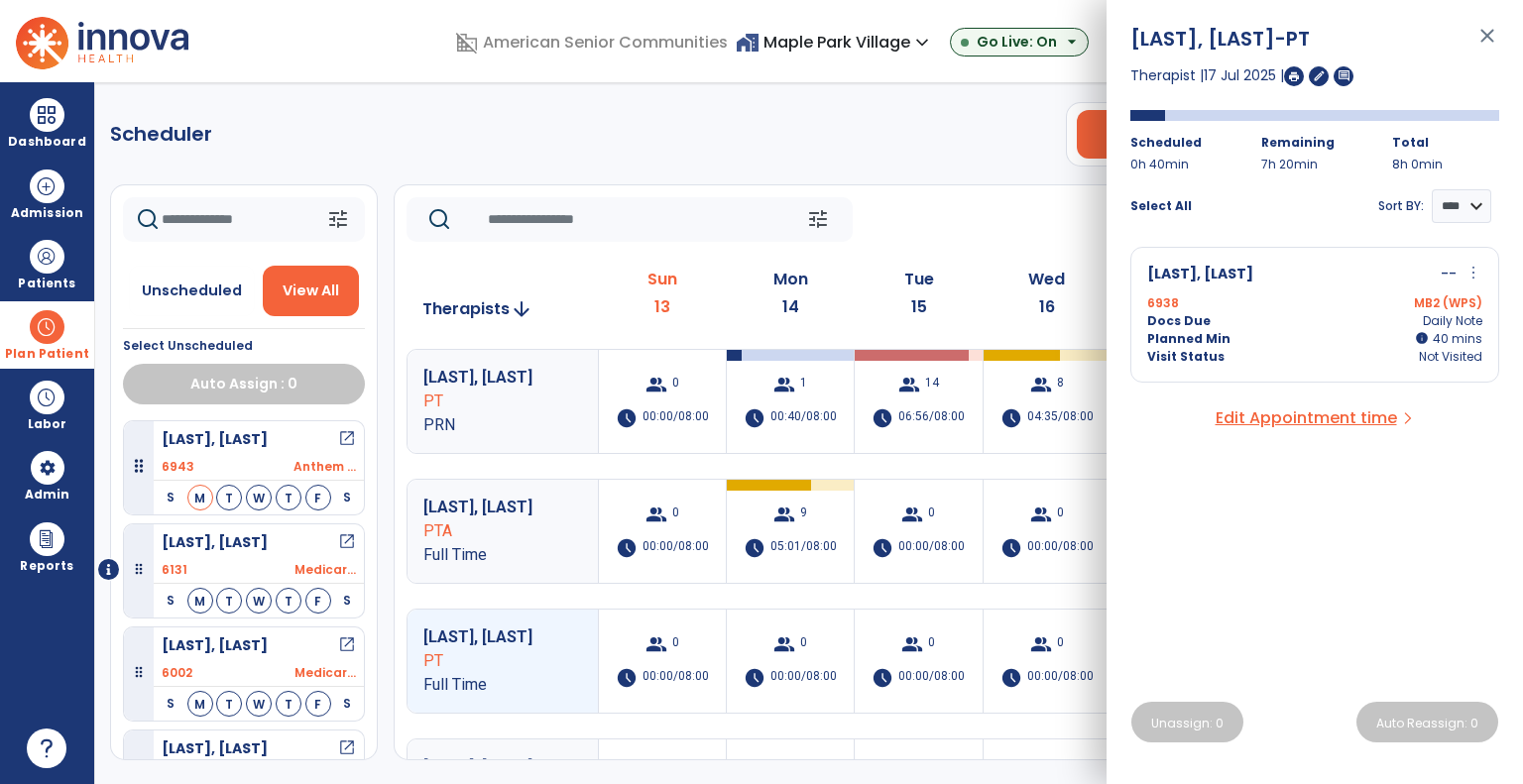 click on "Planned Min  info   40 I 40 mins" at bounding box center [1315, 339] 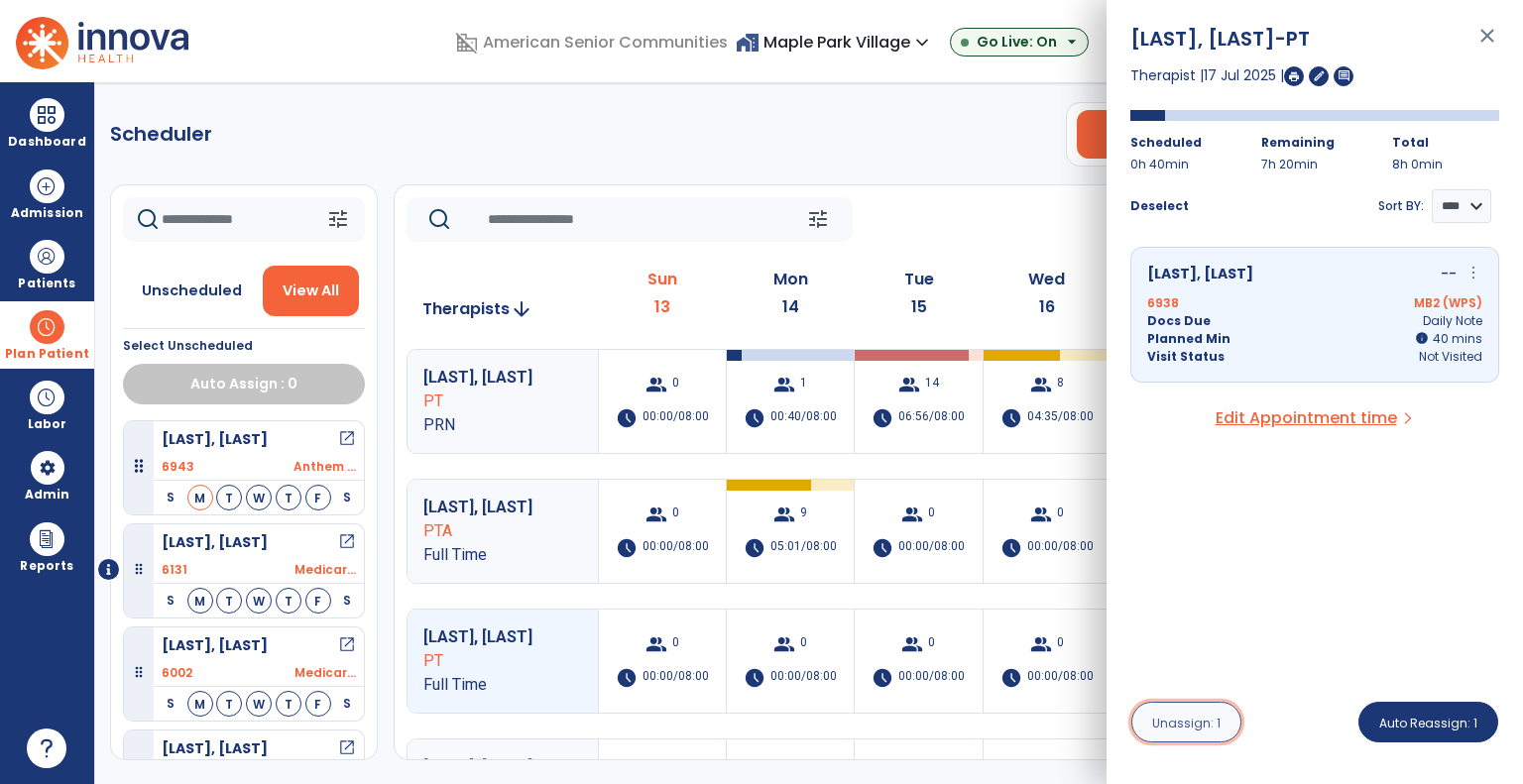 click on "Unassign: 1" at bounding box center [1186, 723] 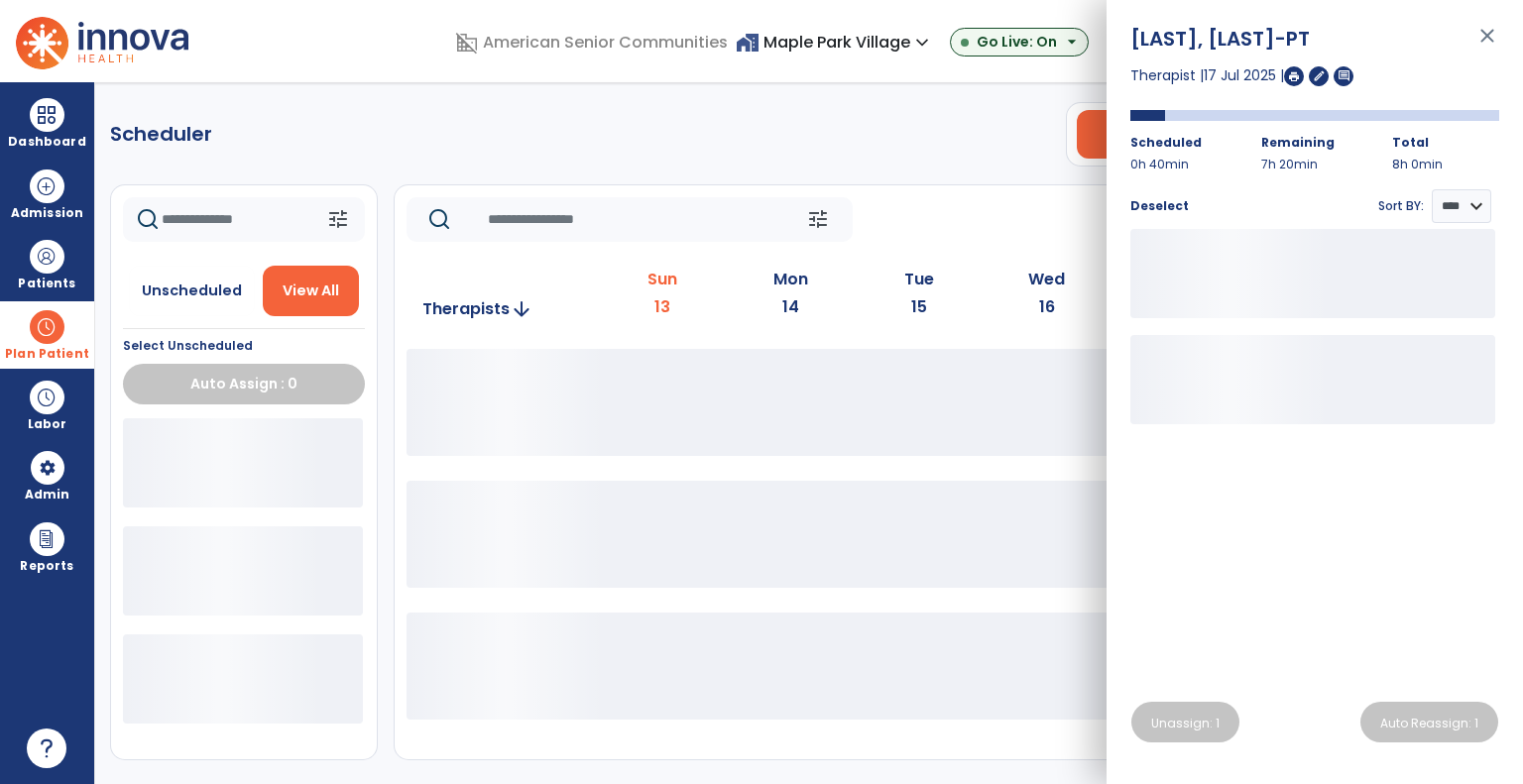 click on "tune   Today  chevron_left Jul 13, 2025 - Jul 19, 2025  *********  calendar_today  chevron_right" 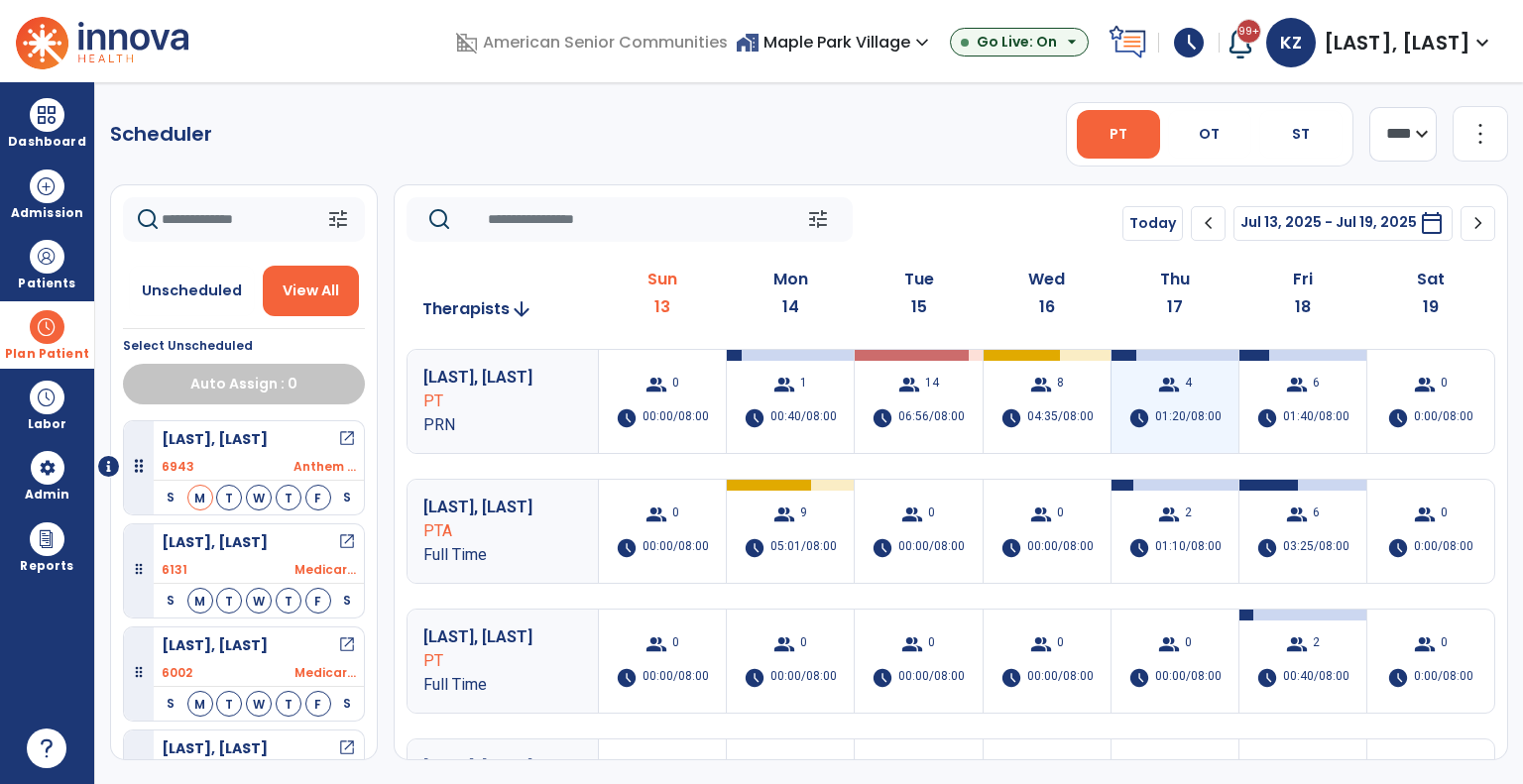 click on "group  4  schedule  01:20/08:00" at bounding box center (1175, 401) 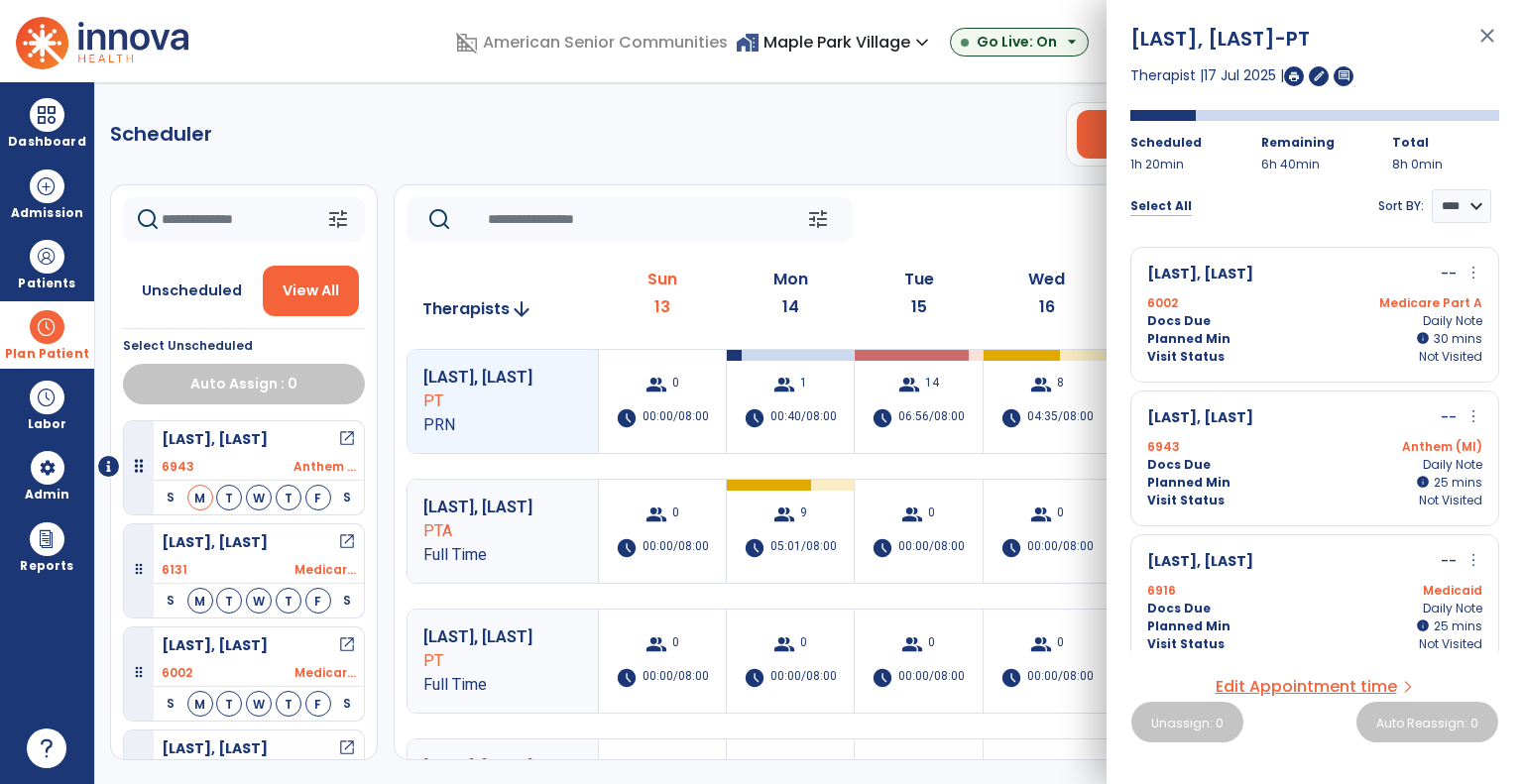 click on "Select All" at bounding box center [1161, 206] 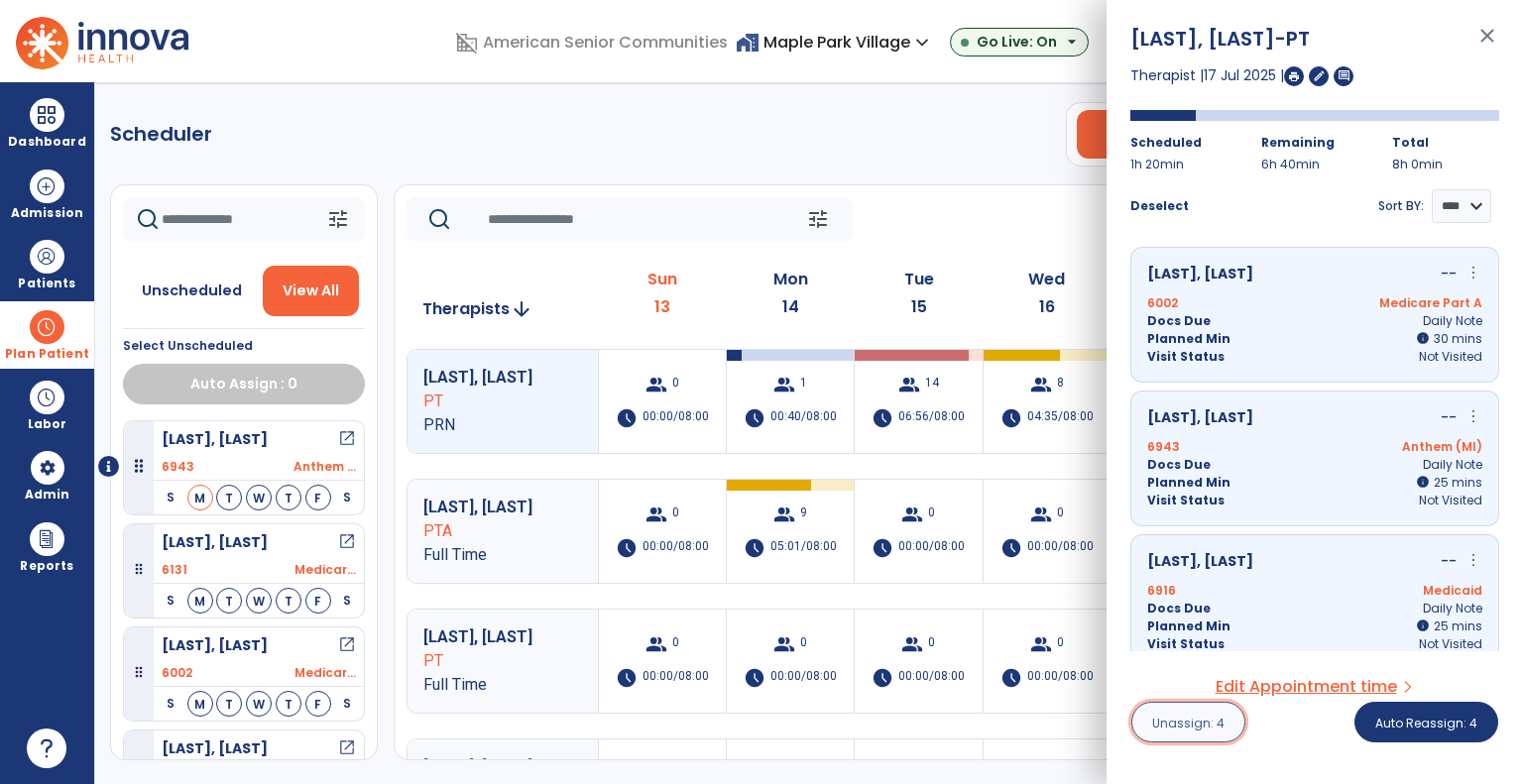 click on "Unassign: 4" at bounding box center [1188, 723] 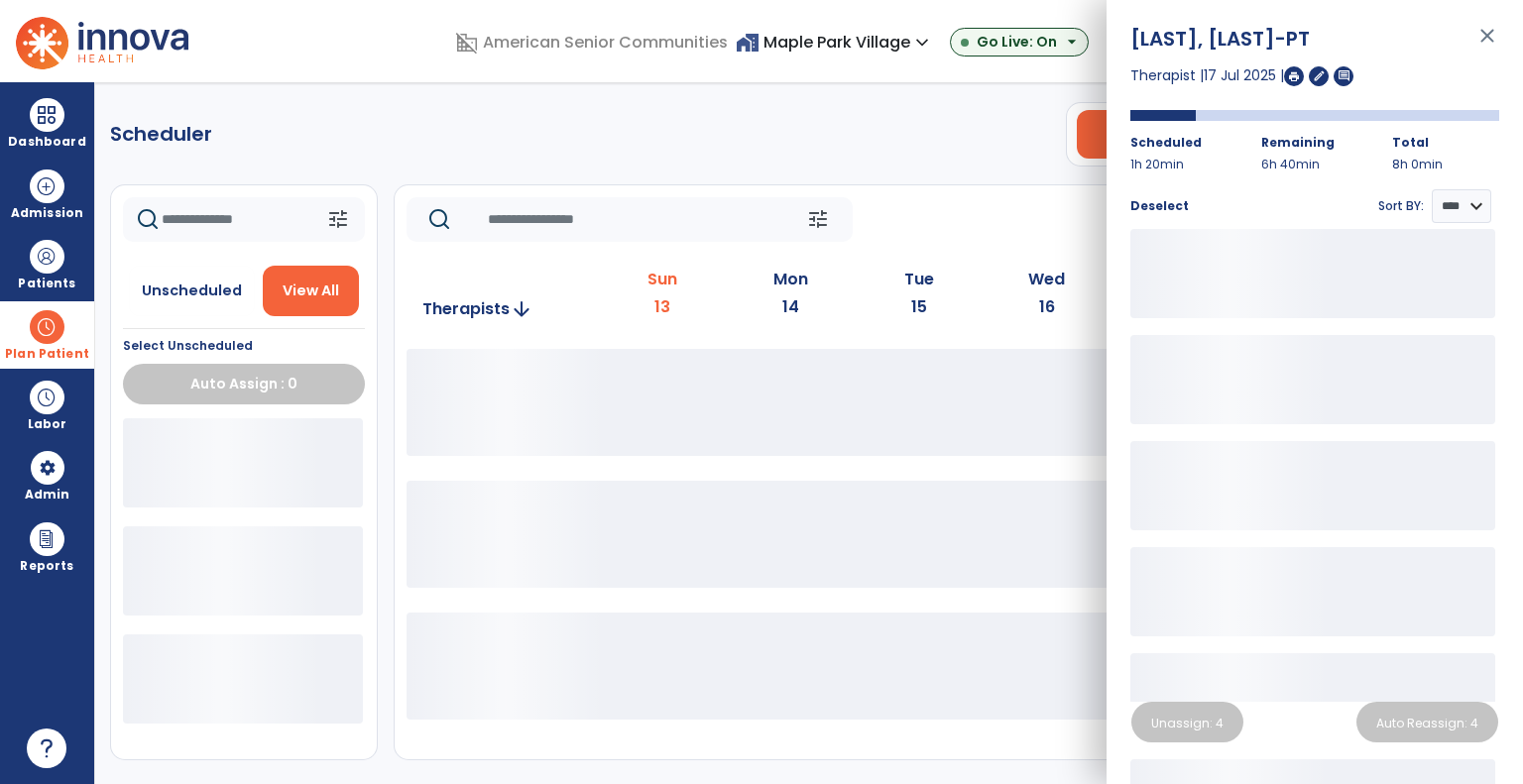 click on "tune   Today  chevron_left Jul 13, 2025 - Jul 19, 2025  *********  calendar_today  chevron_right" 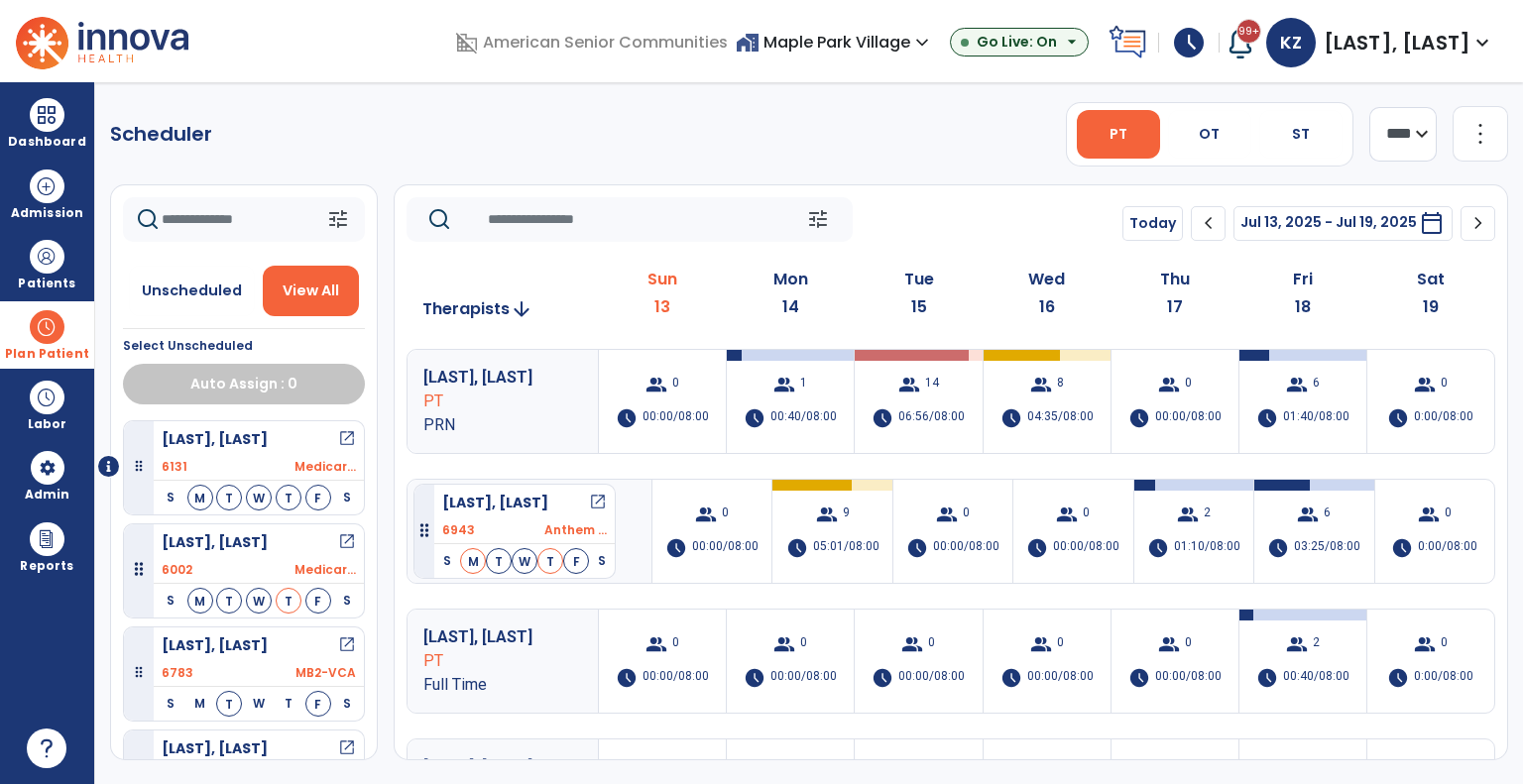 drag, startPoint x: 275, startPoint y: 461, endPoint x: 413, endPoint y: 476, distance: 138.81282 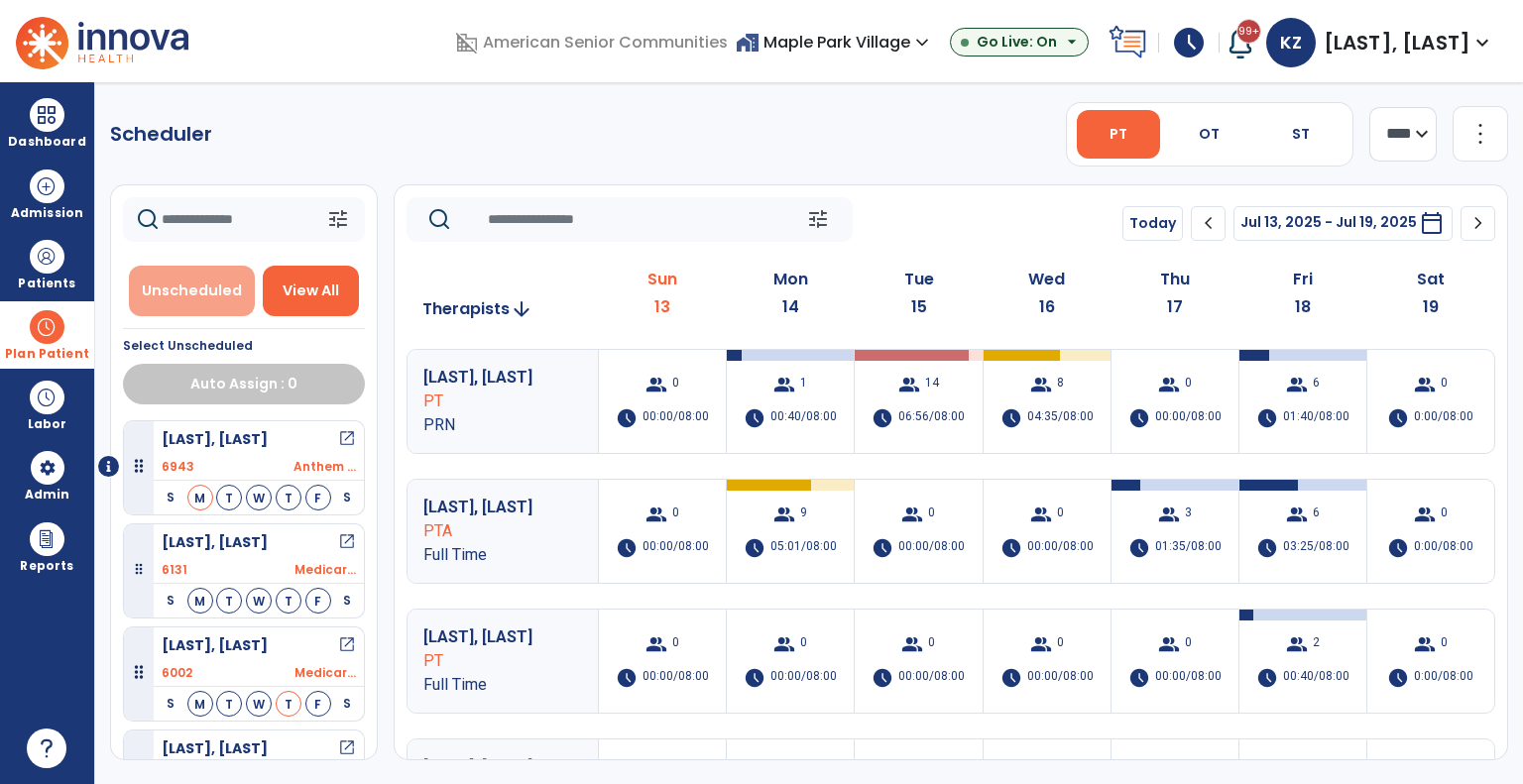 click on "Unscheduled" at bounding box center [191, 290] 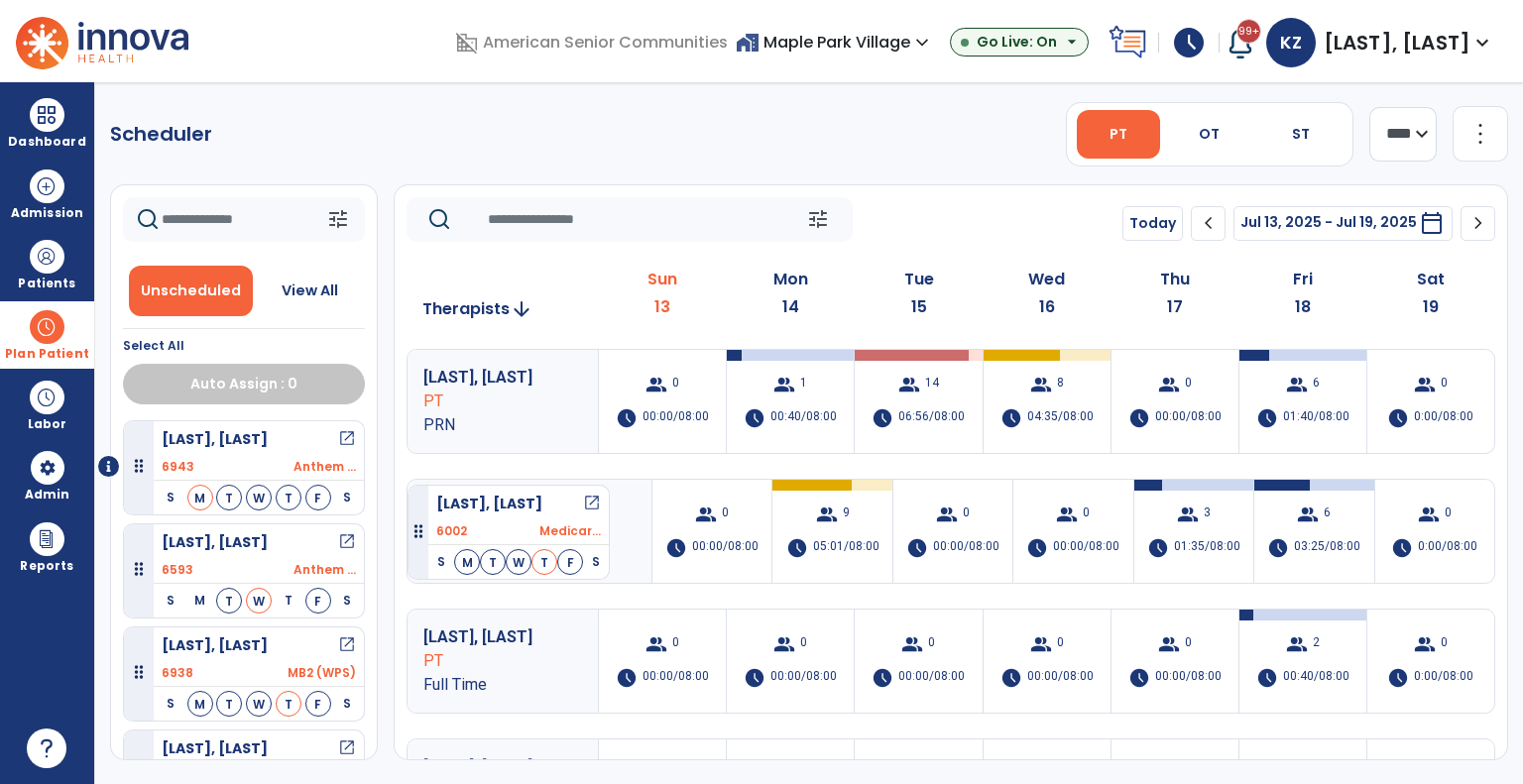 drag, startPoint x: 263, startPoint y: 549, endPoint x: 408, endPoint y: 477, distance: 161.89194 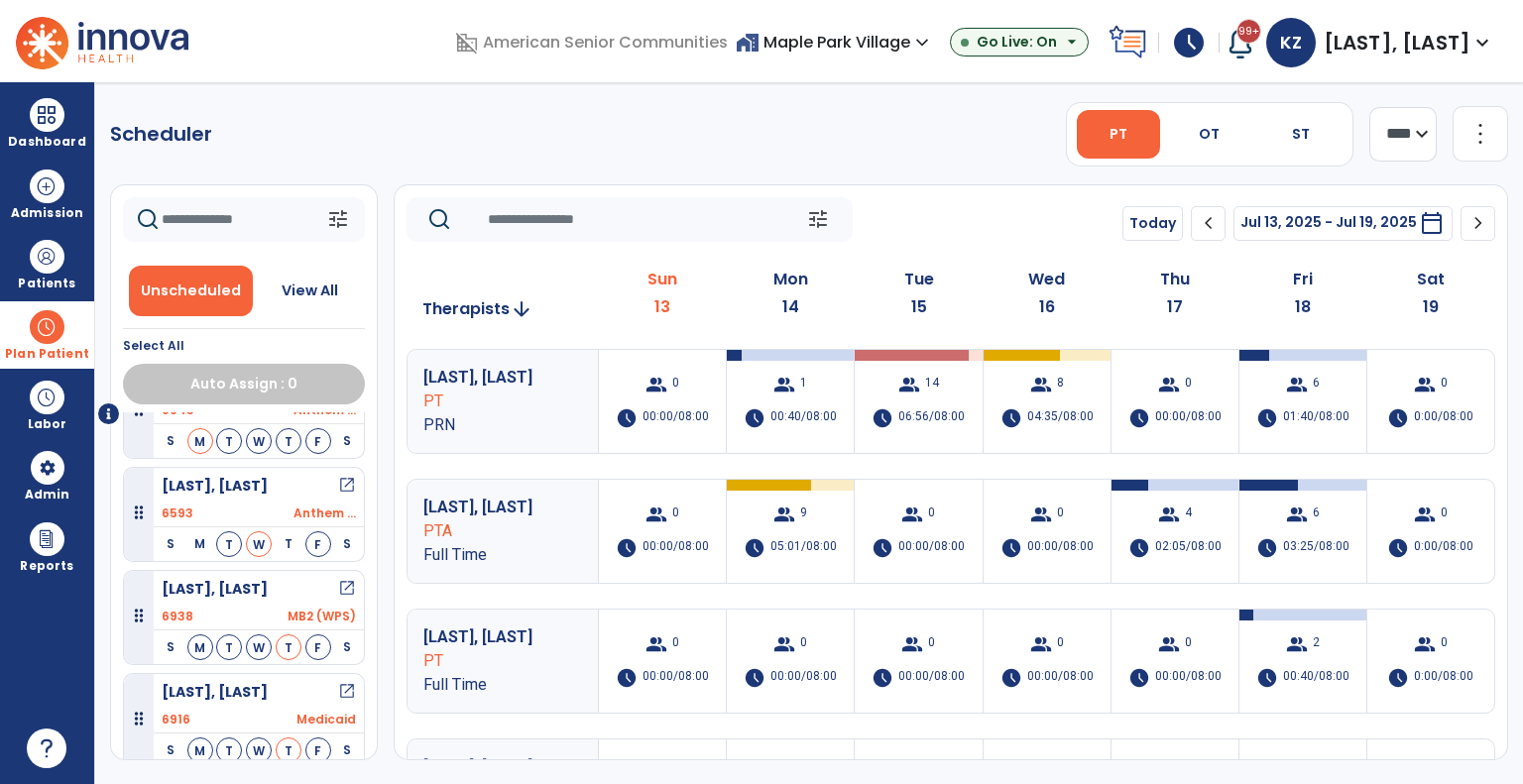 scroll, scrollTop: 53, scrollLeft: 0, axis: vertical 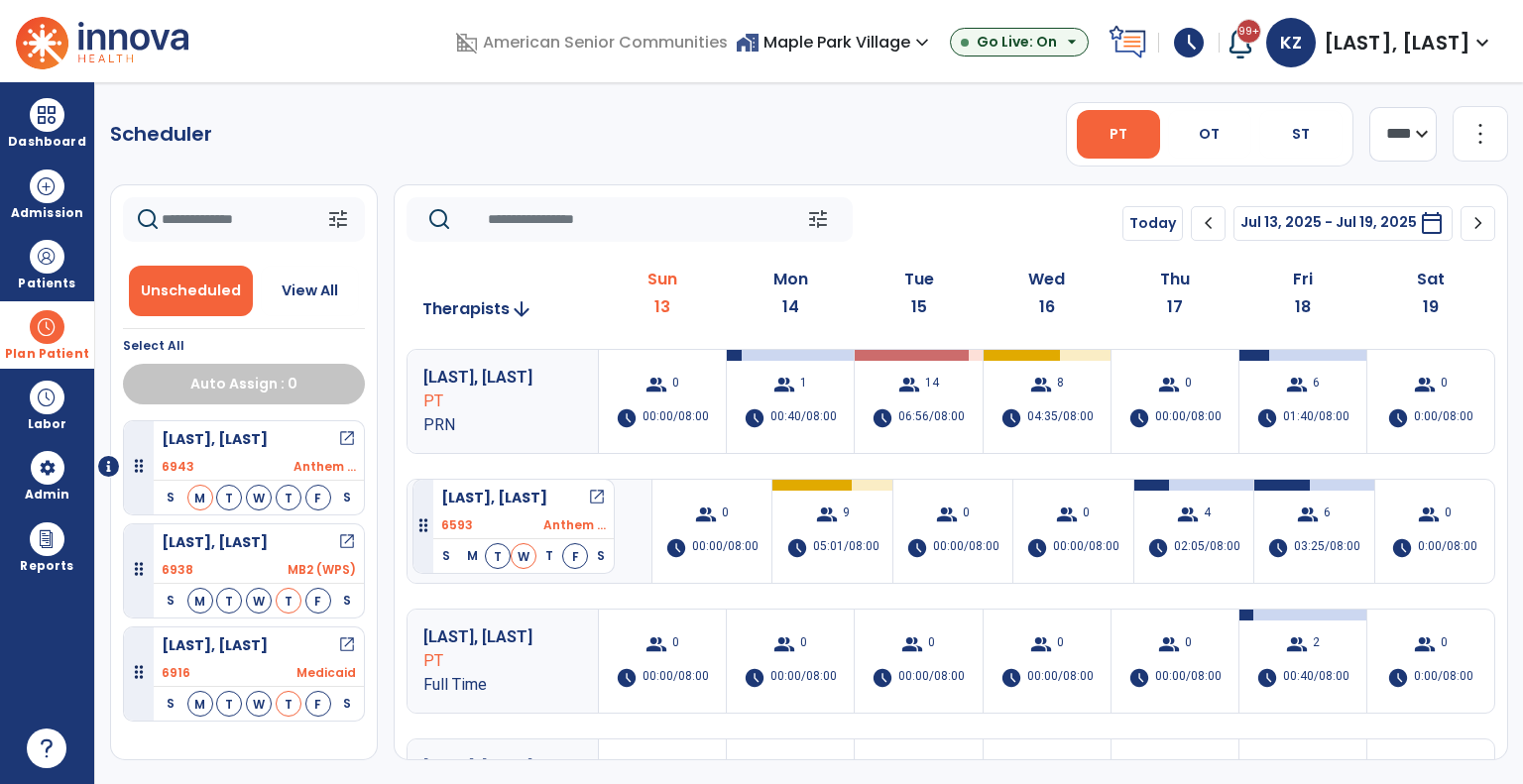 drag, startPoint x: 246, startPoint y: 514, endPoint x: 412, endPoint y: 471, distance: 171.47886 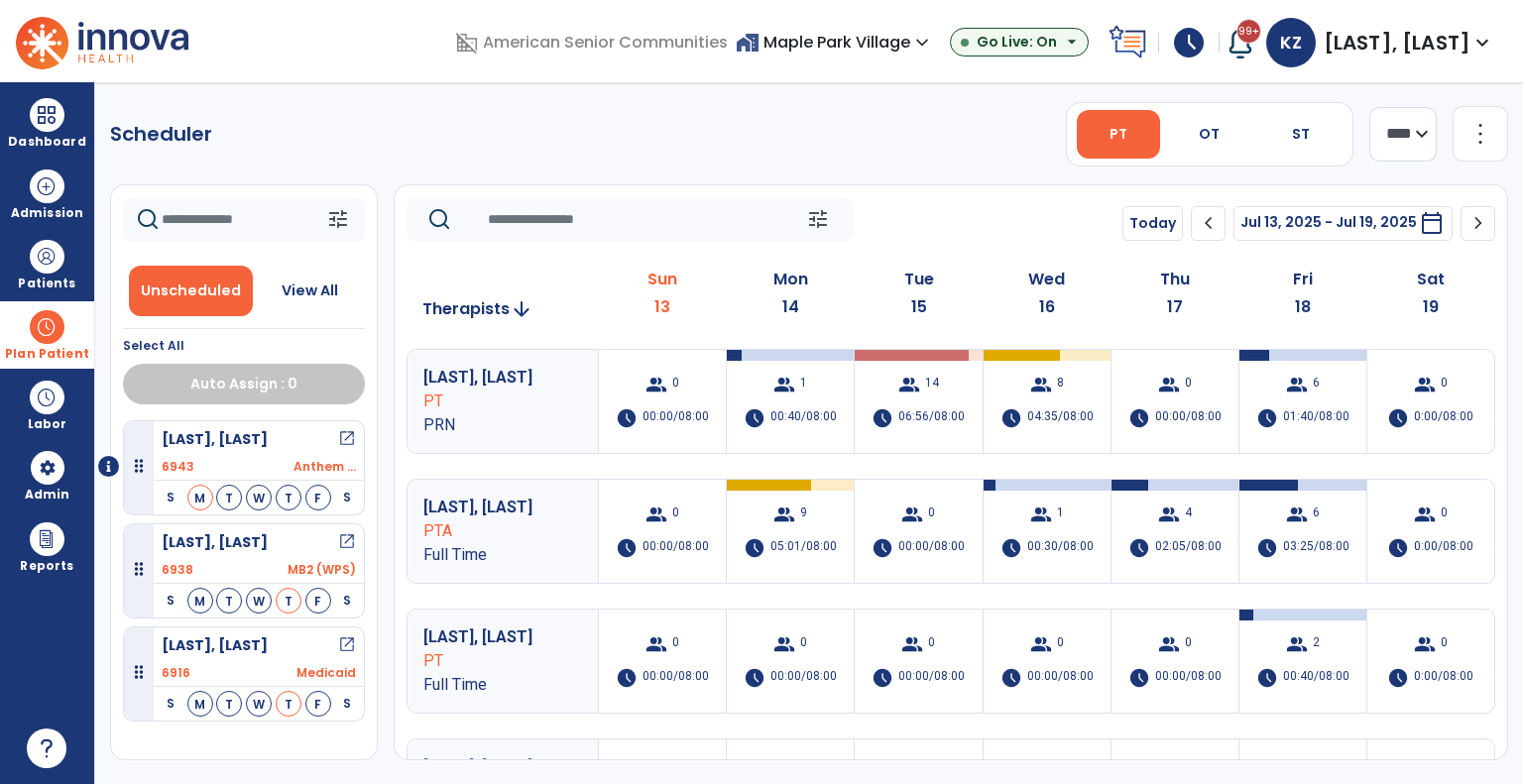 scroll, scrollTop: 0, scrollLeft: 0, axis: both 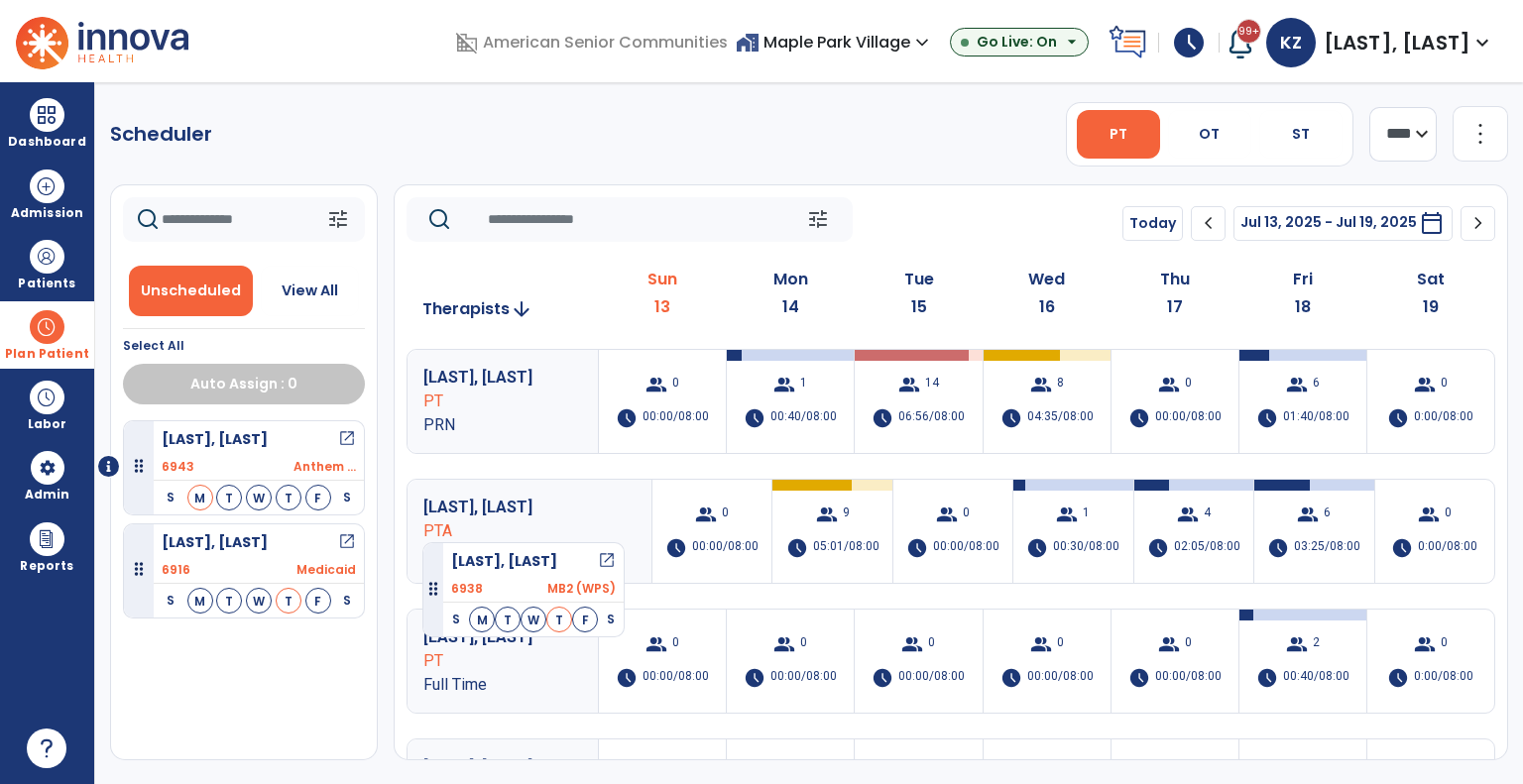 drag, startPoint x: 232, startPoint y: 561, endPoint x: 433, endPoint y: 493, distance: 212.19095 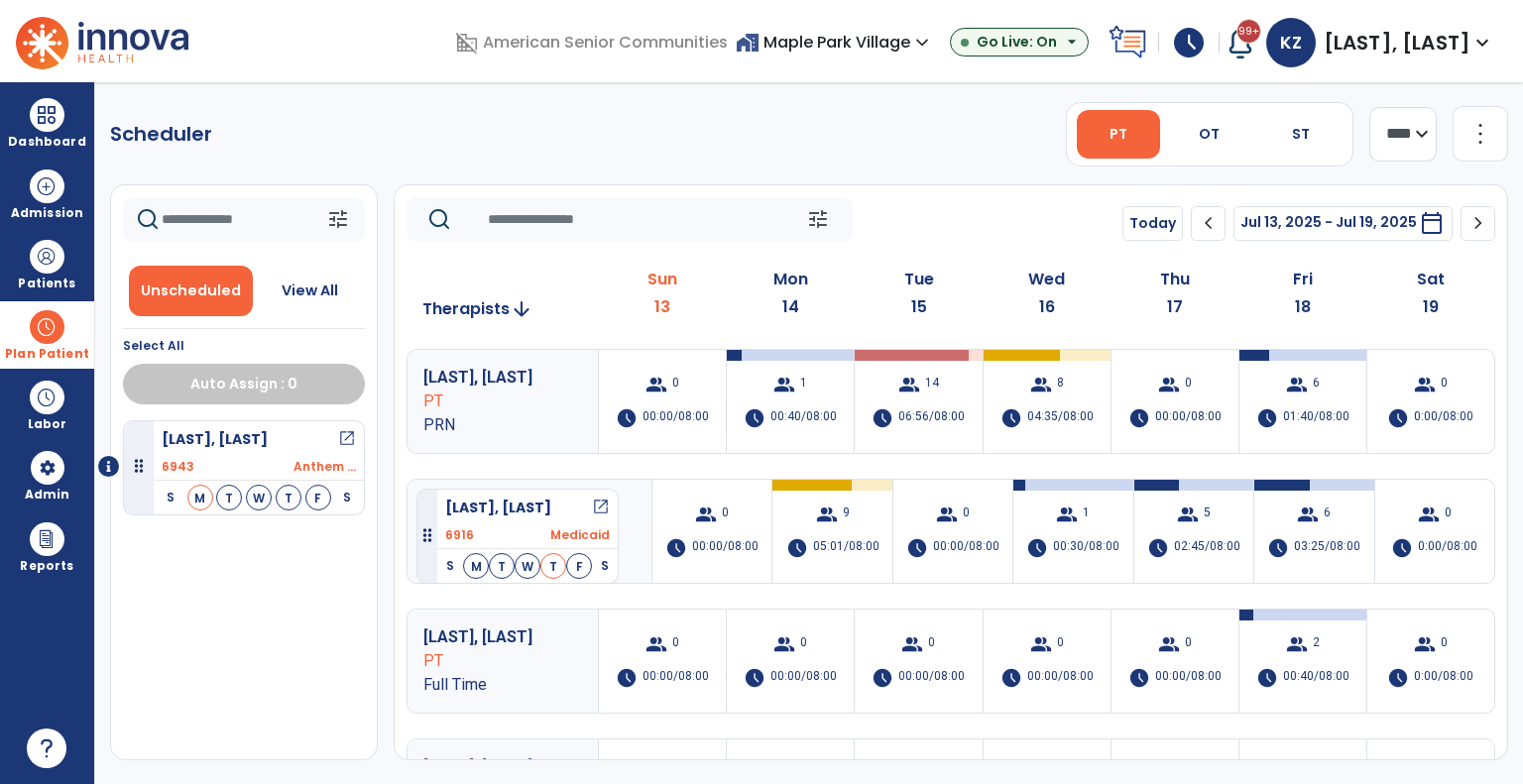 drag, startPoint x: 231, startPoint y: 563, endPoint x: 416, endPoint y: 481, distance: 202.35859 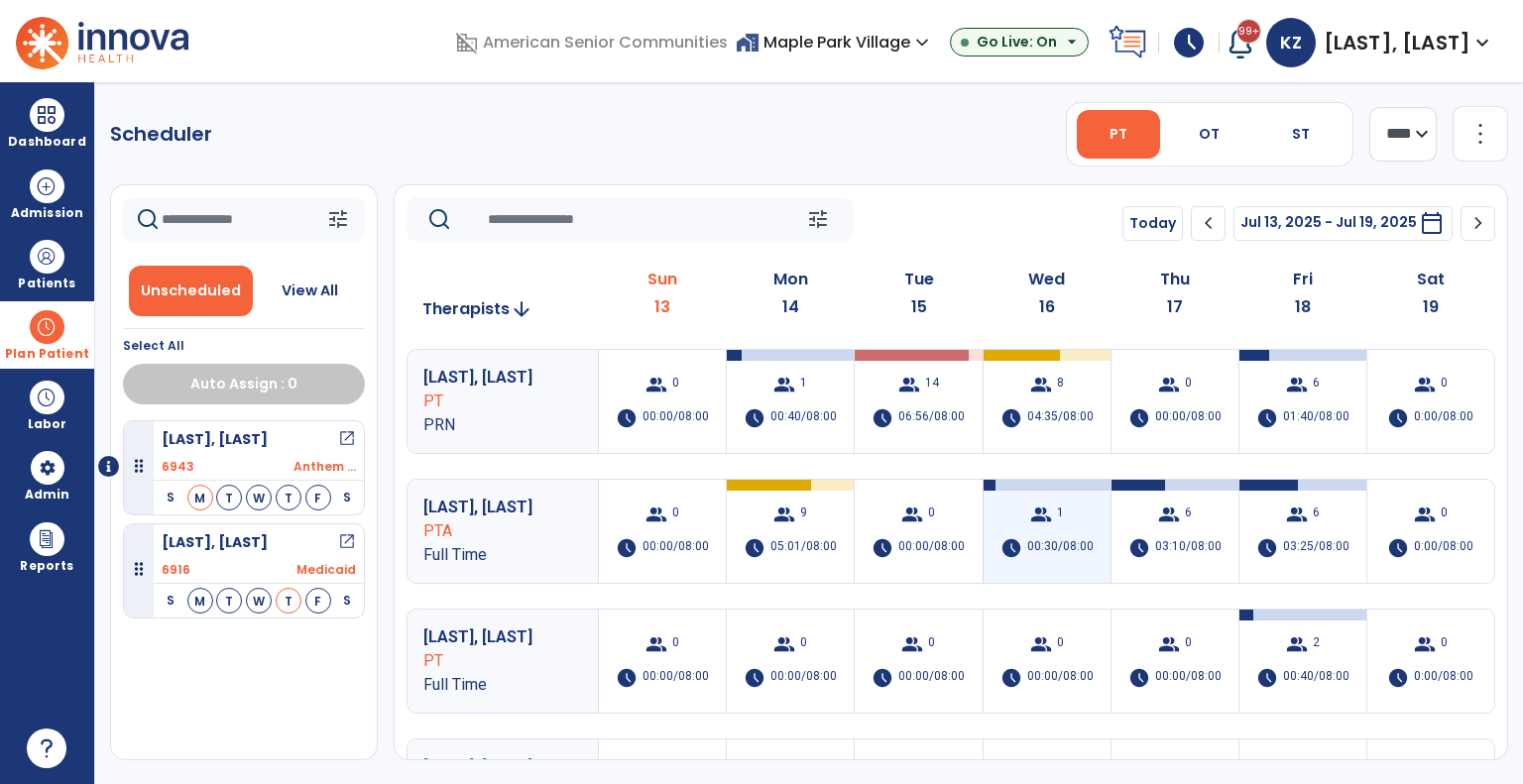 click on "group  1  schedule  00:30/08:00" at bounding box center [1047, 531] 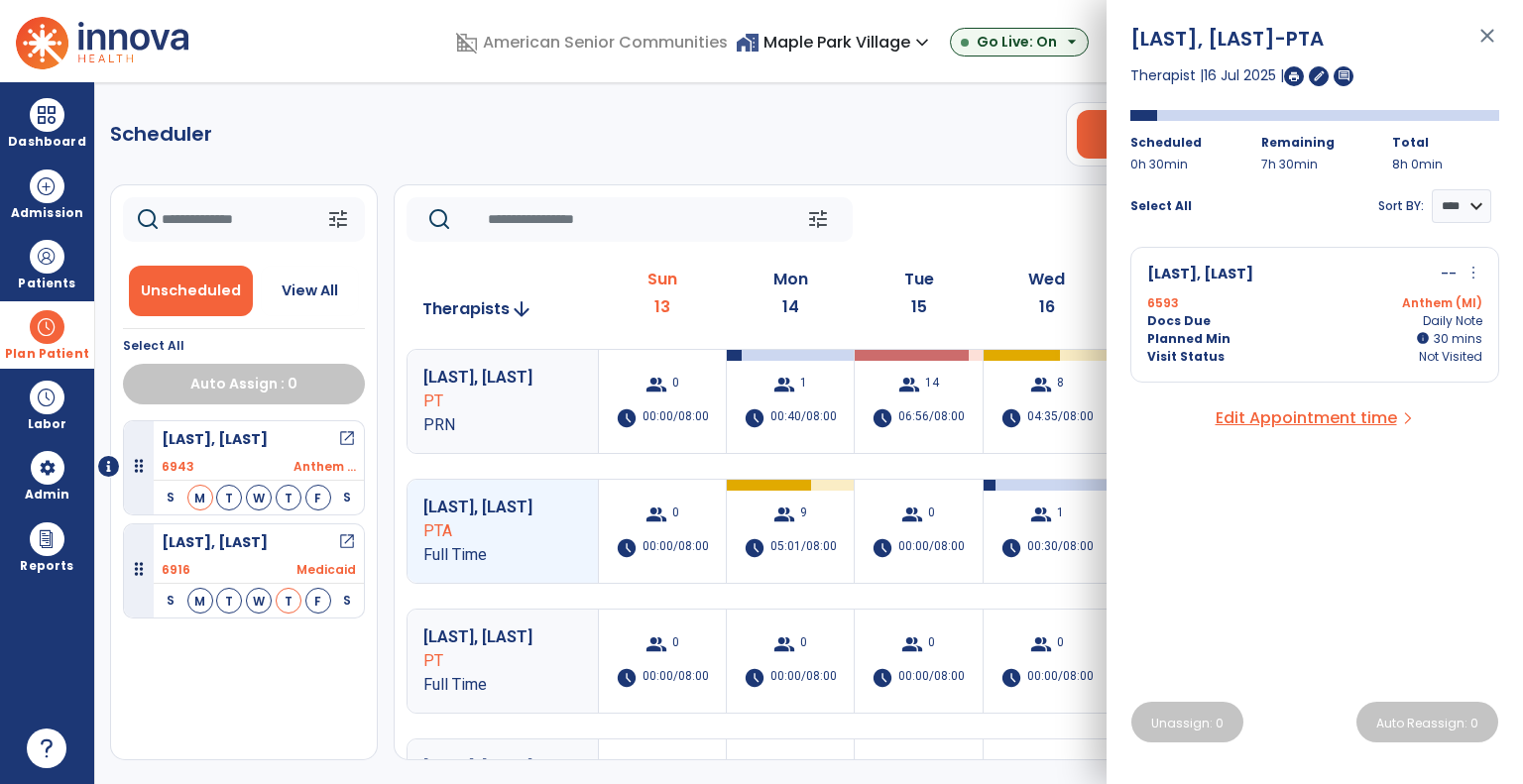 click on "Visit Status" at bounding box center (1186, 357) 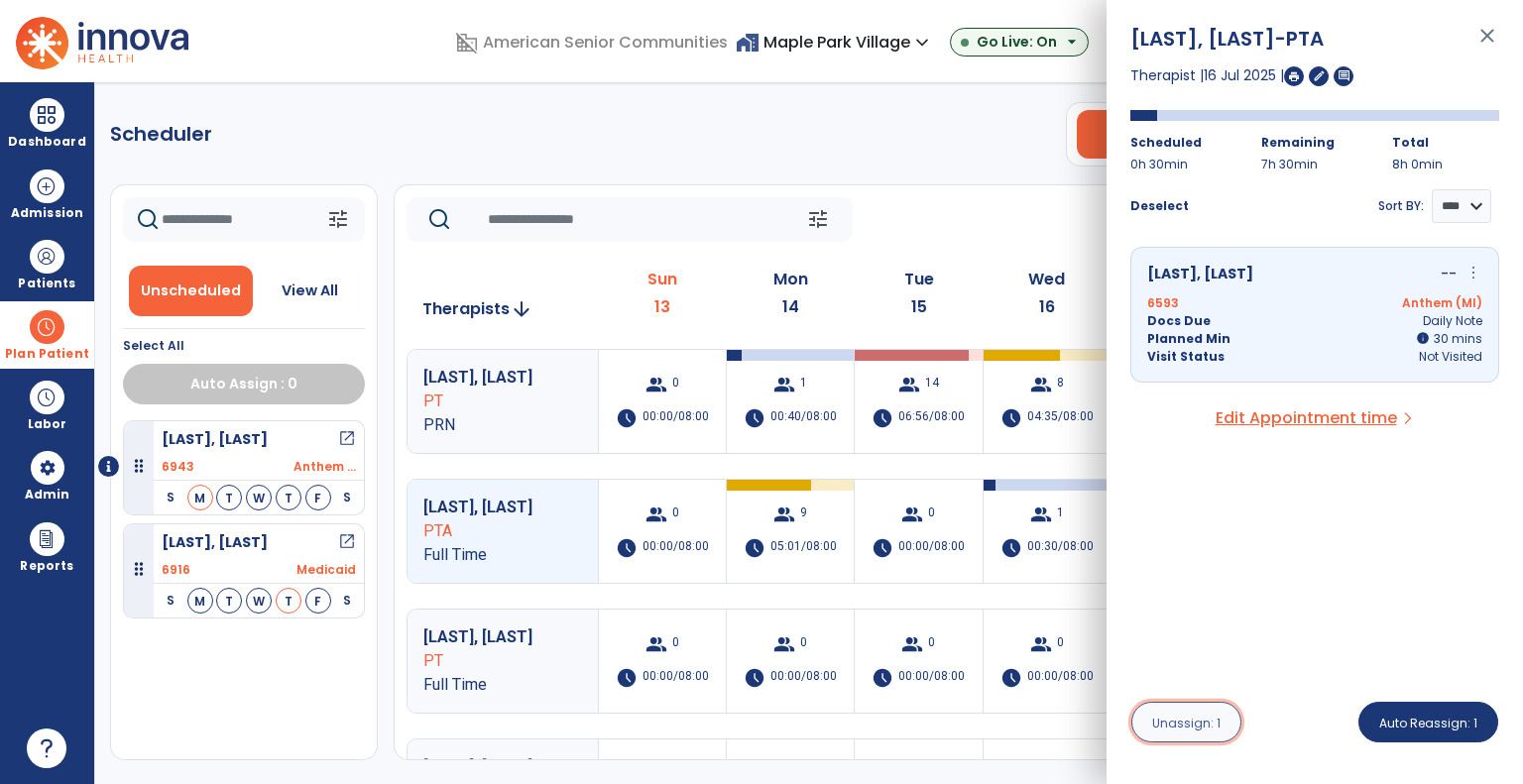 click on "Unassign: 1" at bounding box center [1186, 722] 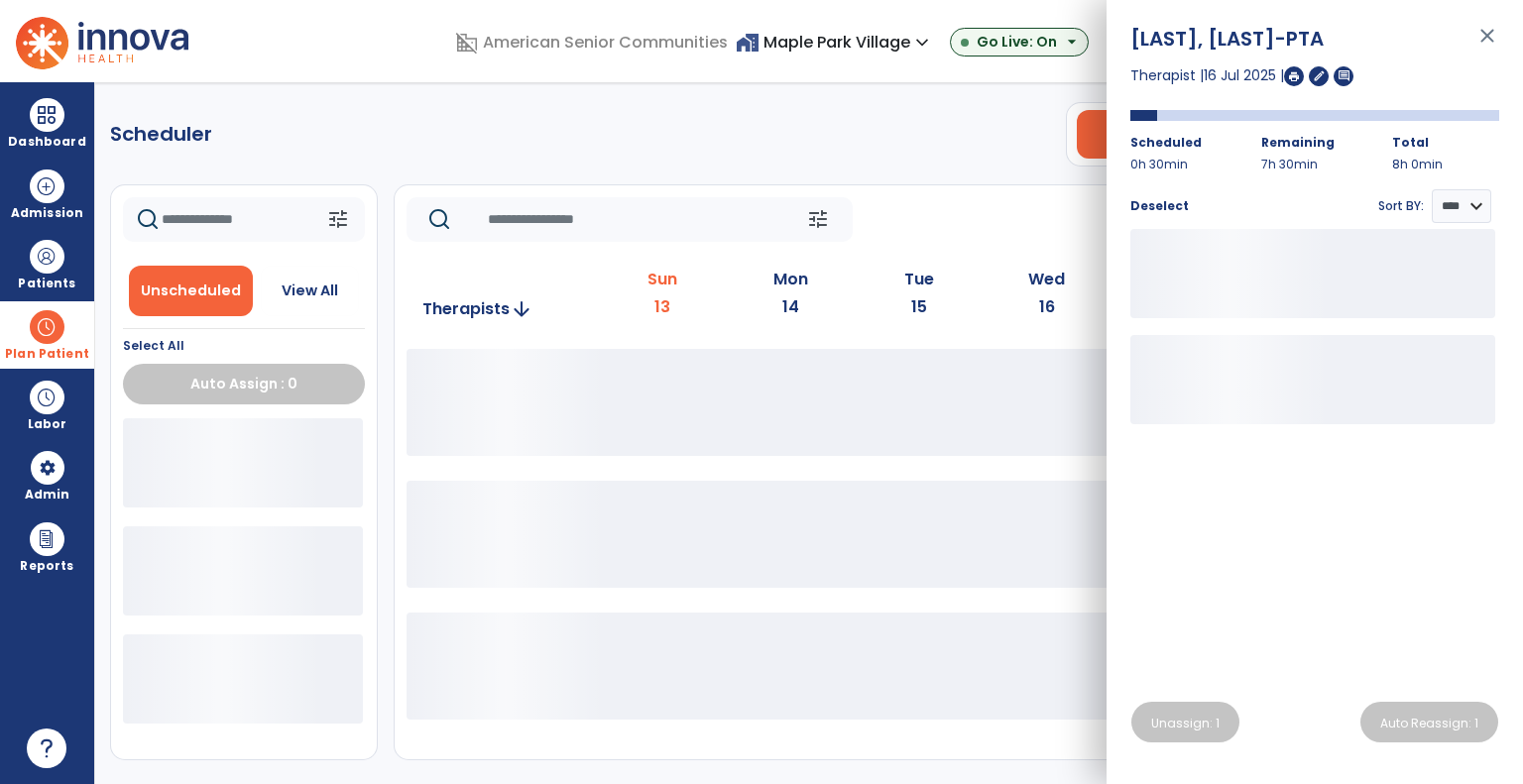 click on "tune   Today  chevron_left Jul 13, 2025 - Jul 19, 2025  *********  calendar_today  chevron_right" 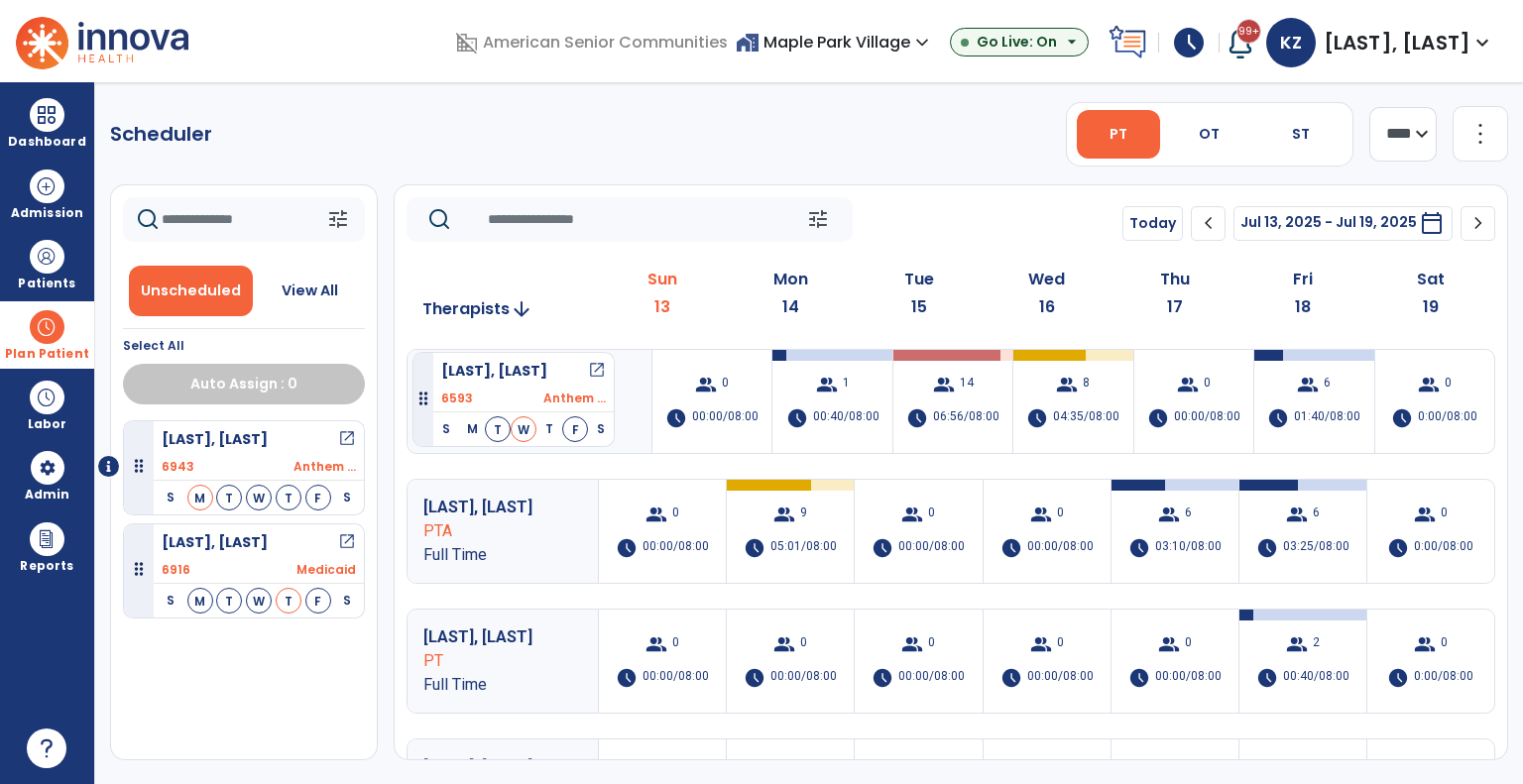 drag, startPoint x: 267, startPoint y: 547, endPoint x: 412, endPoint y: 344, distance: 249.4674 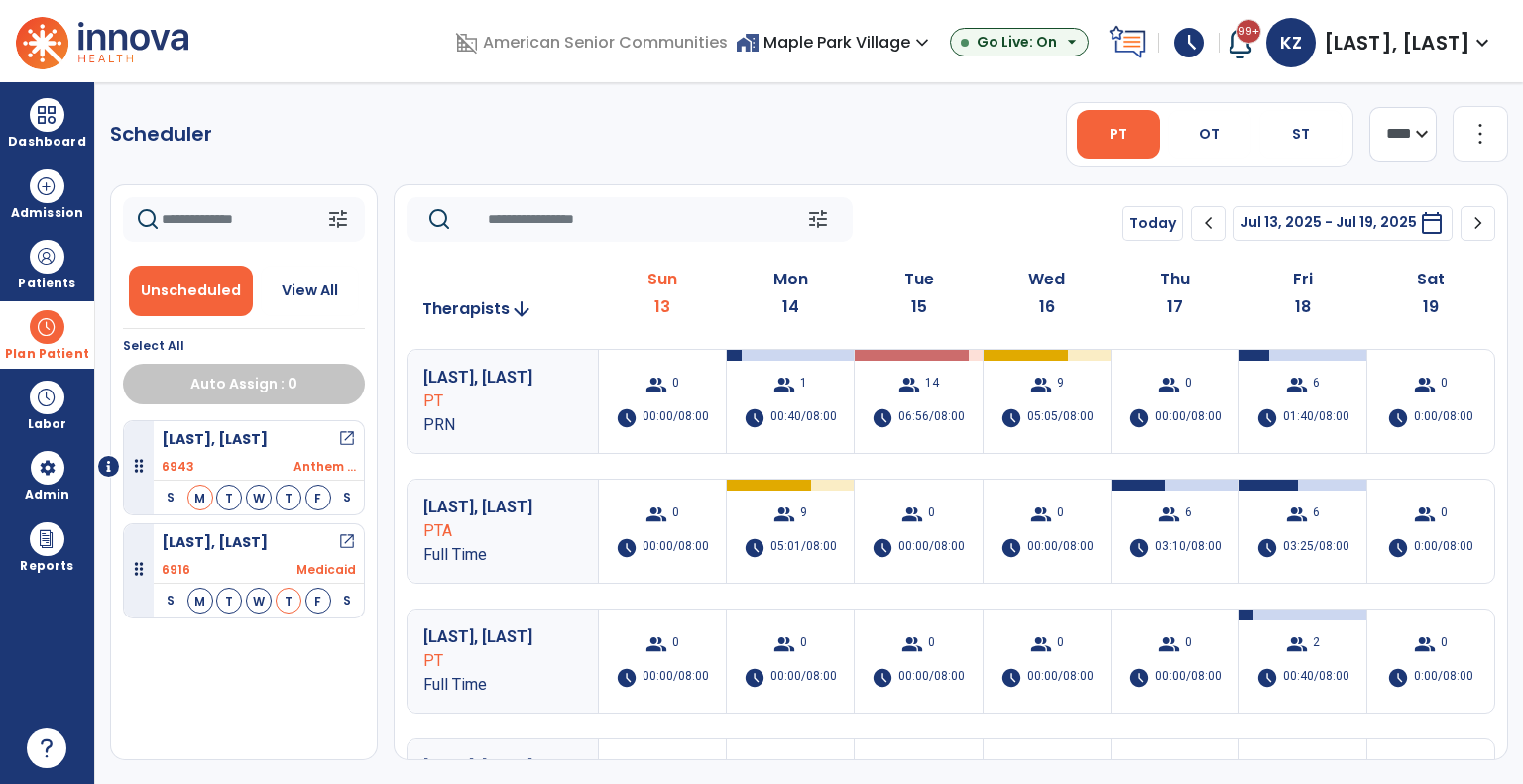 click on "home_work   [LOCATION]   expand_more" at bounding box center [835, 42] 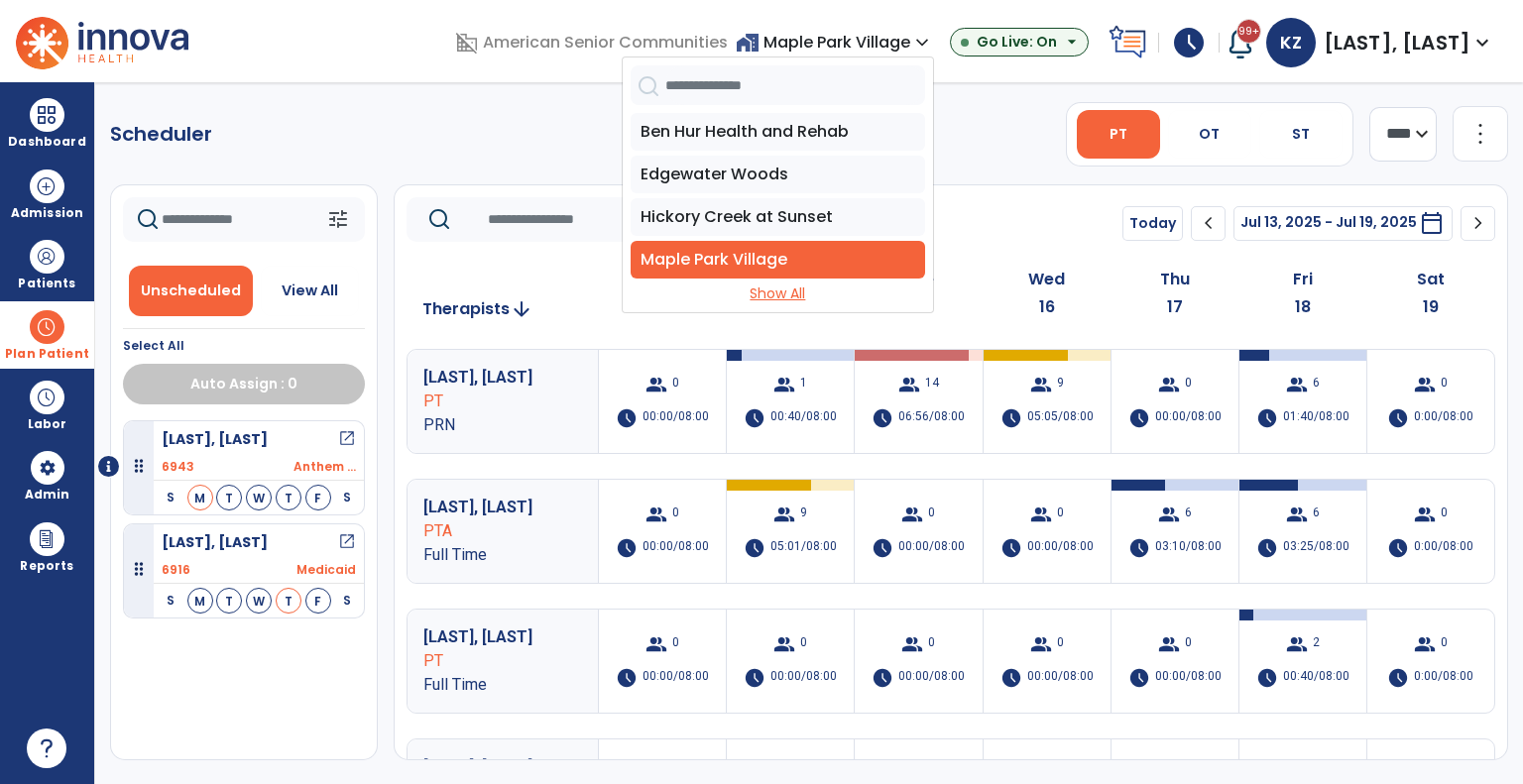 click on "Show All" at bounding box center (777, 293) 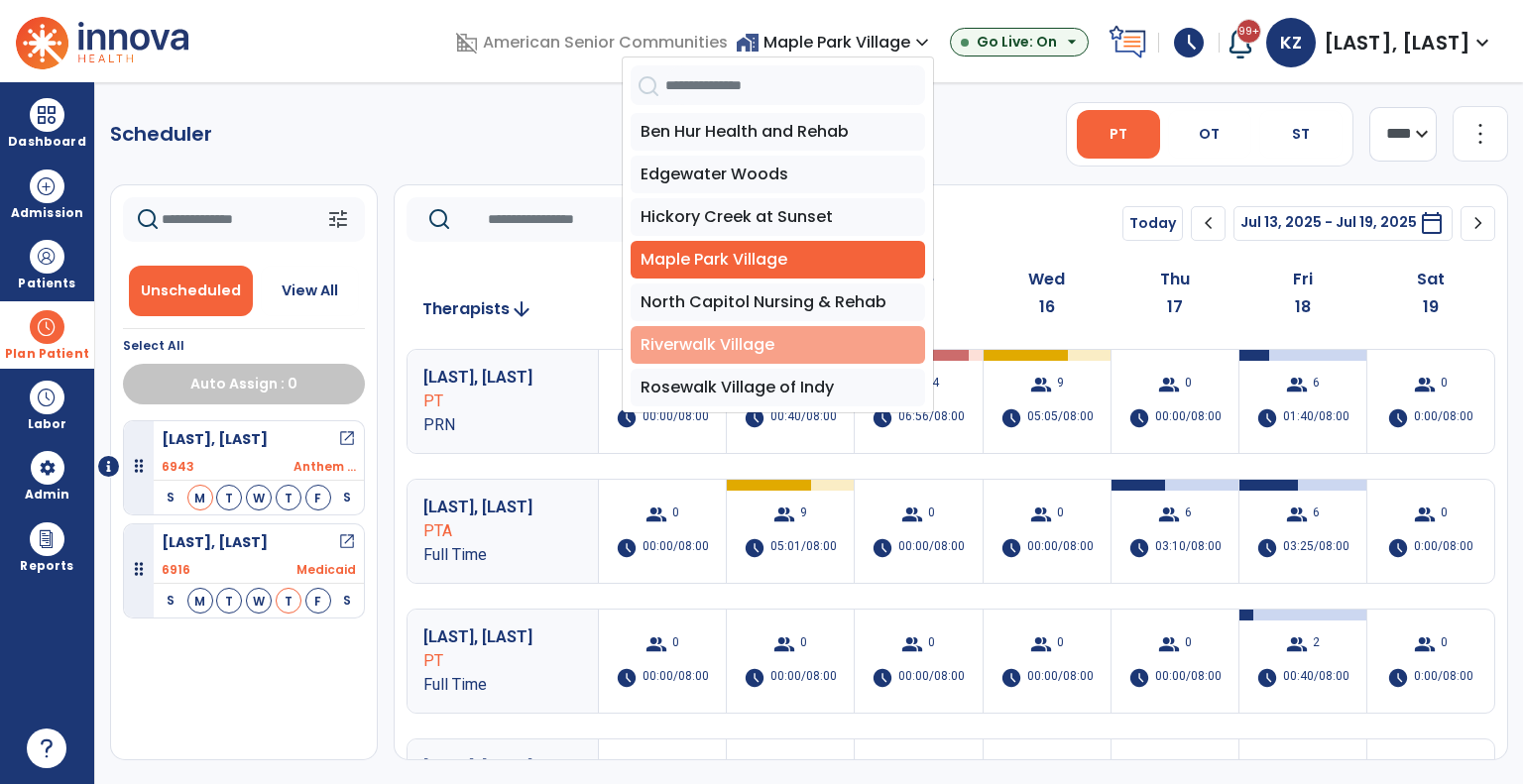 click on "Riverwalk Village" at bounding box center (777, 345) 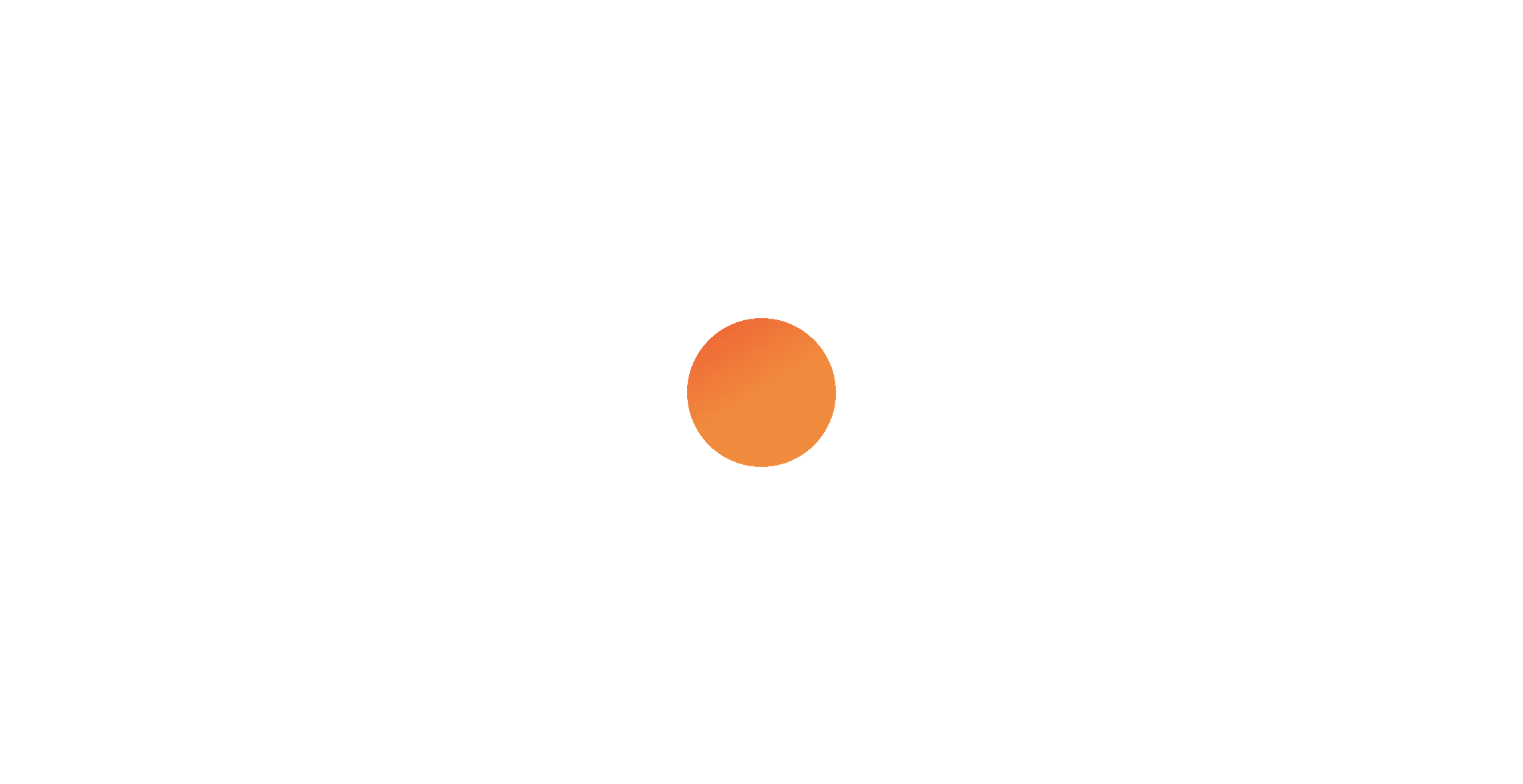 scroll, scrollTop: 0, scrollLeft: 0, axis: both 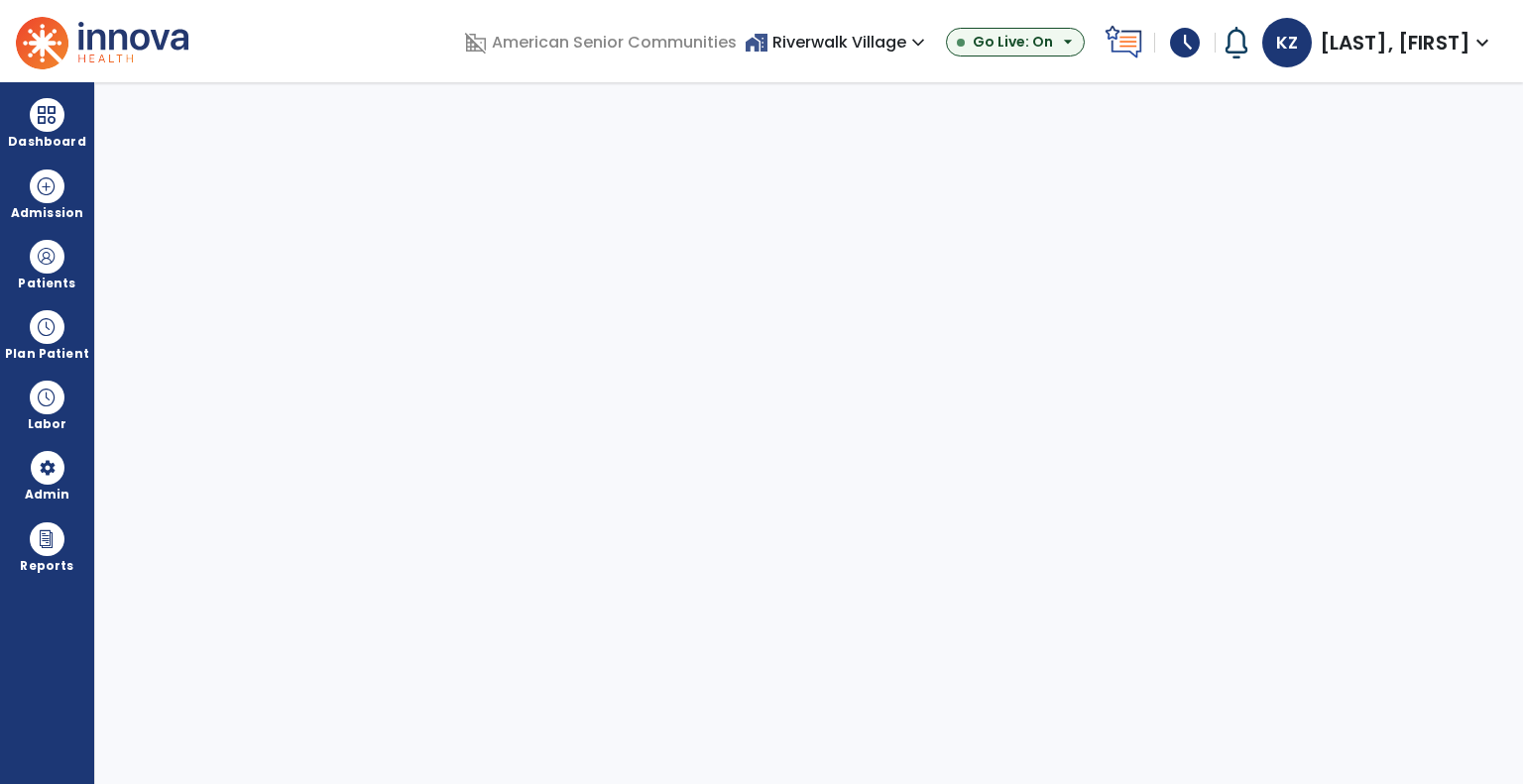 select on "***" 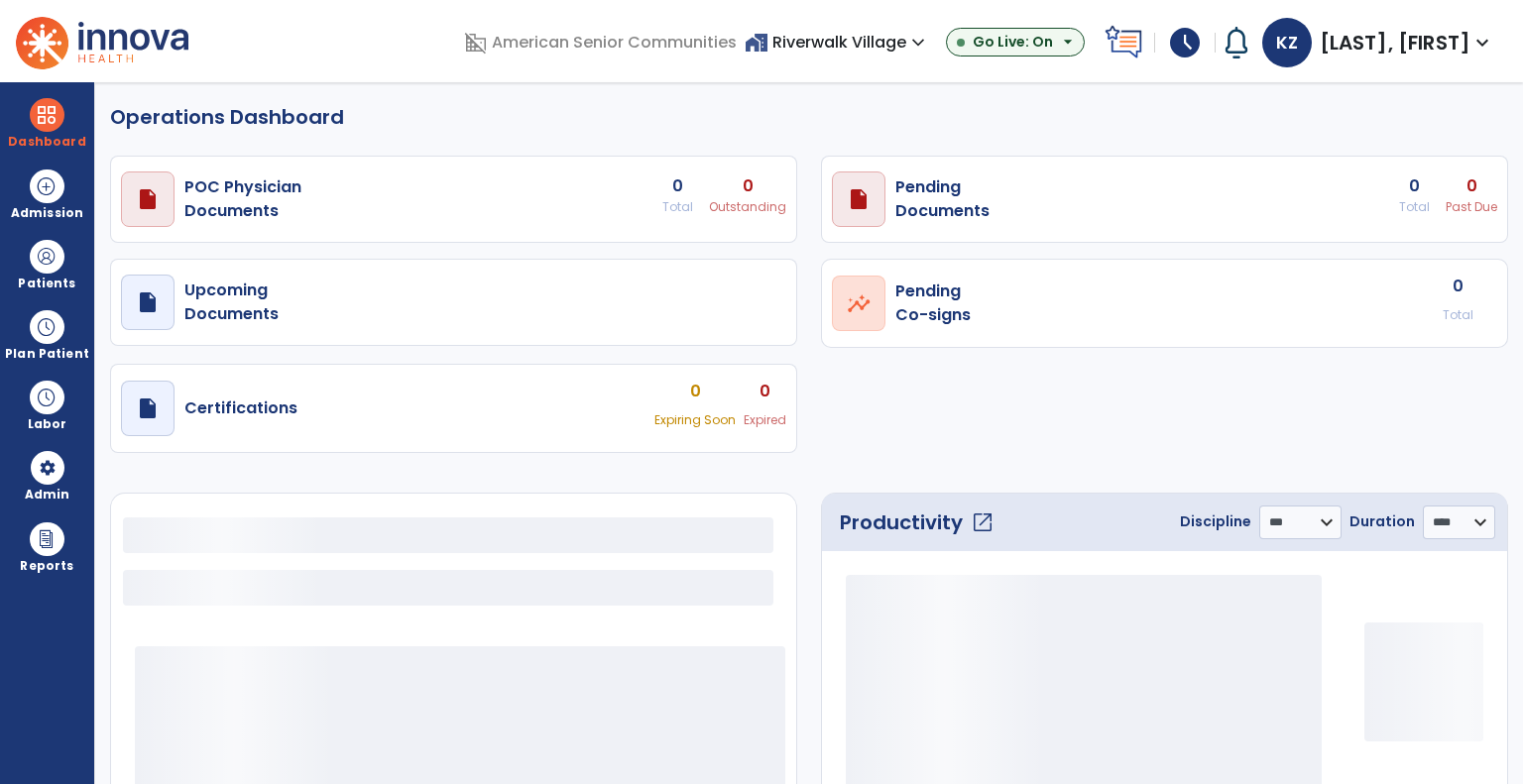 select on "***" 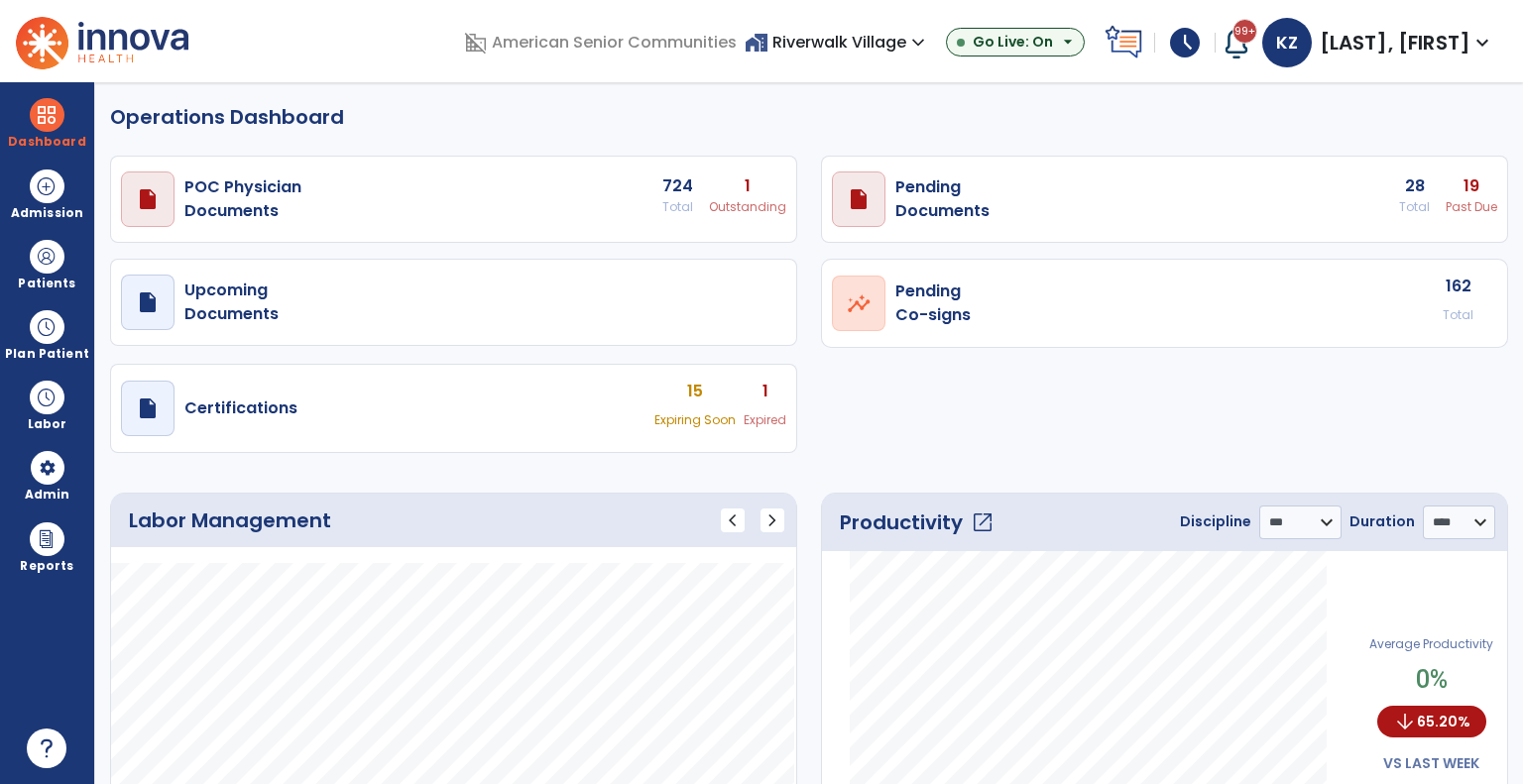 click on "home_work   Riverwalk Village   expand_more" at bounding box center [837, 42] 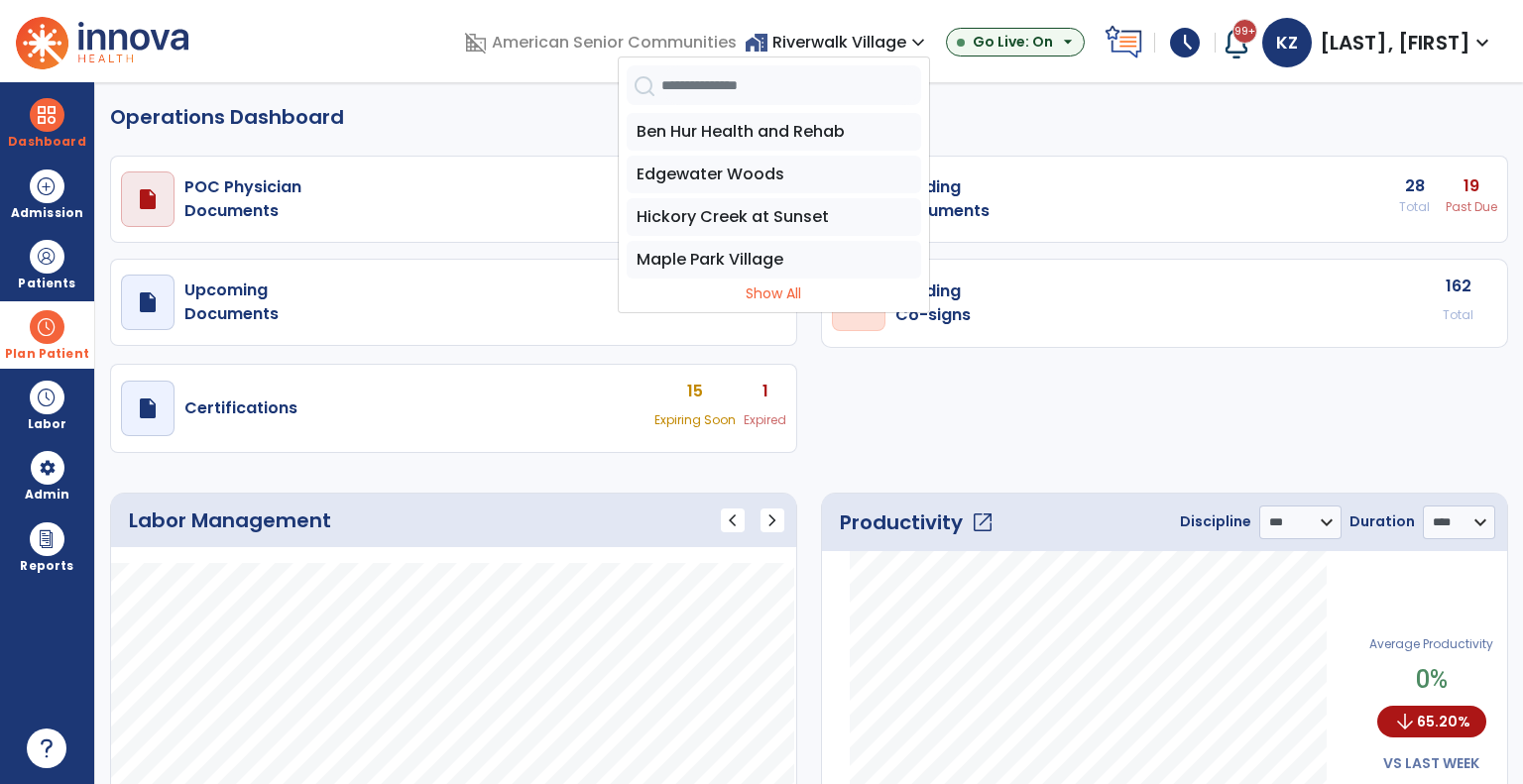 click on "Plan Patient" at bounding box center [47, 283] 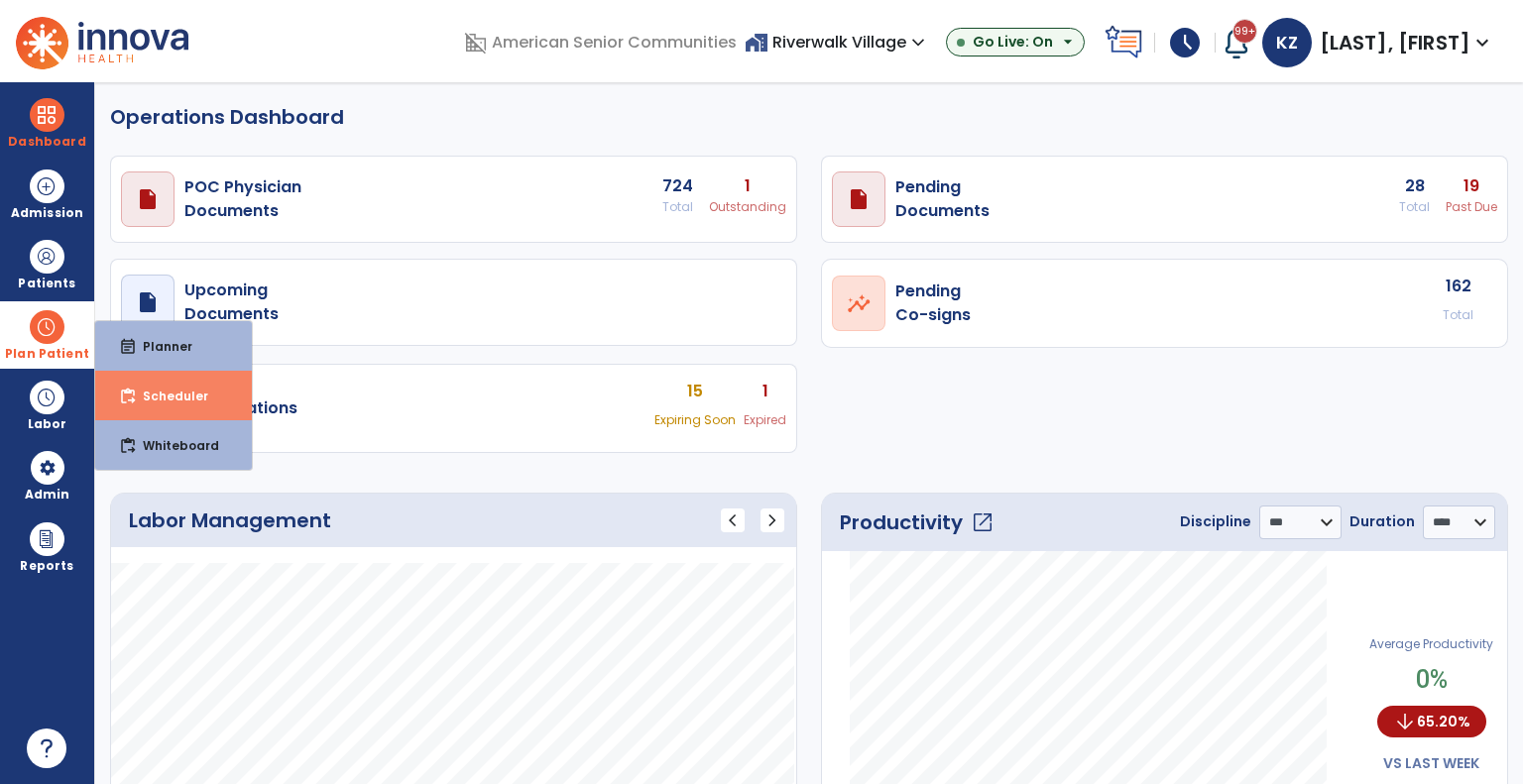 click on "Scheduler" at bounding box center (168, 395) 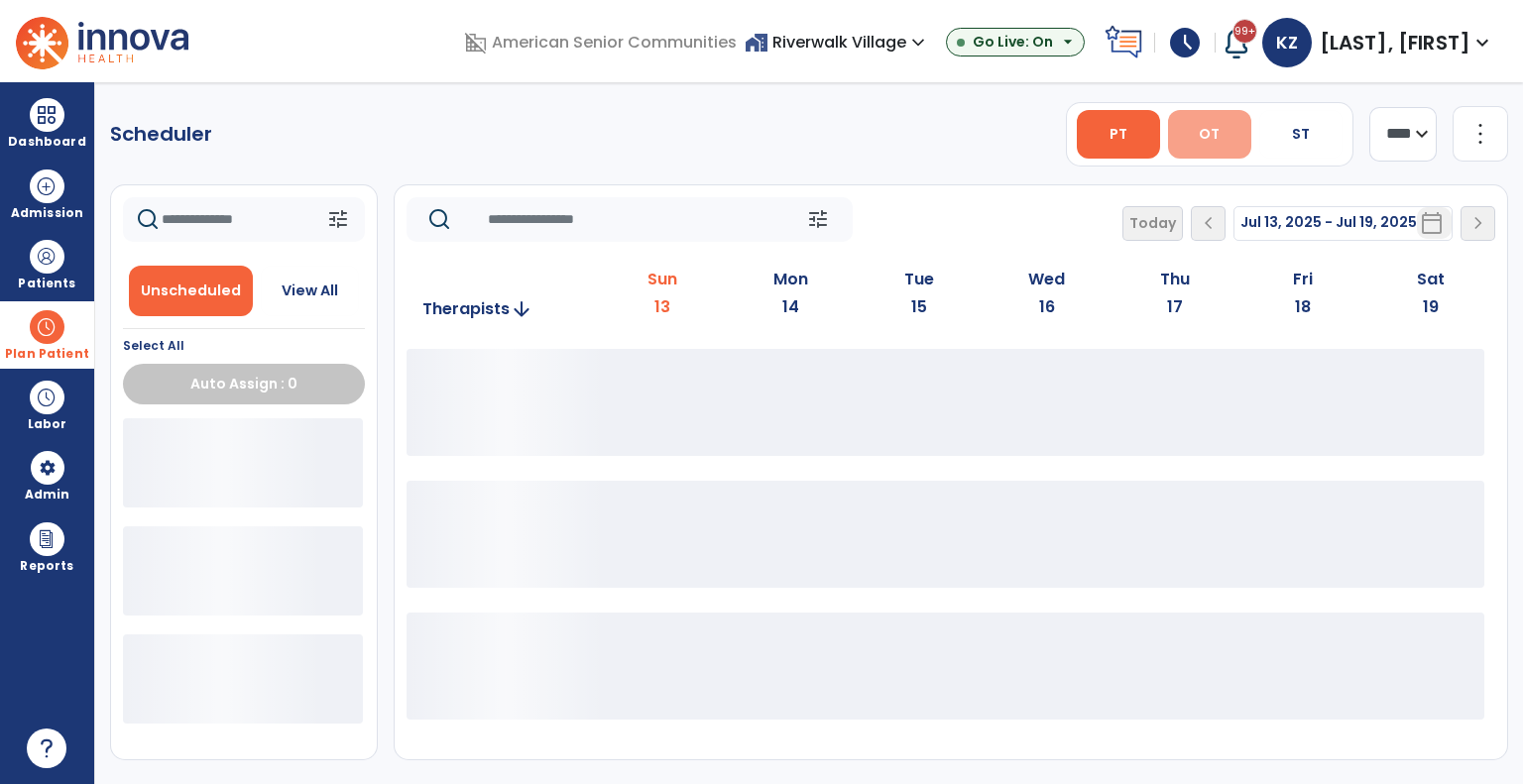 click on "OT" at bounding box center [1210, 134] 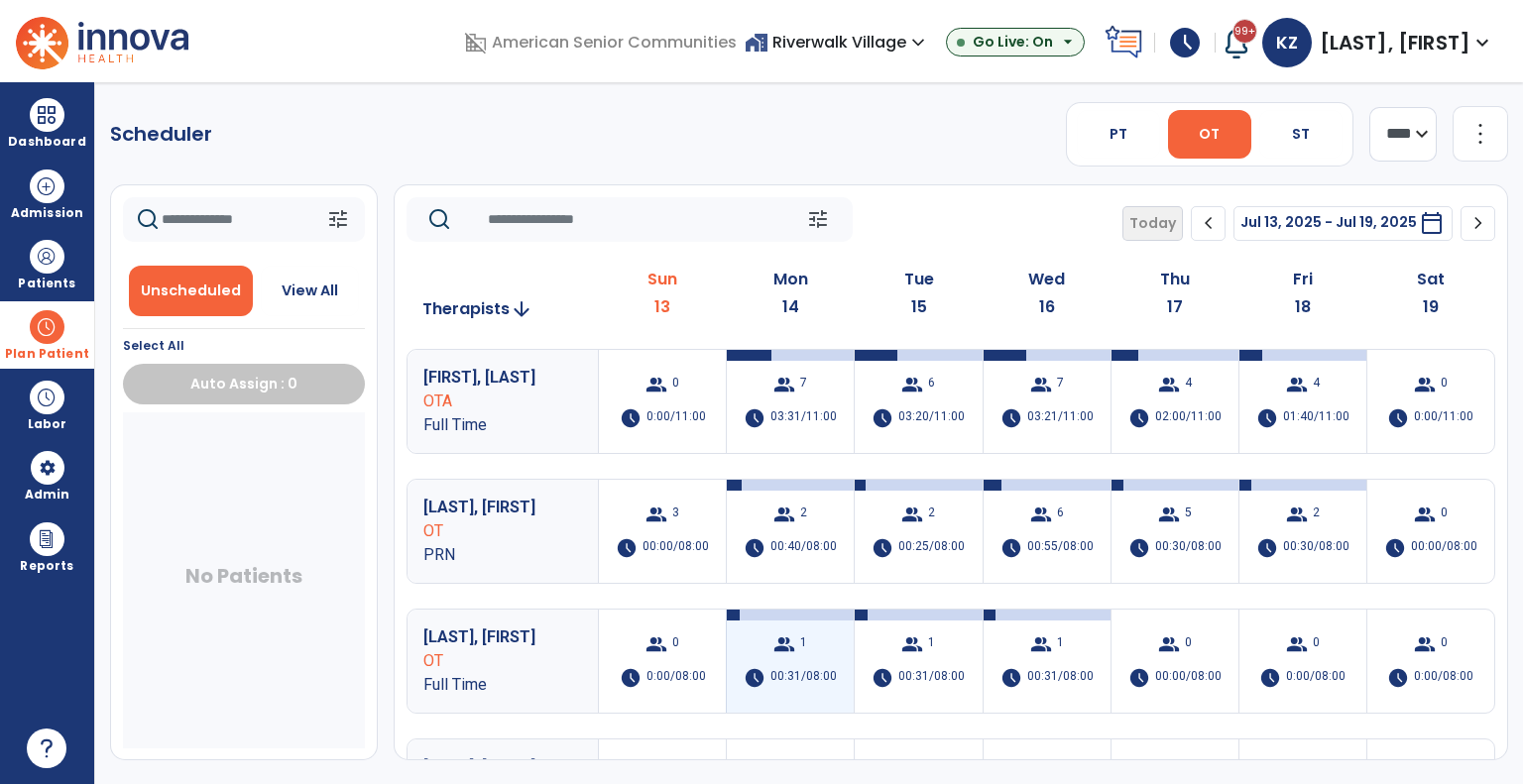 click on "group  1  schedule  00:31/08:00" at bounding box center [790, 661] 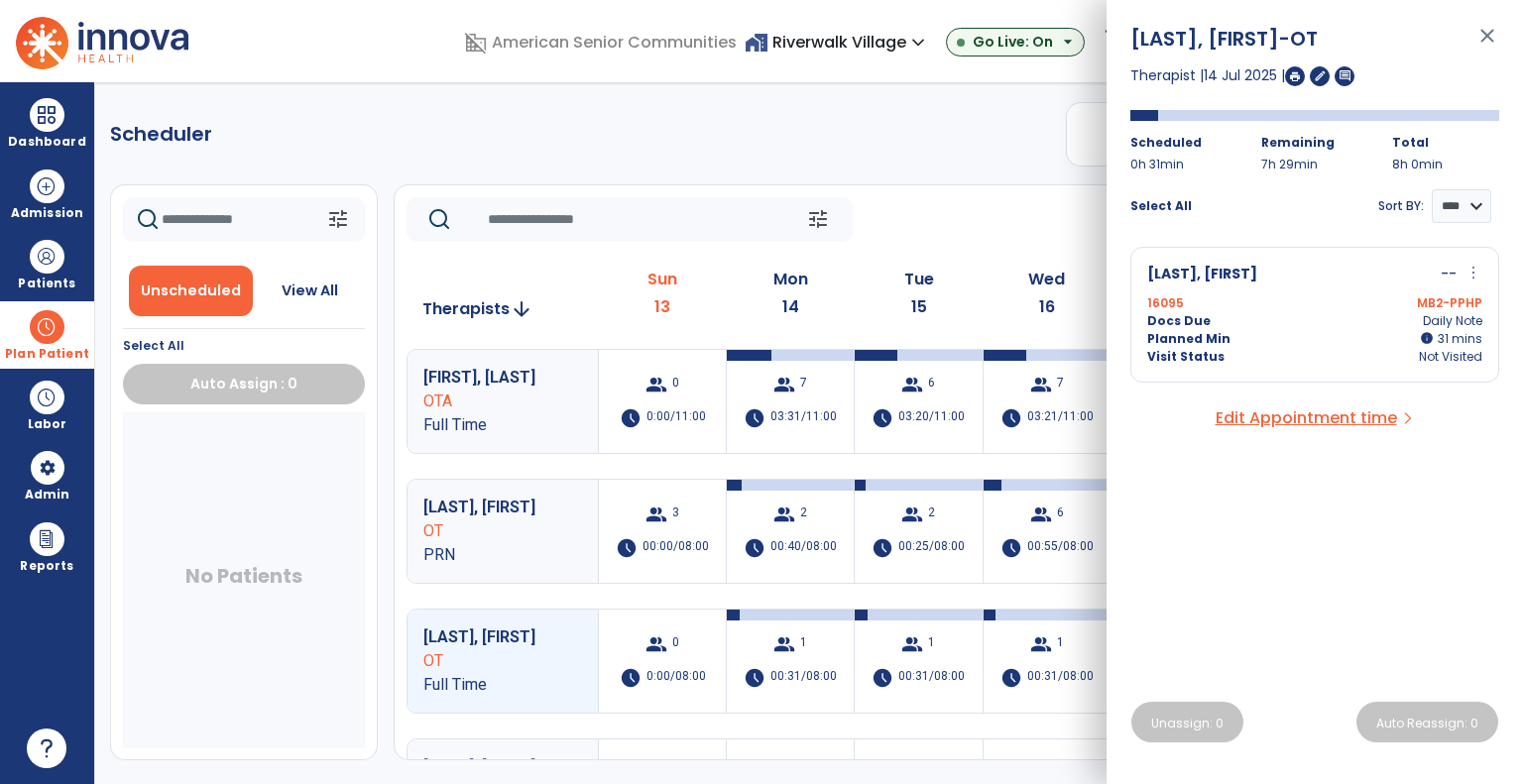 click on "Planned Min" at bounding box center (1189, 339) 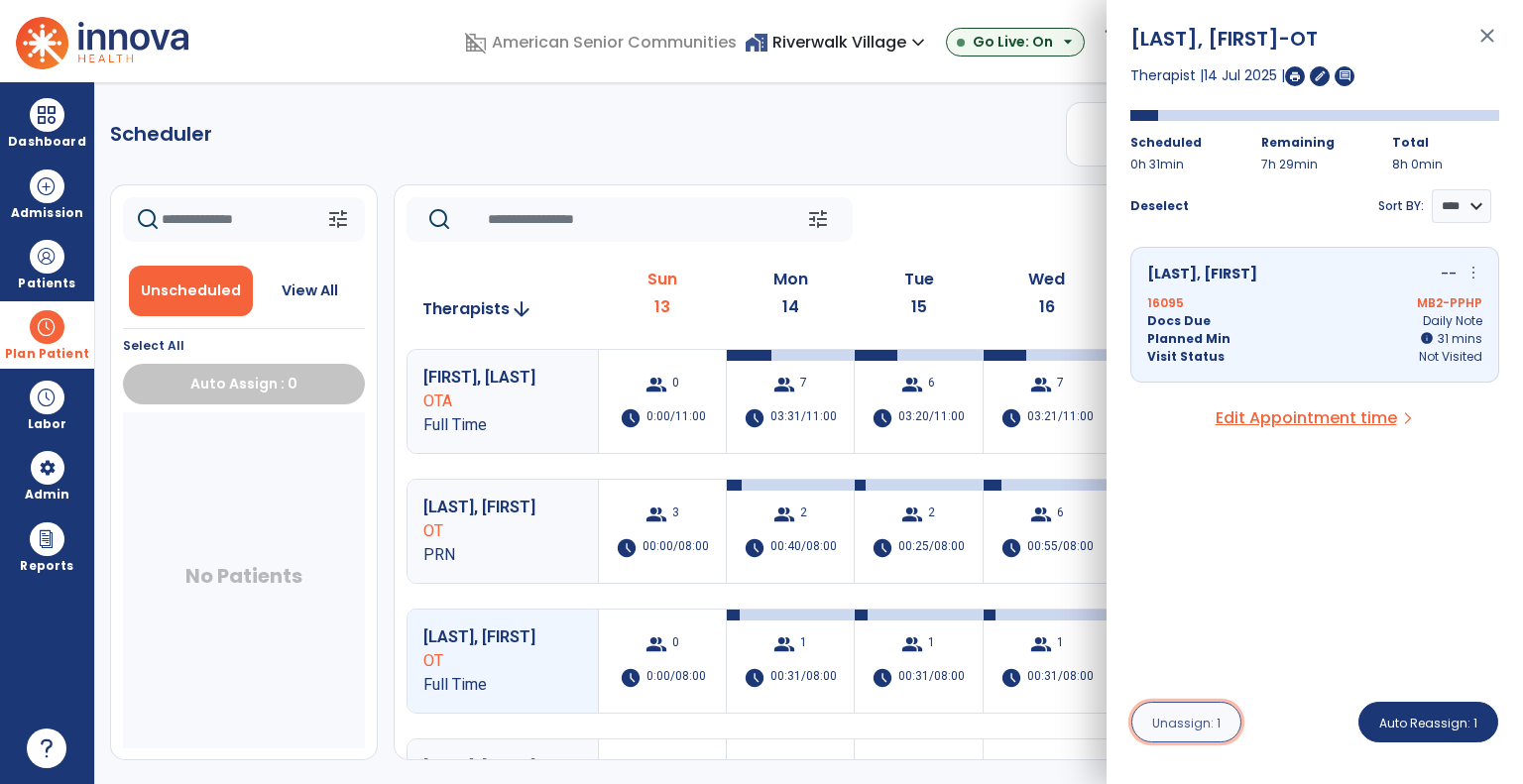 click on "Unassign: 1" at bounding box center [1186, 723] 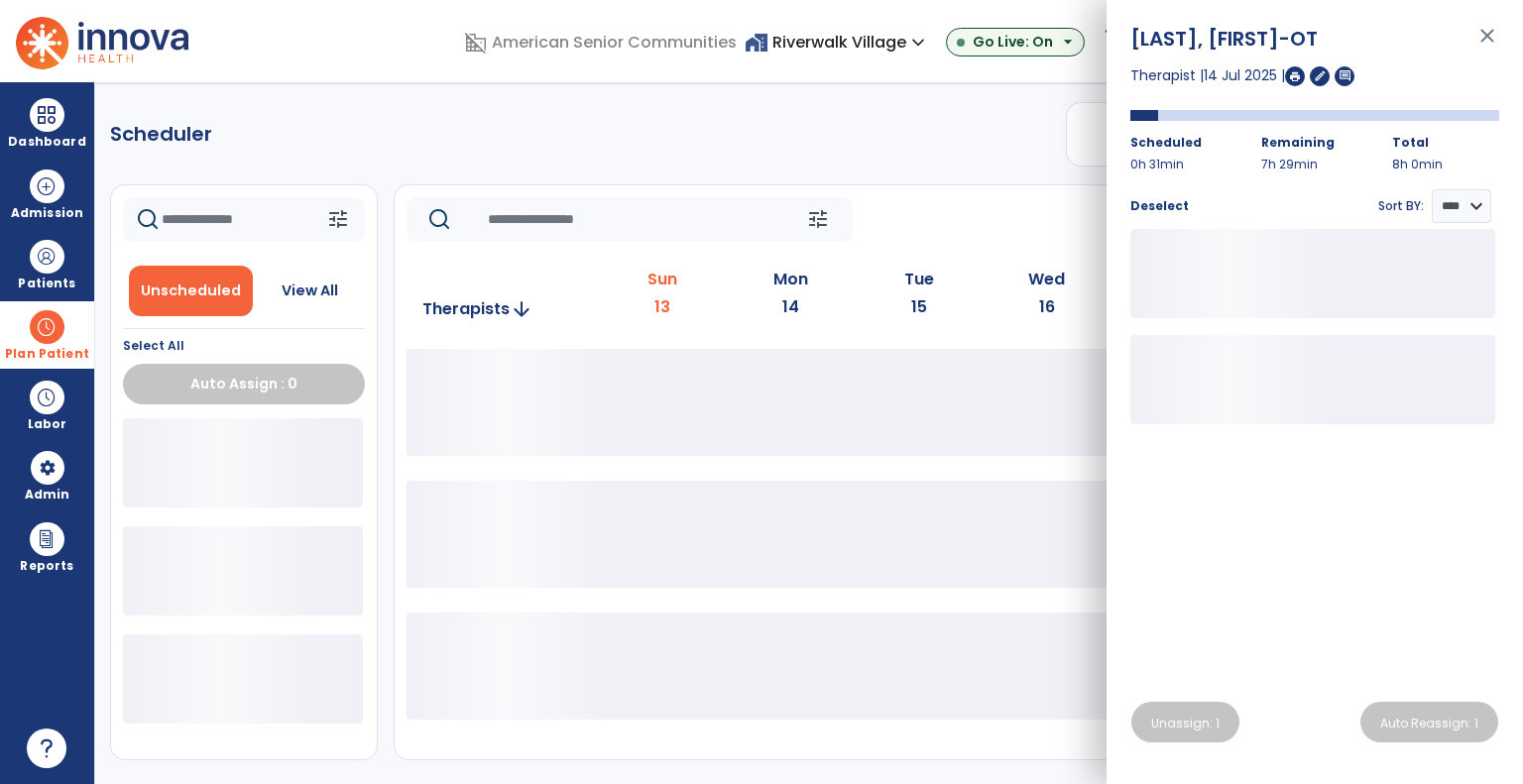 click on "tune   Today  chevron_left Jul 13, 2025 - Jul 19, 2025  *********  calendar_today  chevron_right" 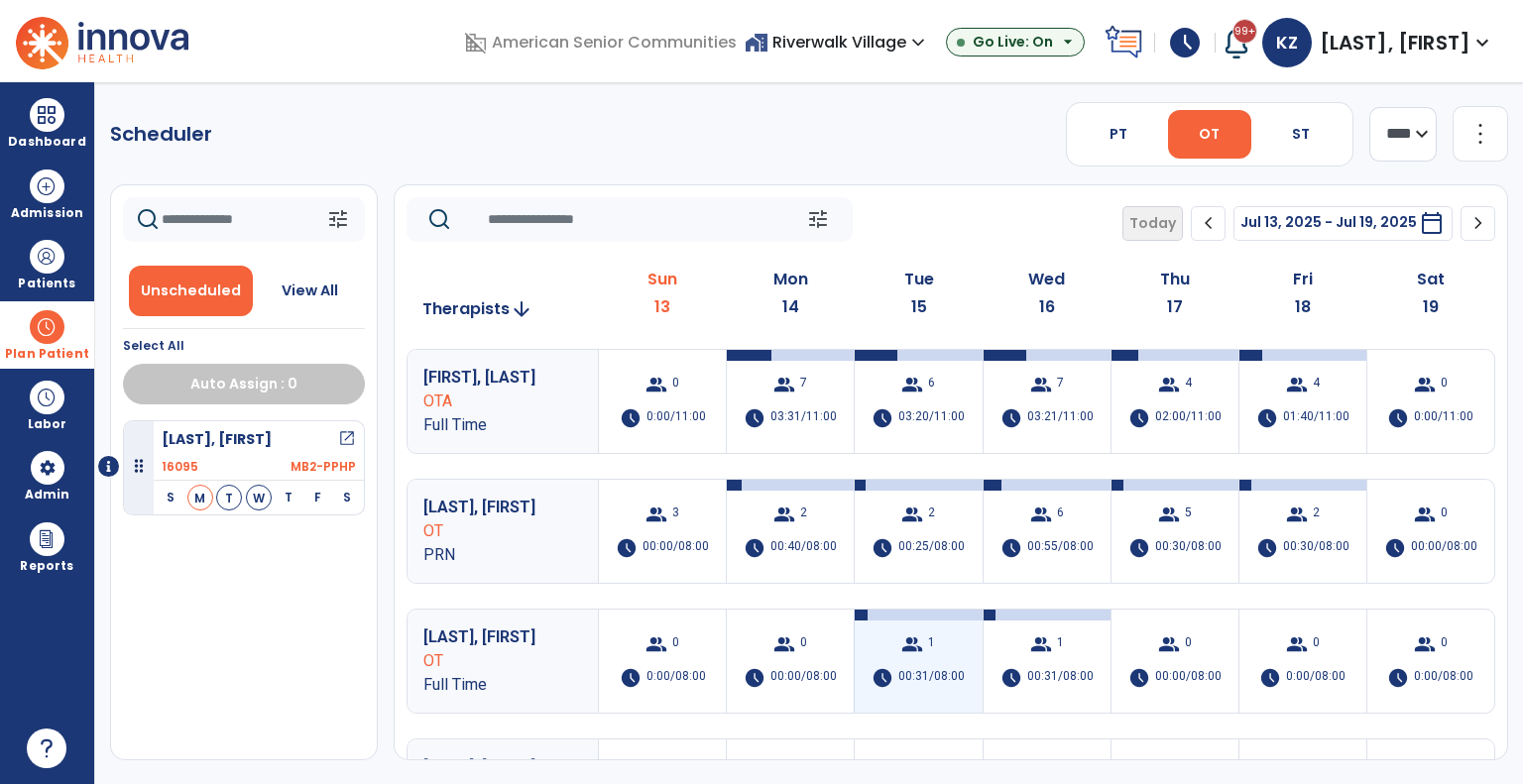 click on "group" at bounding box center [912, 644] 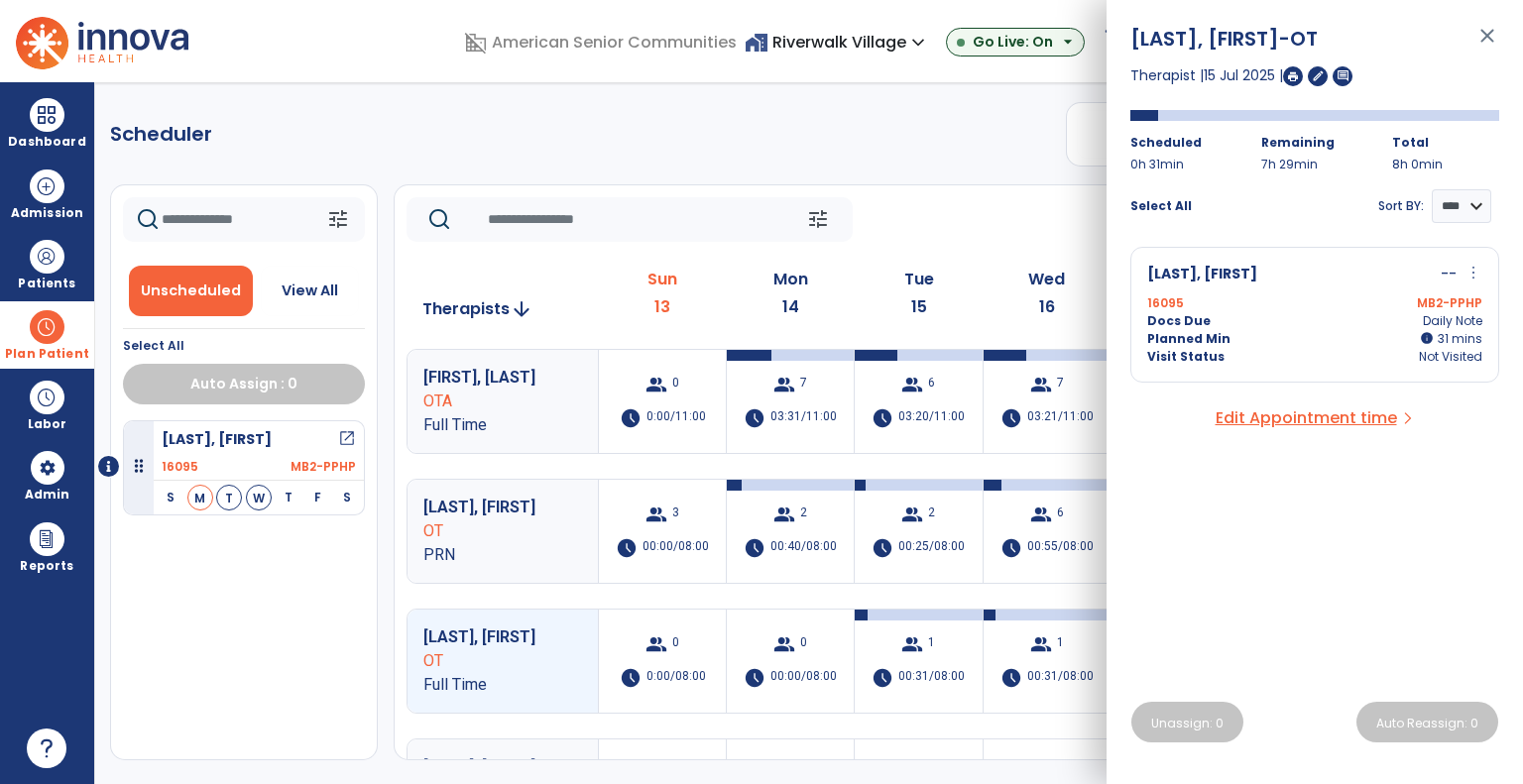 click on "Docs Due Daily Note" at bounding box center [1315, 321] 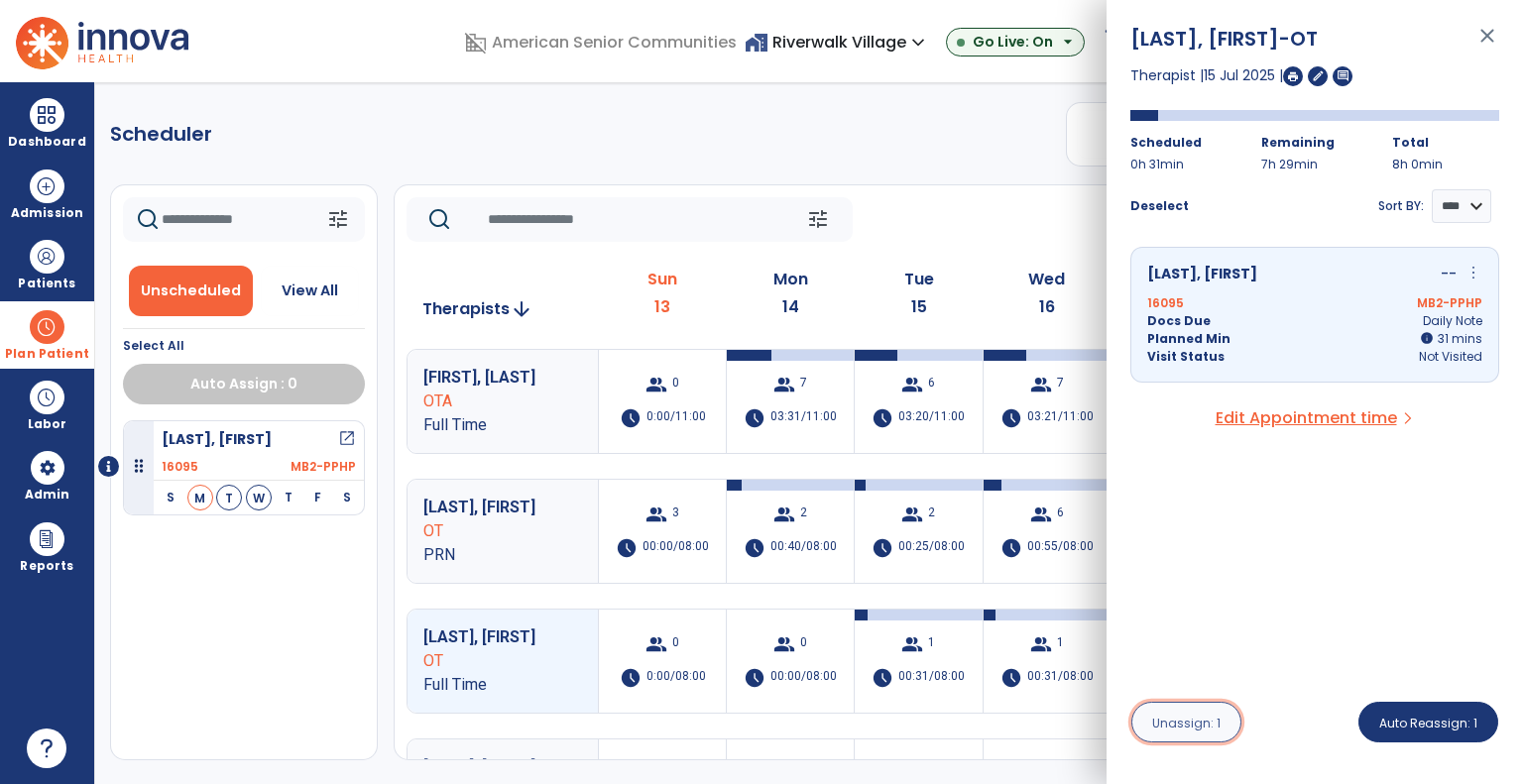 click on "Unassign: 1" at bounding box center [1186, 723] 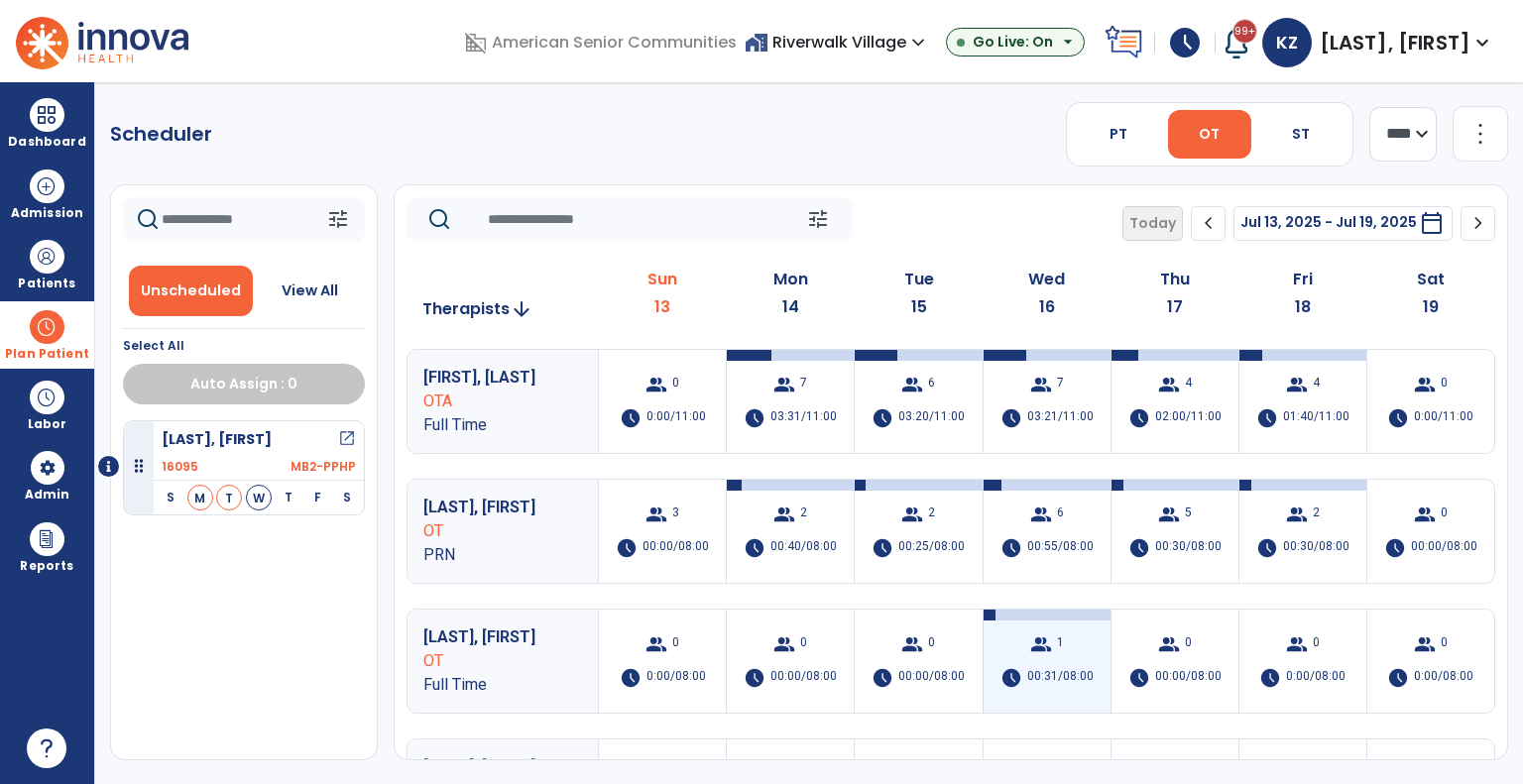 click on "00:31/08:00" at bounding box center [1060, 678] 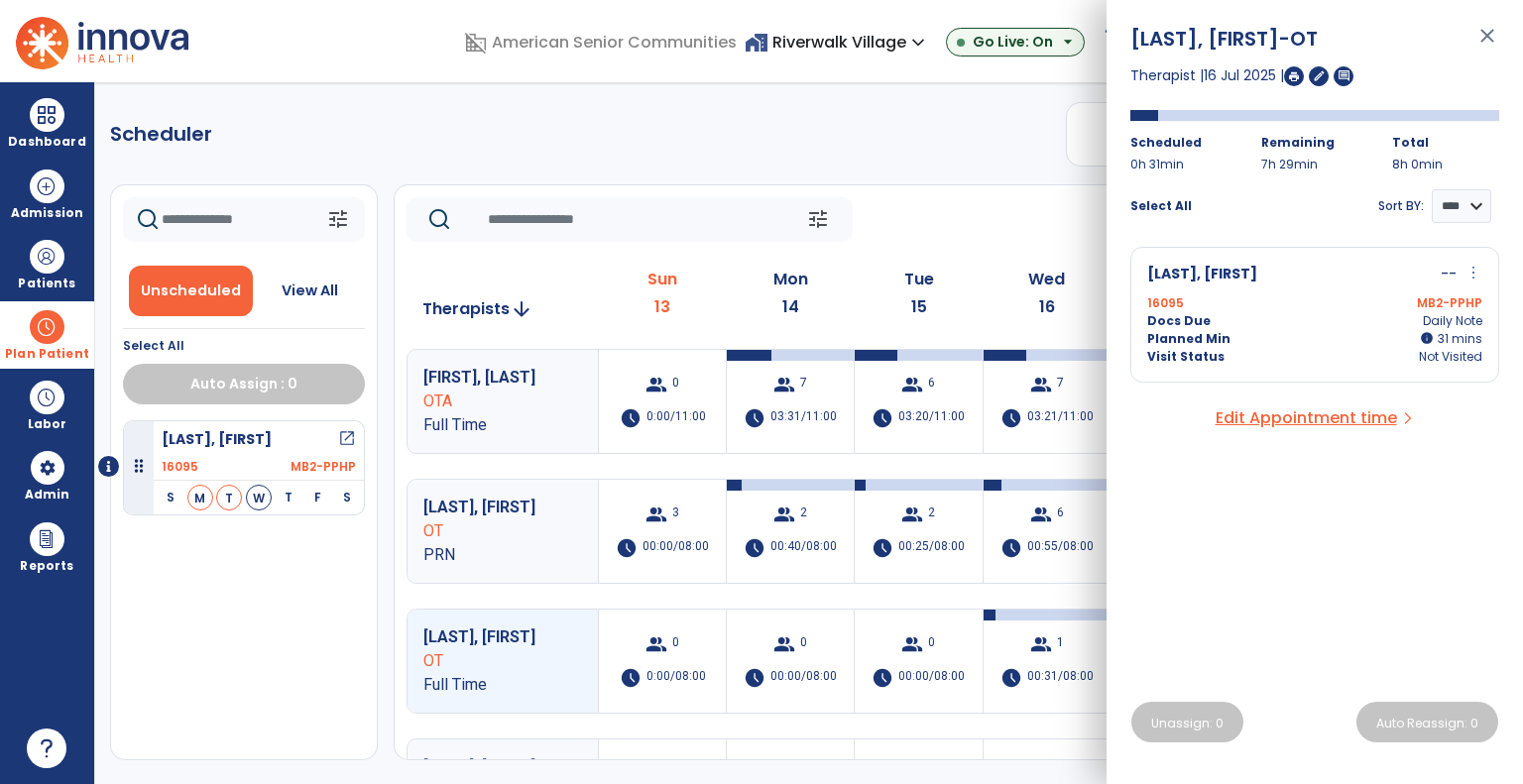 click on "Docs Due Daily Note" at bounding box center [1315, 321] 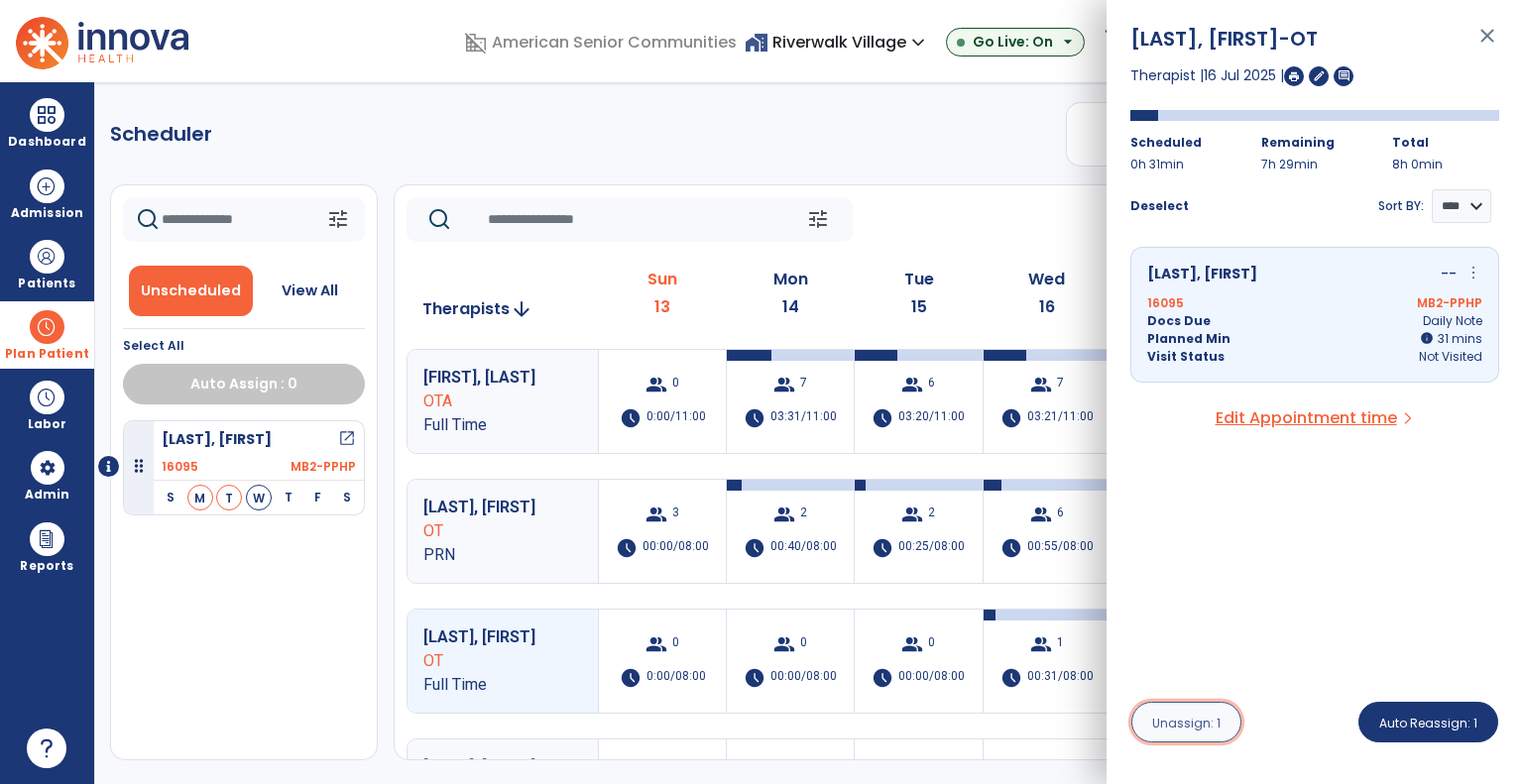 click on "Unassign: 1" at bounding box center (1186, 723) 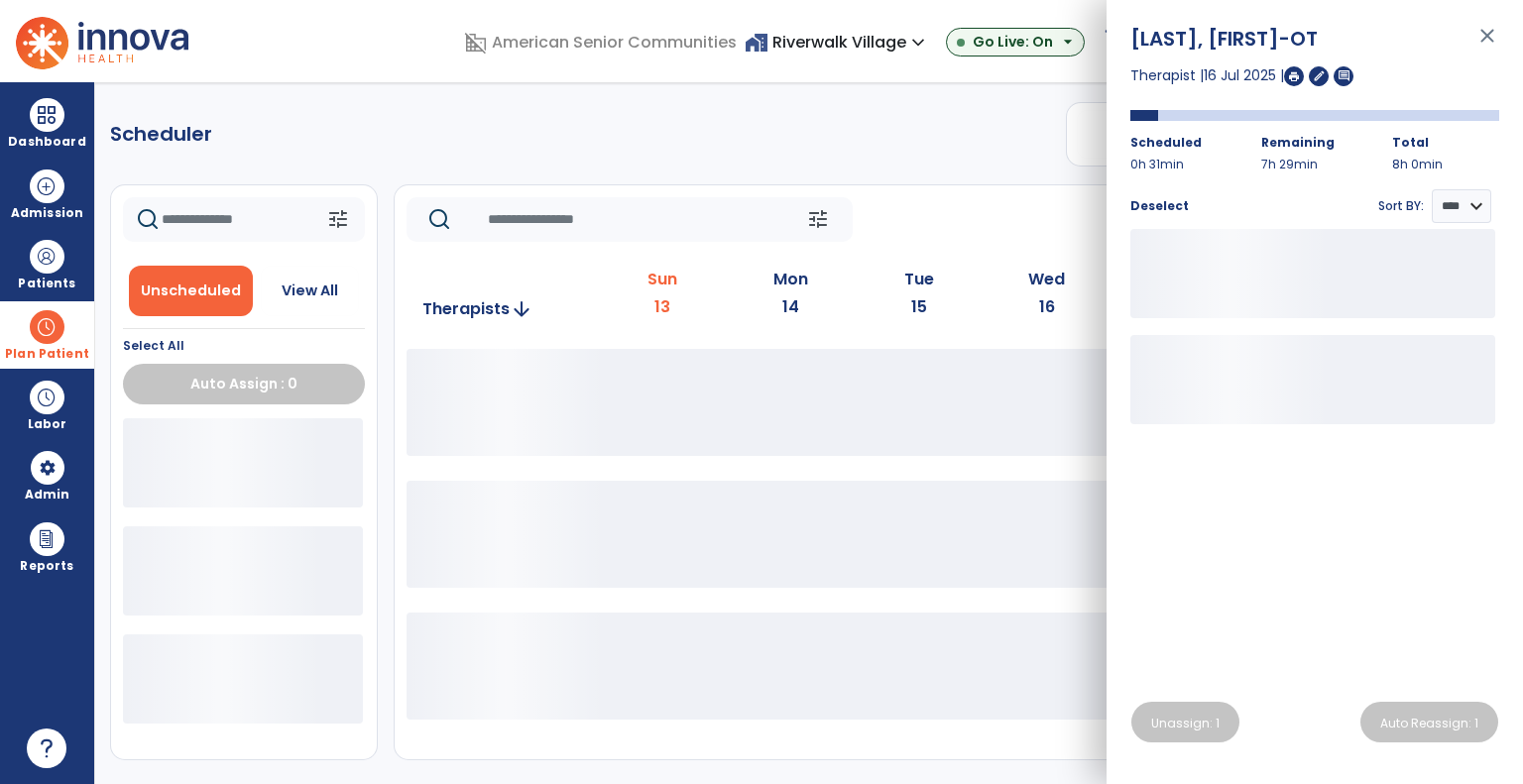 click on "tune   Today  chevron_left Jul 13, 2025 - Jul 19, 2025  *********  calendar_today  chevron_right   Therapists  arrow_downward Sun  13  Mon  14  Tue  15  Wed  16  Thu  17  Fri  18  Sat  19" 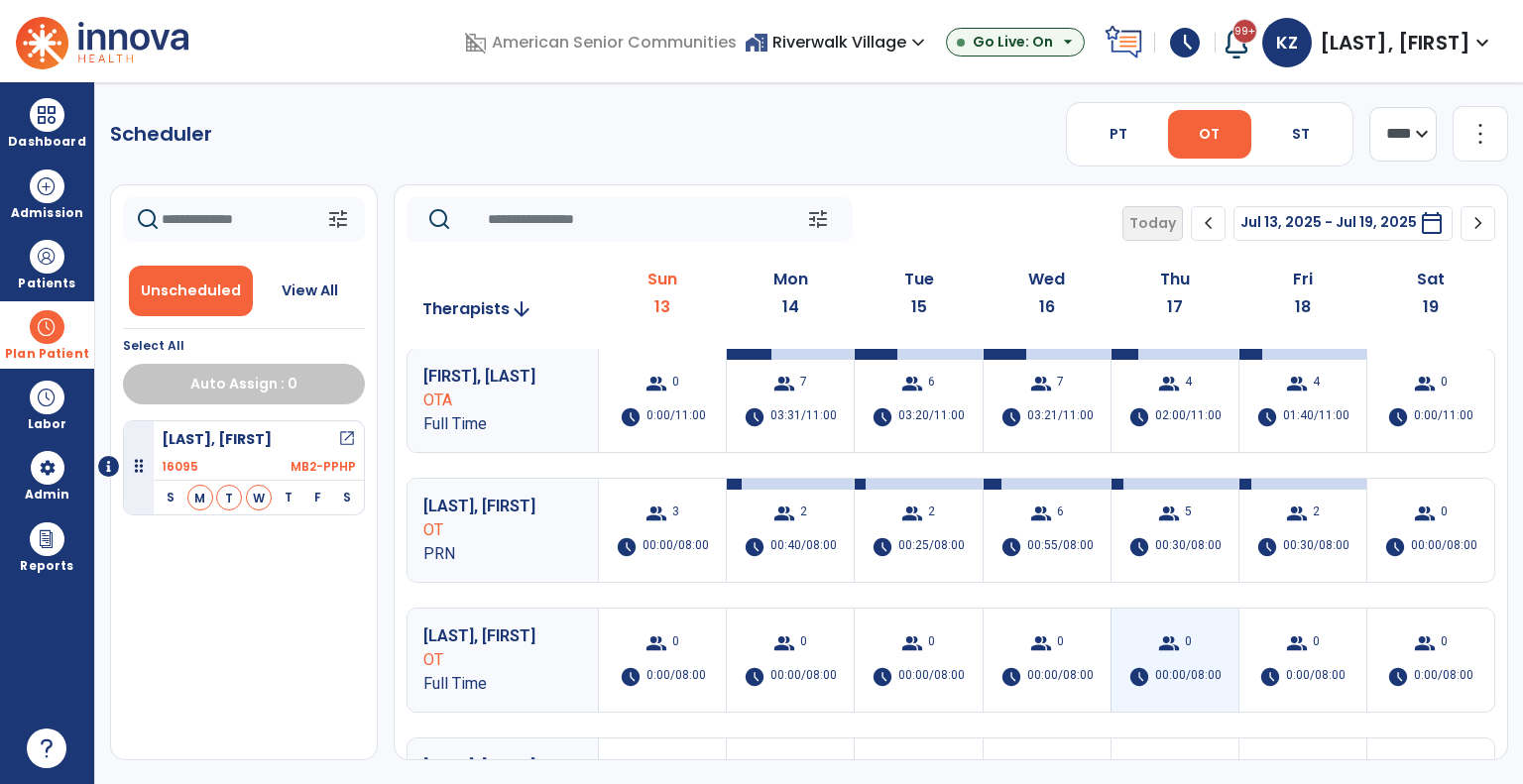 scroll, scrollTop: 0, scrollLeft: 0, axis: both 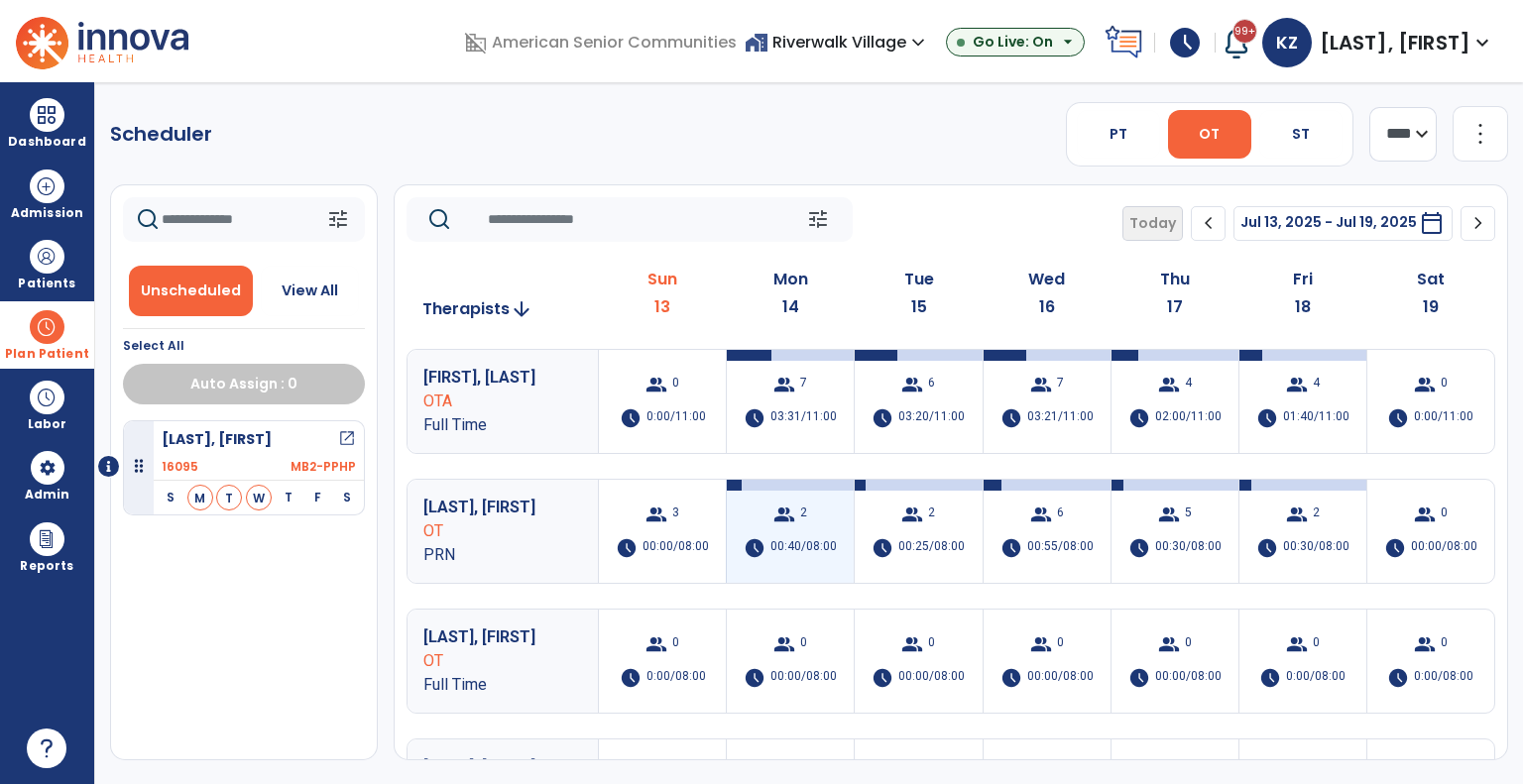 click on "group  2  schedule  00:40/08:00" at bounding box center (790, 531) 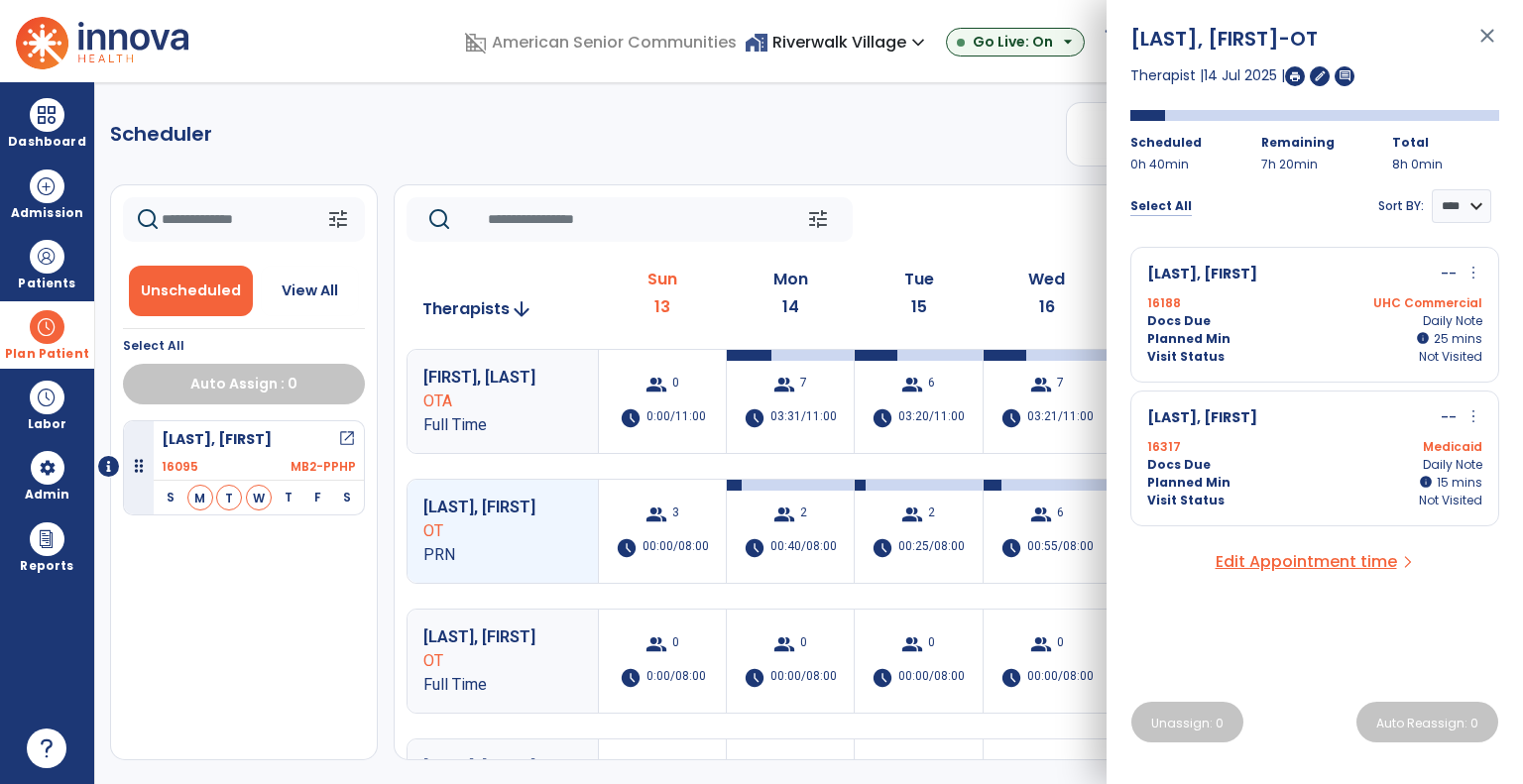 click on "Select All" at bounding box center [1161, 206] 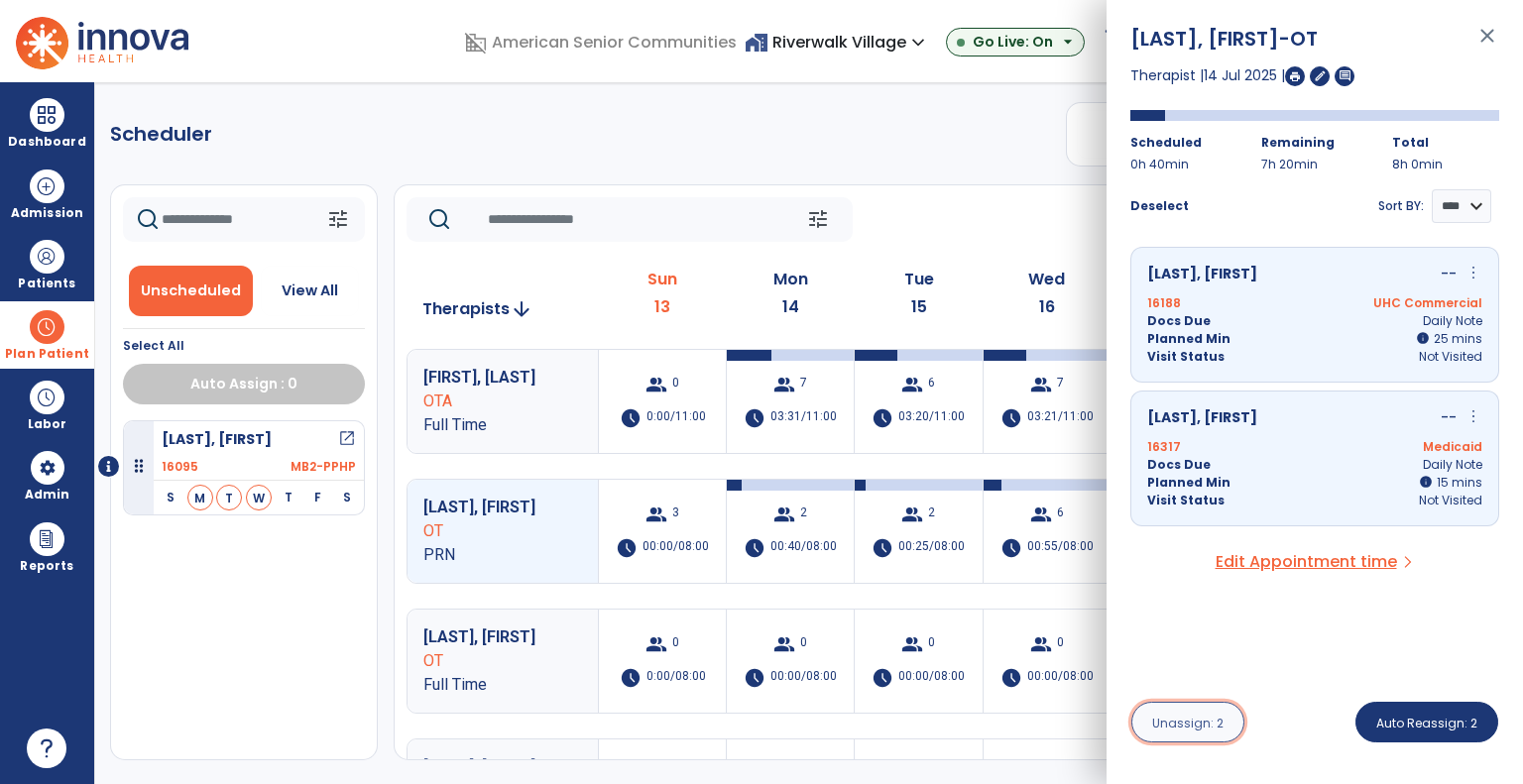click on "Unassign: 2" at bounding box center [1188, 723] 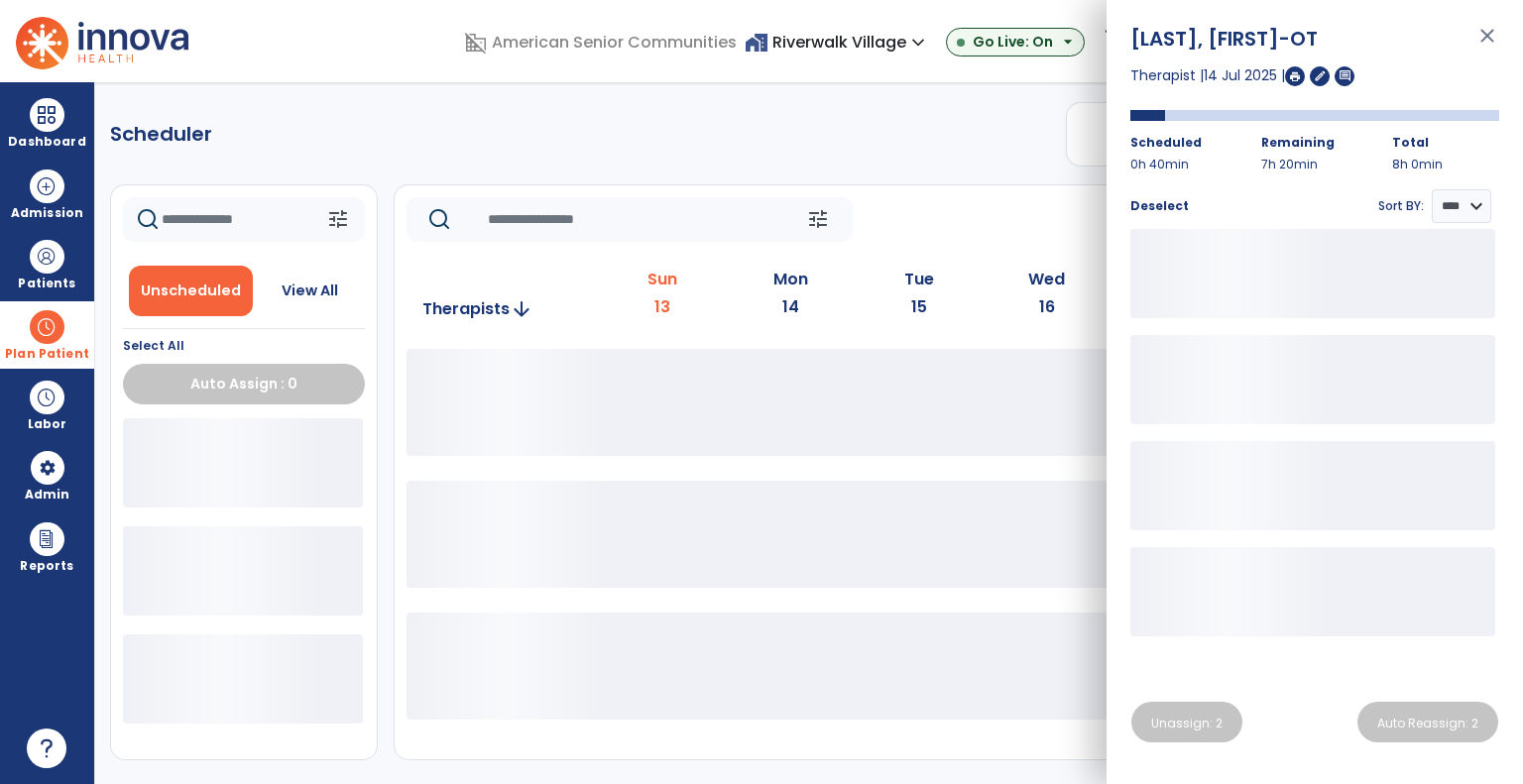 click on "tune   Today  chevron_left Jul 13, 2025 - Jul 19, 2025  *********  calendar_today  chevron_right" 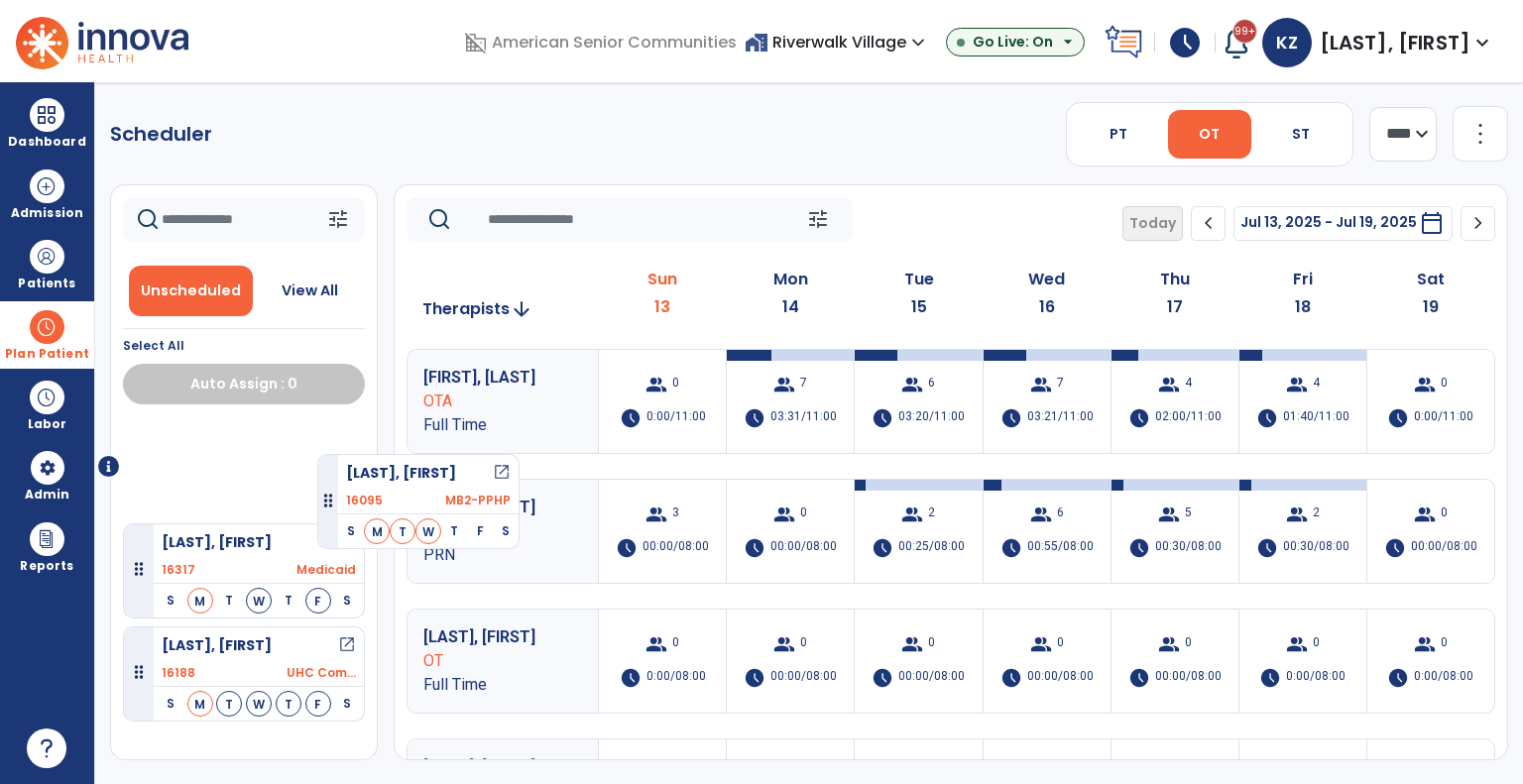 drag, startPoint x: 242, startPoint y: 455, endPoint x: 447, endPoint y: 379, distance: 218.6344 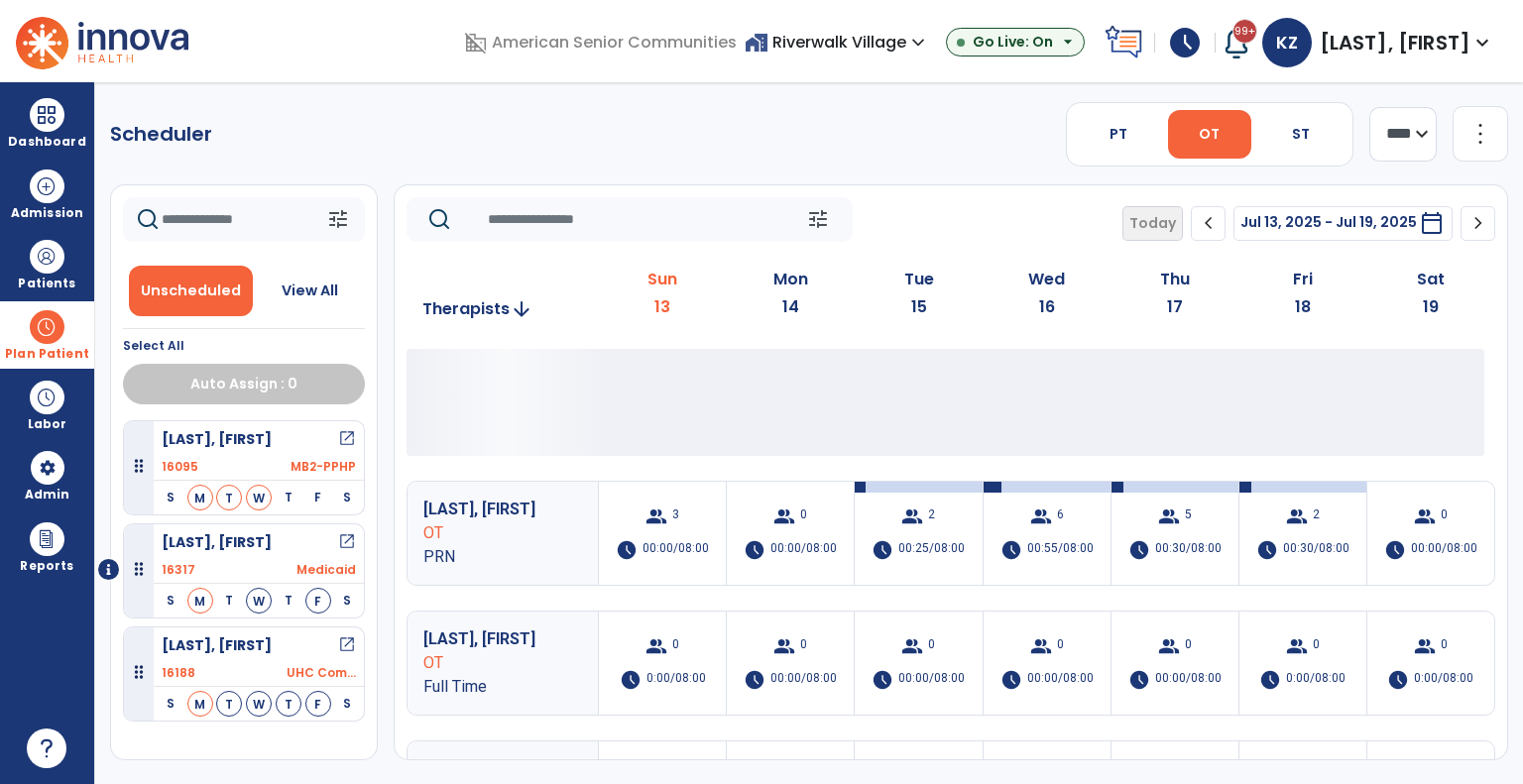 drag, startPoint x: 448, startPoint y: 366, endPoint x: 441, endPoint y: 352, distance: 15.652476 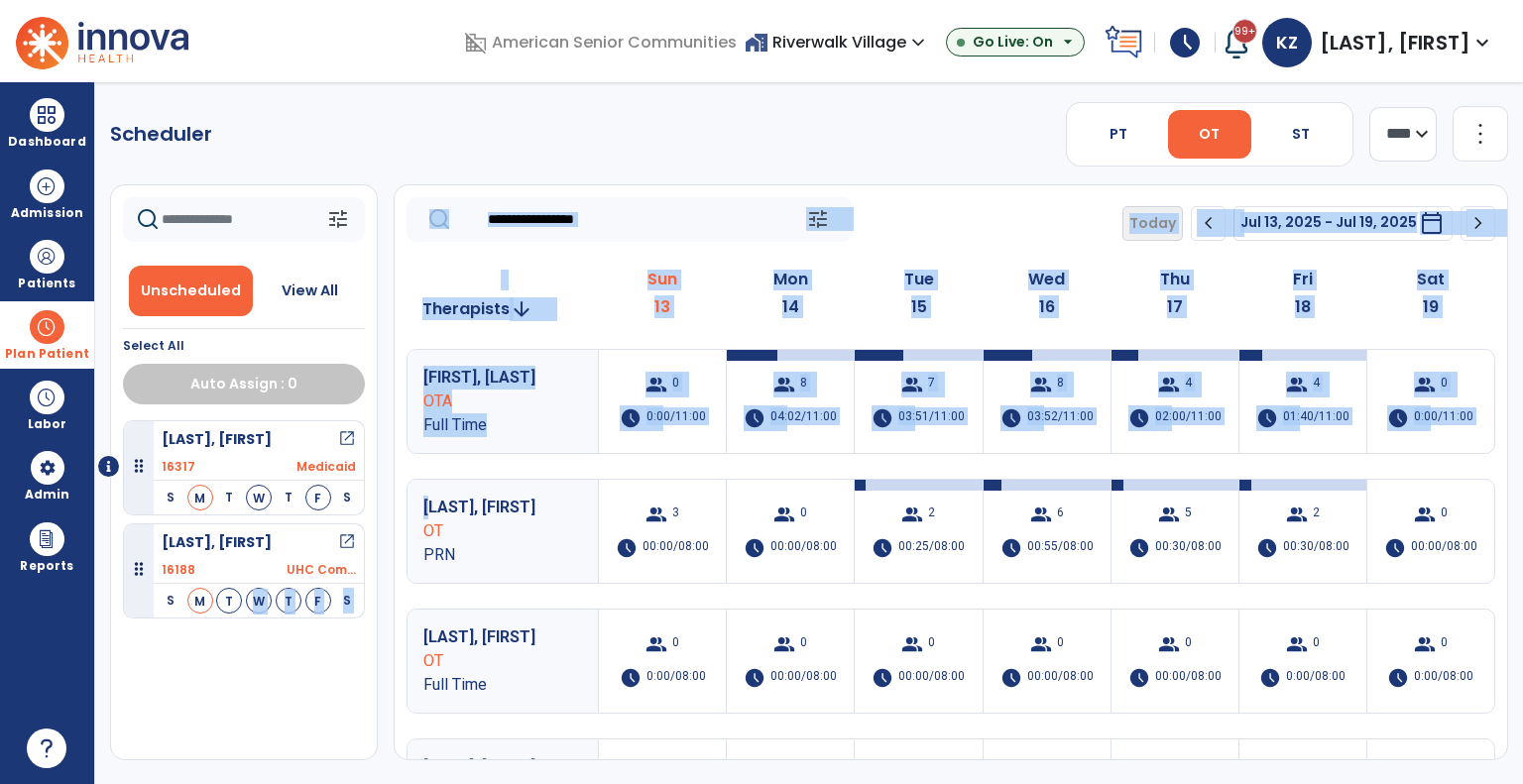 drag, startPoint x: 255, startPoint y: 649, endPoint x: 430, endPoint y: 471, distance: 249.61771 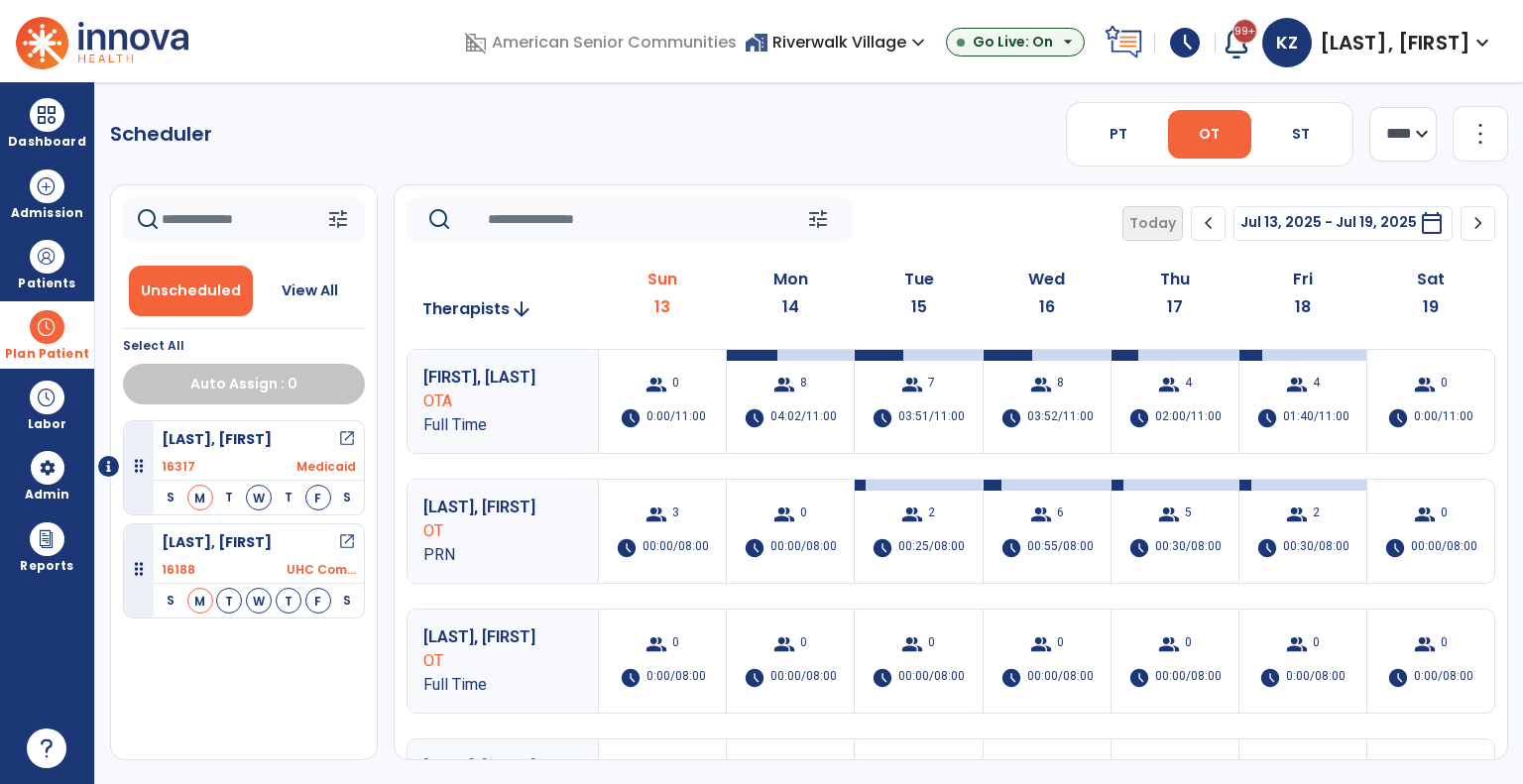 click on "Essig, Lynetta   open_in_new  16317 Medicaid  S M T W T F S  Richter, Sandra   open_in_new  16188 UHC Com...  S M T W T F S Wednesday Visit Status:  Scheduled  Docs Due: Daily Note Planned min 00:25 Therapist  Isidoro, Josue   OTA" at bounding box center [244, 590] 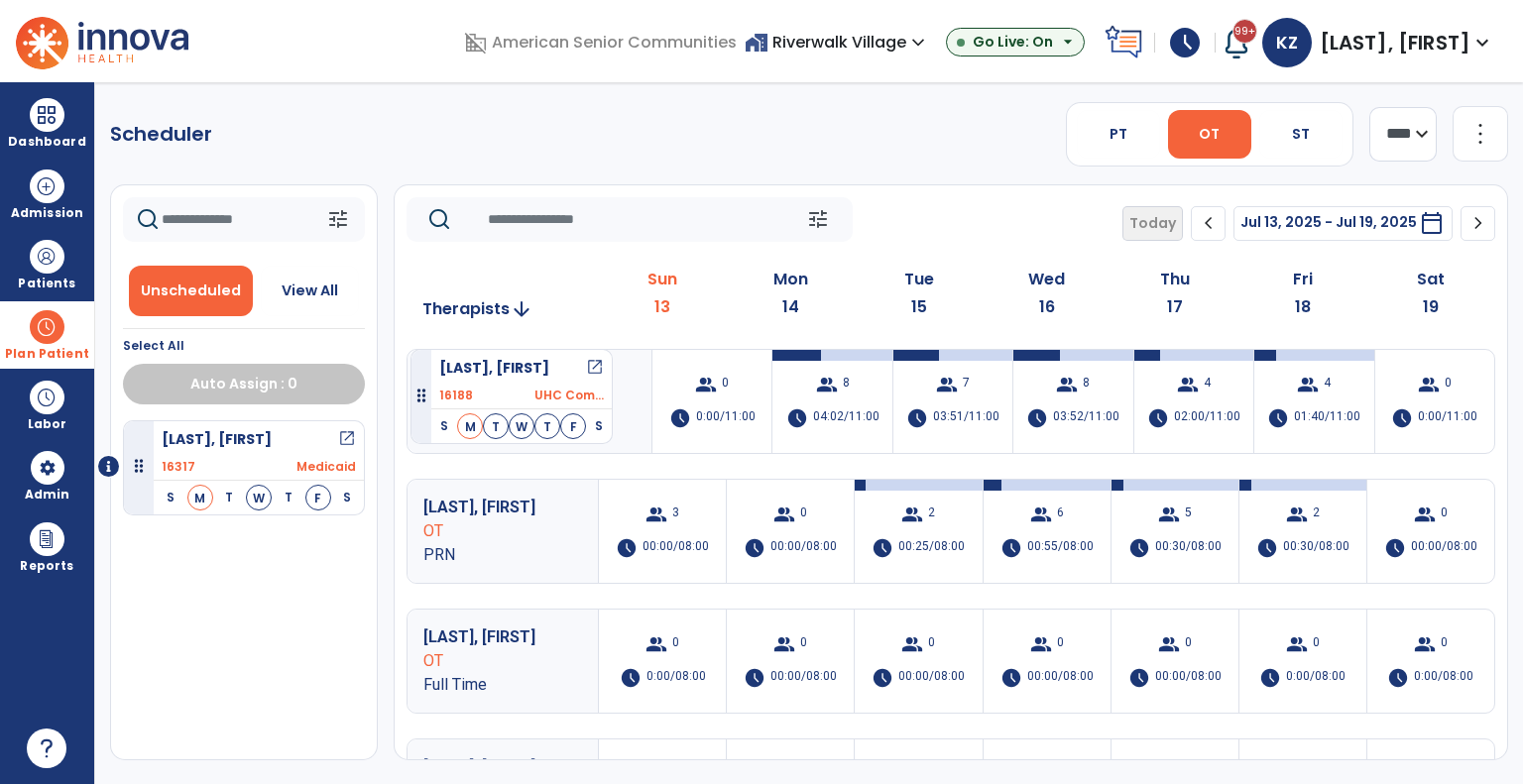 drag, startPoint x: 206, startPoint y: 564, endPoint x: 410, endPoint y: 341, distance: 302.23335 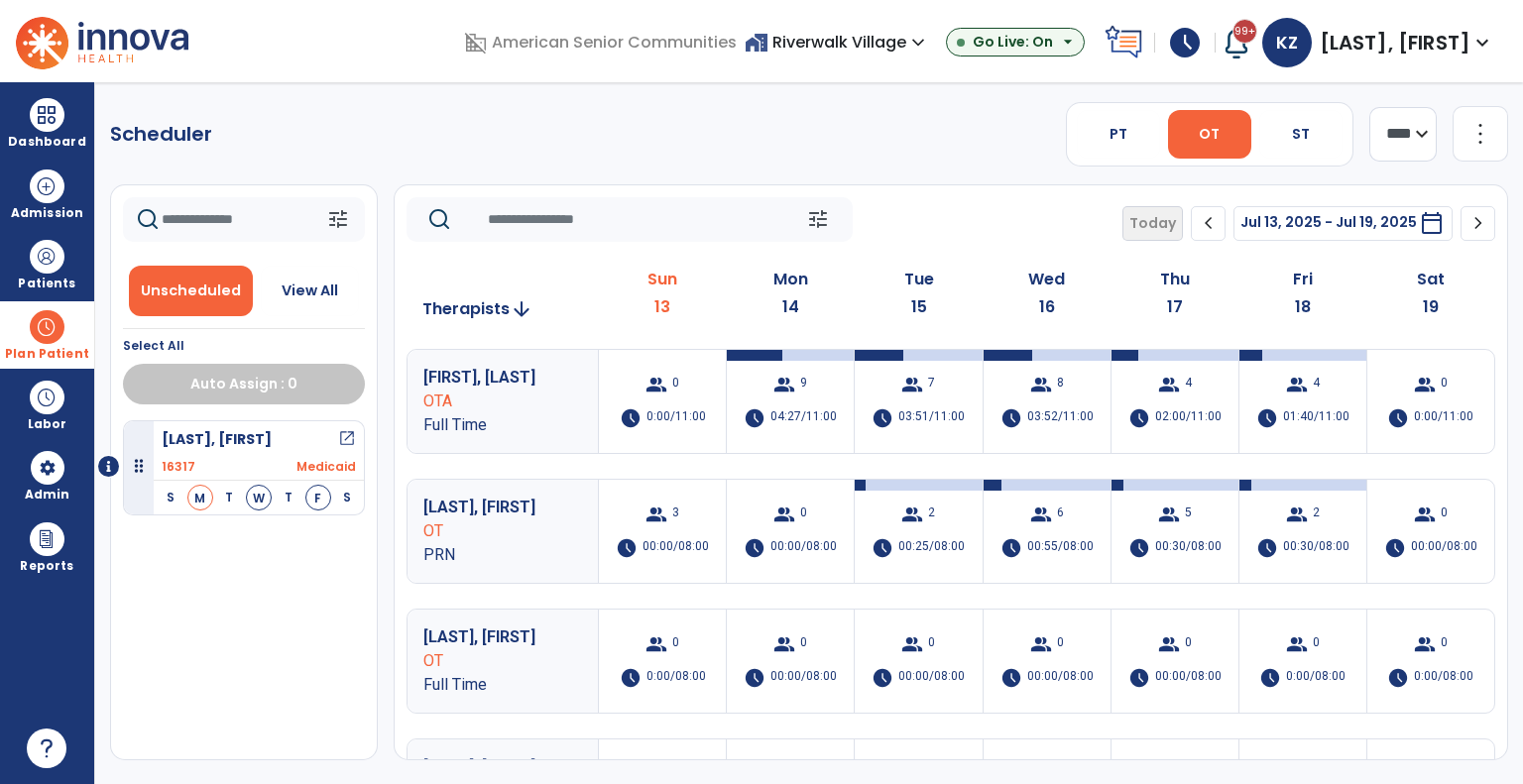 click on "group  2  schedule  00:25/08:00" at bounding box center (918, 531) 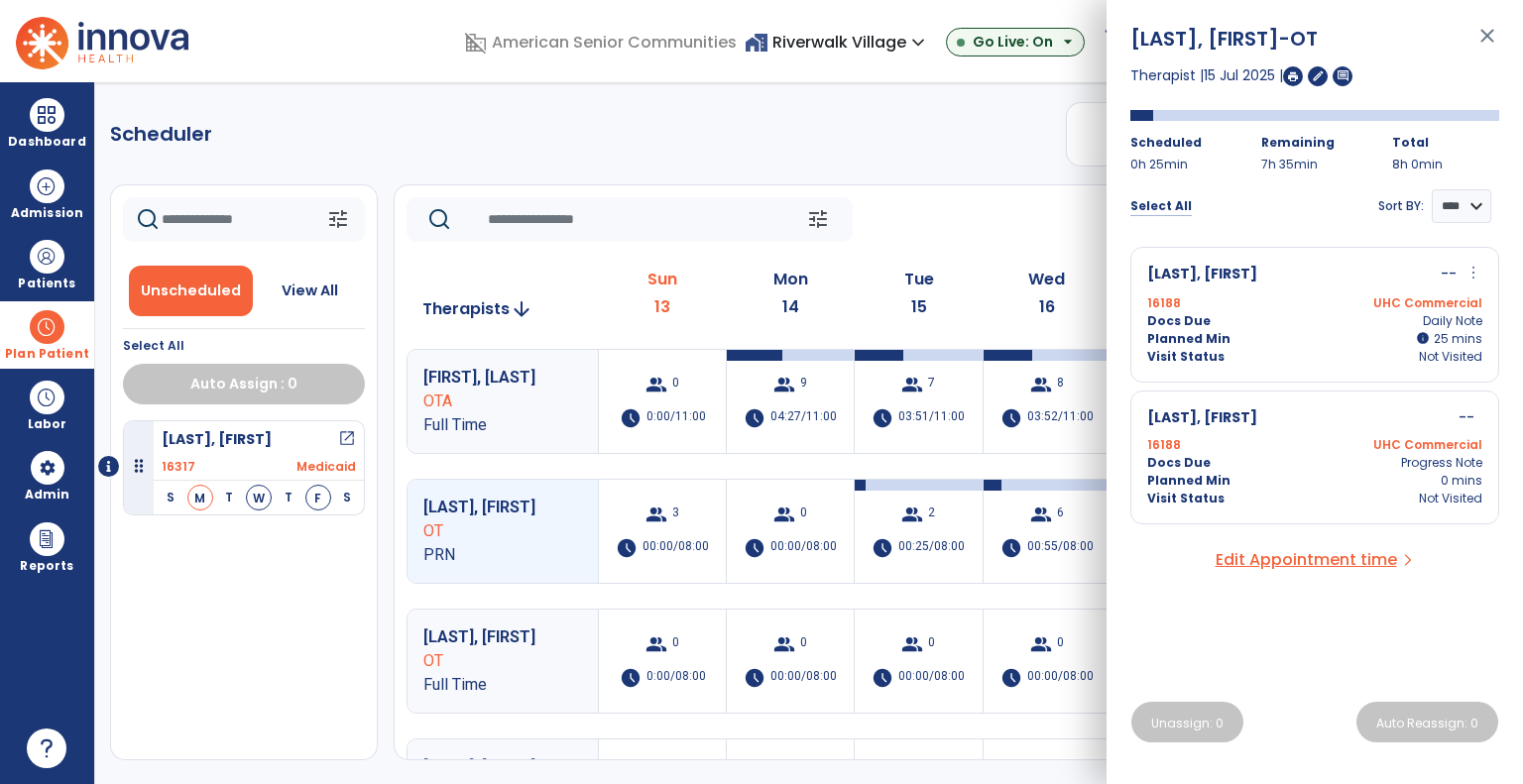 click on "Select All" at bounding box center [1161, 206] 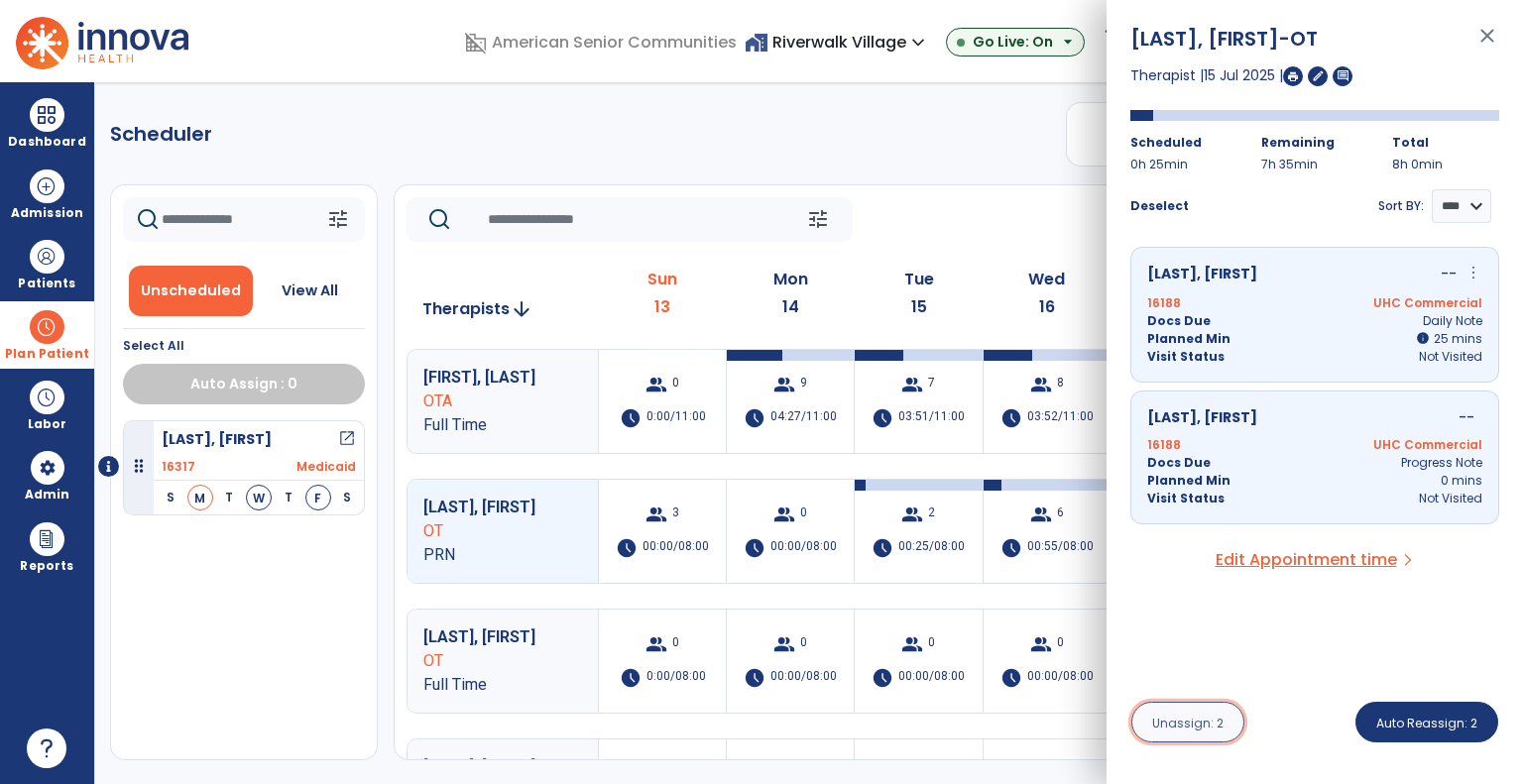 click on "Unassign: 2" at bounding box center (1188, 723) 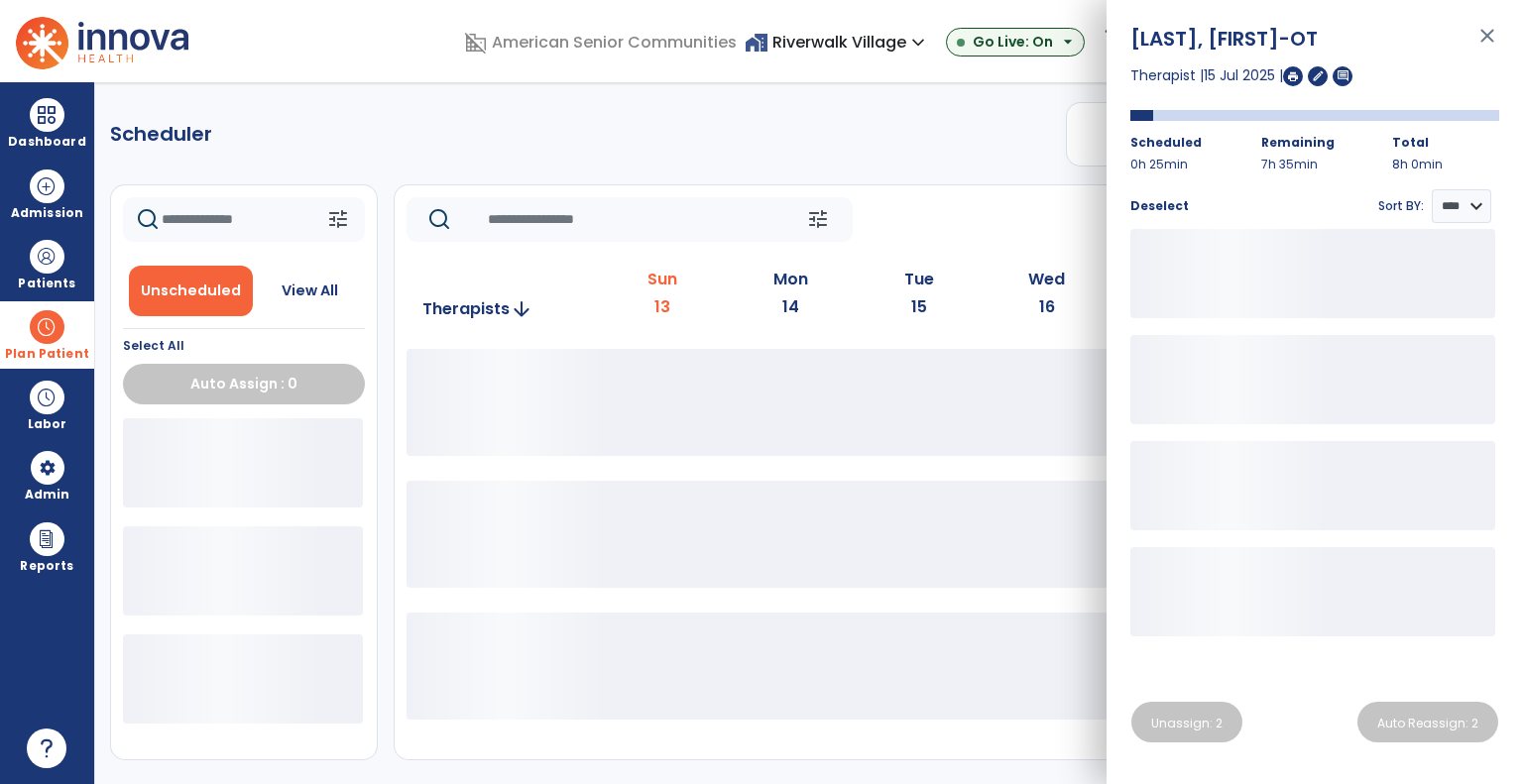 click on "tune   Today  chevron_left Jul 13, 2025 - Jul 19, 2025  *********  calendar_today  chevron_right" 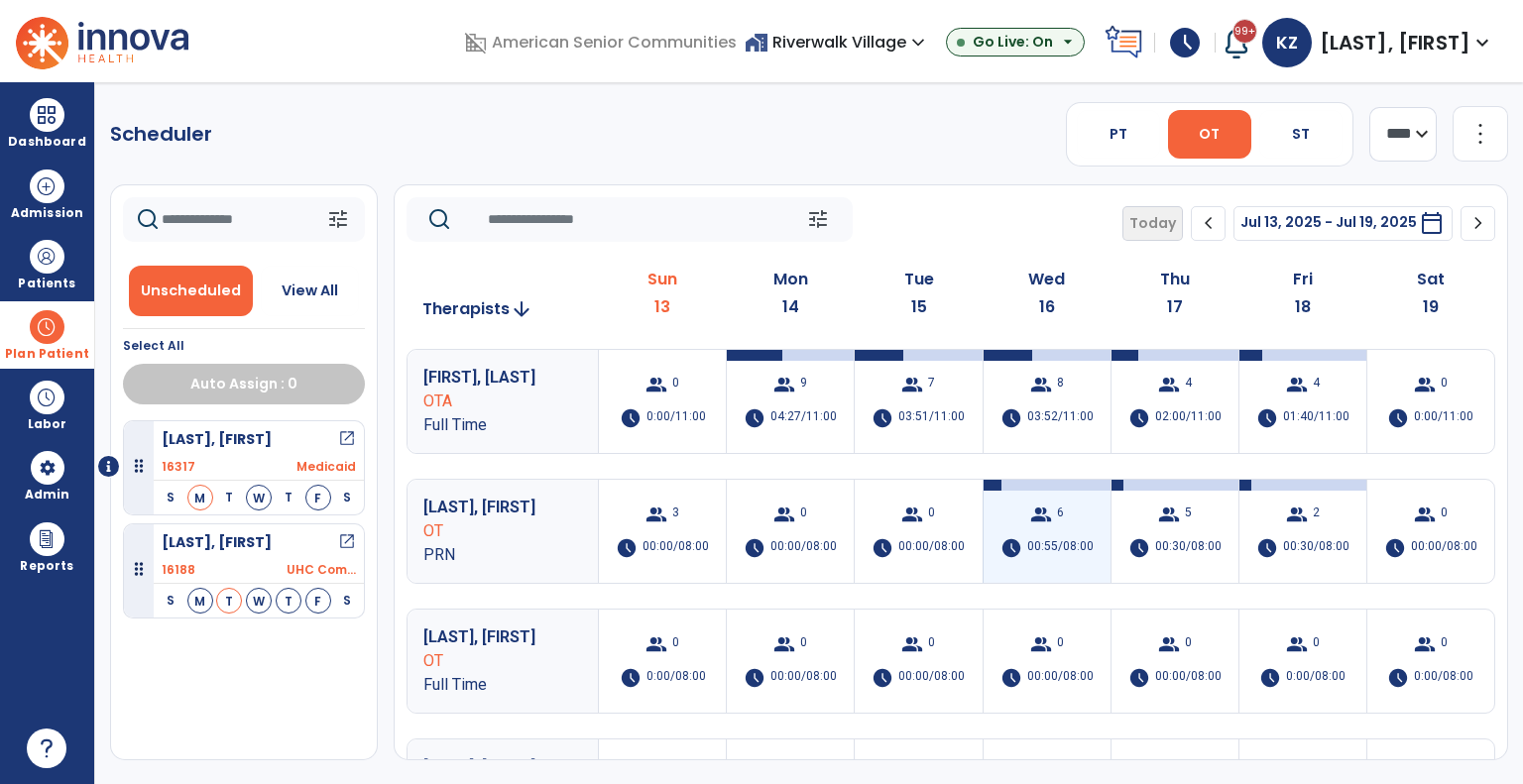 click on "group  6" at bounding box center [1047, 514] 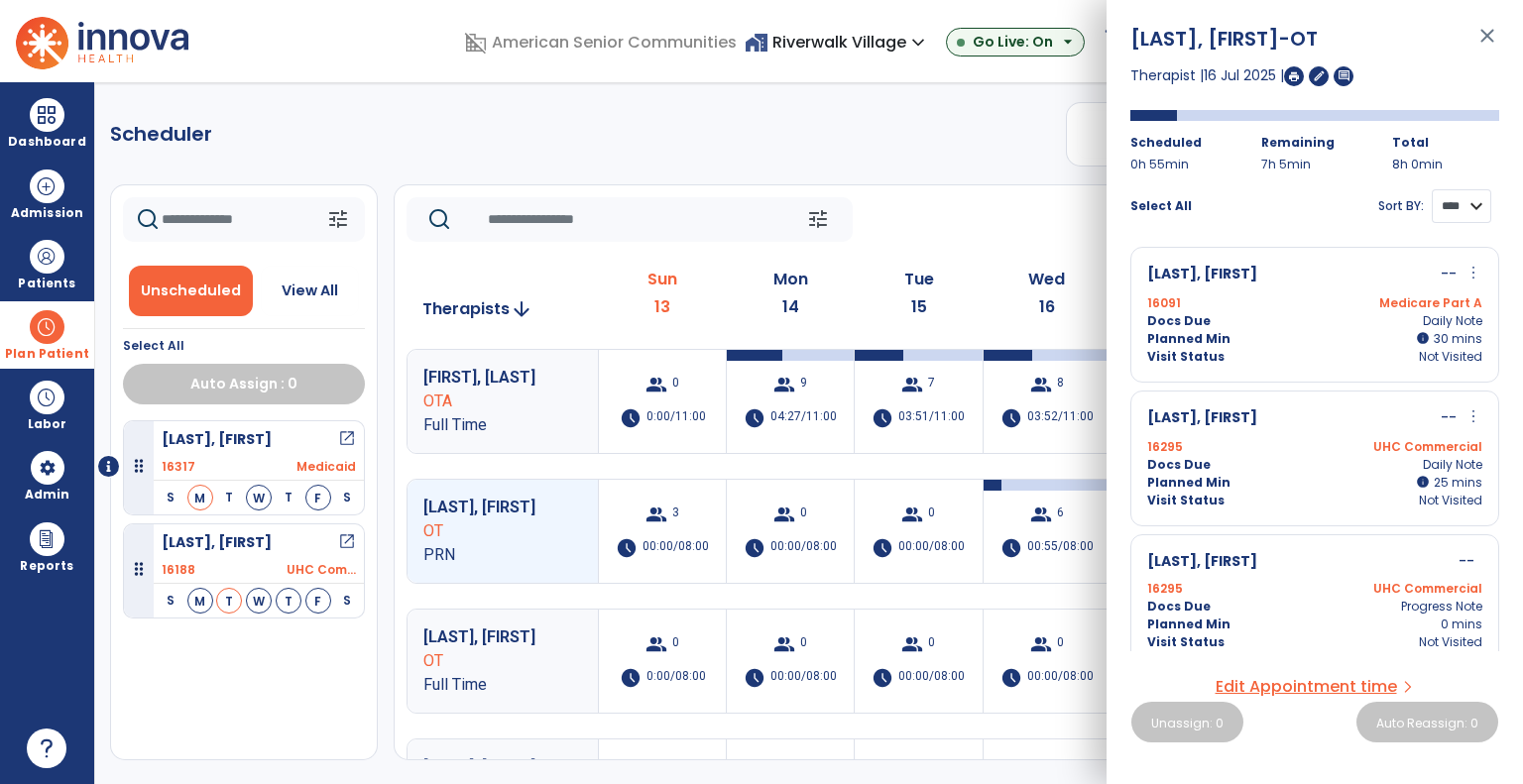 click on "**** ****" at bounding box center (1462, 206) 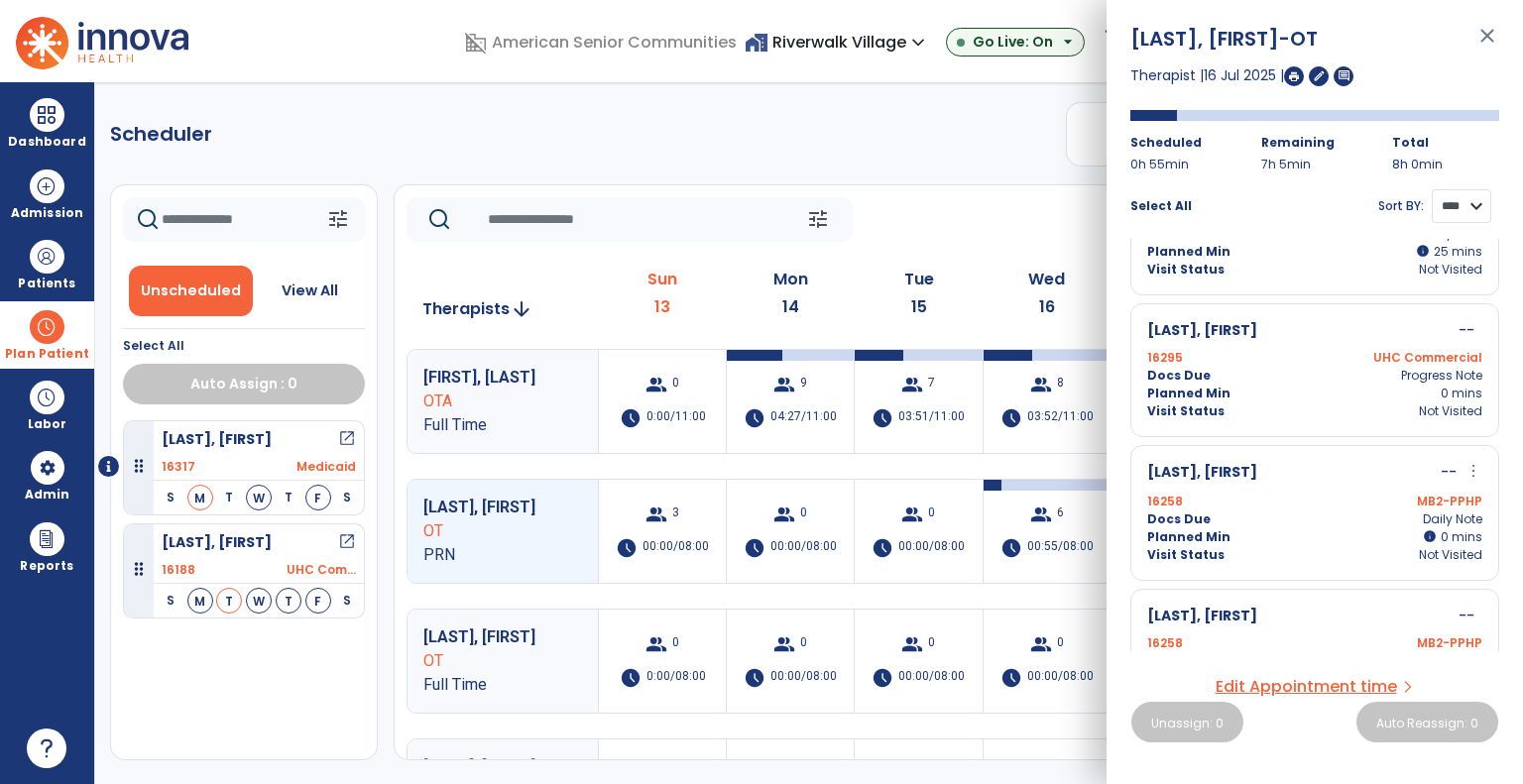 scroll, scrollTop: 440, scrollLeft: 0, axis: vertical 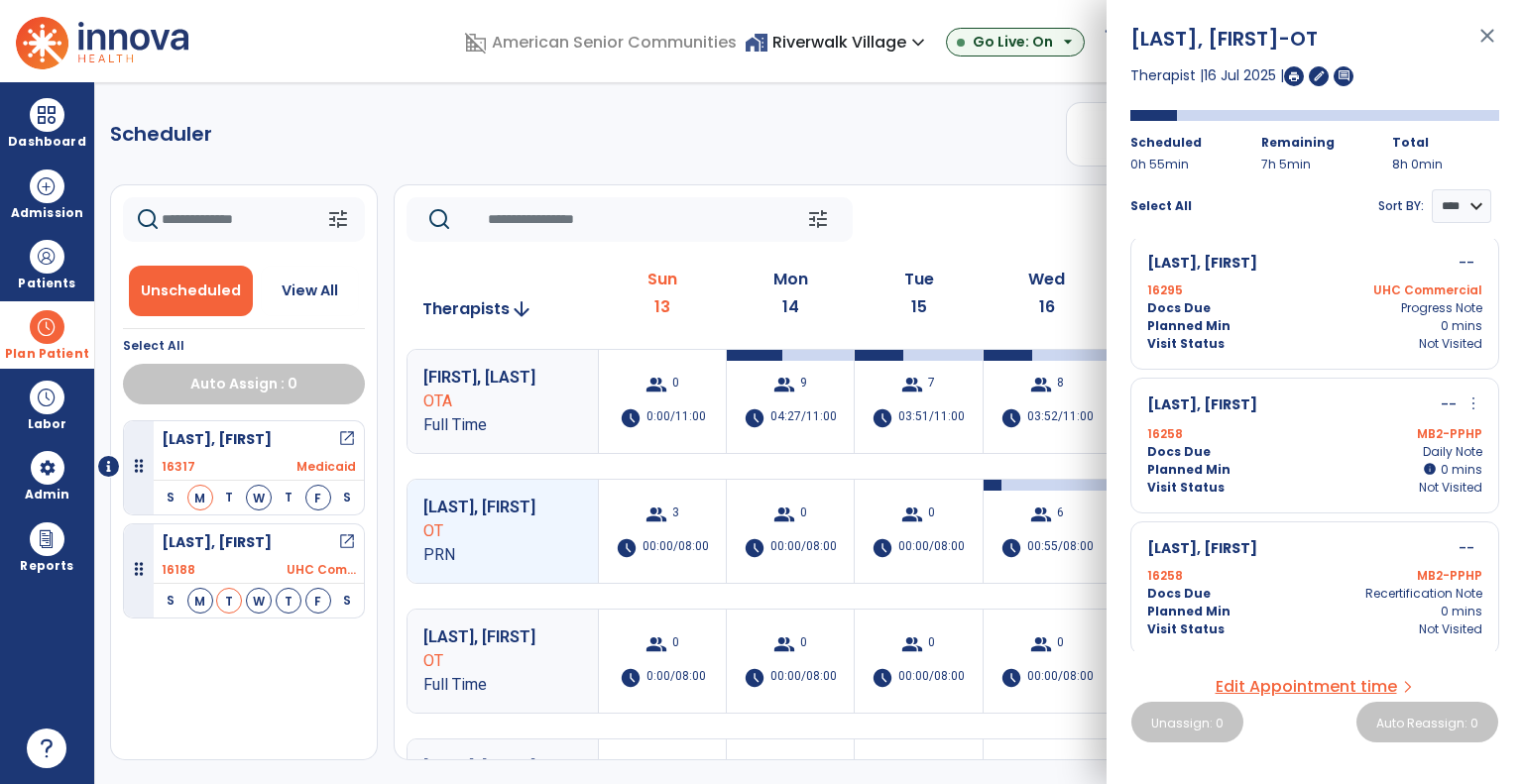 click on "tune   Today  chevron_left Jul 13, 2025 - Jul 19, 2025  *********  calendar_today  chevron_right" 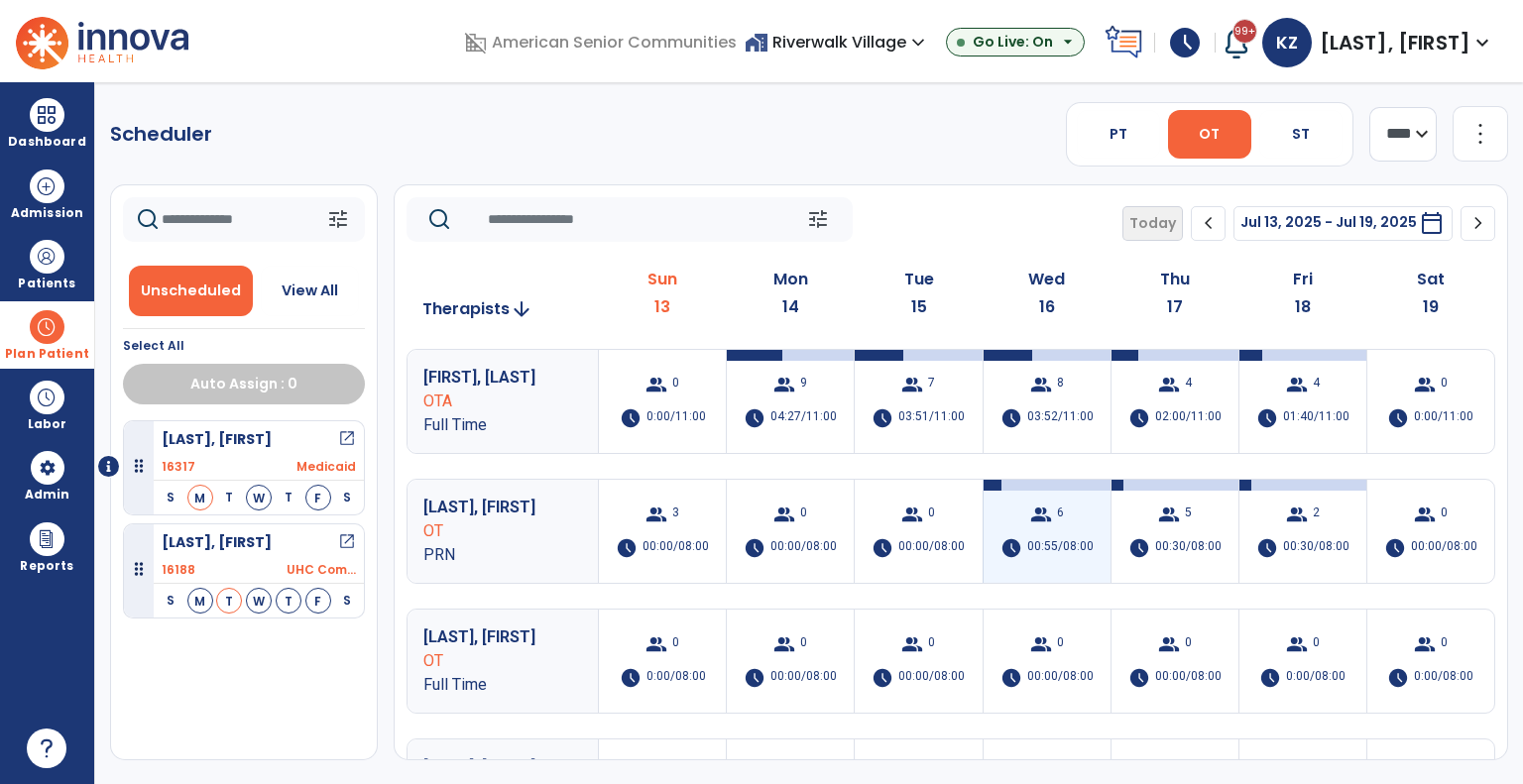 click on "group  6  schedule  00:55/08:00" at bounding box center [1047, 531] 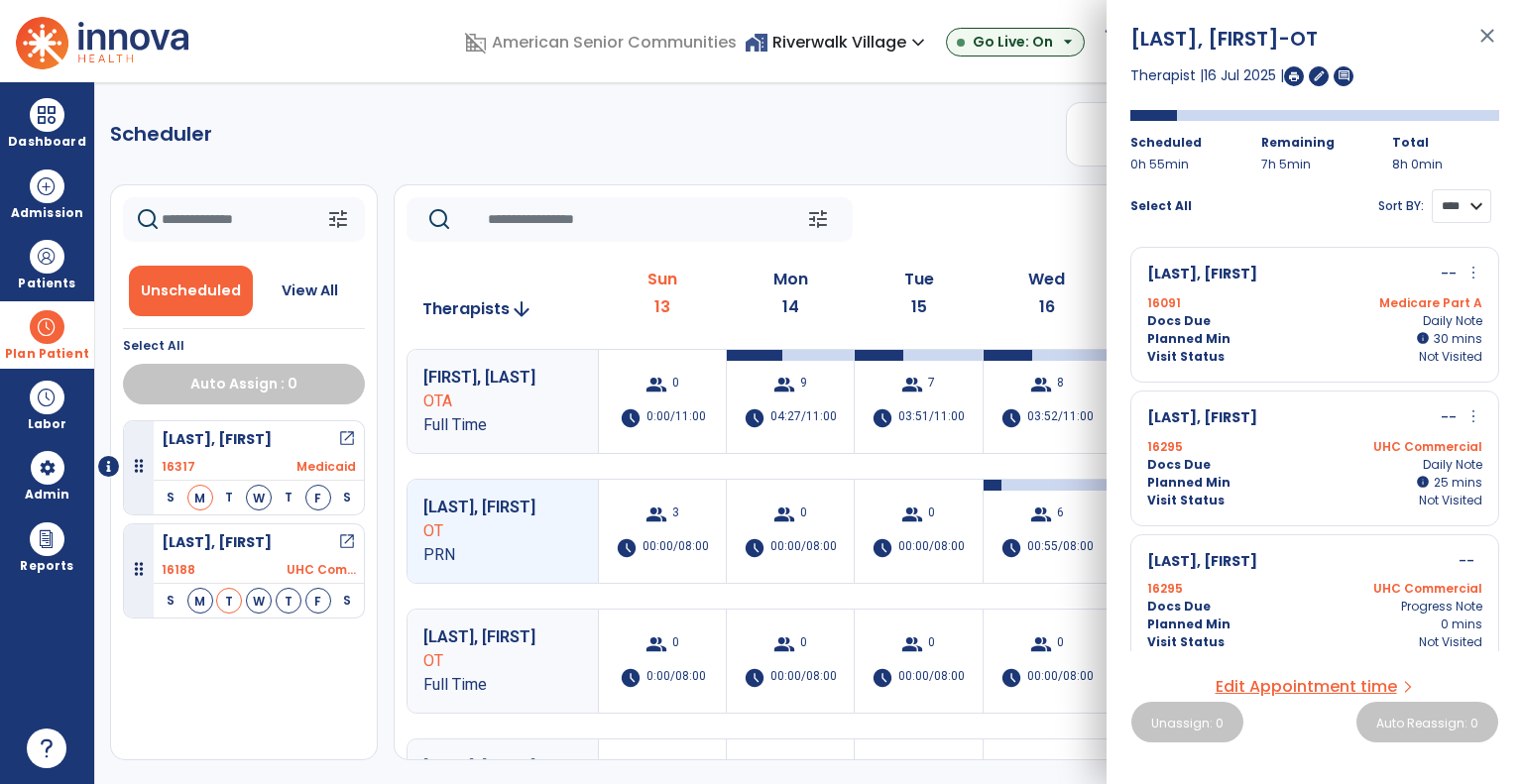 click on "**** ****" at bounding box center [1462, 206] 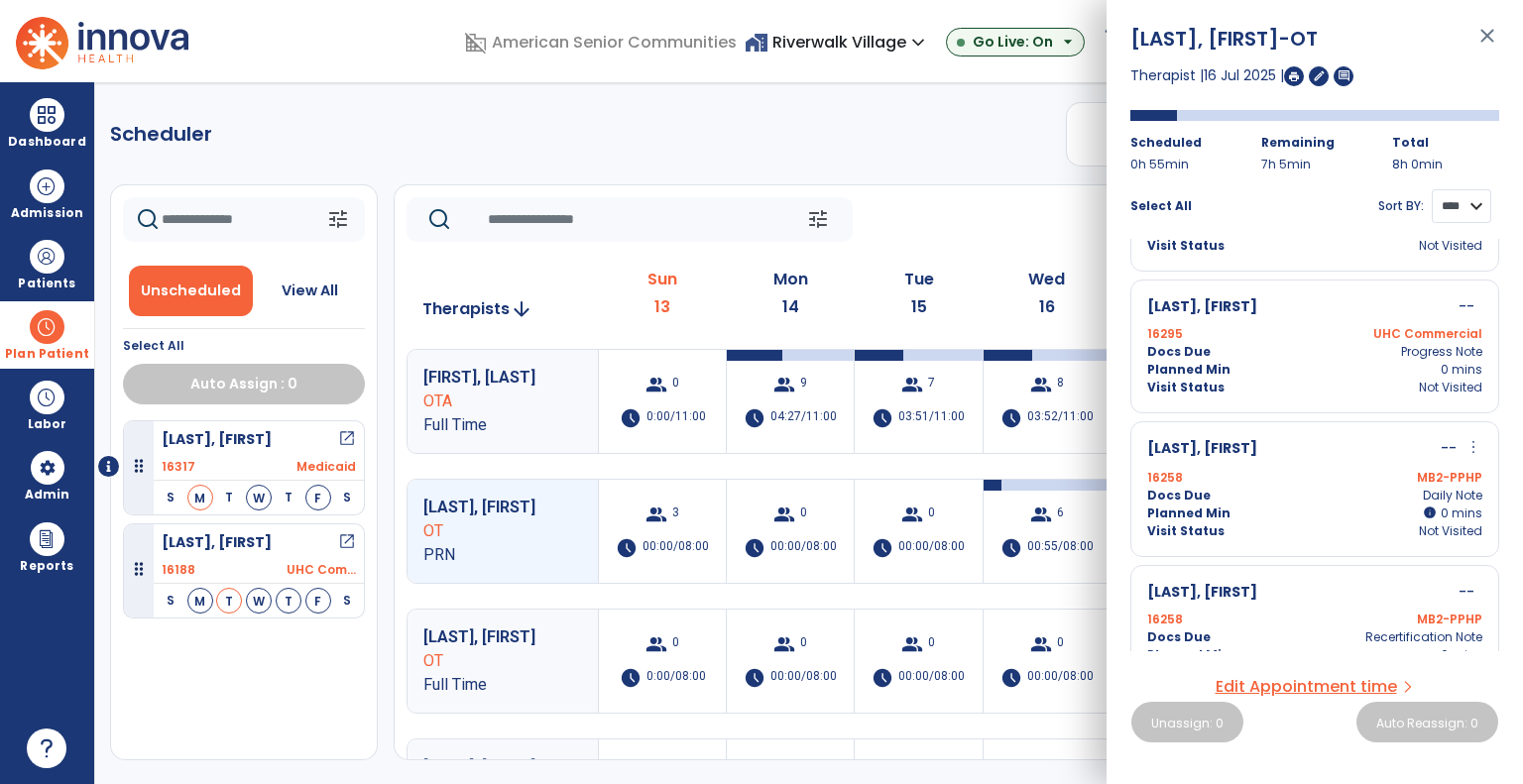 scroll, scrollTop: 440, scrollLeft: 0, axis: vertical 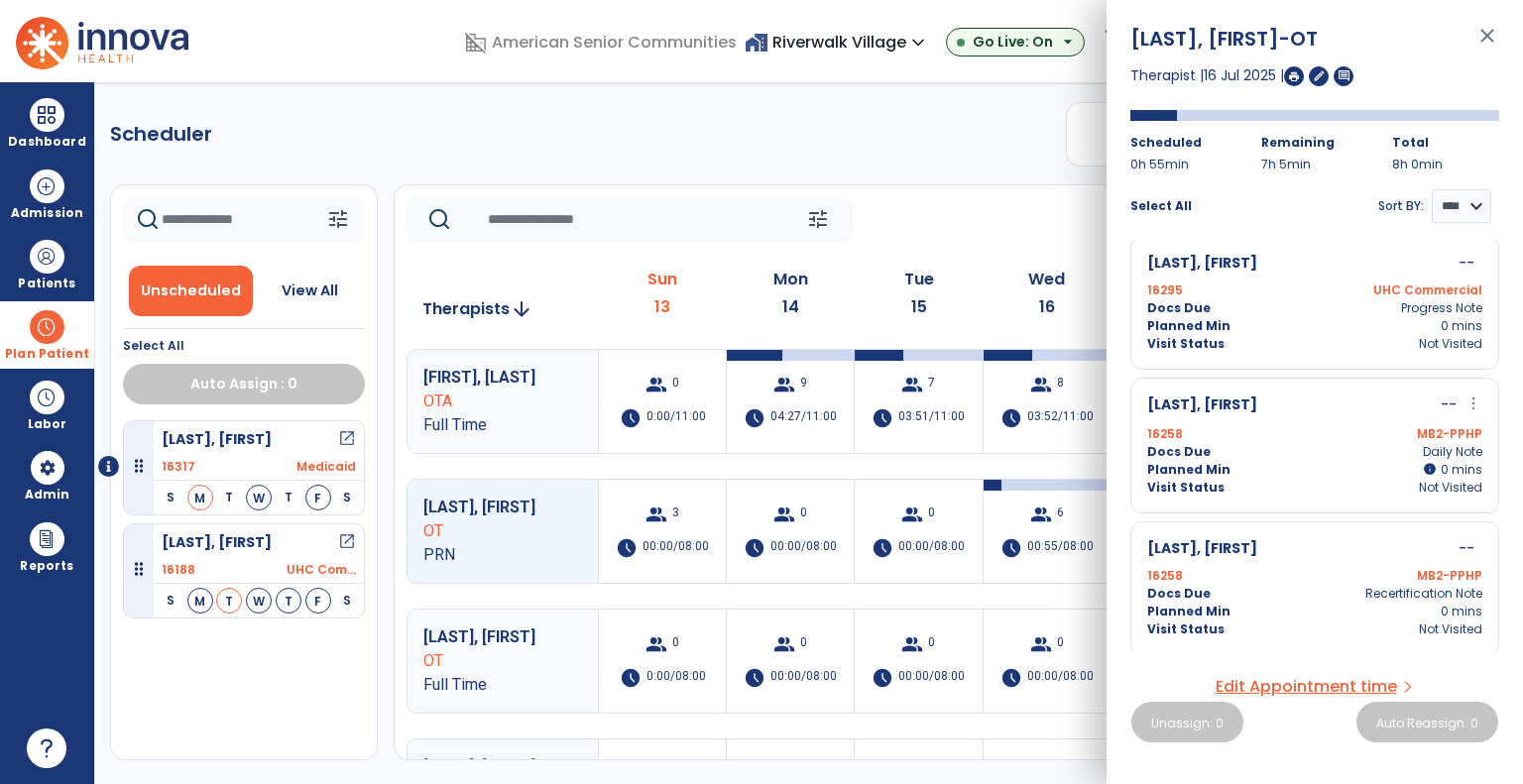 click on "more_vert" at bounding box center (1473, 403) 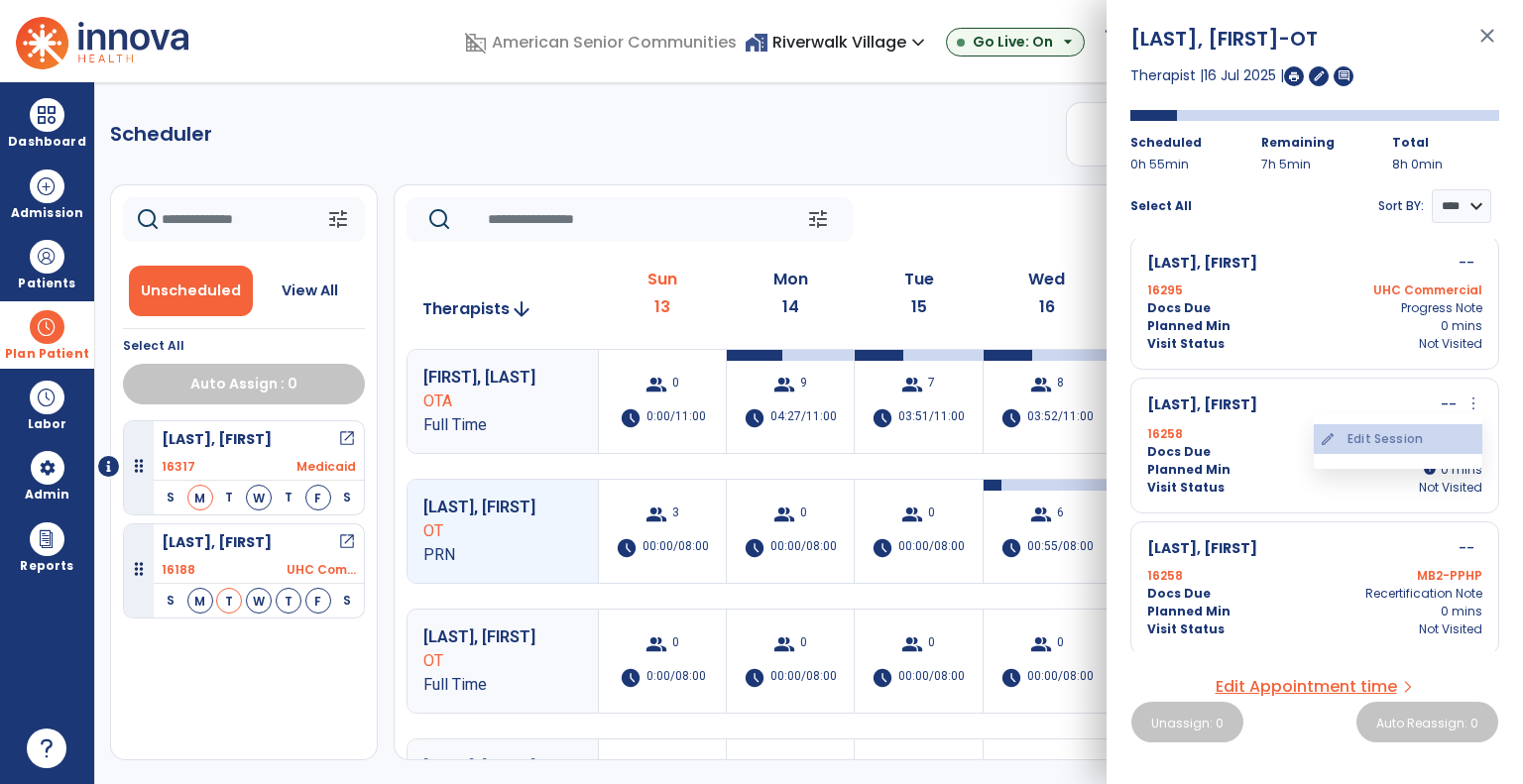 click on "edit   Edit Session" at bounding box center (1398, 439) 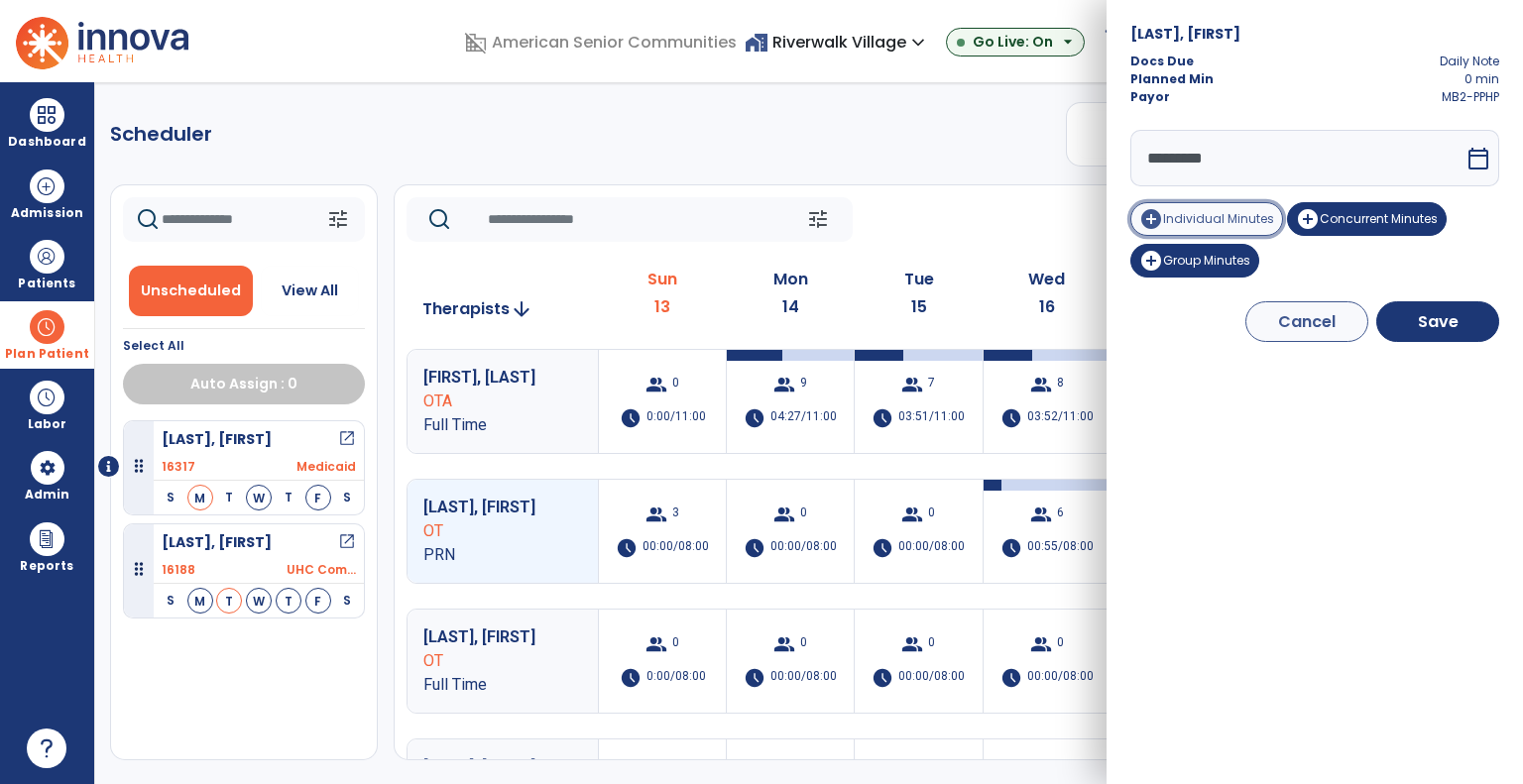 click on "add_circle" at bounding box center [1151, 219] 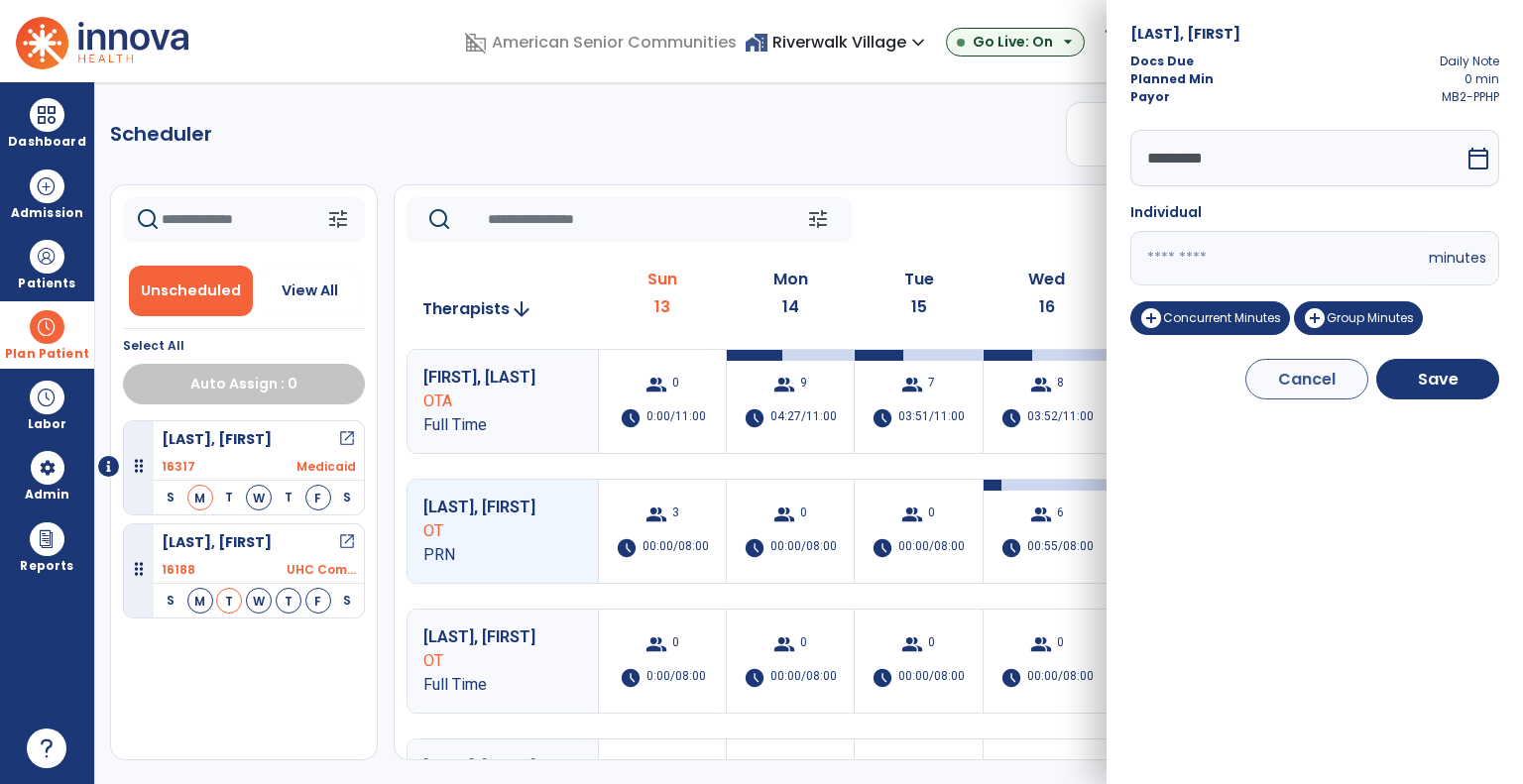 click on "*" at bounding box center [1277, 258] 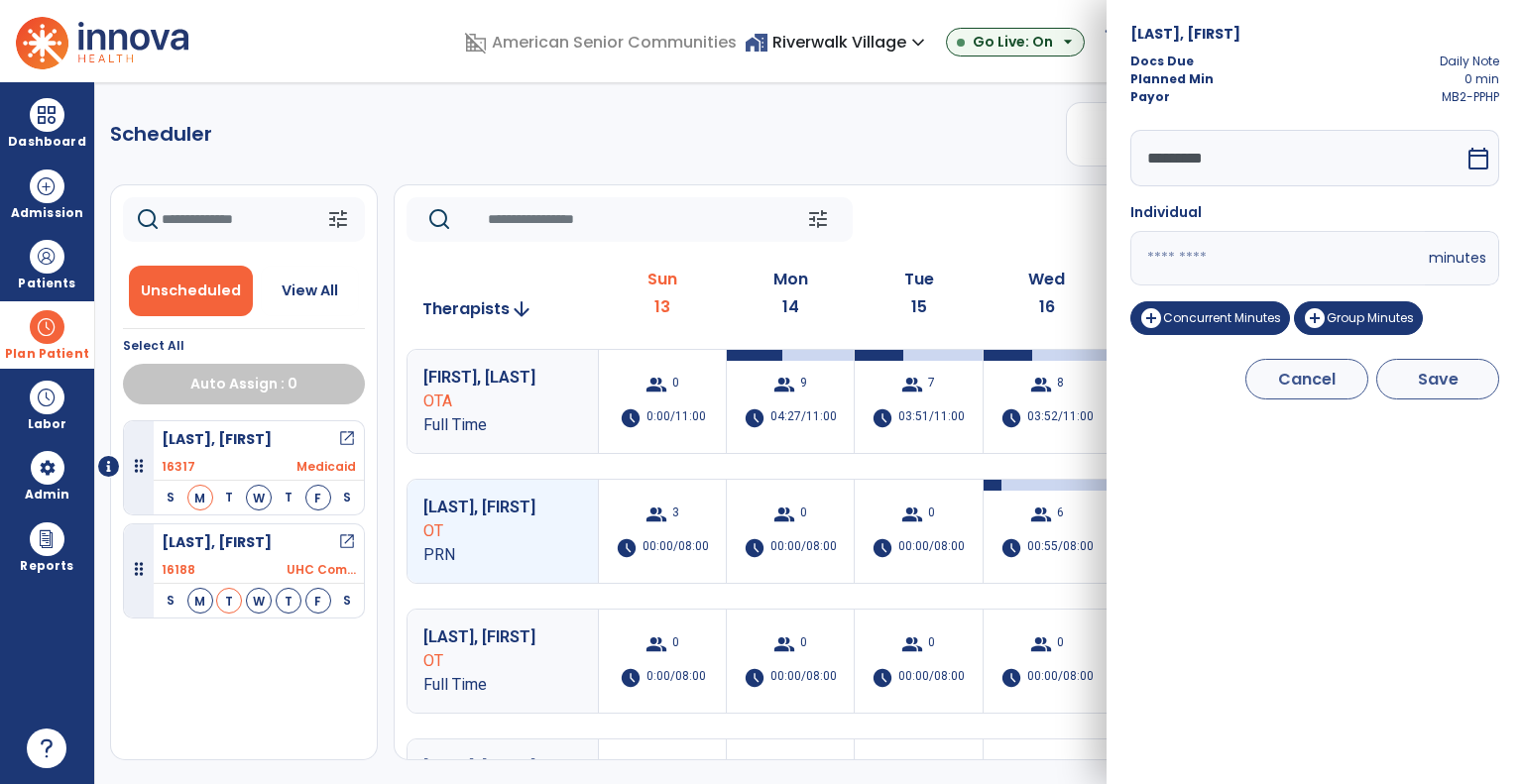 type on "**" 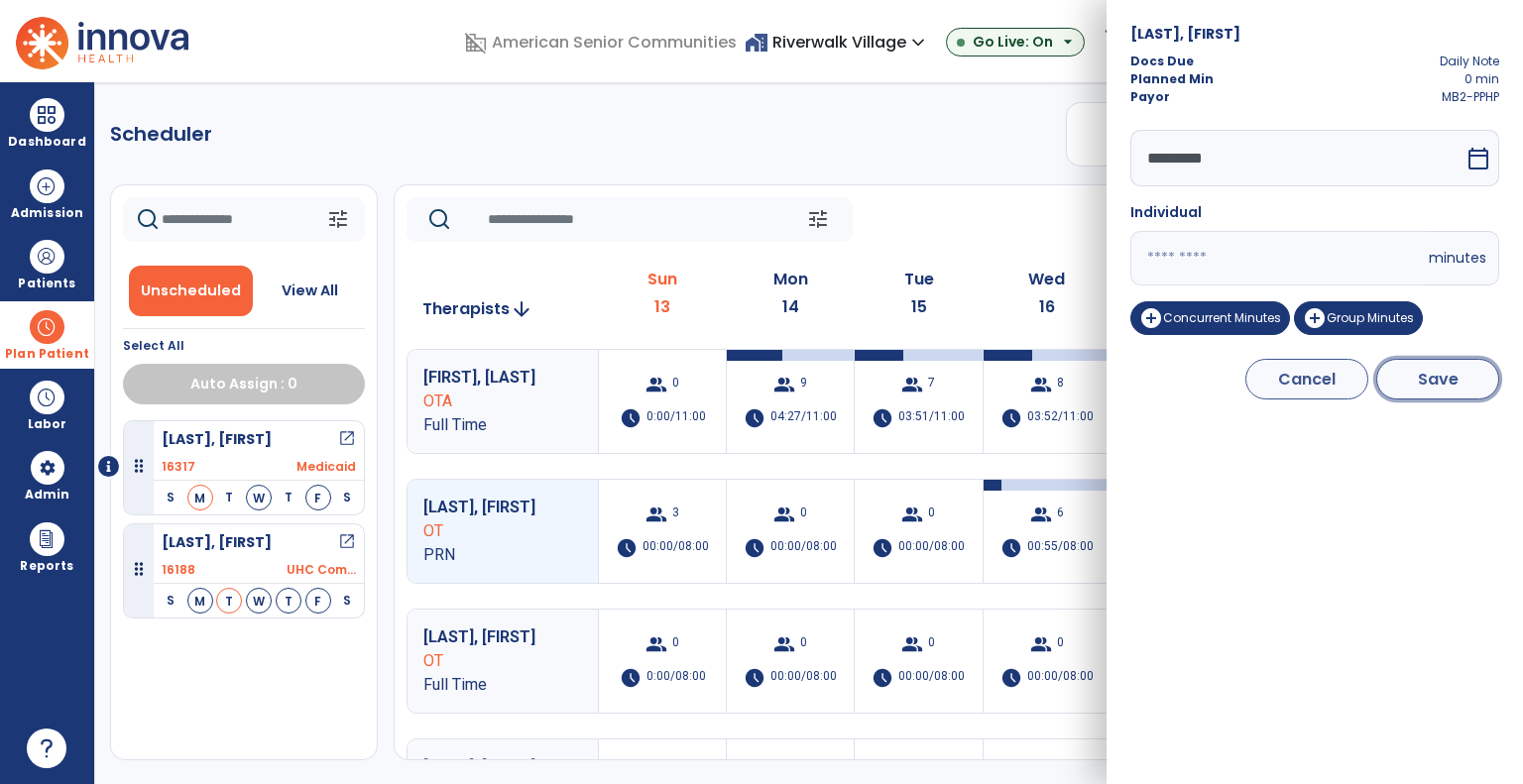 click on "Save" at bounding box center (1438, 379) 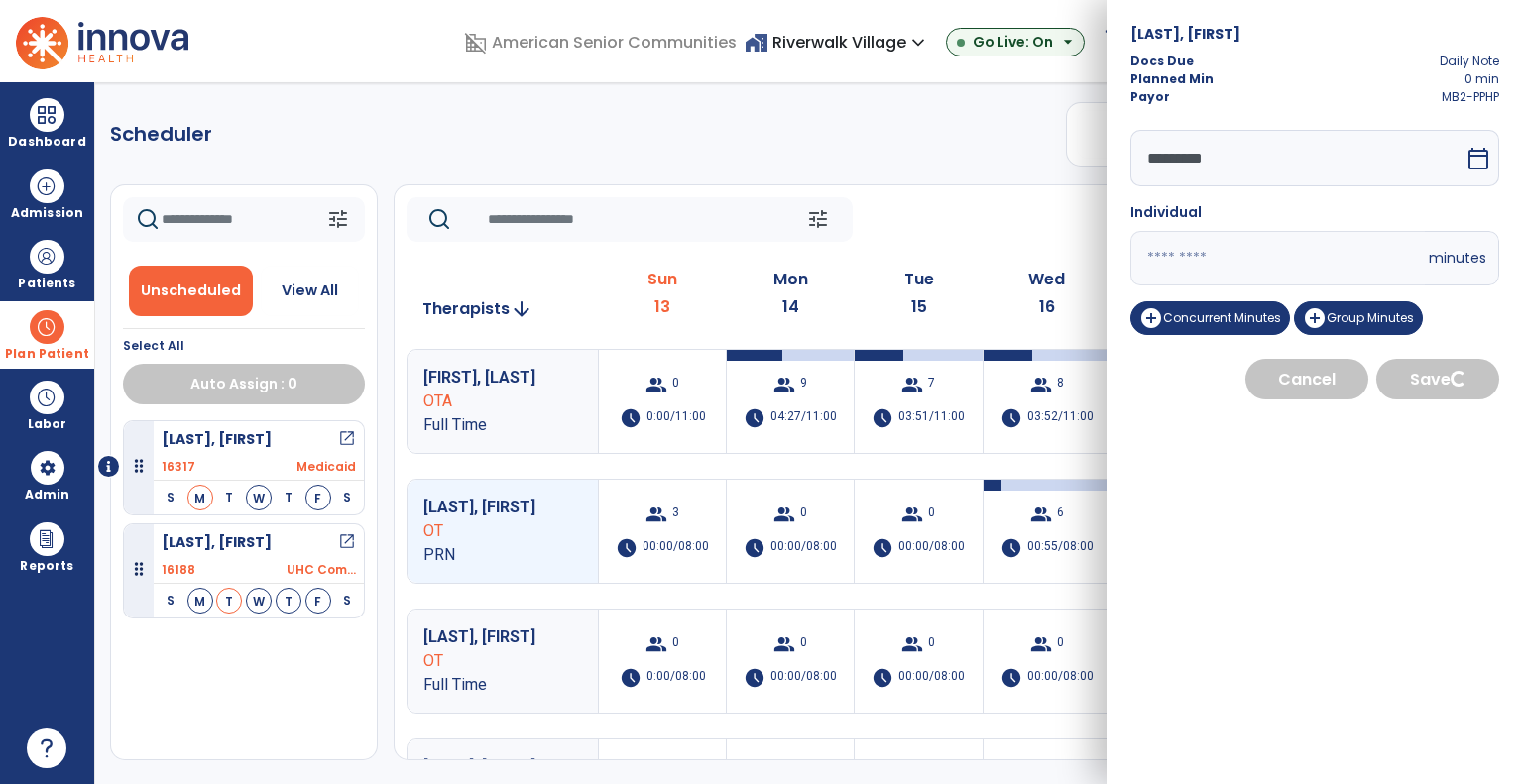 select on "****" 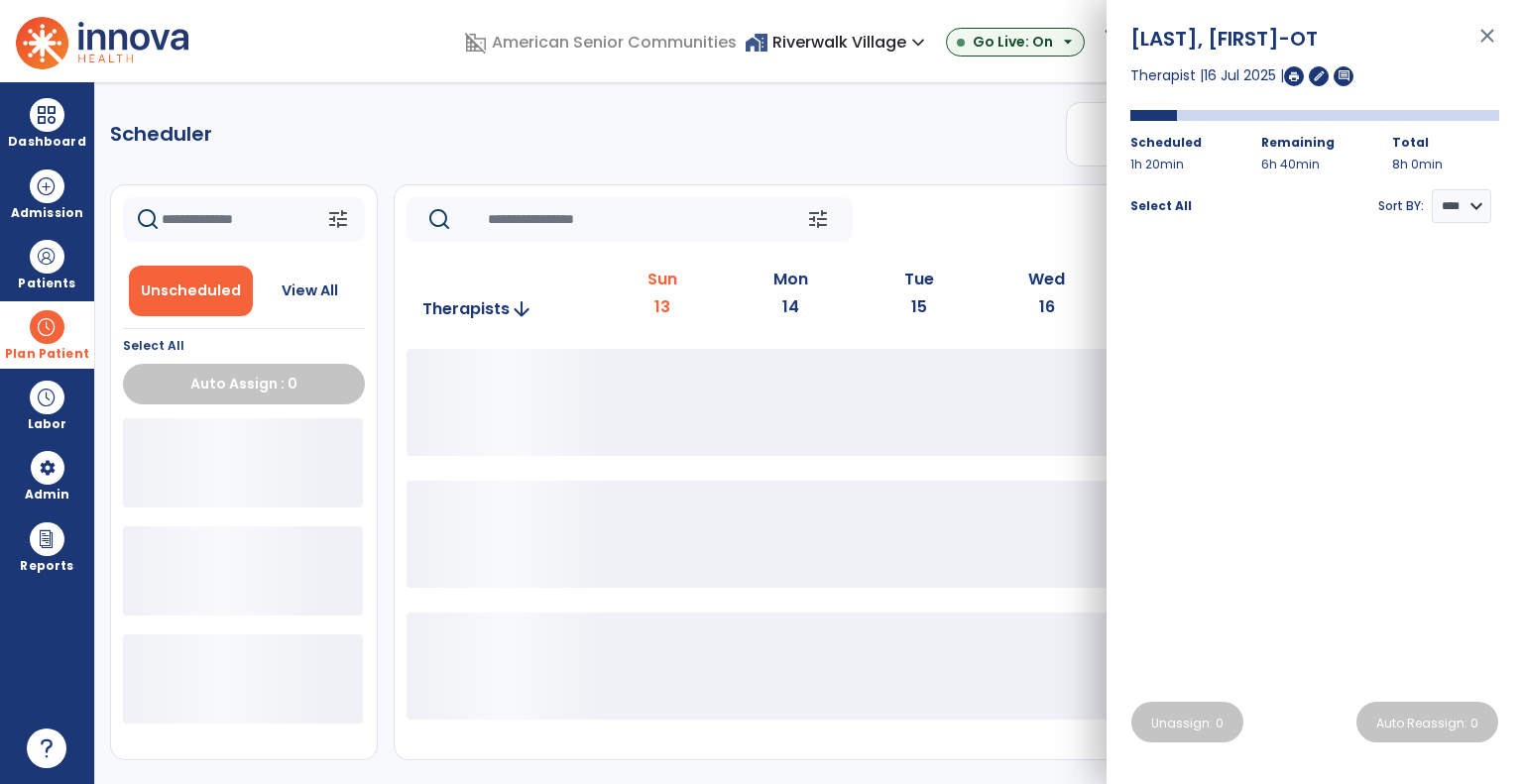 click on "tune   Today  chevron_left Jul 13, 2025 - Jul 19, 2025  *********  calendar_today  chevron_right" 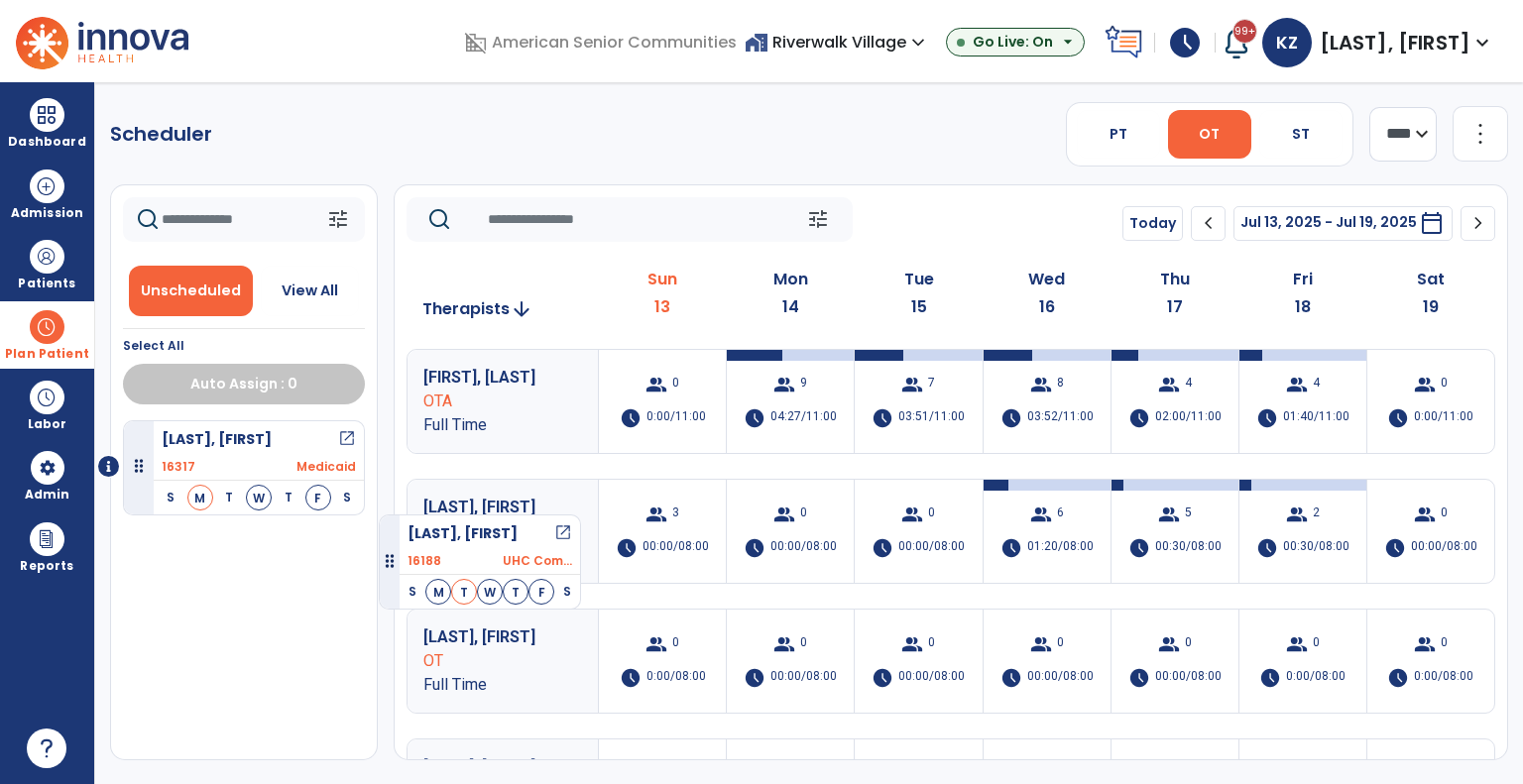 drag, startPoint x: 233, startPoint y: 558, endPoint x: 420, endPoint y: 372, distance: 263.7518 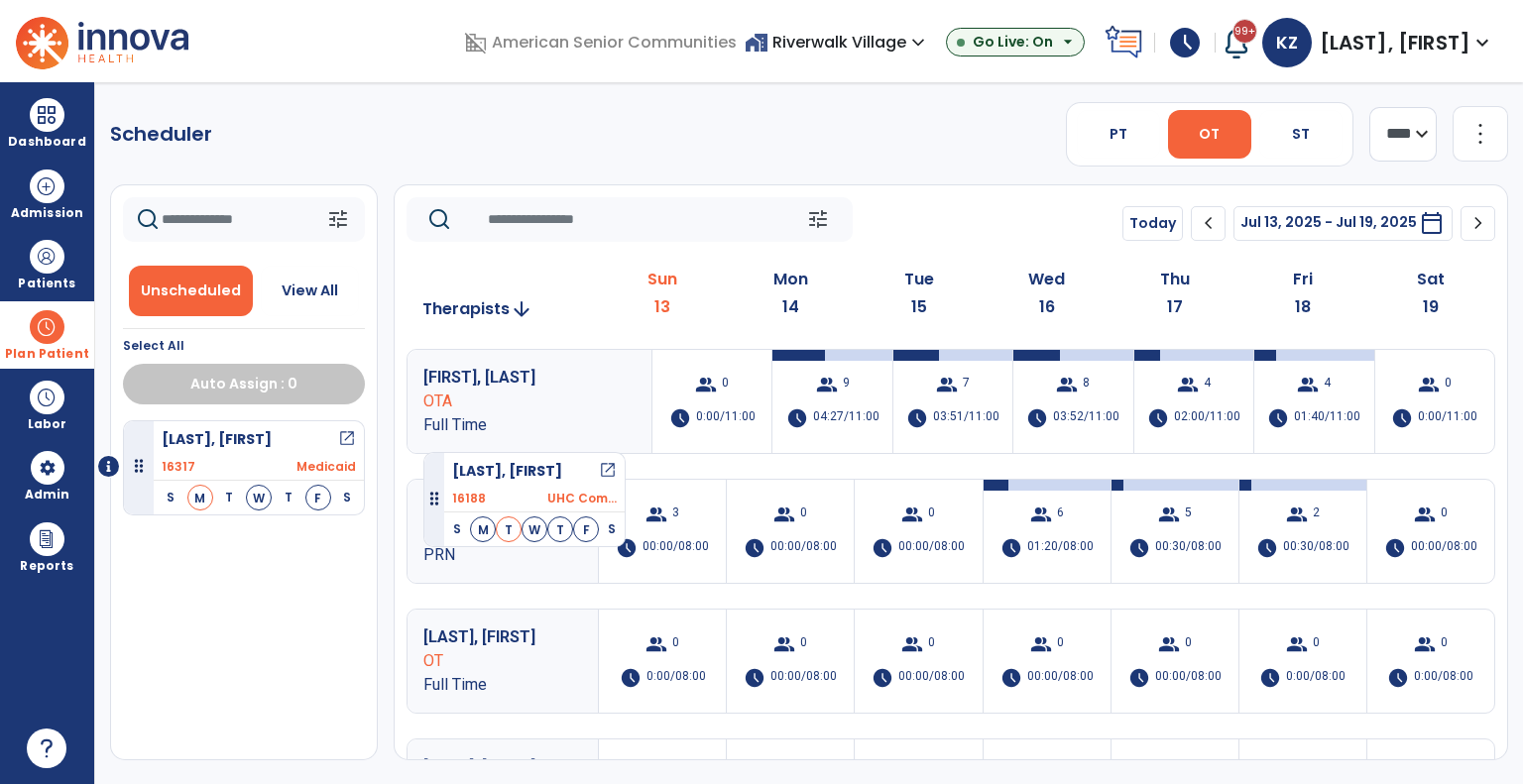 drag, startPoint x: 420, startPoint y: 372, endPoint x: 412, endPoint y: 356, distance: 17.888544 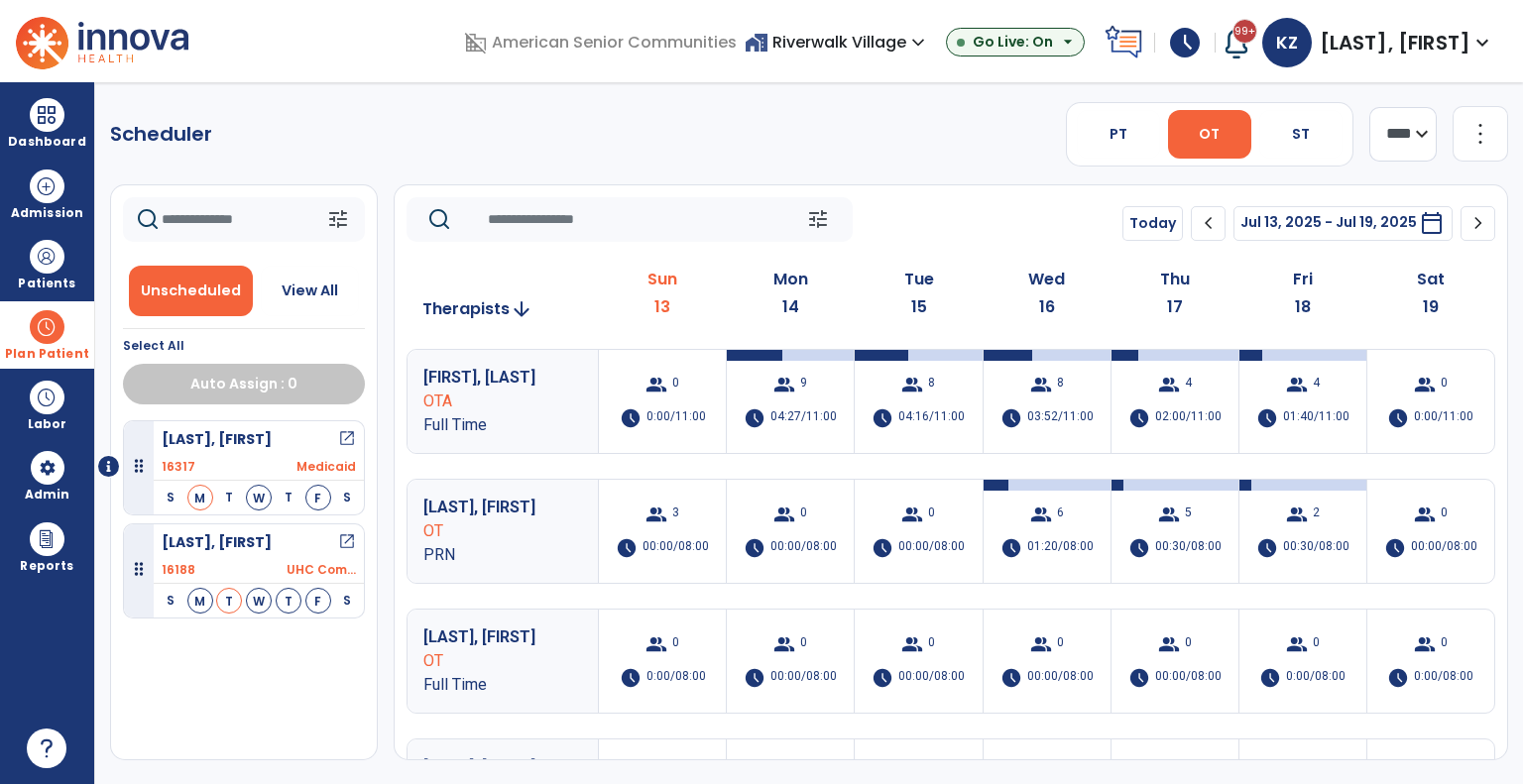 click on "group  8  schedule  04:16/11:00" at bounding box center [918, 401] 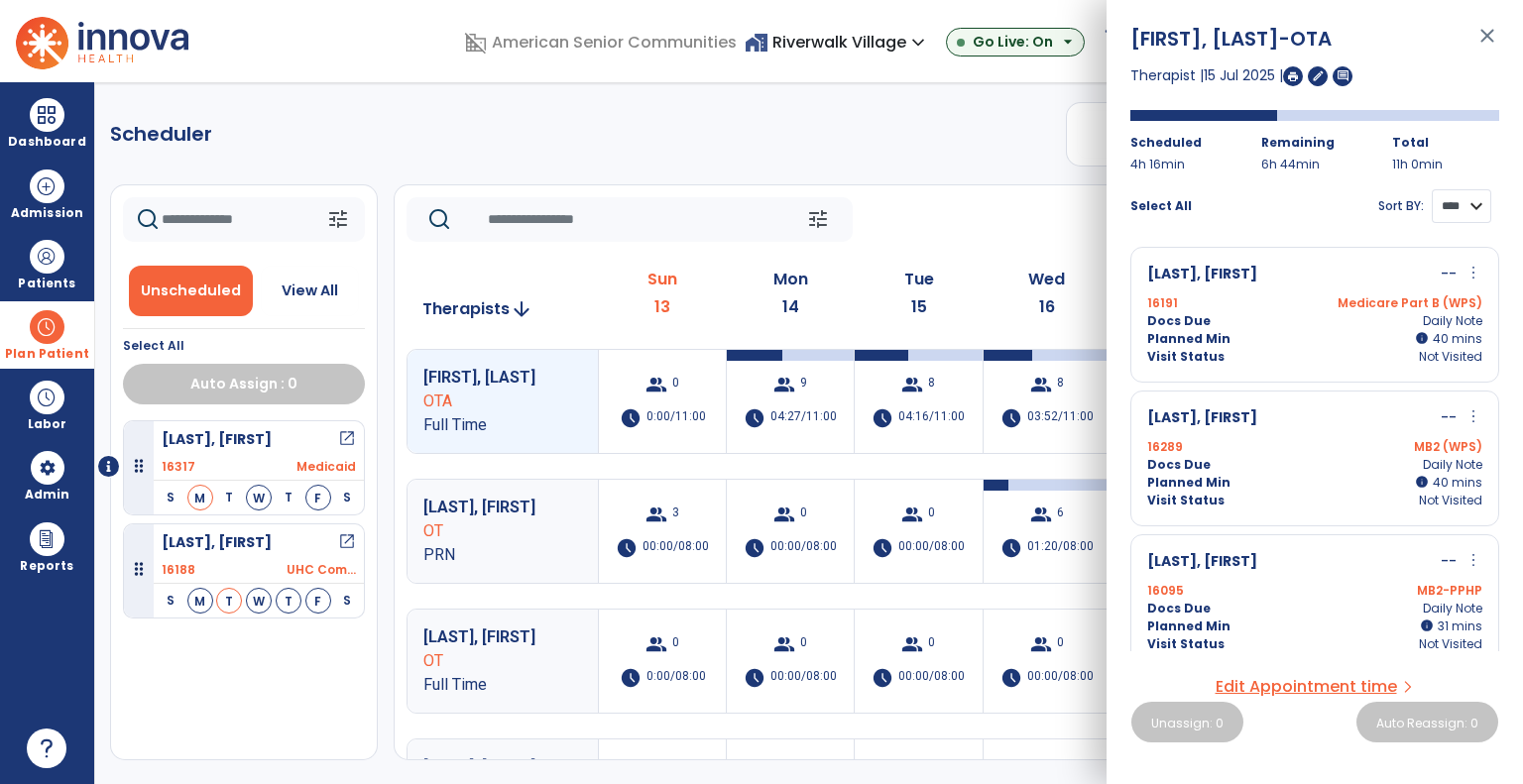 click on "**** ****" at bounding box center (1462, 206) 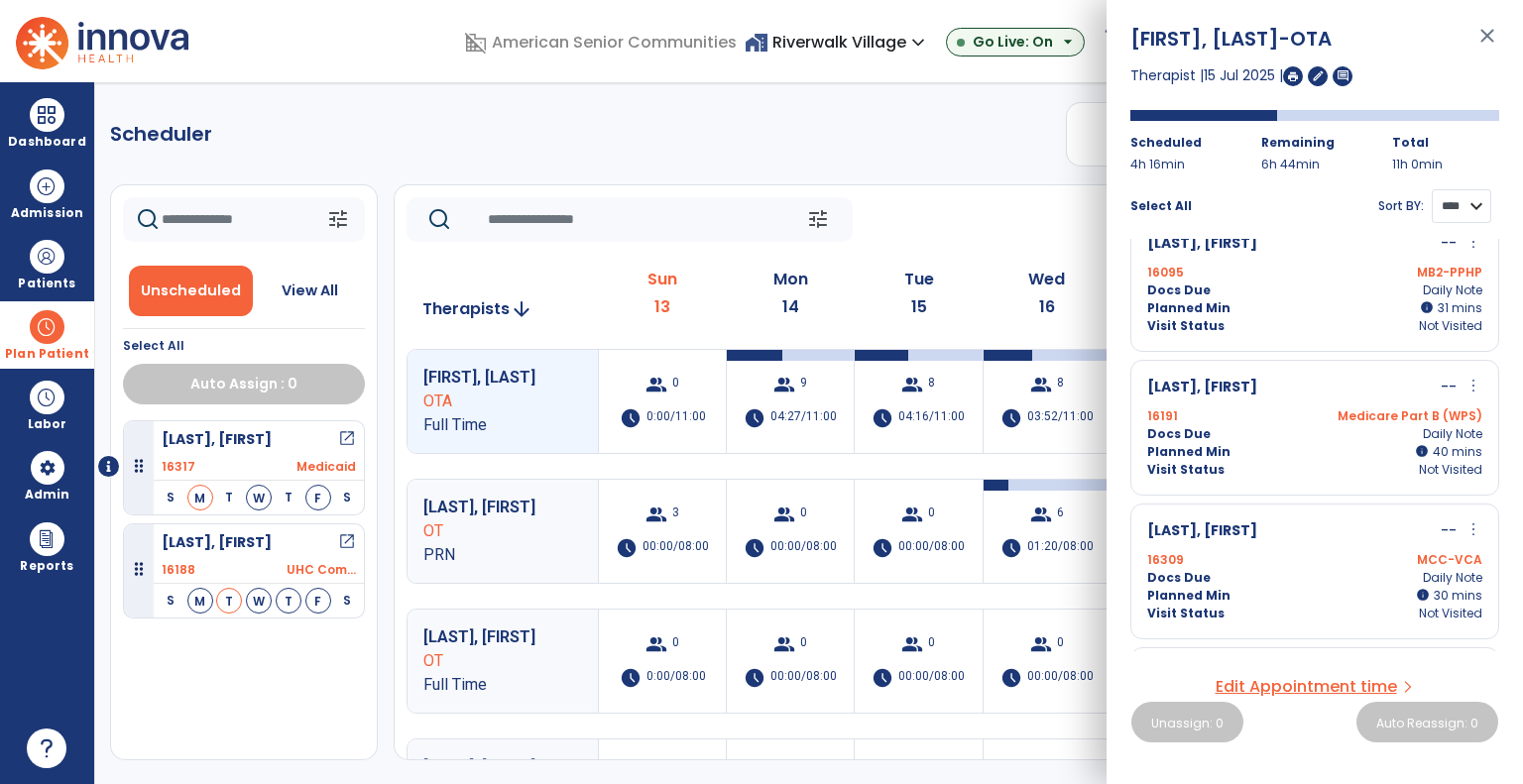 scroll, scrollTop: 297, scrollLeft: 0, axis: vertical 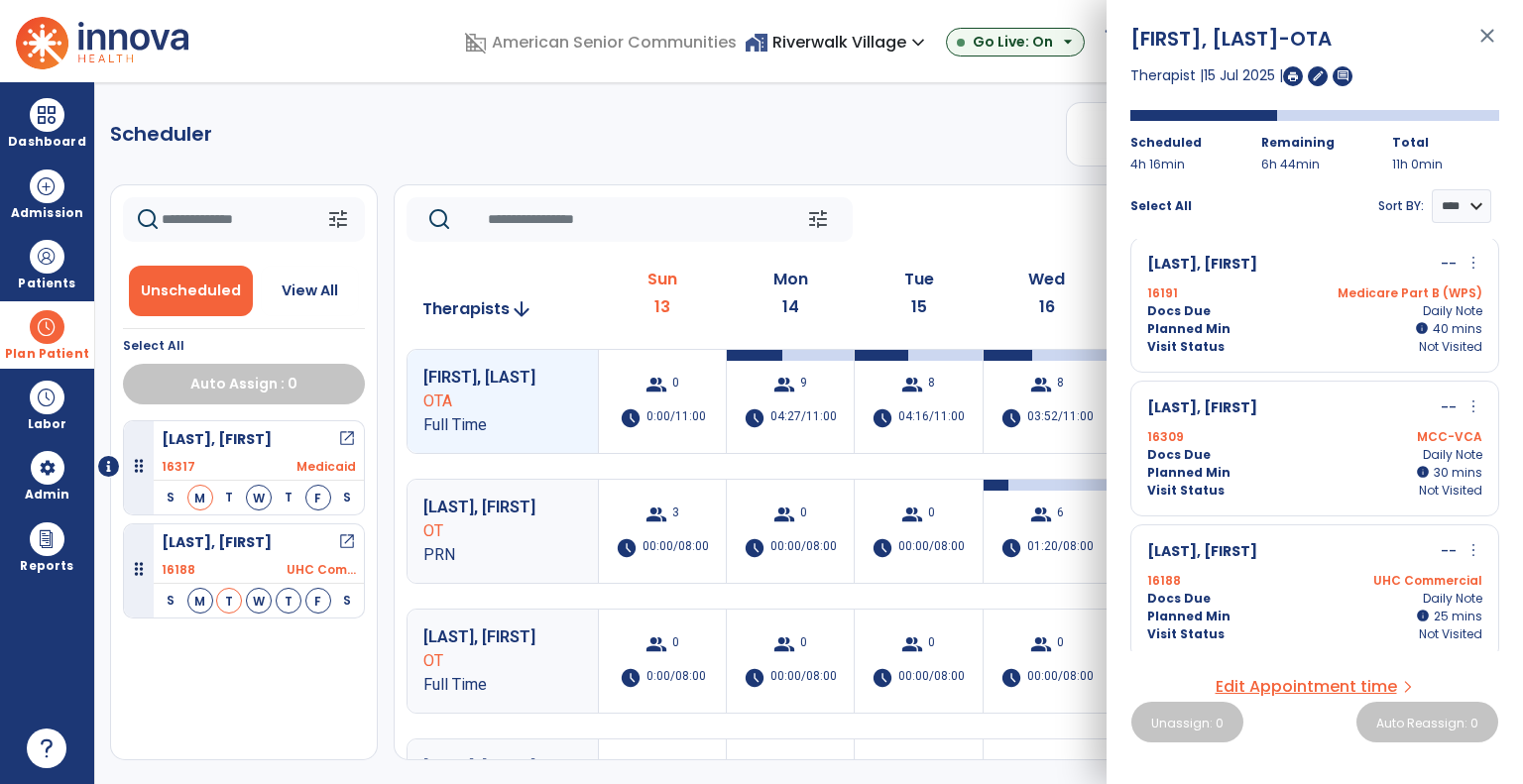 click on "Docs Due Daily Note" at bounding box center [1315, 599] 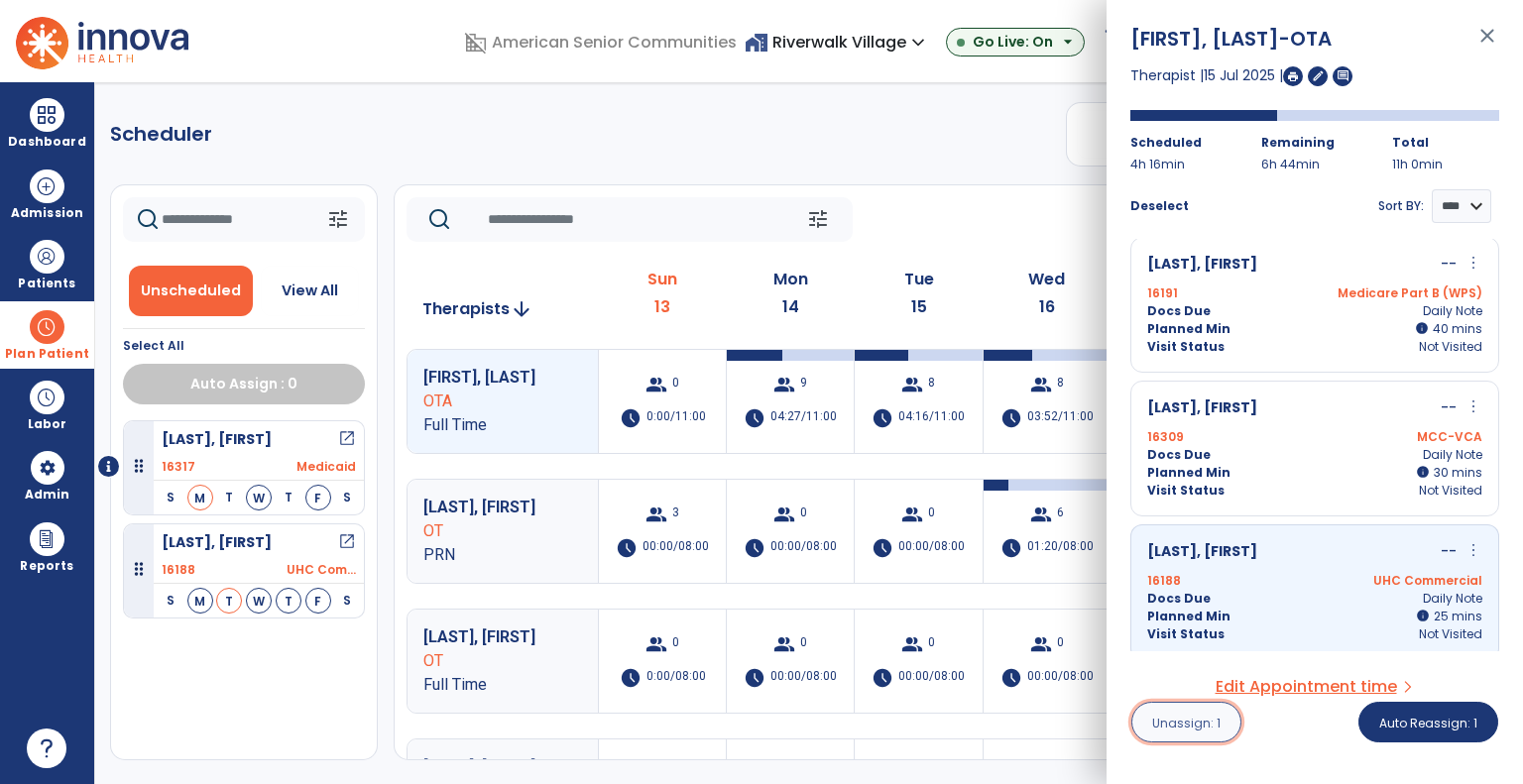 click on "Unassign: 1" at bounding box center [1186, 723] 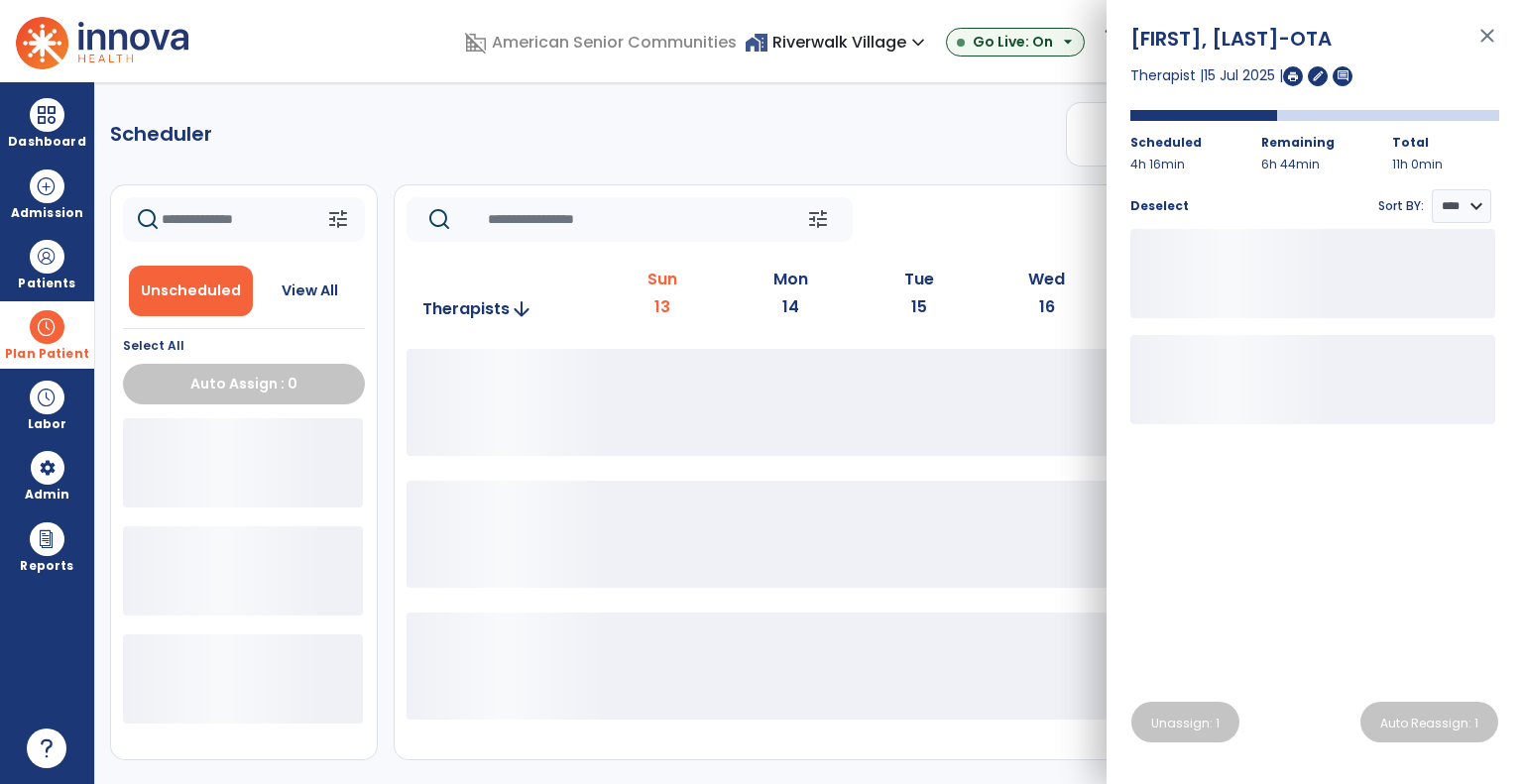 click on "tune   Today  chevron_left Jul 13, 2025 - Jul 19, 2025  *********  calendar_today  chevron_right" 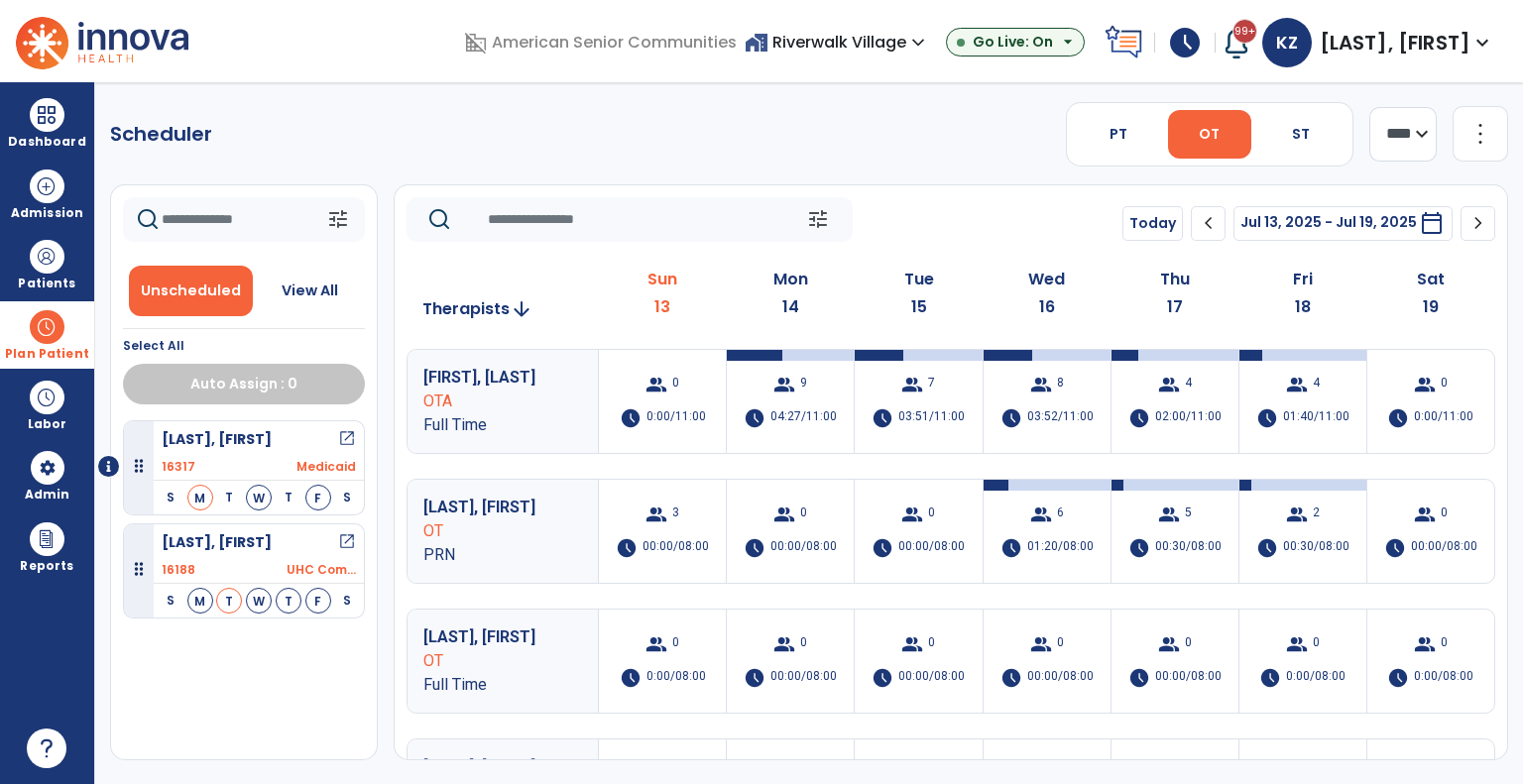 click on "open_in_new" at bounding box center [347, 542] 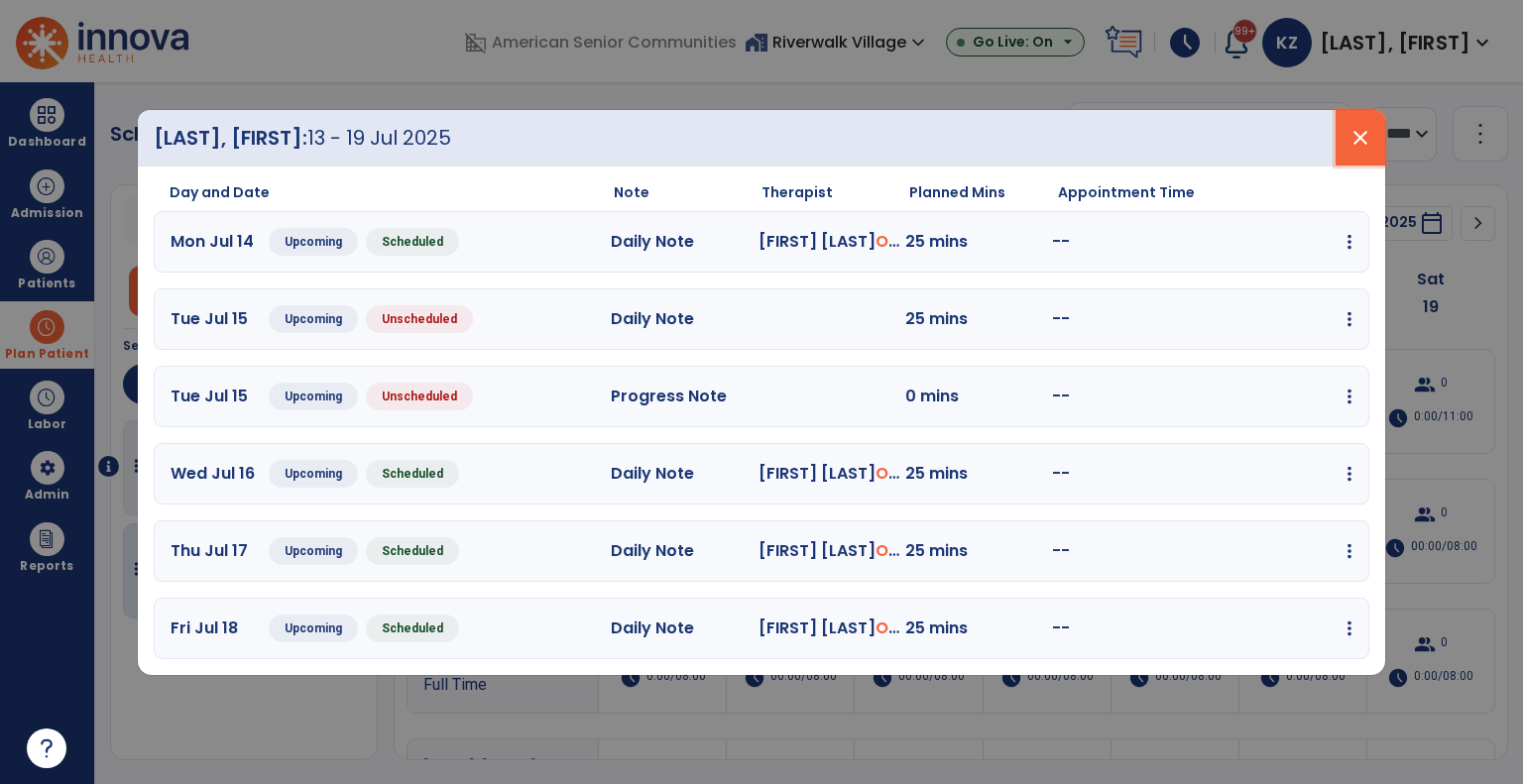 click on "close" at bounding box center [1360, 138] 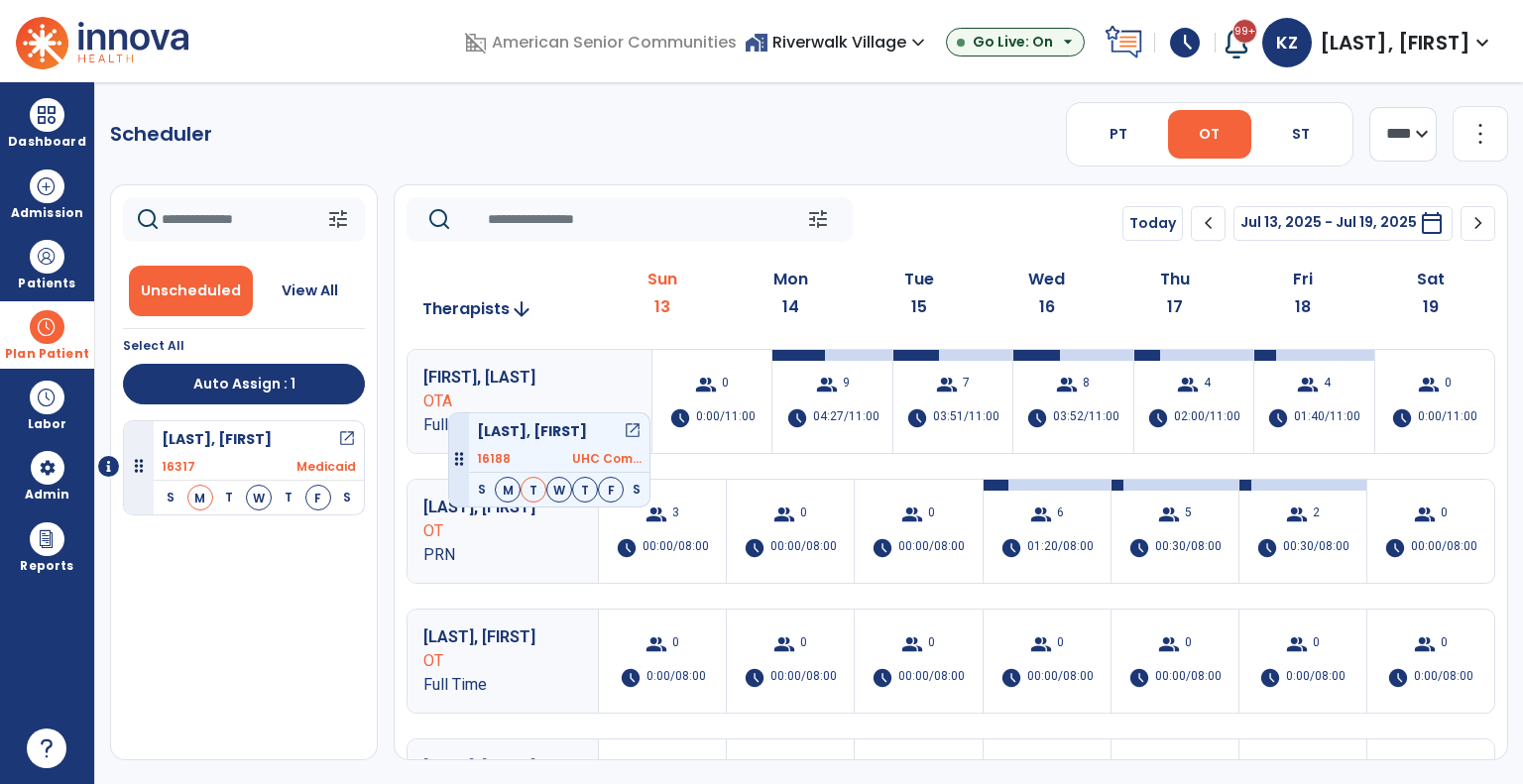 drag, startPoint x: 283, startPoint y: 553, endPoint x: 444, endPoint y: 376, distance: 239.26972 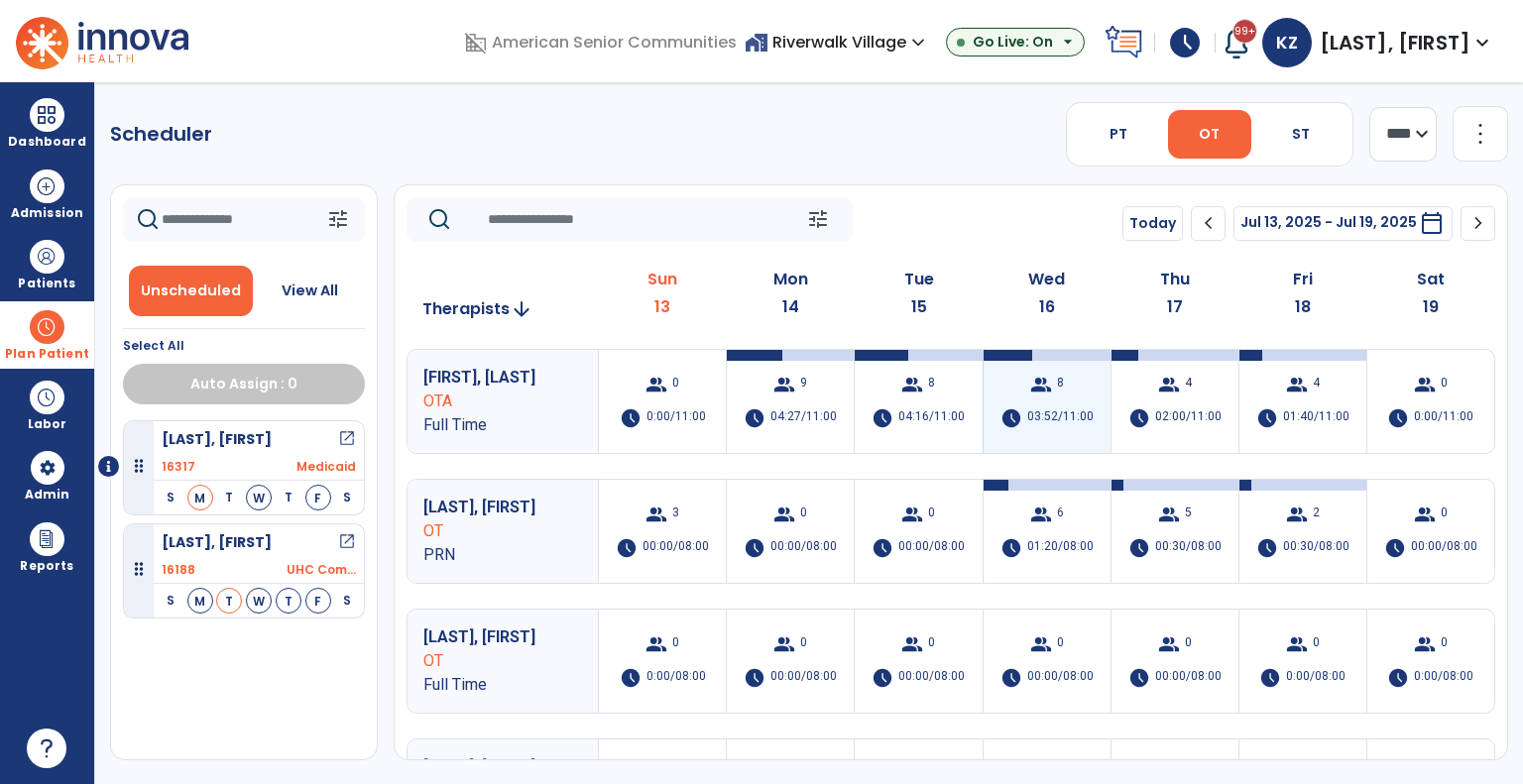 click on "group  8  schedule  03:52/11:00" at bounding box center (1047, 401) 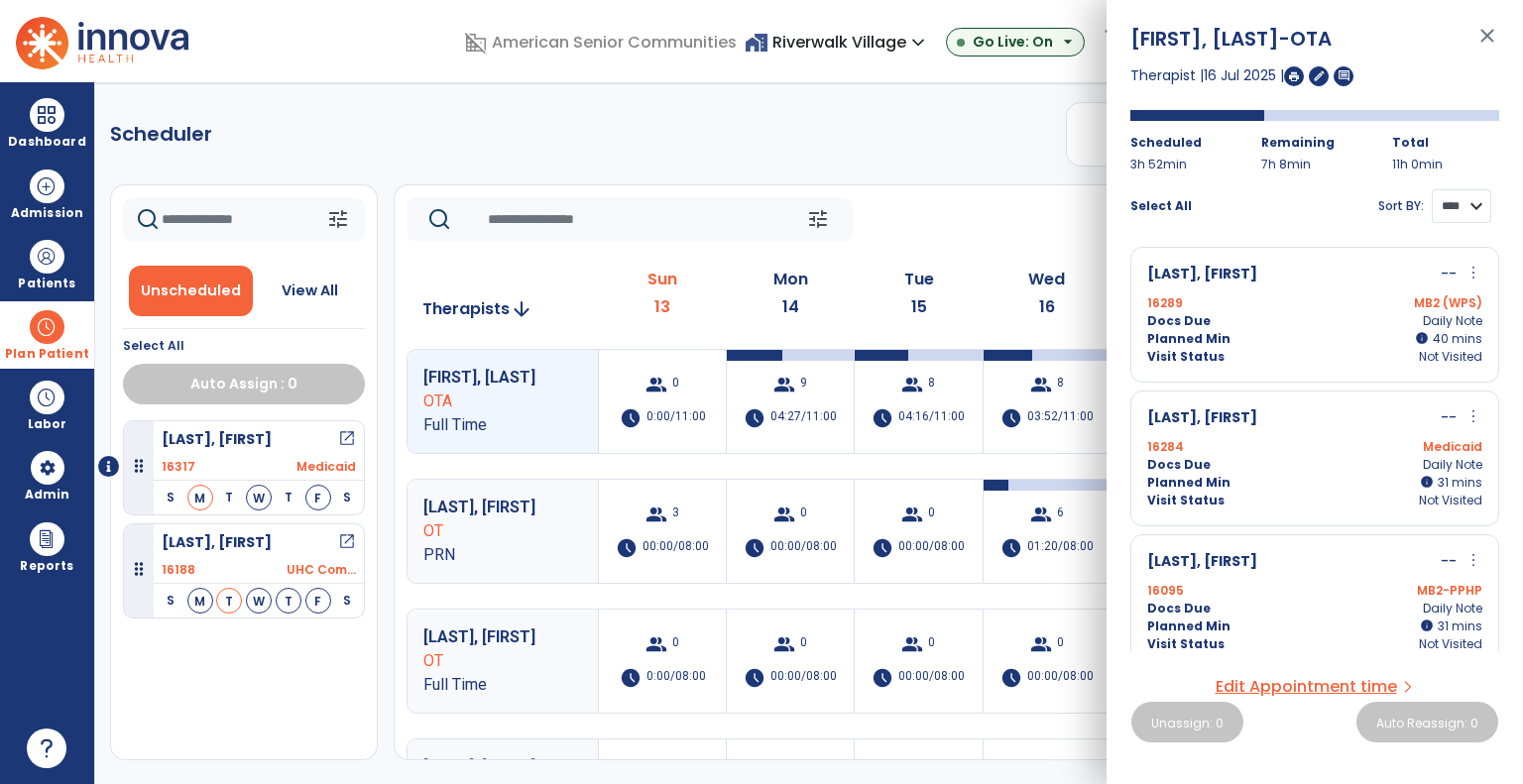 click on "**** ****" at bounding box center [1462, 206] 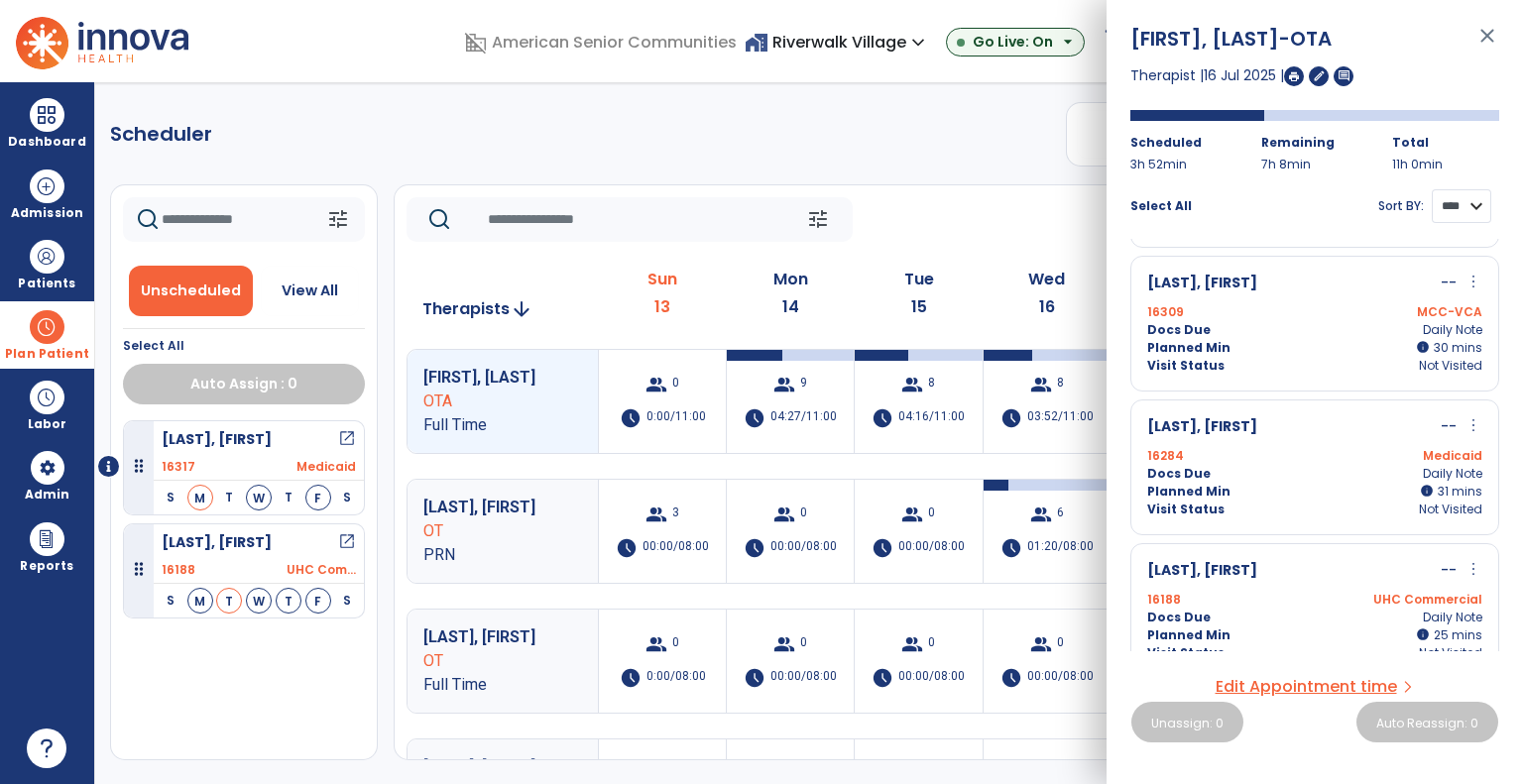 scroll, scrollTop: 297, scrollLeft: 0, axis: vertical 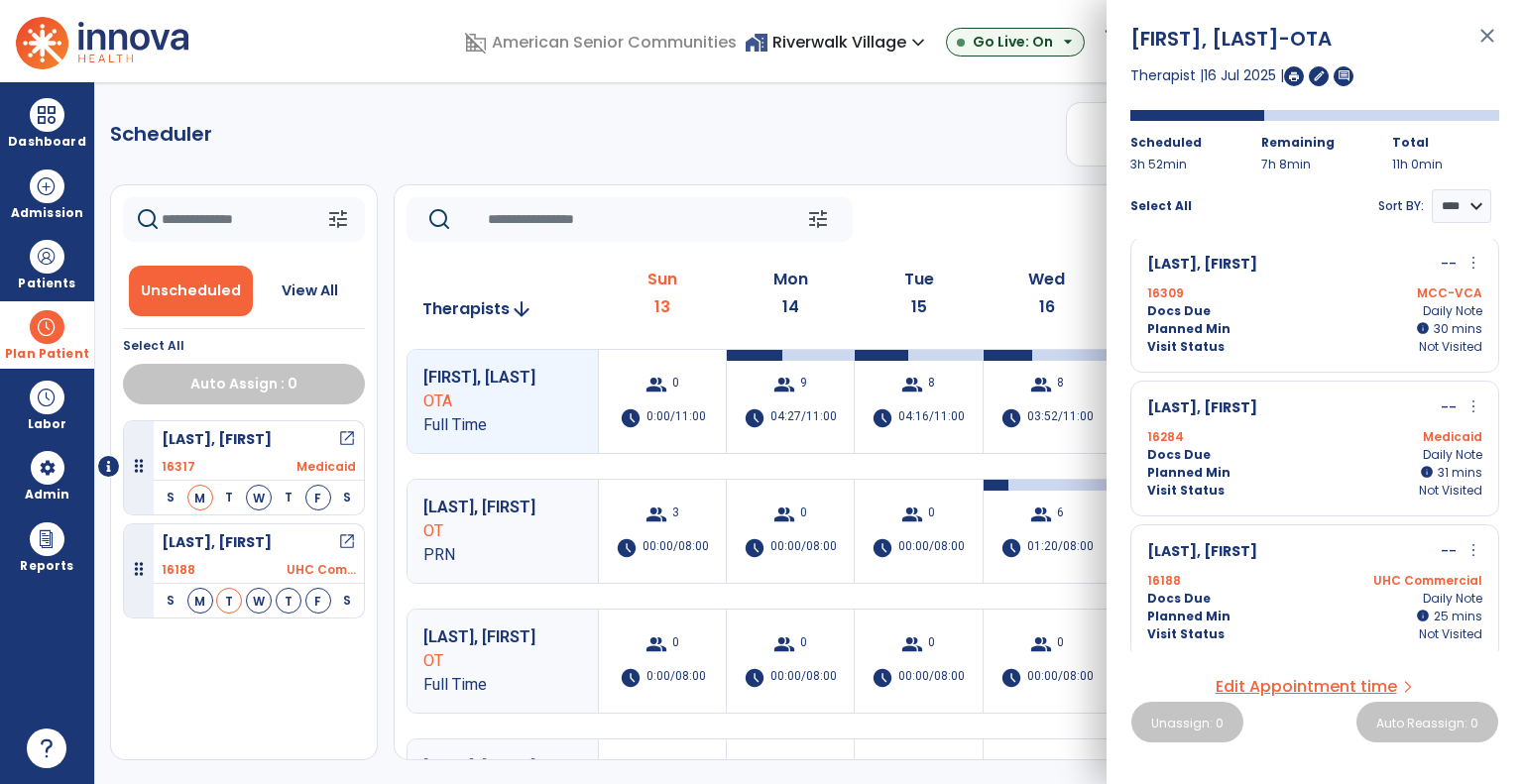 click on "Docs Due Daily Note" at bounding box center (1315, 599) 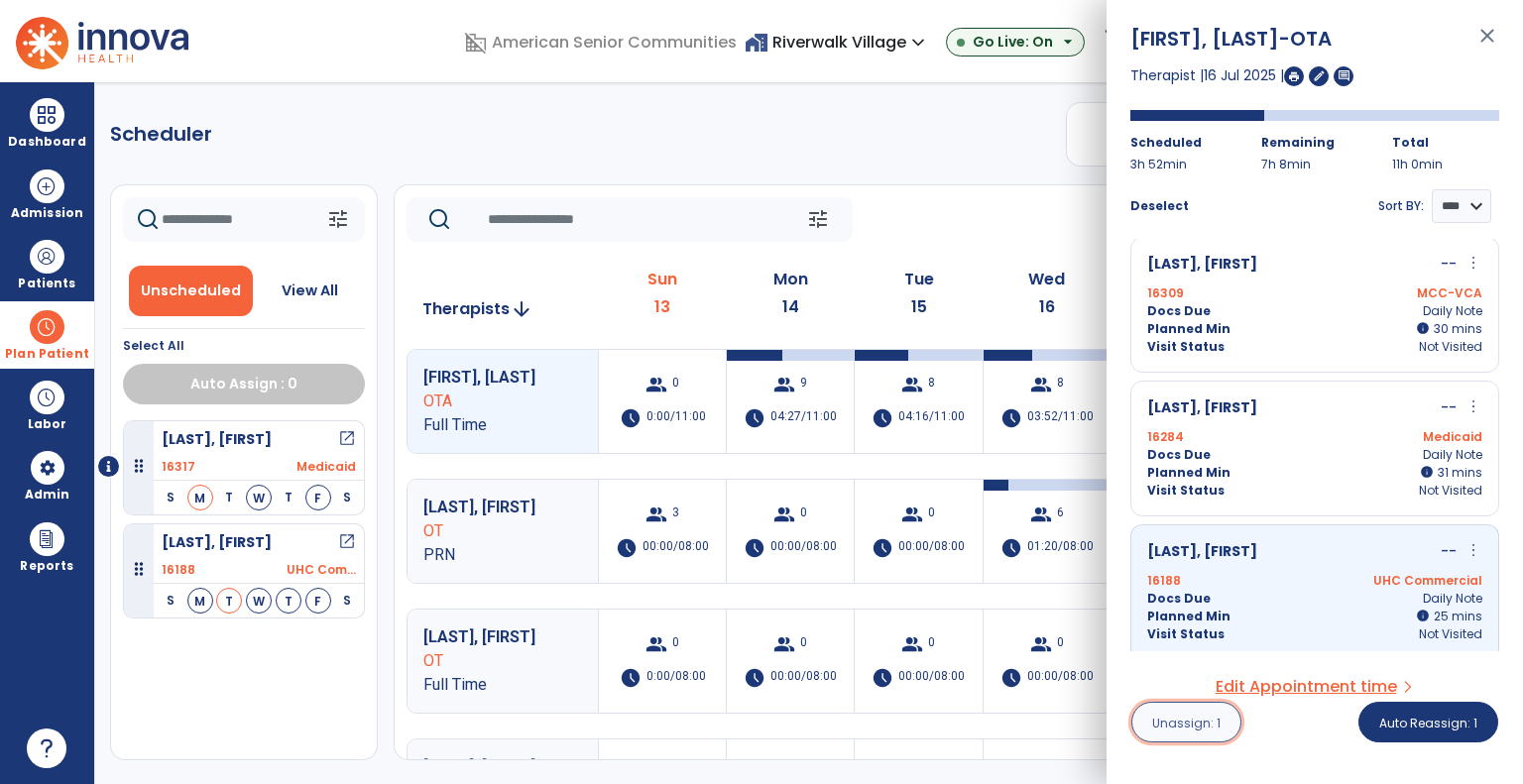 click on "Unassign: 1" at bounding box center (1186, 722) 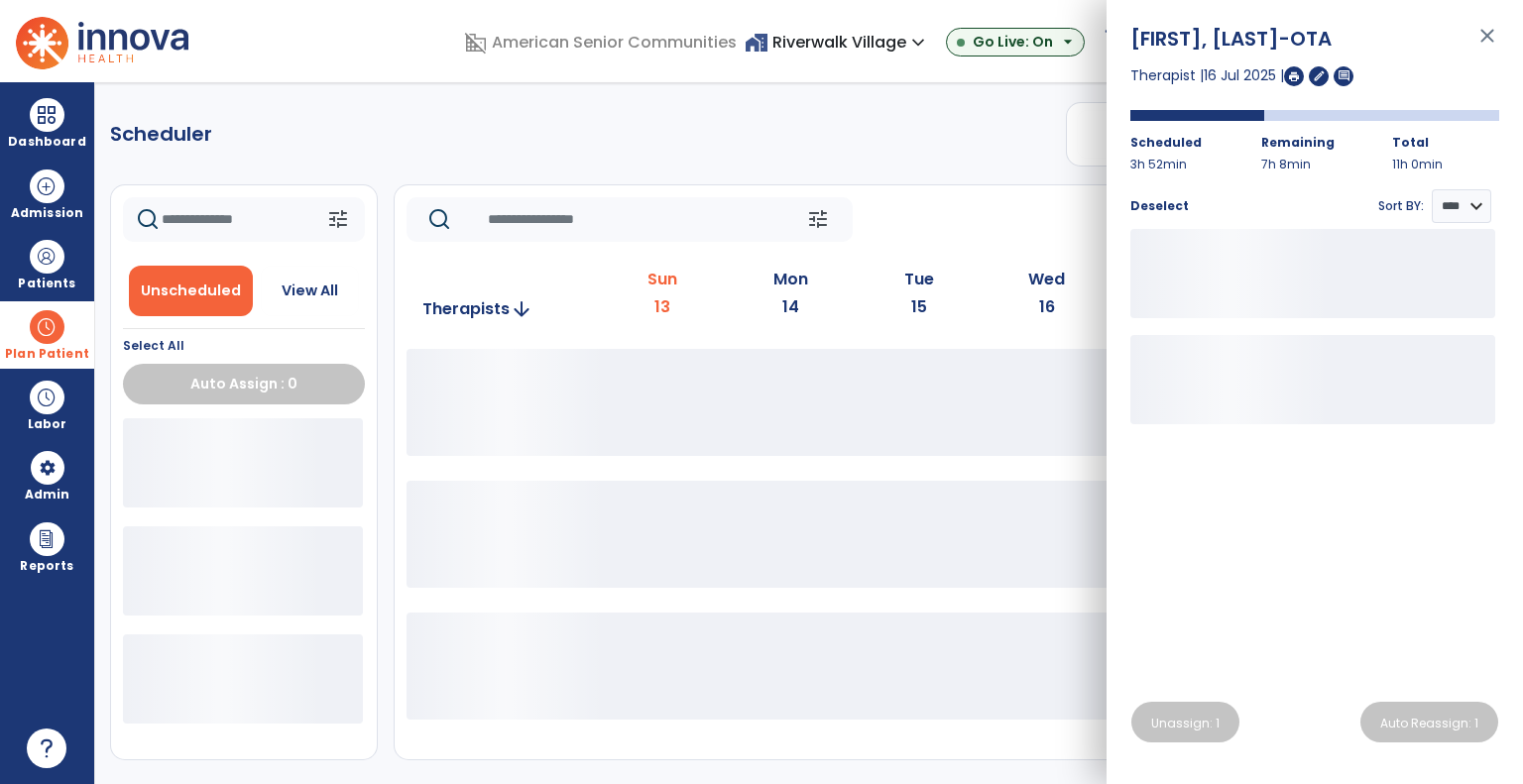 click on "tune   Today  chevron_left Jul 13, 2025 - Jul 19, 2025  *********  calendar_today  chevron_right" 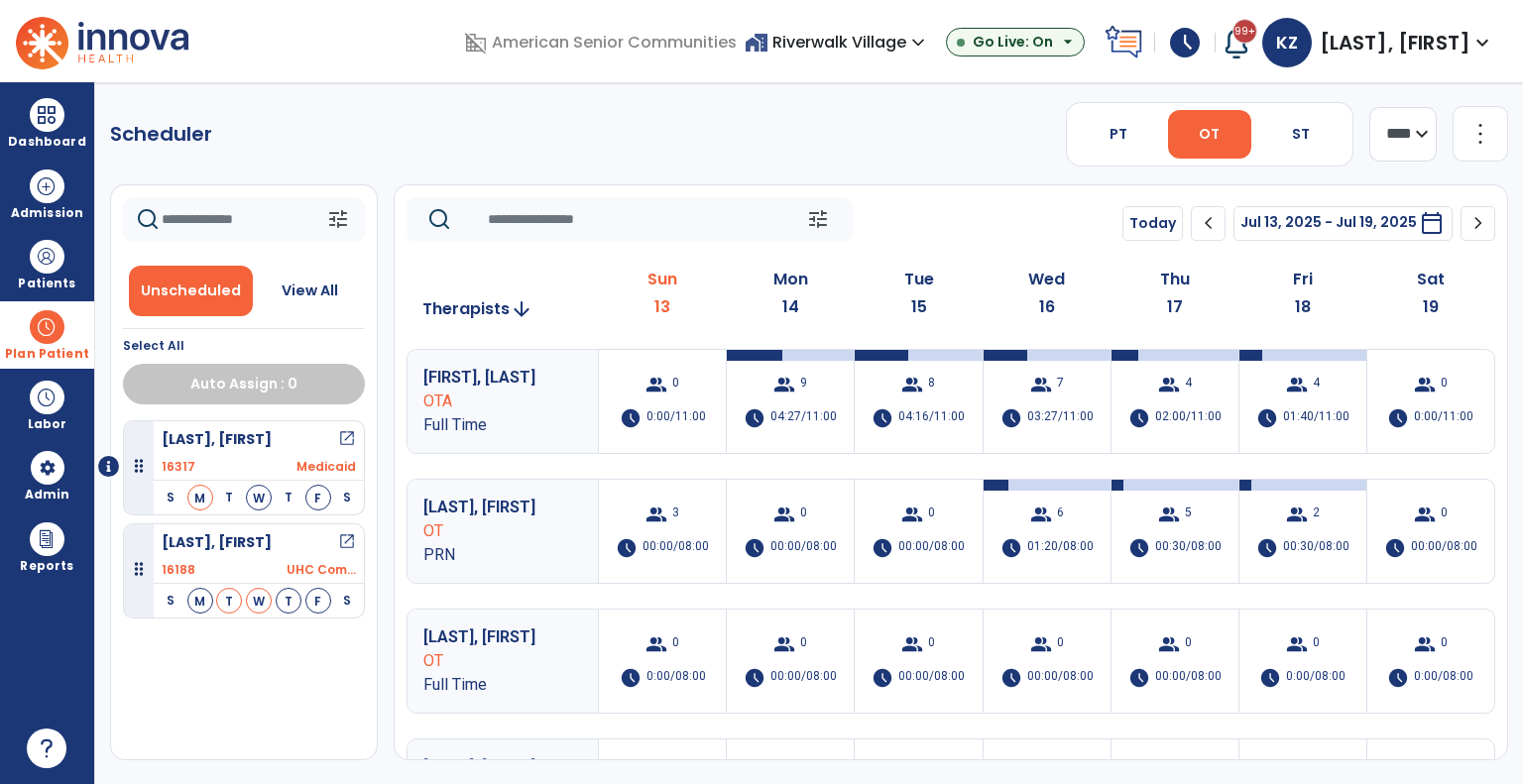click on "open_in_new" at bounding box center [347, 542] 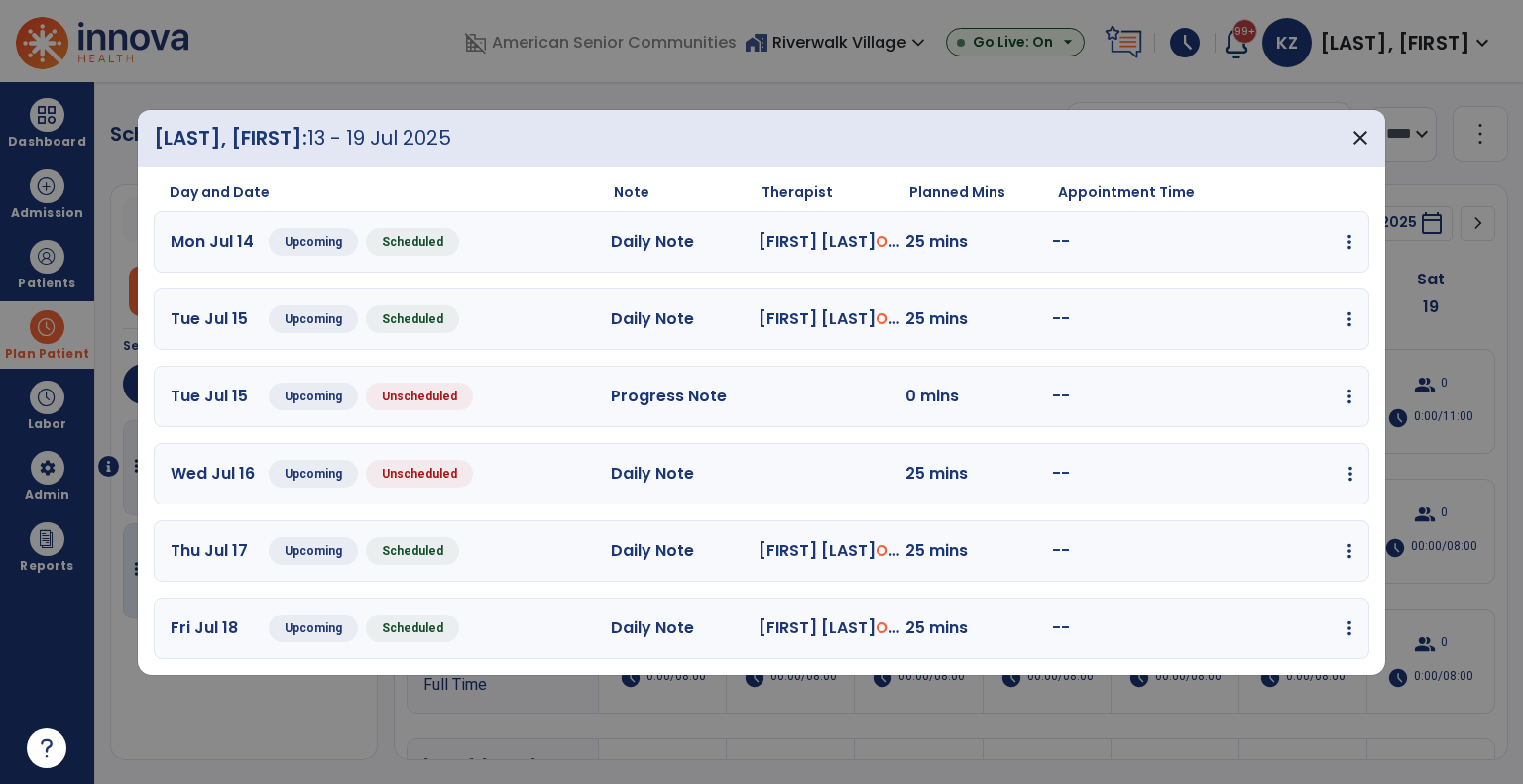 click on "edit   Edit Session   alt_route   Split Minutes  add_comment  Add Note" at bounding box center [1279, 474] 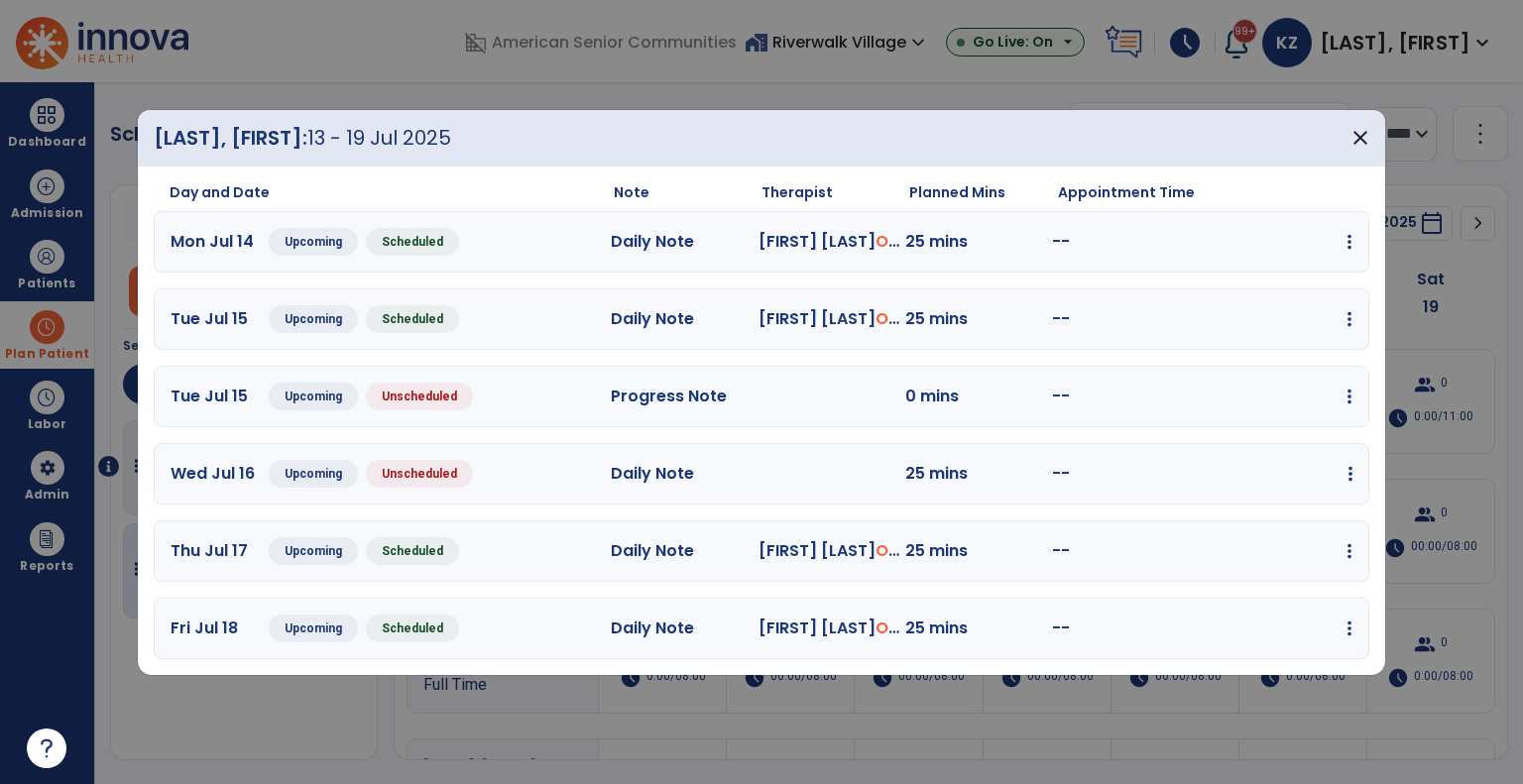 click at bounding box center [1349, 242] 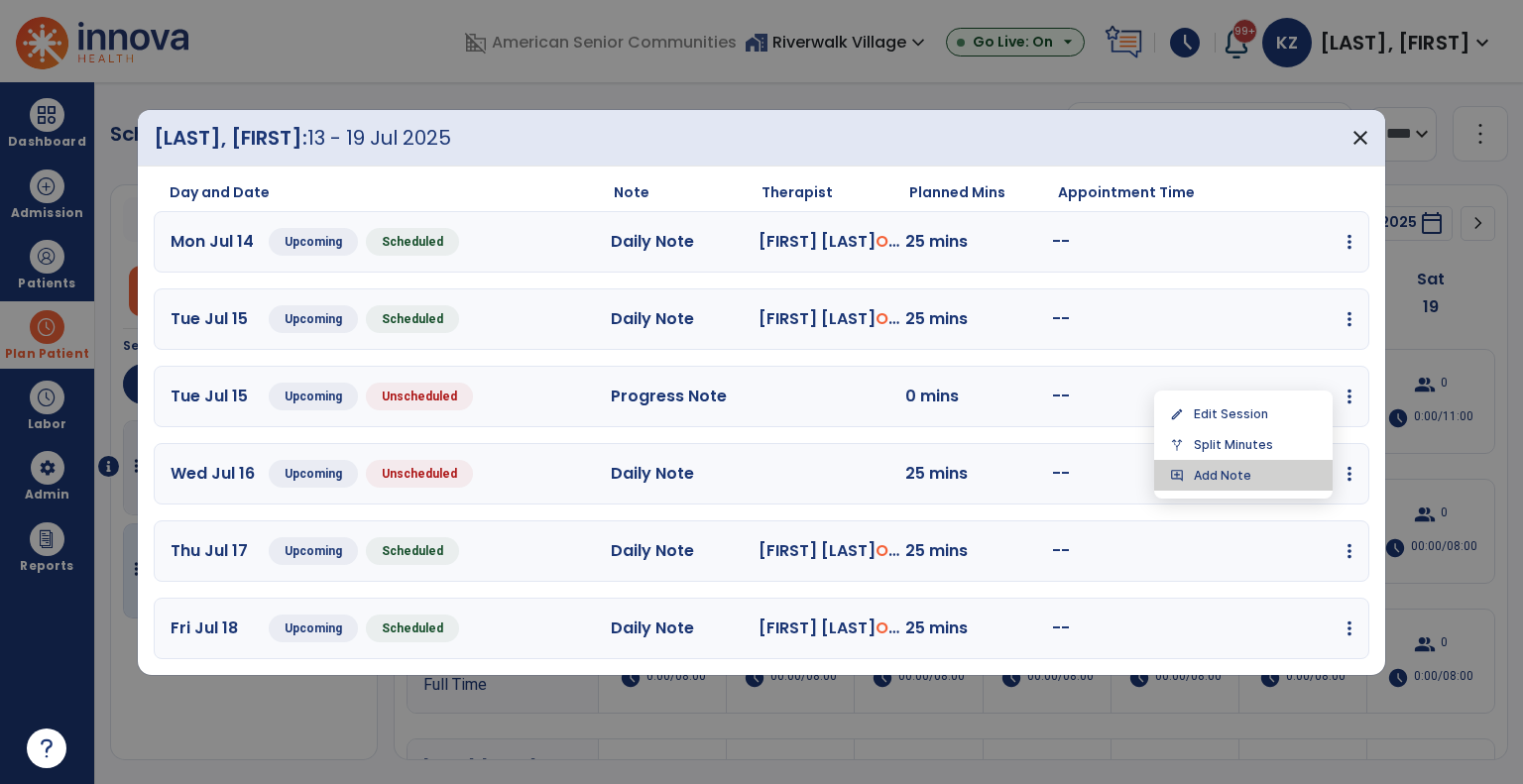 click on "add_comment  Add Note" at bounding box center (1243, 475) 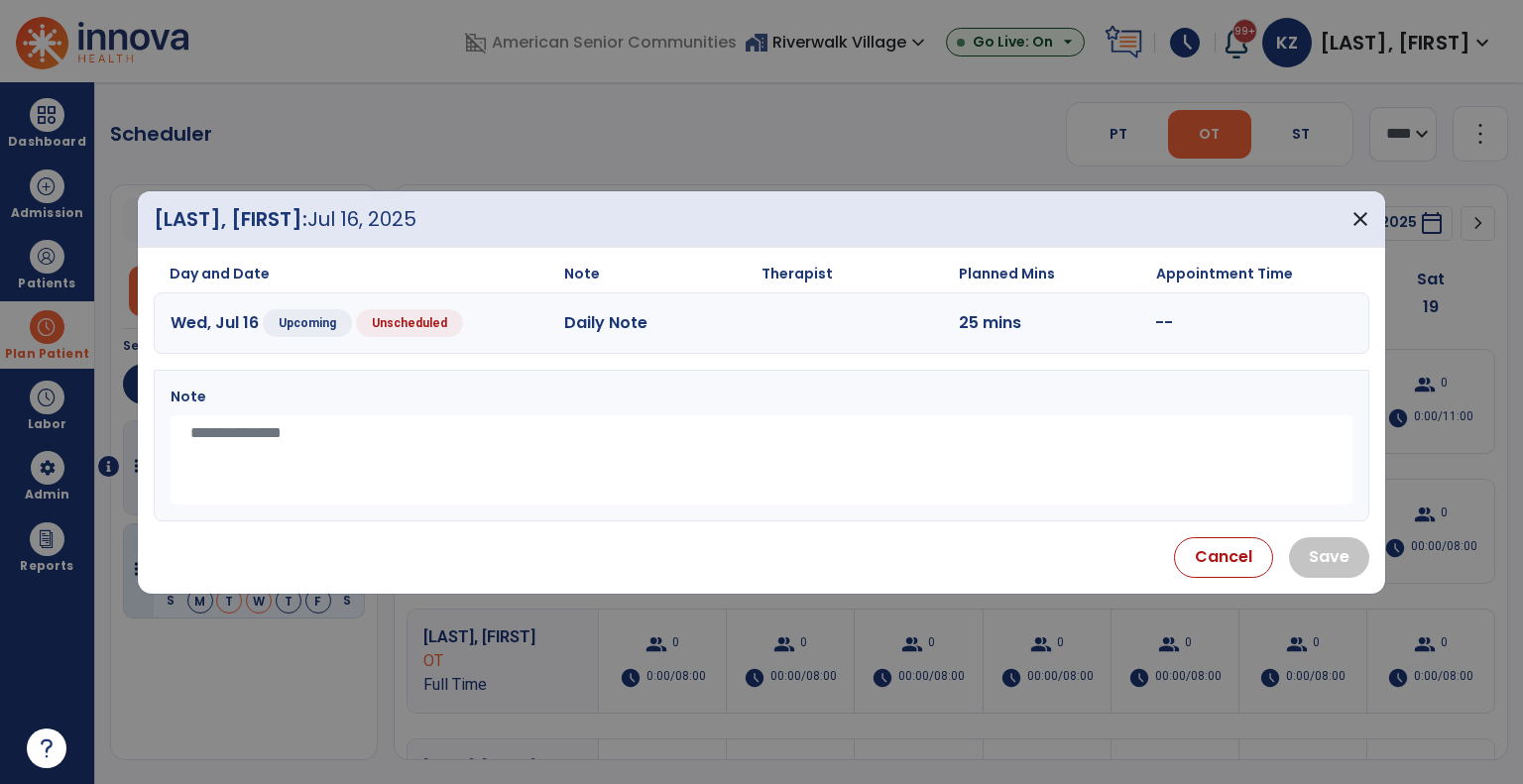 click at bounding box center (762, 460) 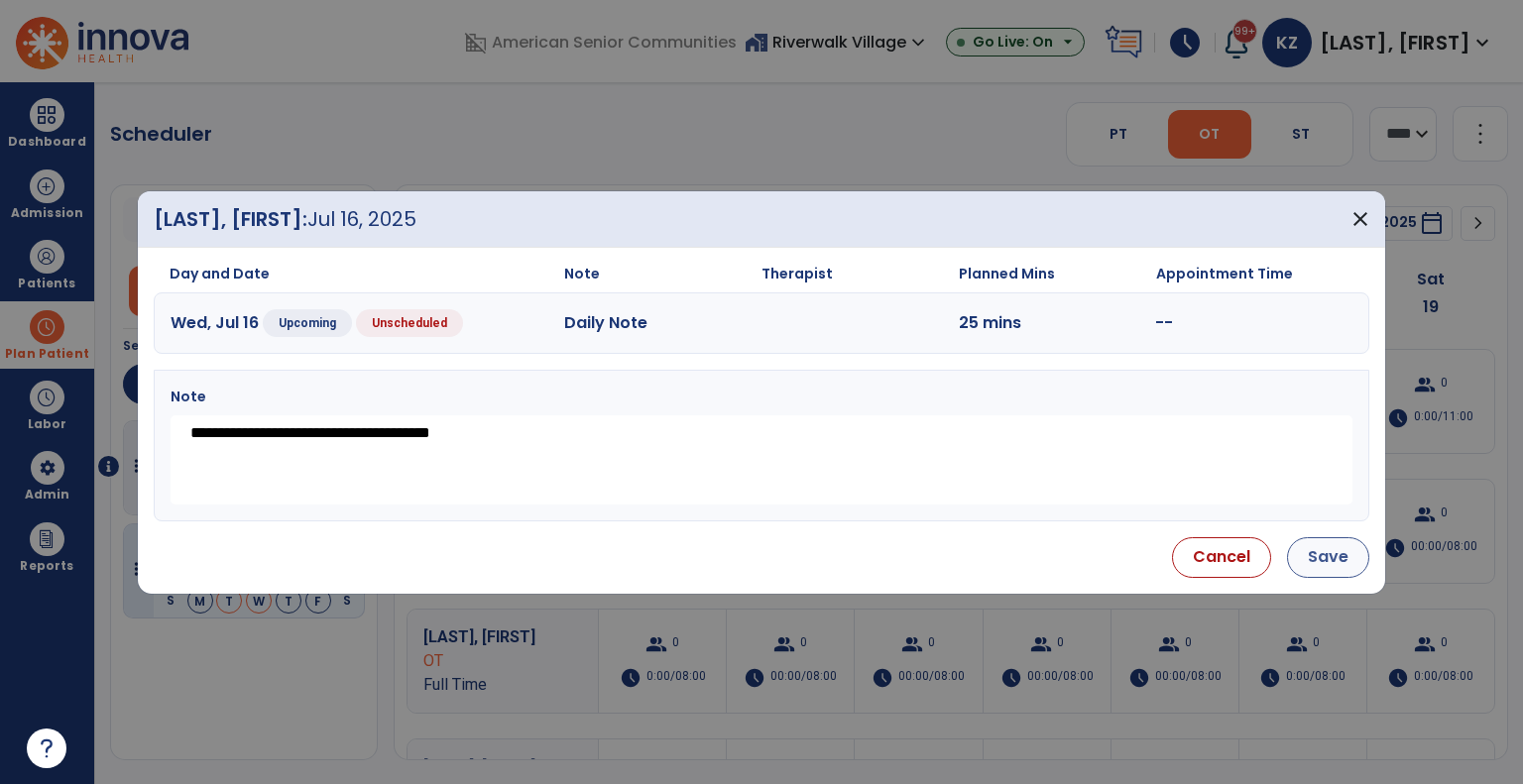 type on "**********" 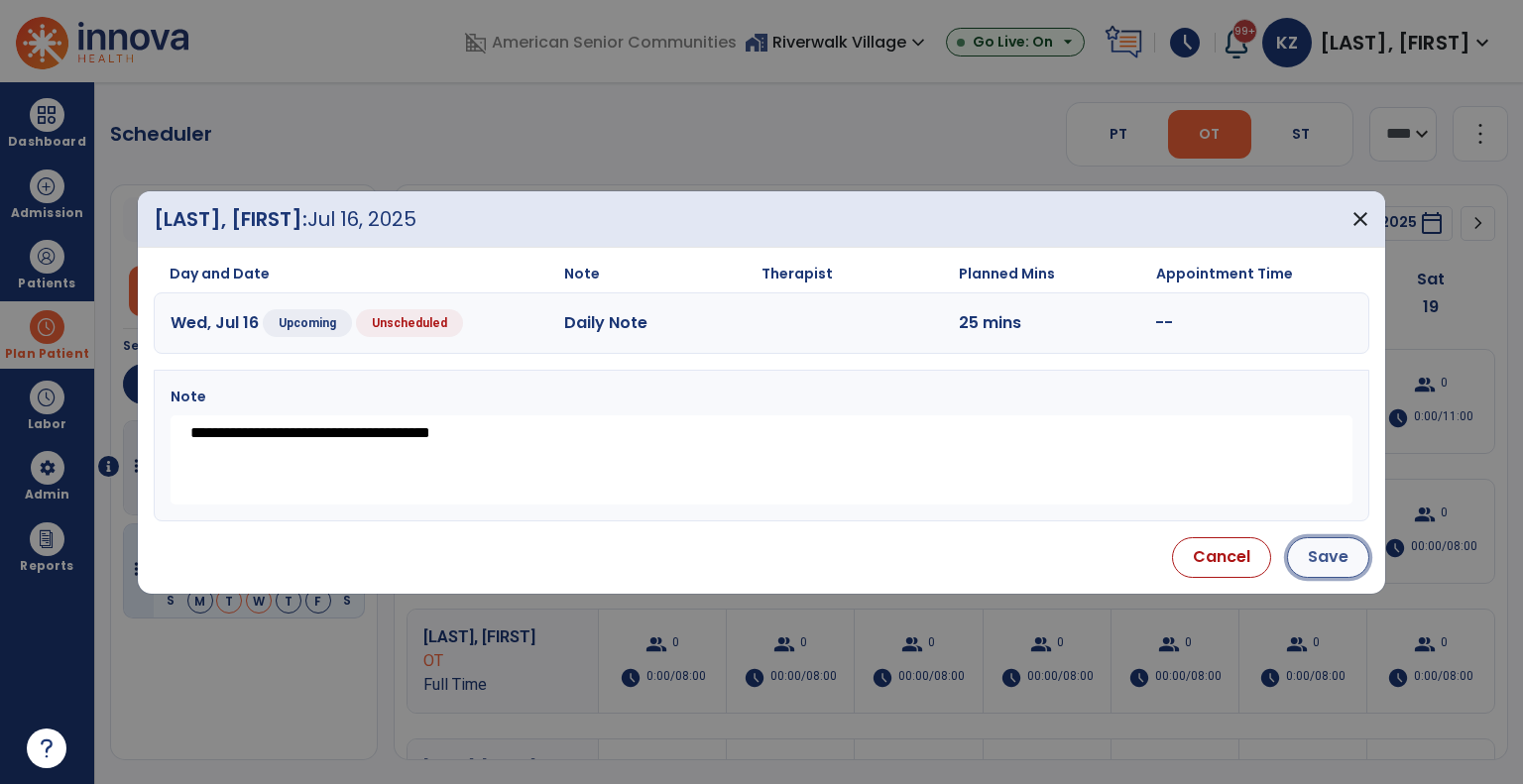 click on "Save" at bounding box center (1328, 557) 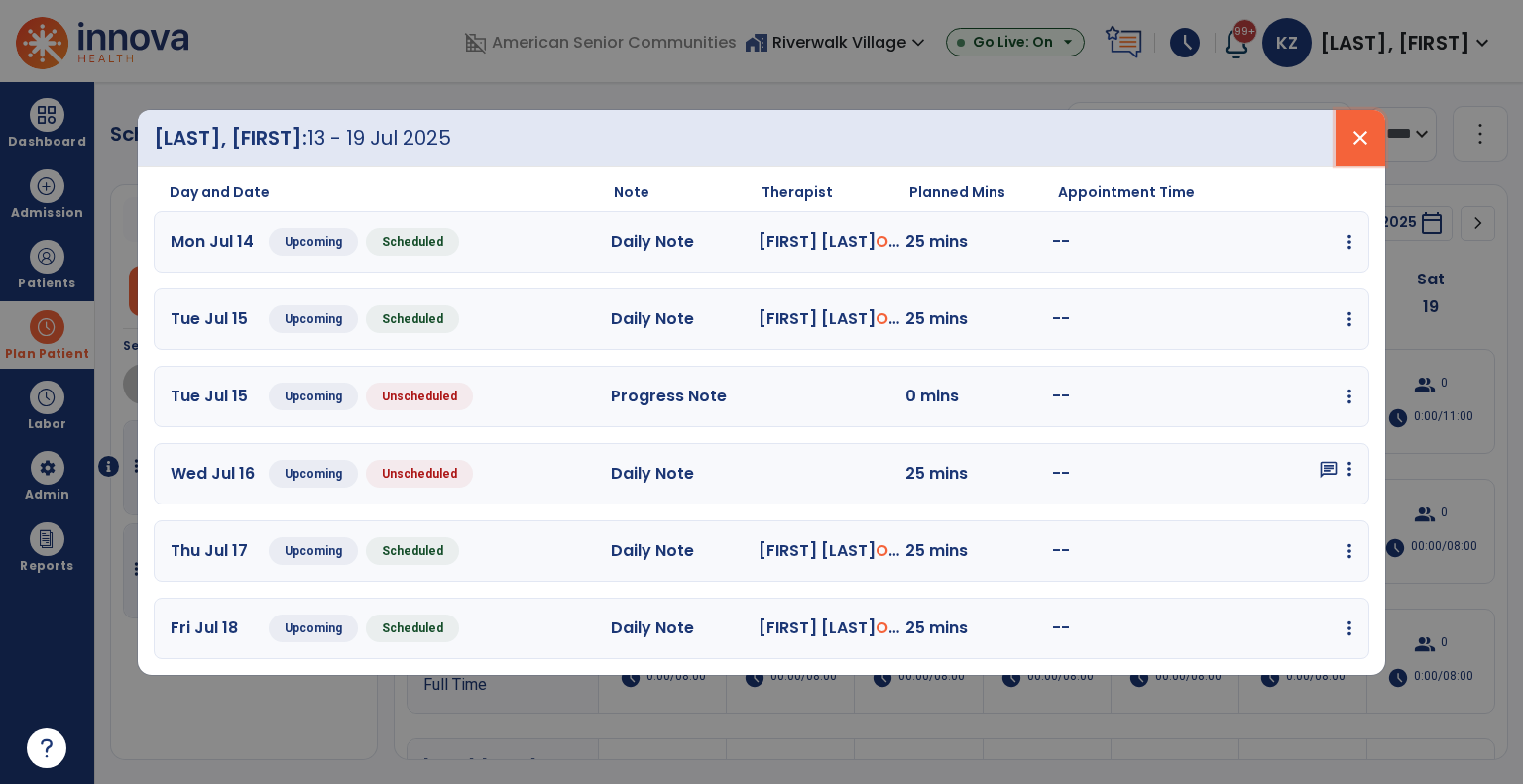 click on "close" at bounding box center (1360, 138) 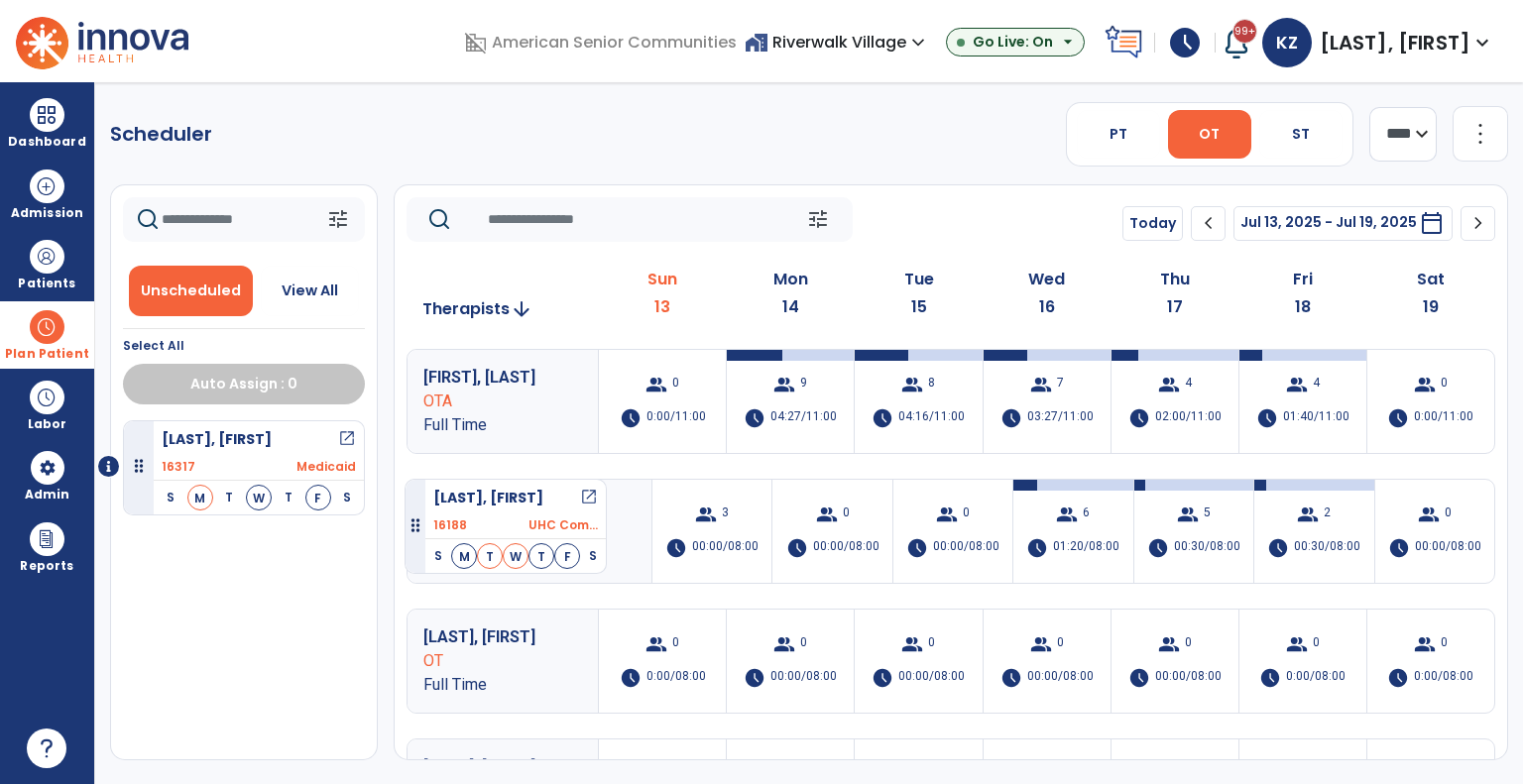 drag, startPoint x: 321, startPoint y: 534, endPoint x: 405, endPoint y: 471, distance: 105 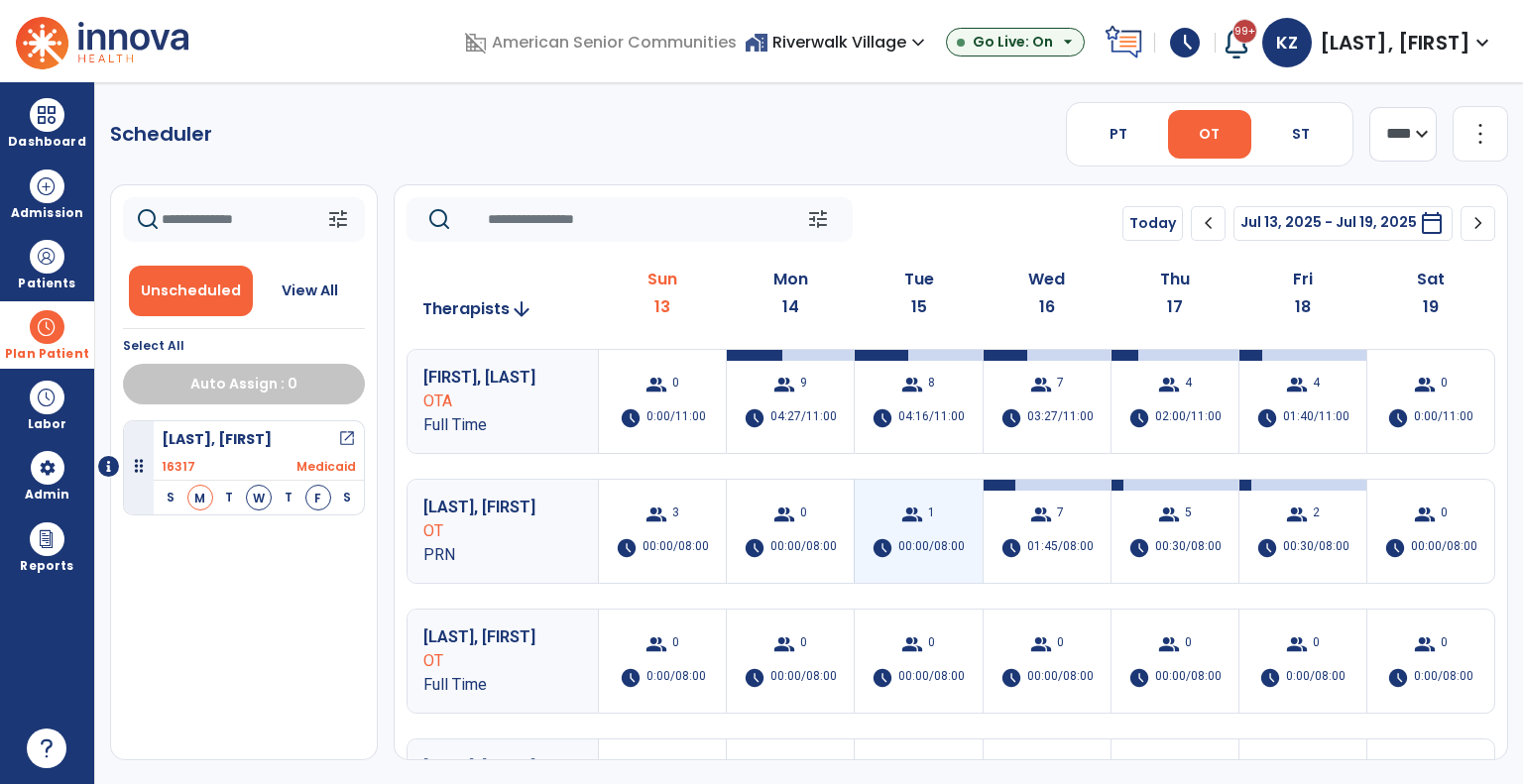 click on "group  1  schedule  00:00/08:00" at bounding box center [918, 531] 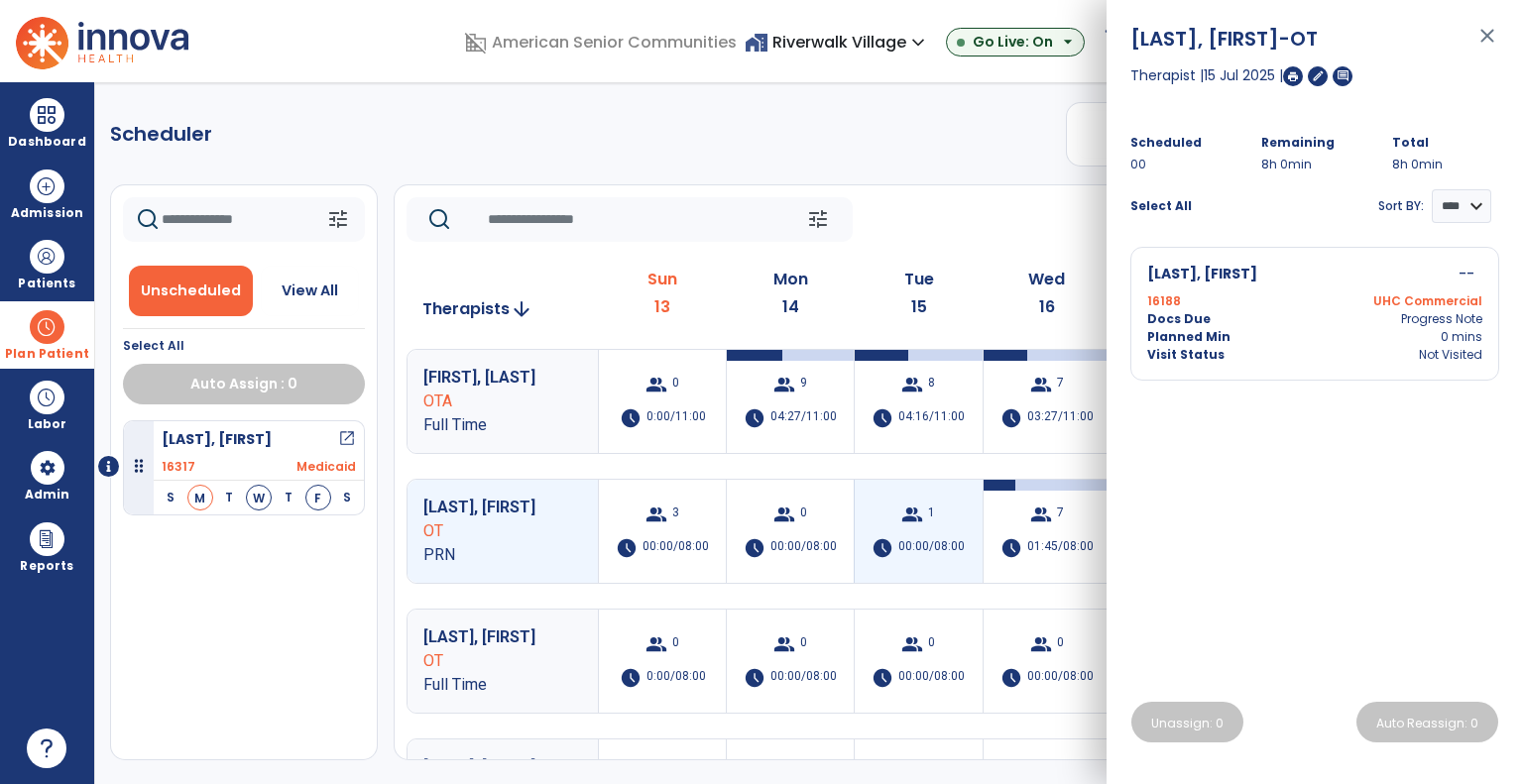 click on "group  1  schedule  00:00/08:00" at bounding box center [918, 531] 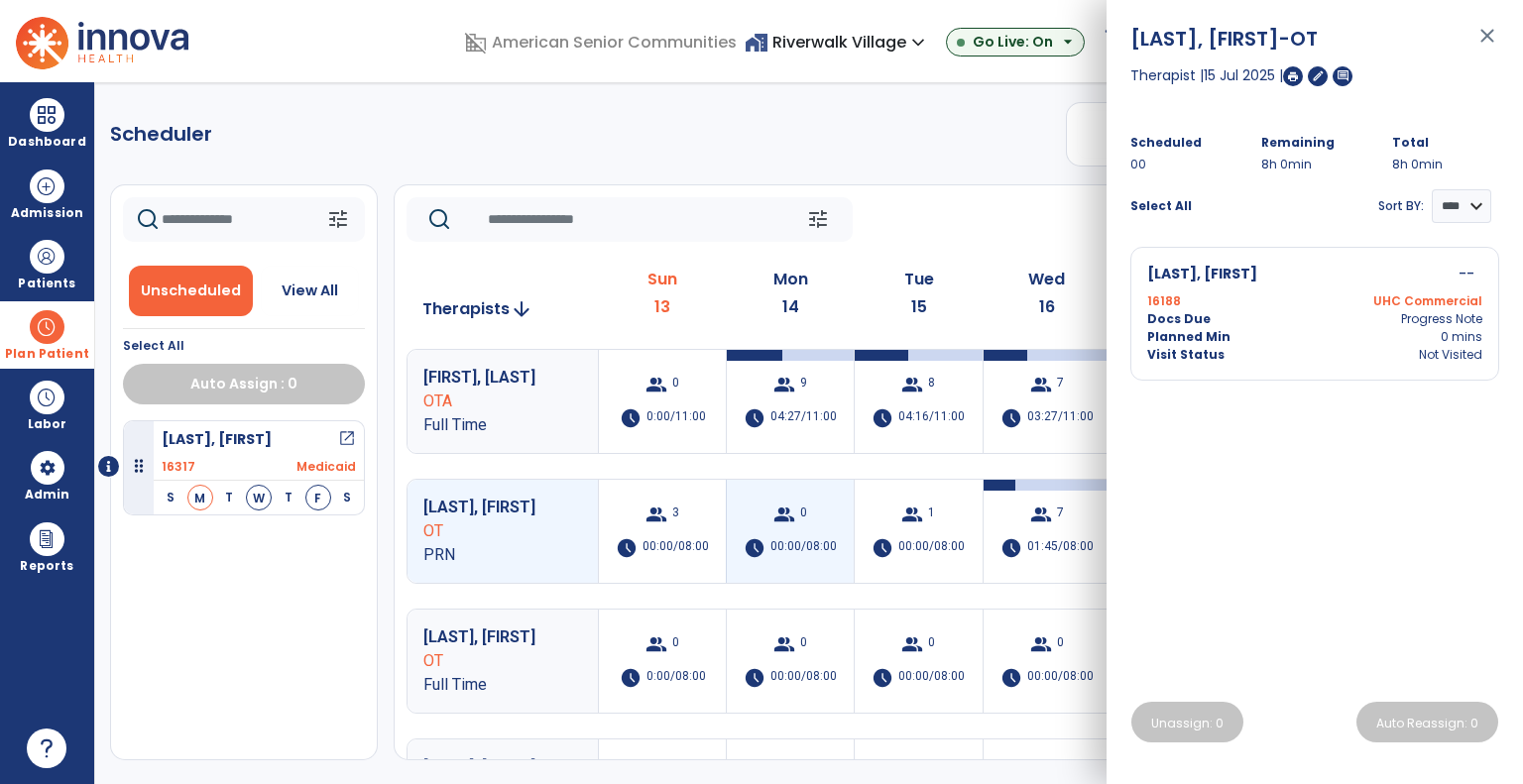 click on "group  0  schedule  00:00/08:00" at bounding box center [790, 531] 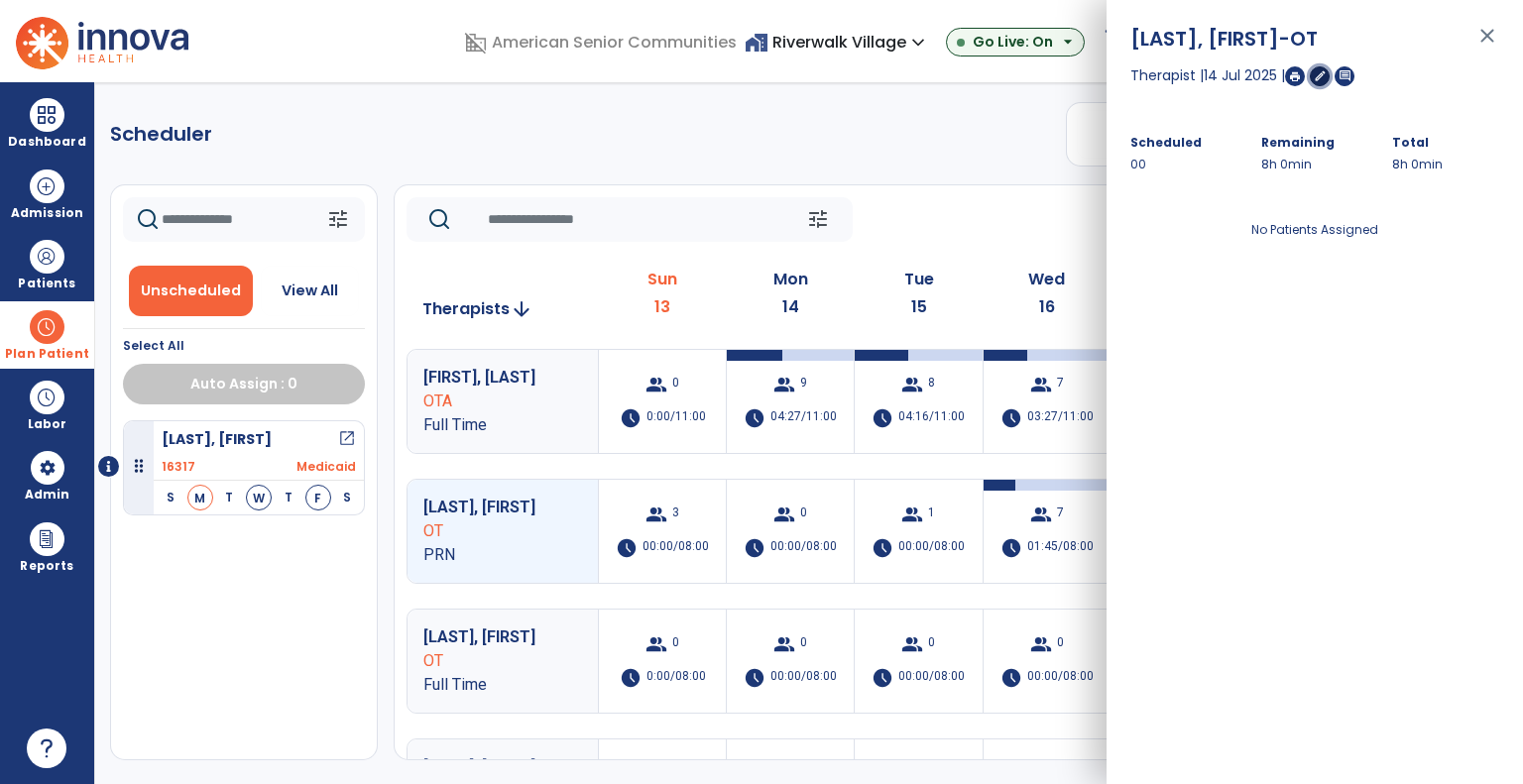 click on "edit" at bounding box center [1320, 75] 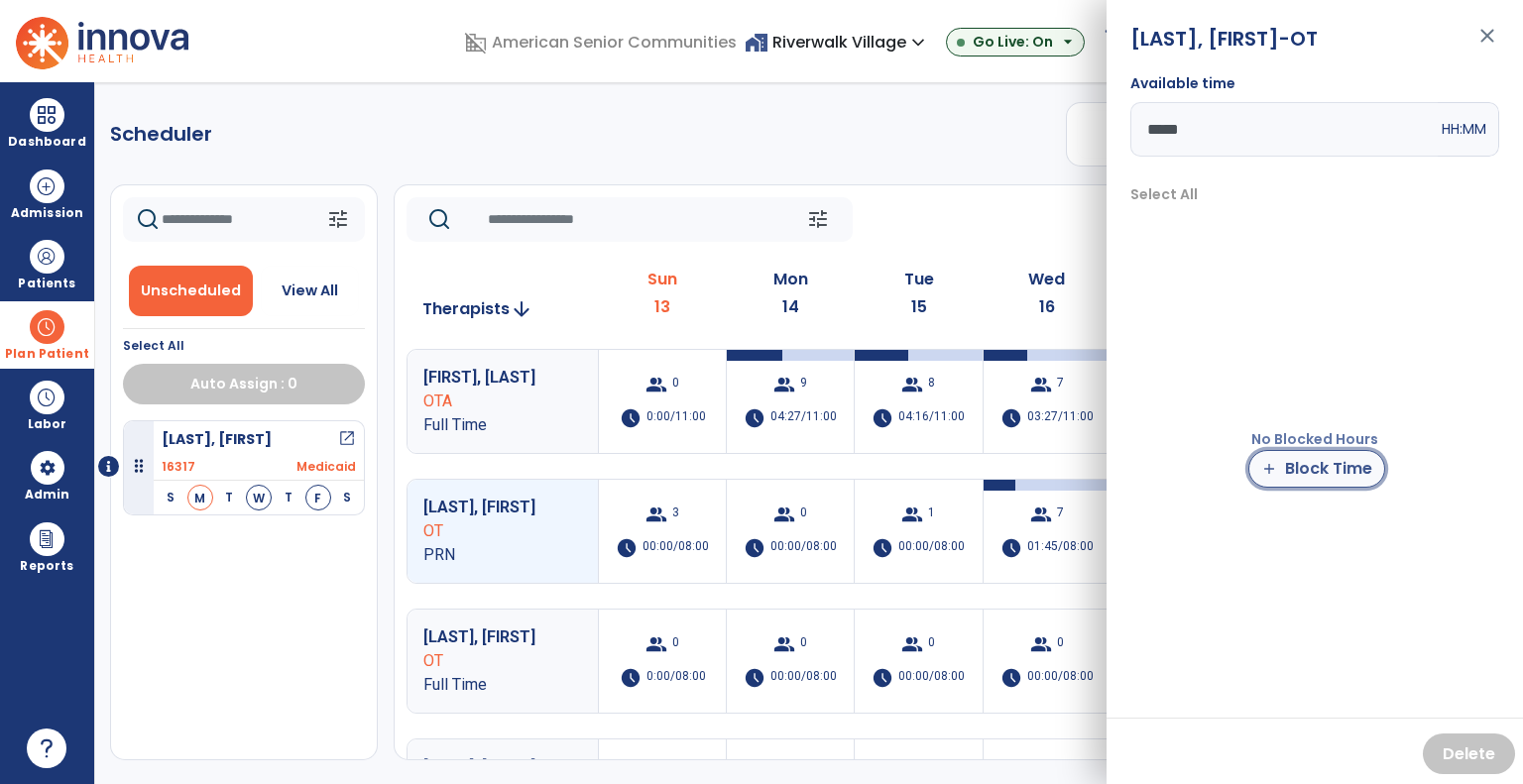 click on "add   Block Time" at bounding box center (1317, 469) 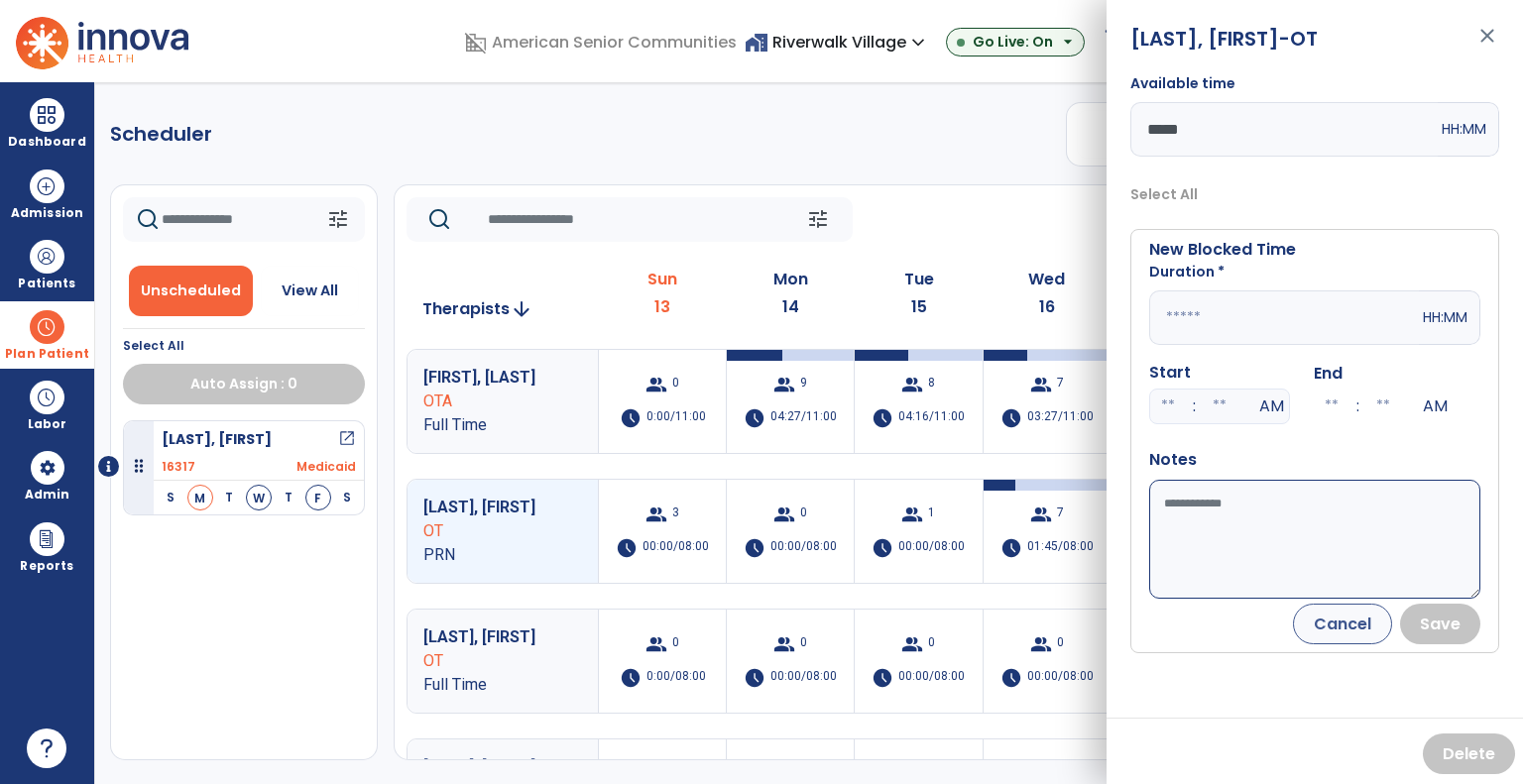 click at bounding box center (1284, 317) 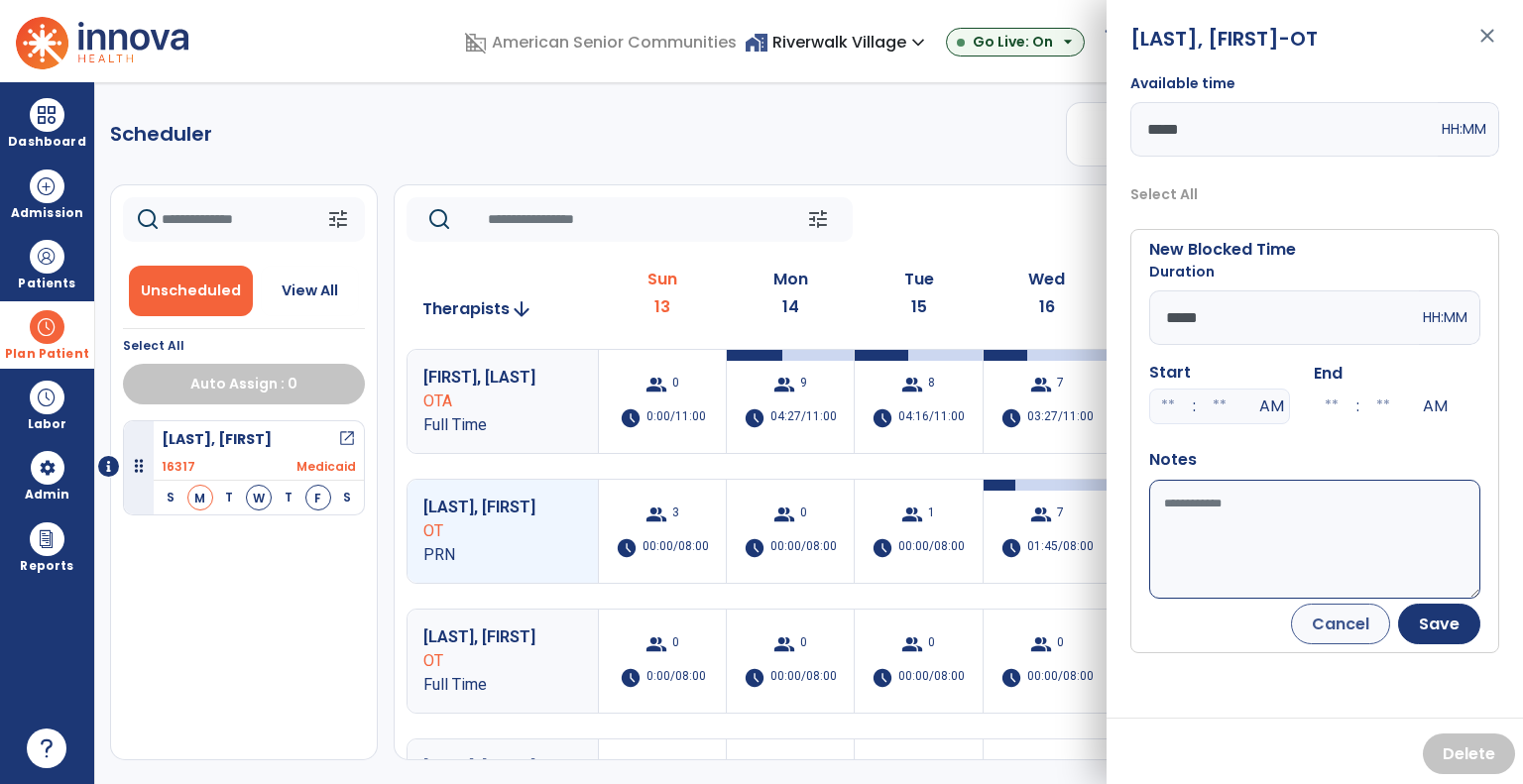 type on "*****" 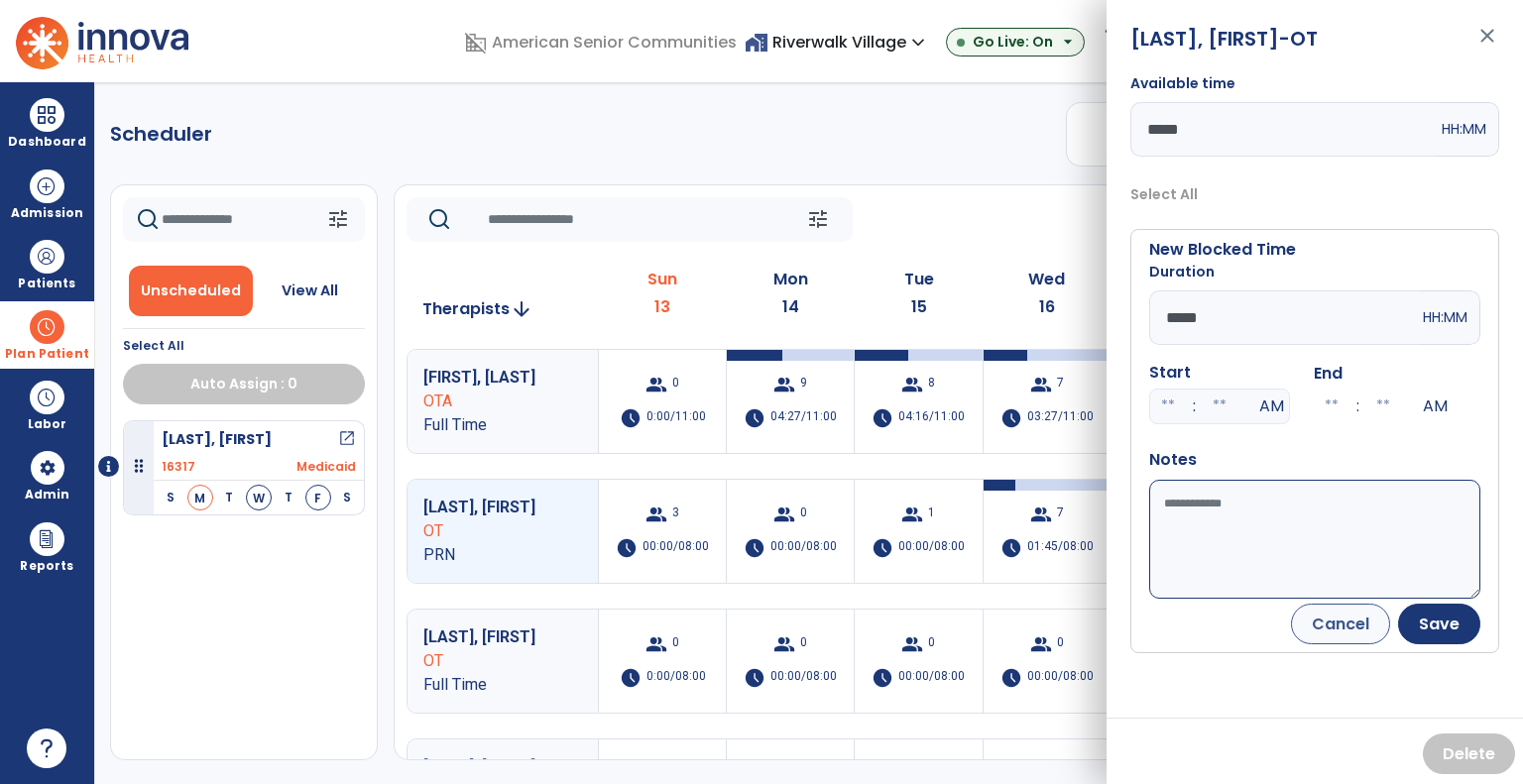 click on "Available time" at bounding box center [1315, 539] 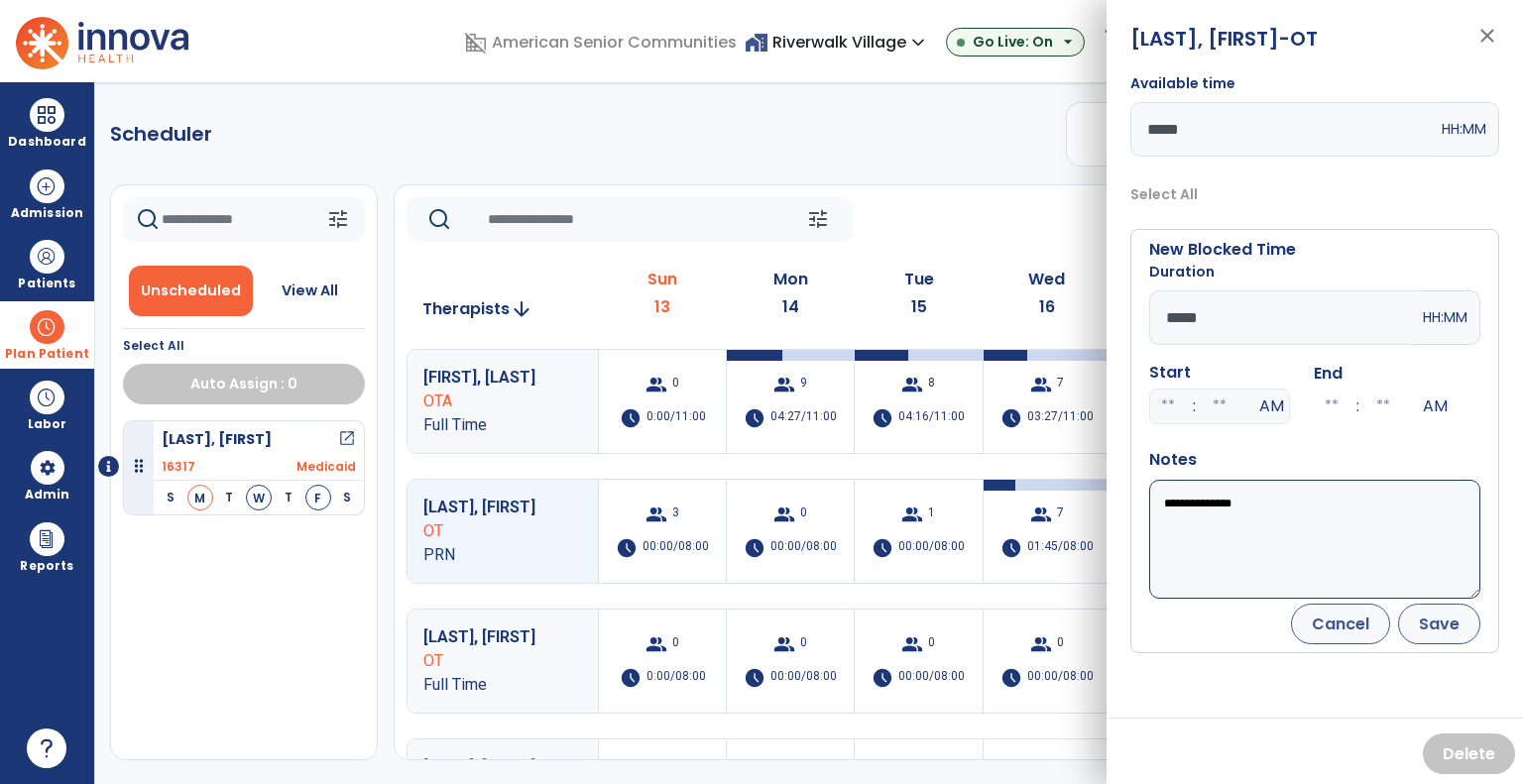 type on "**********" 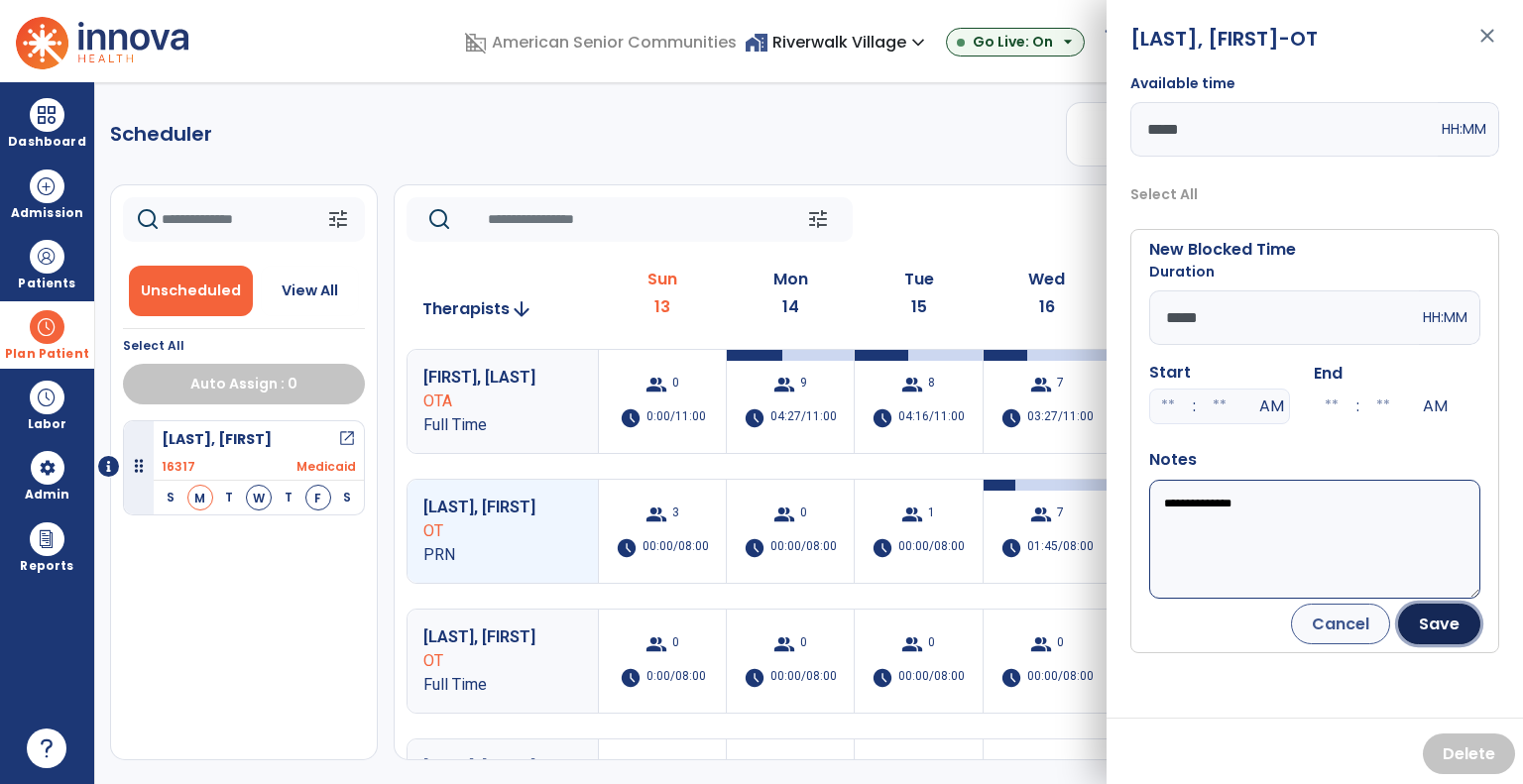 click on "Save" at bounding box center [1439, 623] 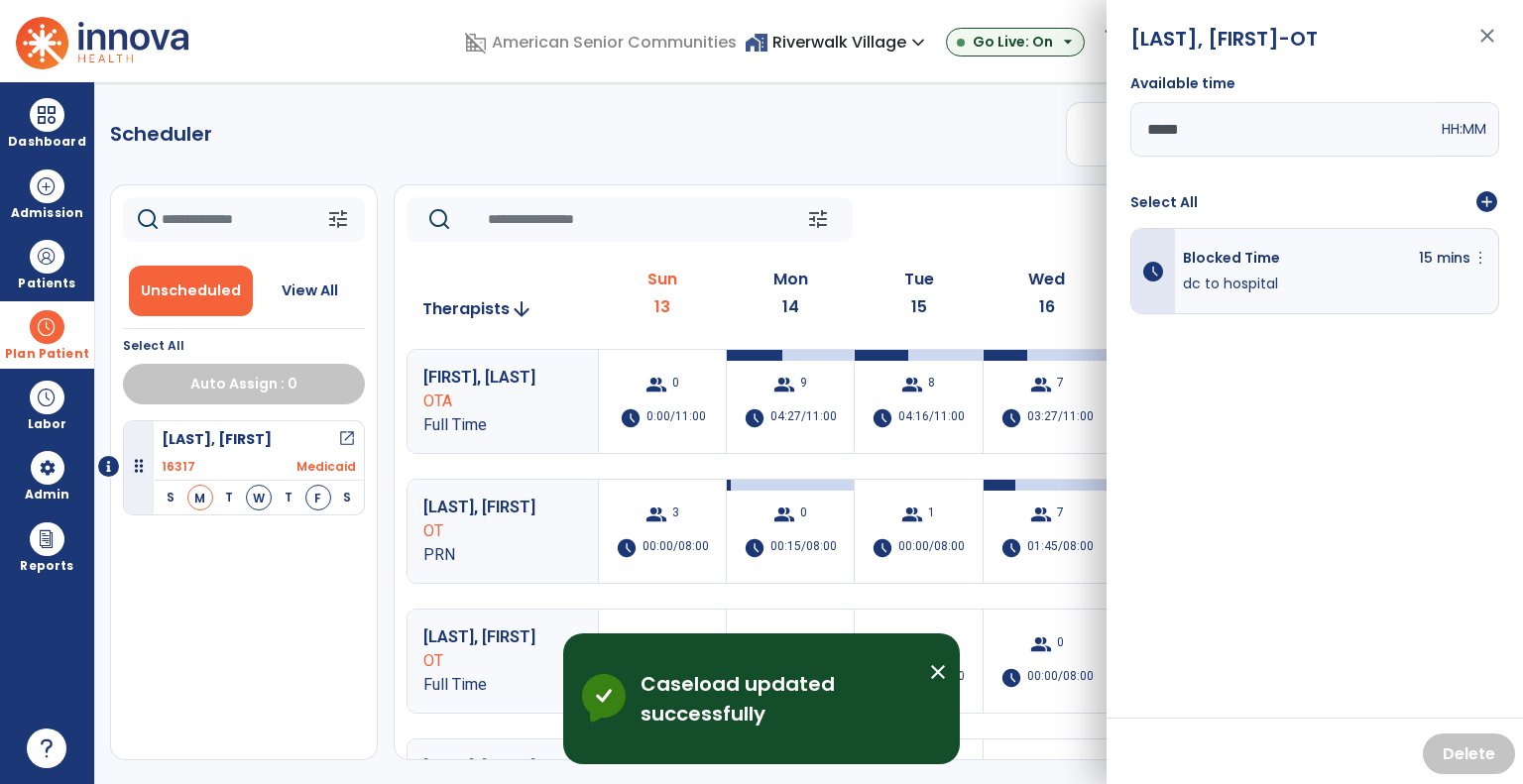click on "tune   Today  chevron_left Jul 13, 2025 - Jul 19, 2025  *********  calendar_today  chevron_right" 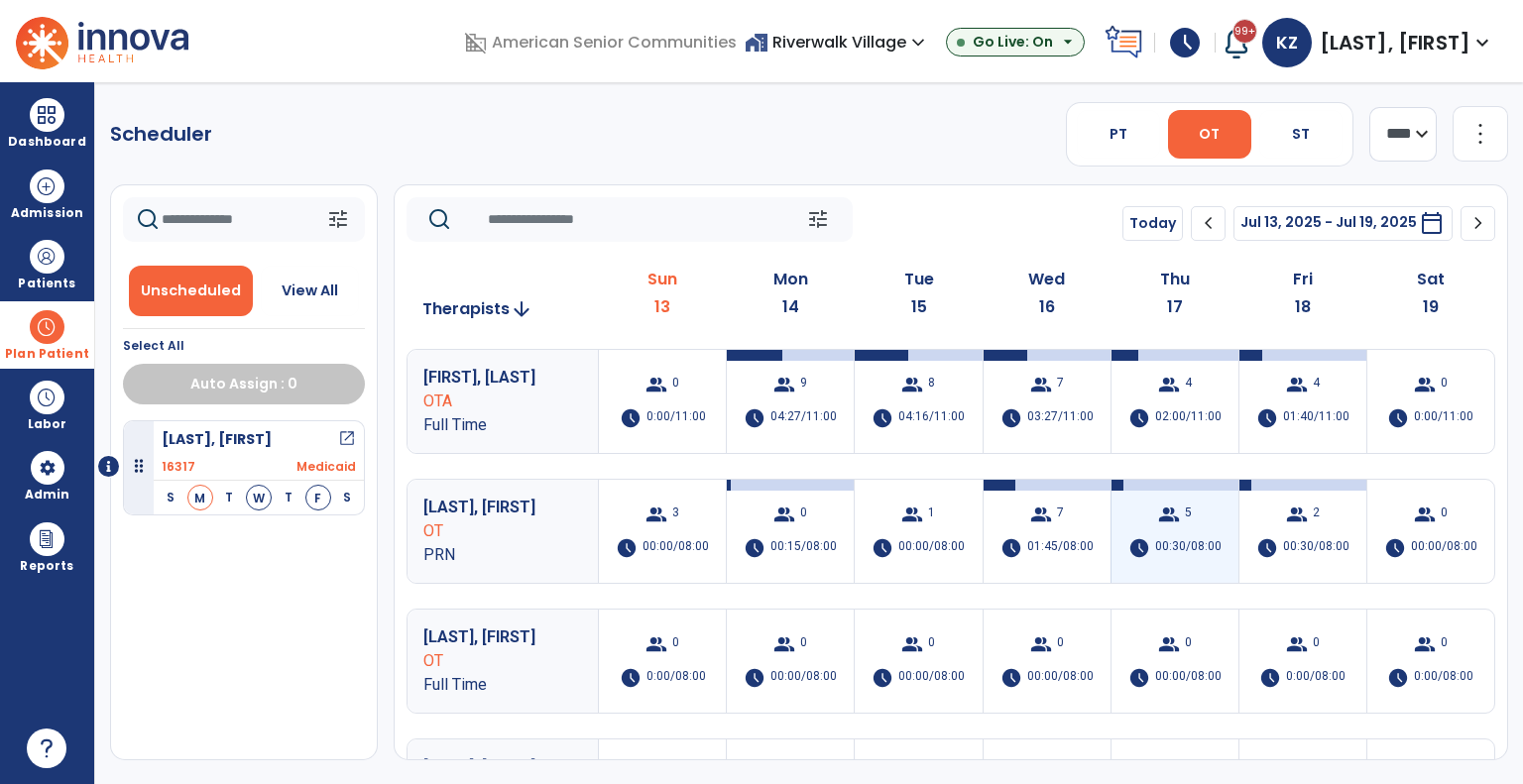 click on "group  5  schedule  00:30/08:00" at bounding box center [1175, 531] 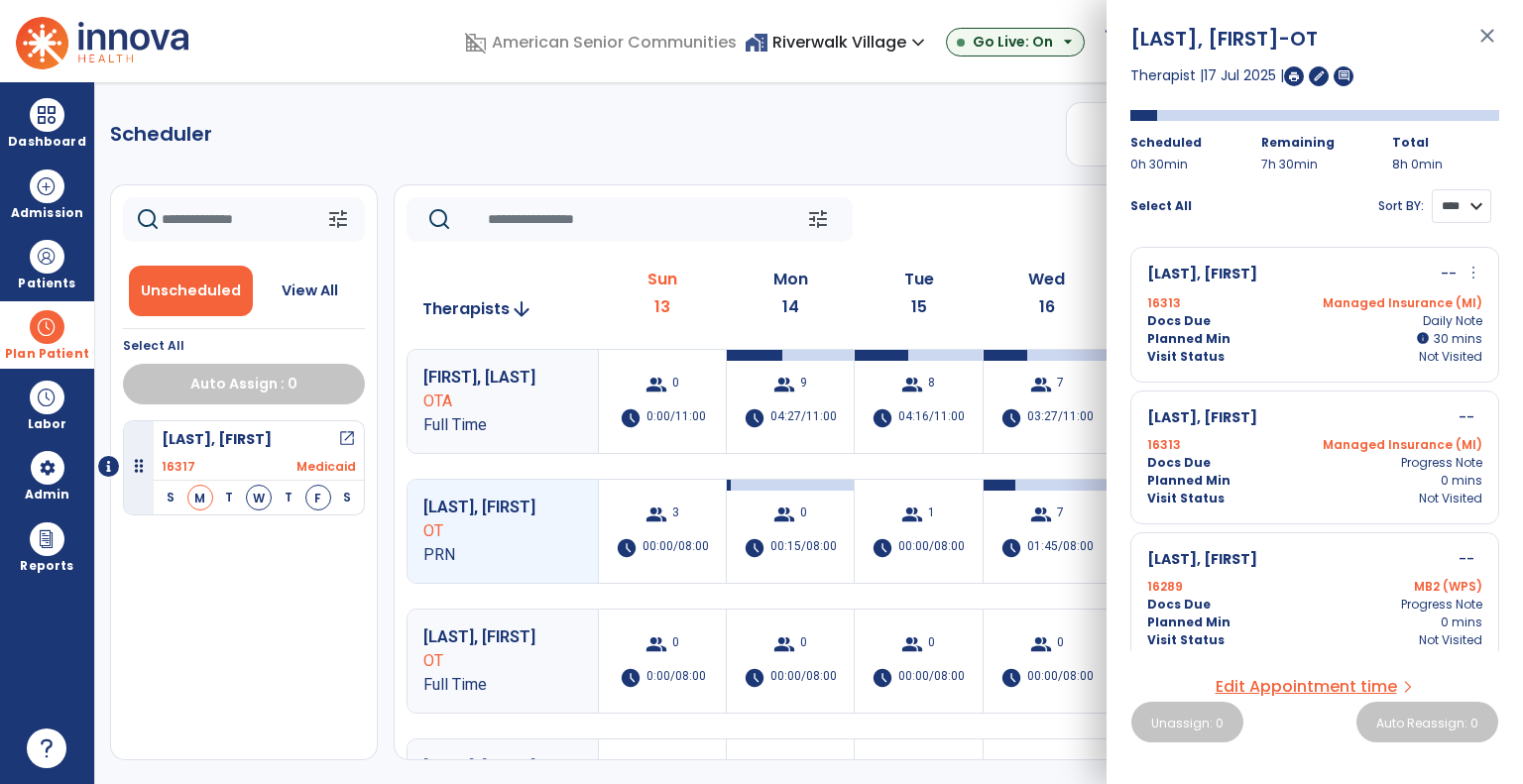 click on "**** ****" at bounding box center (1462, 206) 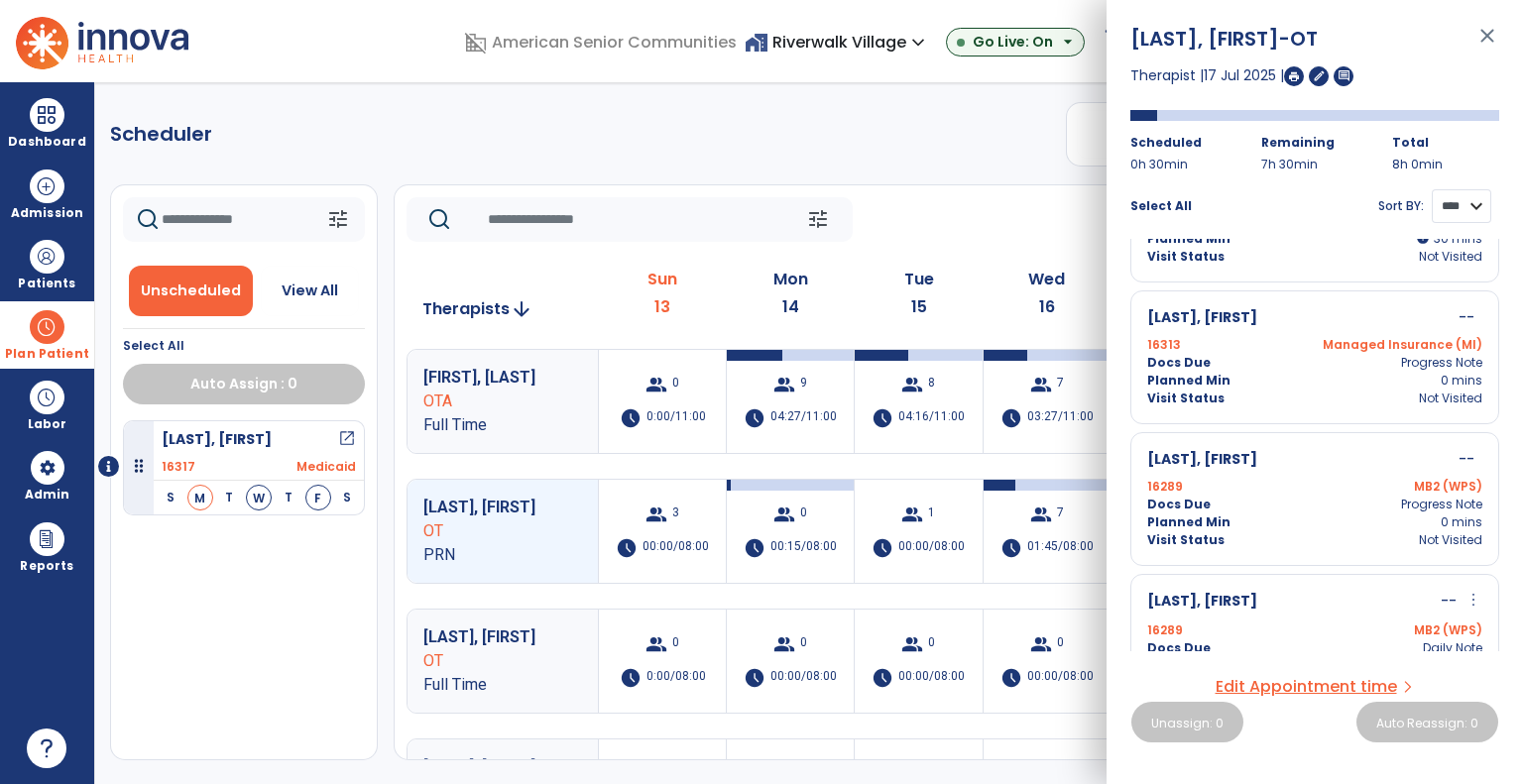 scroll, scrollTop: 99, scrollLeft: 0, axis: vertical 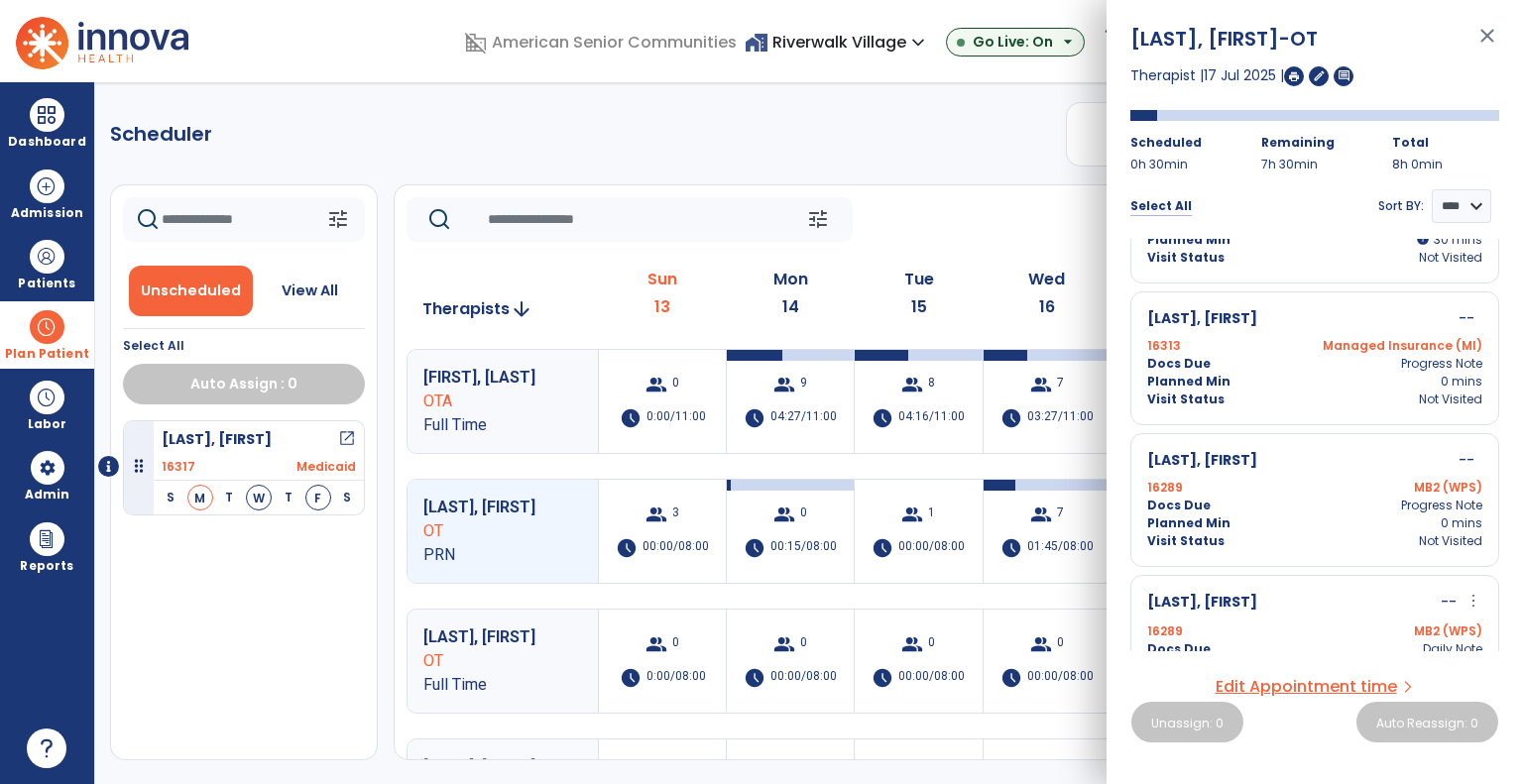 click on "Select All" at bounding box center (1161, 206) 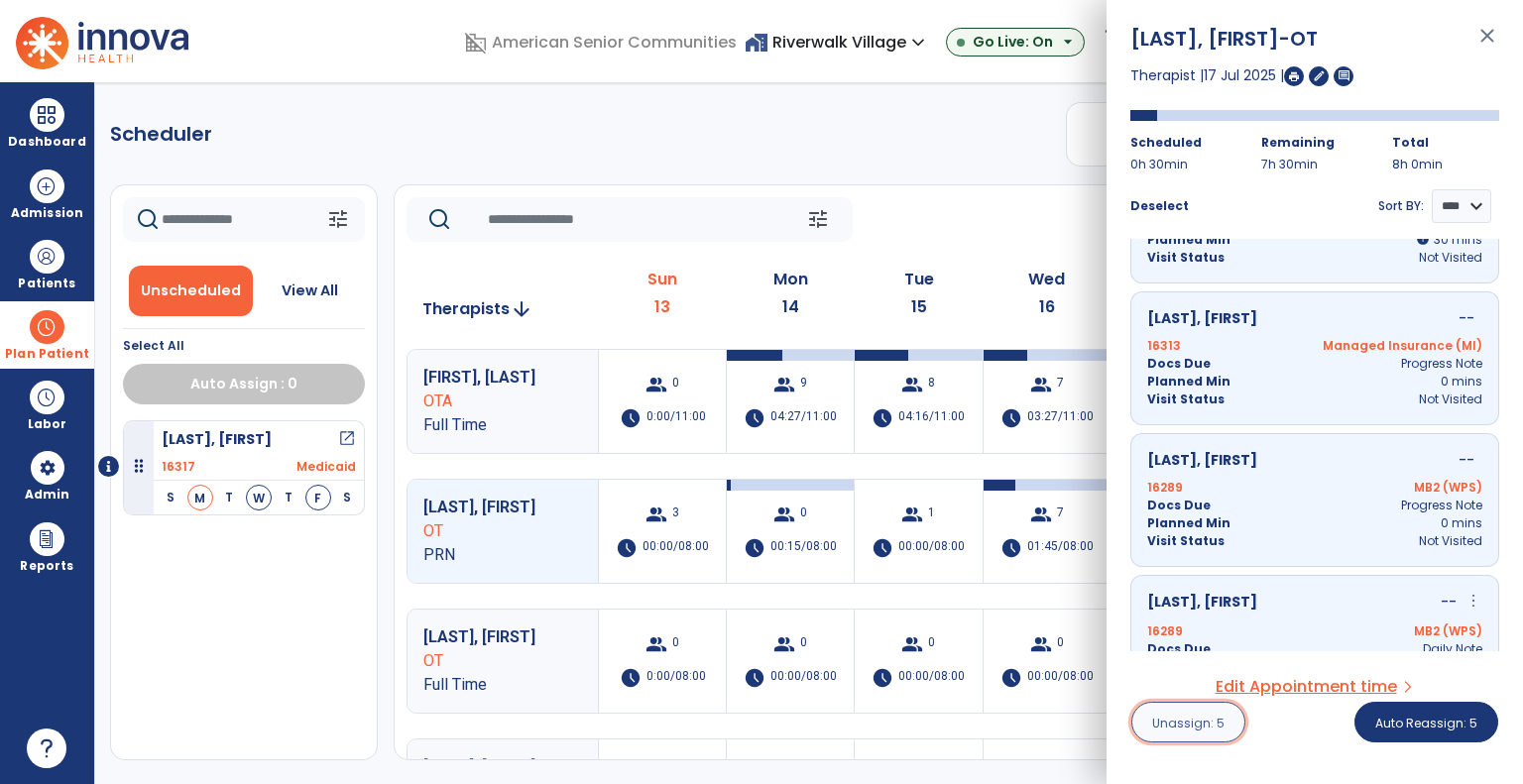 click on "Unassign: 5" at bounding box center (1188, 723) 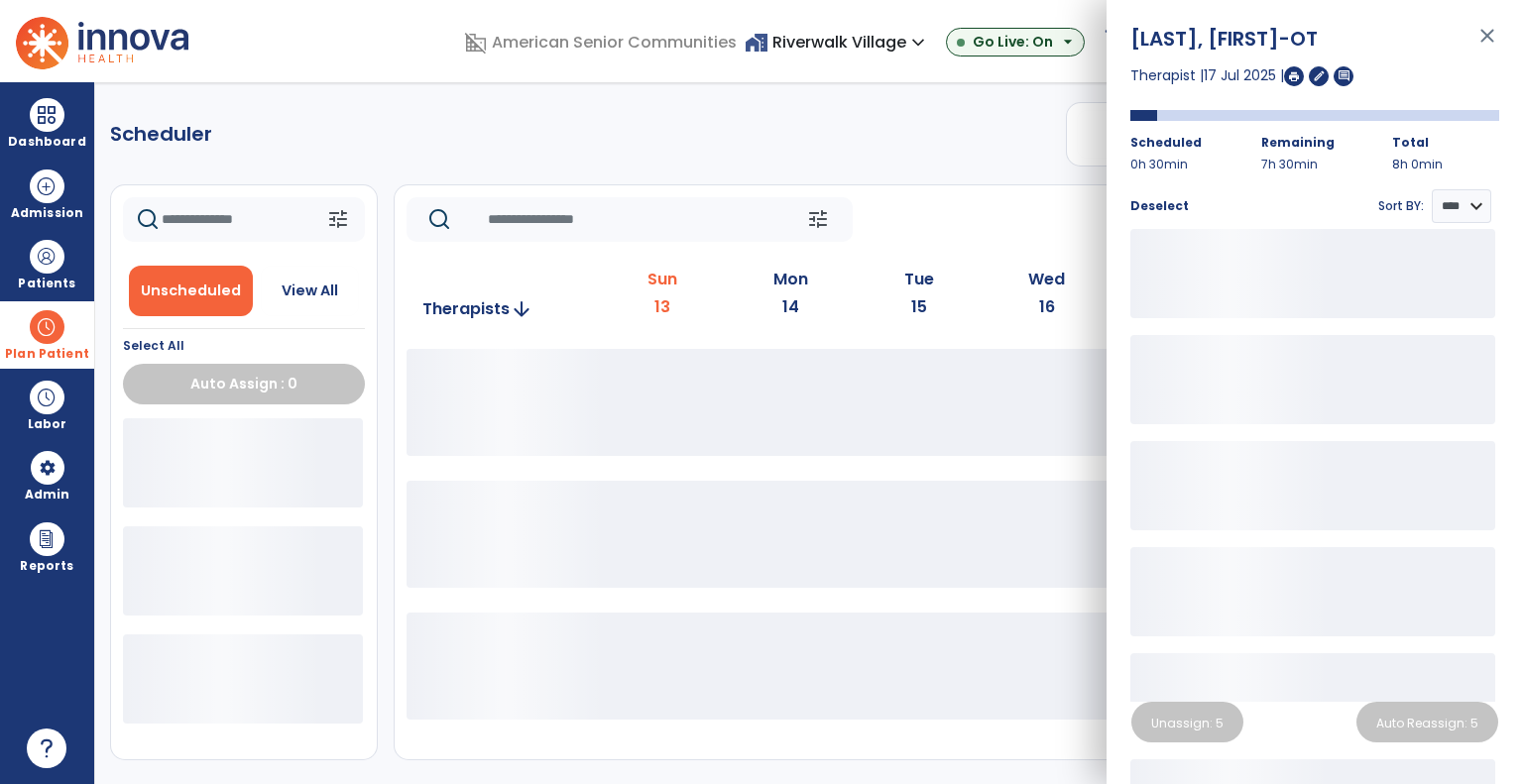 click on "tune   Today  chevron_left Jul 13, 2025 - Jul 19, 2025  *********  calendar_today  chevron_right" 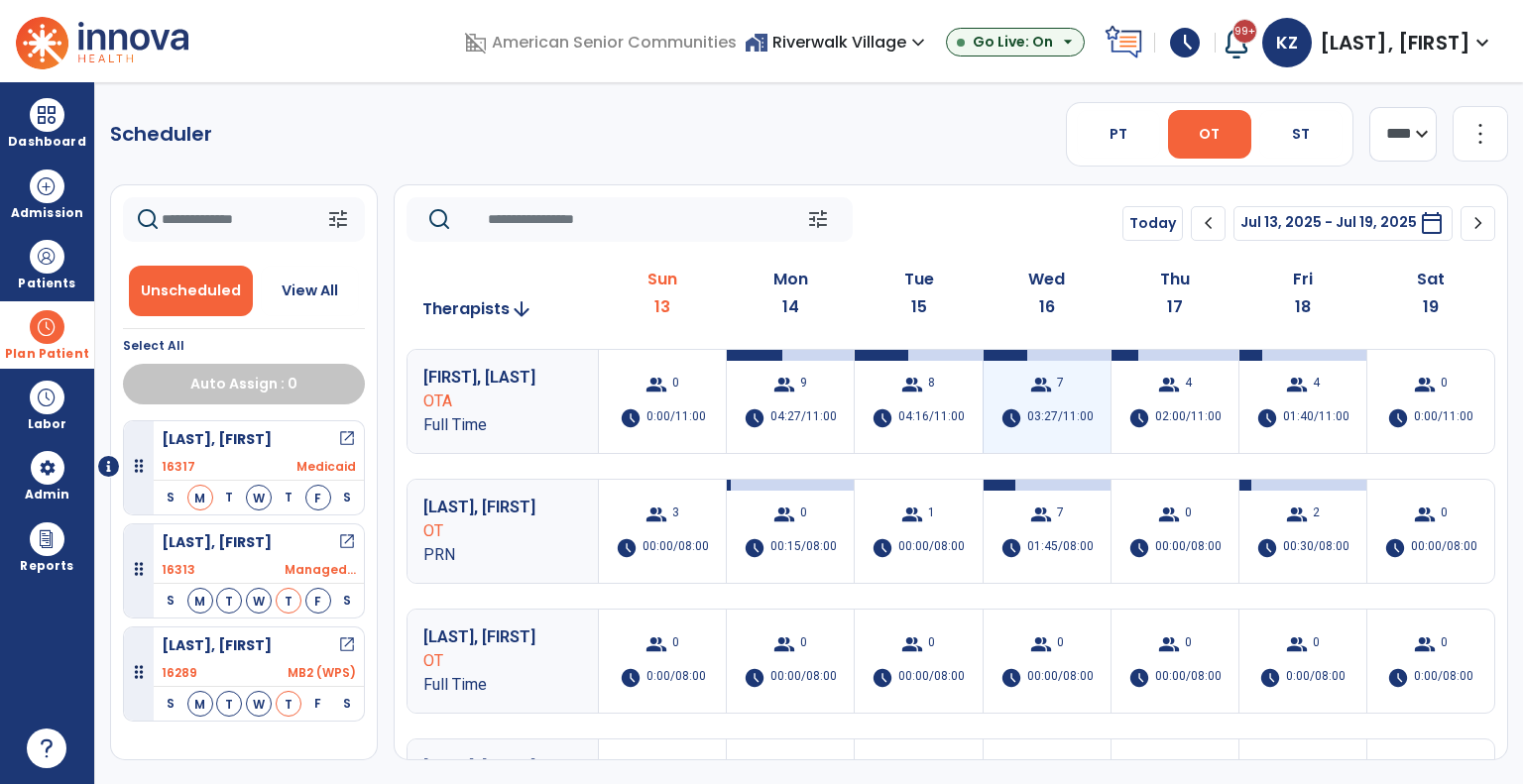 click on "03:27/11:00" at bounding box center [1060, 418] 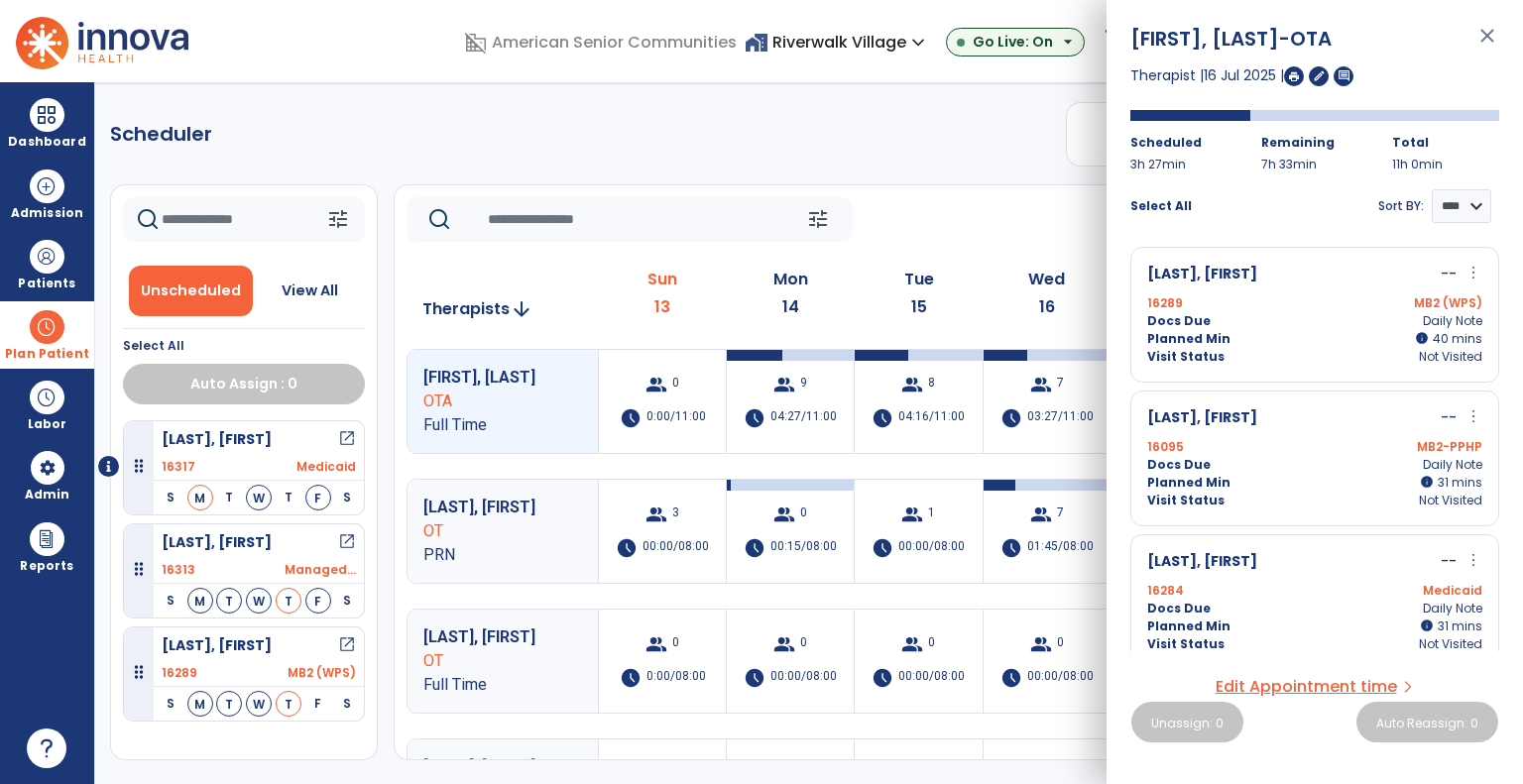 click on "Williams, David" at bounding box center [1202, 275] 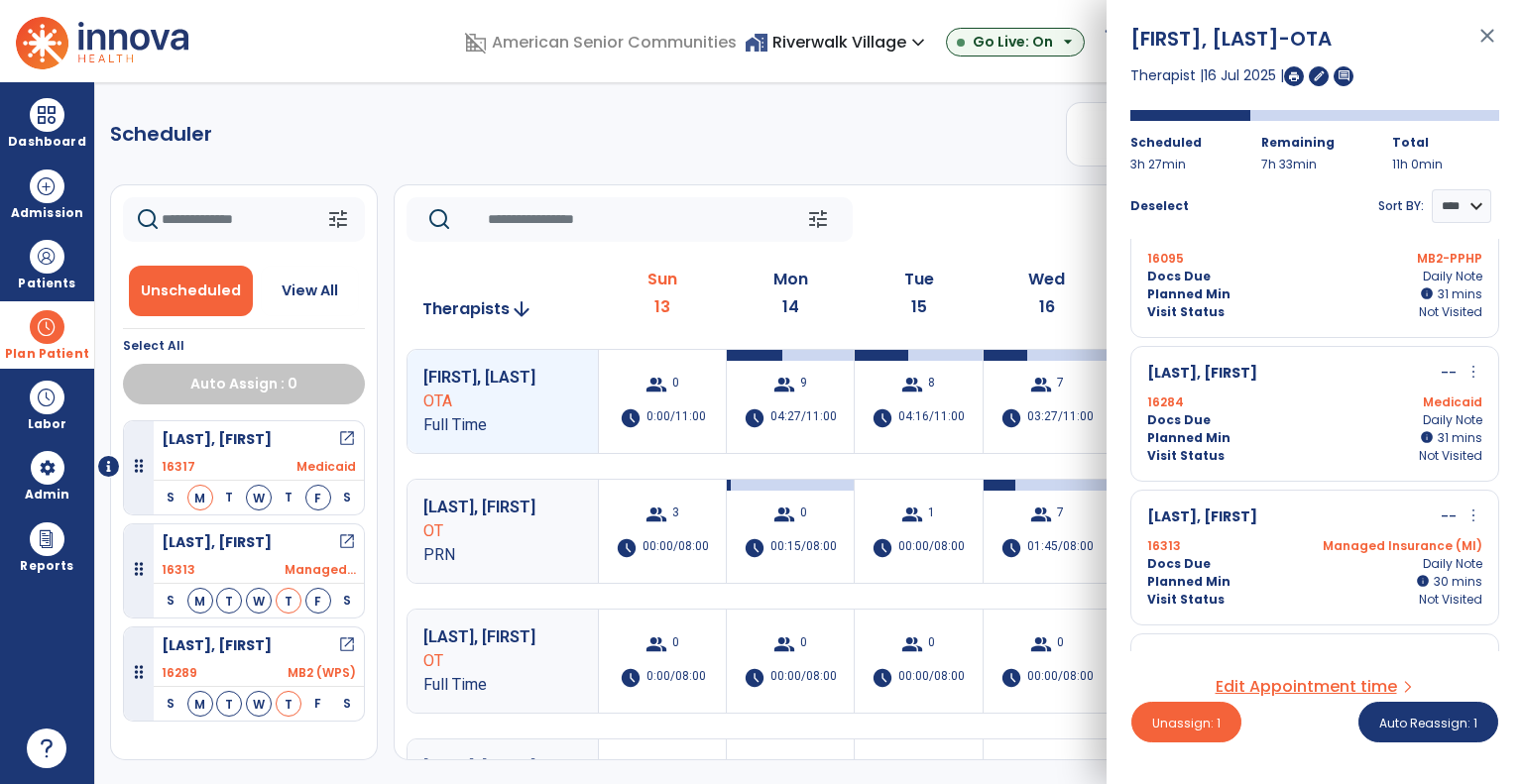 scroll, scrollTop: 198, scrollLeft: 0, axis: vertical 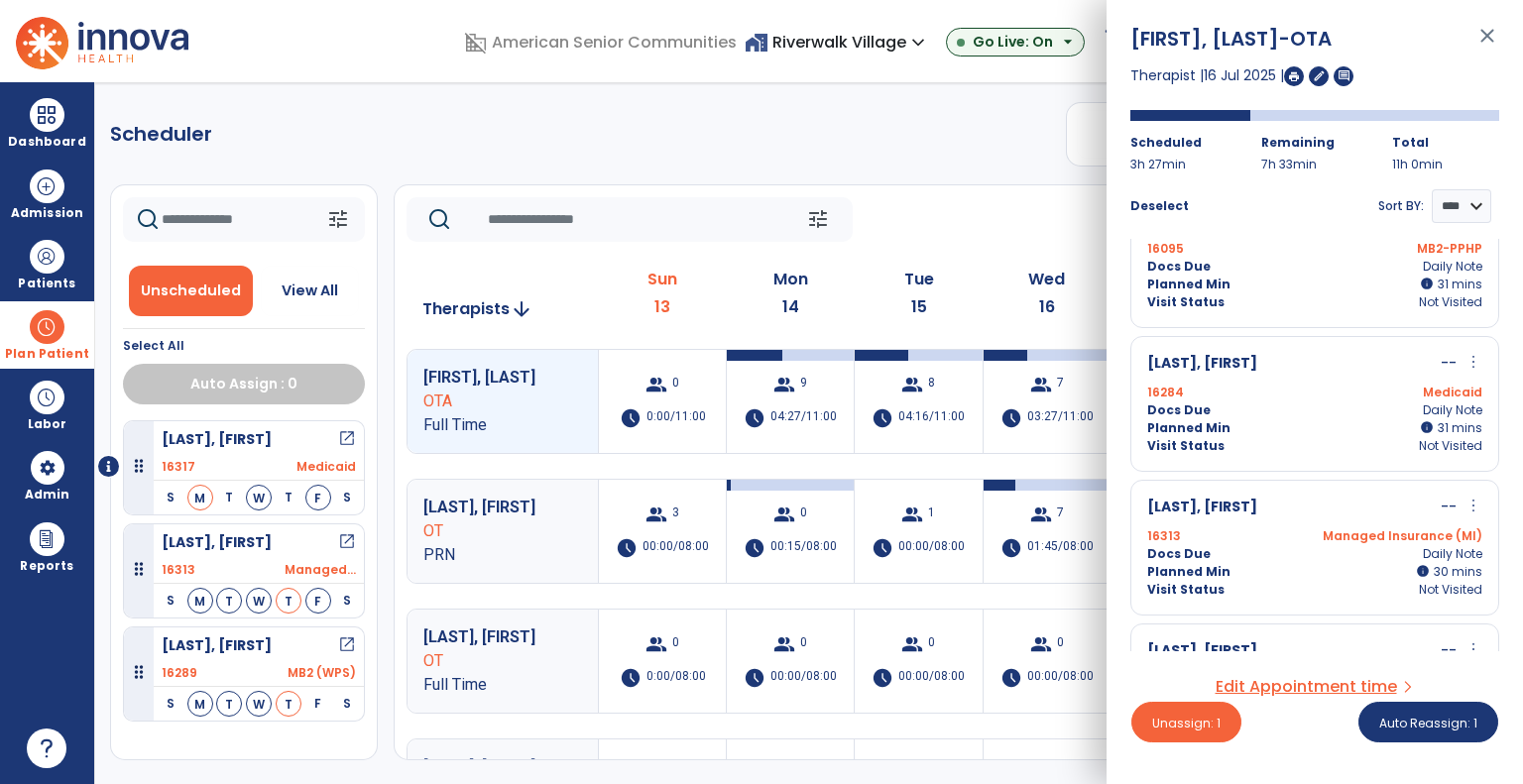 click on "Docs Due Daily Note" at bounding box center (1315, 554) 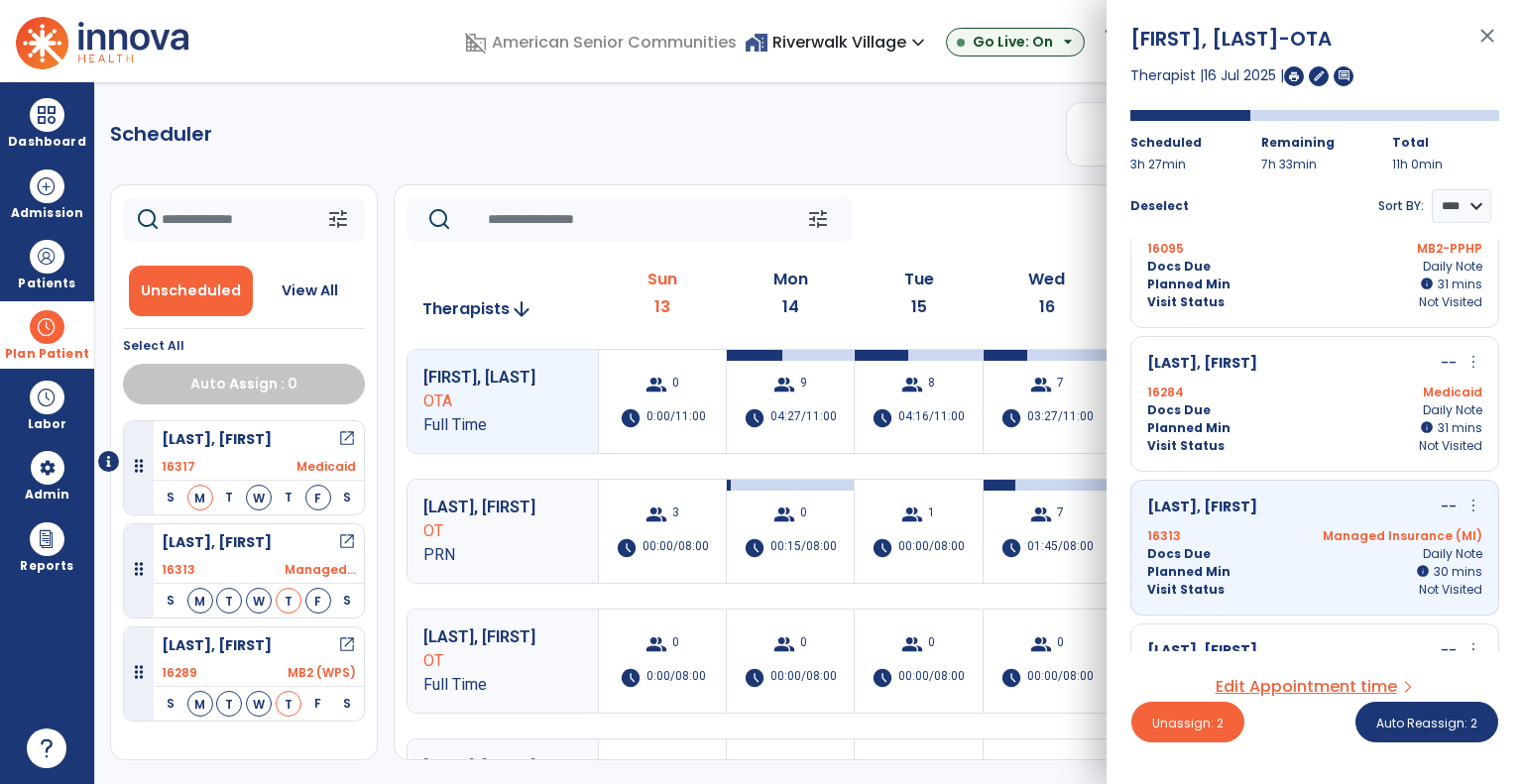 scroll, scrollTop: 8, scrollLeft: 0, axis: vertical 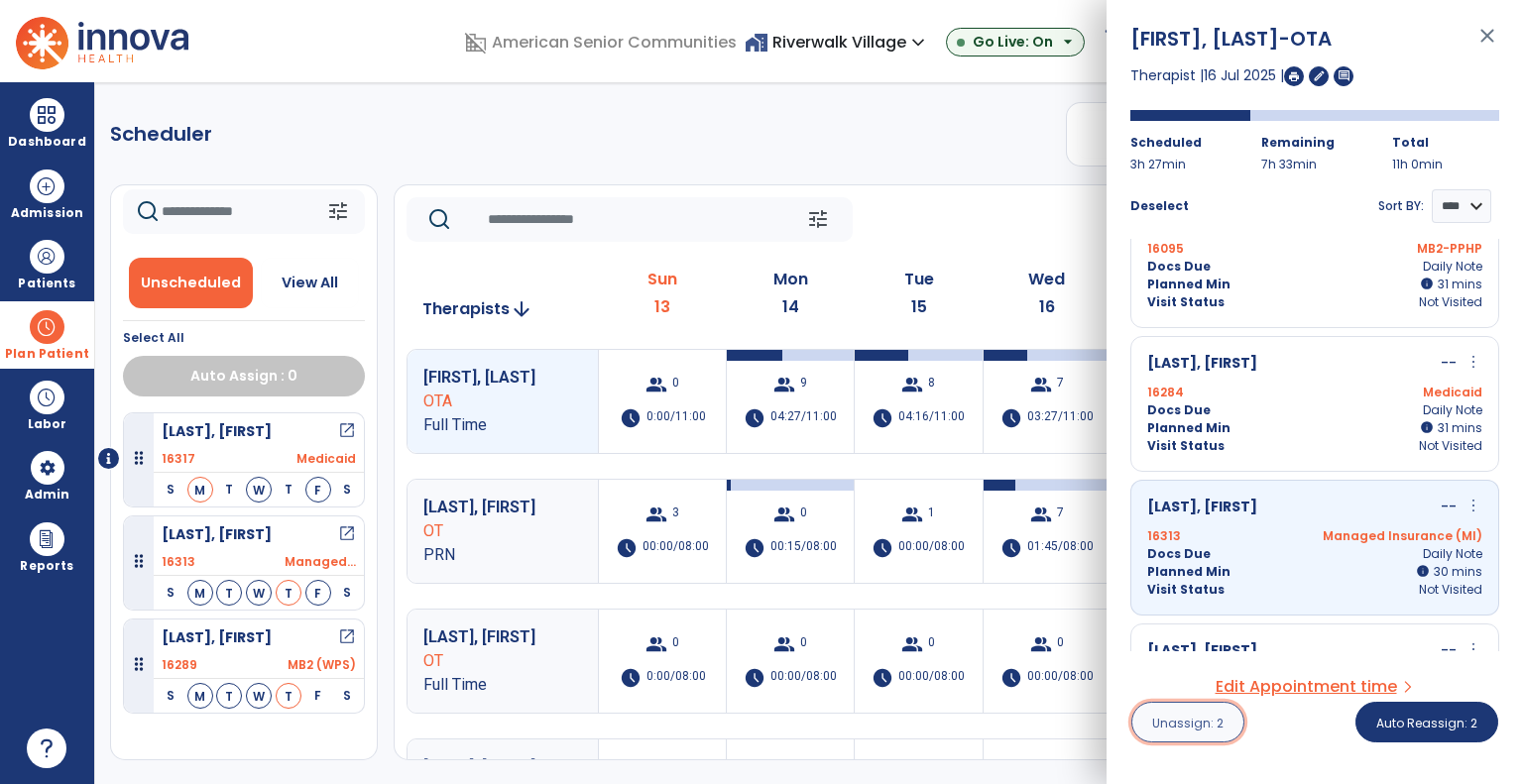 click on "Unassign: 2" at bounding box center (1188, 723) 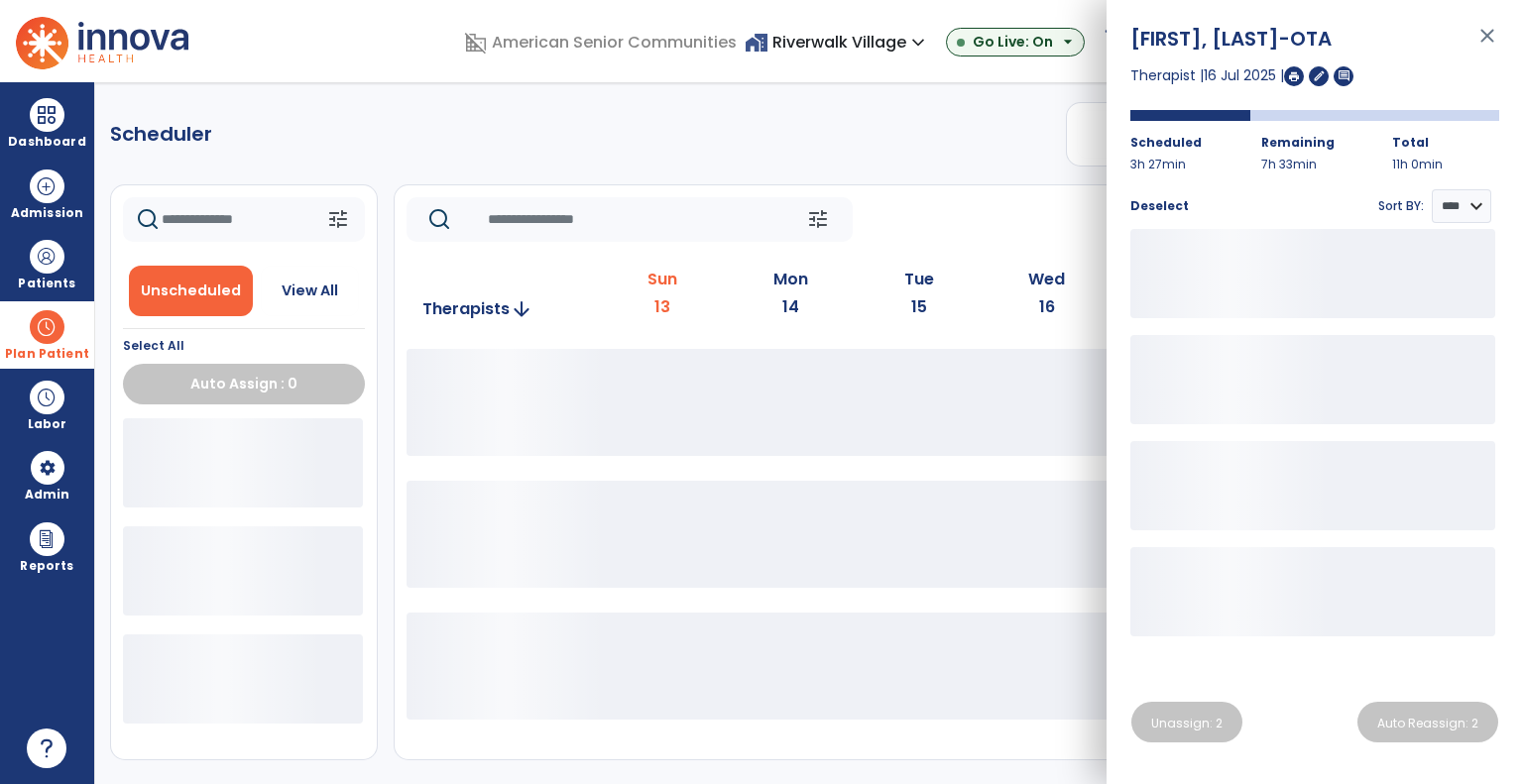 scroll, scrollTop: 0, scrollLeft: 0, axis: both 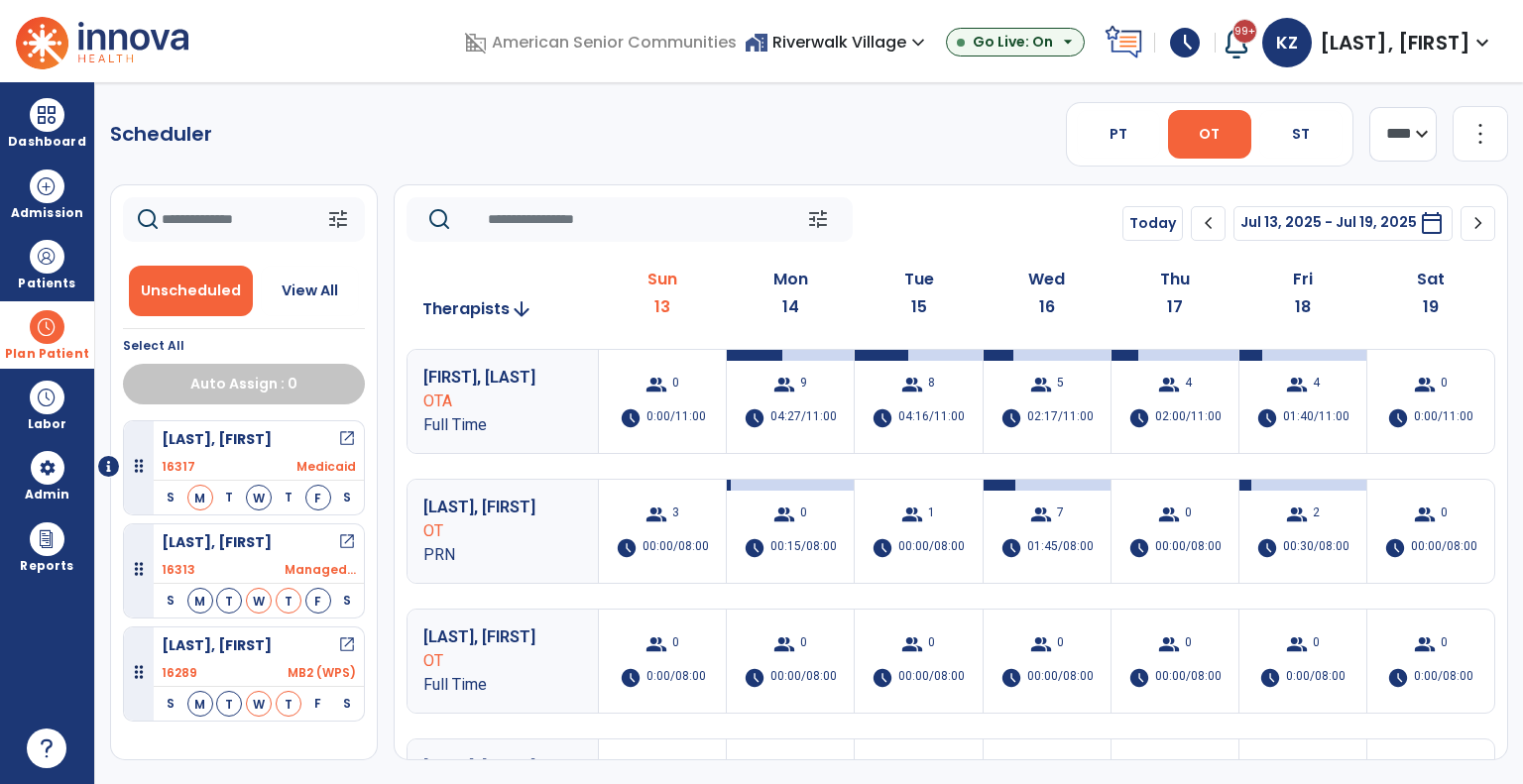click on "open_in_new" at bounding box center (347, 542) 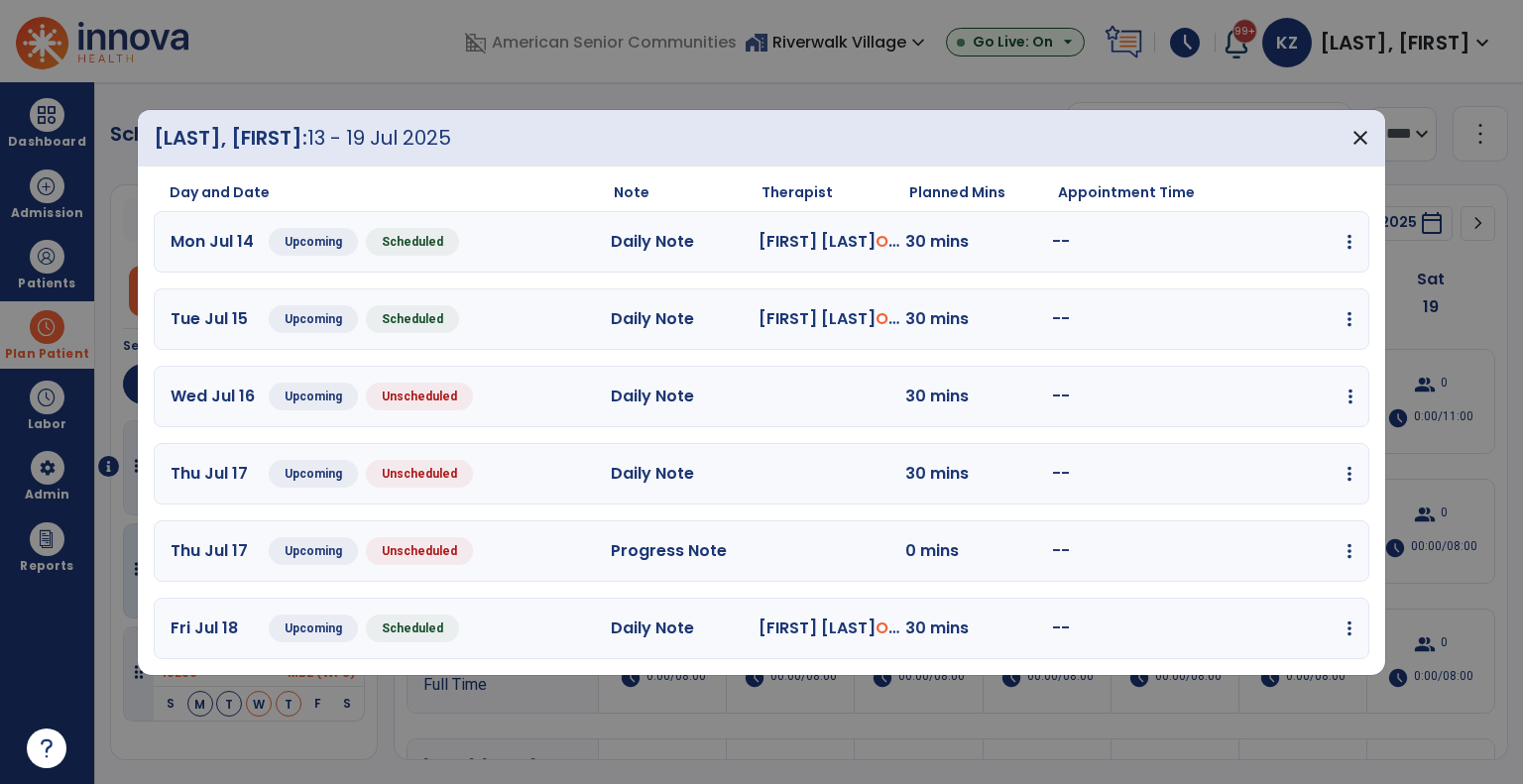 click at bounding box center (1349, 242) 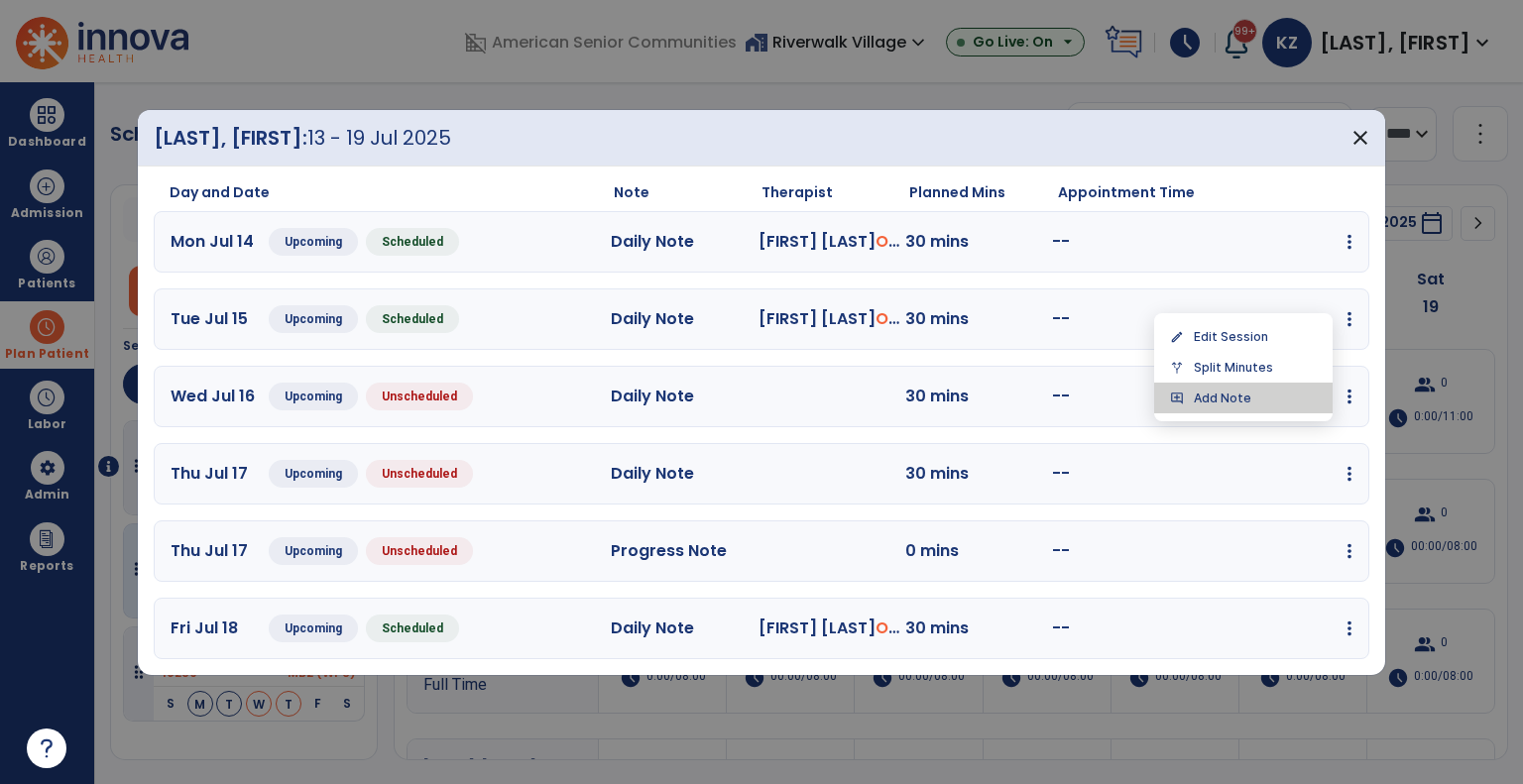 click on "add_comment  Add Note" at bounding box center (1243, 397) 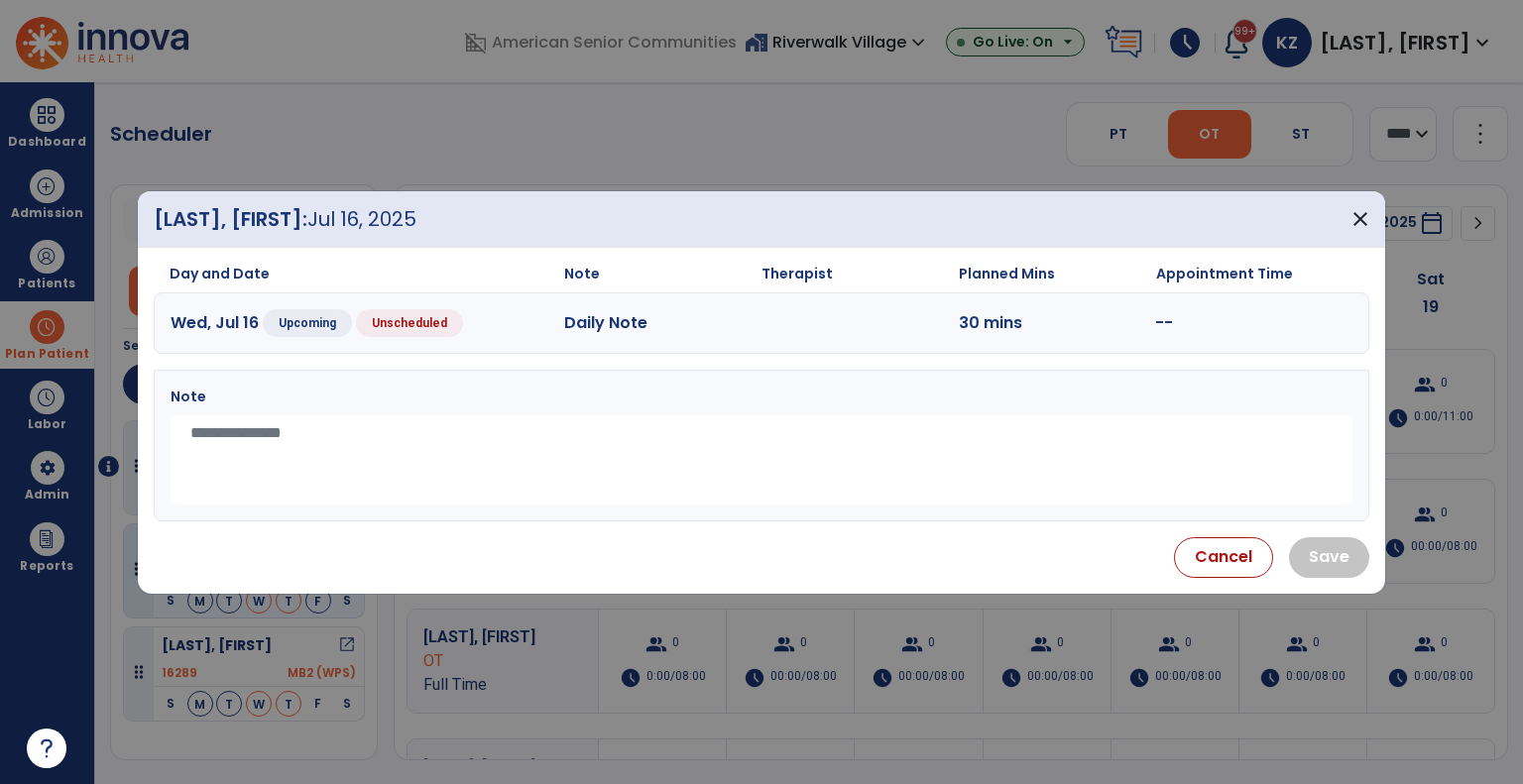 click at bounding box center [762, 460] 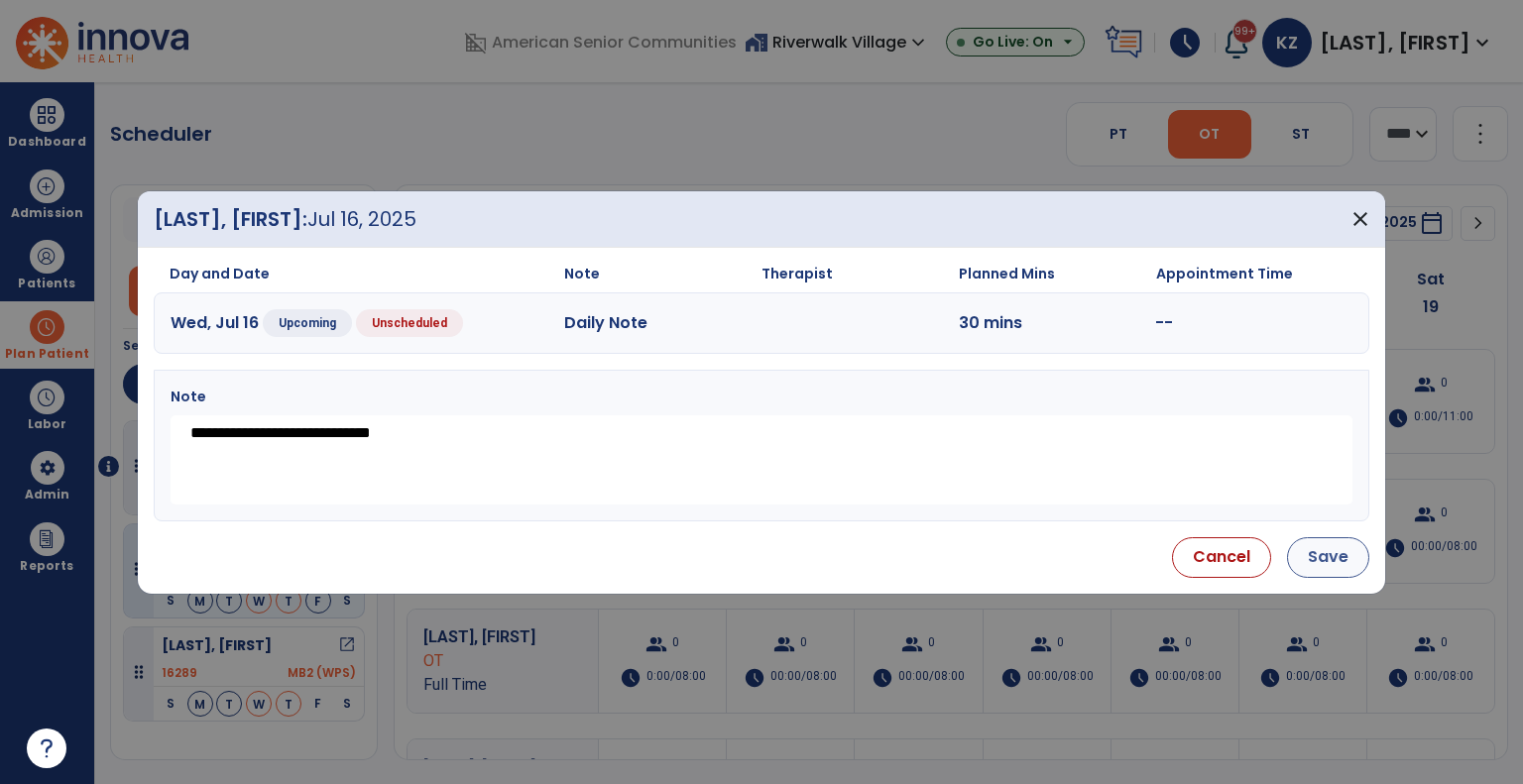 type on "**********" 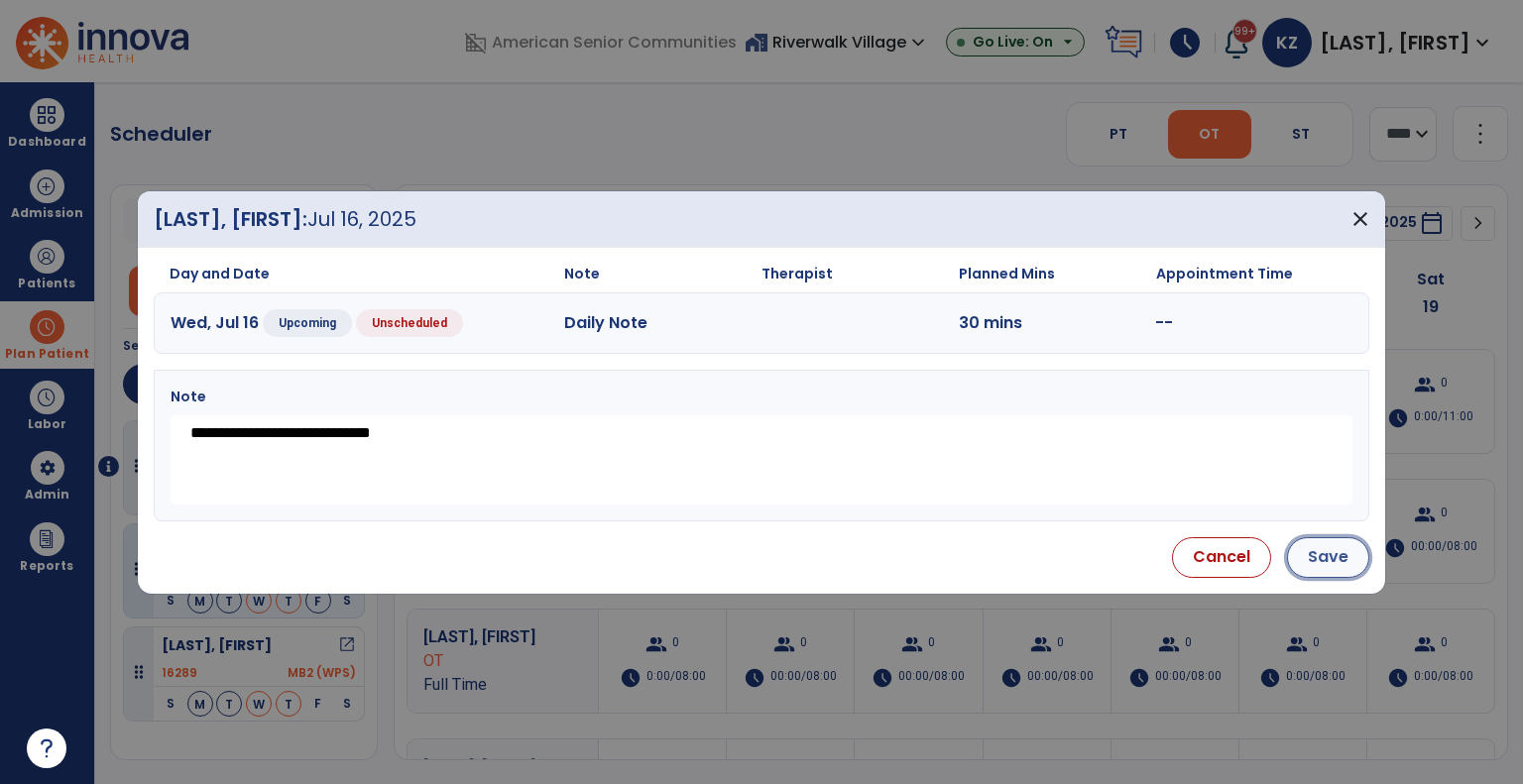click on "Save" at bounding box center (1328, 557) 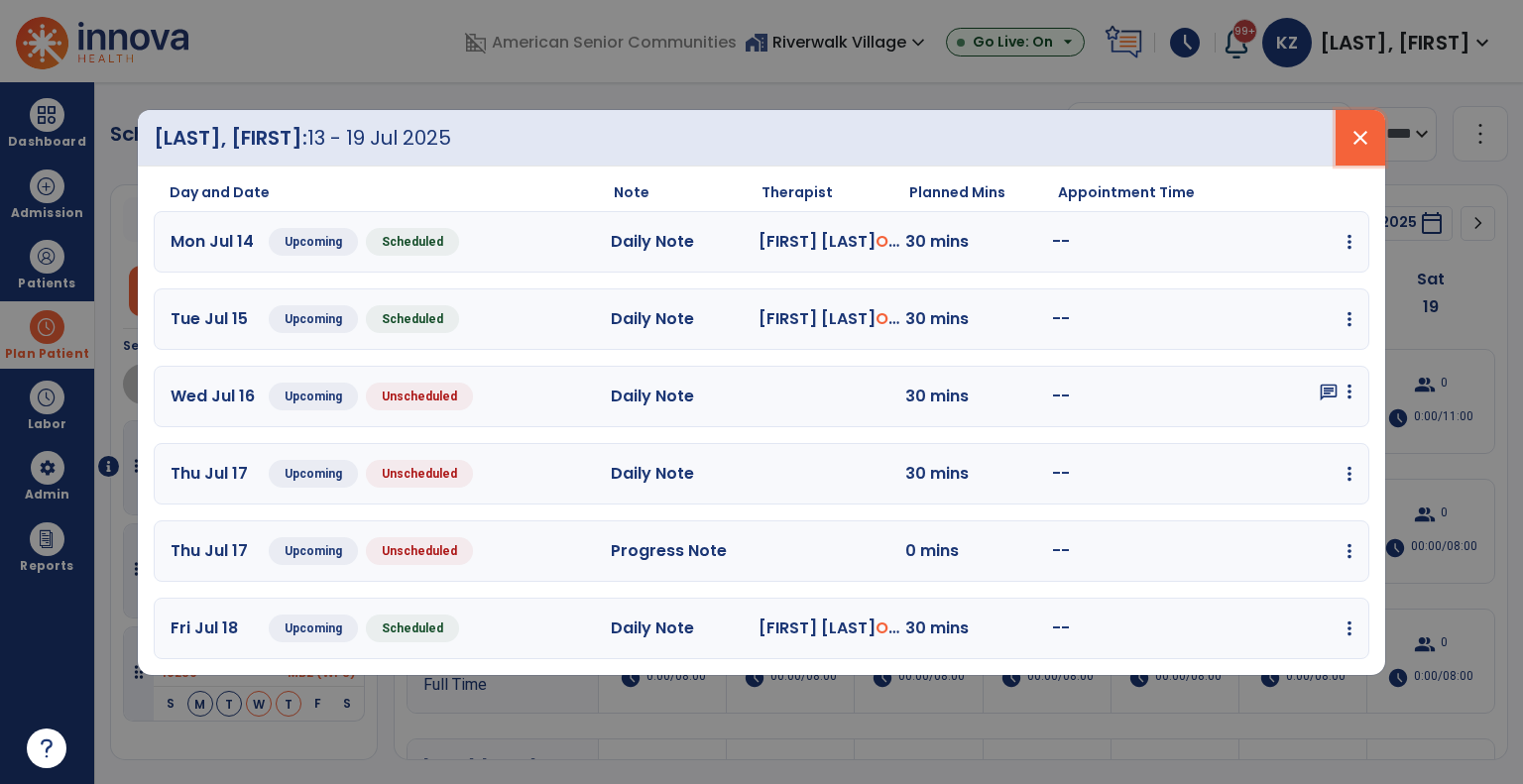 click on "close" at bounding box center [1360, 138] 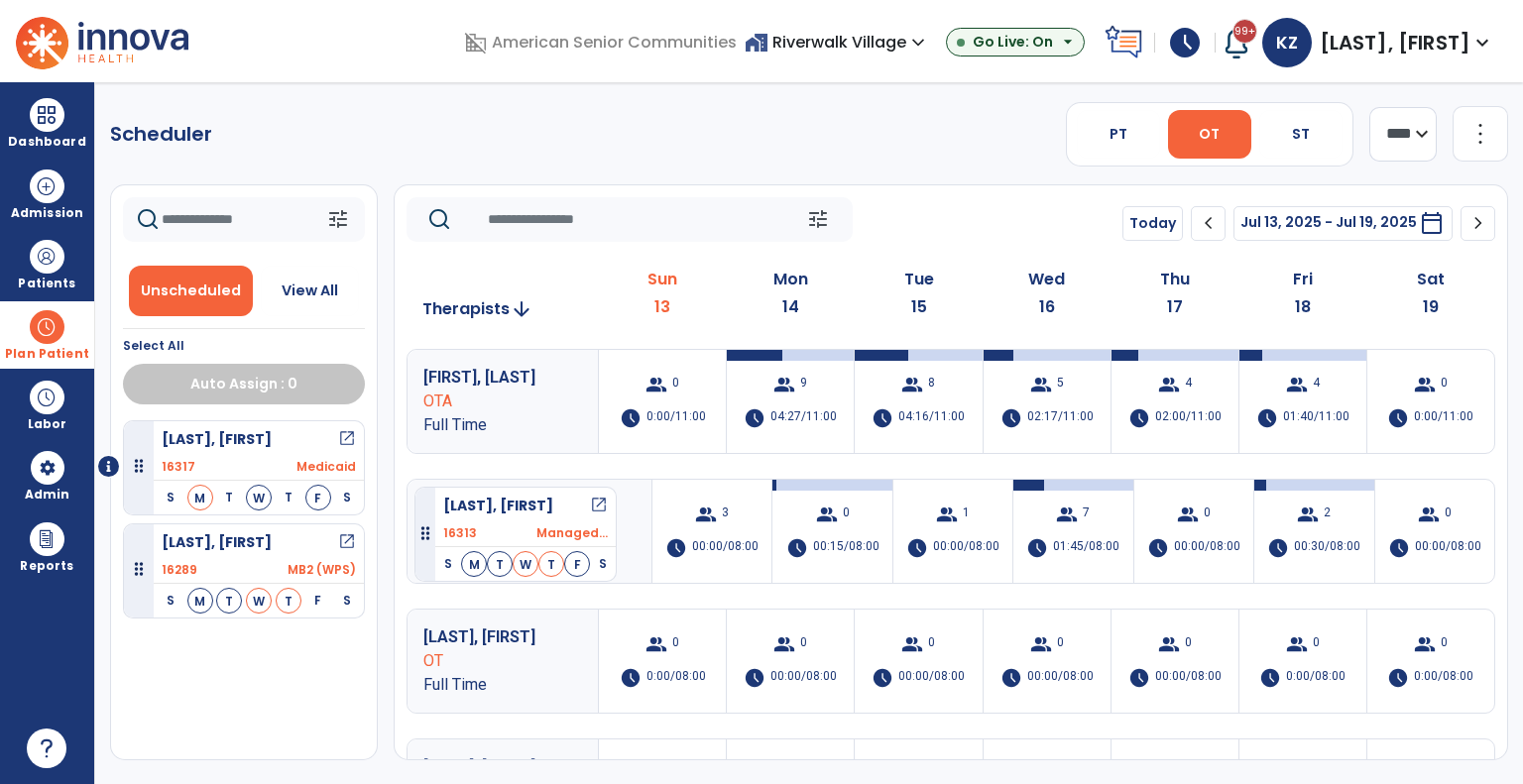drag, startPoint x: 337, startPoint y: 556, endPoint x: 414, endPoint y: 479, distance: 108.894444 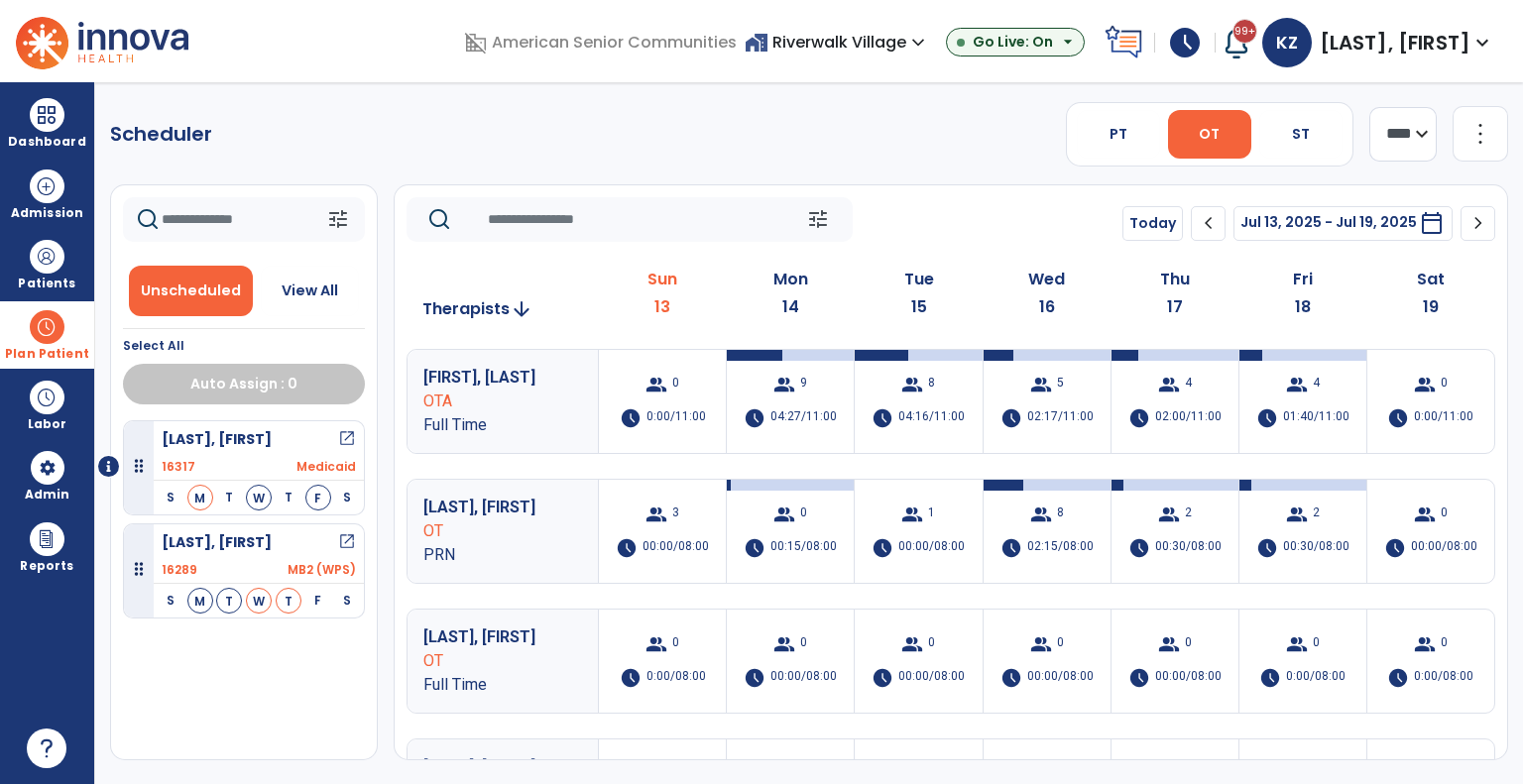 click on "open_in_new" at bounding box center (347, 542) 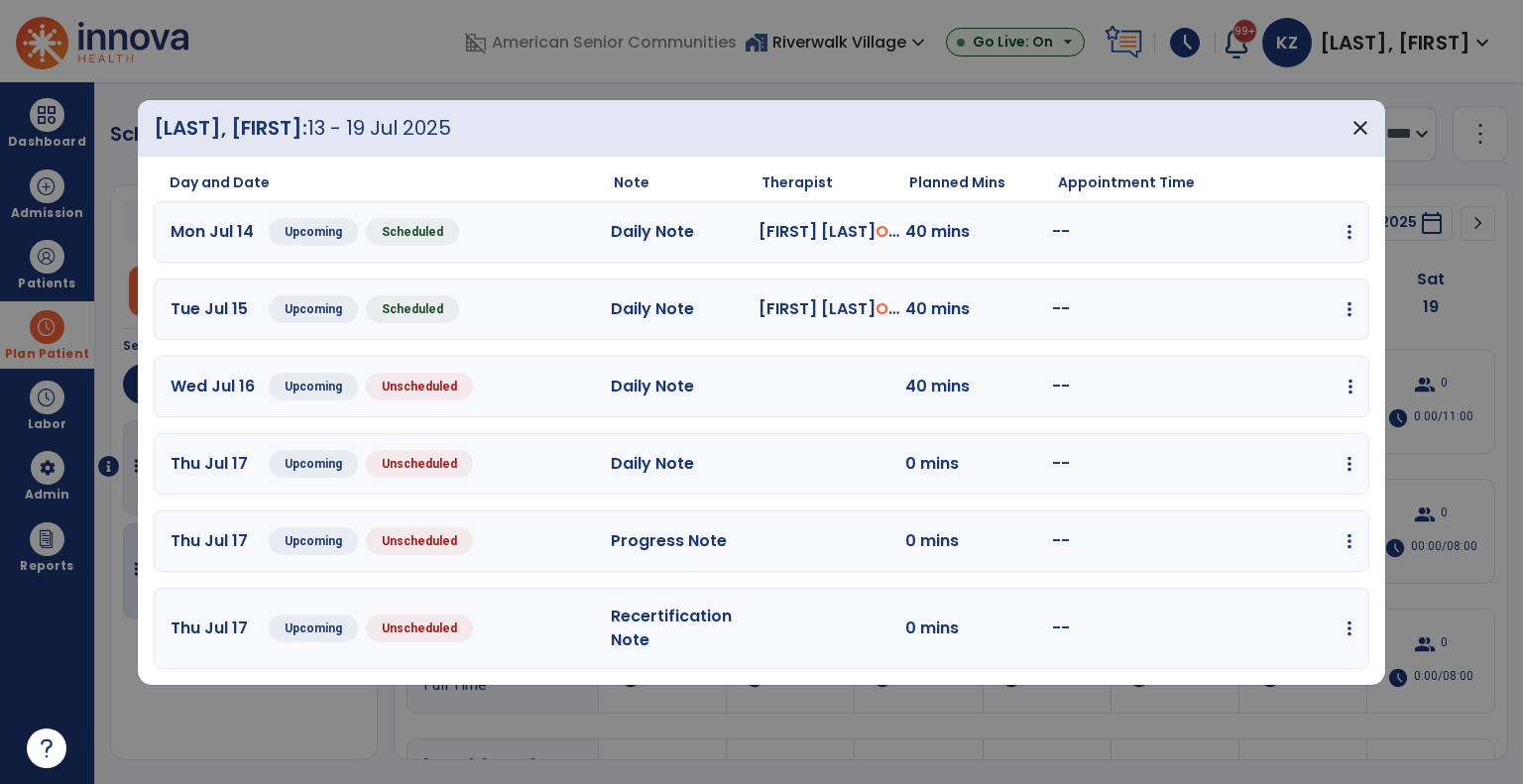 click at bounding box center (1349, 232) 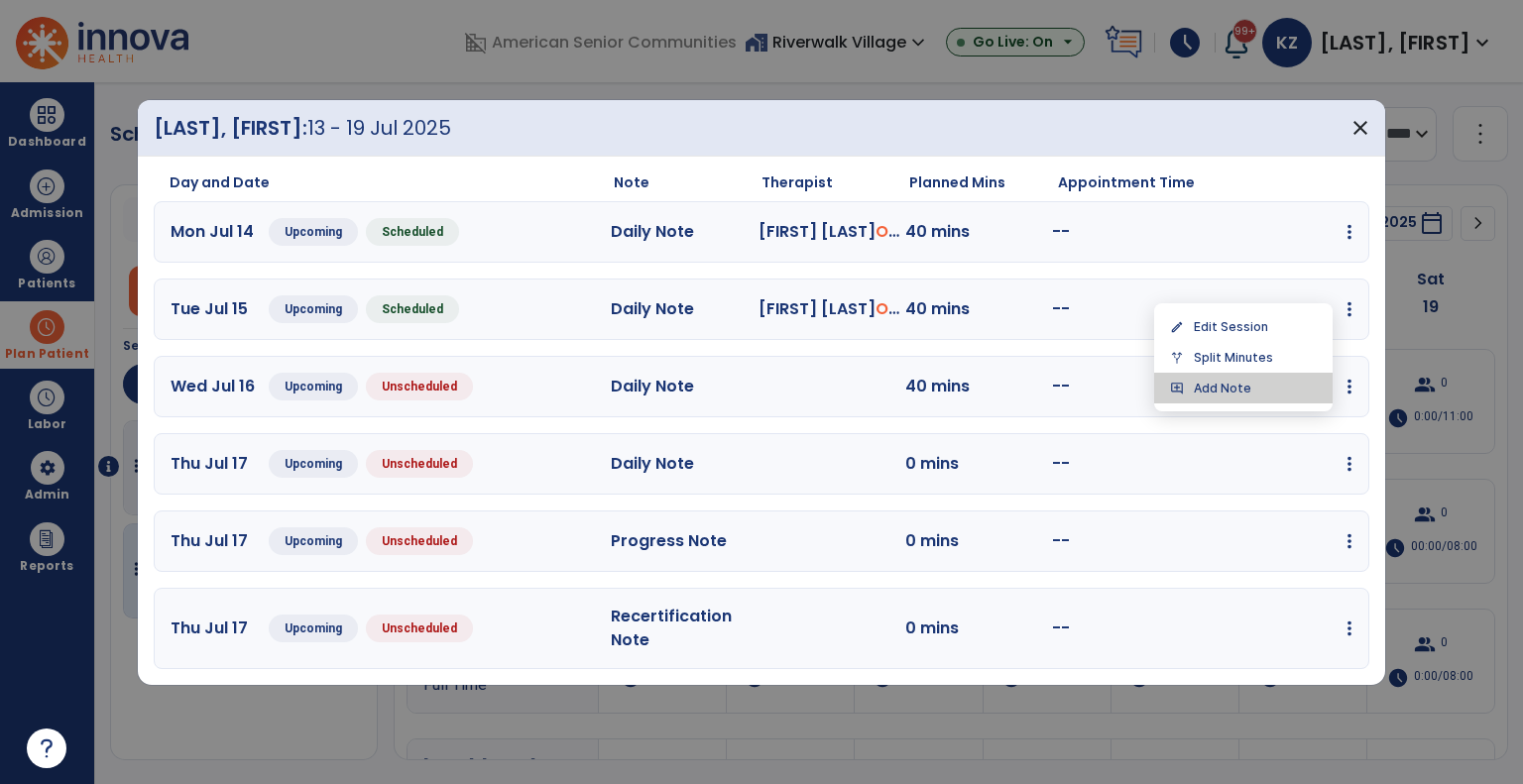 click on "add_comment  Add Note" at bounding box center [1243, 388] 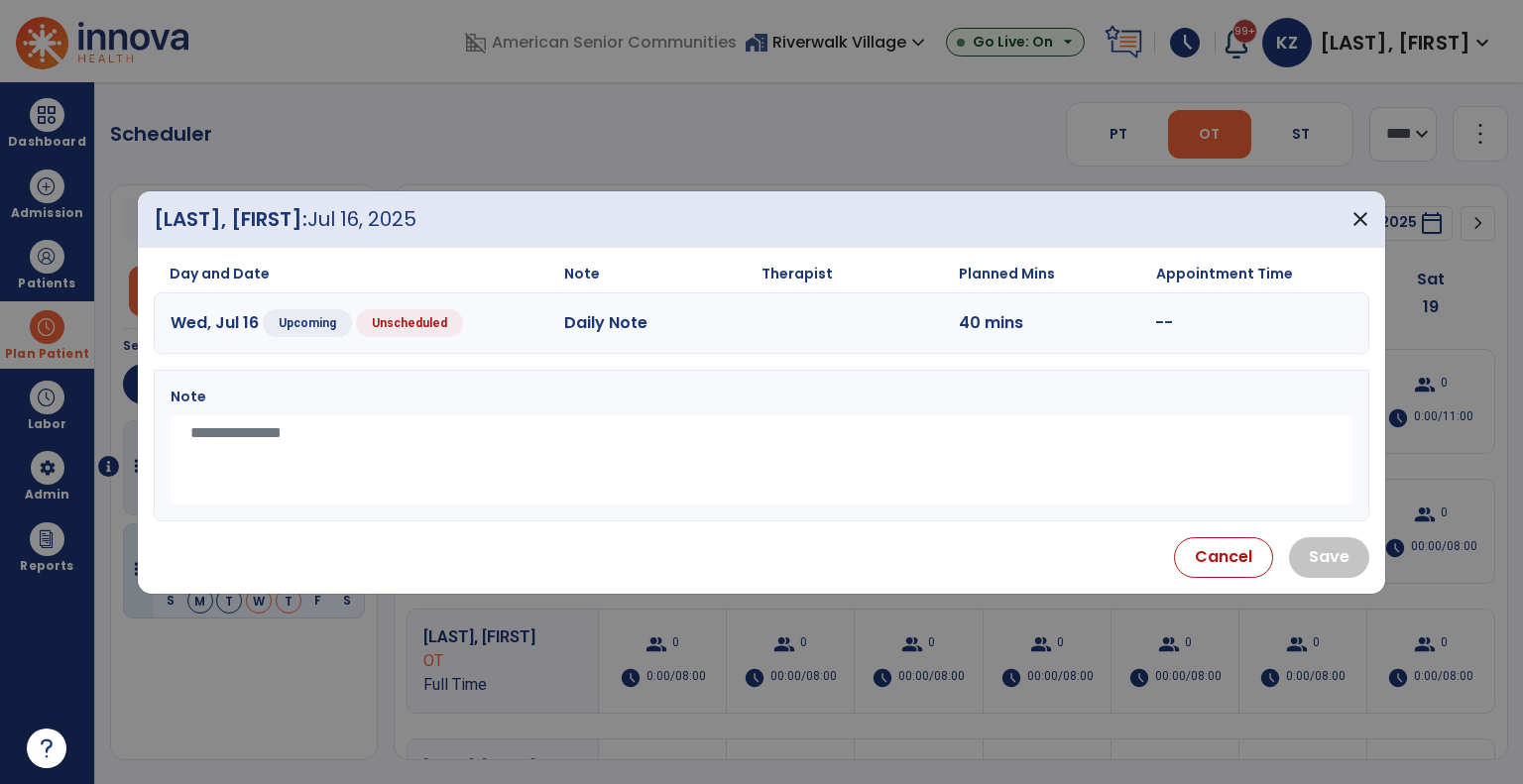 click at bounding box center [762, 460] 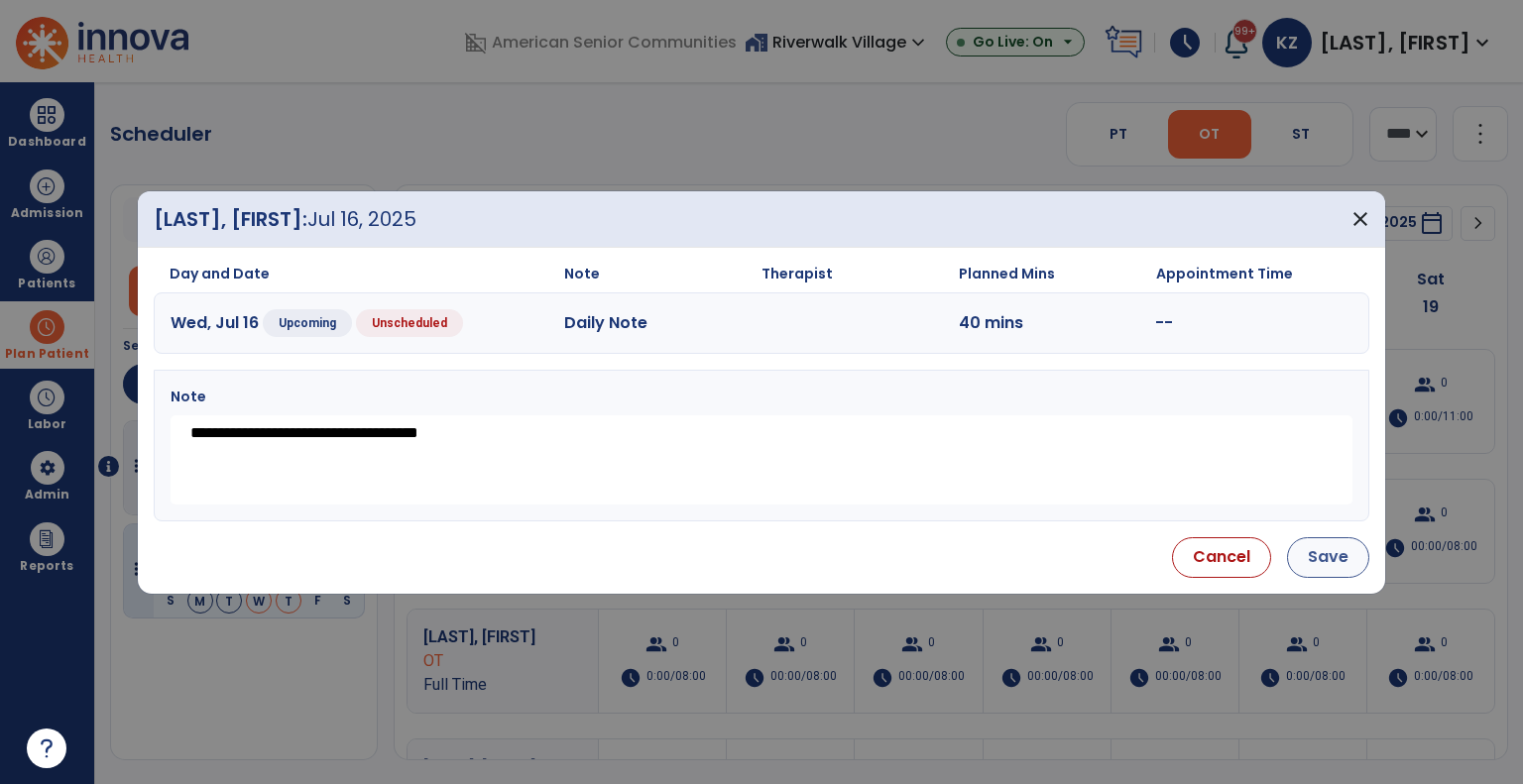 type on "**********" 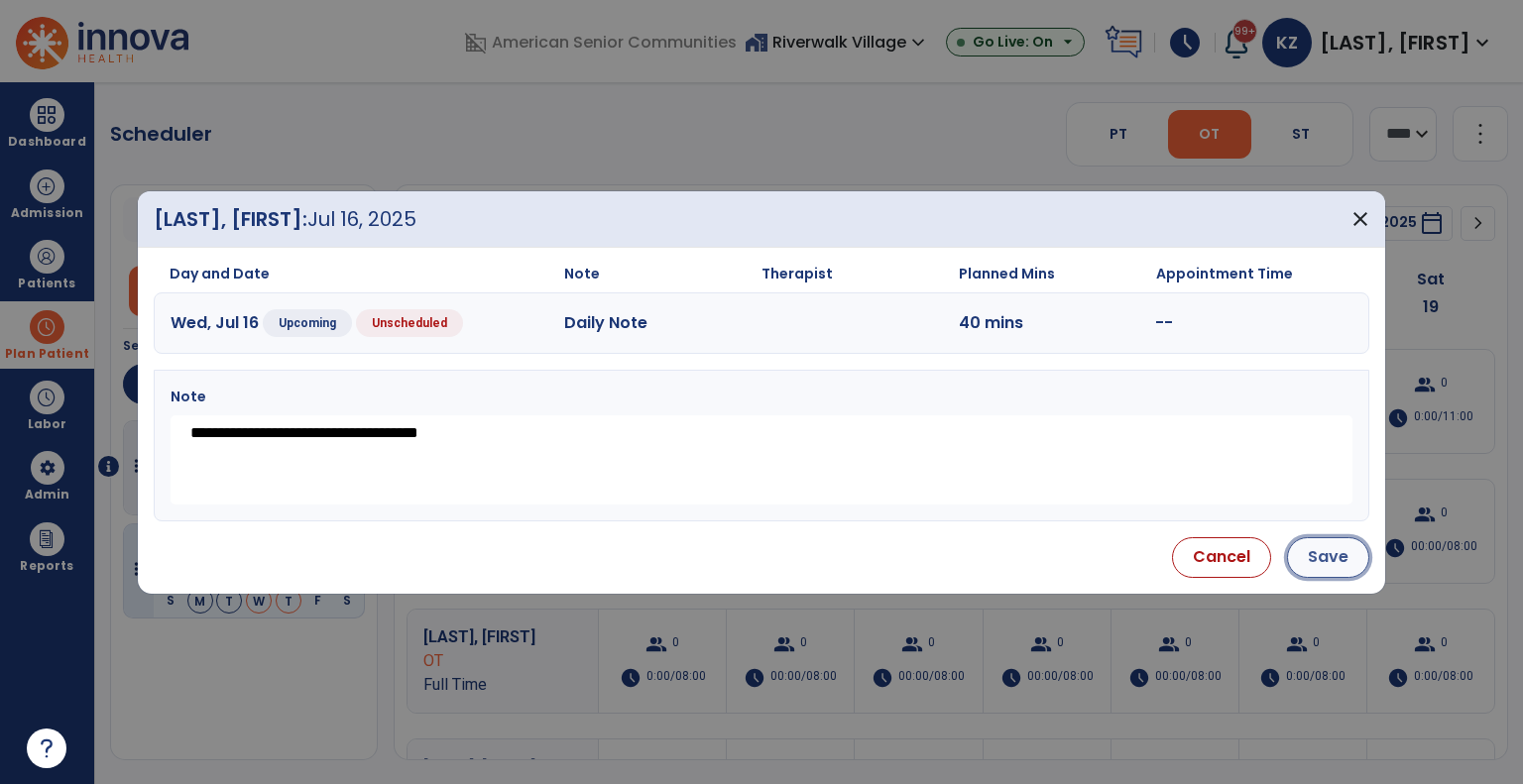 click on "Save" at bounding box center (1328, 557) 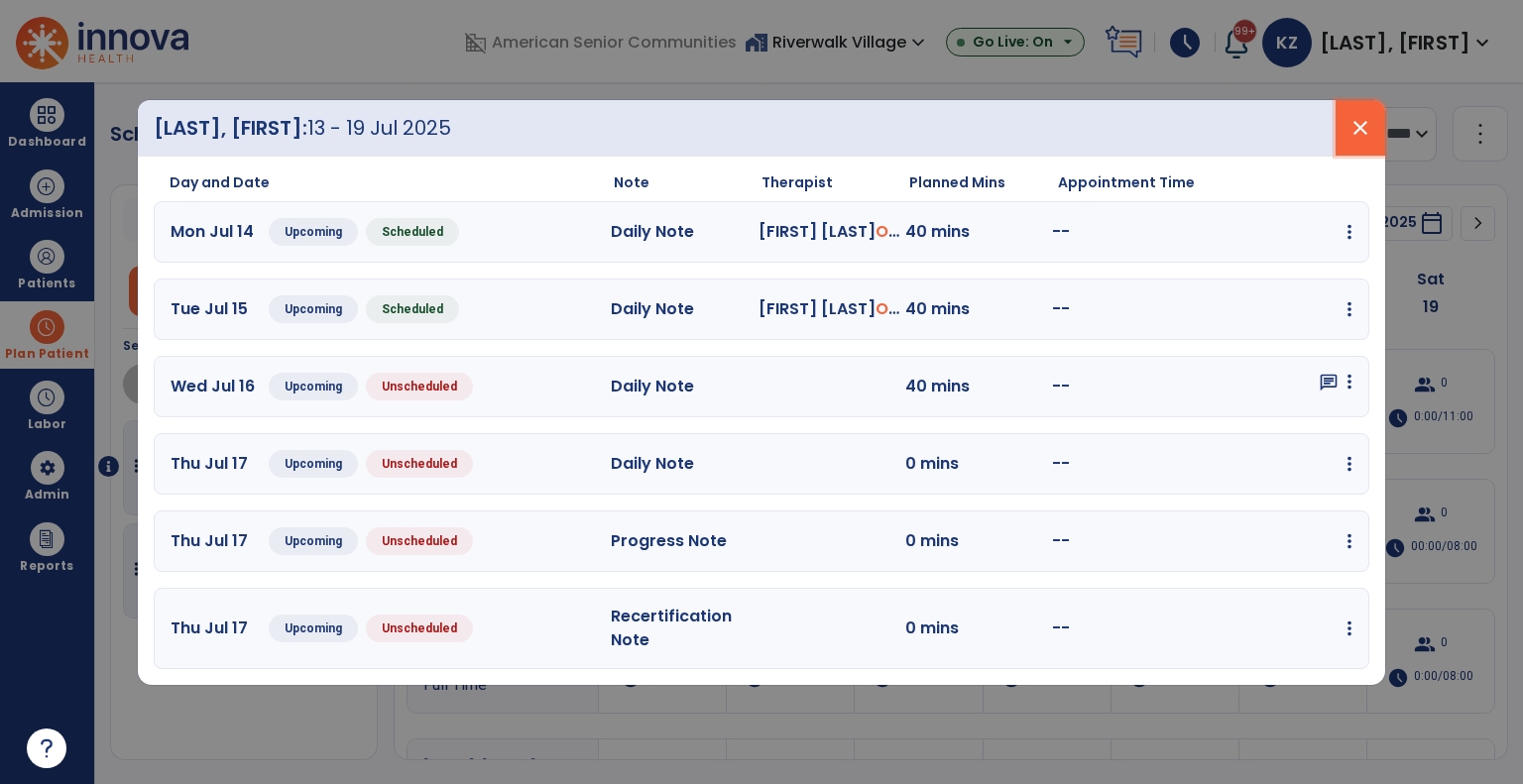 click on "close" at bounding box center [1360, 128] 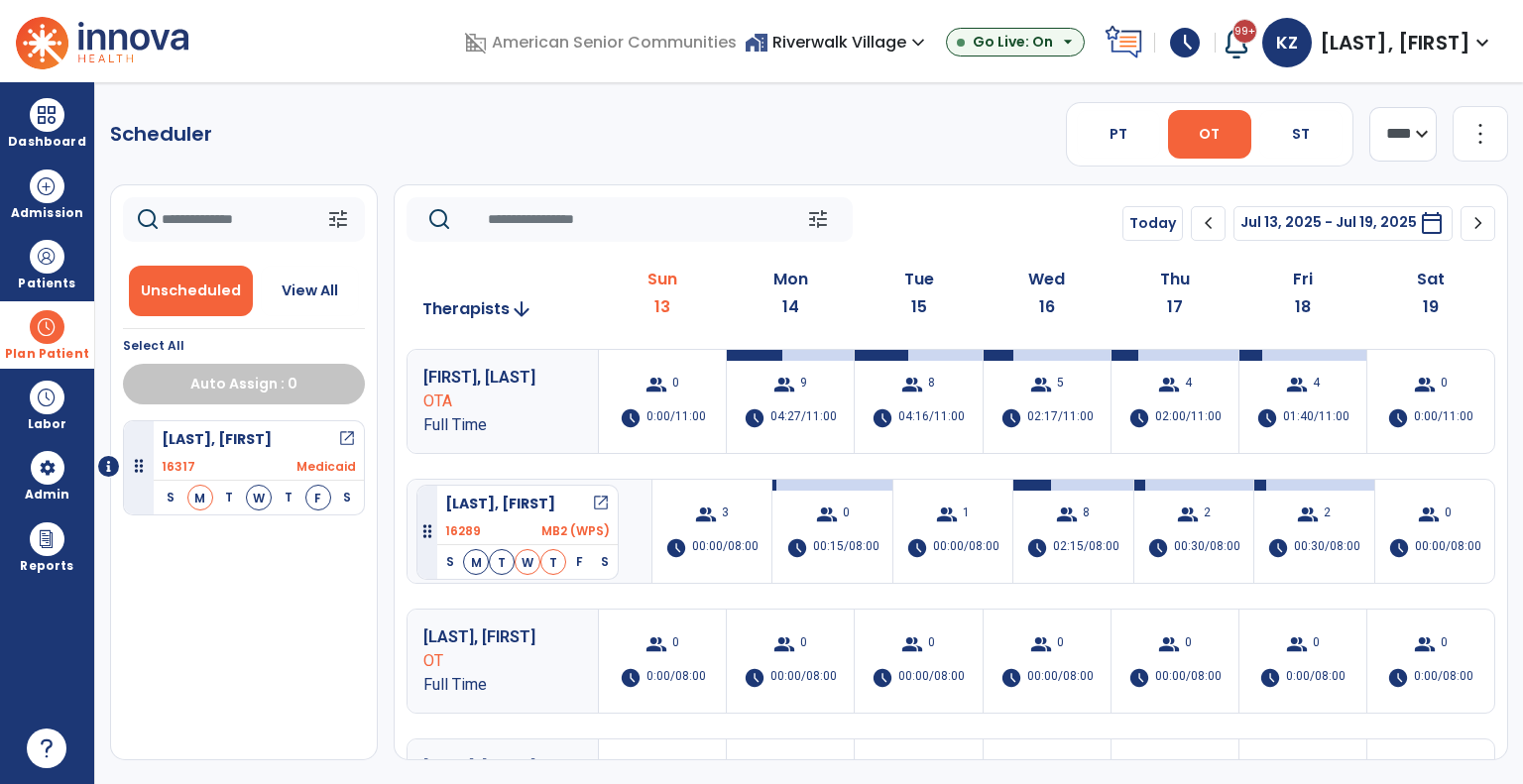 drag, startPoint x: 274, startPoint y: 560, endPoint x: 416, endPoint y: 477, distance: 164.47796 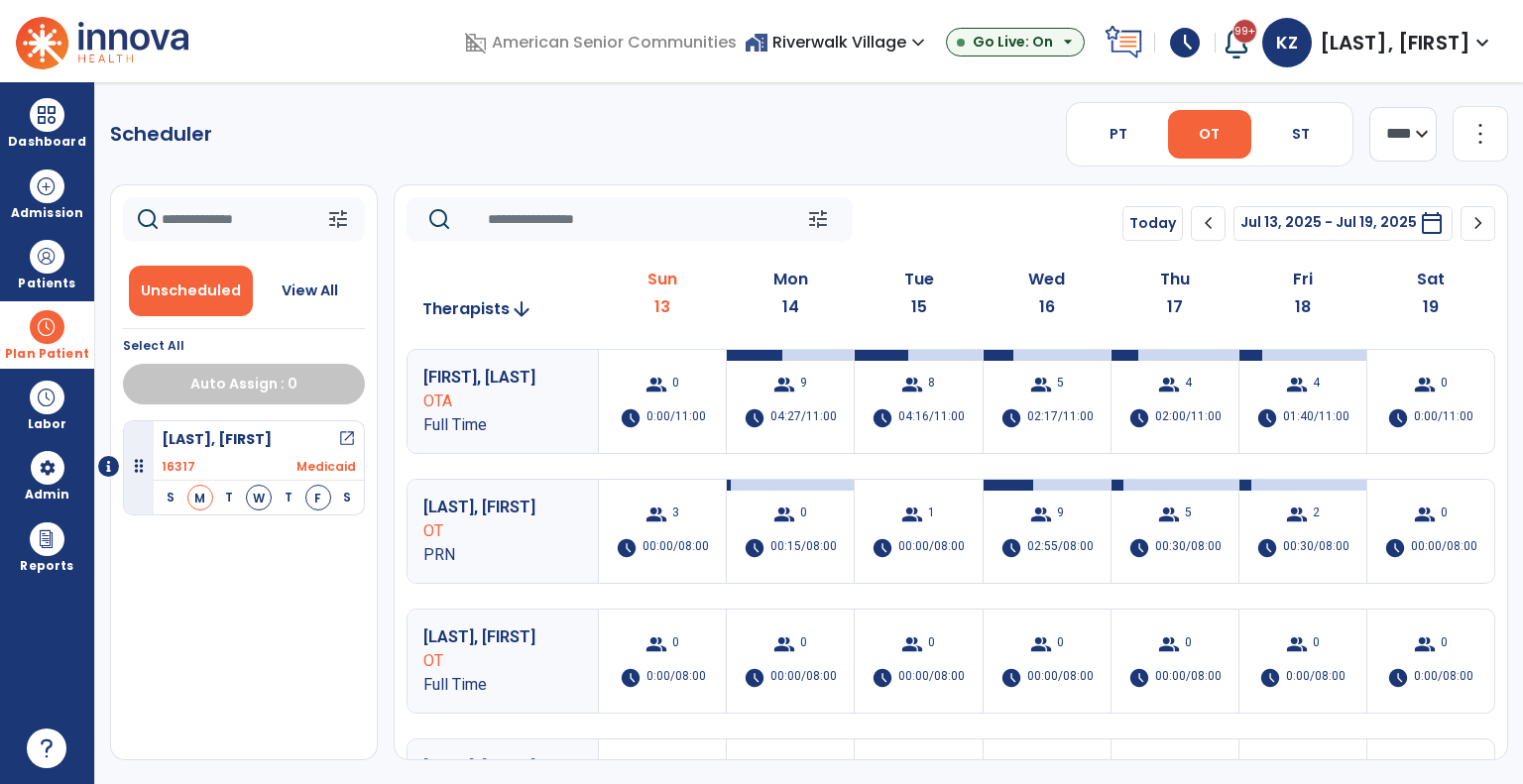 click on "00:30/08:00" at bounding box center [1188, 548] 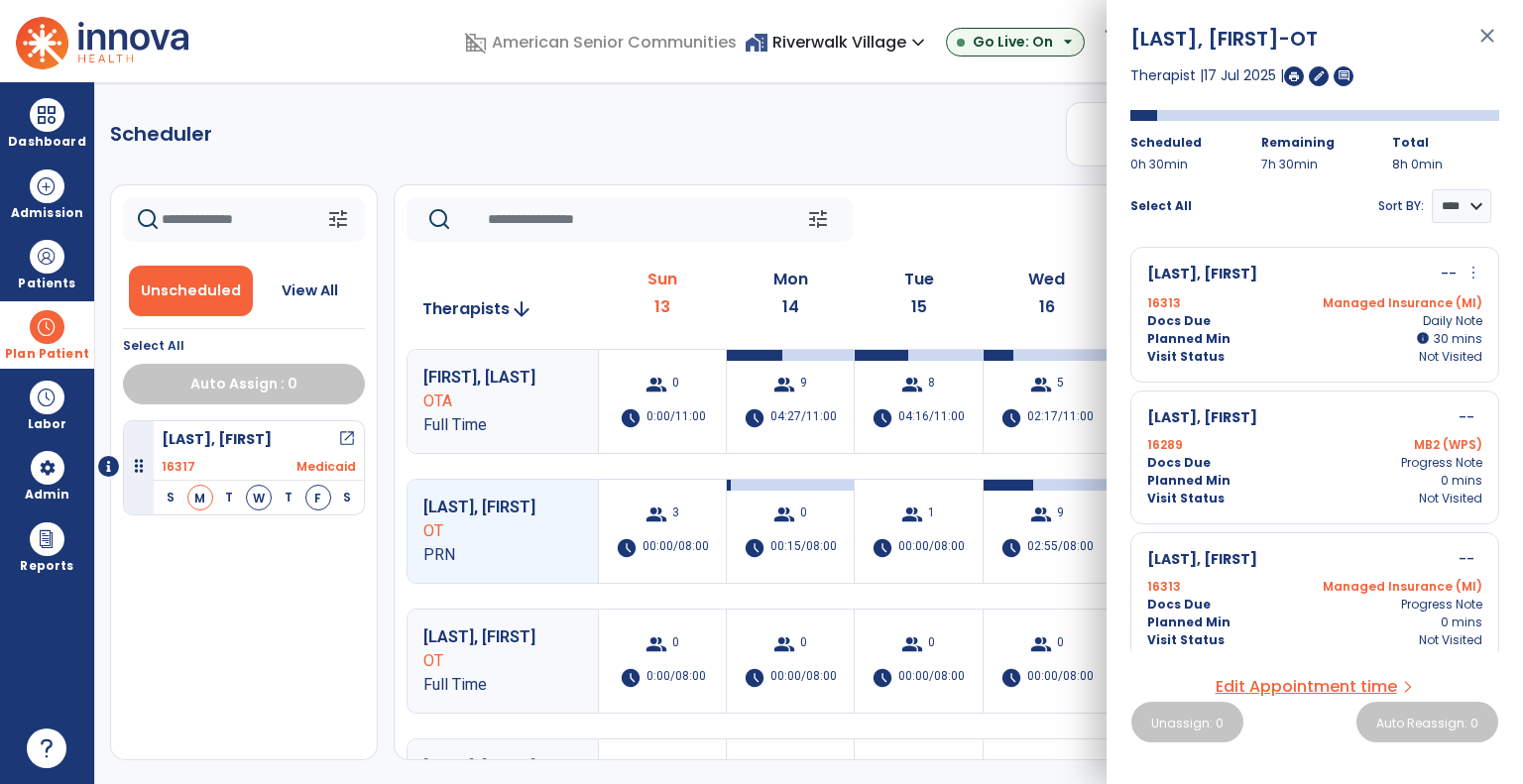 click on "Visit Status  Not Visited" at bounding box center (1315, 357) 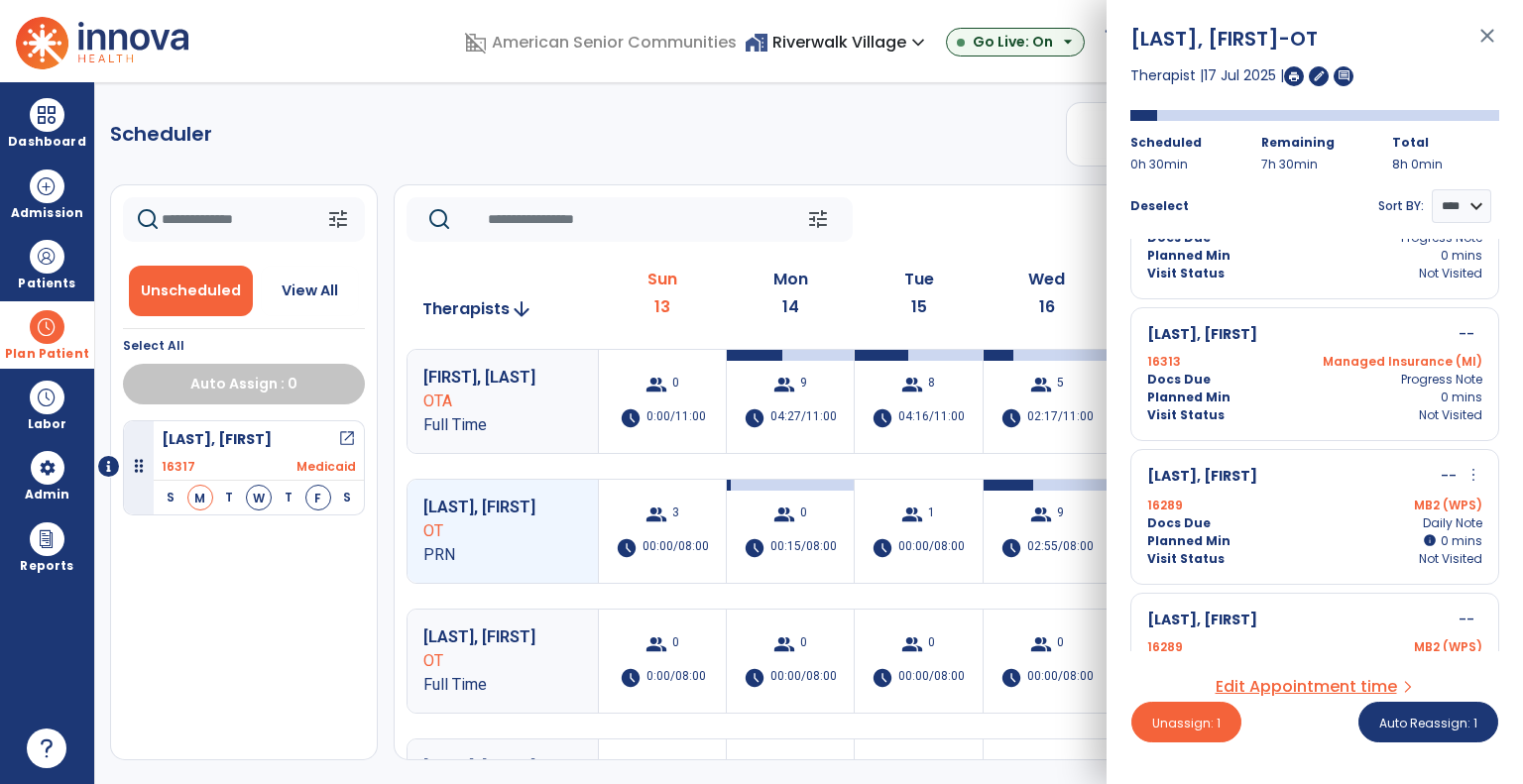 scroll, scrollTop: 297, scrollLeft: 0, axis: vertical 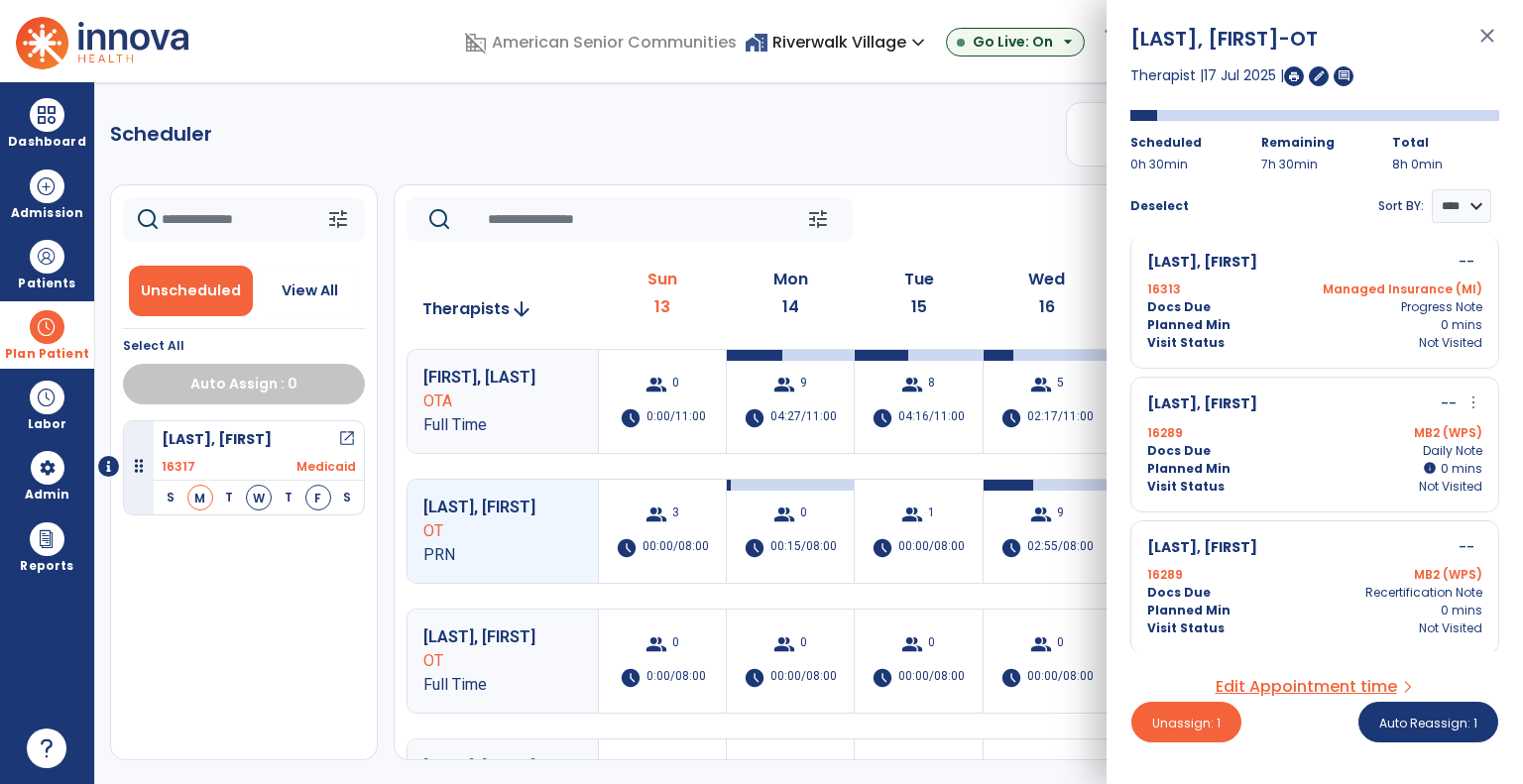 click on "Docs Due Daily Note" at bounding box center [1315, 451] 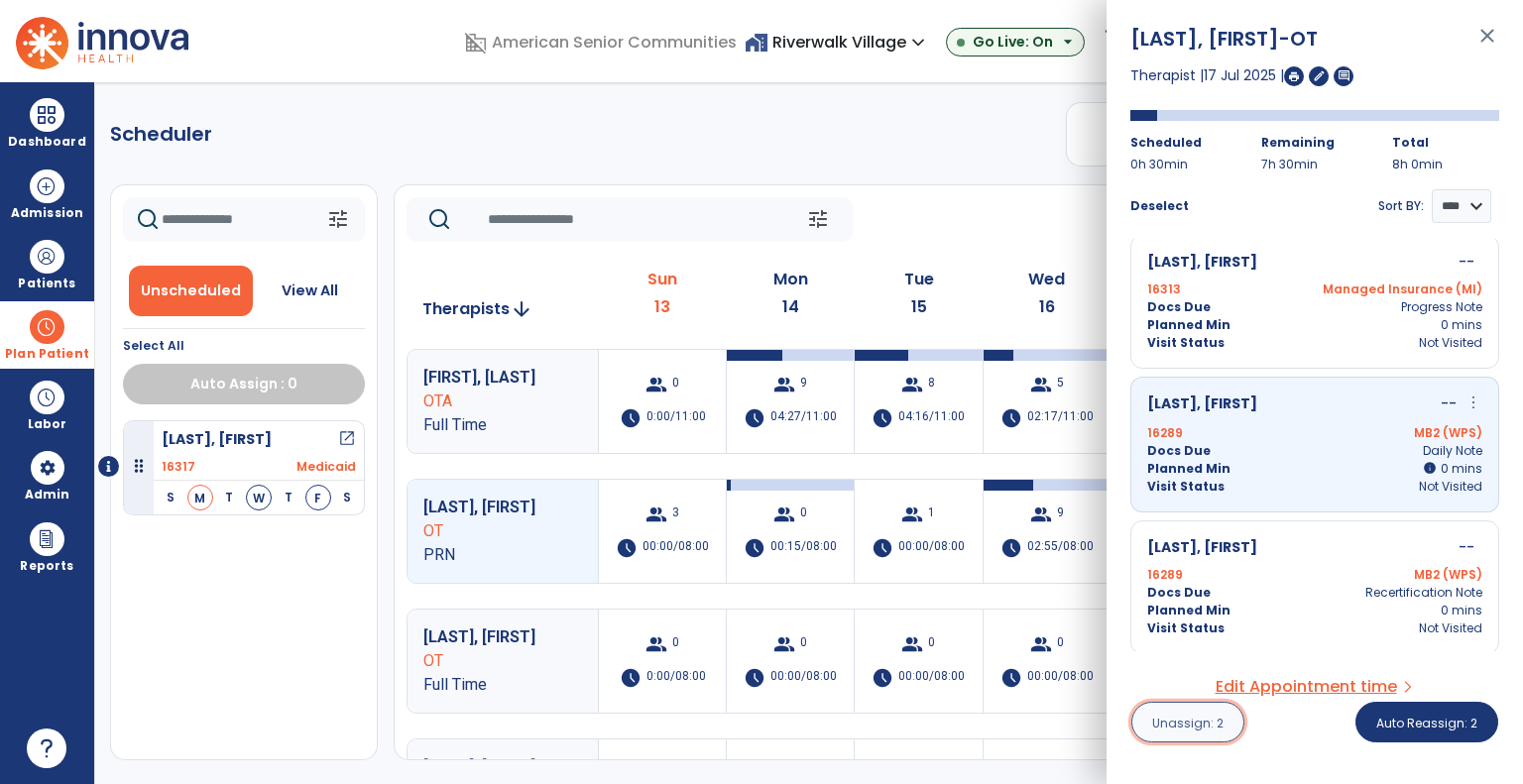 click on "Unassign: 2" at bounding box center [1188, 723] 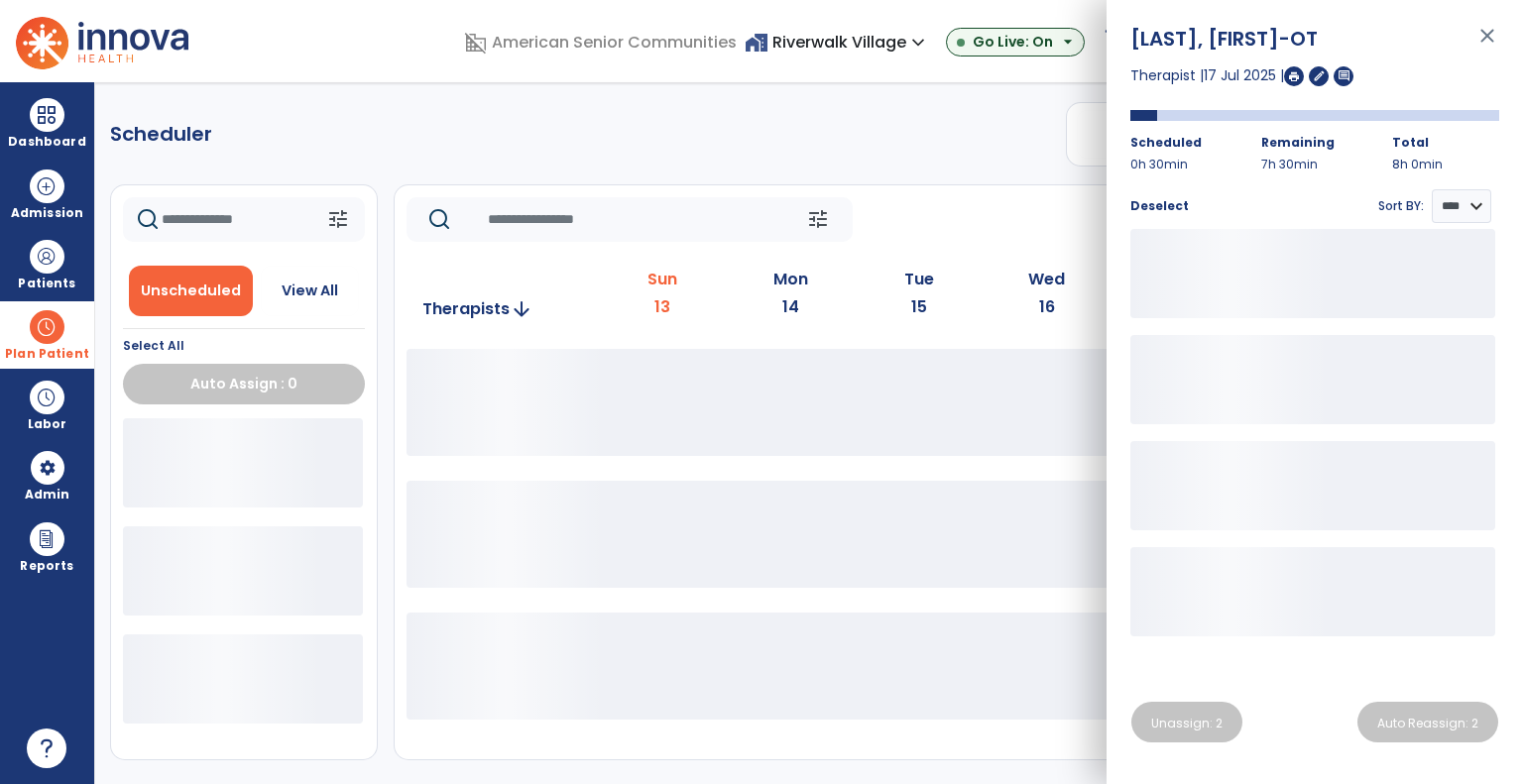 click on "tune   Today  chevron_left Jul 13, 2025 - Jul 19, 2025  *********  calendar_today  chevron_right   Therapists  arrow_downward Sun  13  Mon  14  Tue  15  Wed  16  Thu  17  Fri  18  Sat  19" 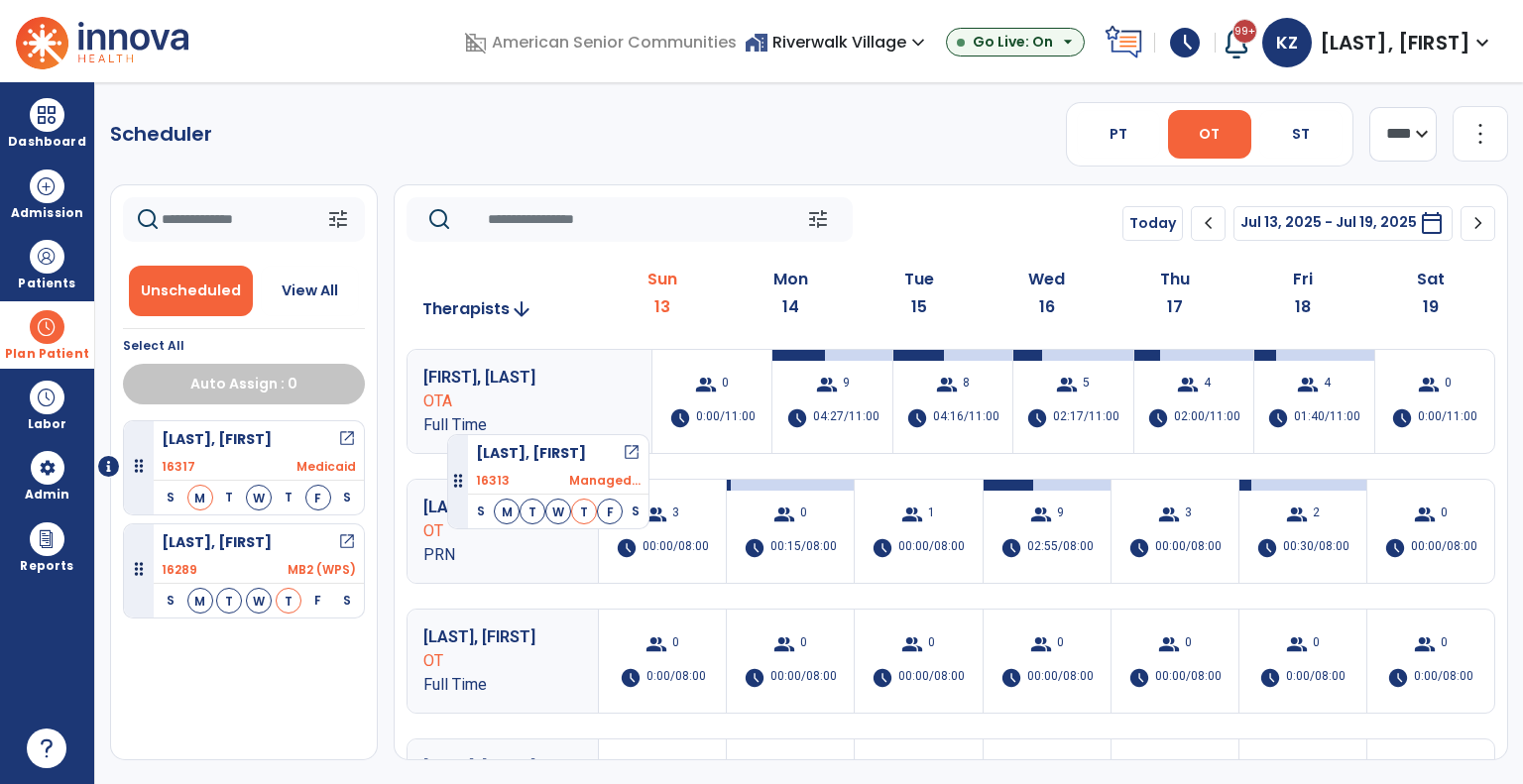 drag, startPoint x: 278, startPoint y: 561, endPoint x: 443, endPoint y: 392, distance: 236.1906 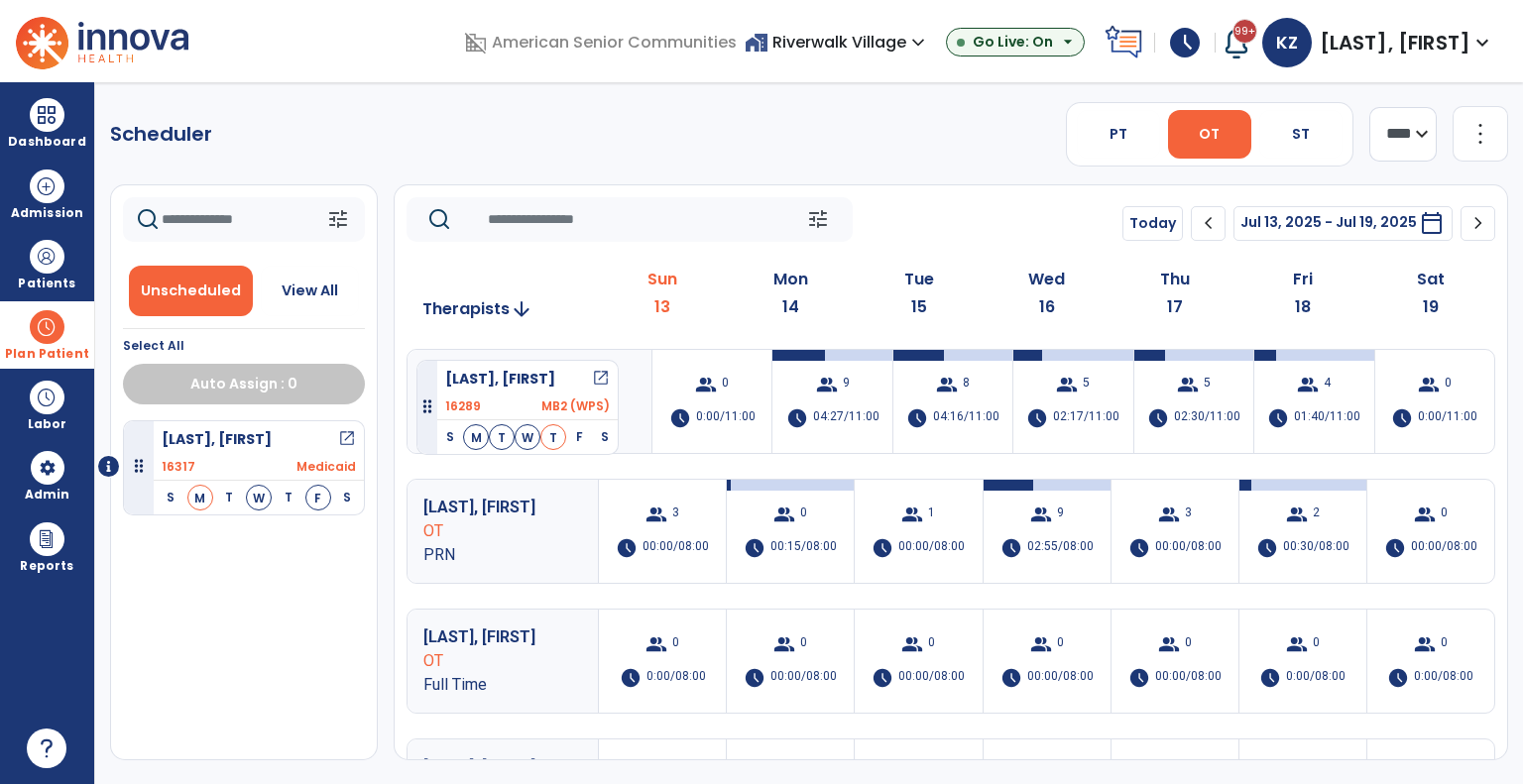 drag, startPoint x: 236, startPoint y: 565, endPoint x: 416, endPoint y: 352, distance: 278.87094 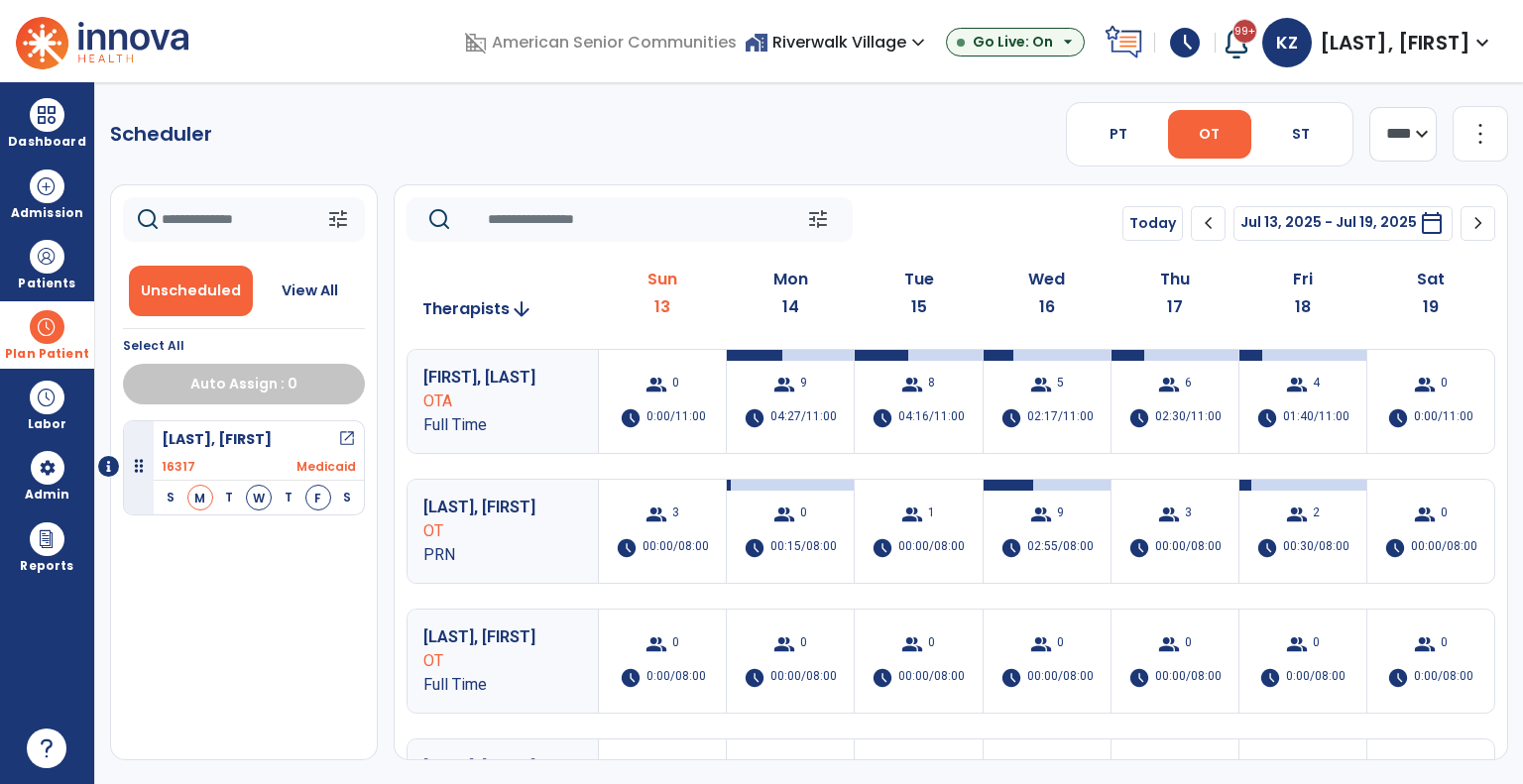 click on "02:55/08:00" at bounding box center [1060, 548] 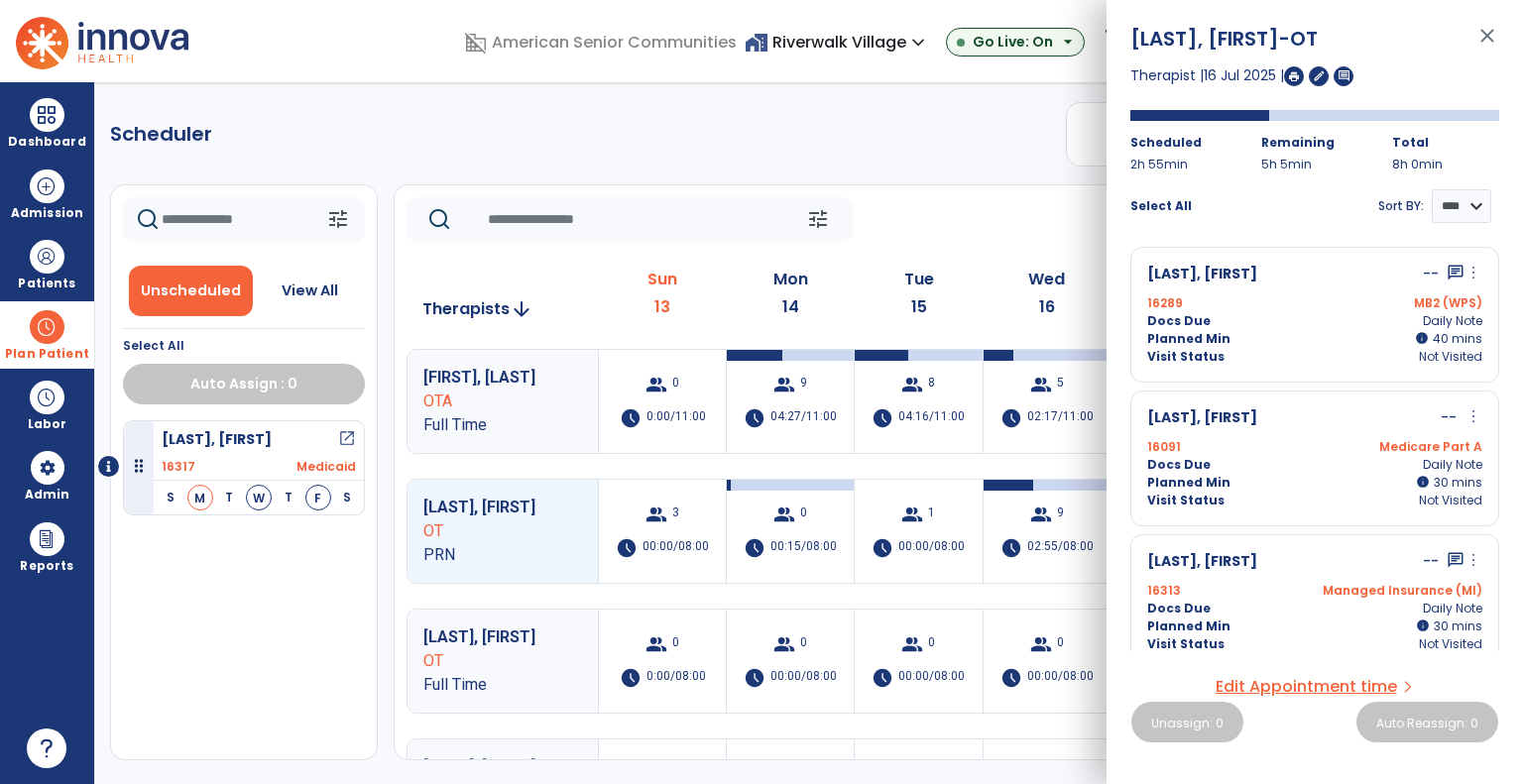click on "more_vert" at bounding box center (1473, 560) 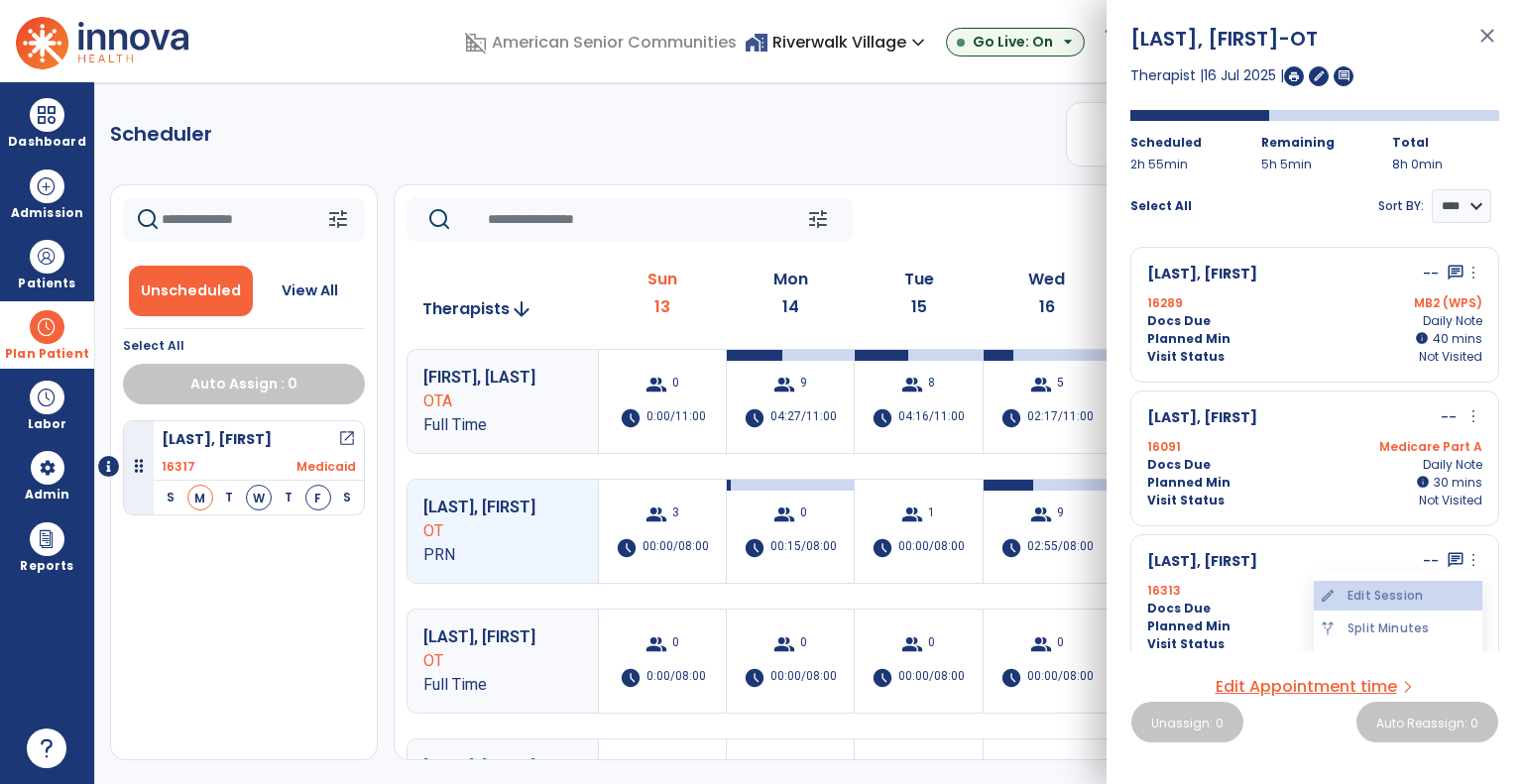 click on "edit   Edit Session" at bounding box center (1398, 596) 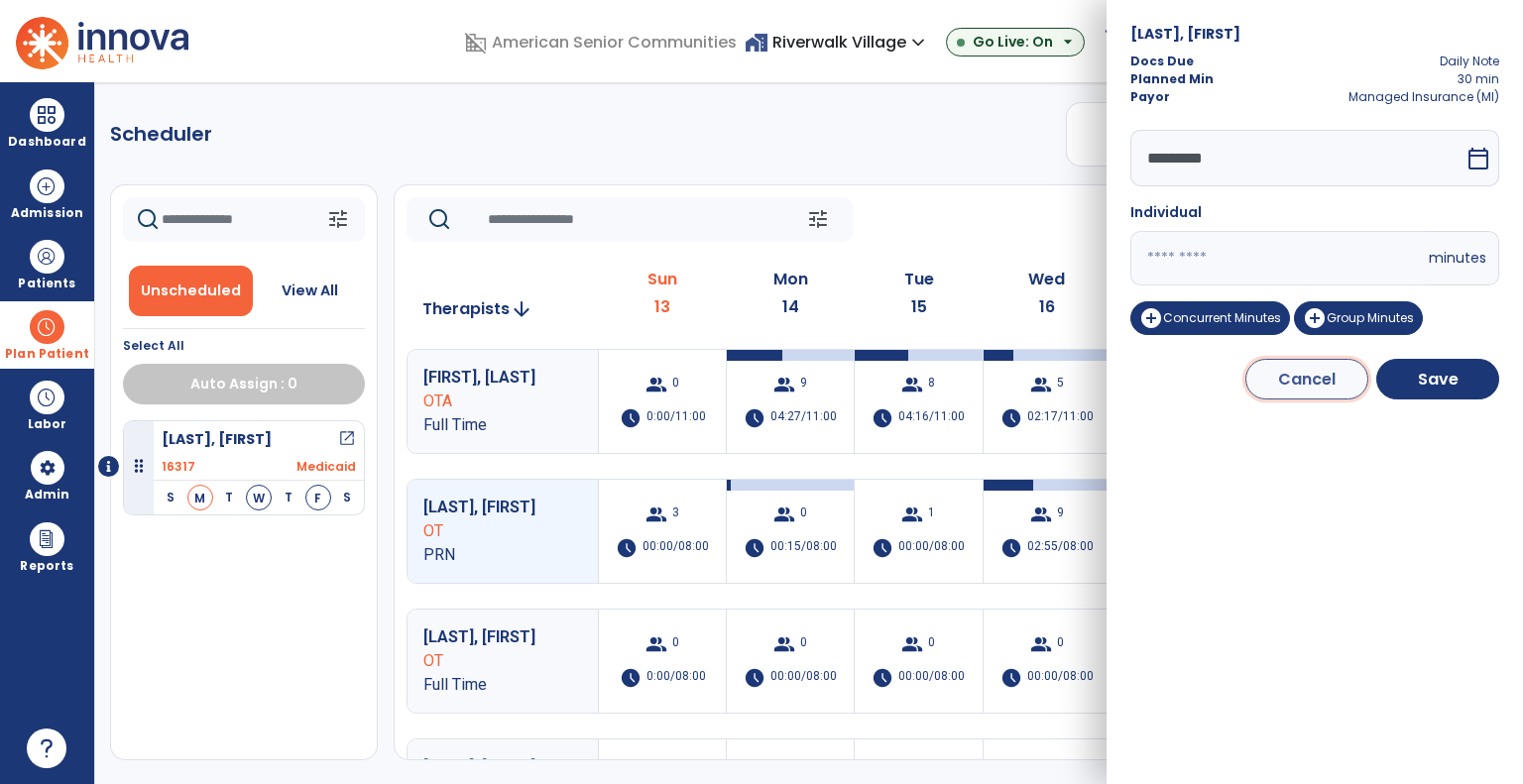 click on "Cancel" at bounding box center (1307, 379) 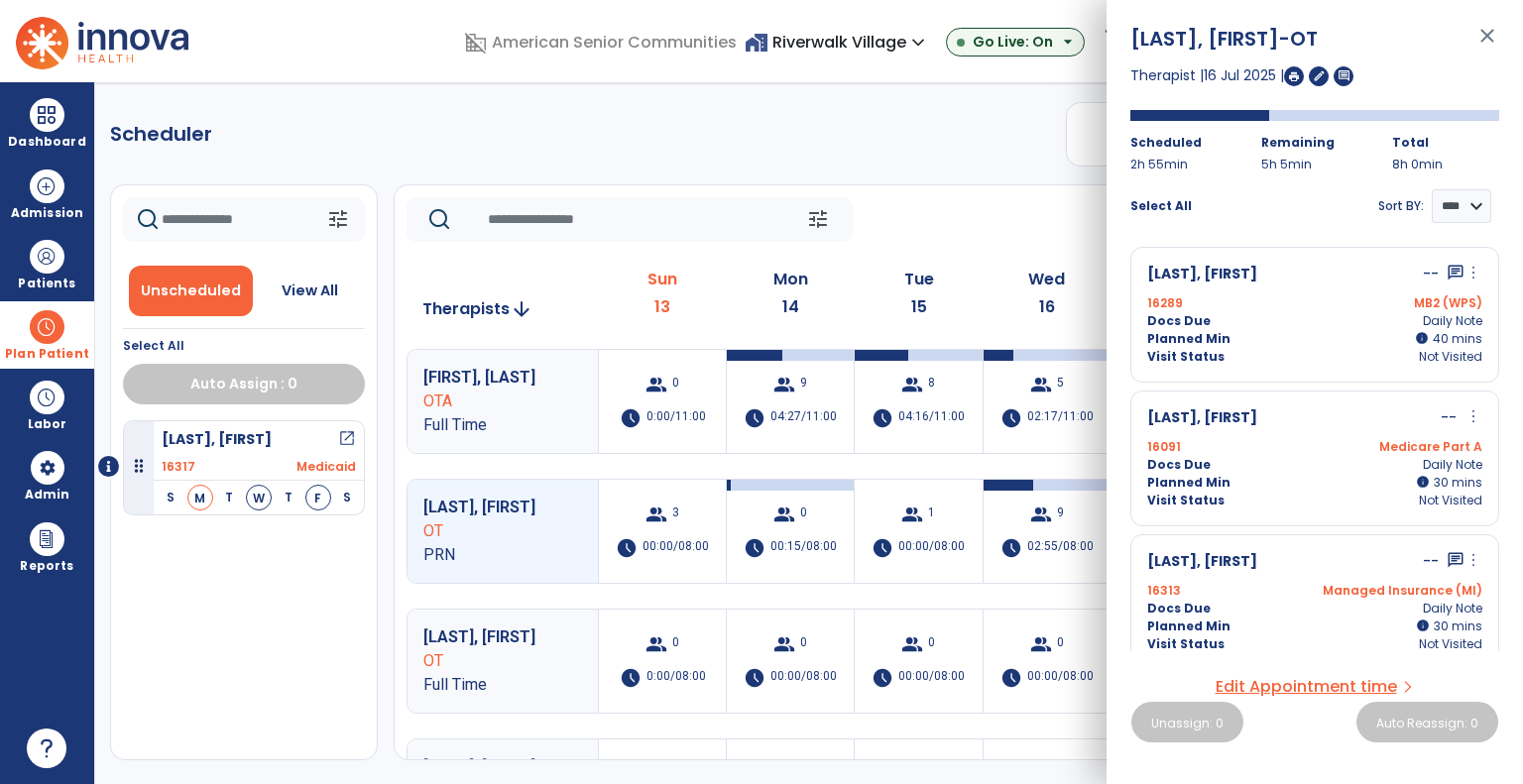 click on "Waltz, Robert   --  chat more_vert  edit   Edit Session   alt_route   Split Minutes  16313 Managed Insurance (MI)  Docs Due Daily Note   Planned Min  info   30 I 30 mins  Visit Status  Not Visited" at bounding box center [1315, 602] 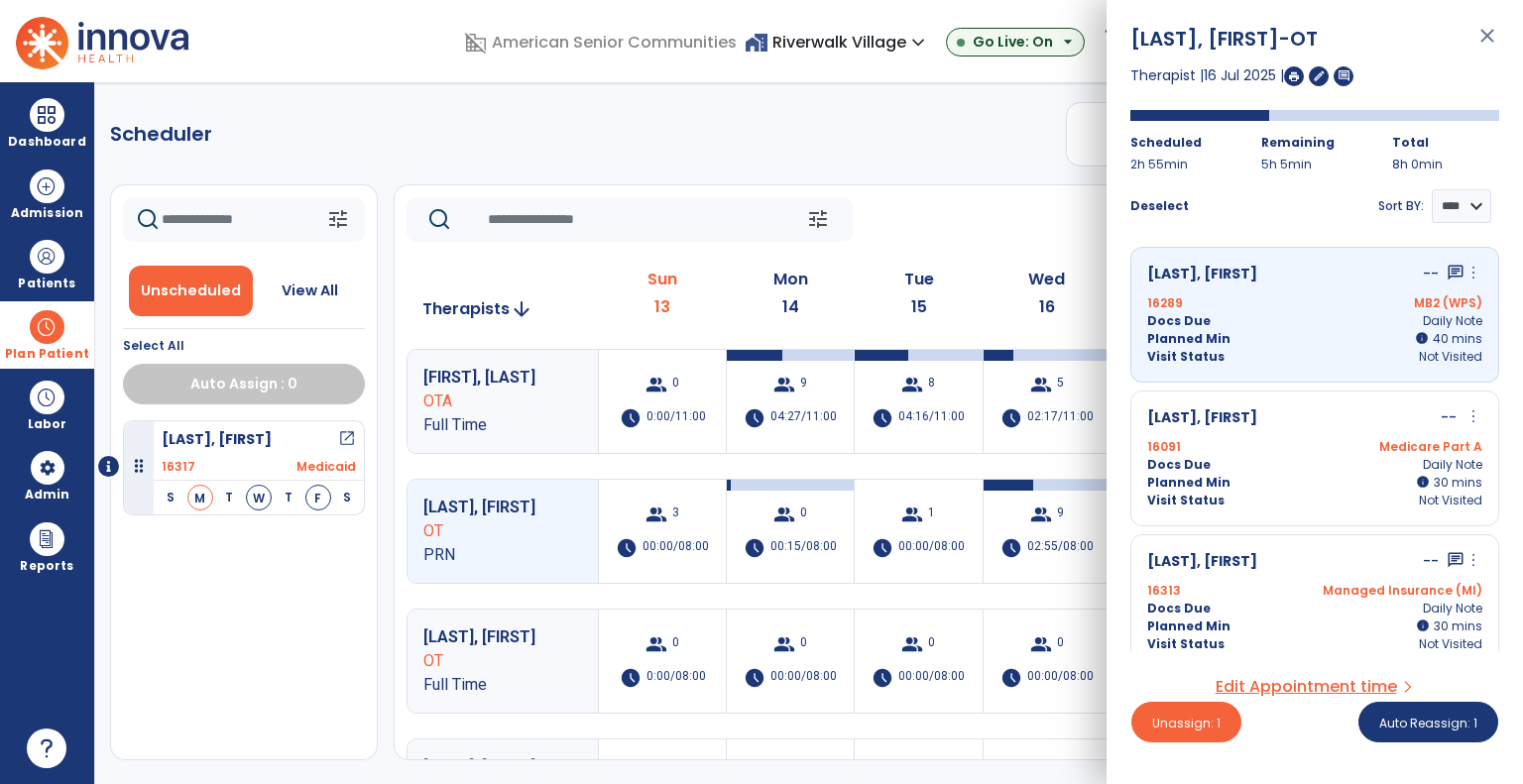 click on "Visit Status  Not Visited" at bounding box center (1315, 644) 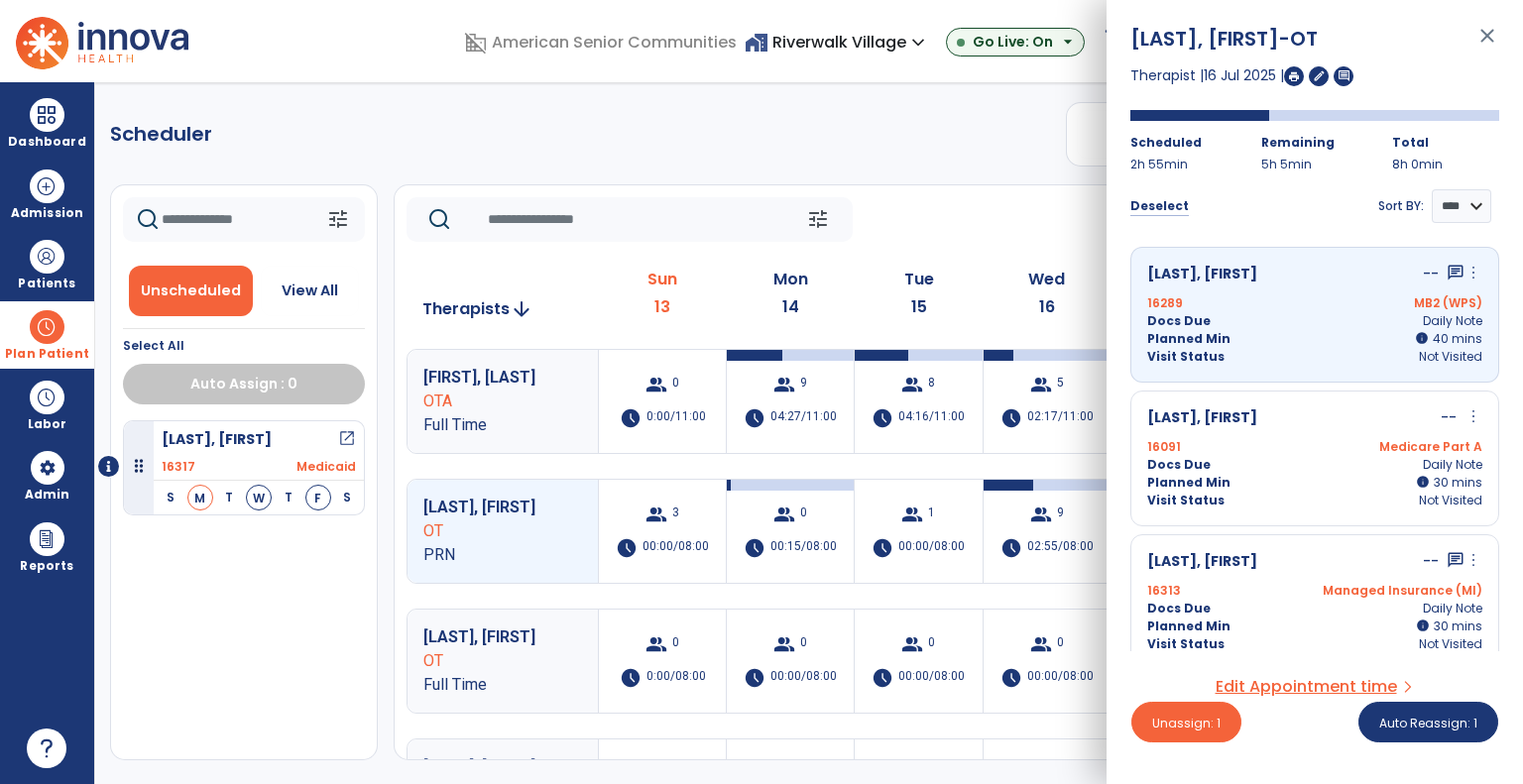 click on "Deselect" at bounding box center [1159, 206] 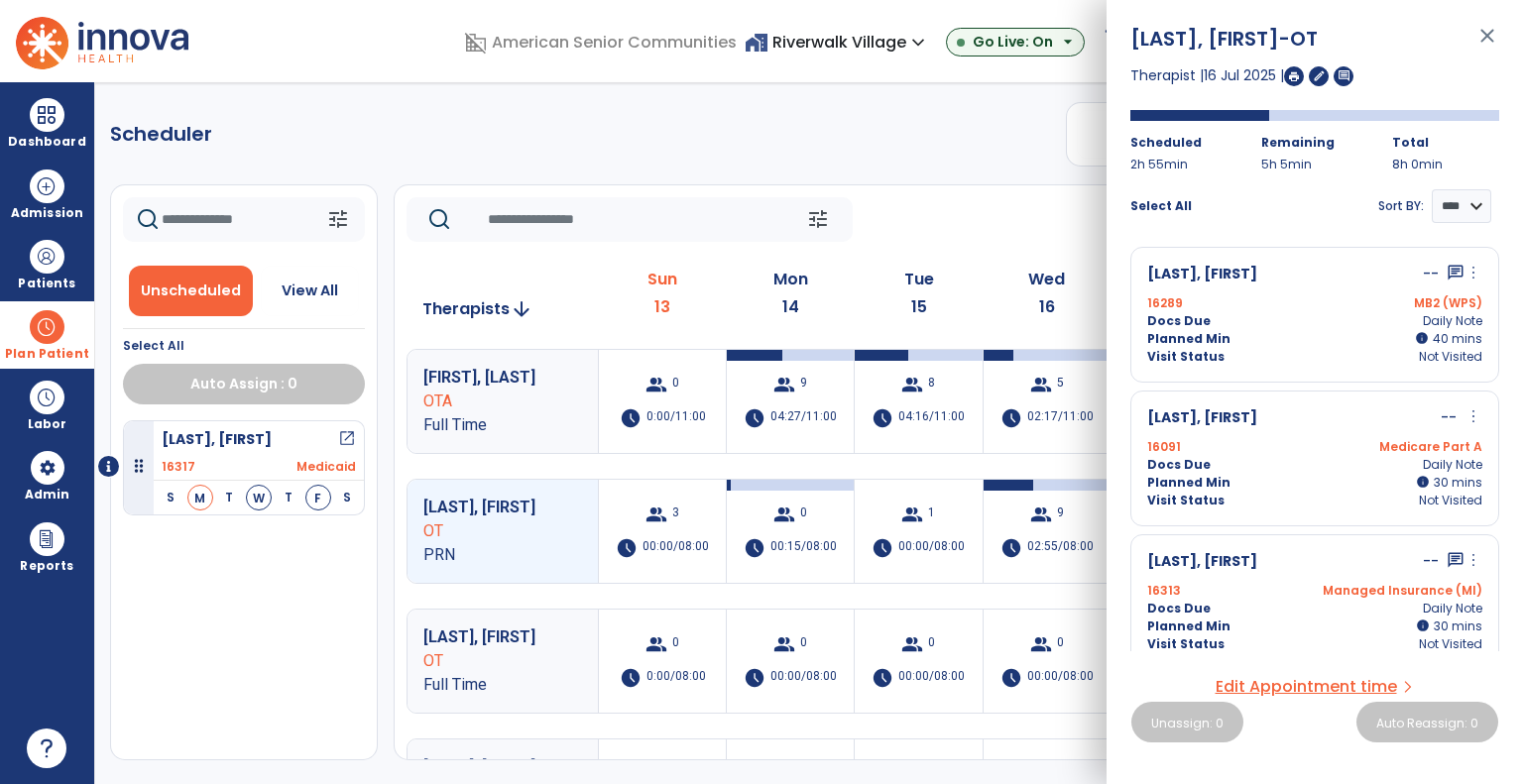 click on "Waltz, Robert   --  chat more_vert  edit   Edit Session   alt_route   Split Minutes  16313 Managed Insurance (MI)  Docs Due Daily Note   Planned Min  info   30 I 30 mins  Visit Status  Not Visited" at bounding box center (1315, 602) 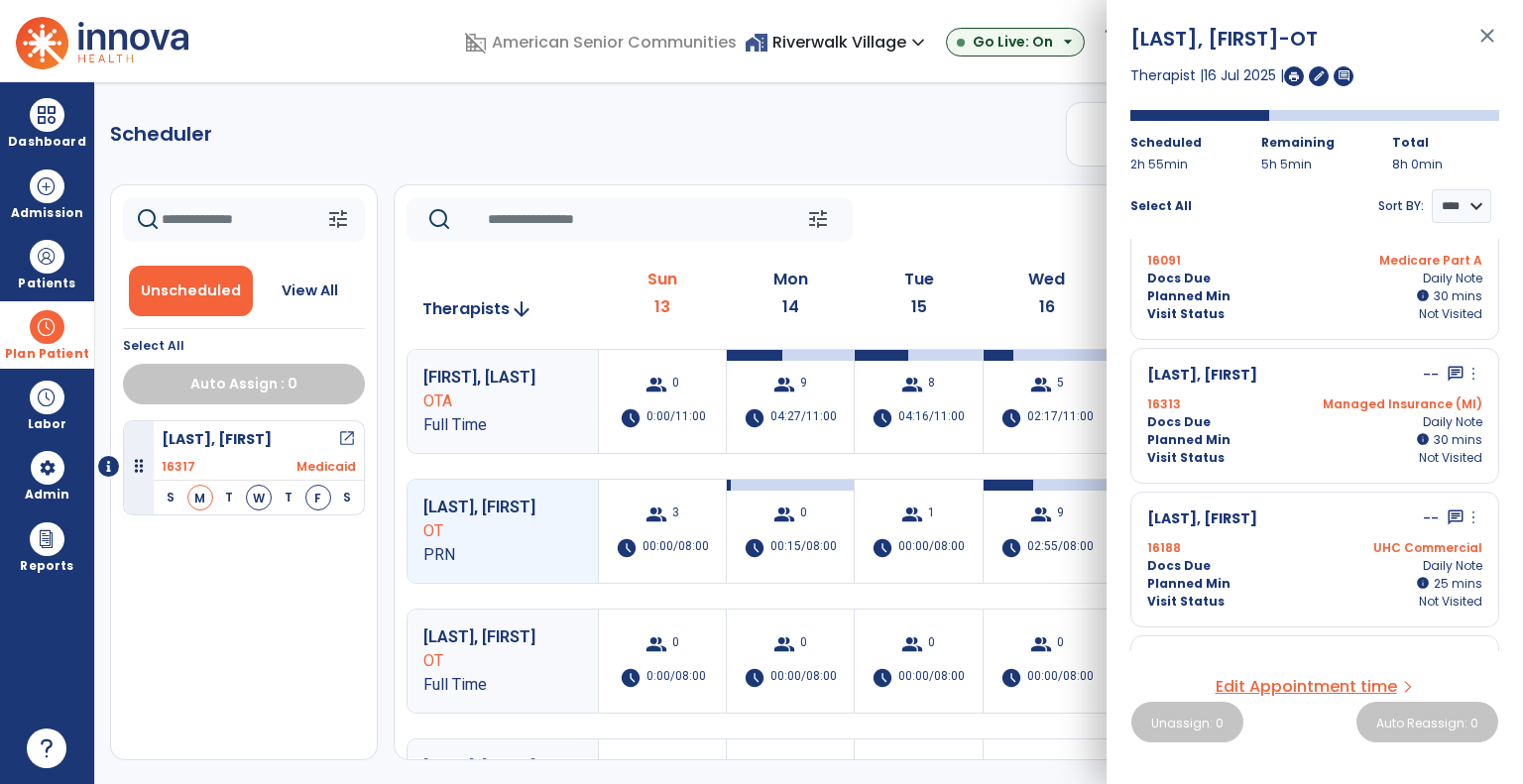 scroll, scrollTop: 198, scrollLeft: 0, axis: vertical 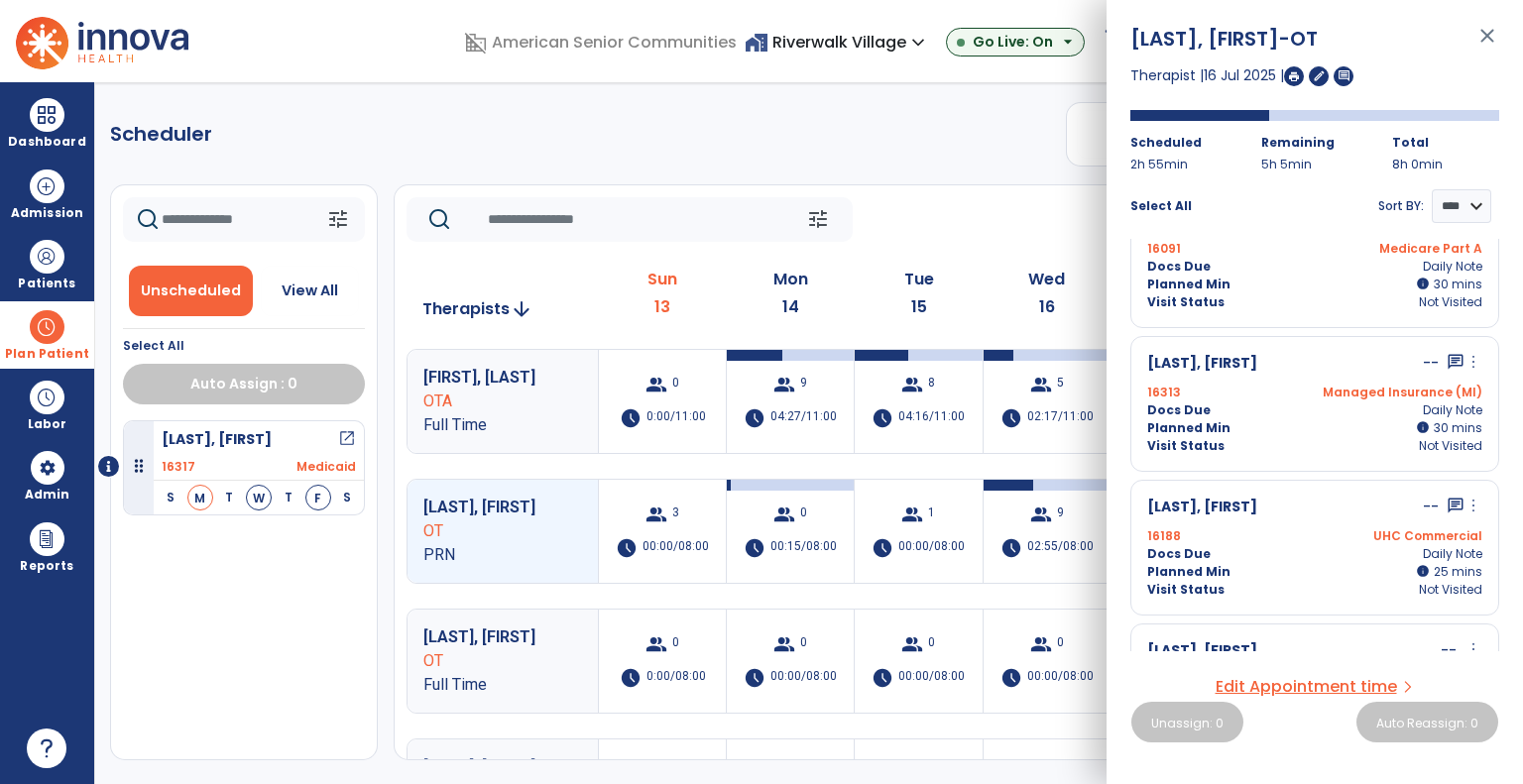 click on "Docs Due Daily Note" at bounding box center (1315, 410) 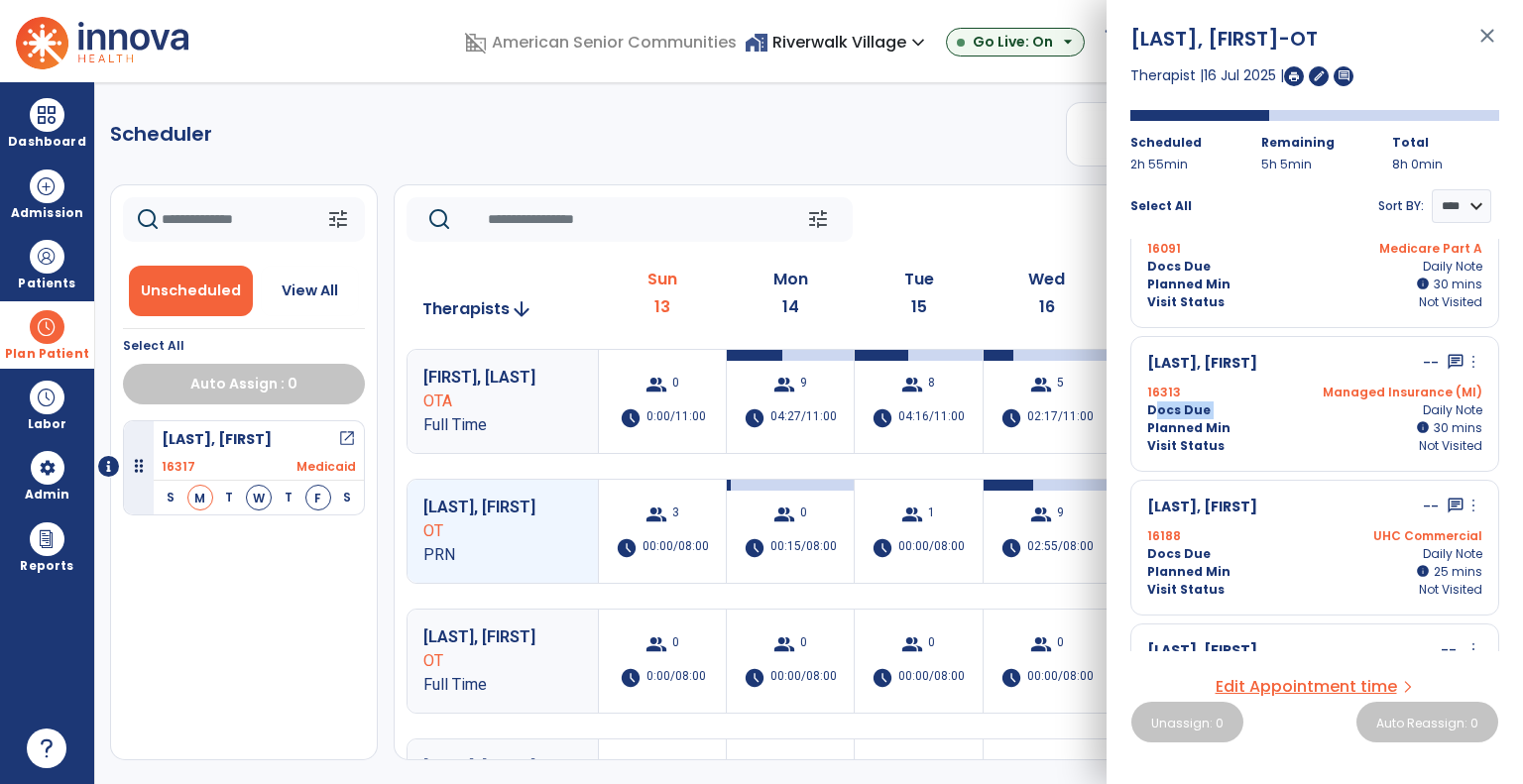 click on "Docs Due Daily Note" at bounding box center [1315, 410] 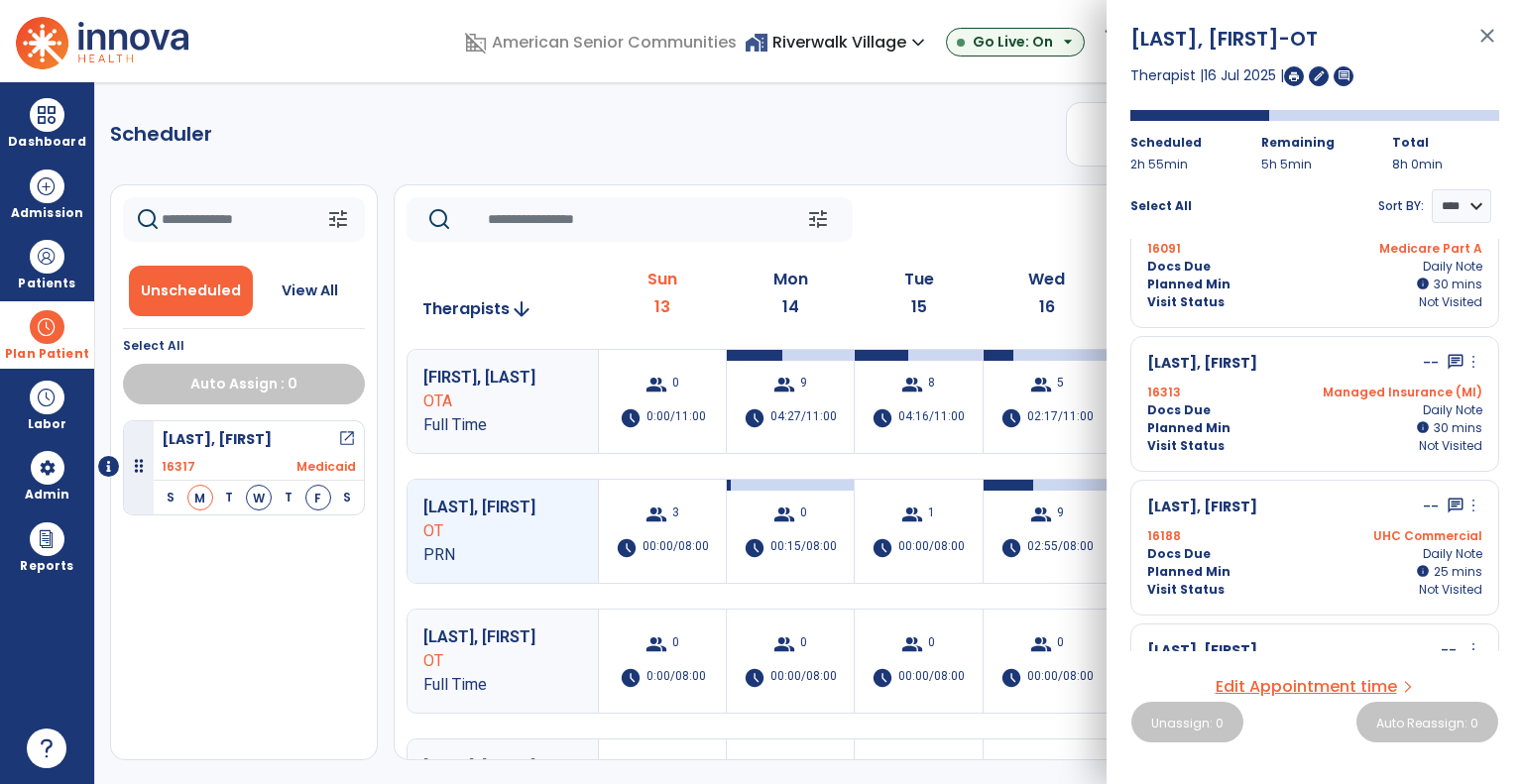 click on "Visit Status  Not Visited" at bounding box center (1315, 302) 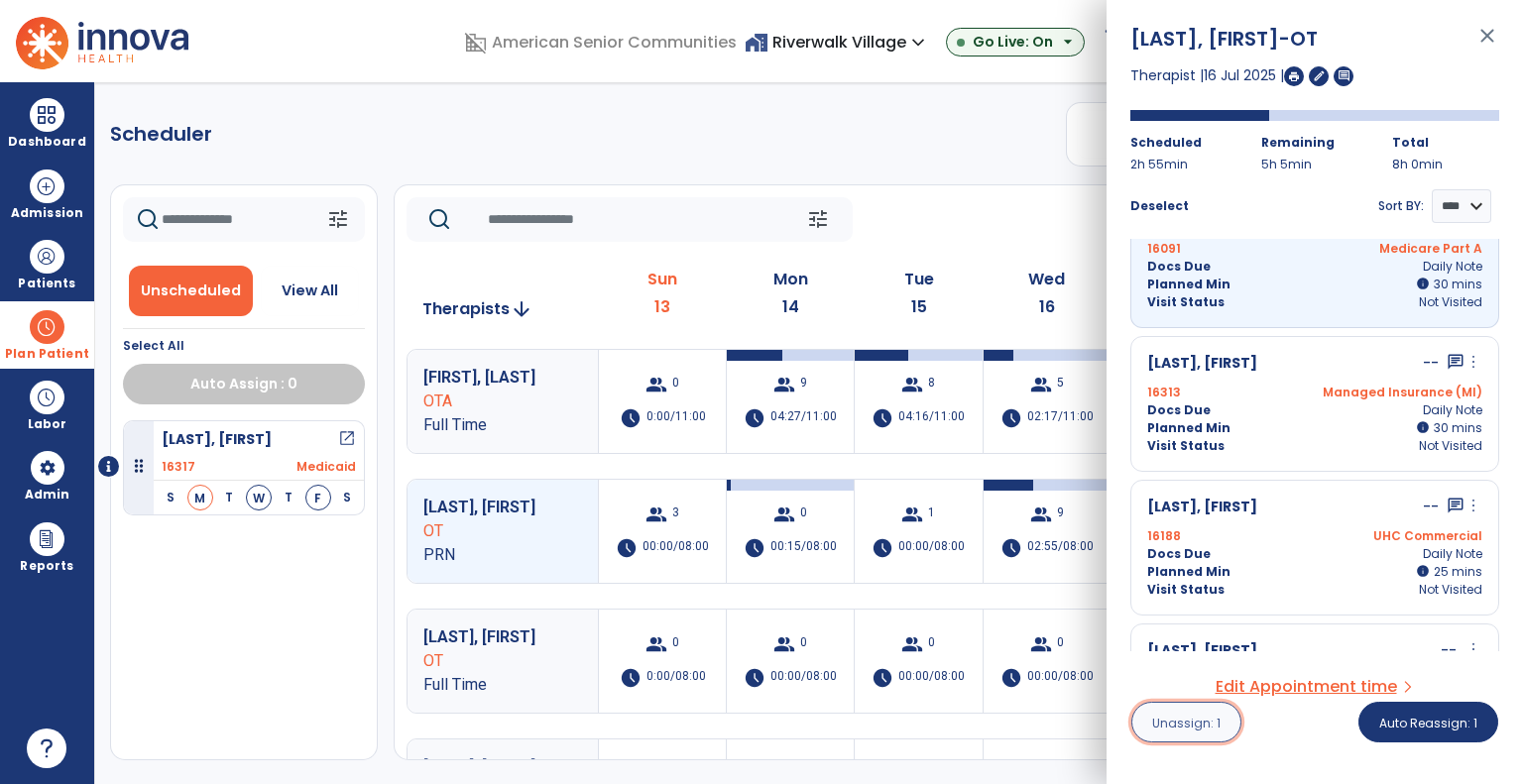 click on "Unassign: 1" at bounding box center (1186, 722) 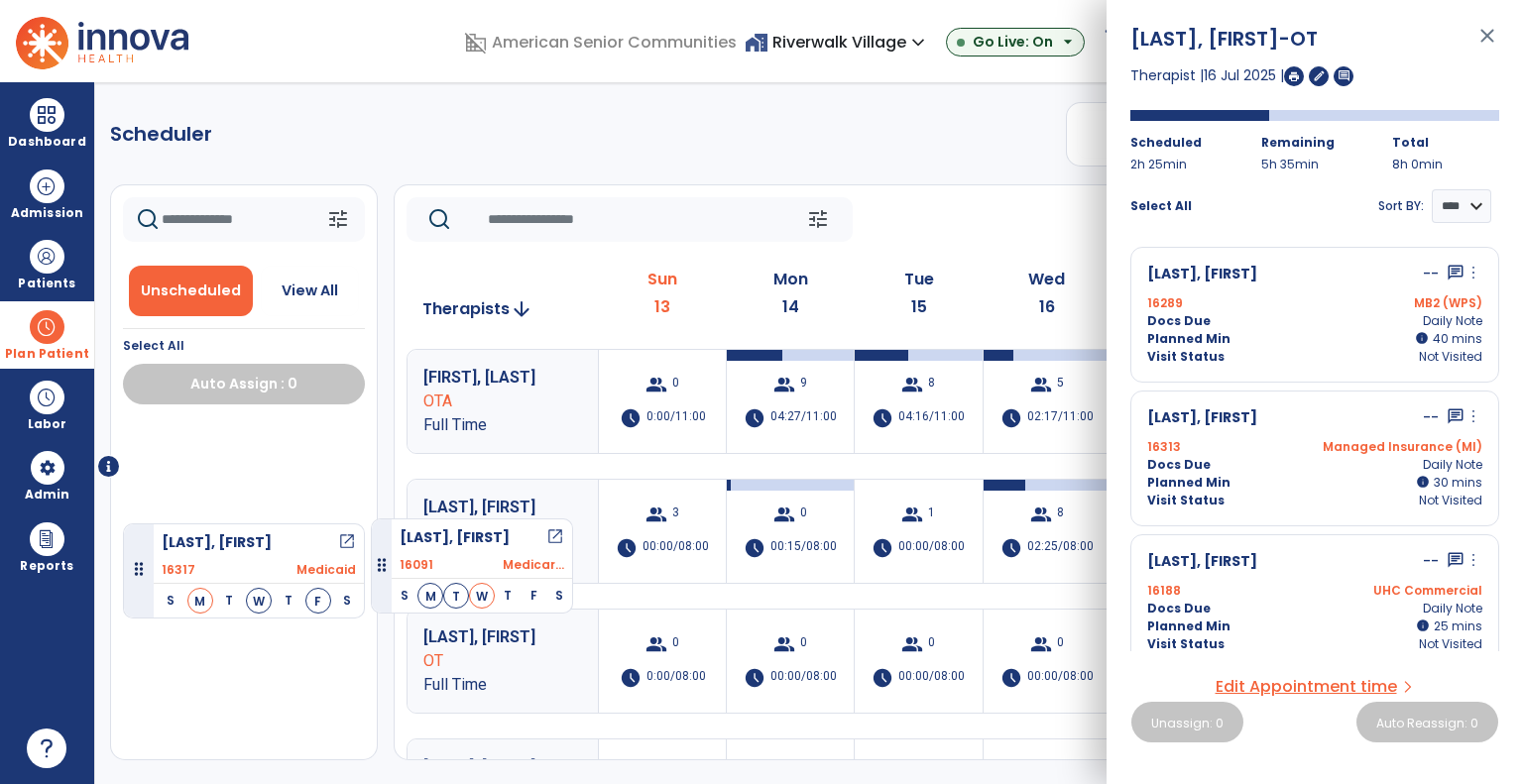 drag, startPoint x: 358, startPoint y: 508, endPoint x: 460, endPoint y: 502, distance: 102.17632 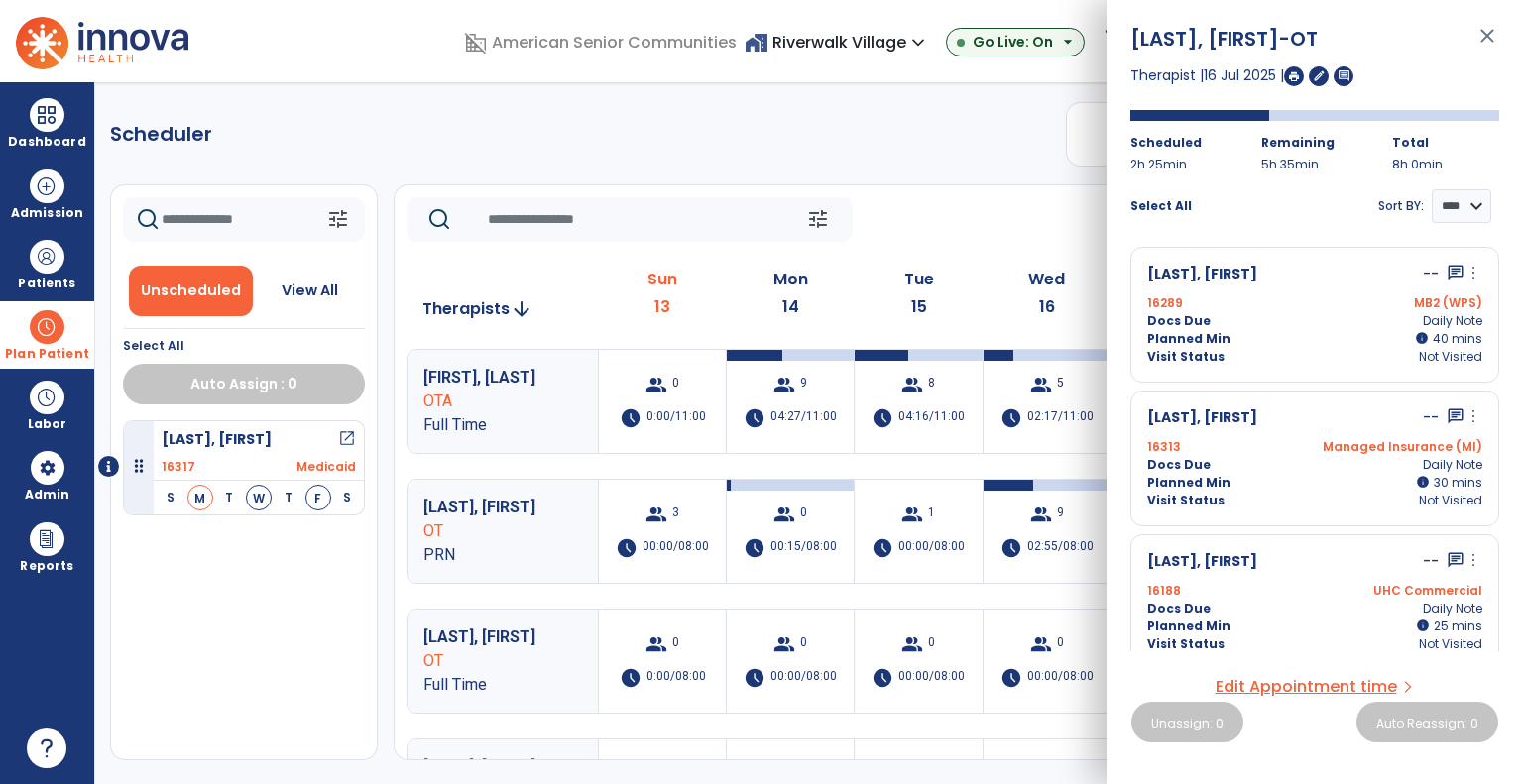 click on "16313 Managed Insurance (MI)" at bounding box center [1315, 447] 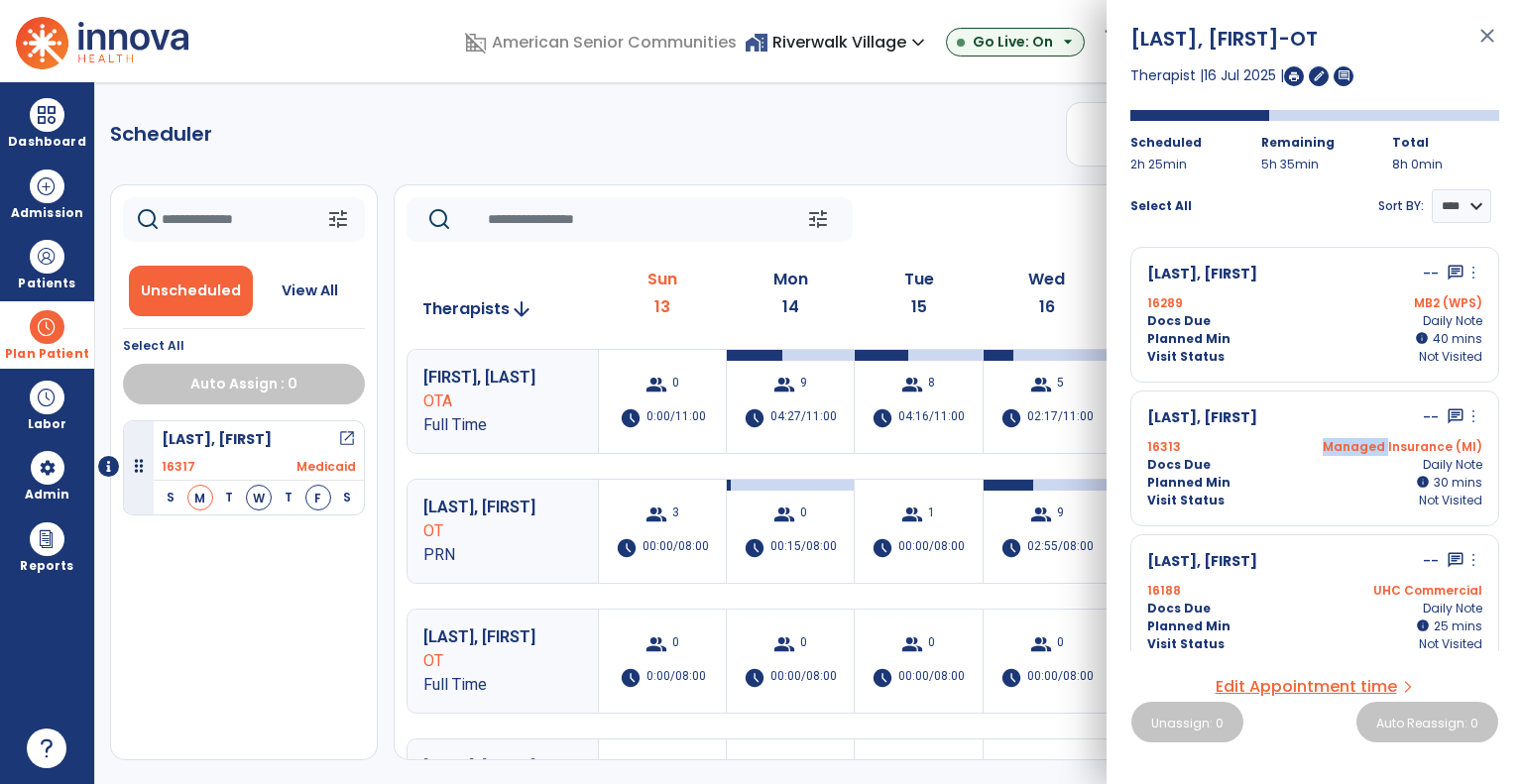 click on "16313 Managed Insurance (MI)" at bounding box center (1315, 447) 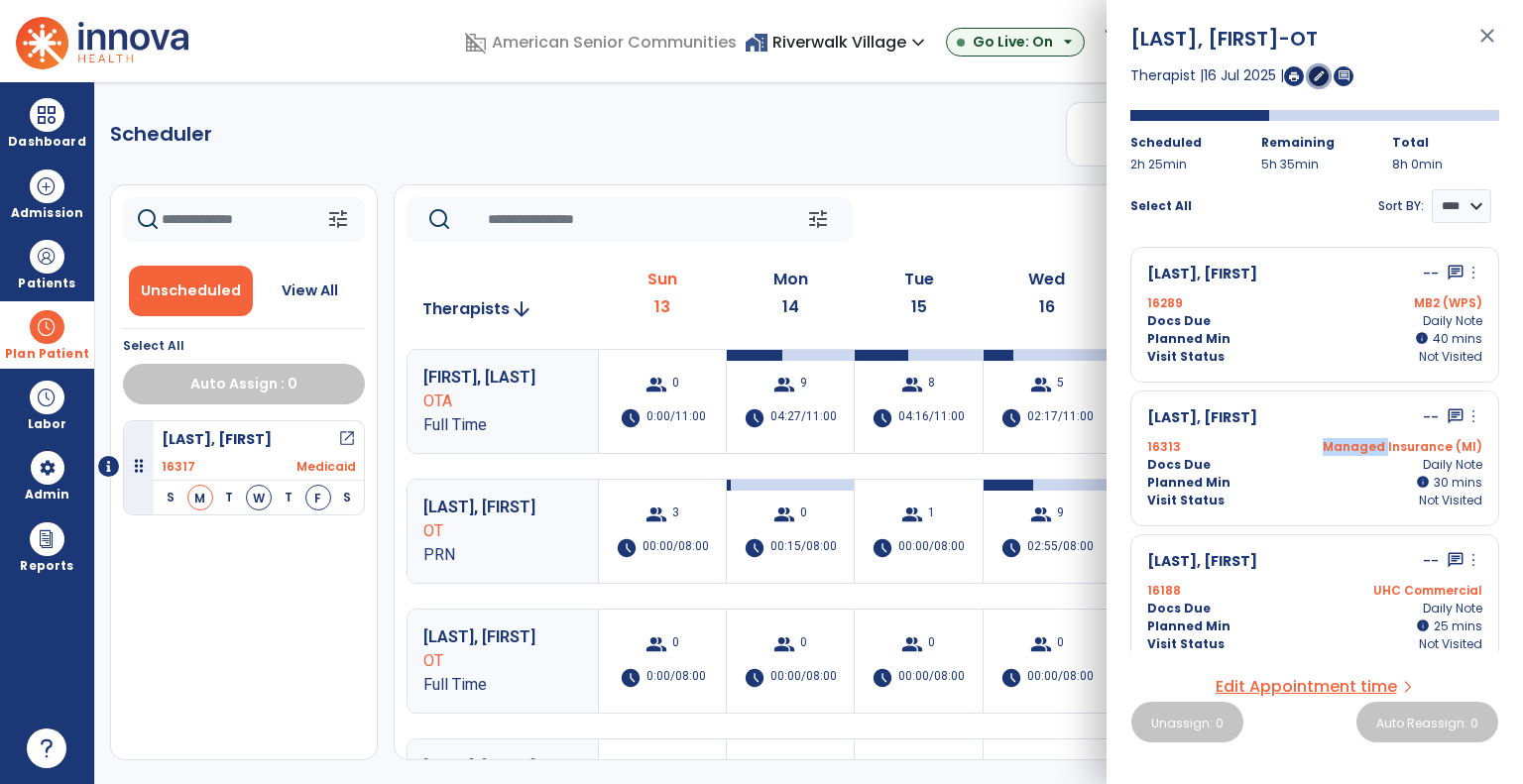 click on "edit" at bounding box center [1319, 75] 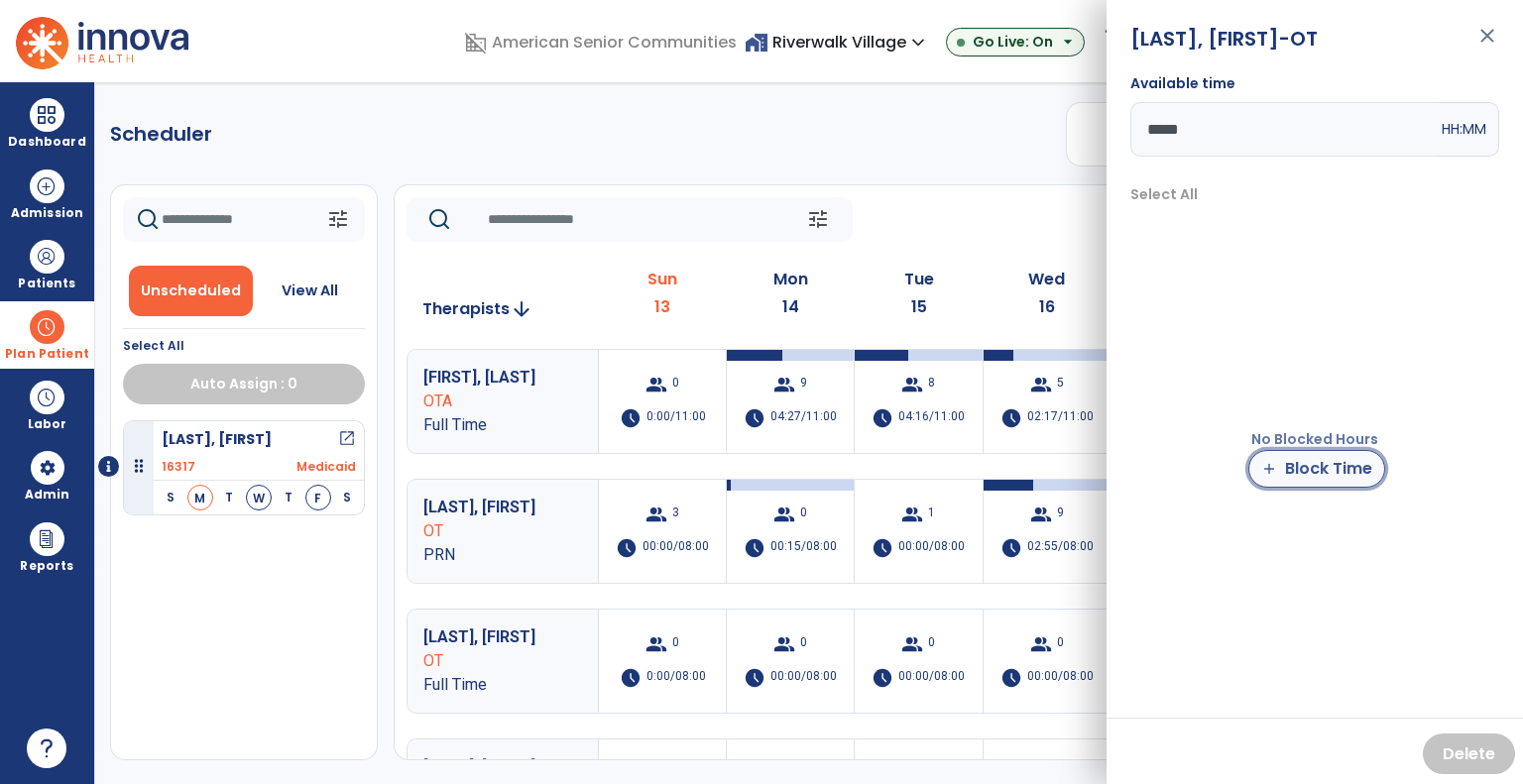 click on "add" at bounding box center (1269, 469) 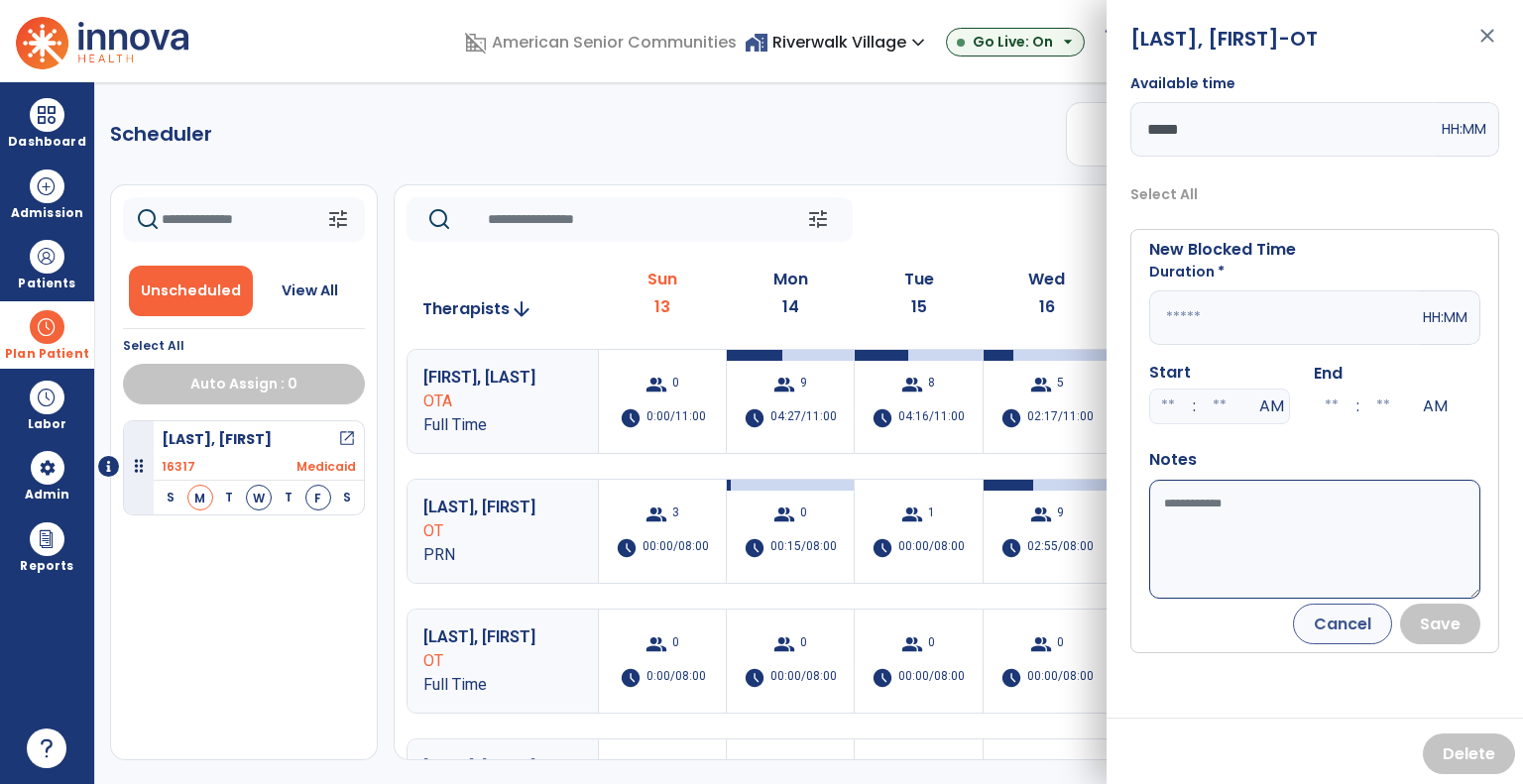 click at bounding box center [1284, 317] 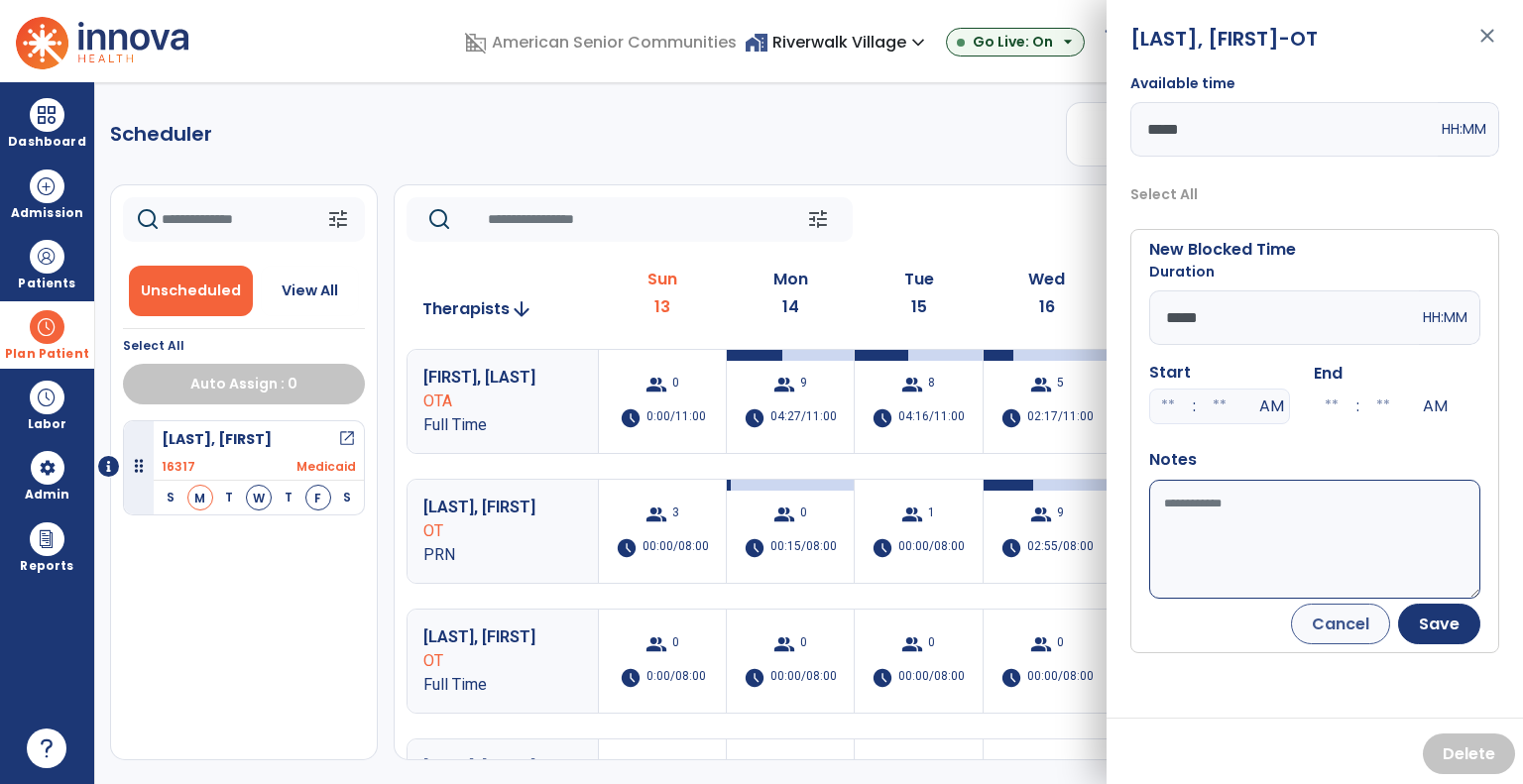 type on "*****" 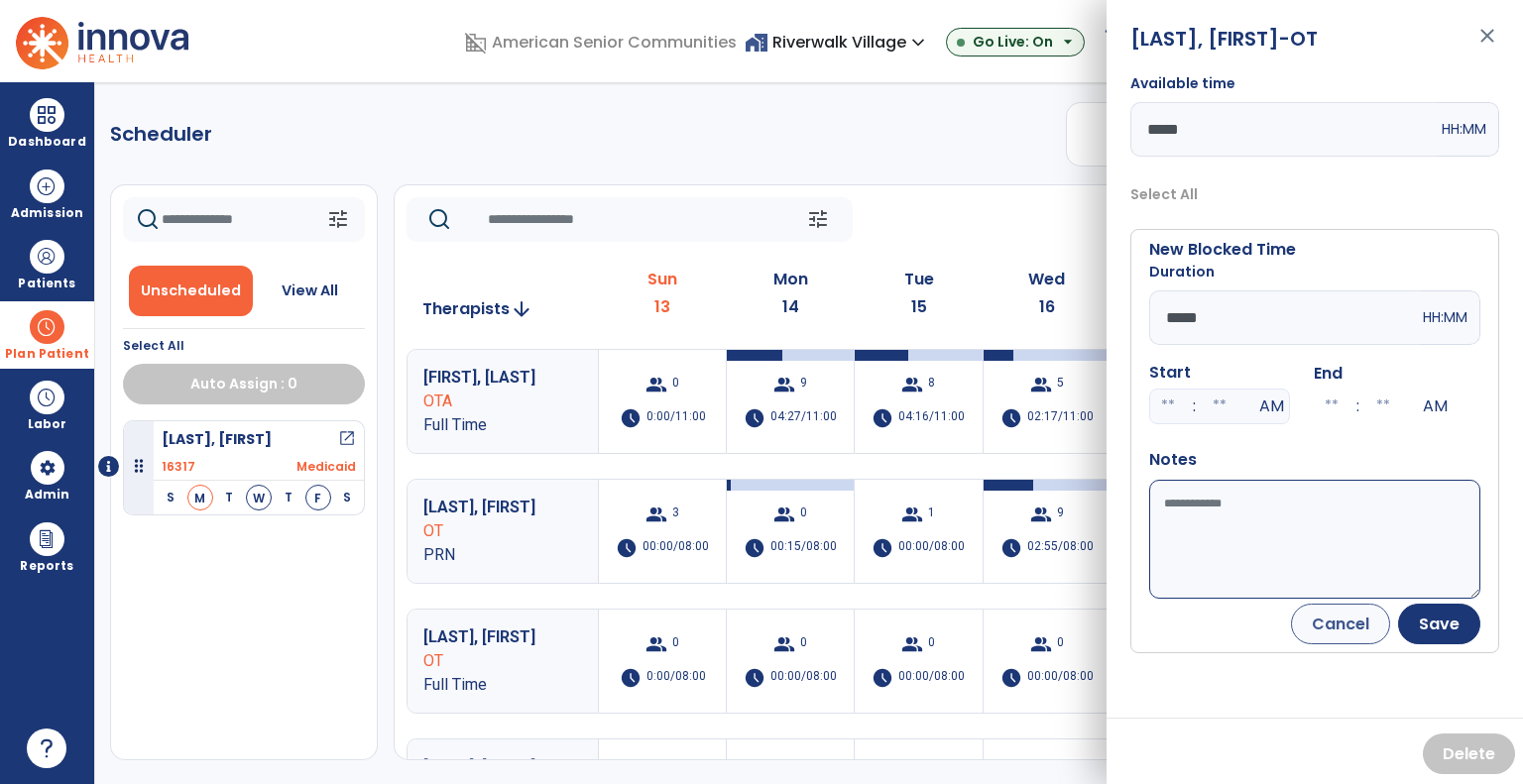 click on "Available time" at bounding box center (1315, 539) 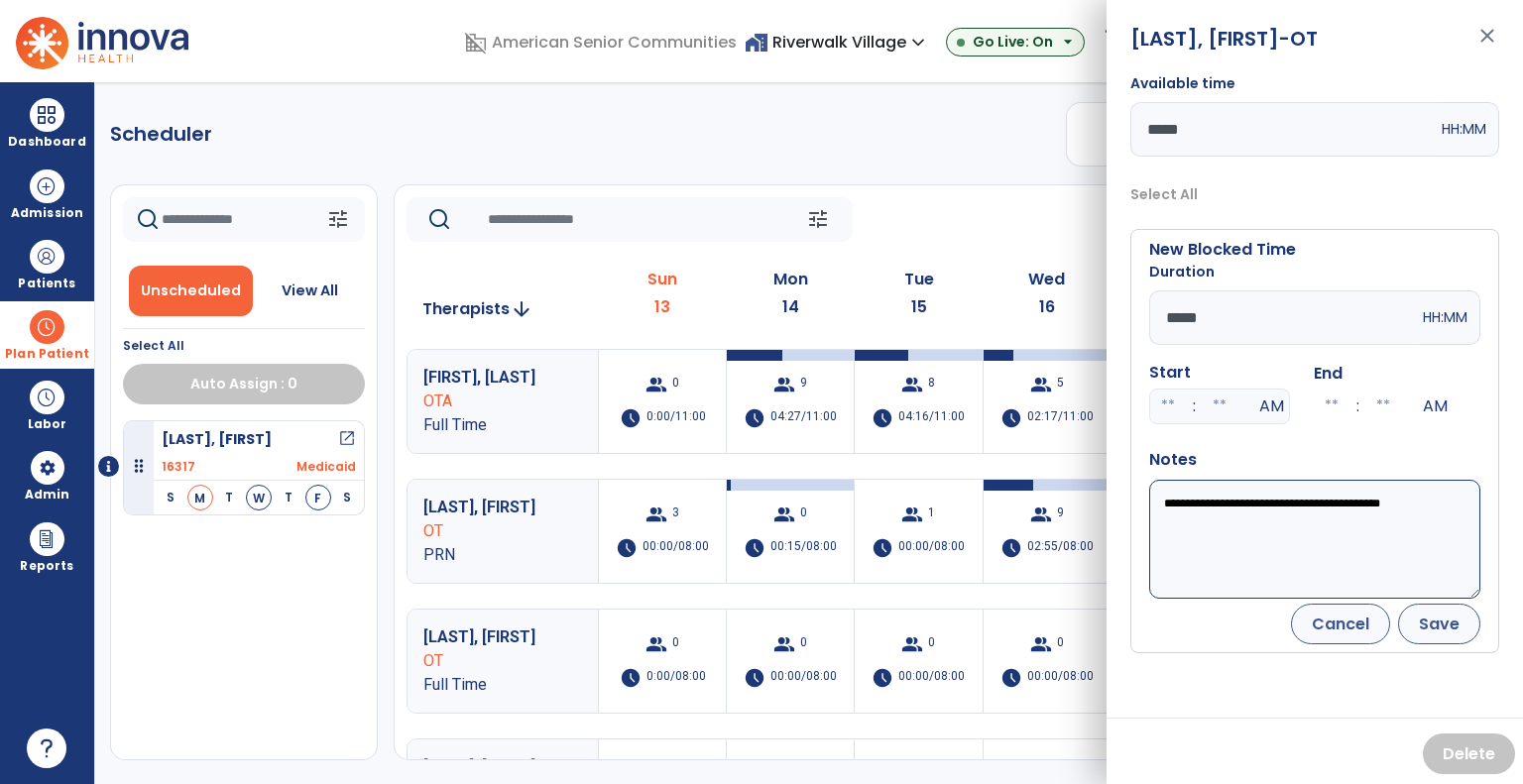 type on "**********" 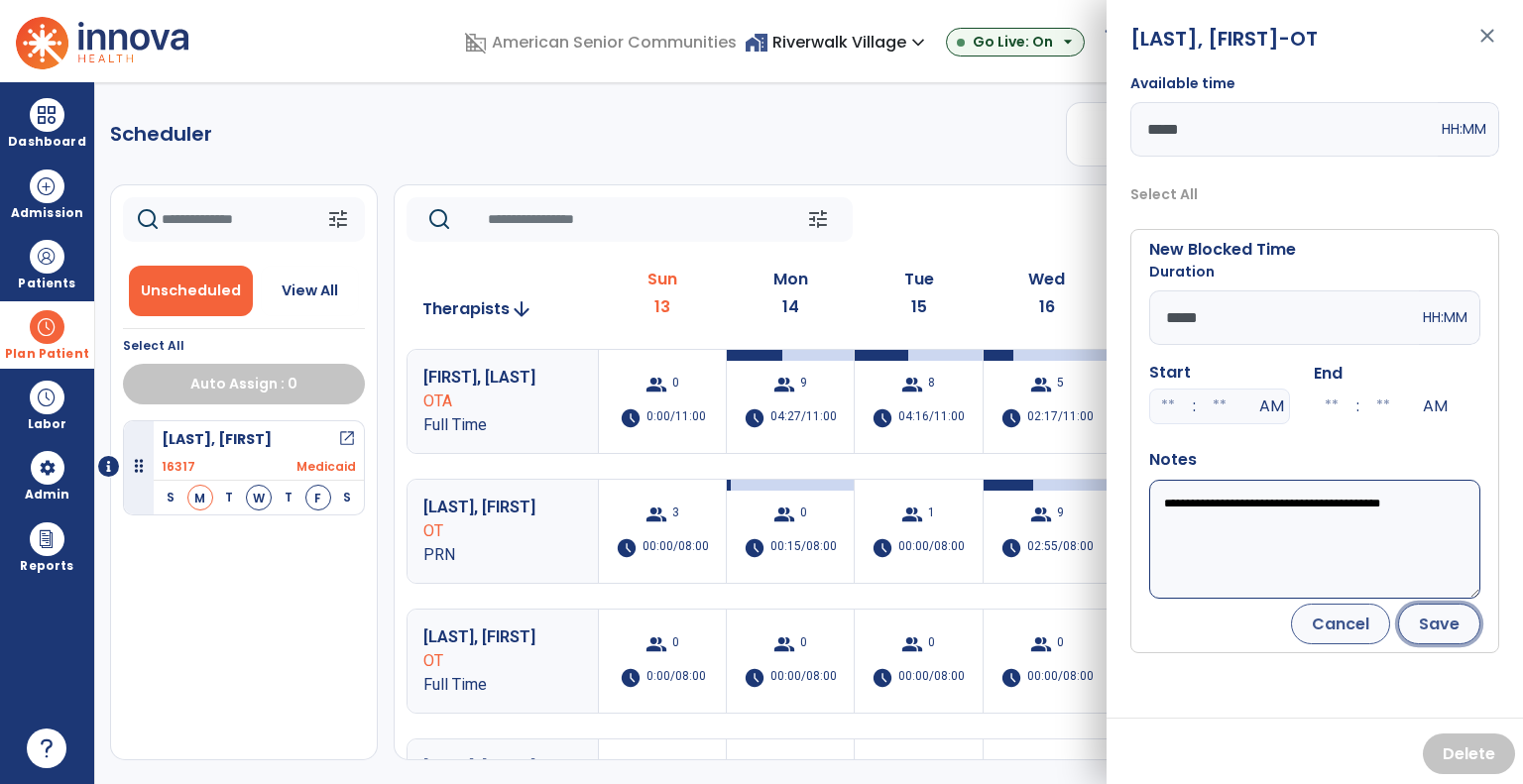 click on "Save" at bounding box center [1439, 623] 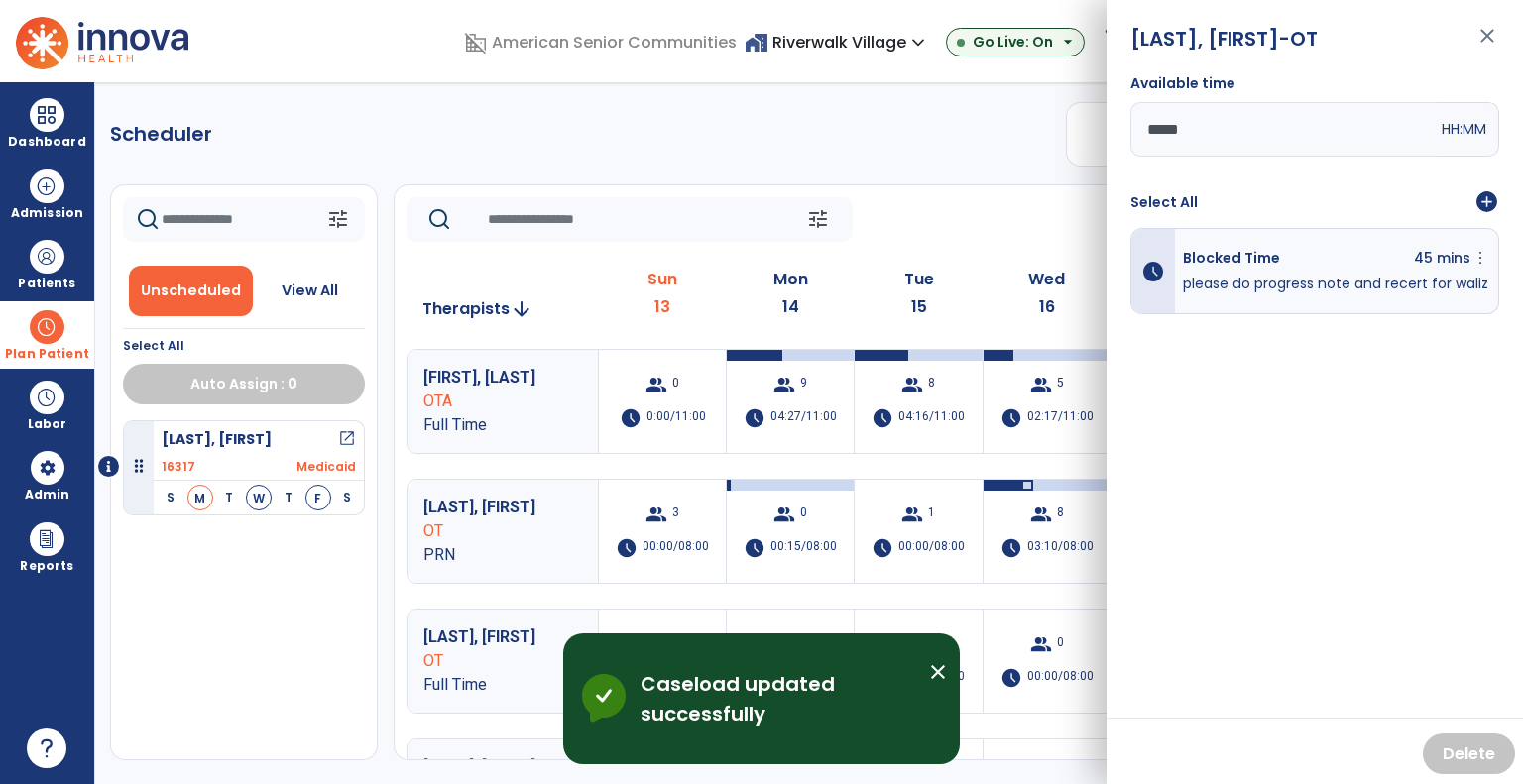 click on "tune   Today  chevron_left Jul 13, 2025 - Jul 19, 2025  *********  calendar_today  chevron_right" 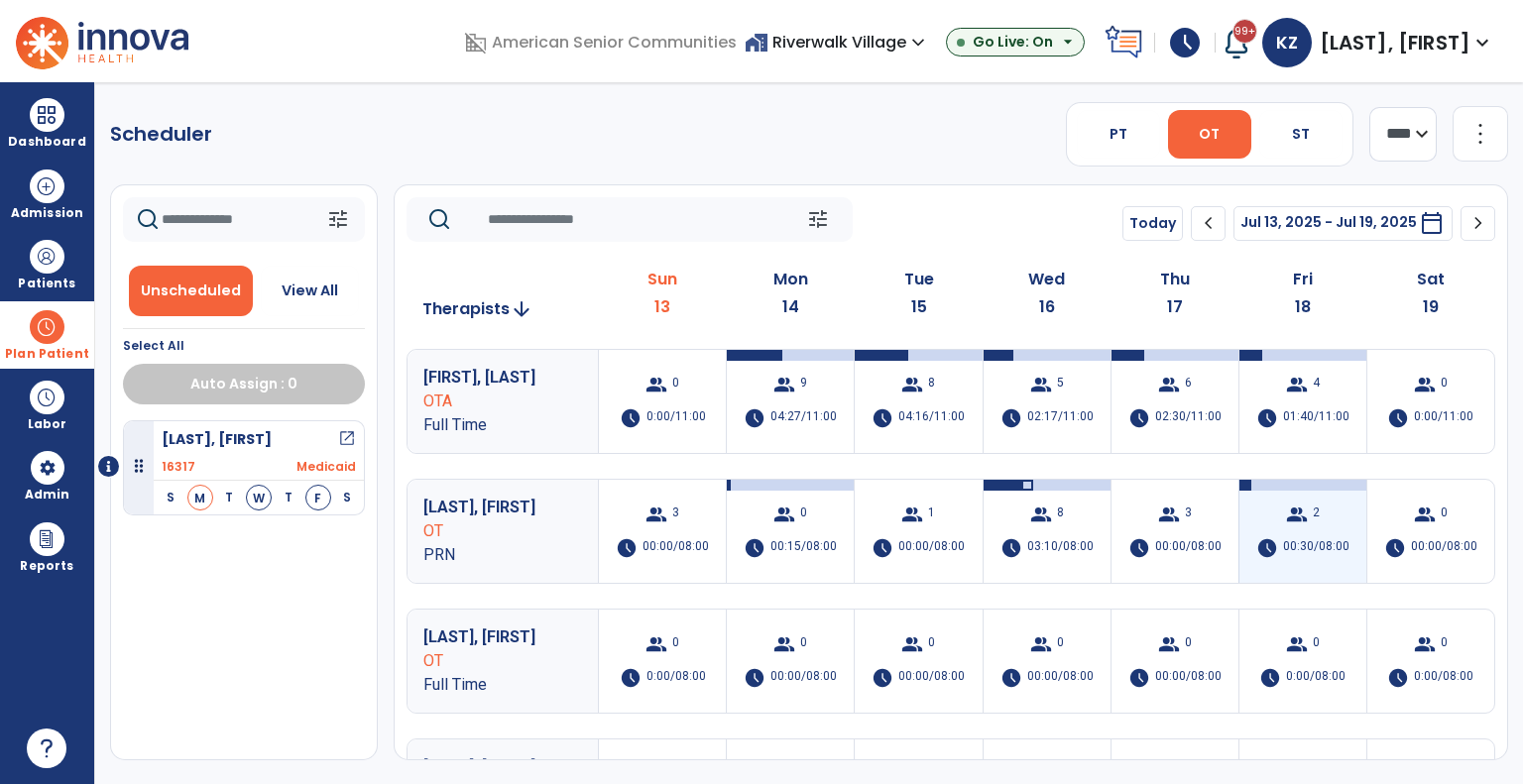 click on "group  2  schedule  00:30/08:00" at bounding box center [1303, 531] 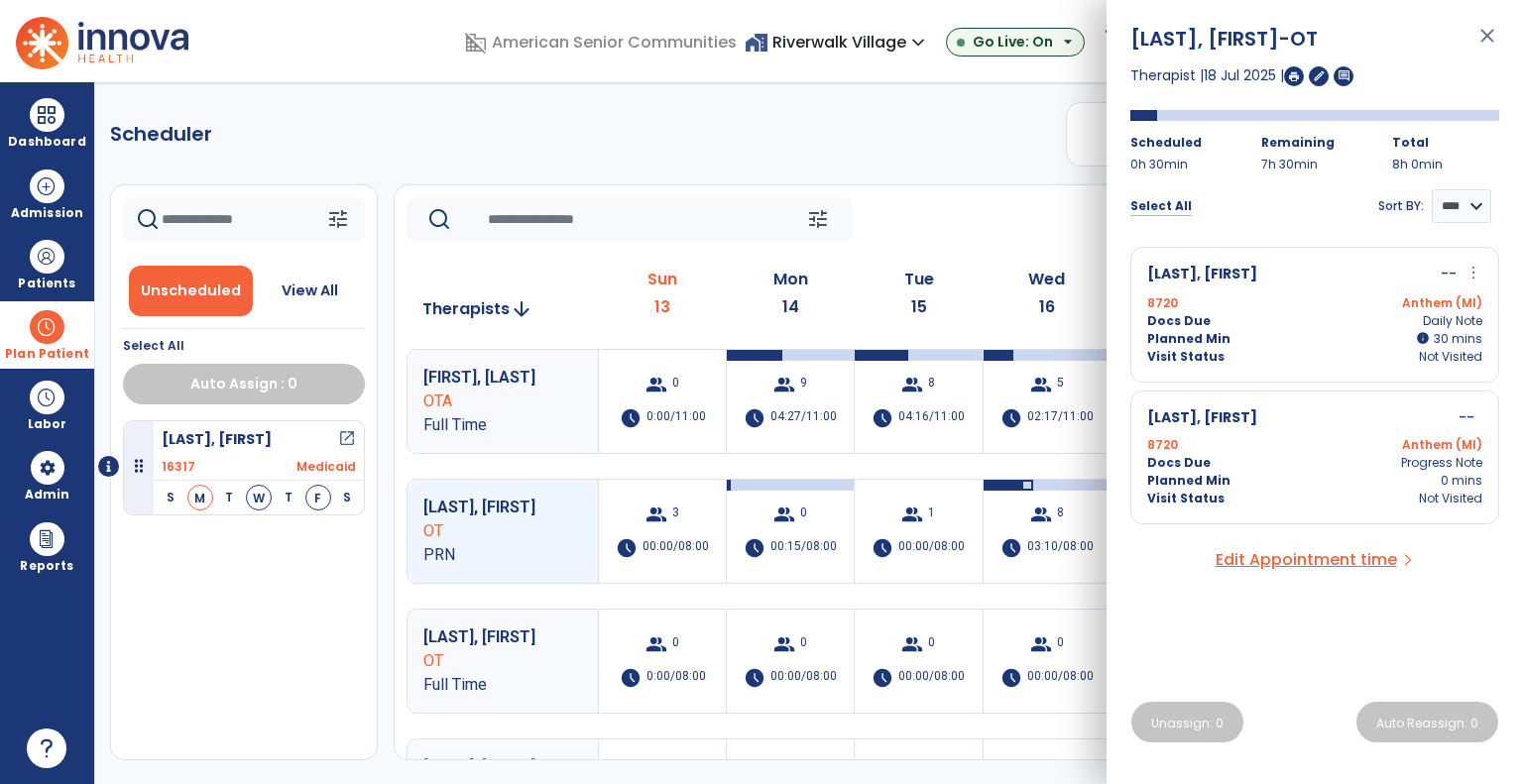 click on "Select All" at bounding box center [1161, 206] 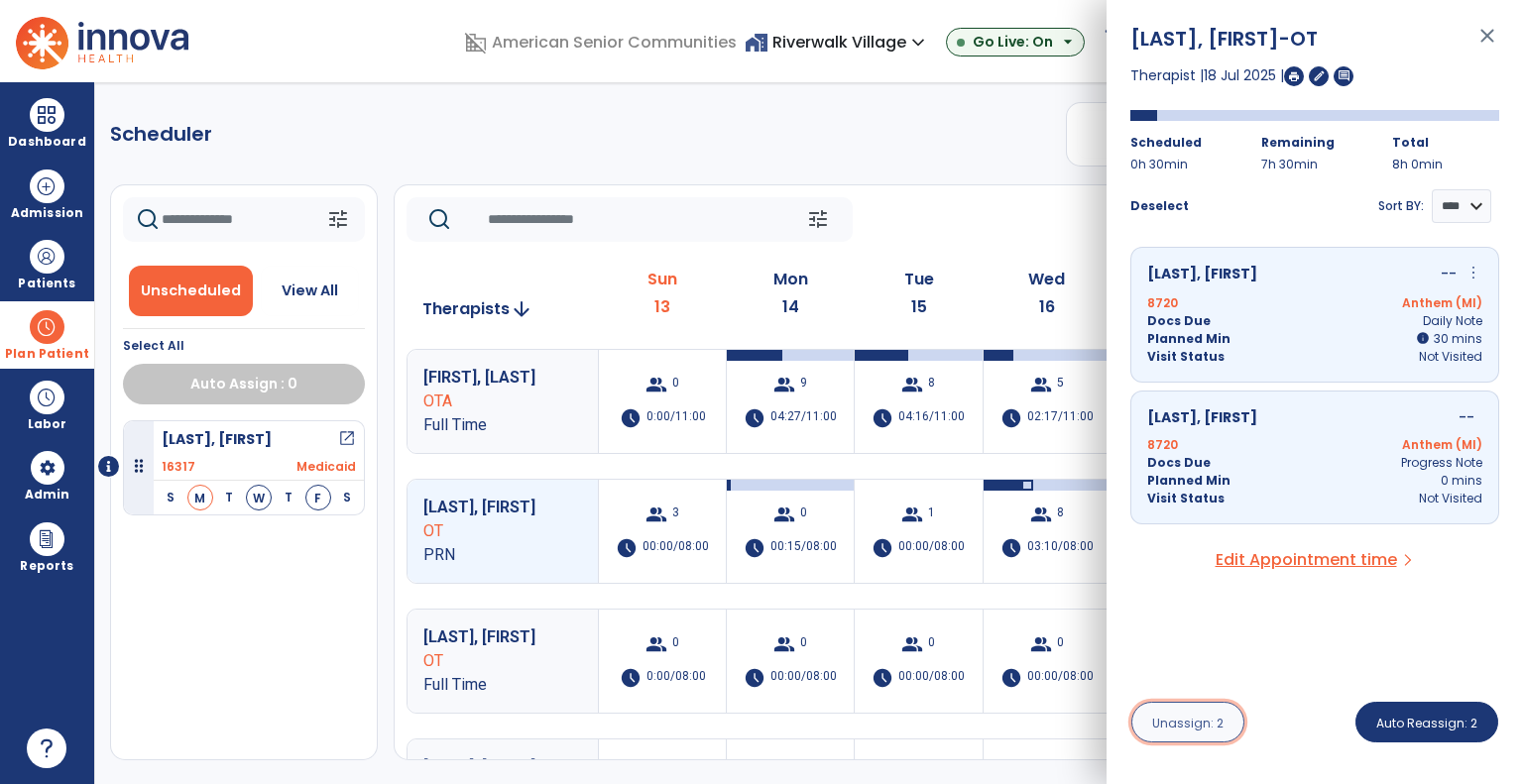 click on "Unassign: 2" at bounding box center [1188, 723] 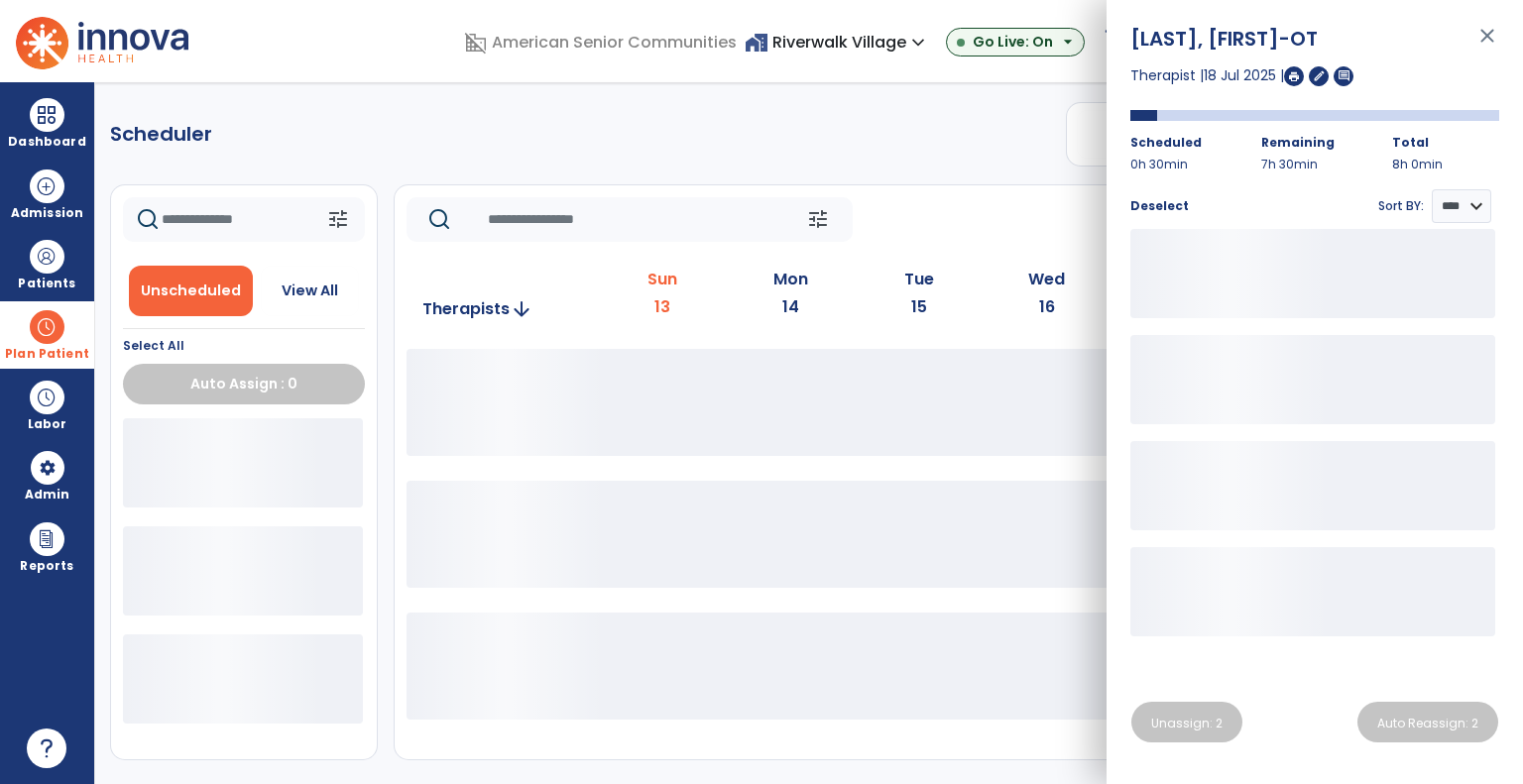 click on "tune   Today  chevron_left Jul 13, 2025 - Jul 19, 2025  *********  calendar_today  chevron_right" 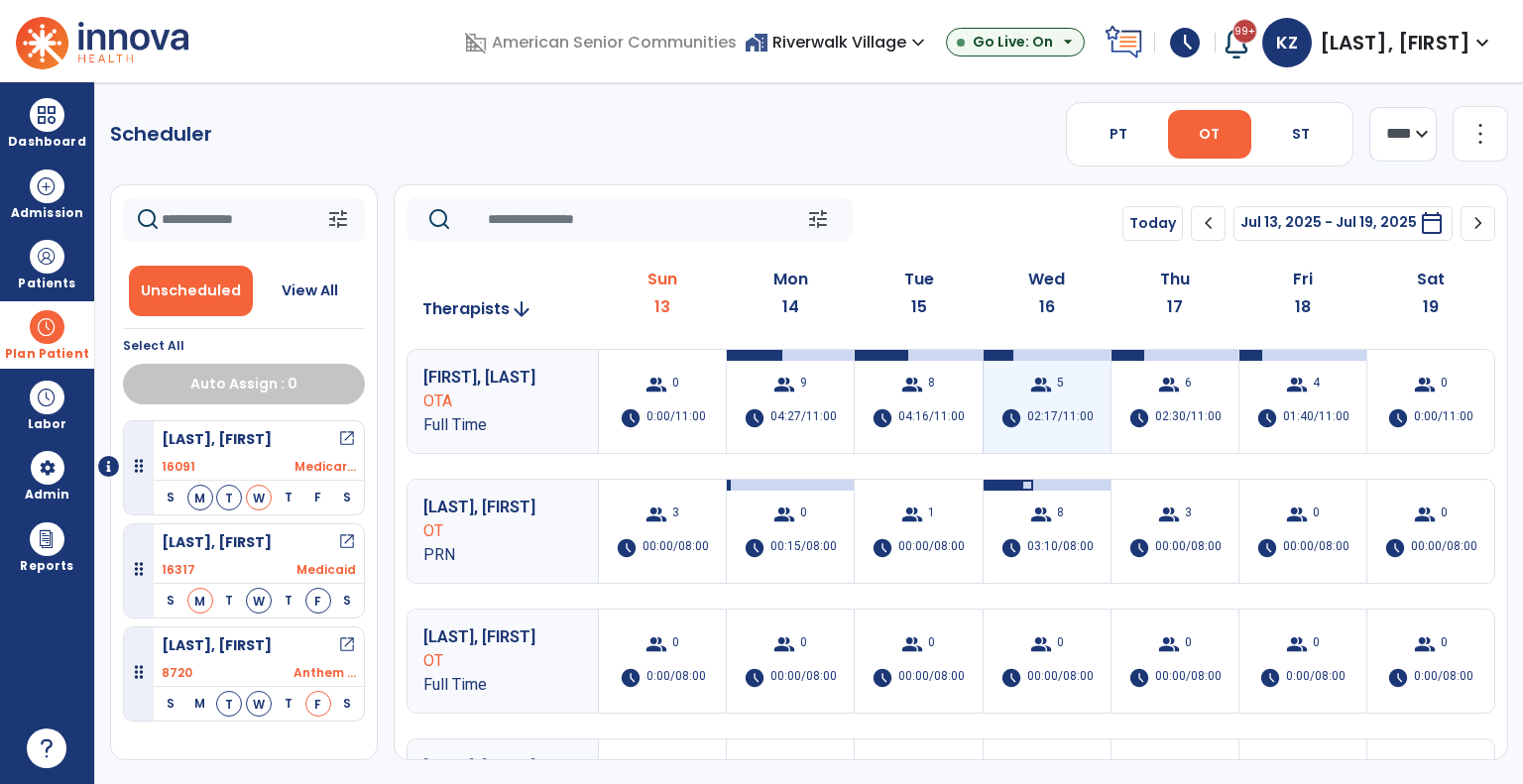 click on "02:17/11:00" at bounding box center [1060, 418] 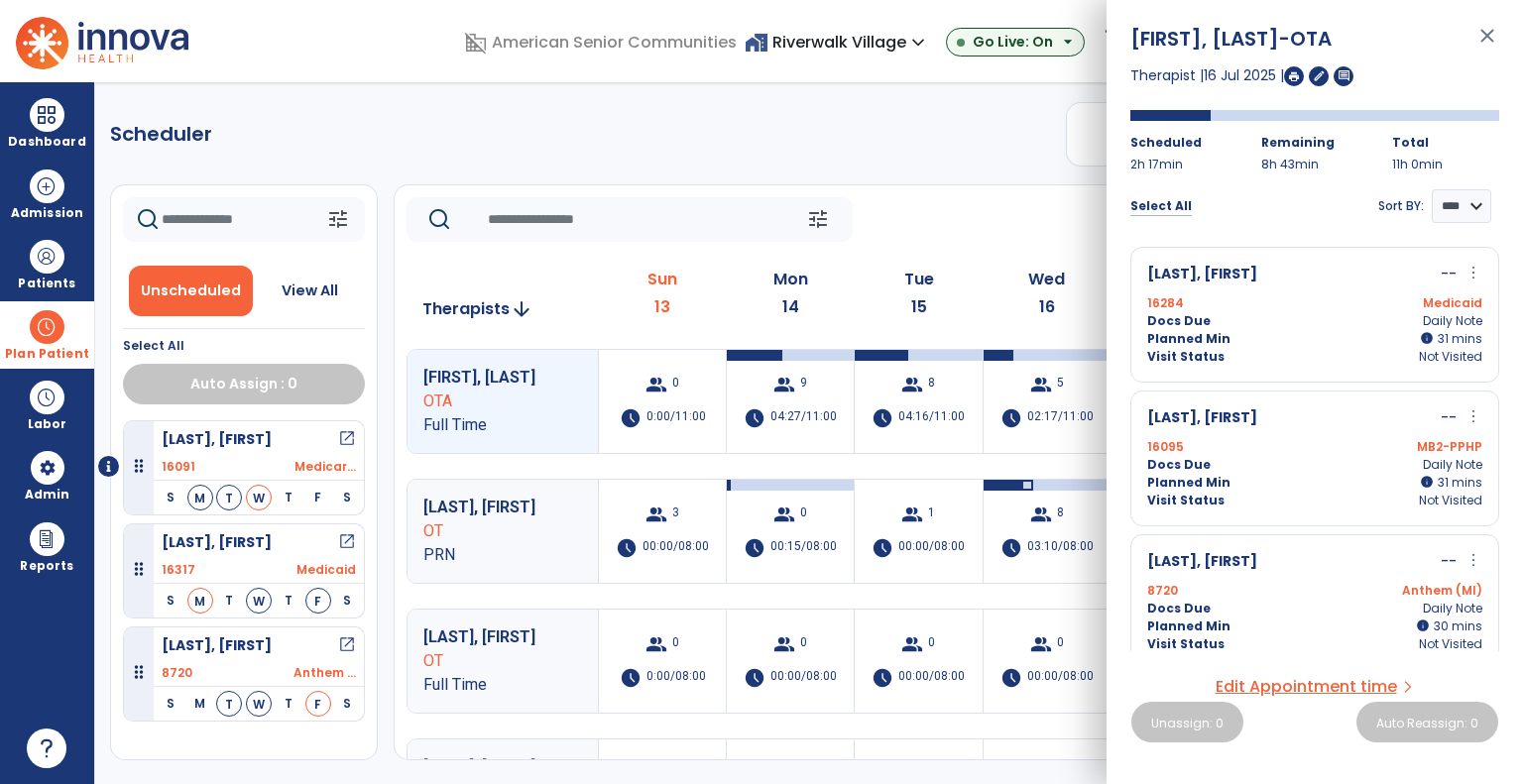 click on "Select All" at bounding box center (1161, 206) 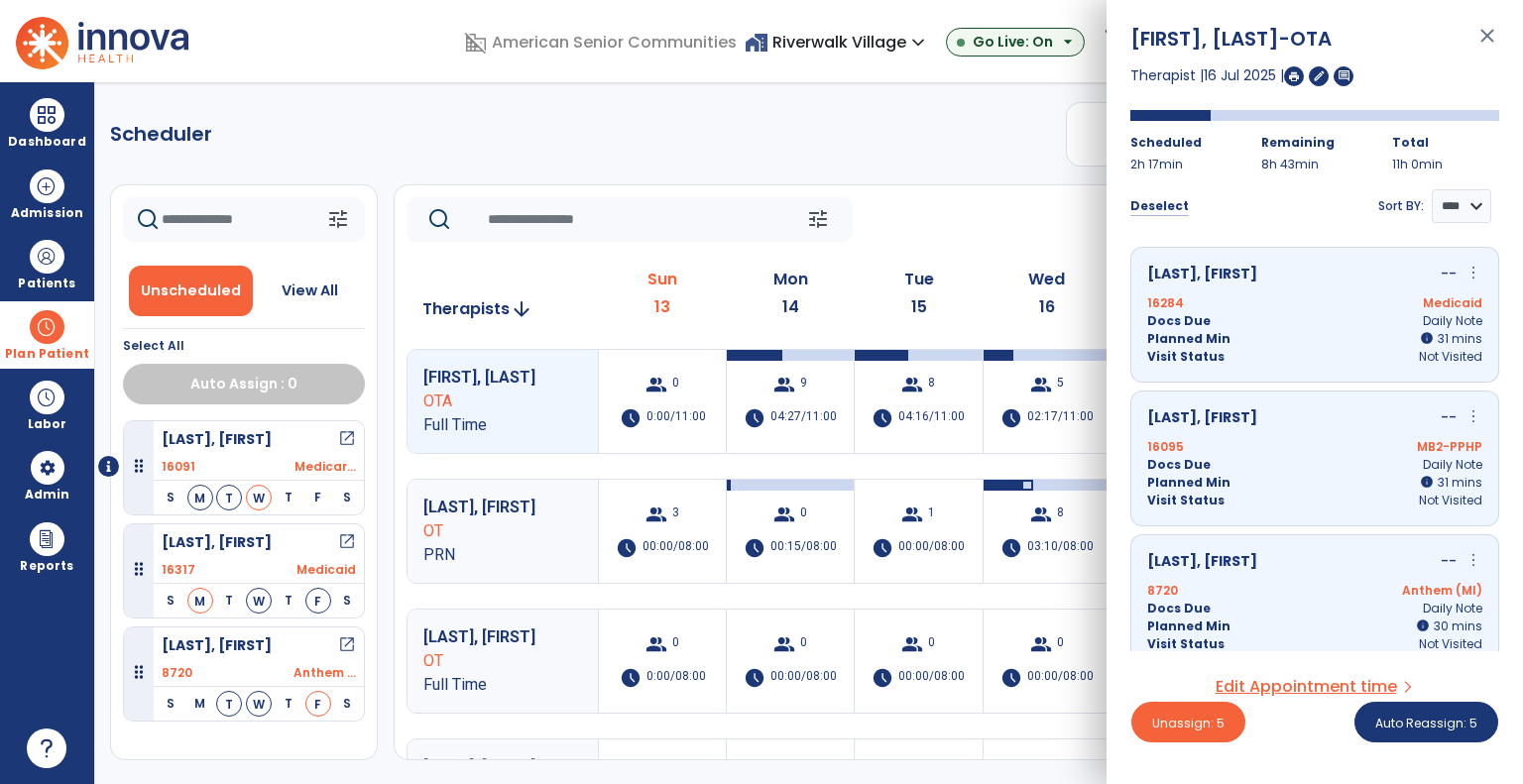click on "Deselect" at bounding box center (1159, 206) 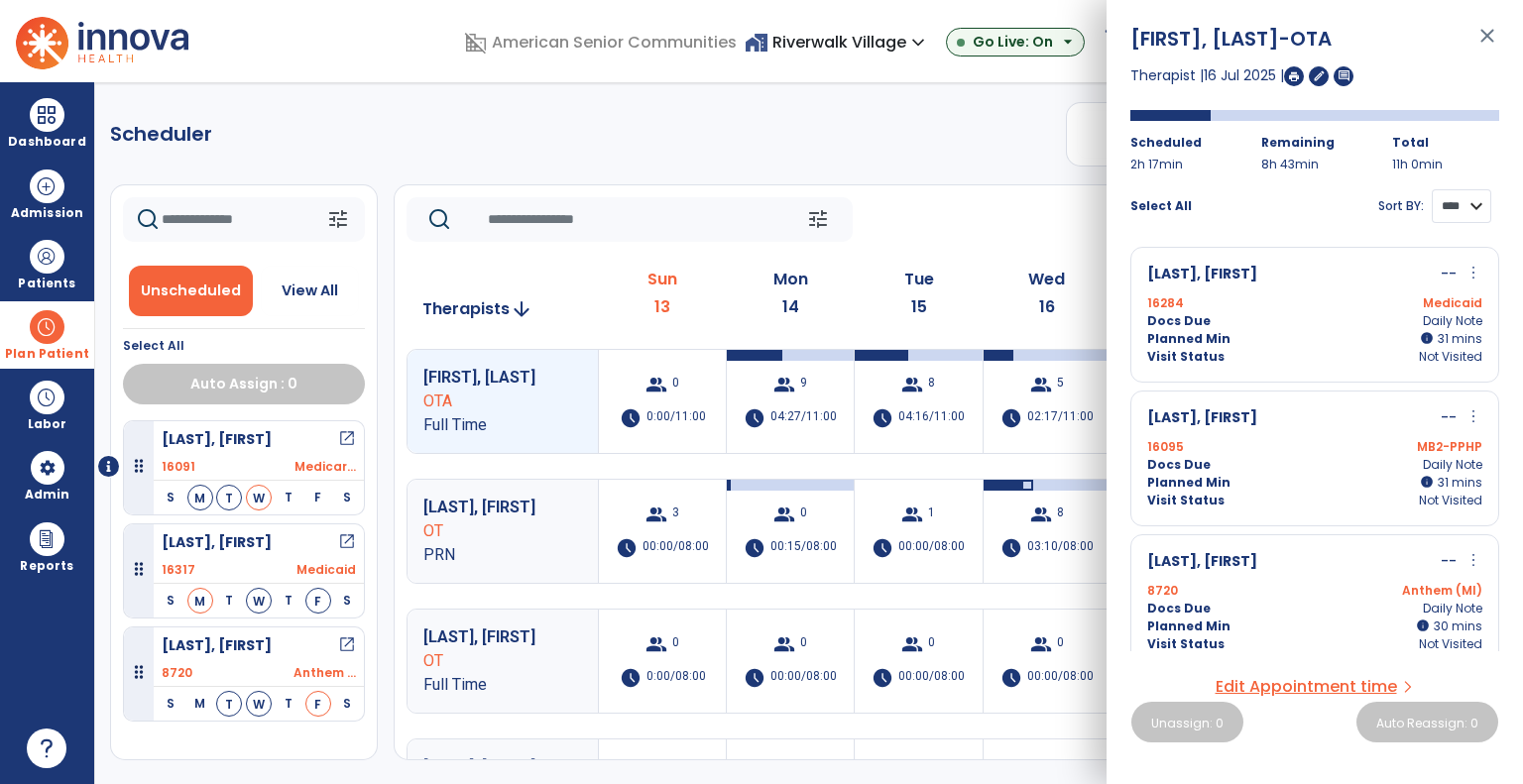 click on "**** ****" at bounding box center [1462, 206] 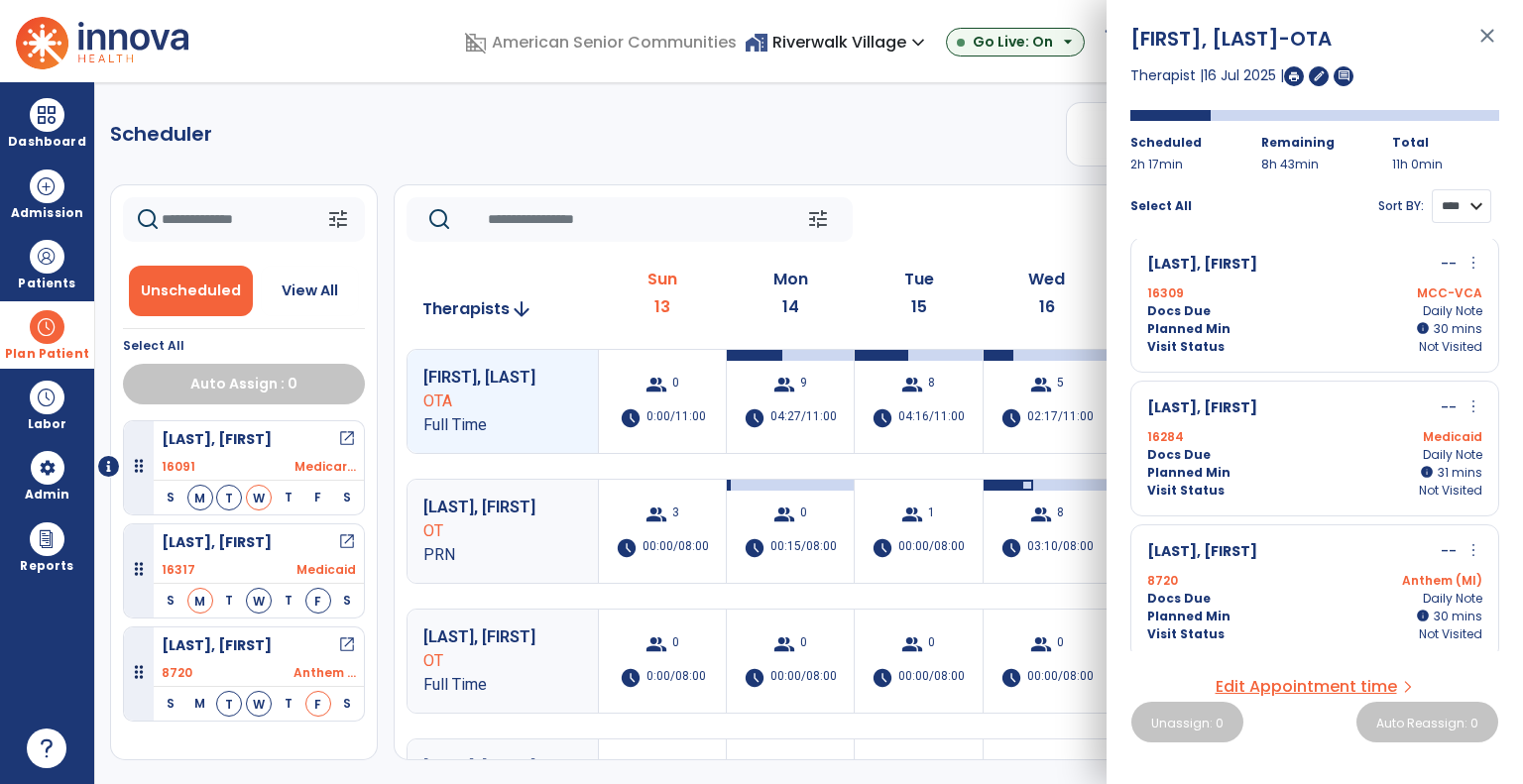 scroll, scrollTop: 302, scrollLeft: 0, axis: vertical 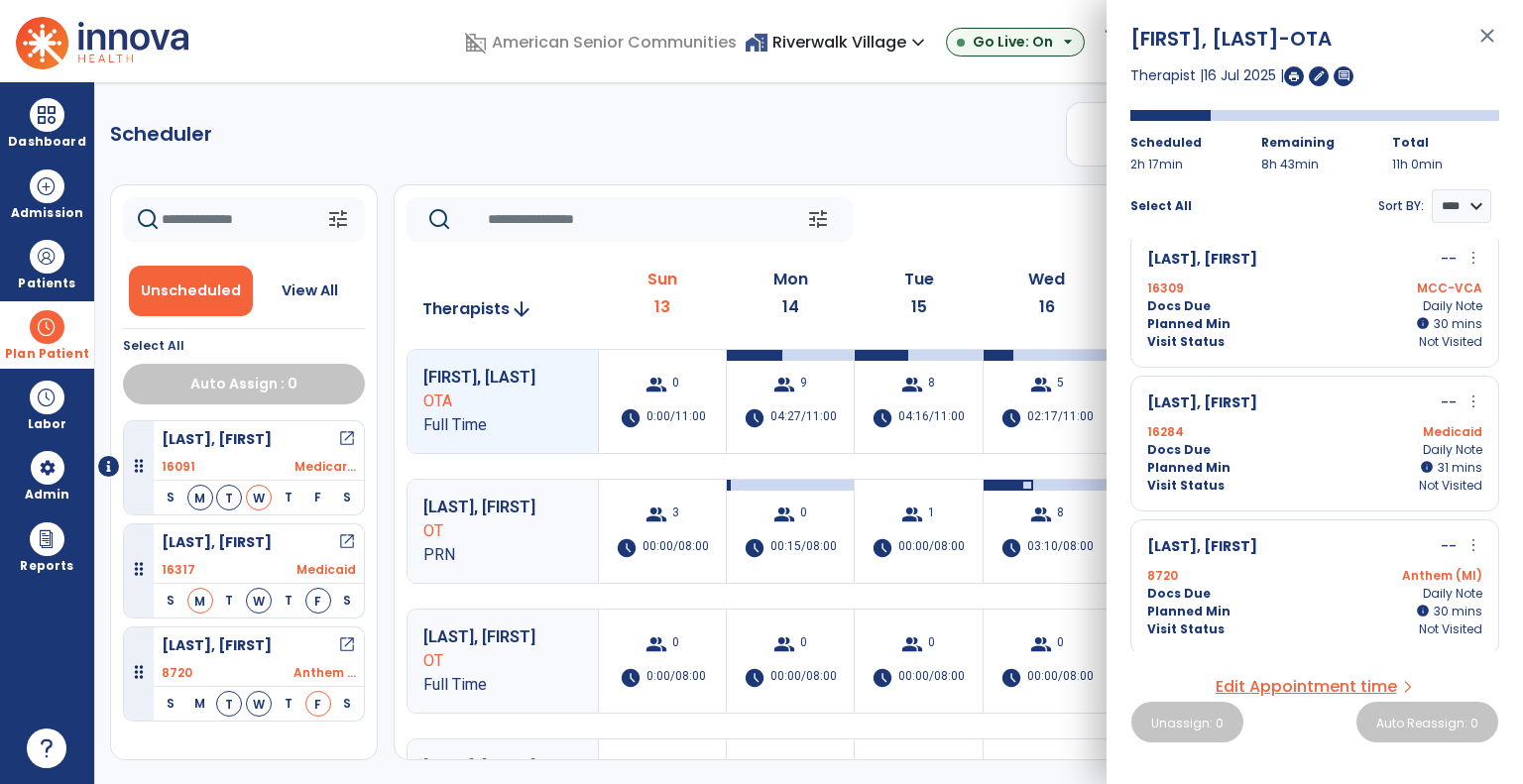 click on "Docs Due Daily Note" at bounding box center [1315, 594] 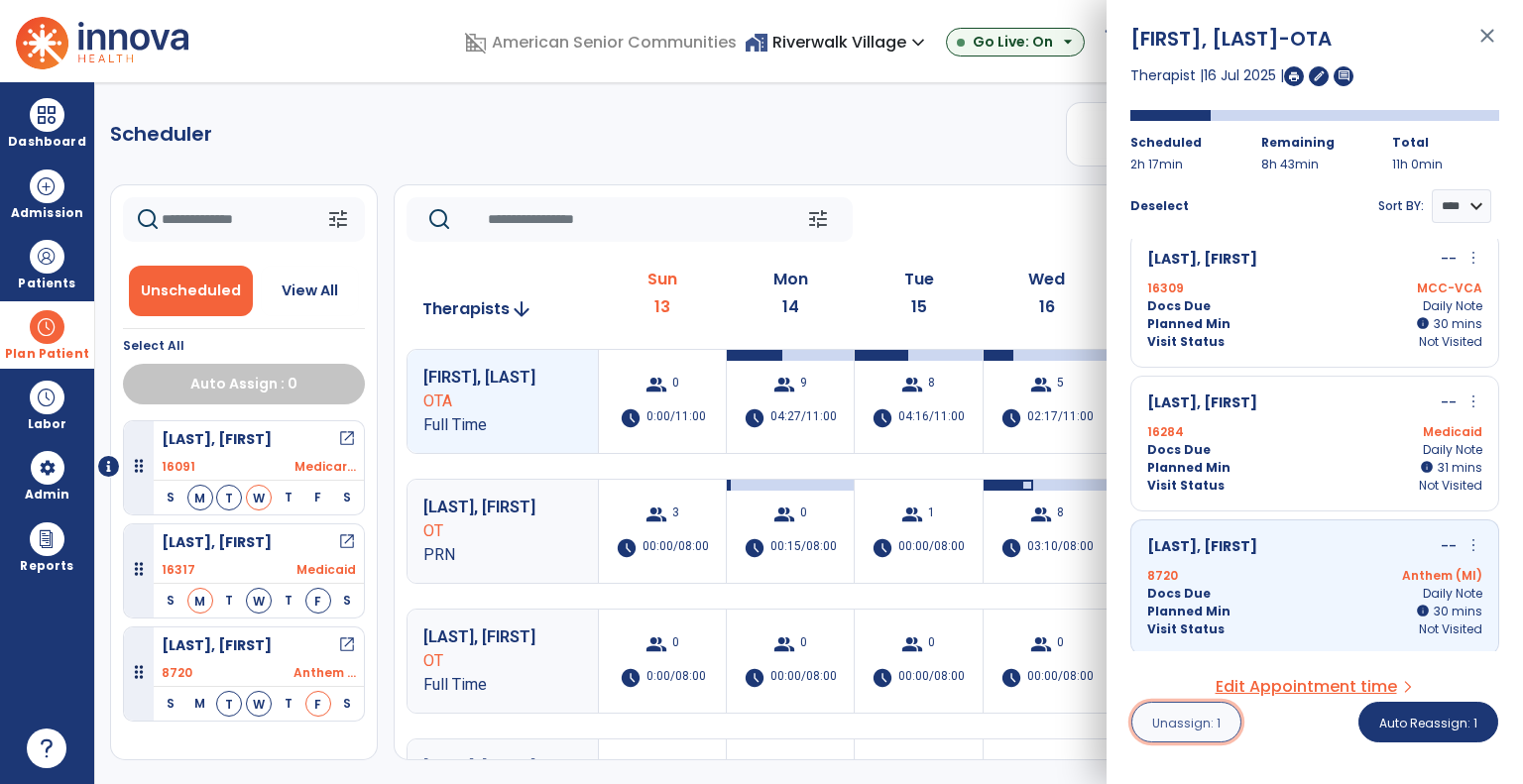 click on "Unassign: 1" at bounding box center (1186, 723) 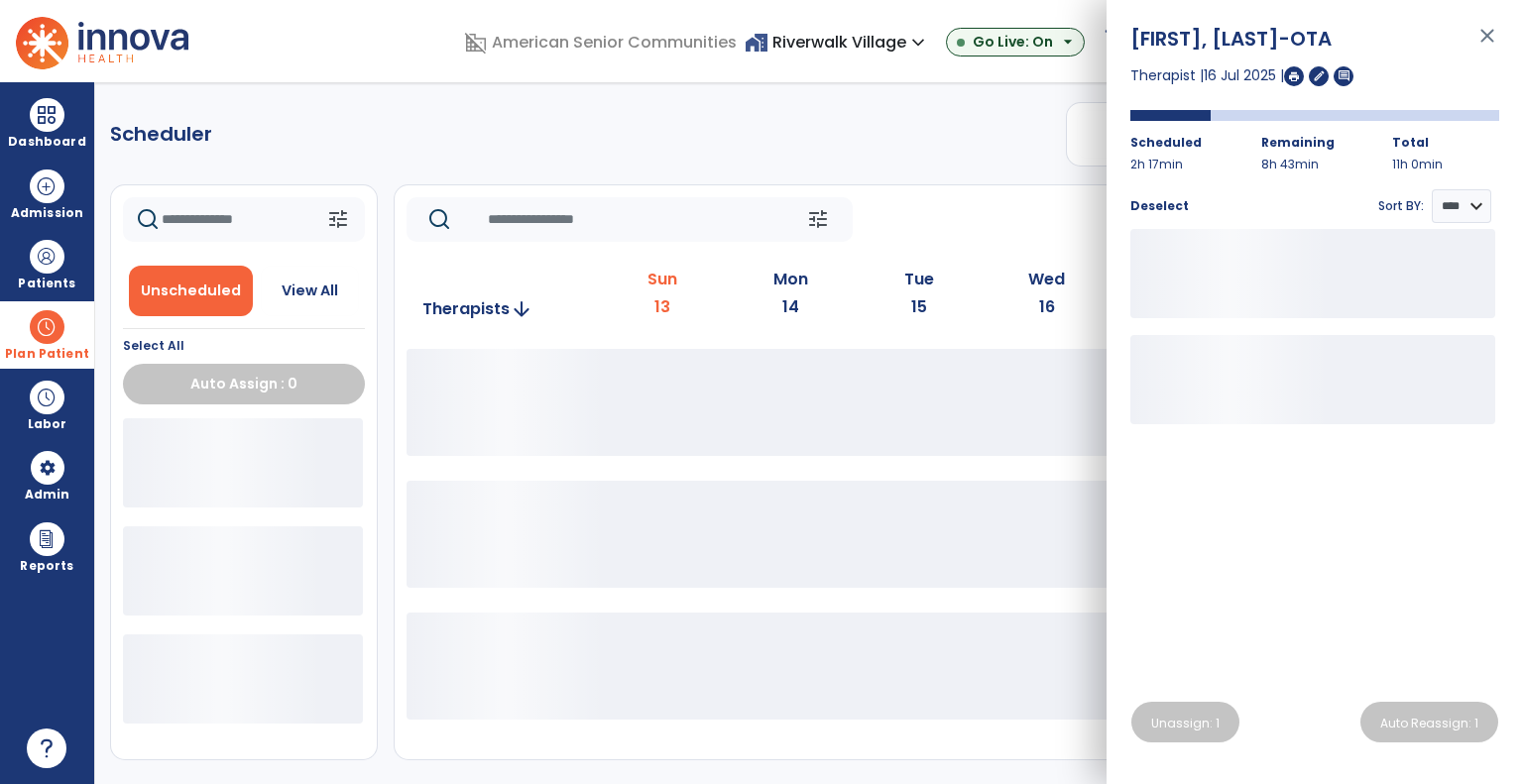 click on "tune   Today  chevron_left Jul 13, 2025 - Jul 19, 2025  *********  calendar_today  chevron_right" 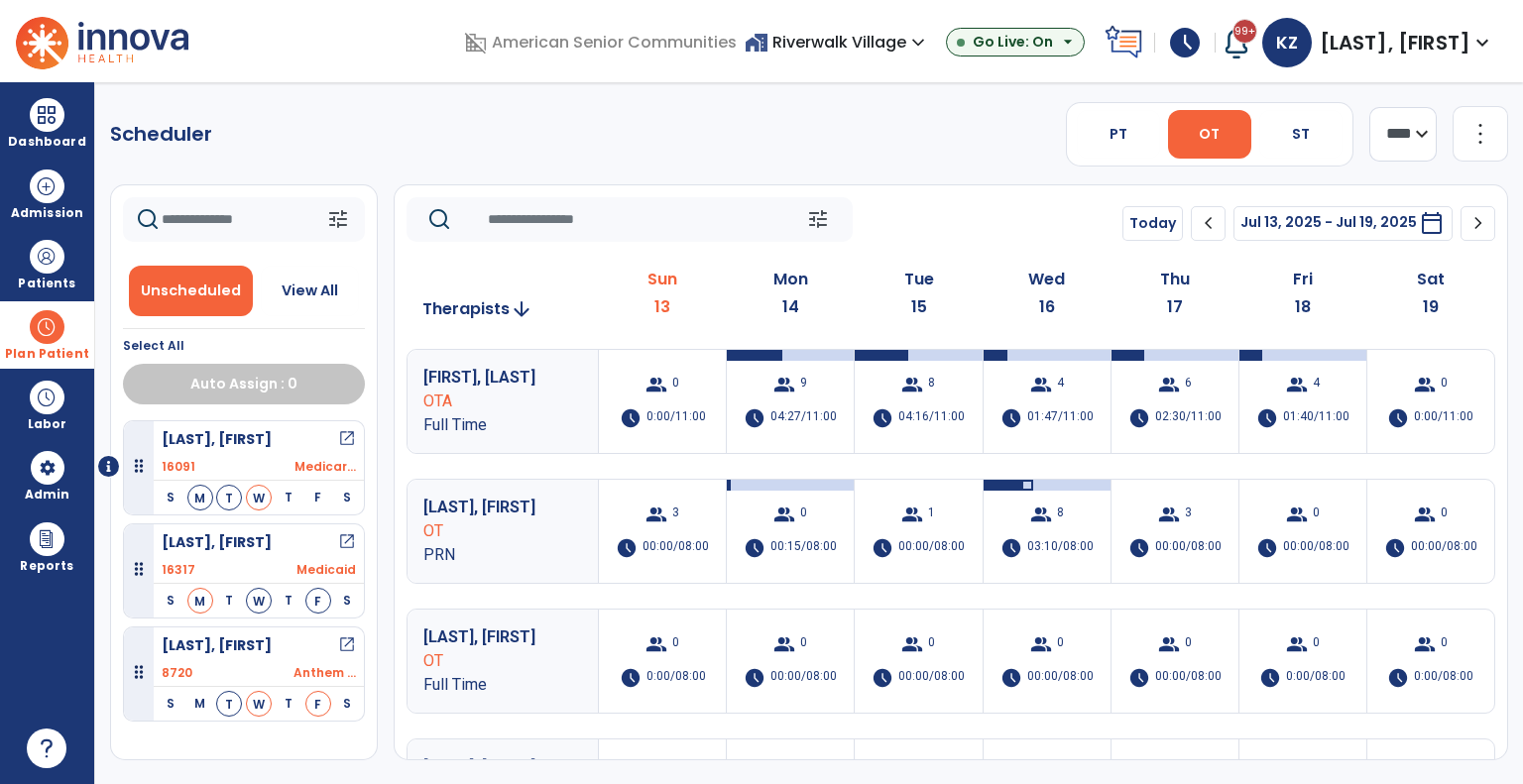 click on "open_in_new" at bounding box center (347, 645) 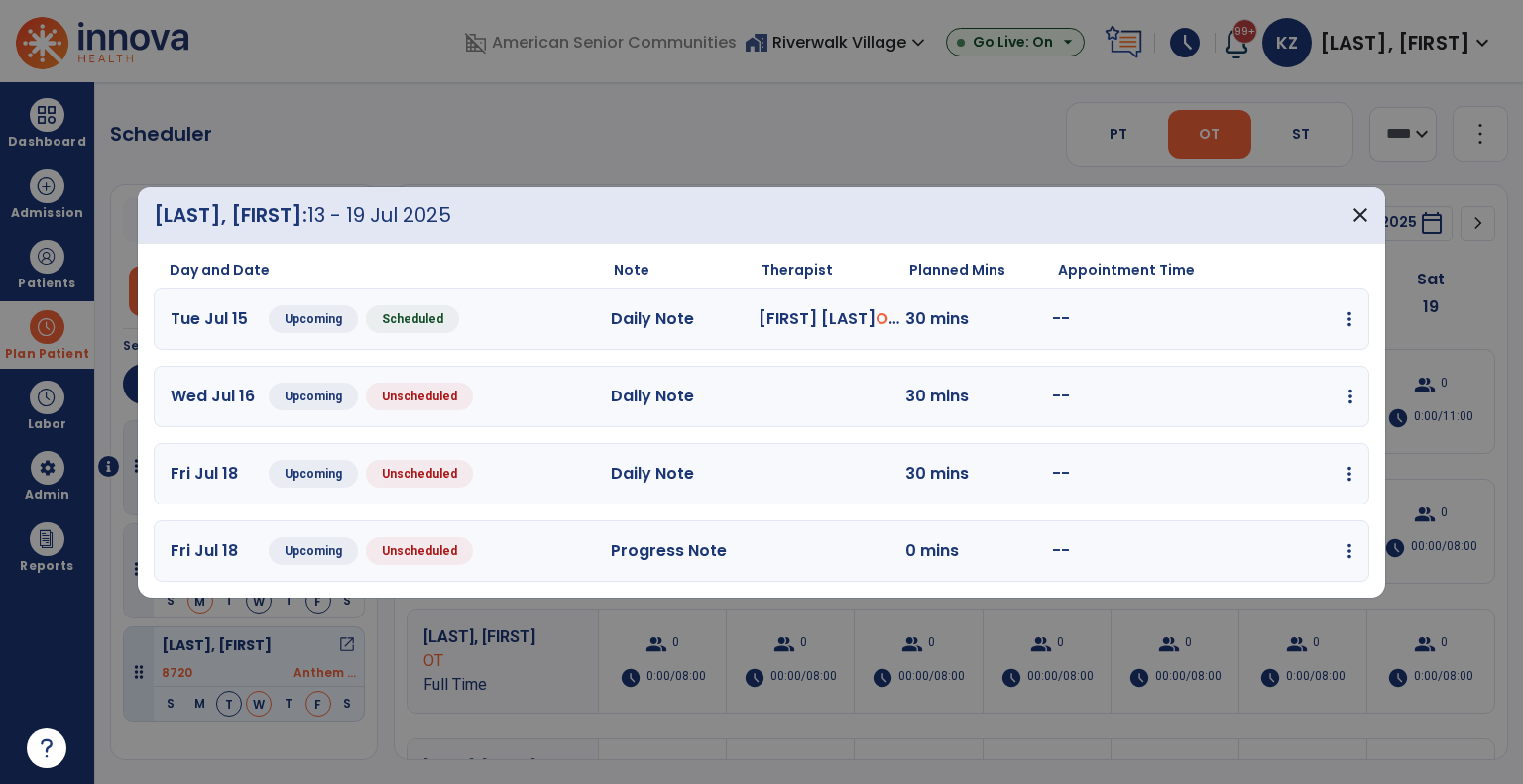 click at bounding box center [1349, 319] 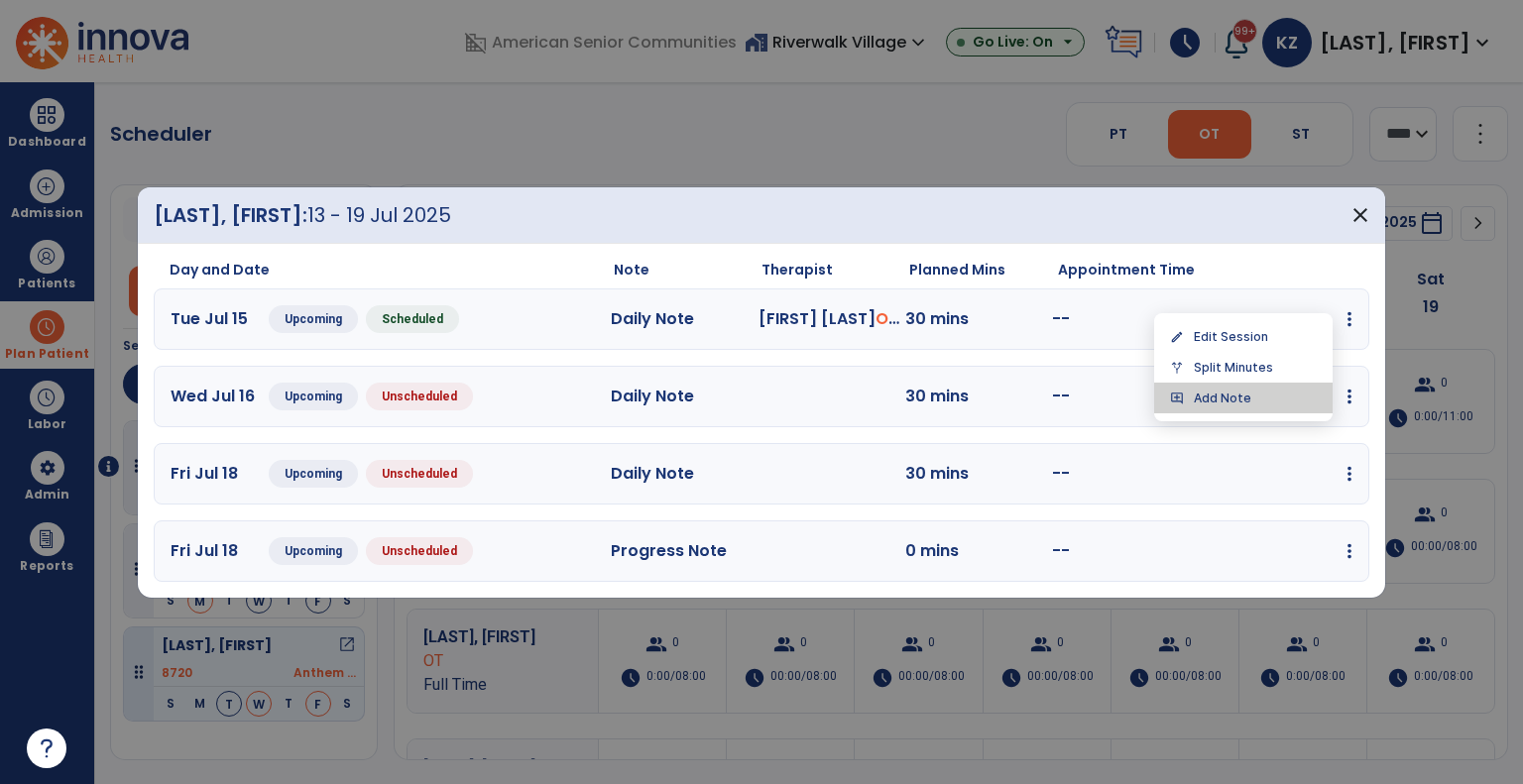 click on "add_comment  Add Note" at bounding box center [1243, 397] 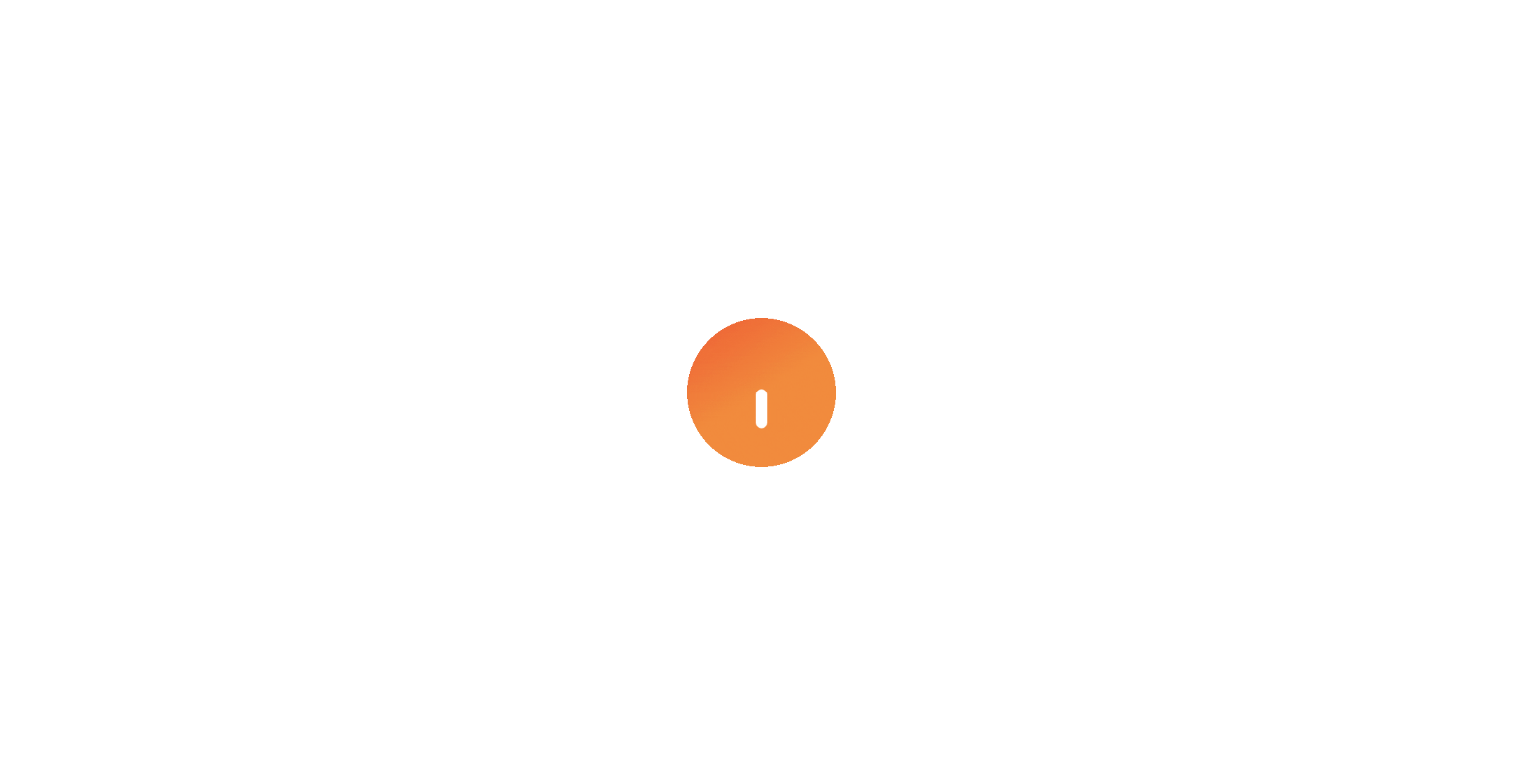 scroll, scrollTop: 0, scrollLeft: 0, axis: both 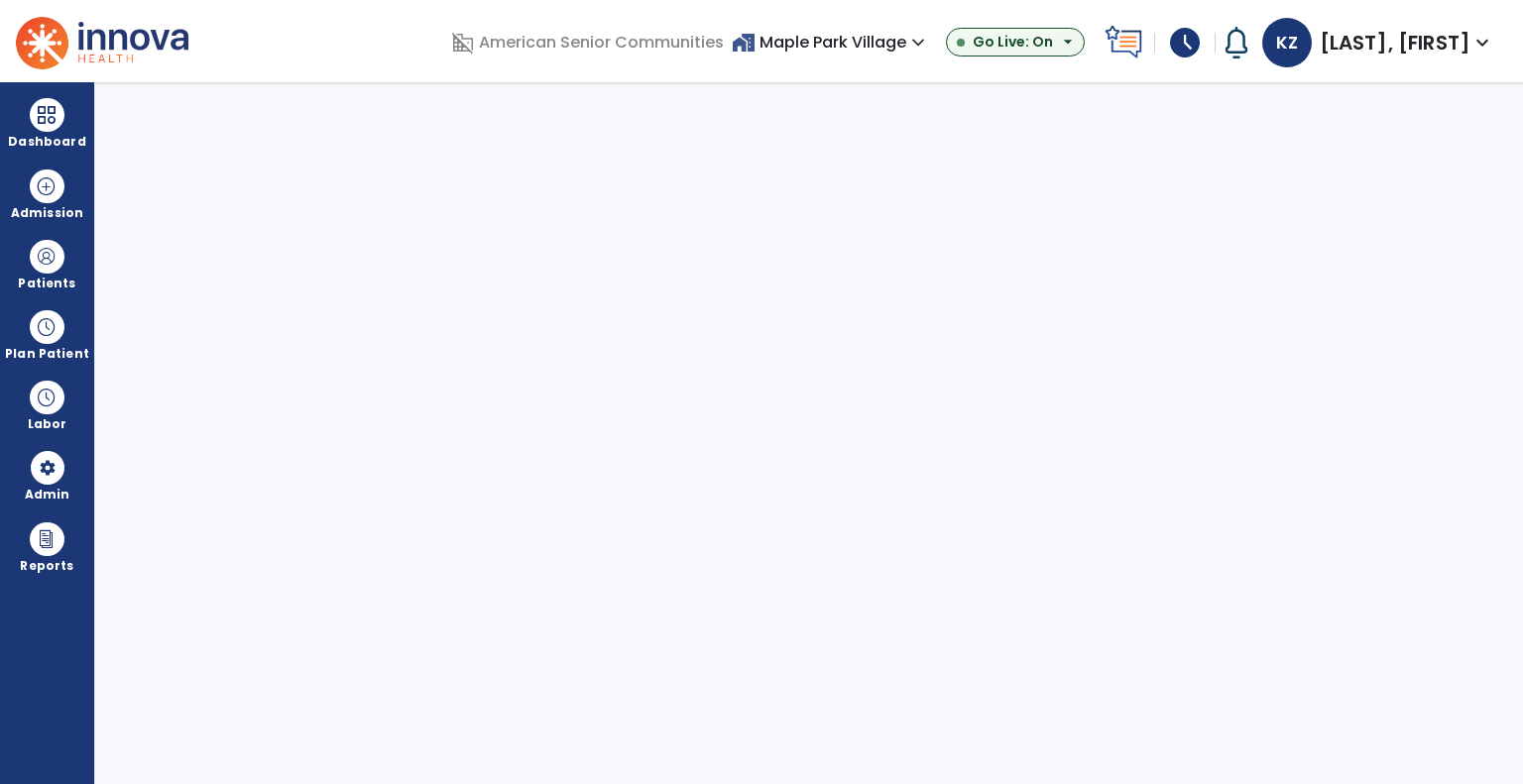 select on "***" 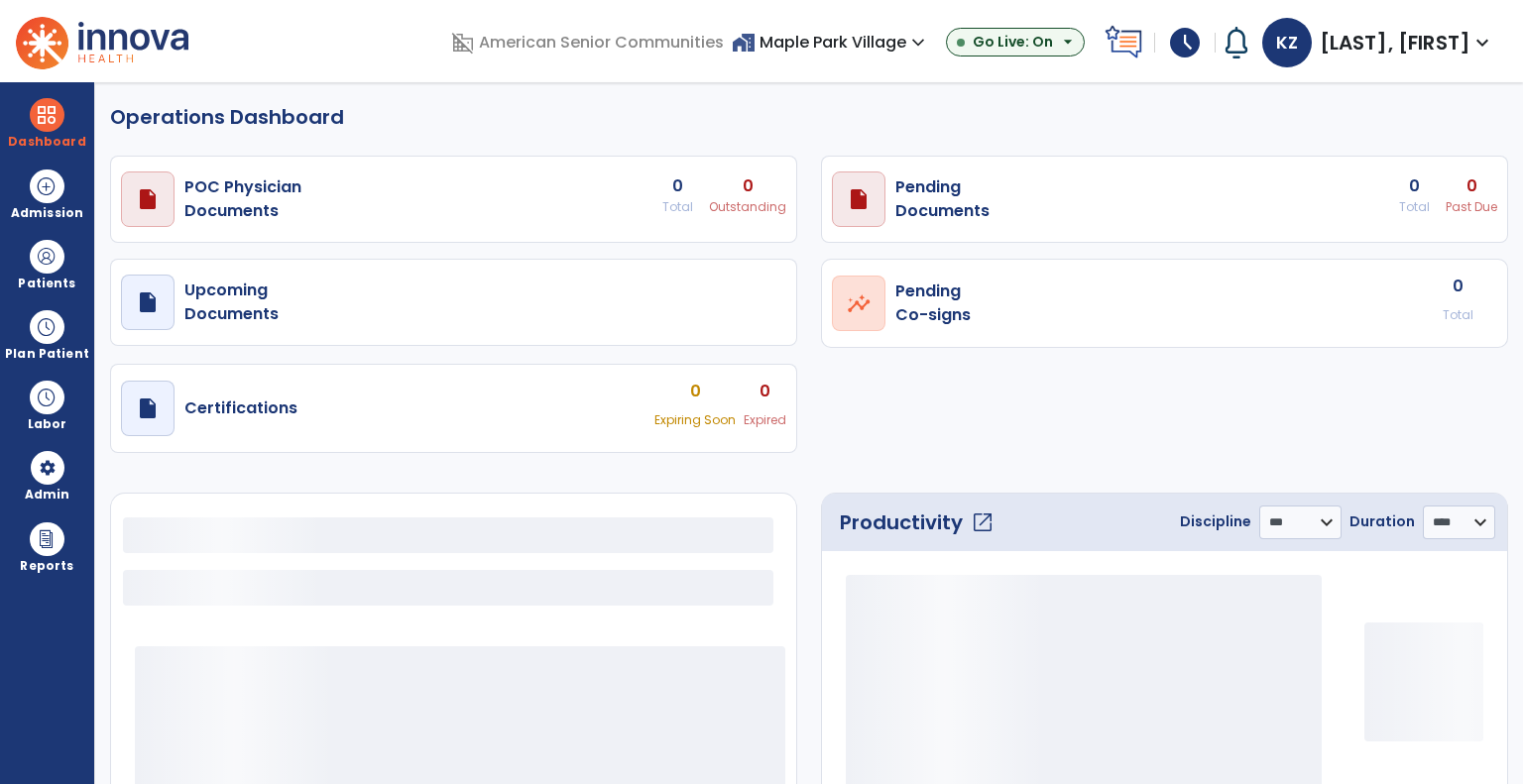 select on "***" 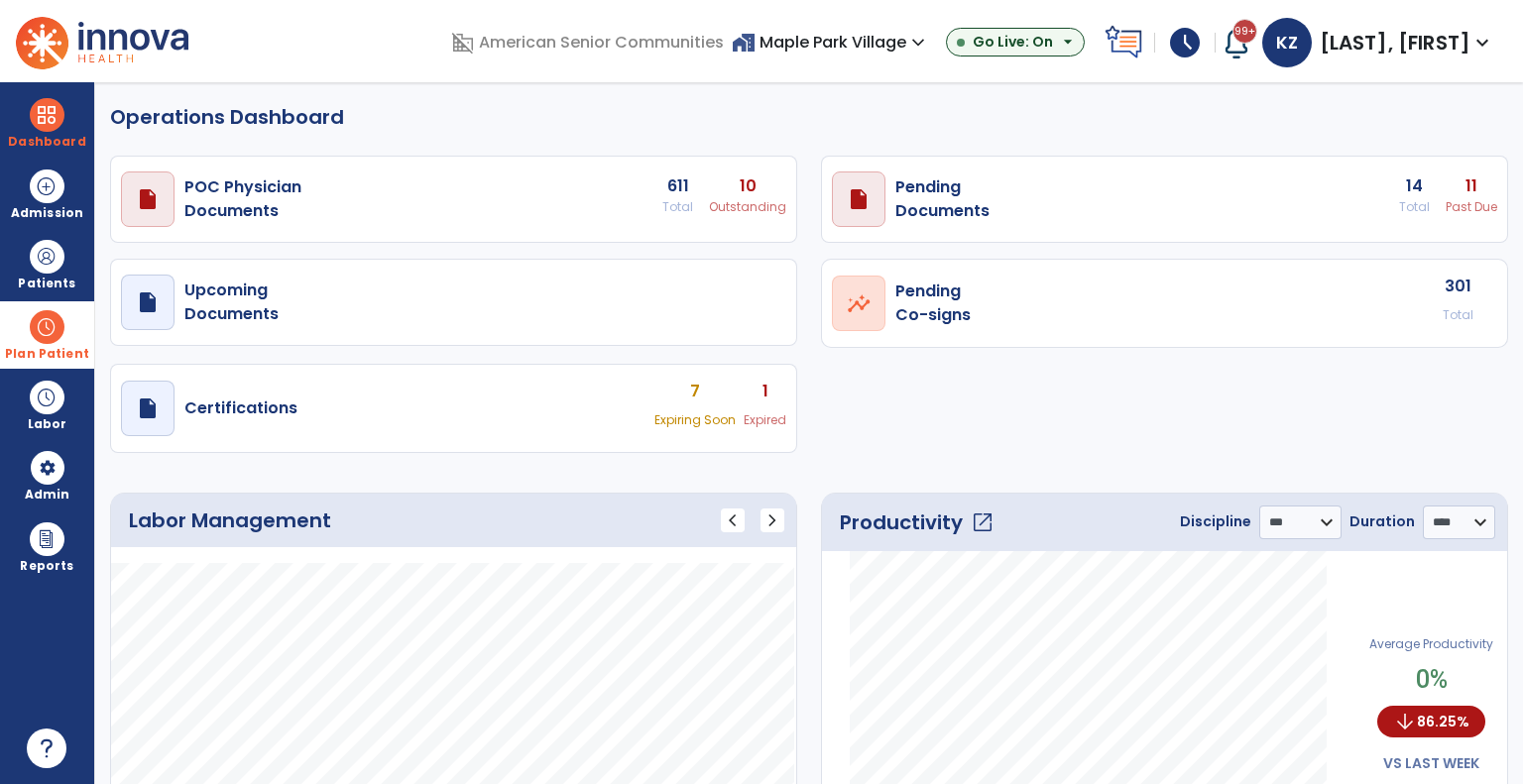 click on "Plan Patient" at bounding box center (47, 264) 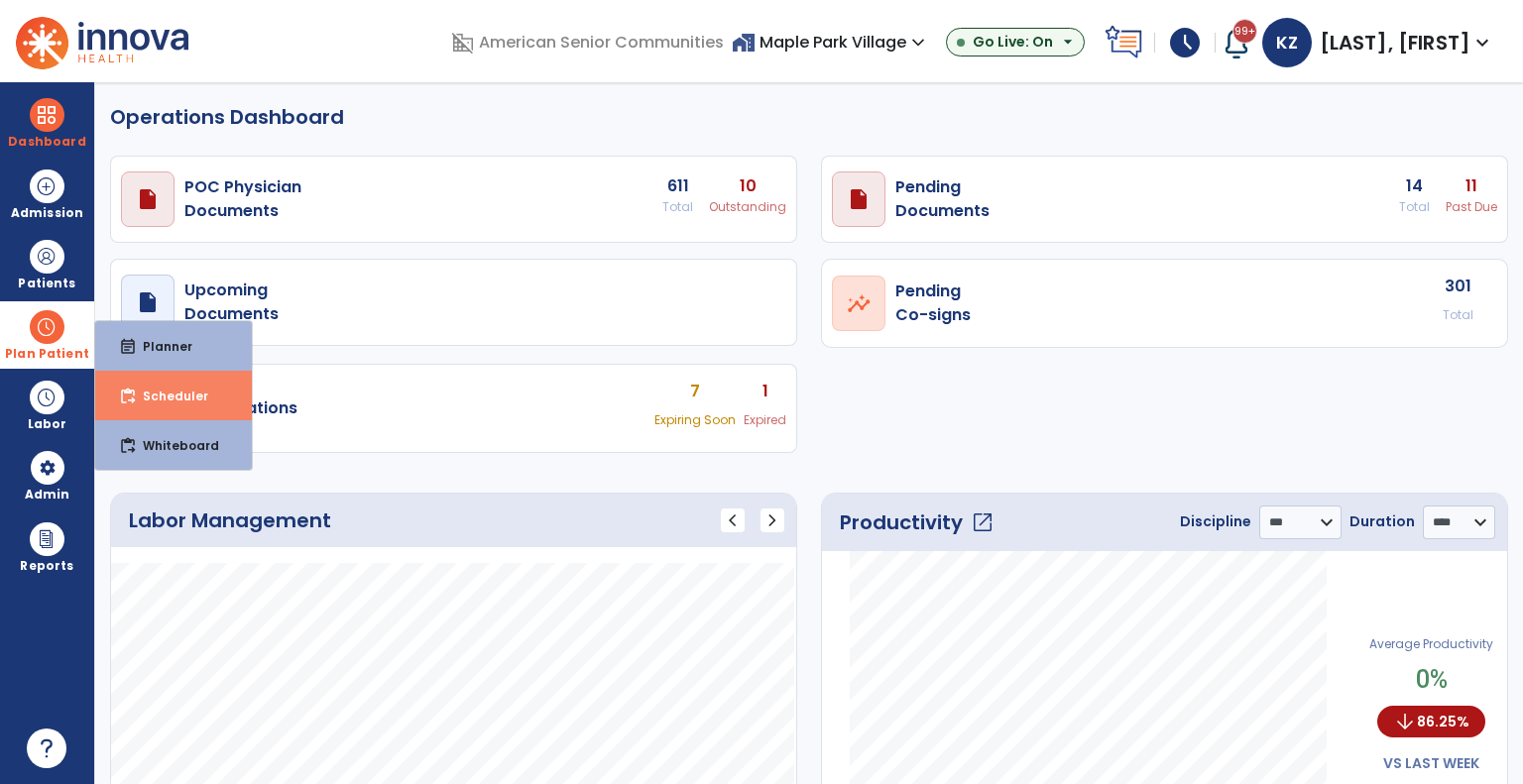 click on "Scheduler" at bounding box center (168, 395) 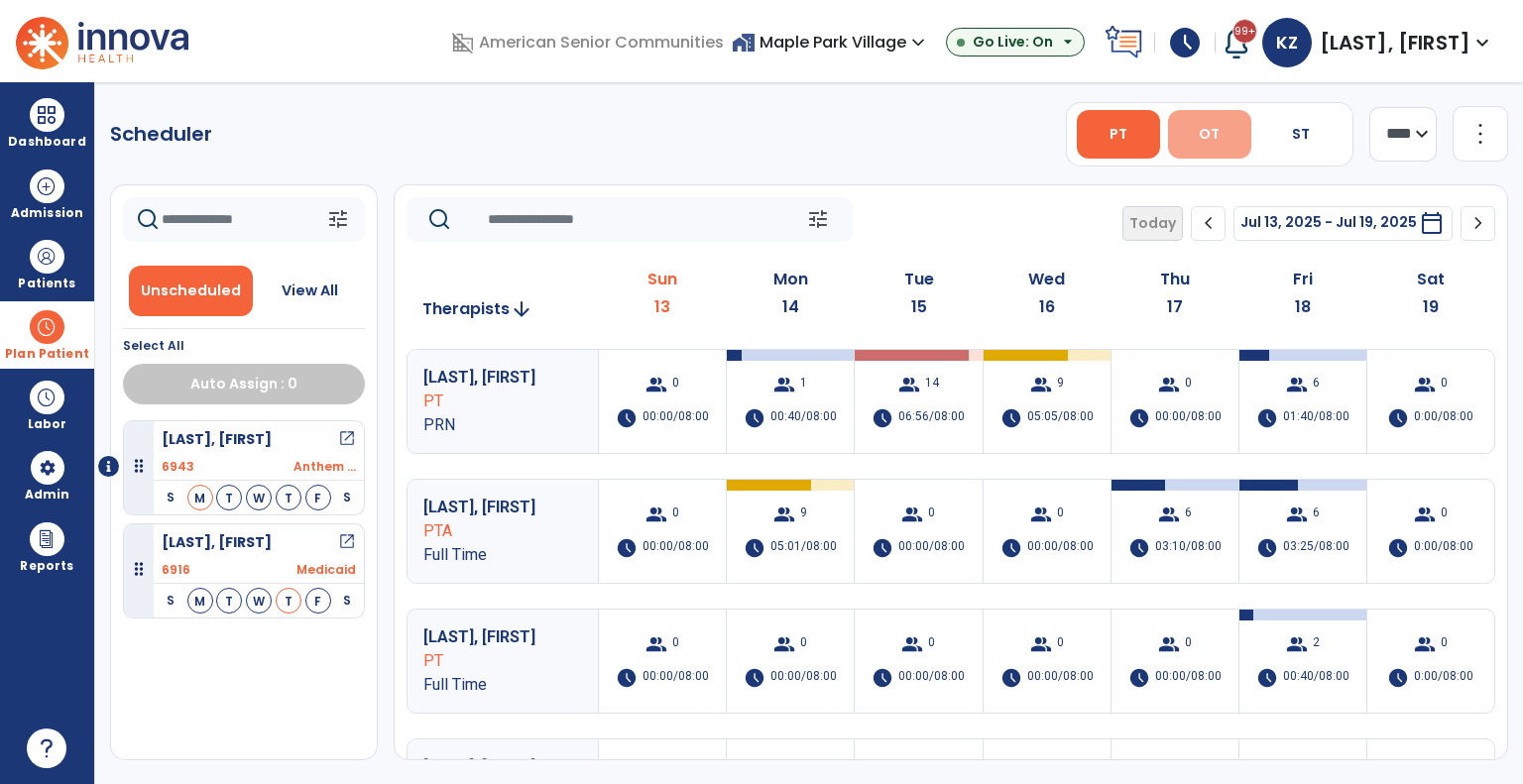 click on "OT" at bounding box center (1210, 134) 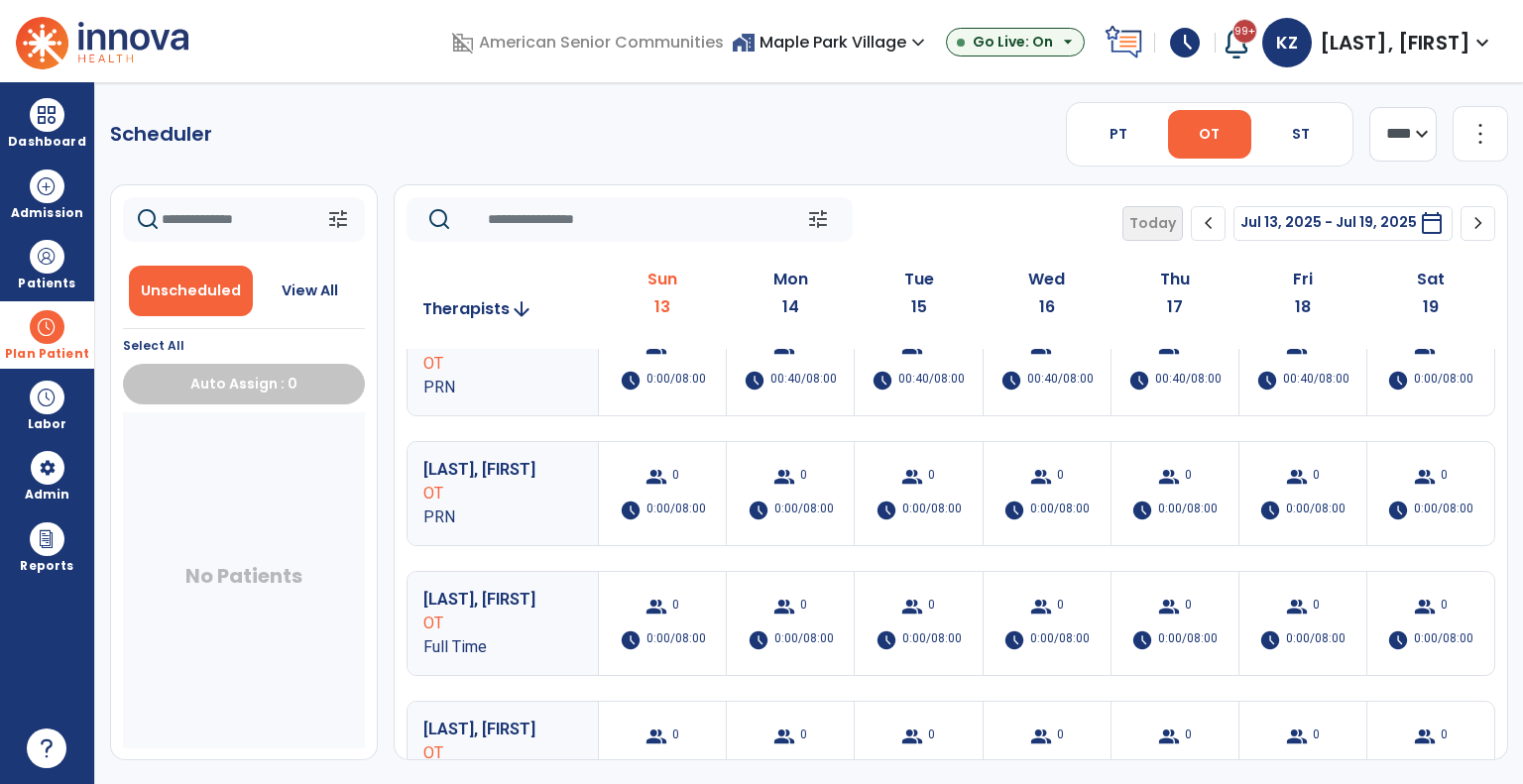 scroll, scrollTop: 99, scrollLeft: 0, axis: vertical 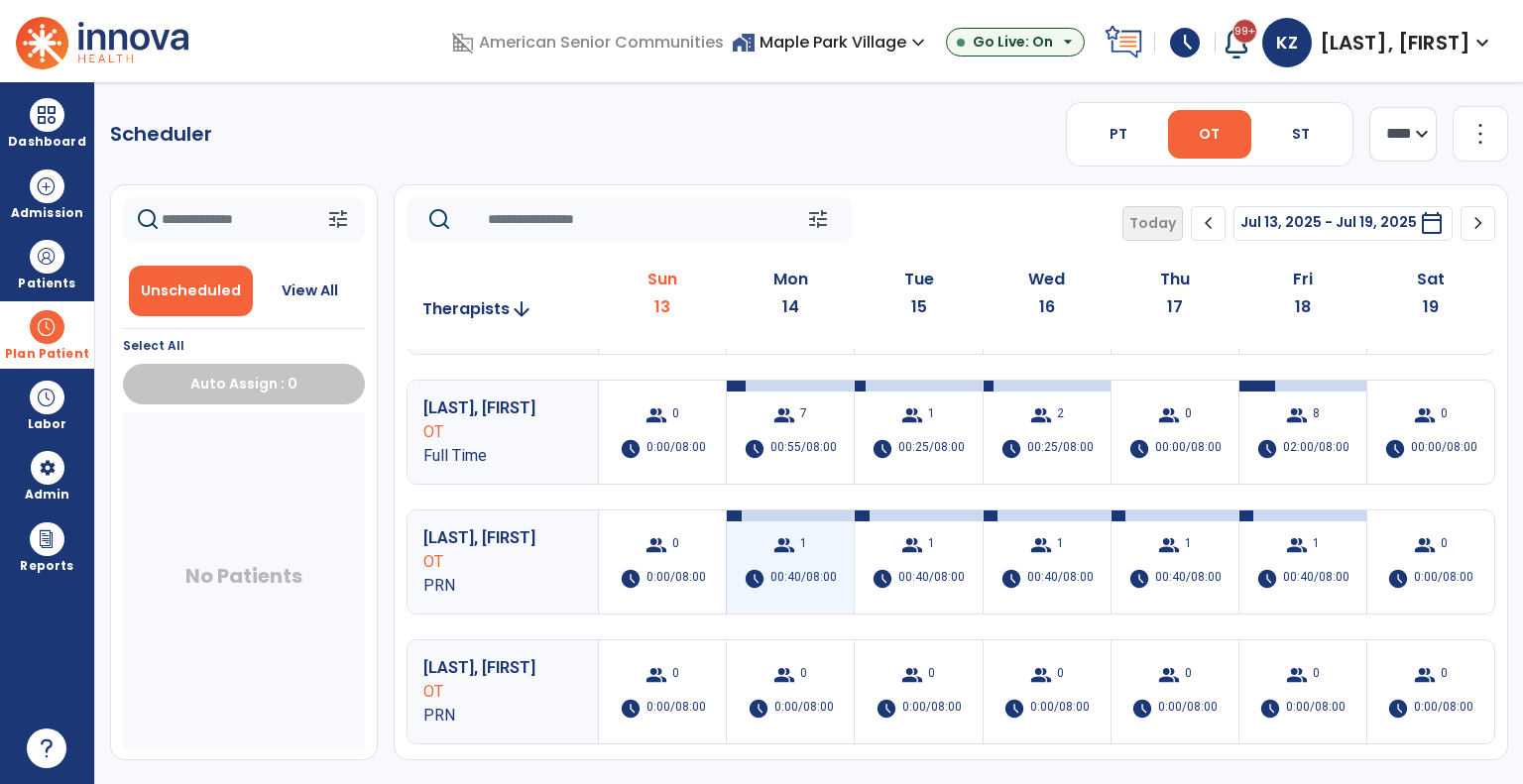 click on "group" at bounding box center [784, 545] 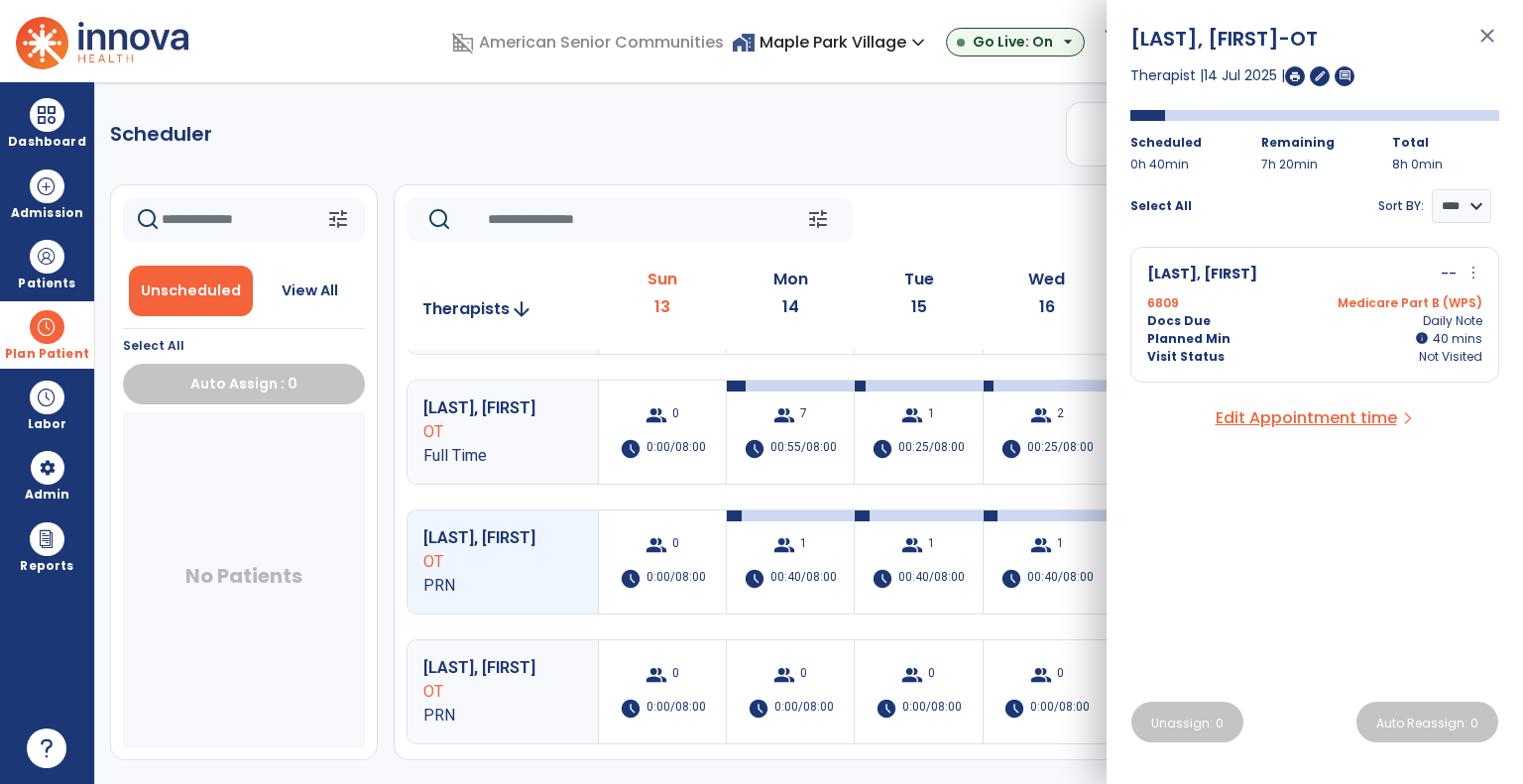 click on "Docs Due" at bounding box center (1179, 321) 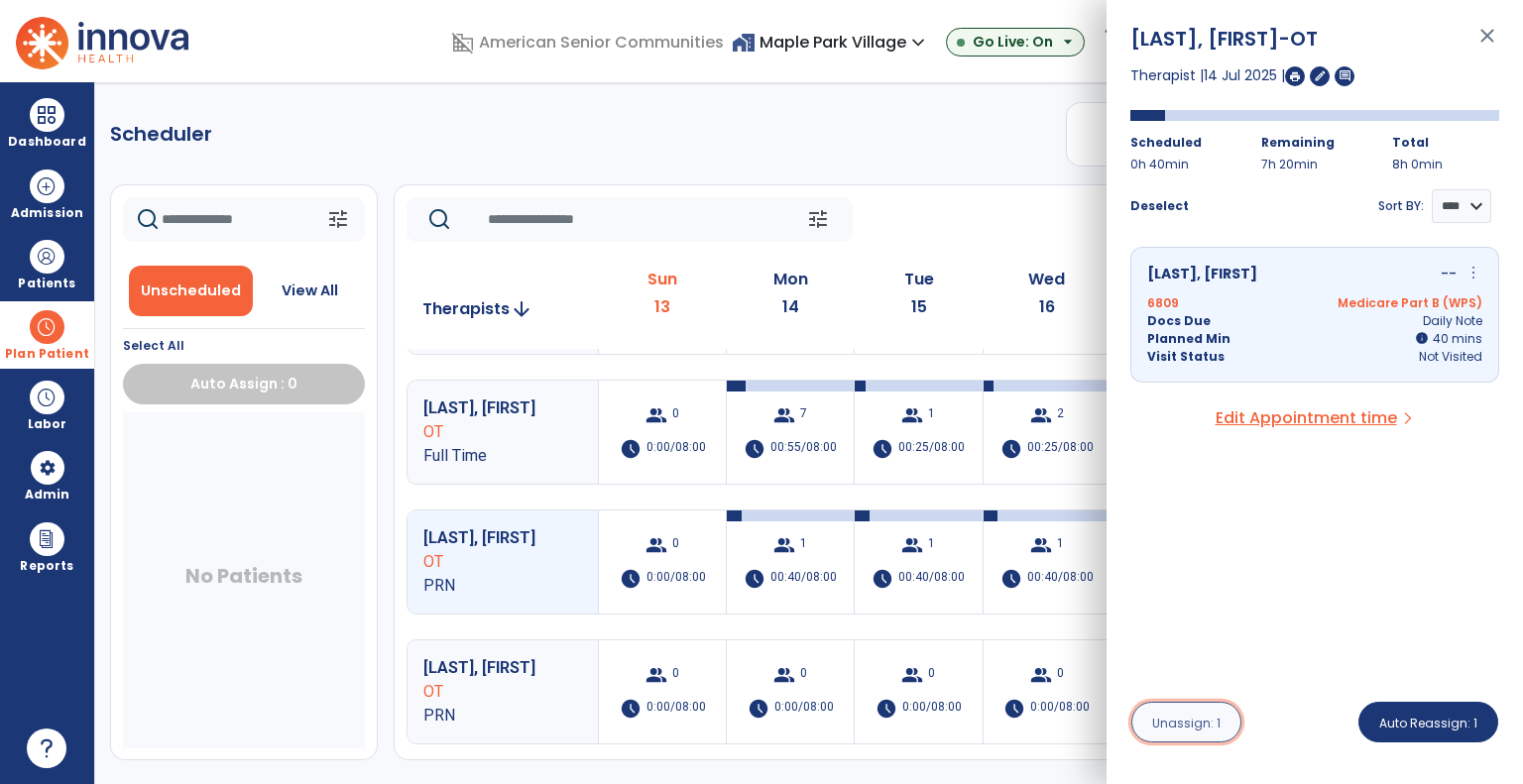click on "Unassign: 1" at bounding box center (1186, 723) 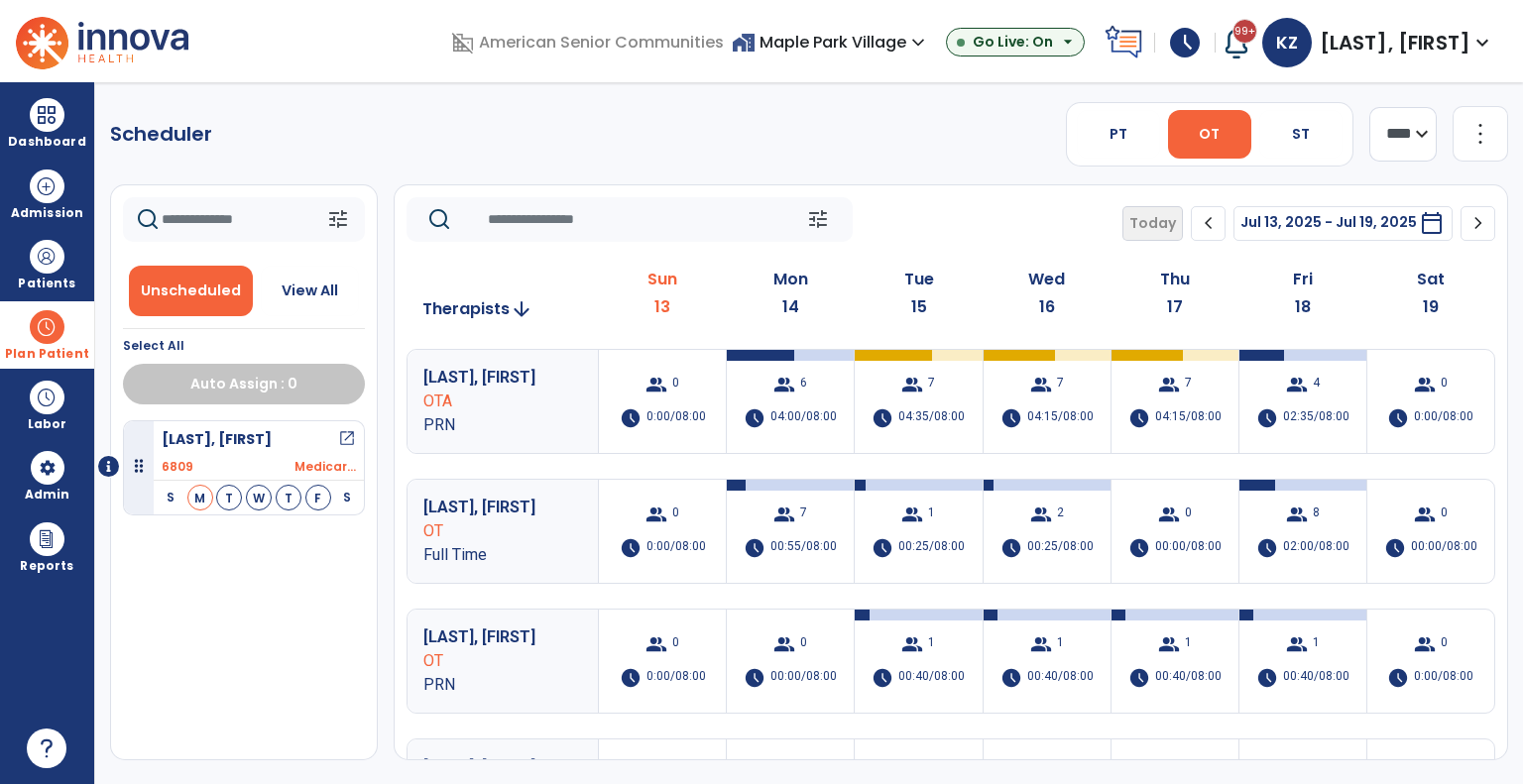 click on "00:25/08:00" at bounding box center (931, 548) 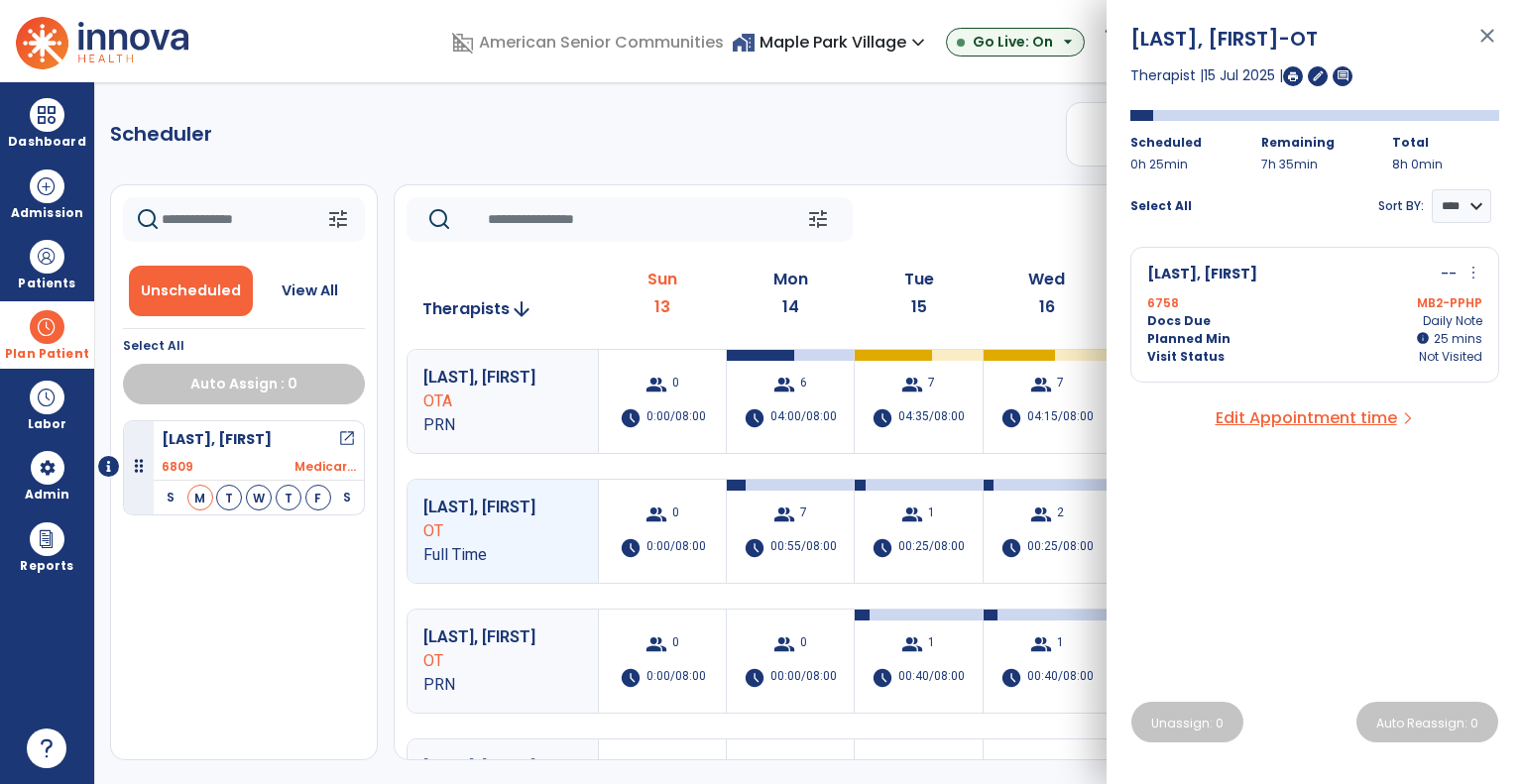 click on "Planned Min" at bounding box center (1189, 339) 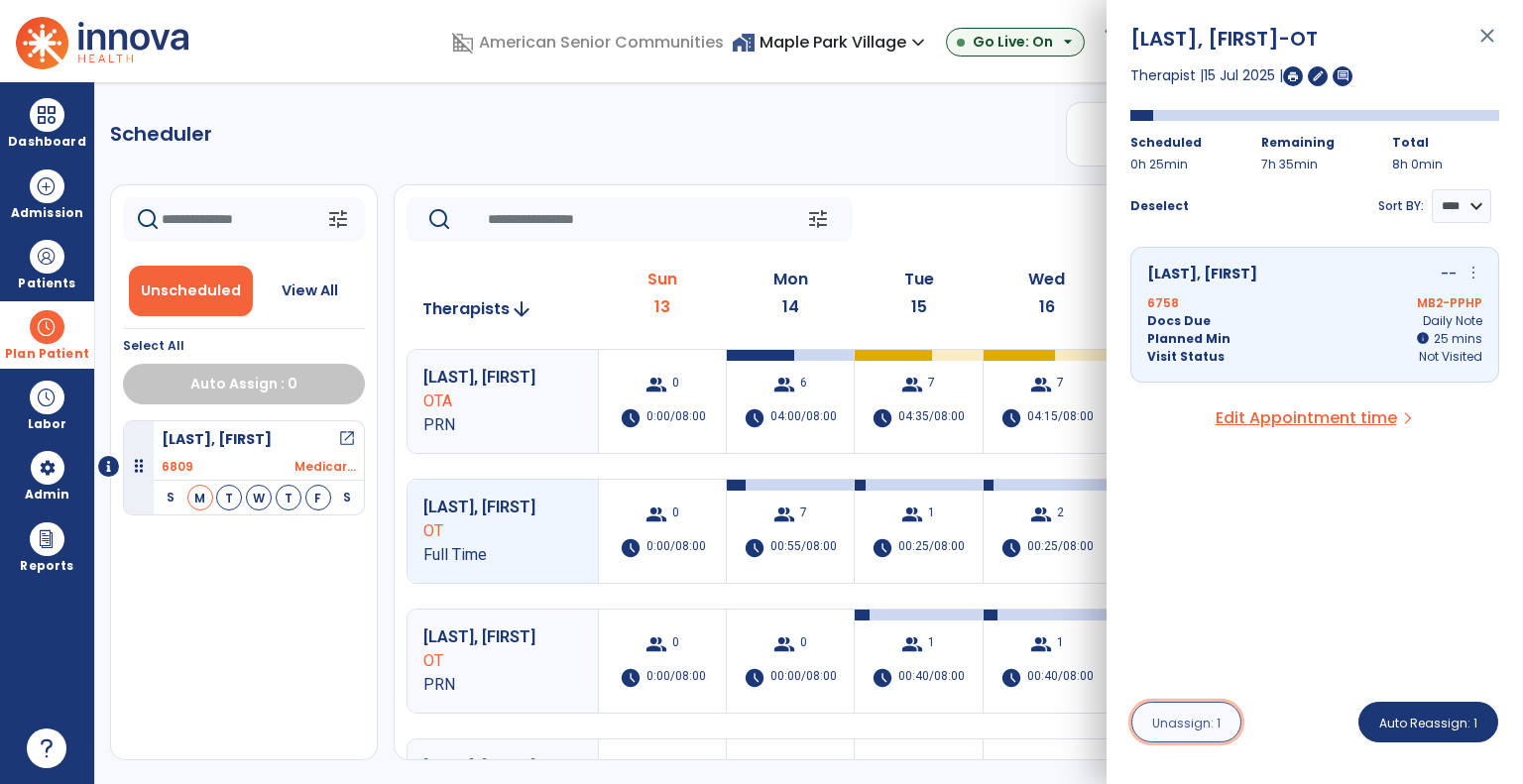 click on "Unassign: 1" at bounding box center (1186, 723) 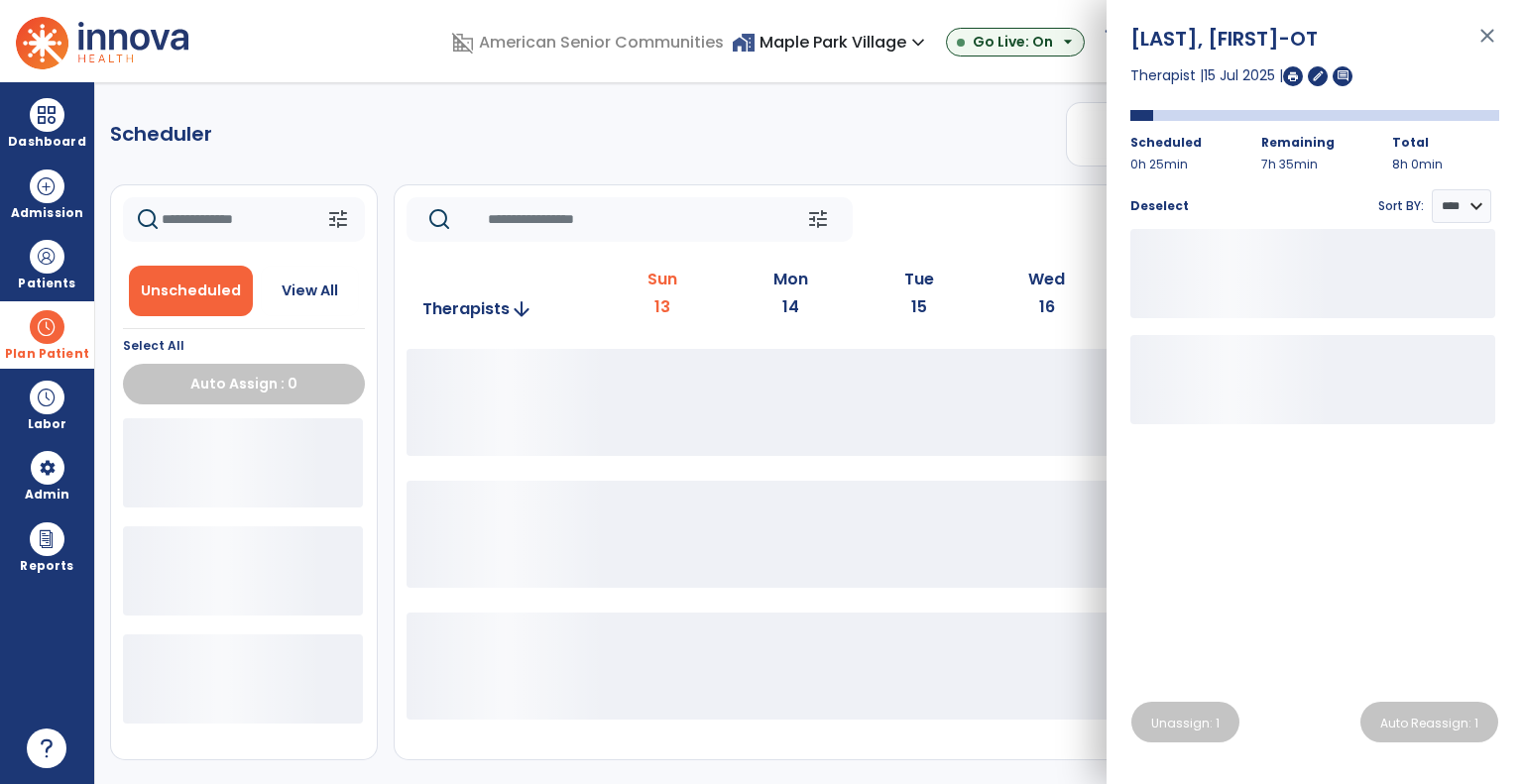 click on "tune   Today  chevron_left Jul 13, 2025 - Jul 19, 2025  *********  calendar_today  chevron_right" 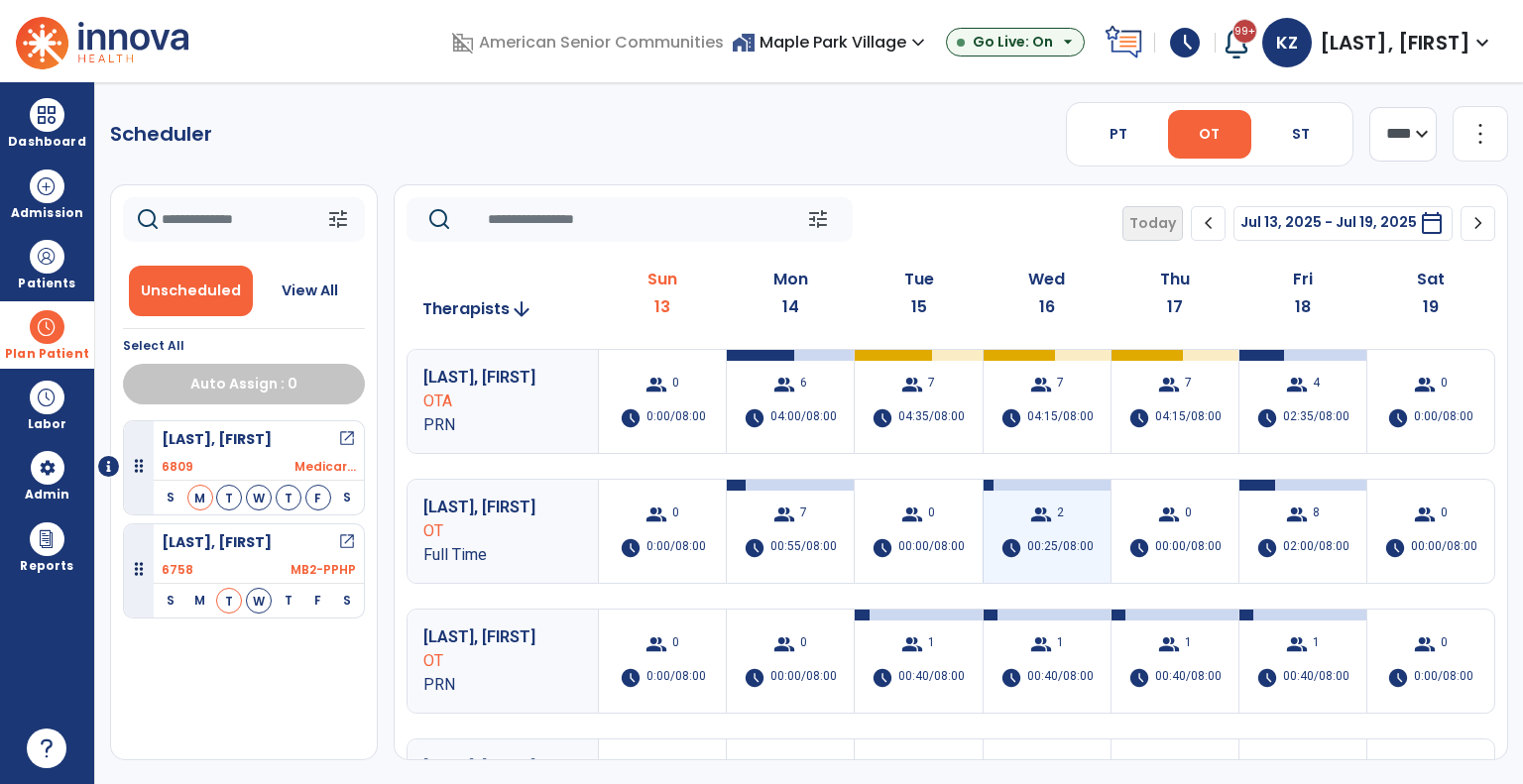 click on "group" at bounding box center [1041, 514] 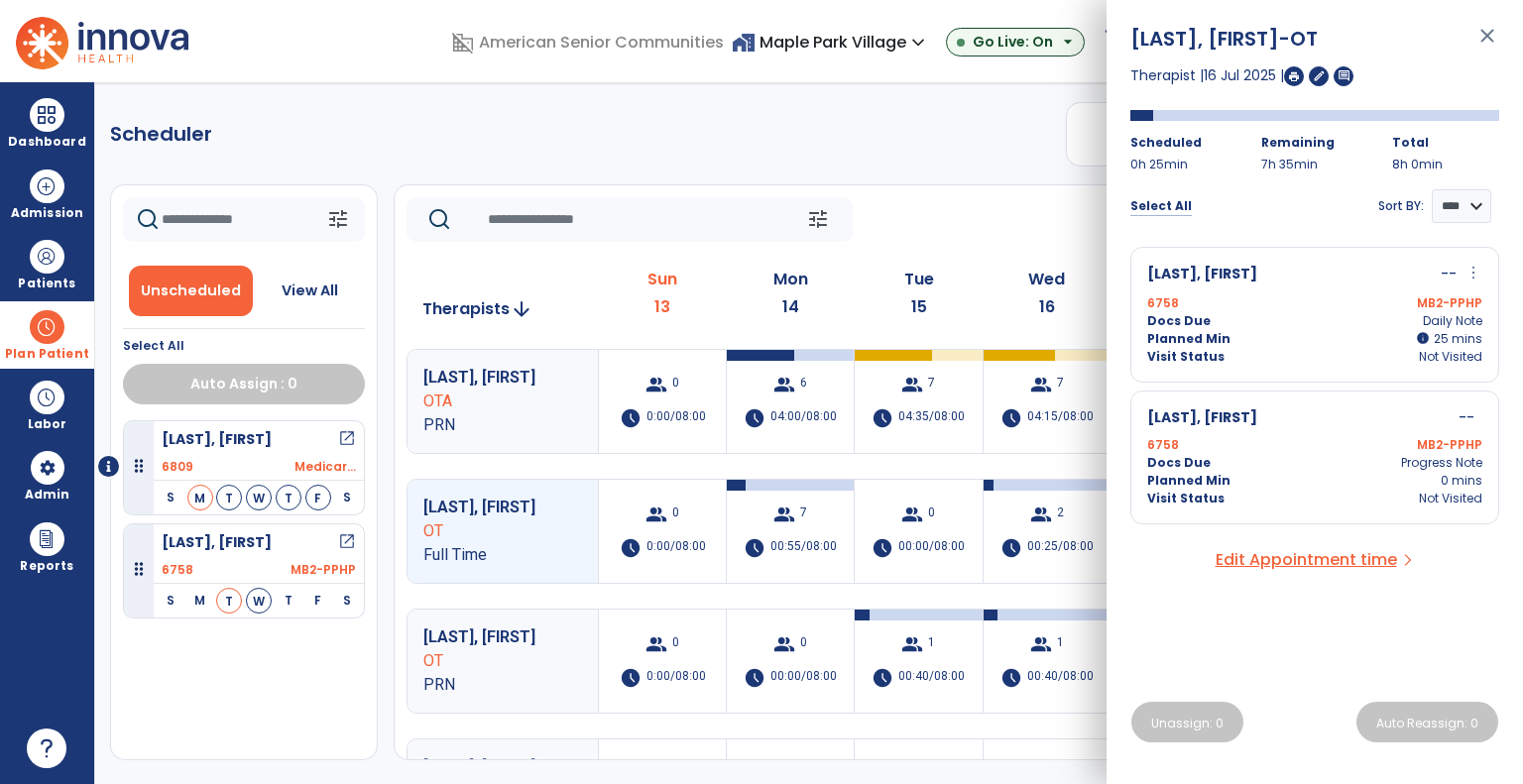 click on "Select All" at bounding box center (1161, 206) 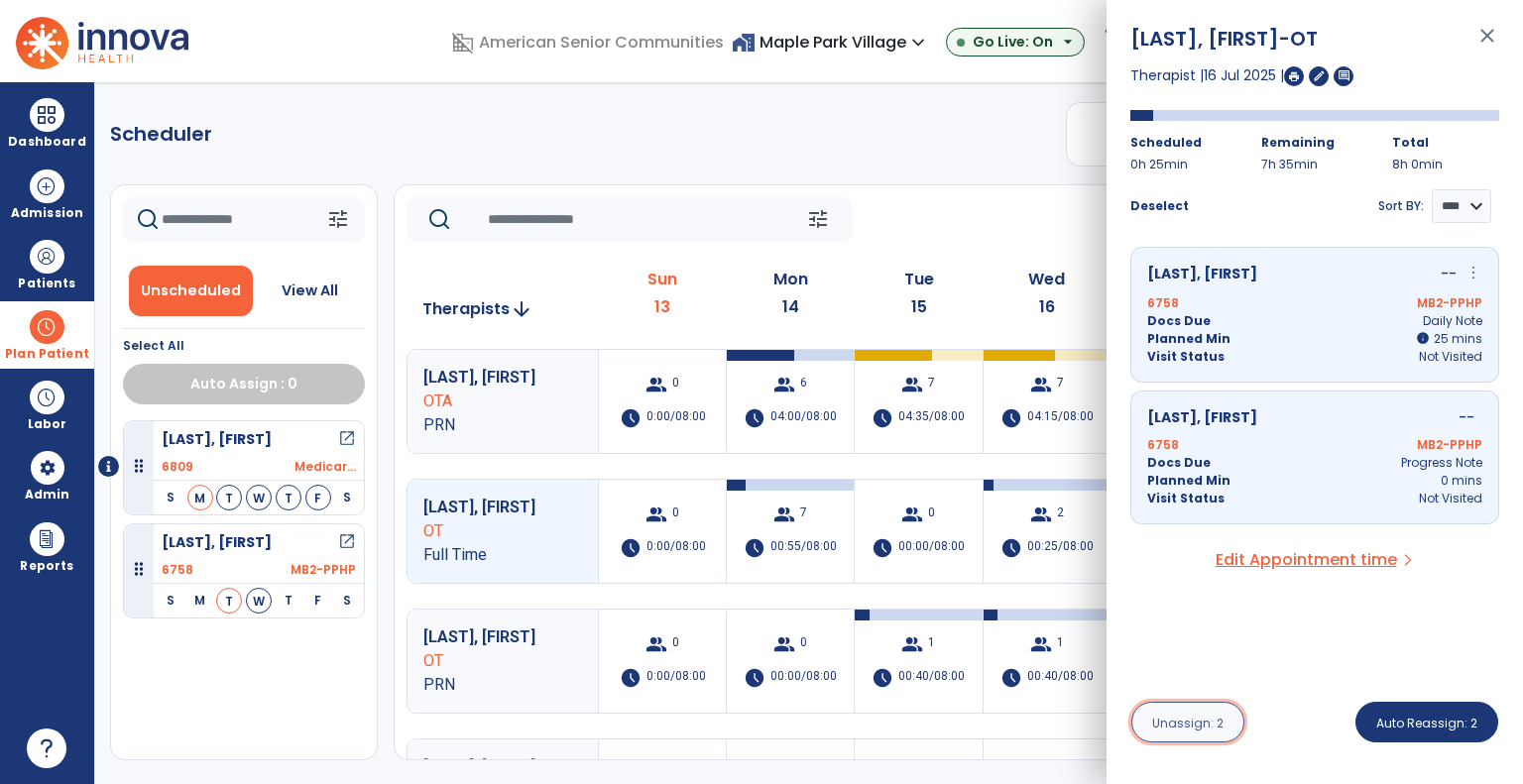 click on "Unassign: 2" at bounding box center (1188, 723) 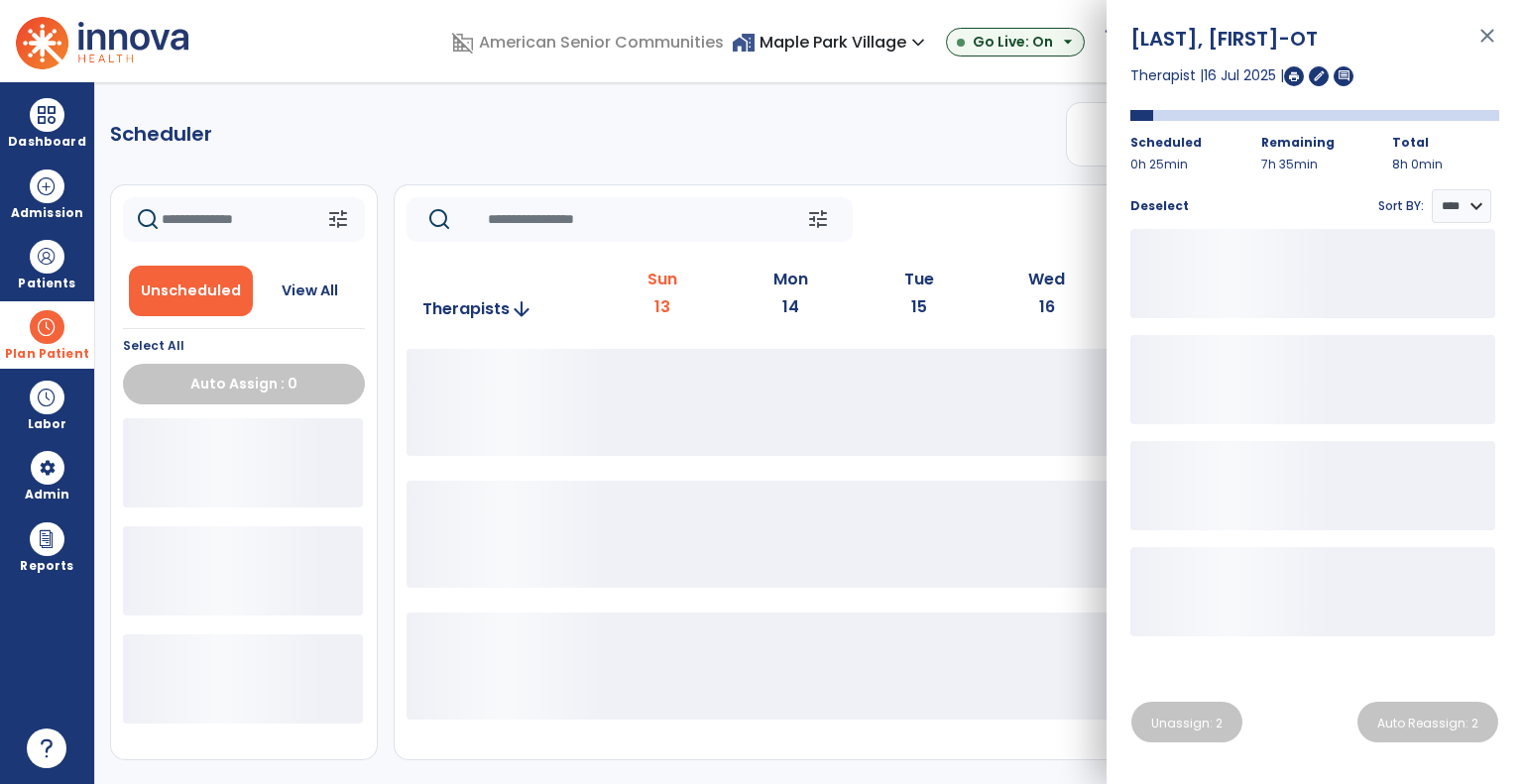 click on "tune   Today  chevron_left Jul 13, 2025 - Jul 19, 2025  *********  calendar_today  chevron_right" 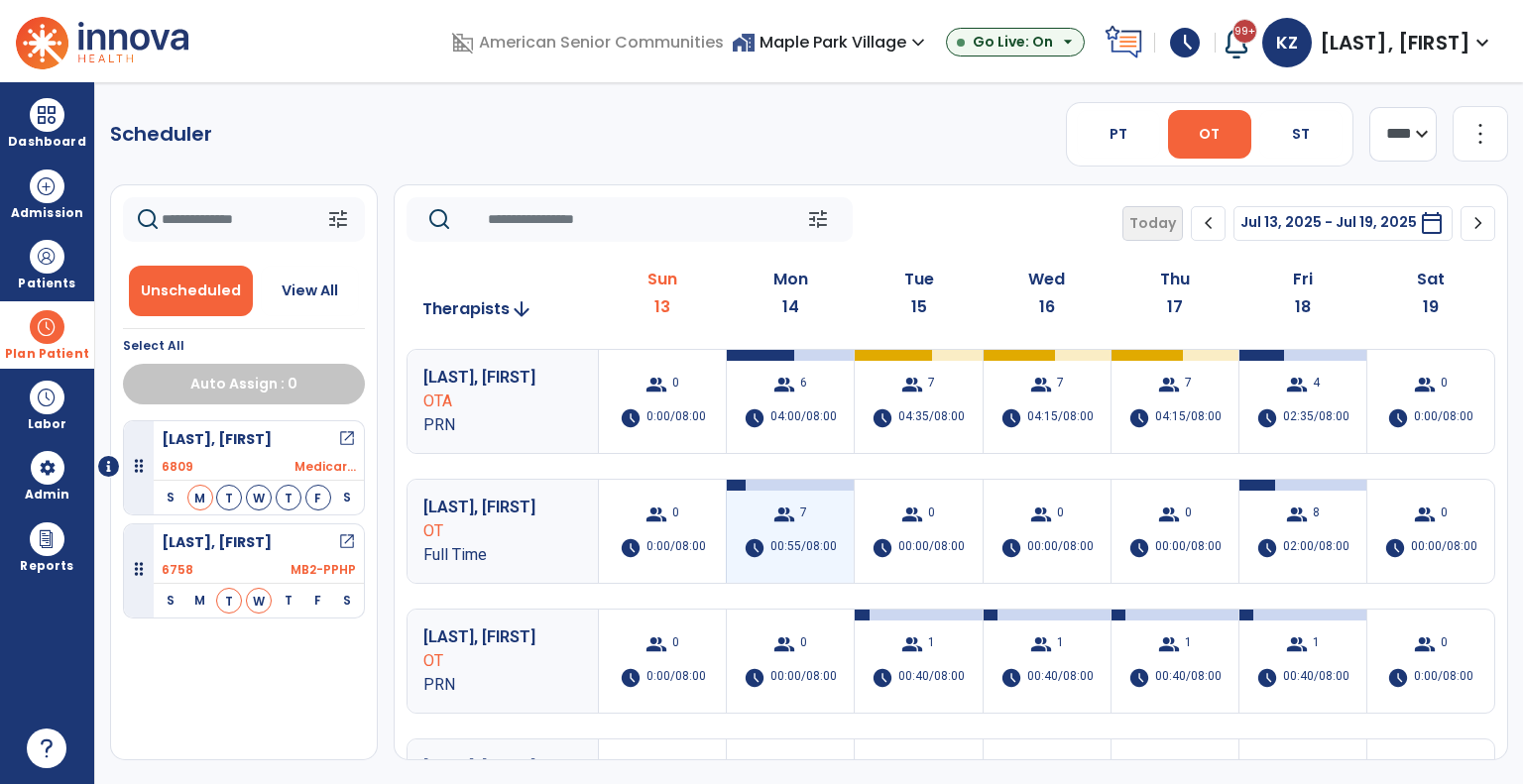 click on "group" at bounding box center [784, 514] 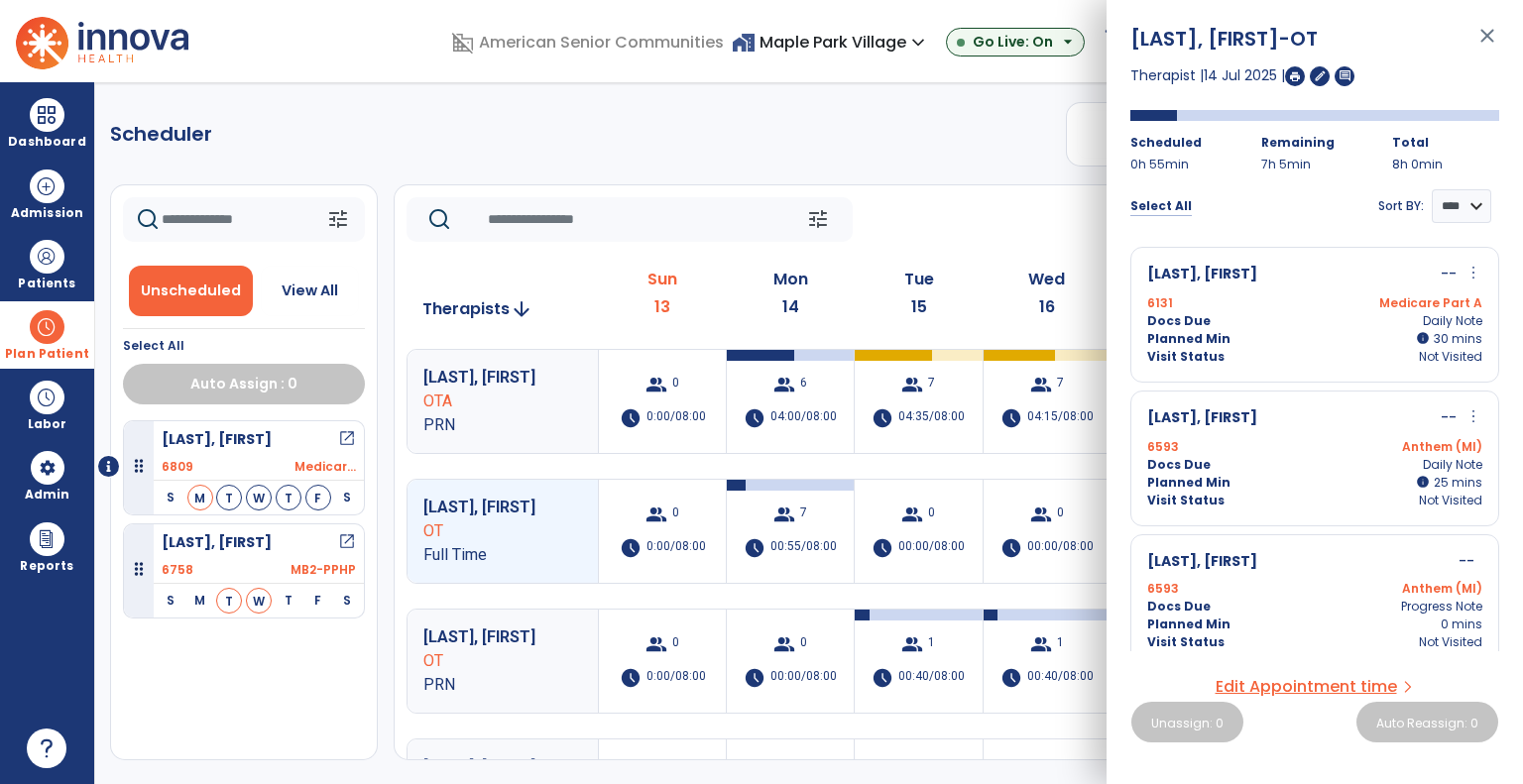 click on "Select All" at bounding box center [1161, 206] 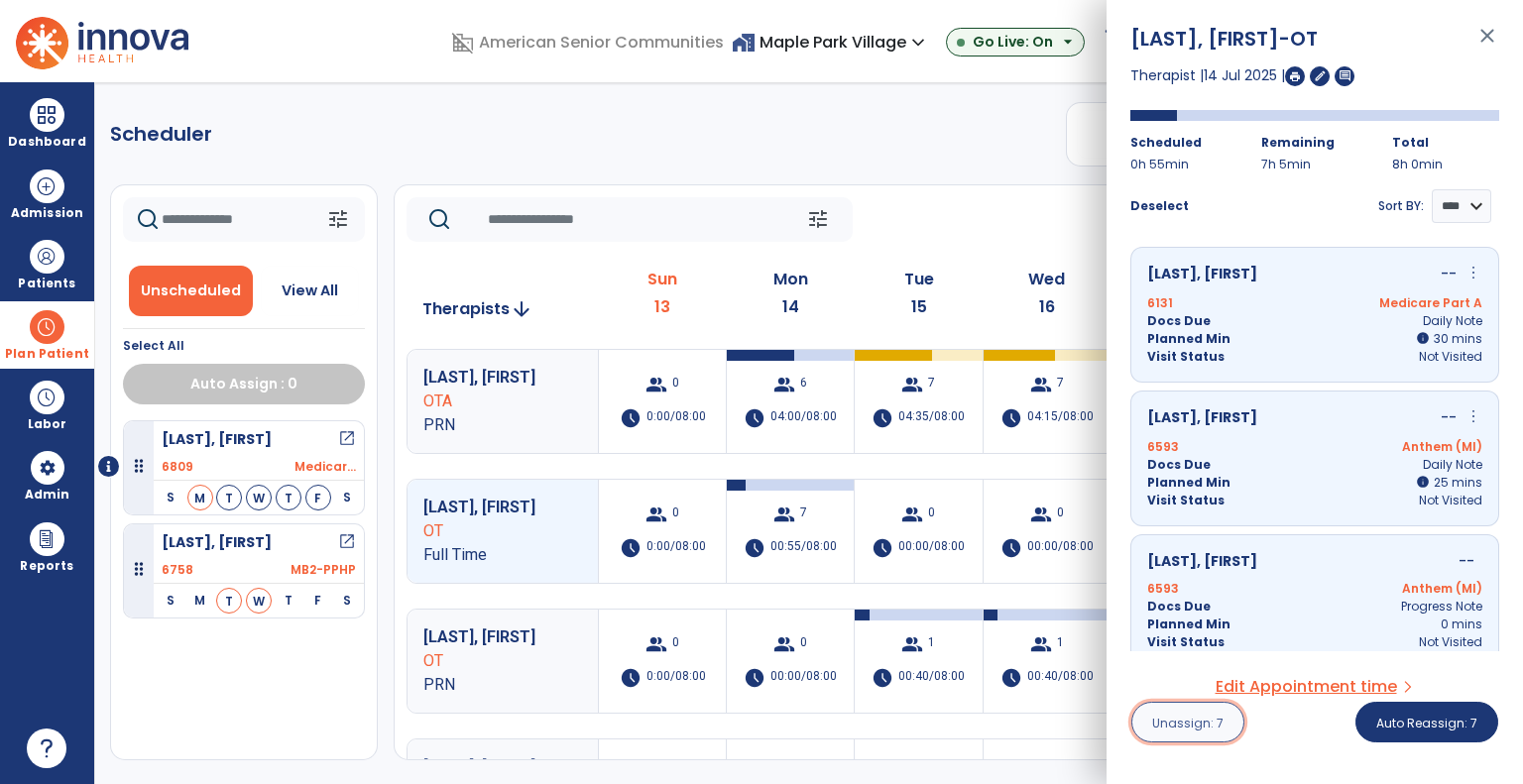 click on "Unassign: 7" at bounding box center (1188, 722) 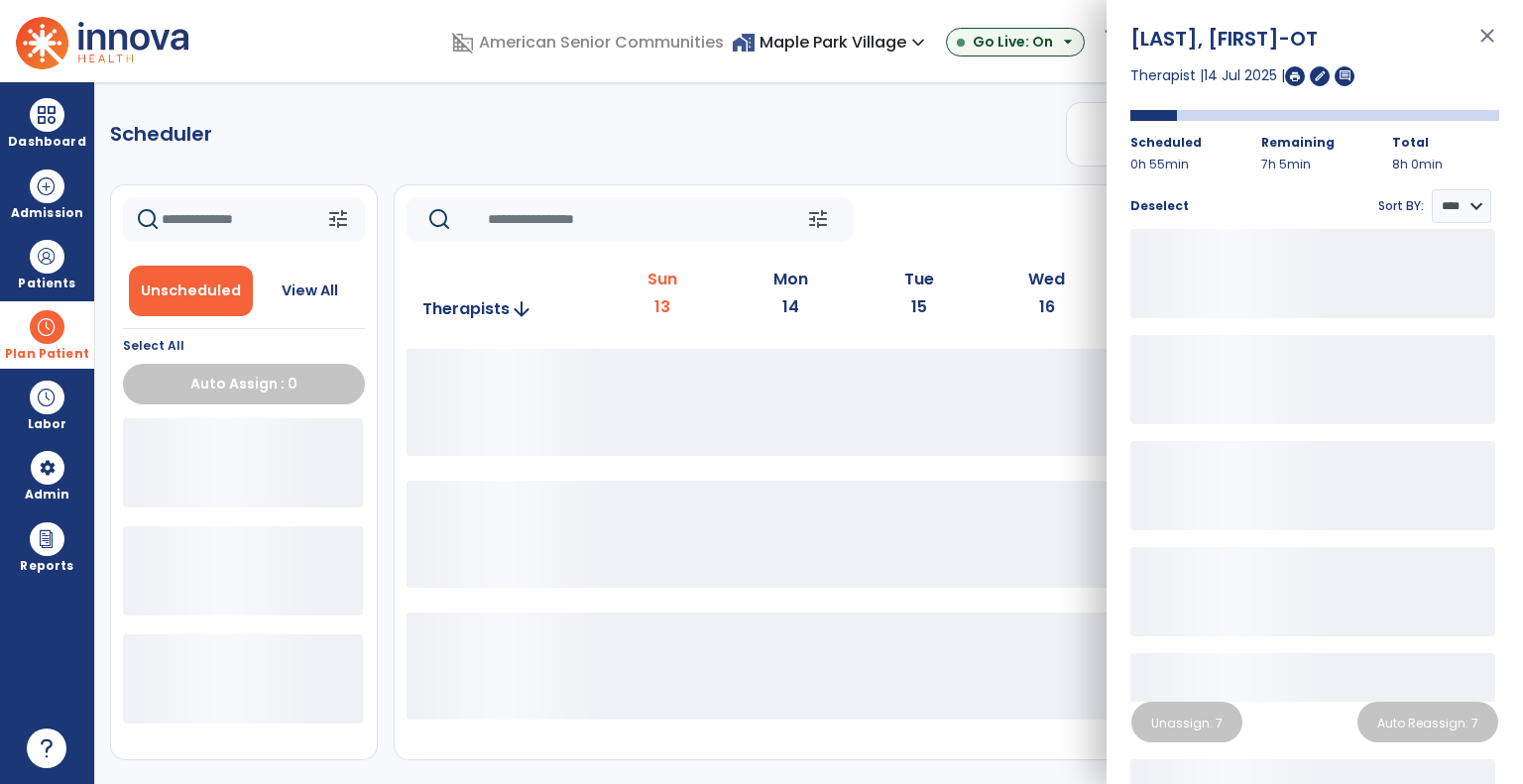 click on "tune   Today  chevron_left Jul 13, 2025 - Jul 19, 2025  *********  calendar_today  chevron_right" 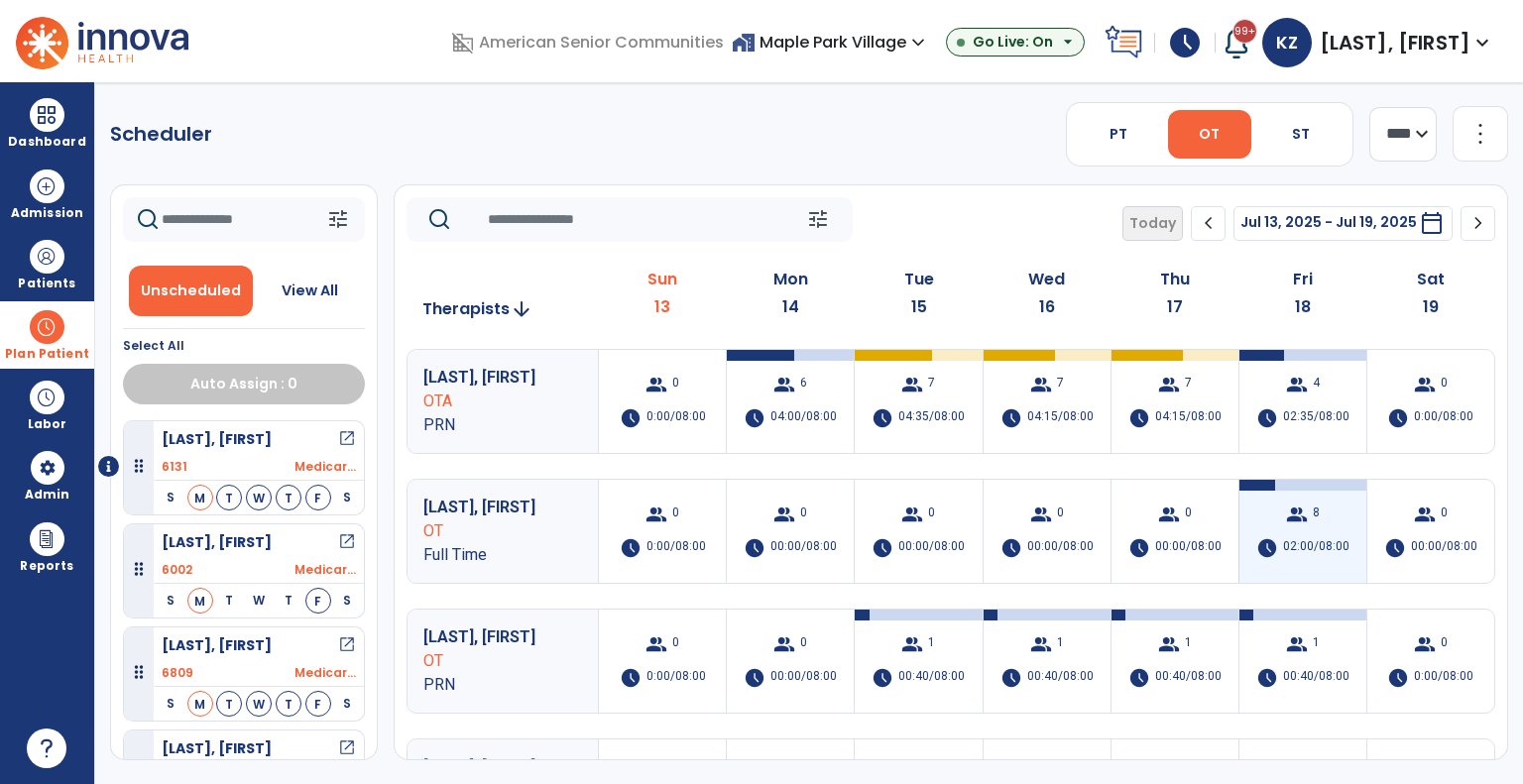 click on "8" at bounding box center (1316, 514) 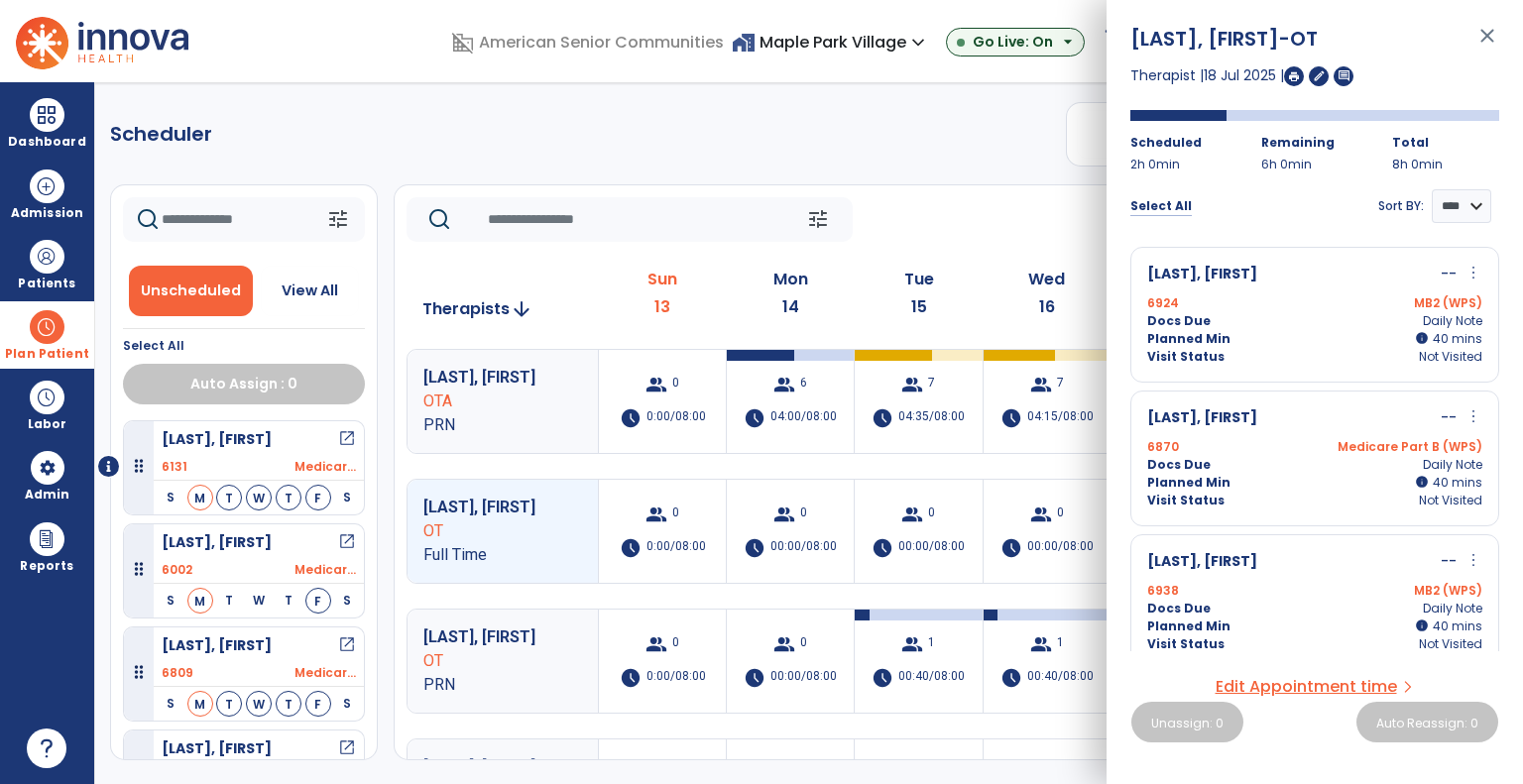click on "Select All" at bounding box center [1161, 206] 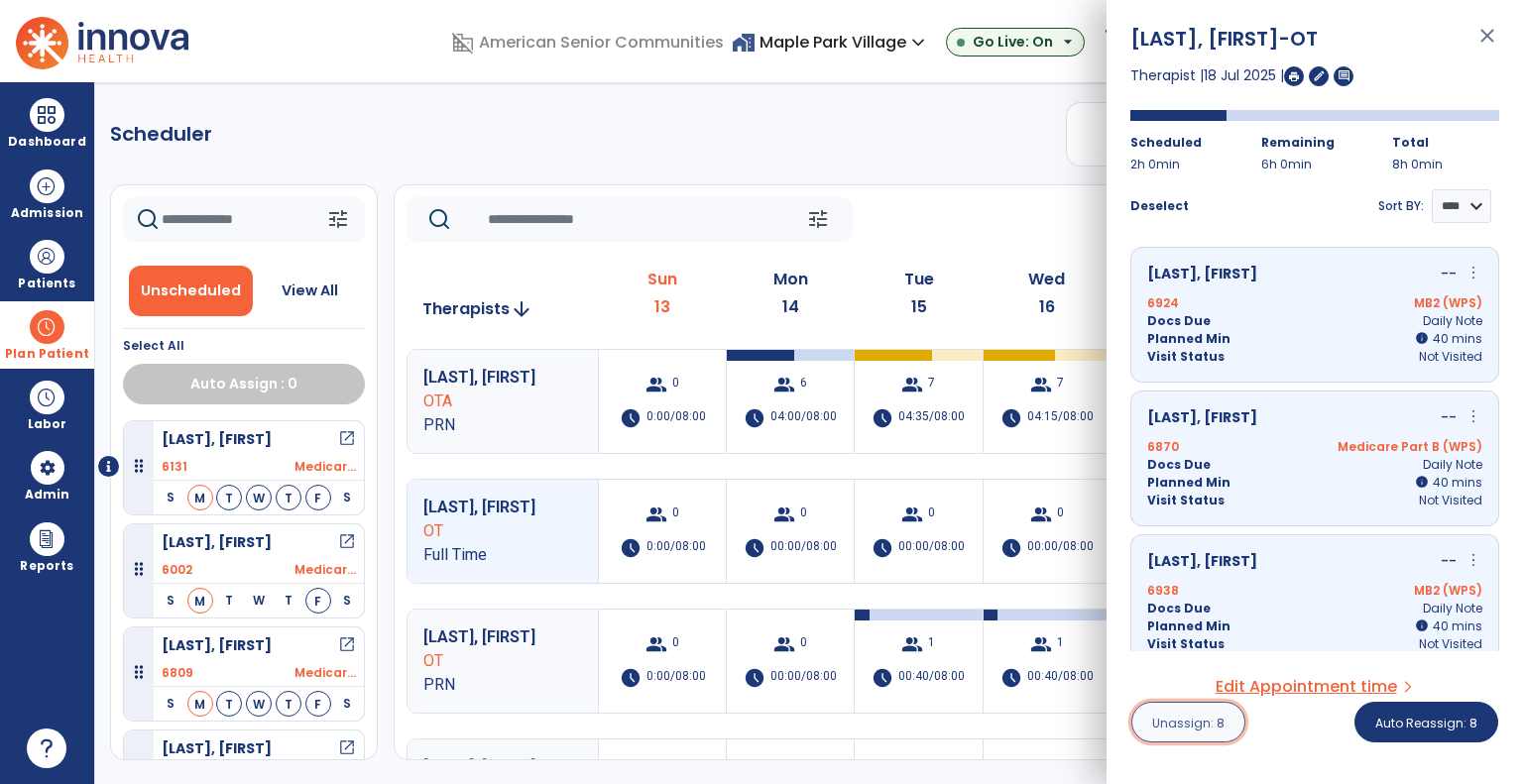 click on "Unassign: 8" at bounding box center (1188, 722) 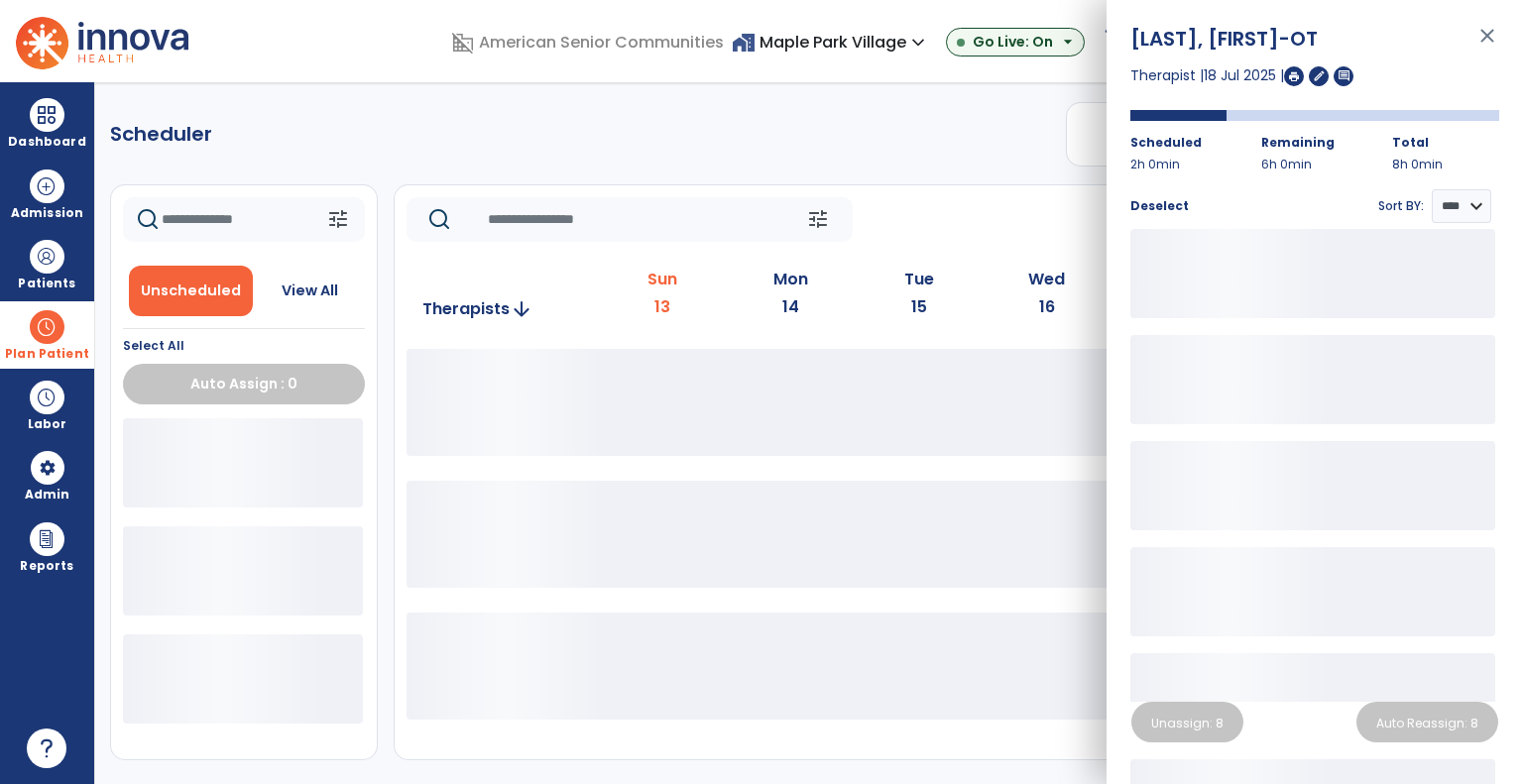 click on "tune   Today  chevron_left Jul 13, 2025 - Jul 19, 2025  *********  calendar_today  chevron_right" 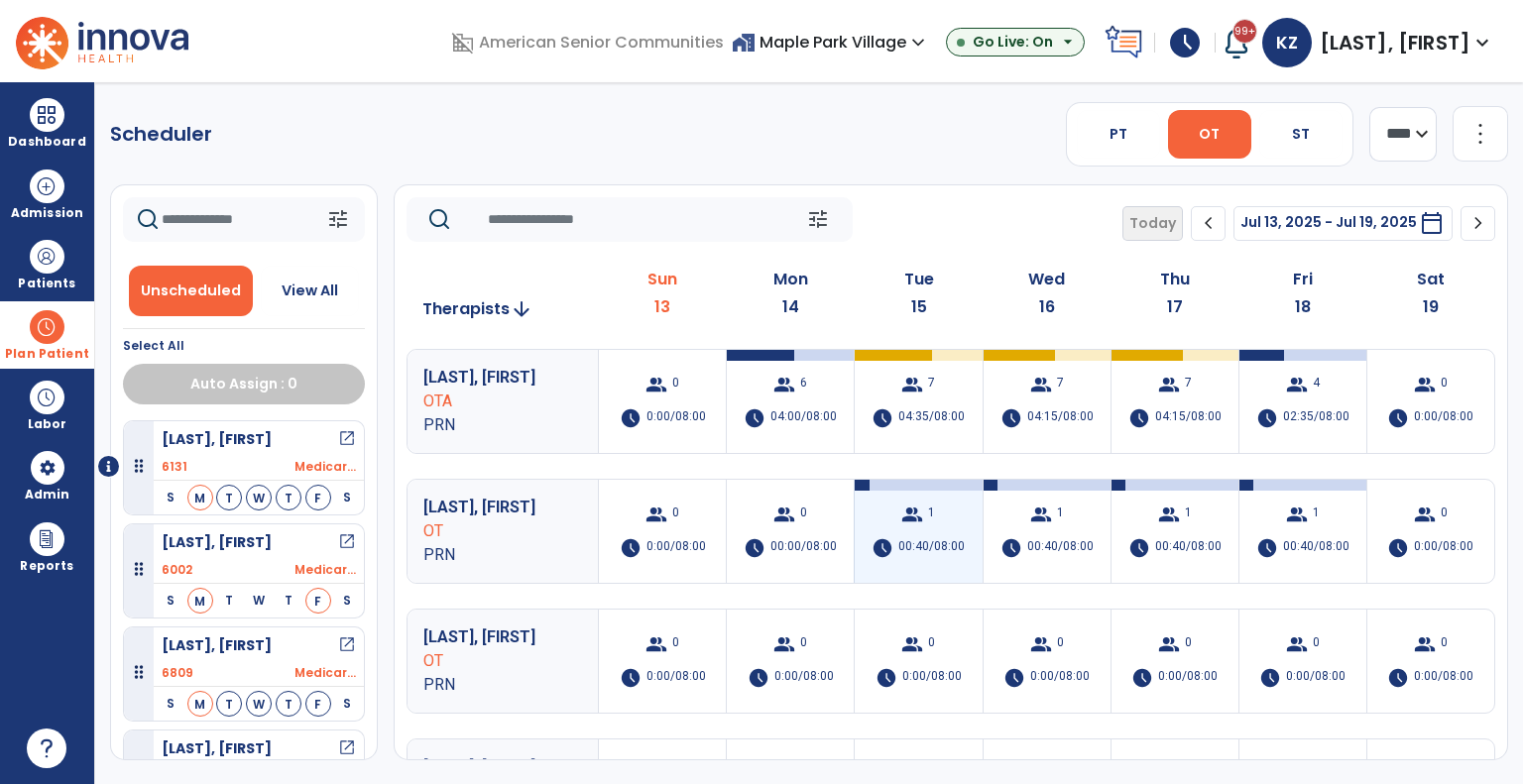 click on "group  1  schedule  00:40/08:00" at bounding box center [918, 531] 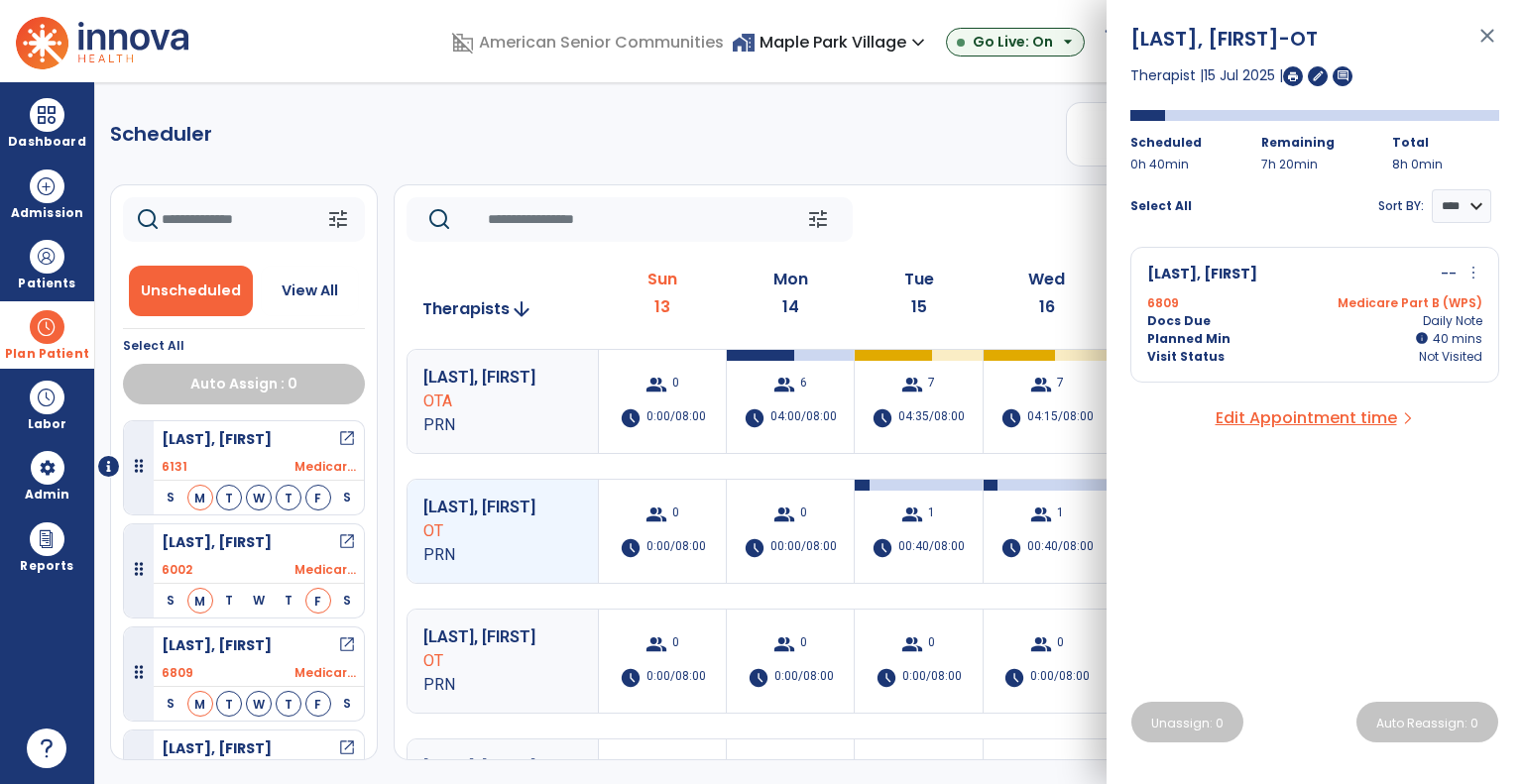 click on "Docs Due" at bounding box center (1179, 321) 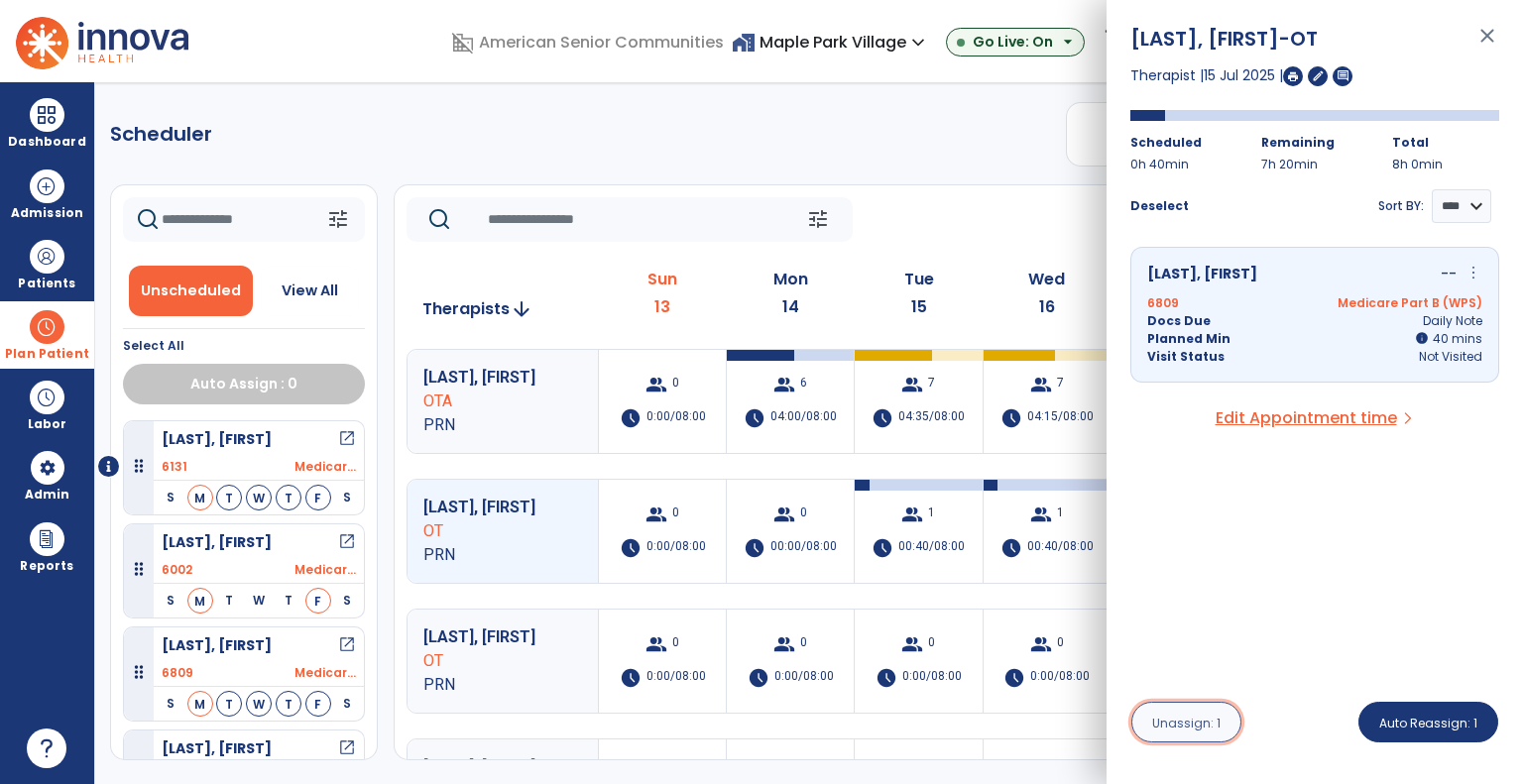 click on "Unassign: 1" at bounding box center (1186, 723) 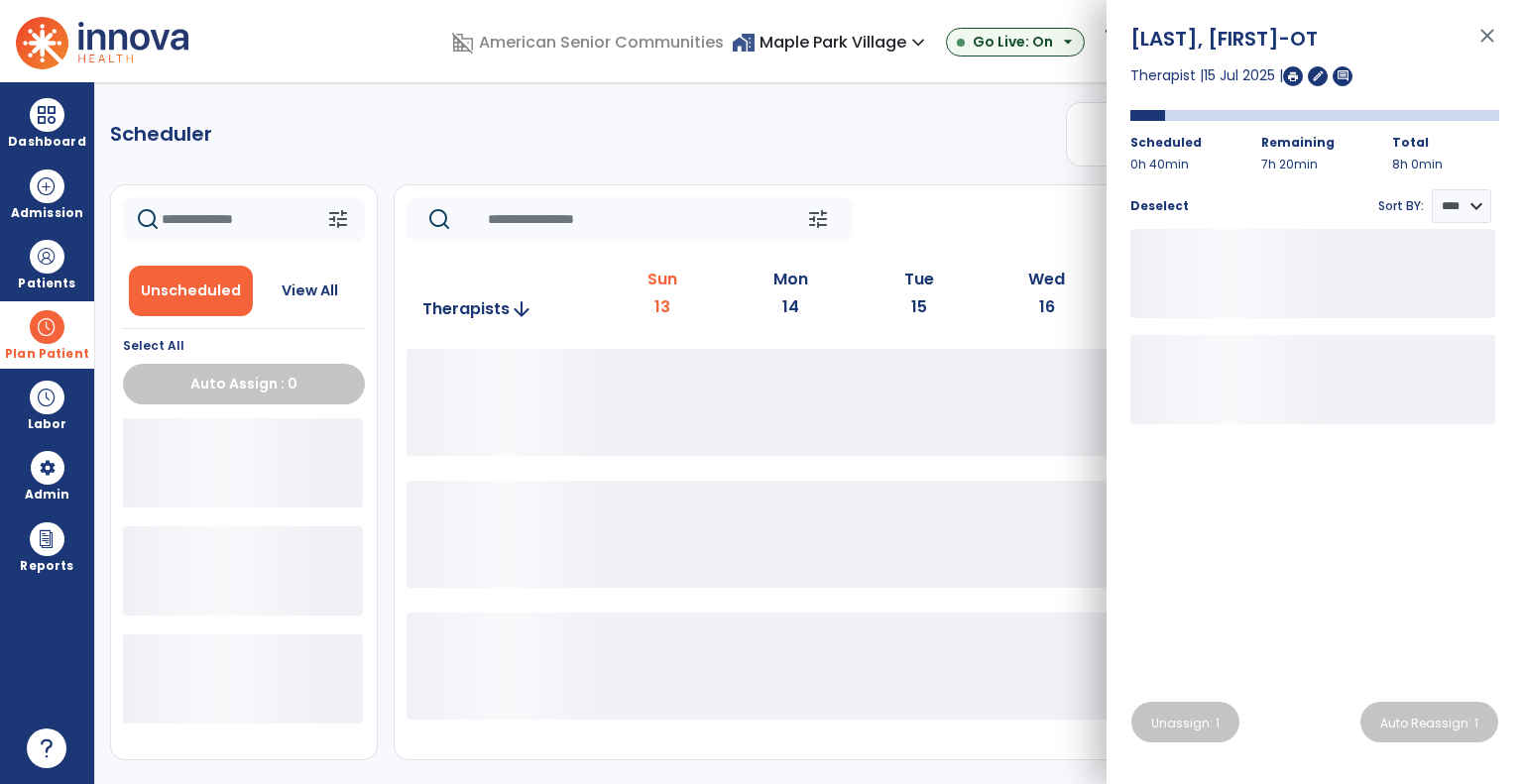 click on "tune   Today  chevron_left Jul 13, 2025 - Jul 19, 2025  *********  calendar_today  chevron_right   Therapists  arrow_downward Sun  13  Mon  14  Tue  15  Wed  16  Thu  17  Fri  18  Sat  19" 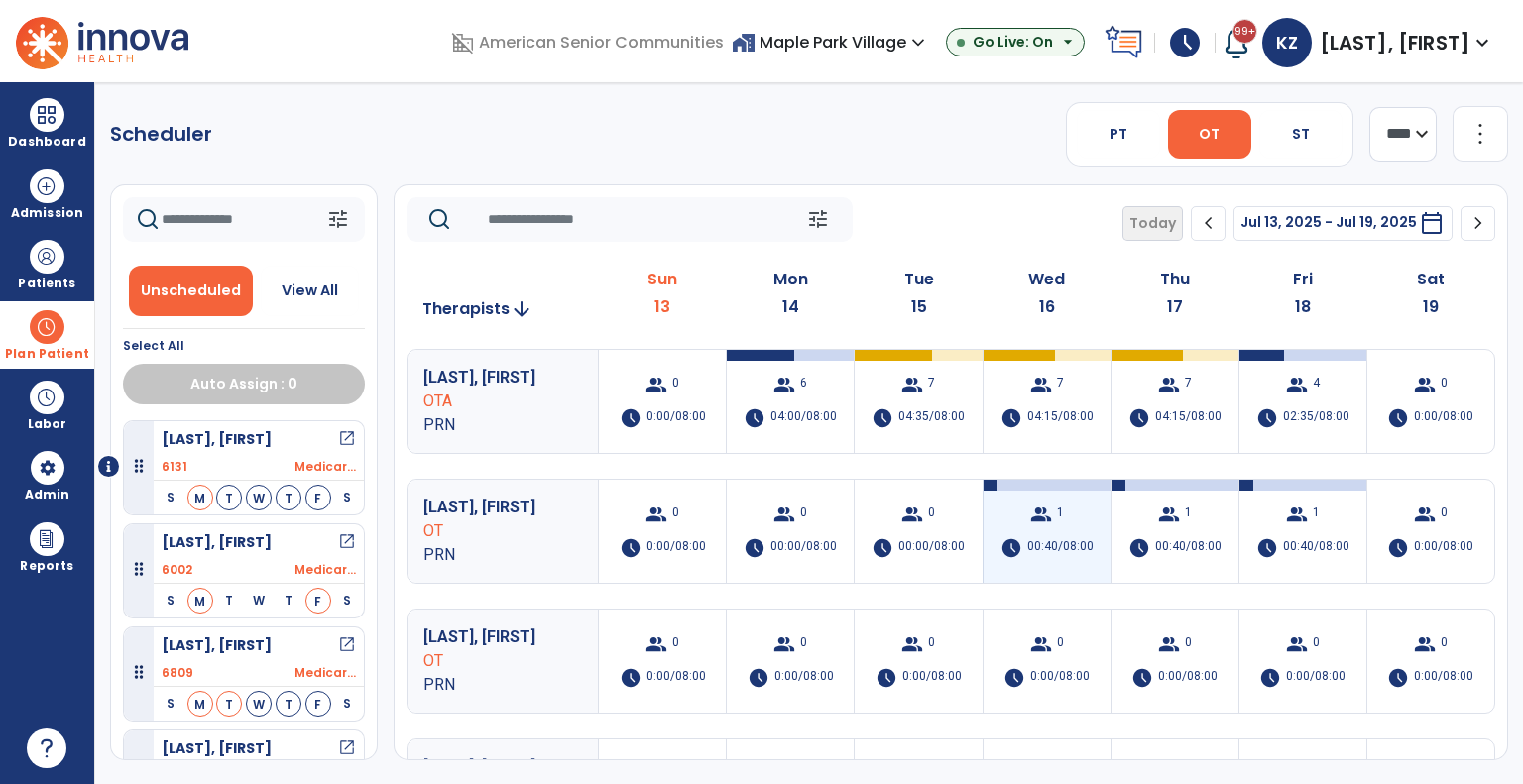 click on "00:40/08:00" at bounding box center [1060, 548] 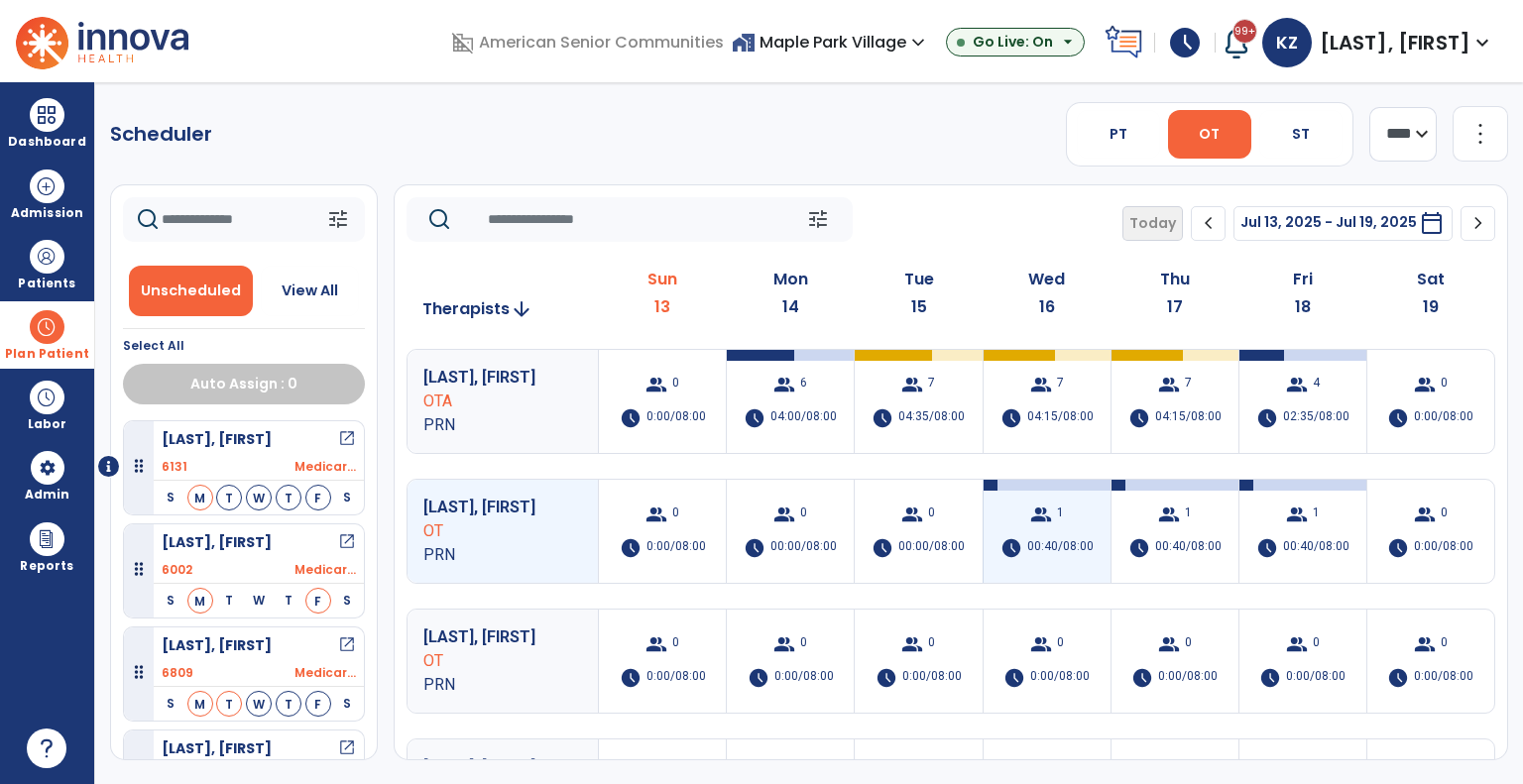 click on "group  1  schedule  00:40/08:00" at bounding box center (1047, 531) 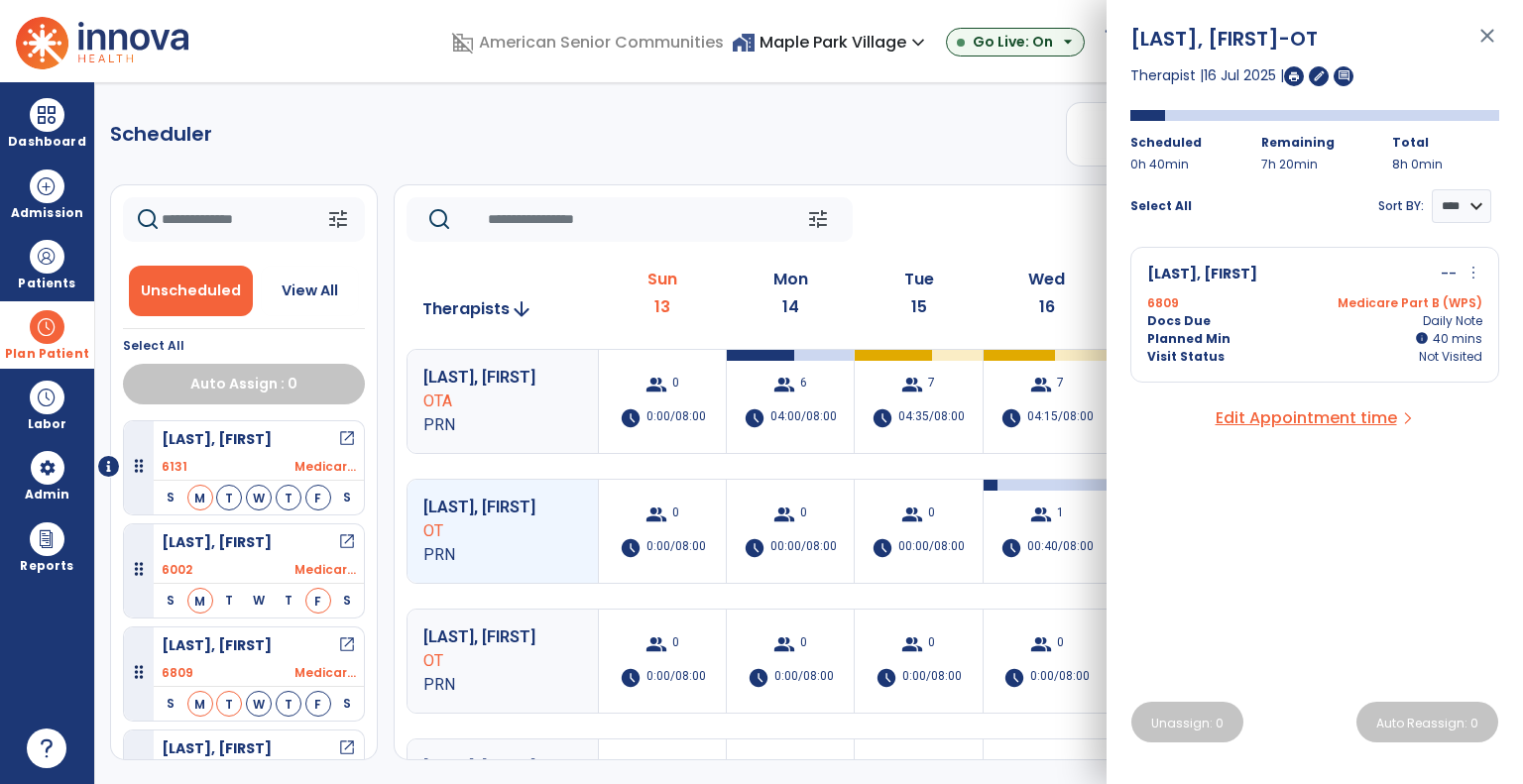 click on "Docs Due Daily Note" at bounding box center [1315, 321] 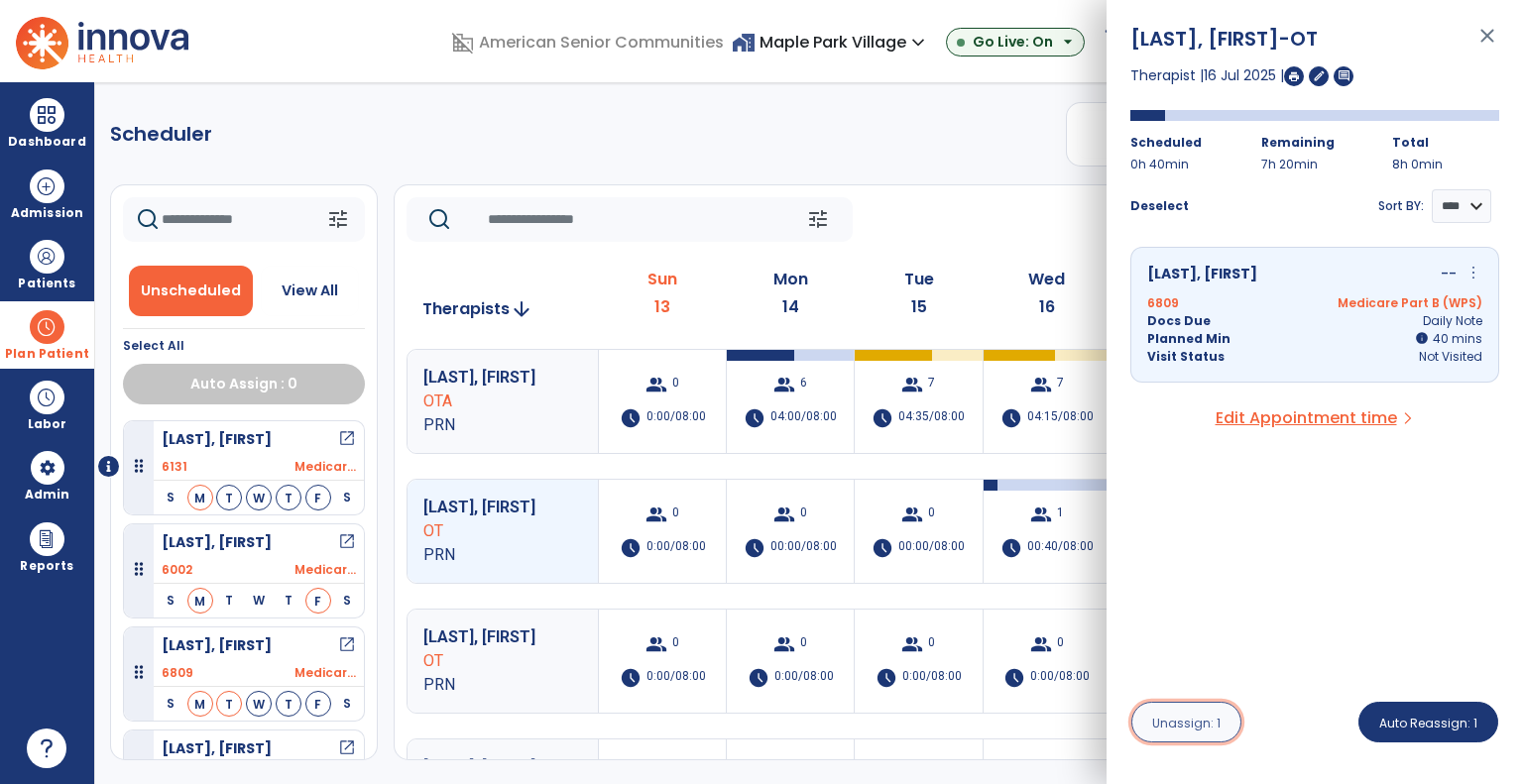 click on "Unassign: 1" at bounding box center (1186, 723) 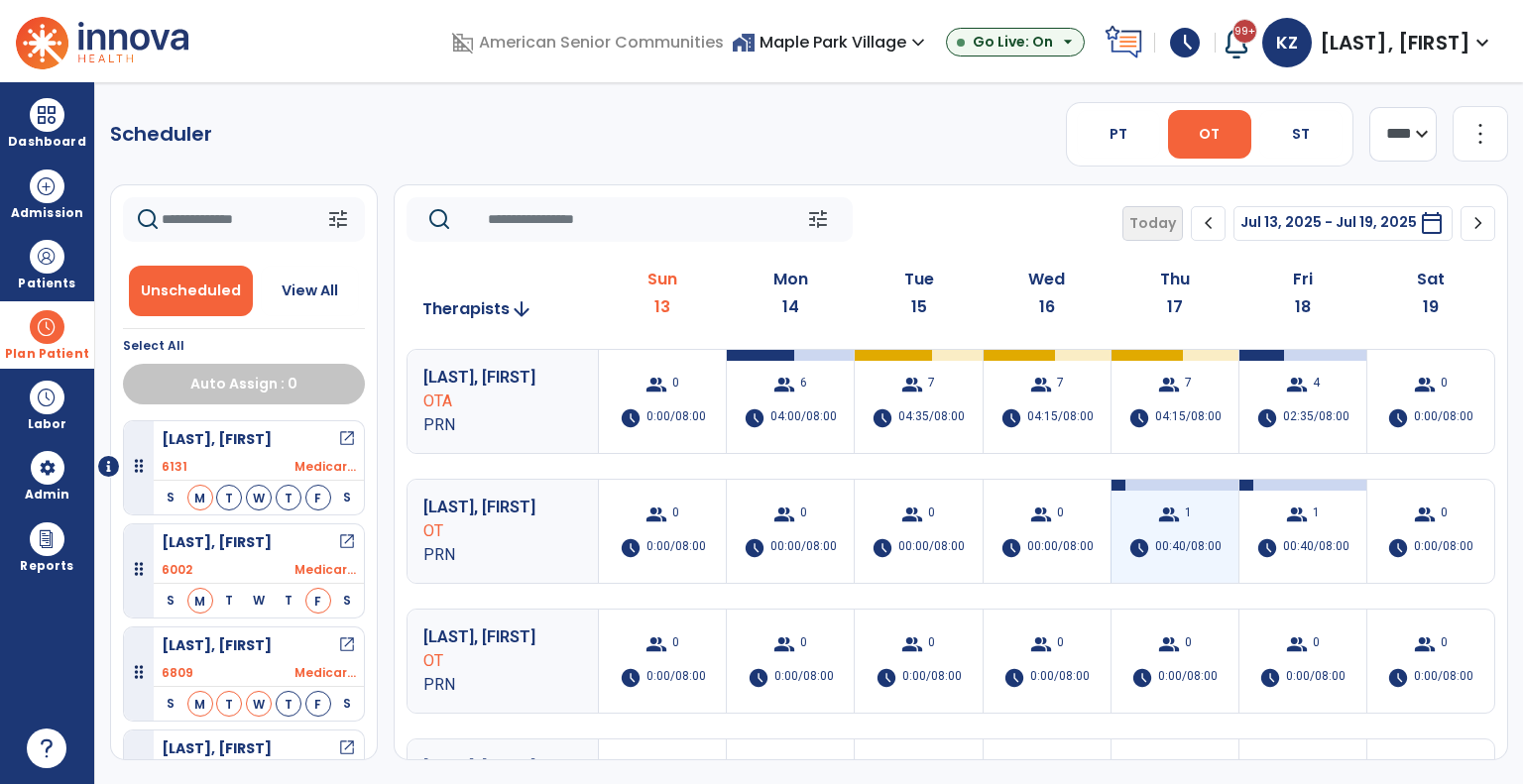 click on "00:40/08:00" at bounding box center (1188, 548) 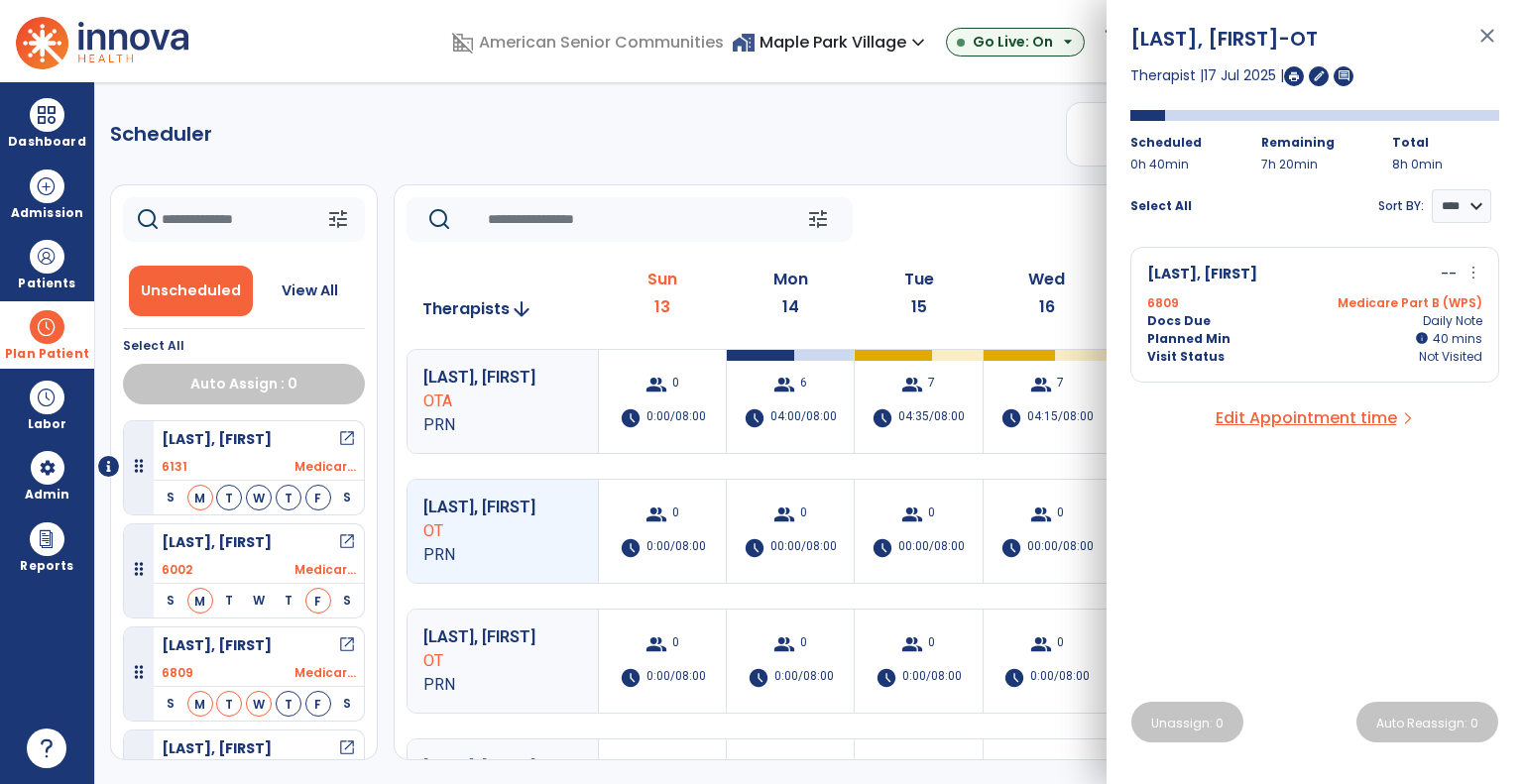 click on "Planned Min  info   40 I 40 mins" at bounding box center (1315, 339) 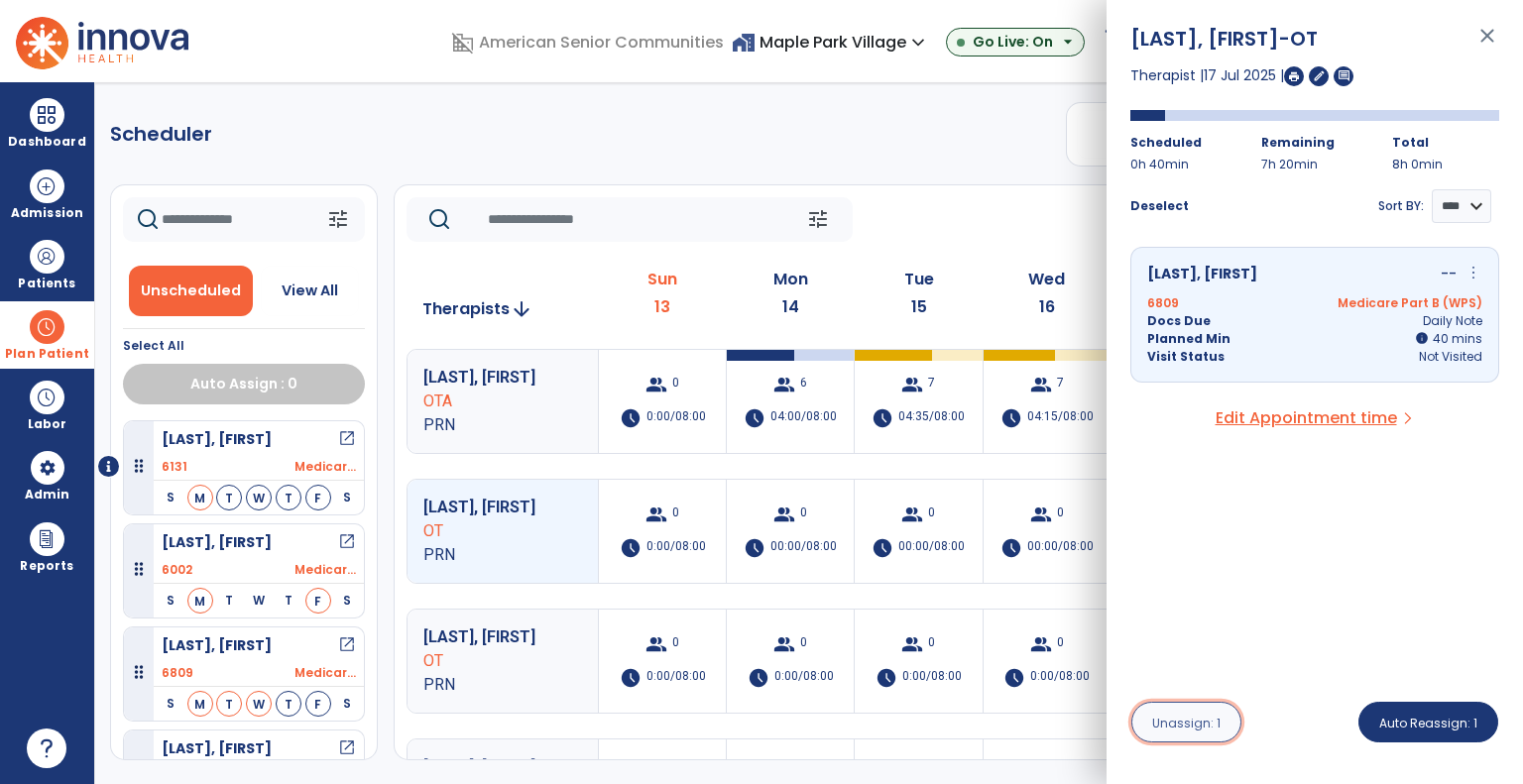 click on "Unassign: 1" at bounding box center (1186, 723) 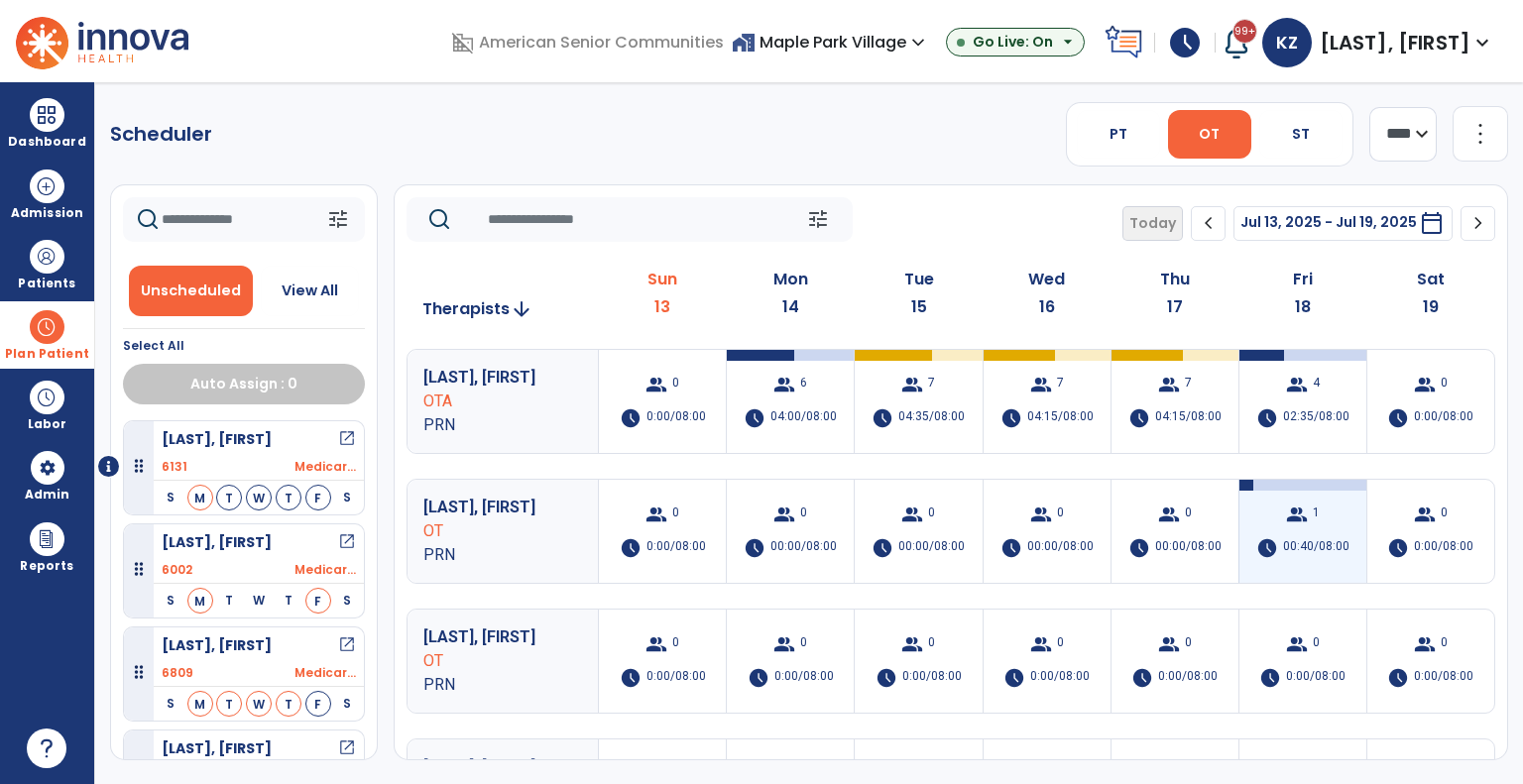 click on "00:40/08:00" at bounding box center (1316, 548) 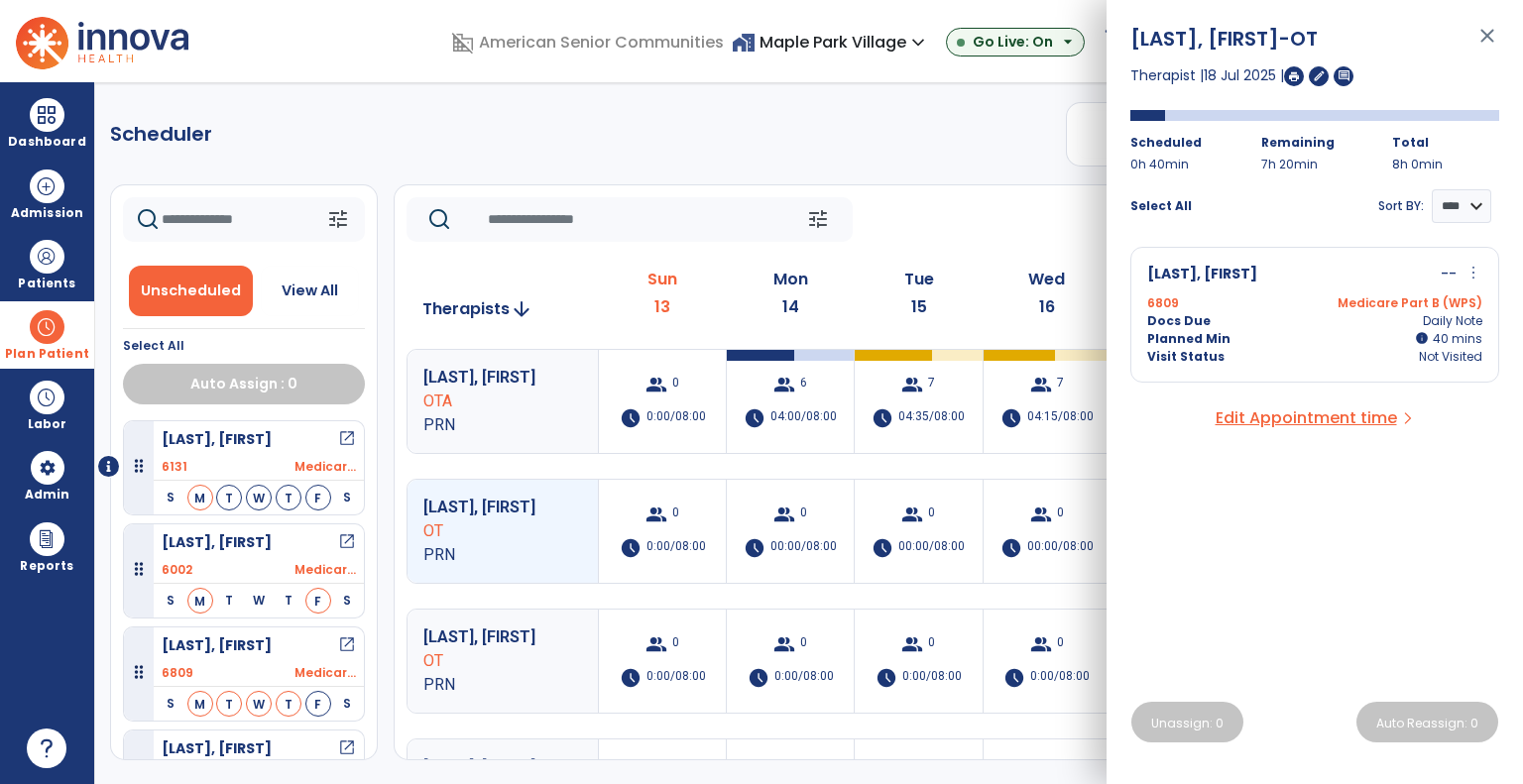 click on "Planned Min" at bounding box center (1189, 339) 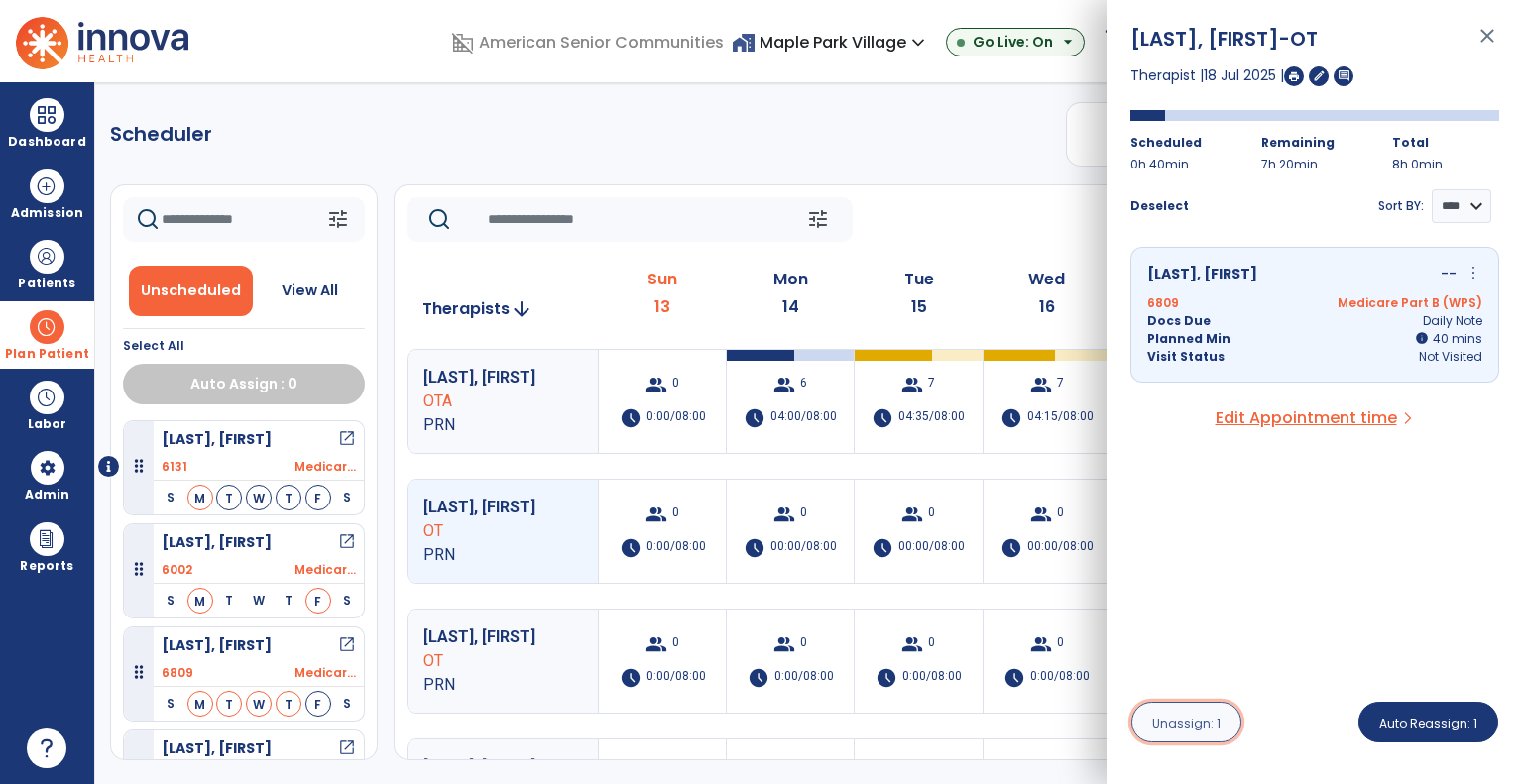 click on "Unassign: 1" at bounding box center [1186, 723] 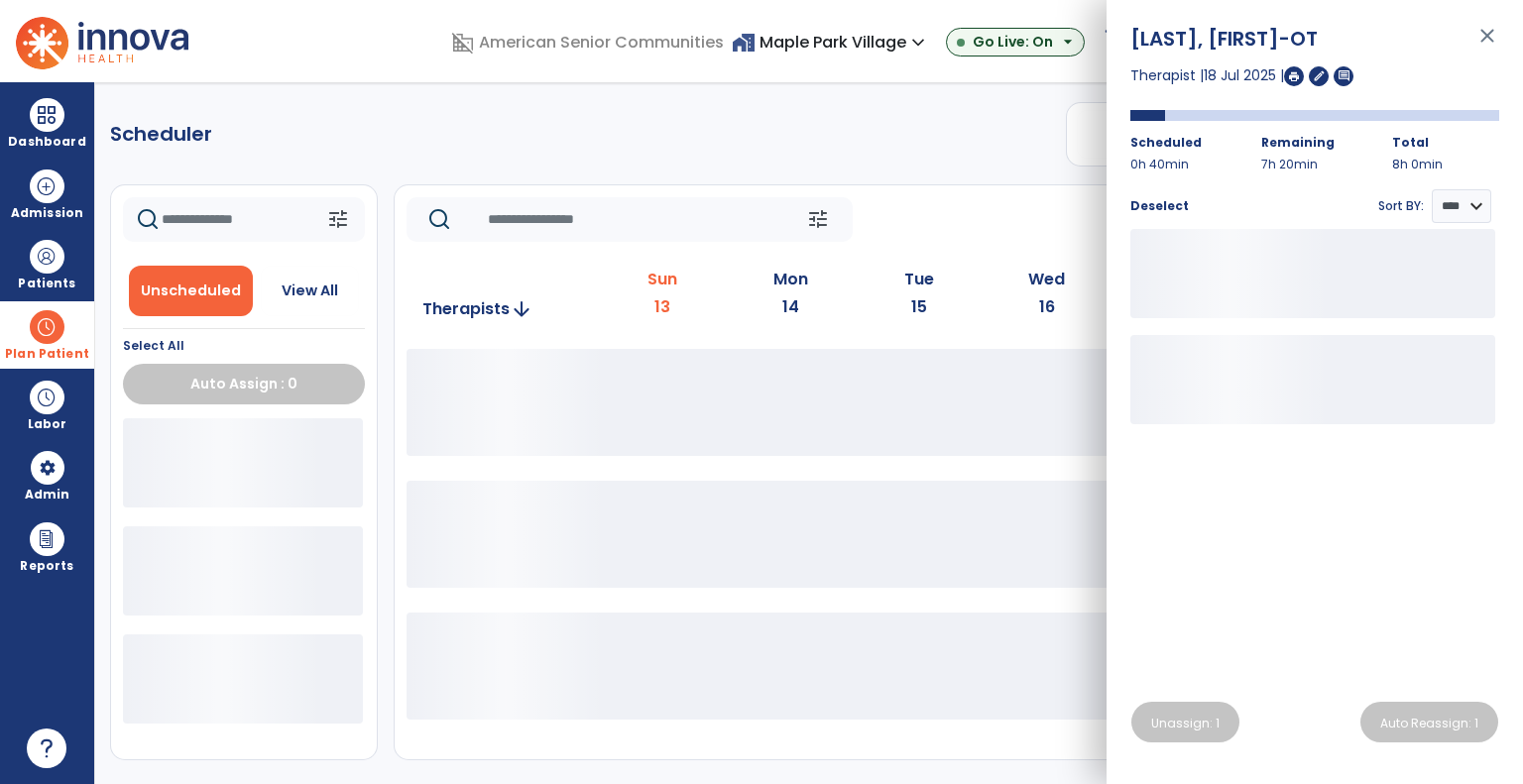 click on "tune   Today  chevron_left Jul 13, 2025 - Jul 19, 2025  *********  calendar_today  chevron_right   Therapists  arrow_downward Sun  13  Mon  14  Tue  15  Wed  16  Thu  17  Fri  18  Sat  19" 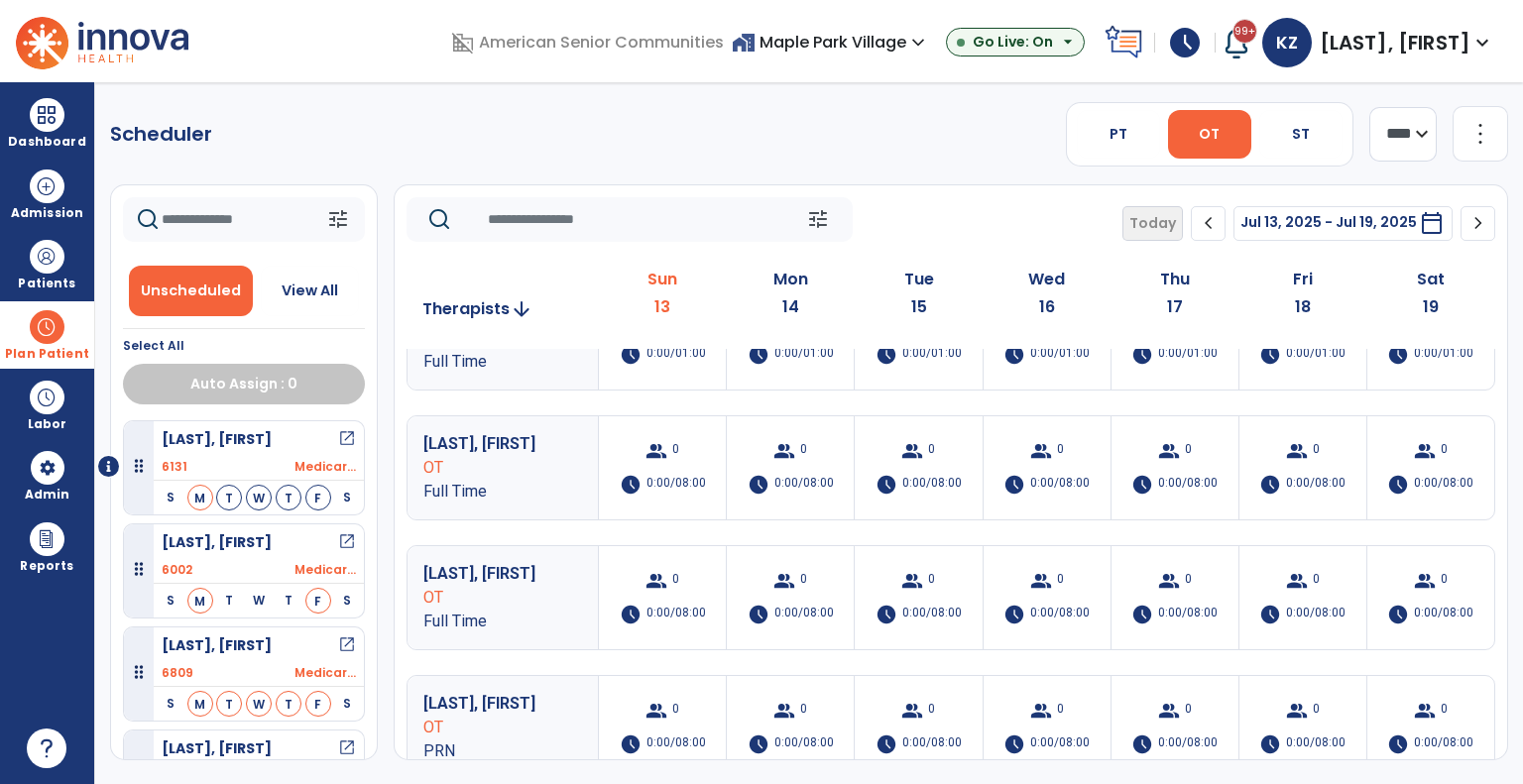 scroll, scrollTop: 1639, scrollLeft: 0, axis: vertical 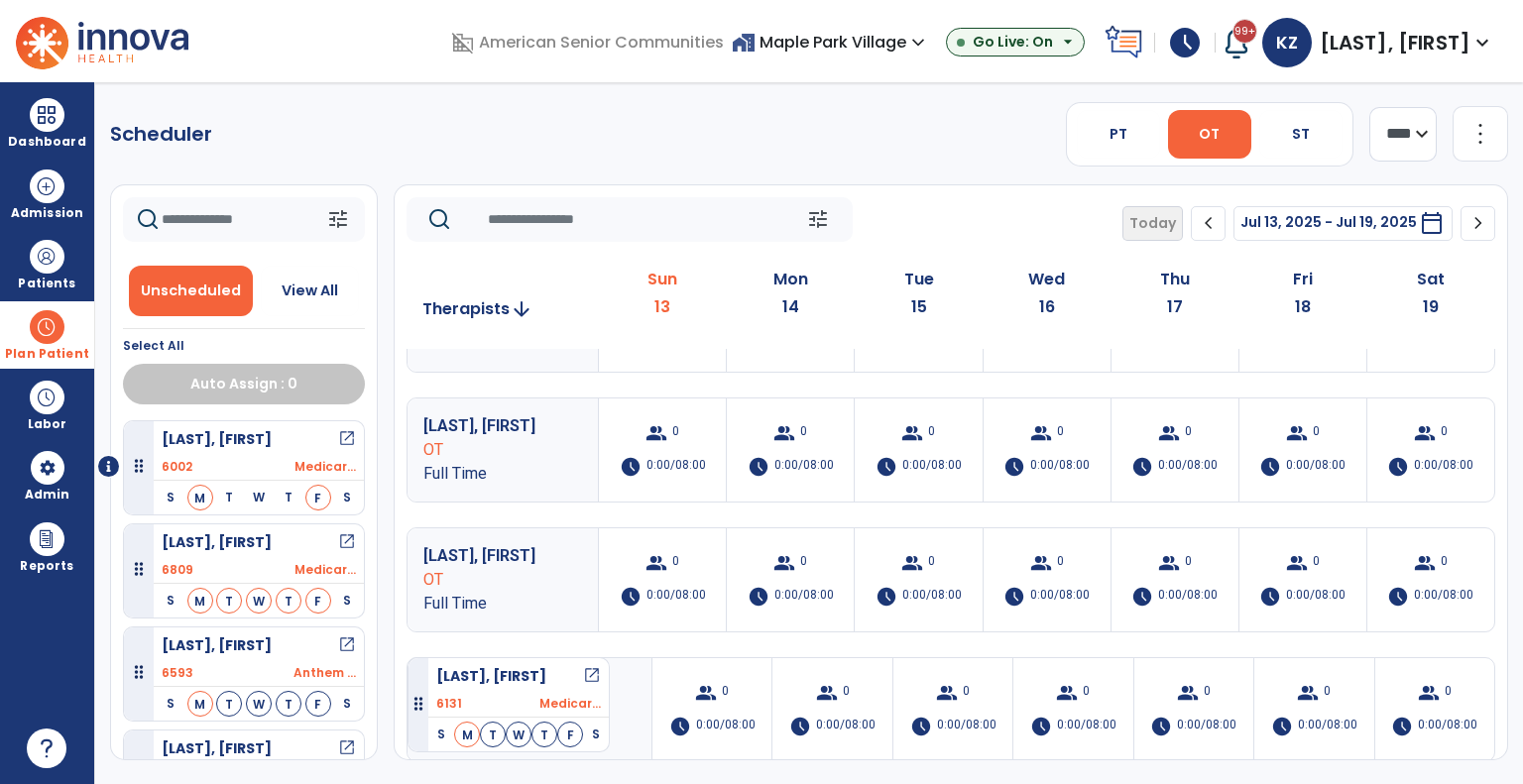 drag, startPoint x: 285, startPoint y: 458, endPoint x: 408, endPoint y: 649, distance: 227.1783 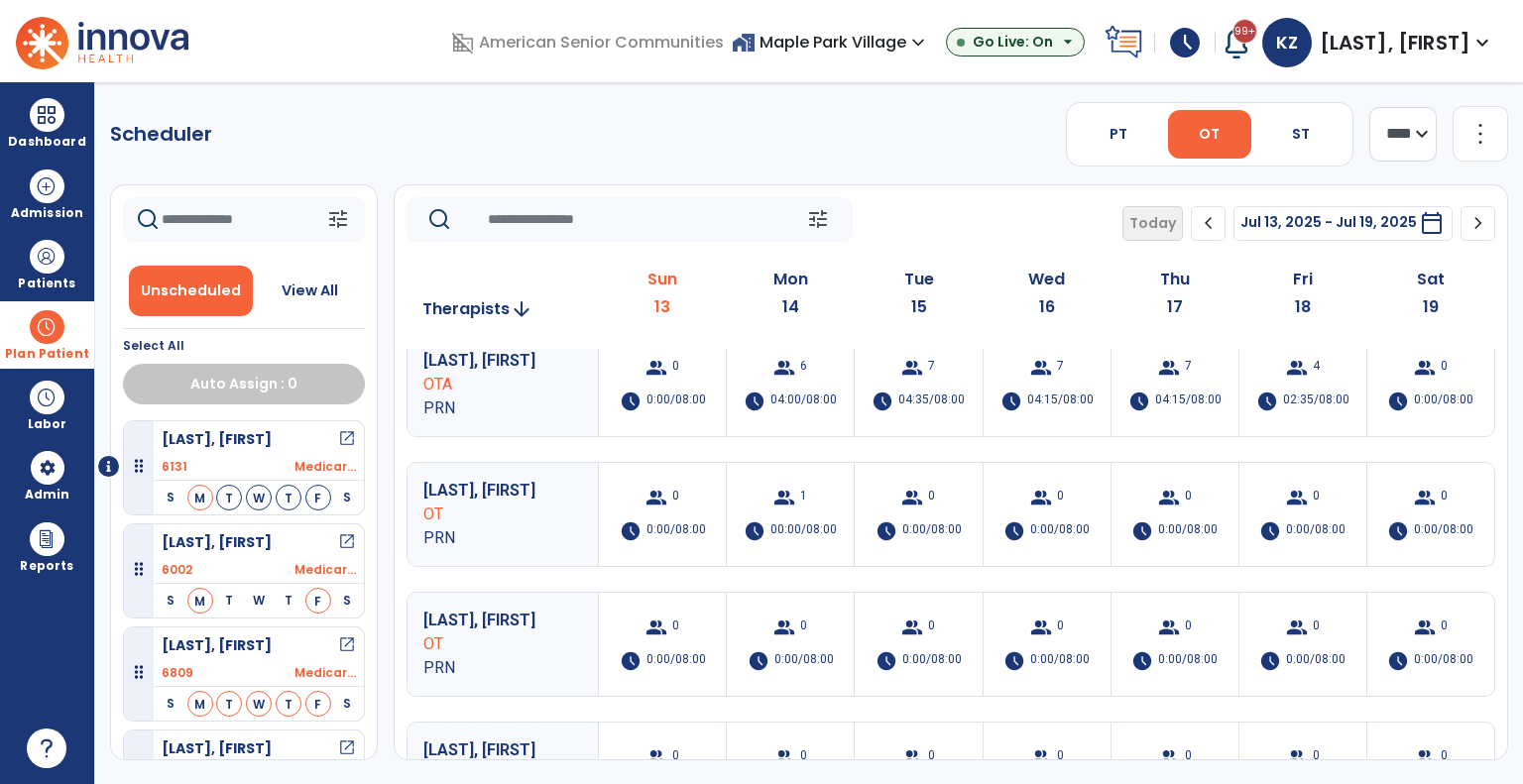 scroll, scrollTop: 0, scrollLeft: 0, axis: both 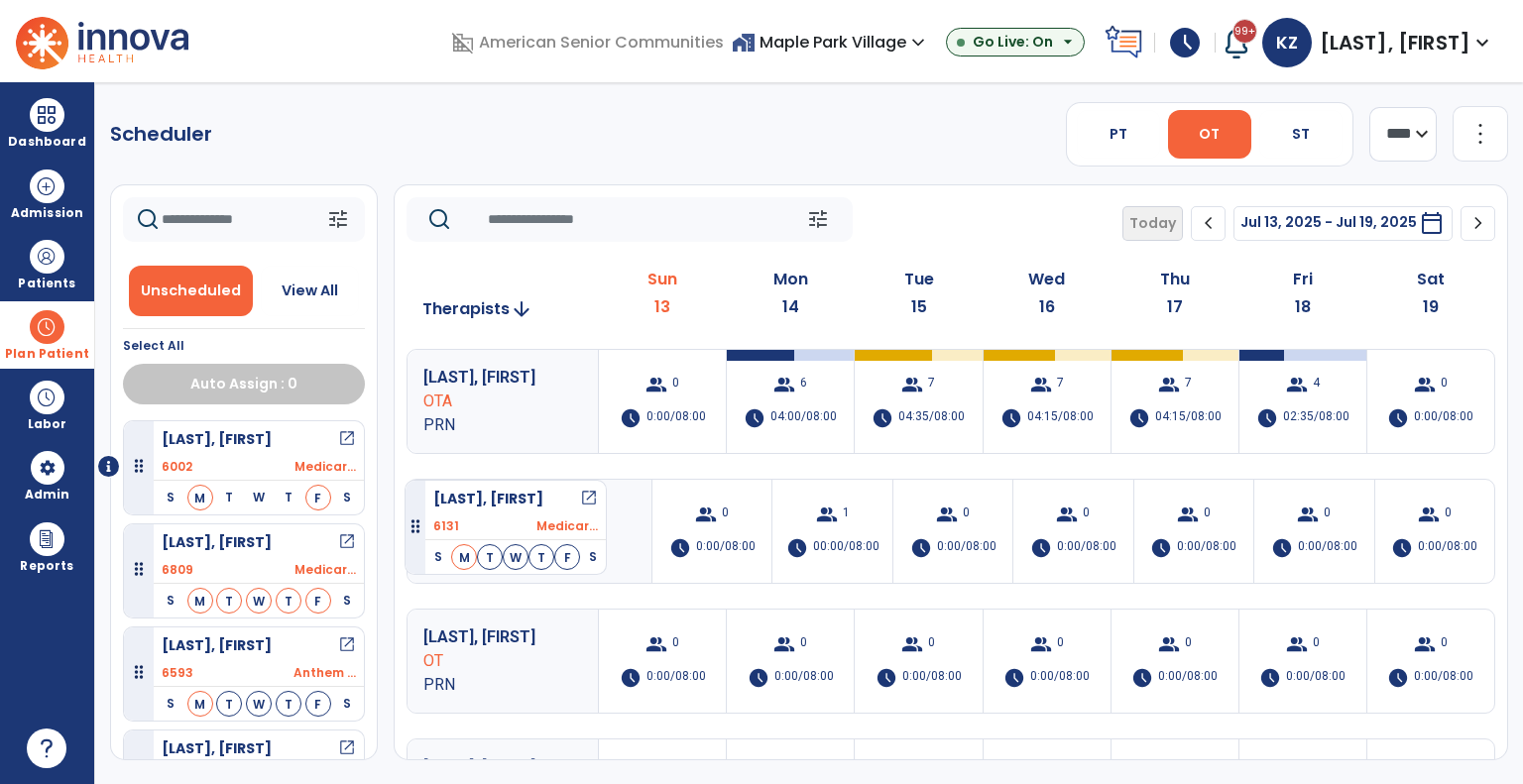 drag, startPoint x: 254, startPoint y: 455, endPoint x: 405, endPoint y: 472, distance: 151.95394 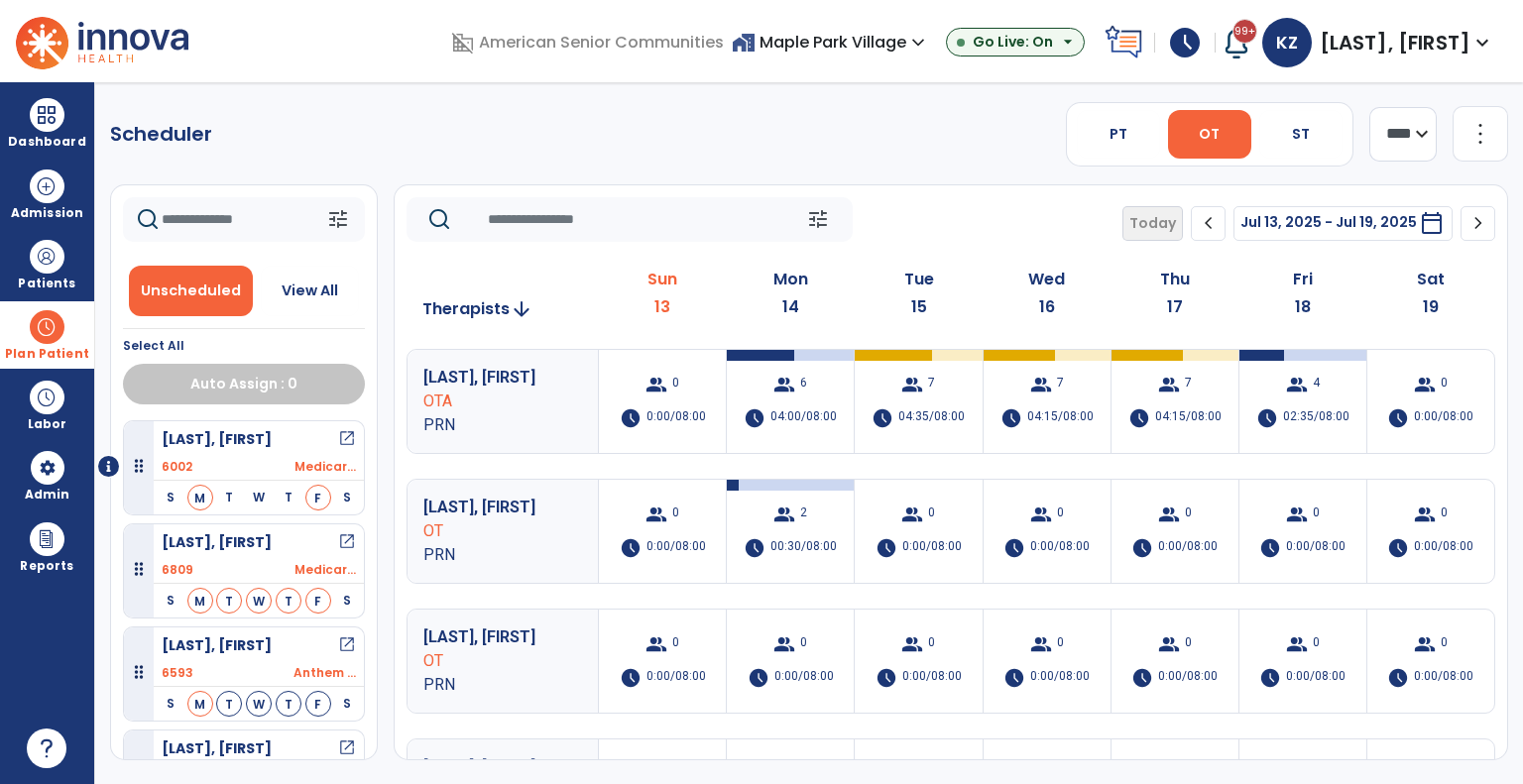 click on "open_in_new" at bounding box center [347, 439] 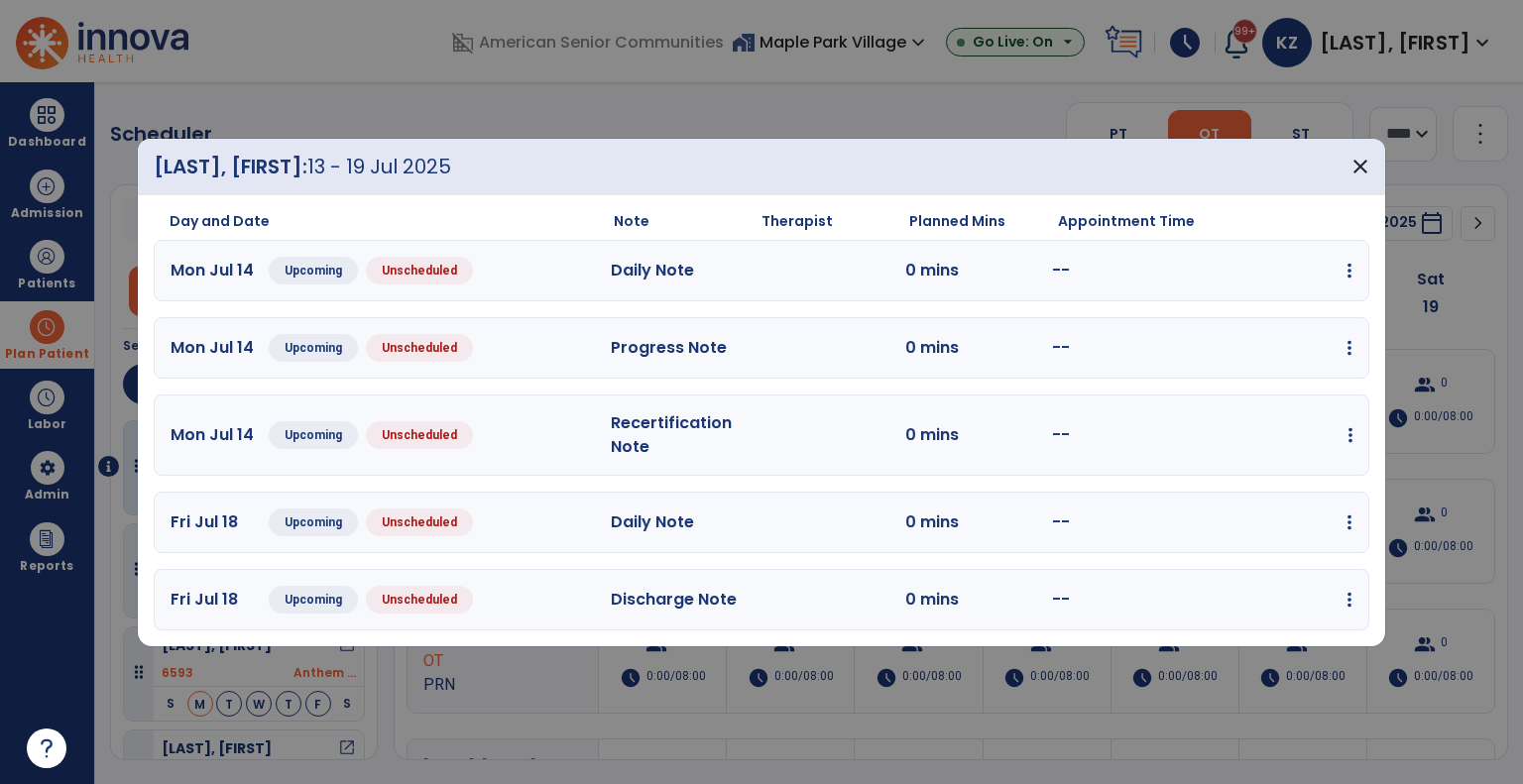 click at bounding box center [1349, 271] 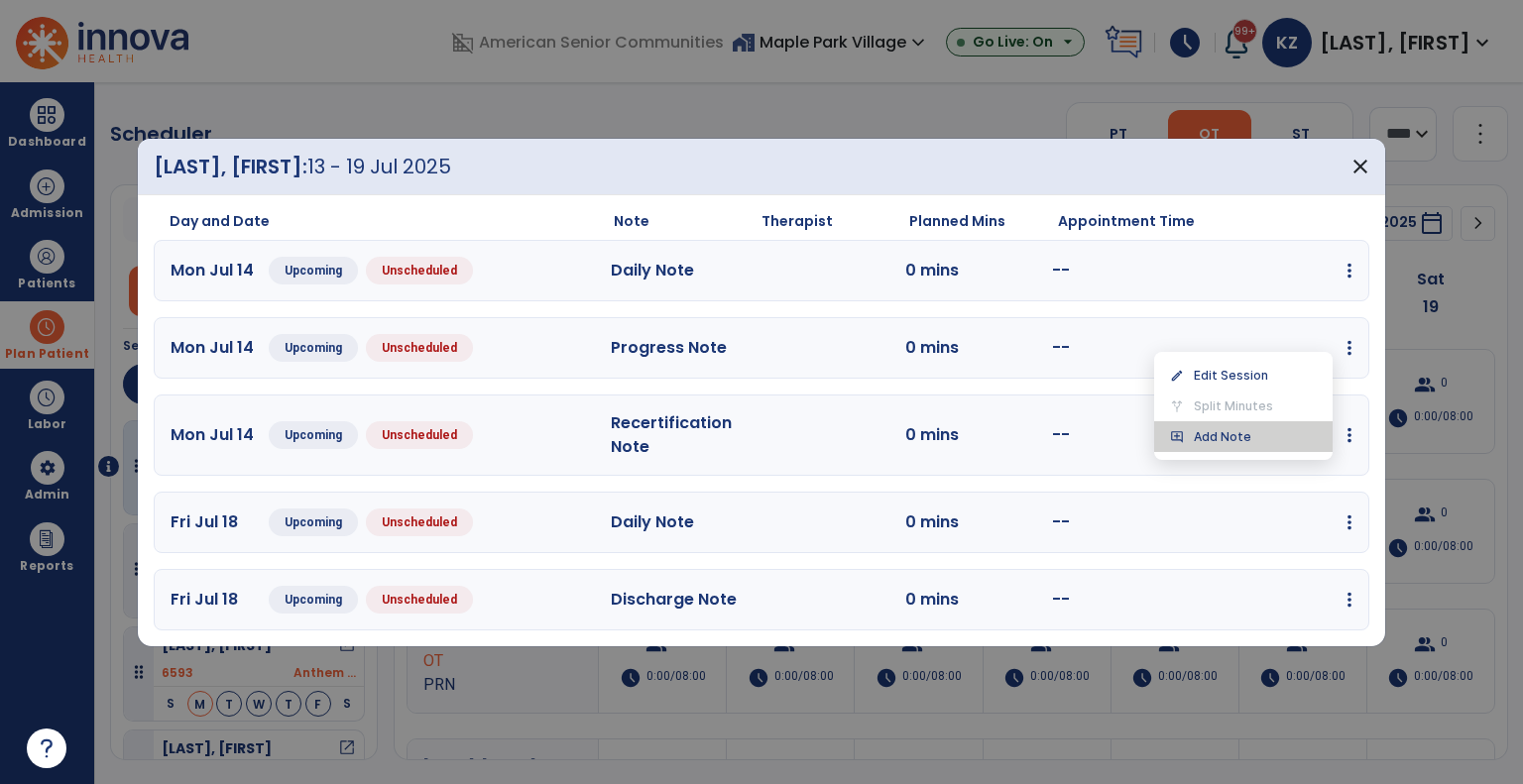 click on "add_comment  Add Note" at bounding box center (1243, 436) 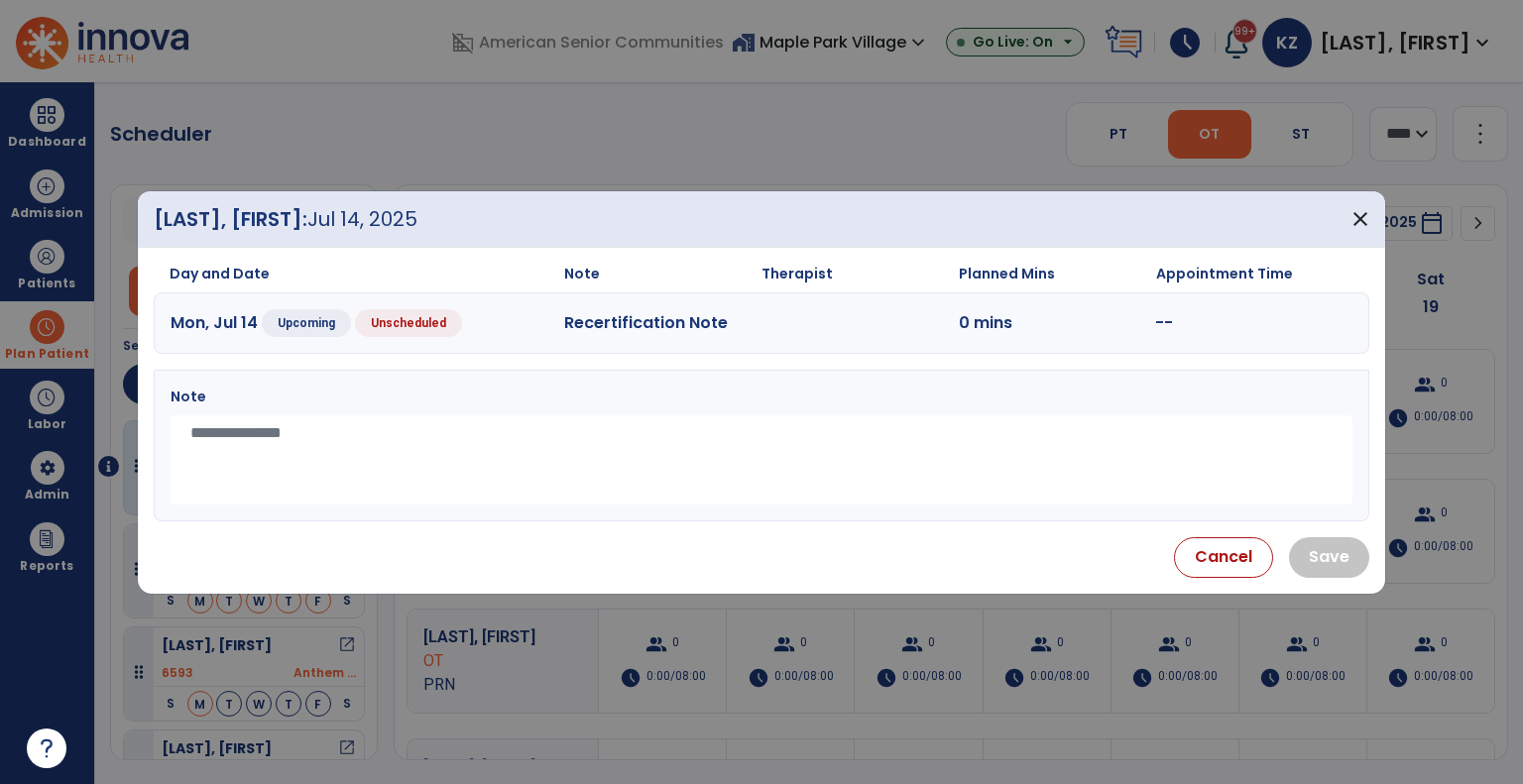 click at bounding box center (762, 460) 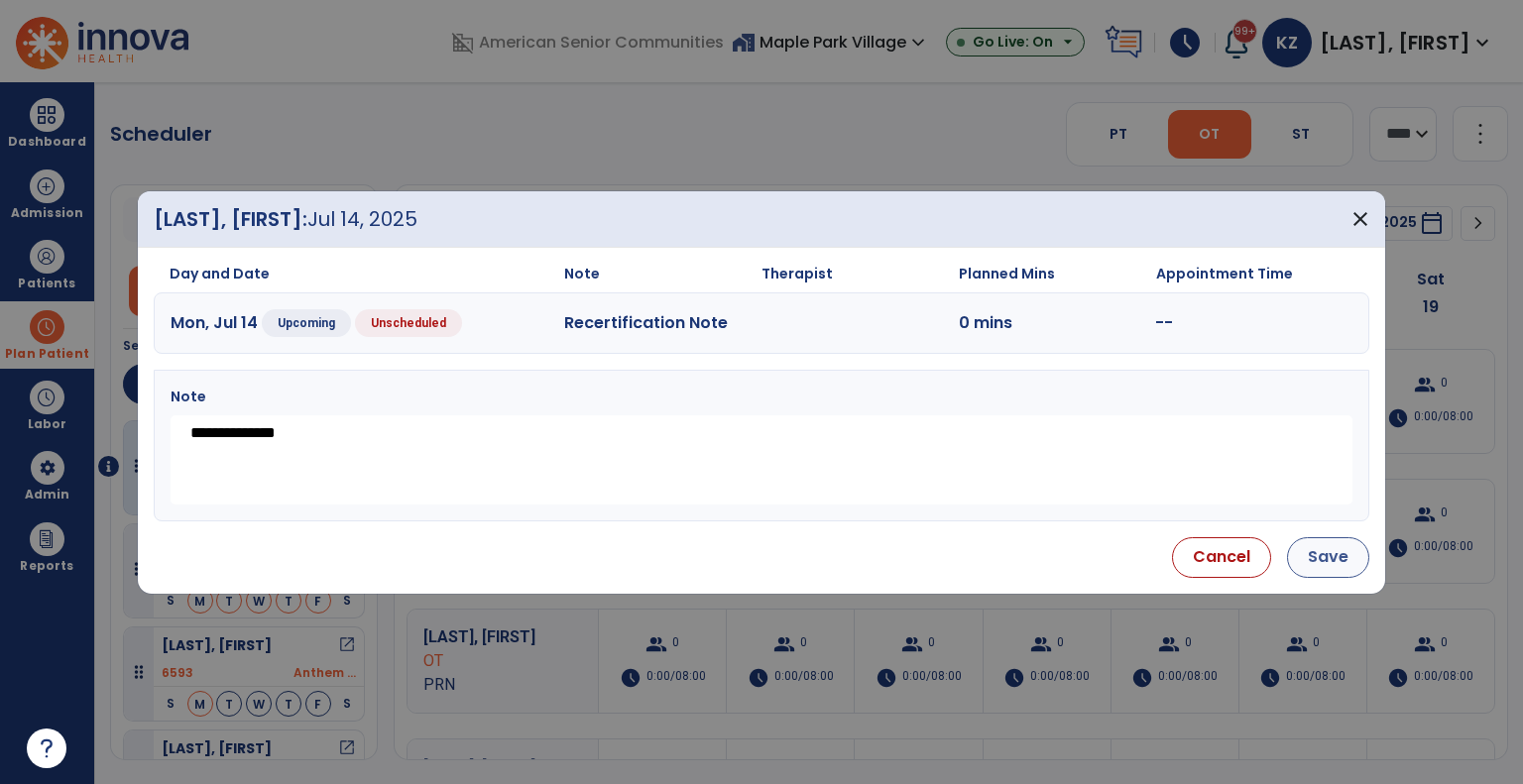 type on "**********" 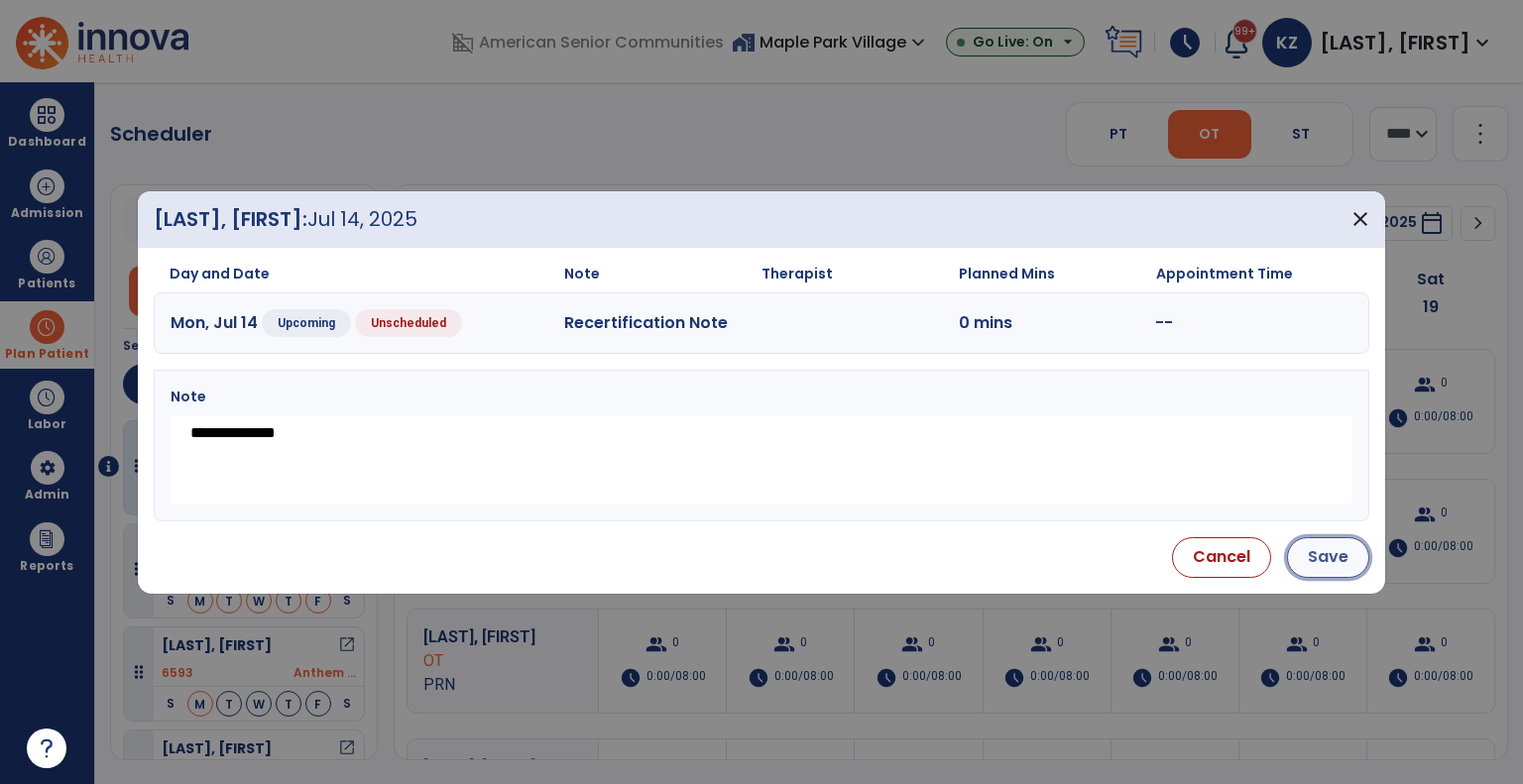 click on "Save" at bounding box center (1328, 557) 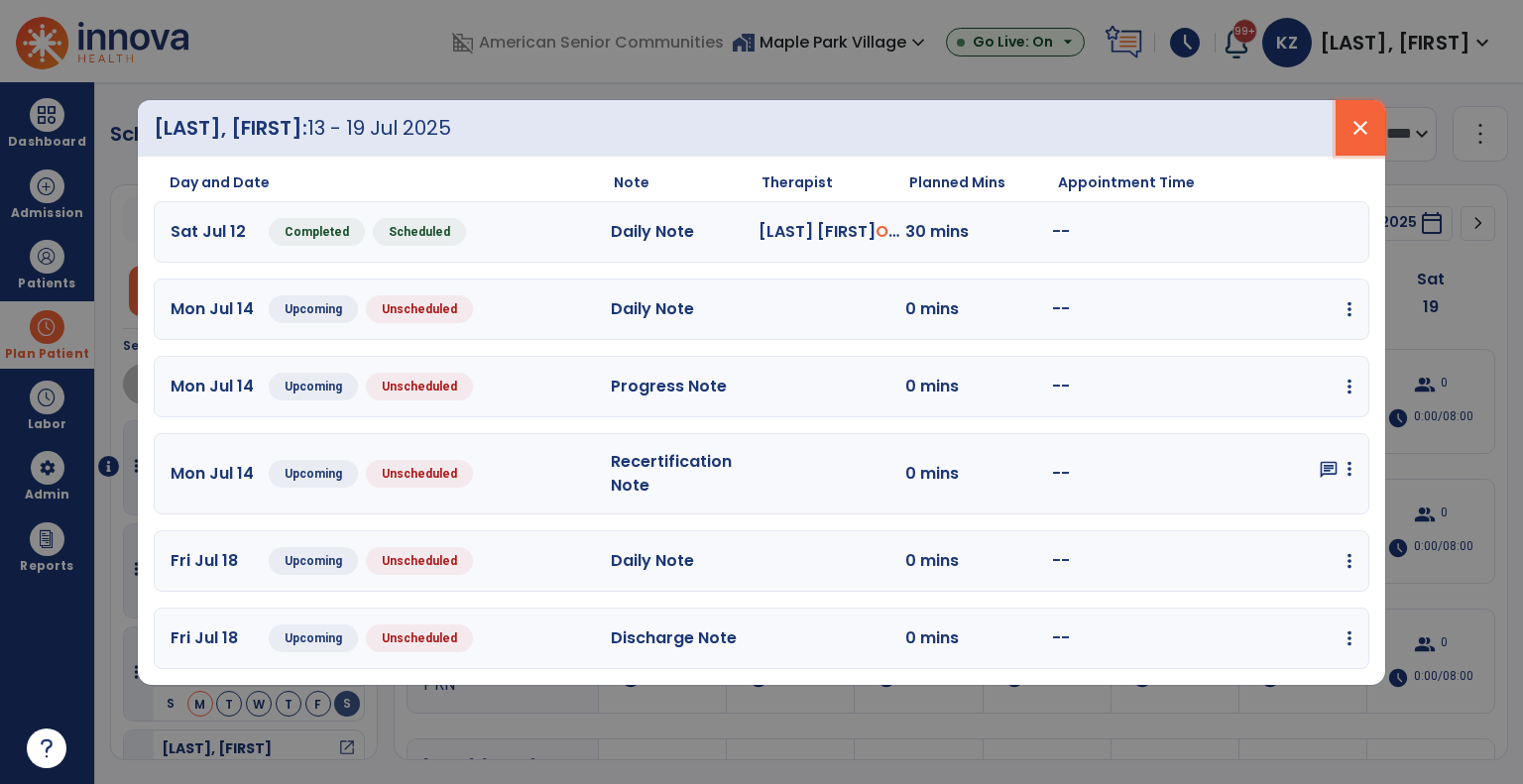 click on "close" at bounding box center (1360, 128) 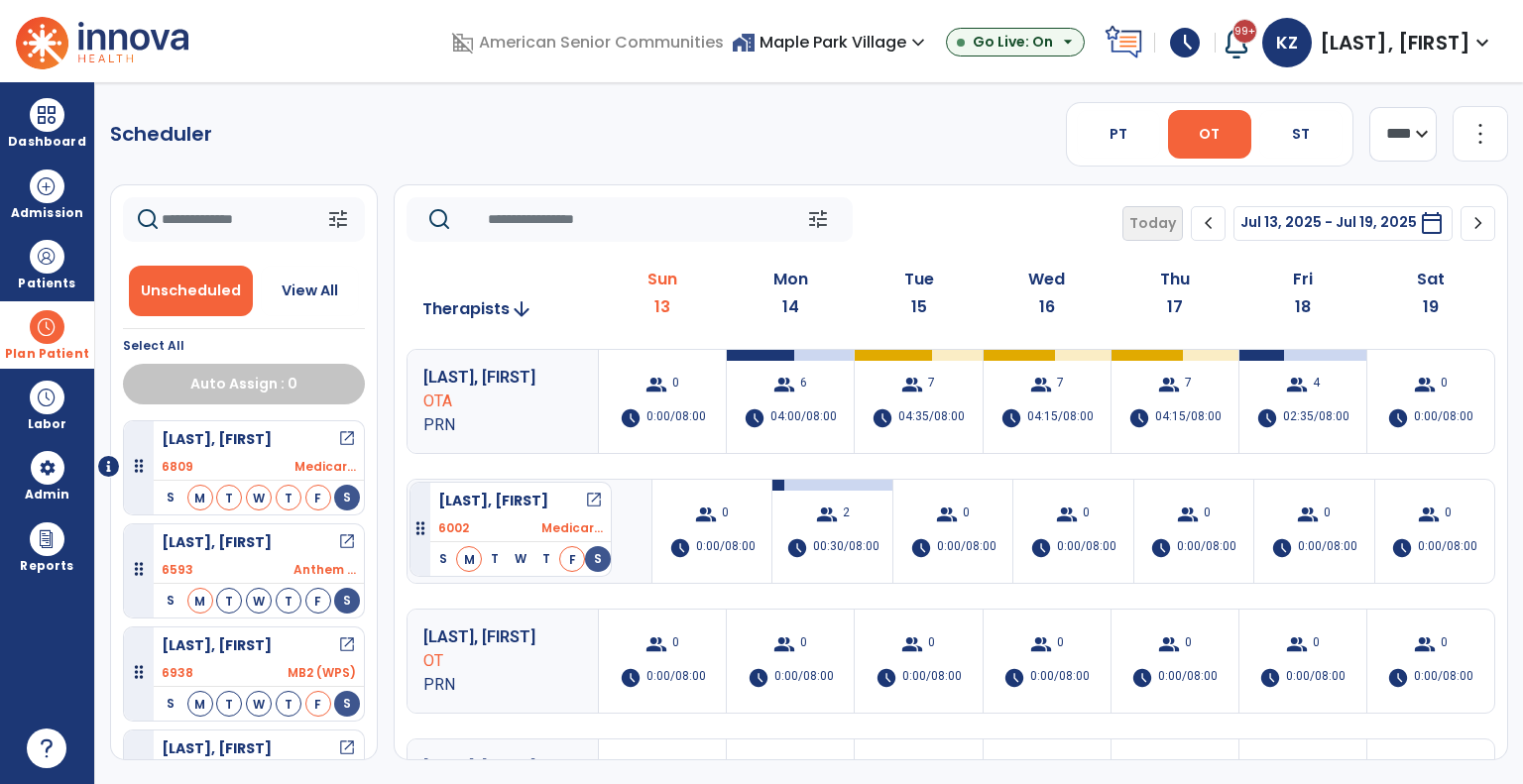 drag, startPoint x: 240, startPoint y: 449, endPoint x: 410, endPoint y: 474, distance: 171.8284 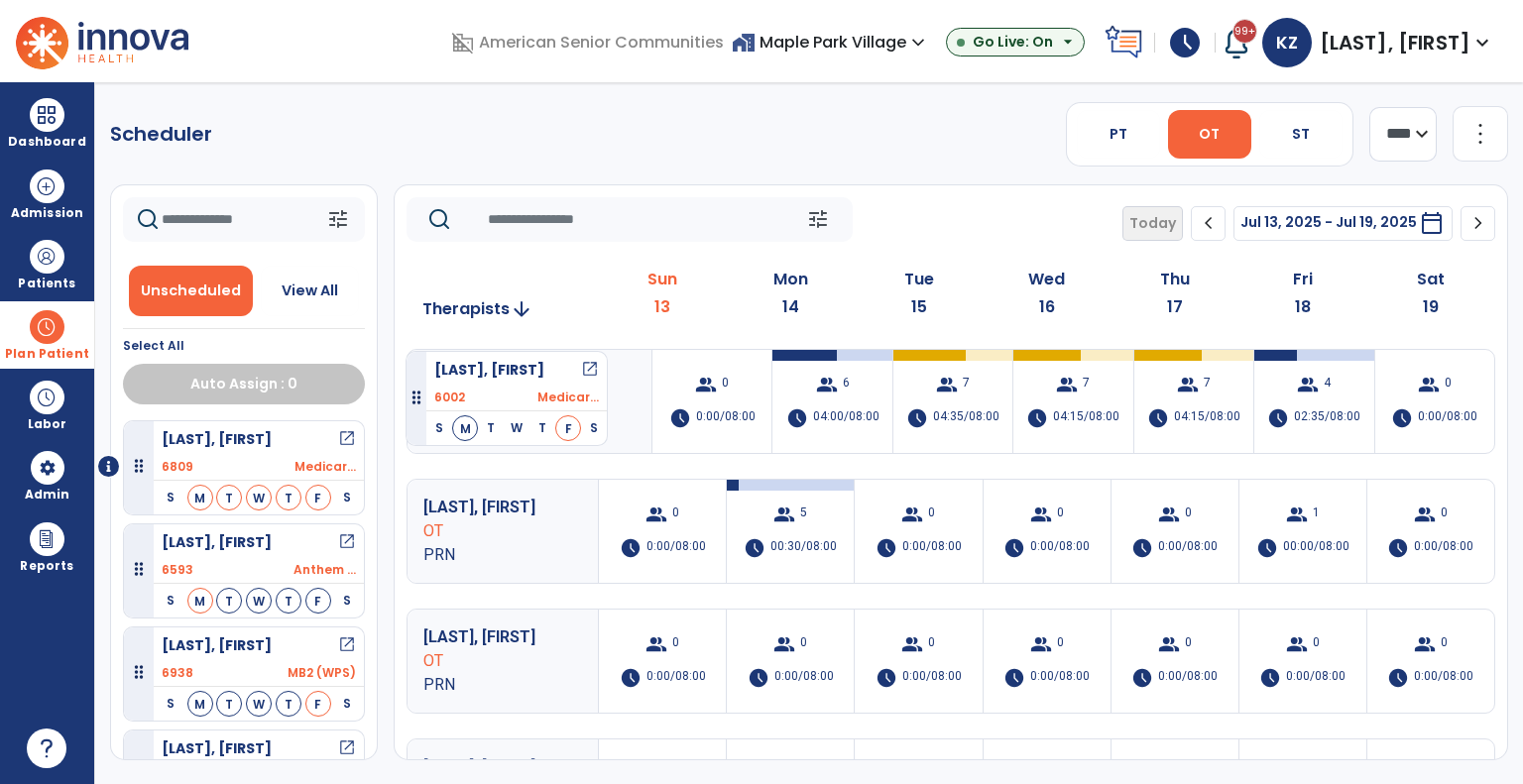 drag, startPoint x: 275, startPoint y: 471, endPoint x: 406, endPoint y: 343, distance: 183.15294 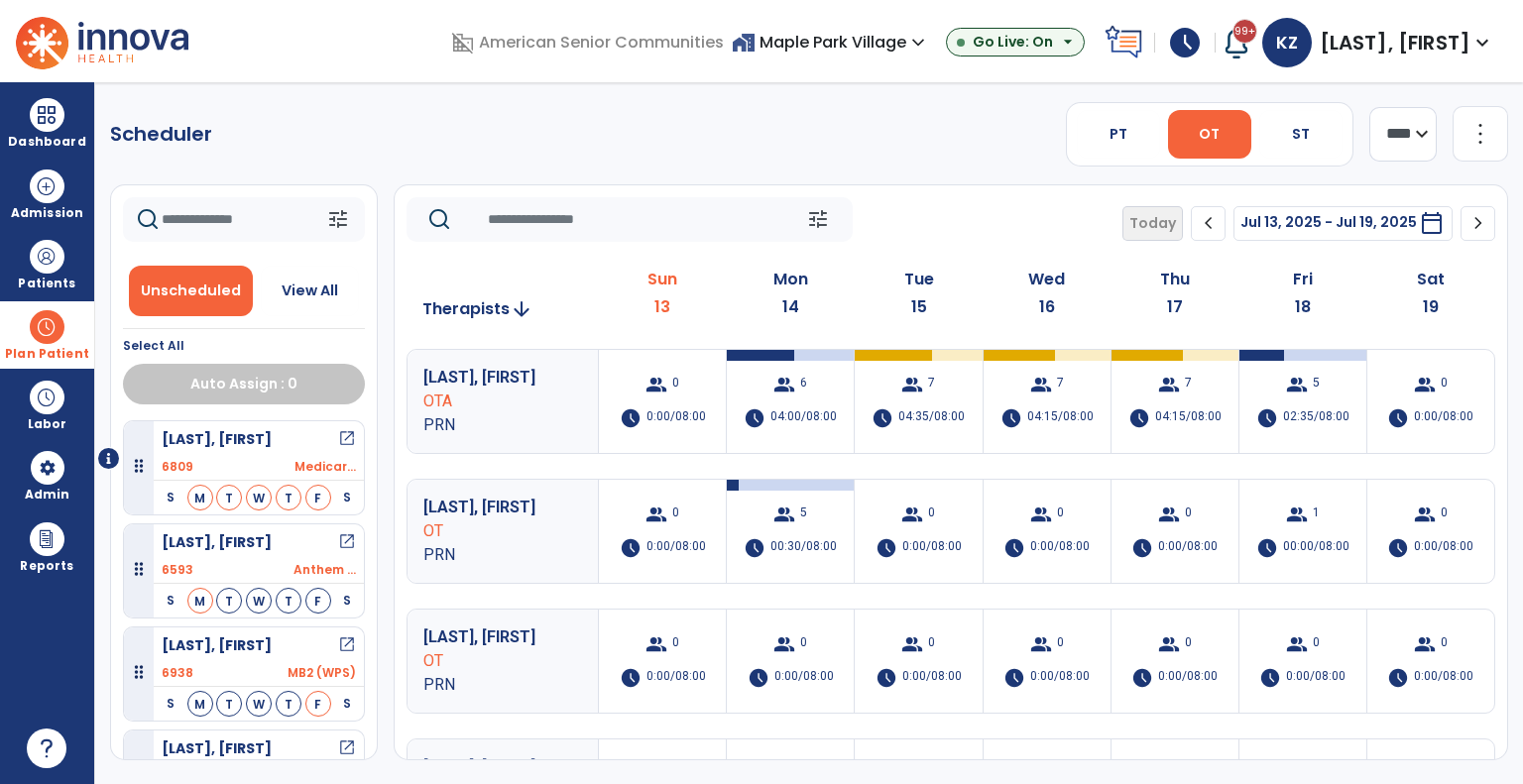 scroll, scrollTop: 99, scrollLeft: 0, axis: vertical 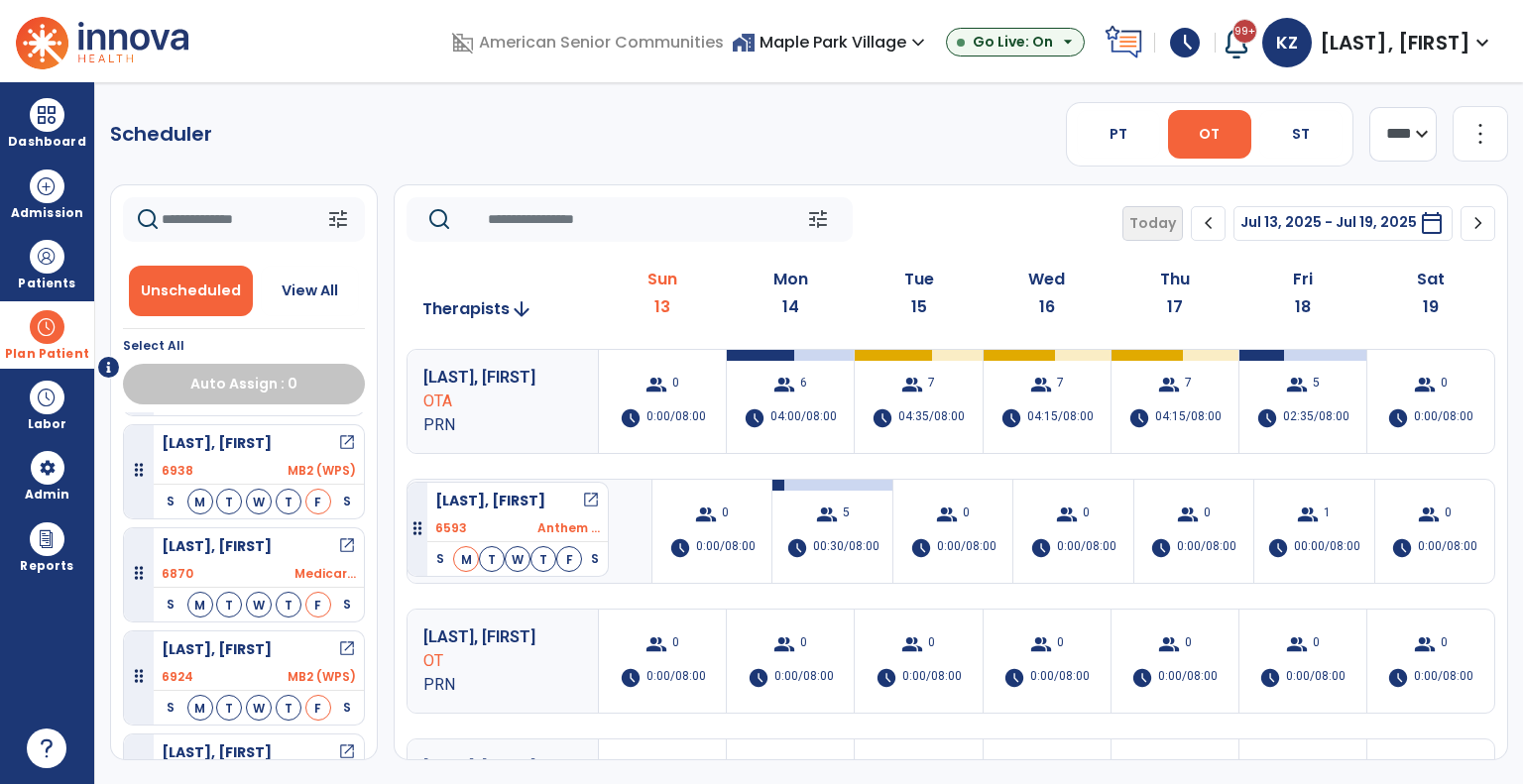 drag, startPoint x: 238, startPoint y: 458, endPoint x: 407, endPoint y: 474, distance: 169.75571 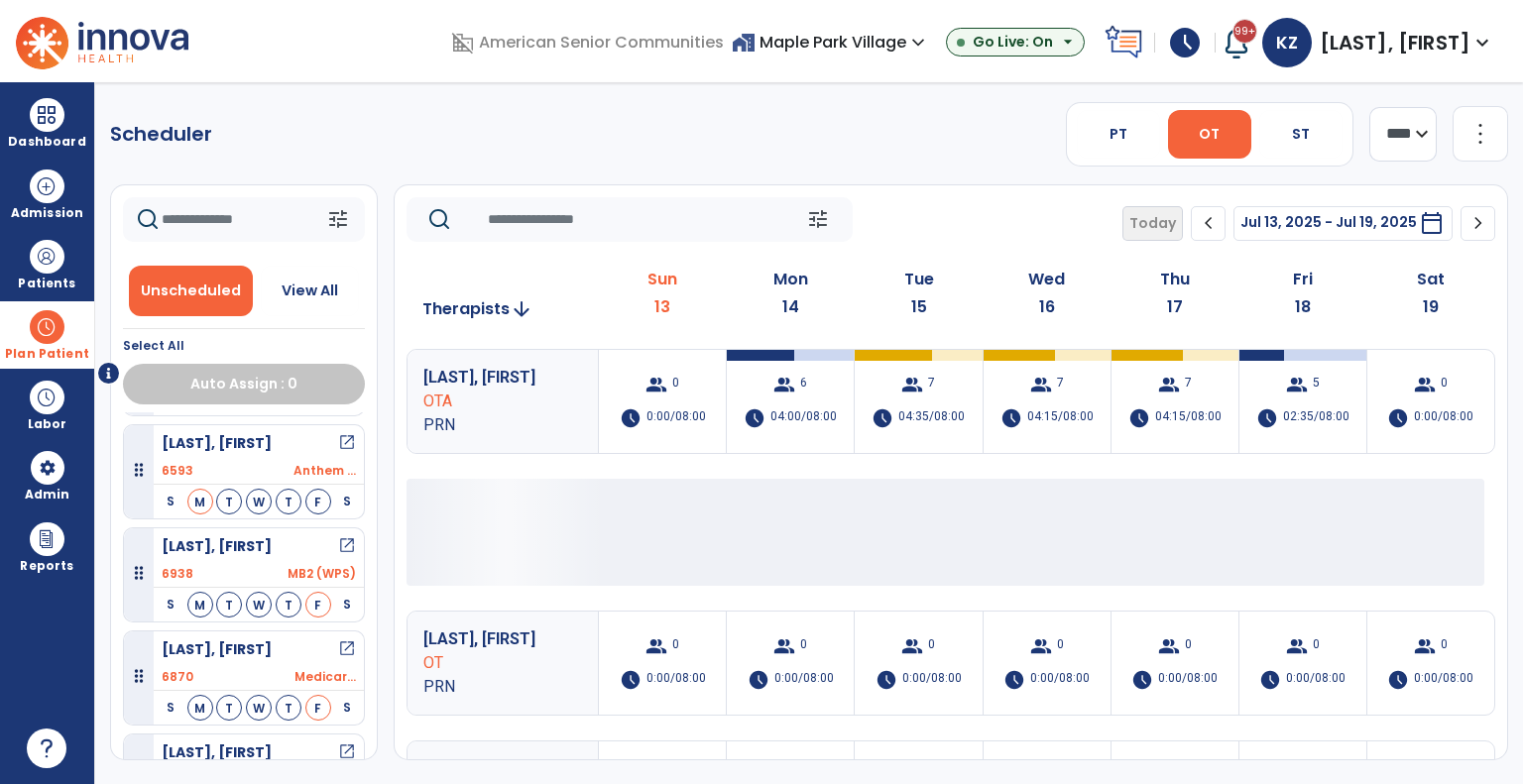 scroll, scrollTop: 0, scrollLeft: 0, axis: both 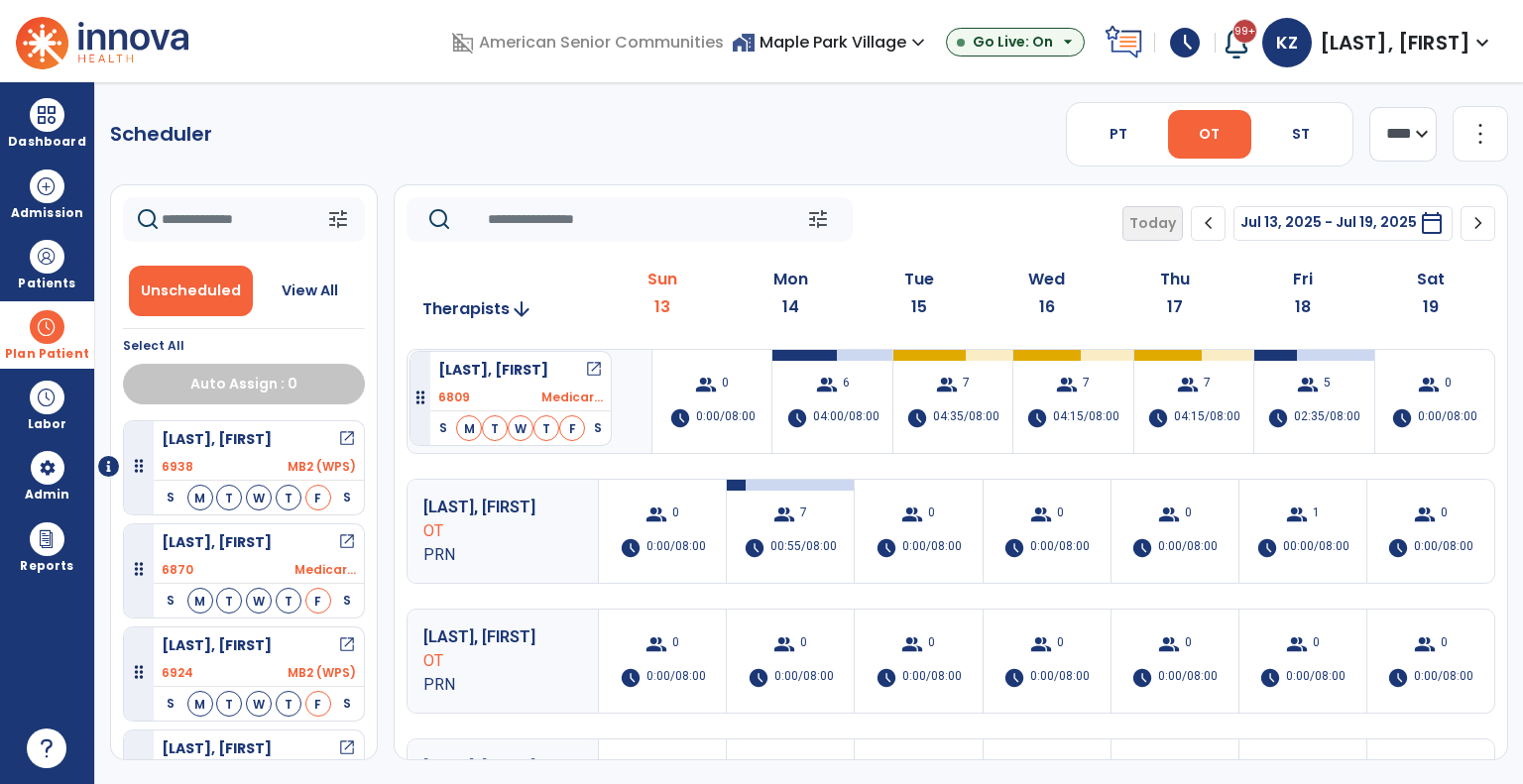drag, startPoint x: 277, startPoint y: 458, endPoint x: 410, endPoint y: 343, distance: 175.82378 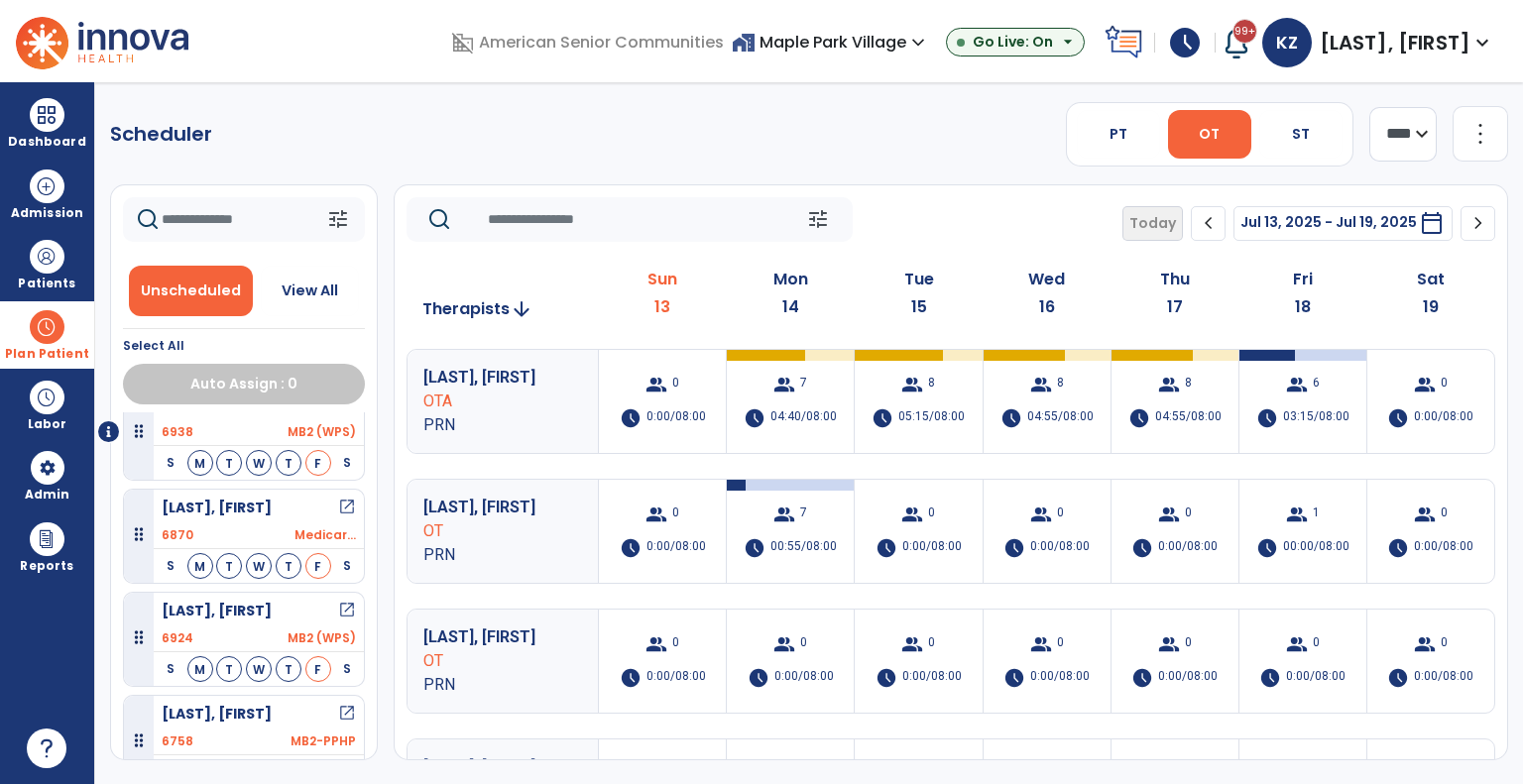 scroll, scrollTop: 53, scrollLeft: 0, axis: vertical 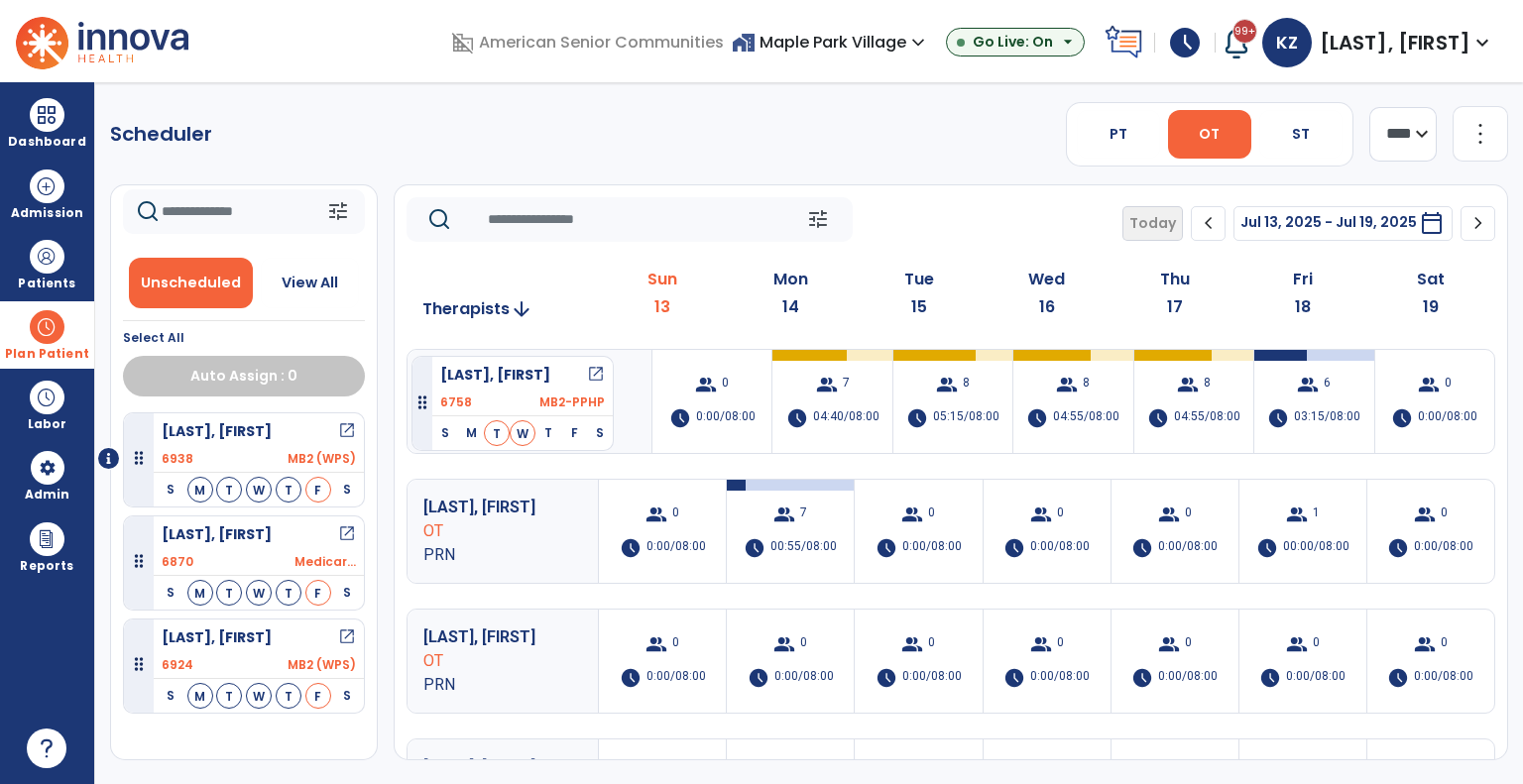 drag, startPoint x: 233, startPoint y: 723, endPoint x: 411, endPoint y: 348, distance: 415.1012 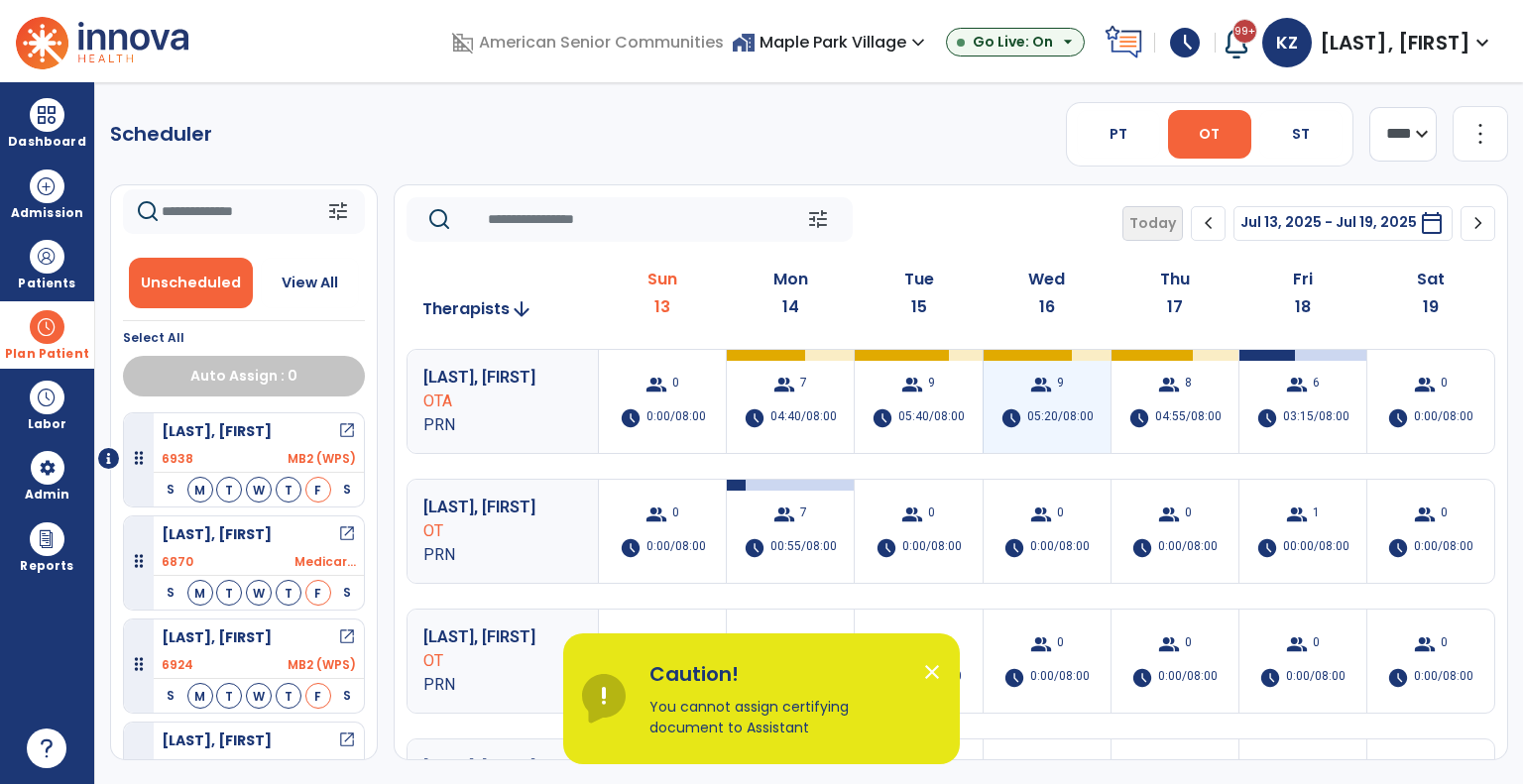 click on "group  9  schedule  05:20/08:00" at bounding box center [1047, 401] 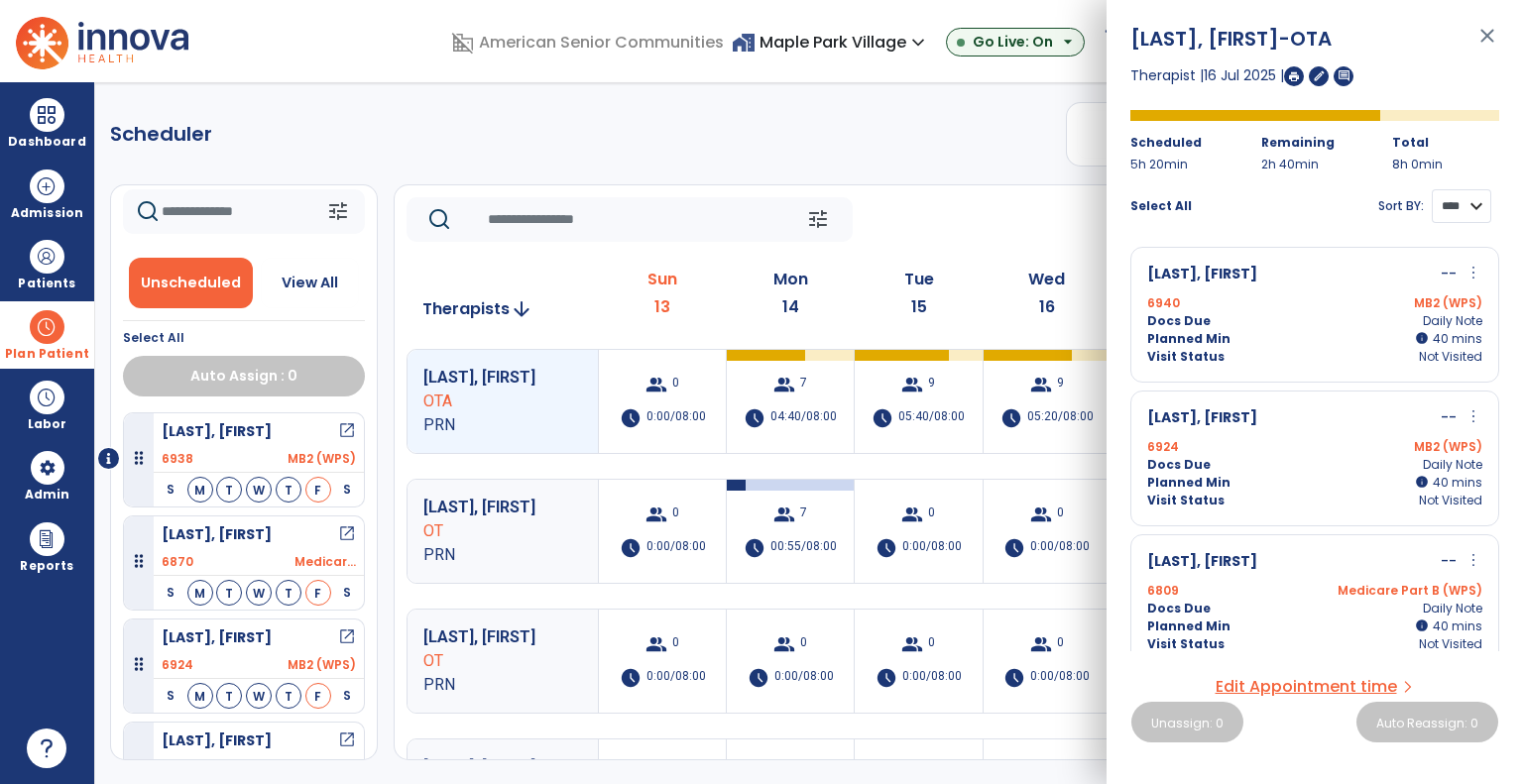 click on "**** ****" at bounding box center (1462, 206) 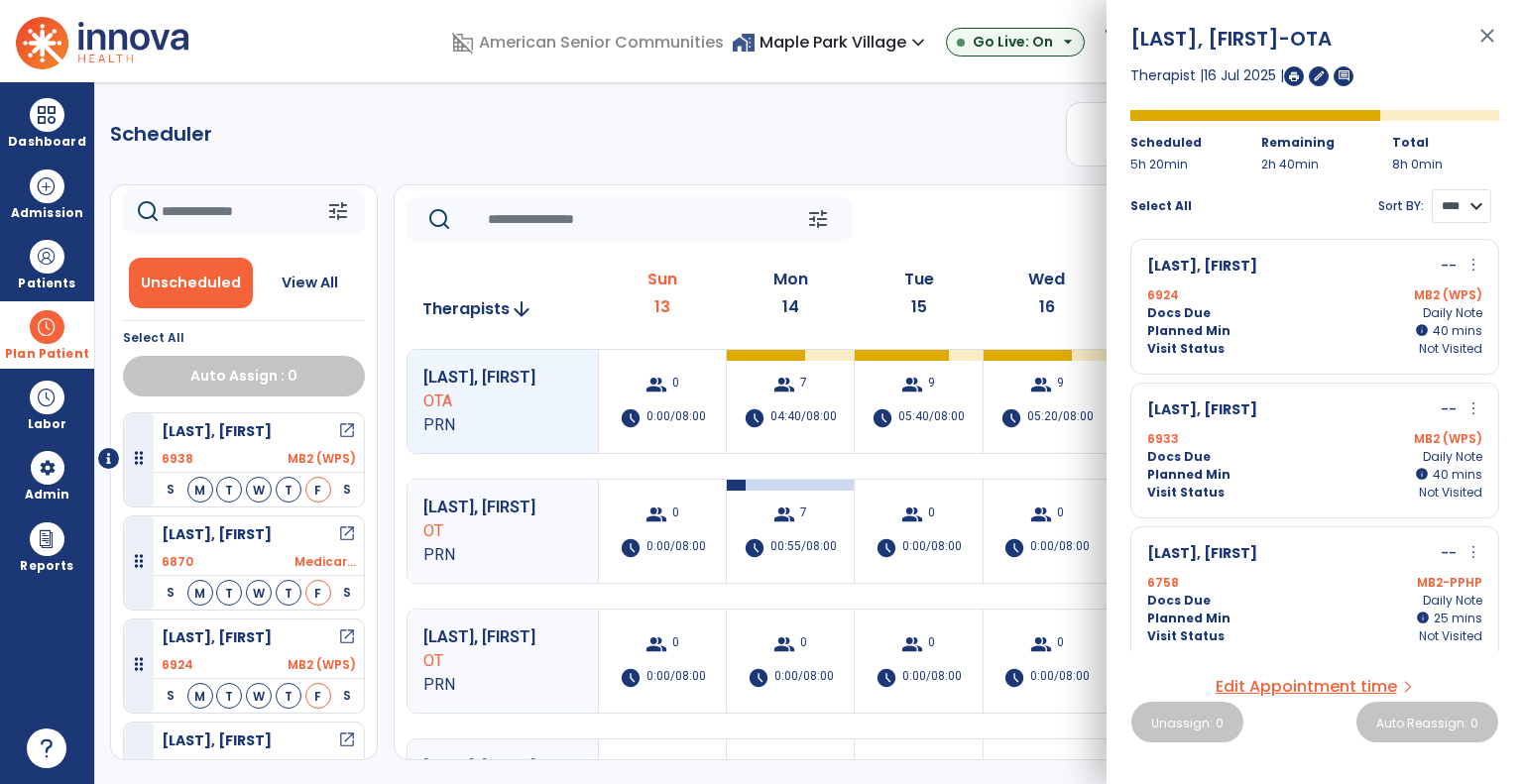 scroll, scrollTop: 875, scrollLeft: 0, axis: vertical 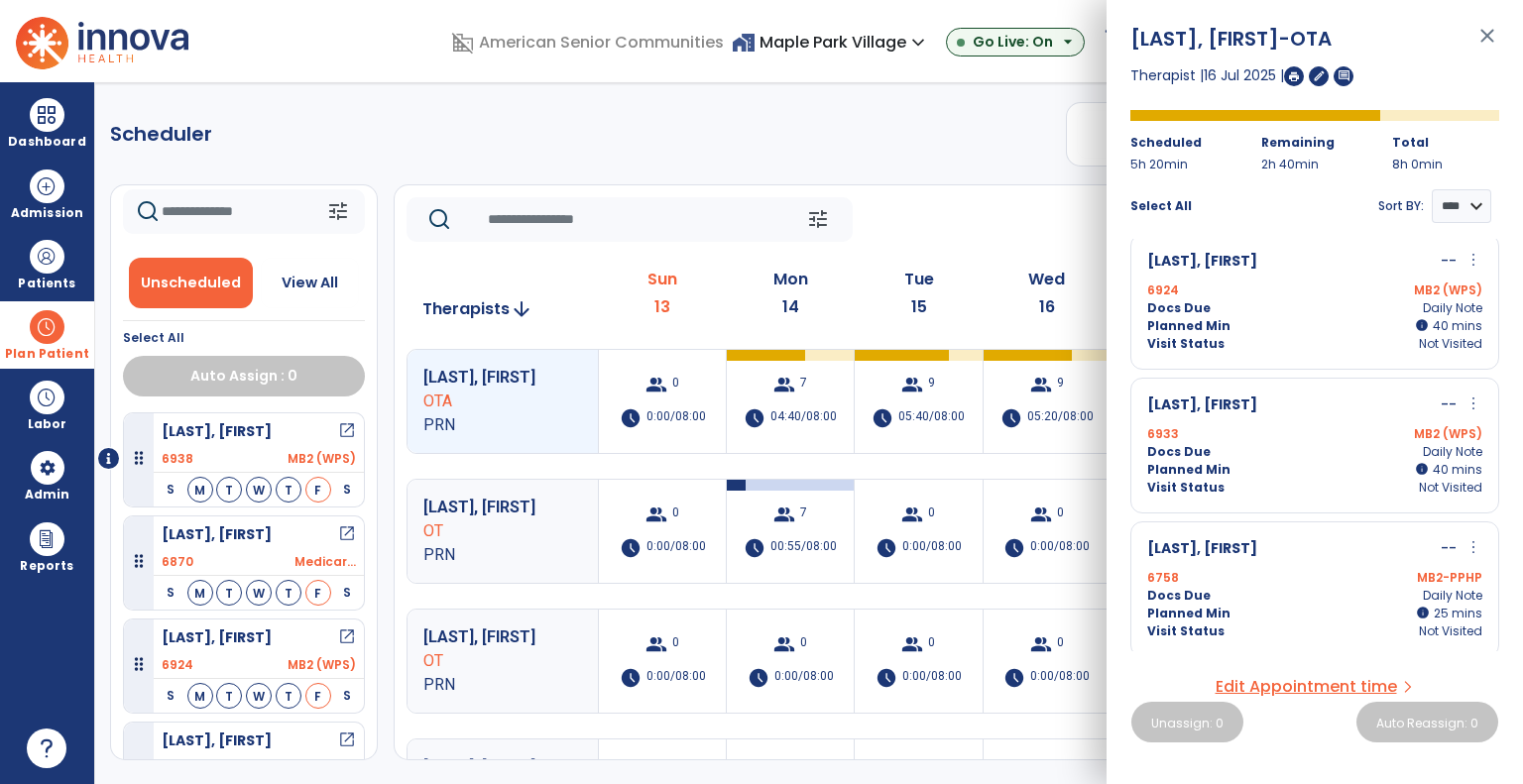click on "[LAST], [FIRST]   --  more_vert  edit   Edit Session   alt_route   Split Minutes" at bounding box center (1315, 549) 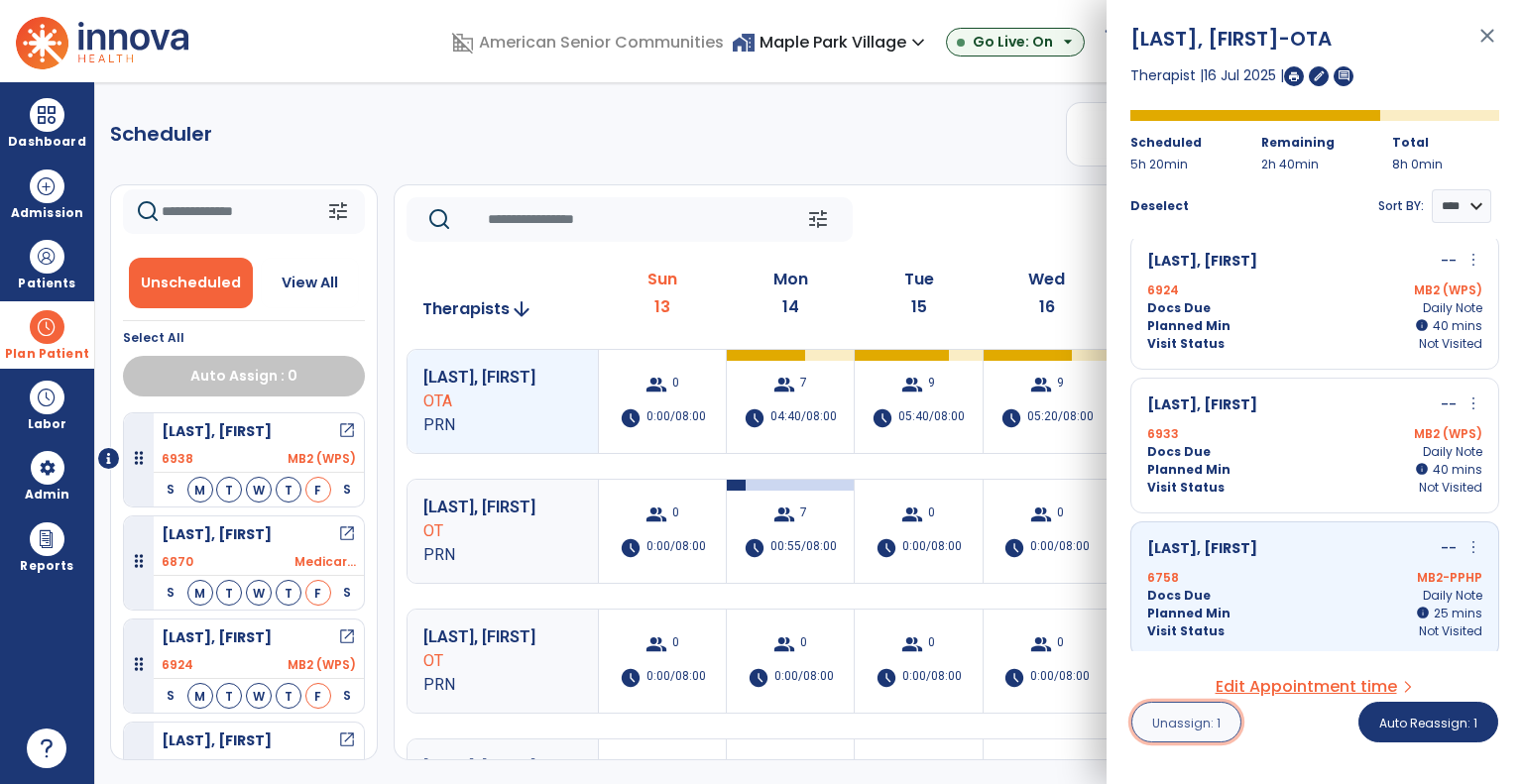 click on "Unassign: 1" at bounding box center (1186, 722) 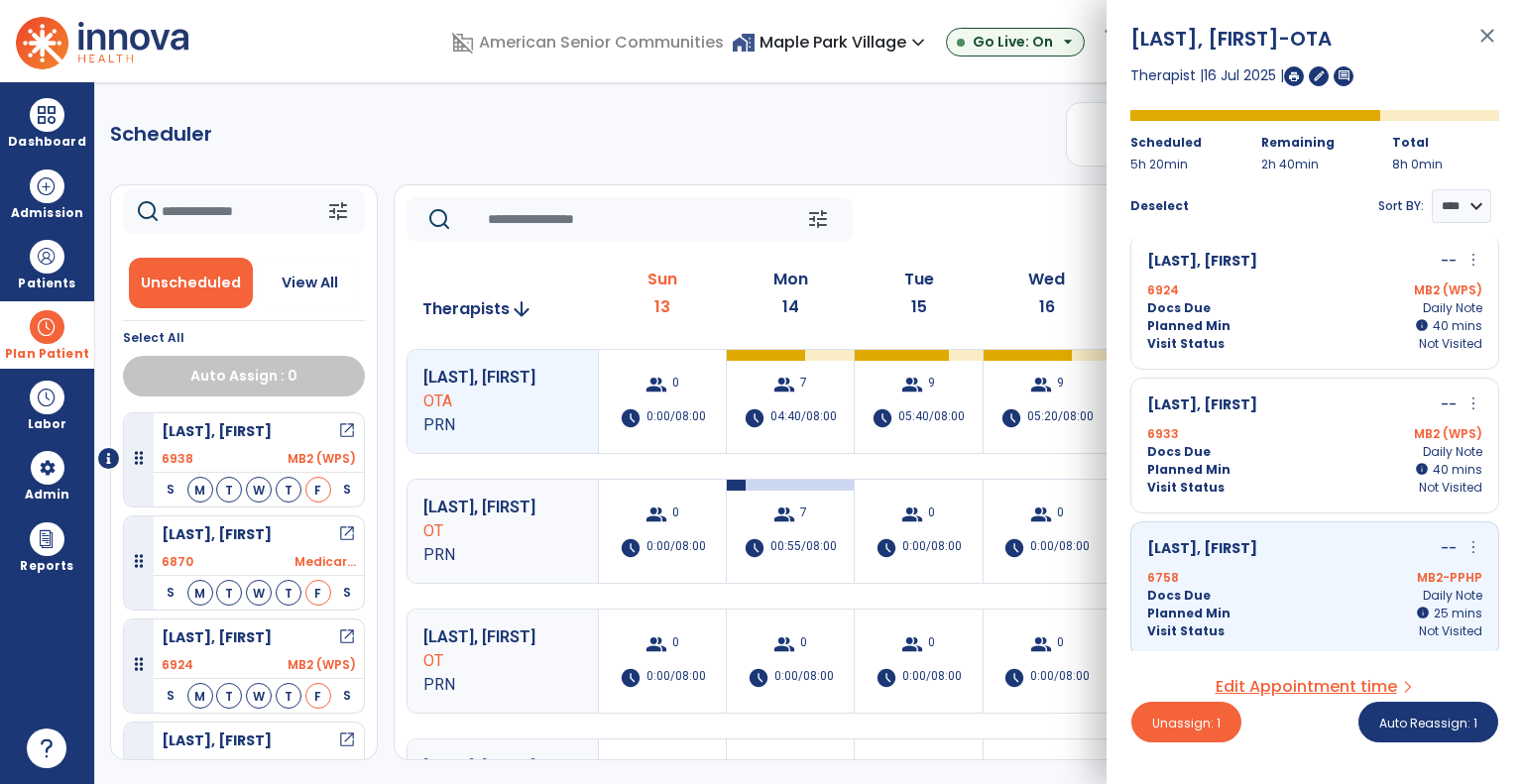 scroll, scrollTop: 0, scrollLeft: 0, axis: both 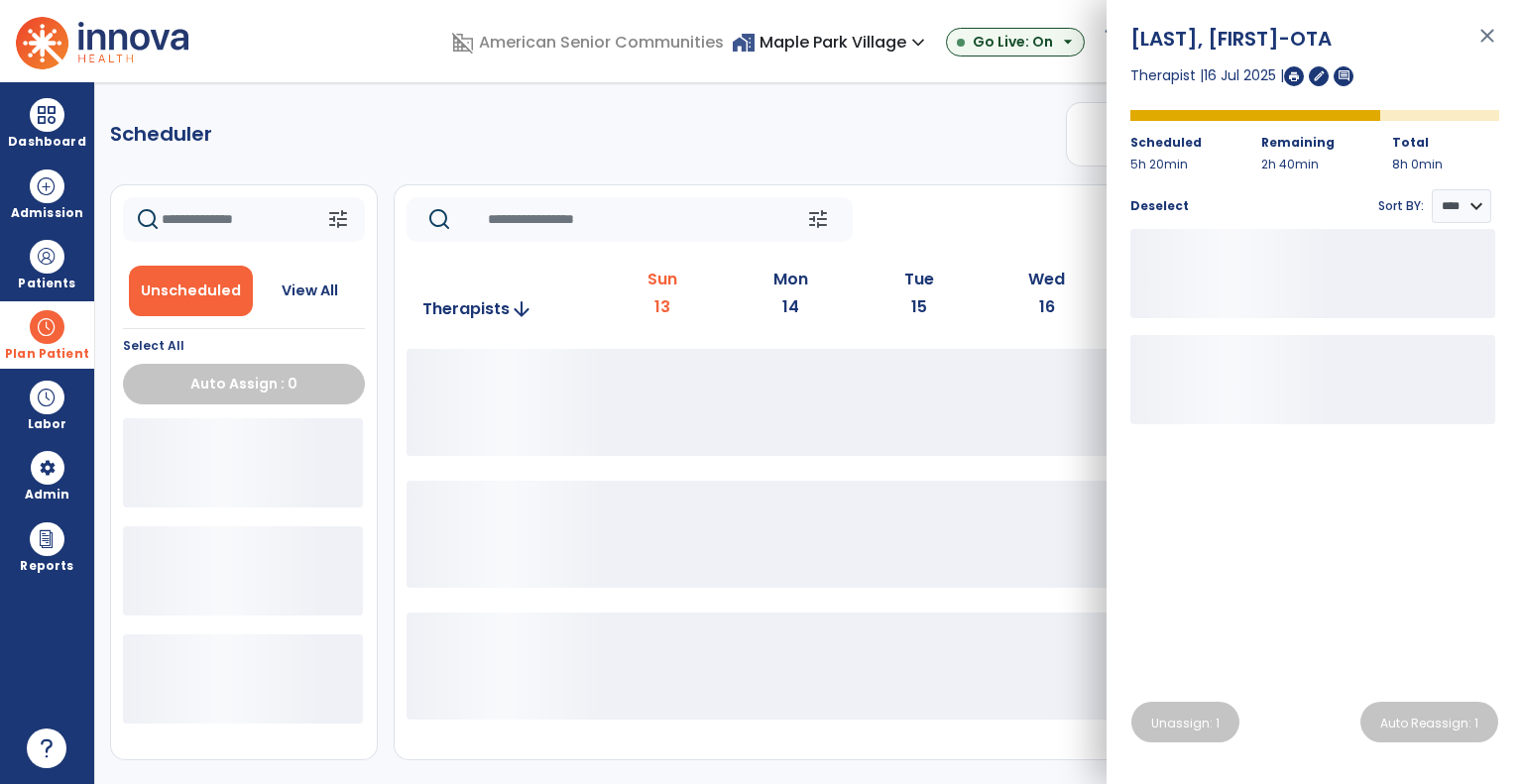 click on "tune   Today  chevron_left Jul 13, 2025 - Jul 19, 2025  *********  calendar_today  chevron_right" 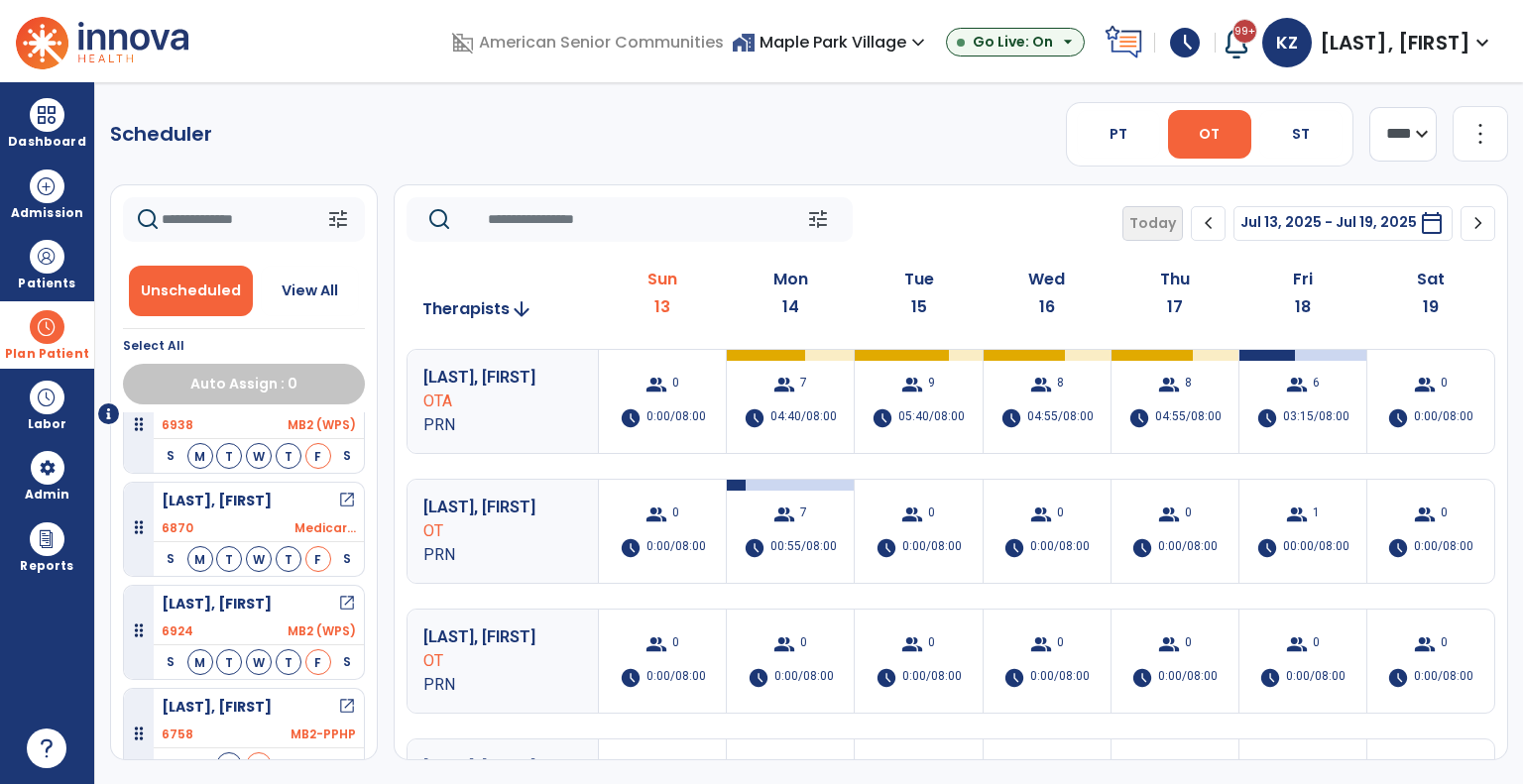 scroll, scrollTop: 53, scrollLeft: 0, axis: vertical 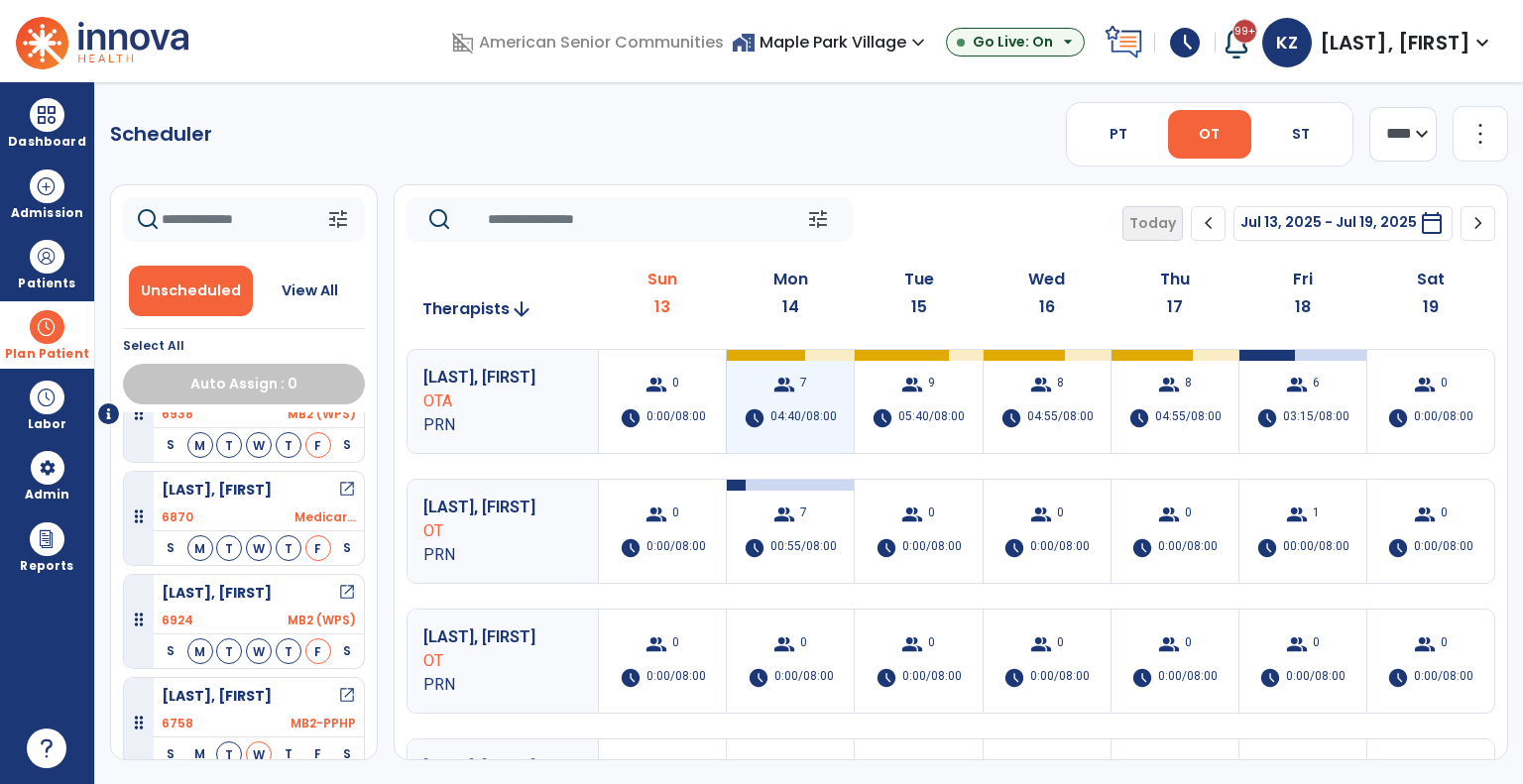 click on "group  7  schedule  04:40/08:00" at bounding box center [790, 401] 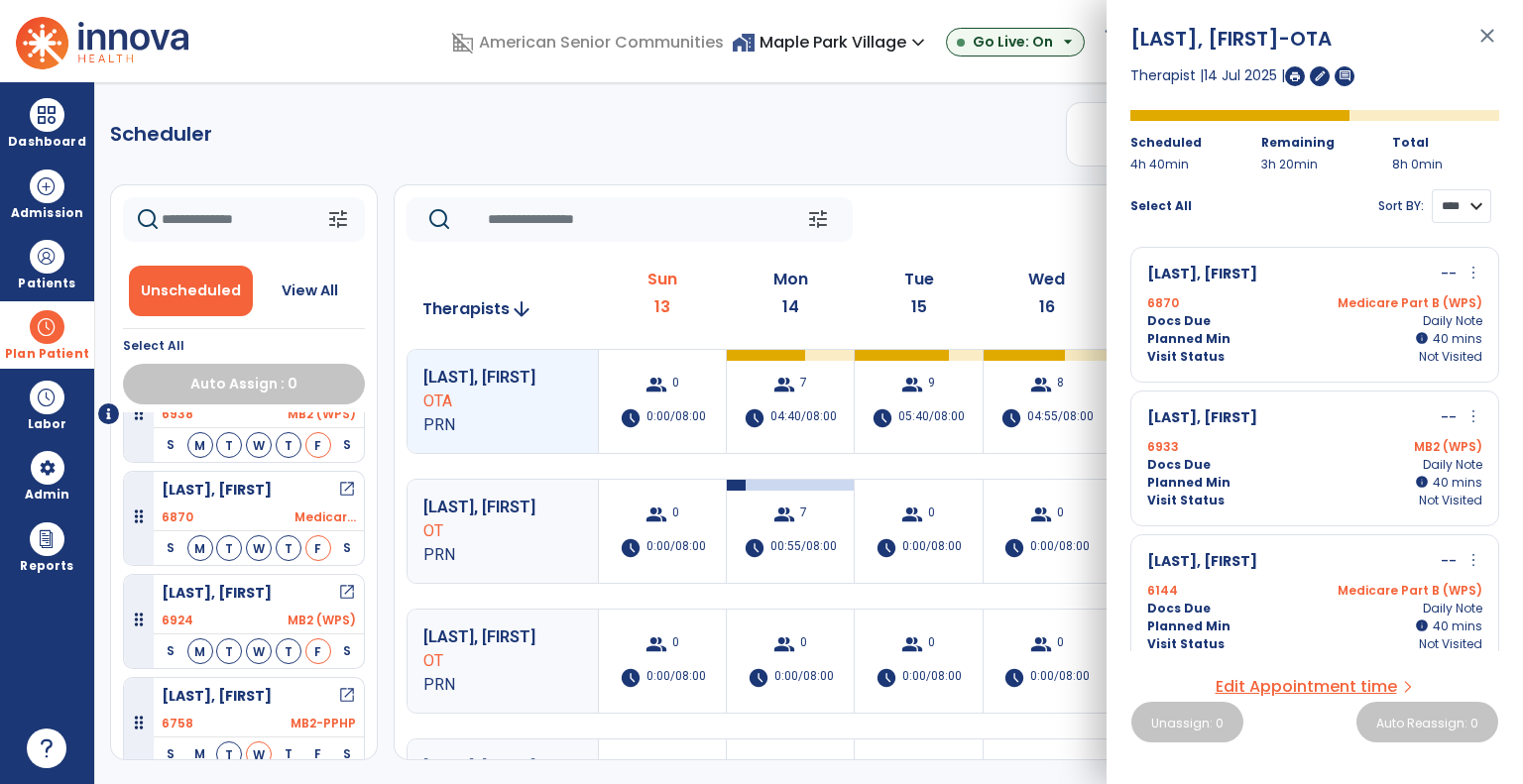 click on "**** ****" at bounding box center [1462, 206] 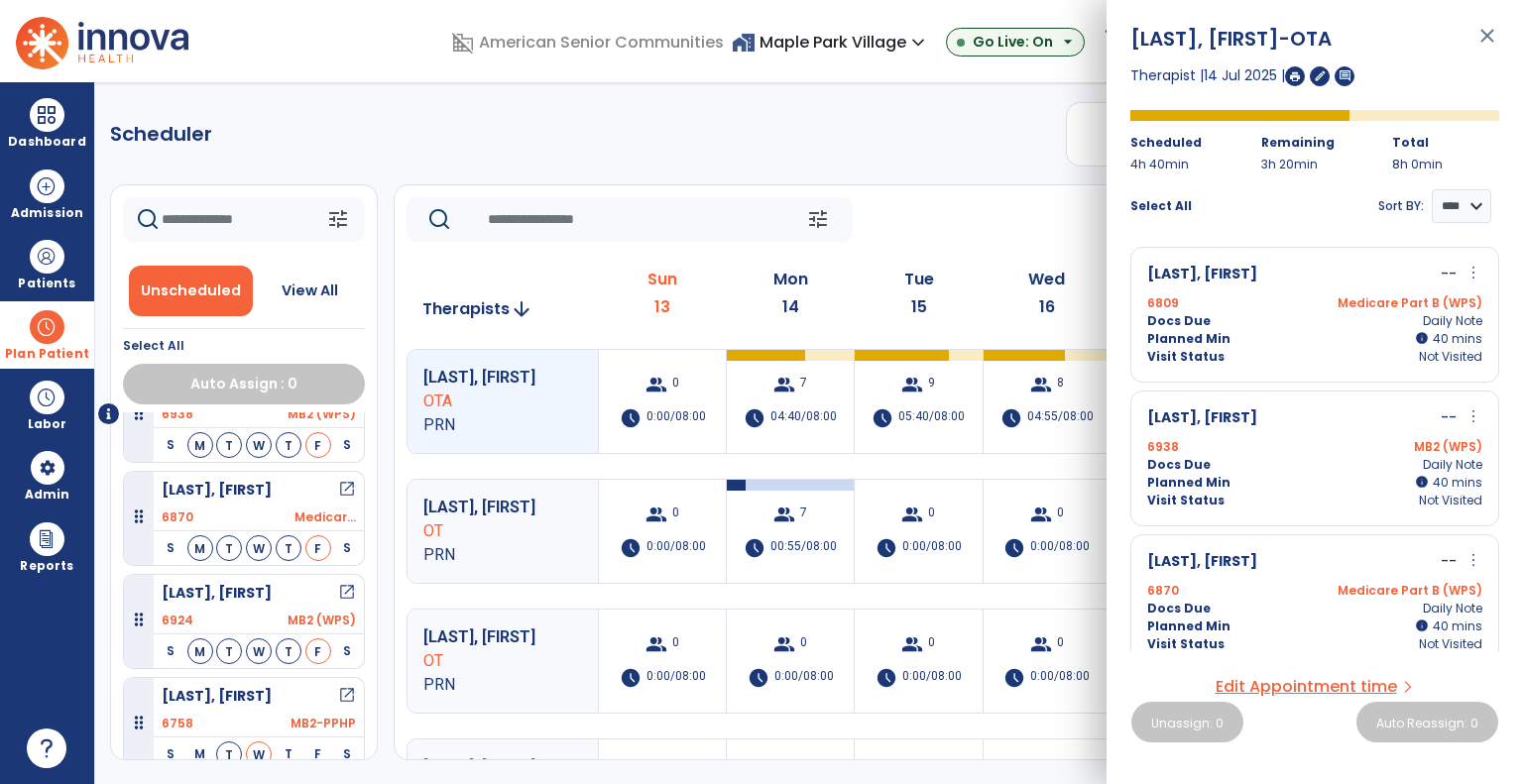 click on "more_vert" at bounding box center [1473, 273] 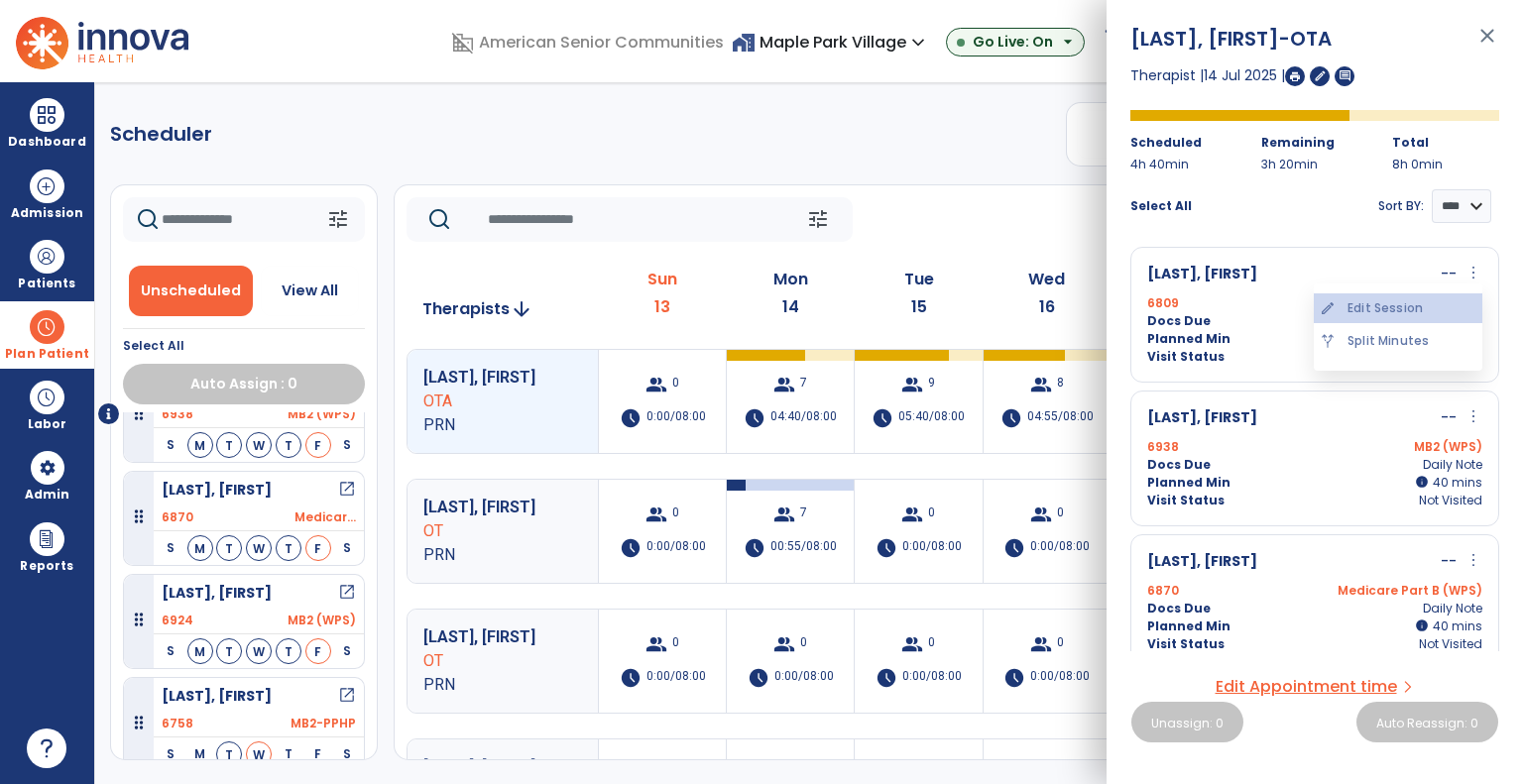 click on "edit   Edit Session" at bounding box center (1398, 308) 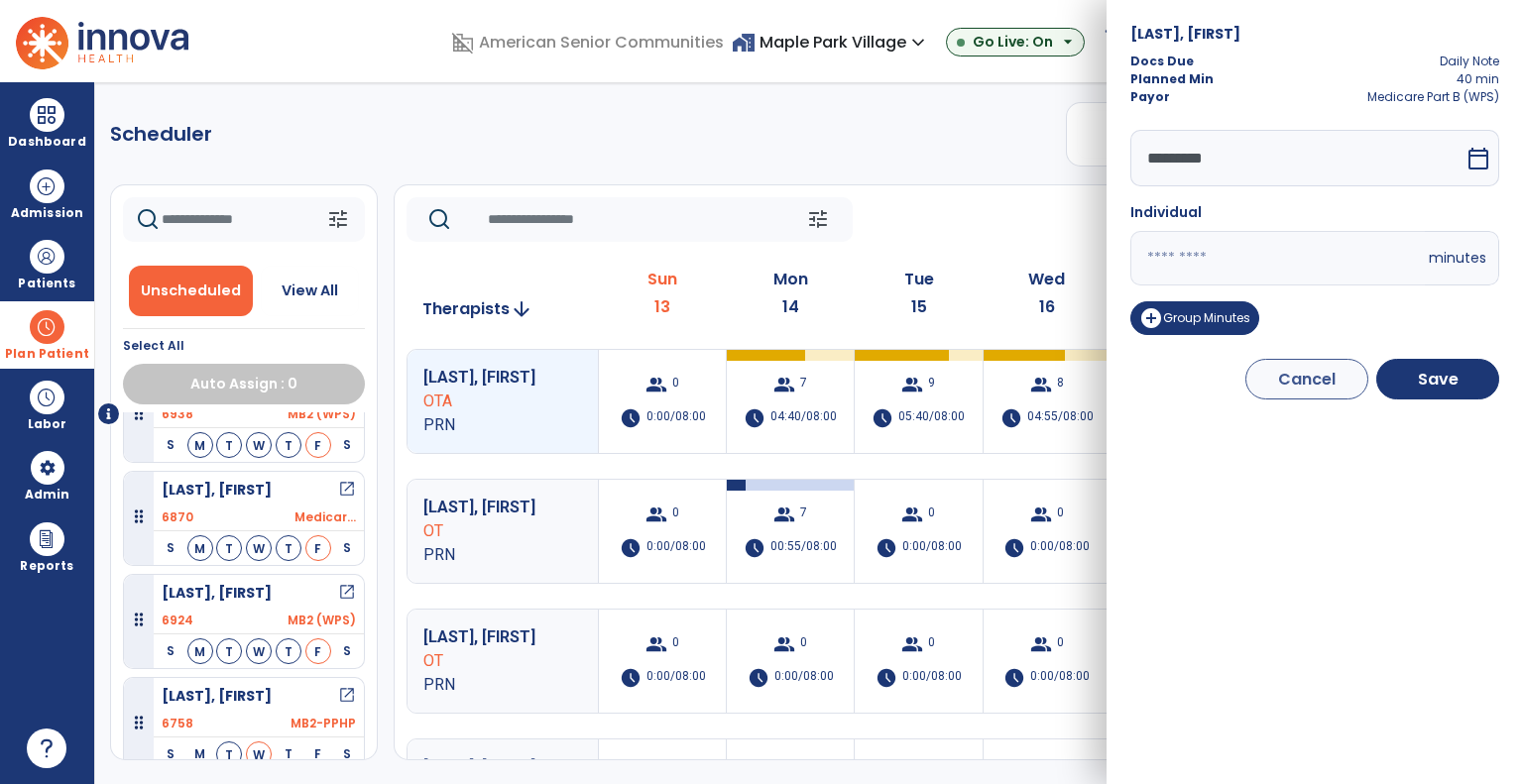 click on "**" at bounding box center (1277, 258) 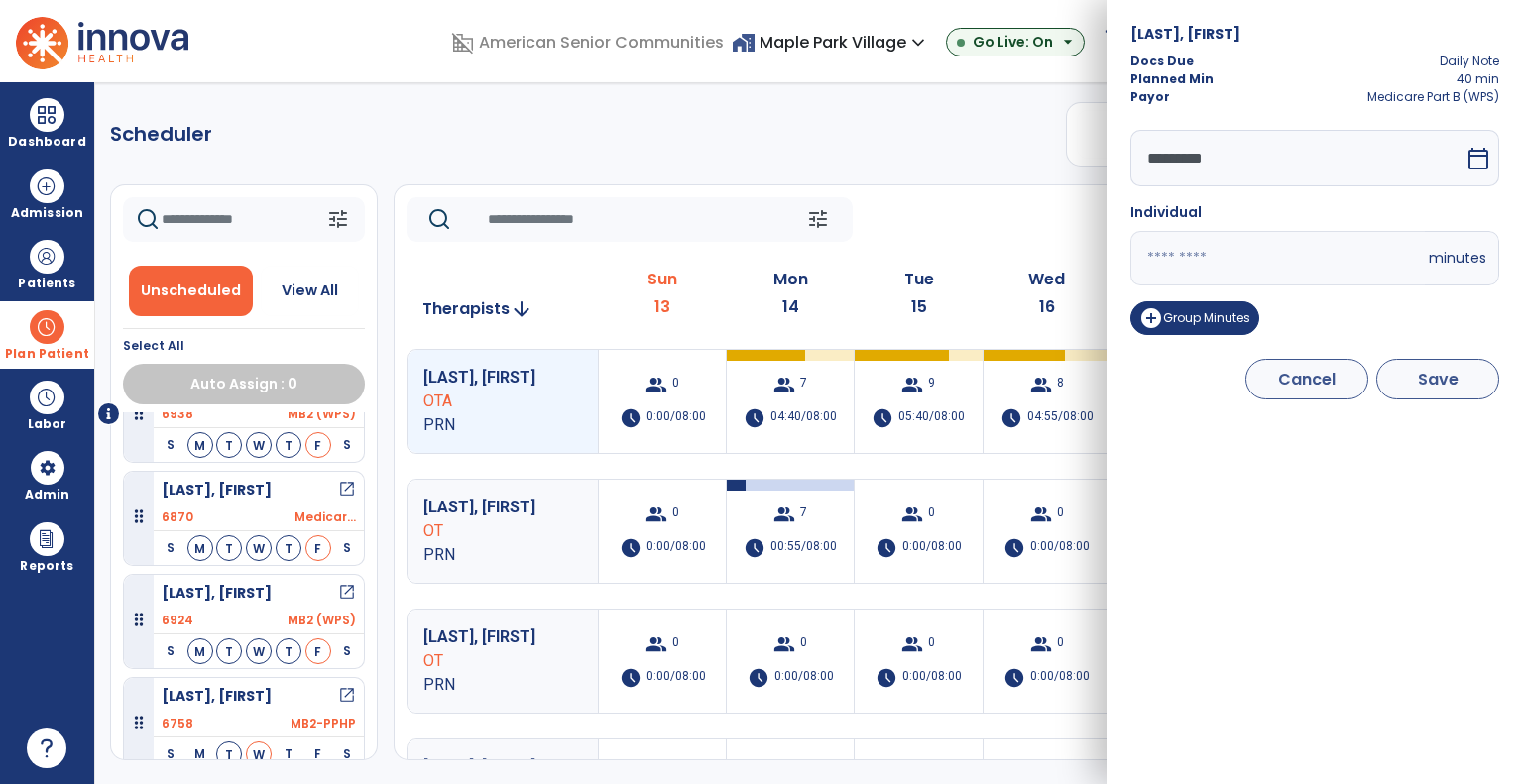 type on "**" 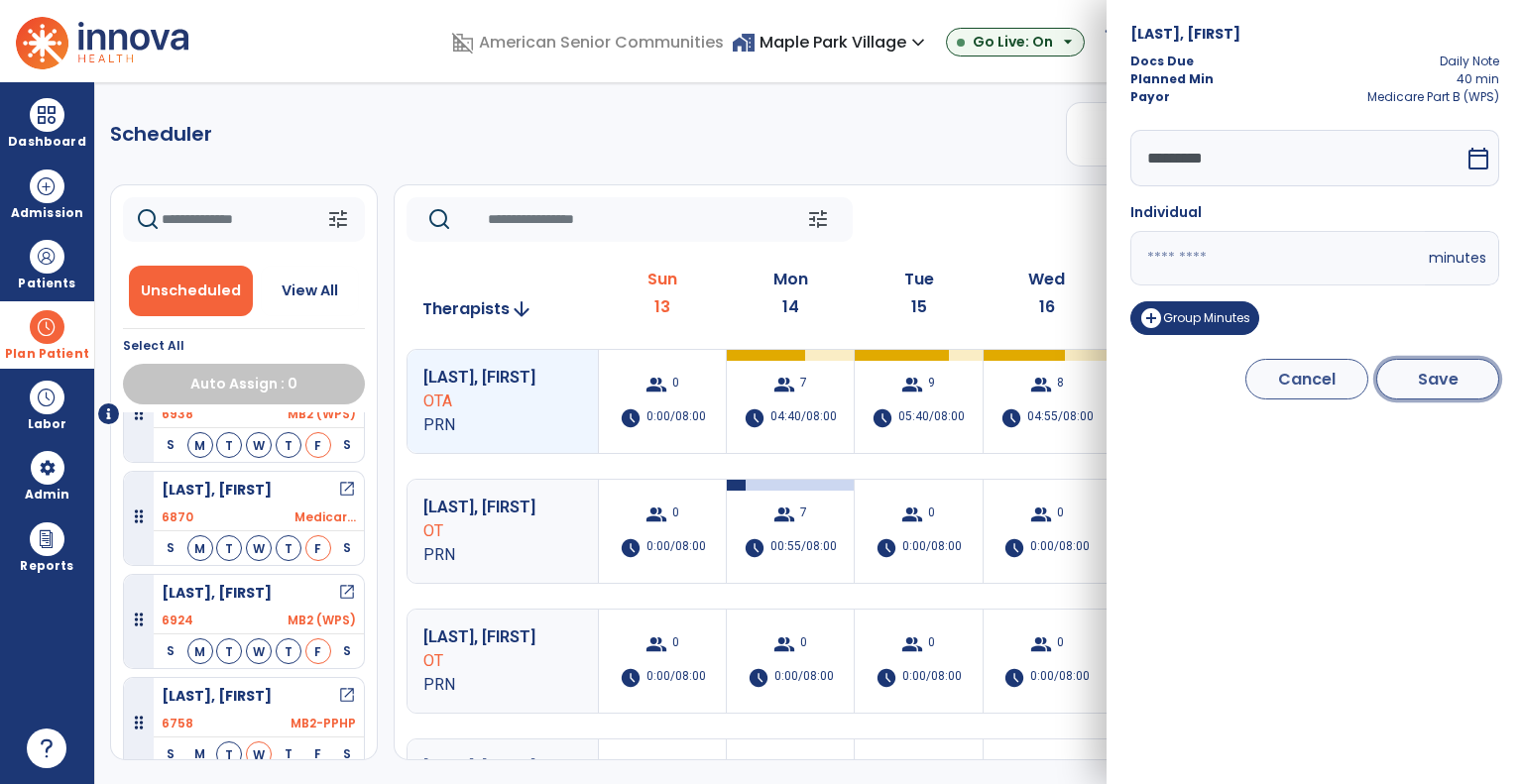 click on "Save" at bounding box center (1438, 379) 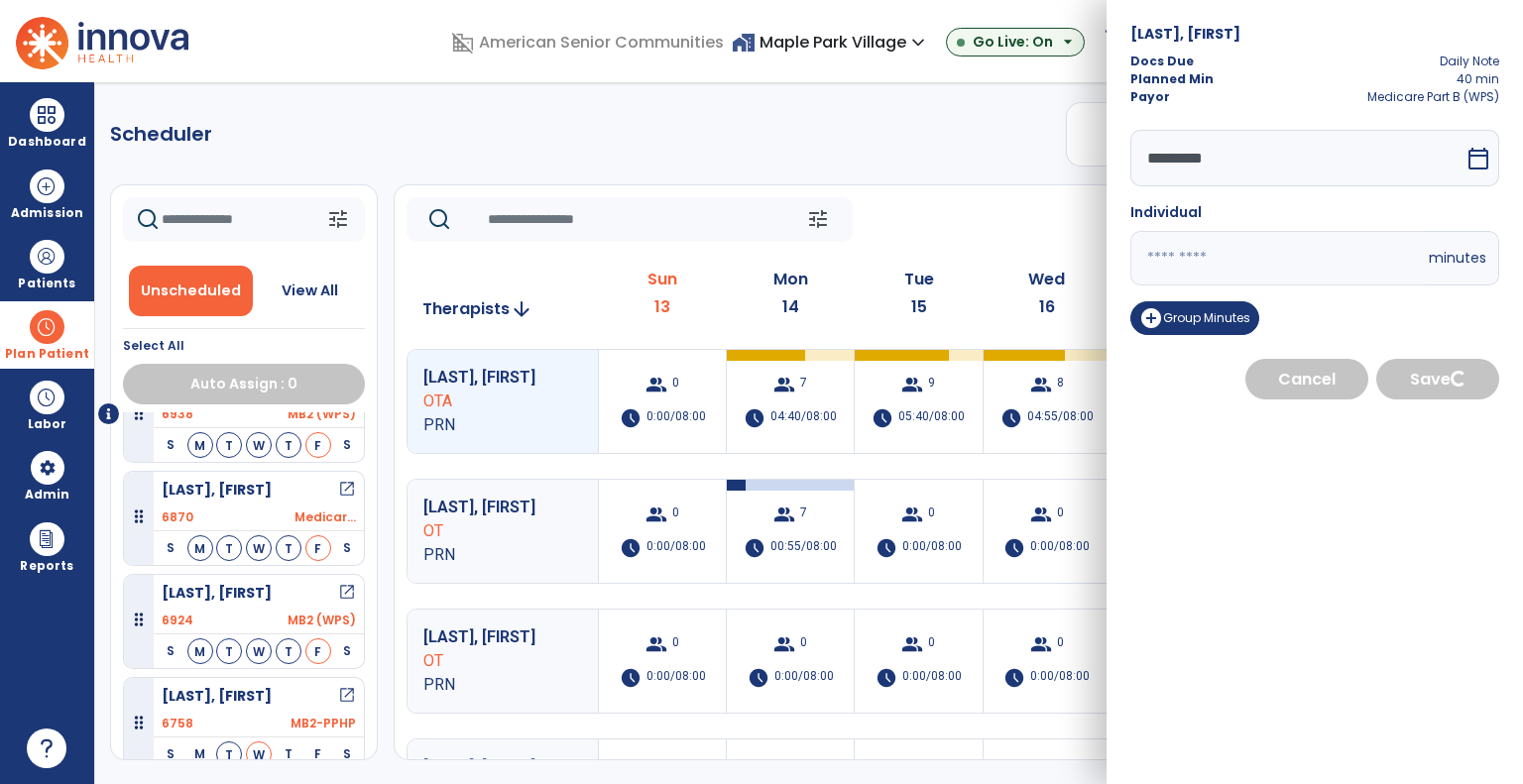 select on "****" 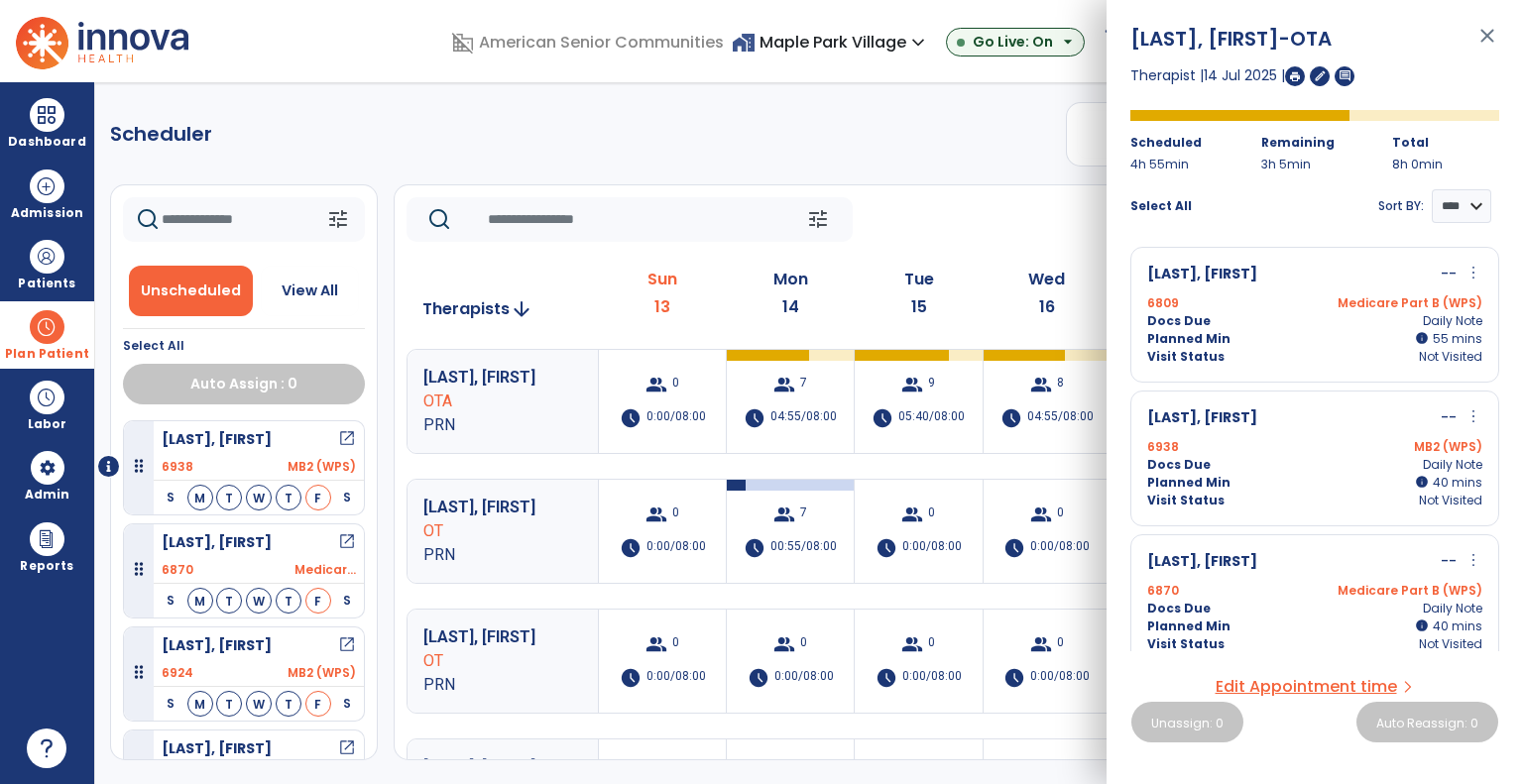 click on "more_vert" at bounding box center [1473, 560] 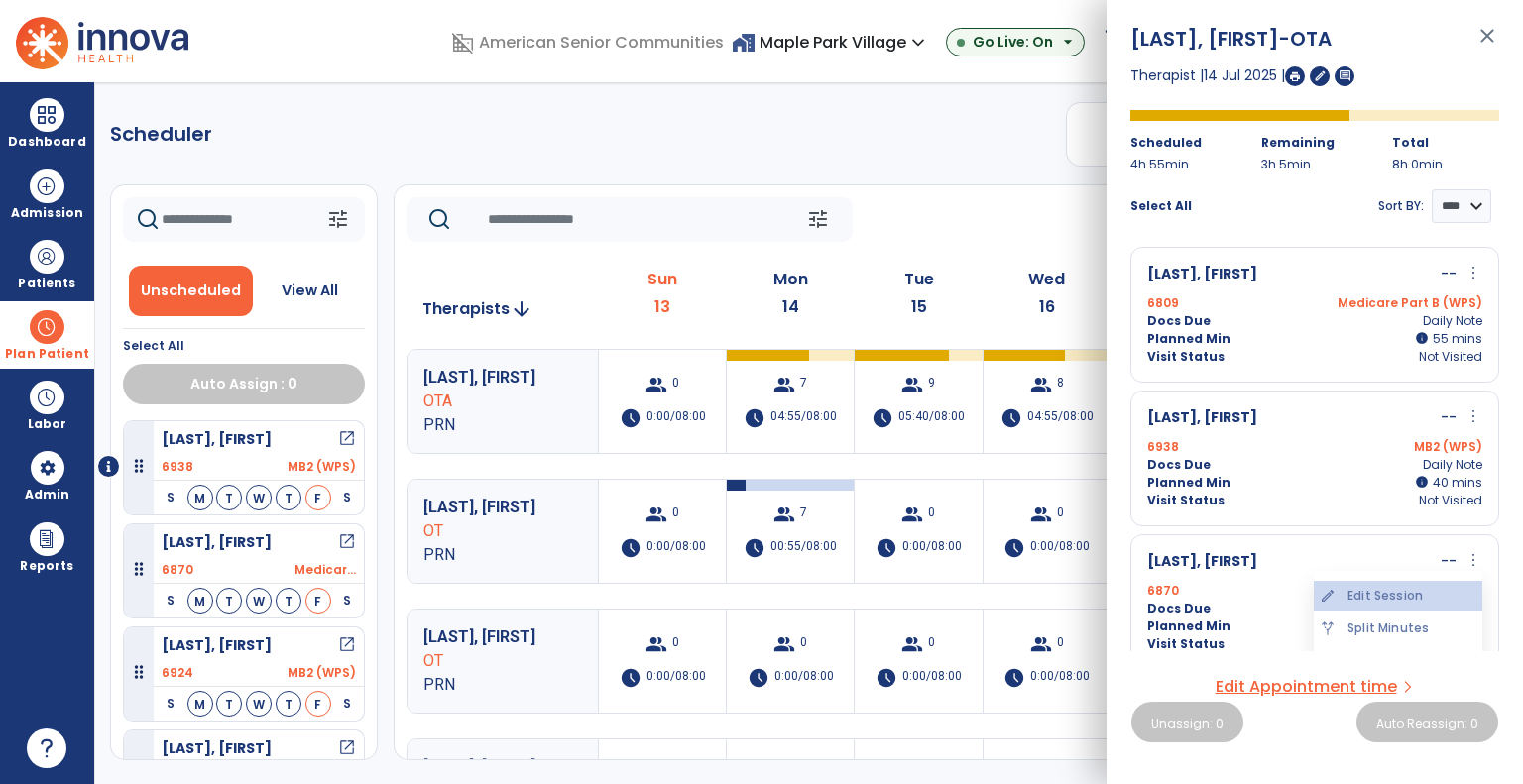 click on "edit   Edit Session" at bounding box center [1398, 596] 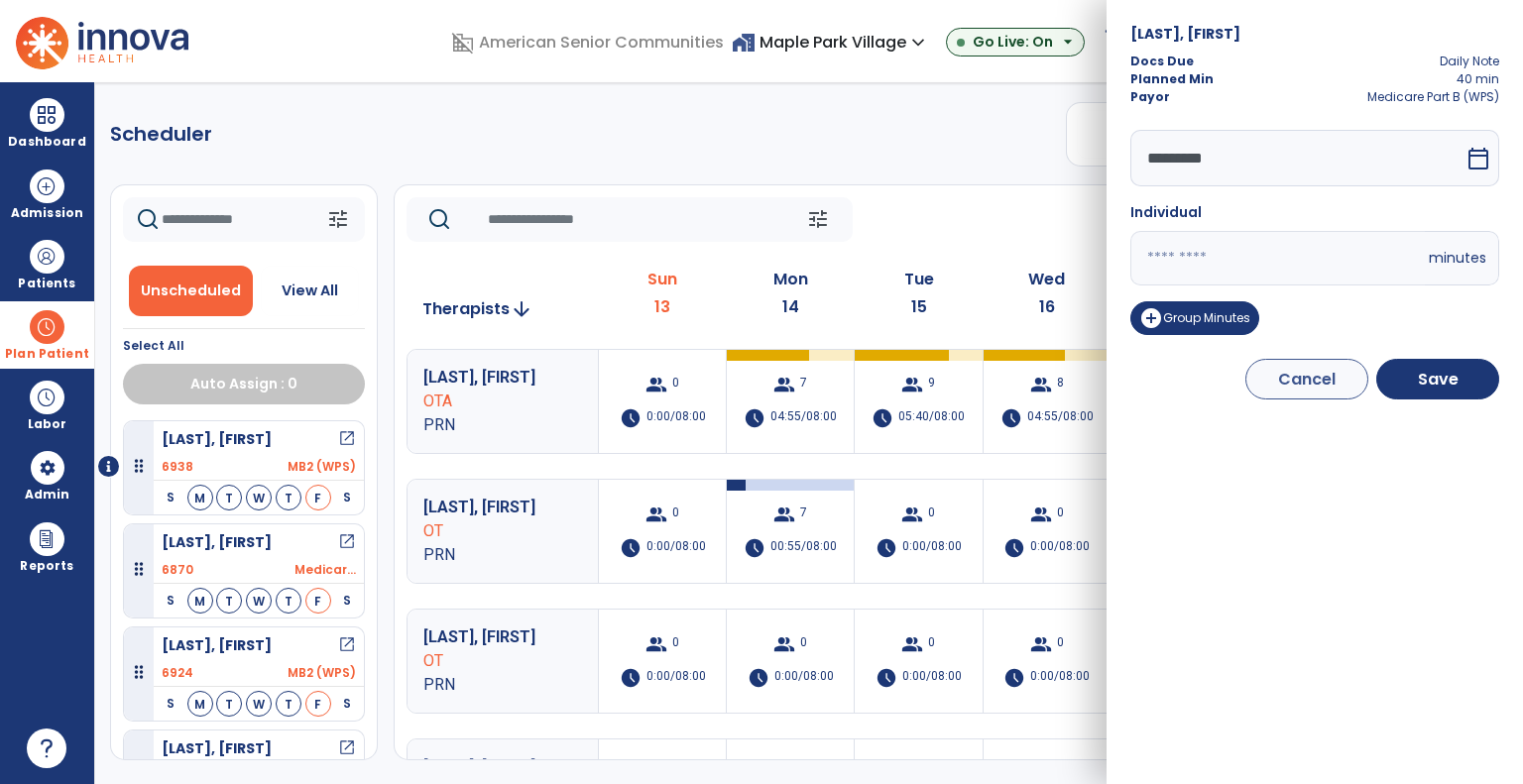click on "**" at bounding box center [1277, 258] 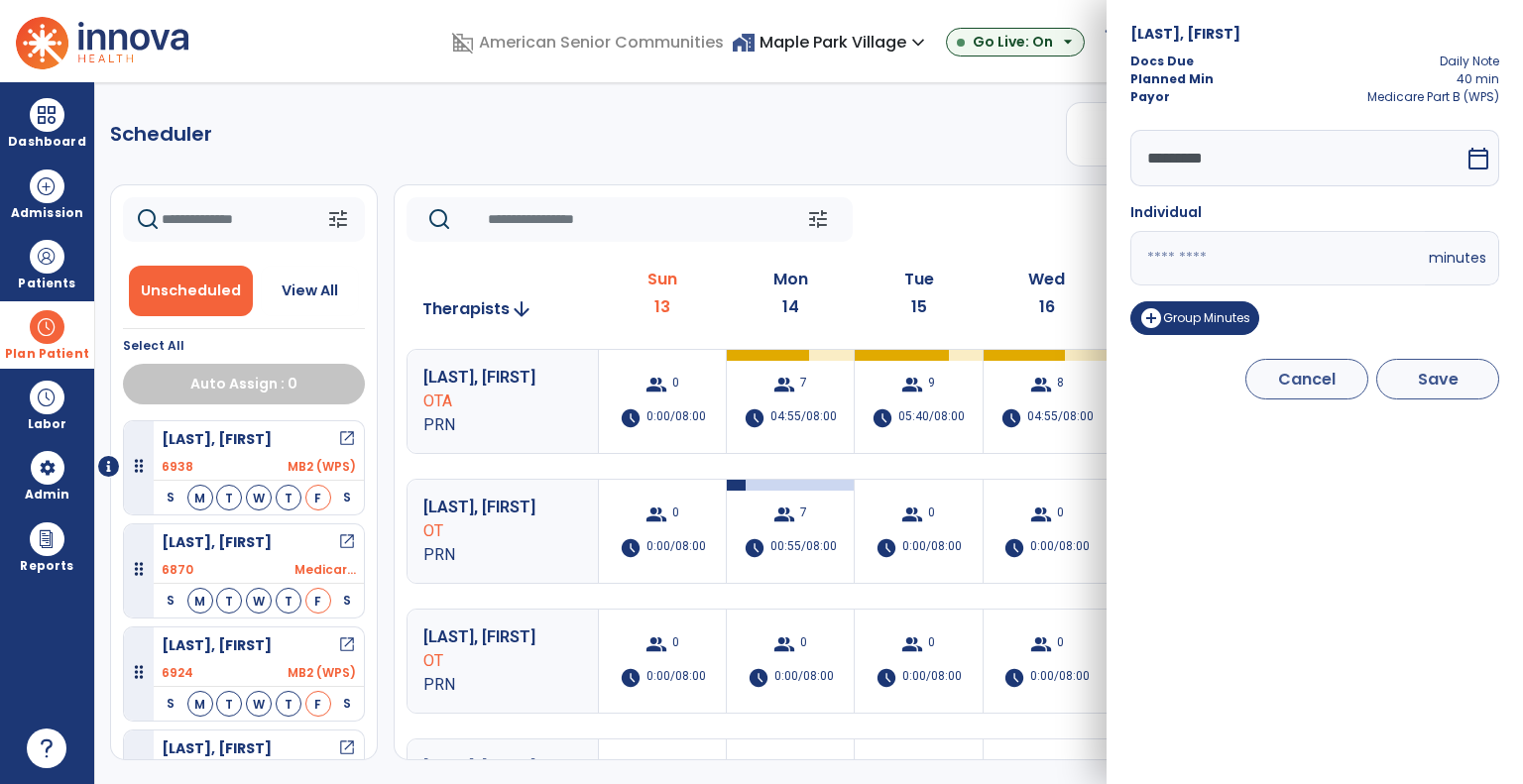 type on "**" 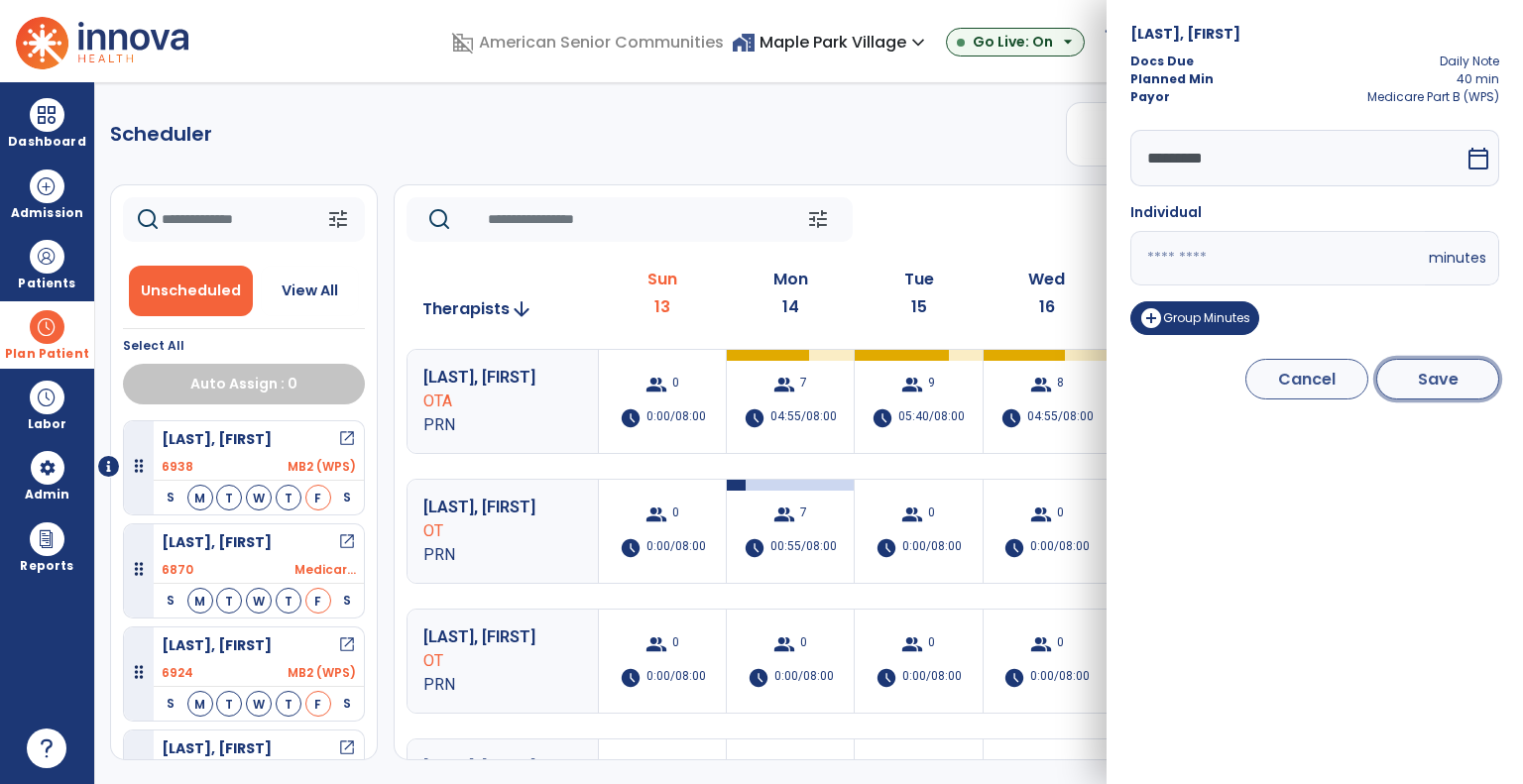 click on "Save" at bounding box center [1438, 379] 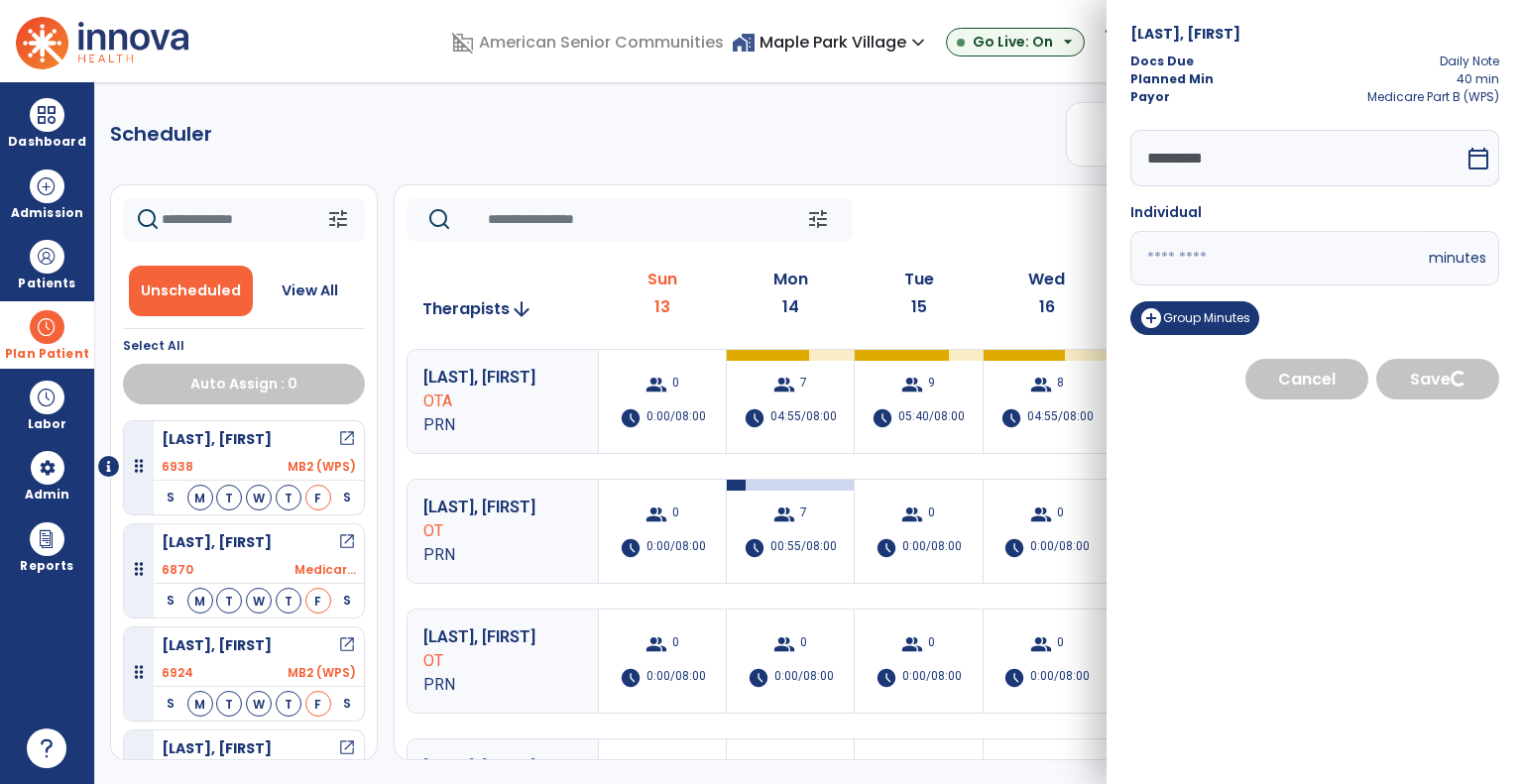 select on "****" 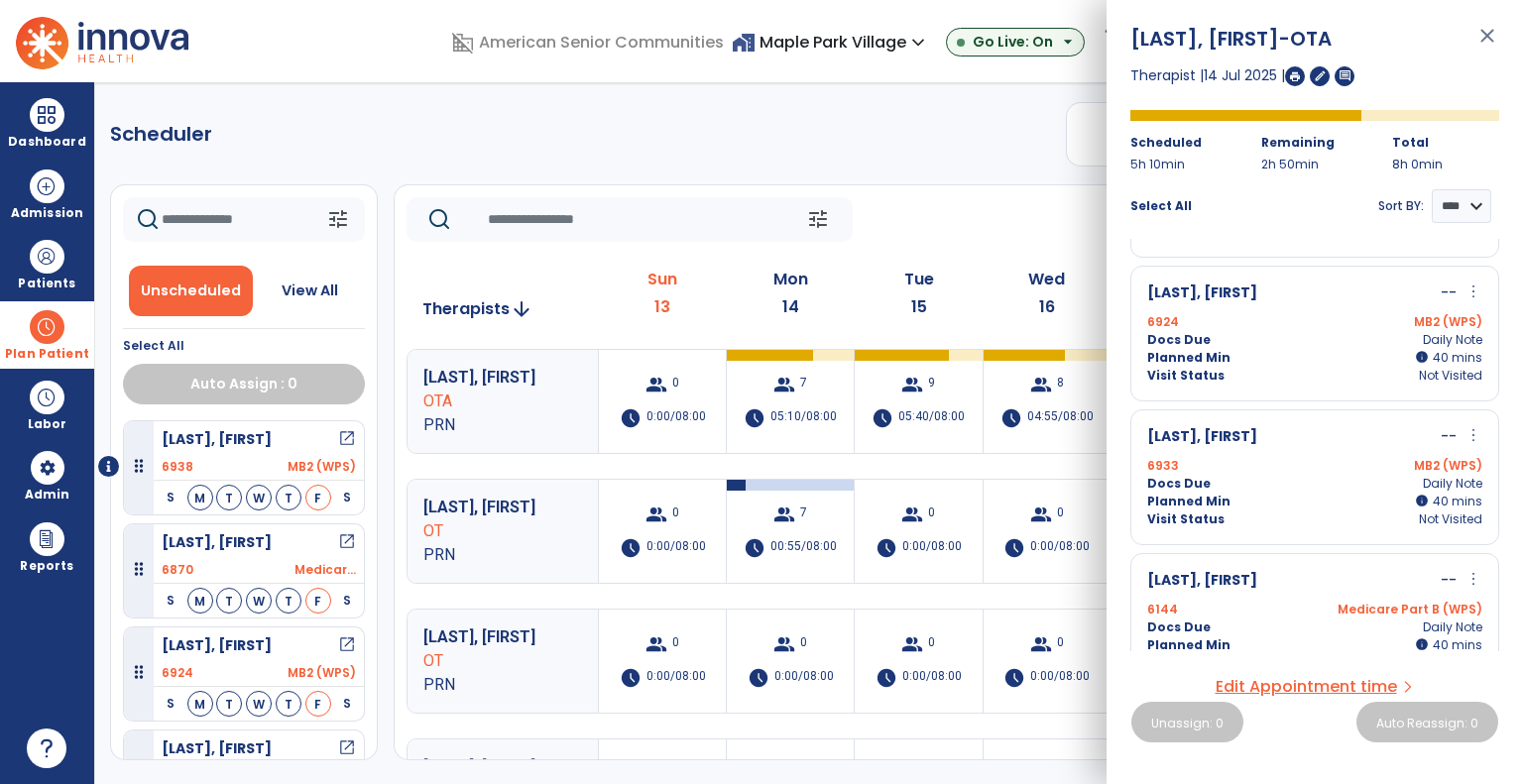 scroll, scrollTop: 589, scrollLeft: 0, axis: vertical 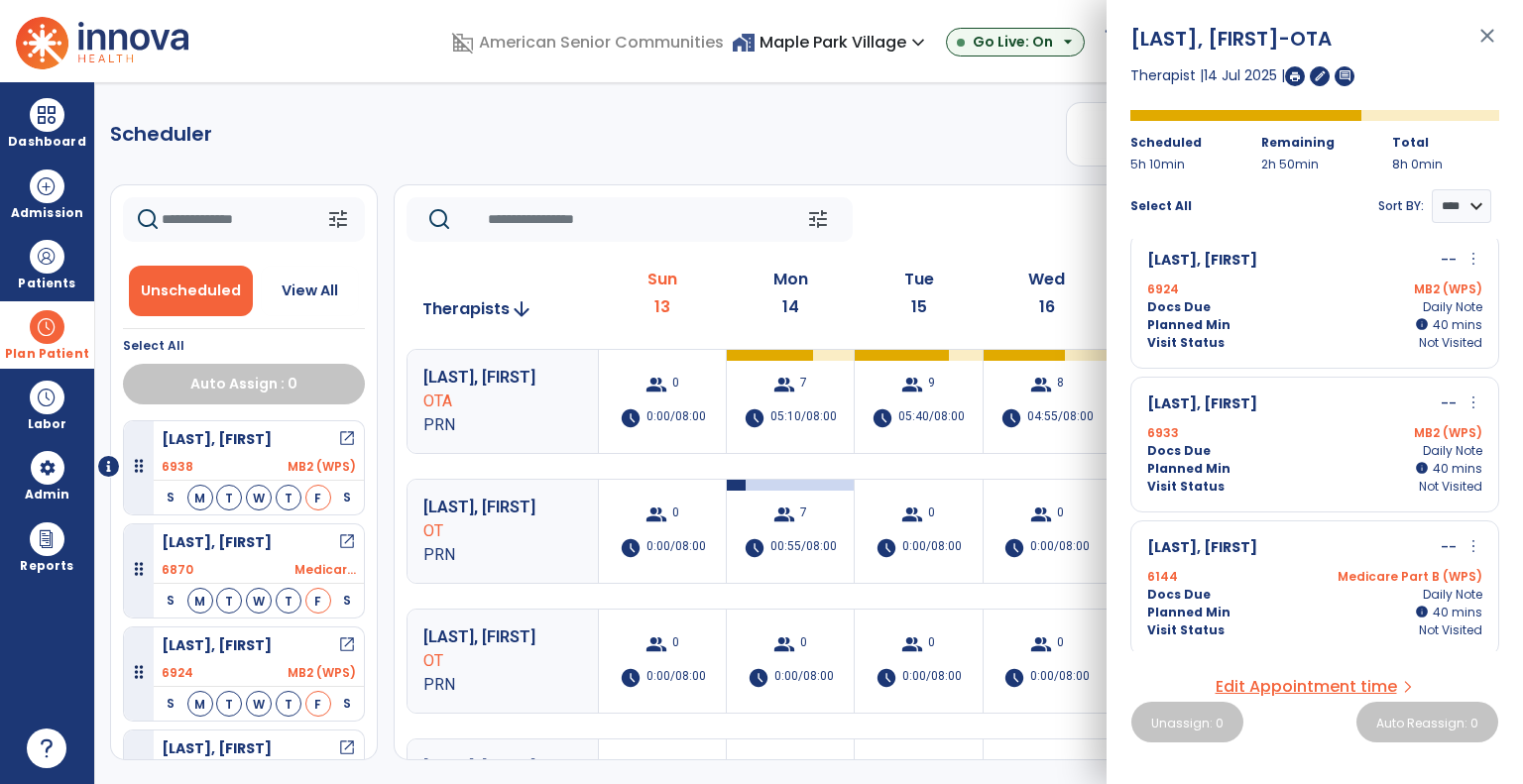 click on "more_vert" at bounding box center (1473, 546) 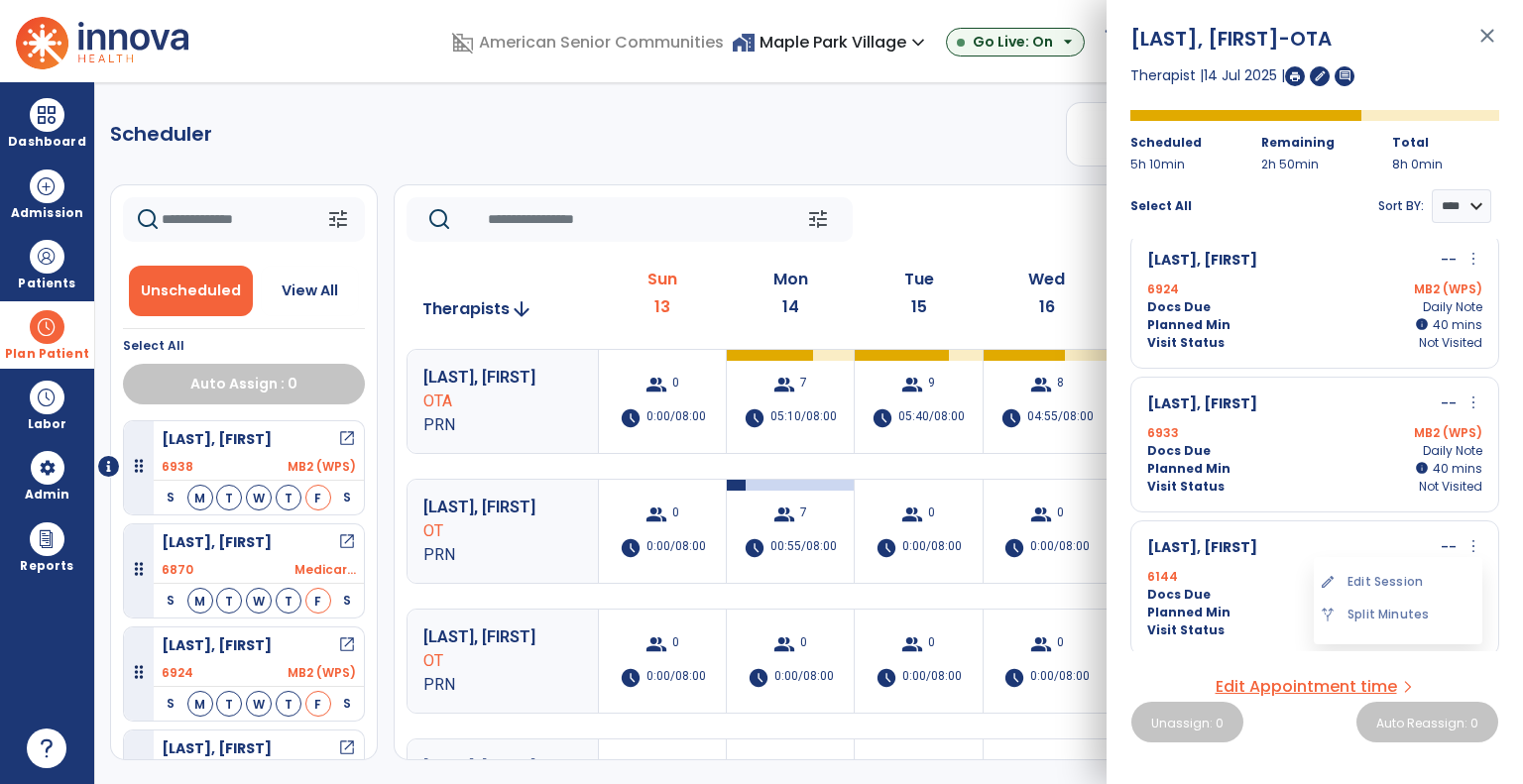 click on "edit   Edit Session" at bounding box center (1398, 582) 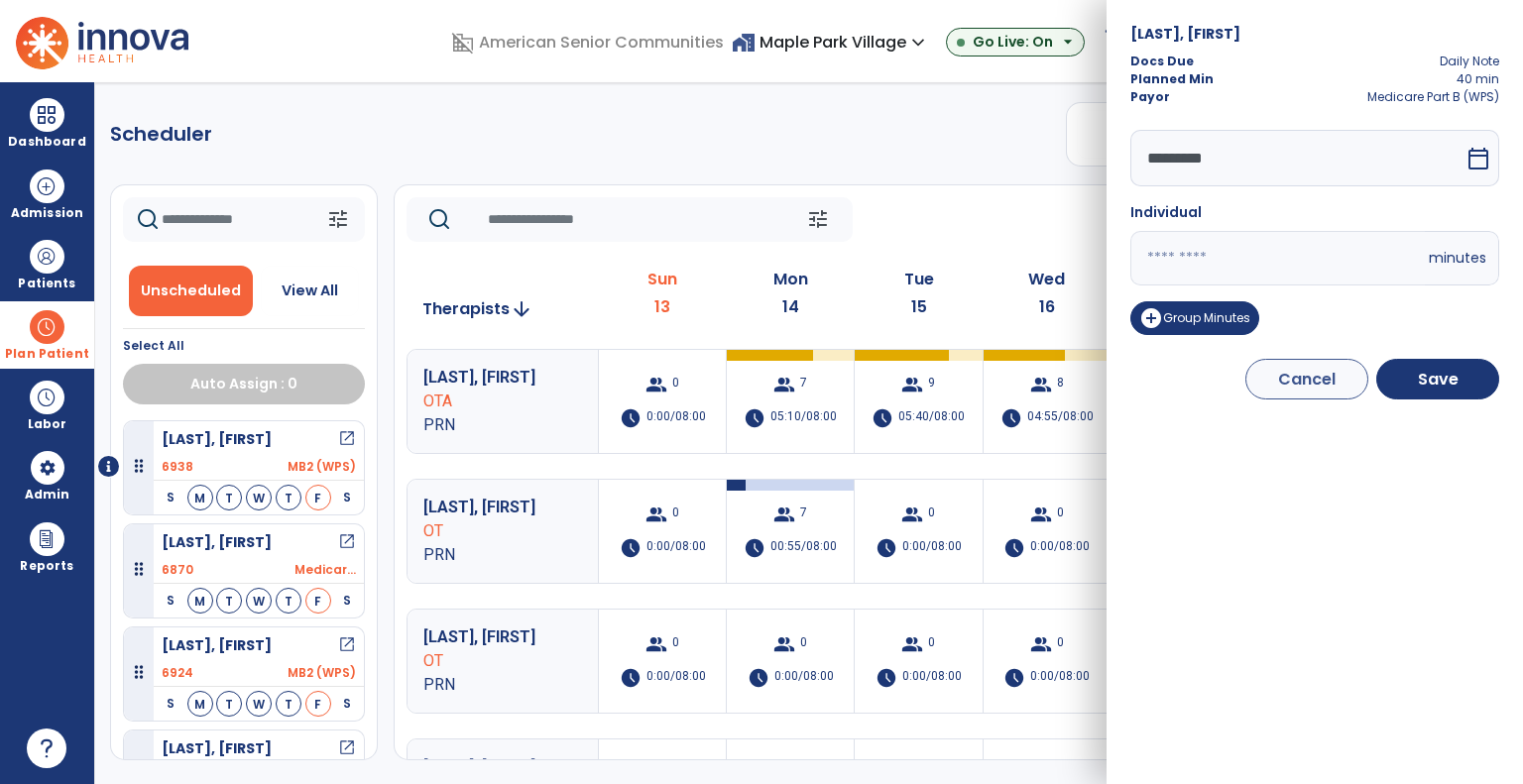 click on "**" at bounding box center (1277, 258) 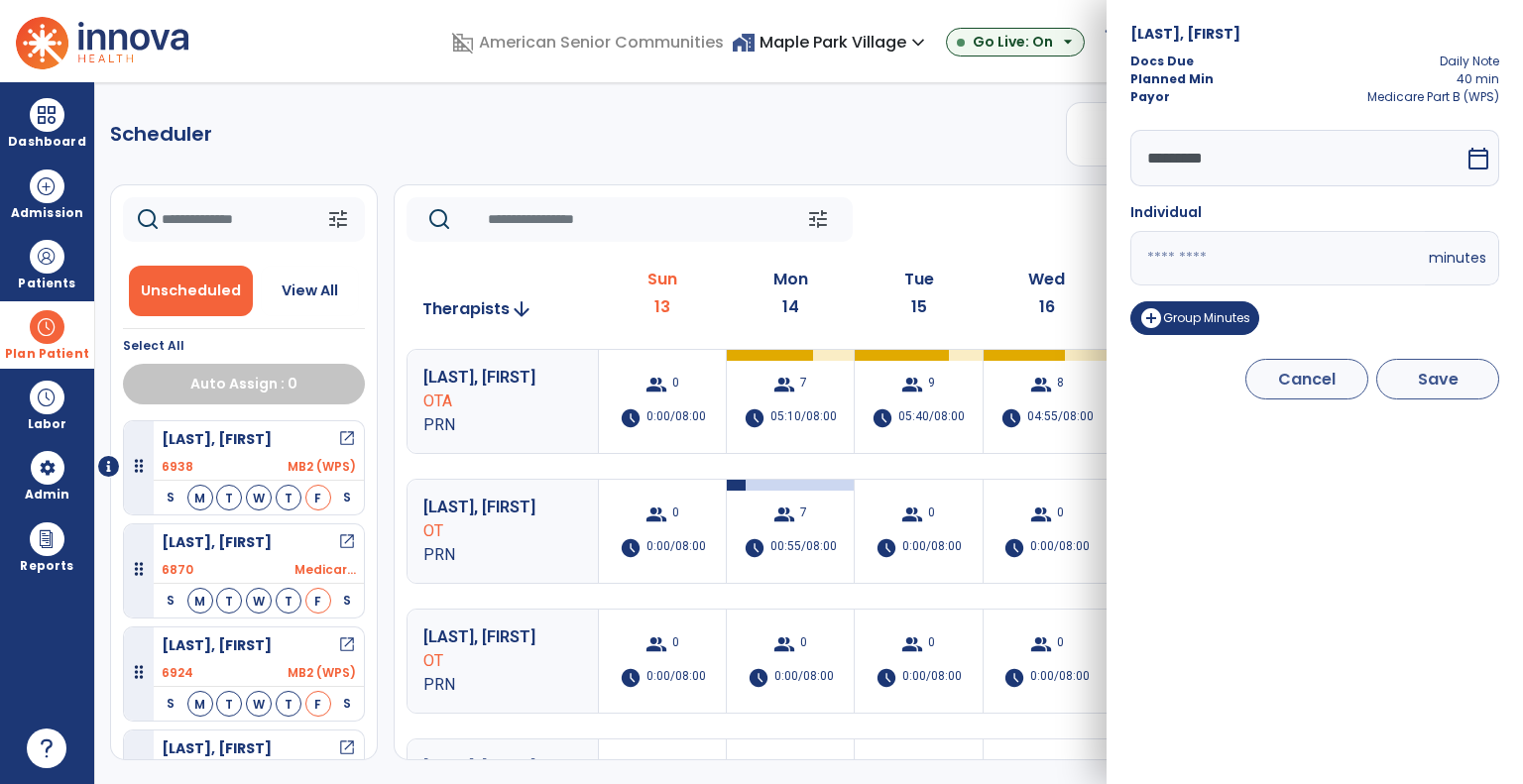type on "**" 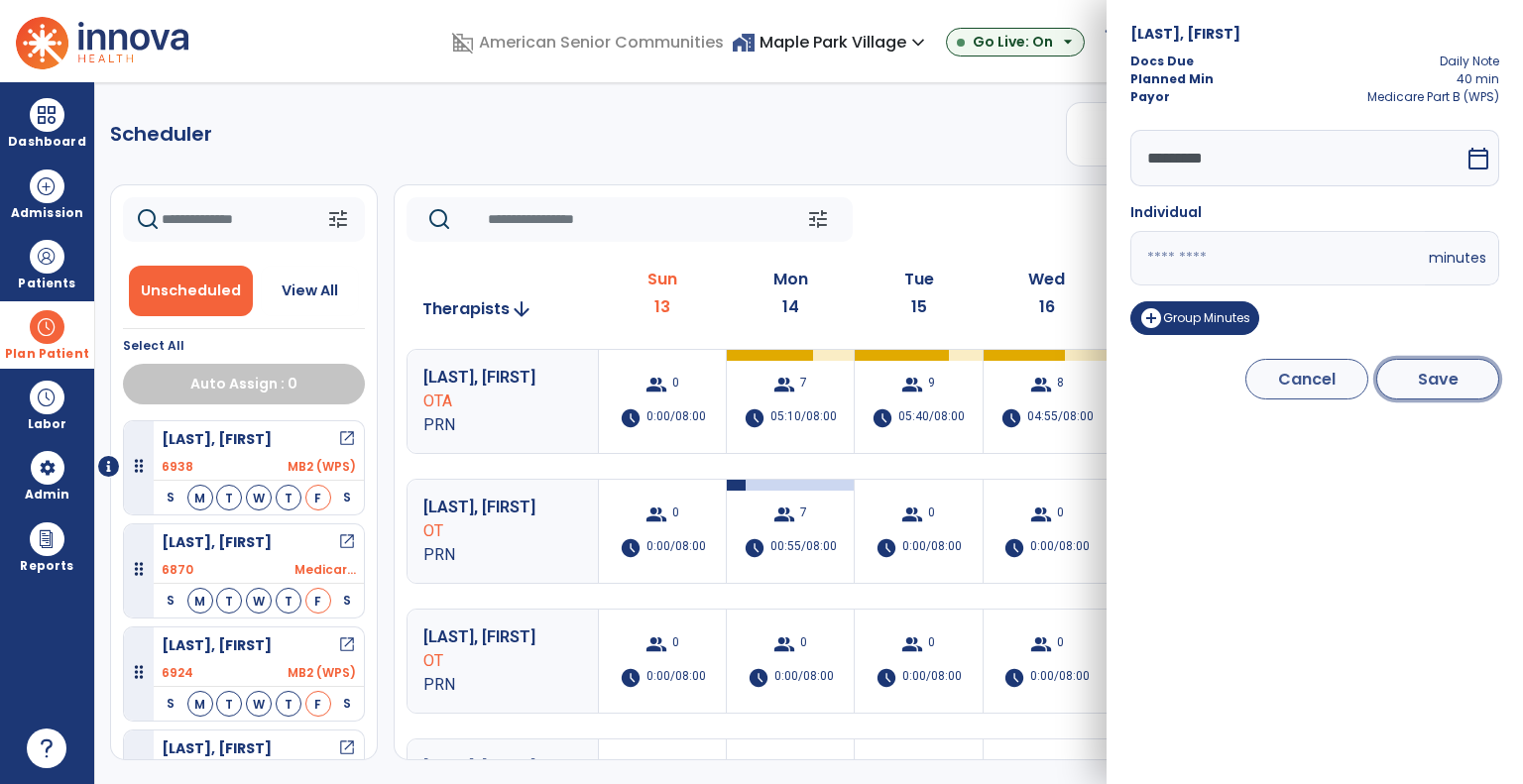 click on "Save" at bounding box center (1438, 379) 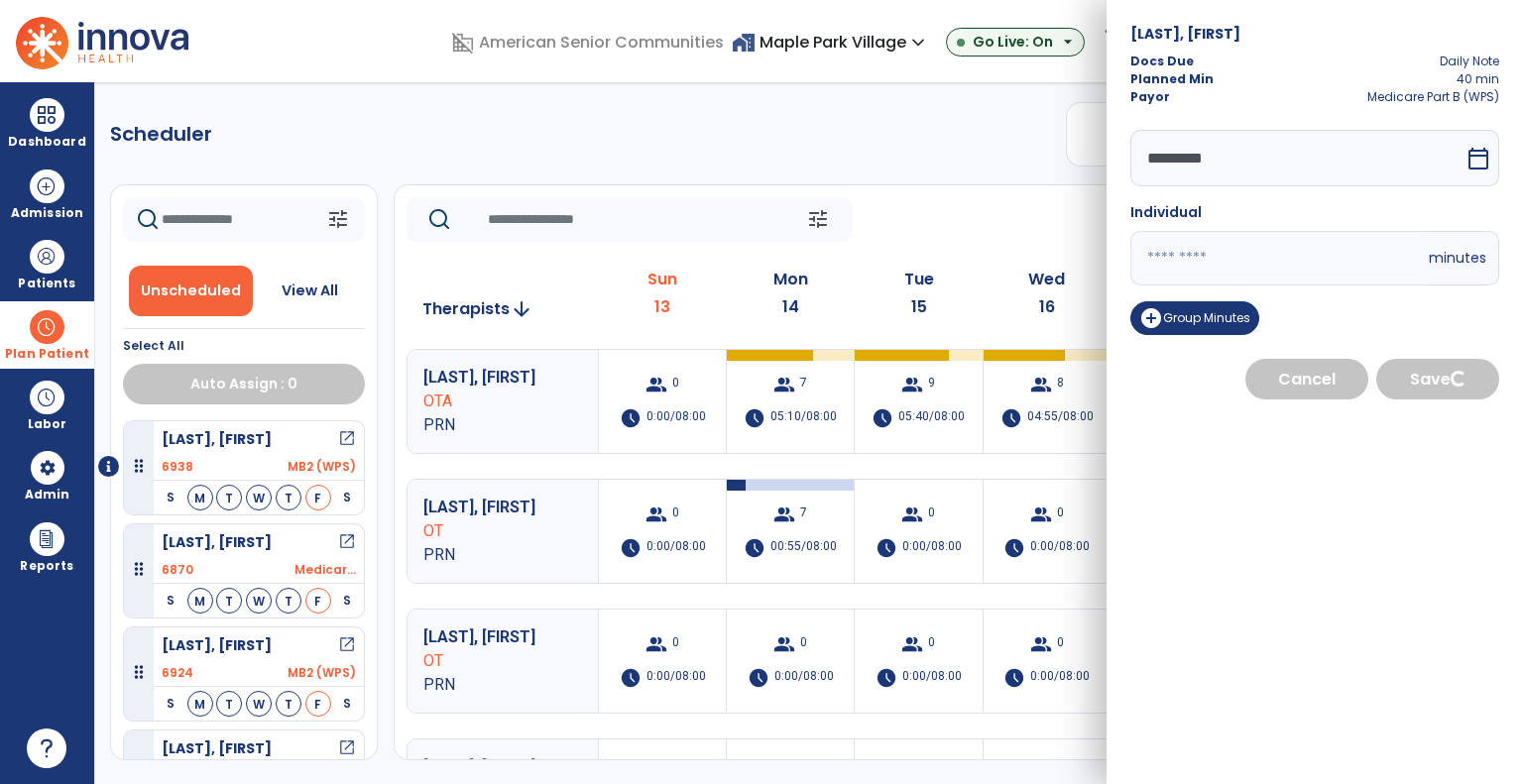 select on "****" 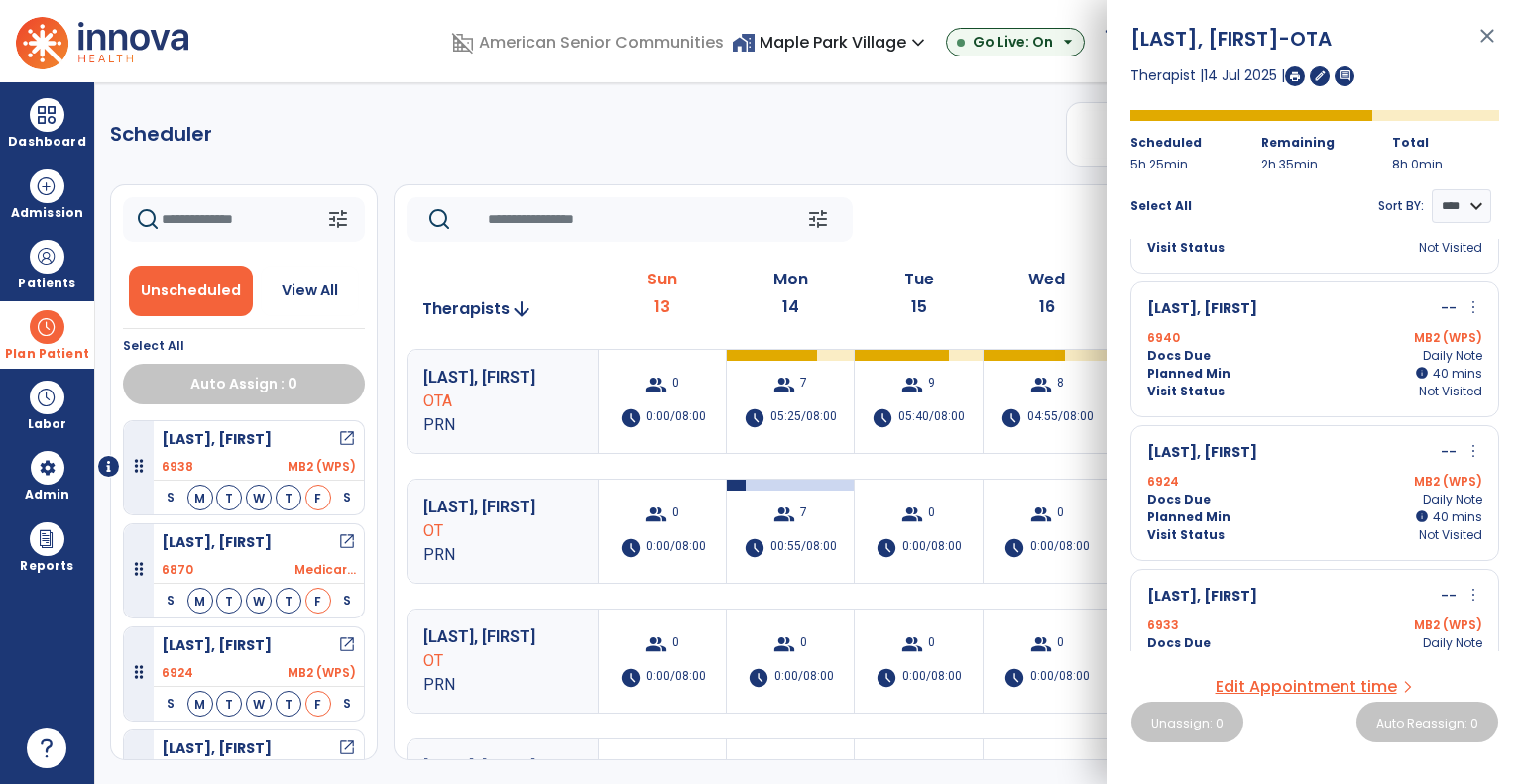 scroll, scrollTop: 589, scrollLeft: 0, axis: vertical 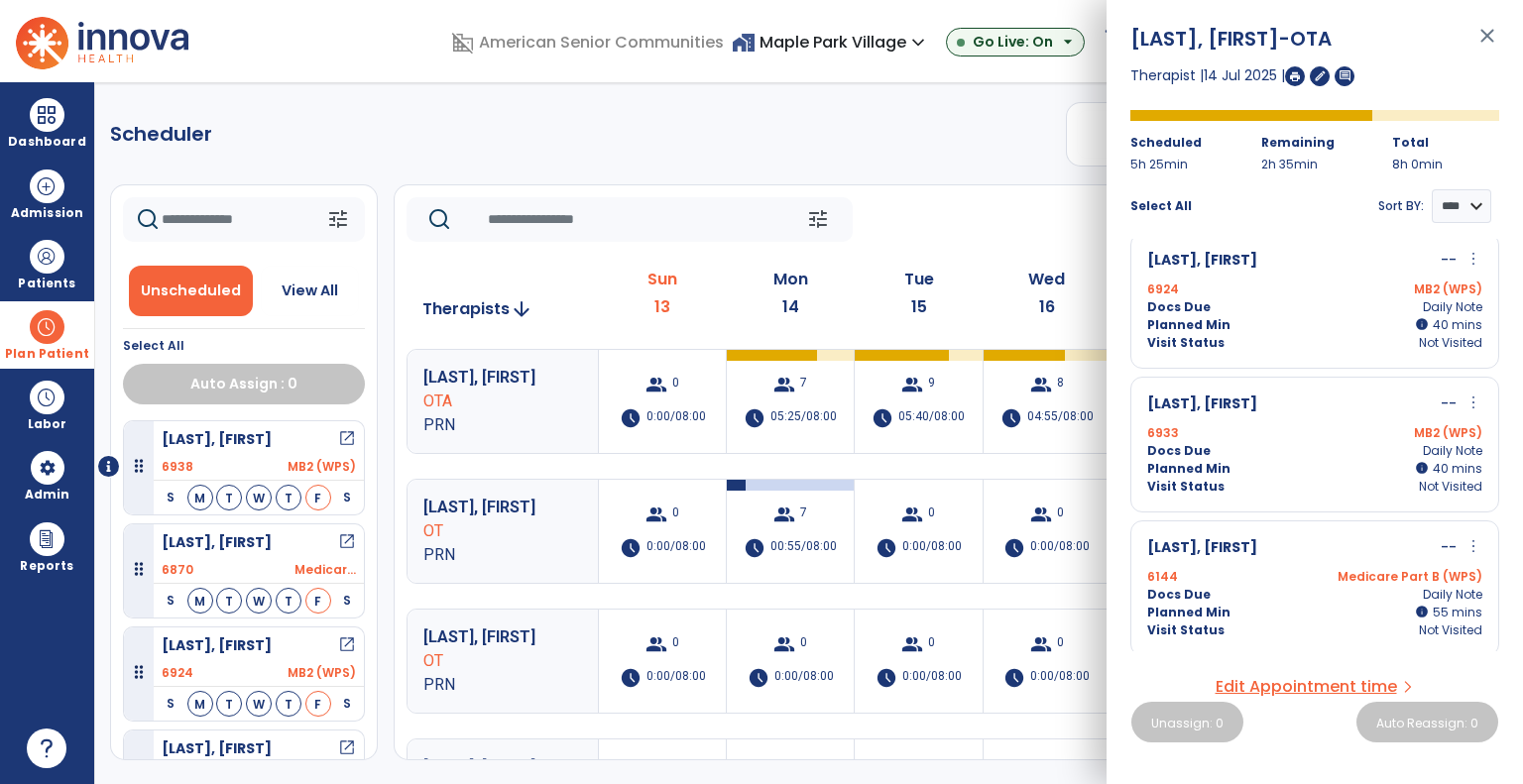click on "tune   Today  chevron_left Jul 13, 2025 - Jul 19, 2025  *********  calendar_today  chevron_right" 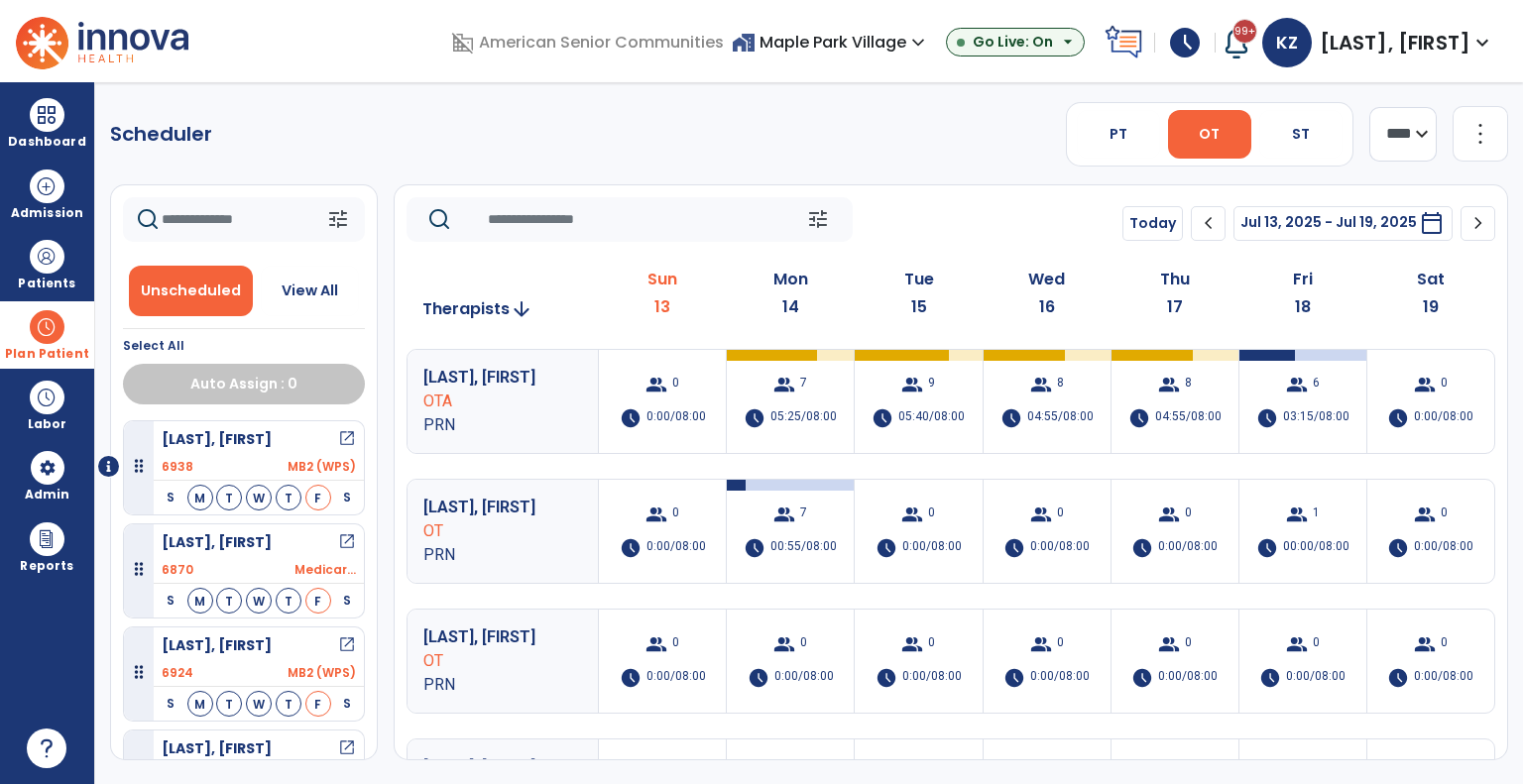 click on "home_work   Maple Park Village   expand_more" at bounding box center [831, 42] 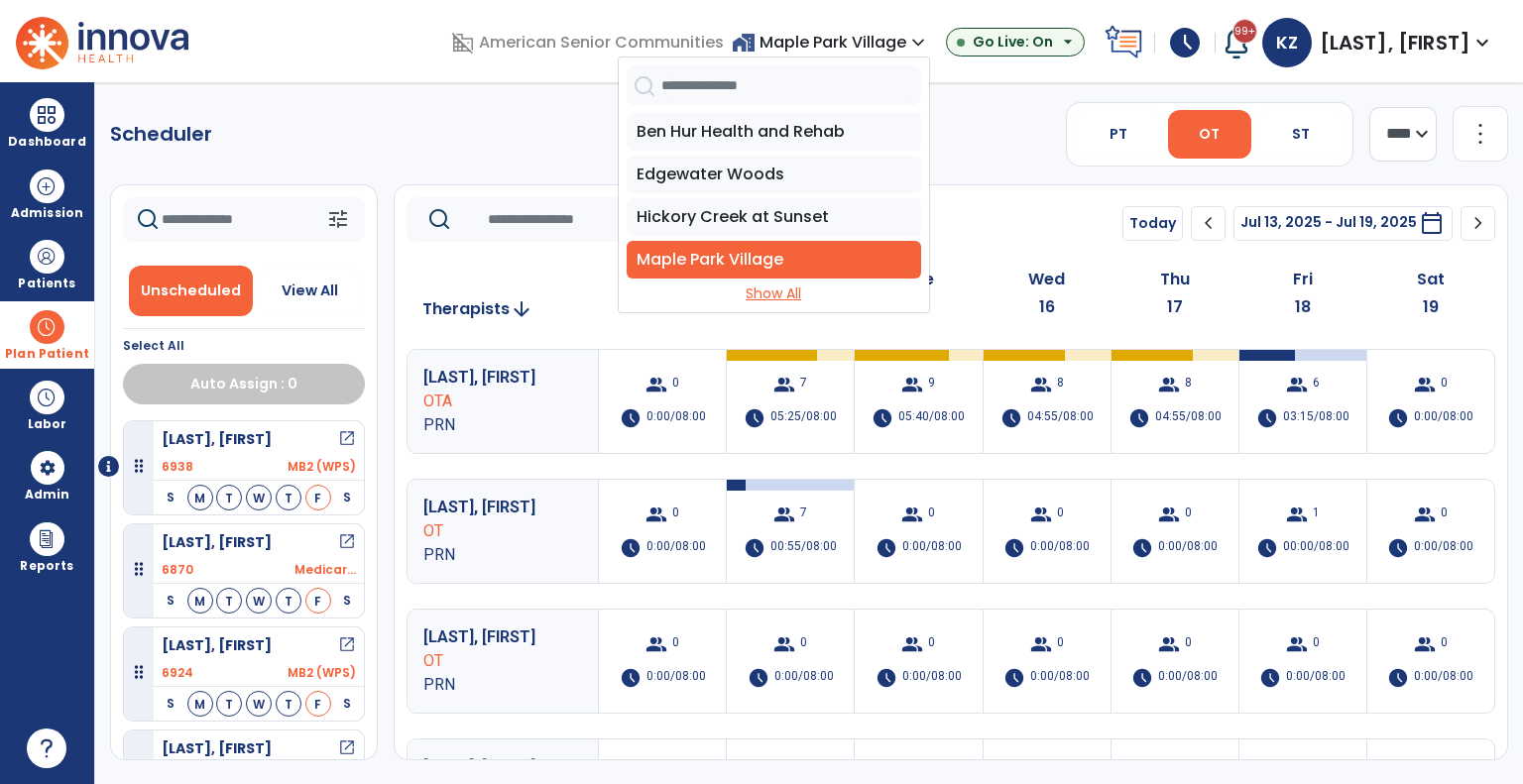 click on "Show All" at bounding box center [773, 293] 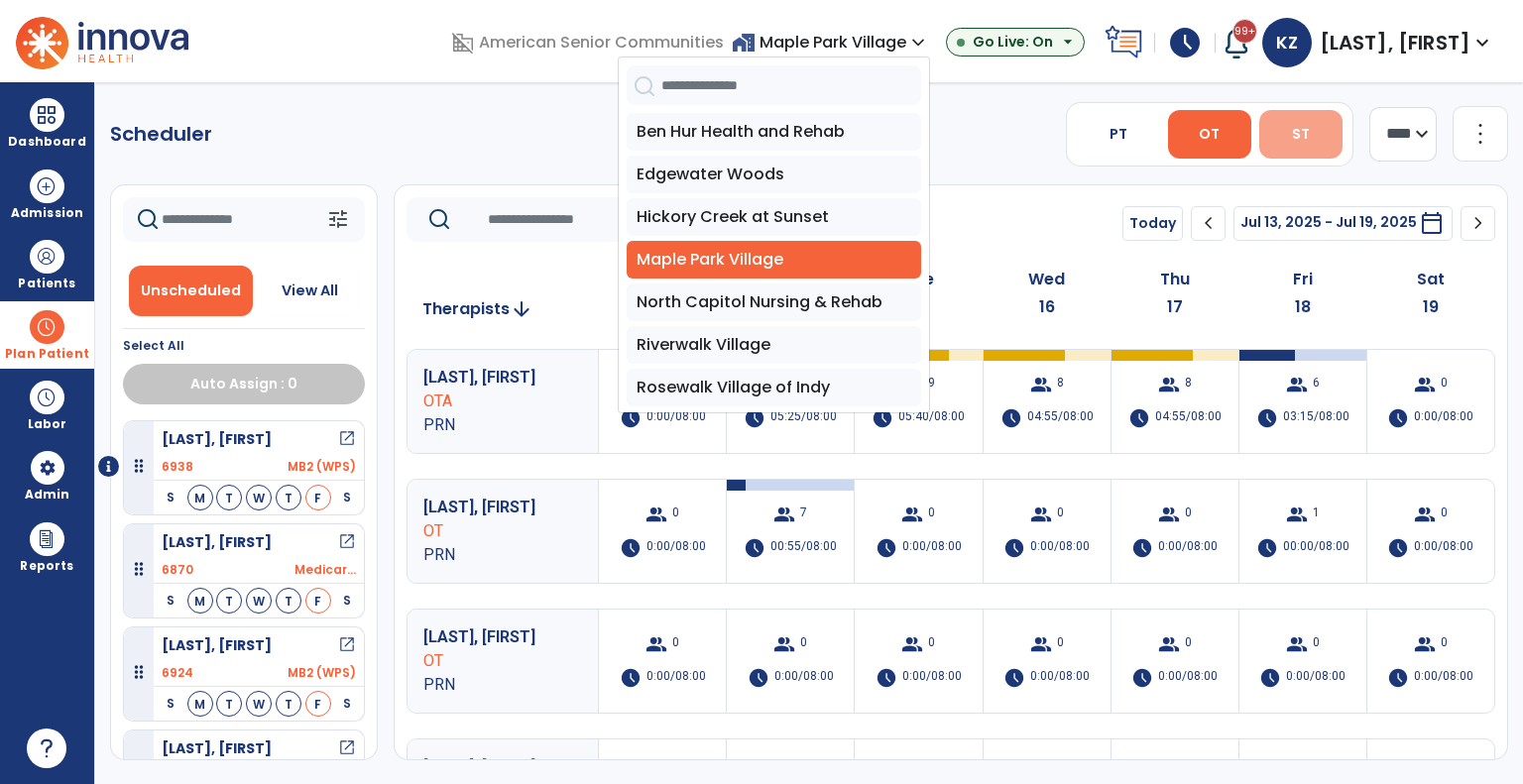 click on "ST" at bounding box center [1301, 134] 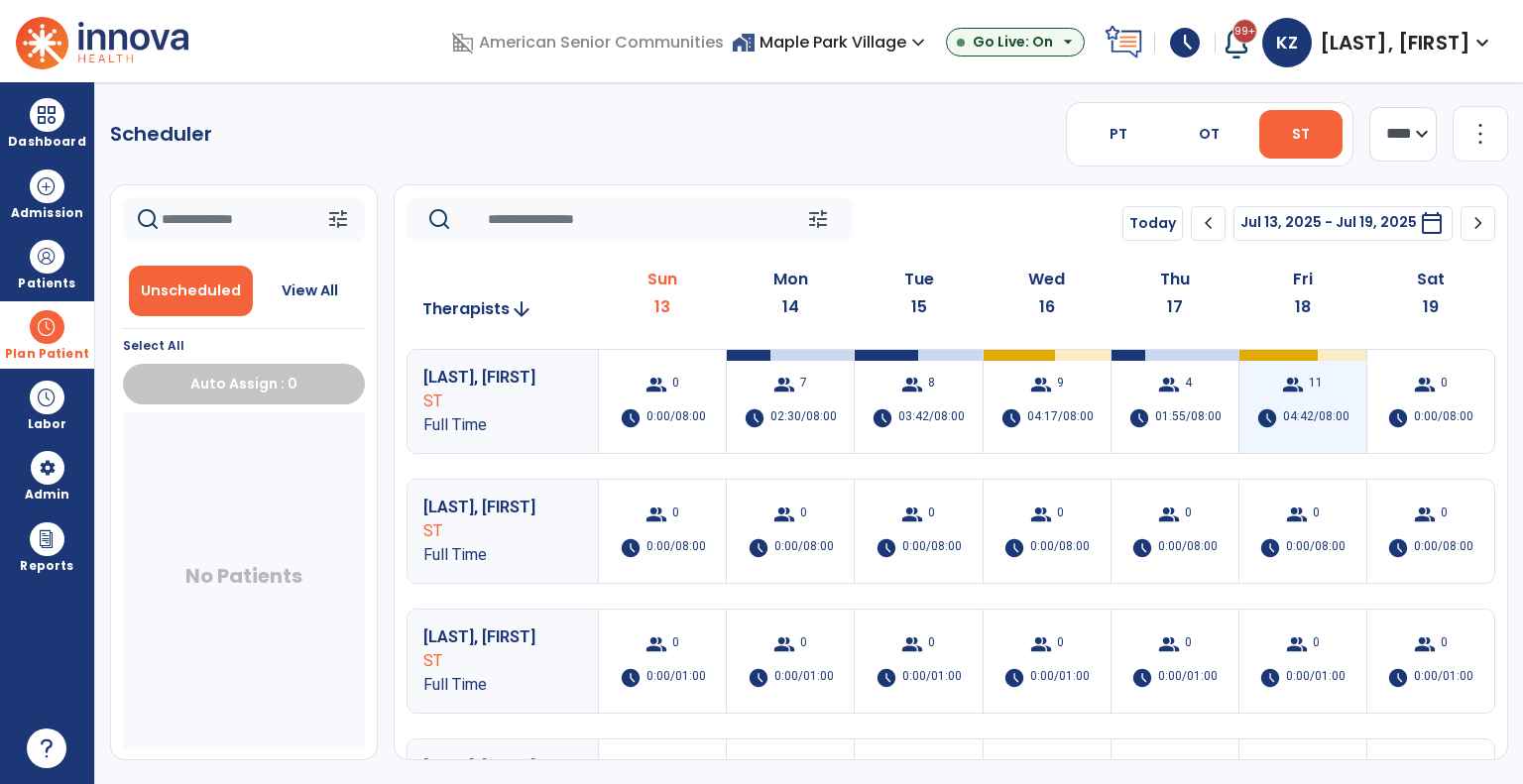 click on "group" at bounding box center (1293, 385) 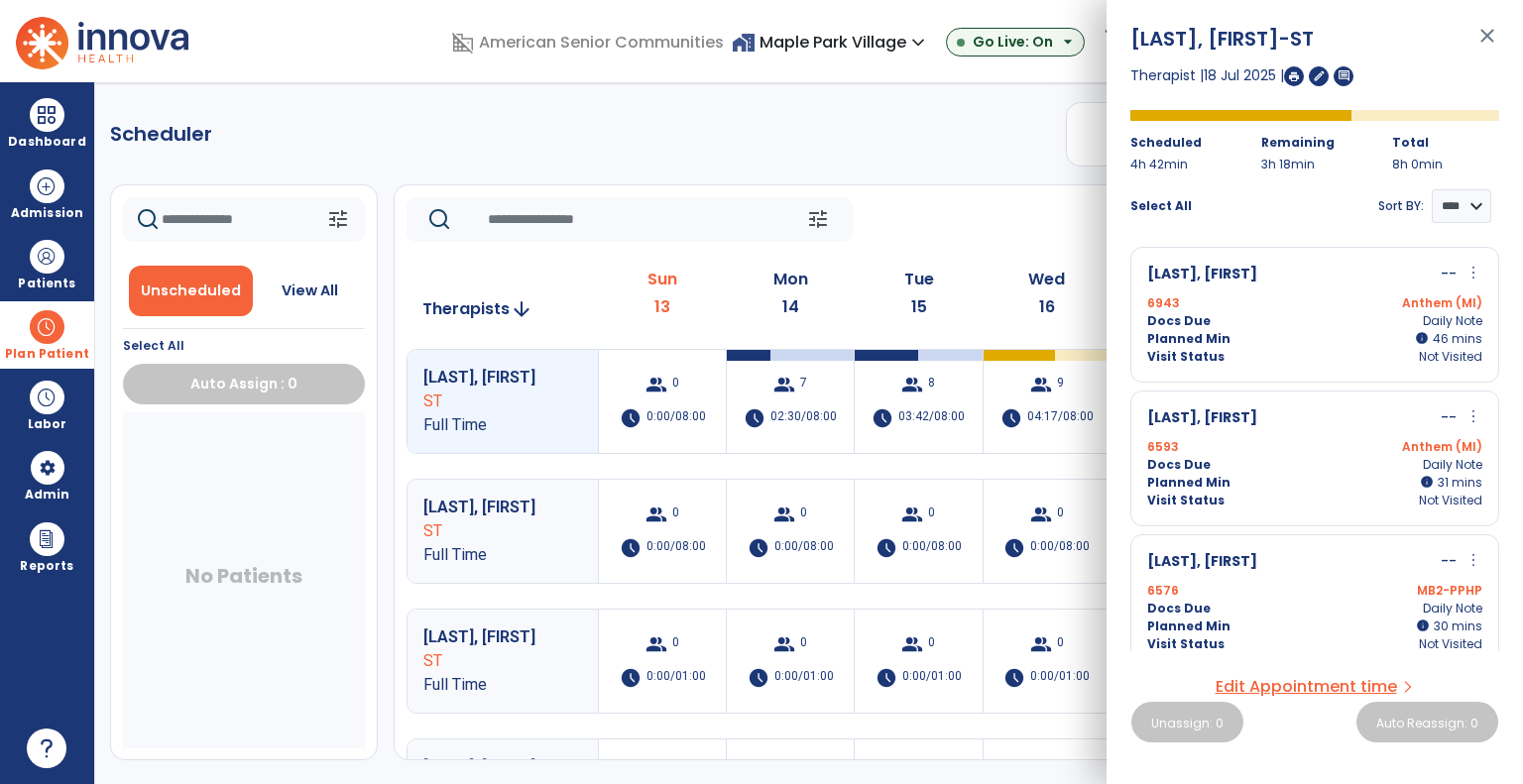 click on "more_vert" at bounding box center (1473, 560) 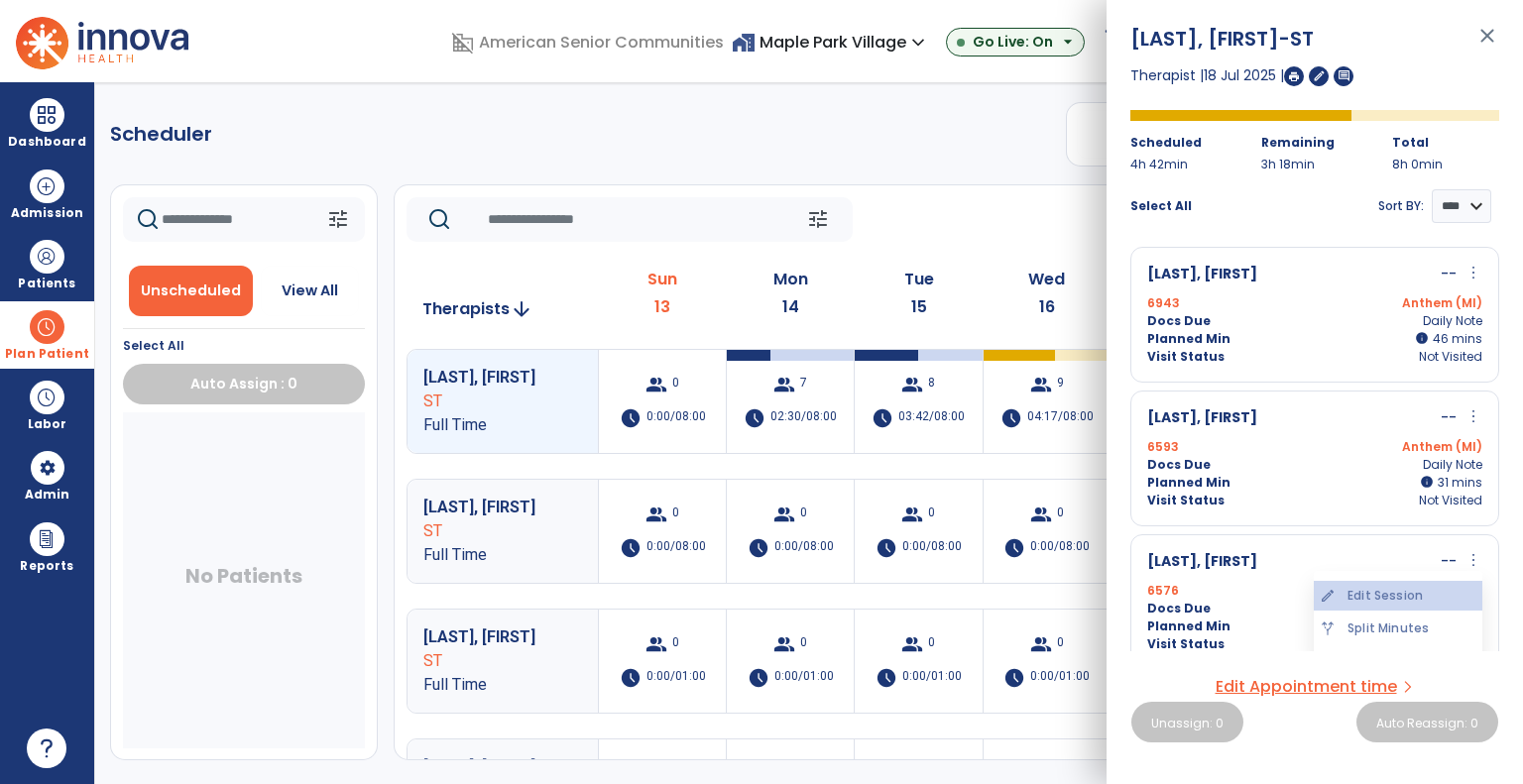 click on "edit   Edit Session" at bounding box center [1398, 596] 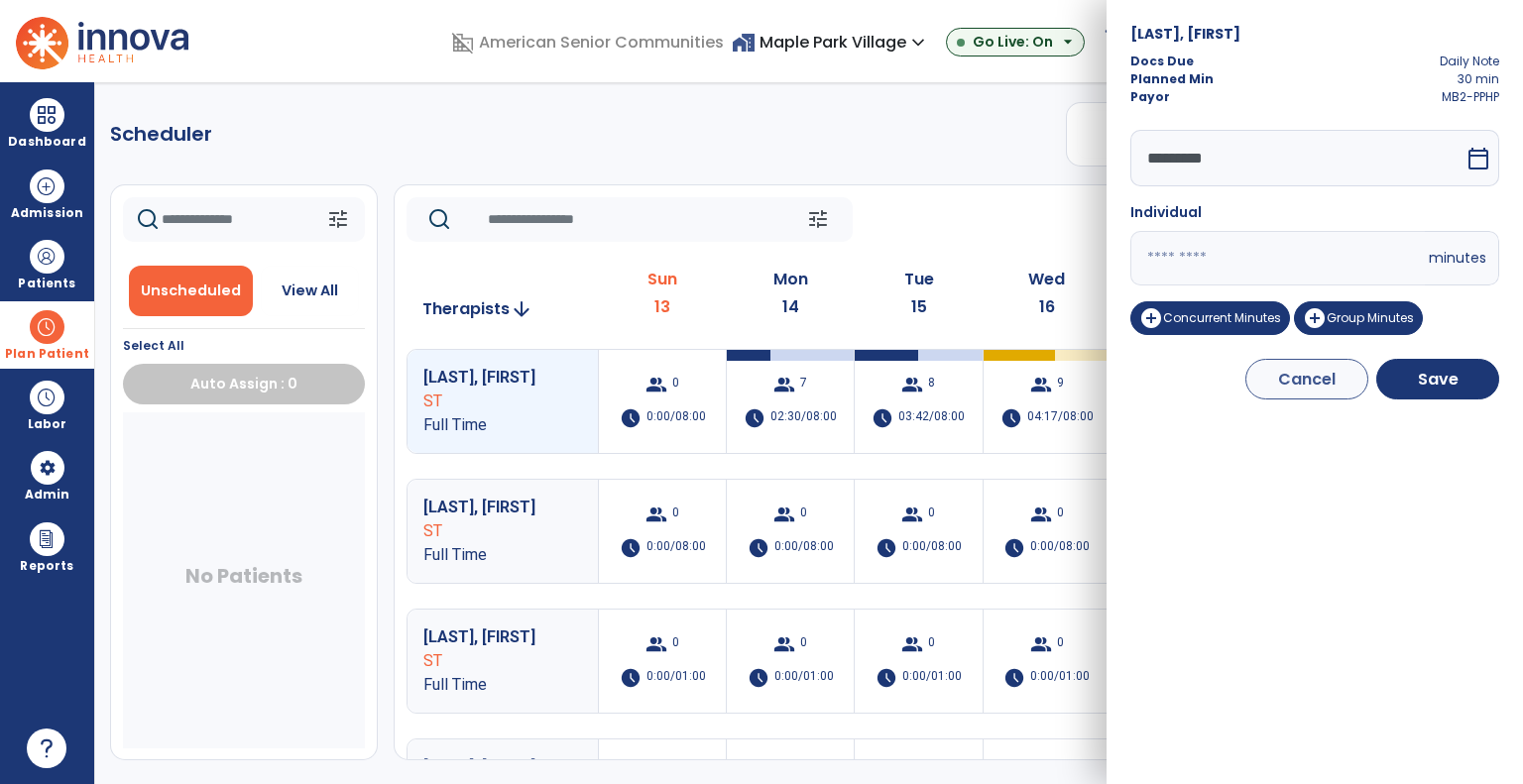 click on "calendar_today" at bounding box center (1478, 159) 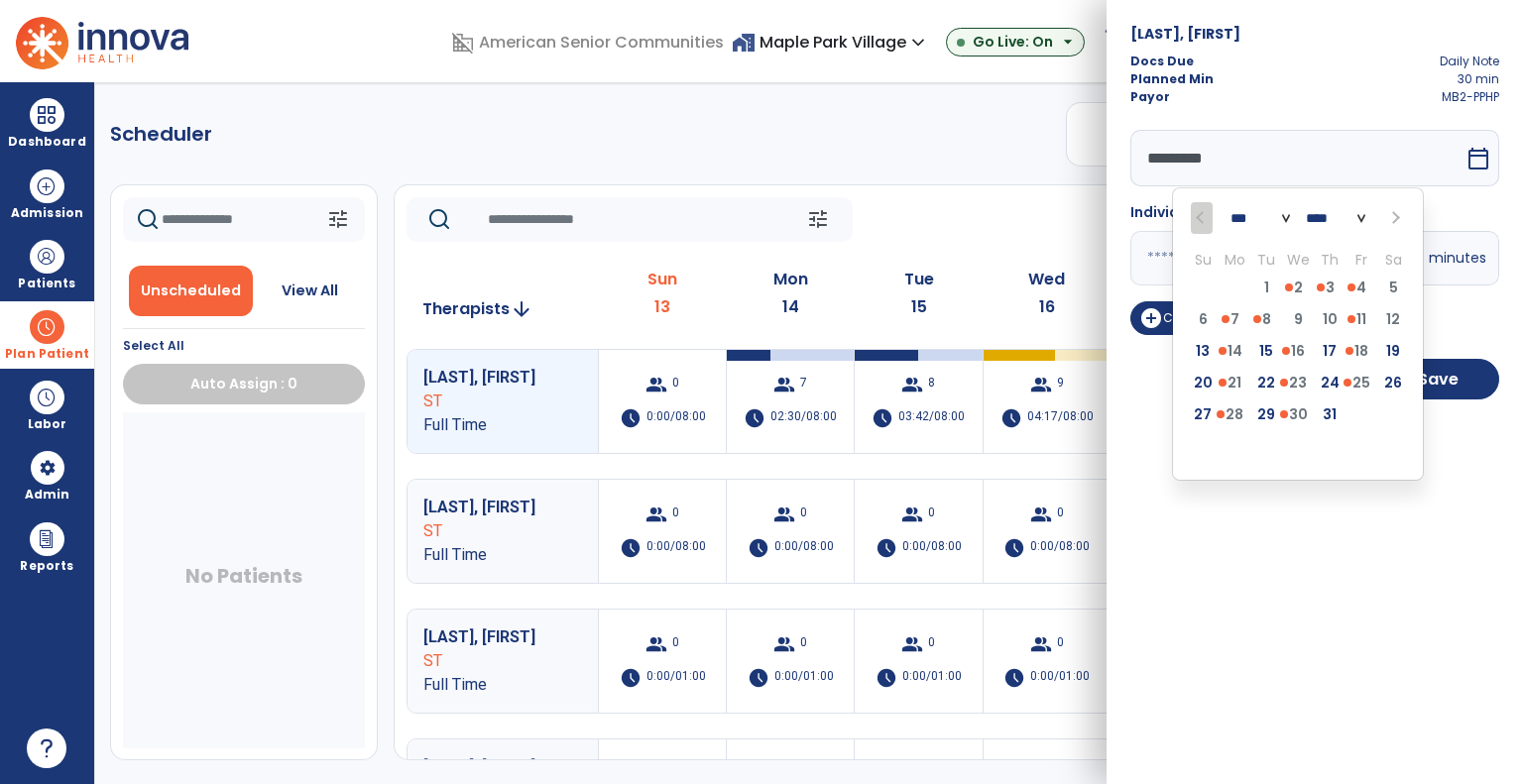 click on "Bullion, Linda   Docs Due Daily Note   Planned Min  30 min   Payor  MB2-PPHP  ********* *** *** *** **** Su Mo Tu We Th Fr Sa  29   30   1   2   3   4   5   6   7   8   9   10   11   12   13   14   15   16   17   18   19   20   21   22   23   24   25   26   27   28   29   30   31   1   2   3   4   5   6   7   8   9   calendar_today  Individual  ** minutes  add_circle   Concurrent Minutes  add_circle   Group Minutes  Cancel   Save" at bounding box center (1315, 392) 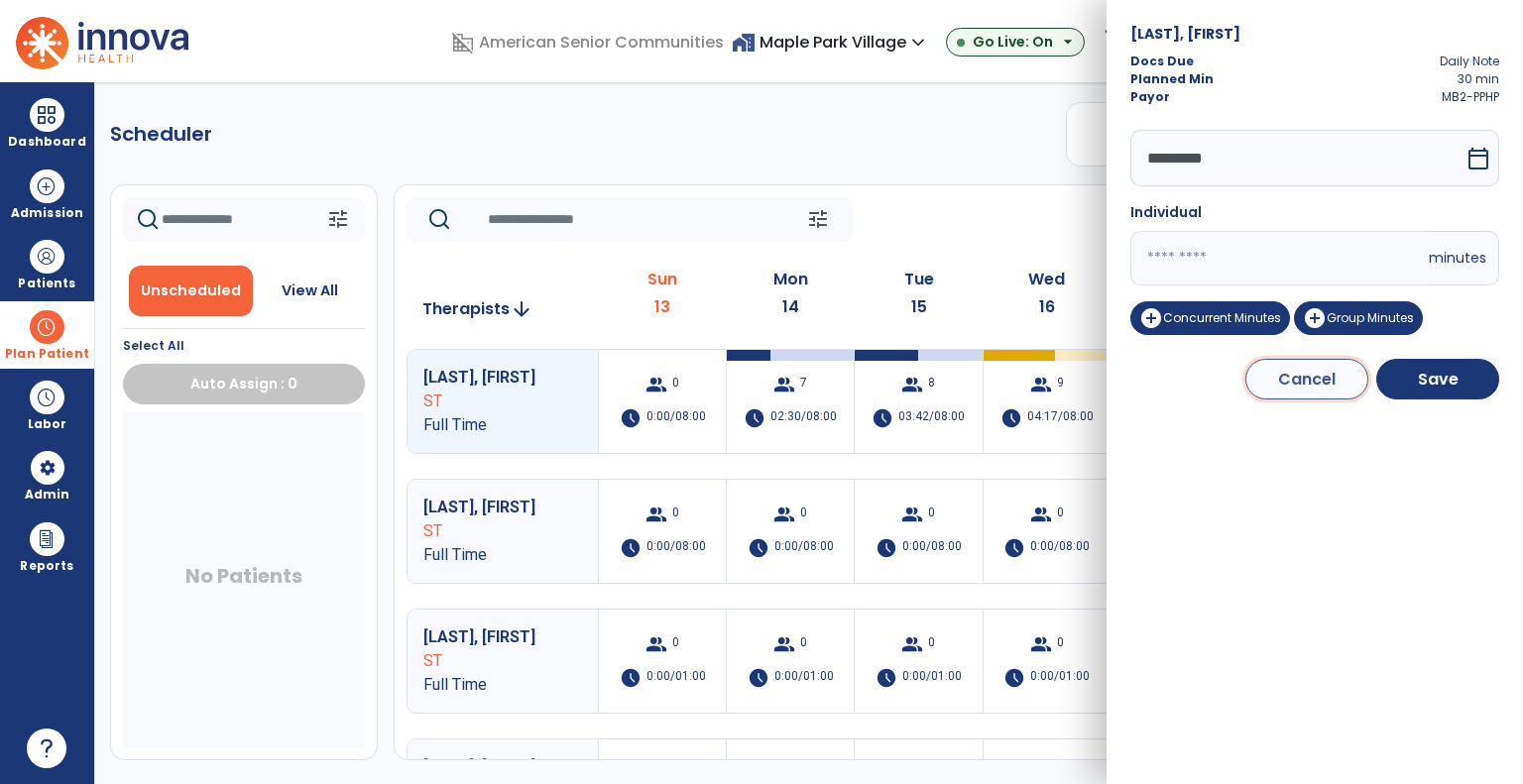 click on "Cancel" at bounding box center [1307, 379] 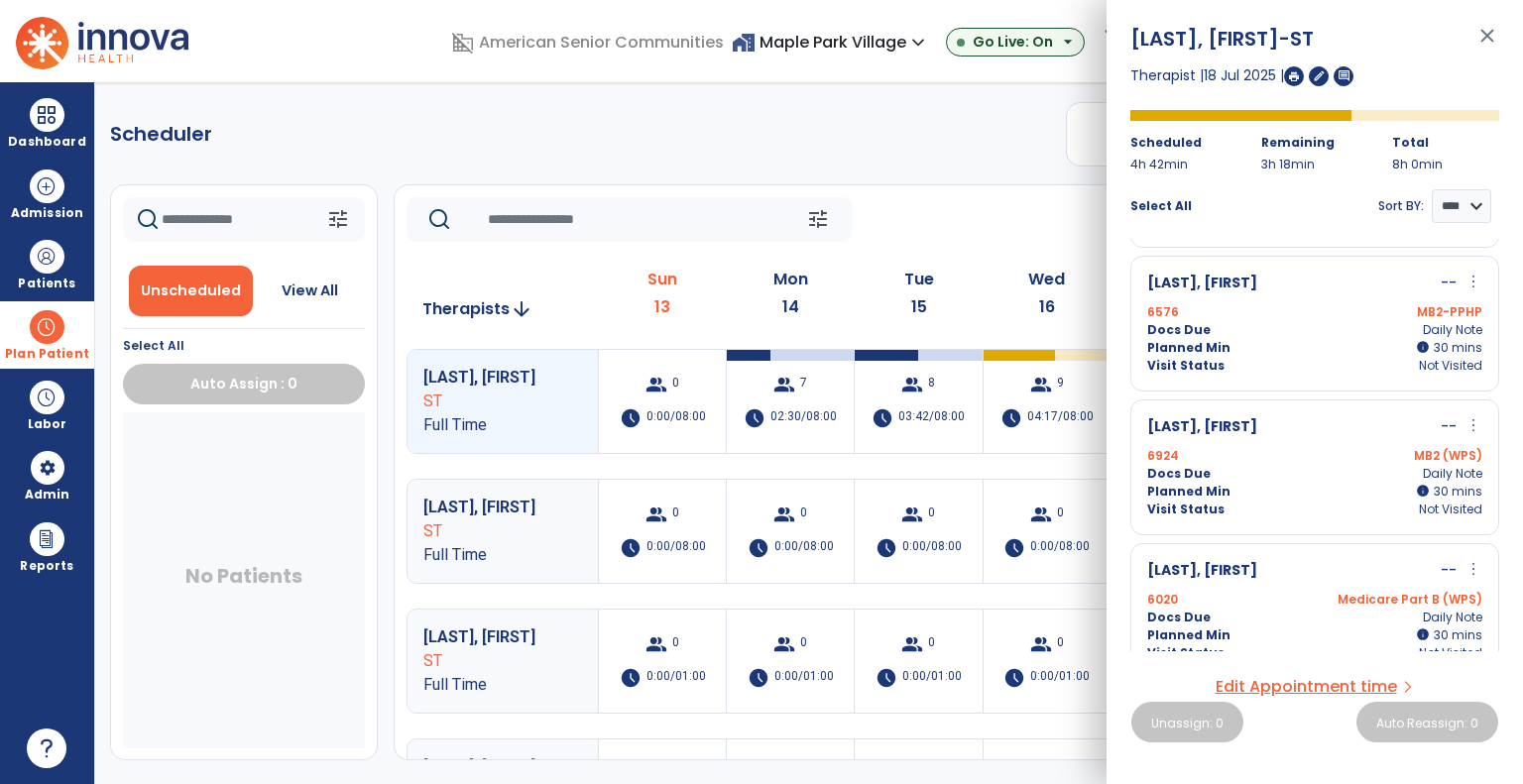 scroll, scrollTop: 297, scrollLeft: 0, axis: vertical 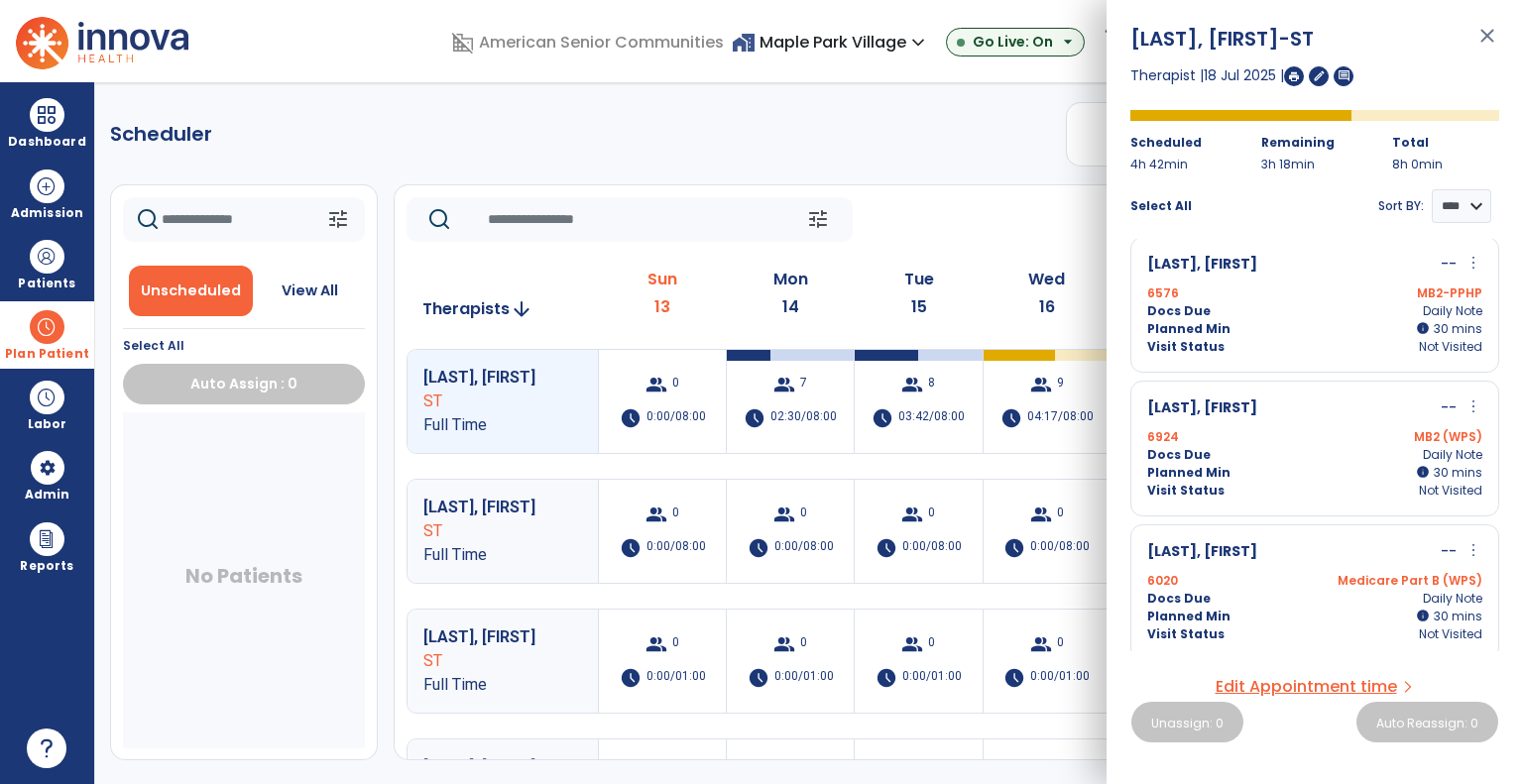 click on "more_vert" at bounding box center (1473, 406) 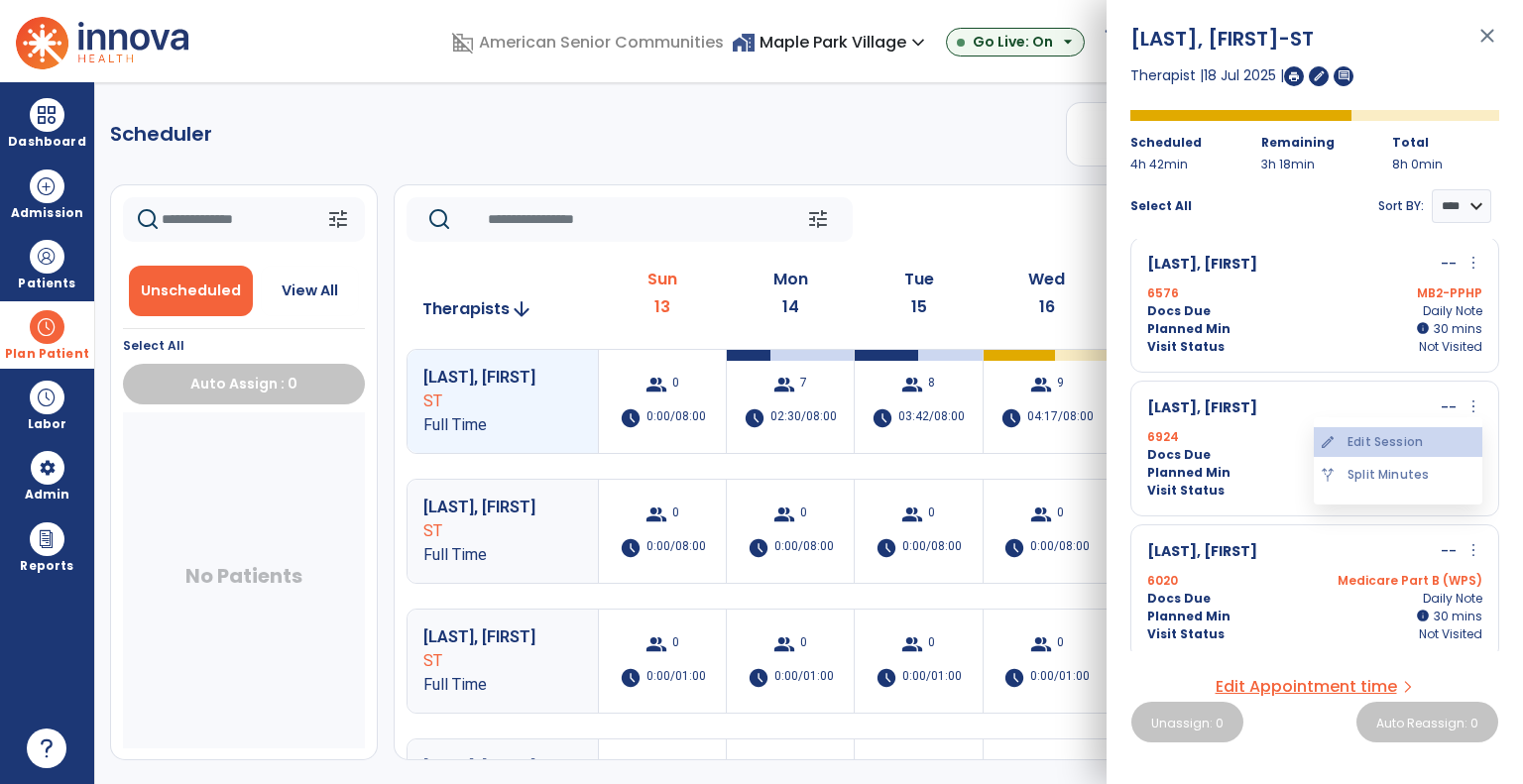 click on "edit   Edit Session" at bounding box center [1398, 442] 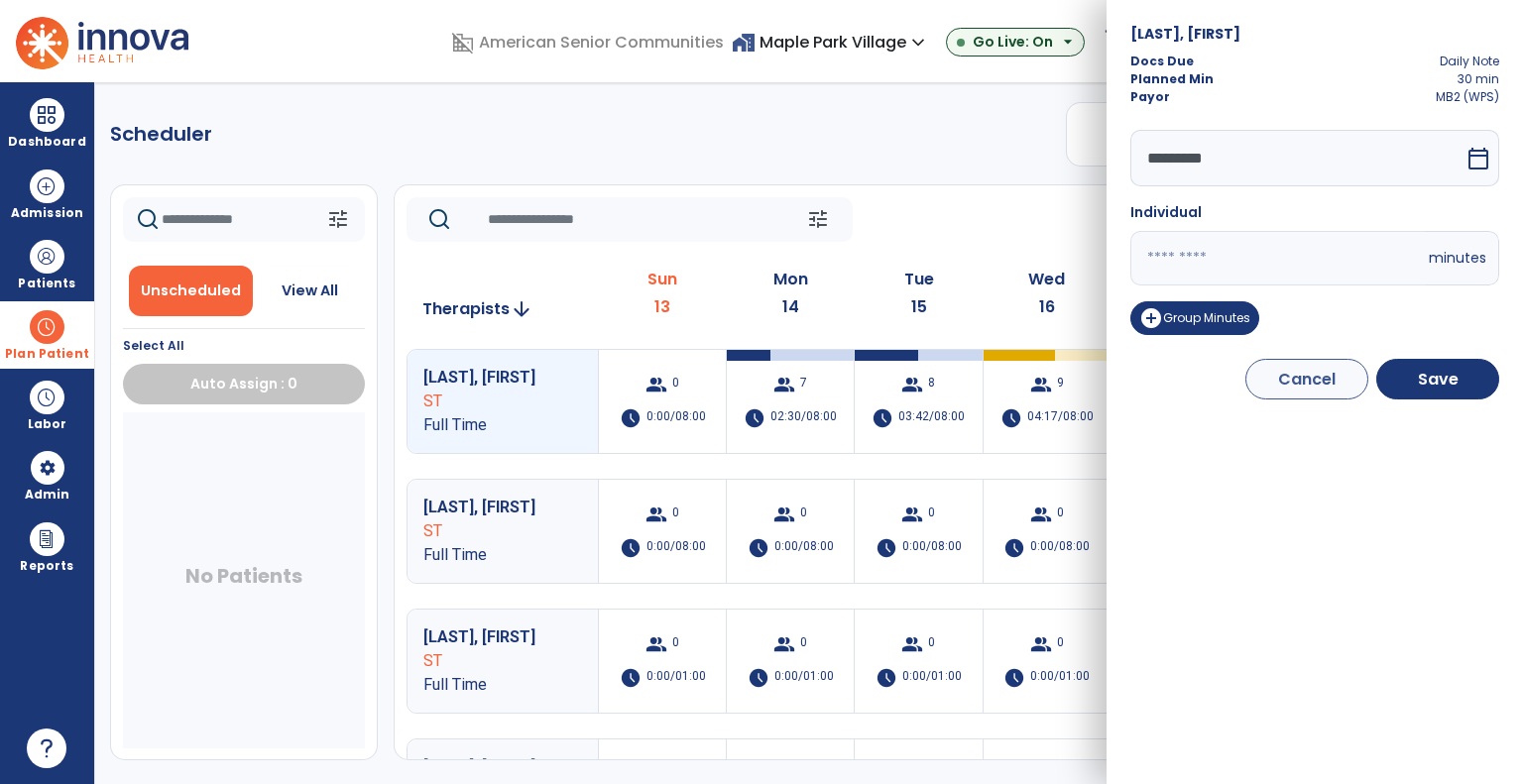 click on "calendar_today" at bounding box center [1478, 159] 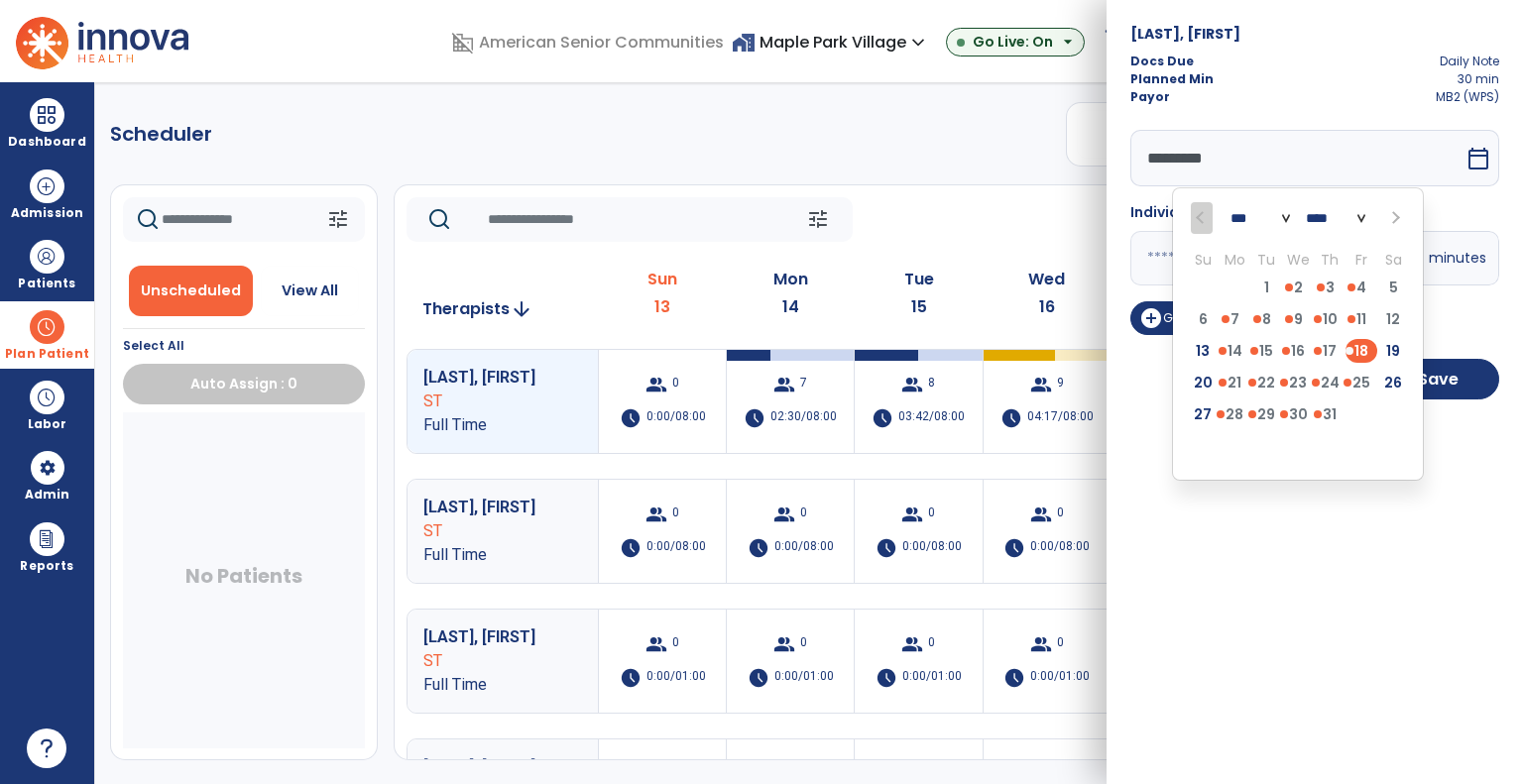 click on "3   4   5   6   7   8   9" at bounding box center (1298, 452) 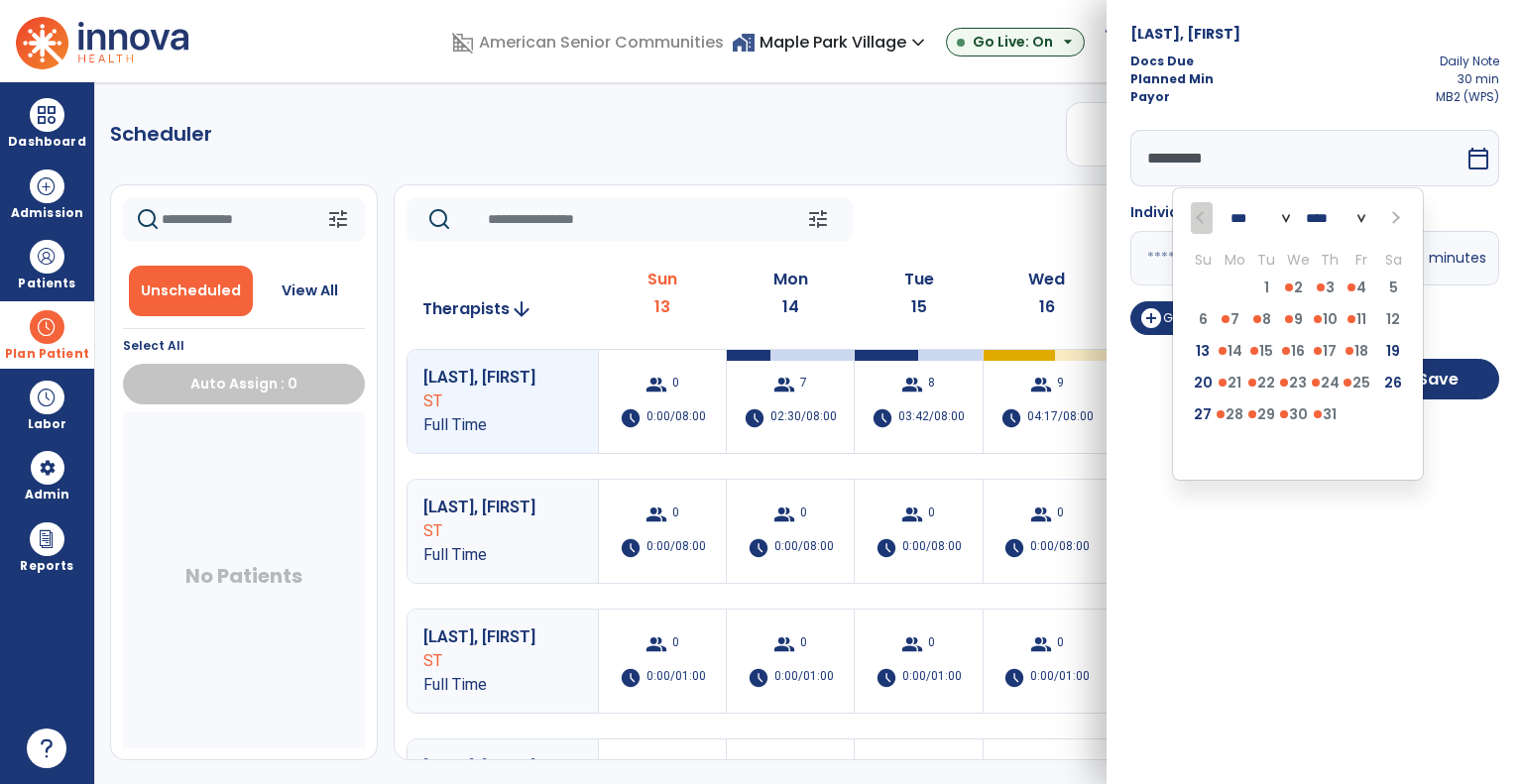 click on "Sebastian, John   Docs Due Daily Note   Planned Min  30 min   Payor  MB2 (WPS)  ********* *** *** *** **** Su Mo Tu We Th Fr Sa  29   30   1   2   3   4   5   6   7   8   9   10   11   12   13   14   15   16   17   18   19   20   21   22   23   24   25   26   27   28   29   30   31   1   2   3   4   5   6   7   8   9   calendar_today  Individual  ** minutes  add_circle   Group Minutes  Cancel   Save" at bounding box center [1315, 392] 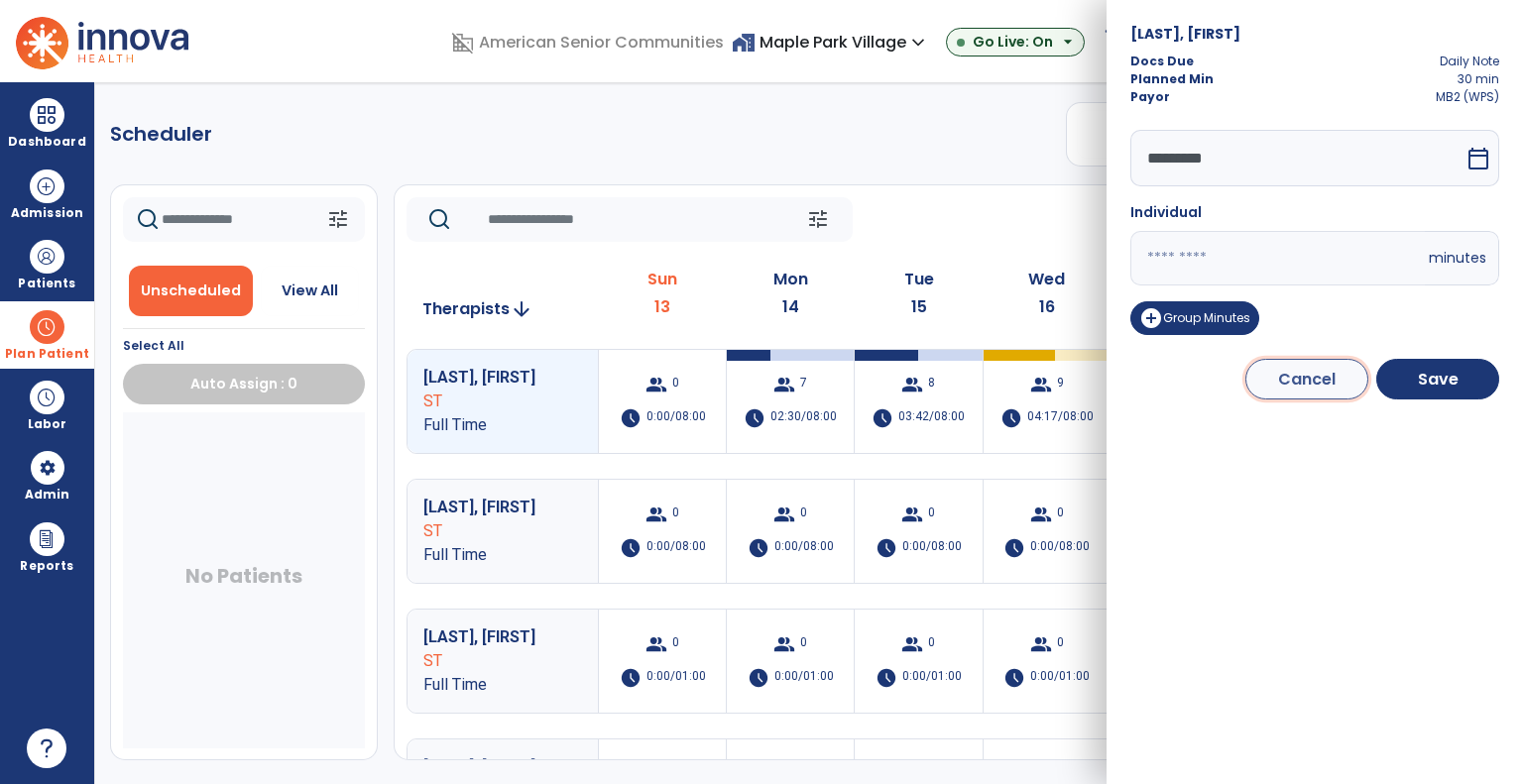 click on "Cancel" at bounding box center (1307, 379) 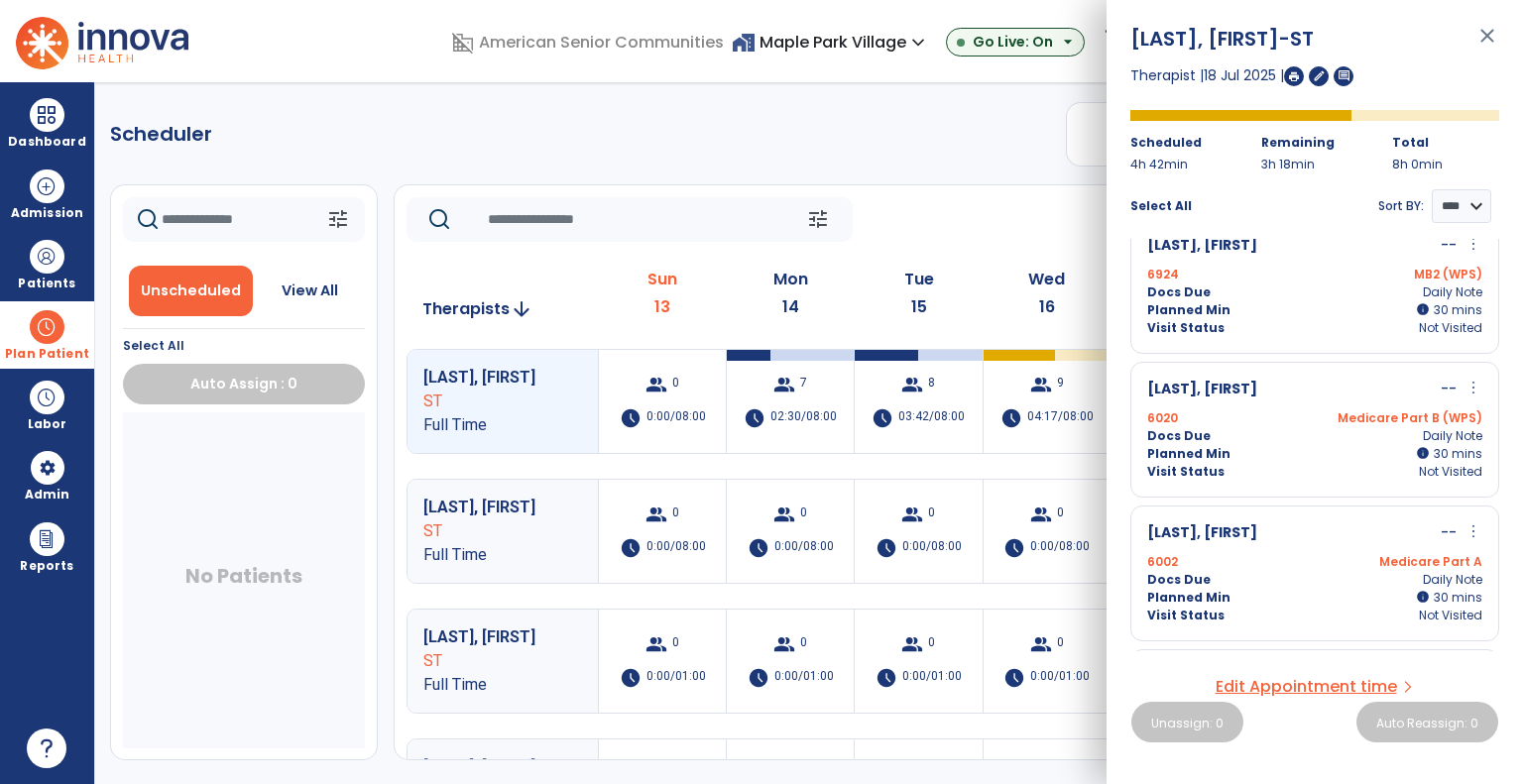 scroll, scrollTop: 496, scrollLeft: 0, axis: vertical 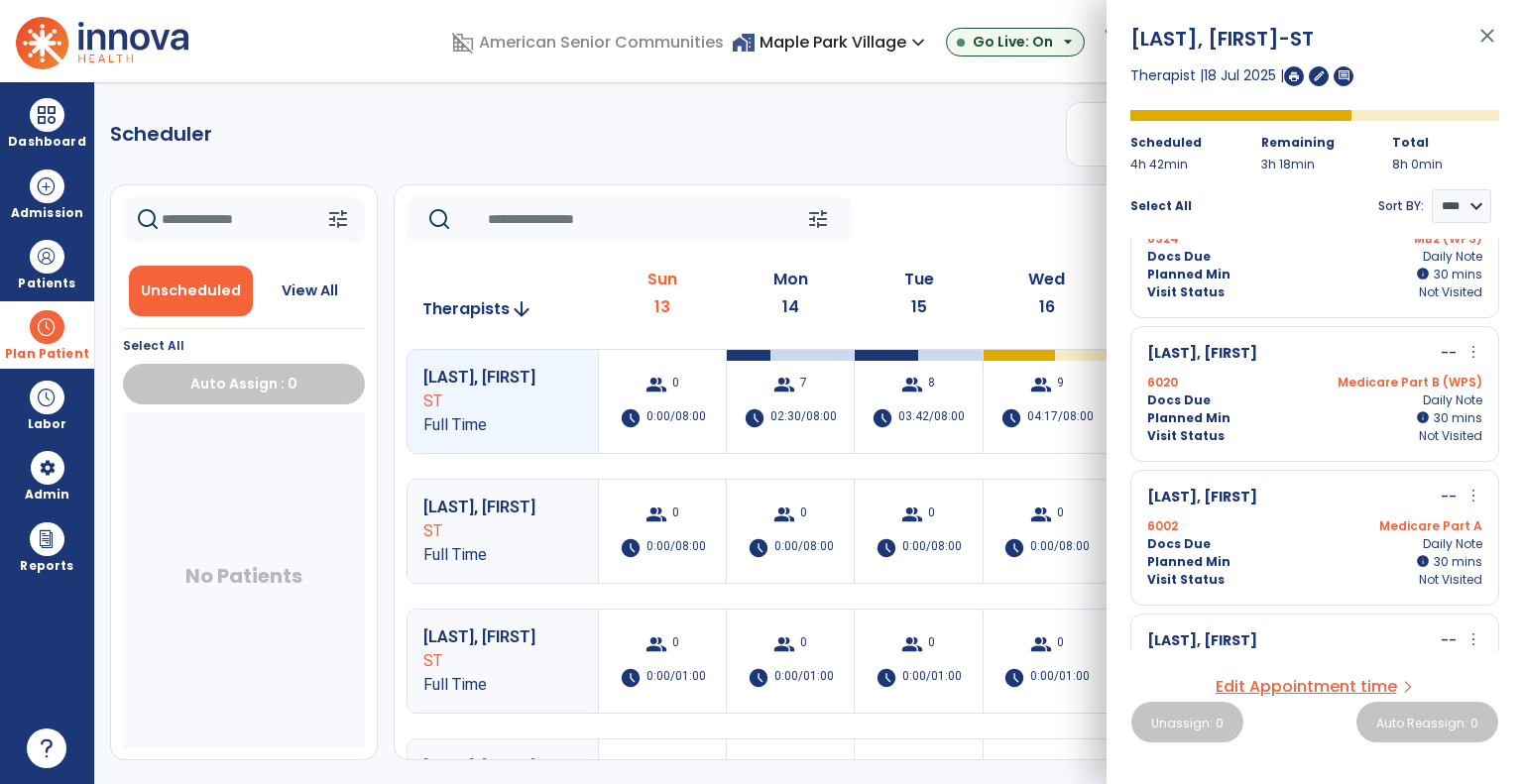 click on "more_vert" at bounding box center [1473, 352] 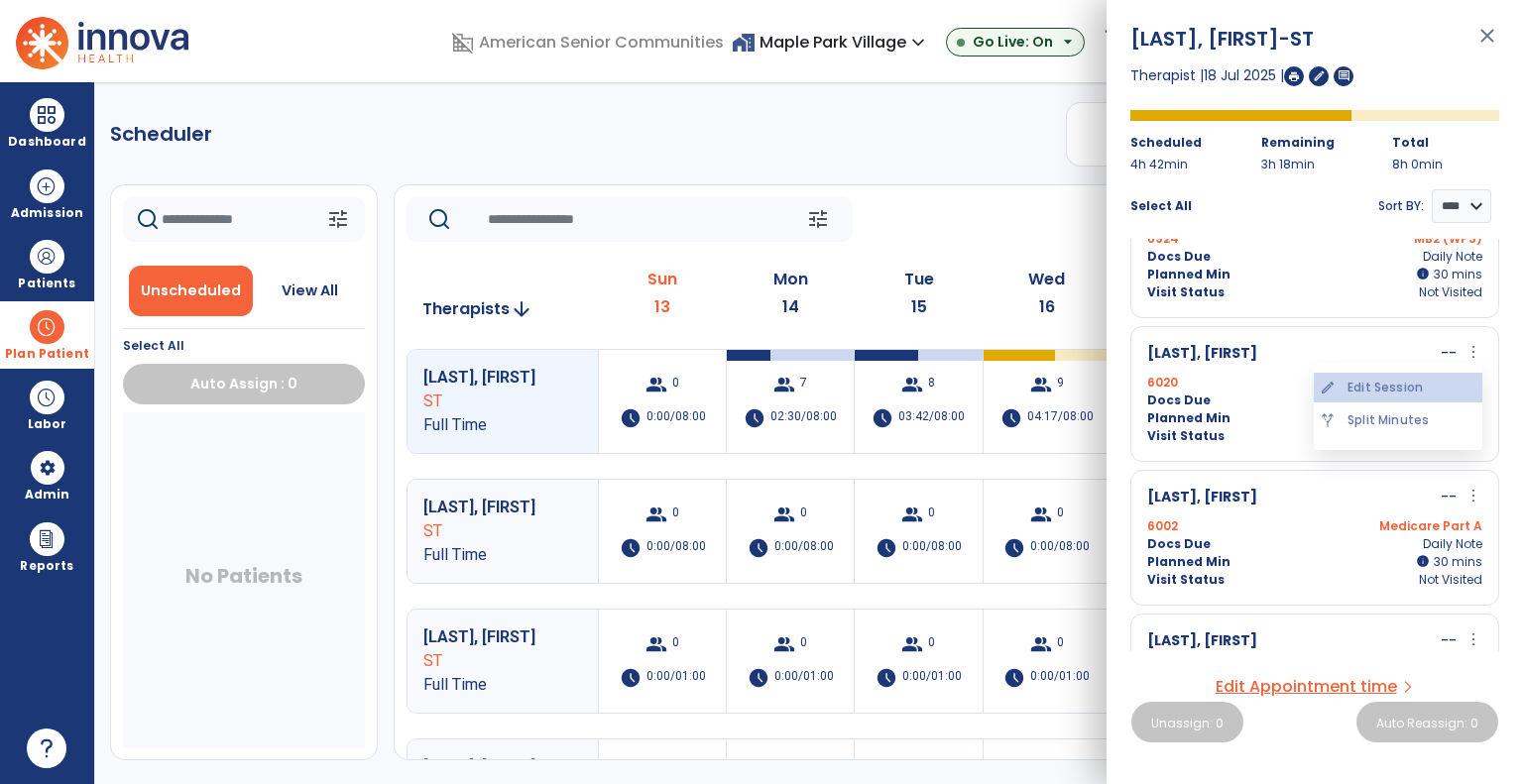 click on "edit   Edit Session" at bounding box center (1398, 388) 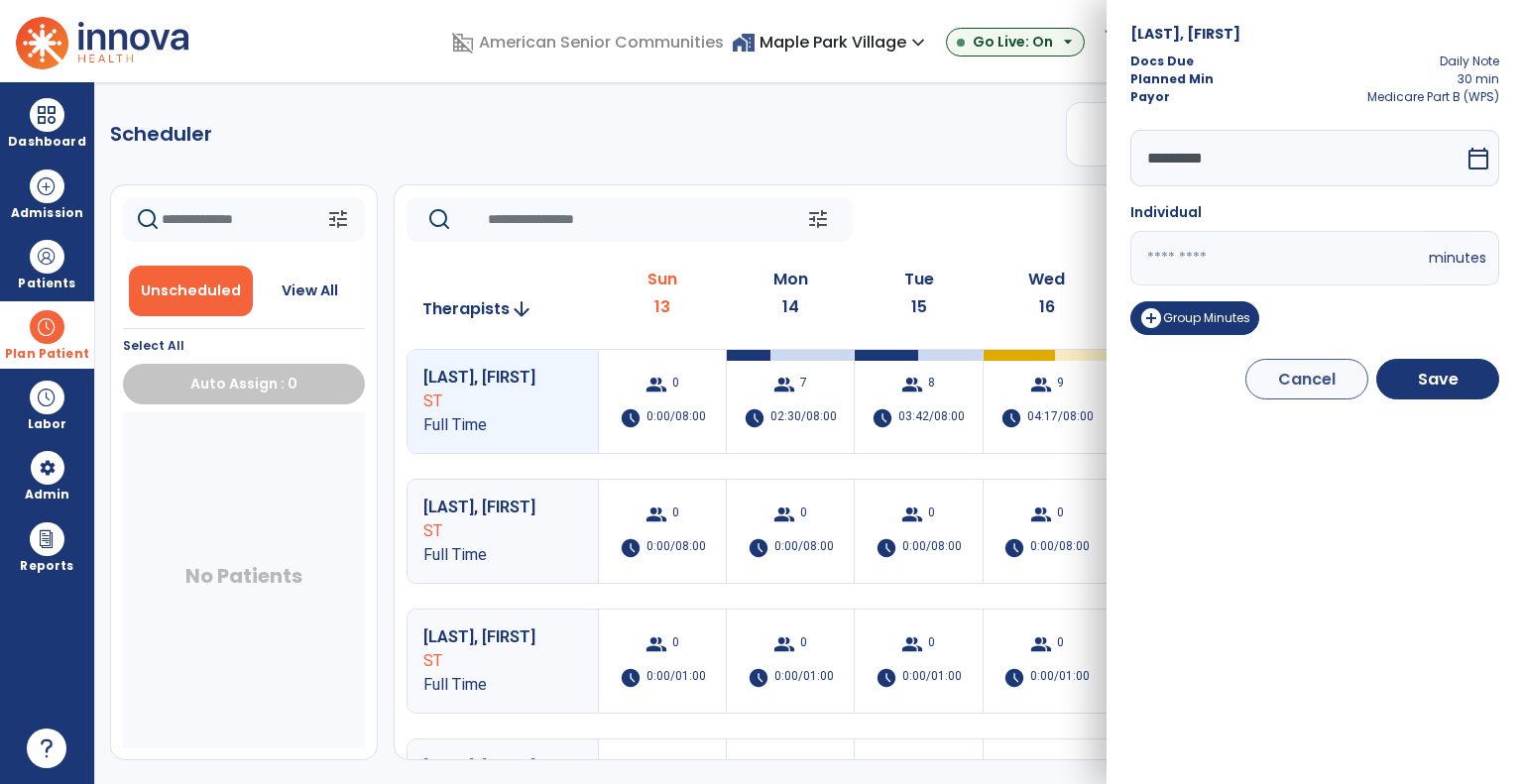 click on "calendar_today" at bounding box center (1478, 159) 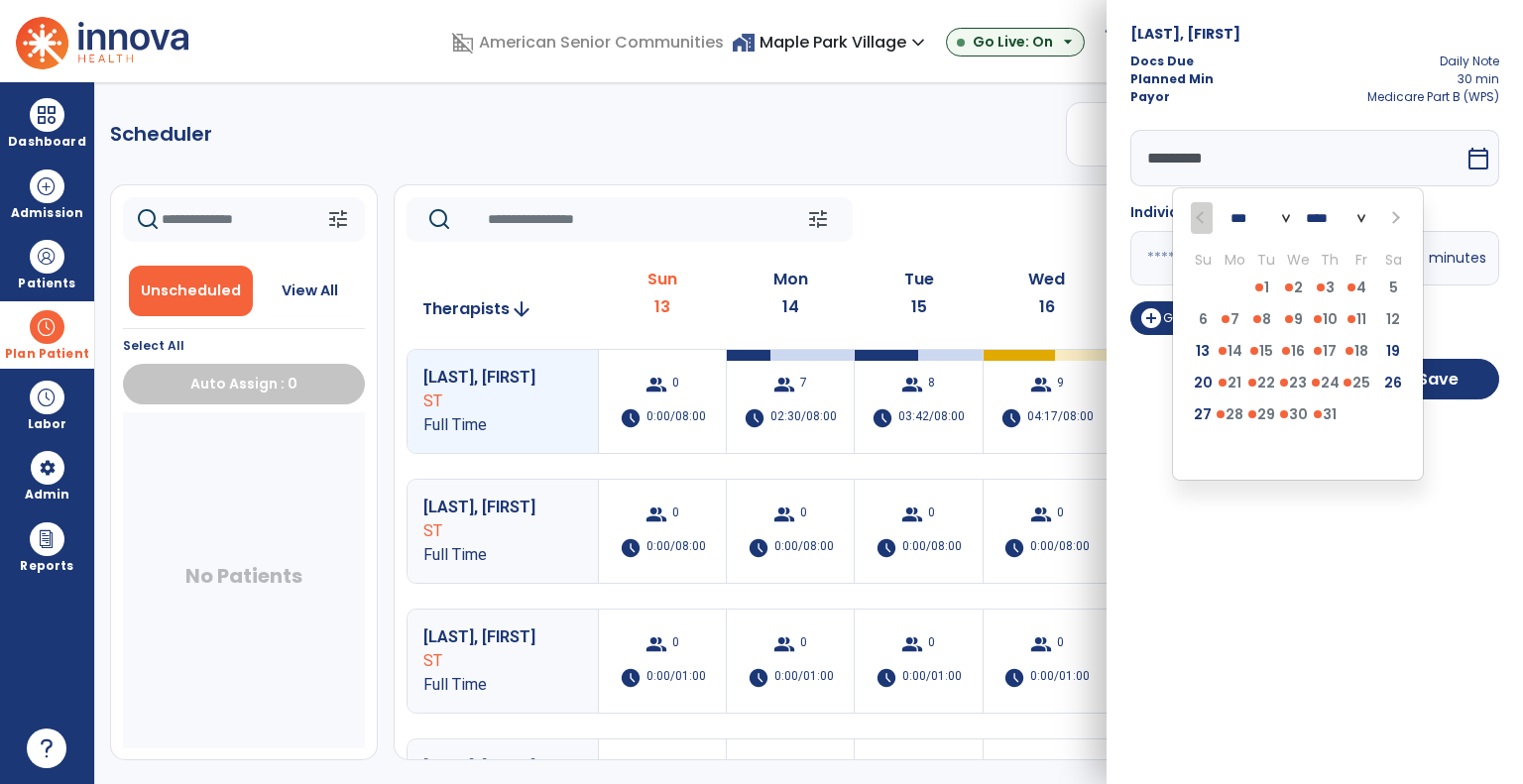 click on "Sturdevant, Barbara   Docs Due Daily Note   Planned Min  30 min   Payor  Medicare Part B (WPS)  ********* *** *** **** Su Mo Tu We Th Fr Sa  29   30   1   2   3   4   5   6   7   8   9   10   11   12   13   14   15   16   17   18   19   20   21   22   23   24   25   26   27   28   29   30   31   1   2   3   4   5   6   7   8   9   calendar_today  Individual  ** minutes  add_circle   Group Minutes  Cancel   Save" at bounding box center [1315, 392] 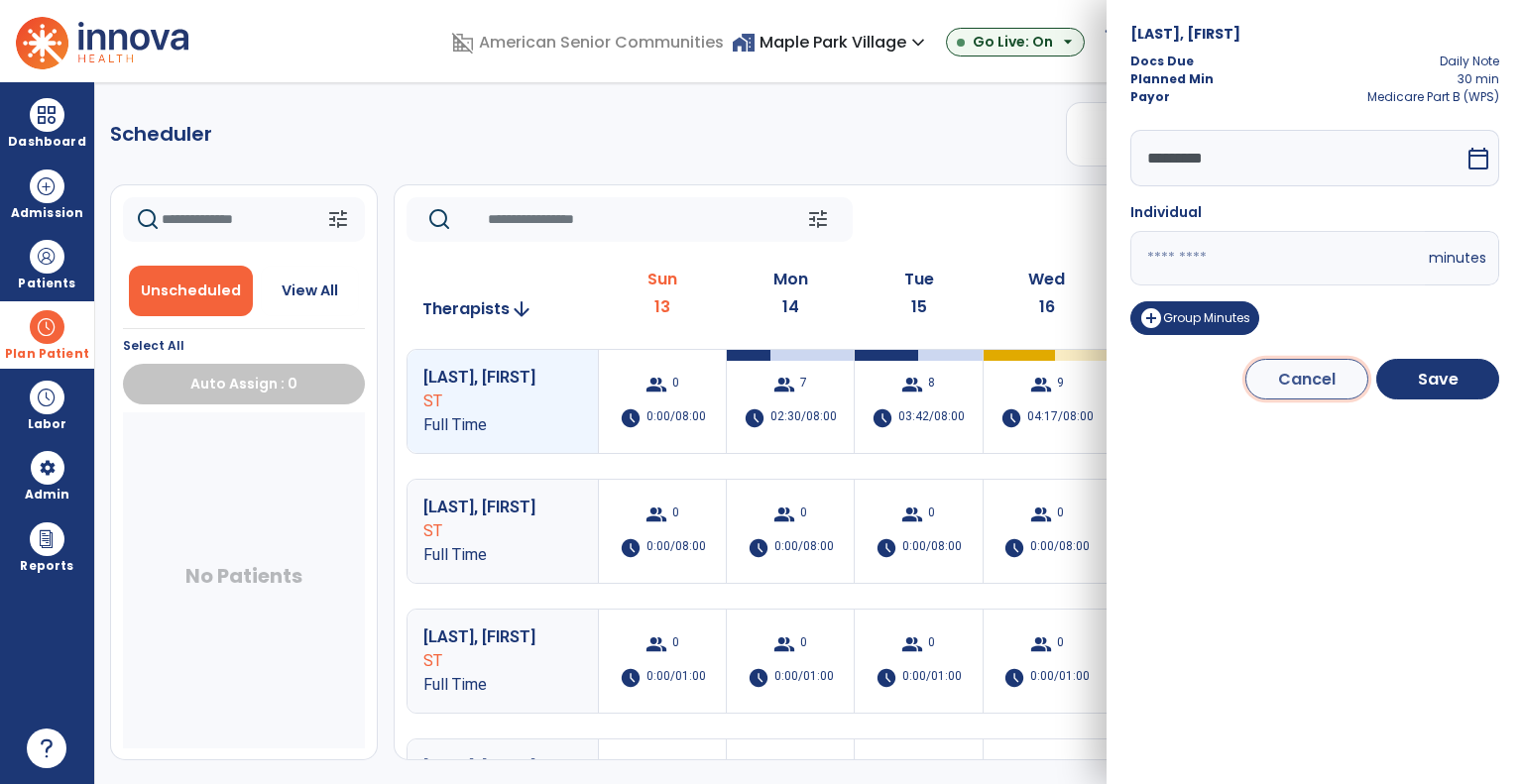 click on "Cancel" at bounding box center [1307, 379] 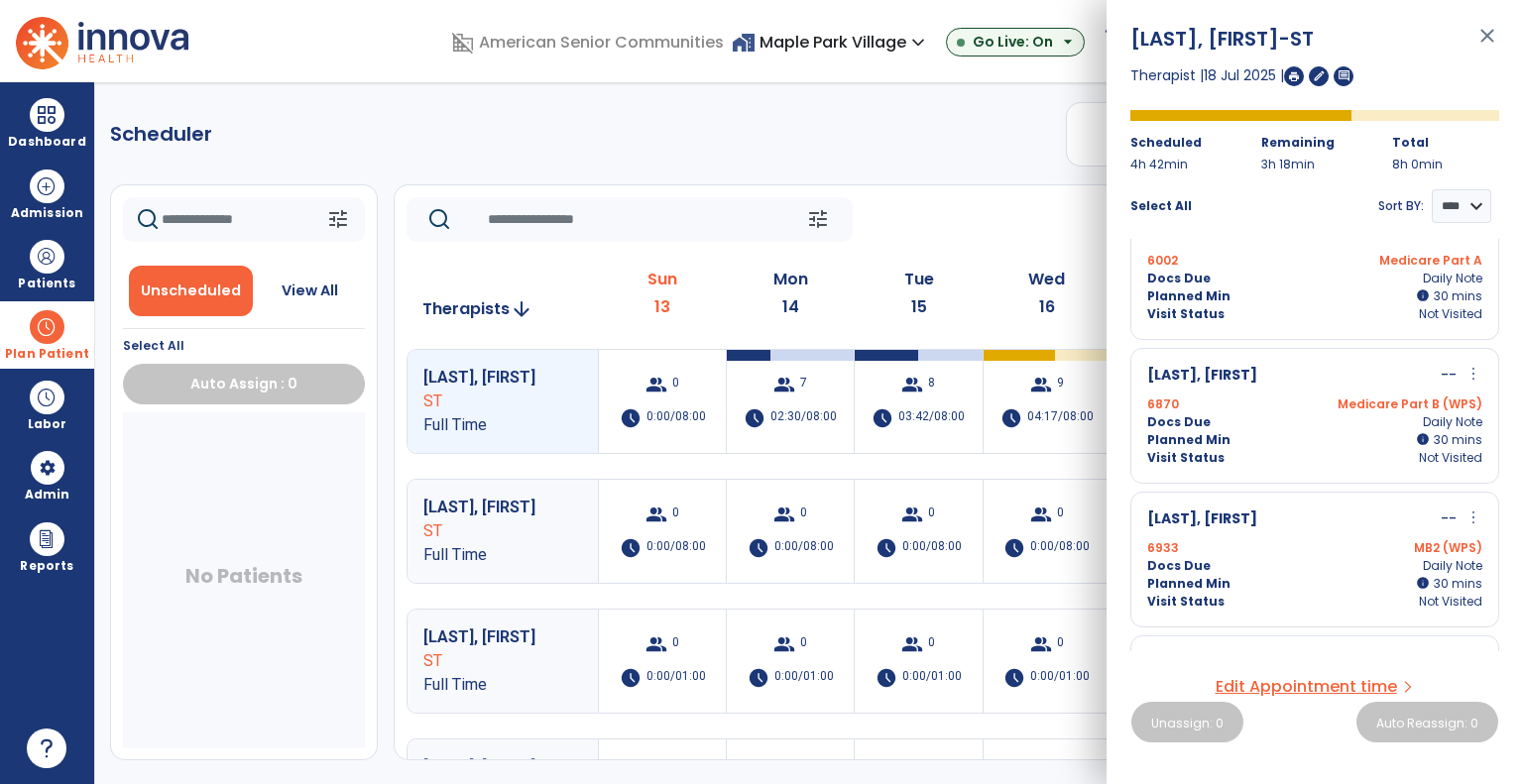 scroll, scrollTop: 793, scrollLeft: 0, axis: vertical 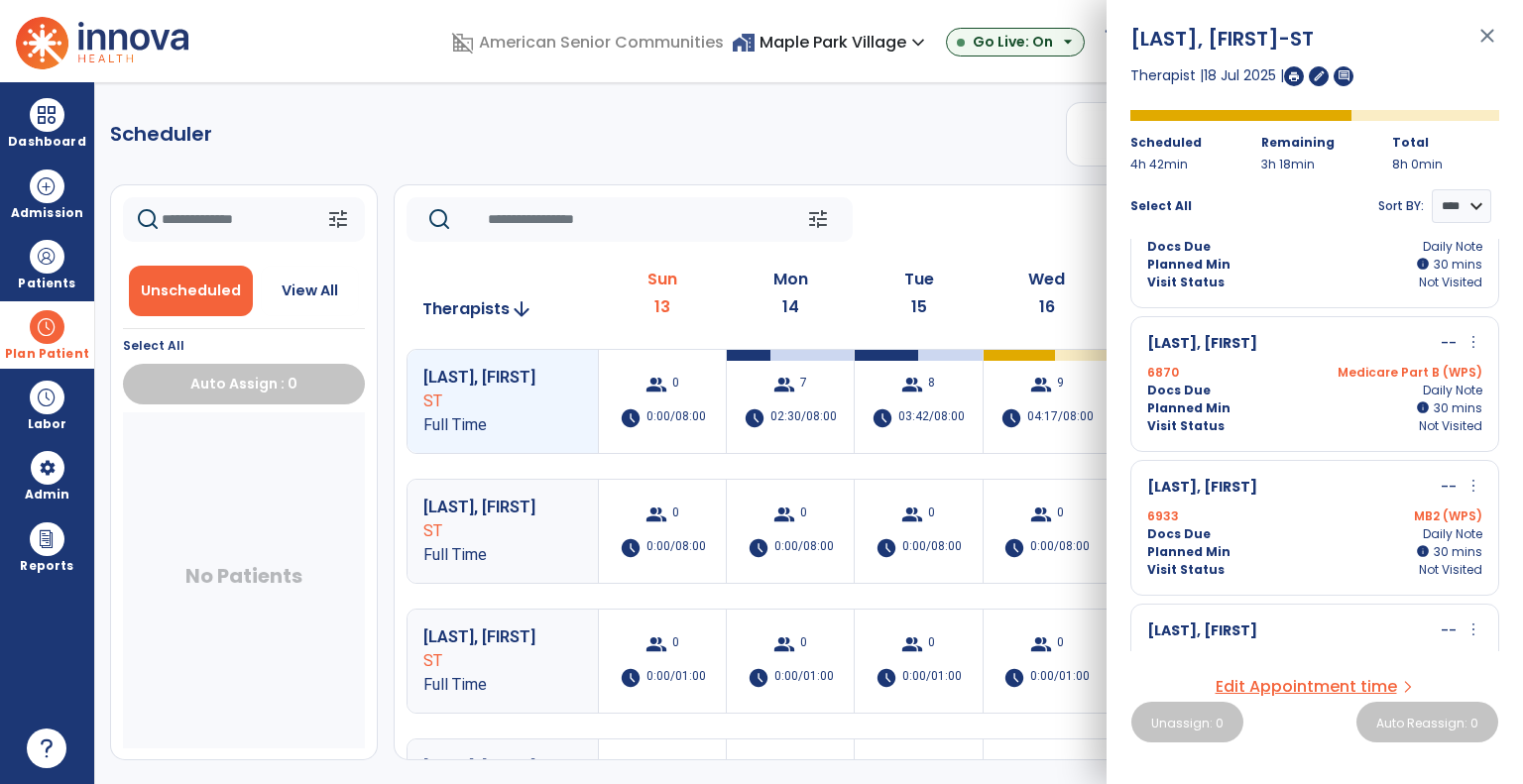 click on "more_vert" at bounding box center [1473, 342] 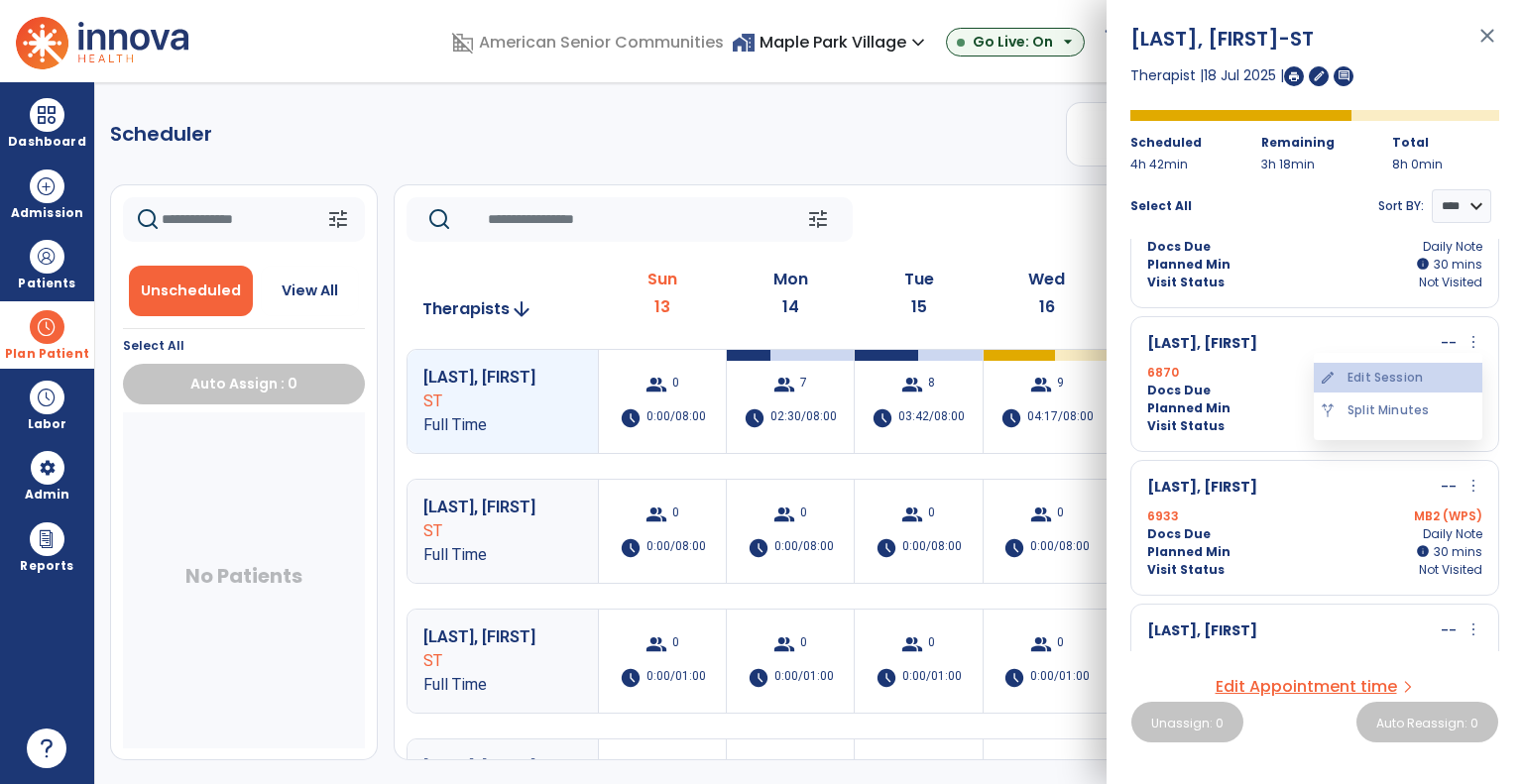 click on "edit   Edit Session" at bounding box center (1398, 378) 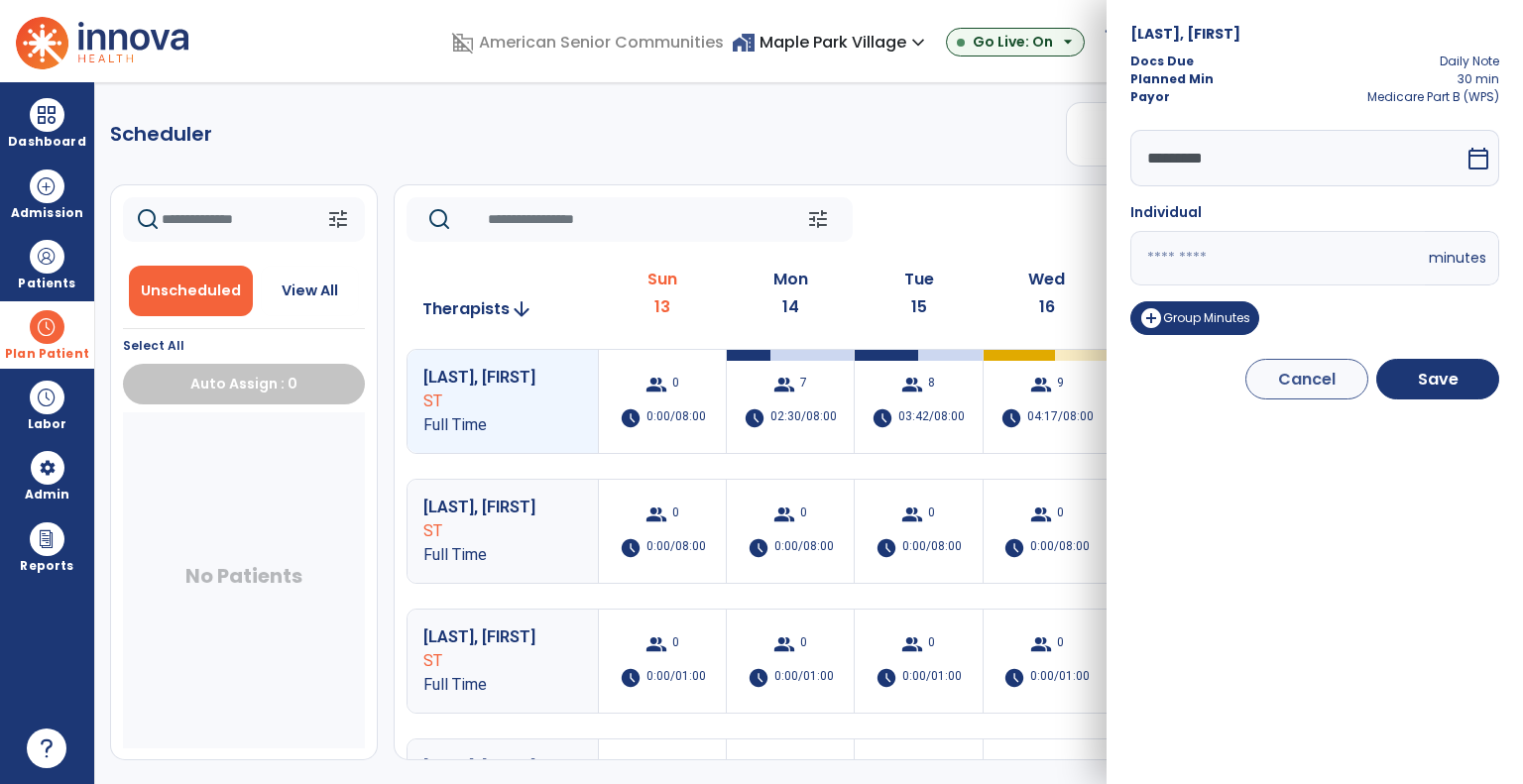 click on "calendar_today" at bounding box center (1478, 159) 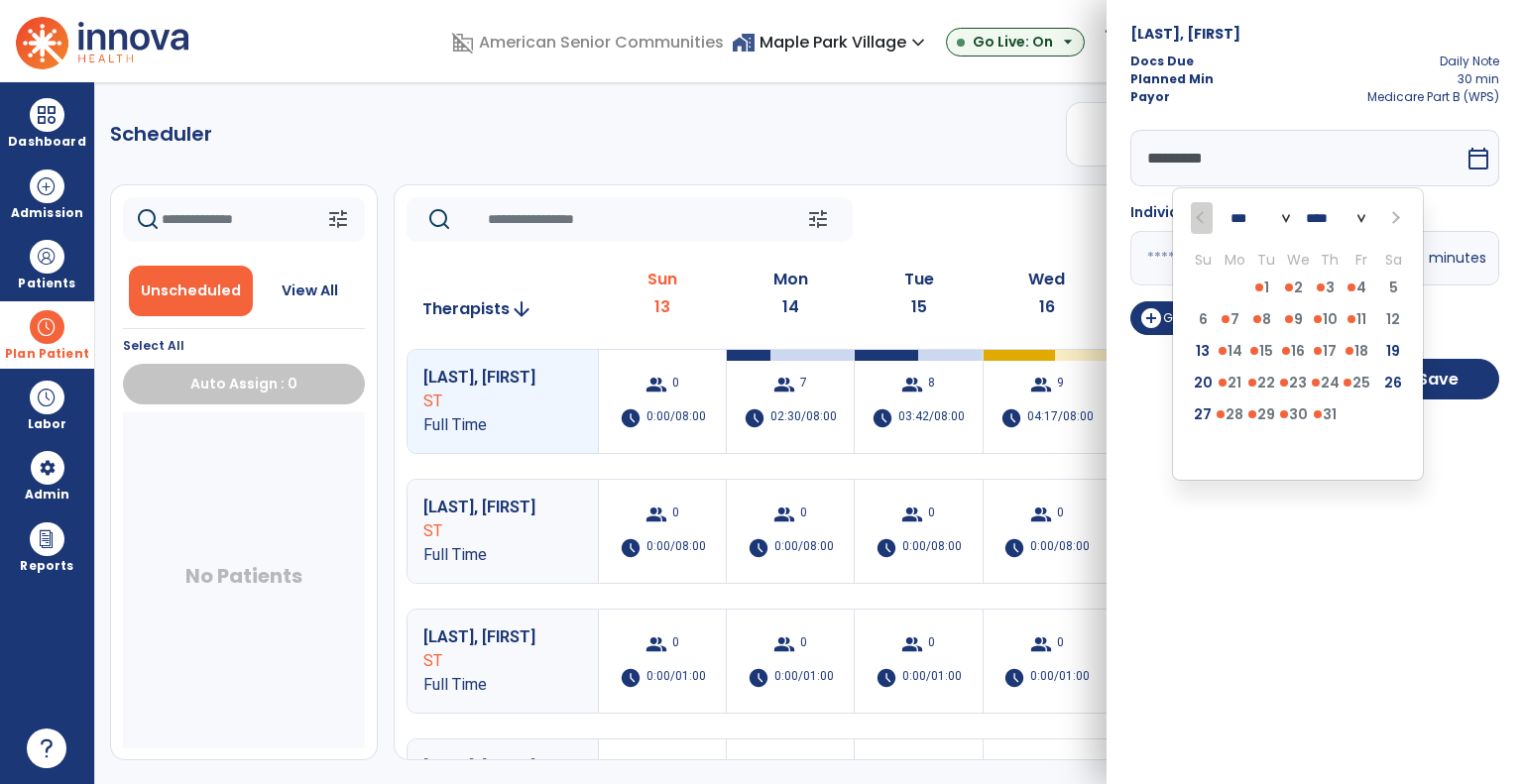 click on "Reynon, Mercedes   Docs Due Daily Note   Planned Min  30 min   Payor  Medicare Part B (WPS)  ********* *** *** *** **** Su Mo Tu We Th Fr Sa  29   30   1   2   3   4   5   6   7   8   9   10   11   12   13   14   15   16   17   18   19   20   21   22   23   24   25   26   27   28   29   30   31   1   2   3   4   5   6   7   8   9   calendar_today  Individual  ** minutes  add_circle   Group Minutes  Cancel   Save" at bounding box center (1315, 392) 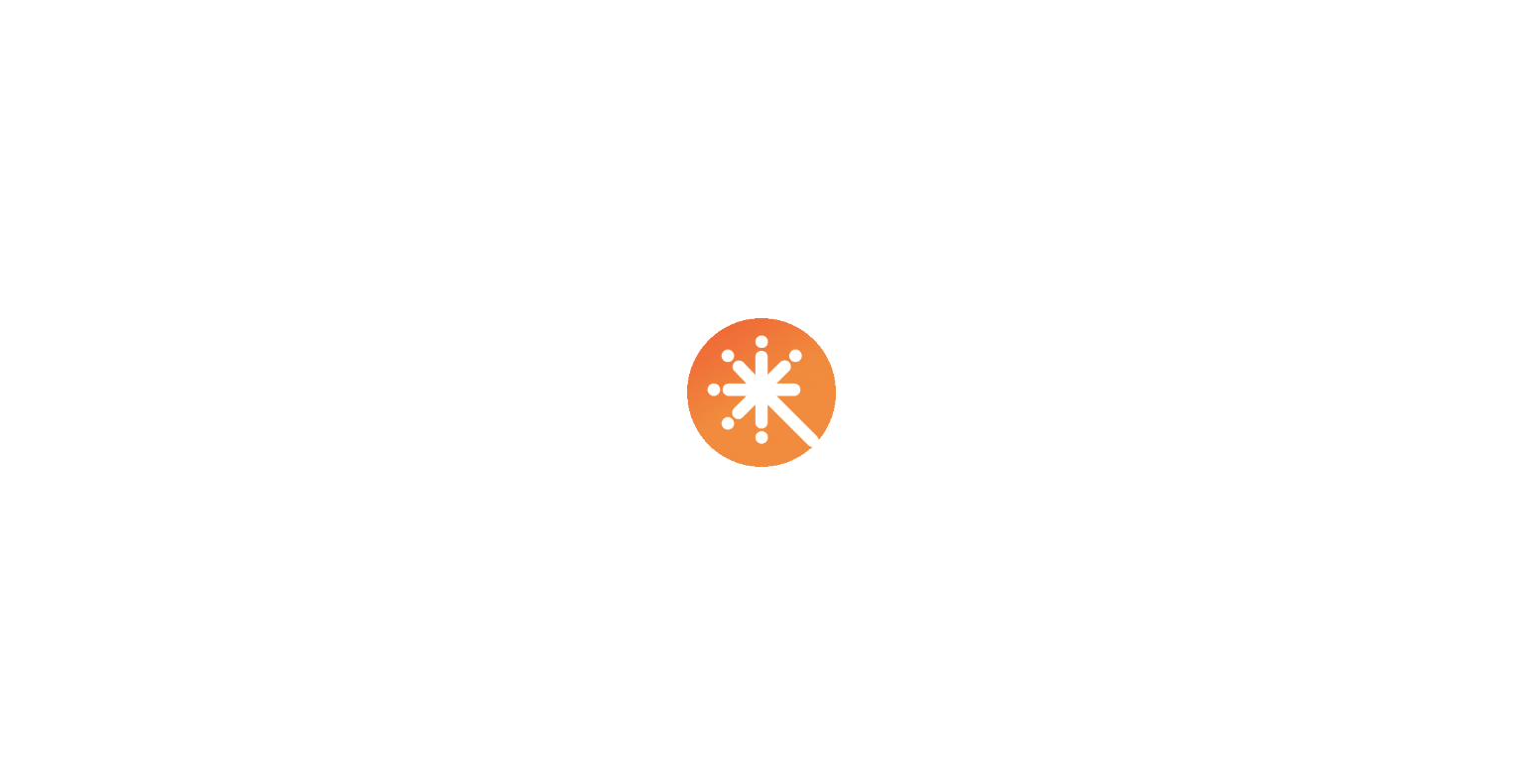 scroll, scrollTop: 0, scrollLeft: 0, axis: both 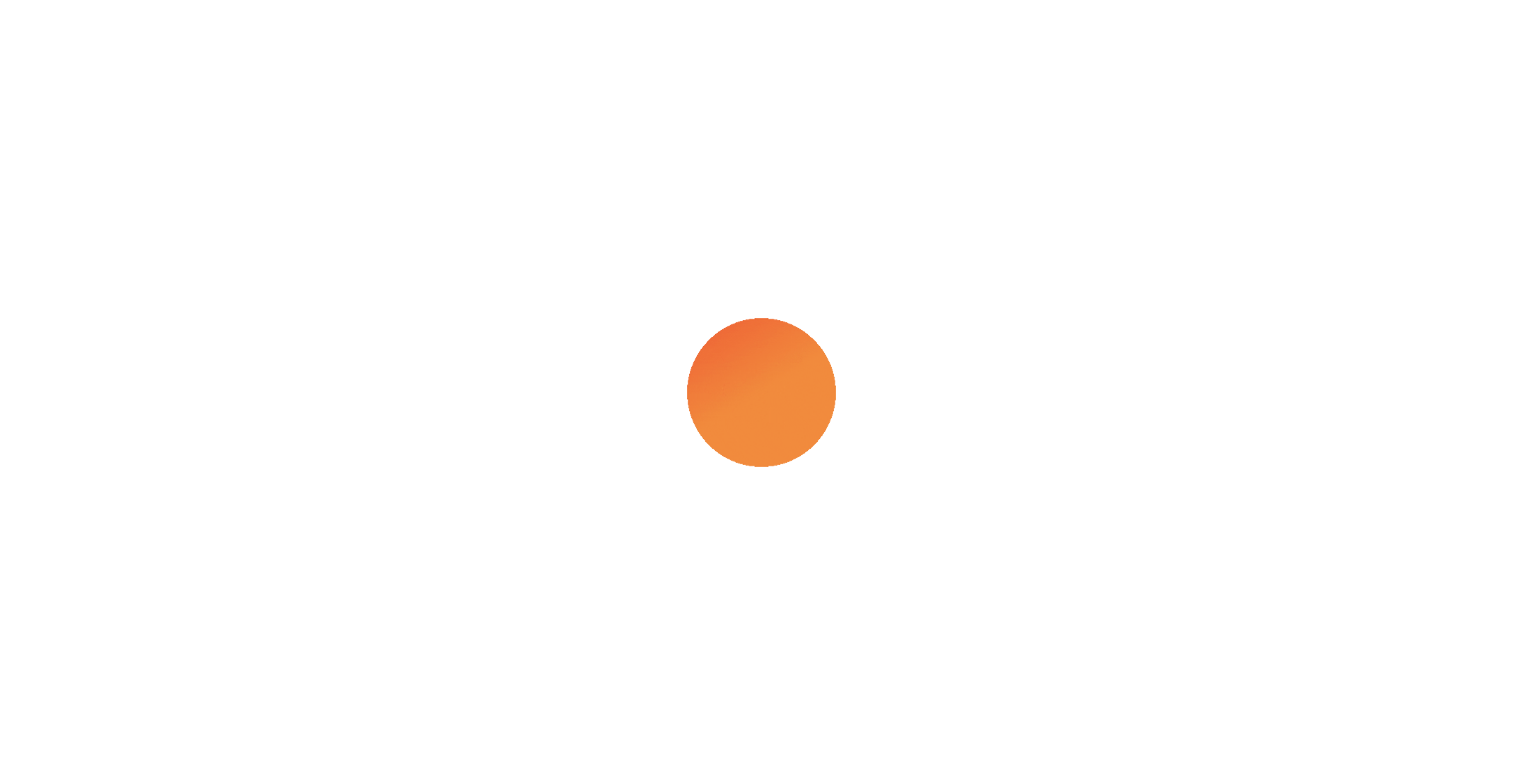 select on "***" 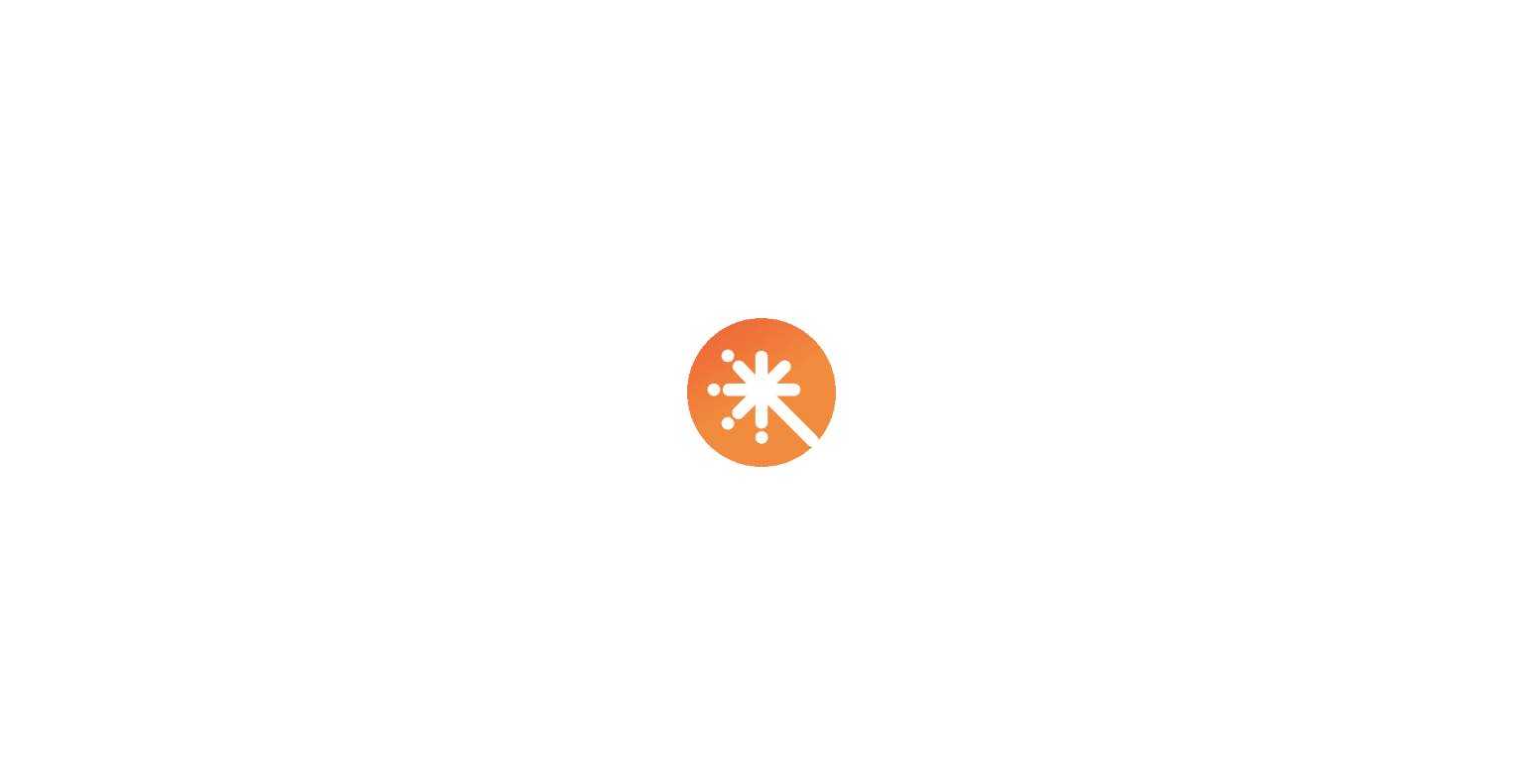 select on "****" 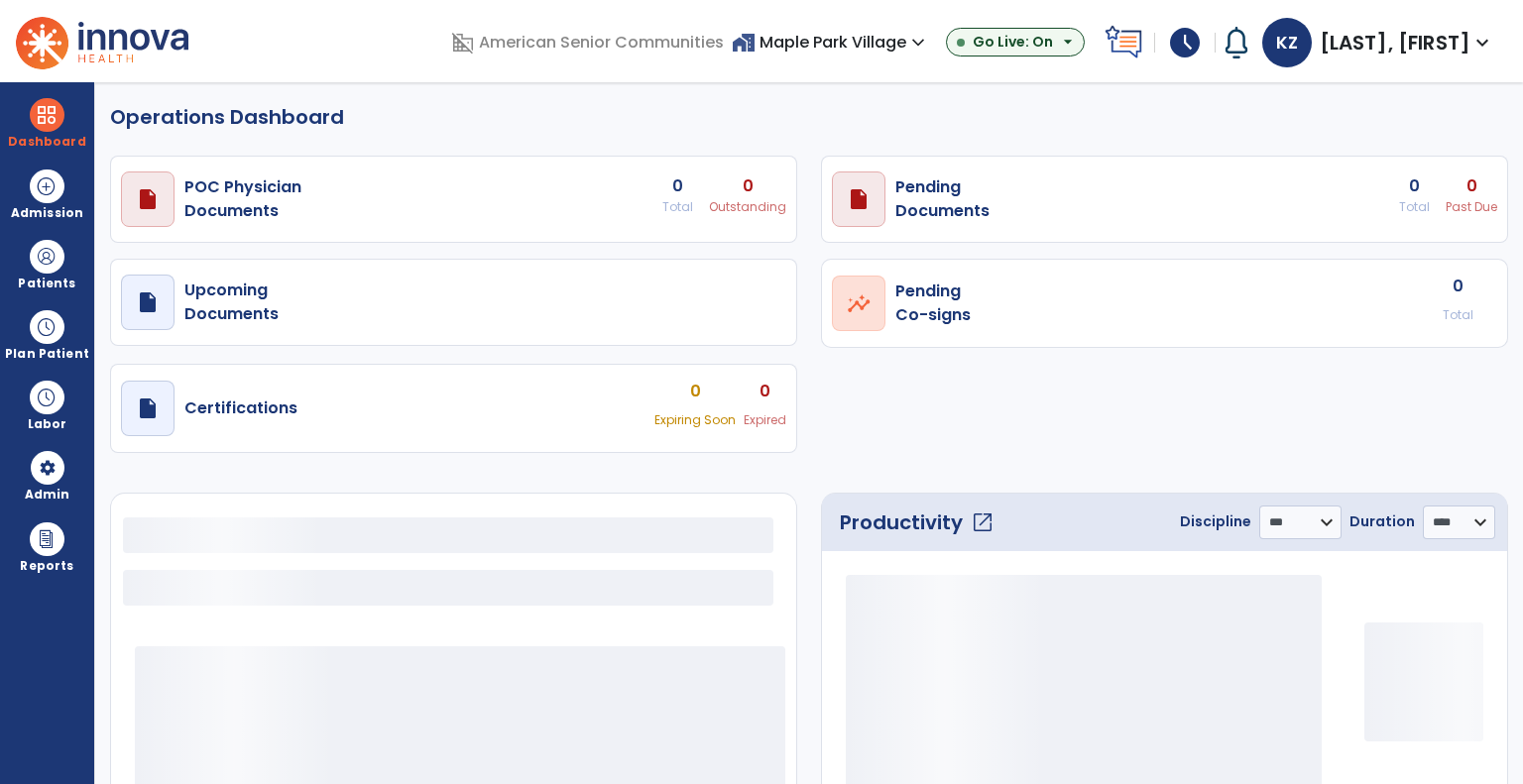 select on "***" 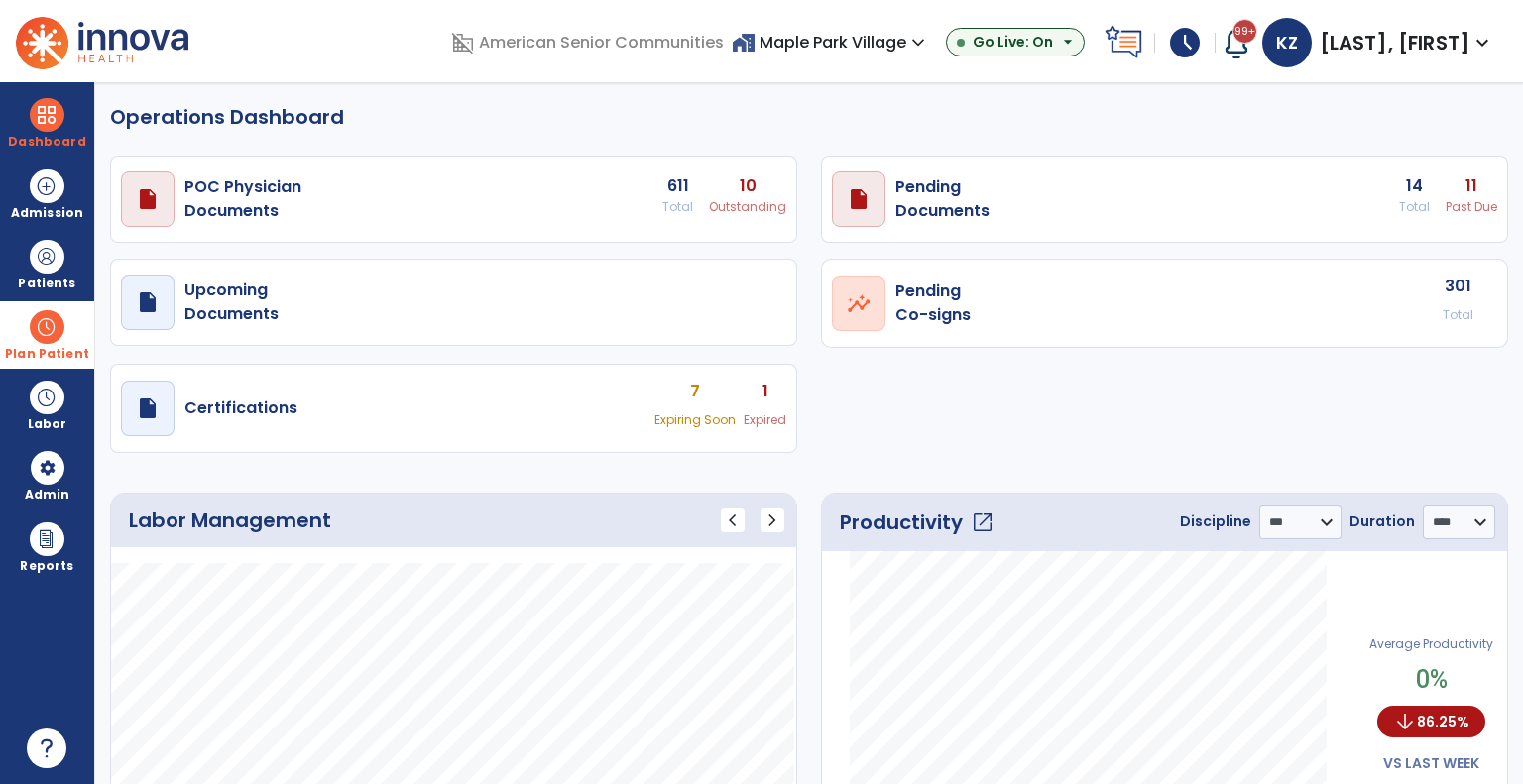 click at bounding box center [47, 327] 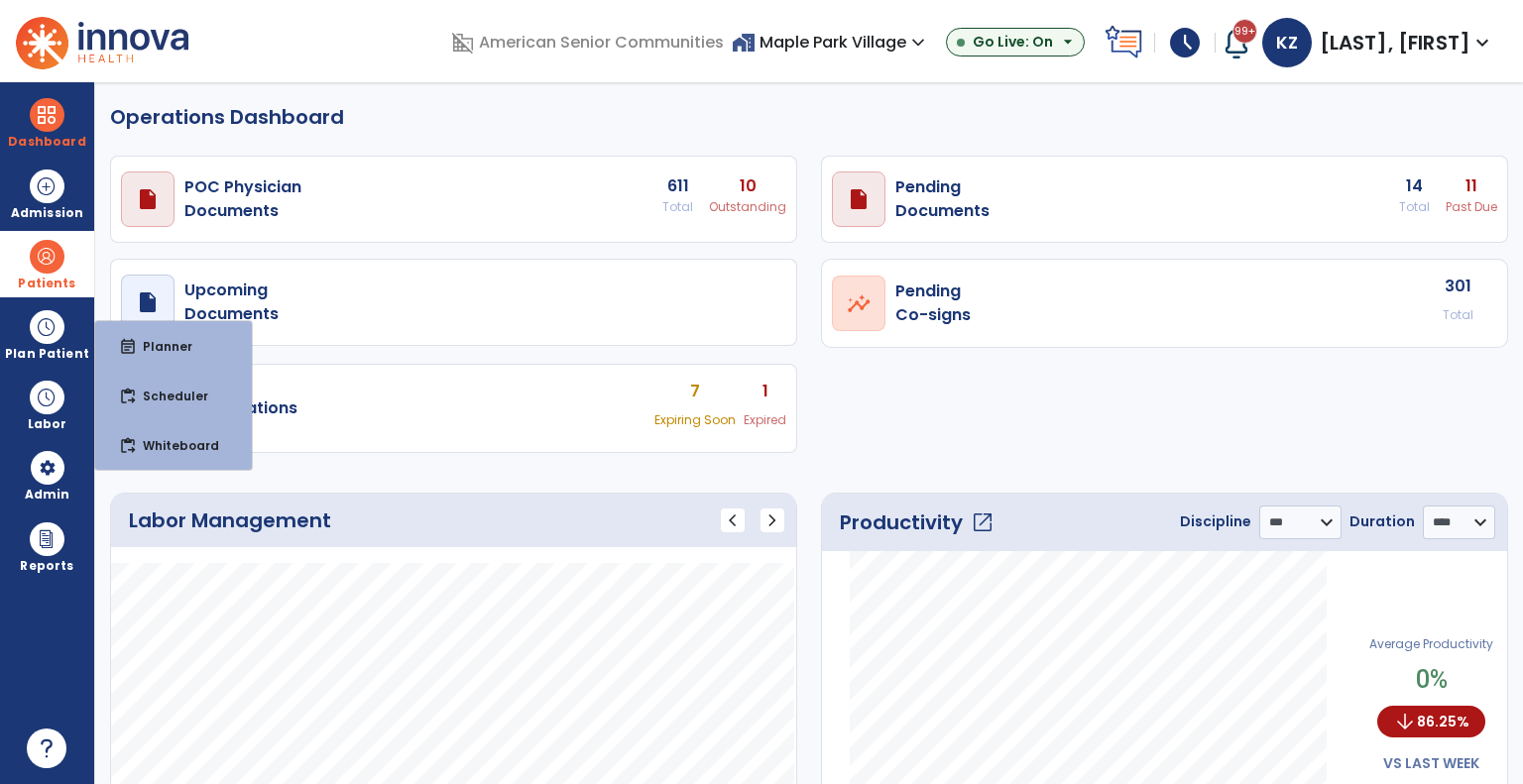 click on "Patients" at bounding box center (47, 283) 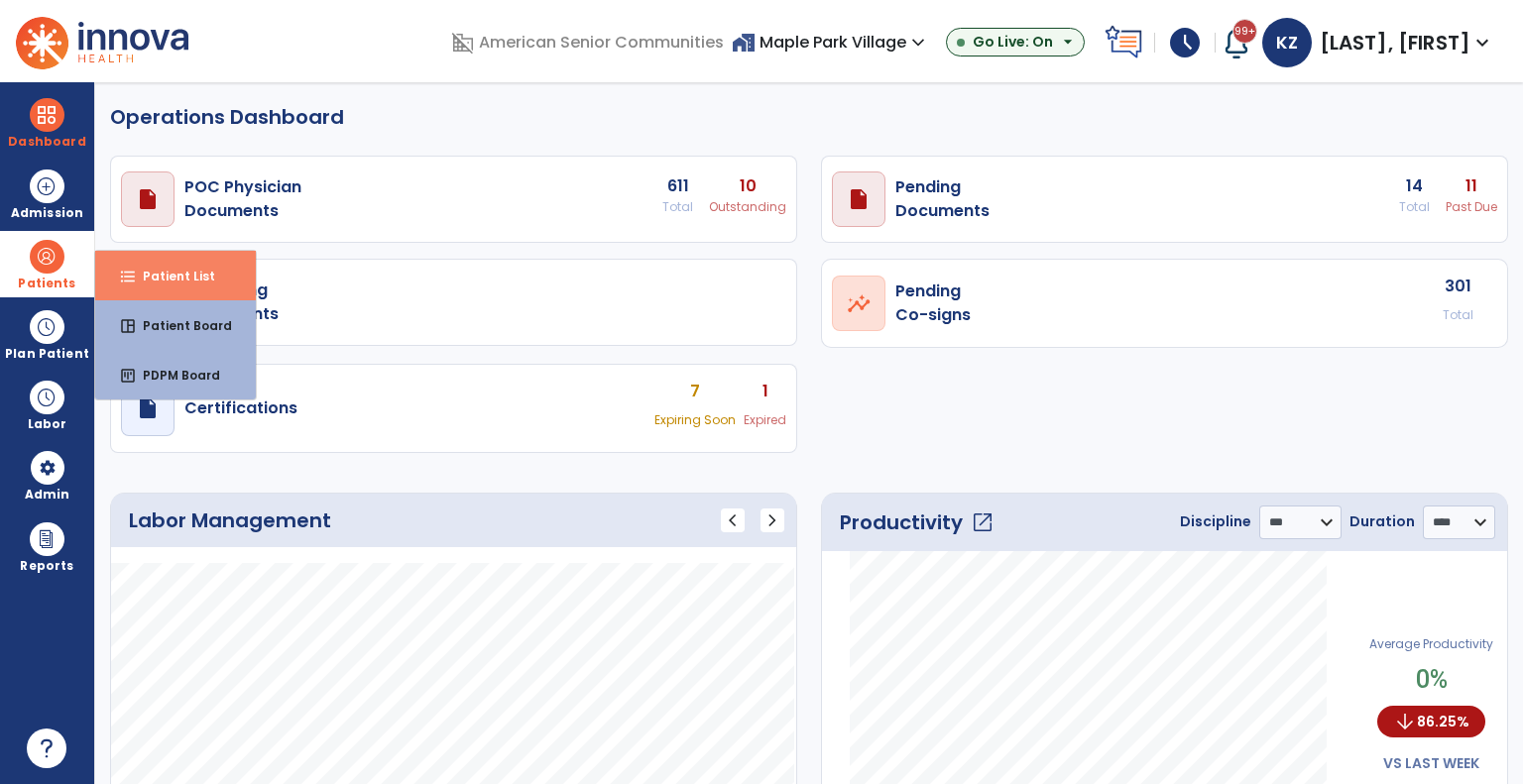 click on "format_list_bulleted" at bounding box center [128, 277] 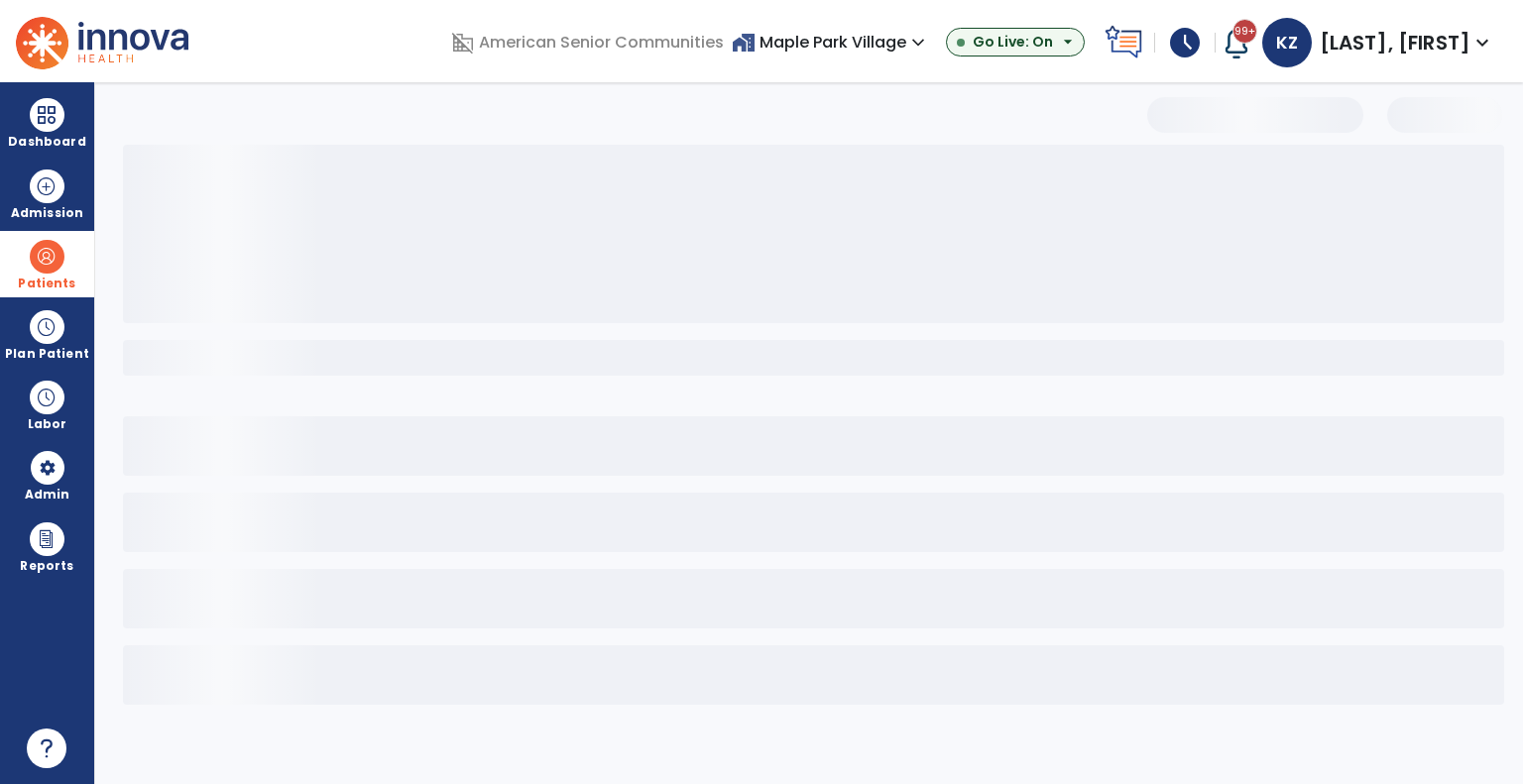 select on "***" 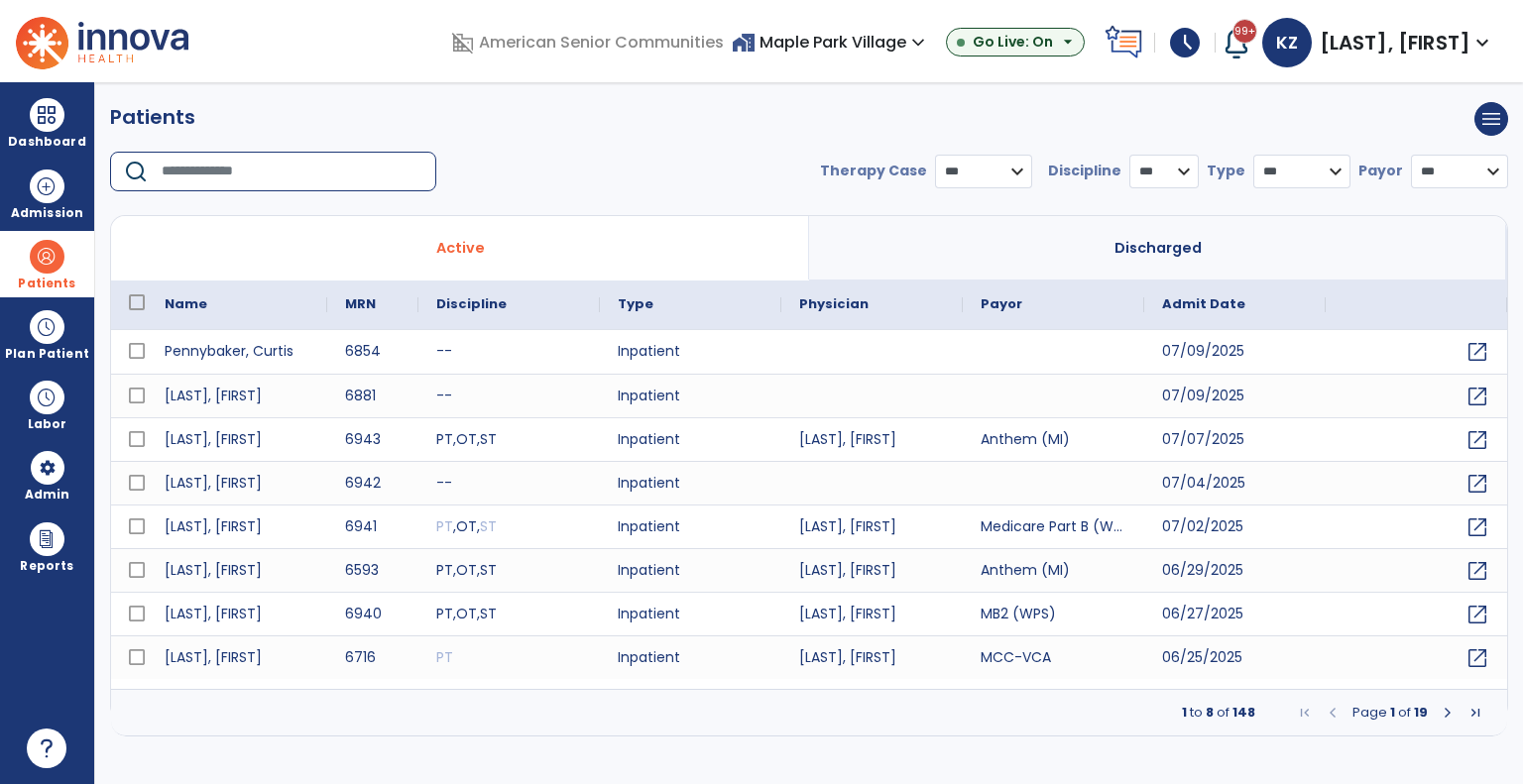 click at bounding box center [292, 171] 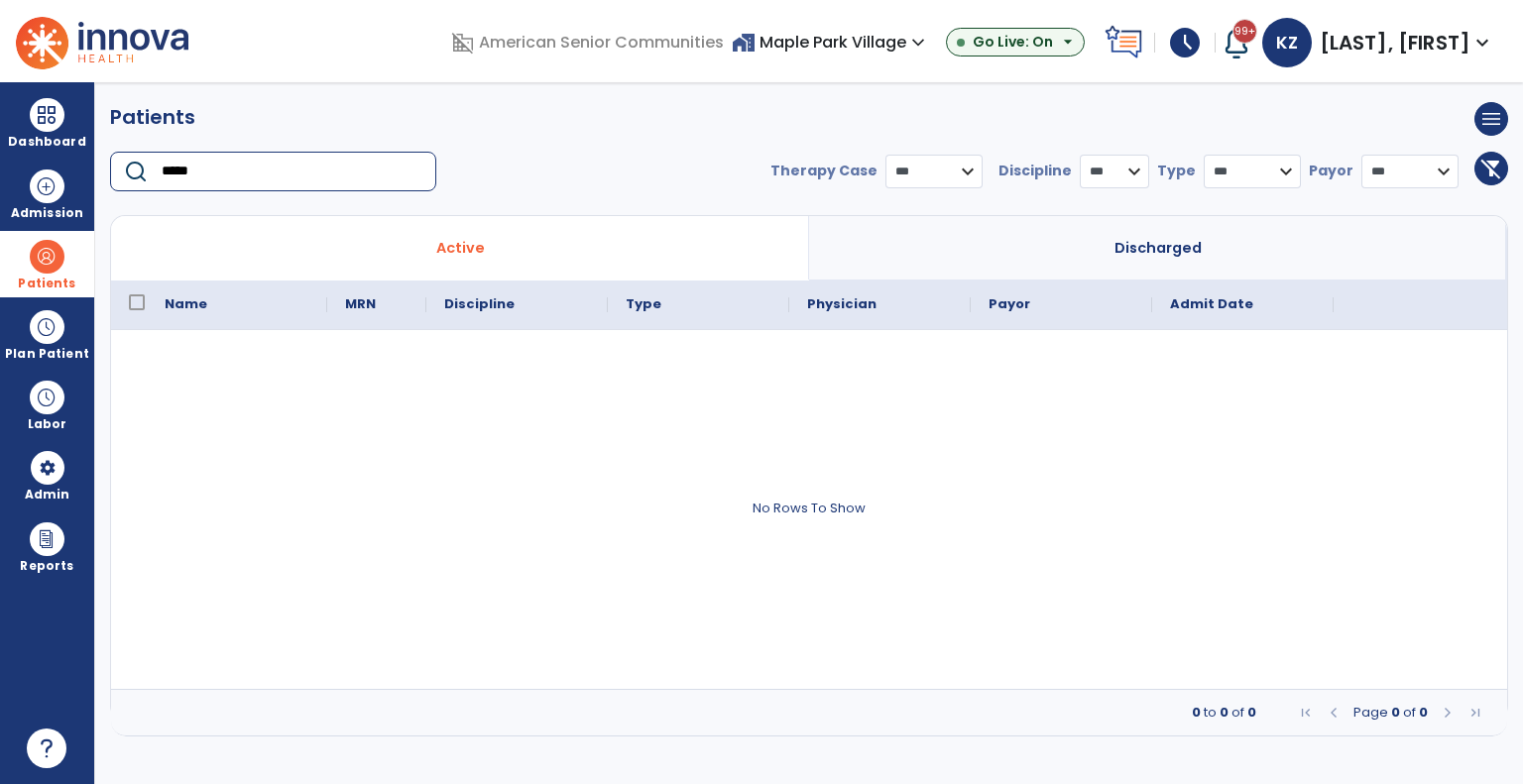 type on "*****" 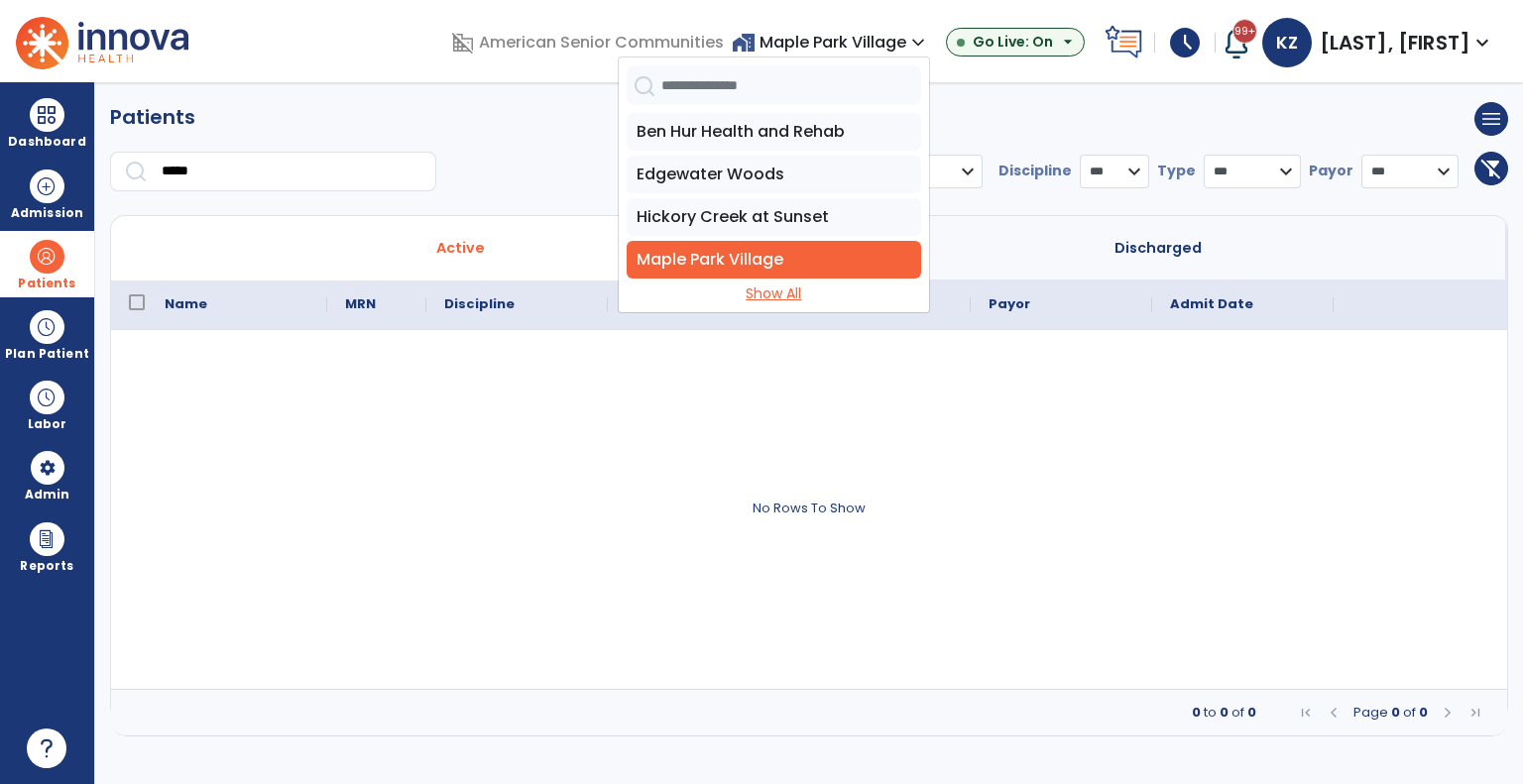 click on "Show All" at bounding box center [773, 293] 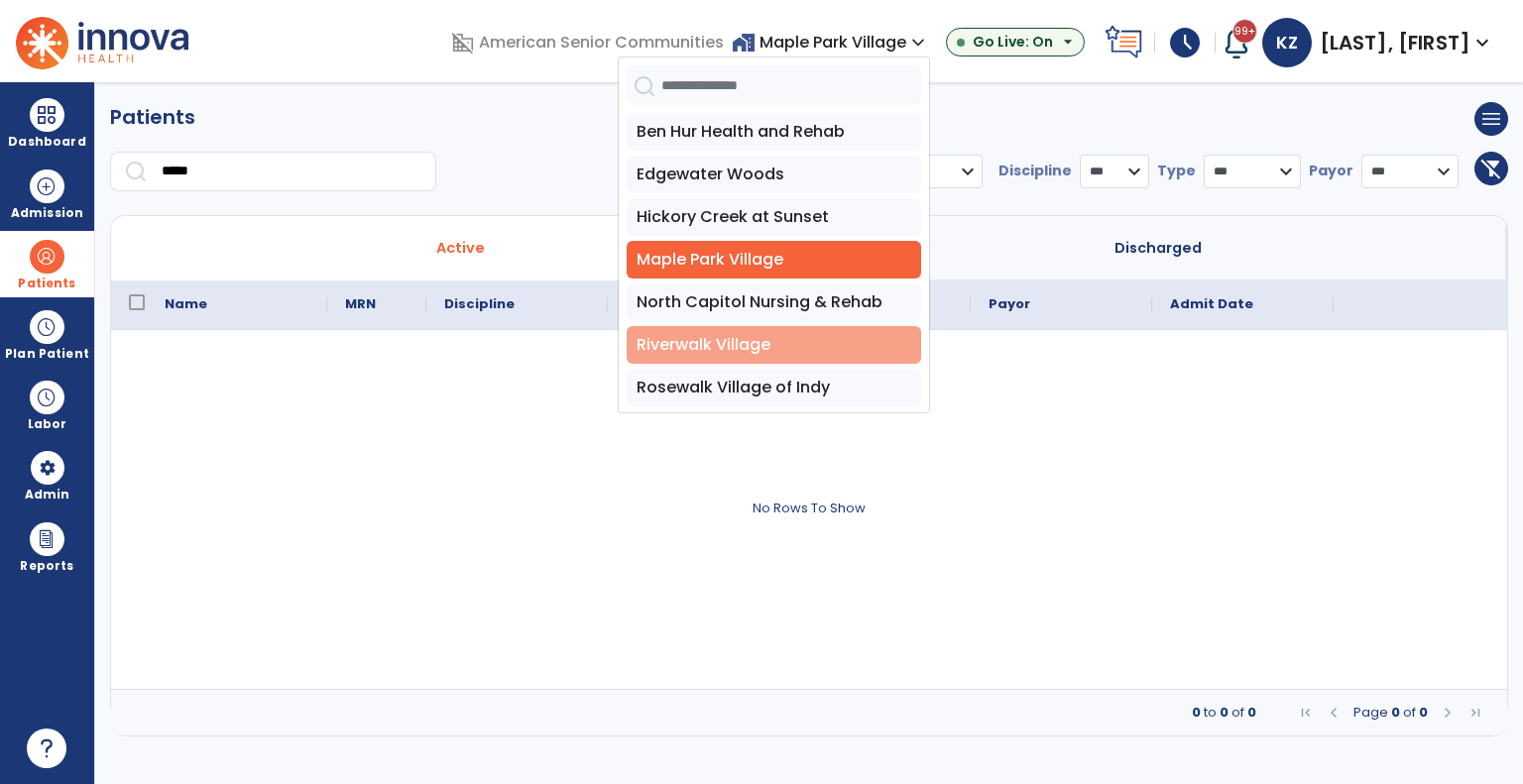 click on "Riverwalk Village" at bounding box center (773, 345) 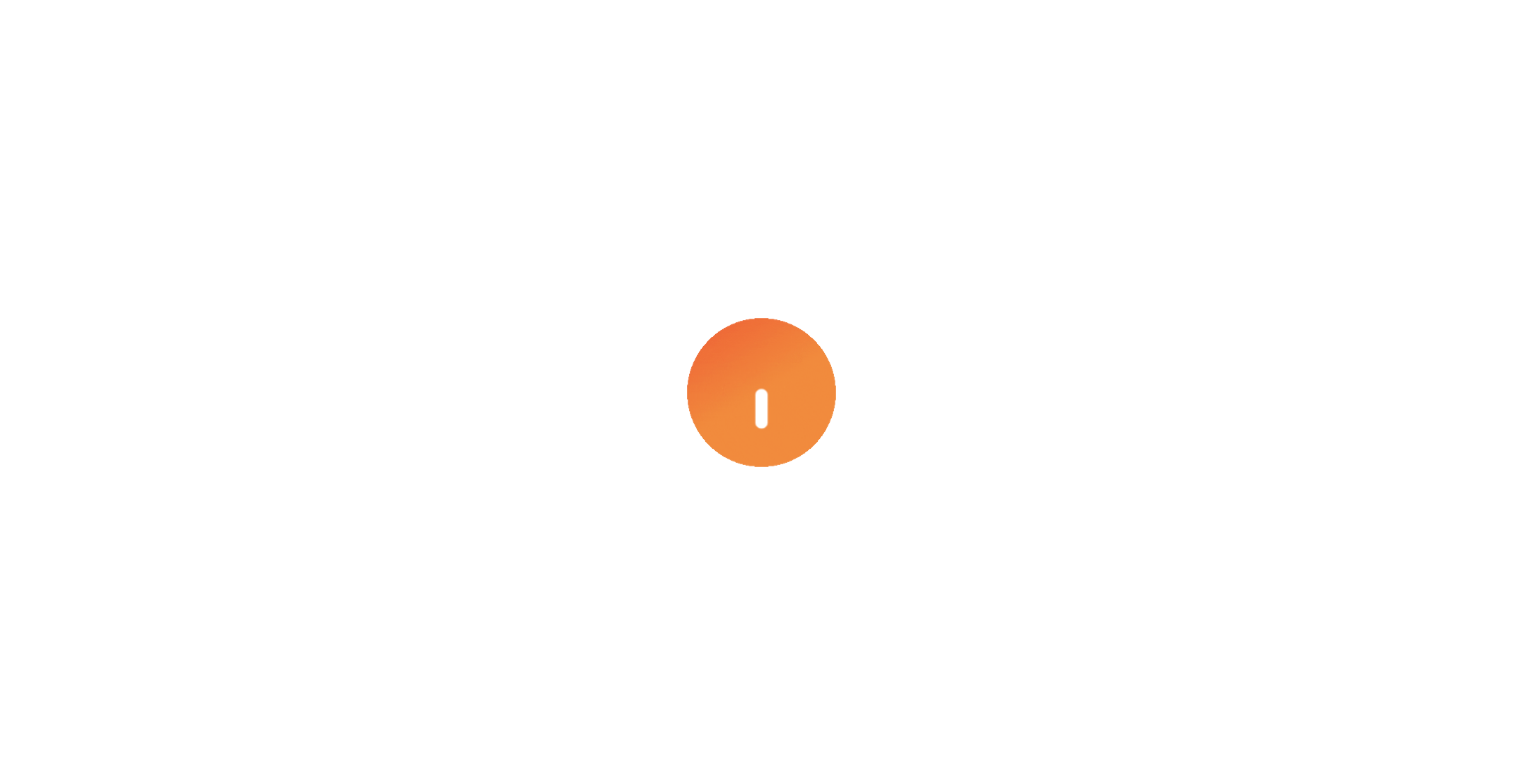 scroll, scrollTop: 0, scrollLeft: 0, axis: both 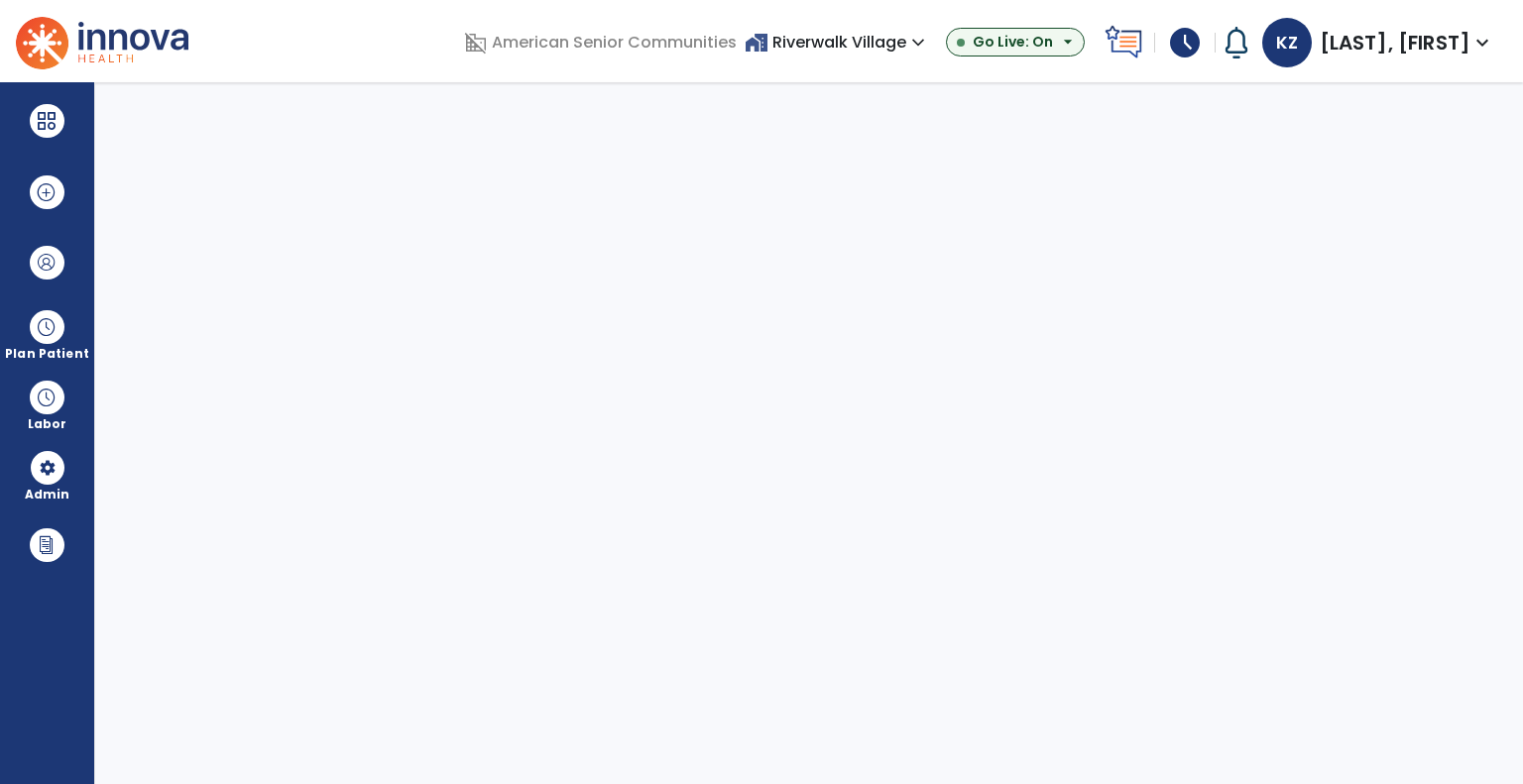 select on "***" 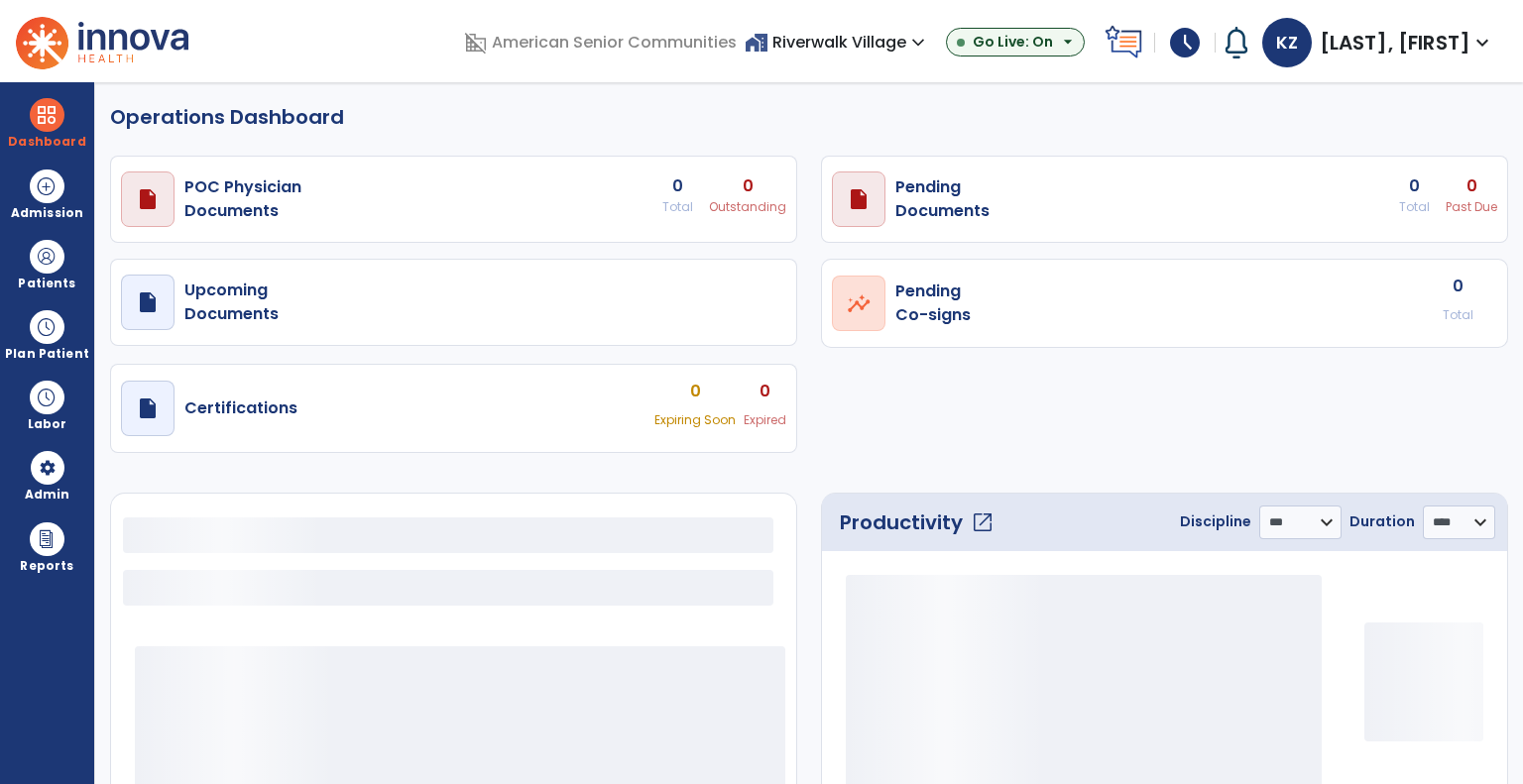select on "***" 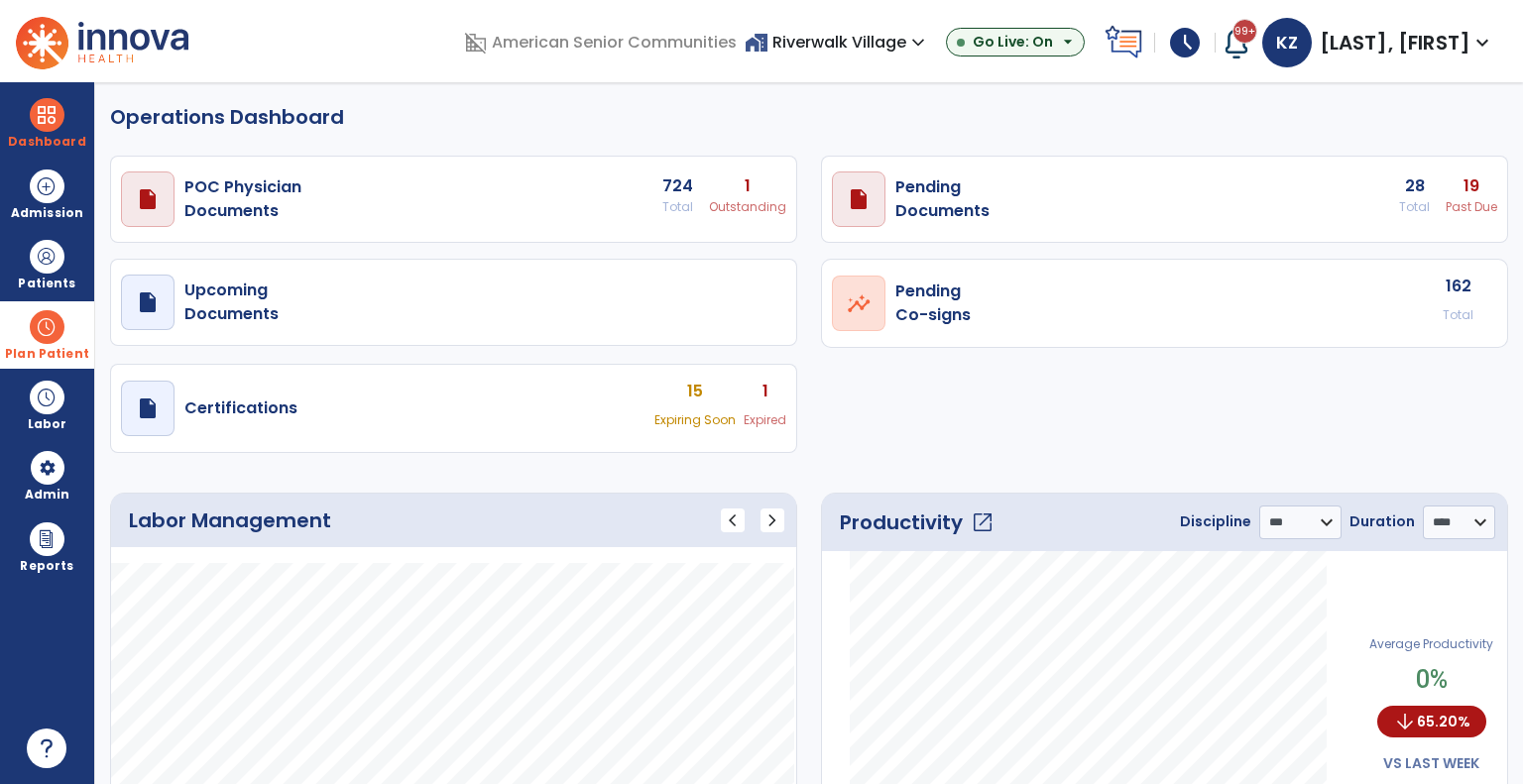 click on "Plan Patient" at bounding box center [47, 264] 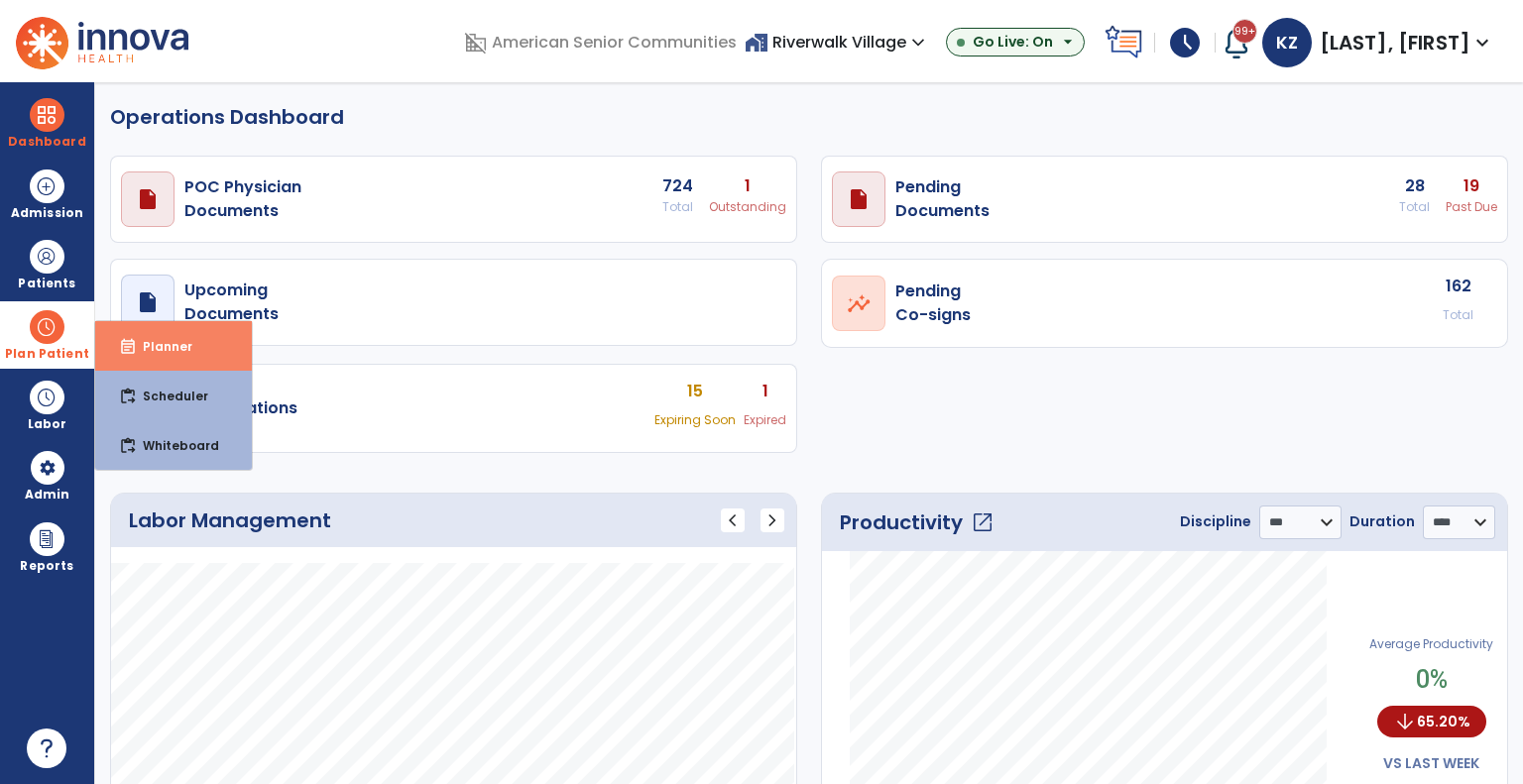 click on "Planner" at bounding box center [160, 346] 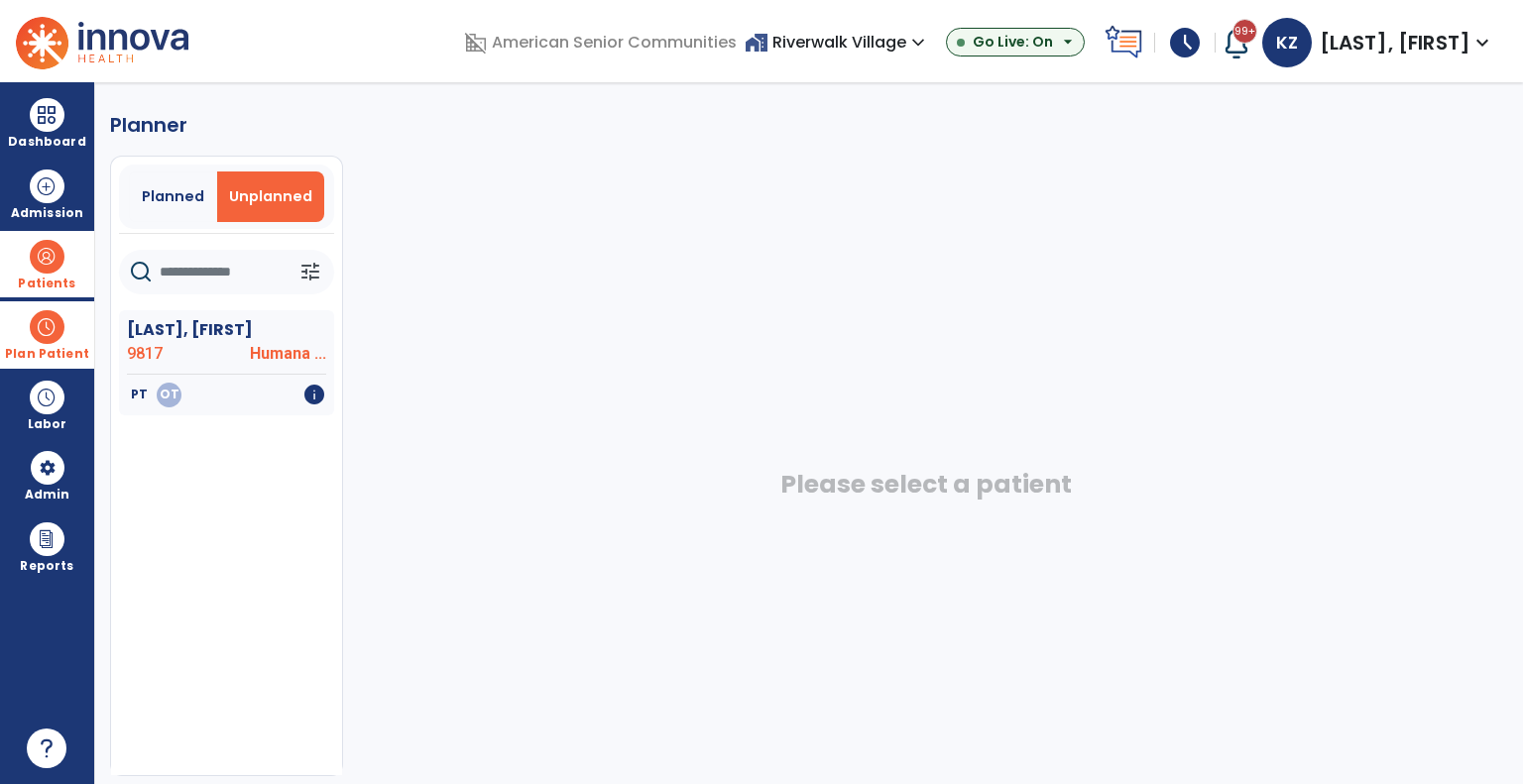 click at bounding box center [47, 257] 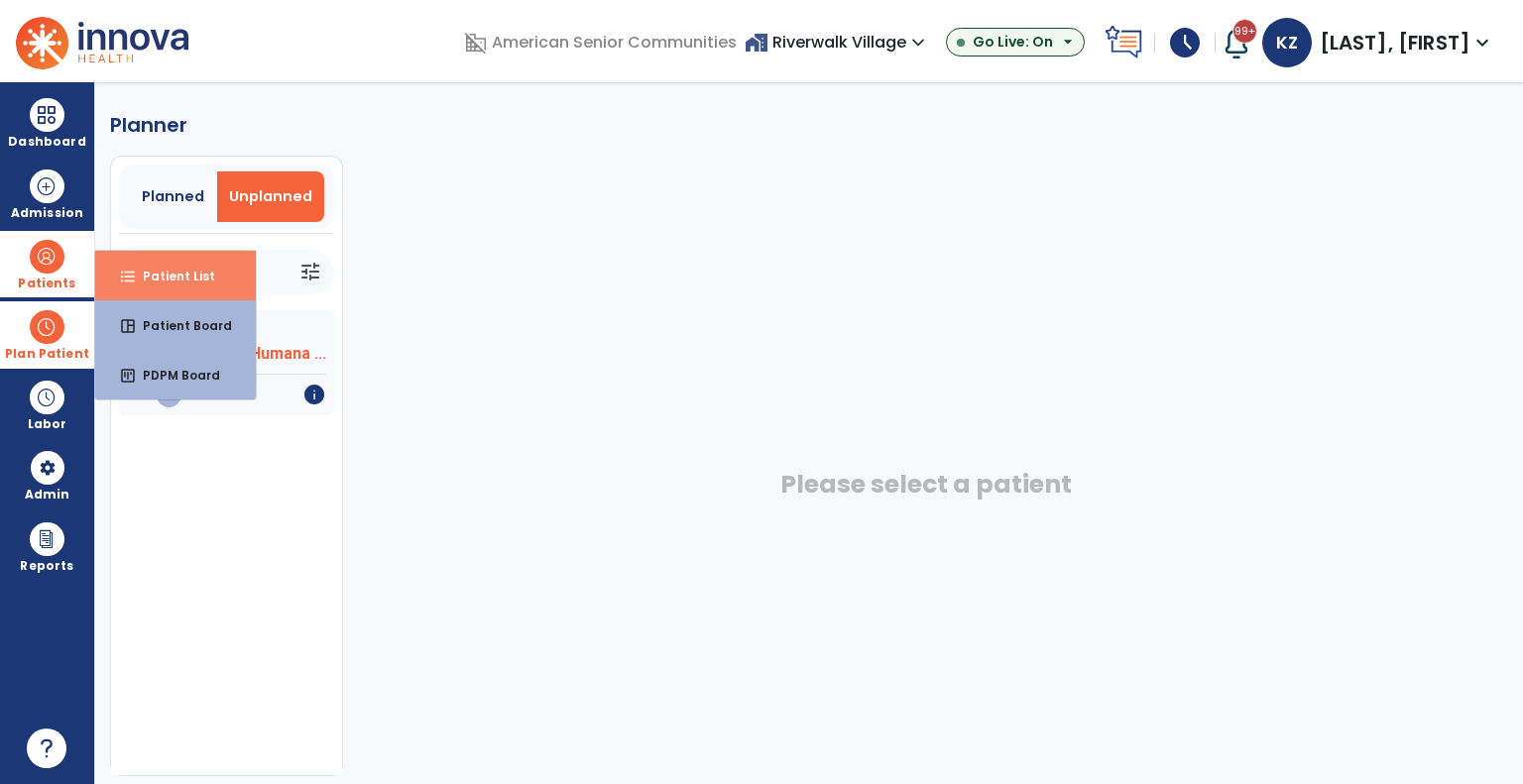 click on "Patient List" at bounding box center (171, 276) 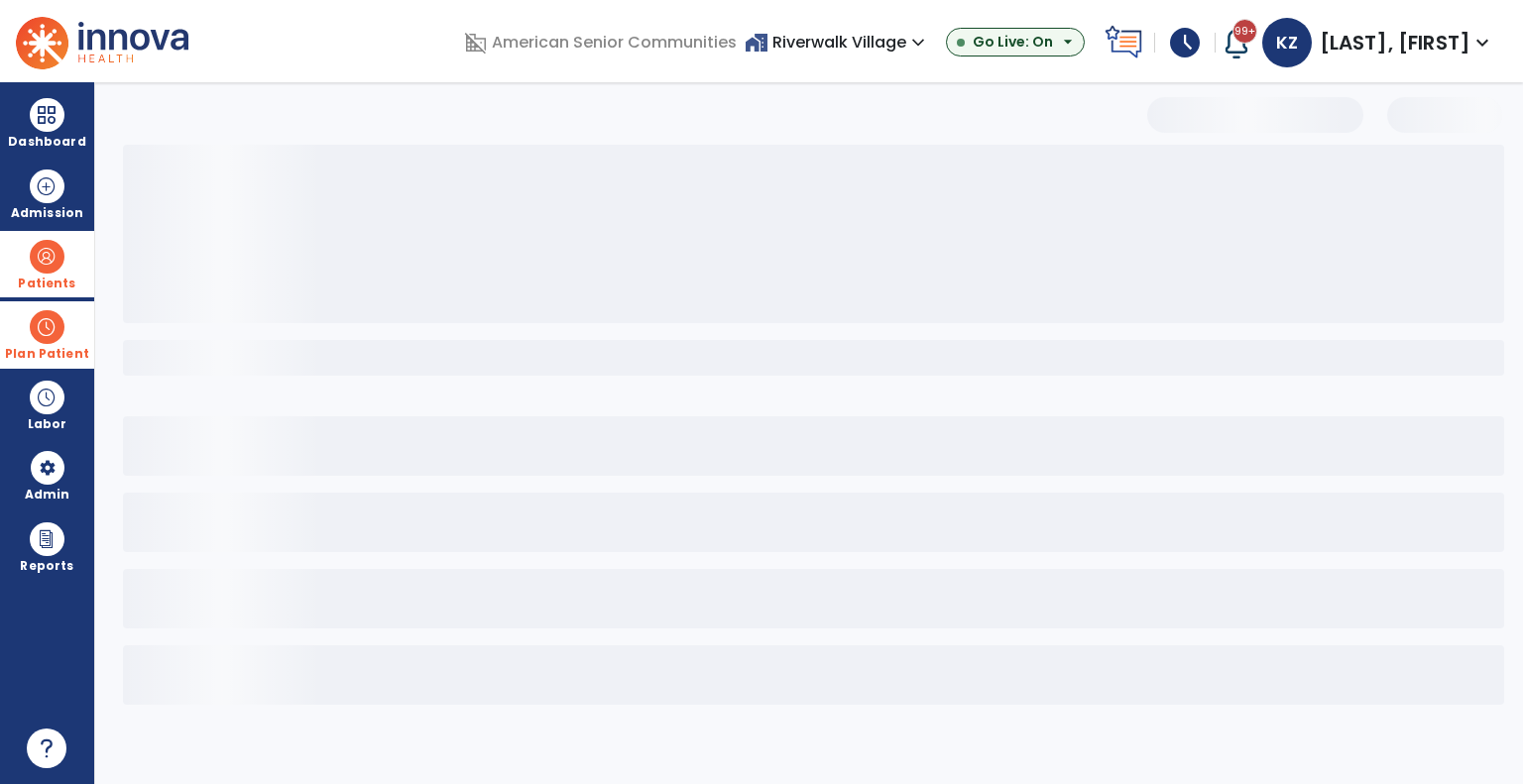 select on "***" 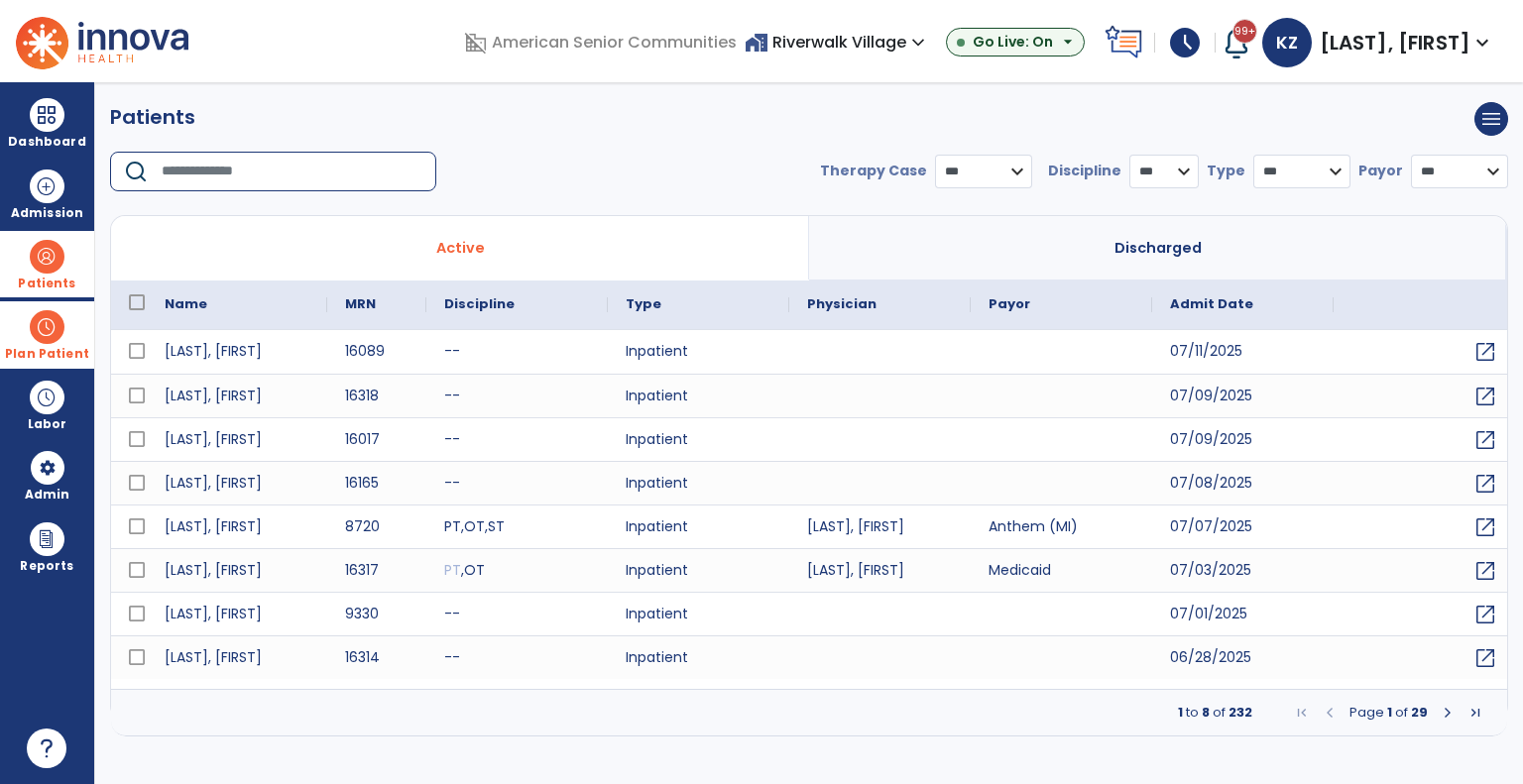 click at bounding box center [292, 171] 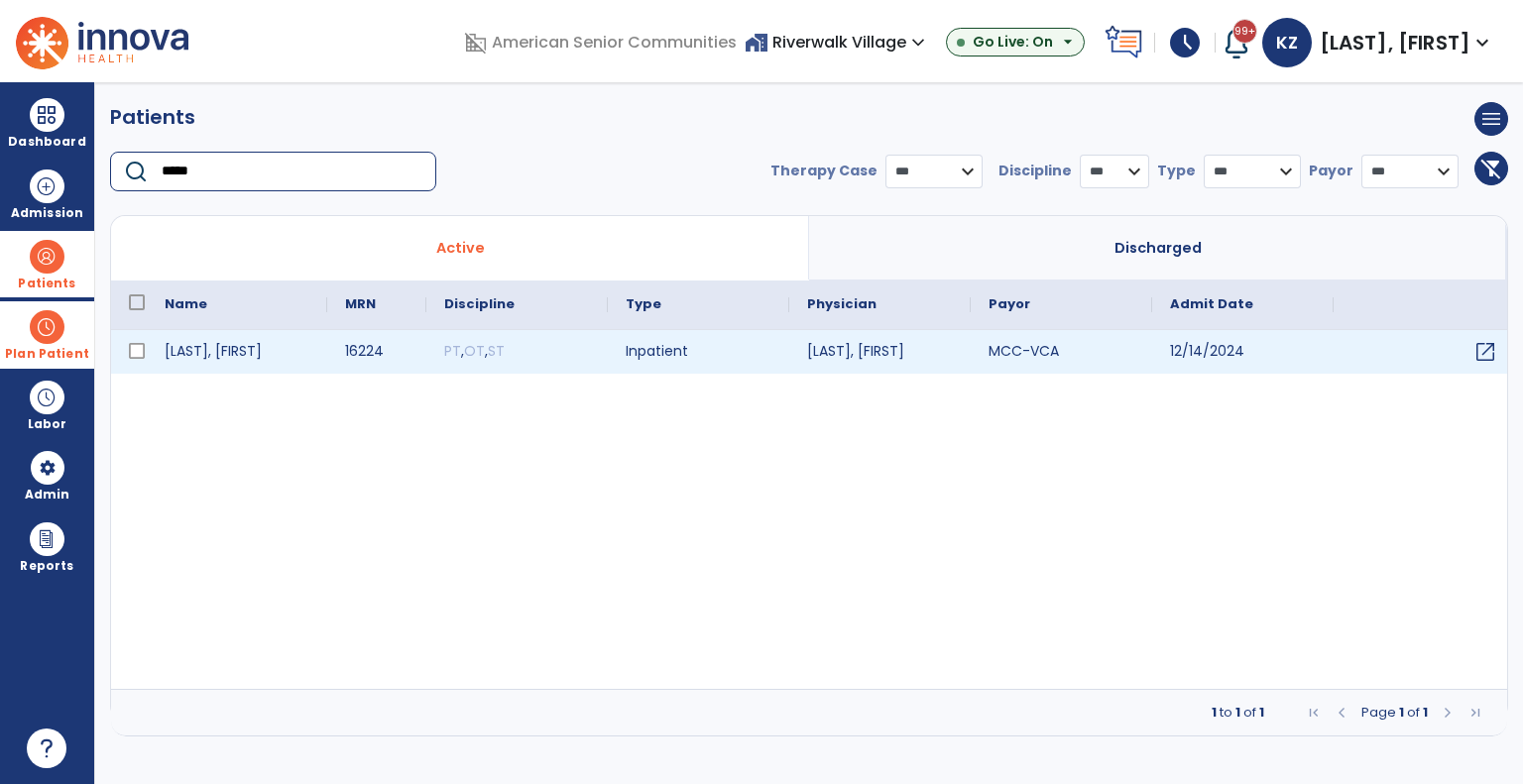 type on "*****" 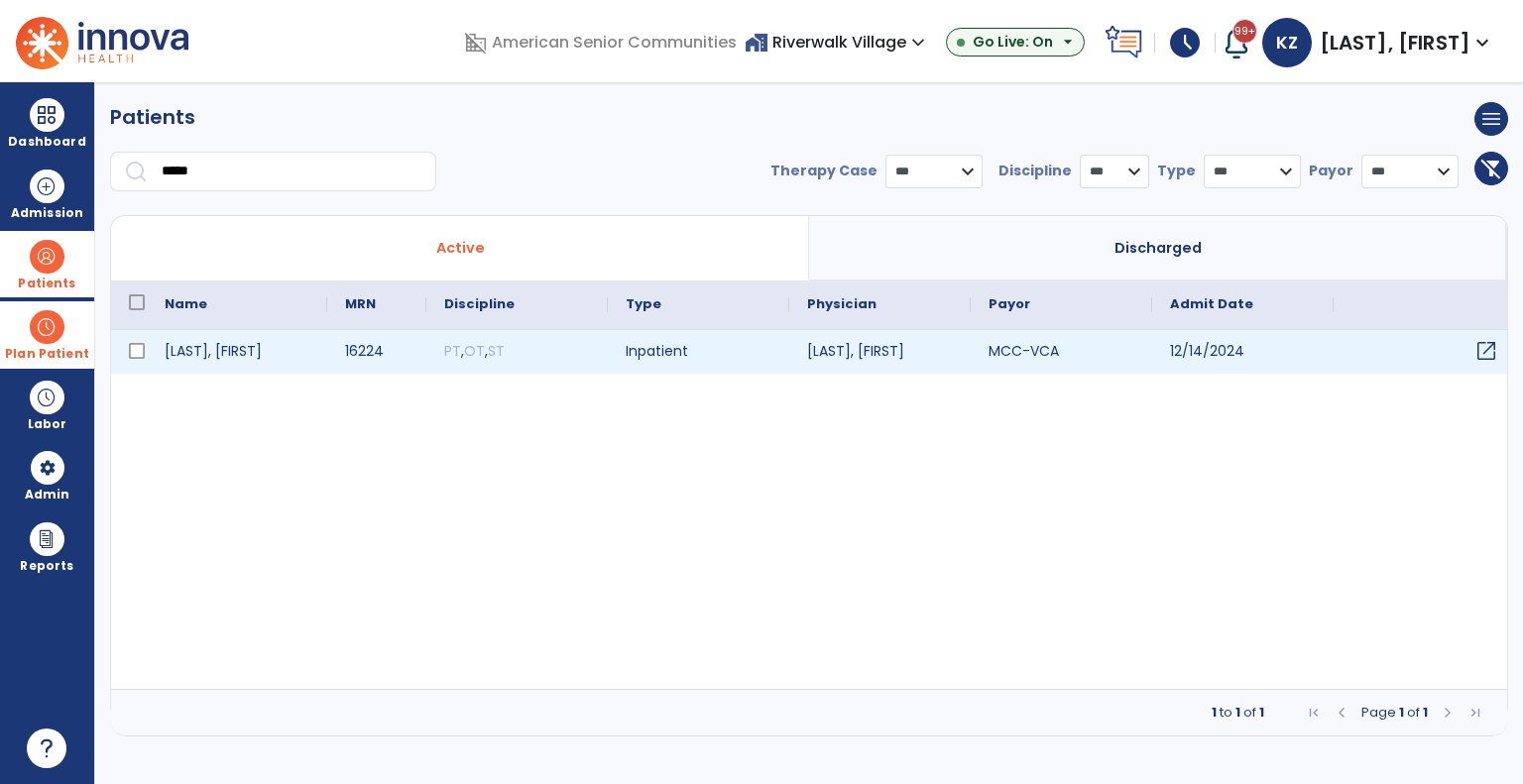 click on "open_in_new" at bounding box center (1486, 351) 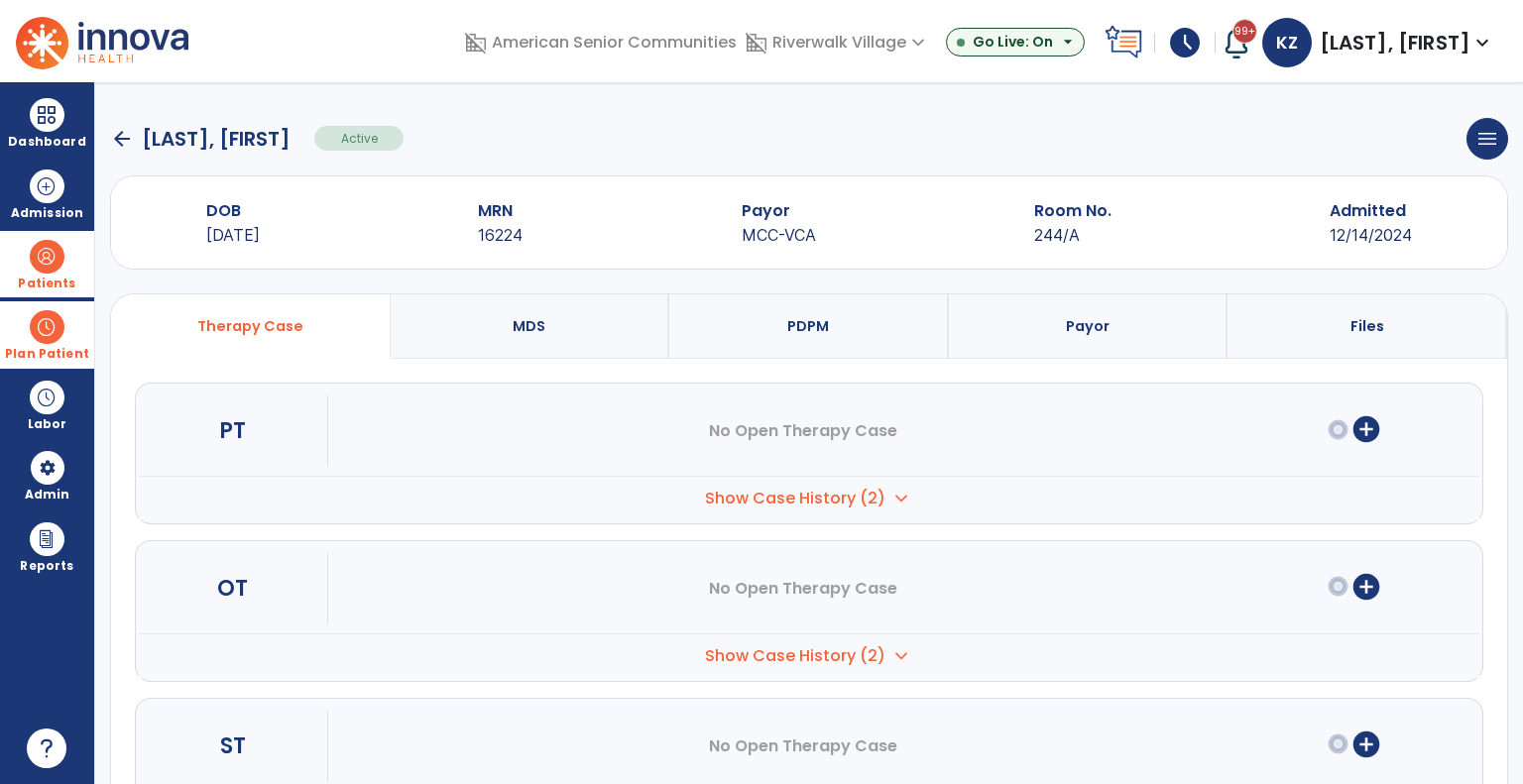 click on "add_circle" at bounding box center (1366, 429) 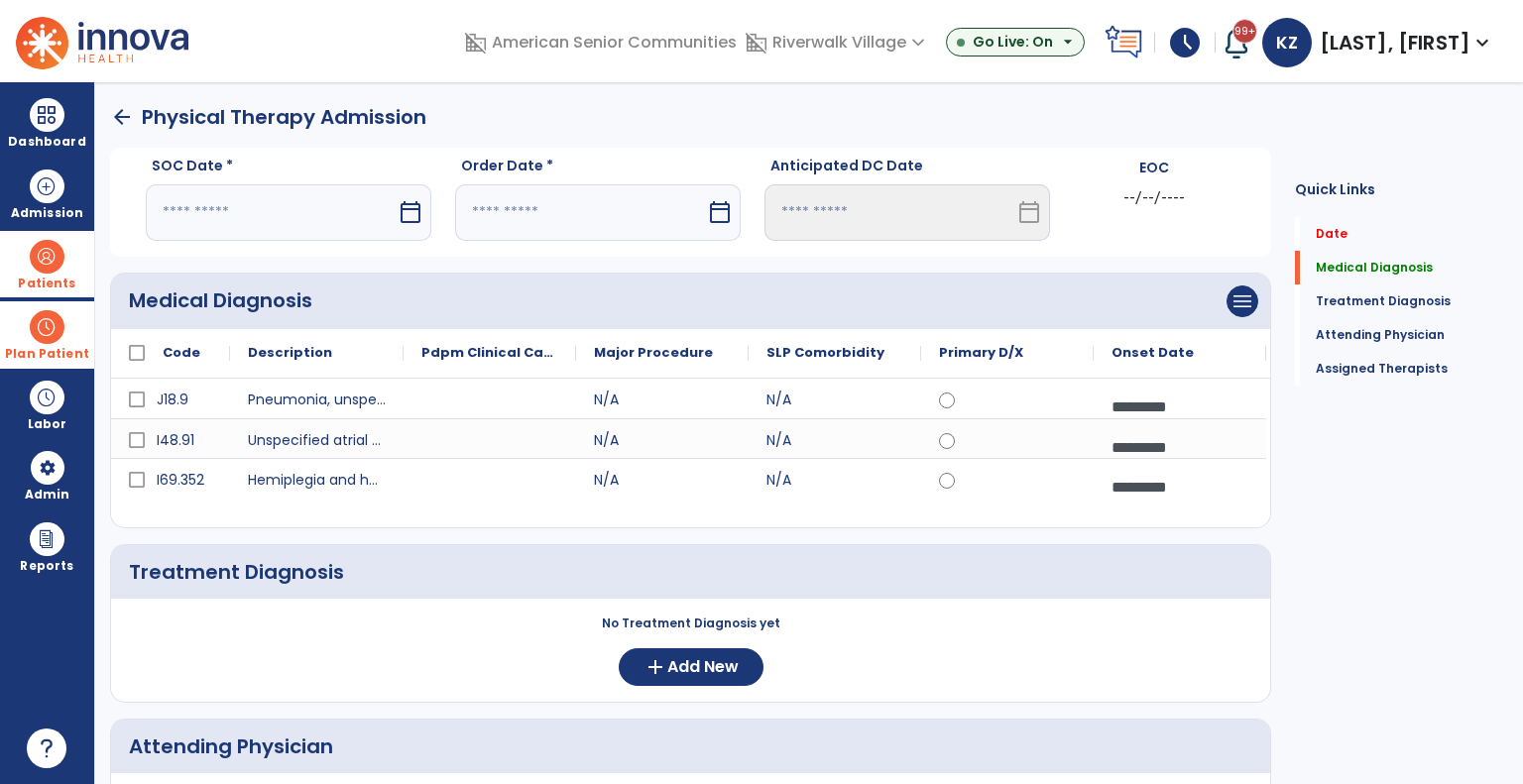 click on "calendar_today" at bounding box center (410, 212) 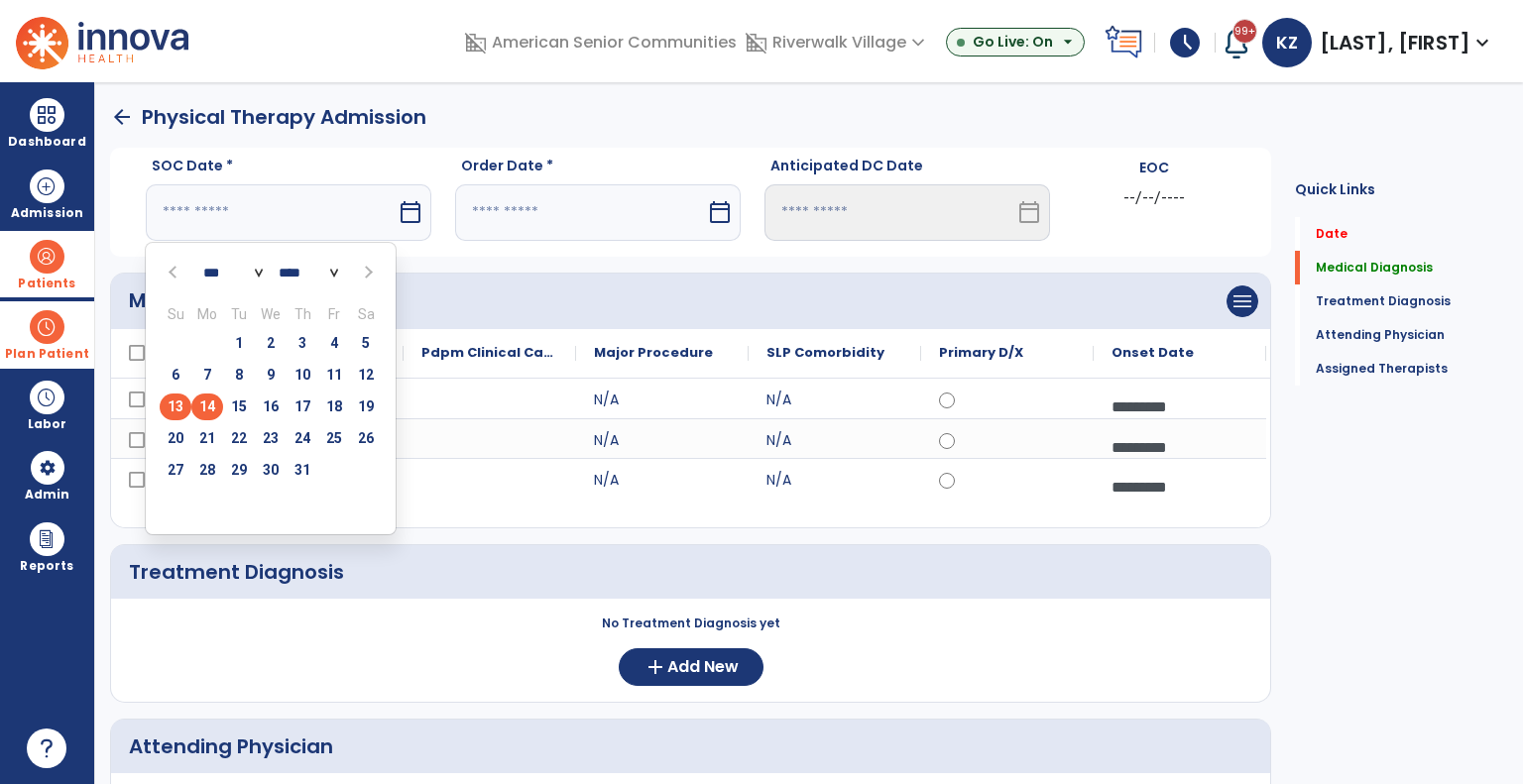 click on "14" at bounding box center [207, 406] 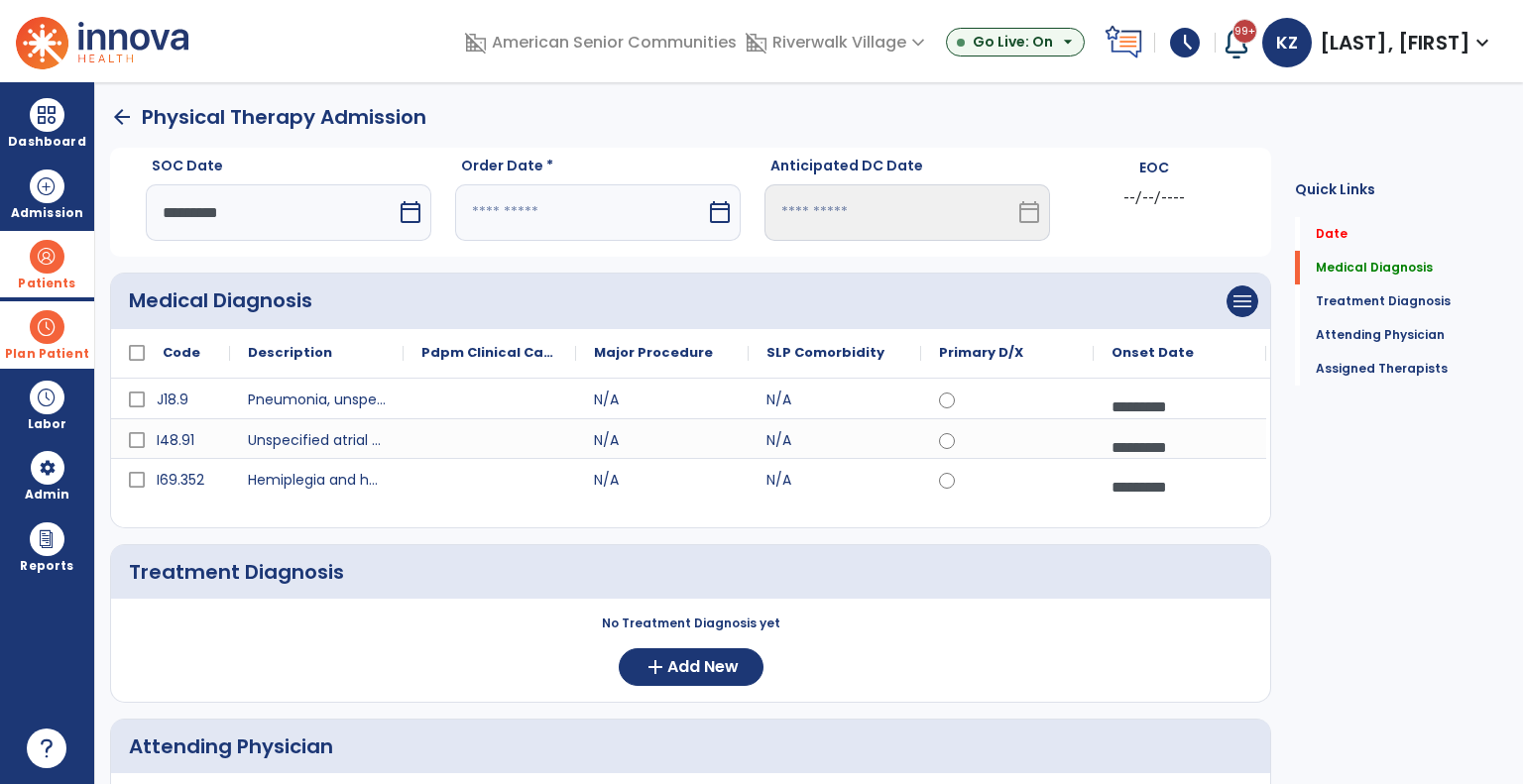 click on "calendar_today" at bounding box center (720, 212) 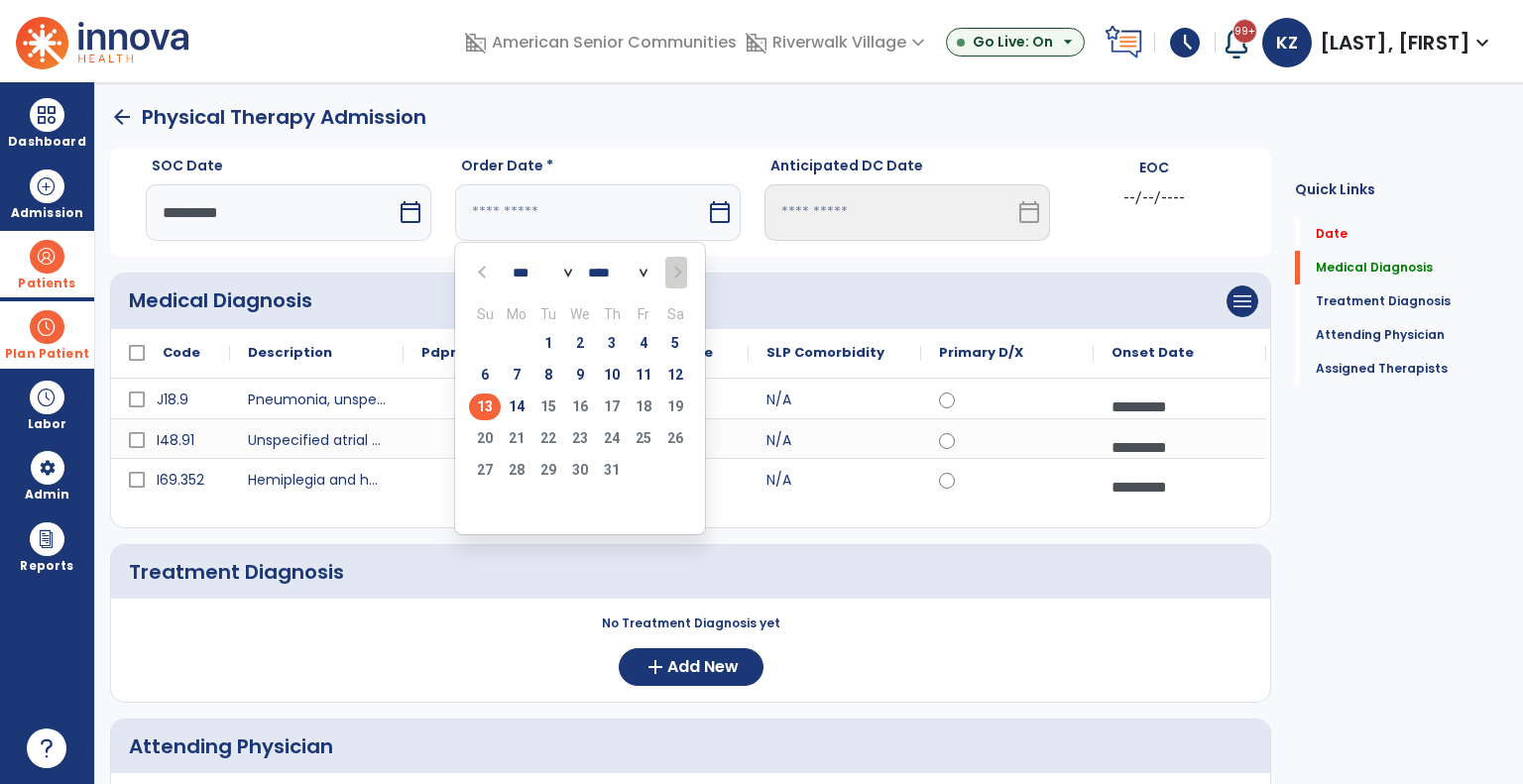 click on "14" at bounding box center [517, 406] 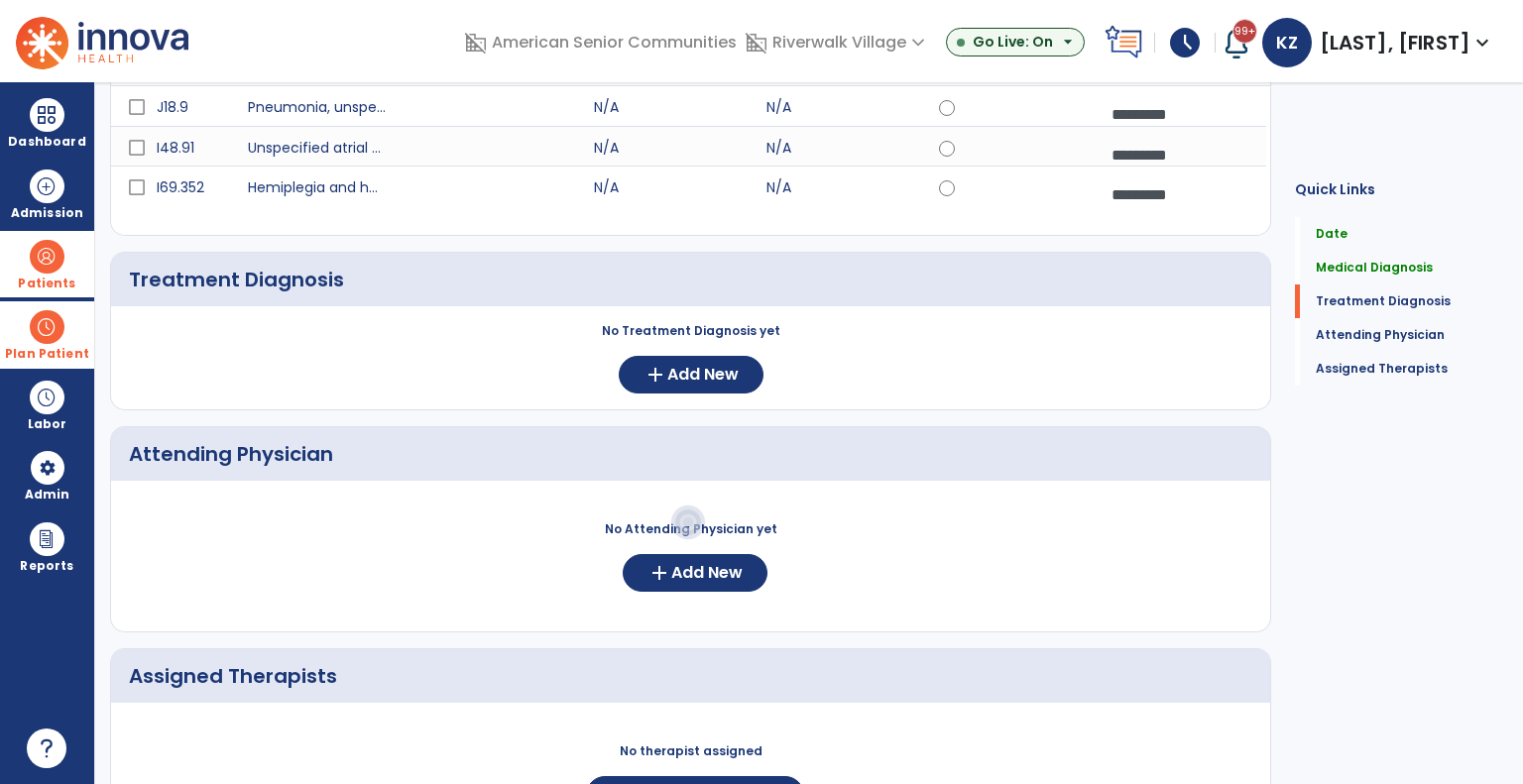 scroll, scrollTop: 297, scrollLeft: 0, axis: vertical 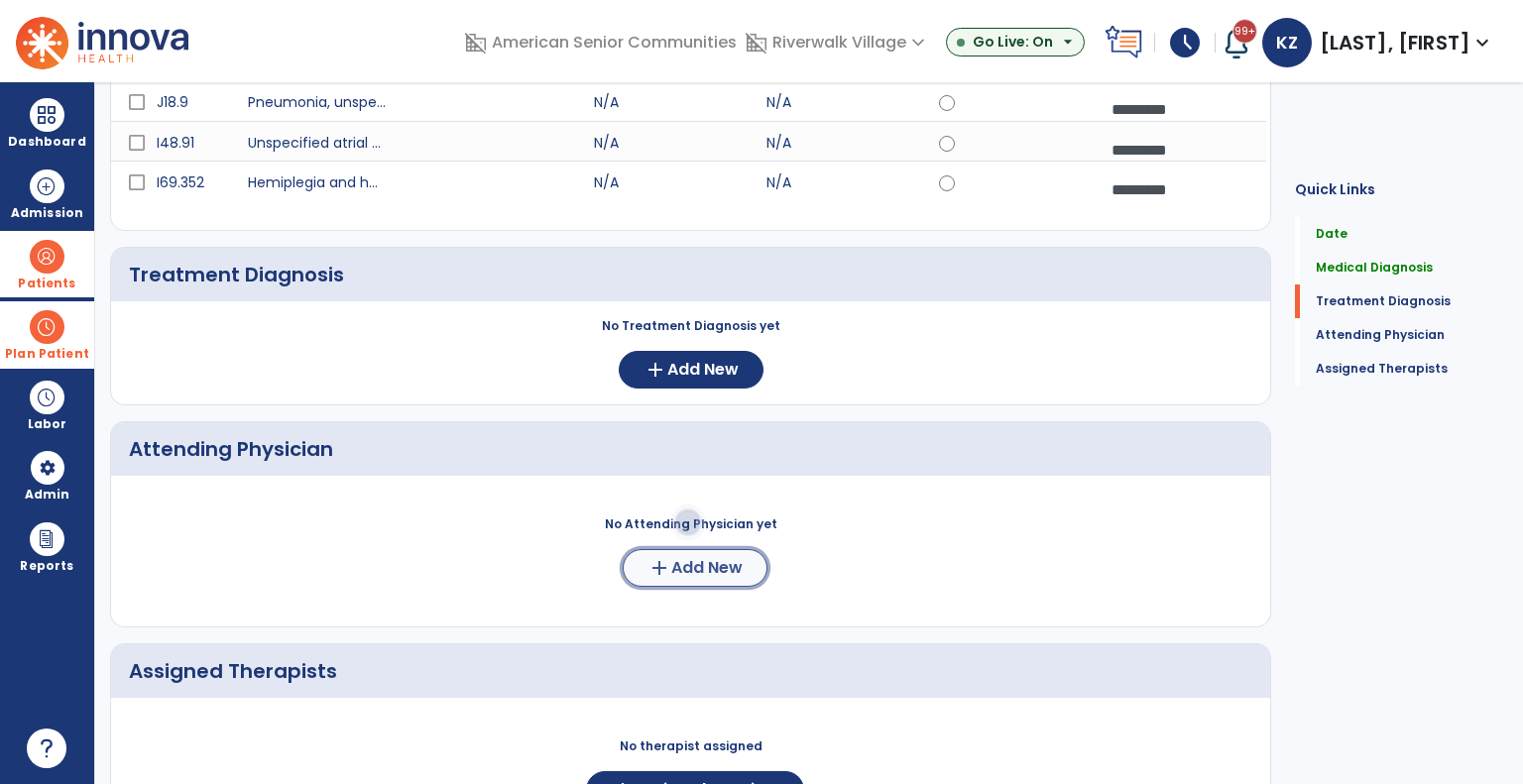 click on "Add New" 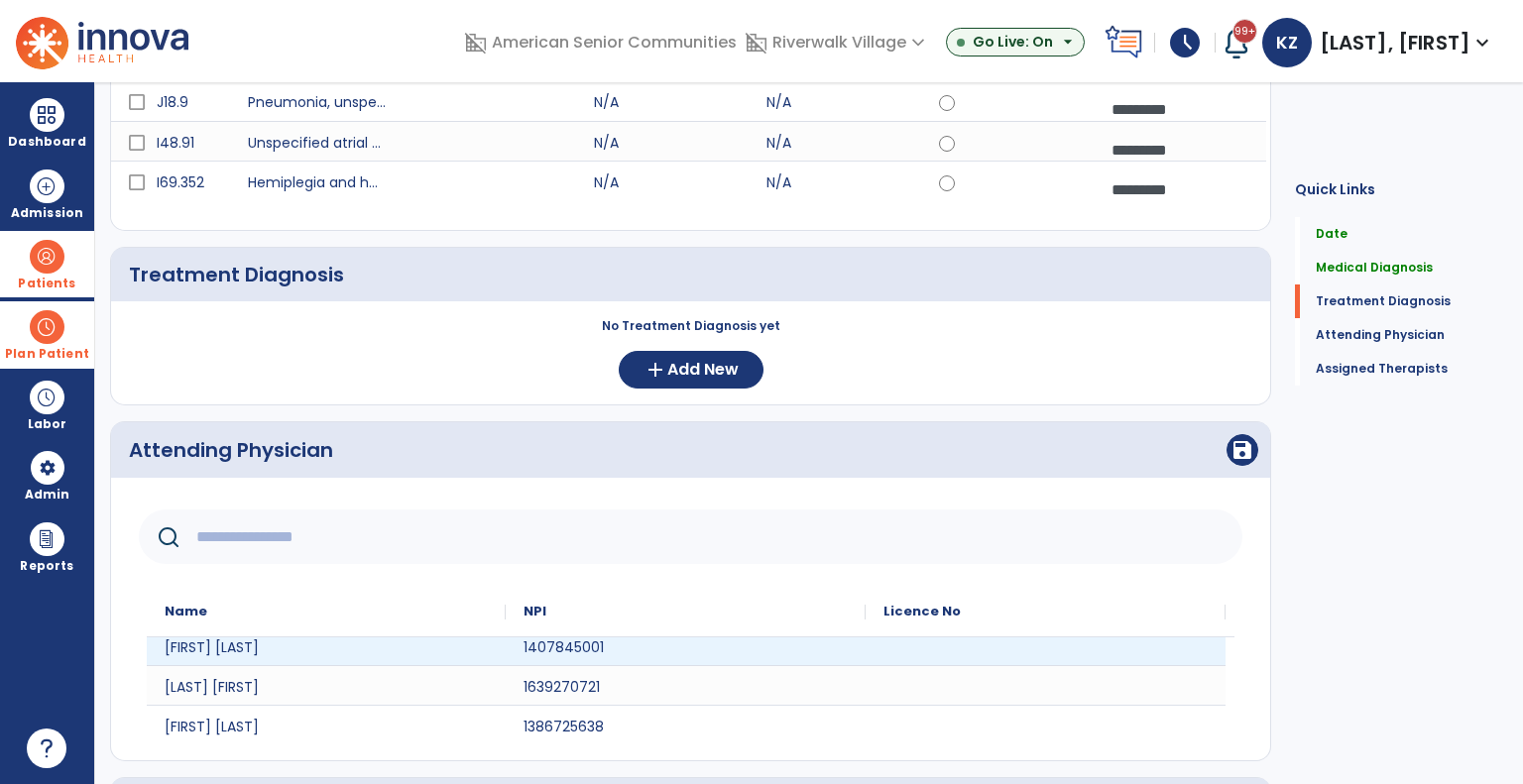 scroll, scrollTop: 99, scrollLeft: 0, axis: vertical 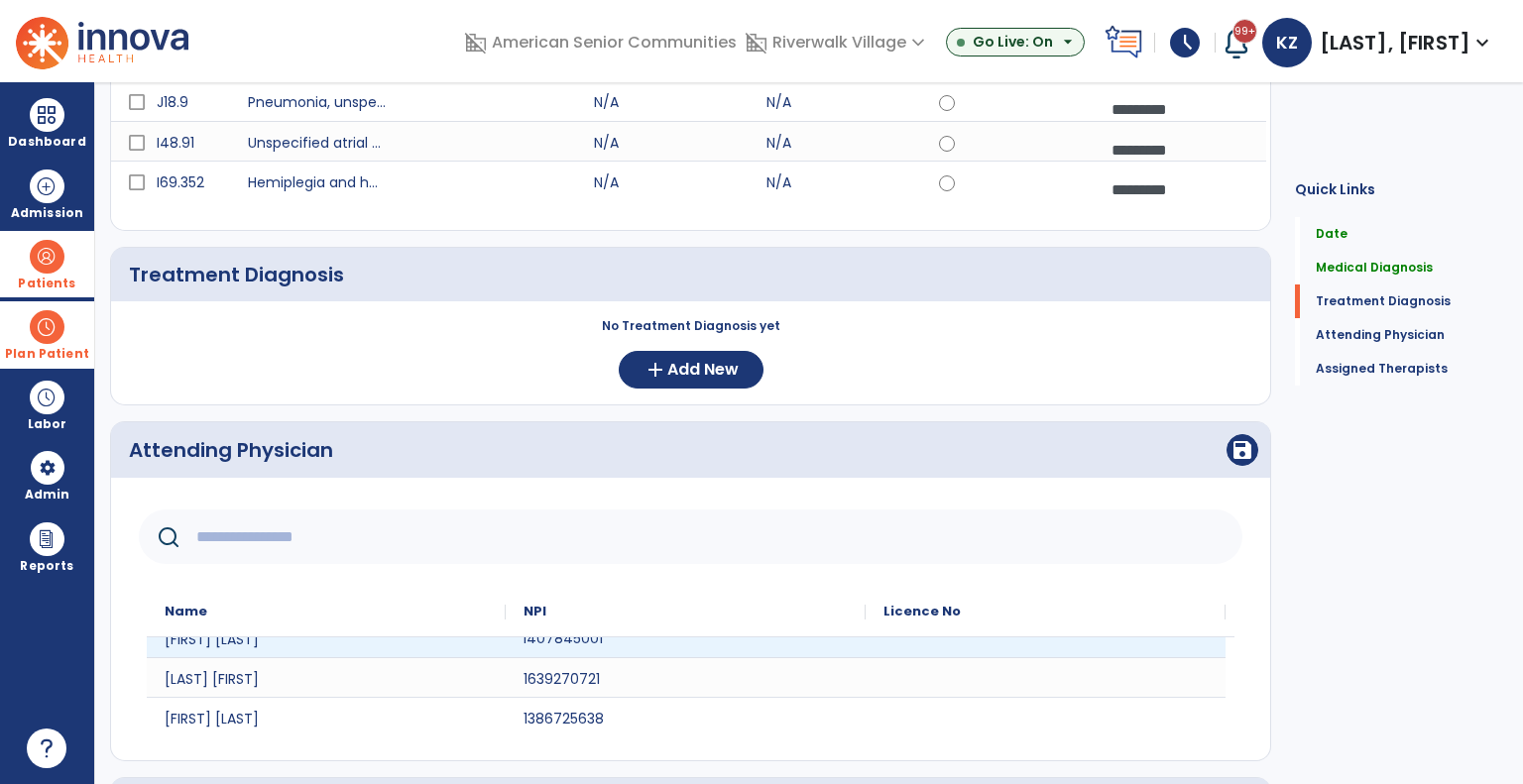 click on "1407845001" 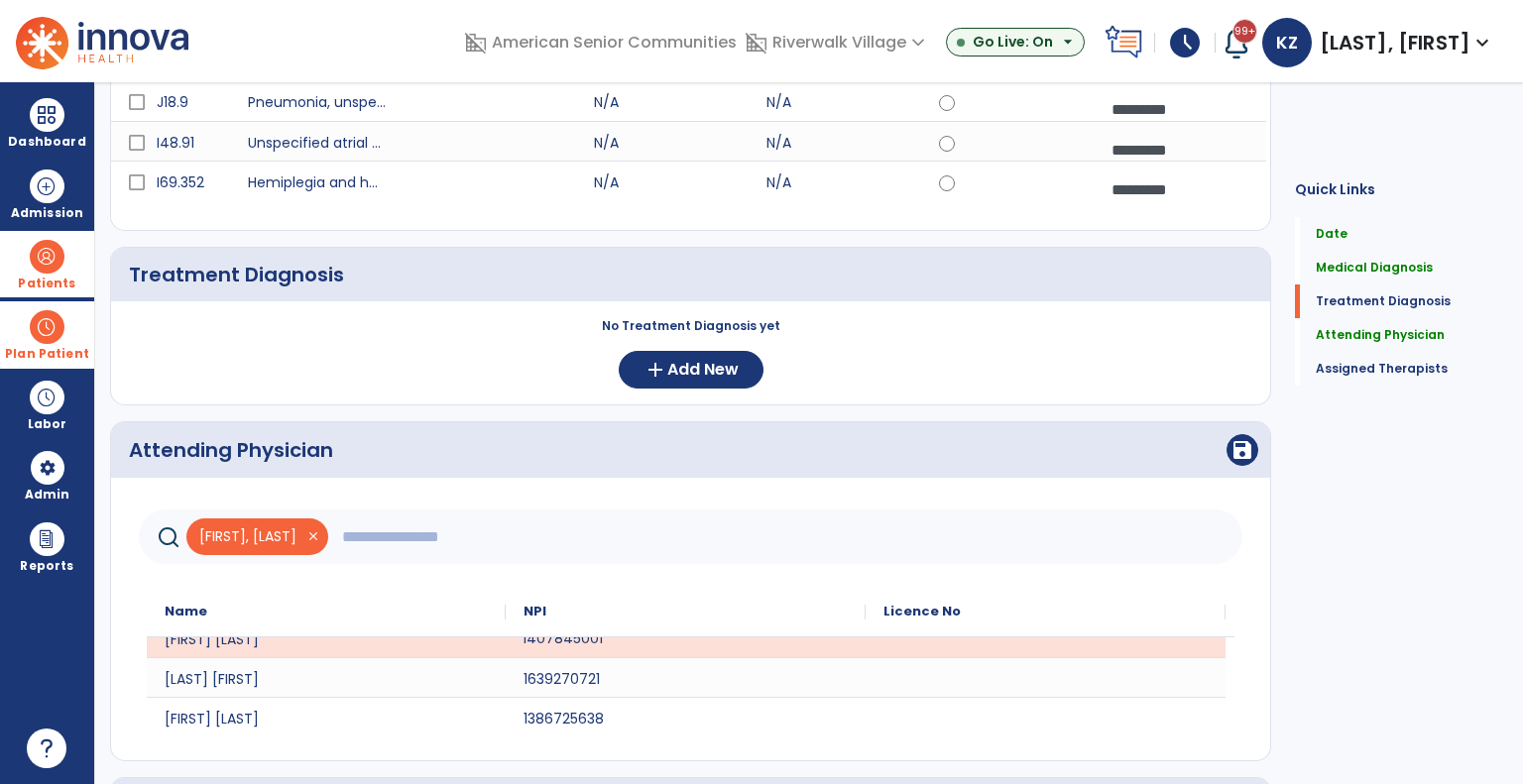 scroll, scrollTop: 79, scrollLeft: 0, axis: vertical 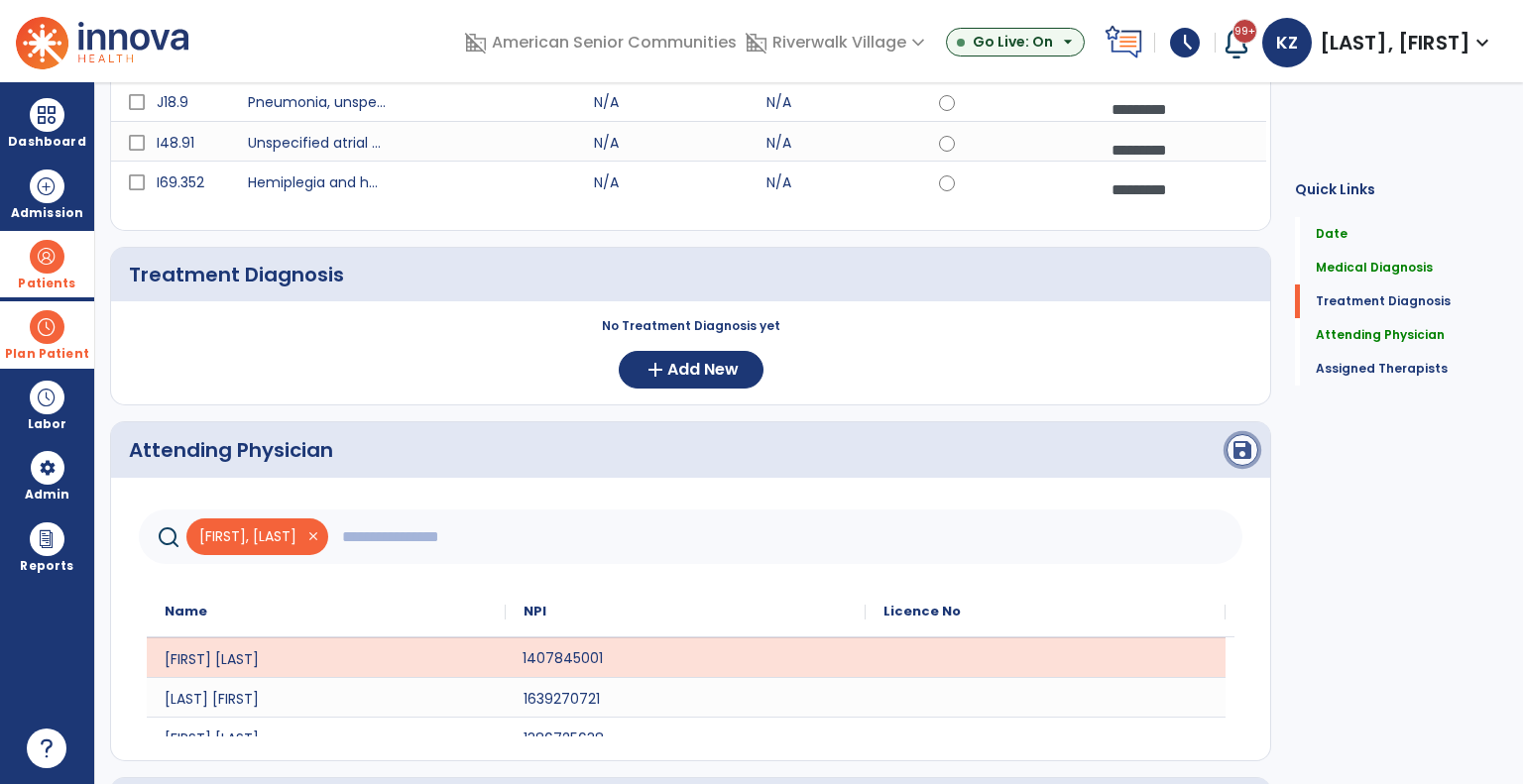 click on "save" 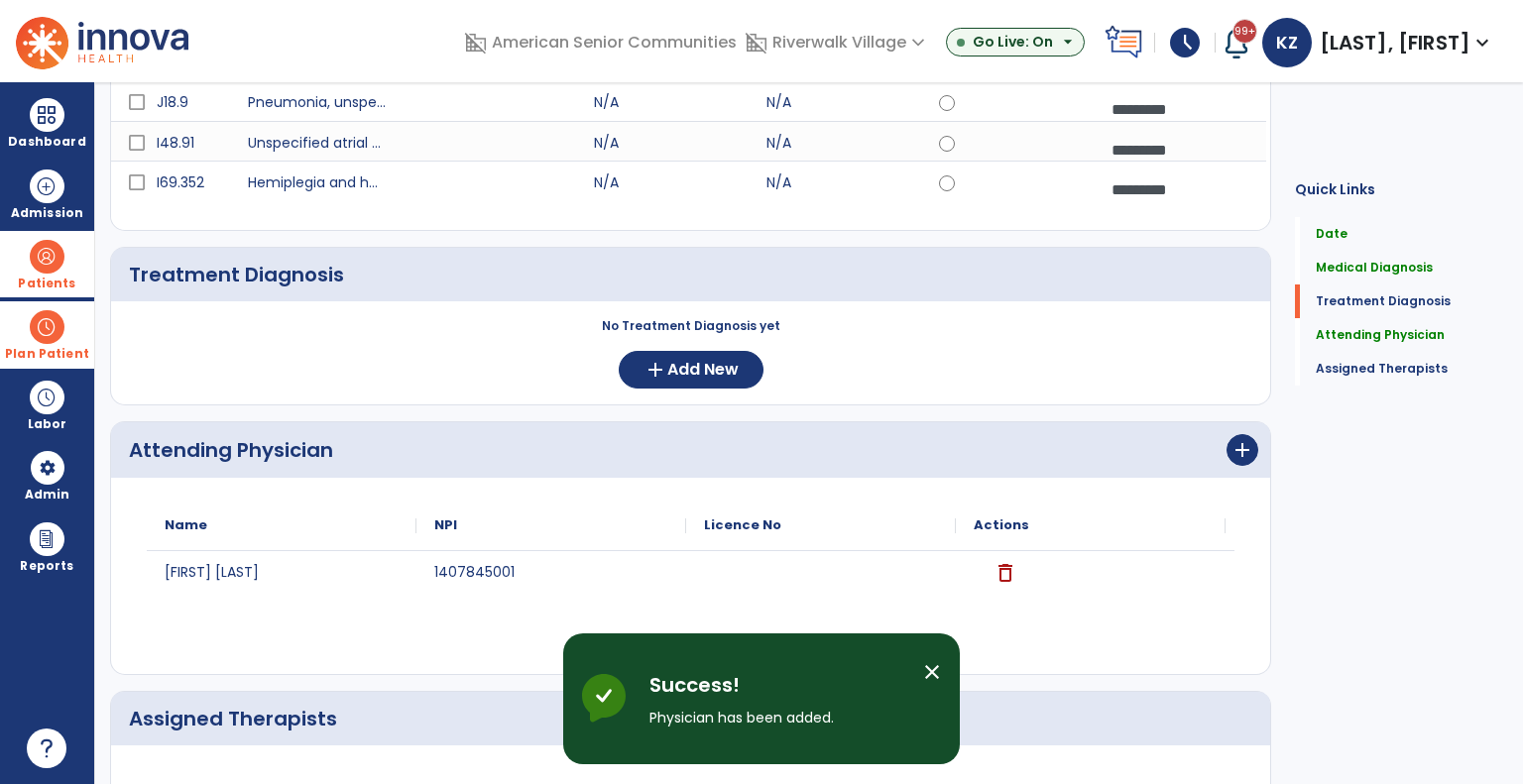 scroll, scrollTop: 0, scrollLeft: 0, axis: both 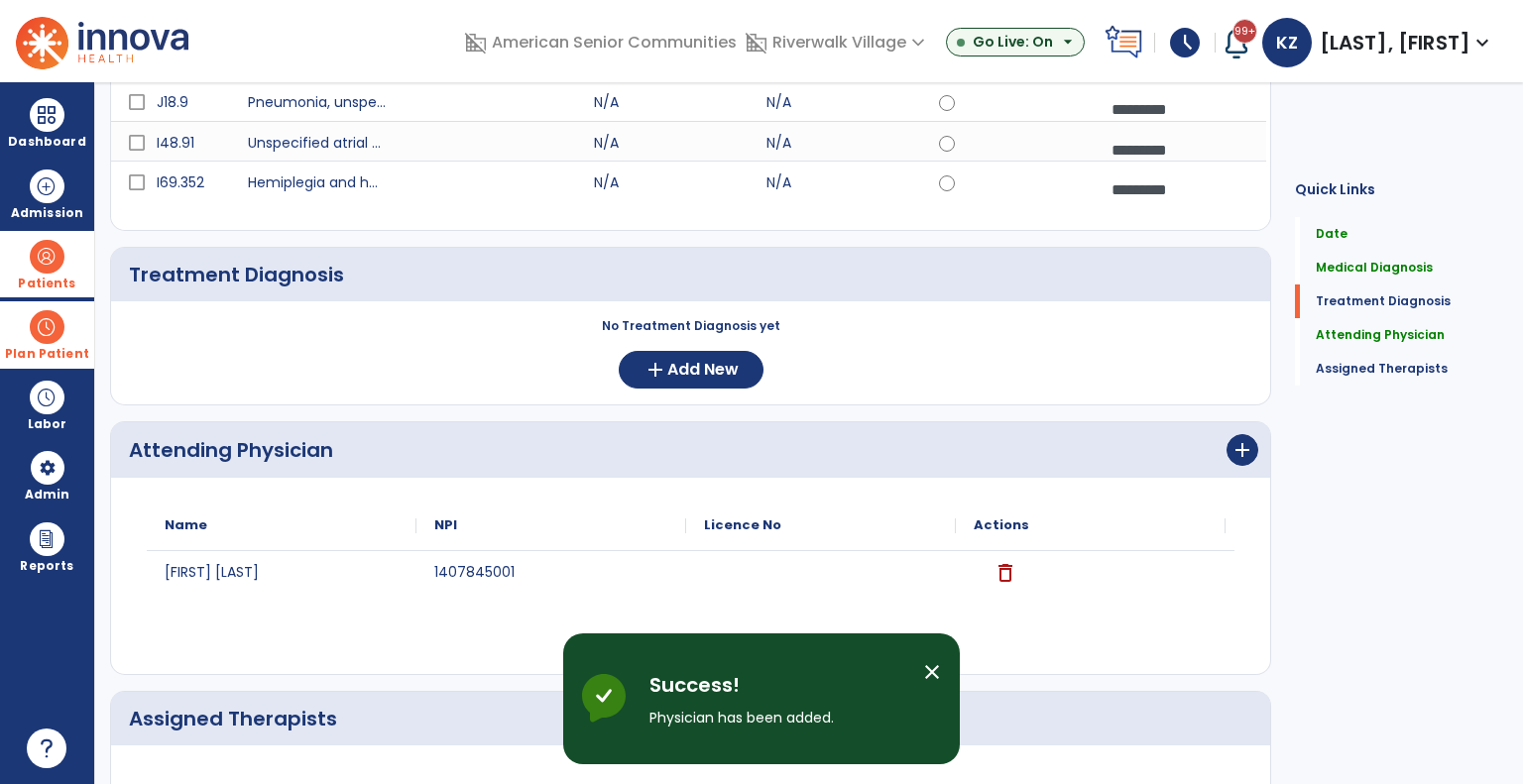 click on "close" at bounding box center (932, 672) 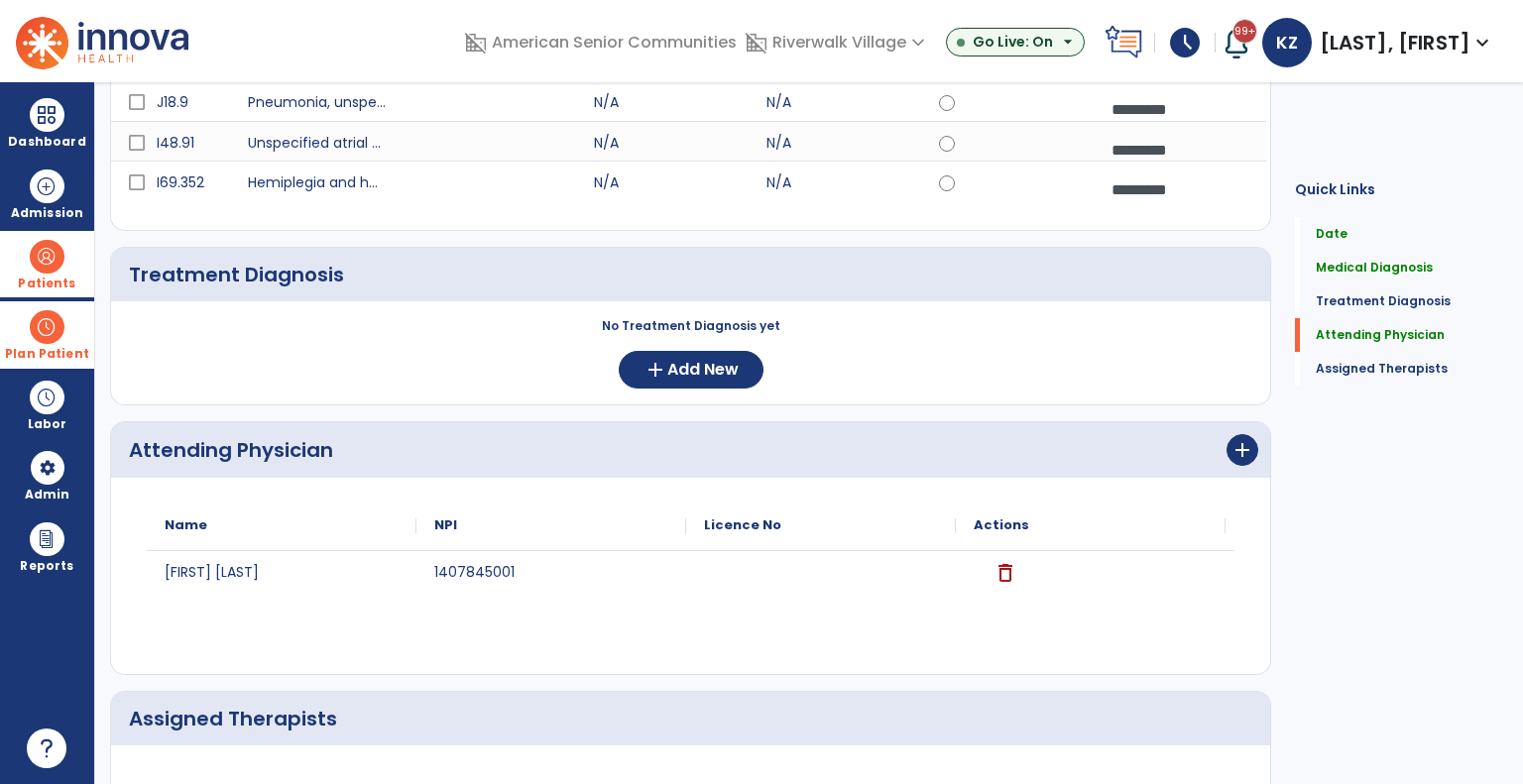 scroll, scrollTop: 499, scrollLeft: 0, axis: vertical 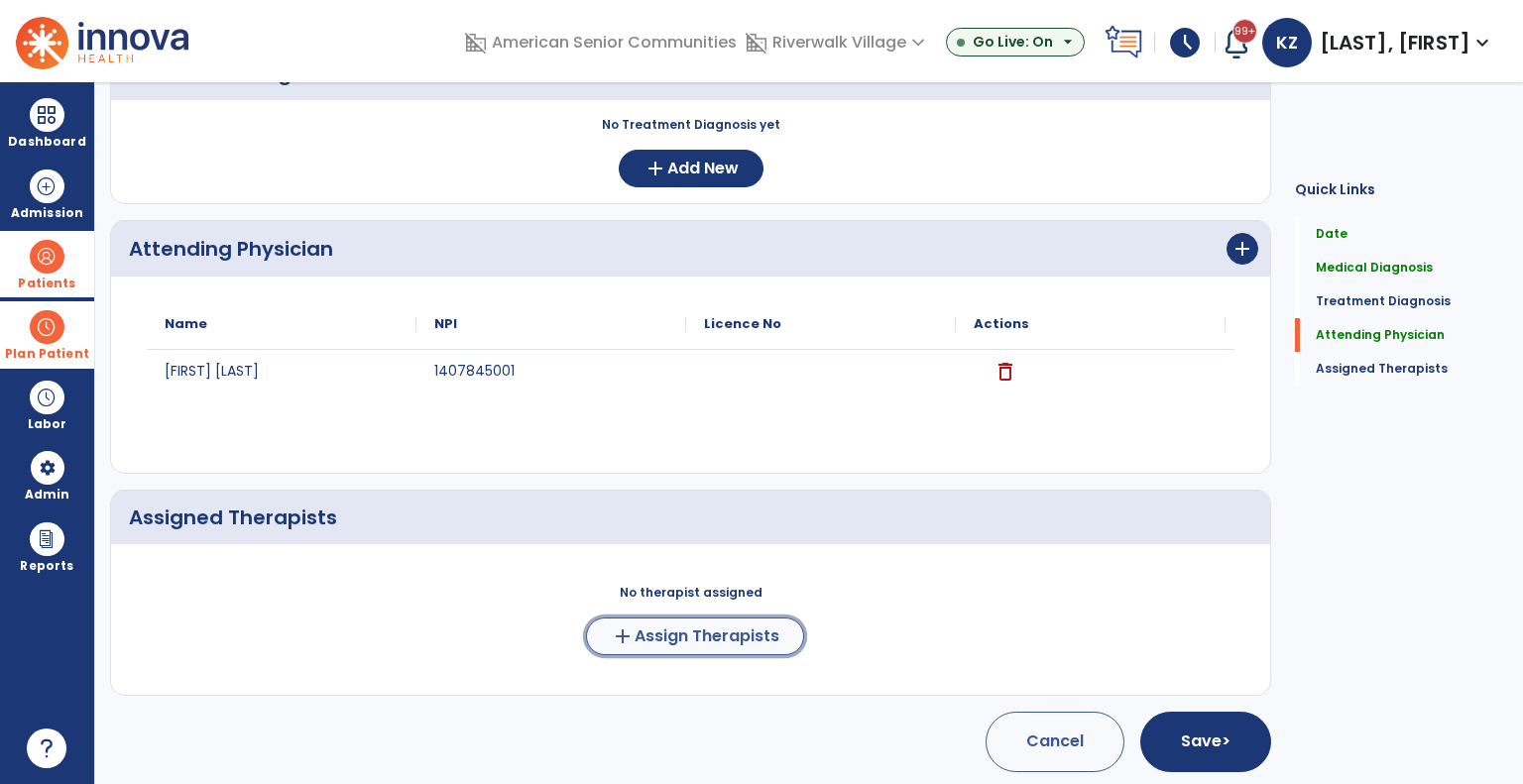click on "Assign Therapists" 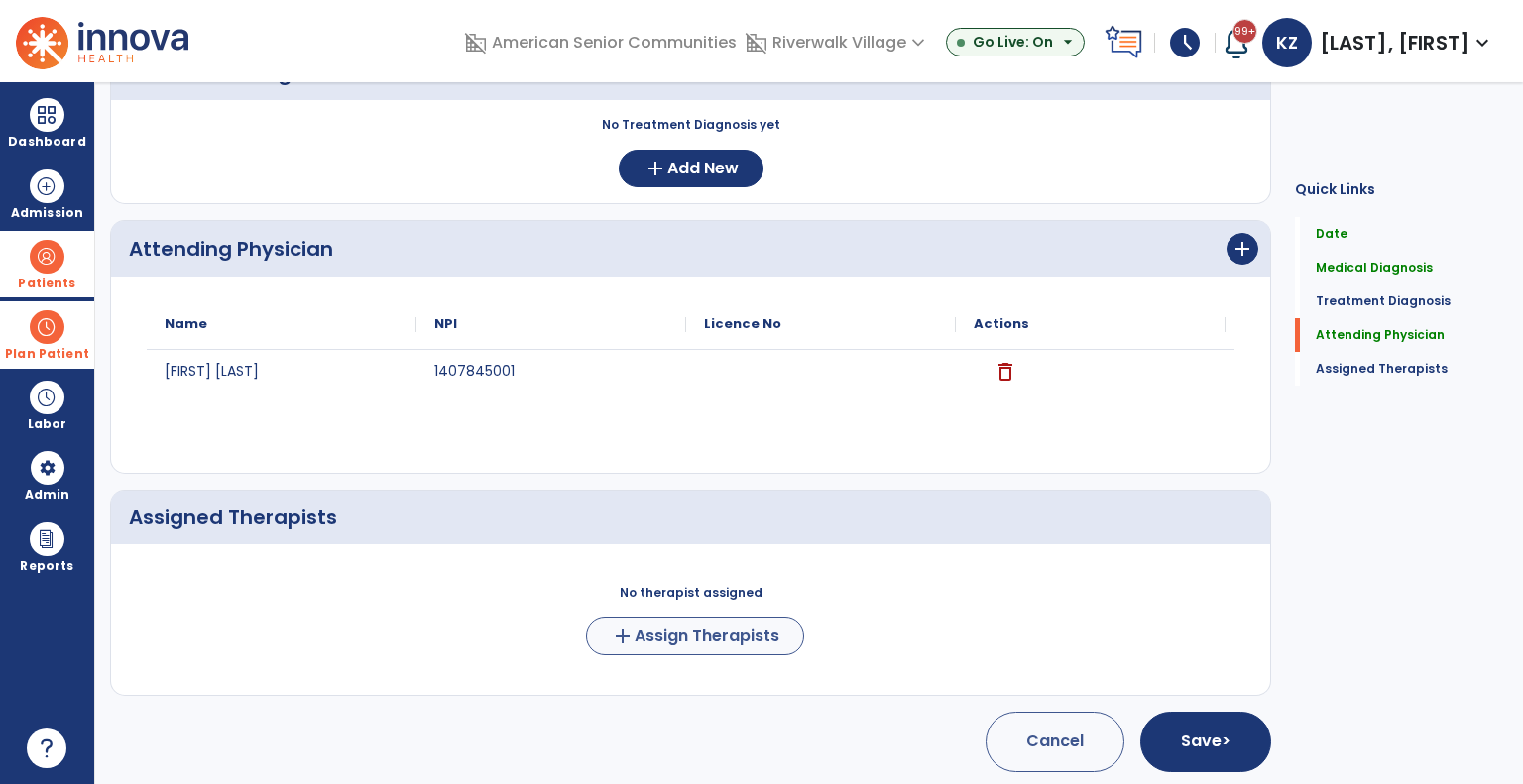 scroll, scrollTop: 496, scrollLeft: 0, axis: vertical 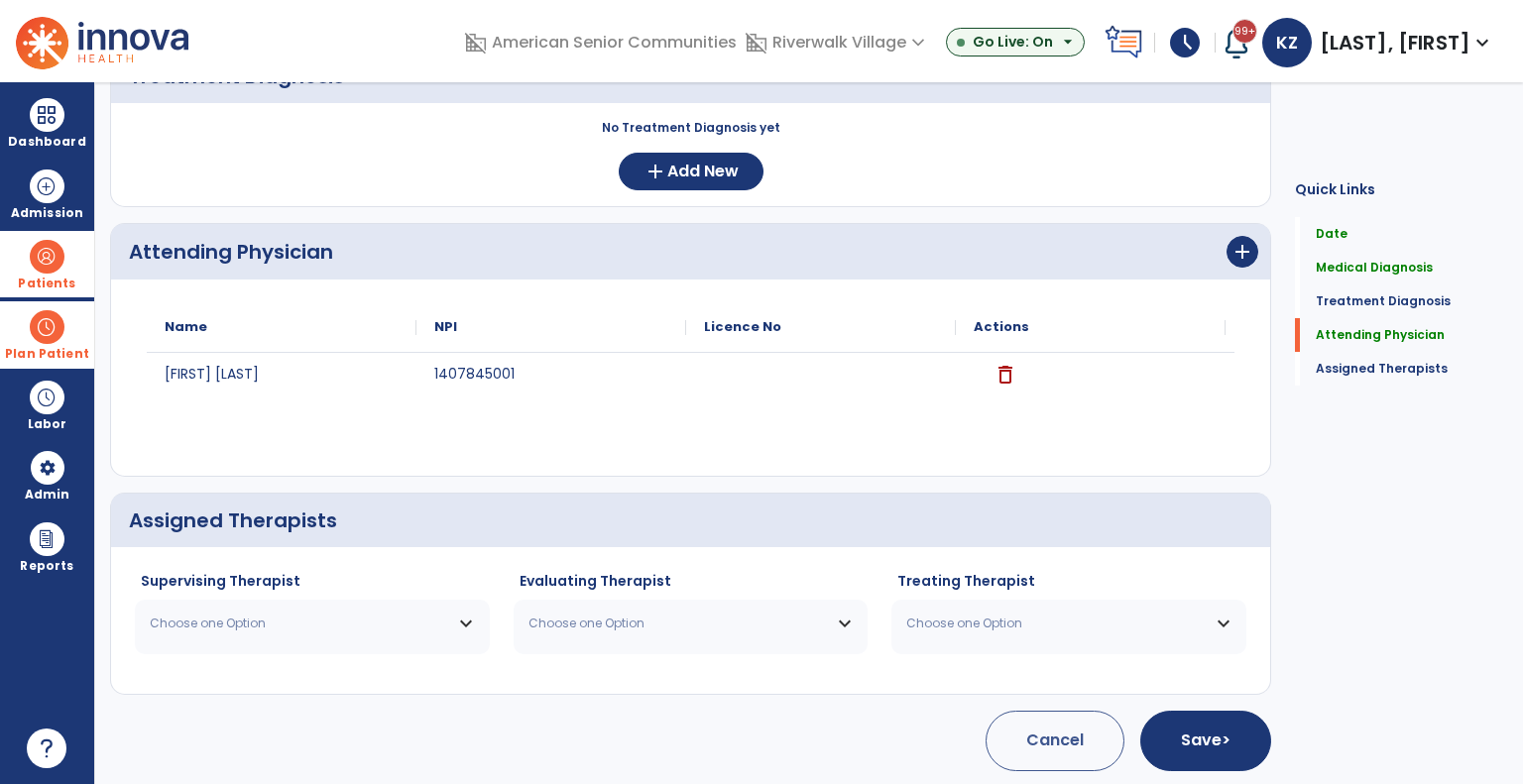 click on "Choose one Option" at bounding box center [312, 623] 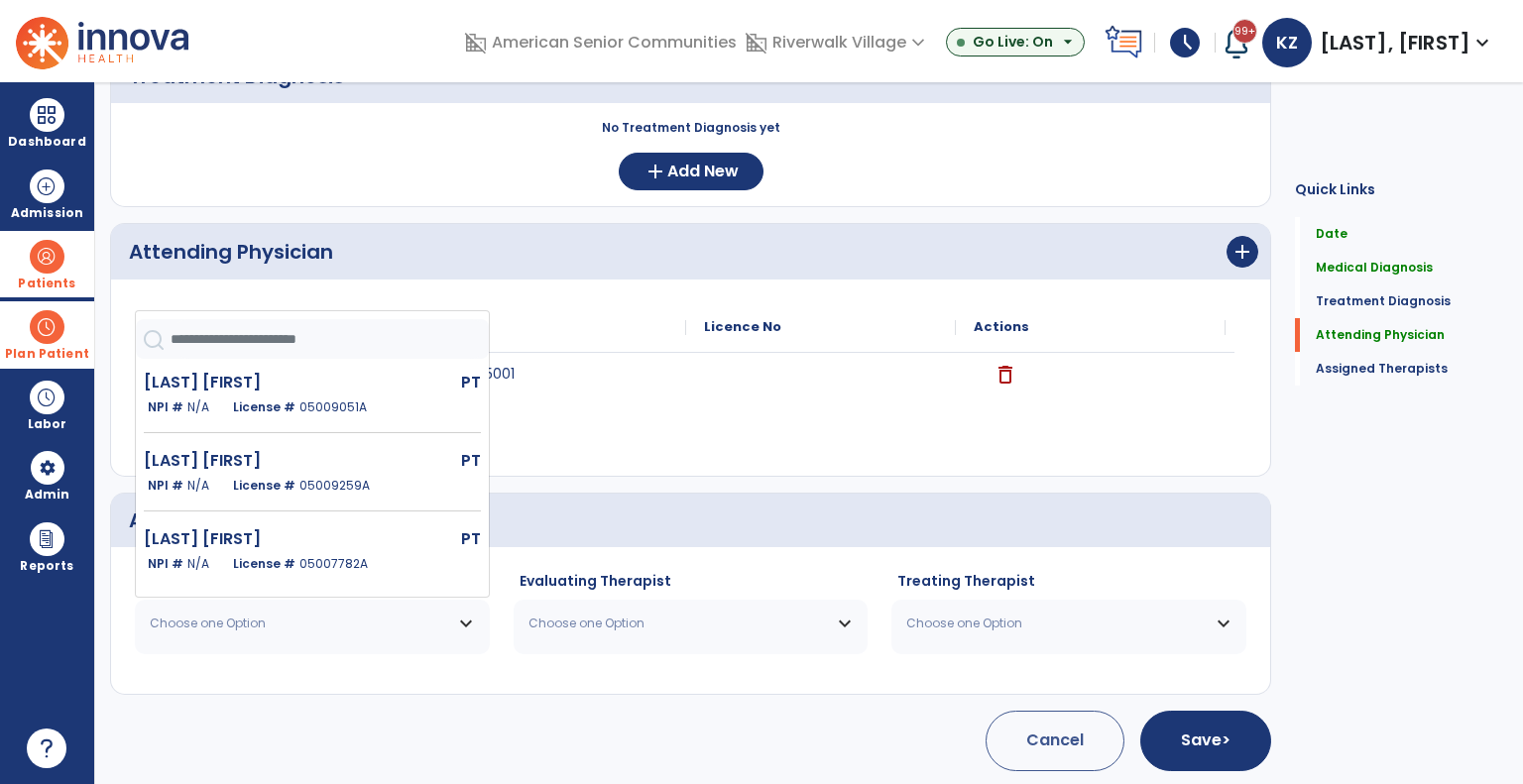 click 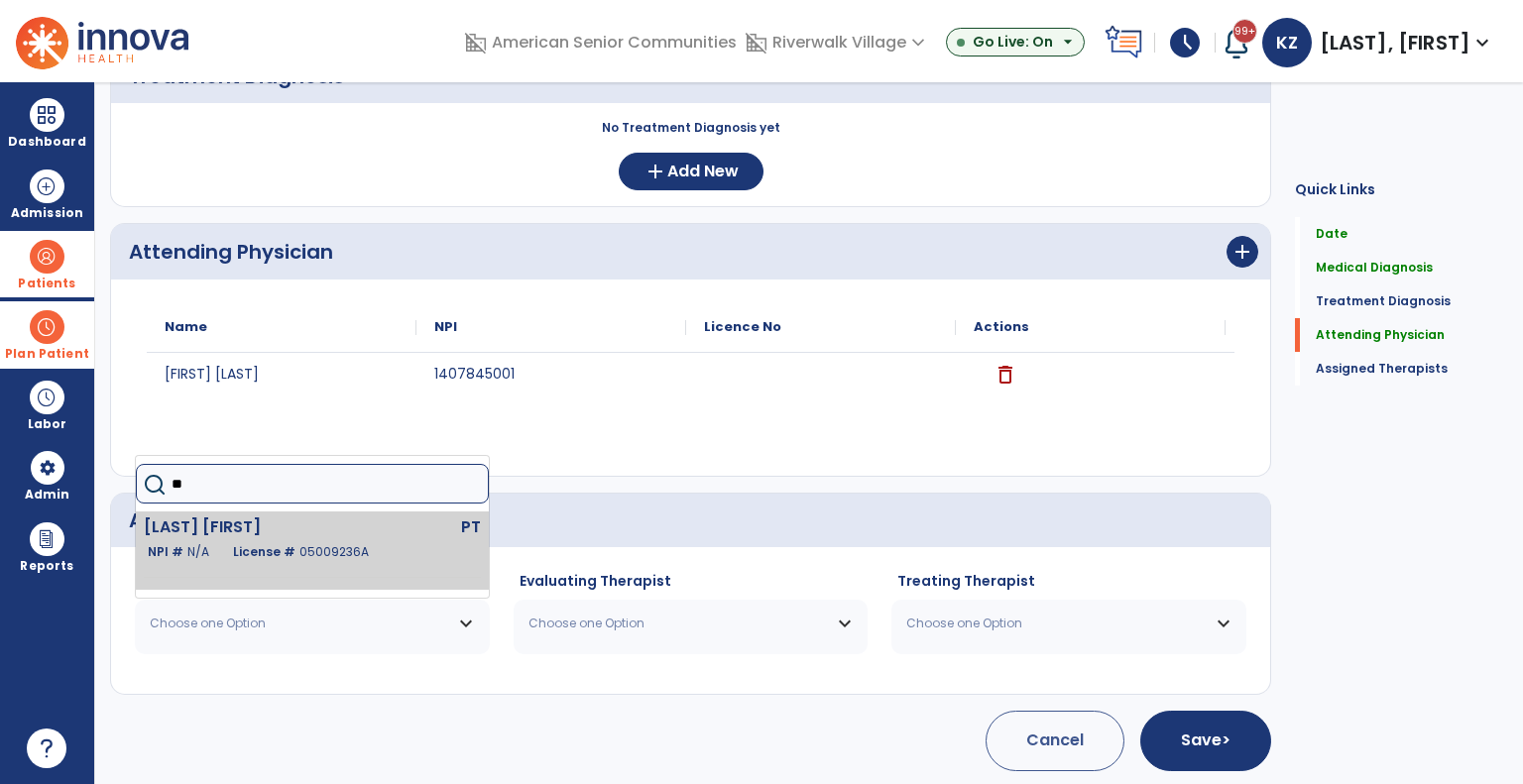 type on "**" 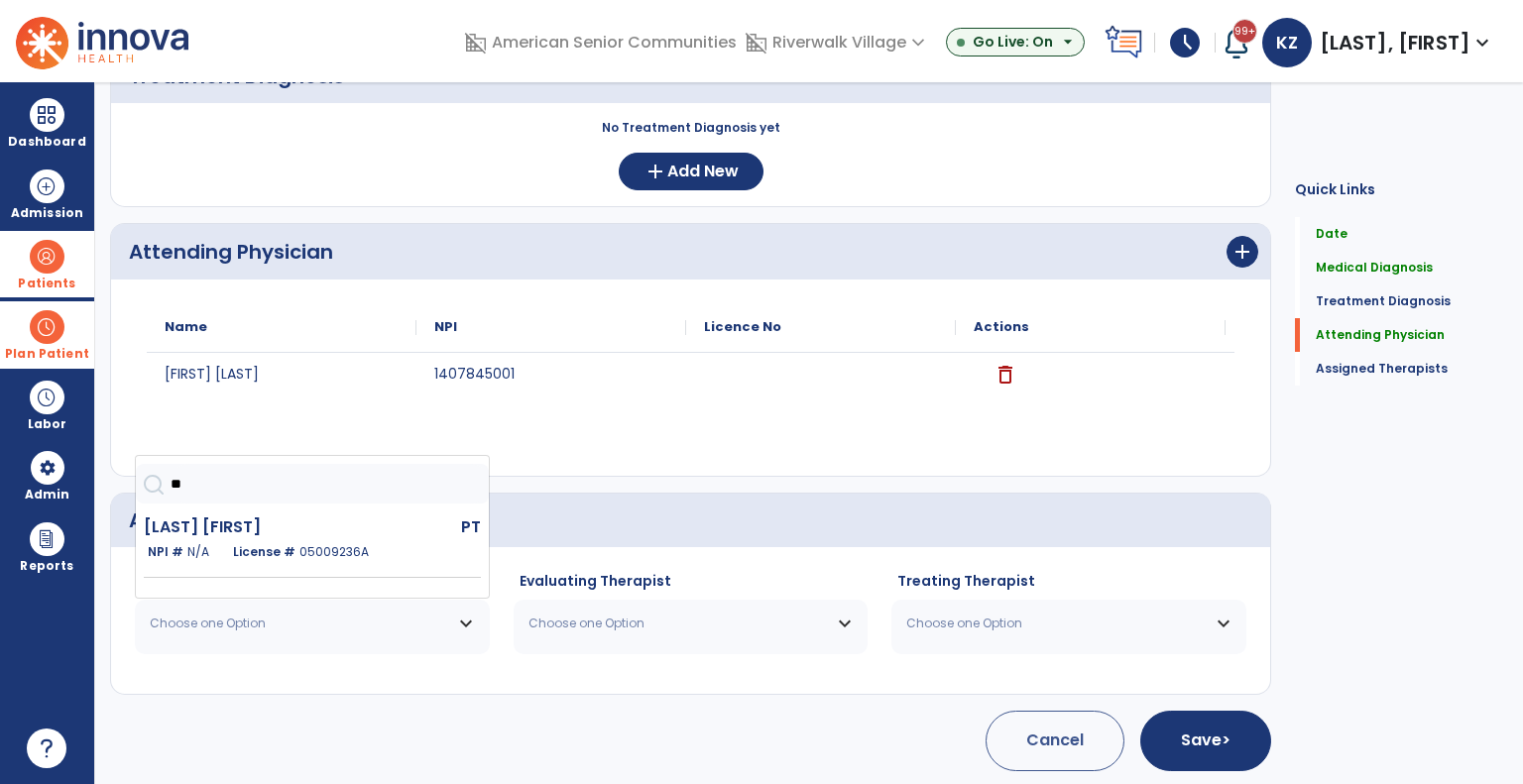 drag, startPoint x: 309, startPoint y: 528, endPoint x: 357, endPoint y: 542, distance: 50 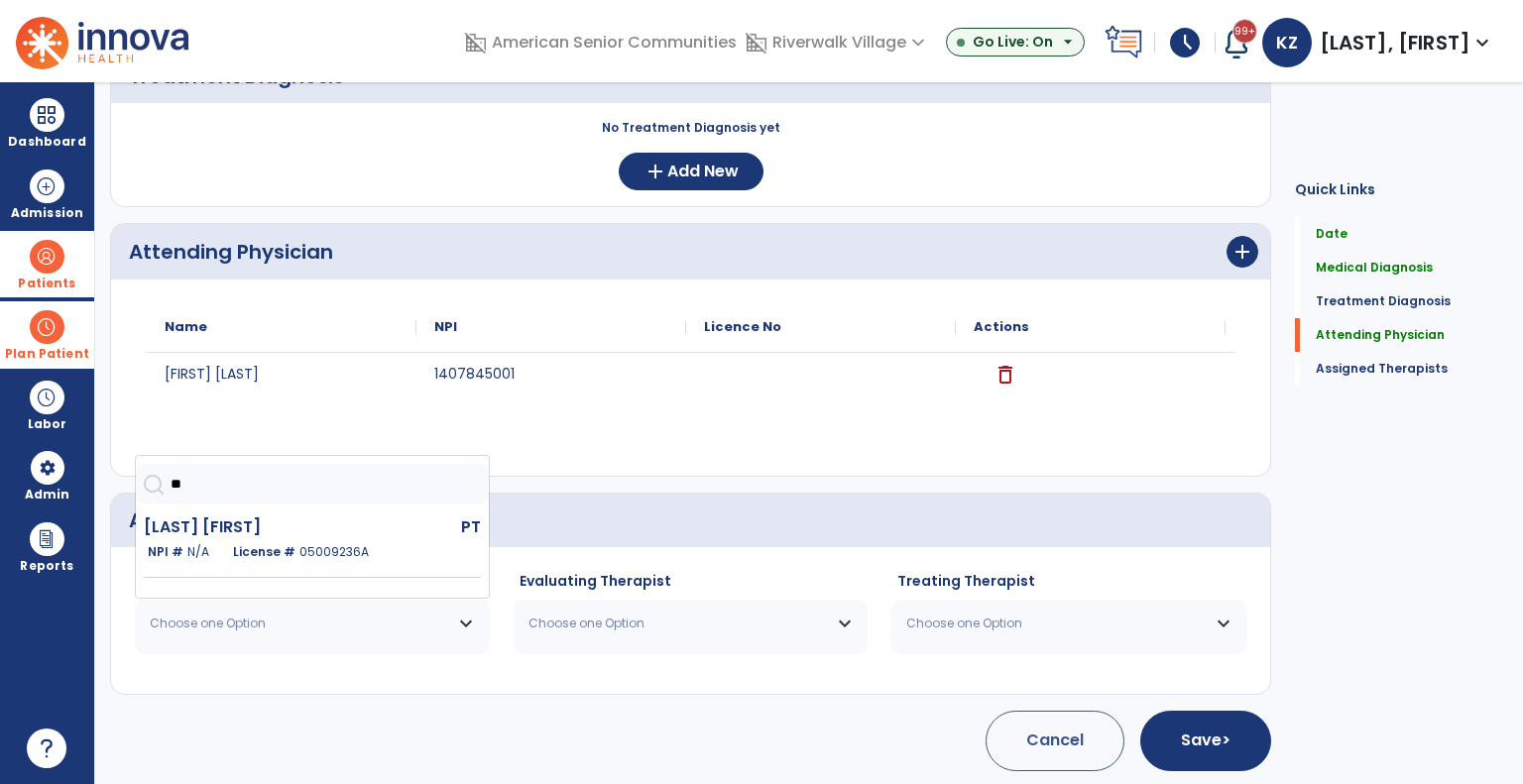 click on "[LAST] [FIRST]" 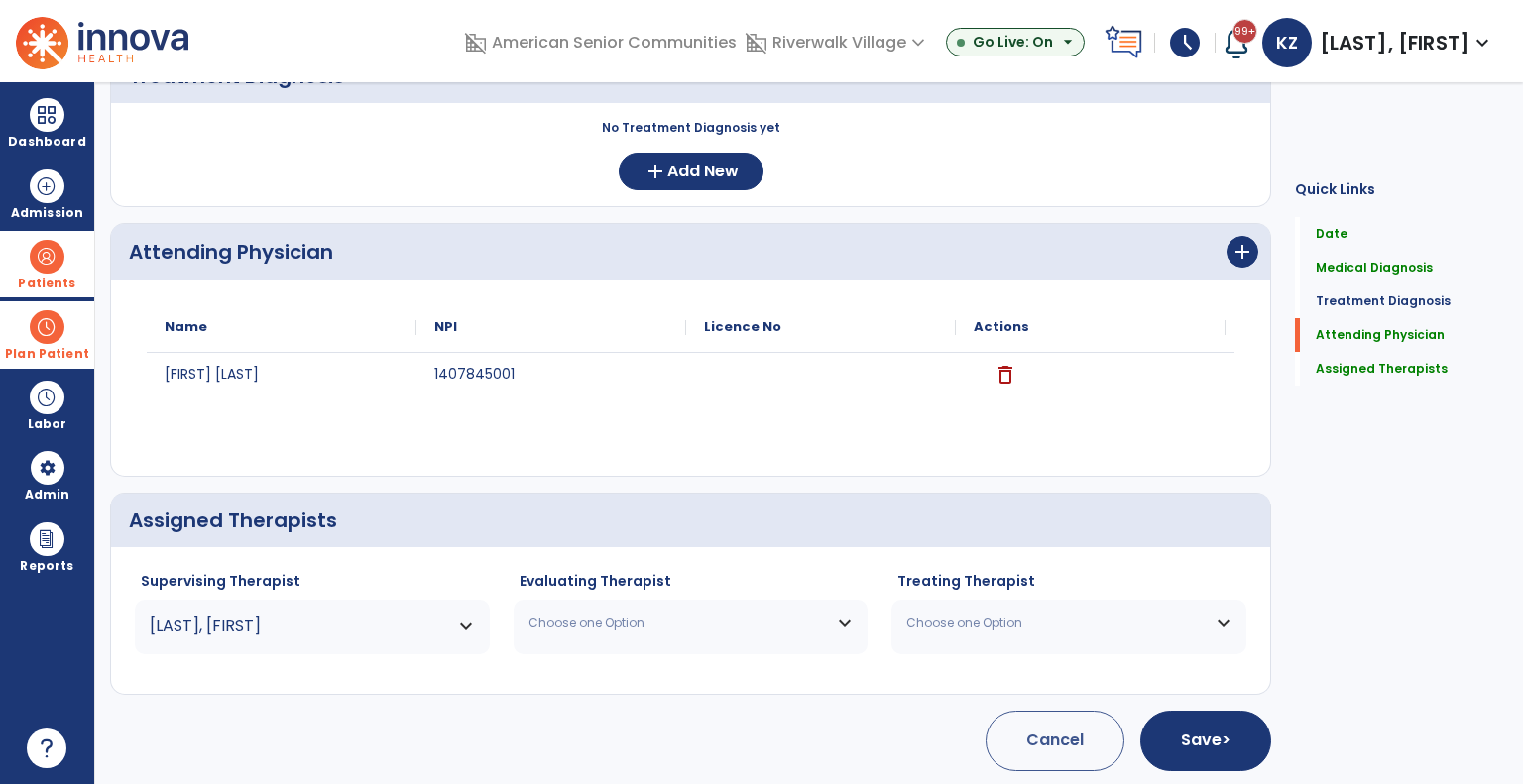 click on "Choose one Option" at bounding box center (678, 623) 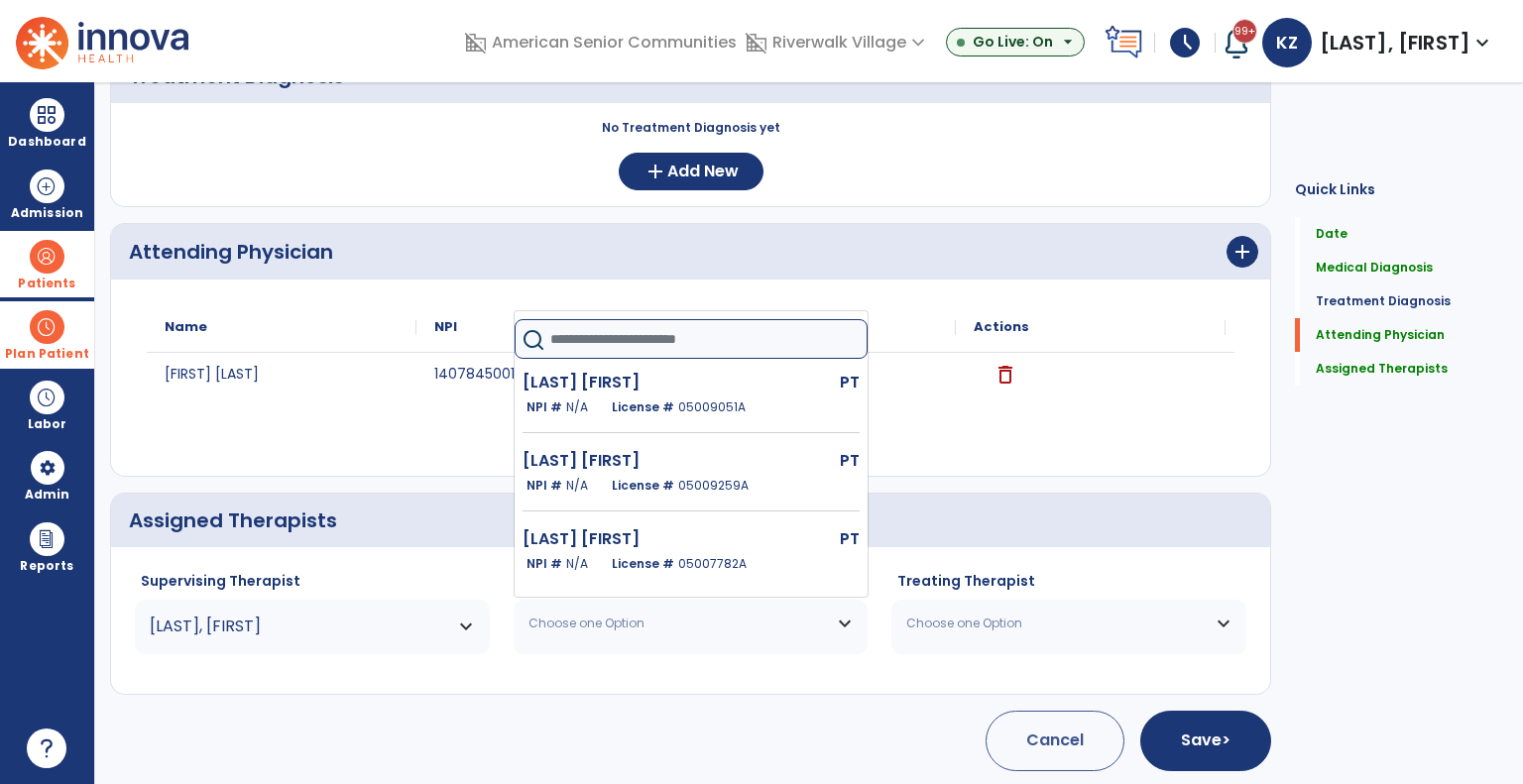 click 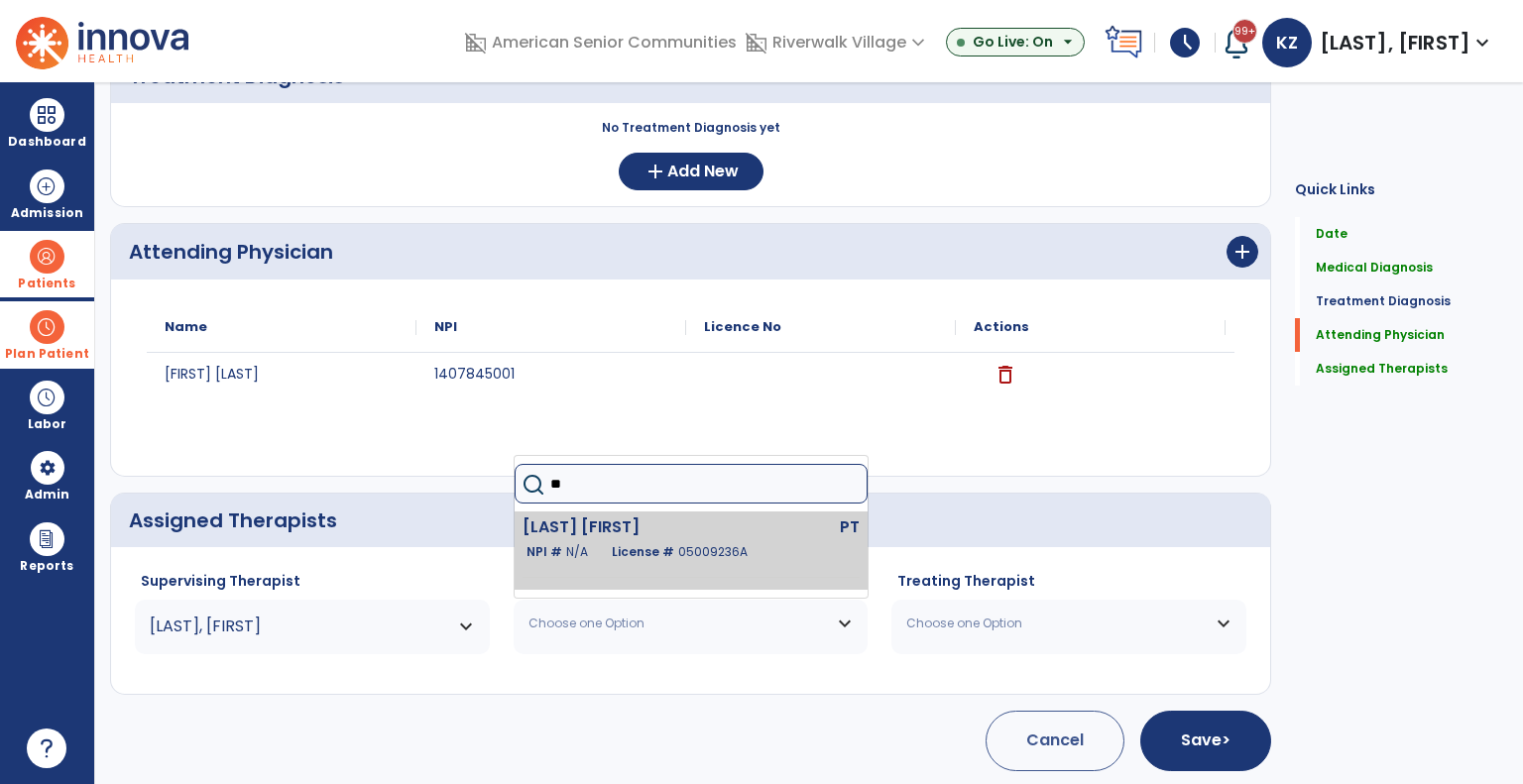 type on "**" 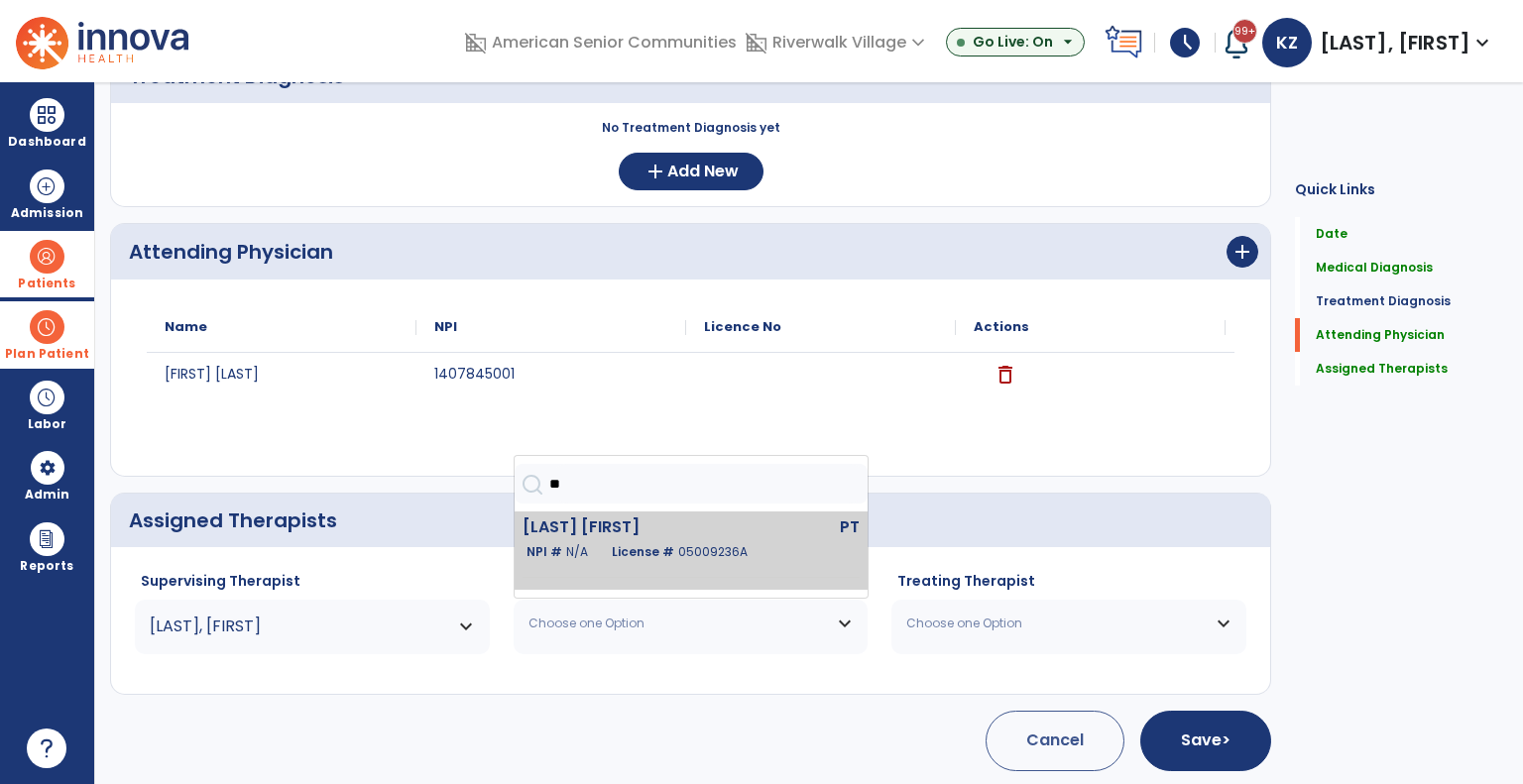 click on "[LAST] [FIRST]" 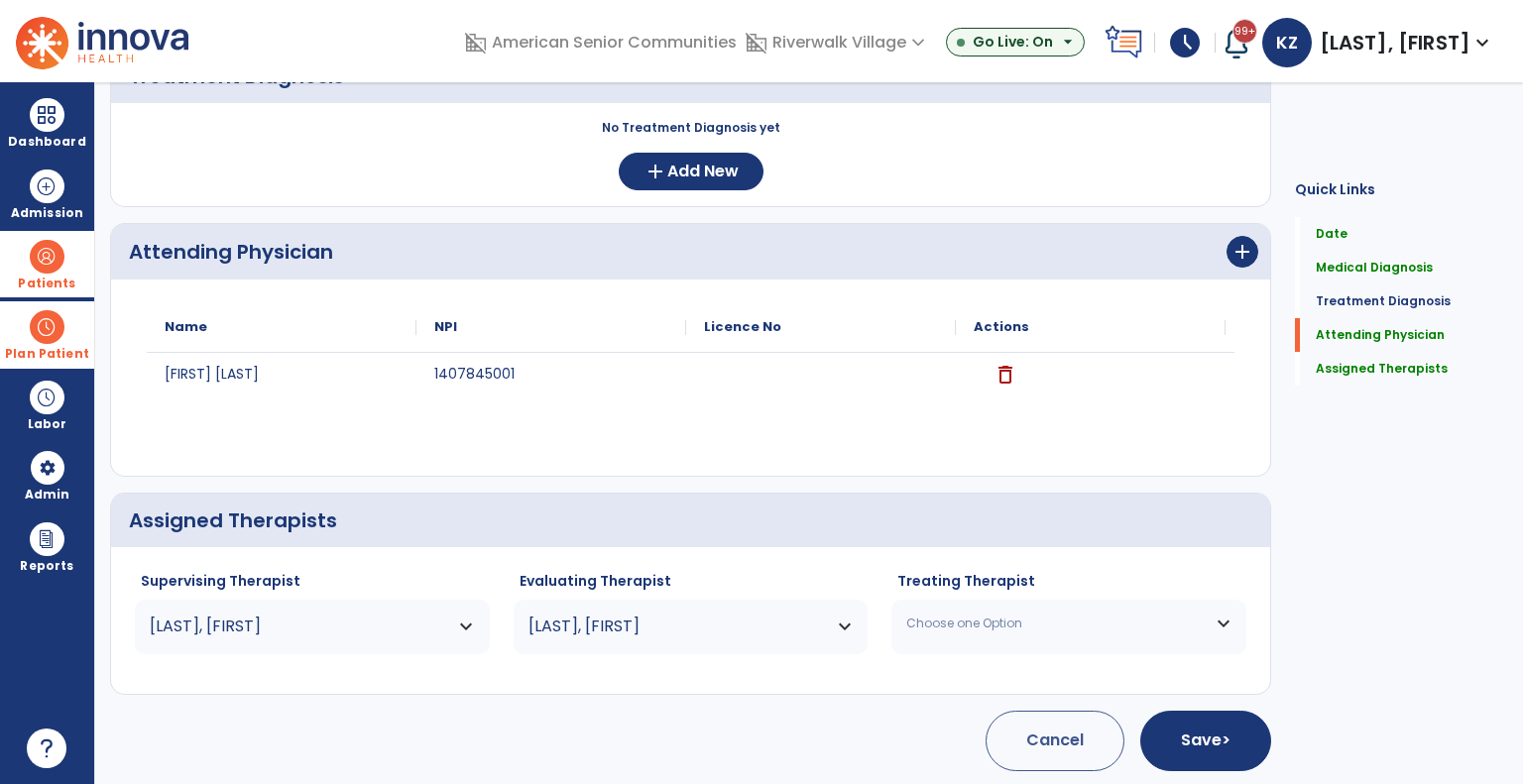 click on "Choose one Option" at bounding box center (1056, 623) 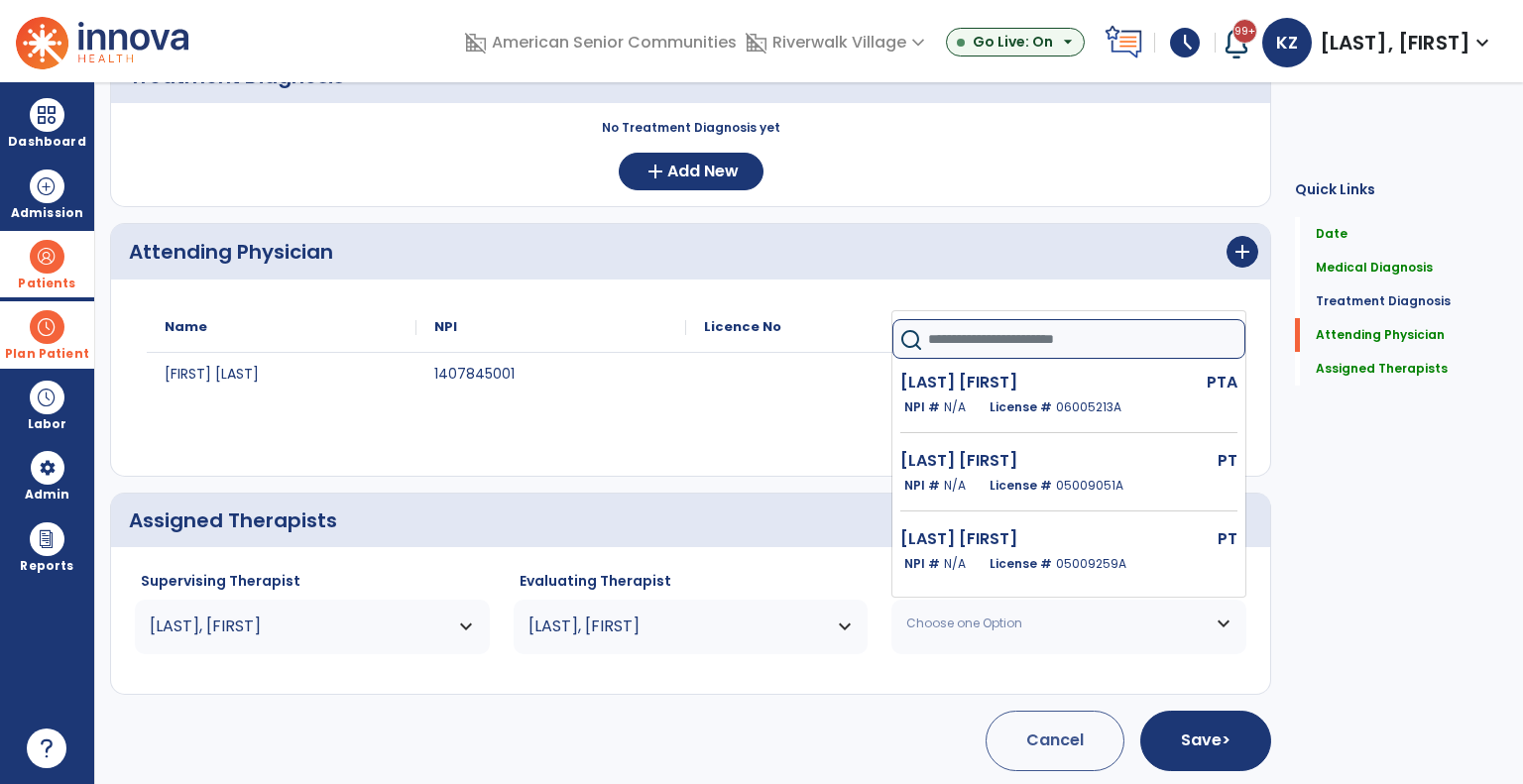 click 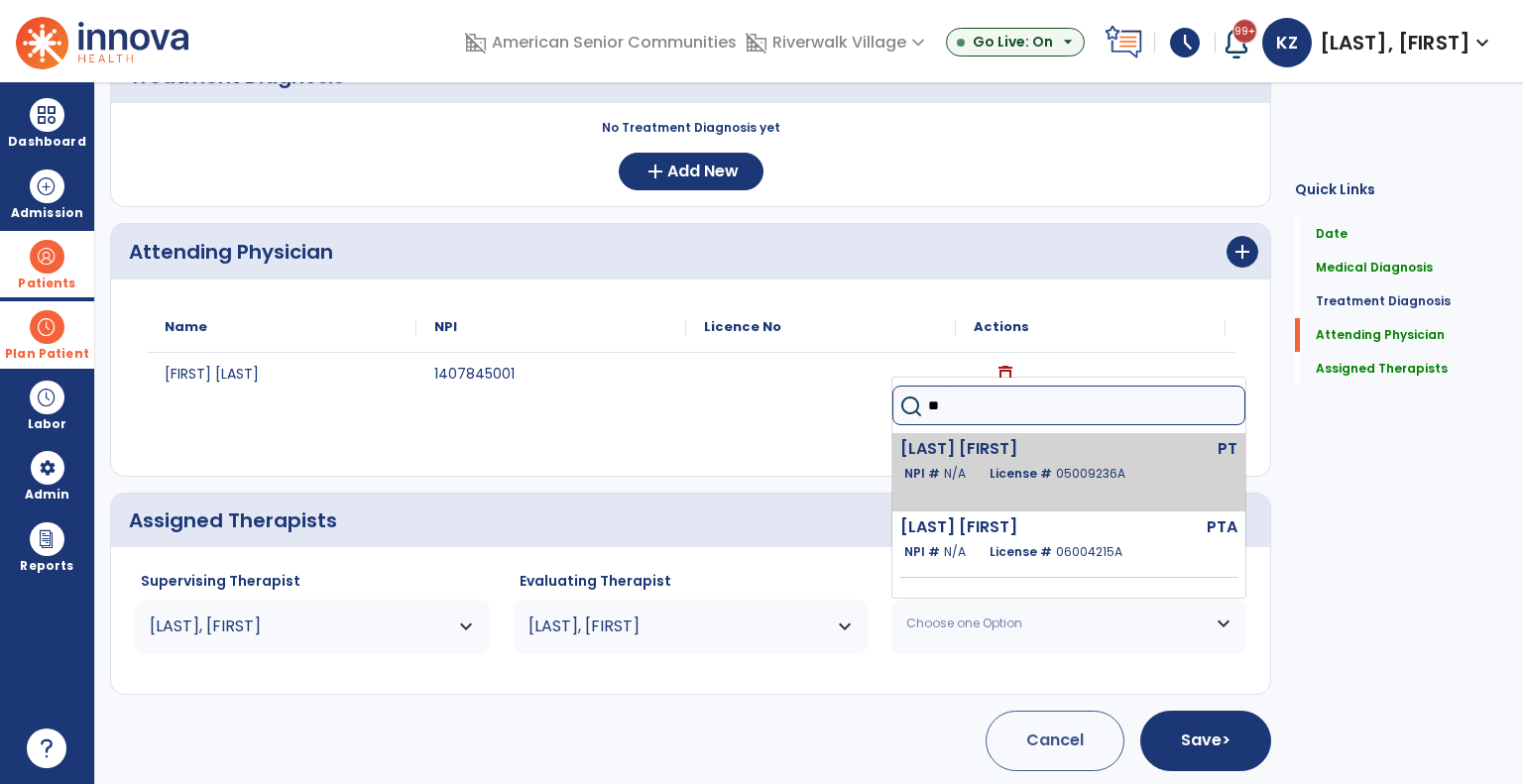 type on "**" 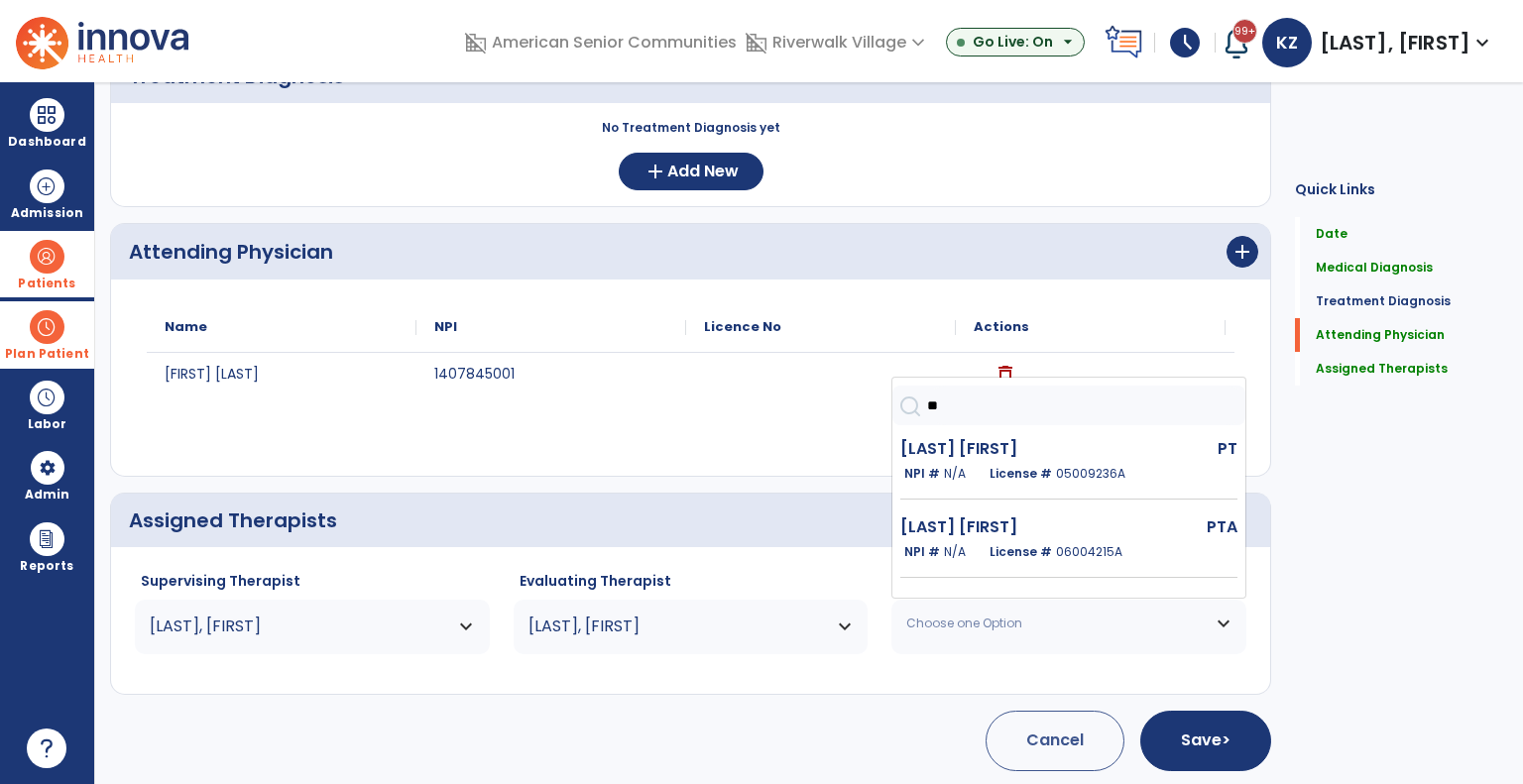 drag, startPoint x: 1007, startPoint y: 503, endPoint x: 1030, endPoint y: 523, distance: 30.479501 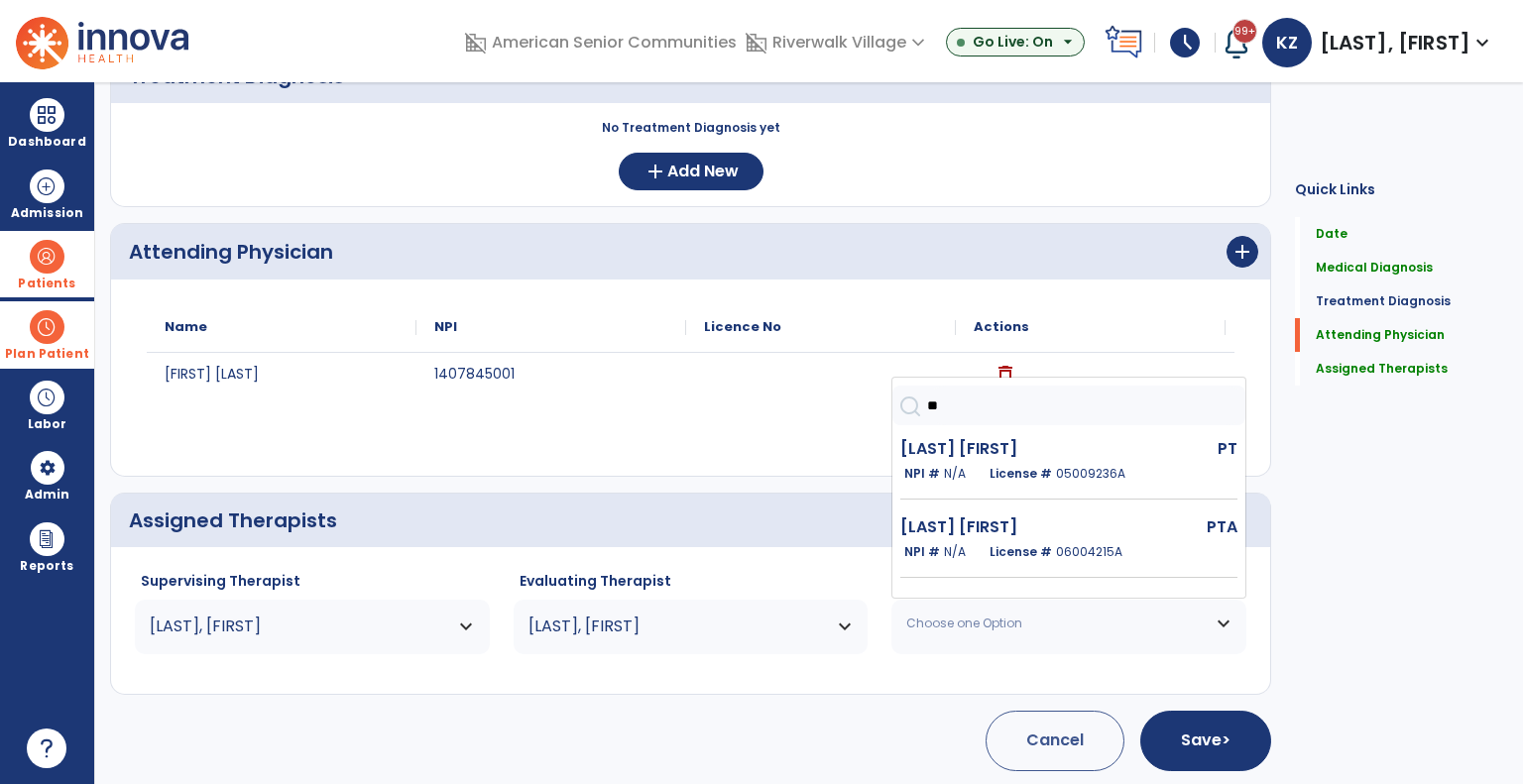 click on "[LAST] [FIRST]  PT   NPI #  N/A   License #  05009236A" 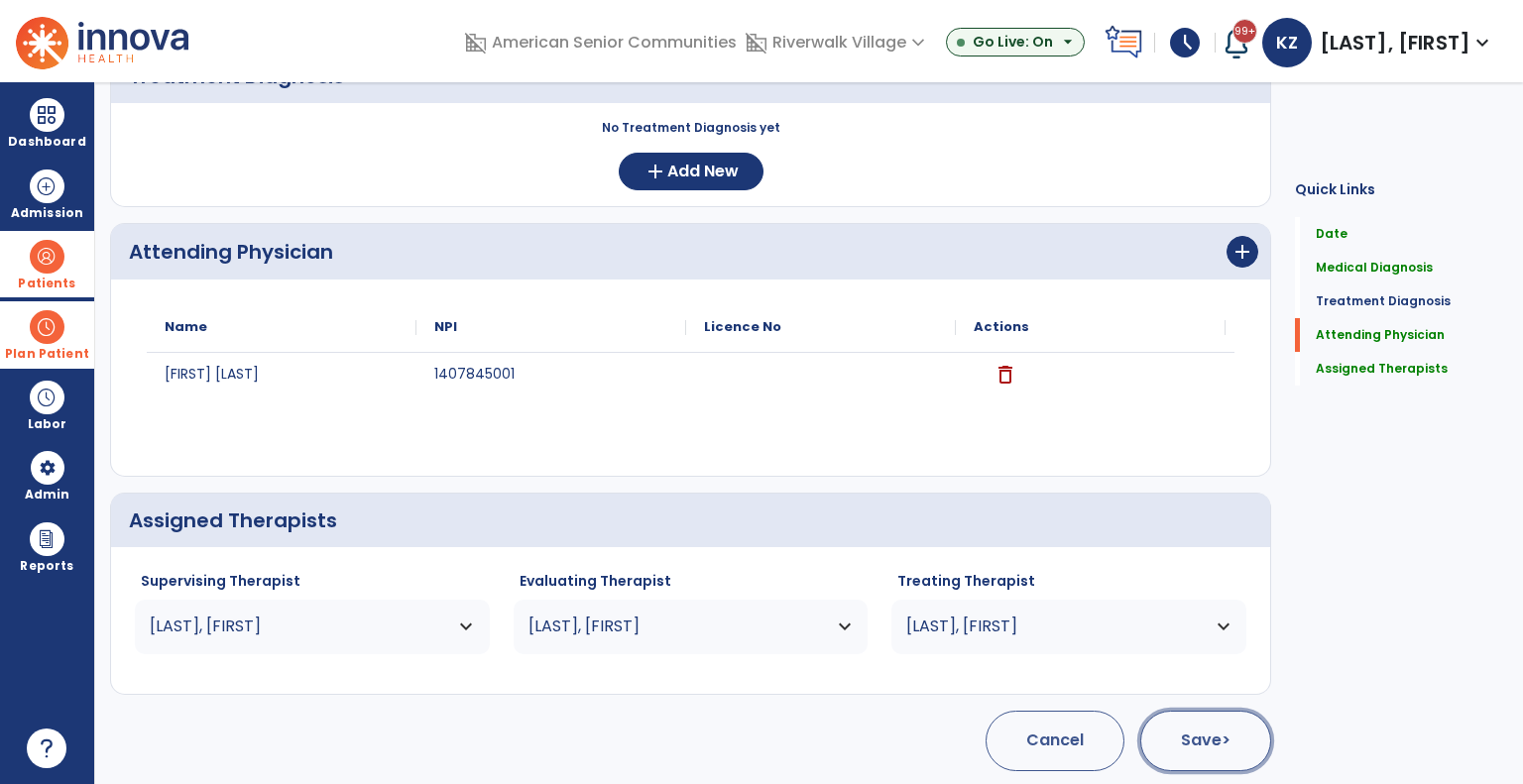 click on "Save  >" 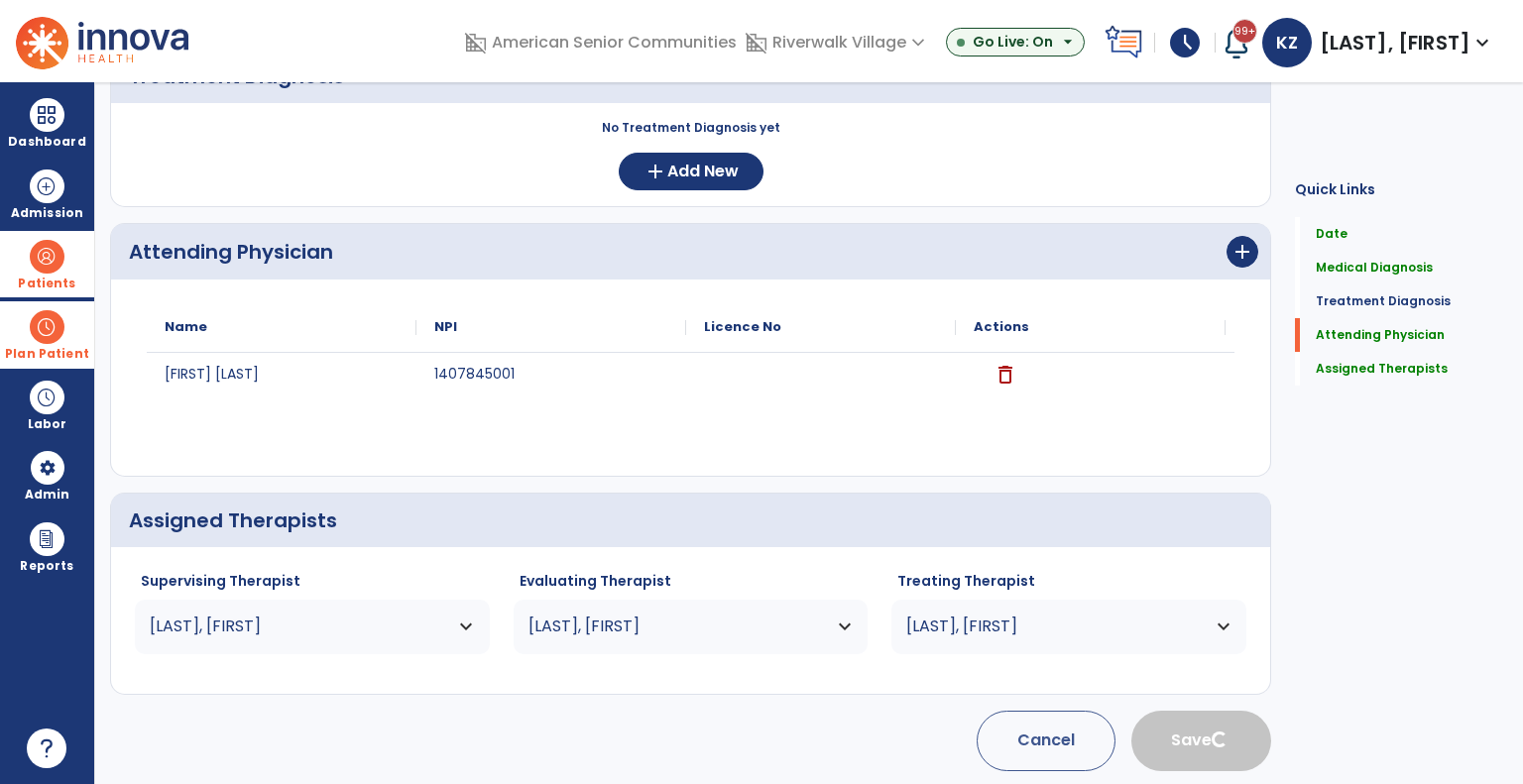 type 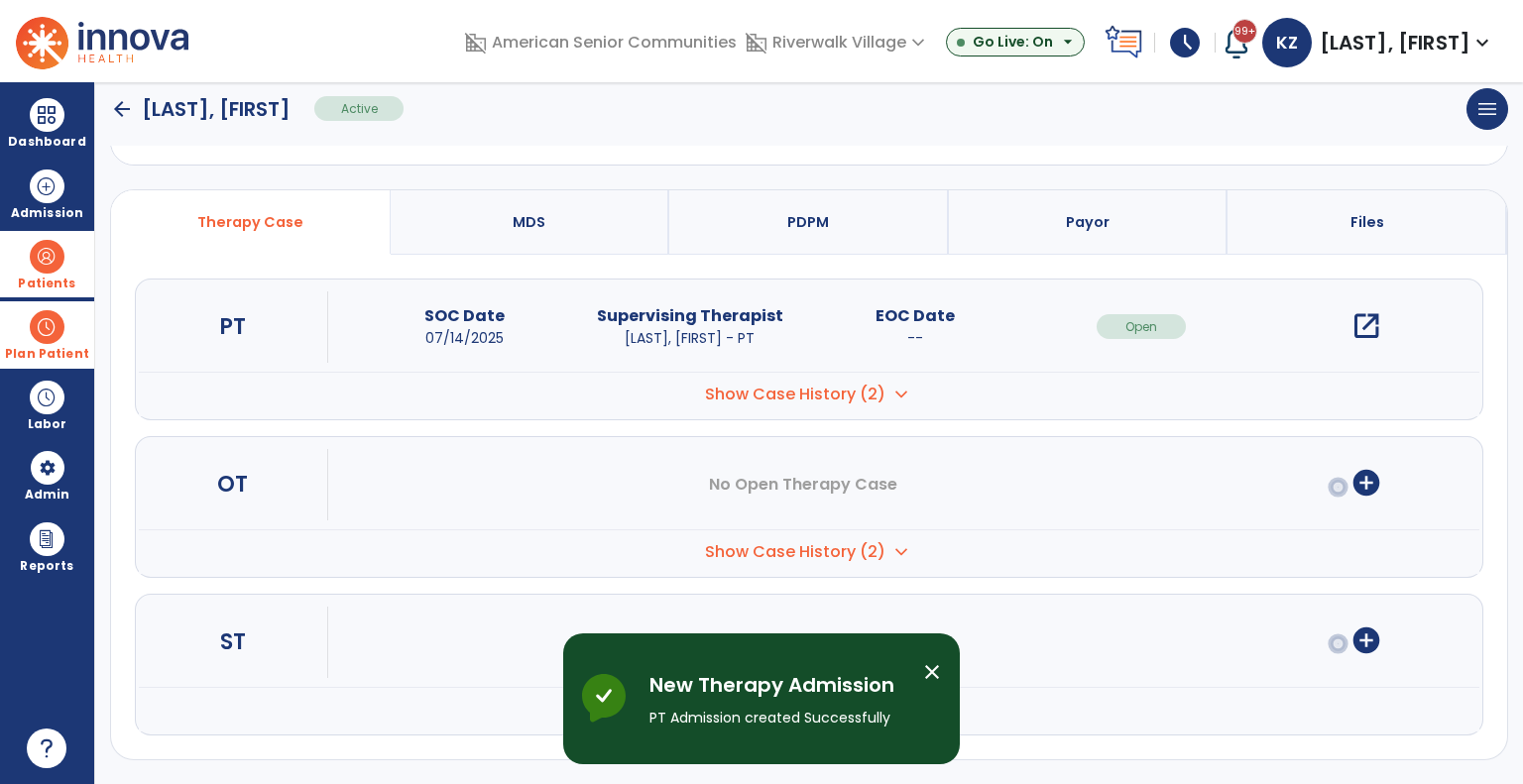 scroll, scrollTop: 99, scrollLeft: 0, axis: vertical 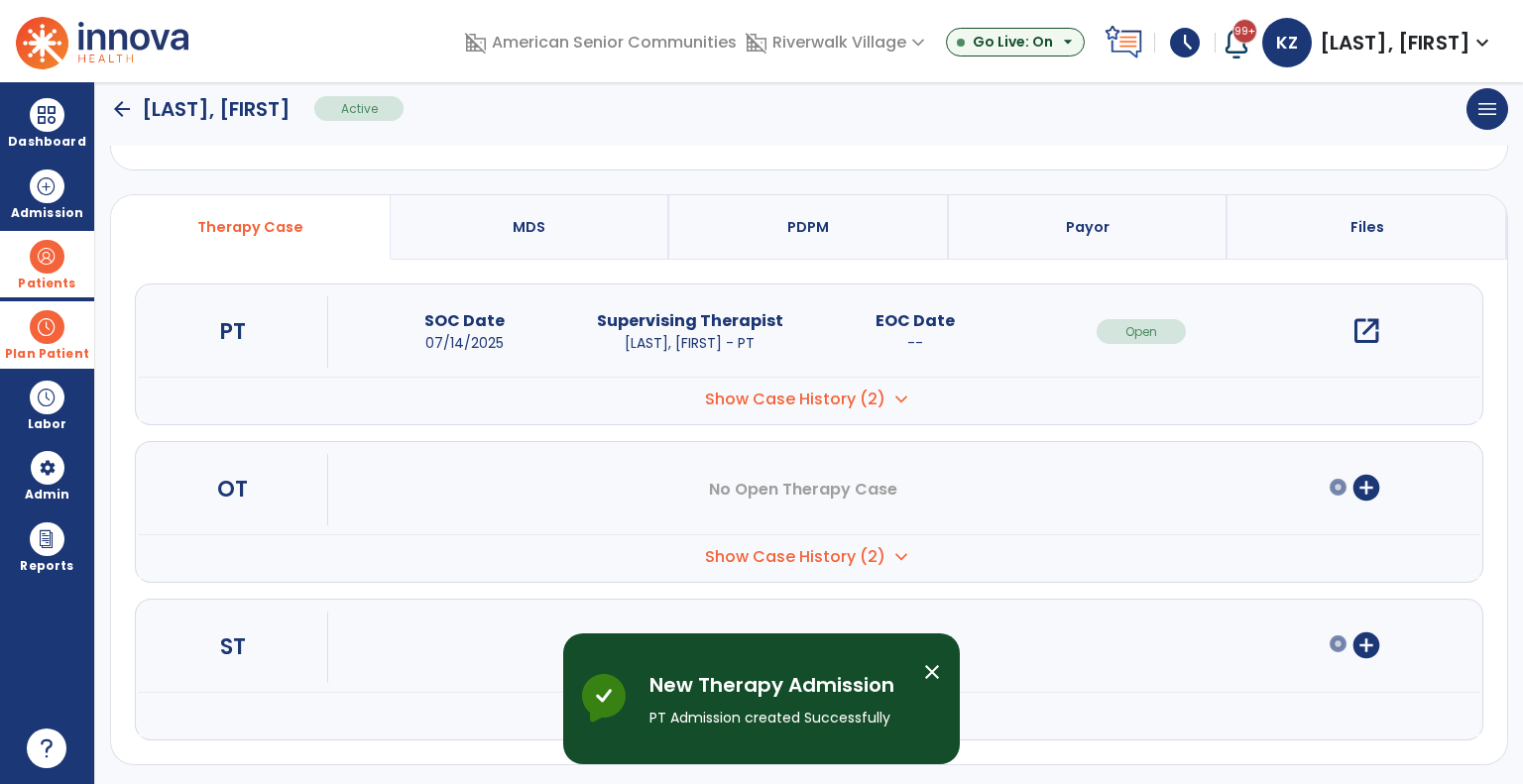 click on "Payor" at bounding box center (1089, 227) 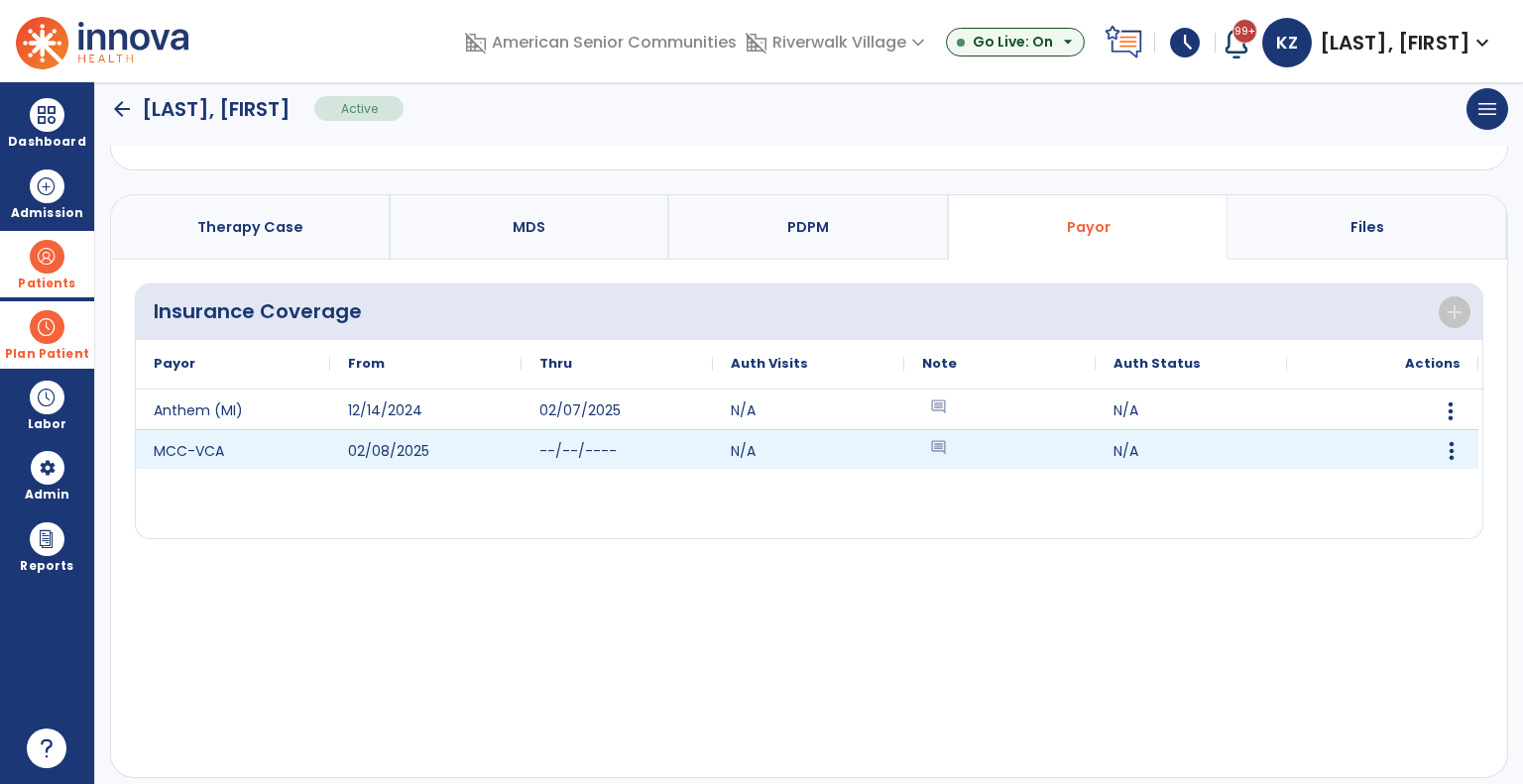 click 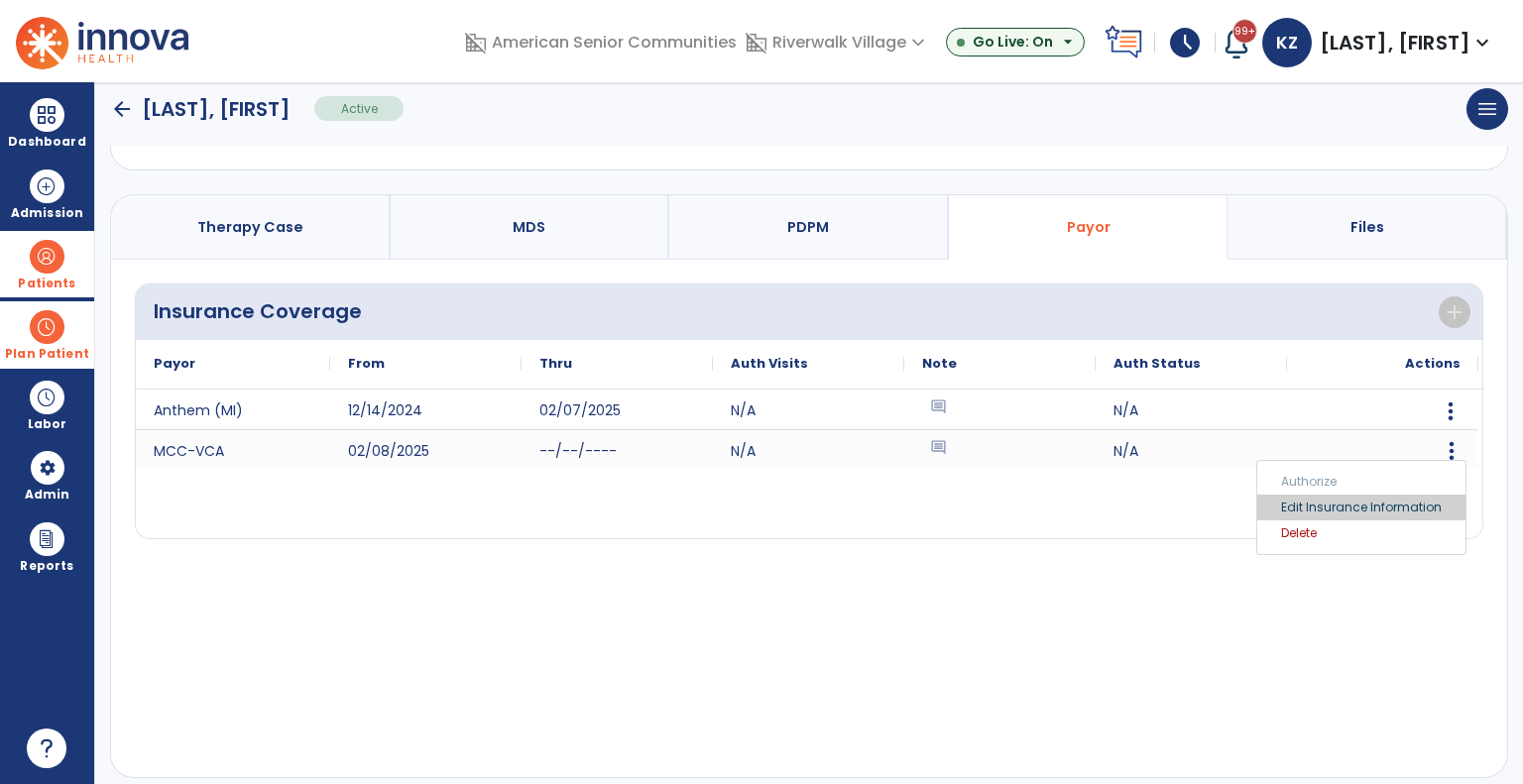 click on "Edit Insurance Information" at bounding box center [1361, 507] 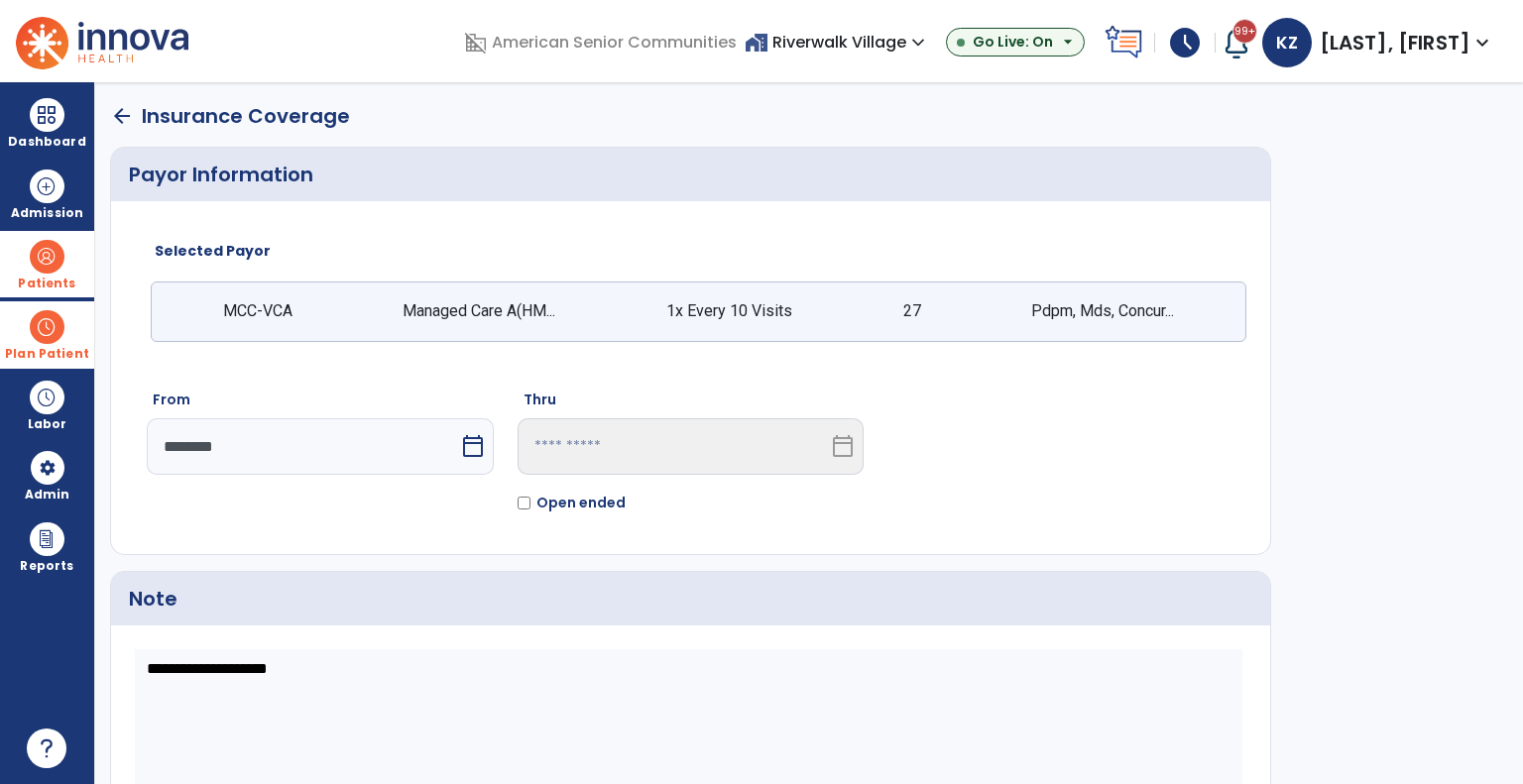 click on "calendar_today" at bounding box center (473, 446) 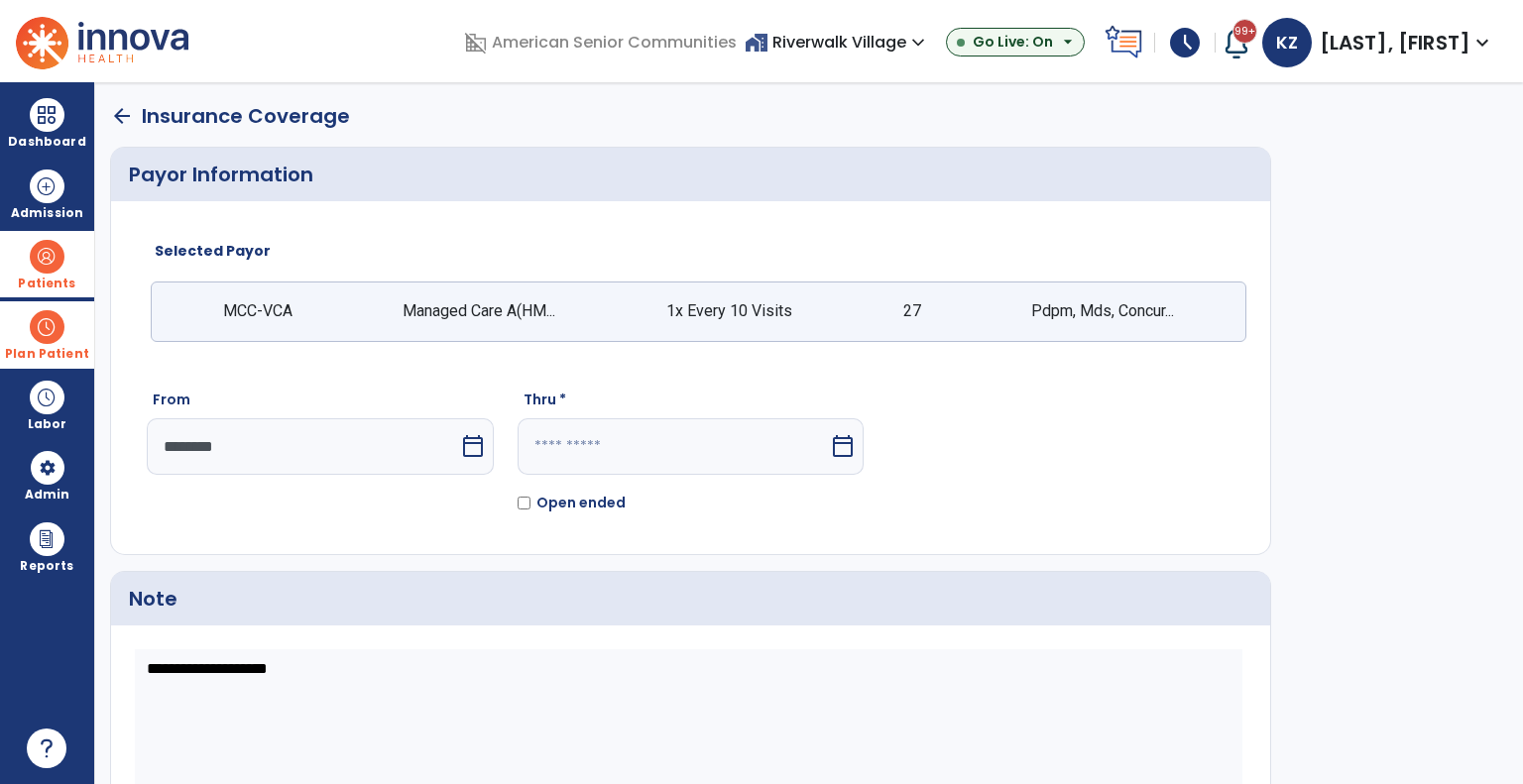 click on "calendar_today" at bounding box center [843, 446] 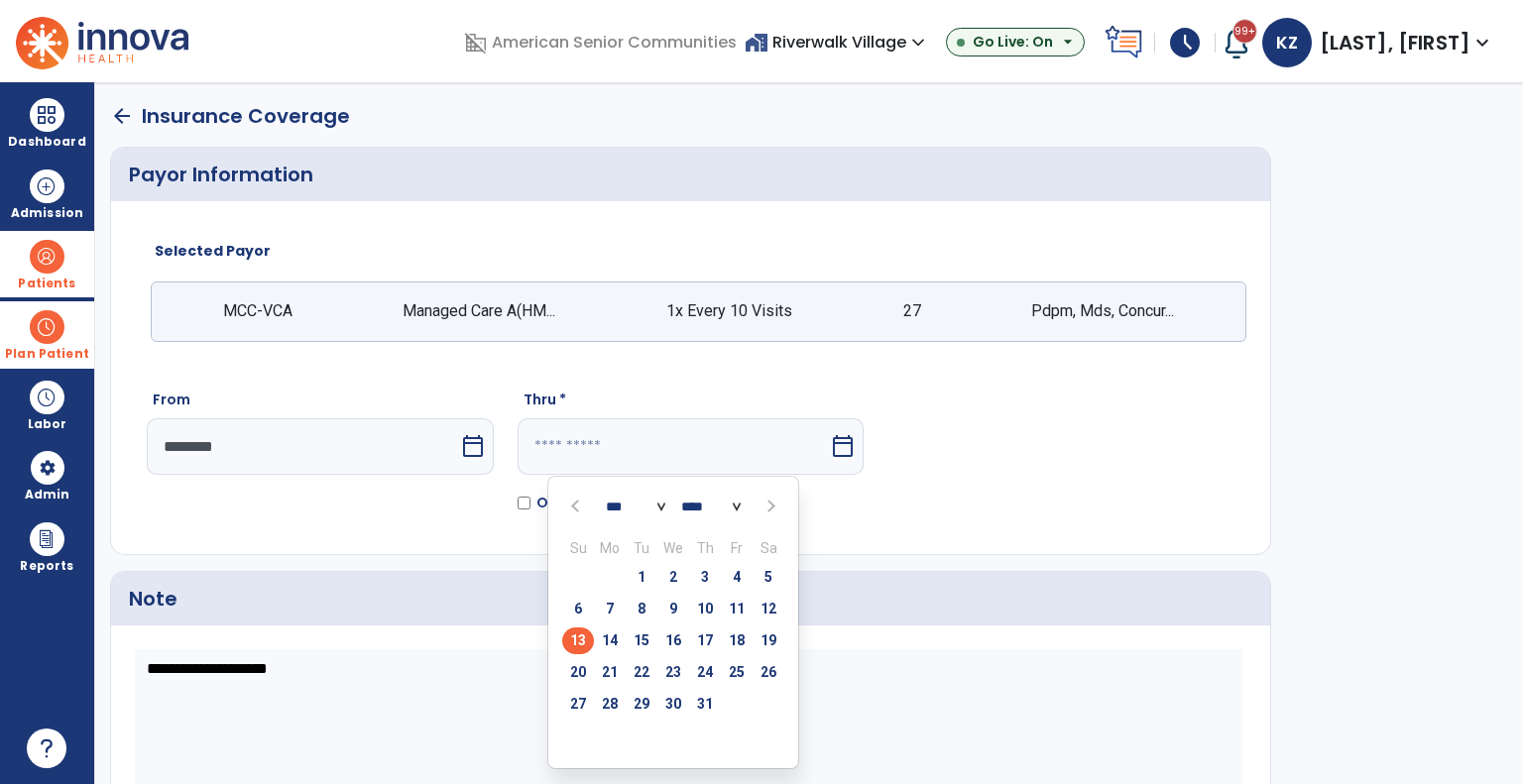click at bounding box center (577, 505) 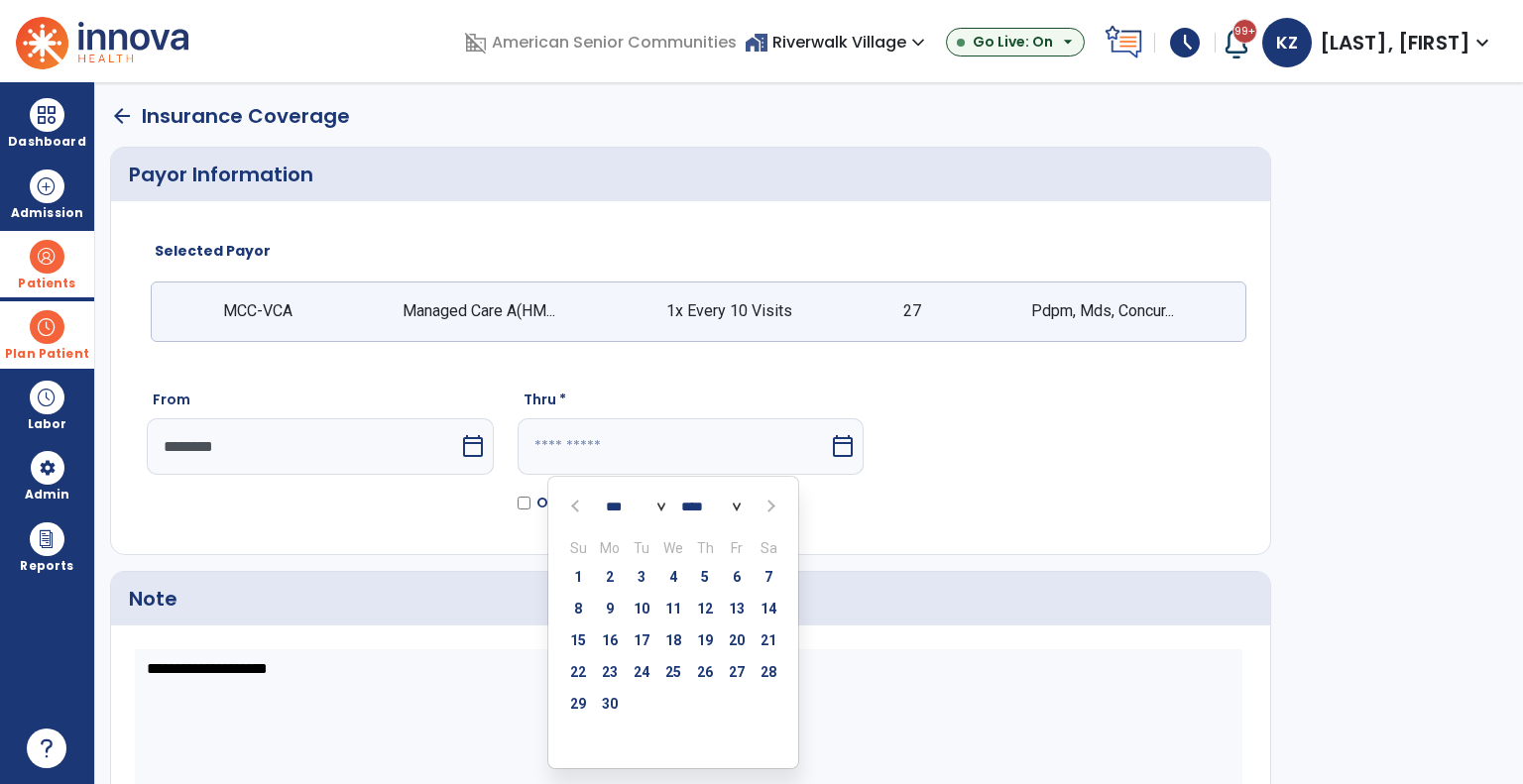 click at bounding box center (577, 505) 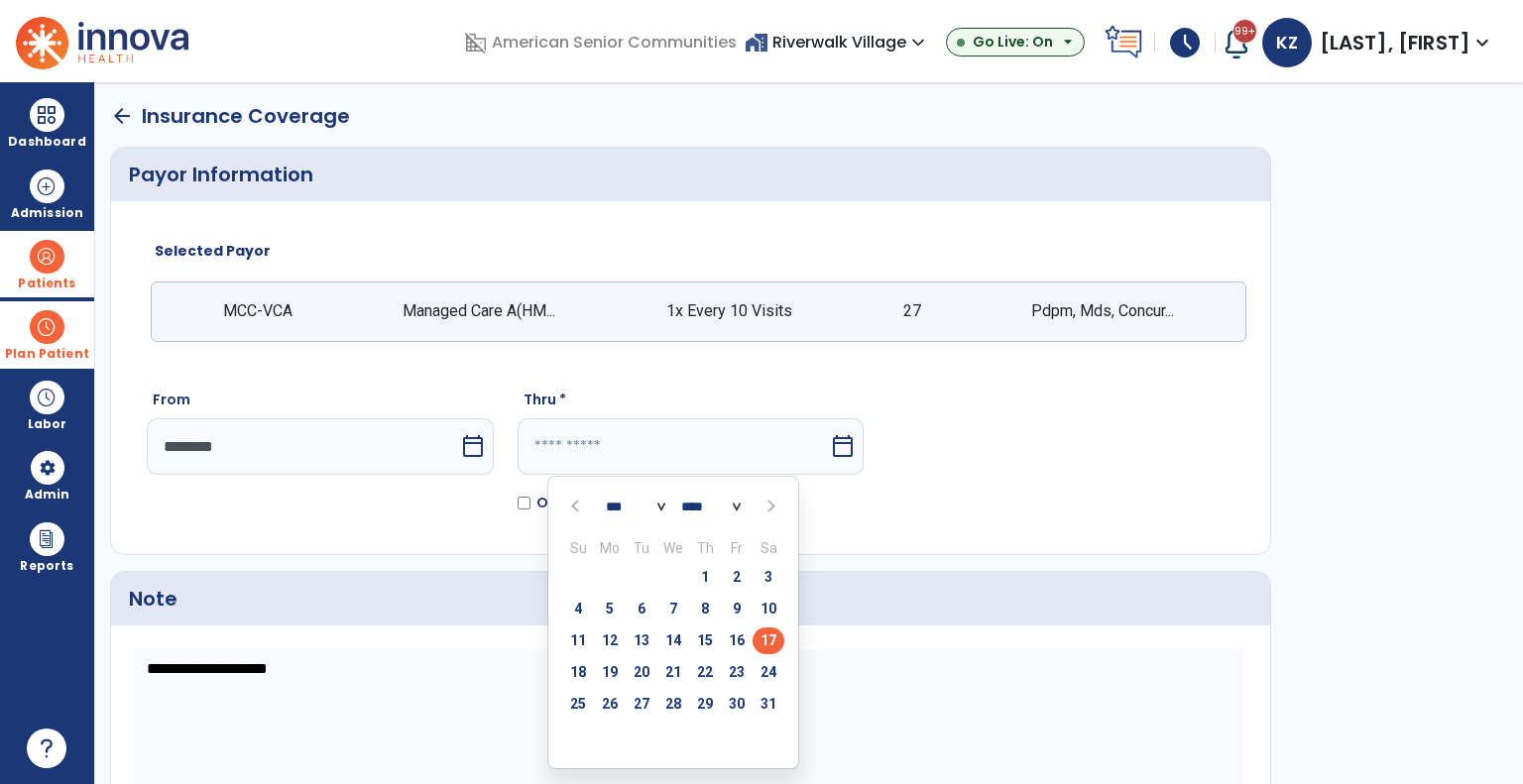 click on "17" at bounding box center [768, 640] 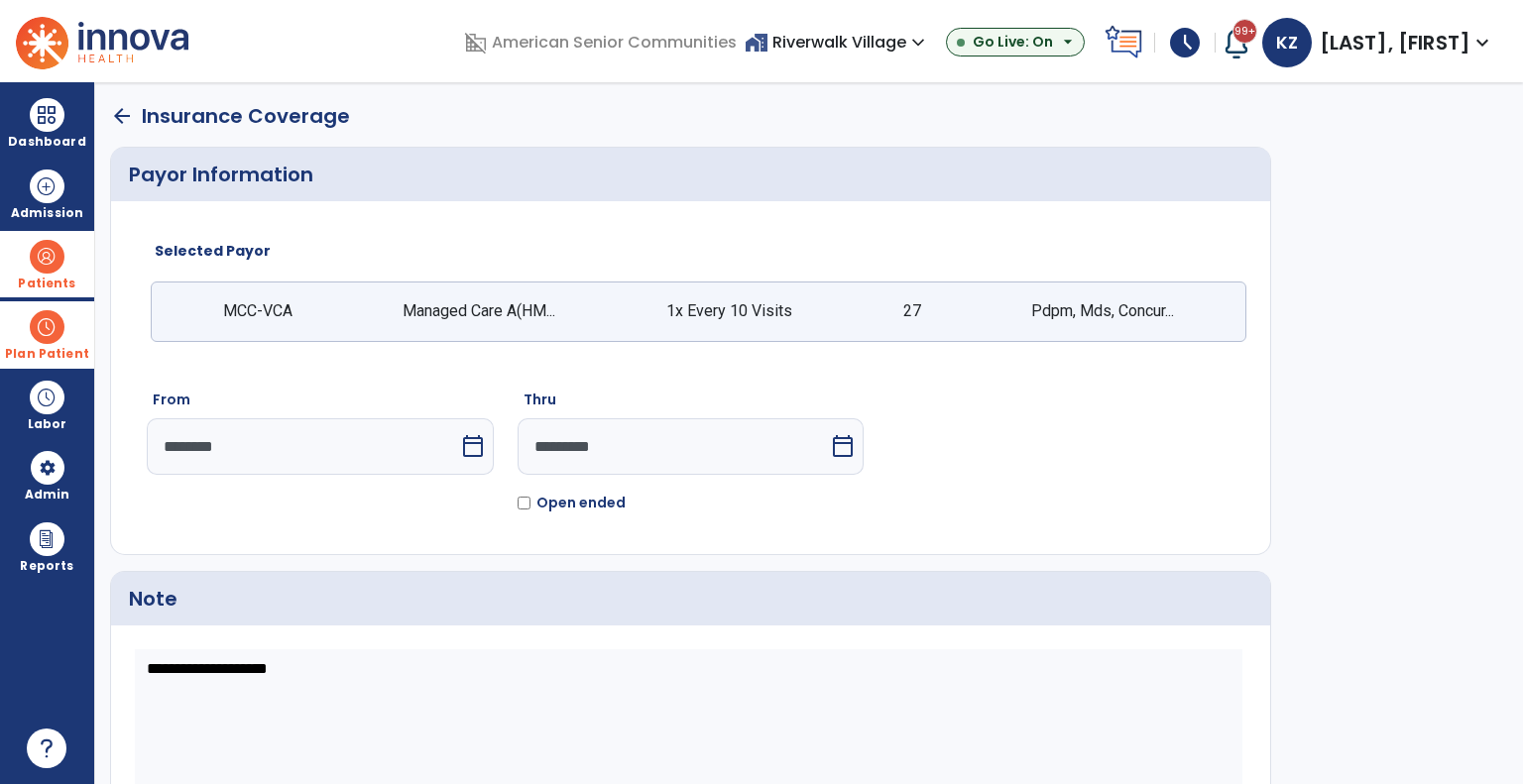 click on "calendar_today" at bounding box center [843, 446] 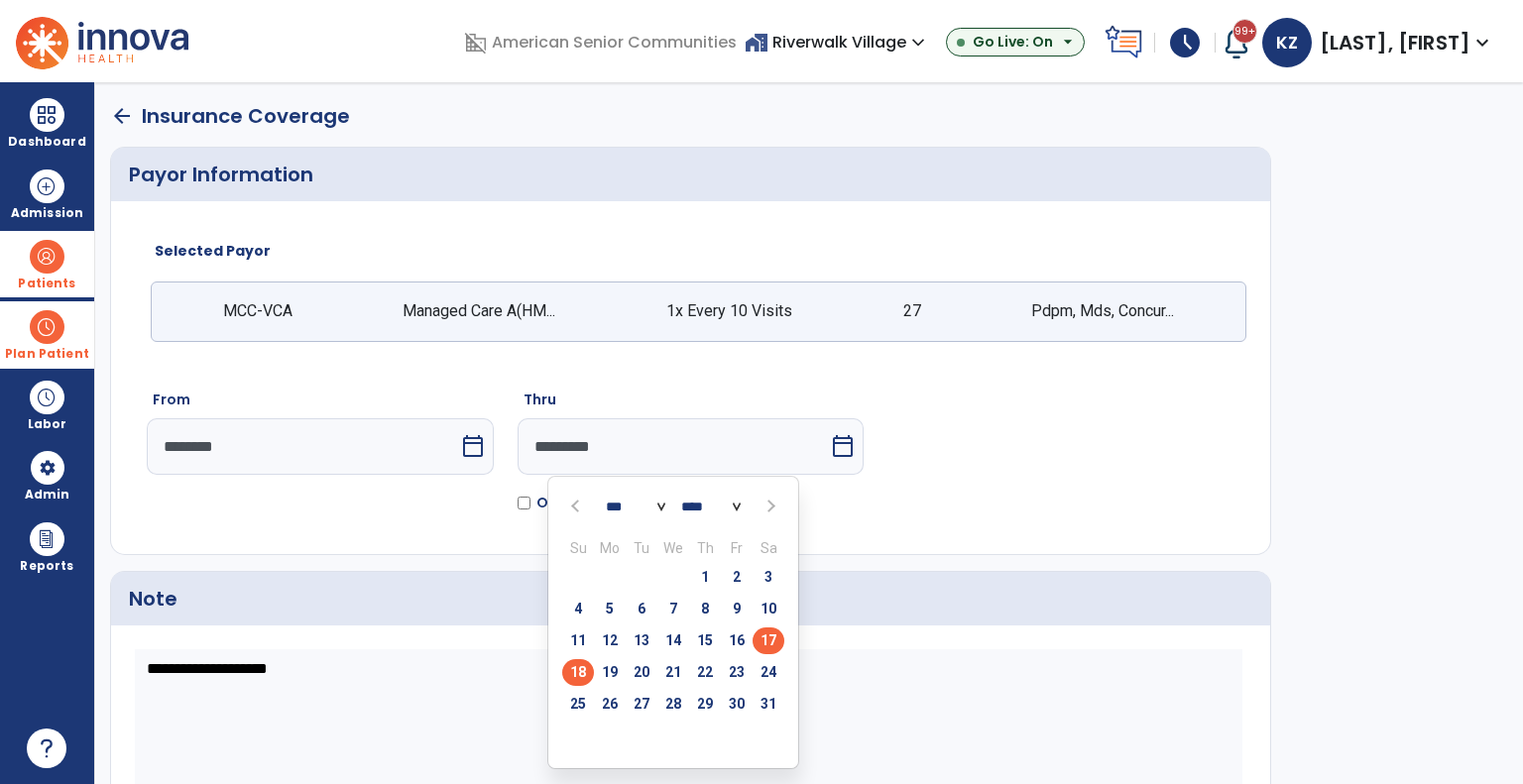 click on "18" at bounding box center [578, 672] 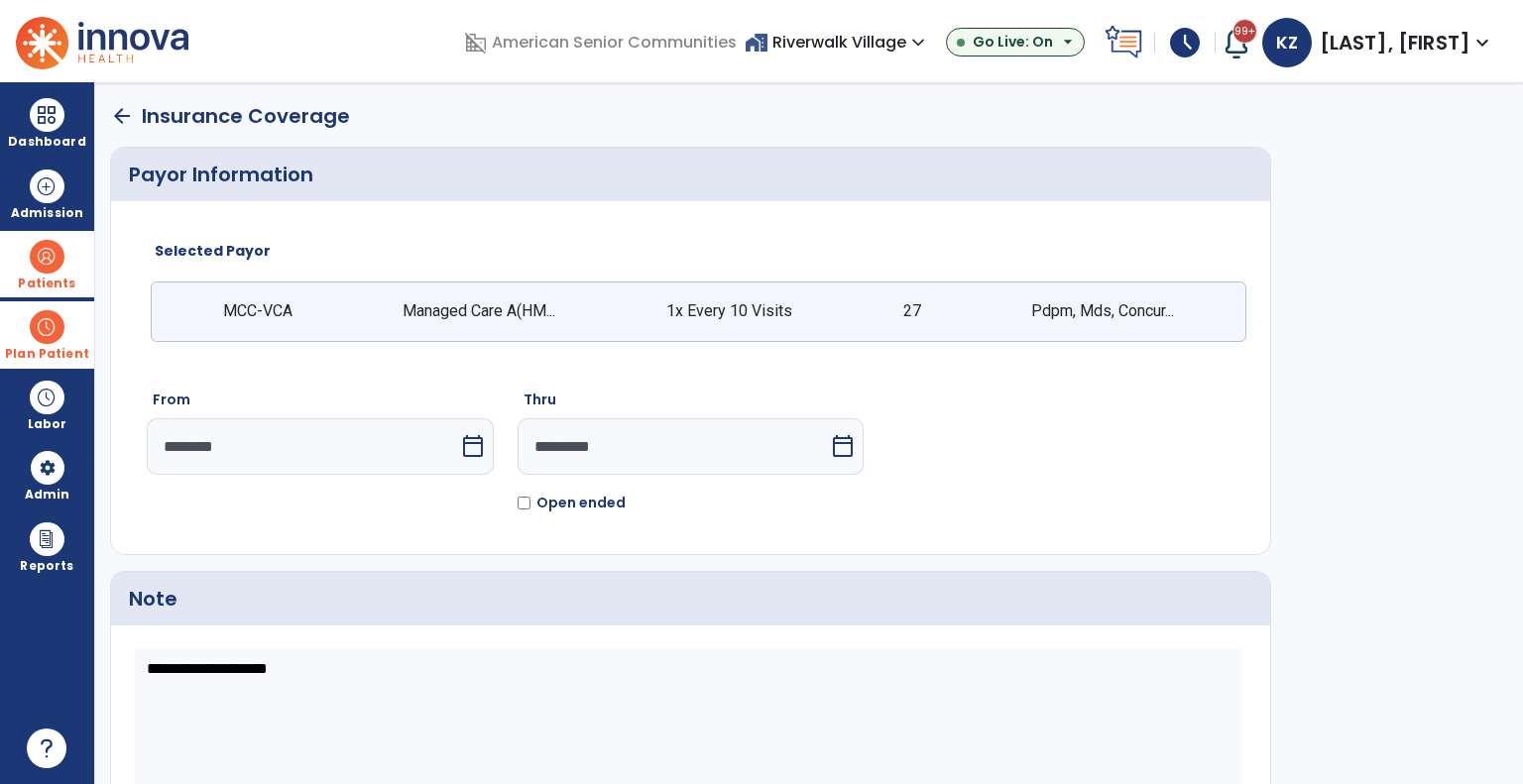 type 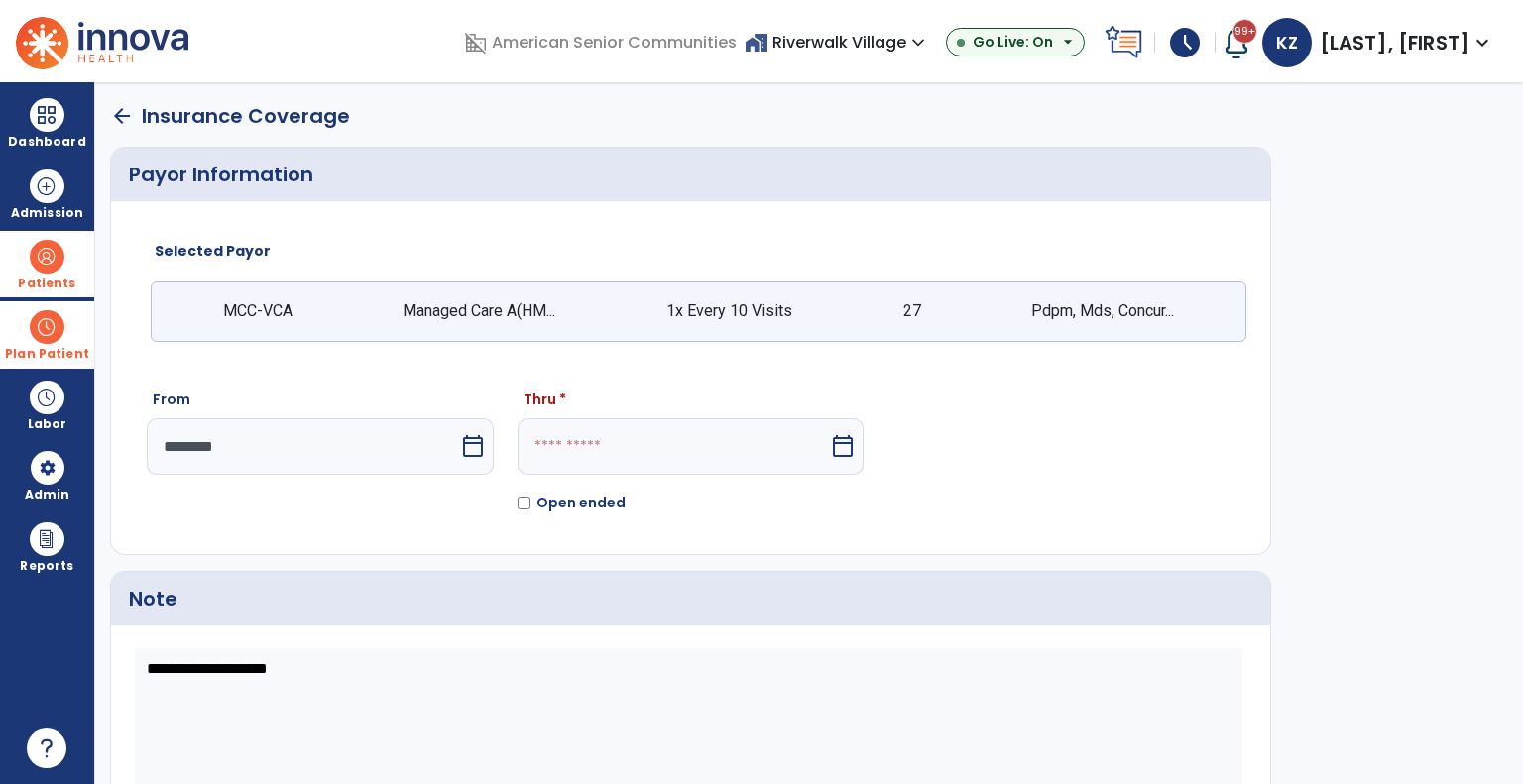 click on "calendar_today" at bounding box center (843, 446) 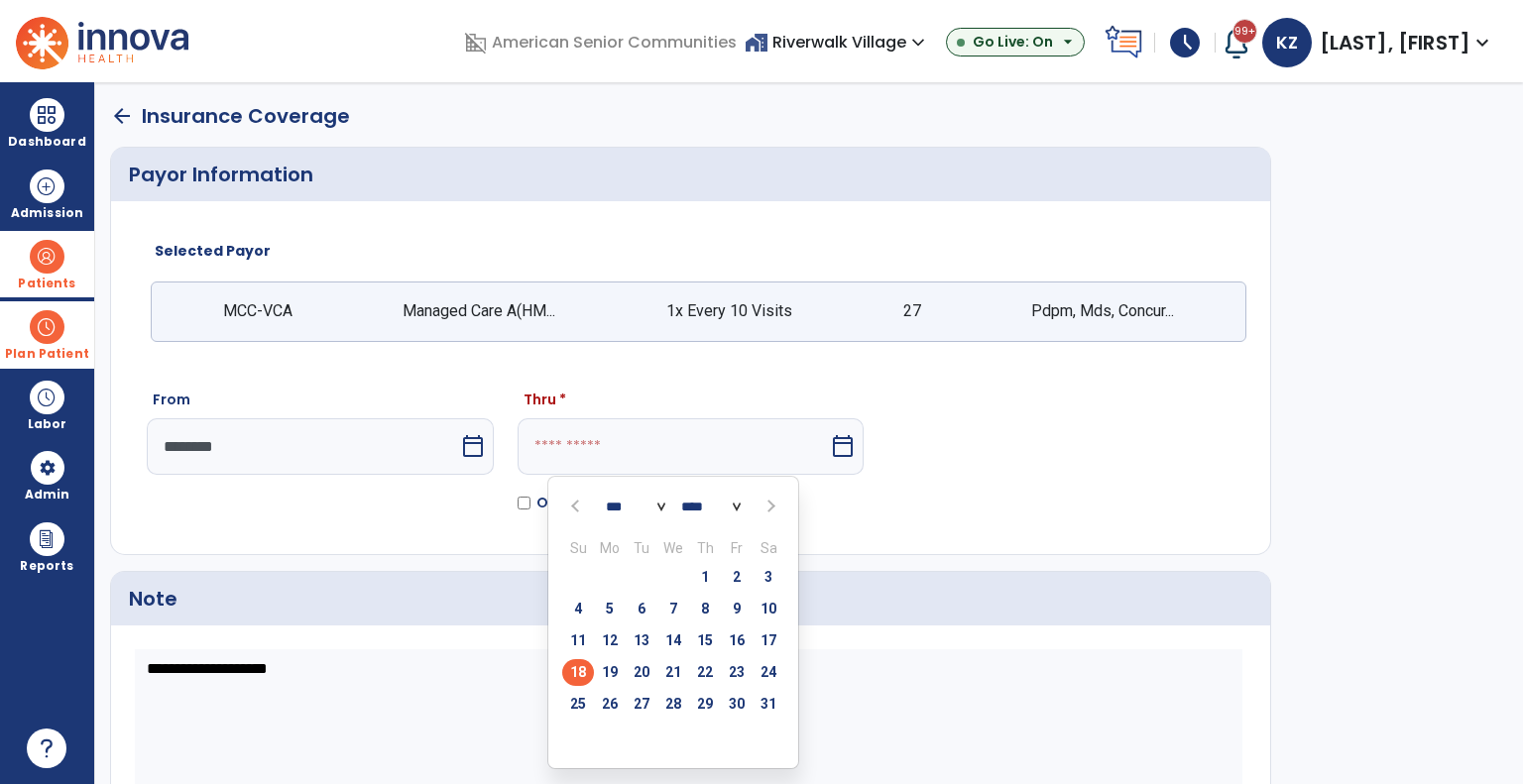 click on "18" at bounding box center [578, 672] 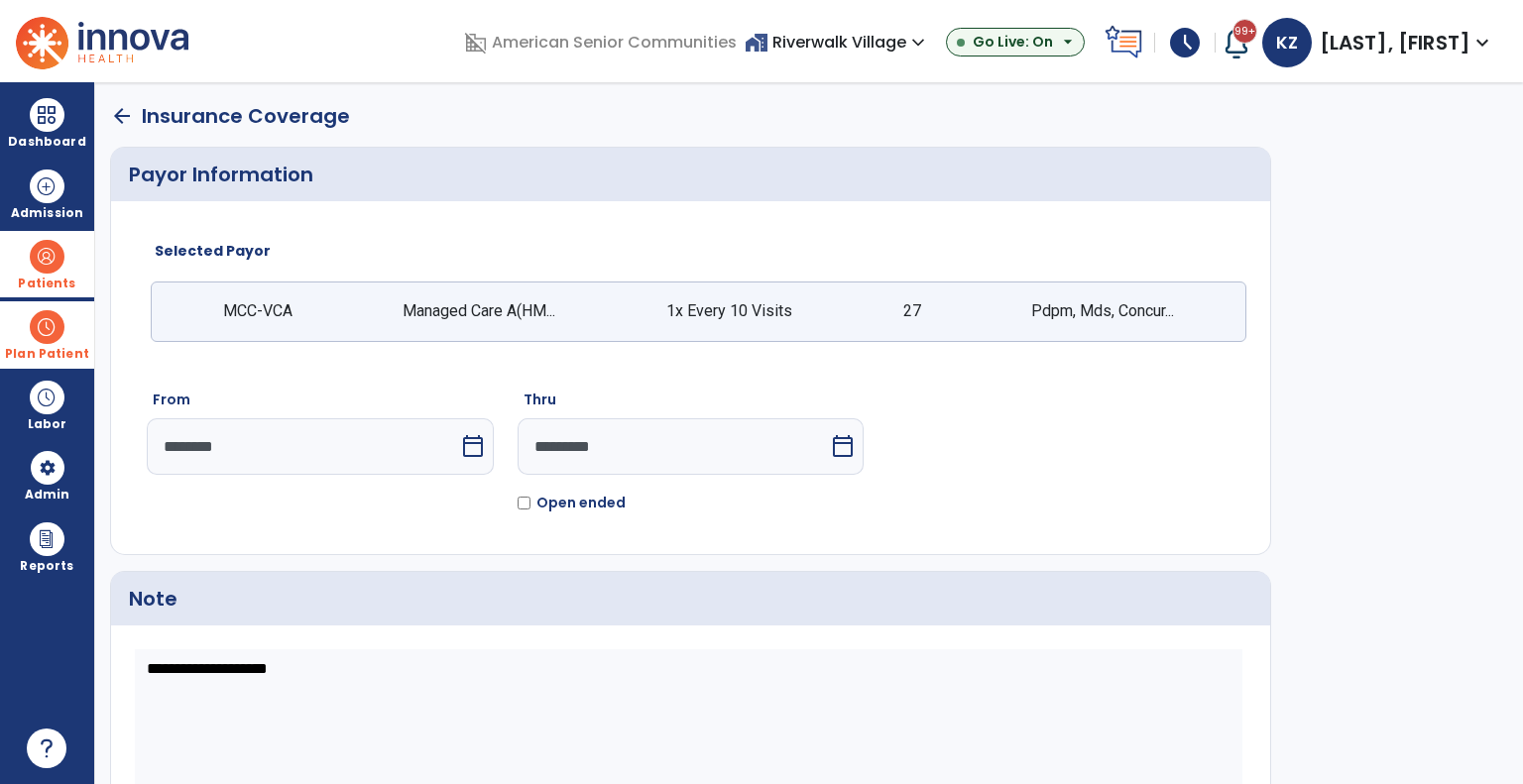 scroll, scrollTop: 118, scrollLeft: 0, axis: vertical 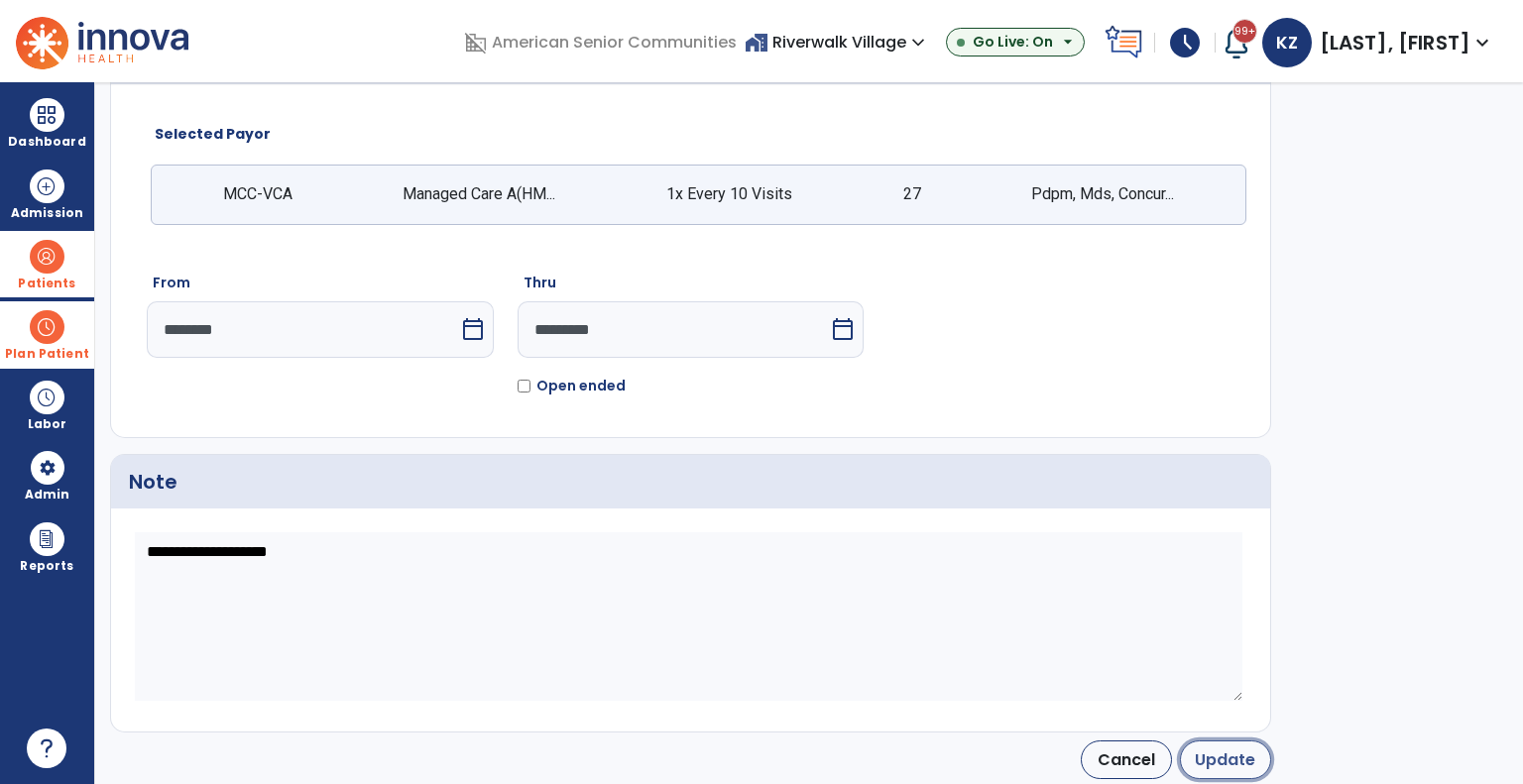 click on "Update" 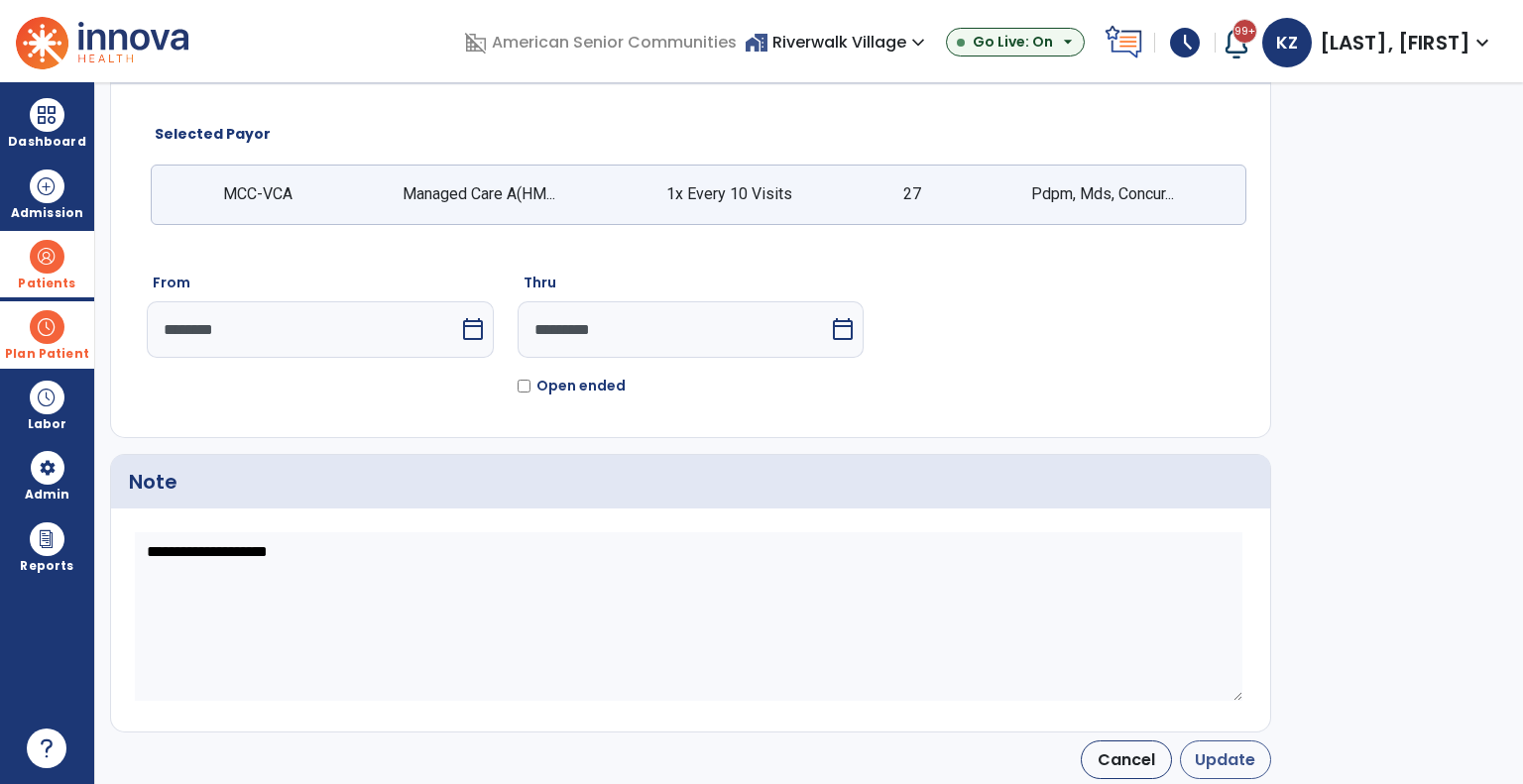 type on "*********" 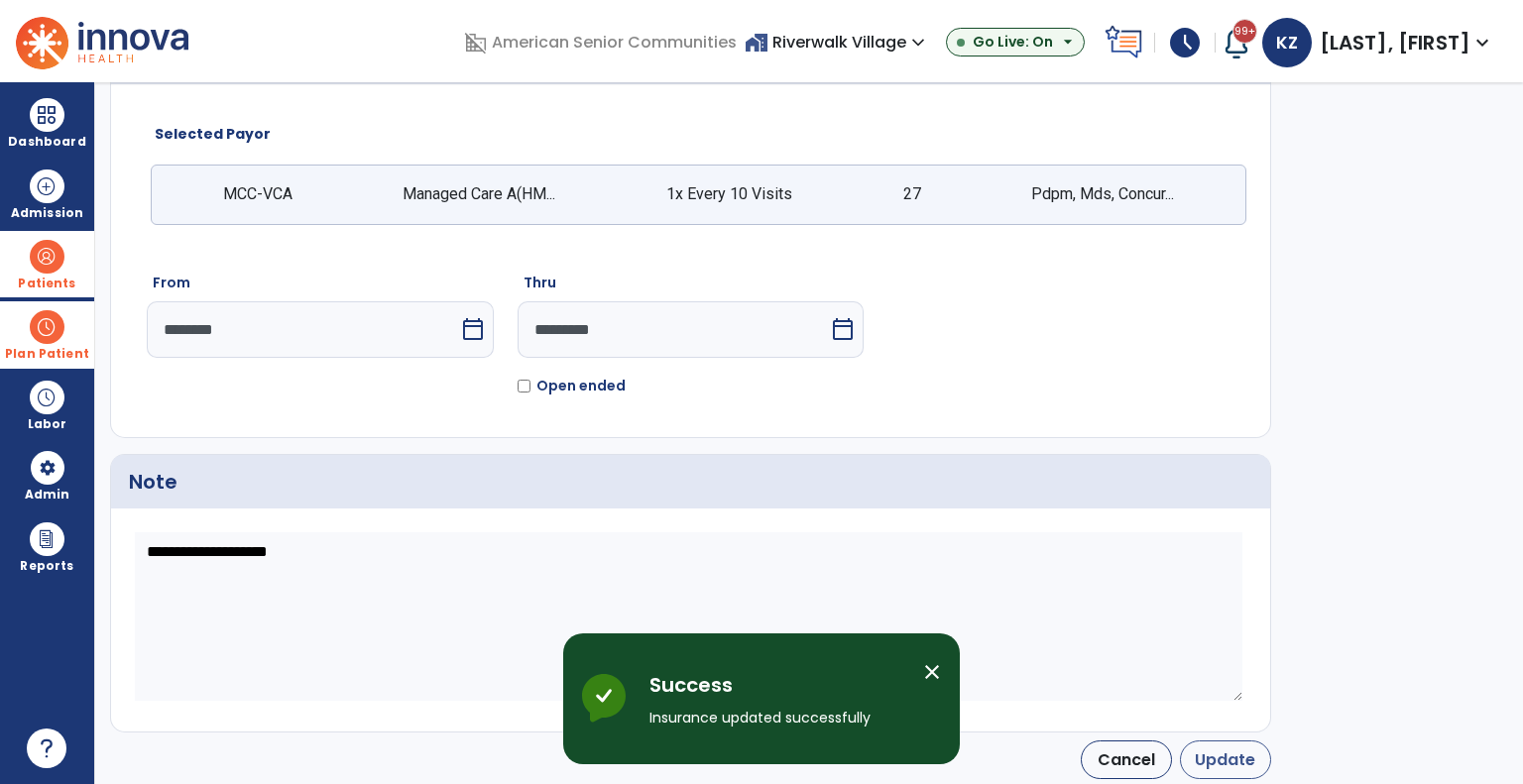 scroll, scrollTop: 115, scrollLeft: 0, axis: vertical 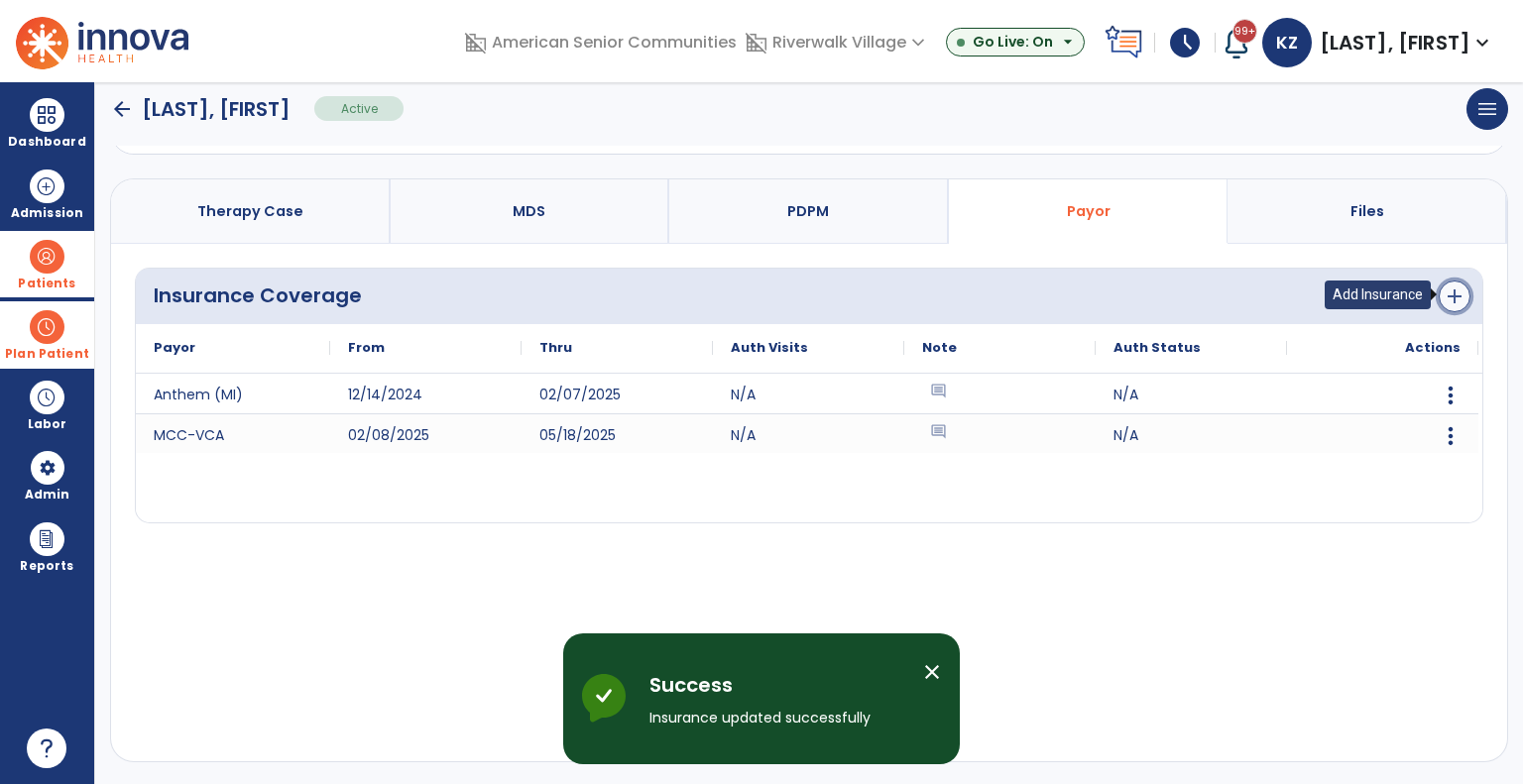 click on "add" 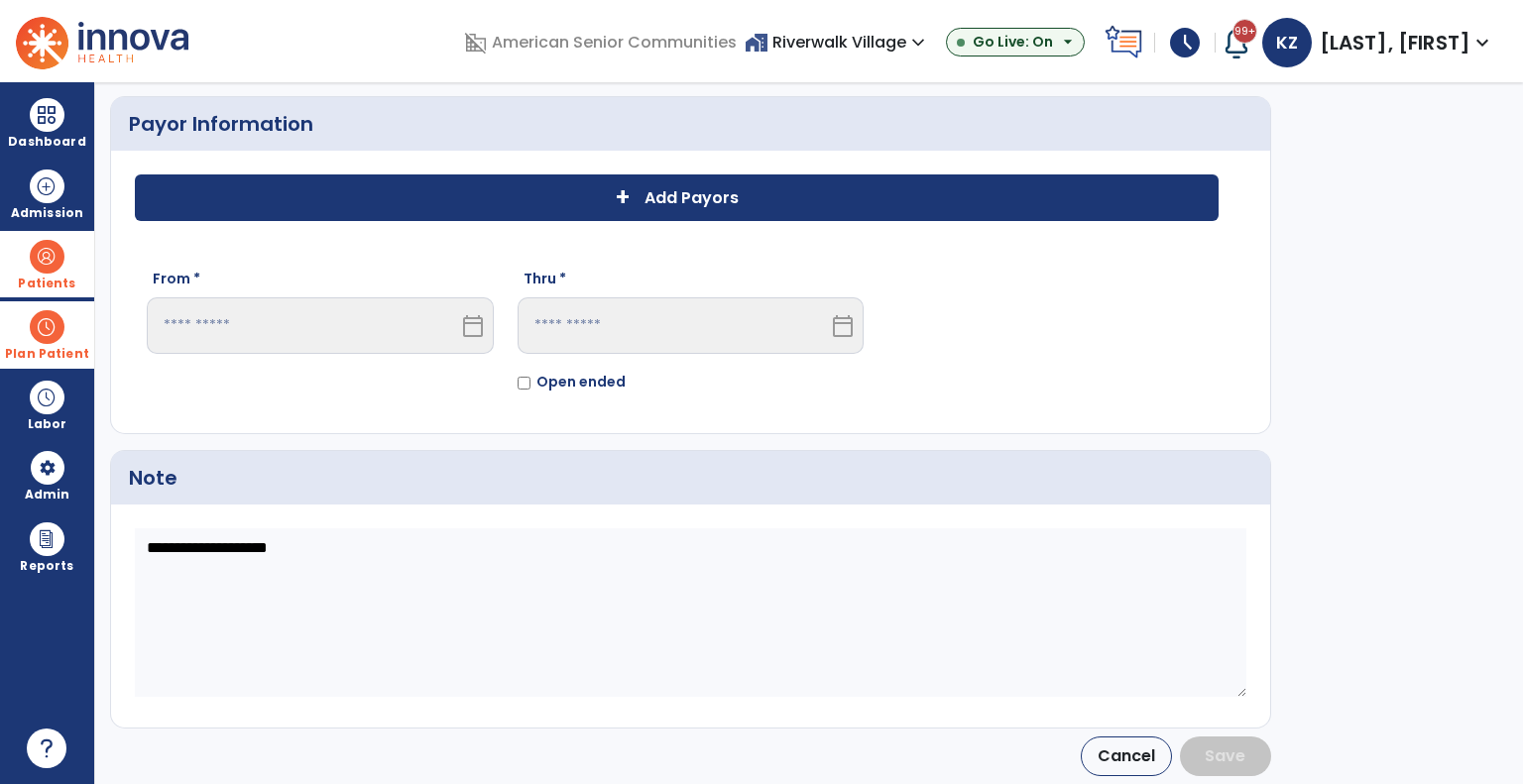 scroll, scrollTop: 48, scrollLeft: 0, axis: vertical 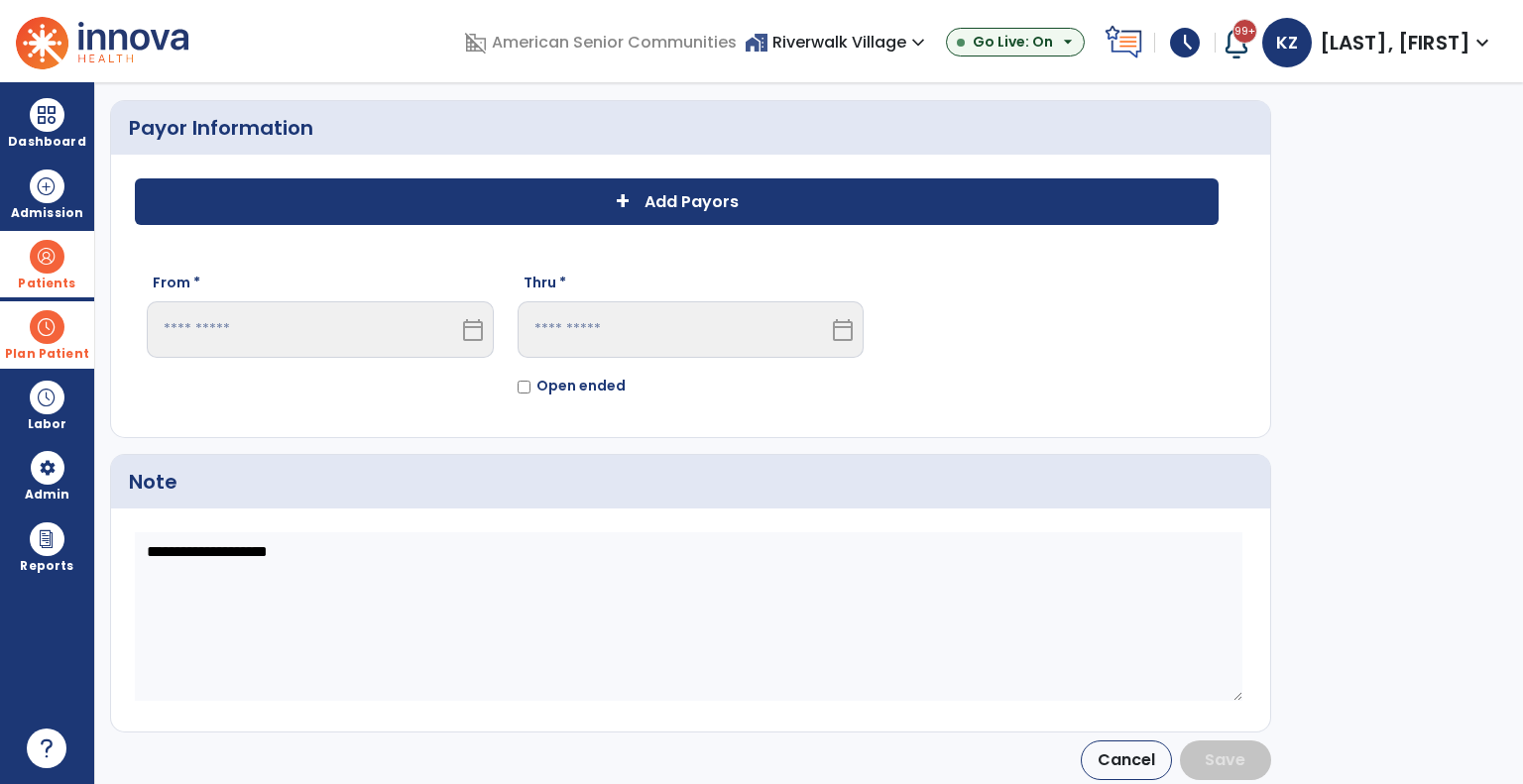 click on "+ Add Payors" 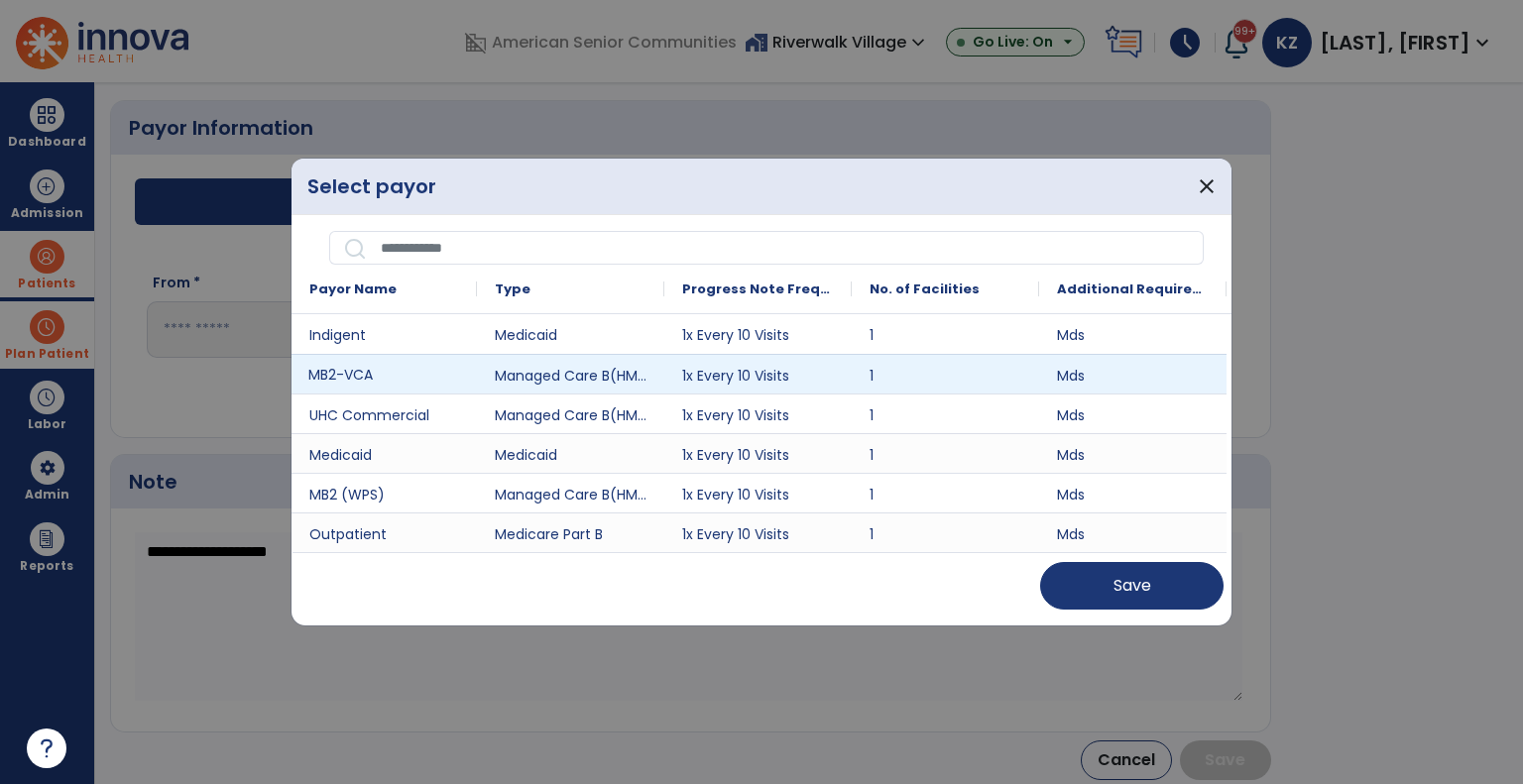 click on "MB2-VCA" at bounding box center (384, 374) 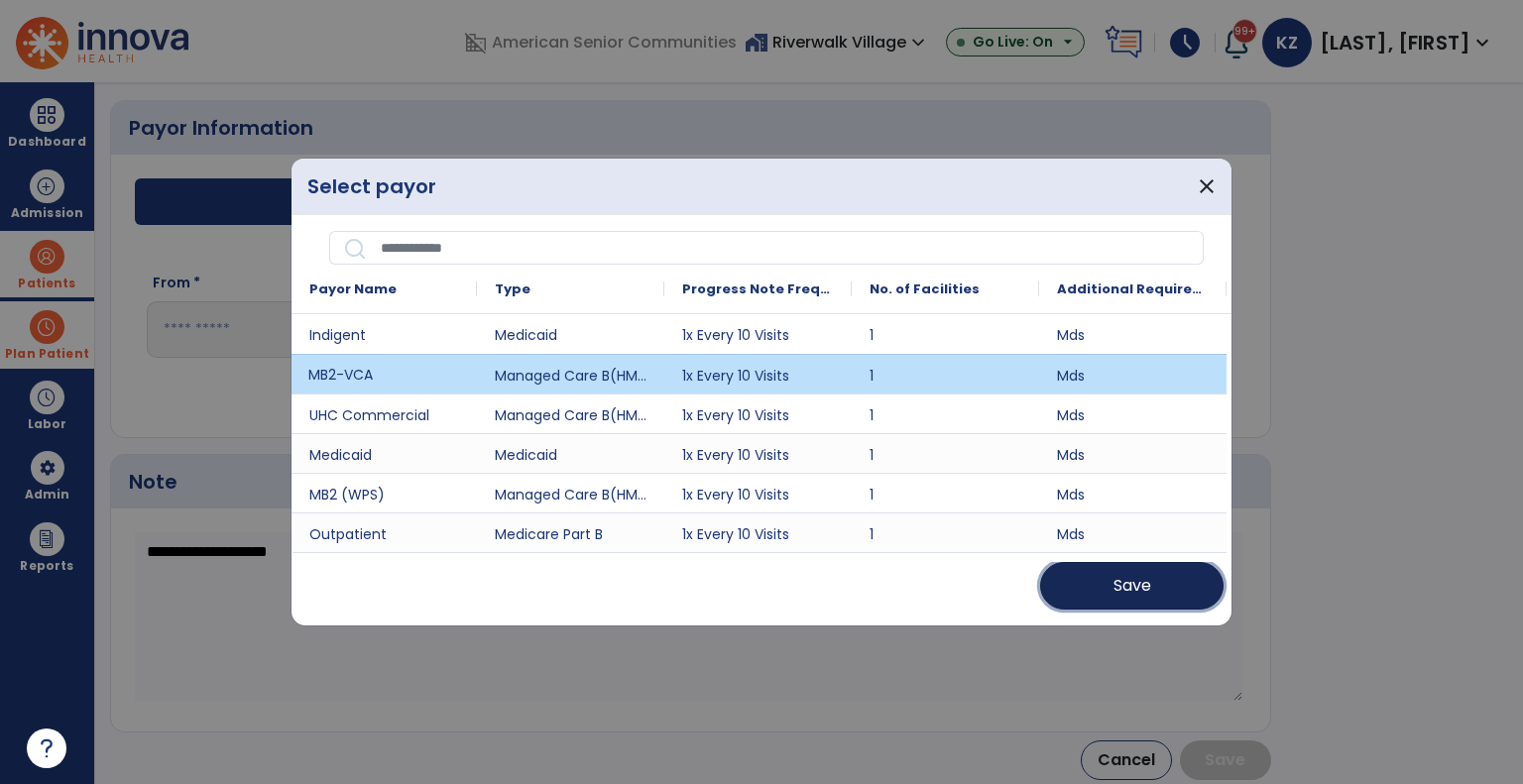 click on "Save" at bounding box center [1132, 586] 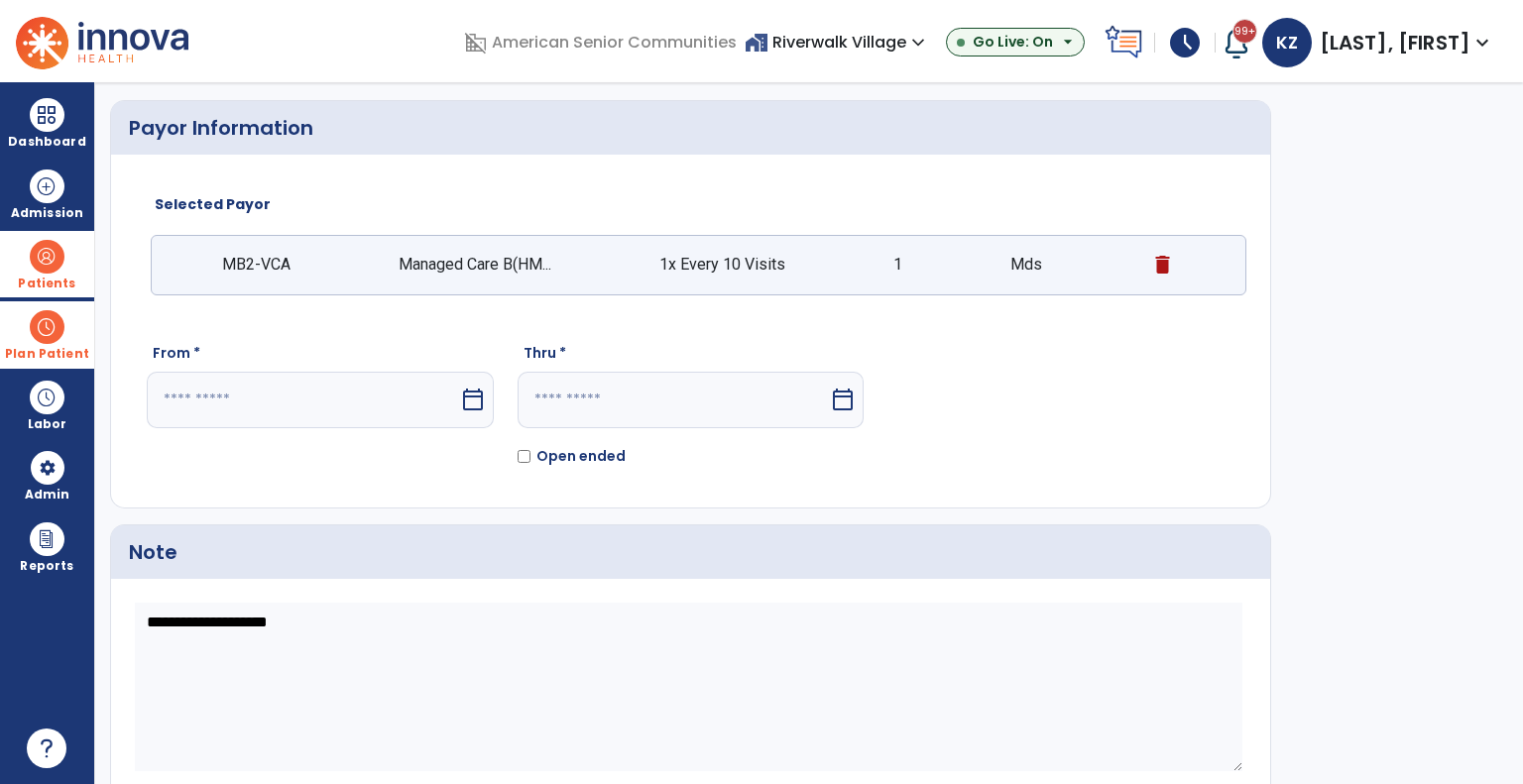 click on "calendar_today" at bounding box center [473, 399] 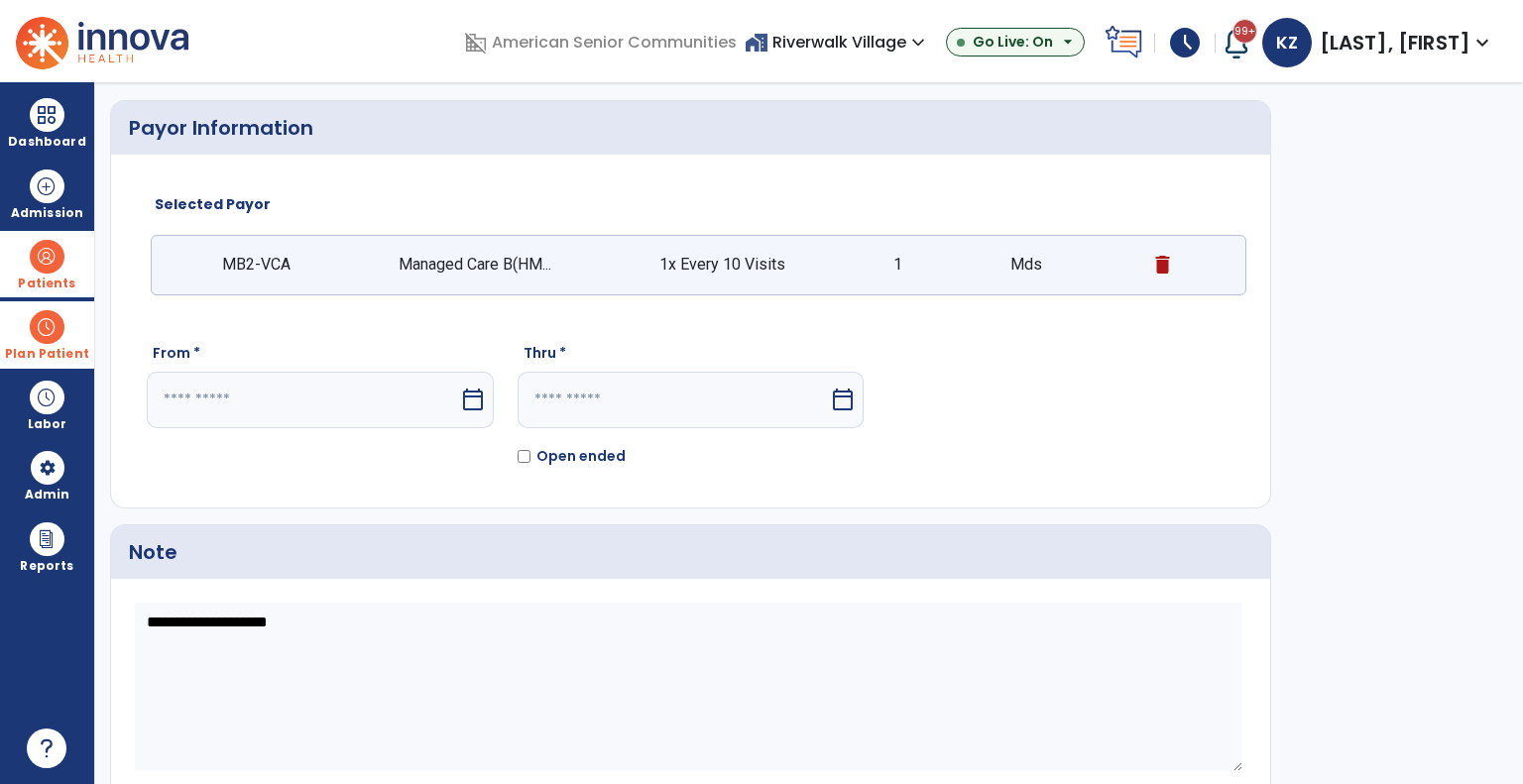 select on "*" 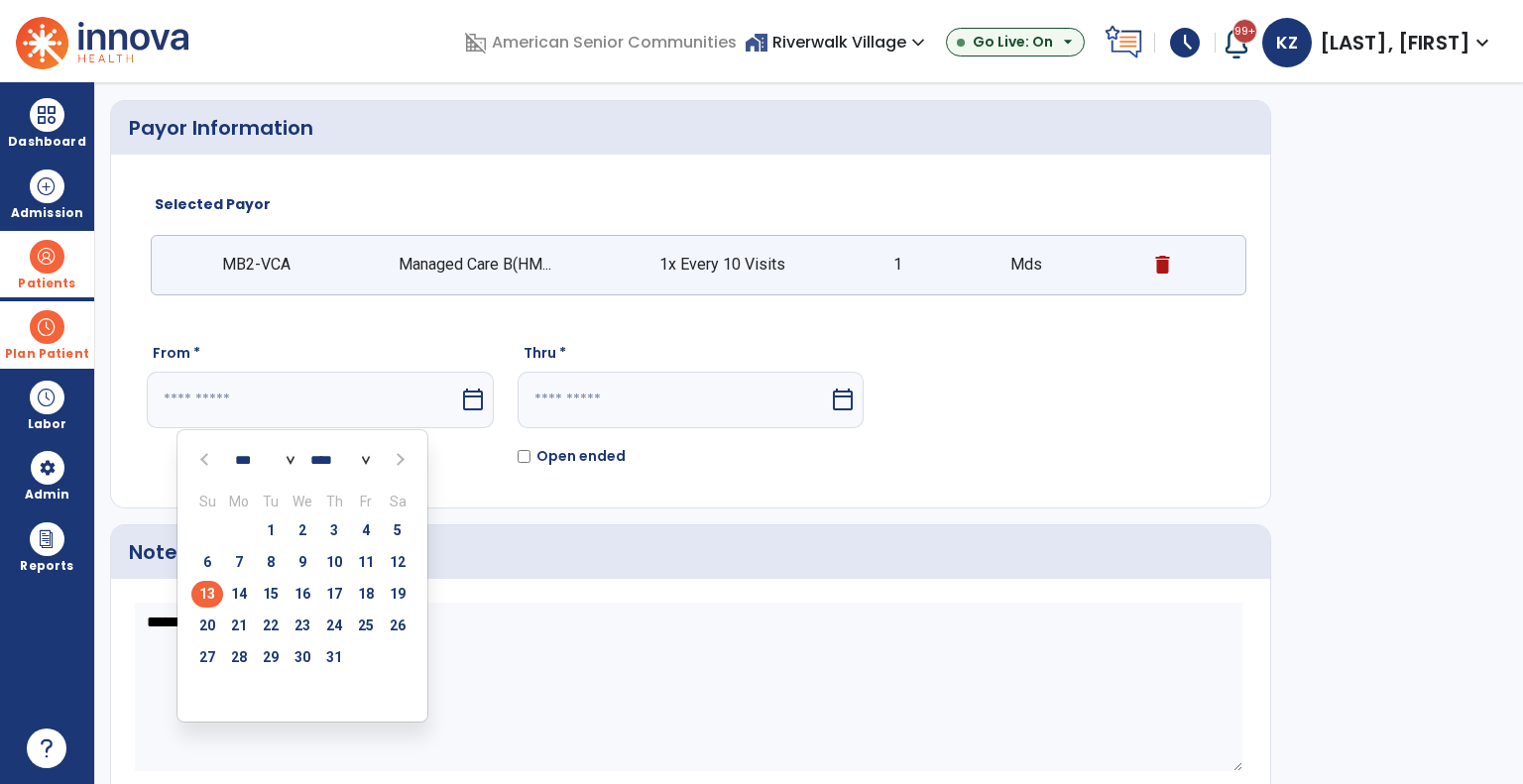 click at bounding box center (206, 460) 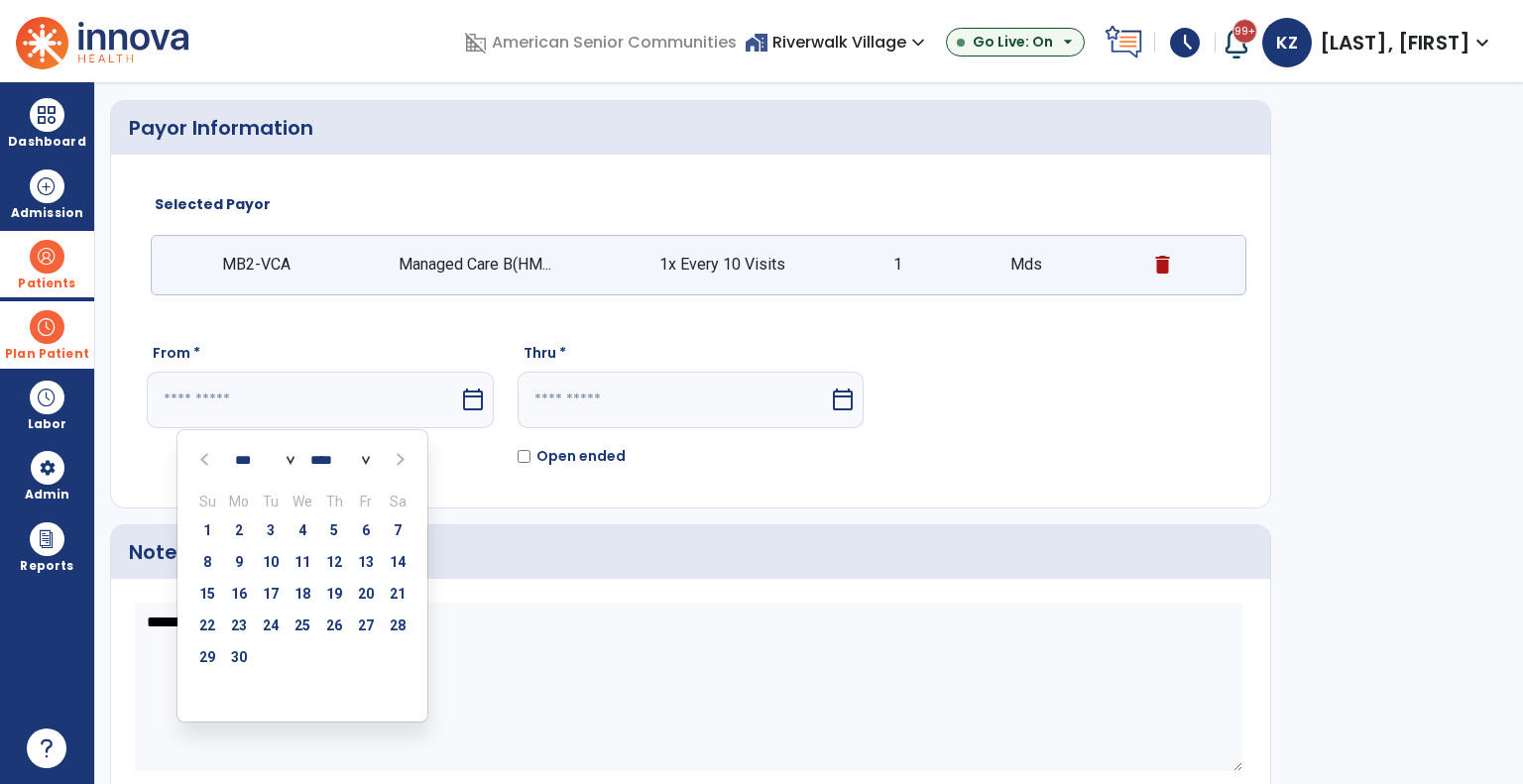 click at bounding box center (206, 460) 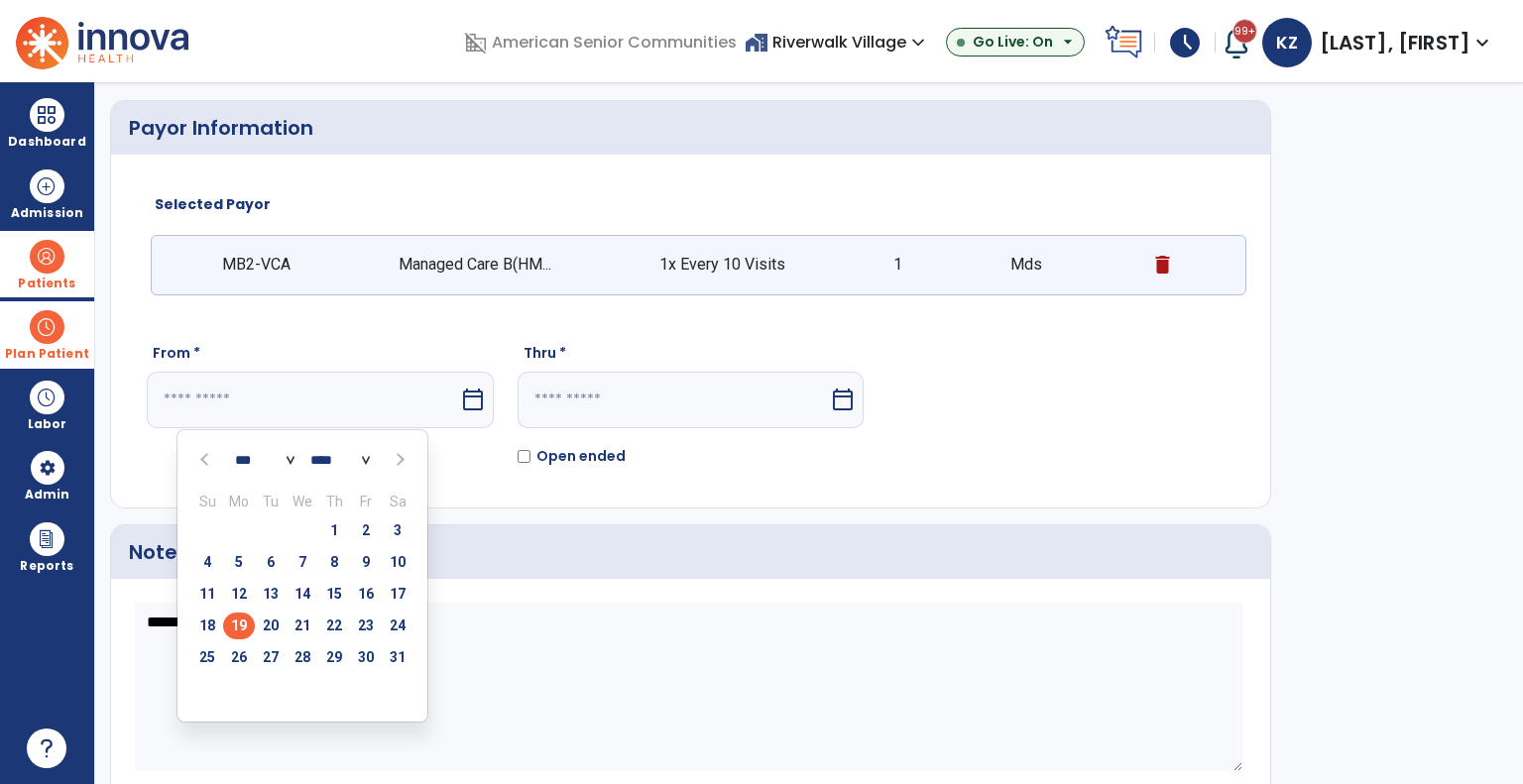 click on "19" at bounding box center (239, 625) 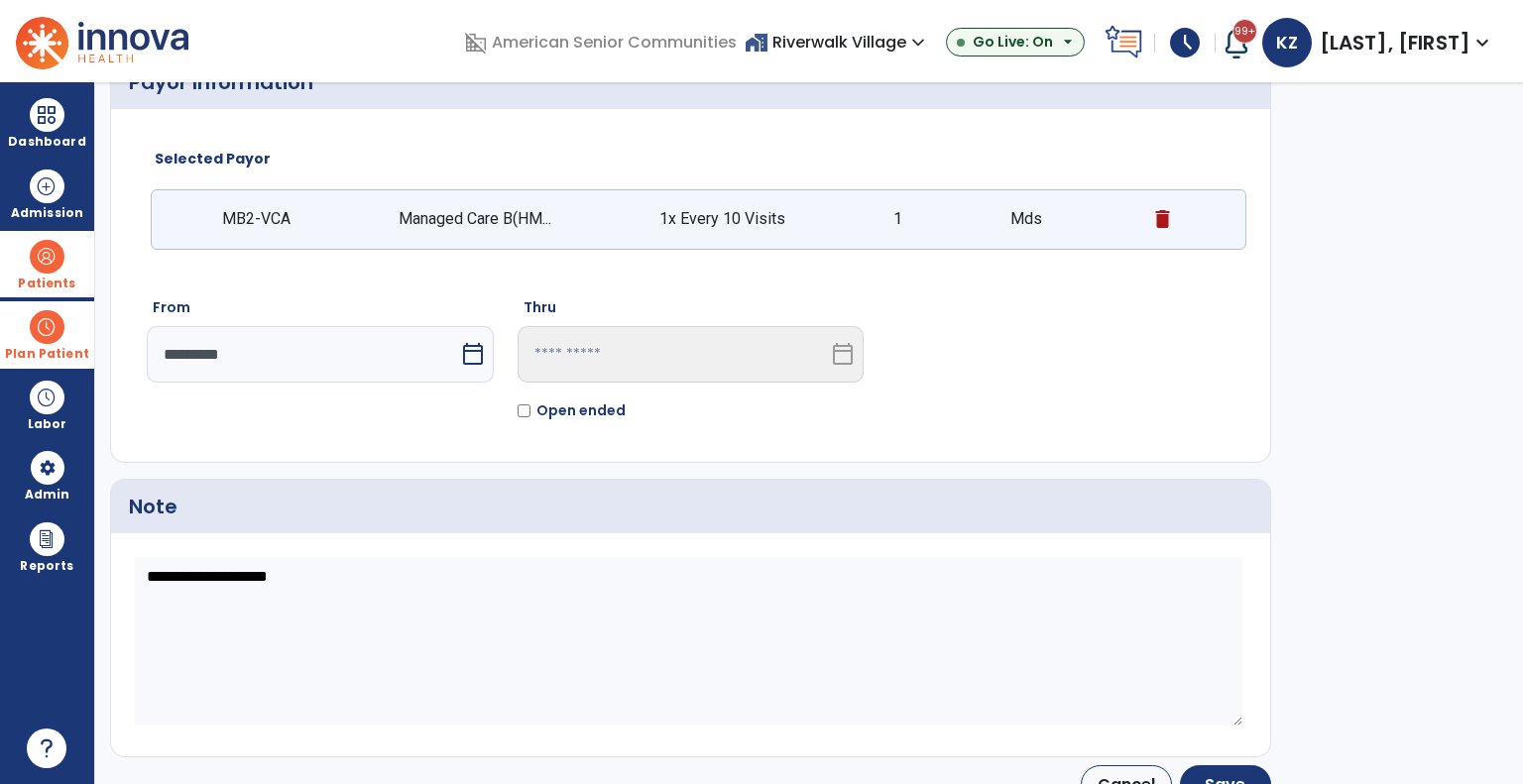 scroll, scrollTop: 118, scrollLeft: 0, axis: vertical 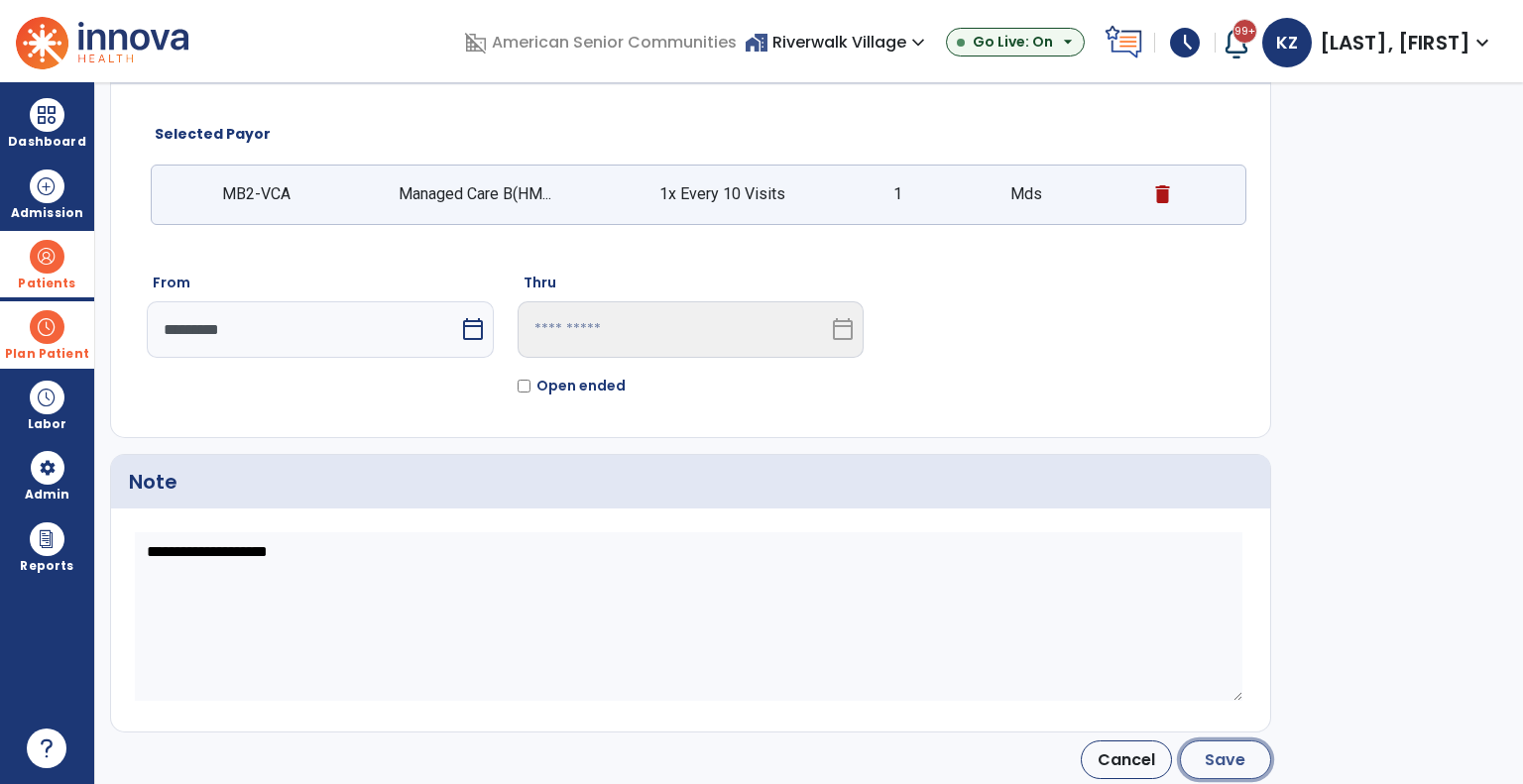 click on "Save" 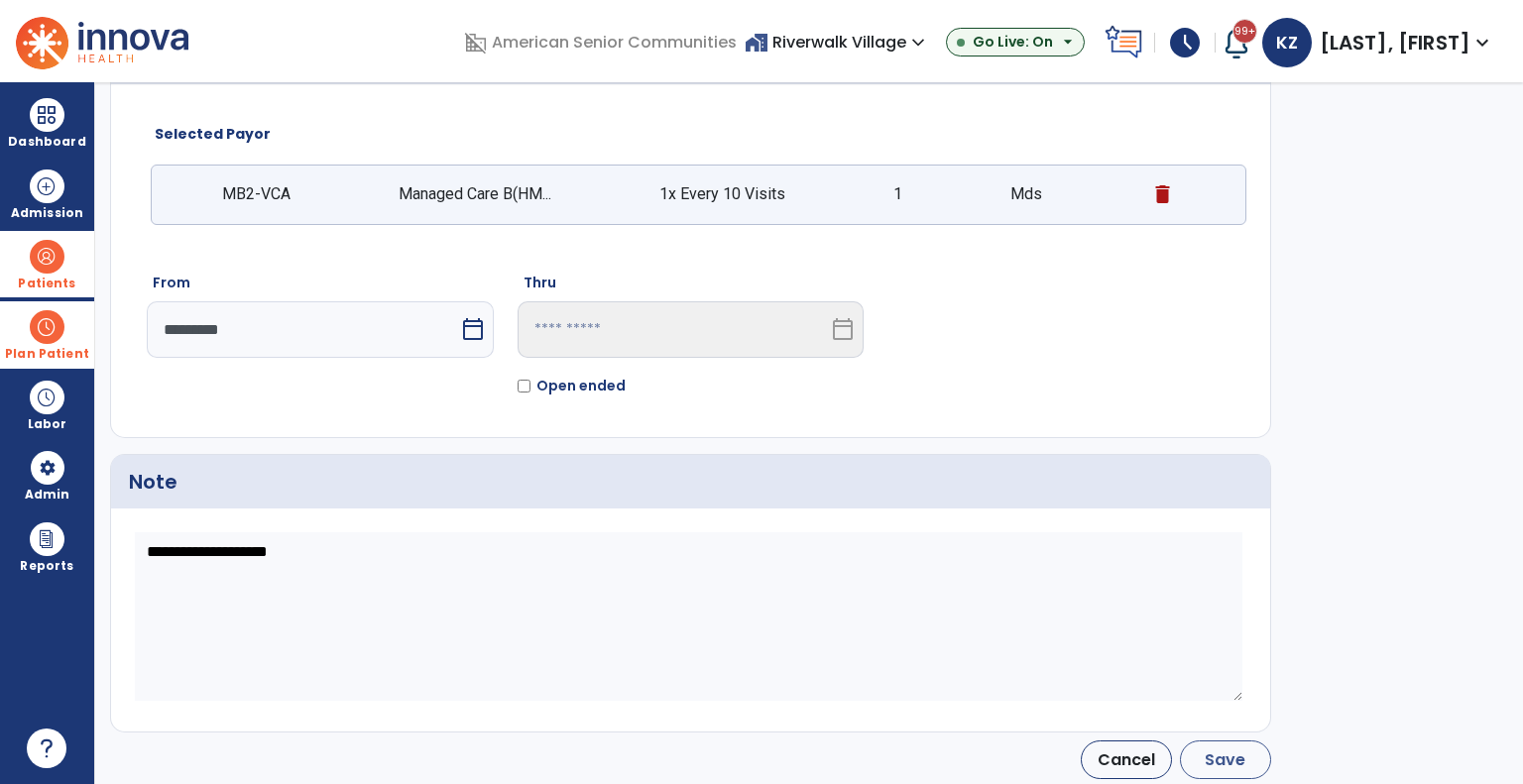 type on "*********" 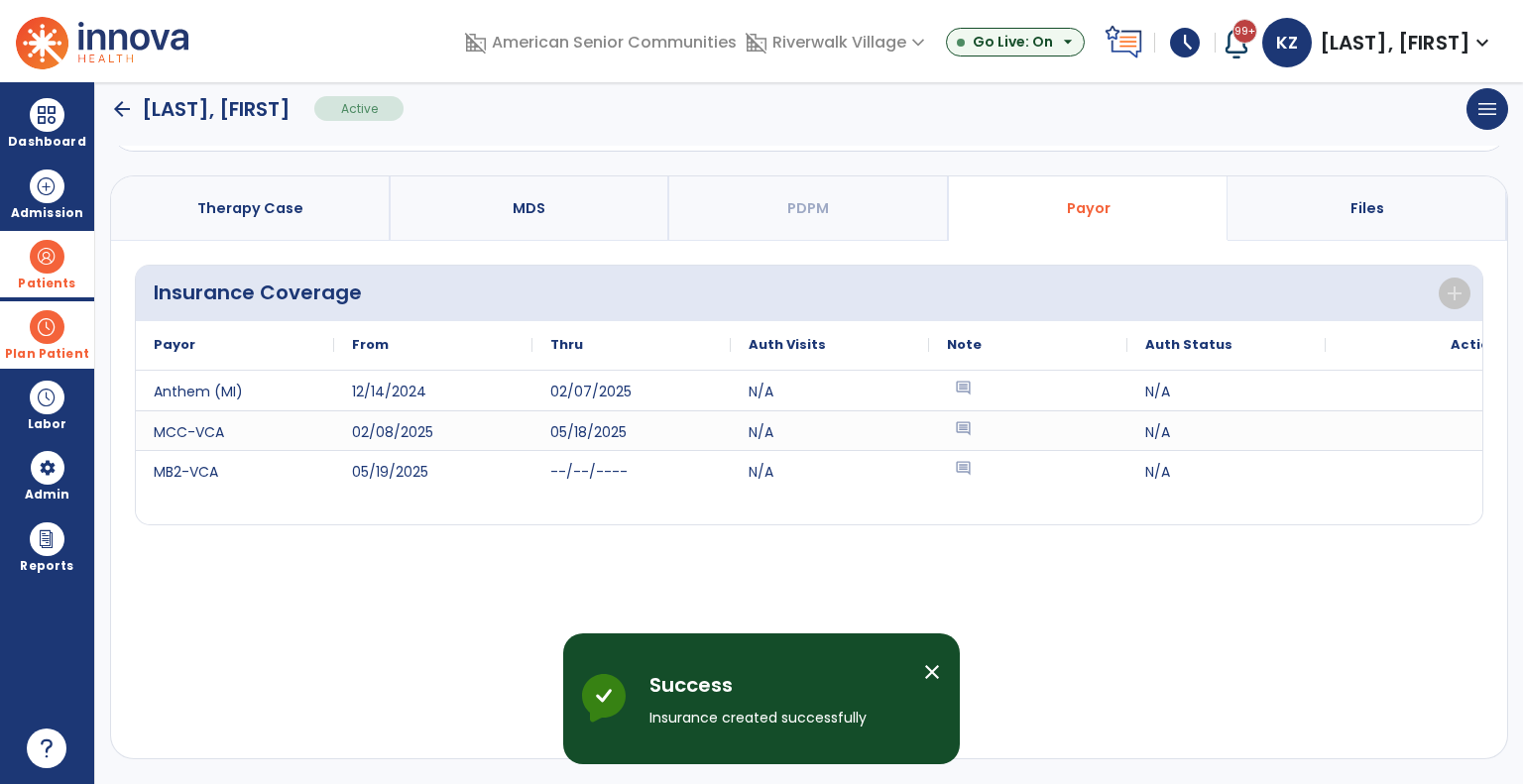 scroll, scrollTop: 115, scrollLeft: 0, axis: vertical 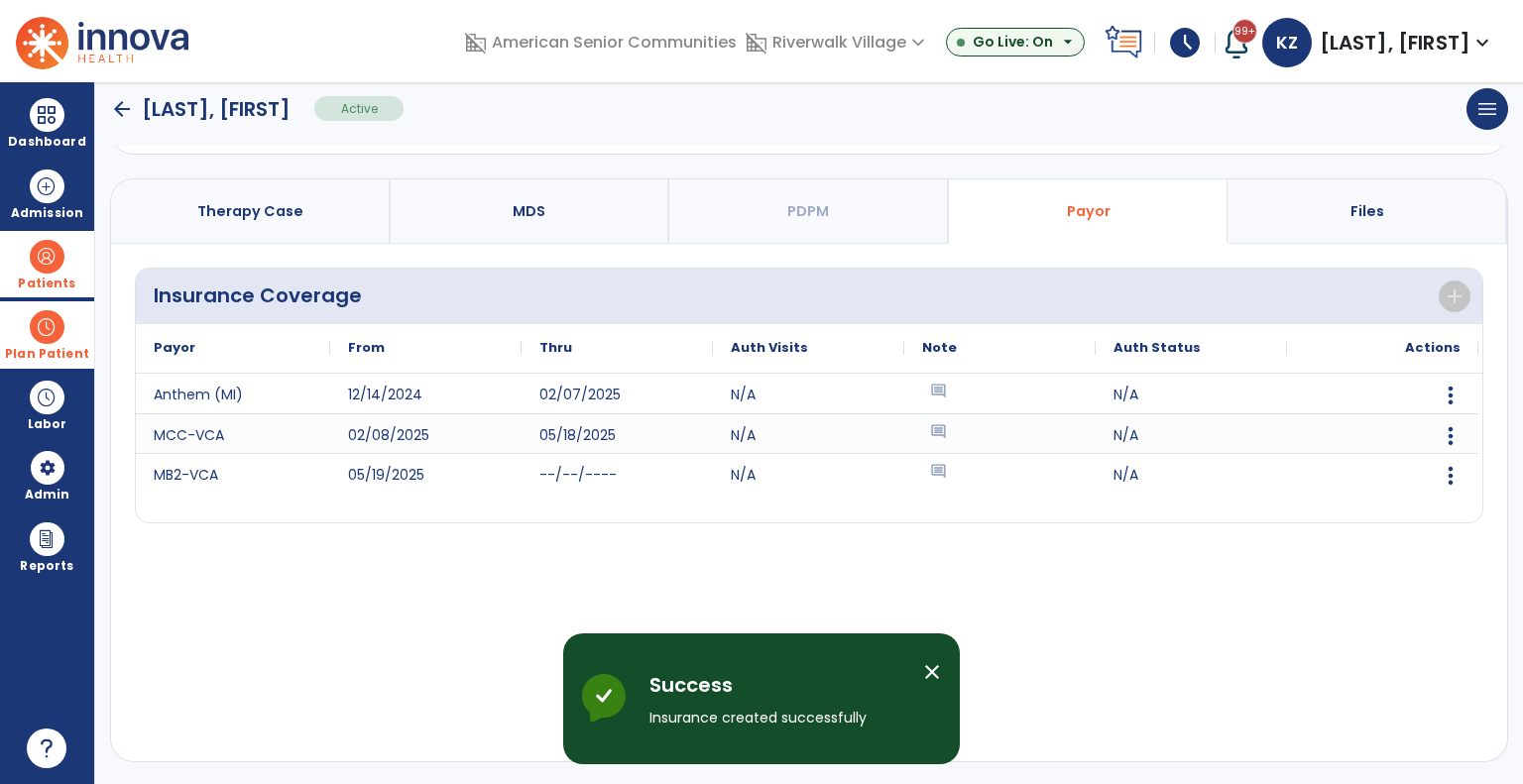 click on "Plan Patient" at bounding box center [47, 283] 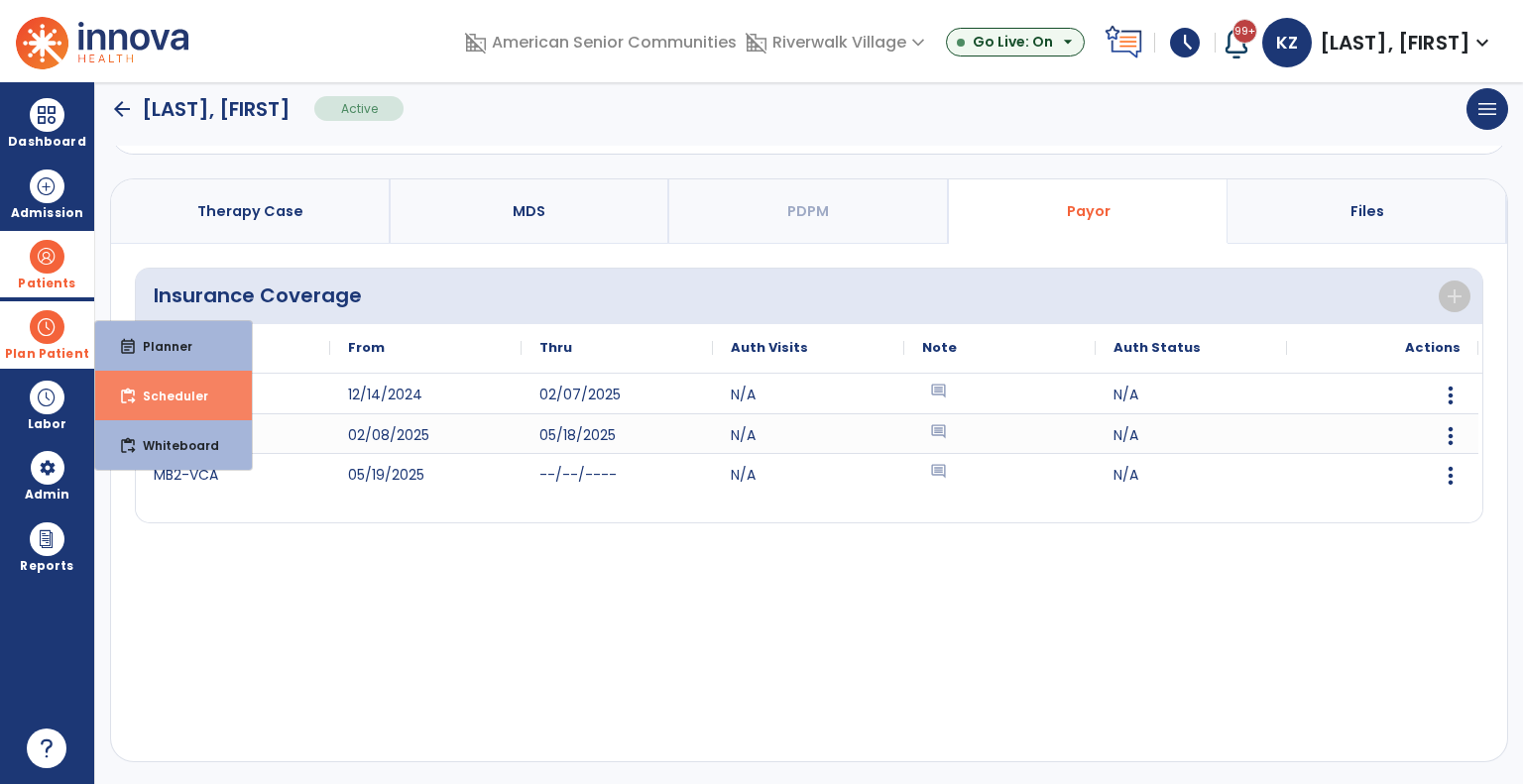 click on "content_paste_go" at bounding box center [128, 396] 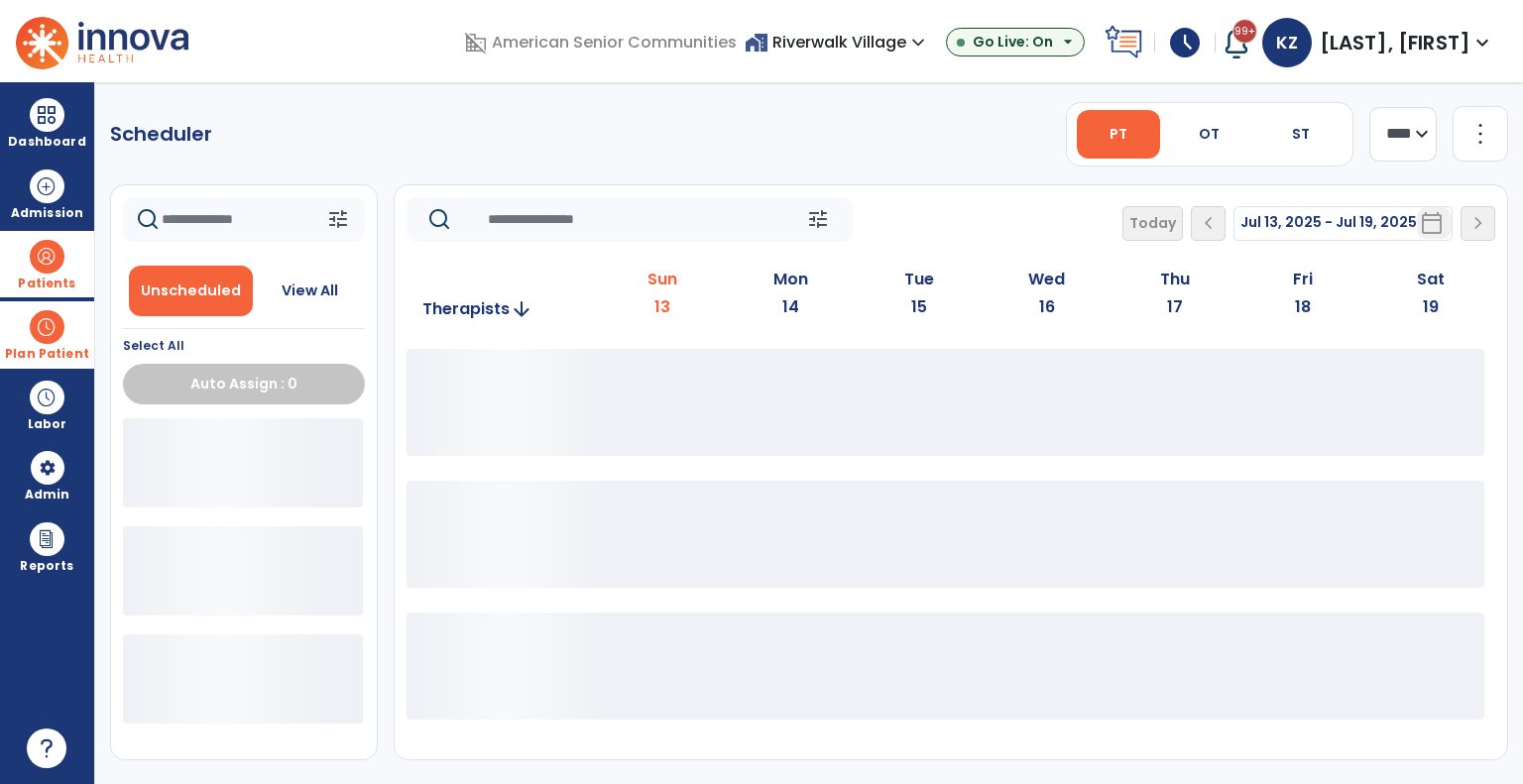 scroll, scrollTop: 0, scrollLeft: 0, axis: both 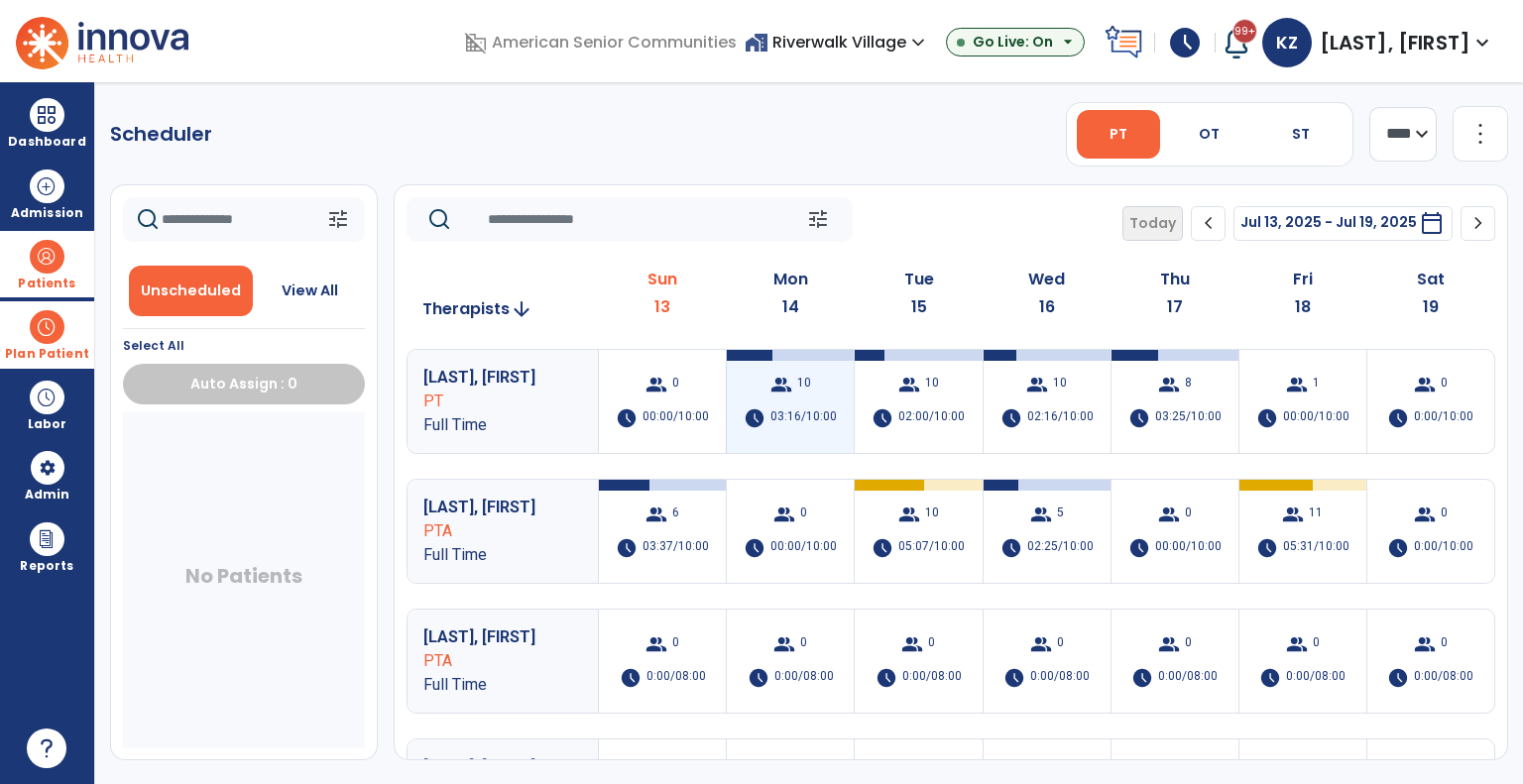 click on "group  10  schedule  03:16/10:00" at bounding box center (790, 401) 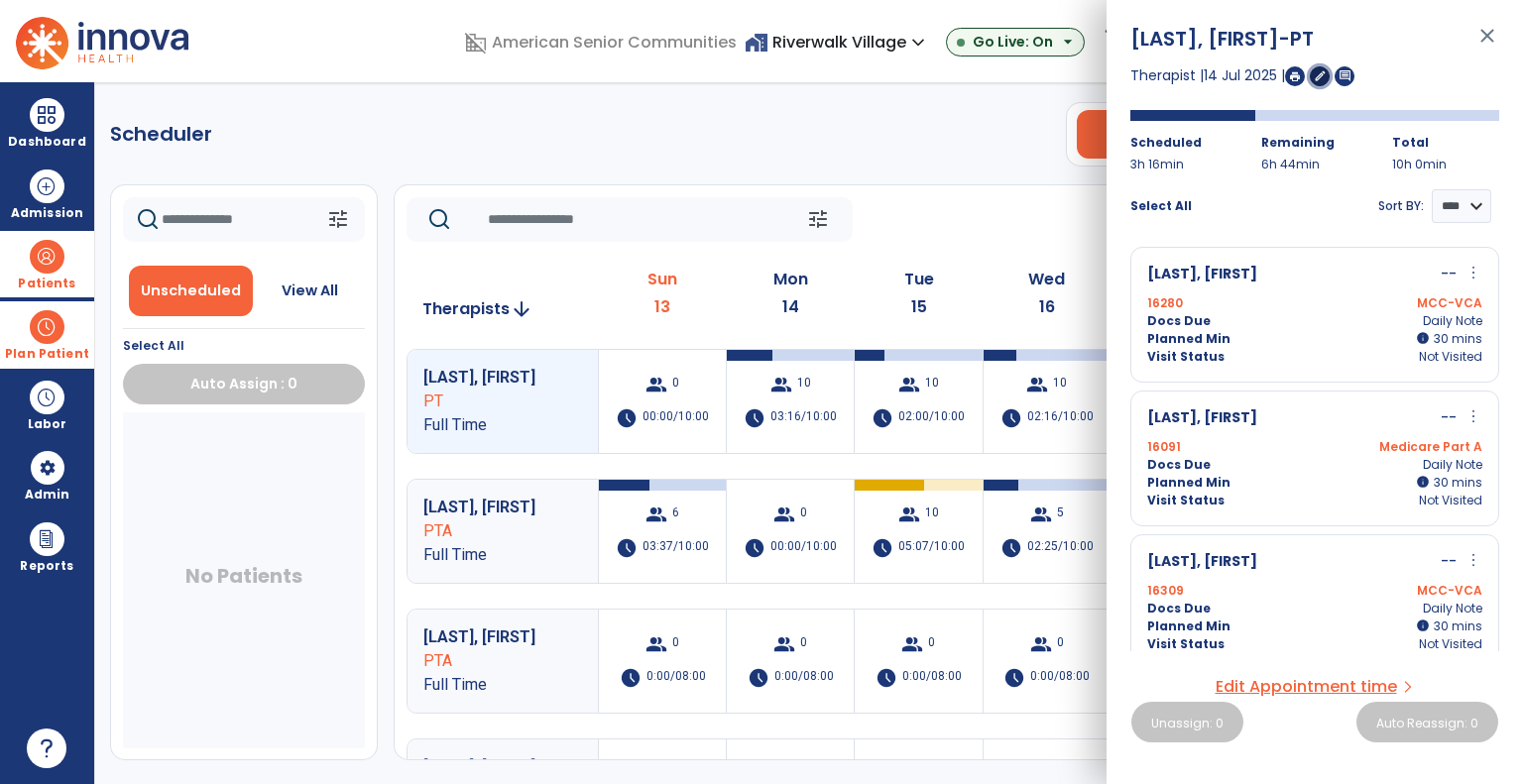 click on "edit" at bounding box center (1320, 75) 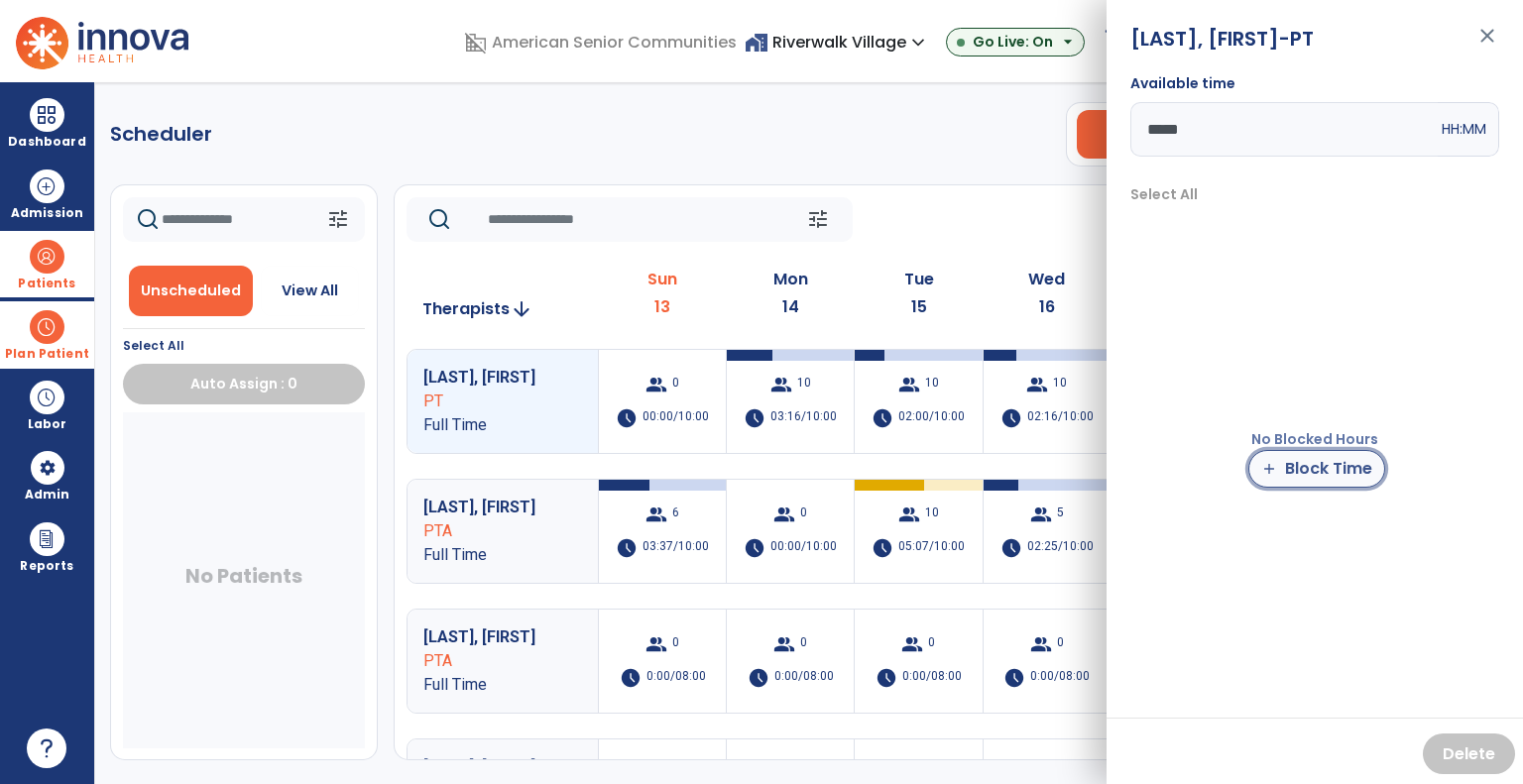click on "add   Block Time" at bounding box center [1317, 469] 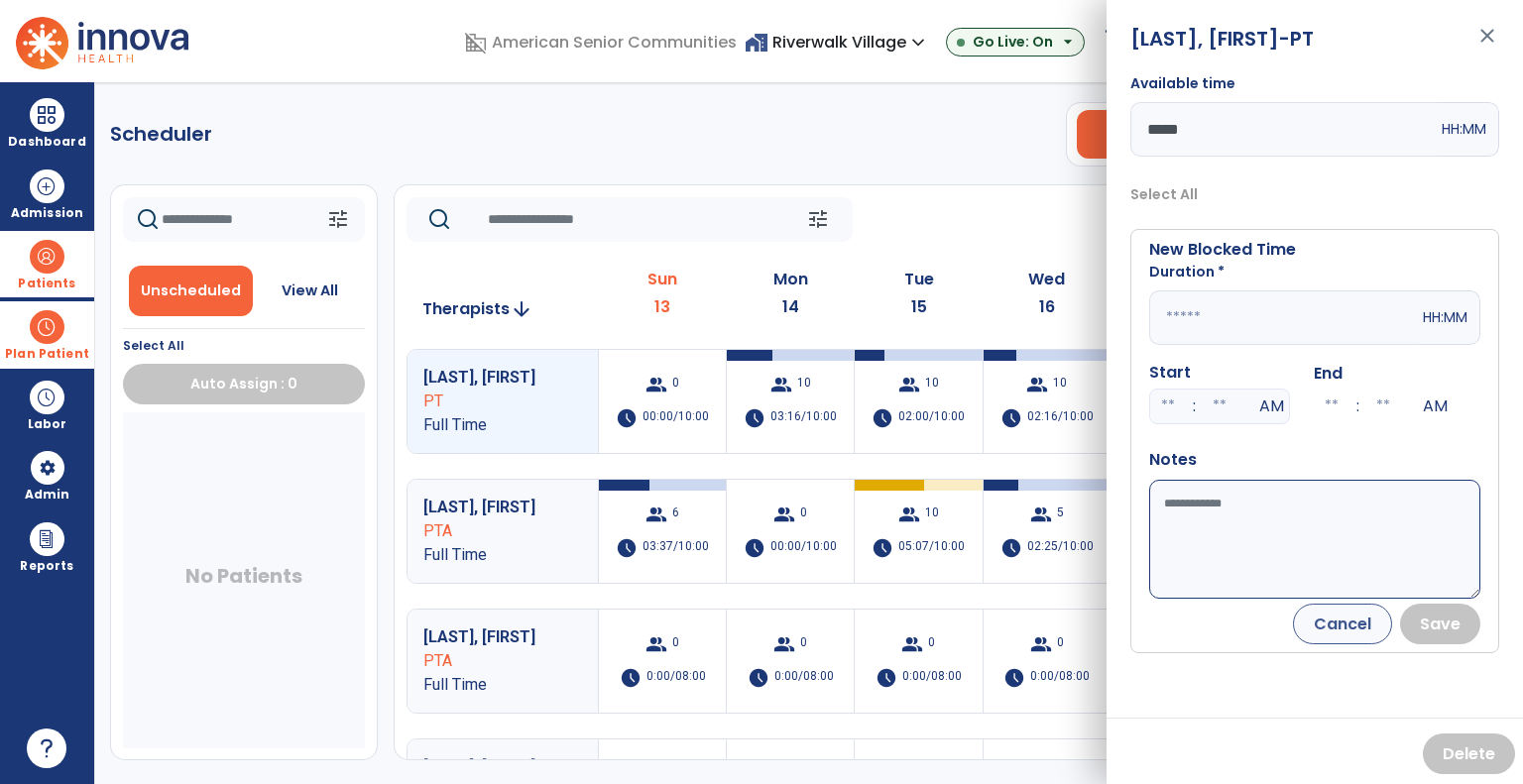click at bounding box center [1284, 317] 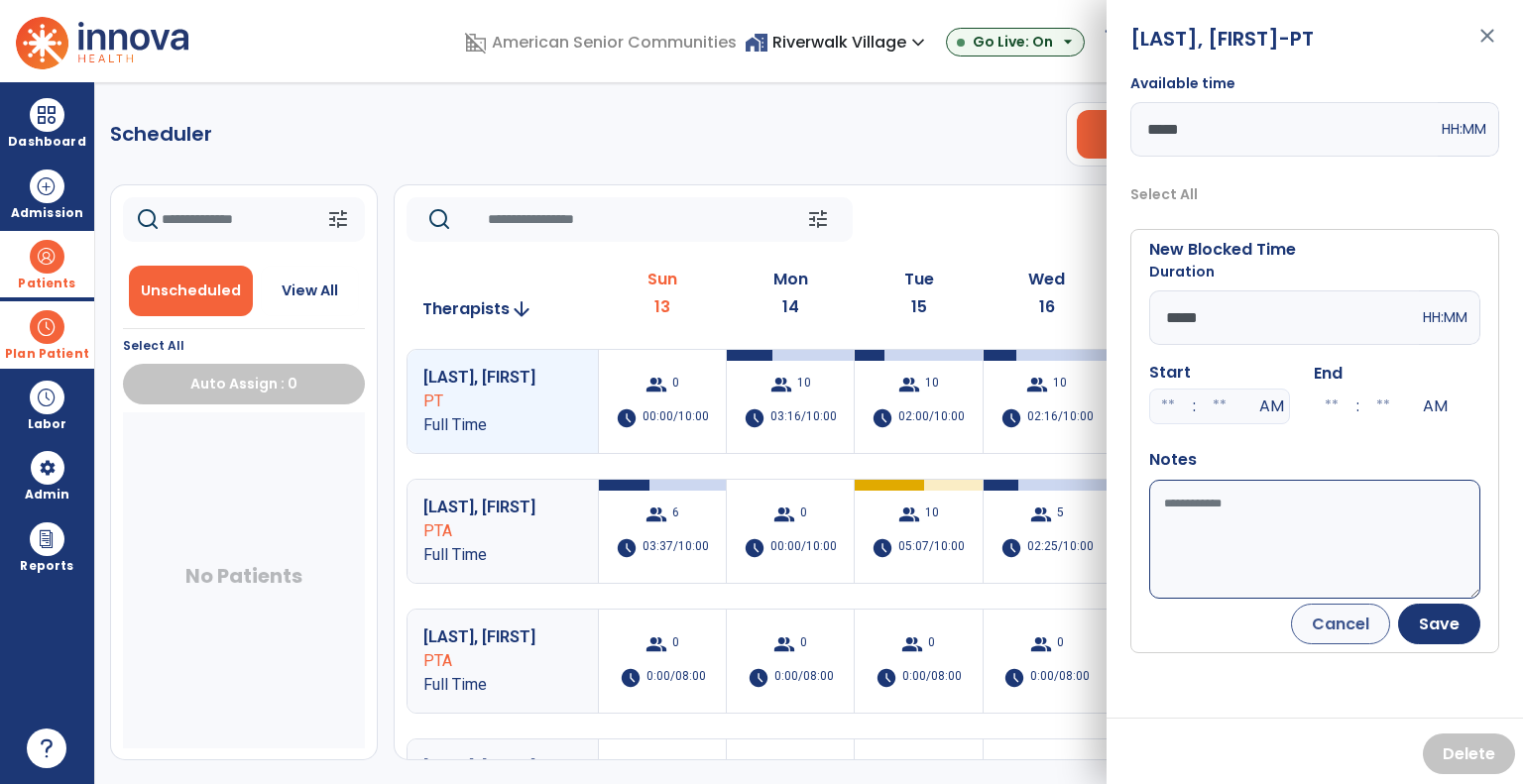 type on "*****" 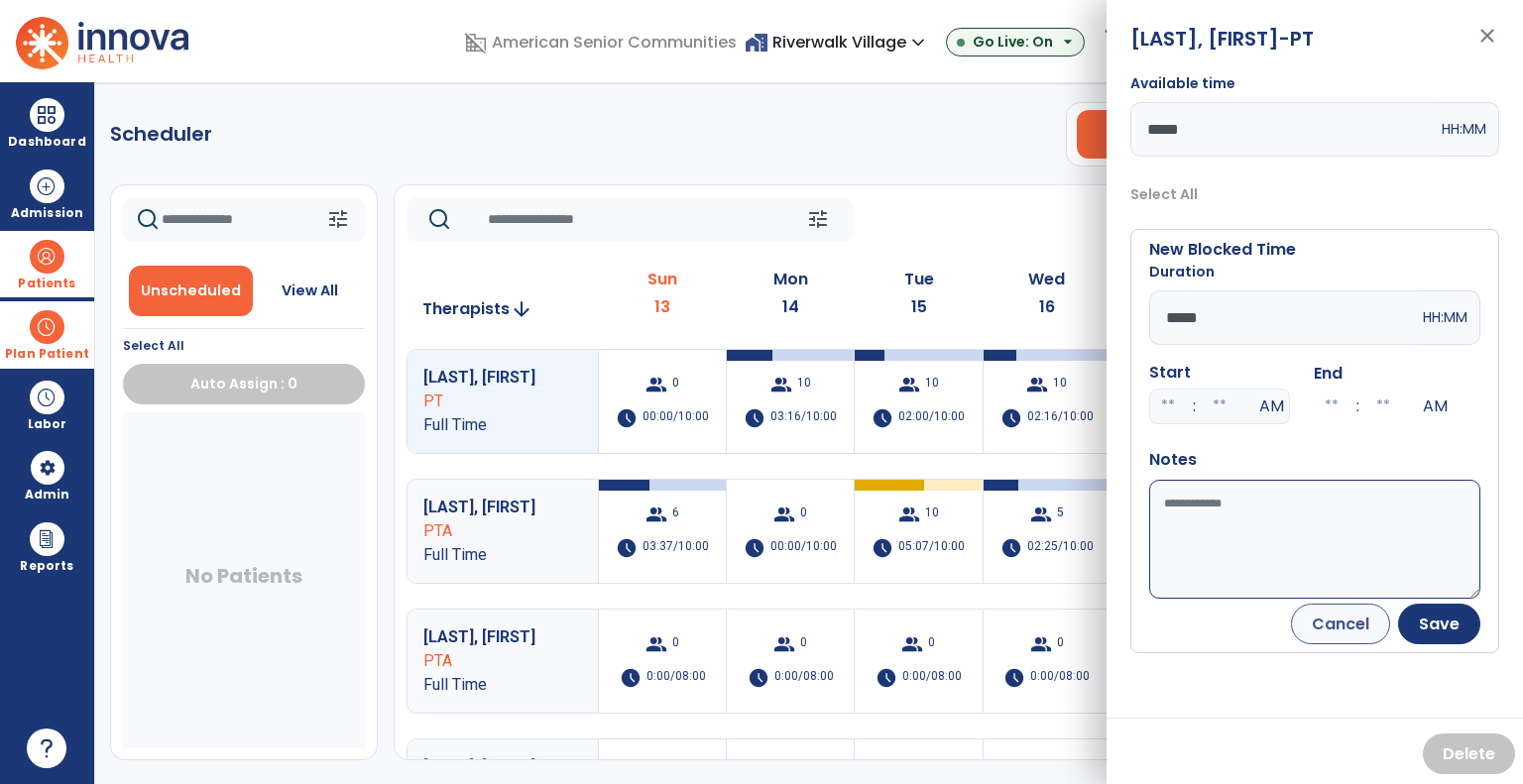 click on "Available time" at bounding box center (1315, 539) 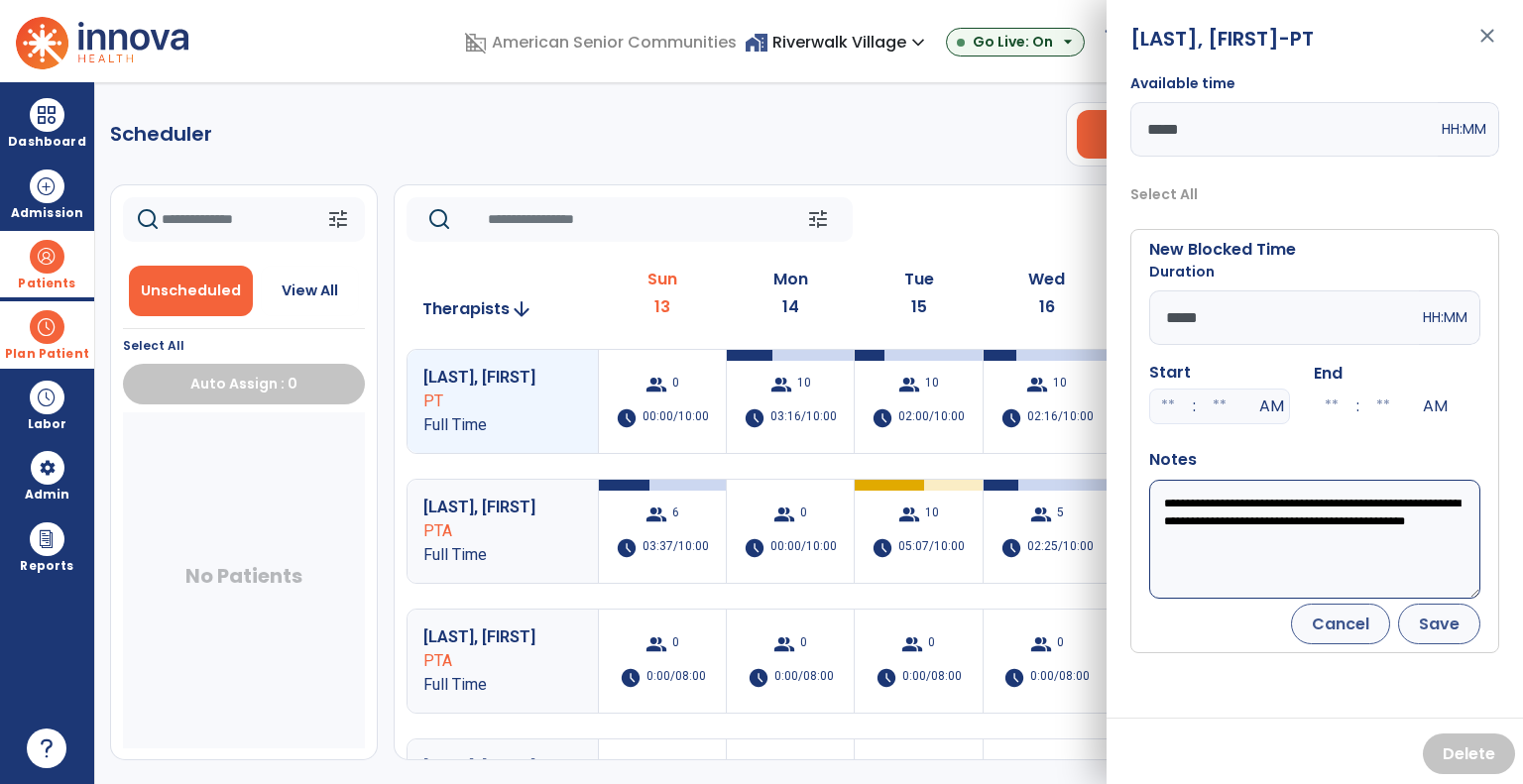 type on "**********" 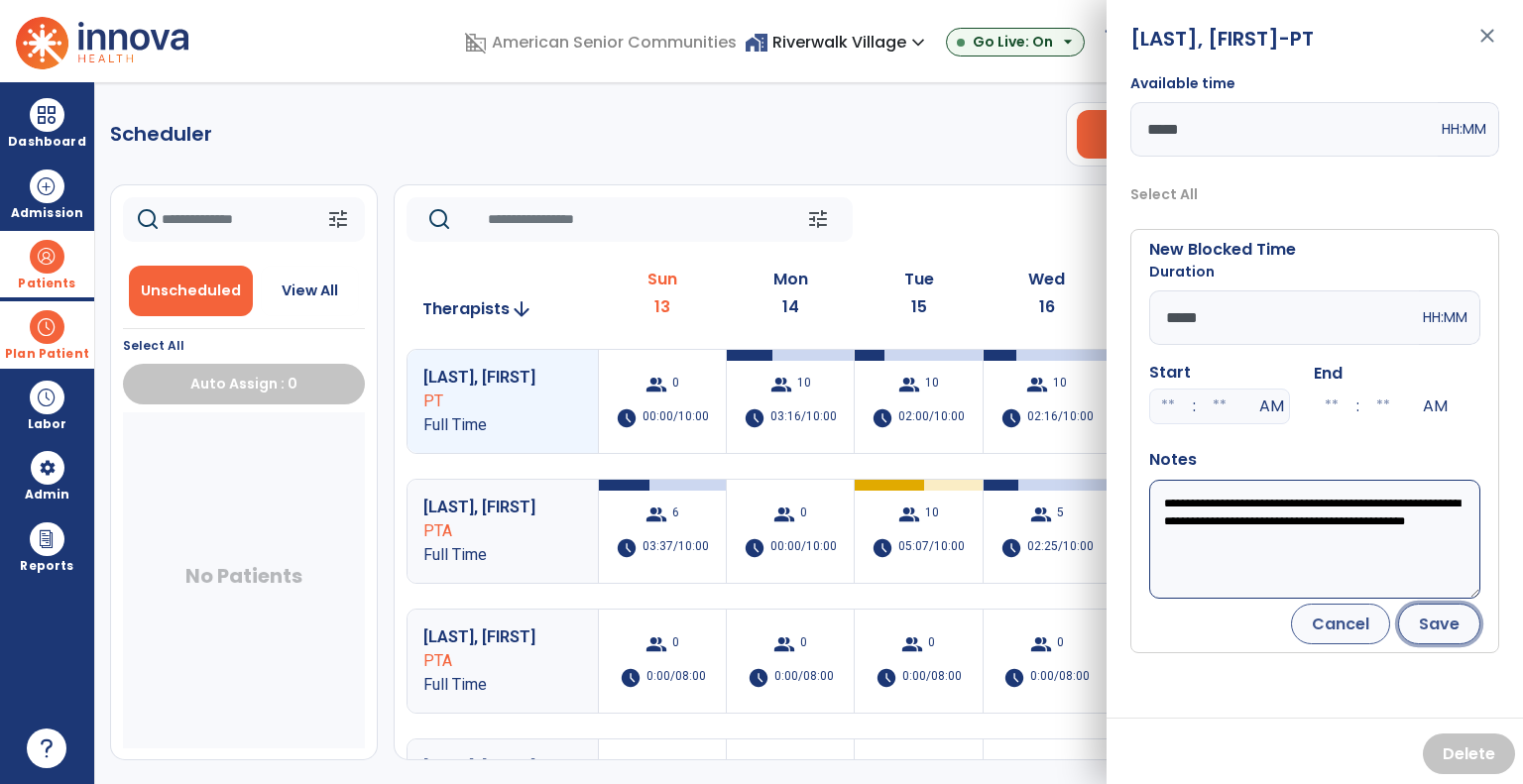 click on "Save" at bounding box center [1439, 623] 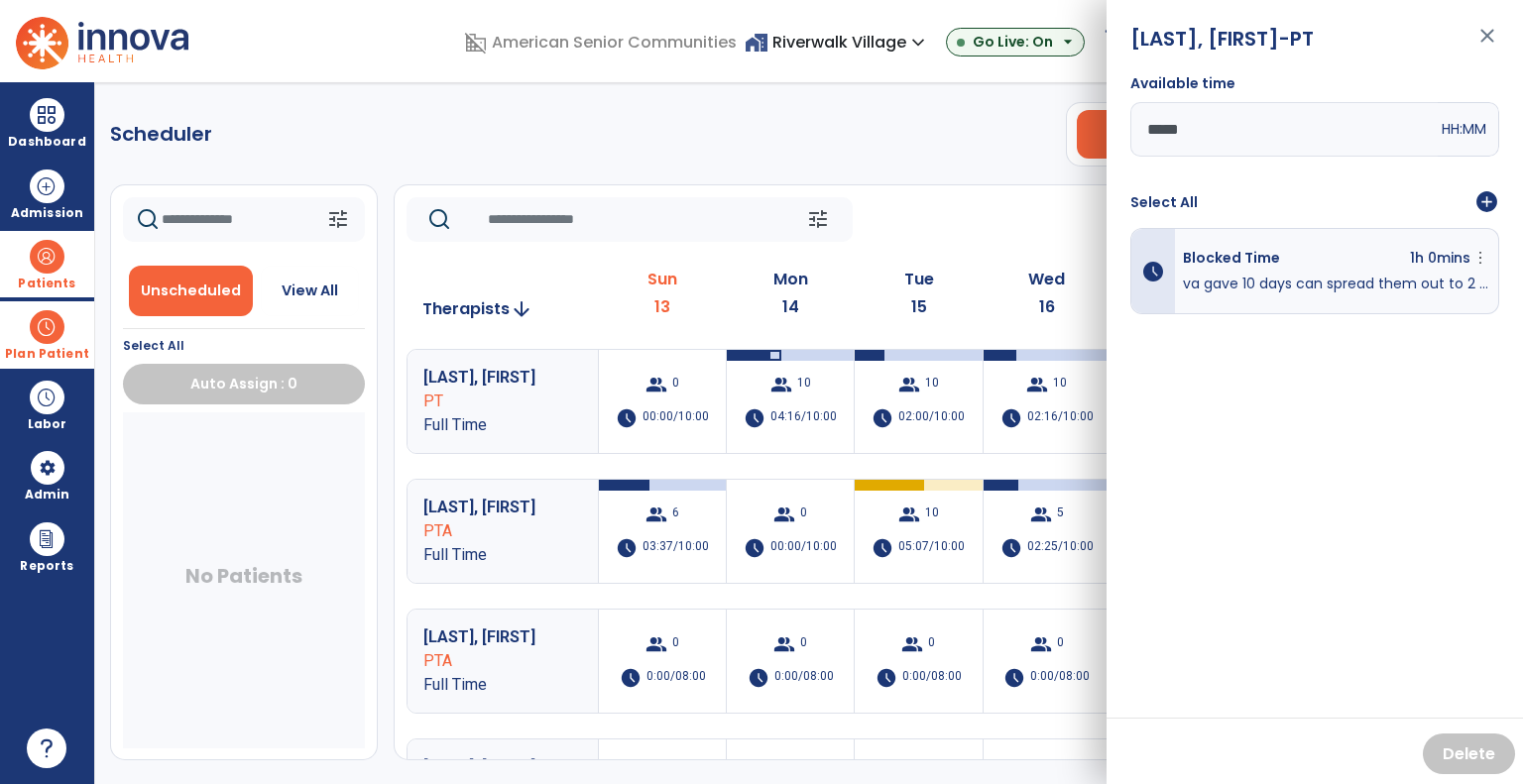 click on "tune   Today  chevron_left Jul 13, 2025 - Jul 19, 2025  *********  calendar_today  chevron_right" 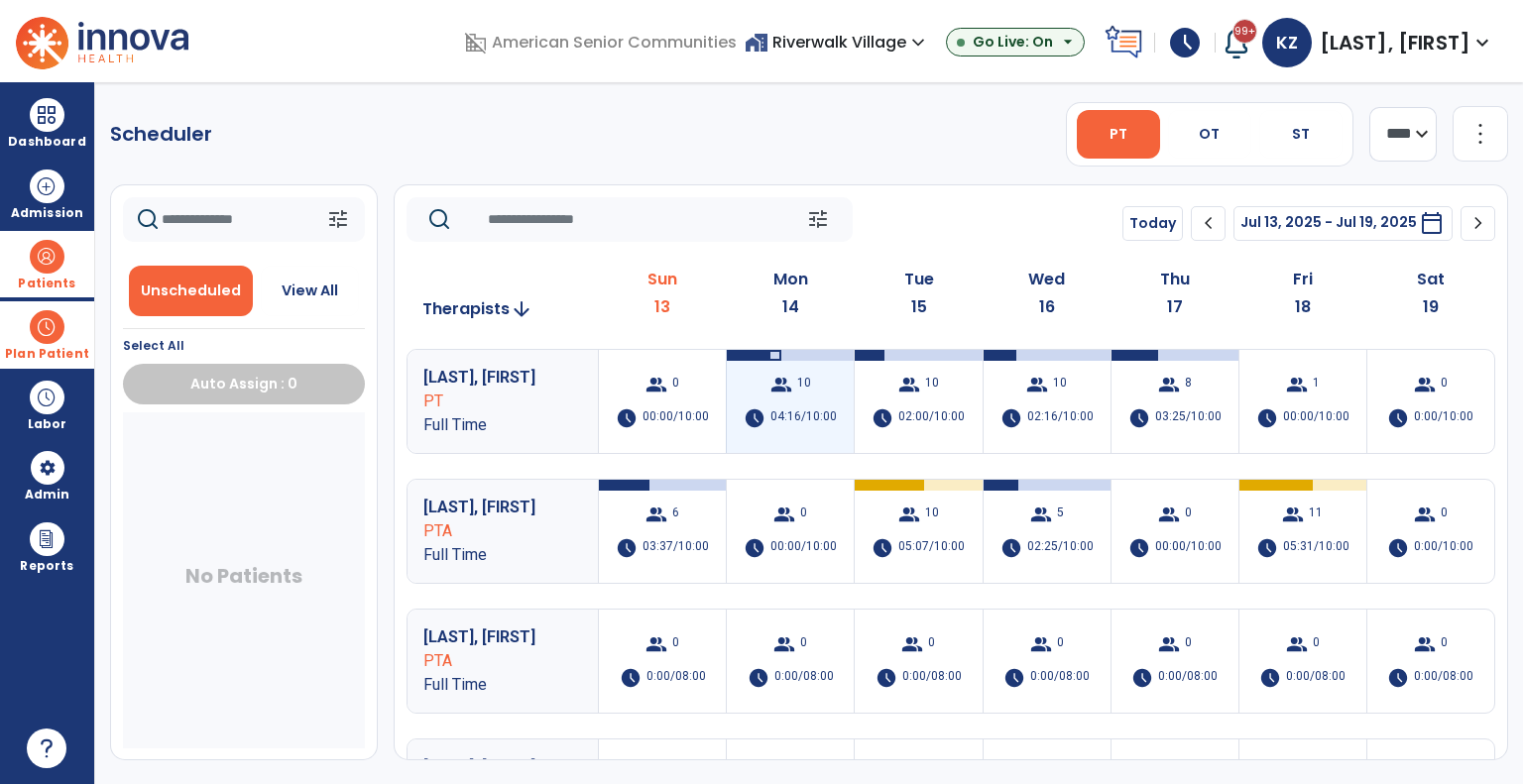 click on "group  [NUMBER]  schedule  [DATE]/[TIME]" at bounding box center (790, 401) 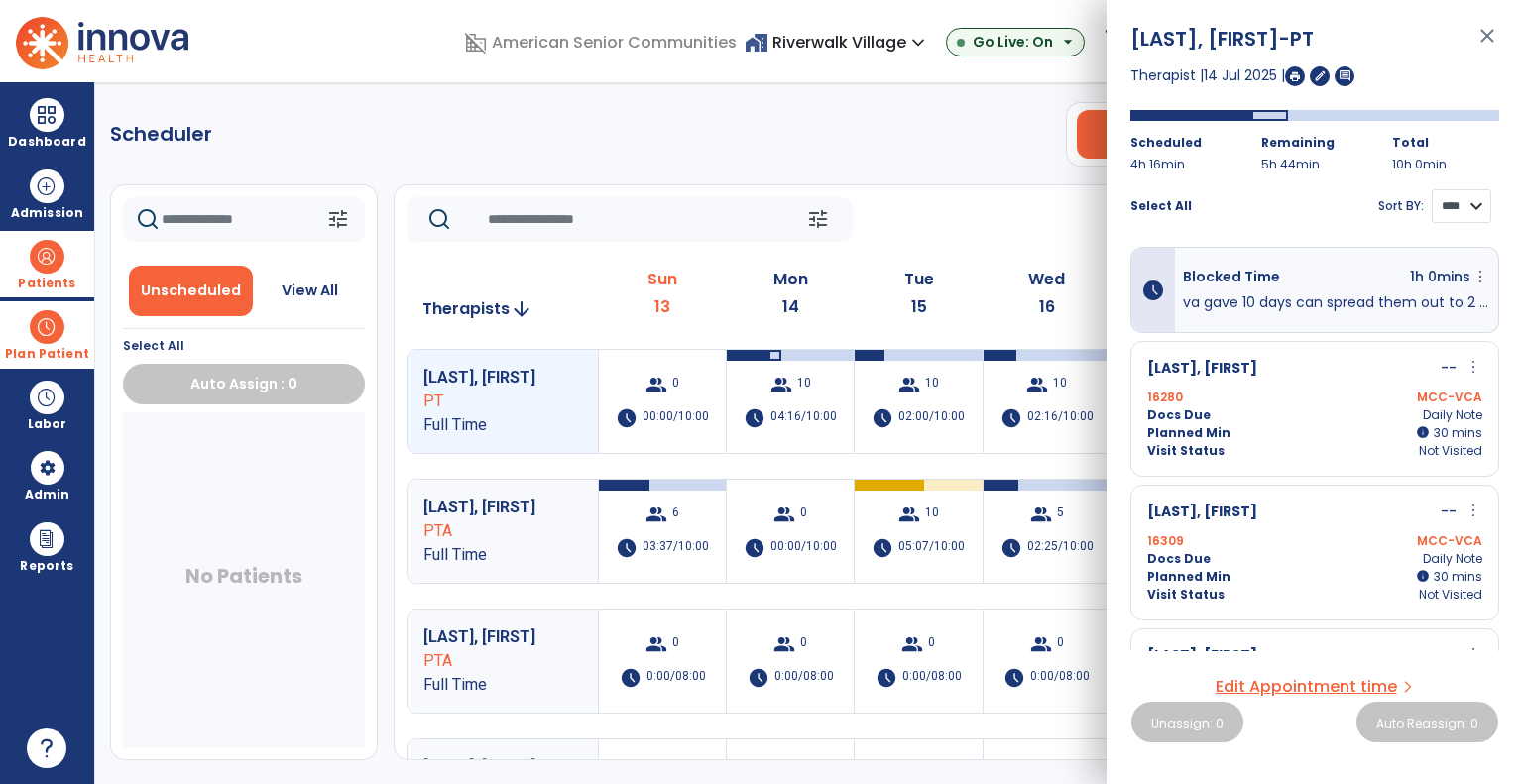 click on "**** ****" at bounding box center (1462, 206) 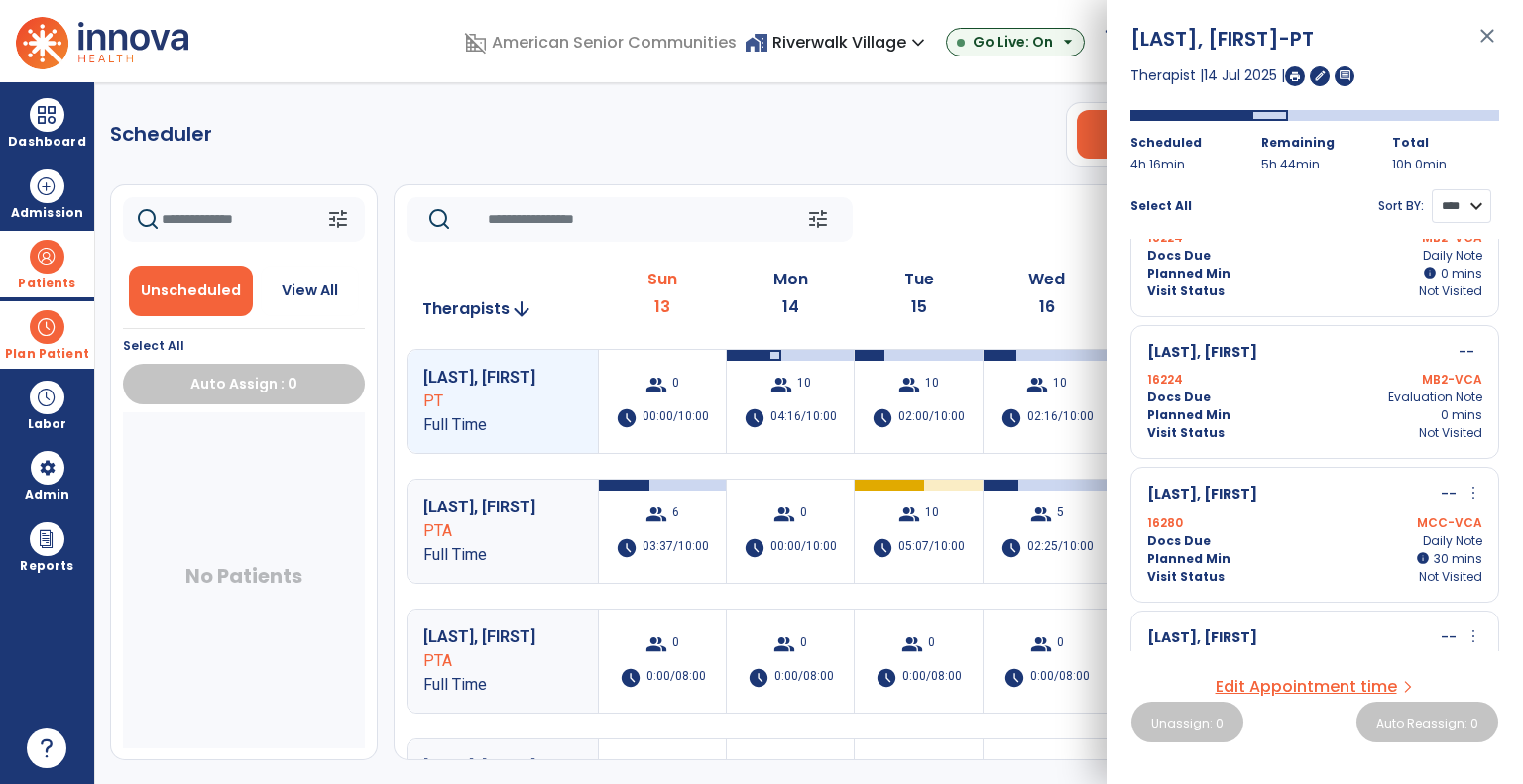 scroll, scrollTop: 595, scrollLeft: 0, axis: vertical 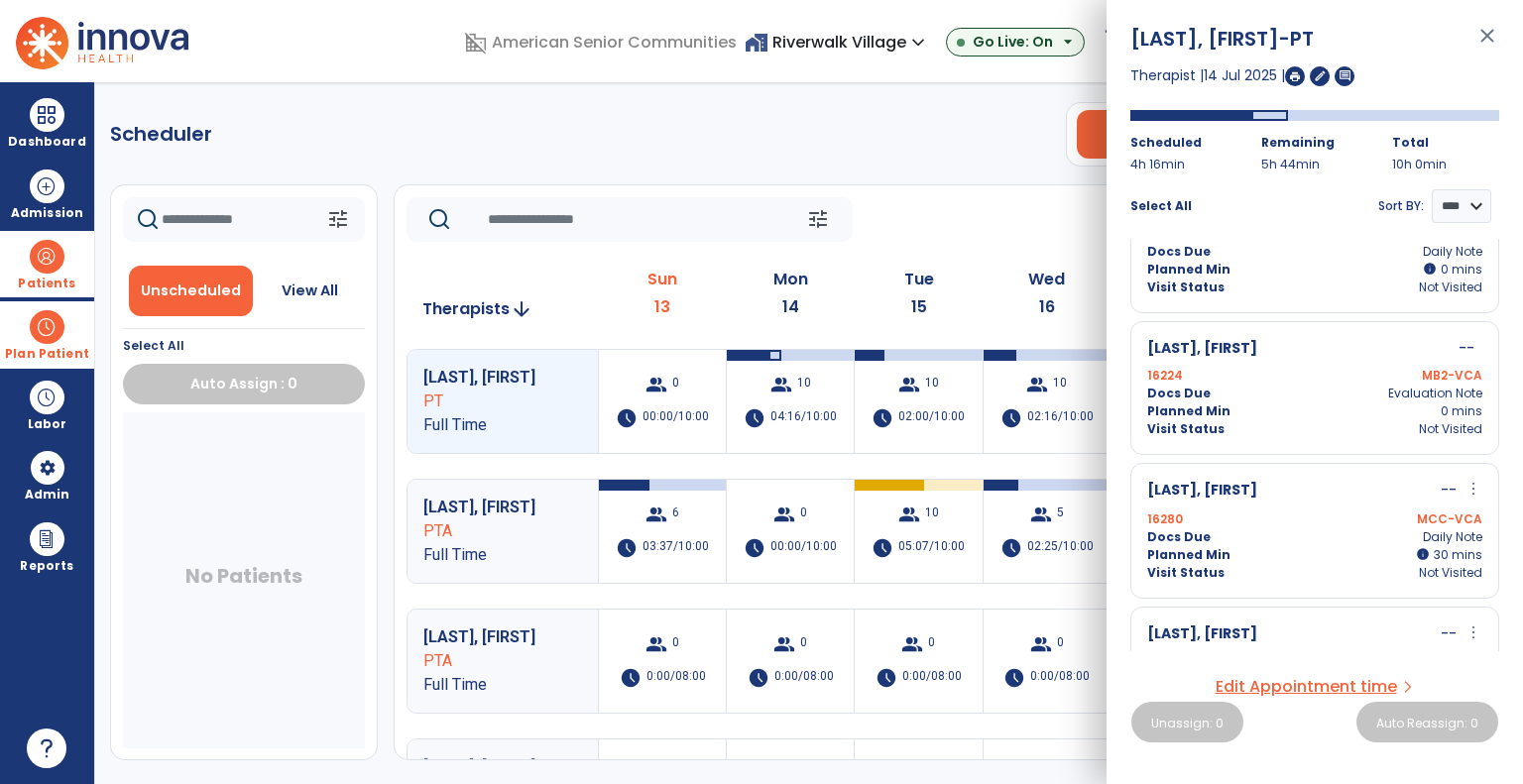click on "tune   Today  chevron_left Jul 13, 2025 - Jul 19, 2025  *********  calendar_today  chevron_right" 